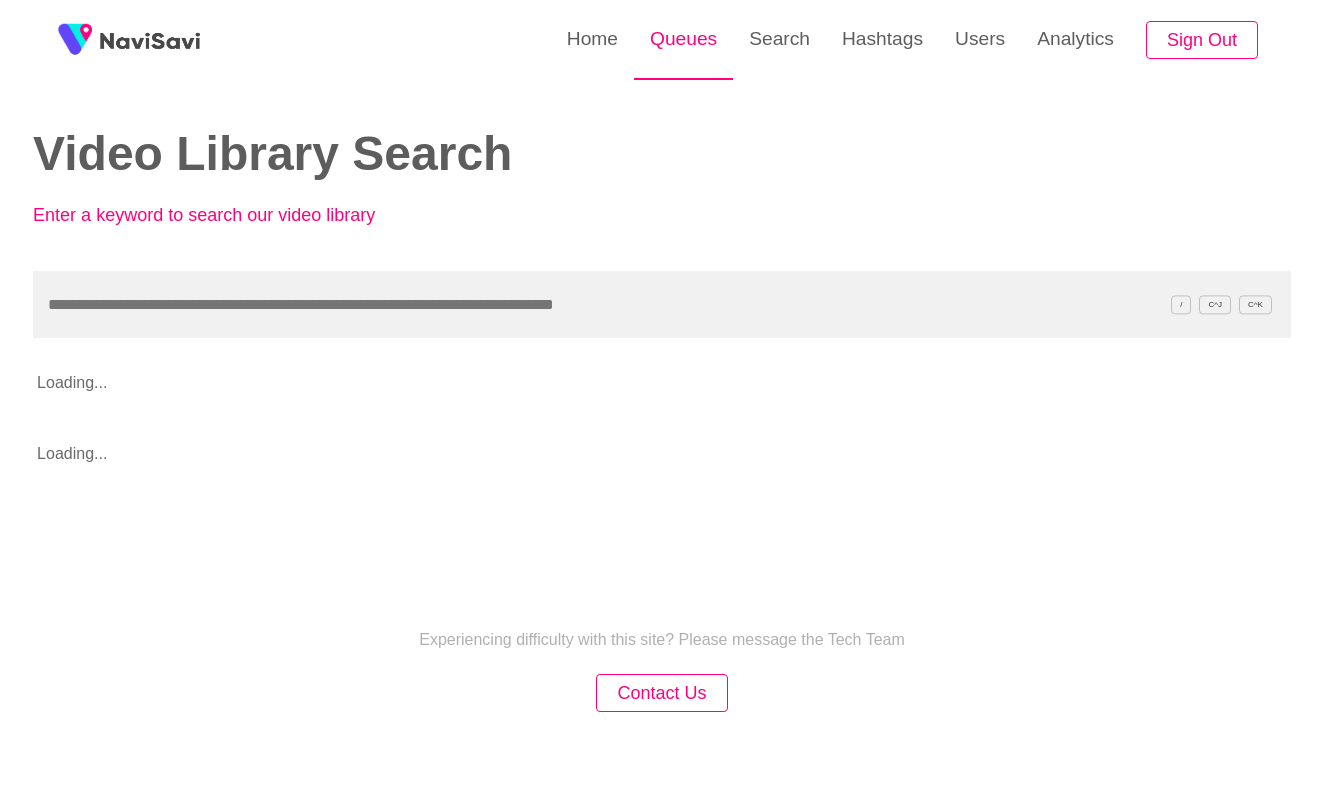 scroll, scrollTop: 0, scrollLeft: 0, axis: both 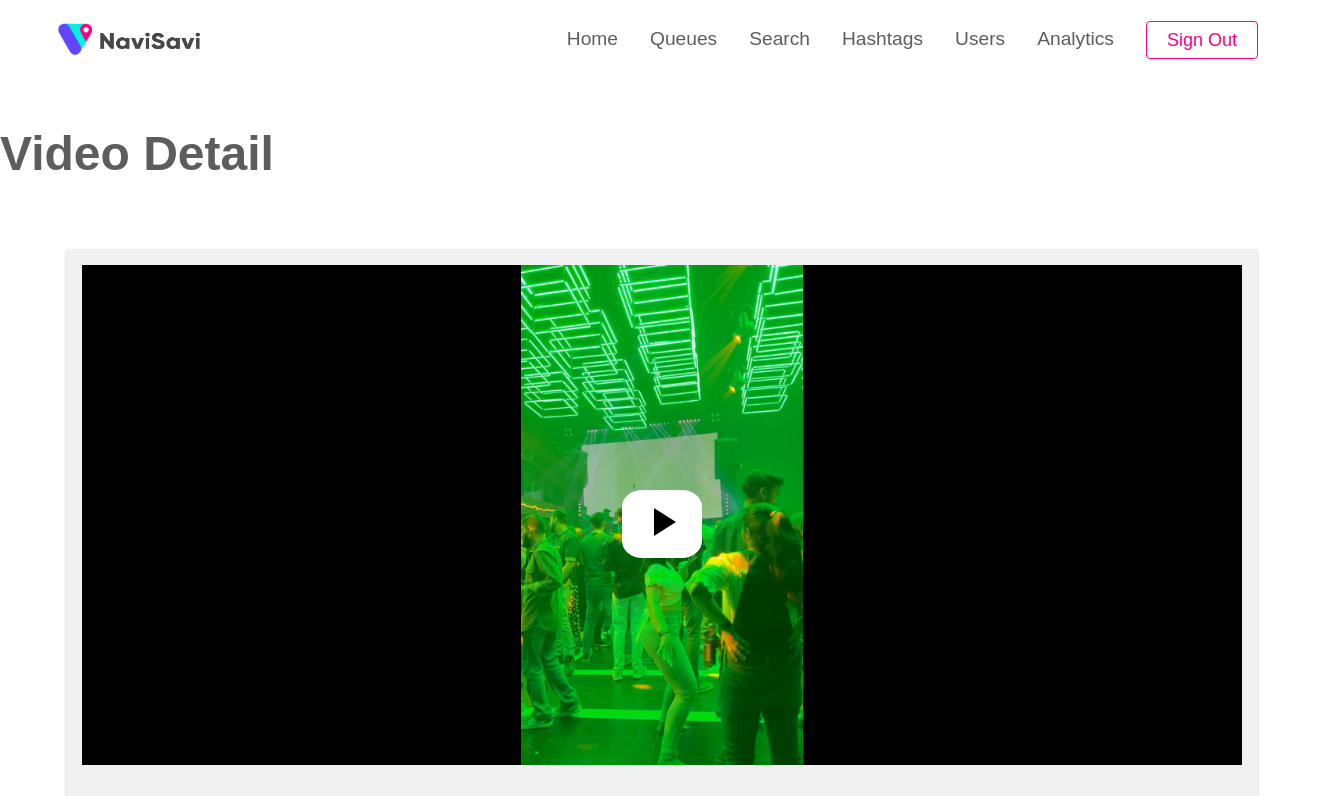 select on "****" 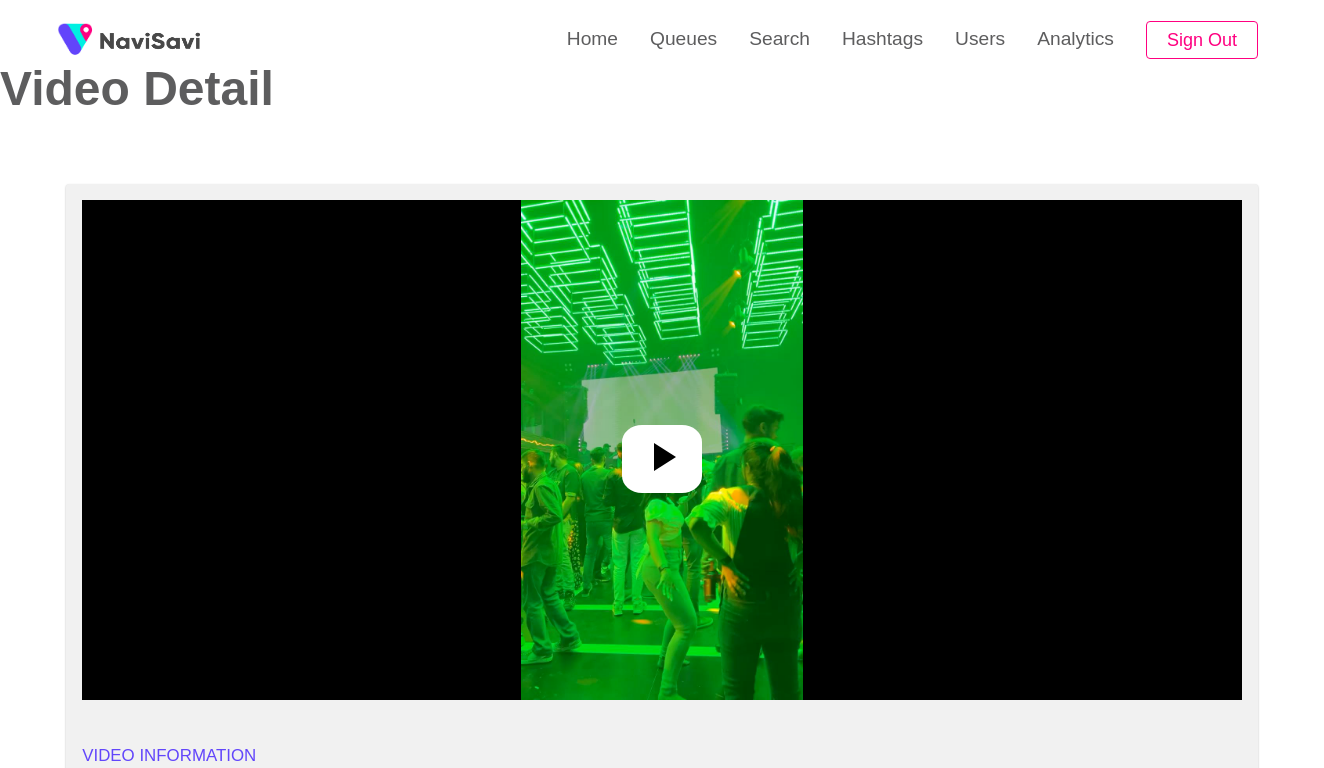 scroll, scrollTop: 102, scrollLeft: 0, axis: vertical 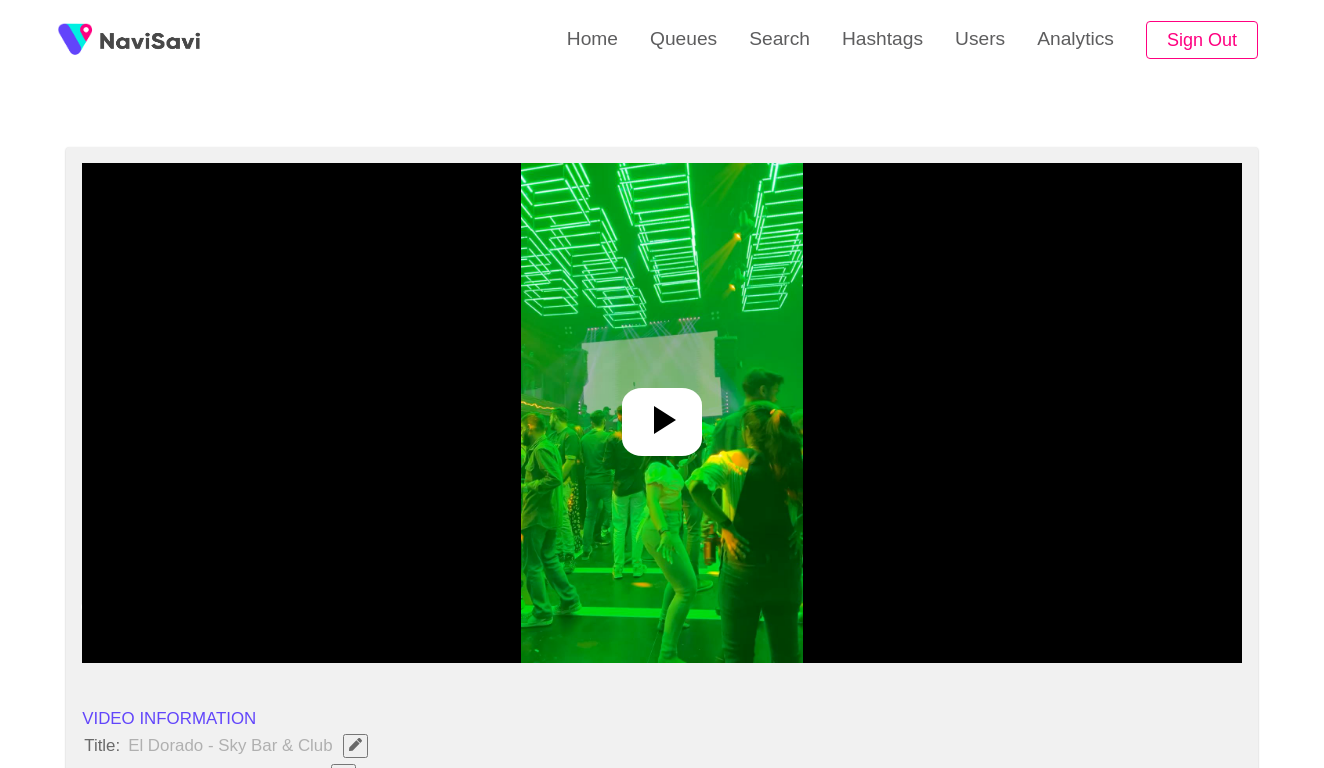 click at bounding box center [662, 413] 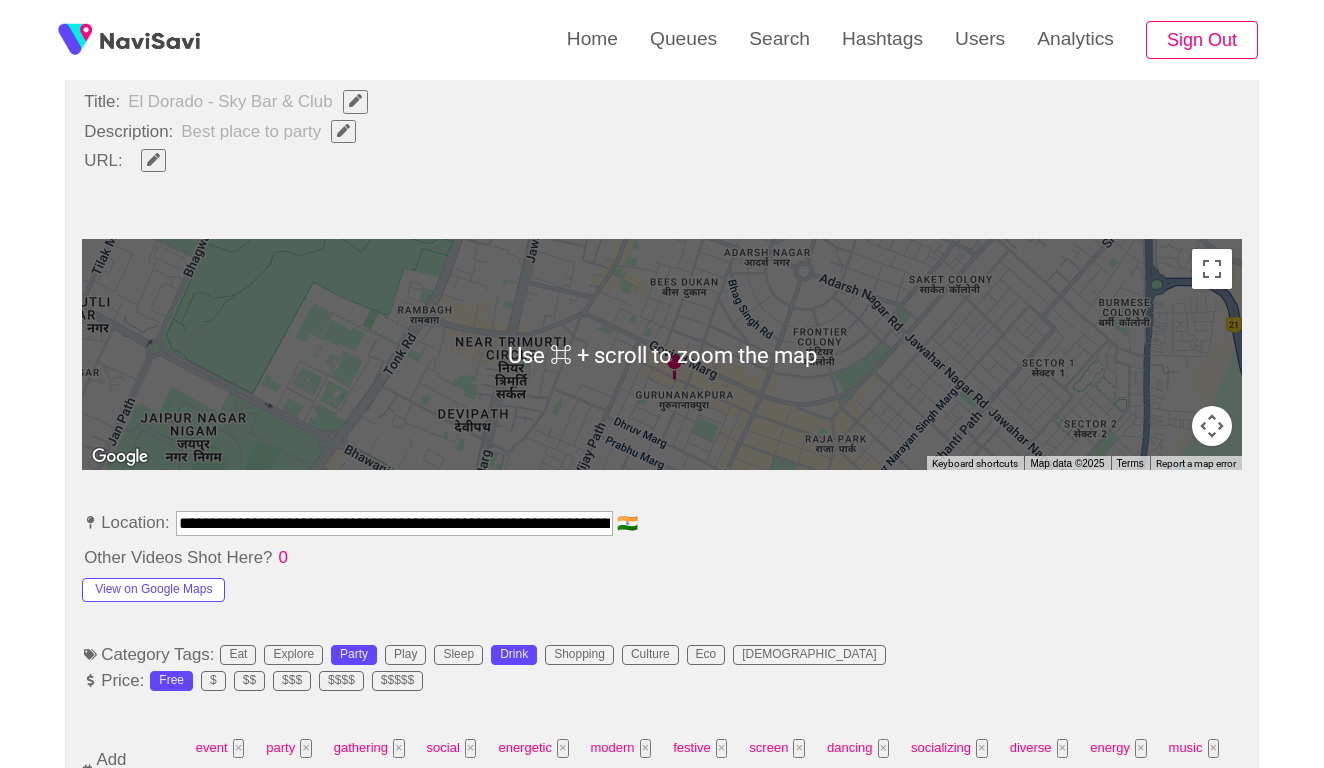 scroll, scrollTop: 770, scrollLeft: 0, axis: vertical 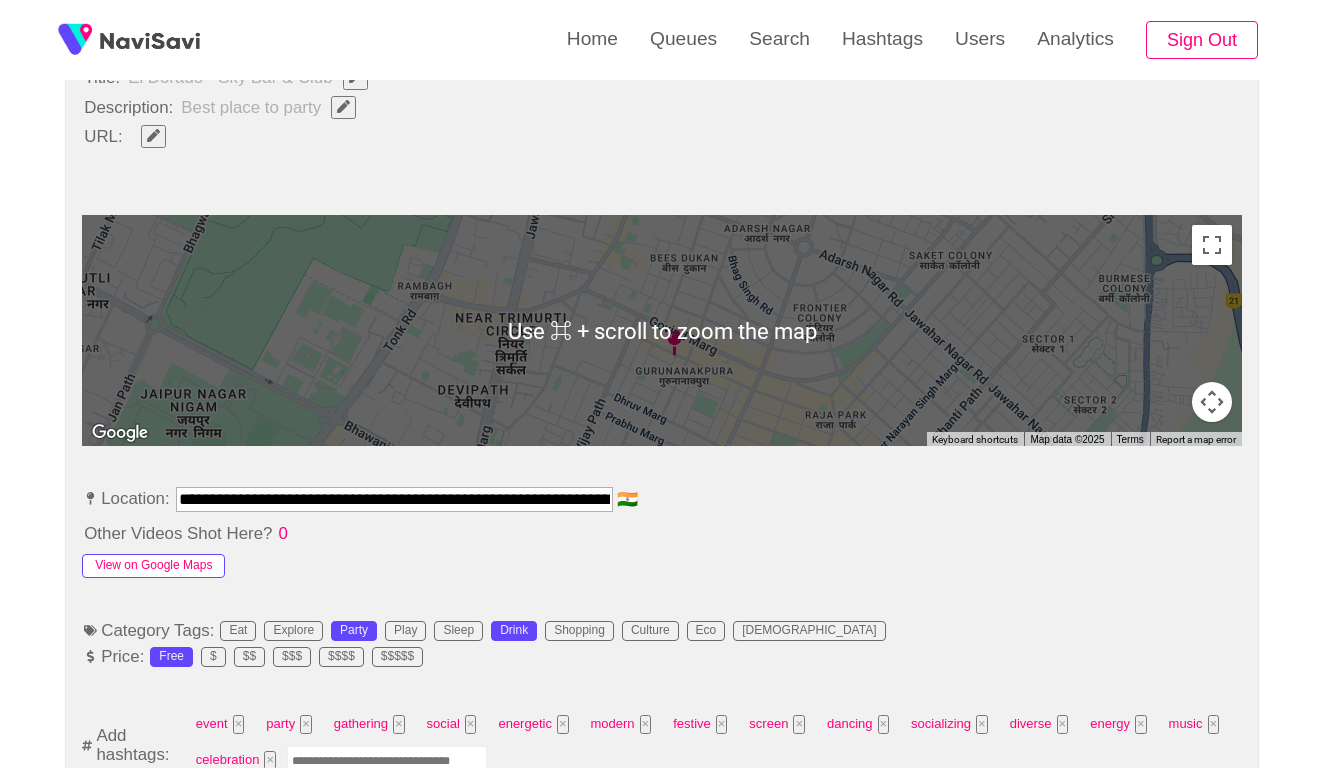 click on "View on Google Maps" at bounding box center [153, 566] 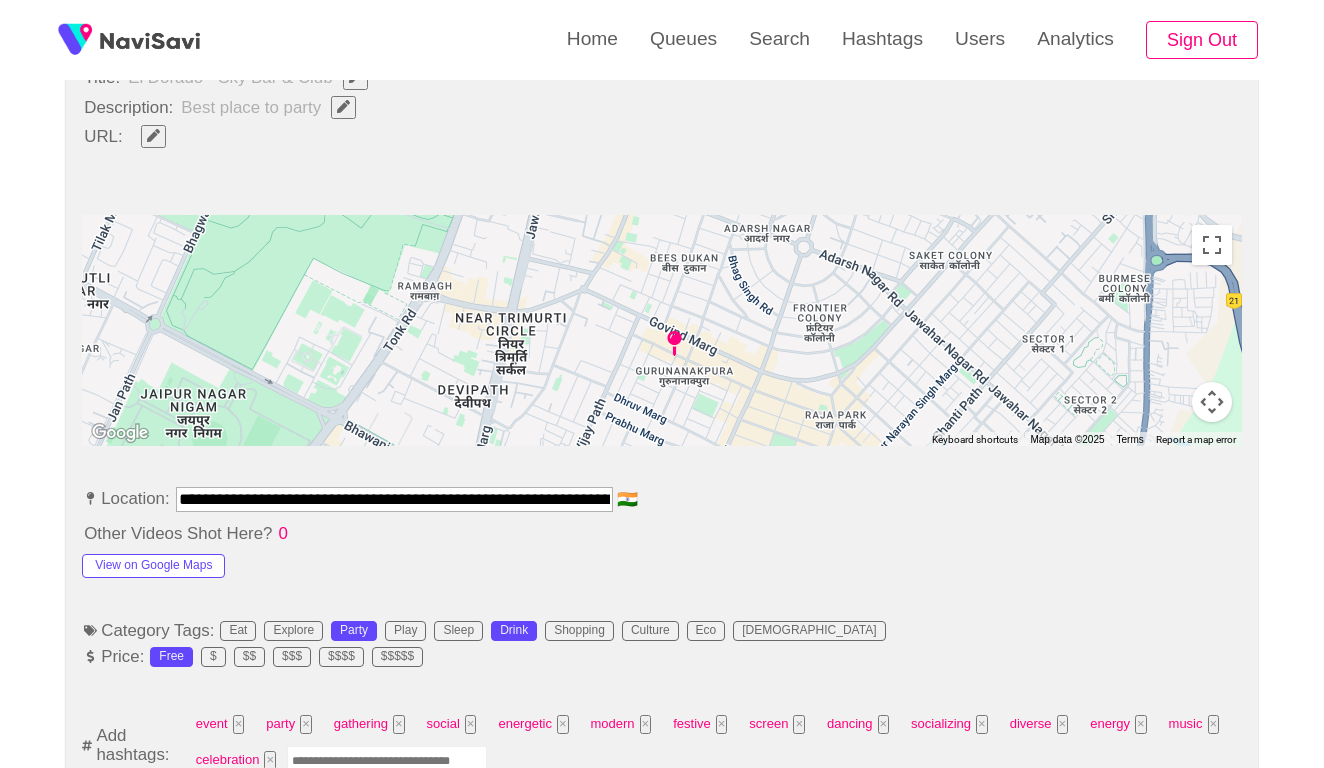 drag, startPoint x: 383, startPoint y: 491, endPoint x: 151, endPoint y: 491, distance: 232 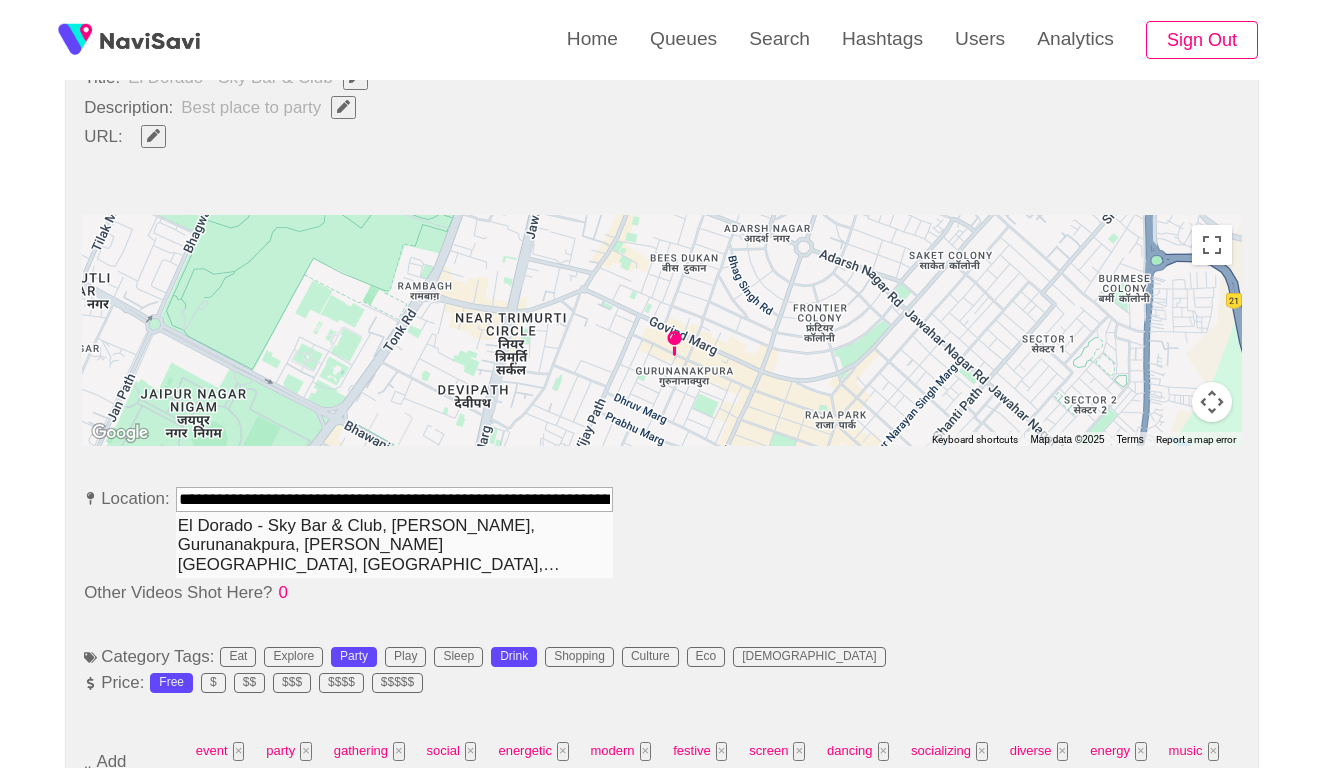 click on "El Dorado - Sky Bar & Club, Govind Marg, Gurunanakpura, Tilak Nagar, Jaipur, Rajasthan, India" at bounding box center [394, 545] 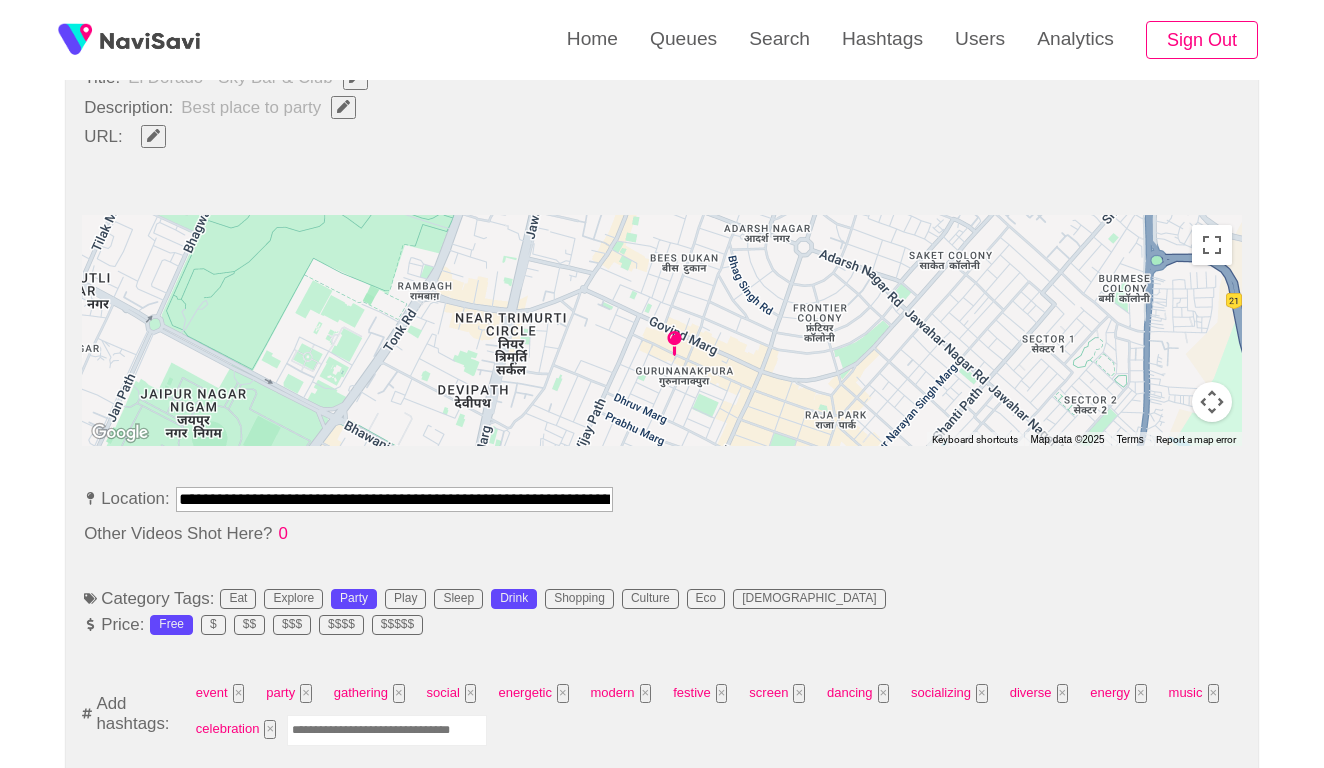 type on "**********" 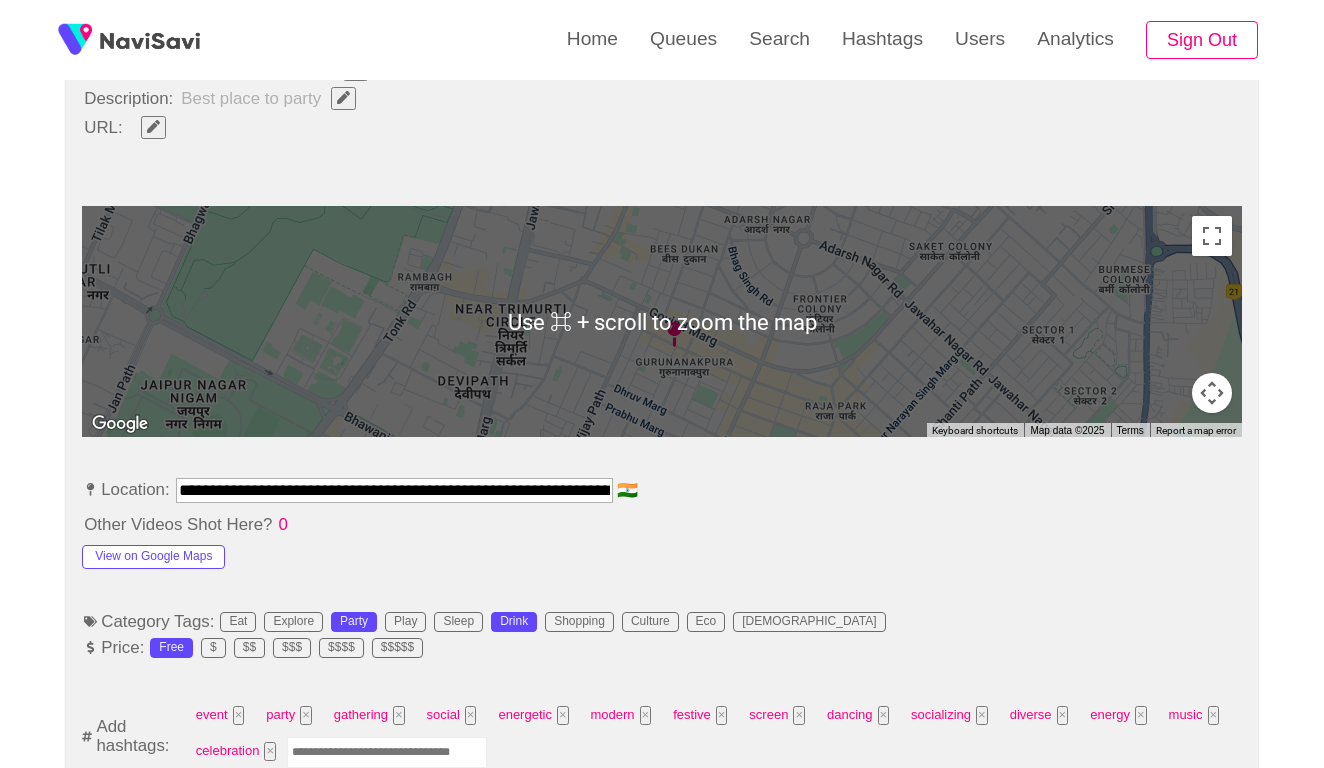 scroll, scrollTop: 923, scrollLeft: 0, axis: vertical 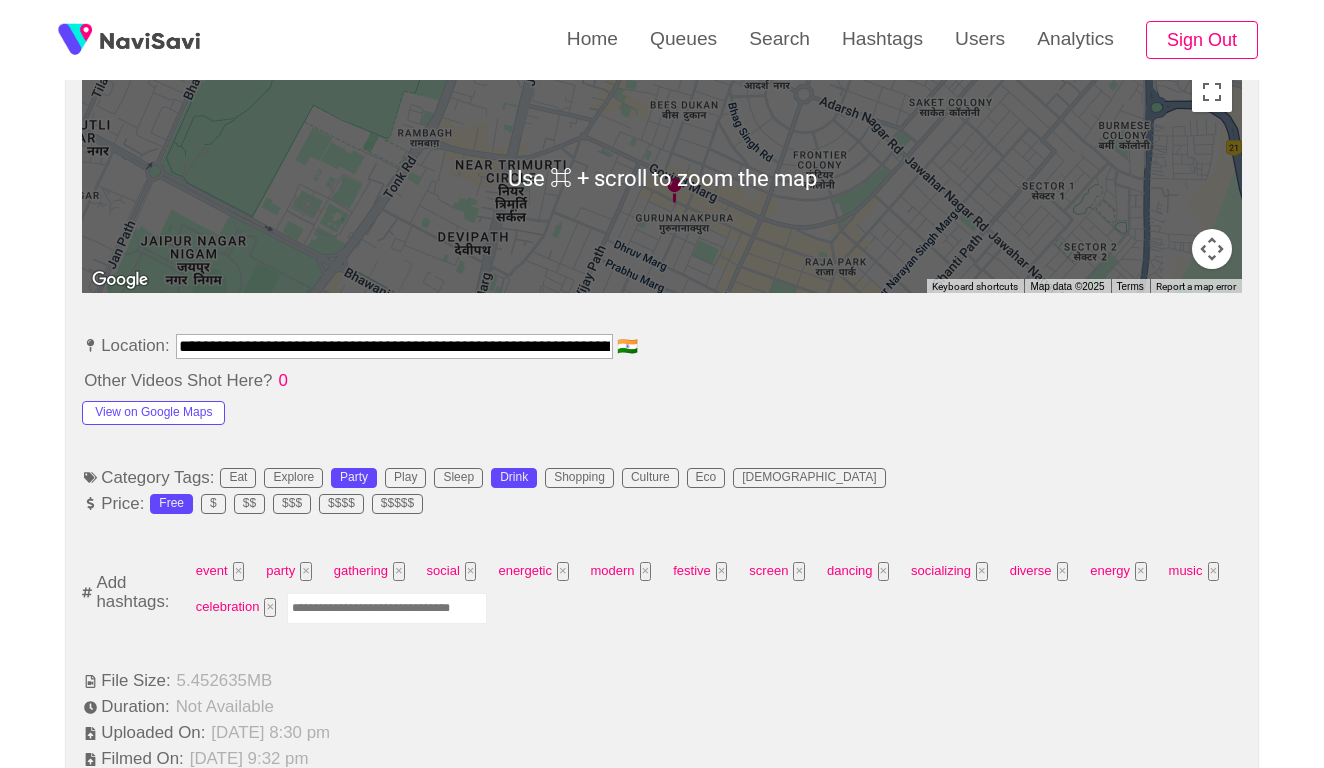 click at bounding box center [387, 608] 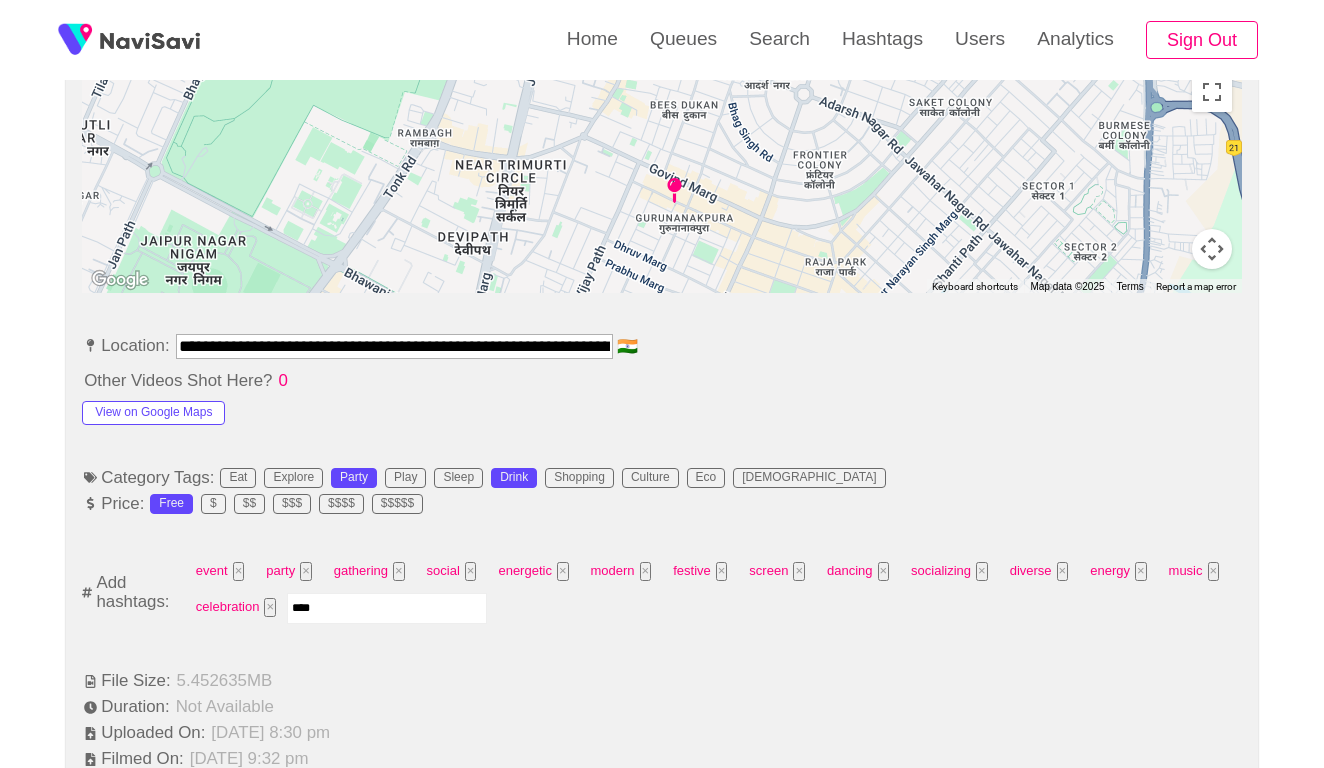 type on "*****" 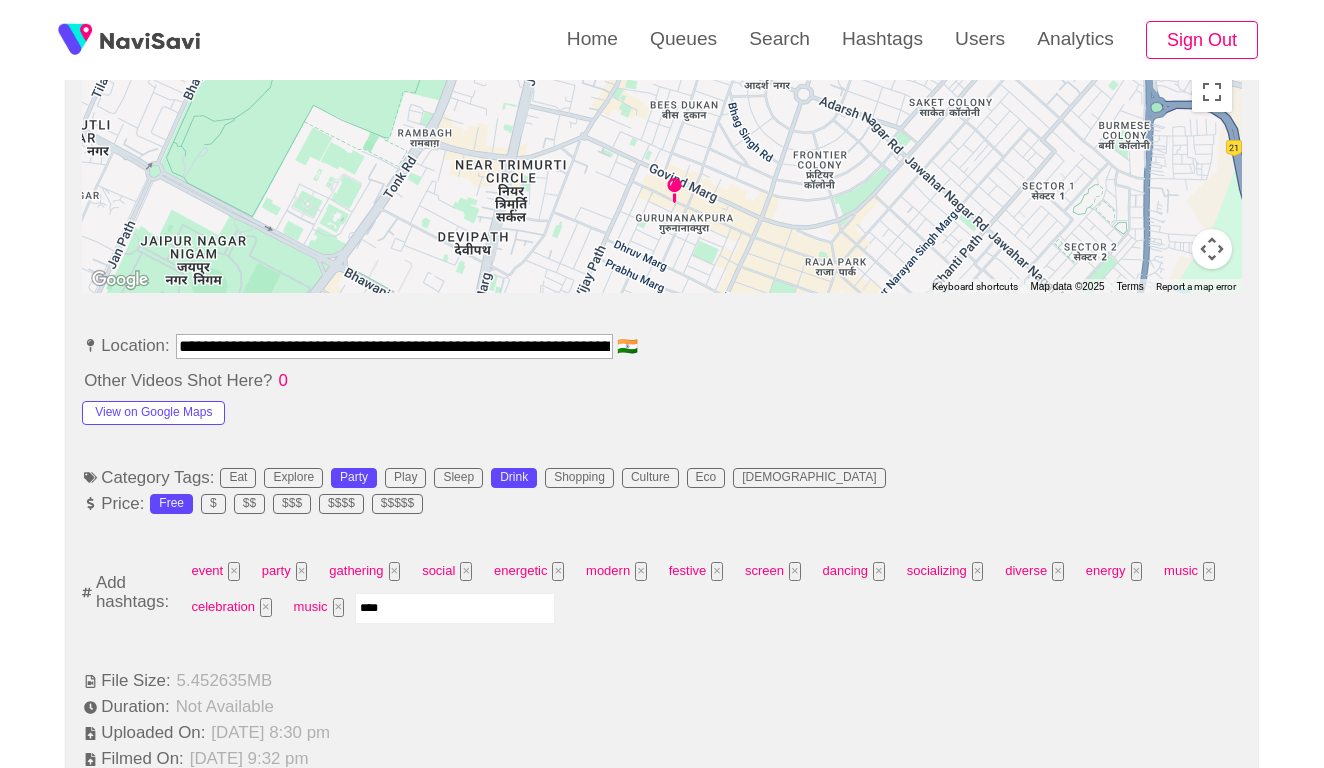 type on "*****" 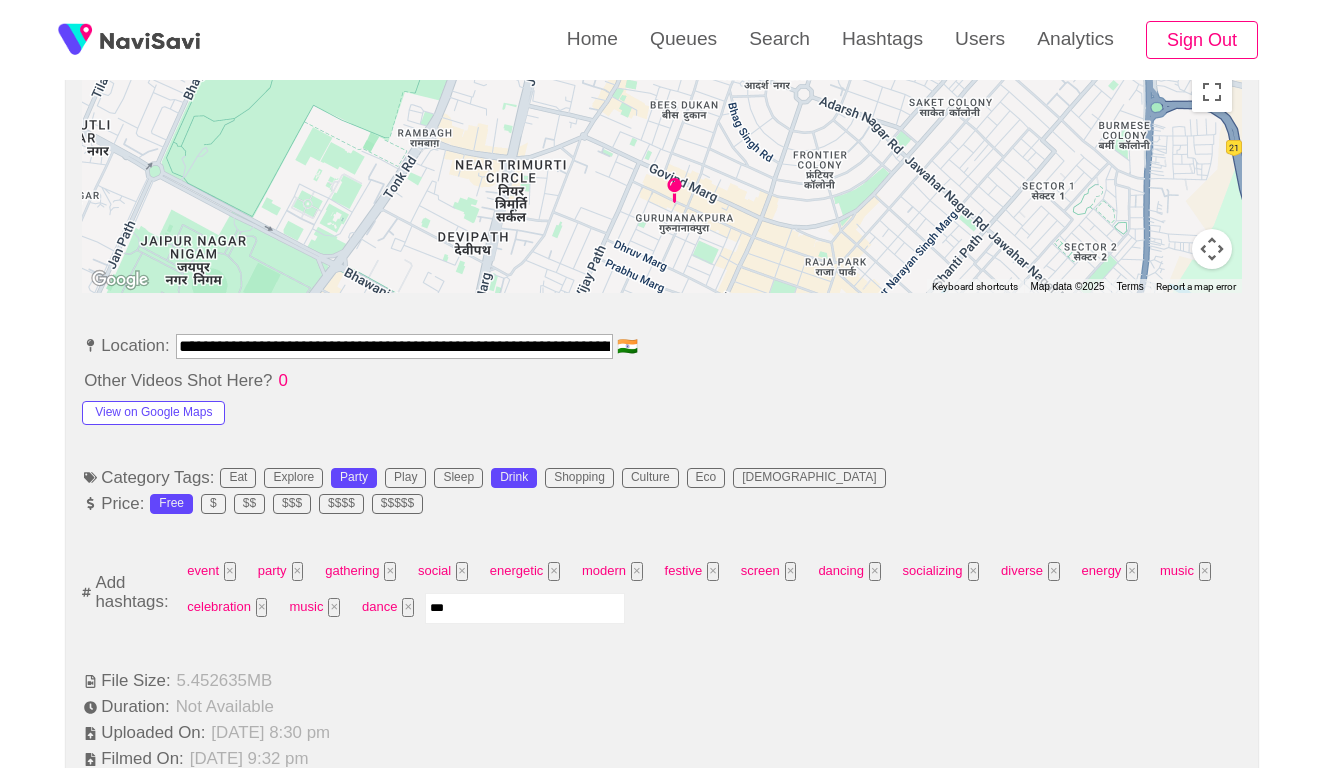type on "****" 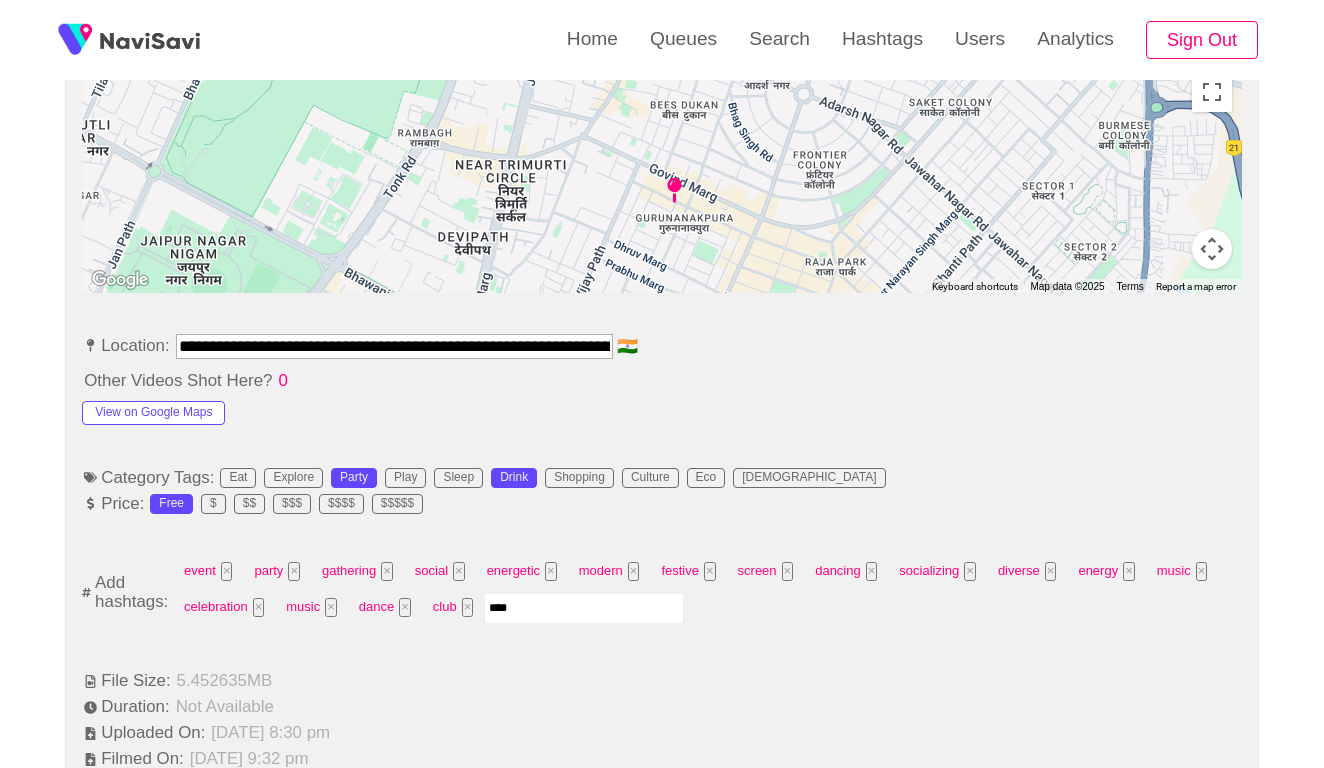 type on "*****" 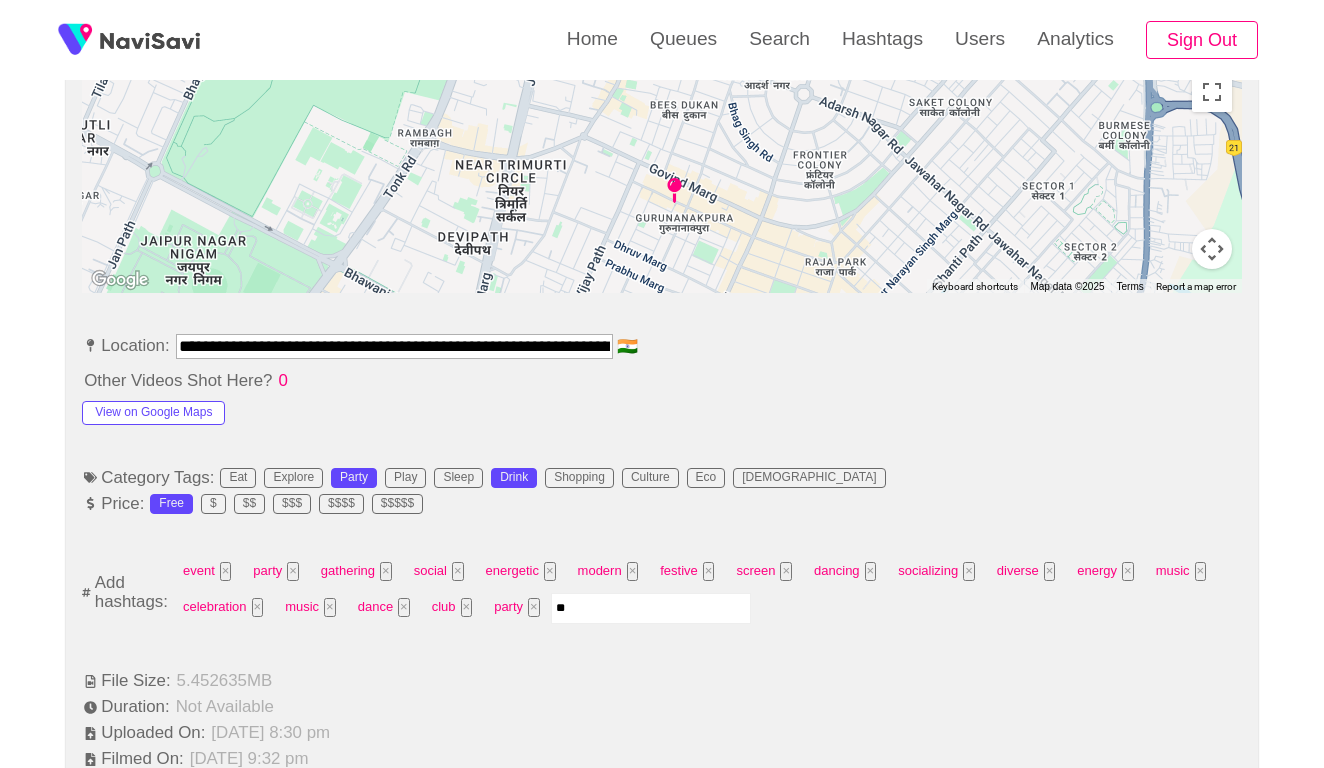 type on "***" 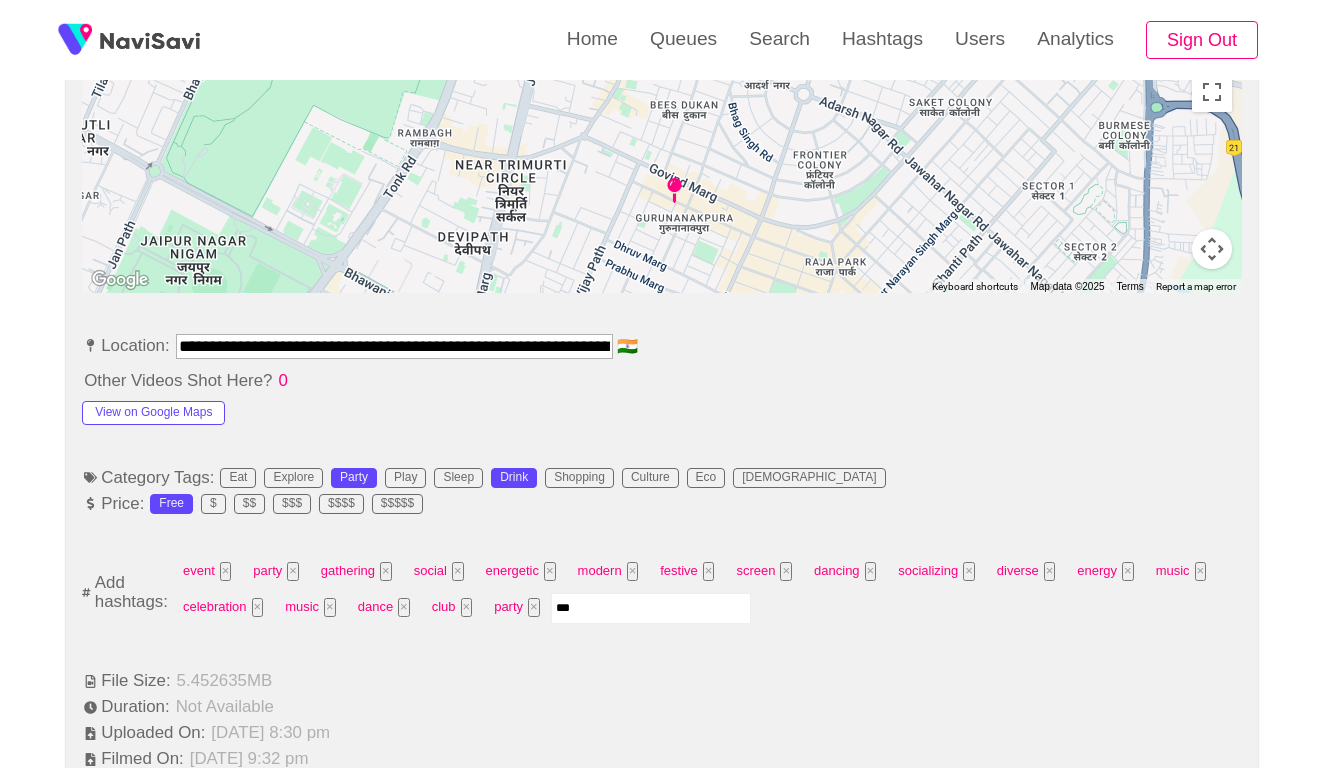 type 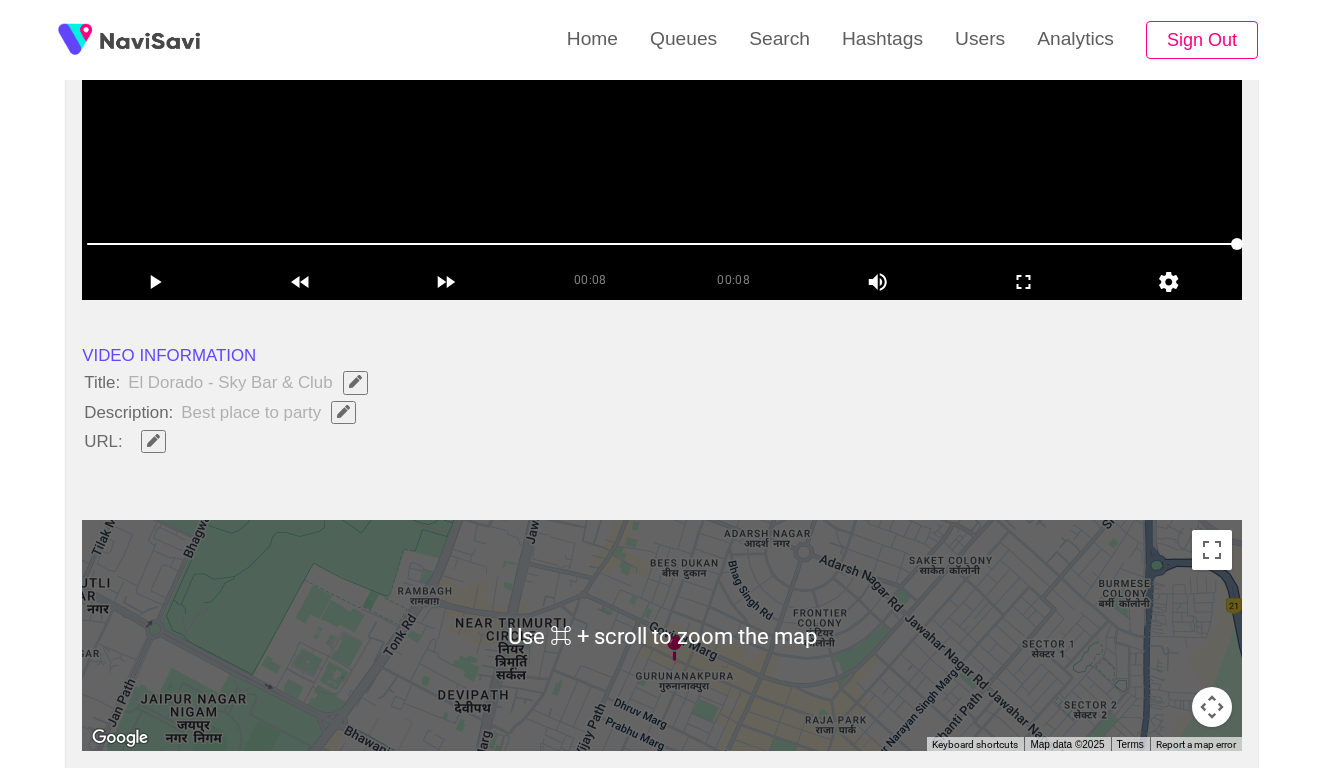 scroll, scrollTop: 622, scrollLeft: 0, axis: vertical 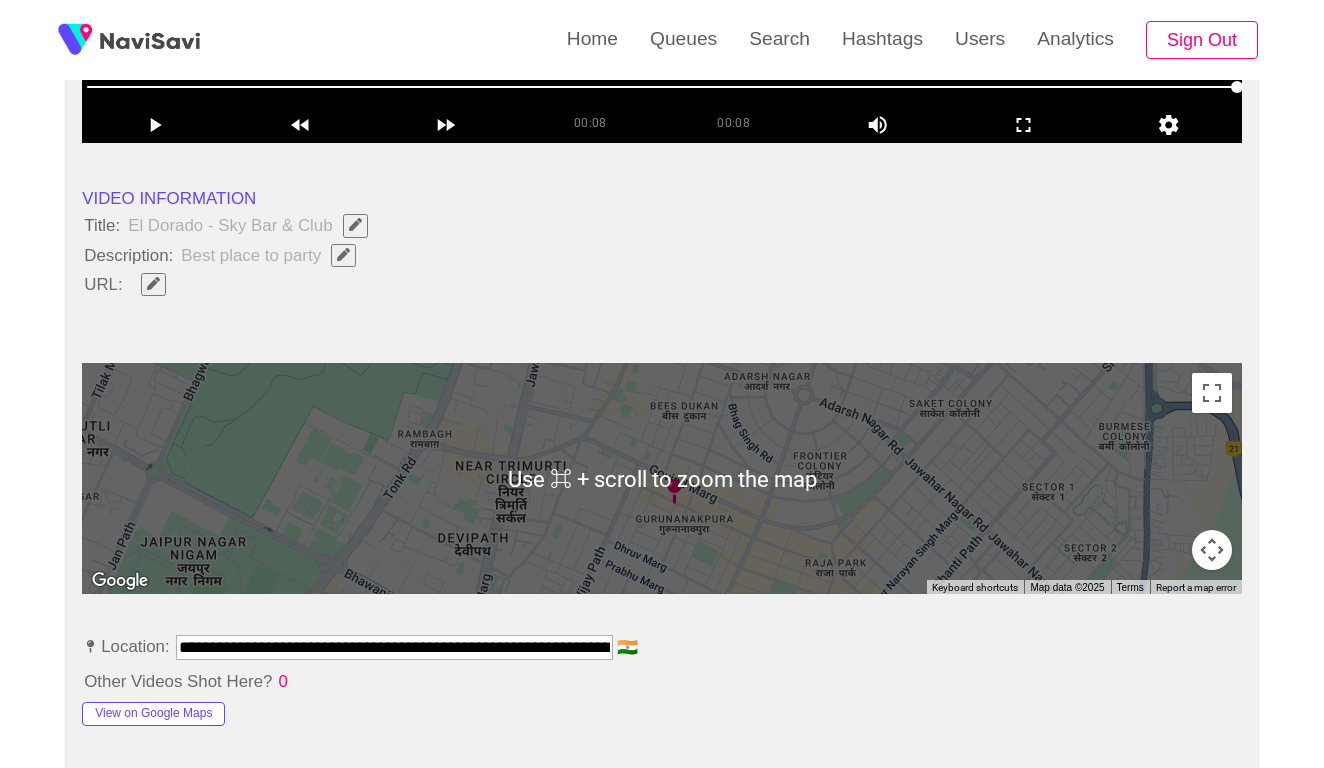 click 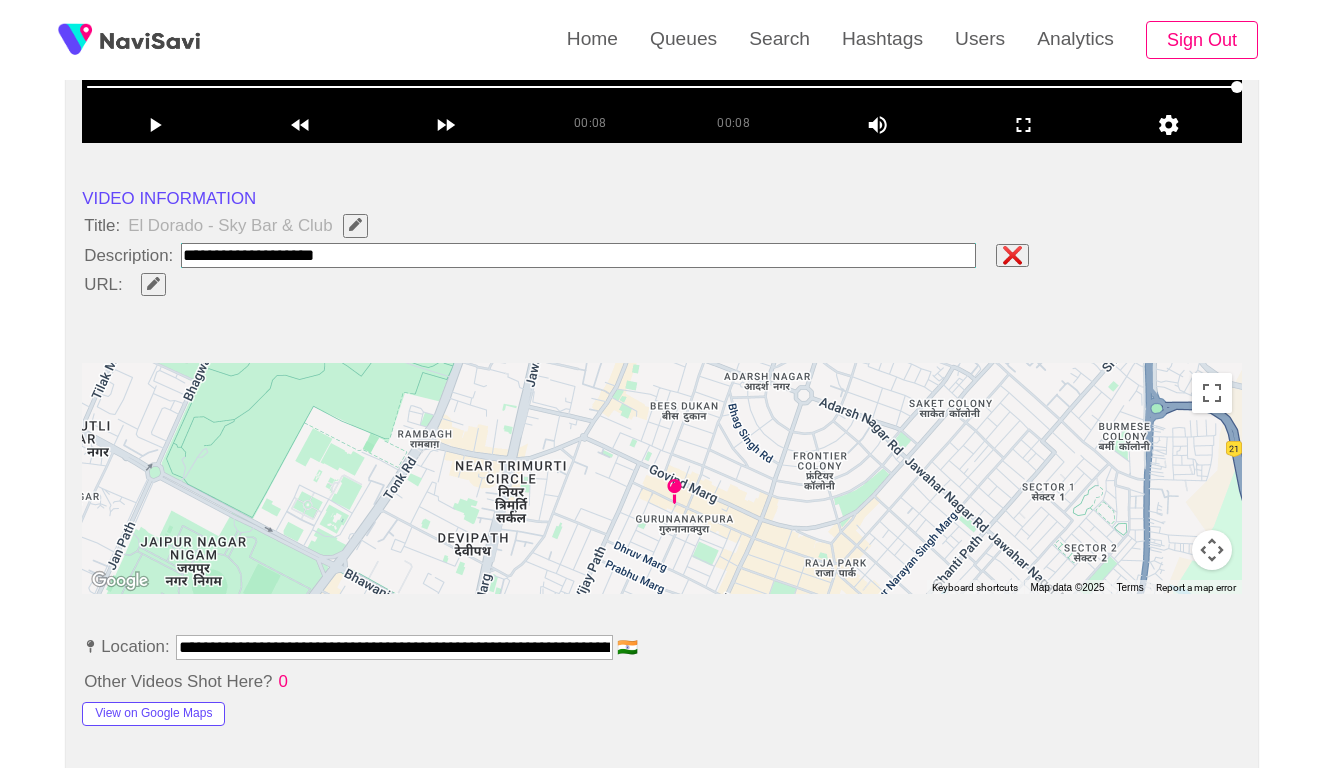 click at bounding box center (578, 255) 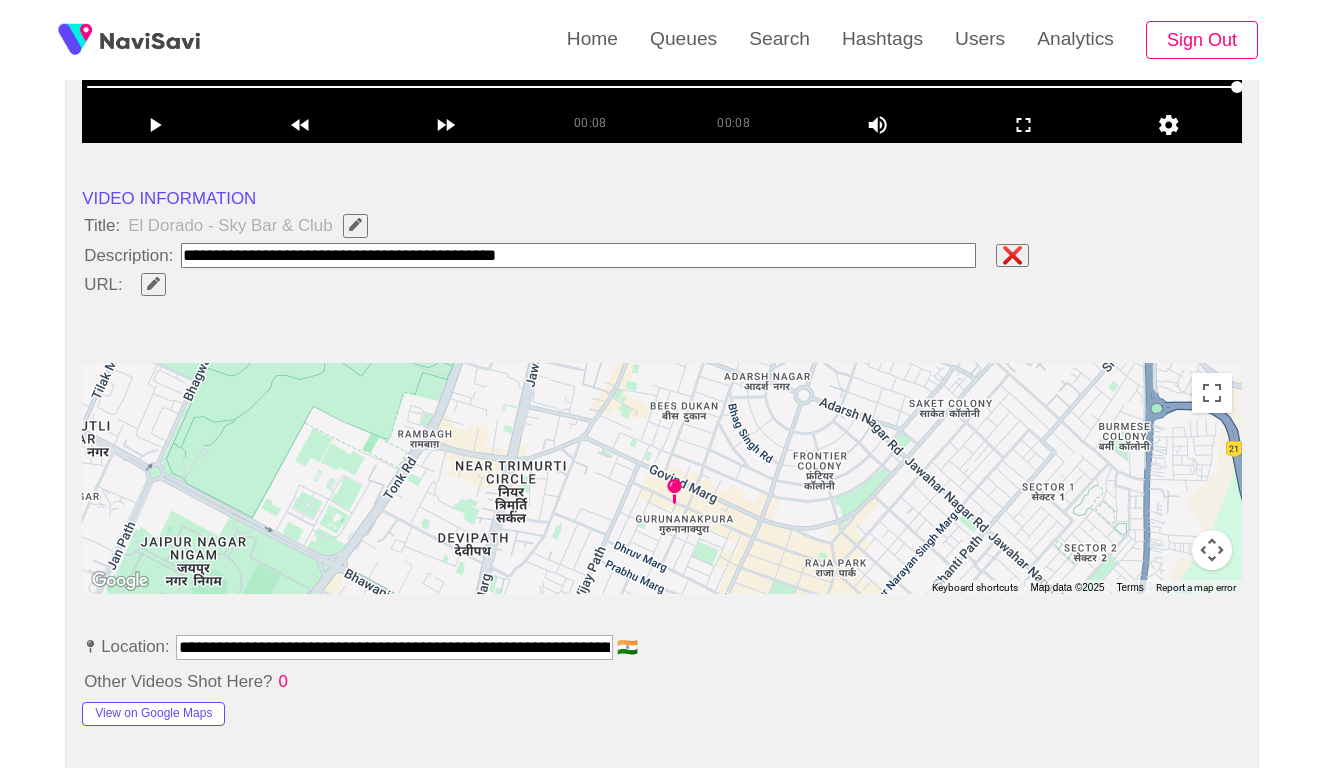 type on "**********" 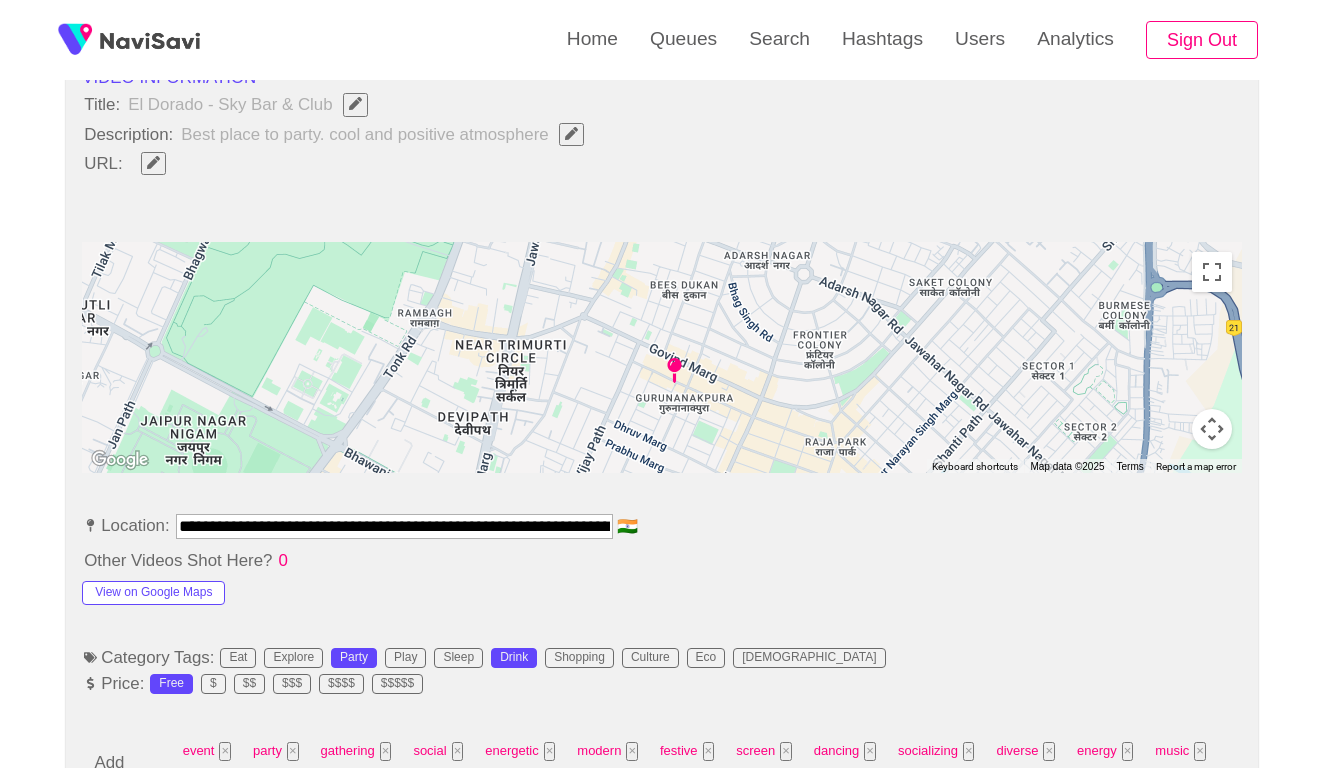 scroll, scrollTop: 824, scrollLeft: 0, axis: vertical 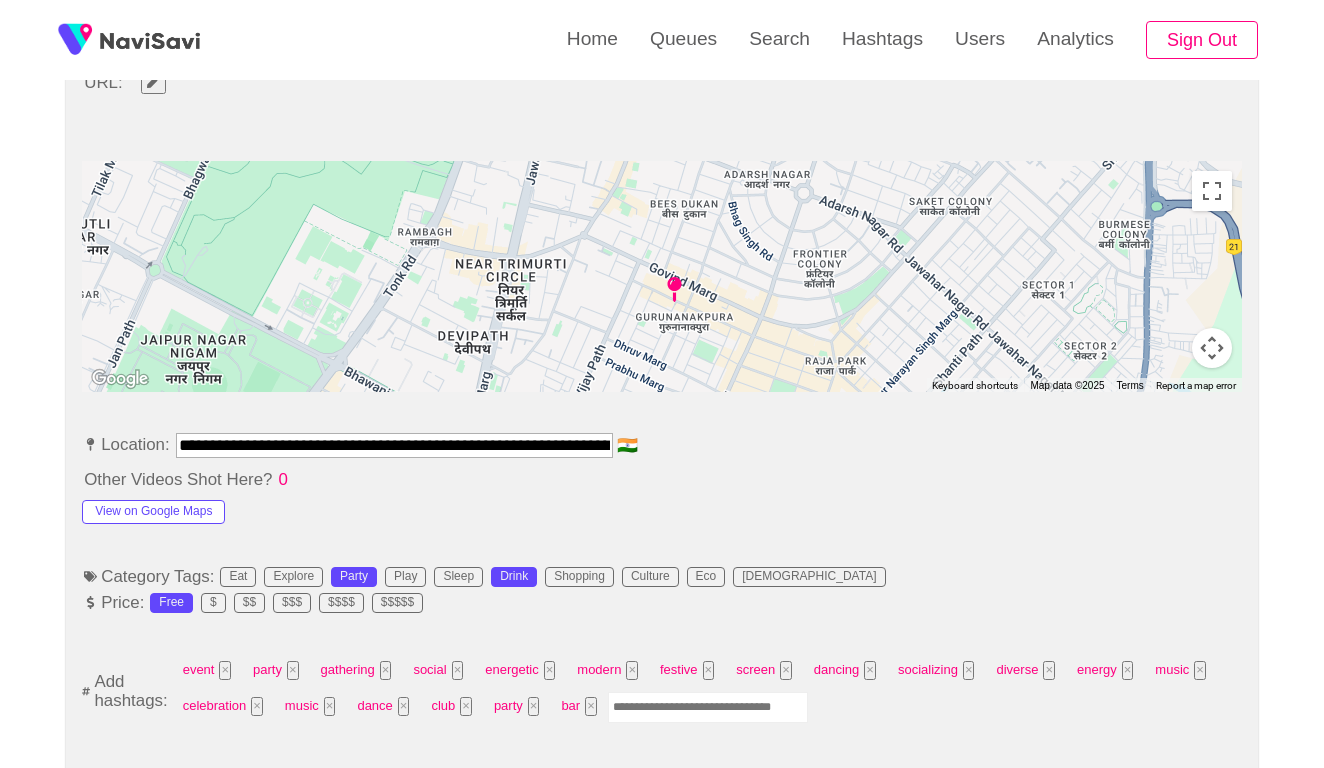 click on "**********" at bounding box center [394, 445] 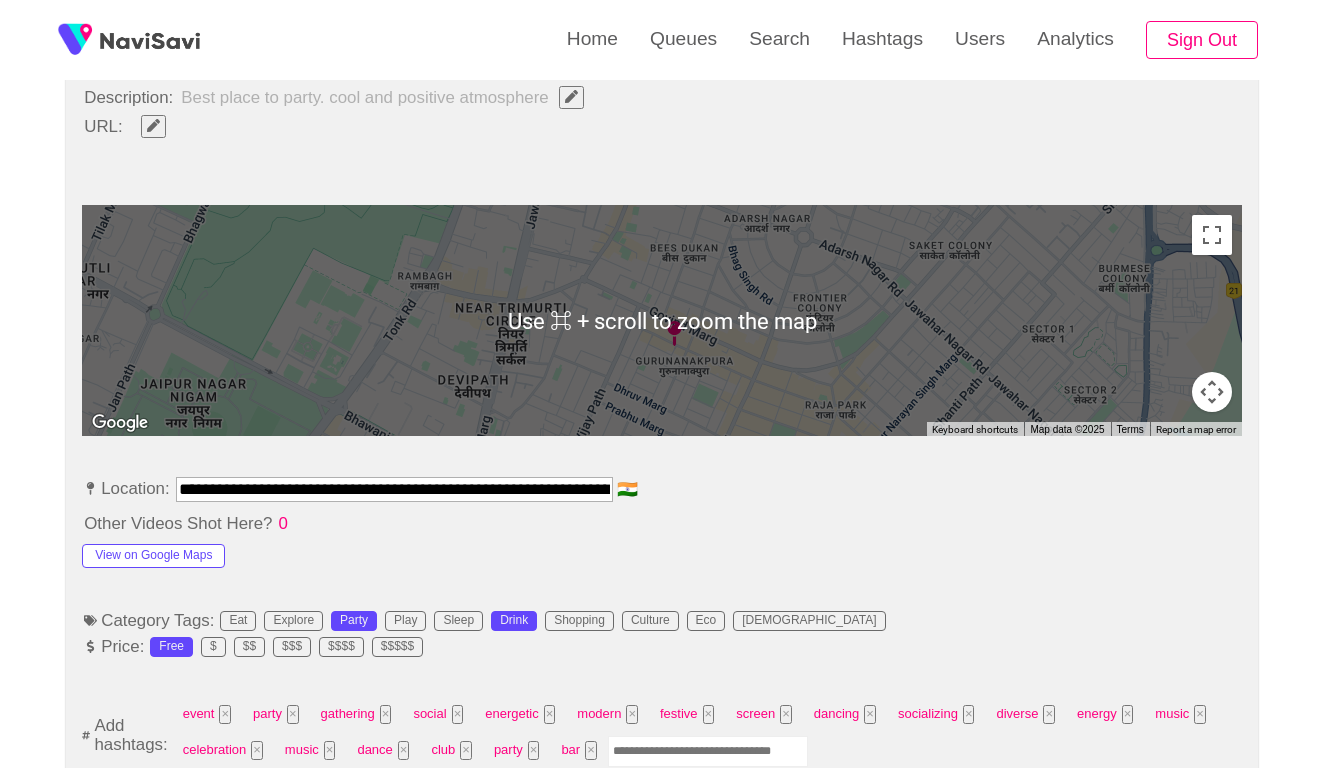 scroll, scrollTop: 711, scrollLeft: 0, axis: vertical 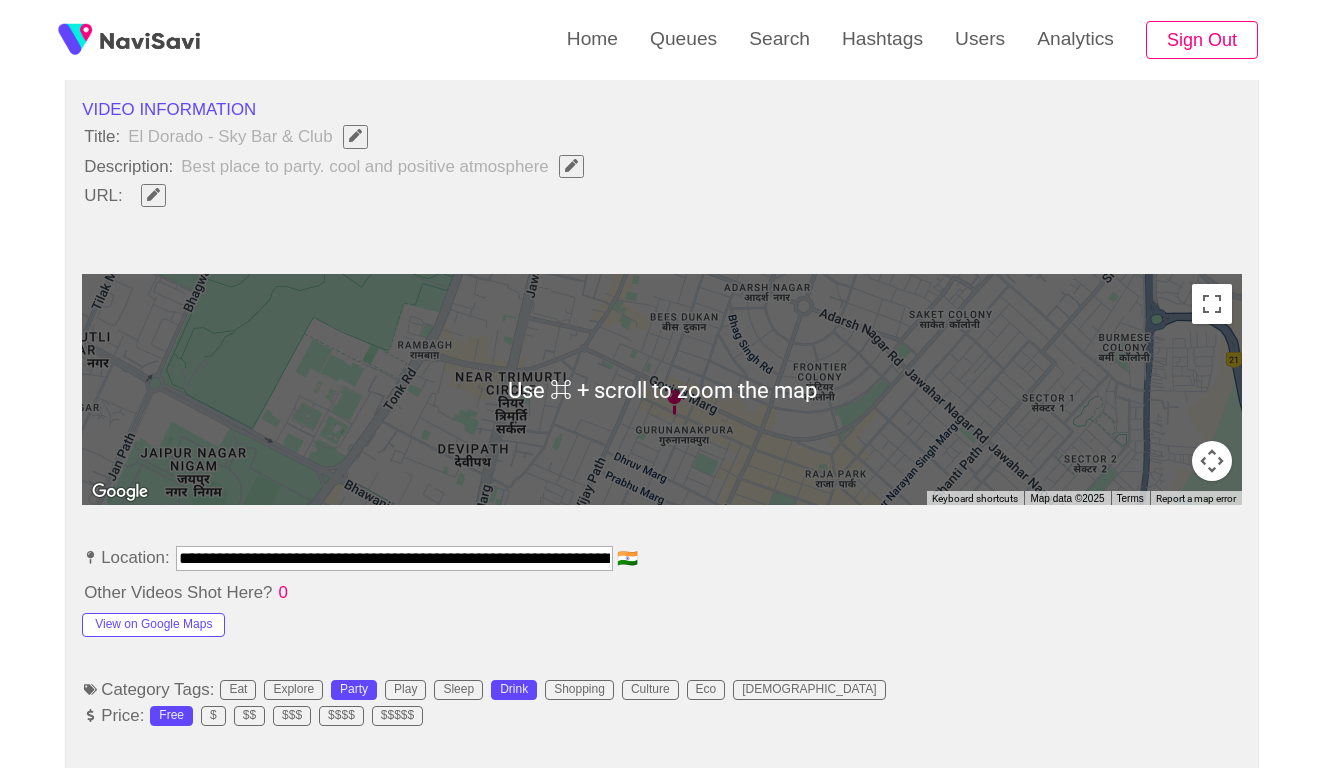 click 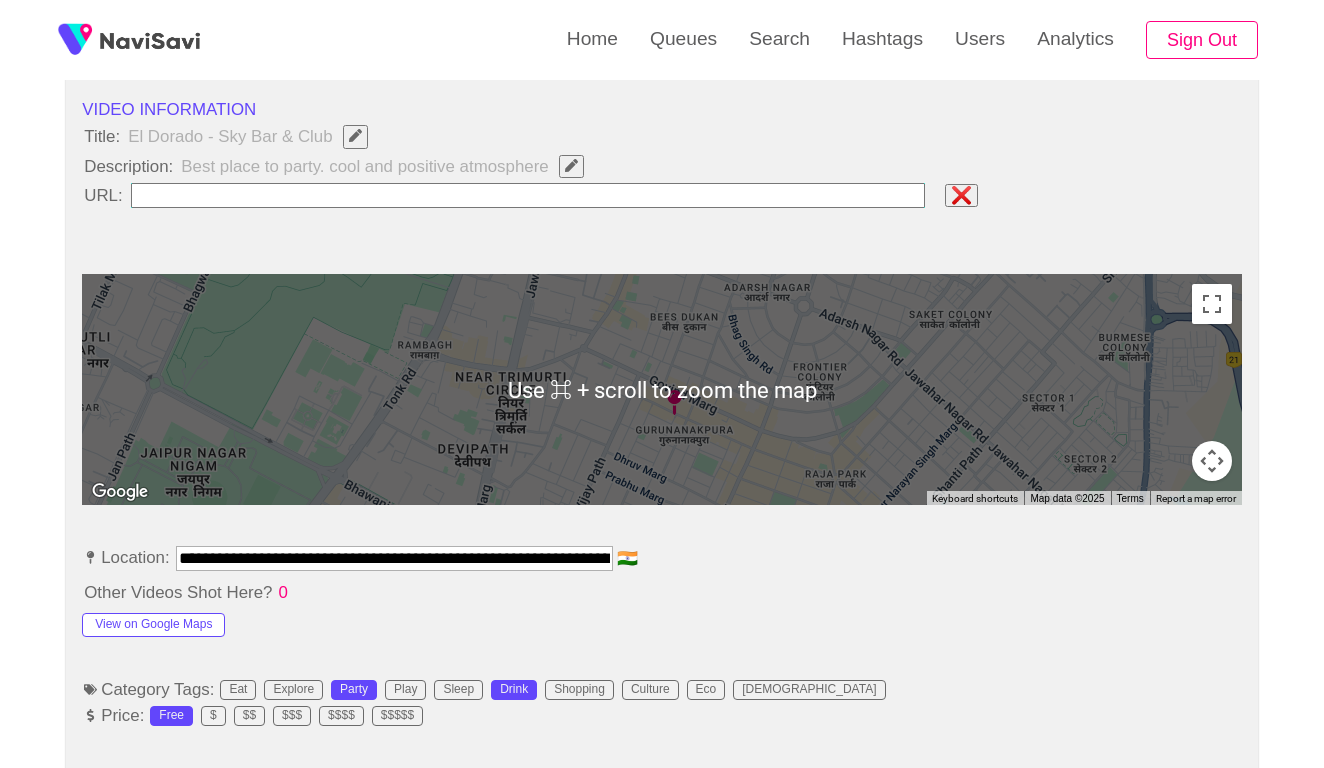 type on "**********" 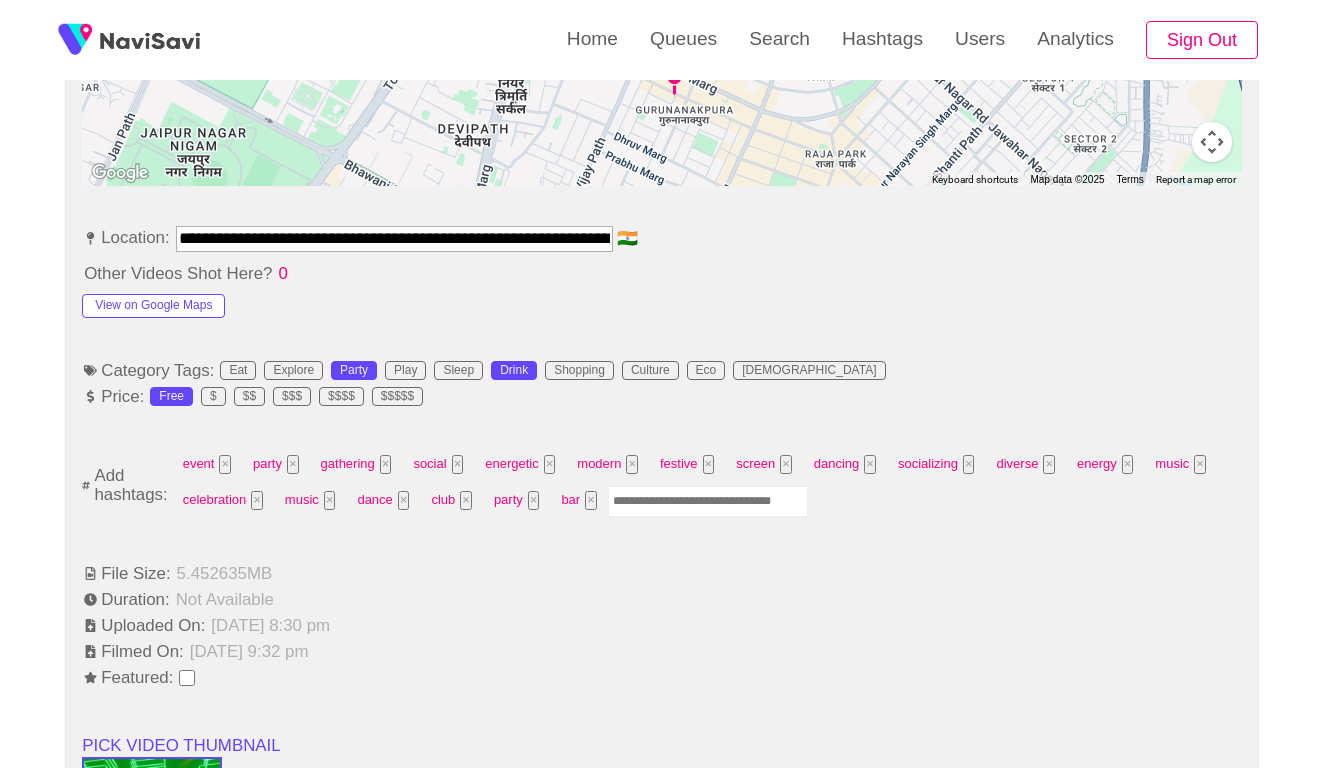 scroll, scrollTop: 1382, scrollLeft: 0, axis: vertical 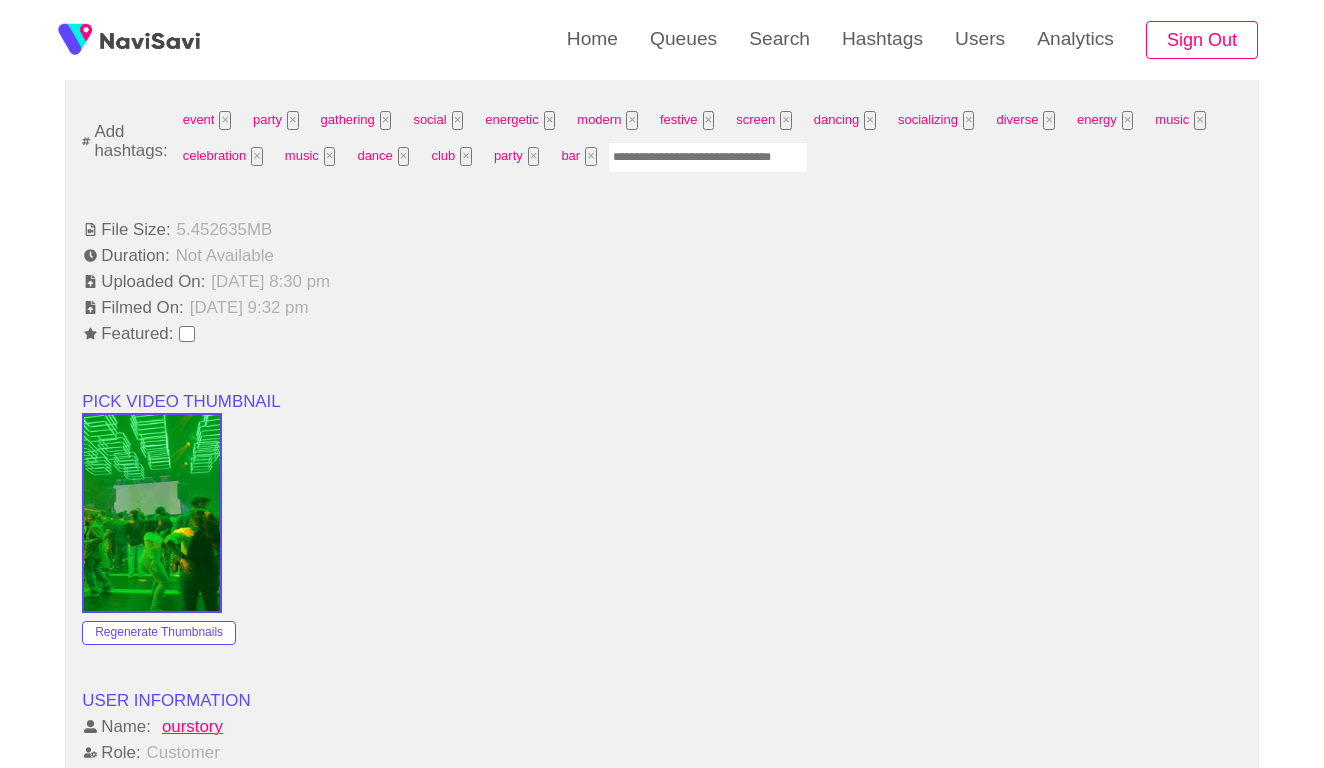 click at bounding box center (708, 157) 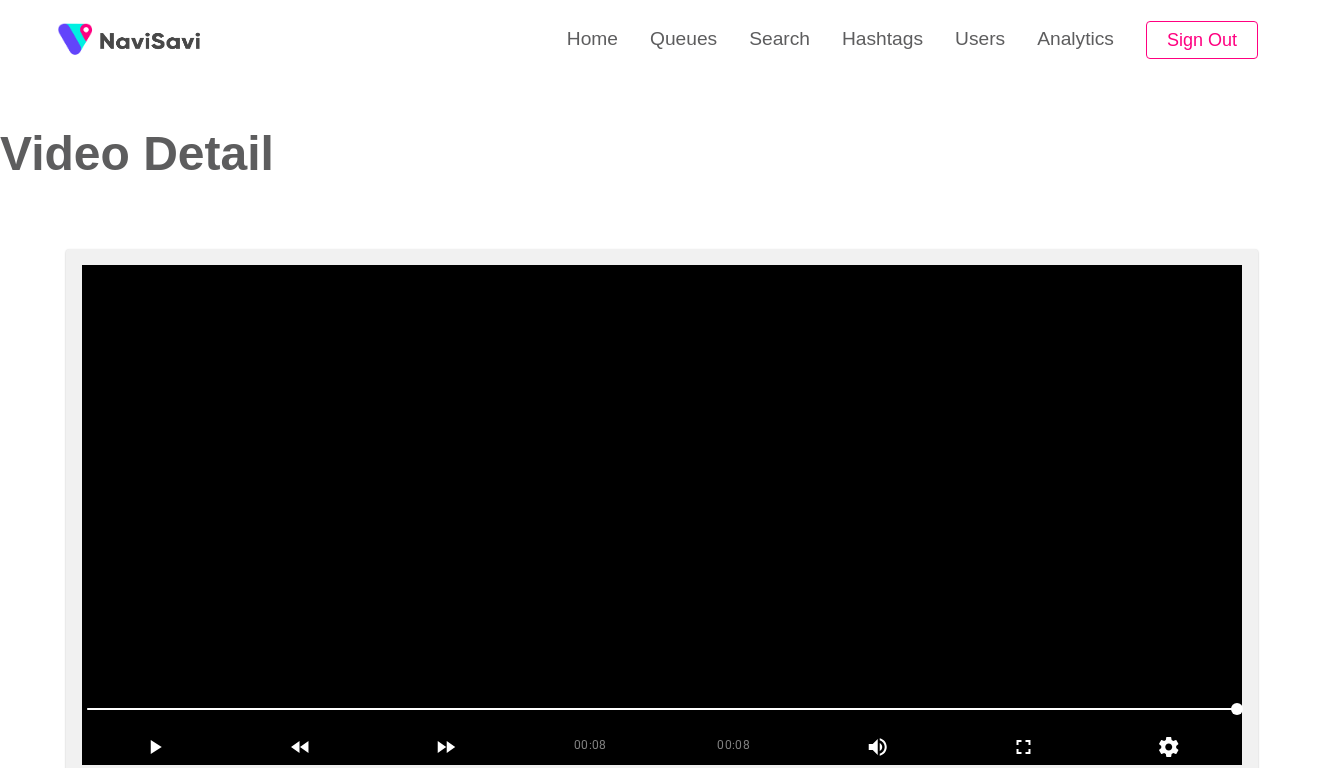 scroll, scrollTop: -1, scrollLeft: 0, axis: vertical 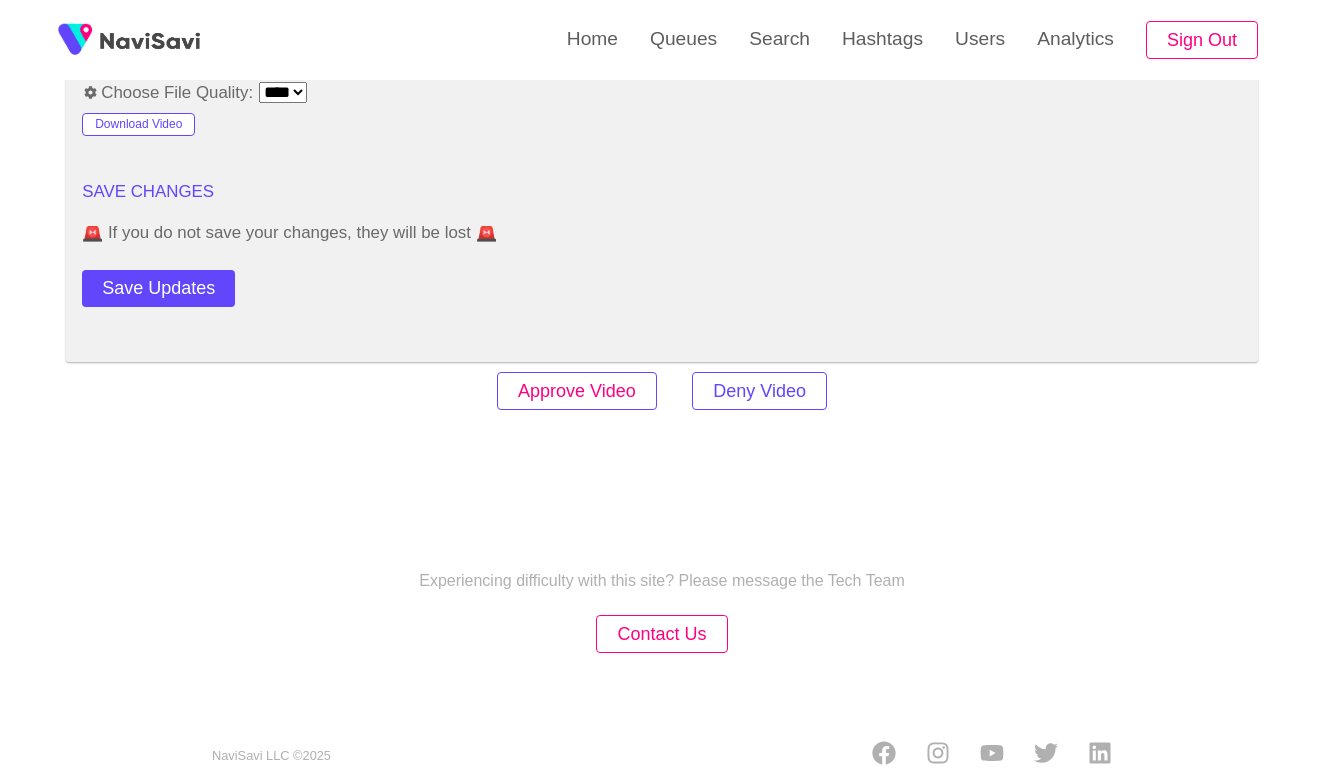 click on "Approve Video" at bounding box center (577, 391) 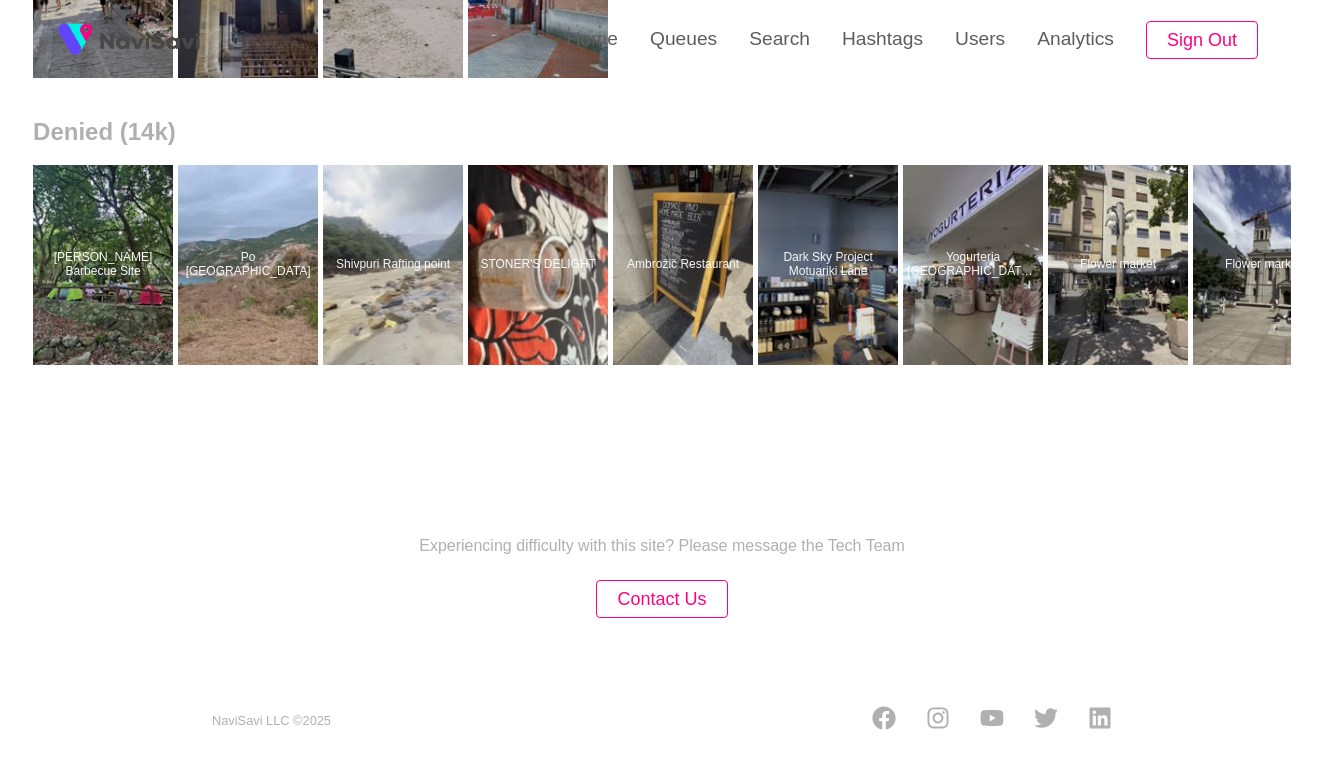 scroll, scrollTop: 0, scrollLeft: 0, axis: both 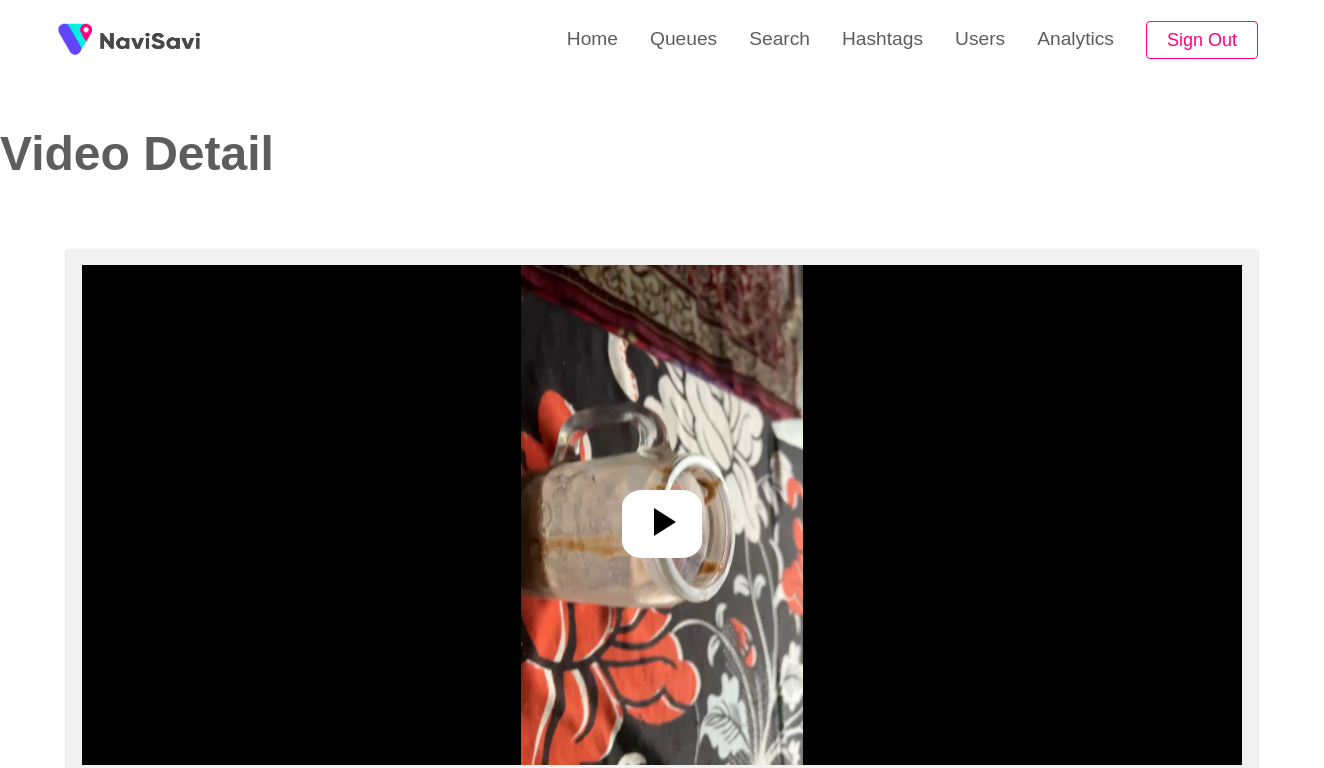select on "**********" 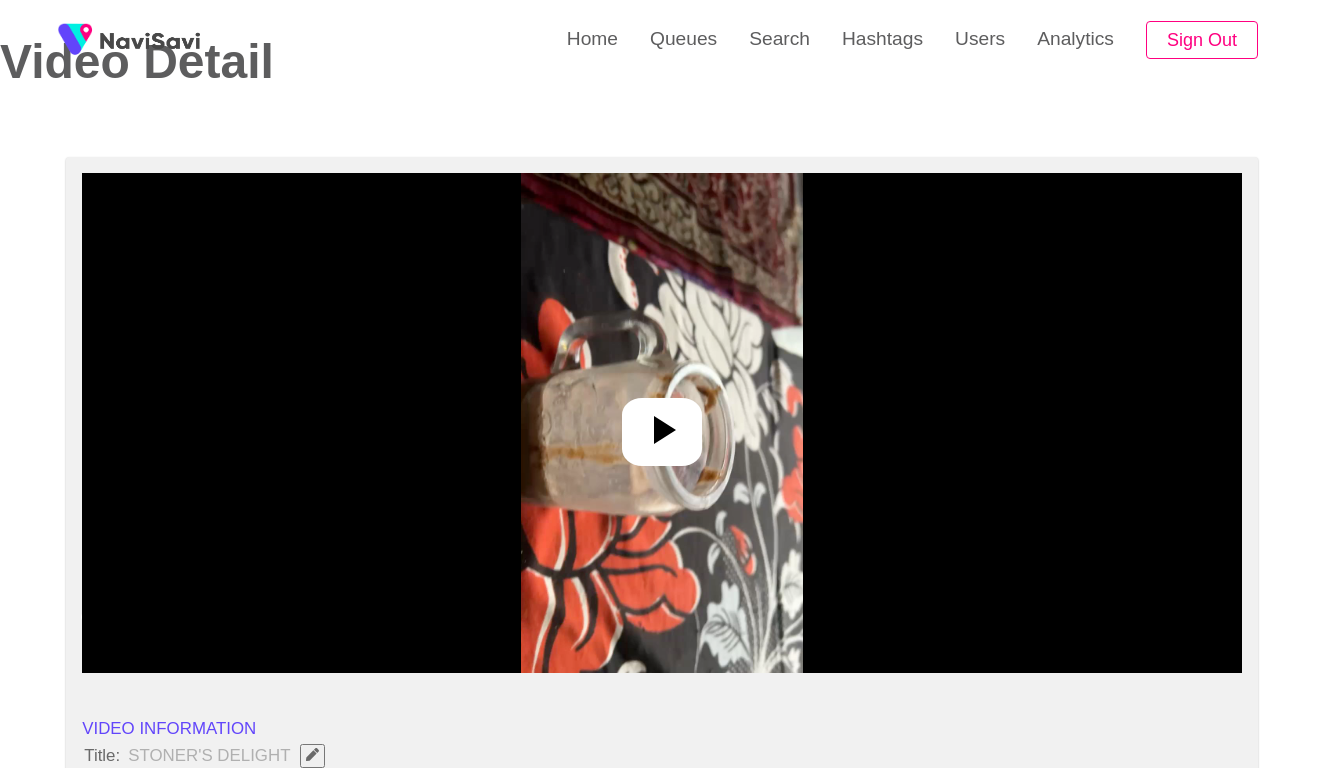 scroll, scrollTop: 147, scrollLeft: 0, axis: vertical 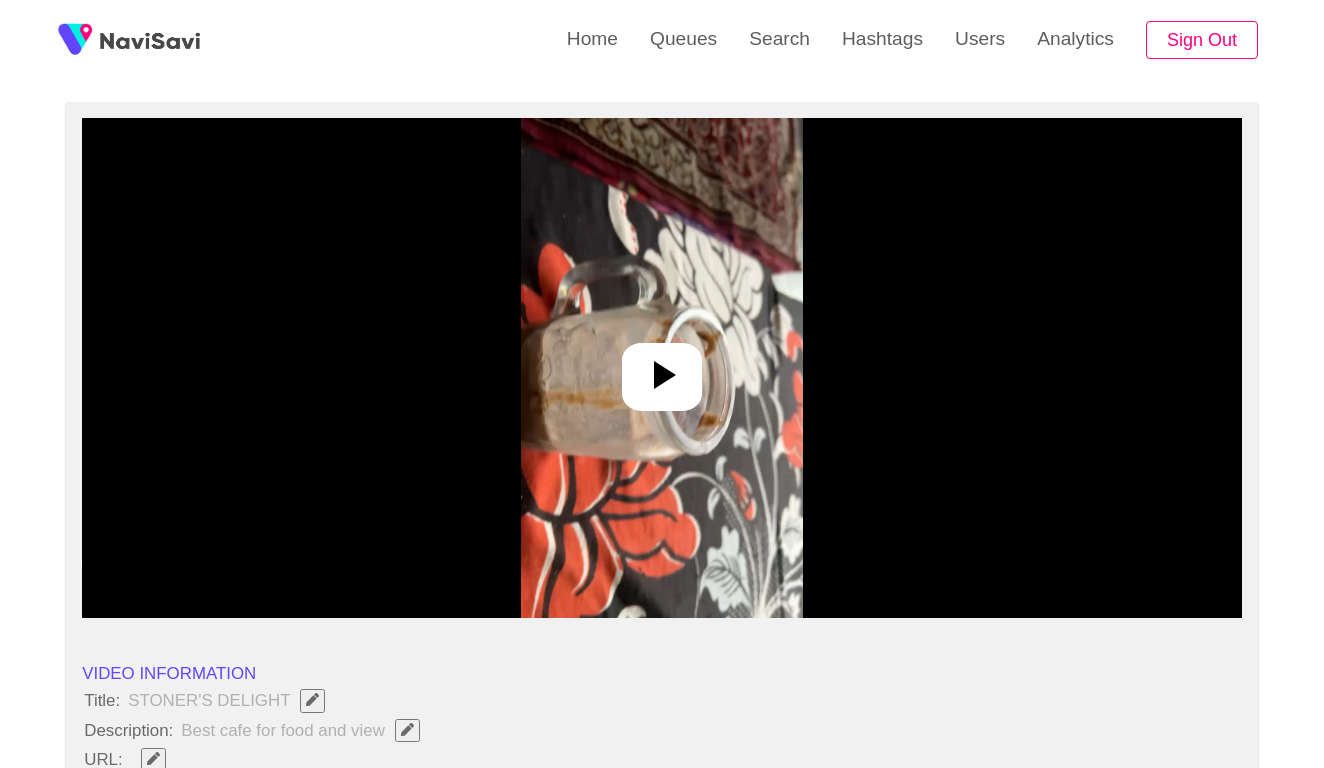 click at bounding box center (662, 368) 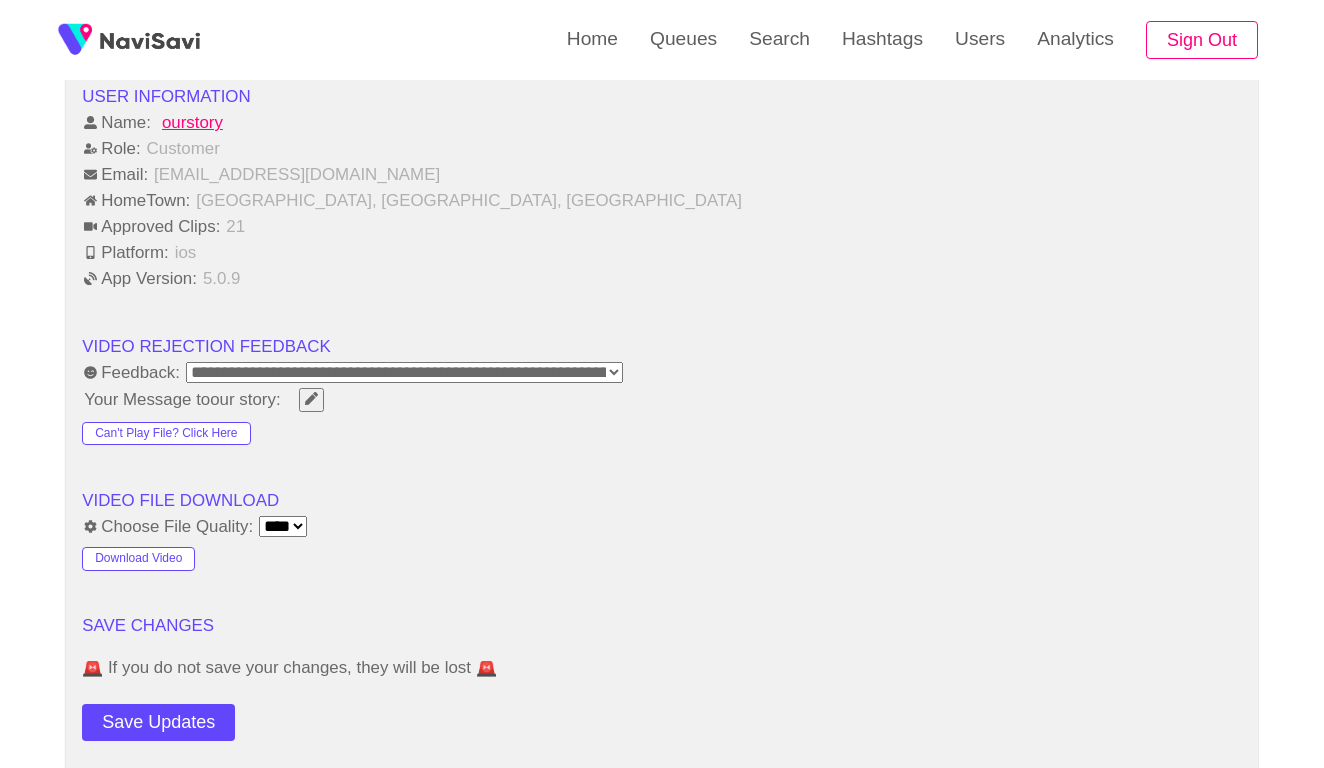 scroll, scrollTop: 1978, scrollLeft: 0, axis: vertical 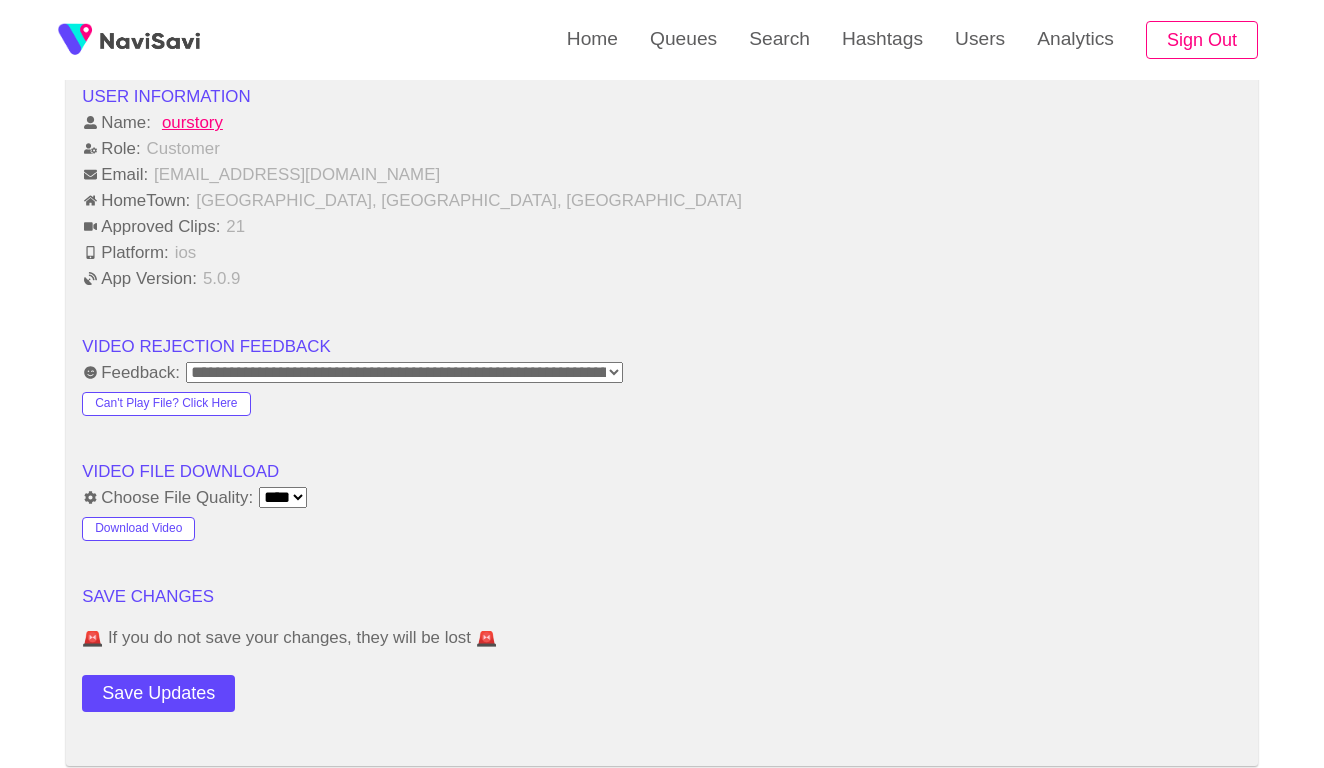 click on "VIDEO REJECTION FEEDBACK" at bounding box center [662, 346] 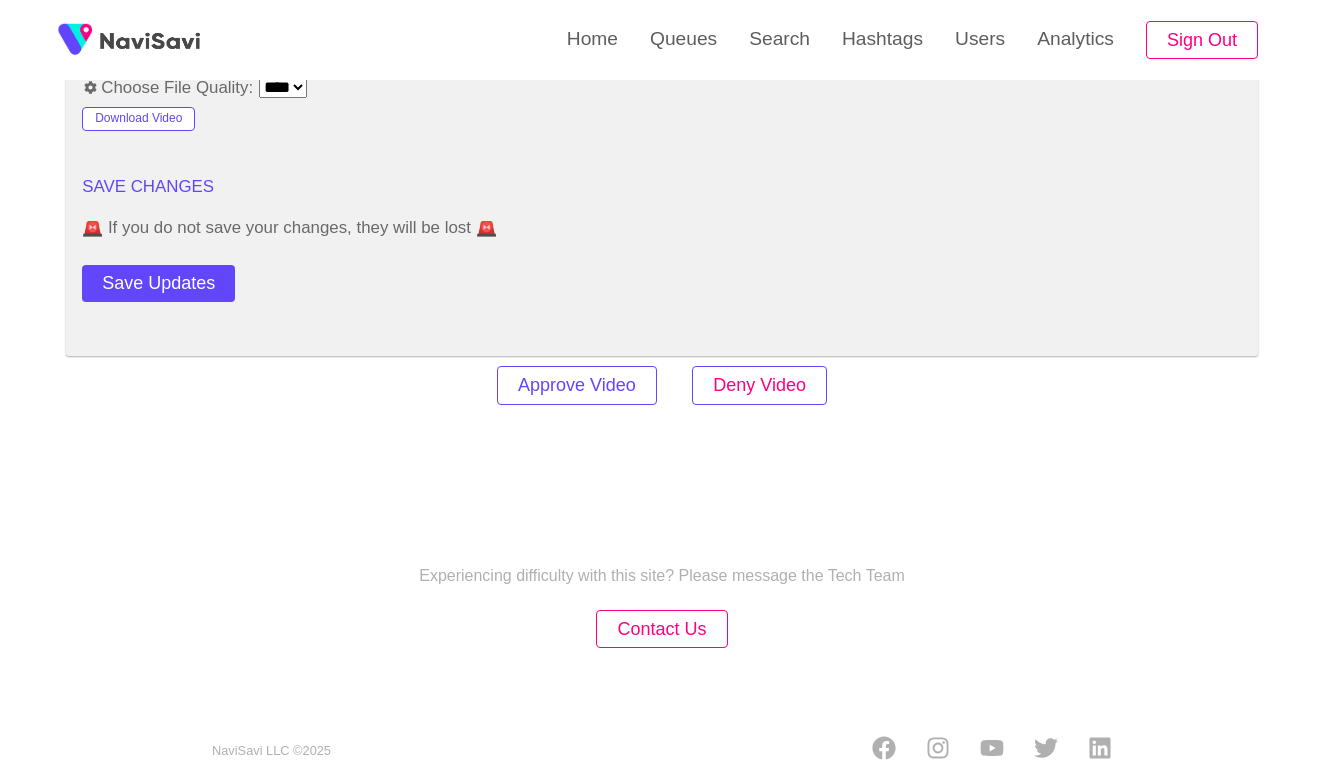 scroll, scrollTop: 2387, scrollLeft: 0, axis: vertical 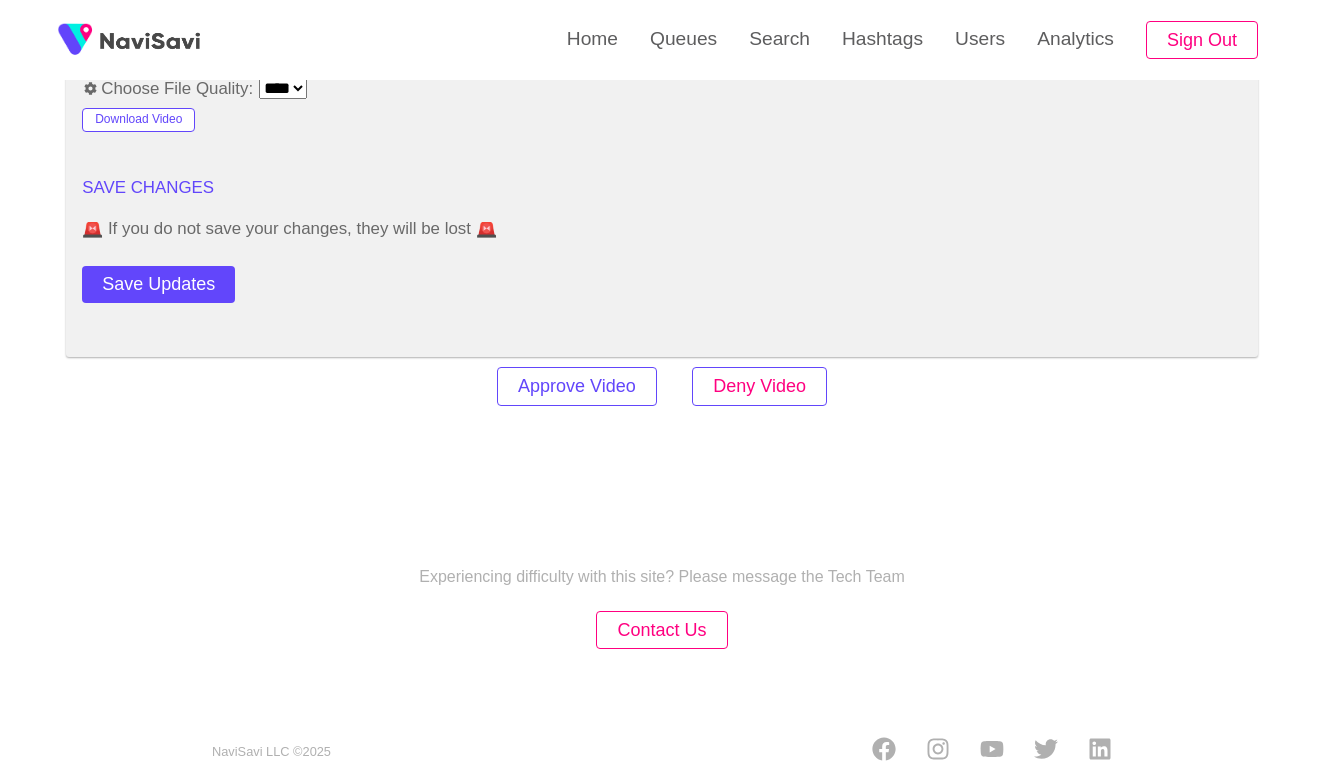 click on "Deny Video" at bounding box center (759, 386) 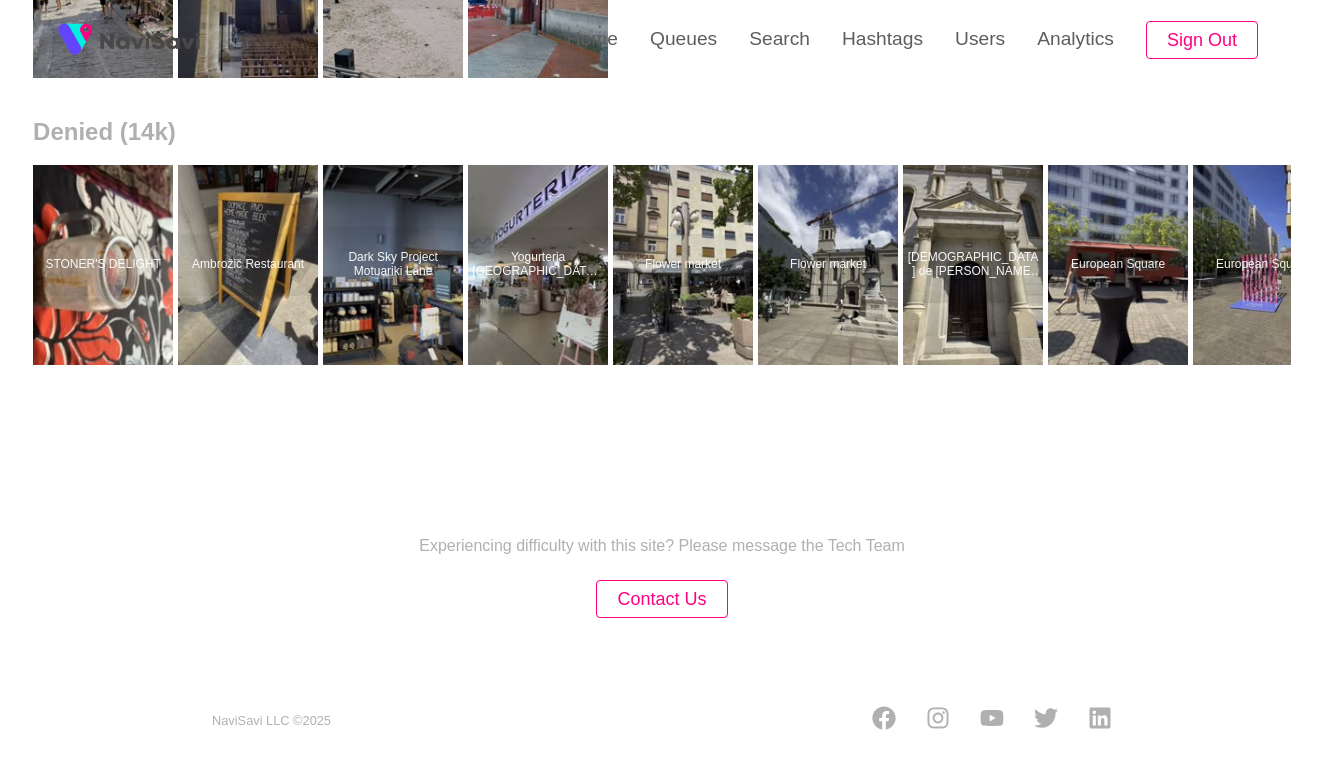scroll, scrollTop: 0, scrollLeft: 0, axis: both 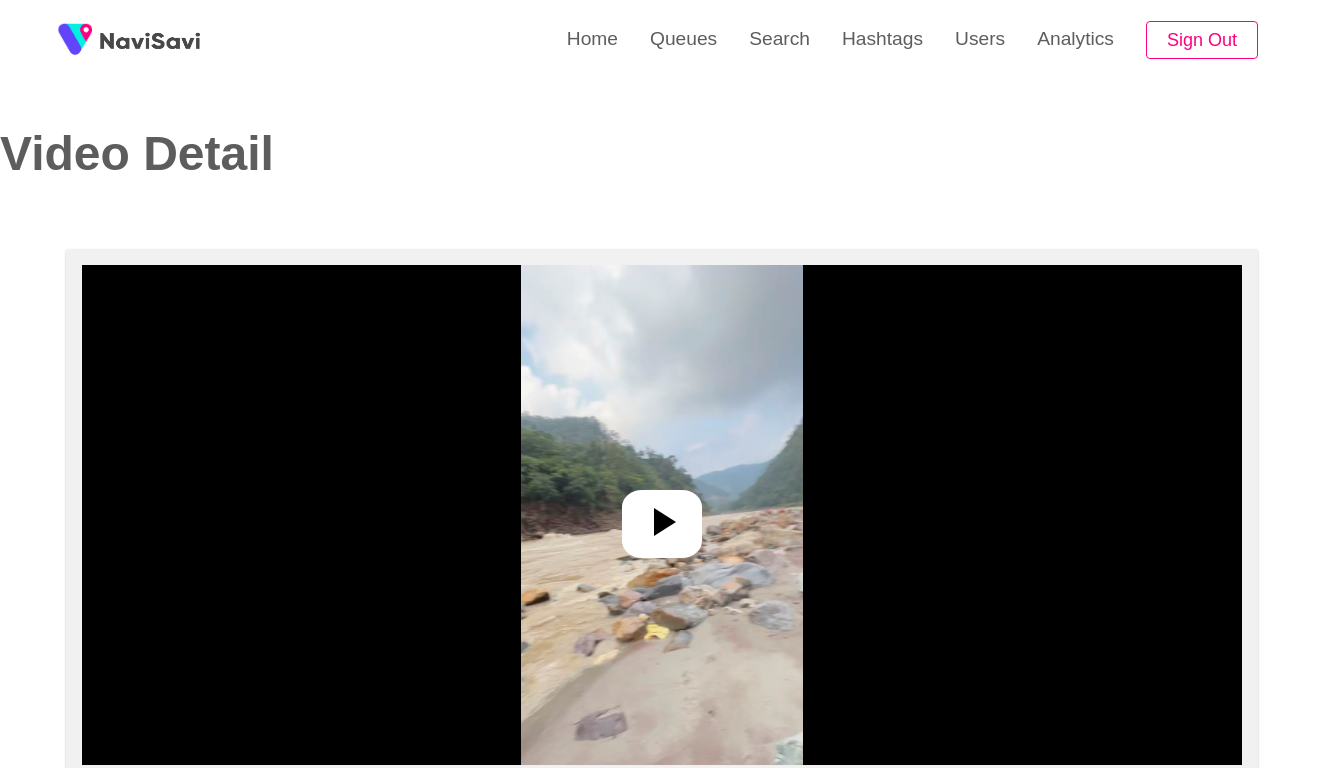 select on "**********" 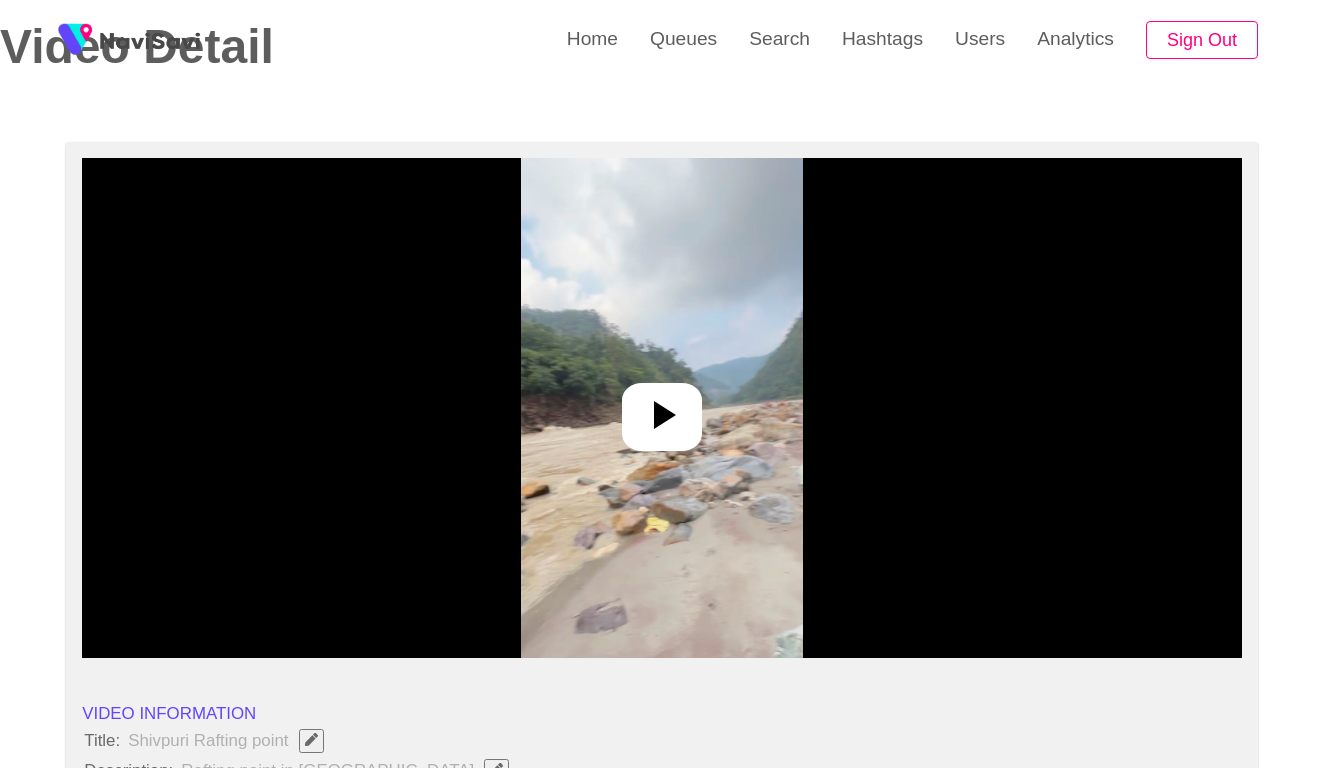 scroll, scrollTop: 241, scrollLeft: 0, axis: vertical 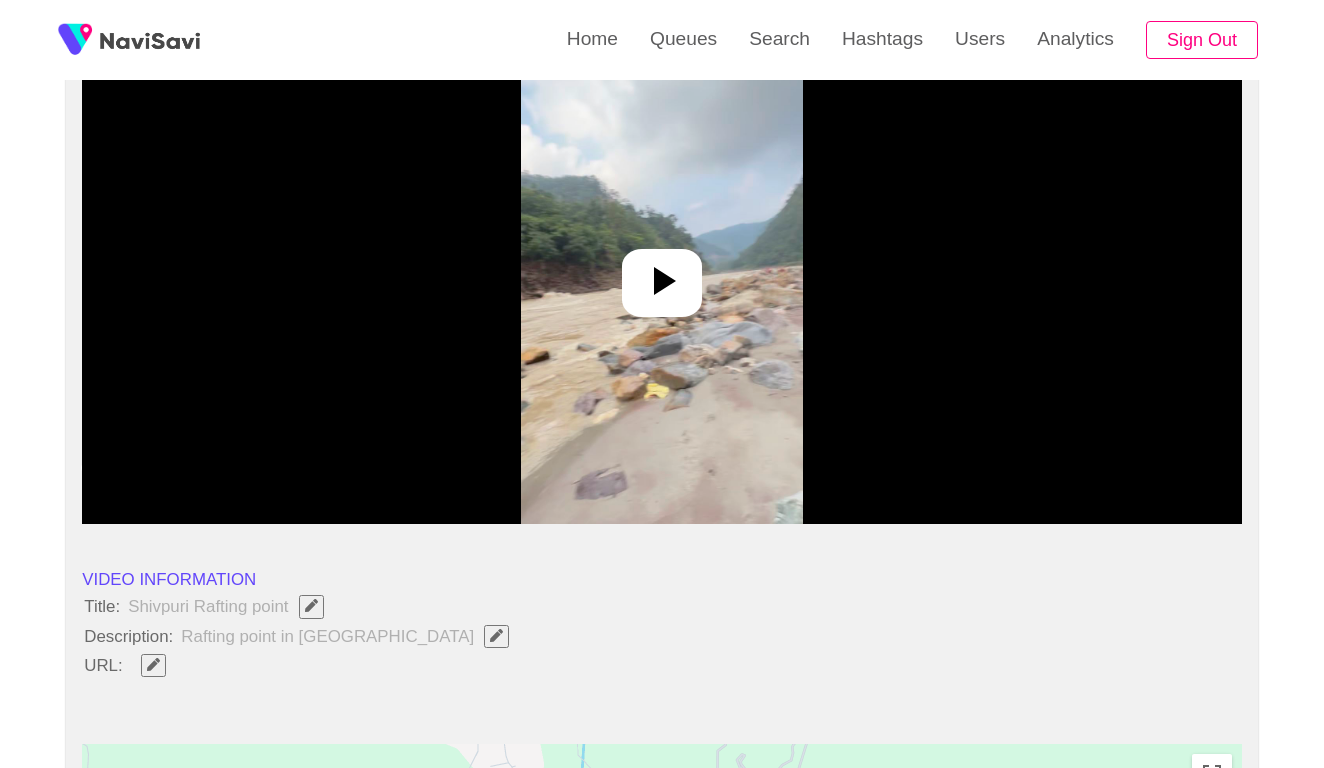 click at bounding box center (662, 274) 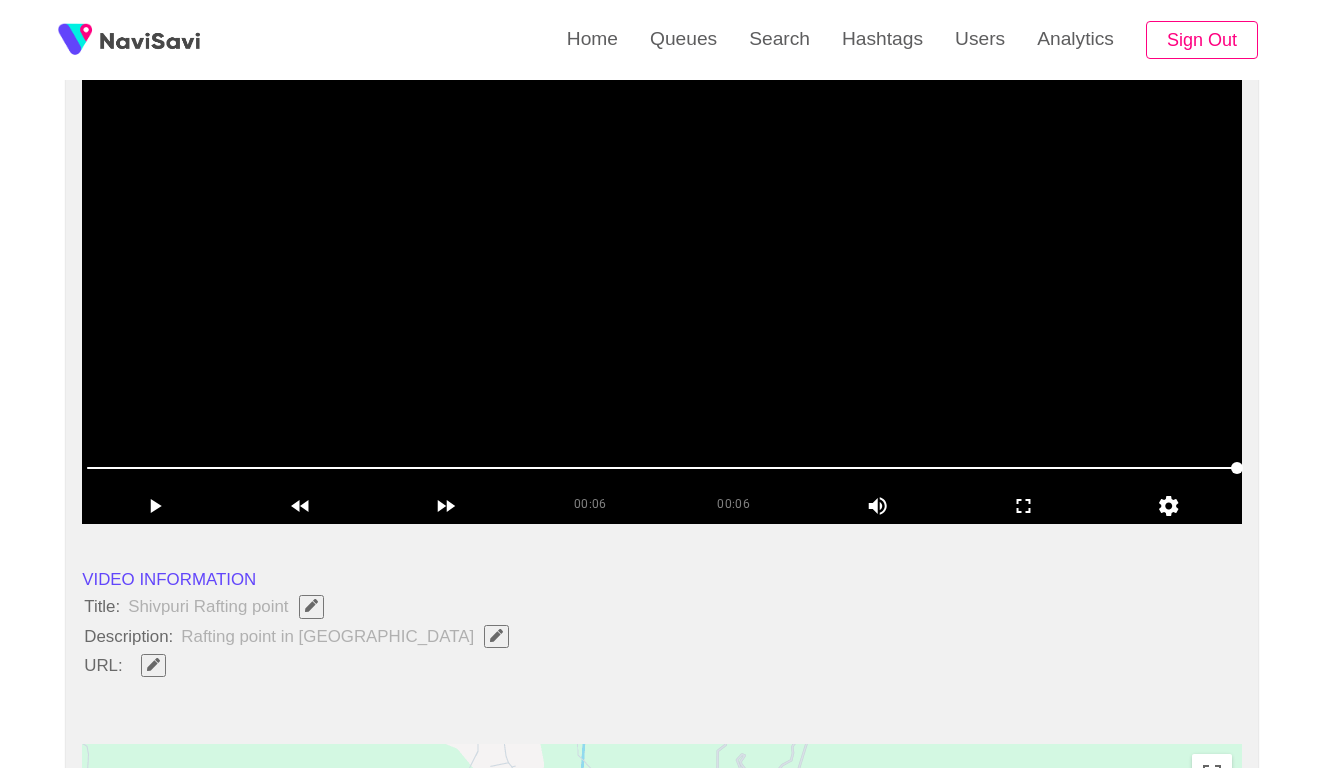 click at bounding box center (662, 274) 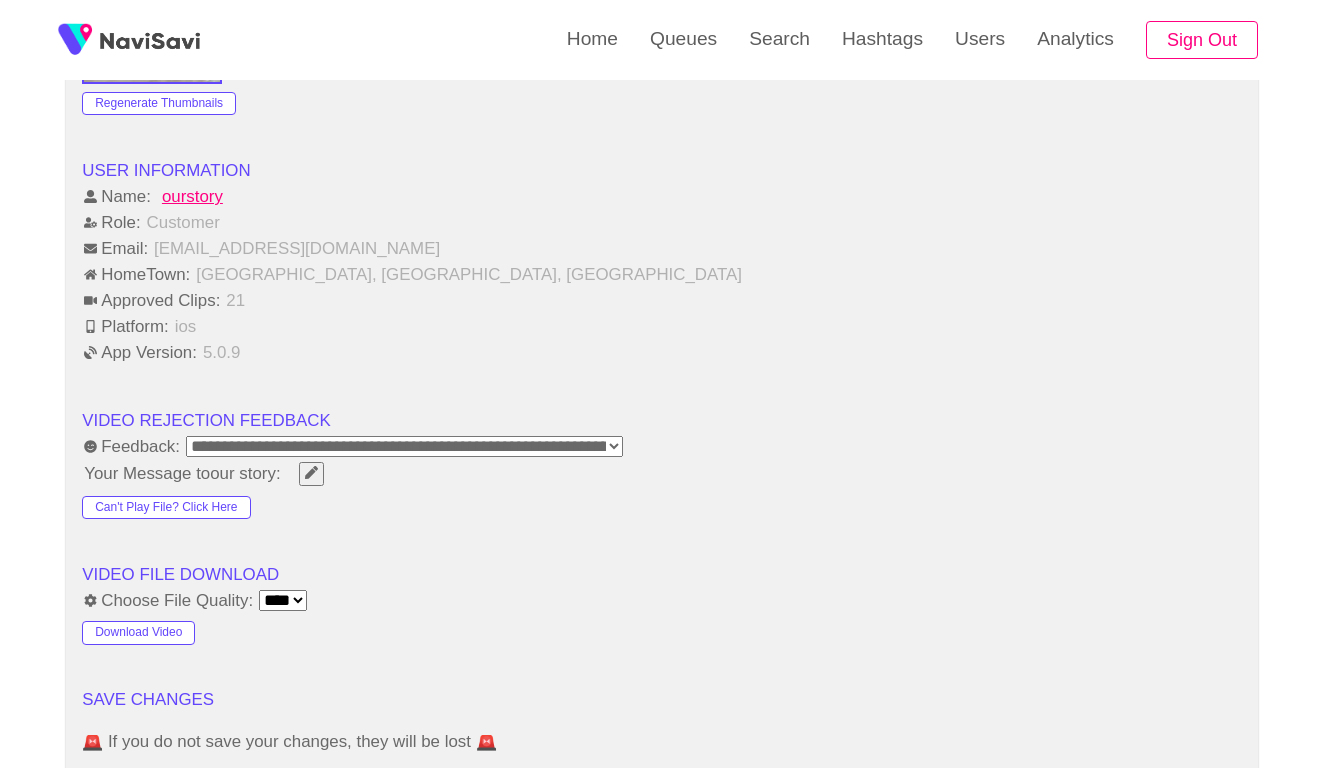 scroll, scrollTop: 2053, scrollLeft: 0, axis: vertical 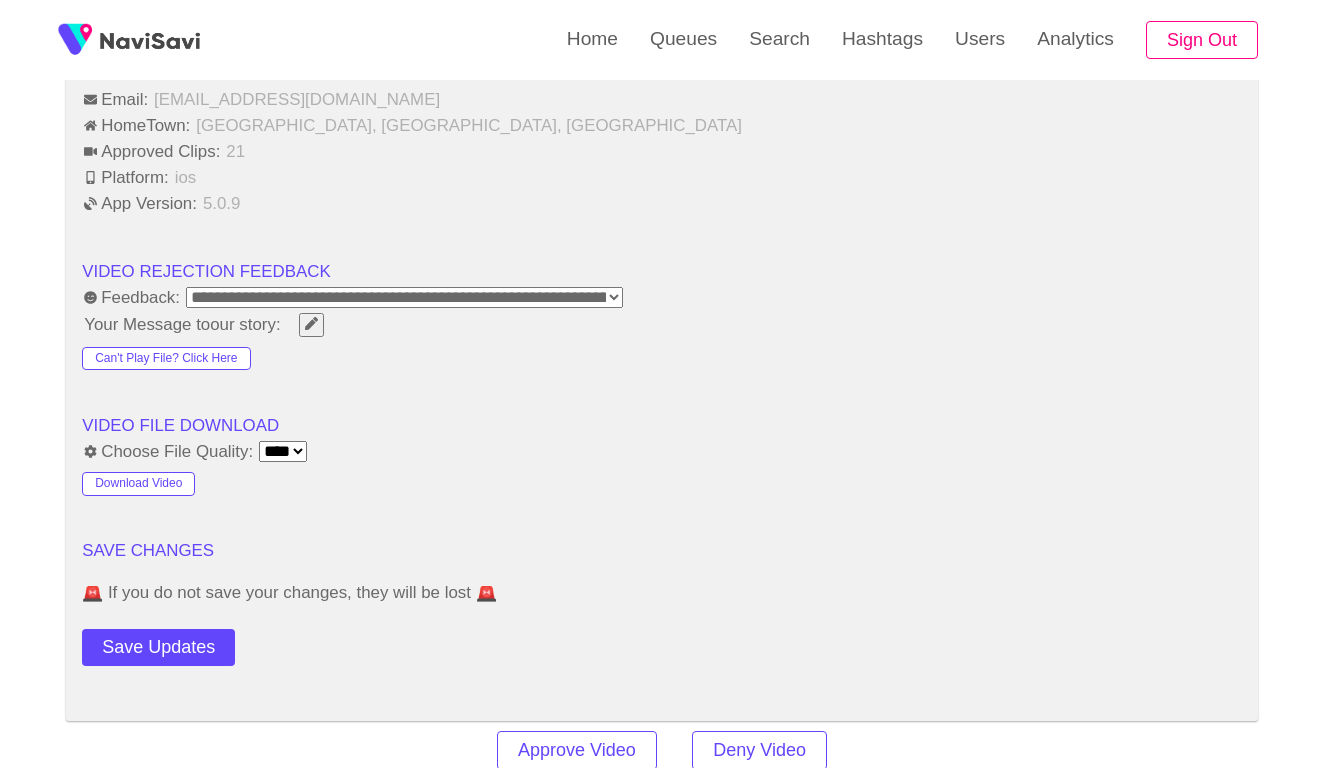 click at bounding box center [311, 323] 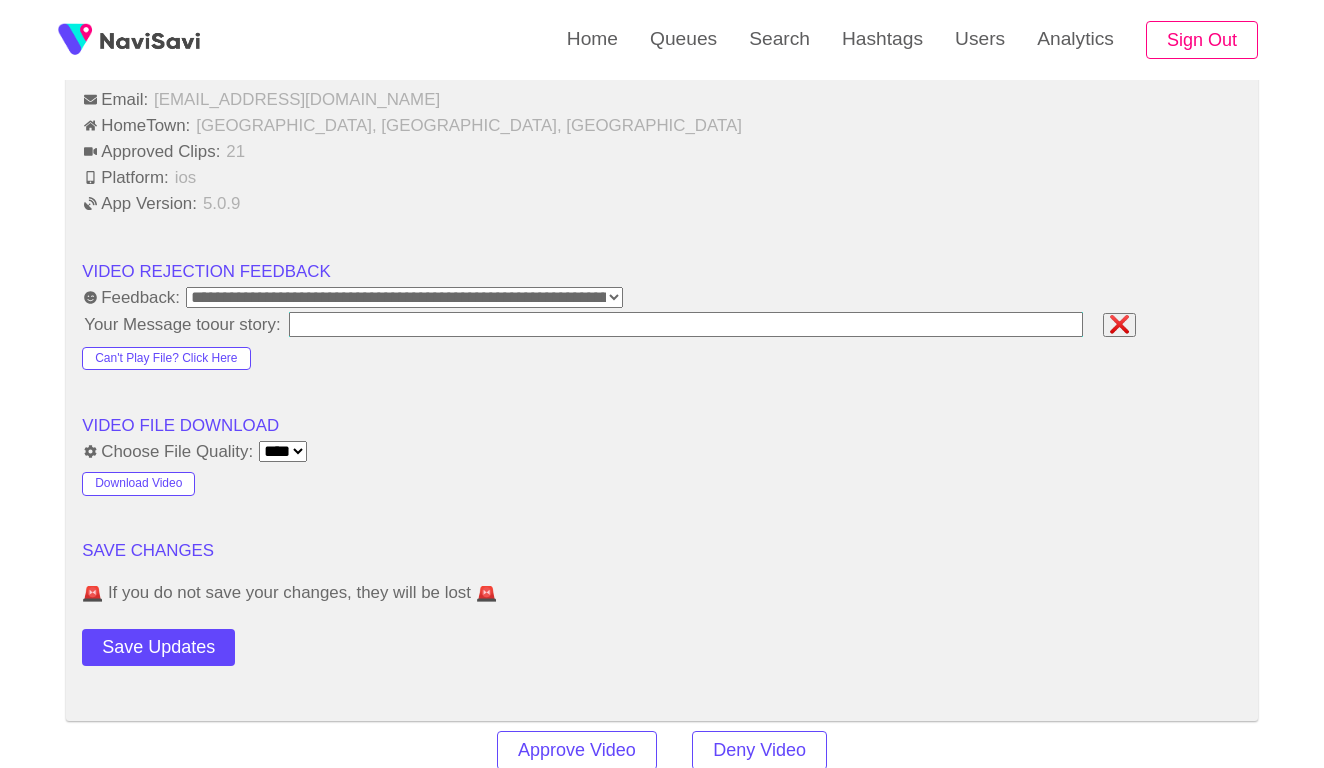 type on "**********" 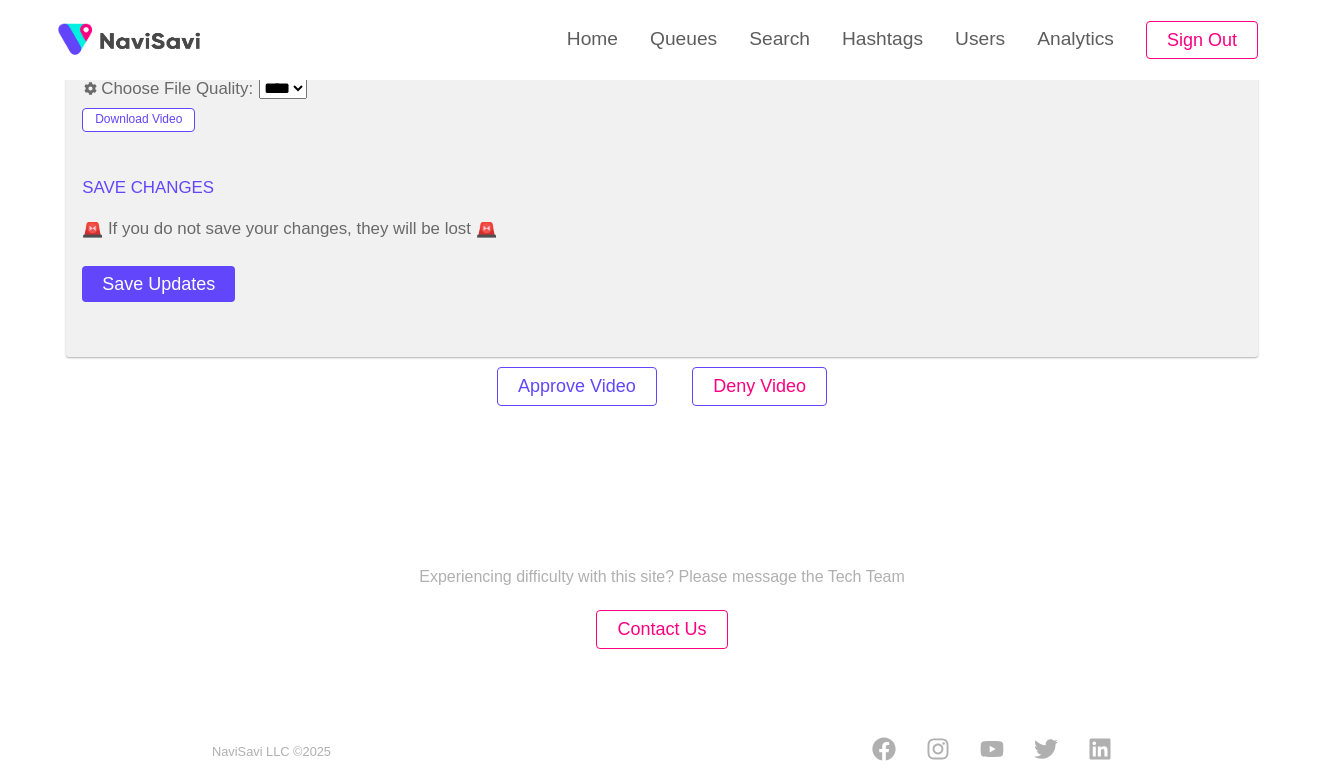scroll, scrollTop: 2427, scrollLeft: 0, axis: vertical 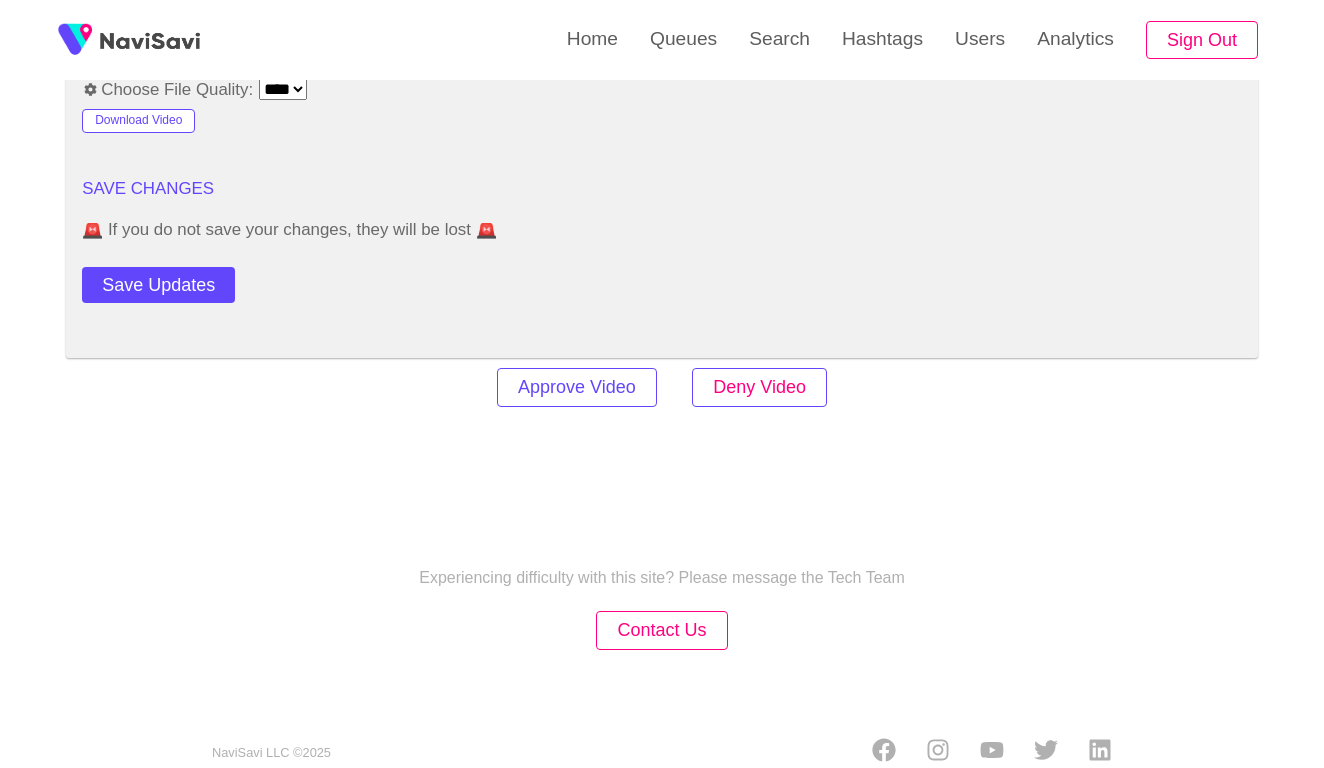 click on "Deny Video" at bounding box center [759, 387] 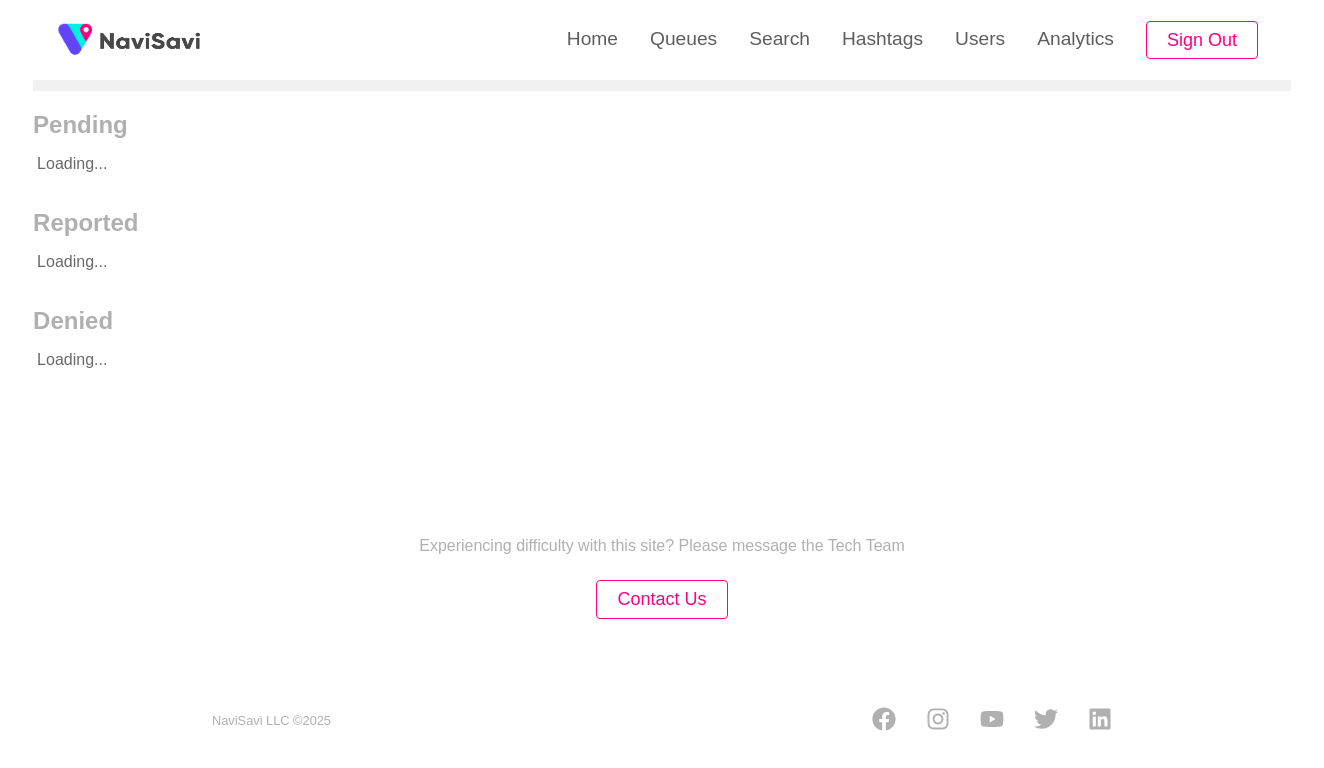 scroll, scrollTop: 0, scrollLeft: 0, axis: both 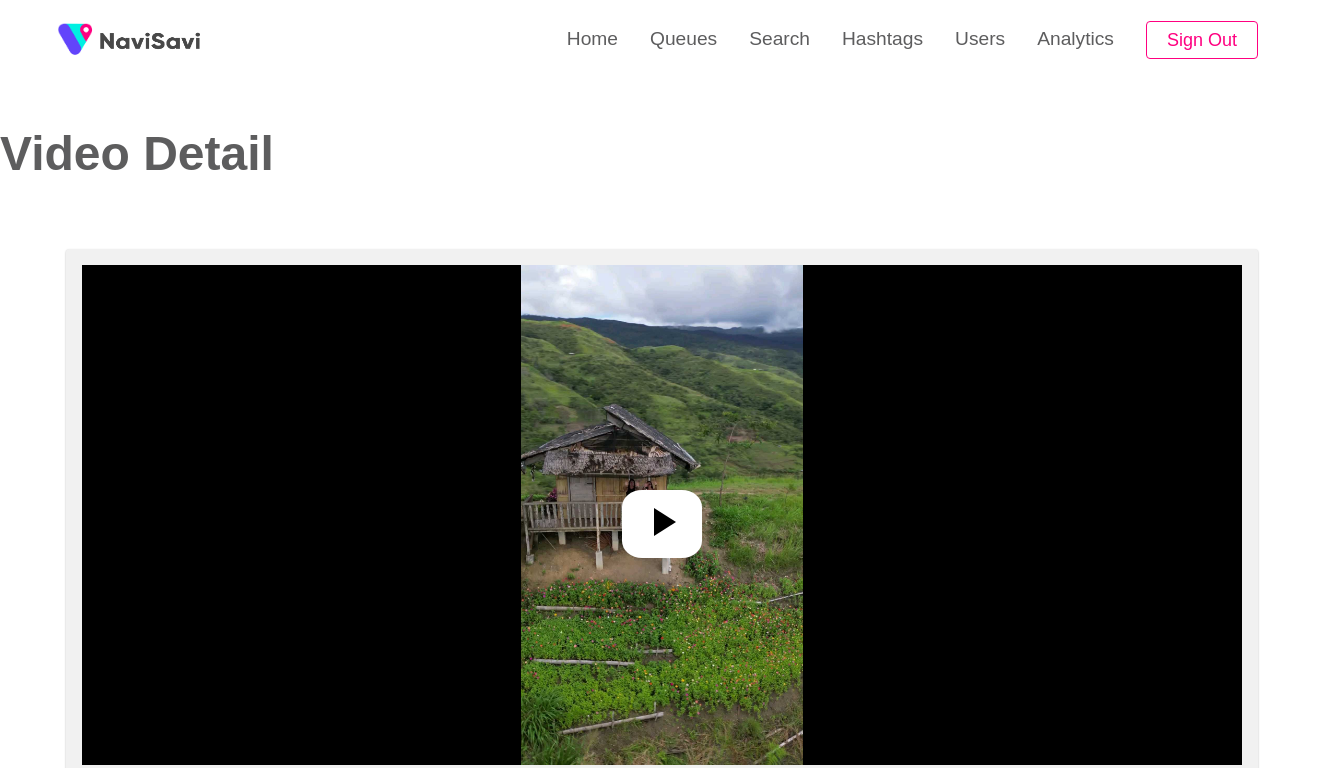 select on "**********" 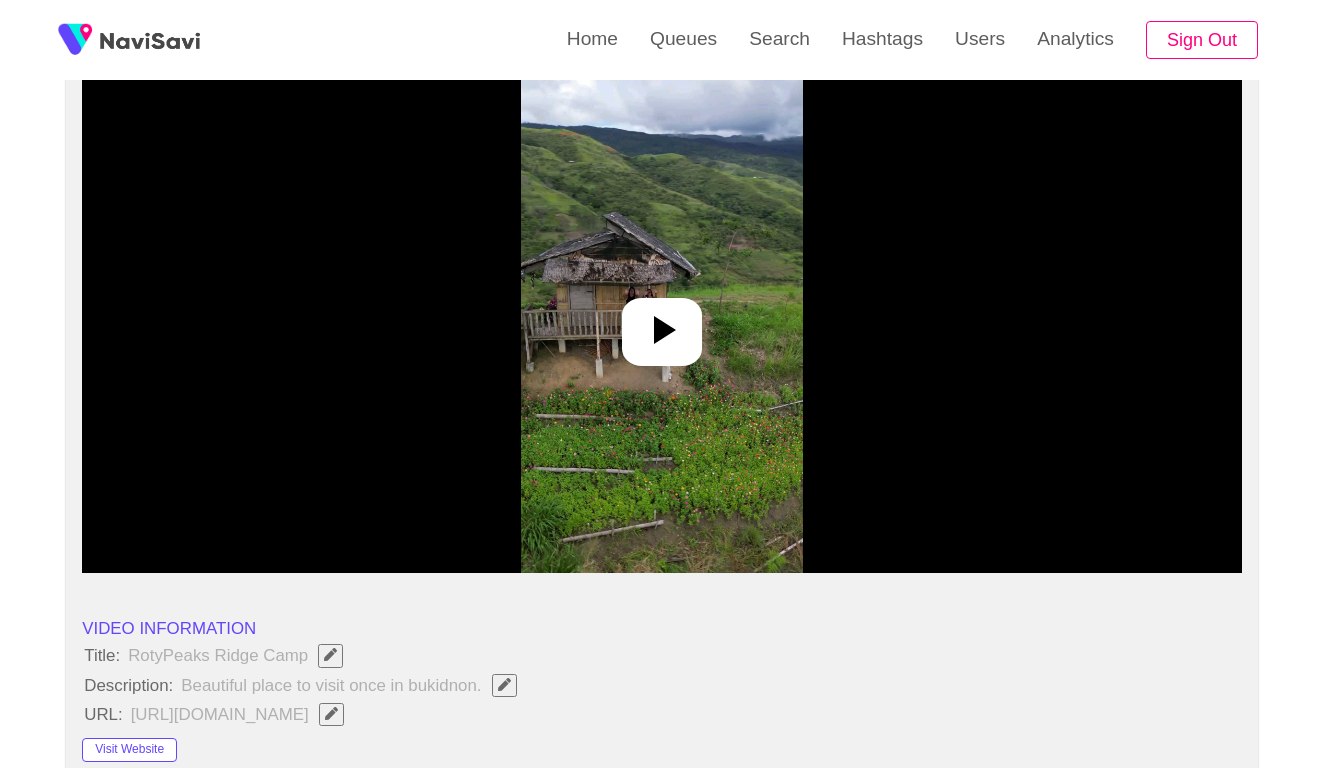 scroll, scrollTop: 313, scrollLeft: 0, axis: vertical 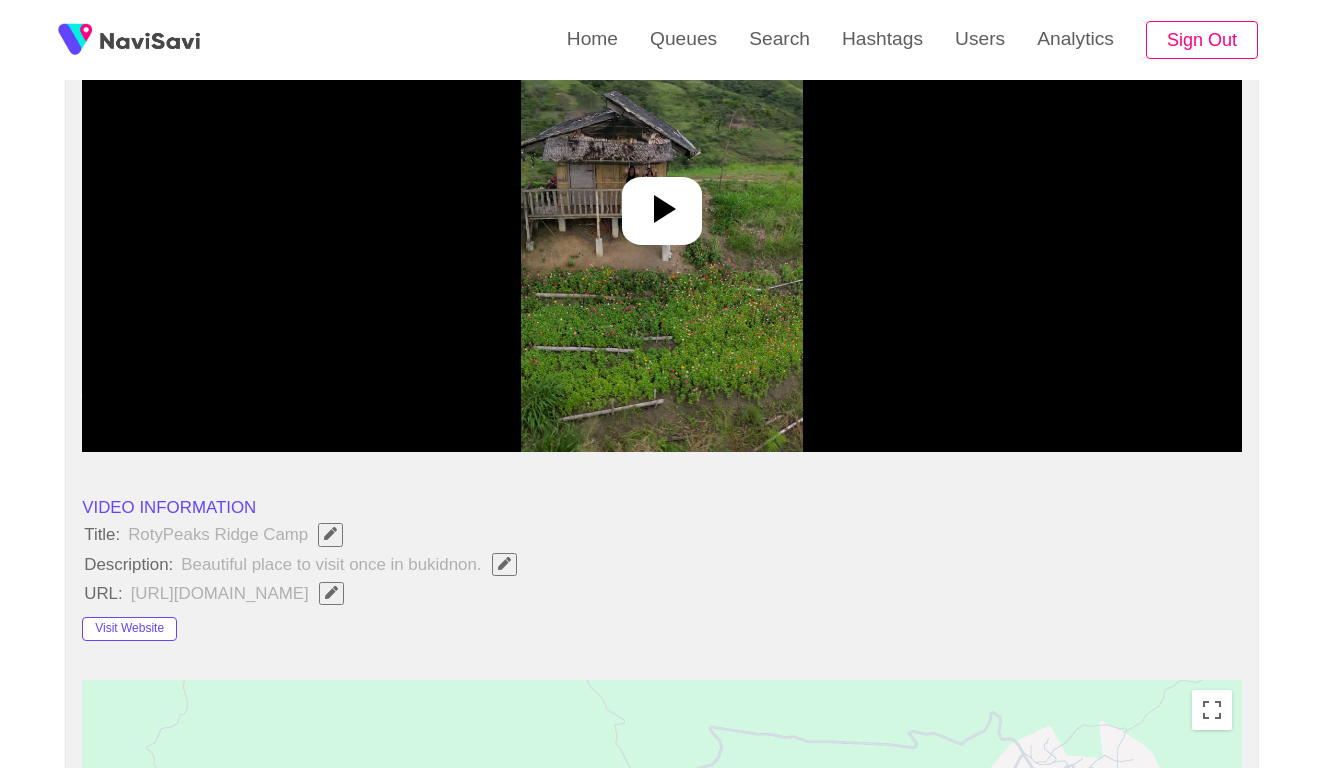 click at bounding box center [662, 202] 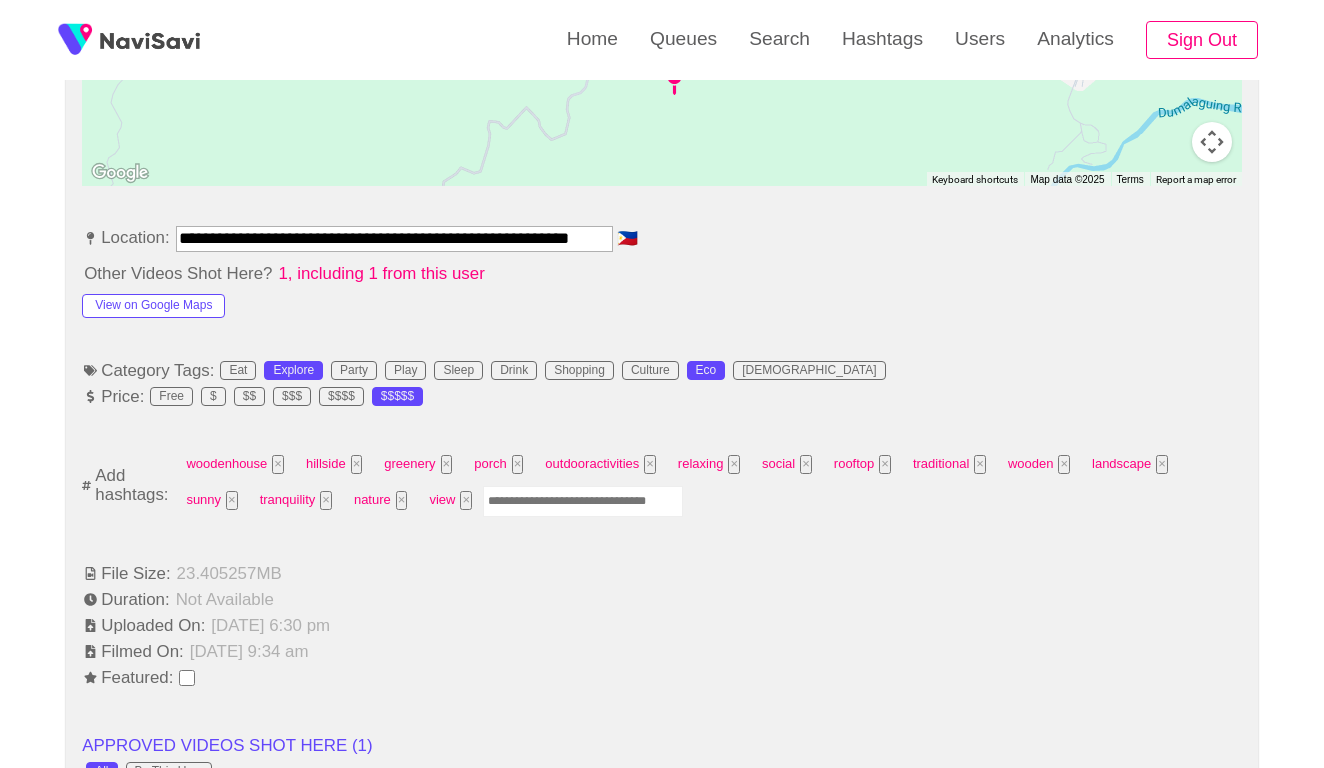 scroll, scrollTop: 1117, scrollLeft: 0, axis: vertical 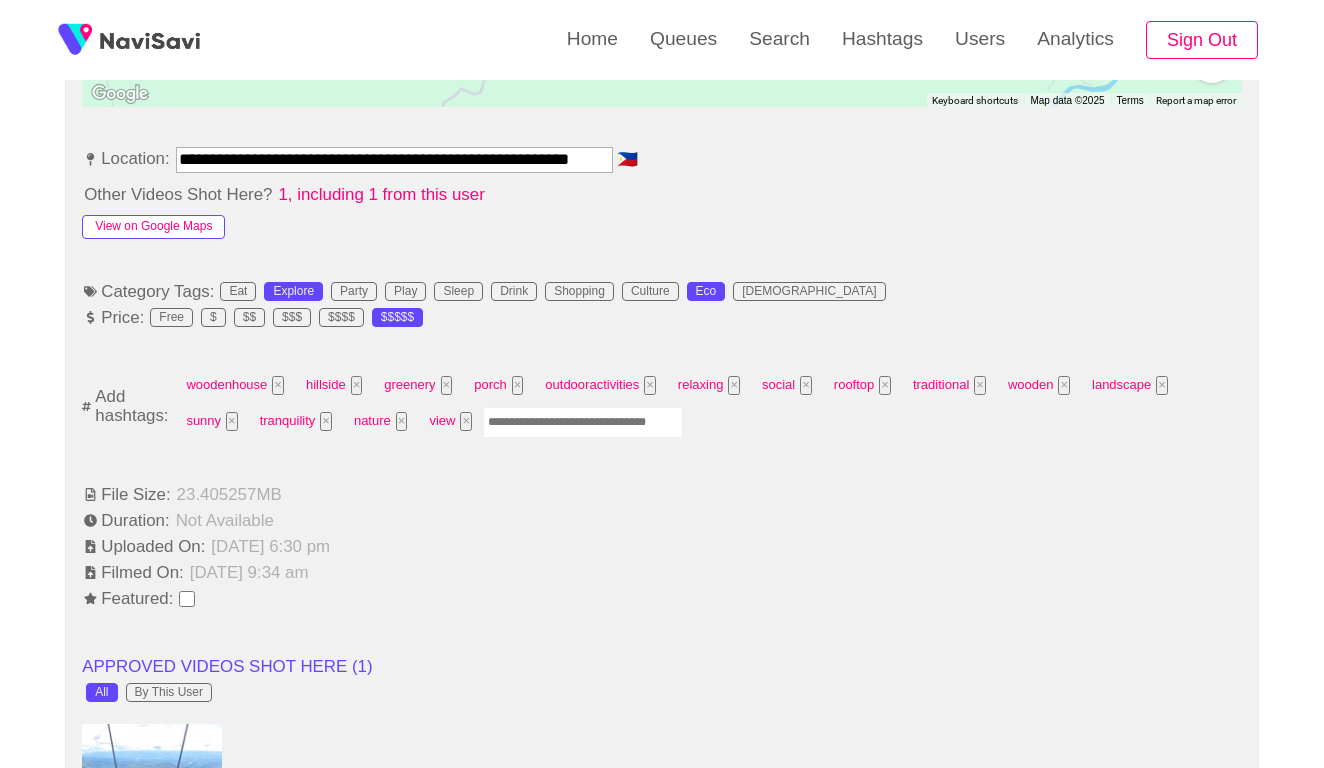 click on "View on Google Maps" at bounding box center (153, 227) 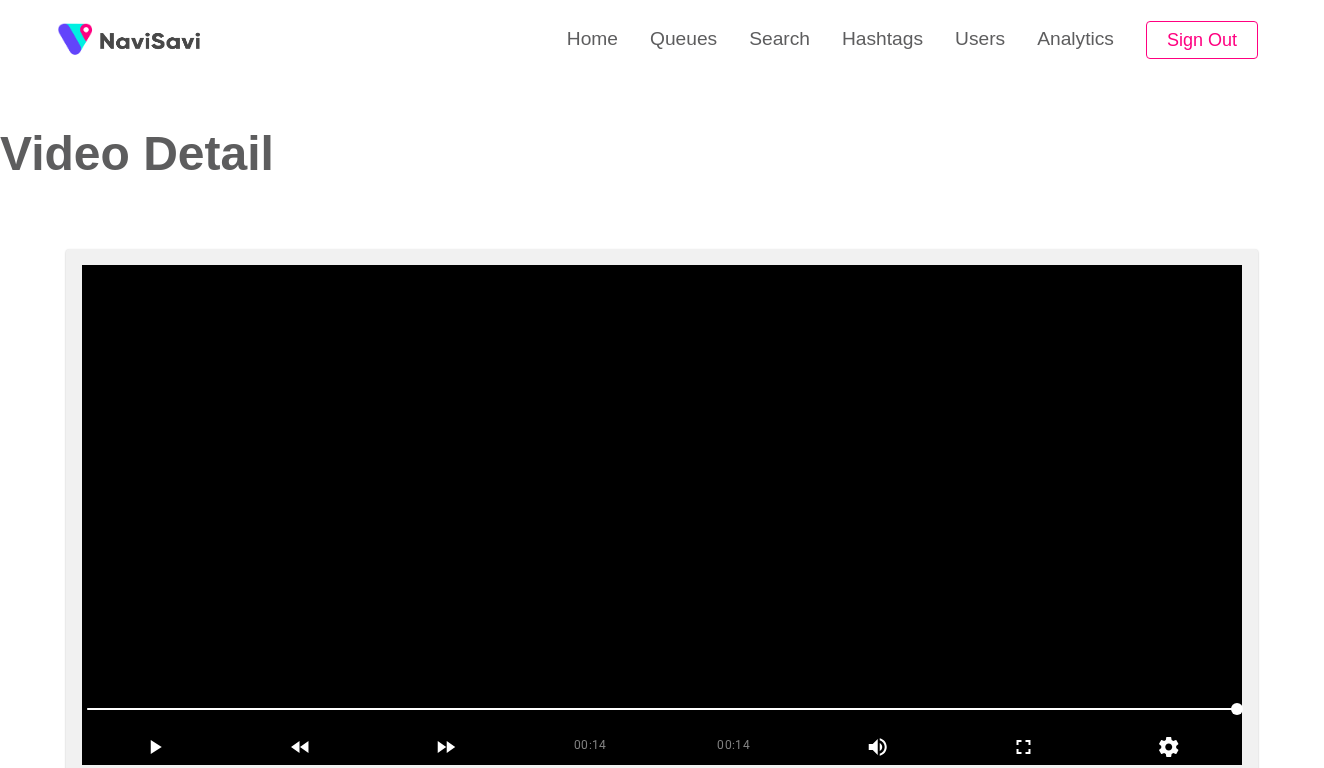 scroll, scrollTop: -3, scrollLeft: 0, axis: vertical 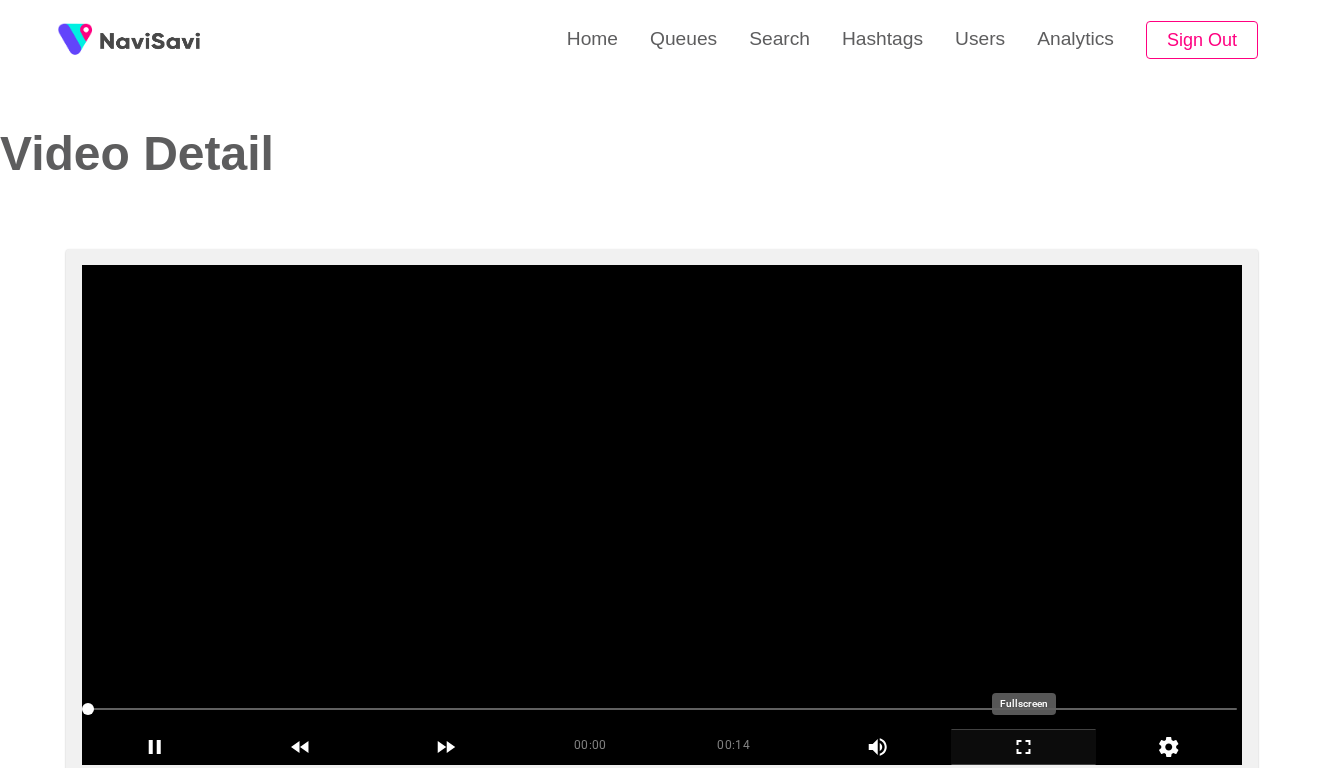 click 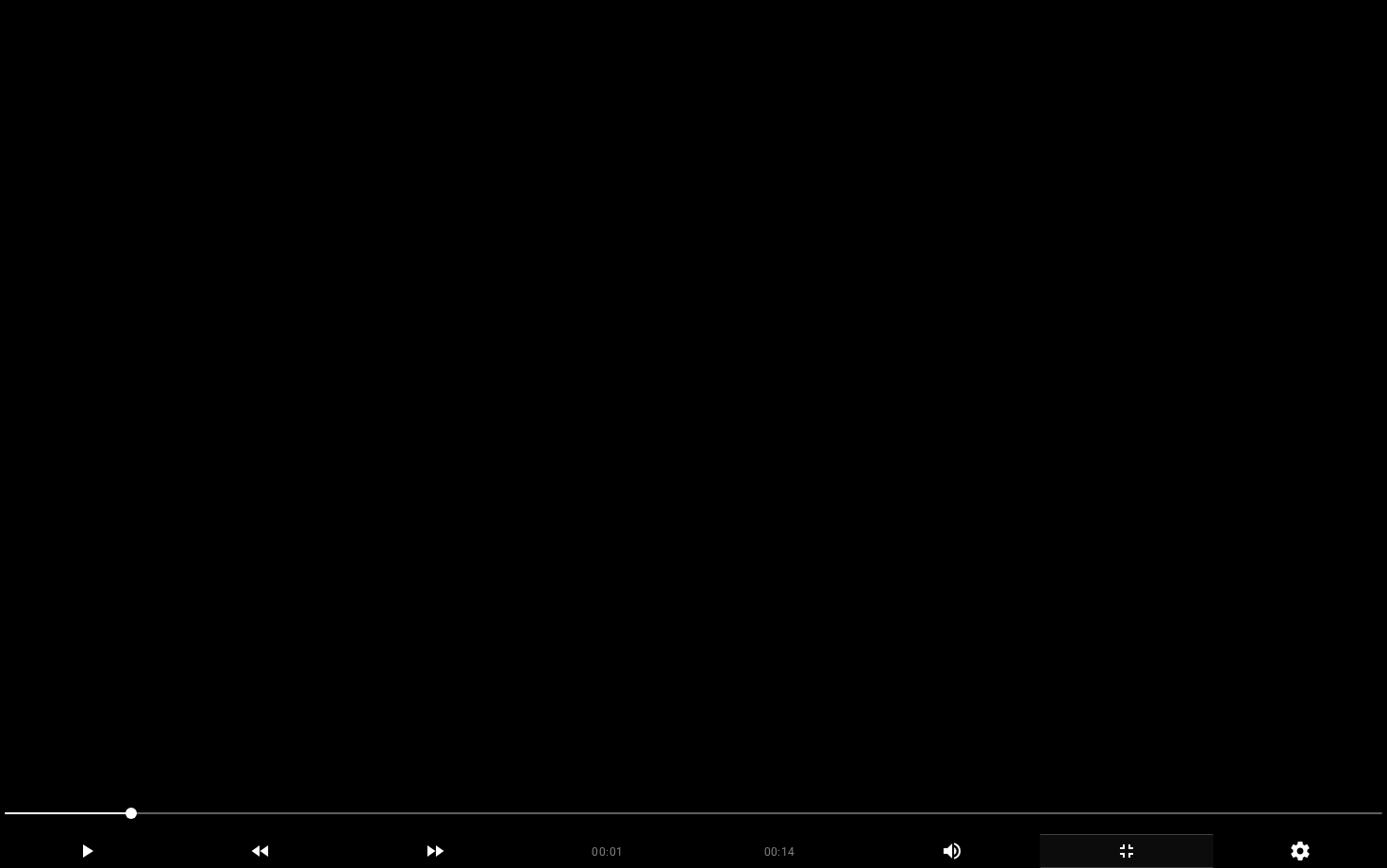 click at bounding box center (694, 434) 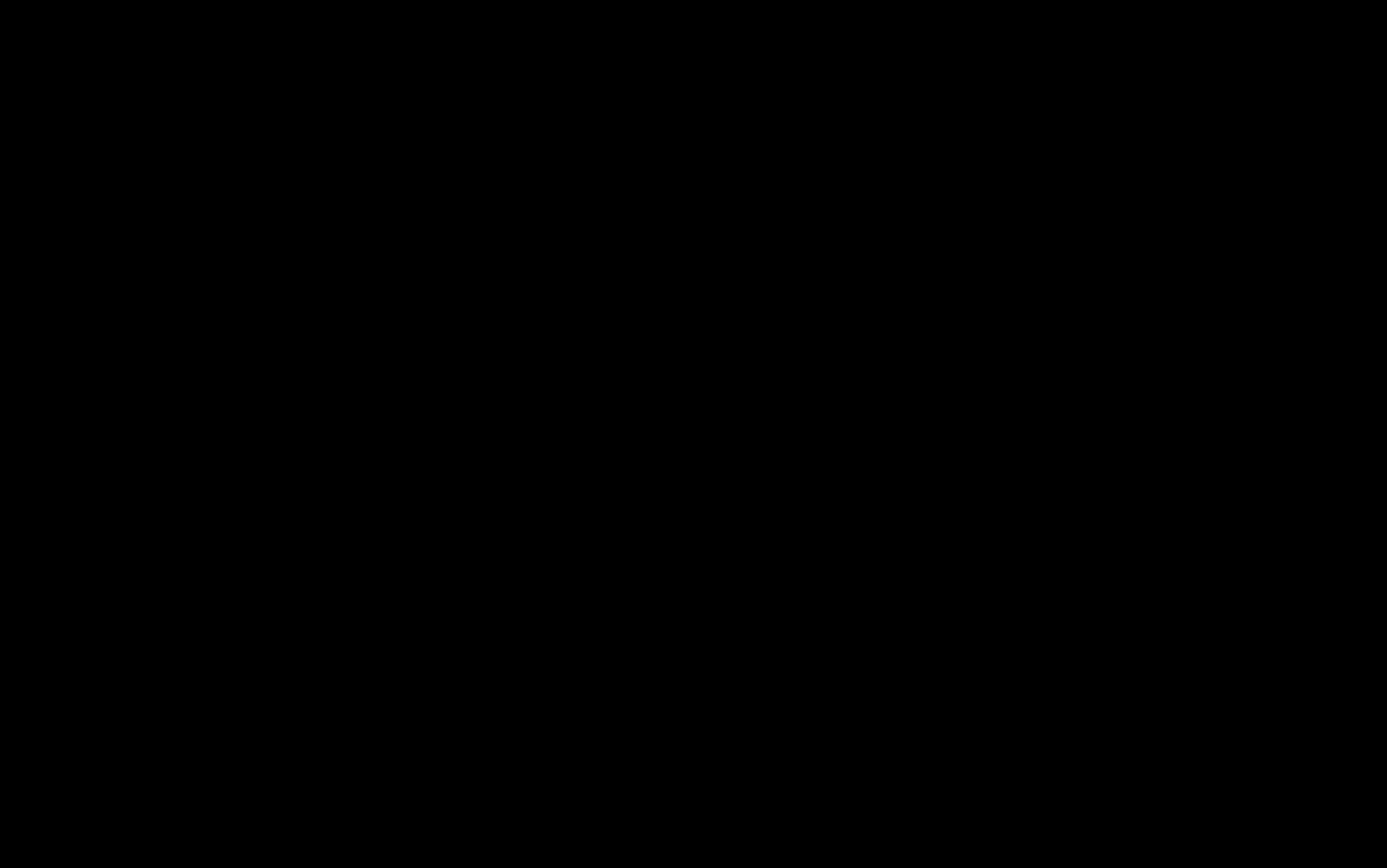 click 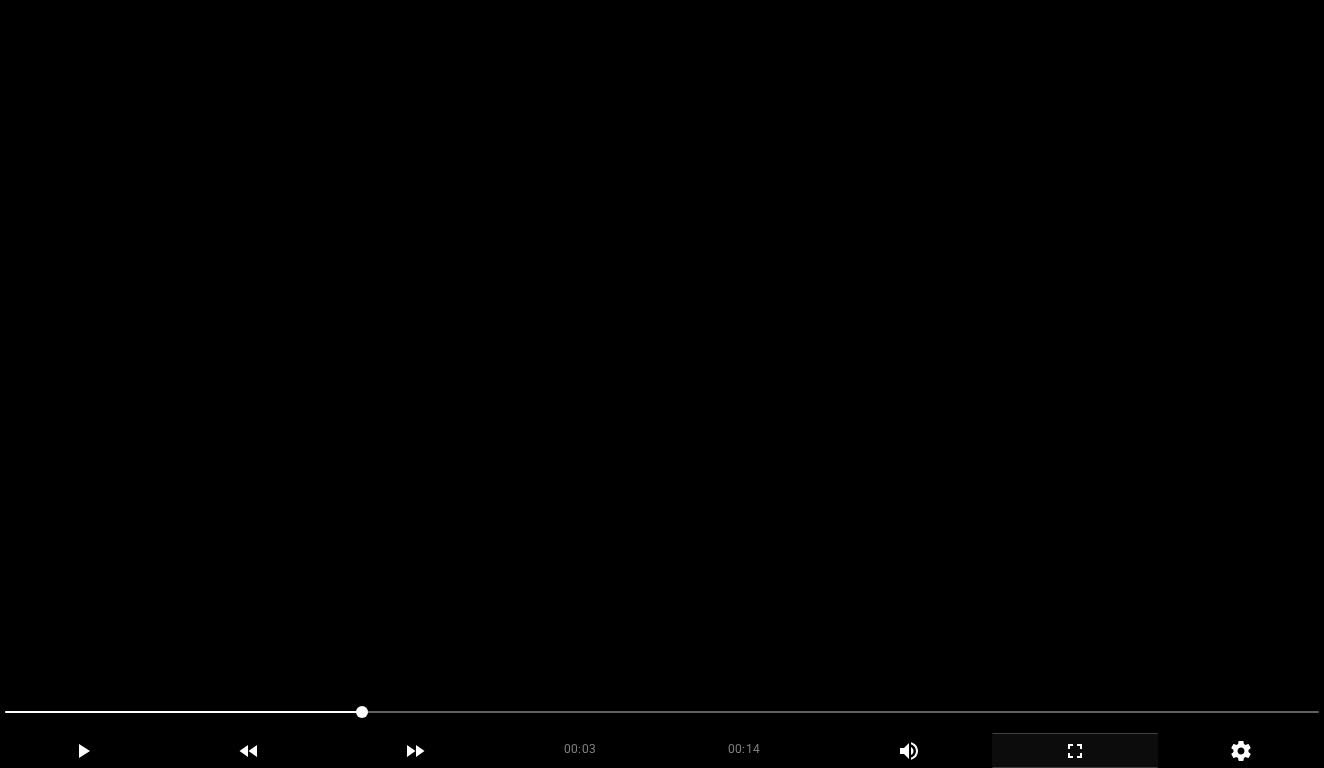 scroll, scrollTop: 906, scrollLeft: 0, axis: vertical 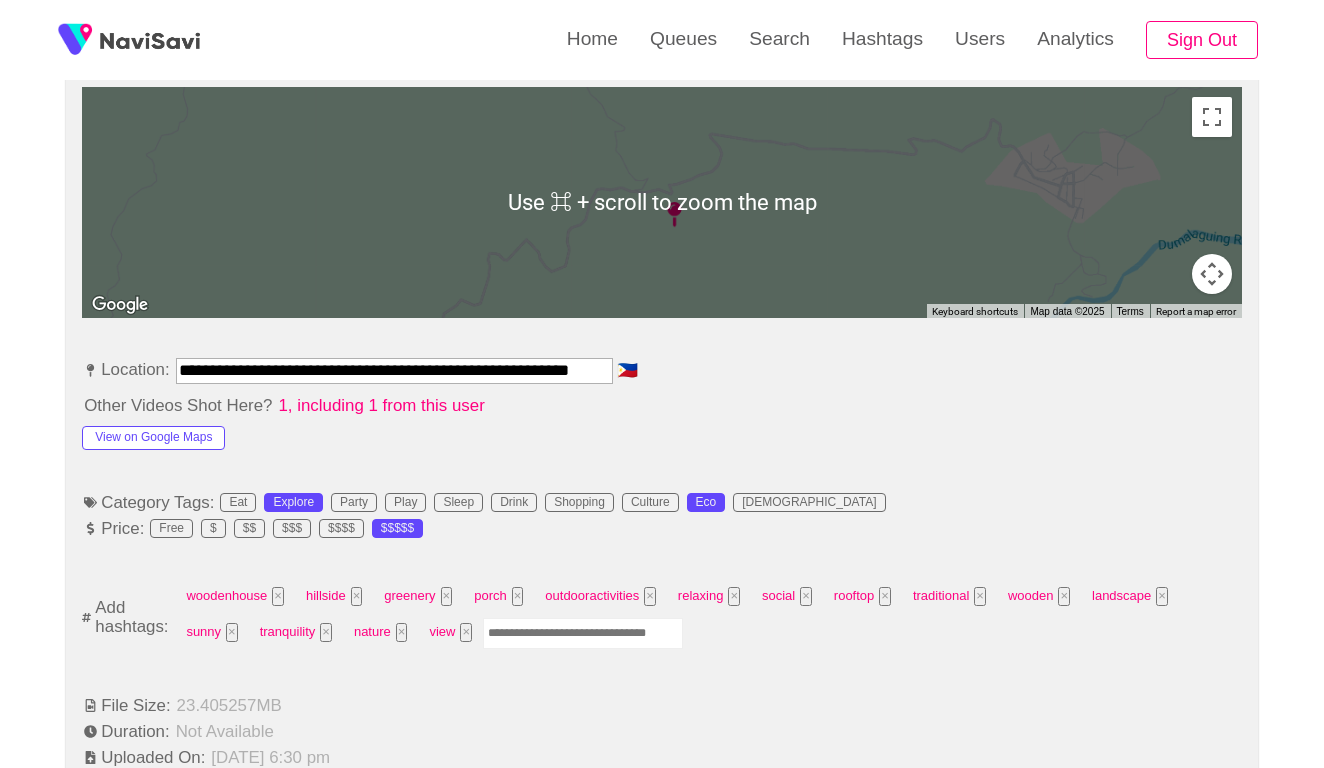 click at bounding box center [583, 633] 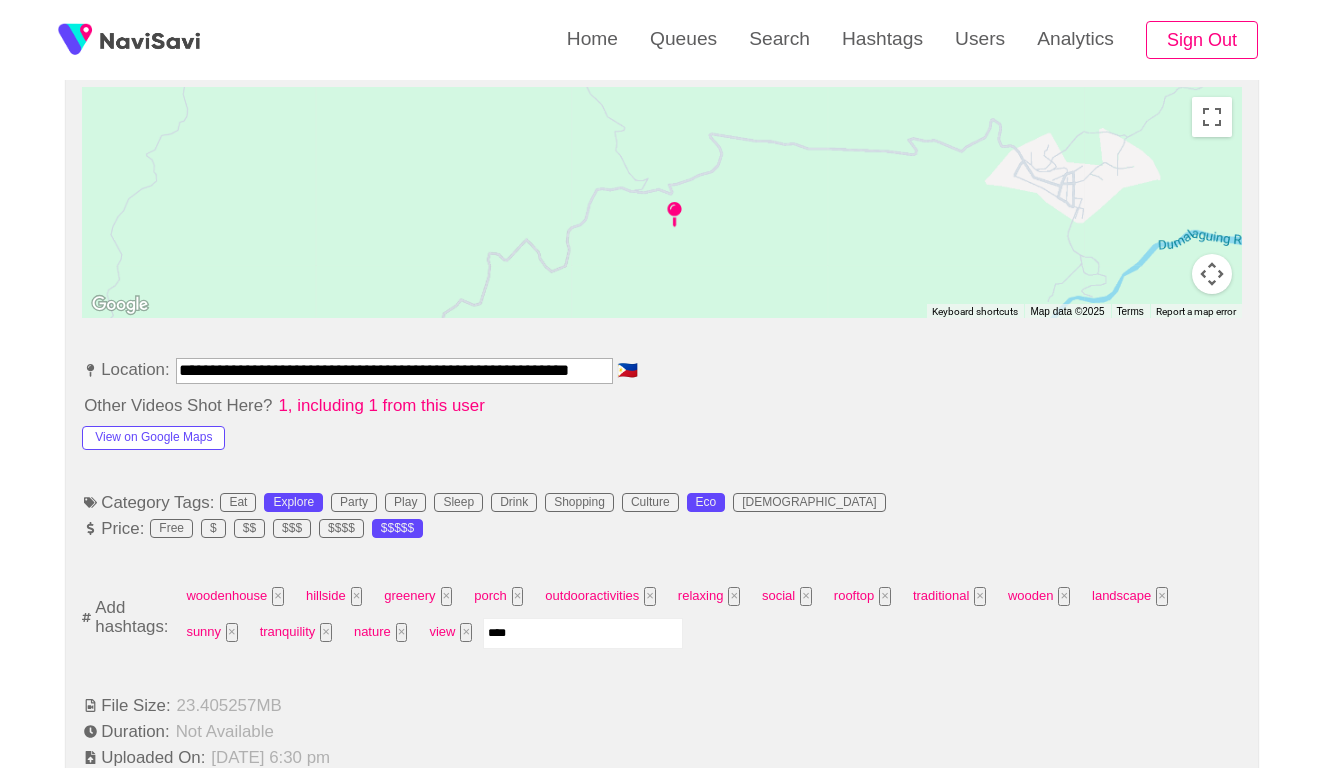 type on "*****" 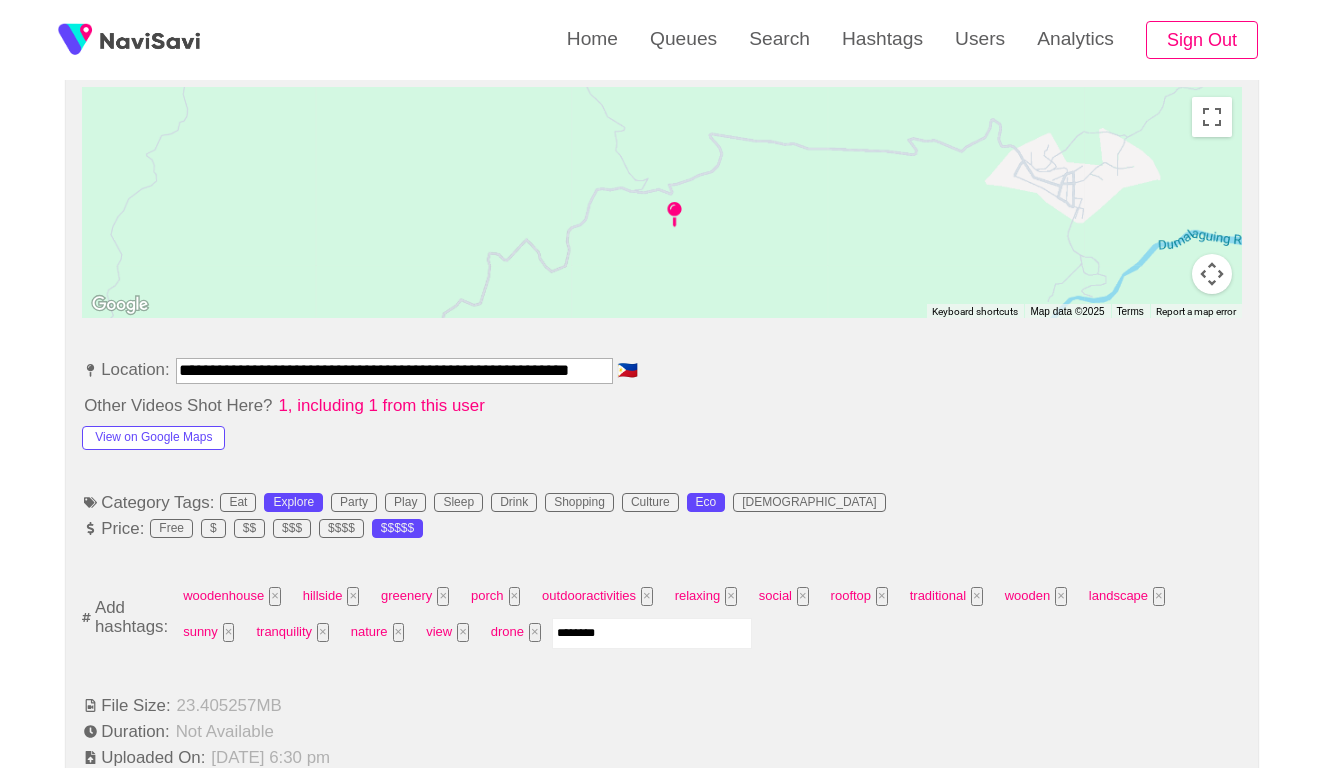 type on "*********" 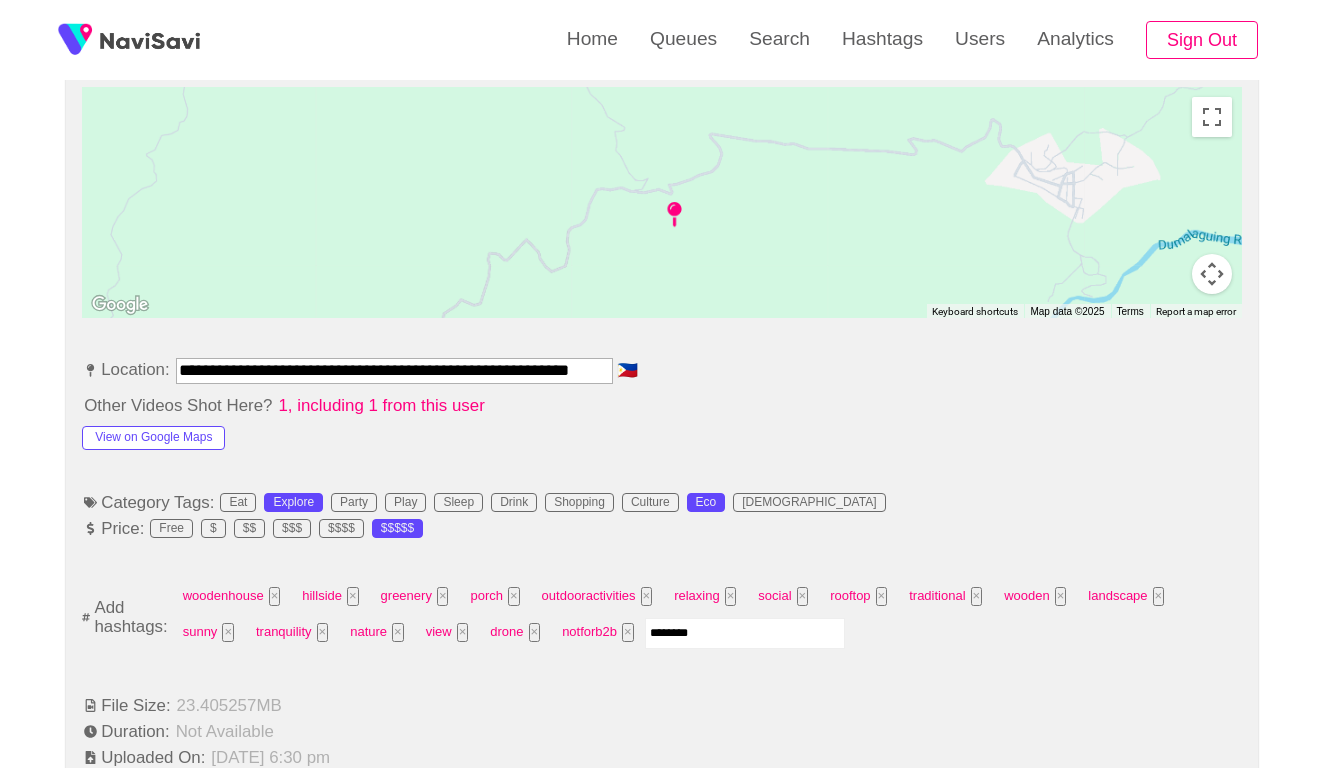 type on "*********" 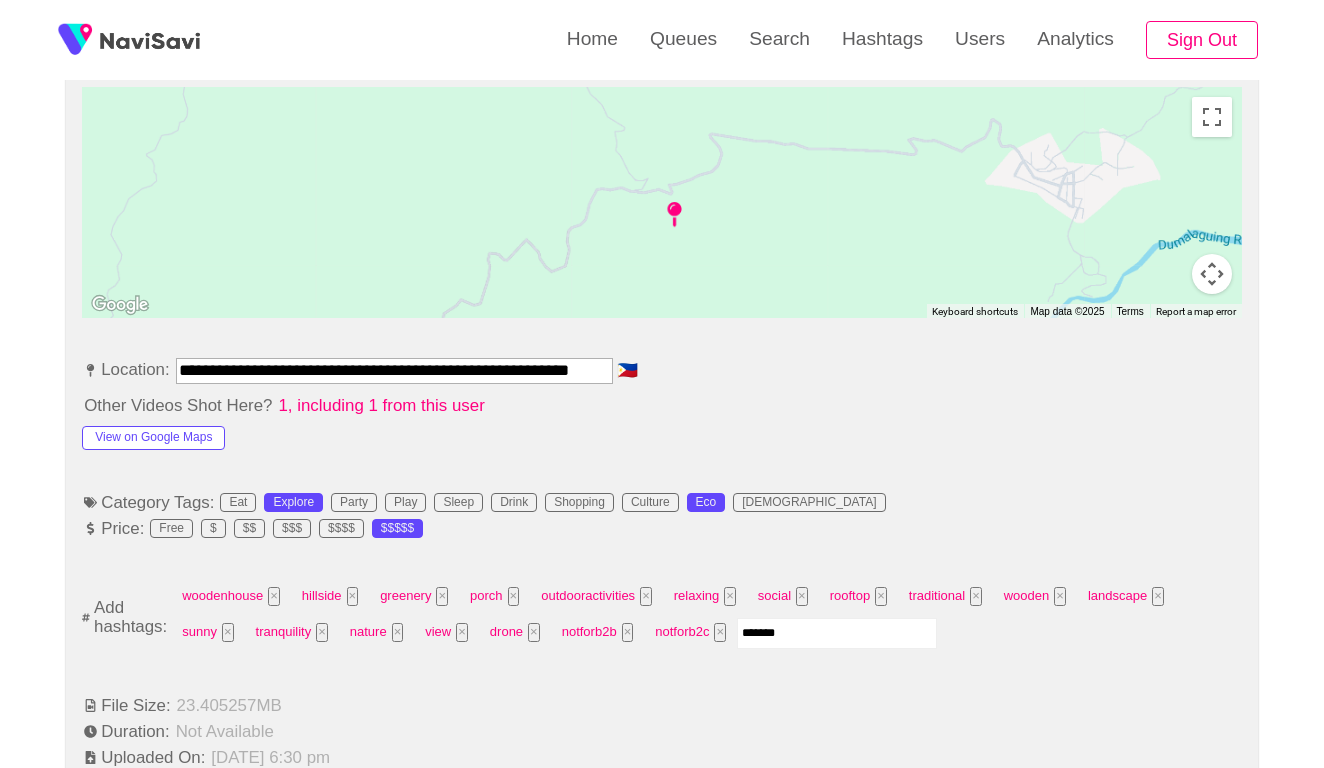 type on "********" 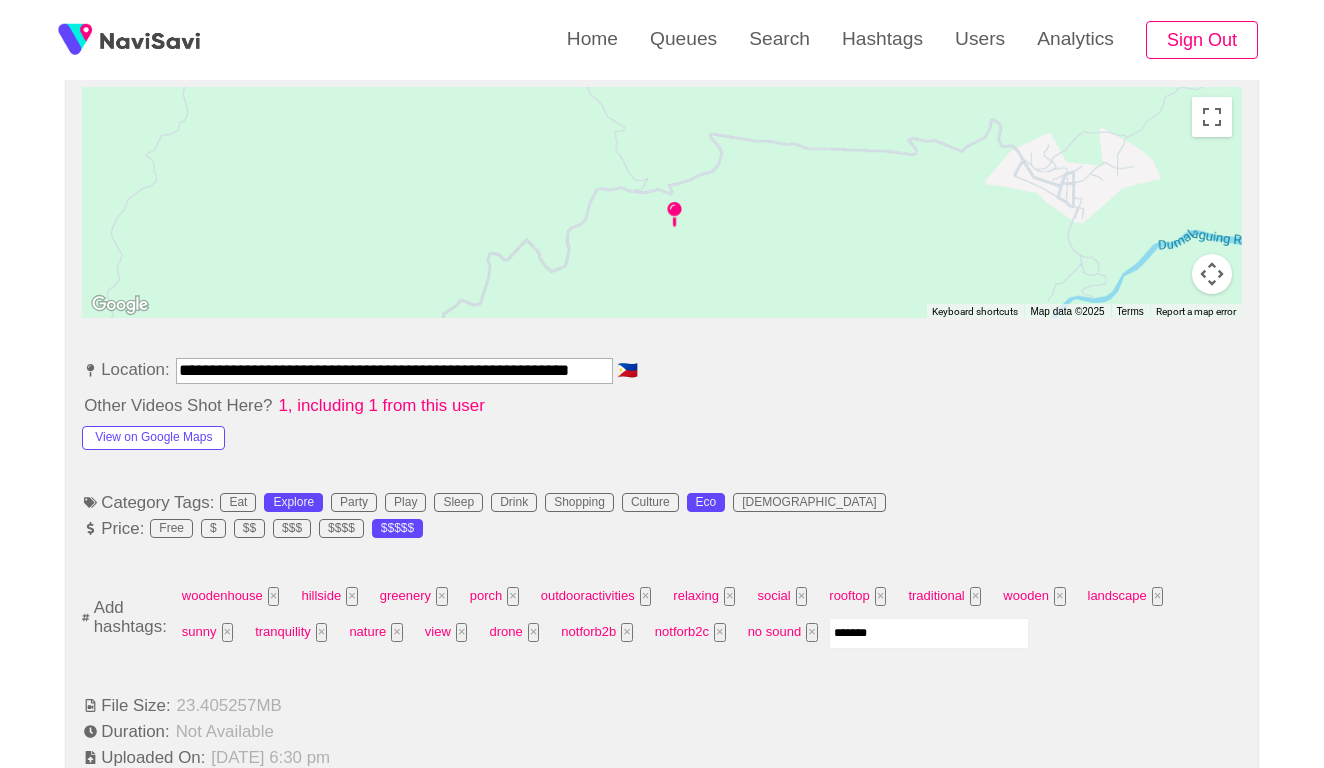 type on "********" 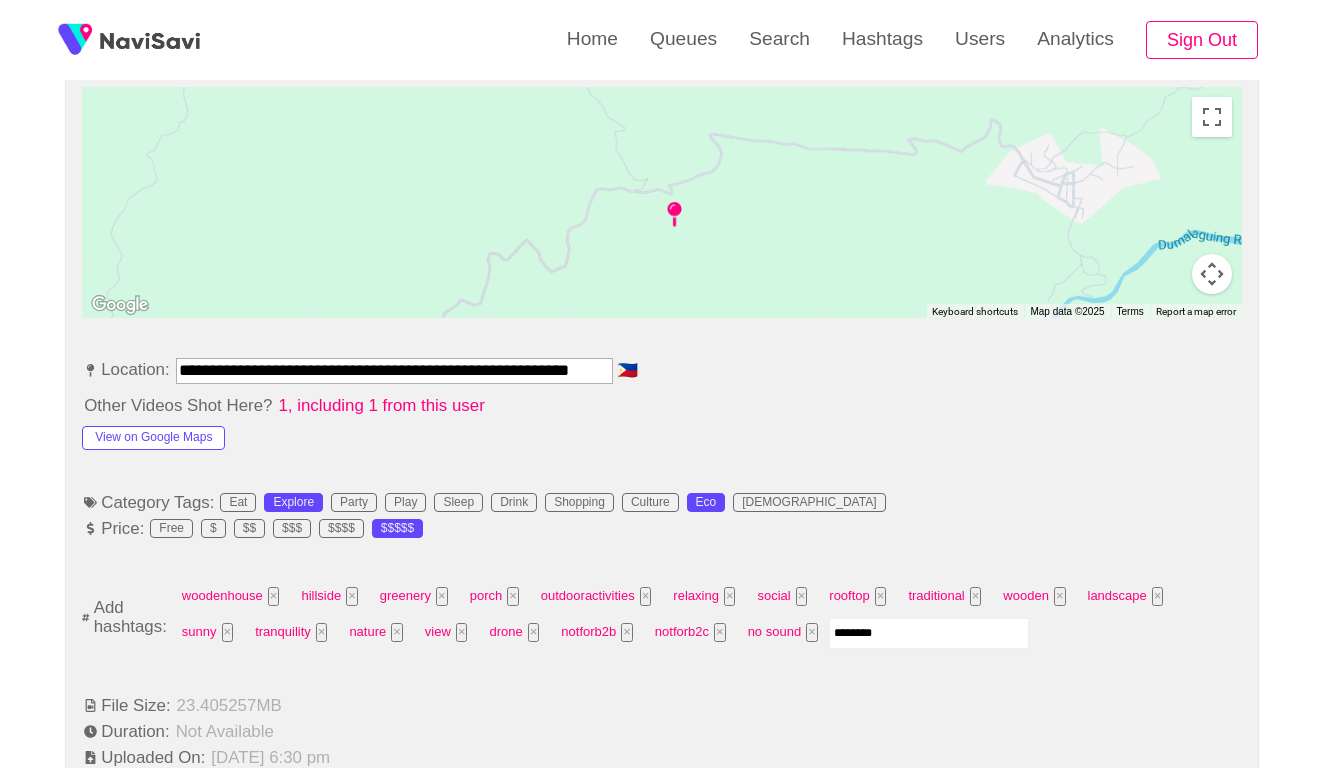 type 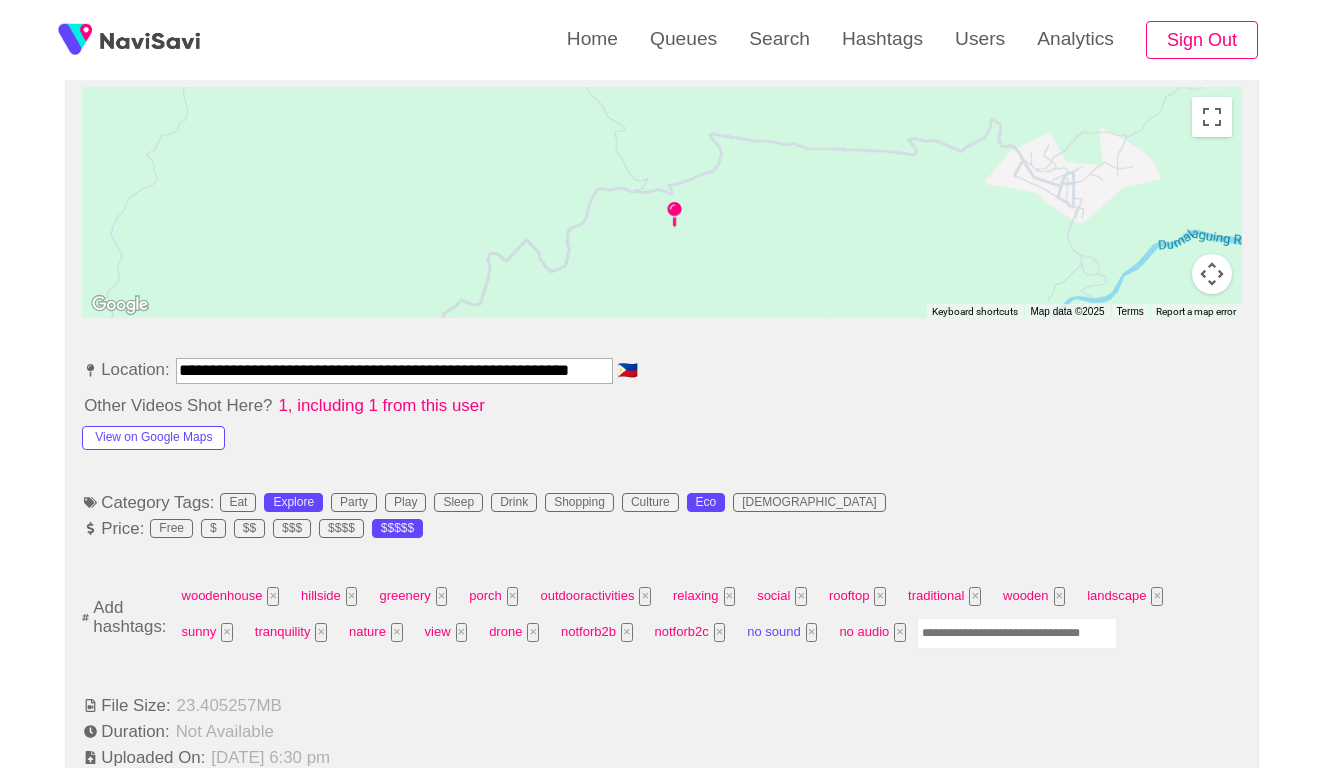 click on "×" at bounding box center (812, 632) 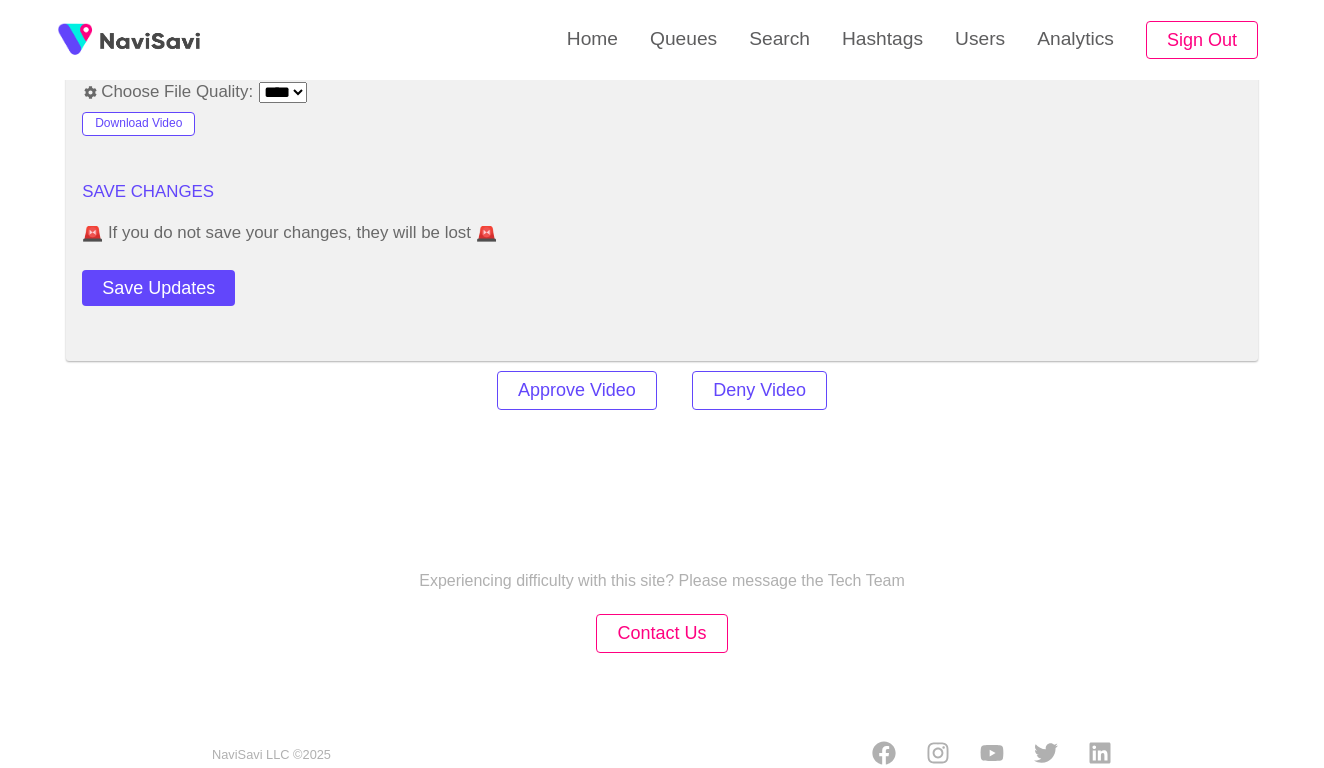 scroll, scrollTop: 2753, scrollLeft: 0, axis: vertical 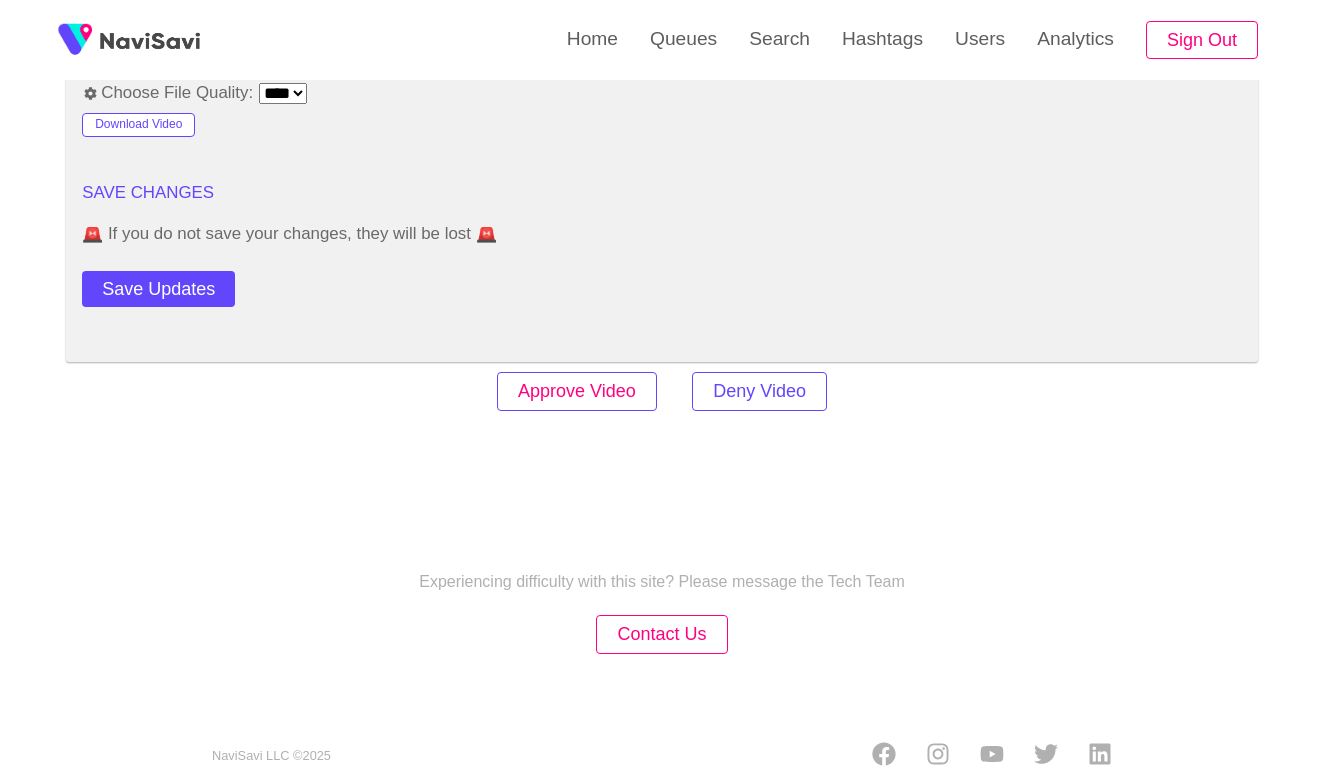click on "Approve Video" at bounding box center (577, 391) 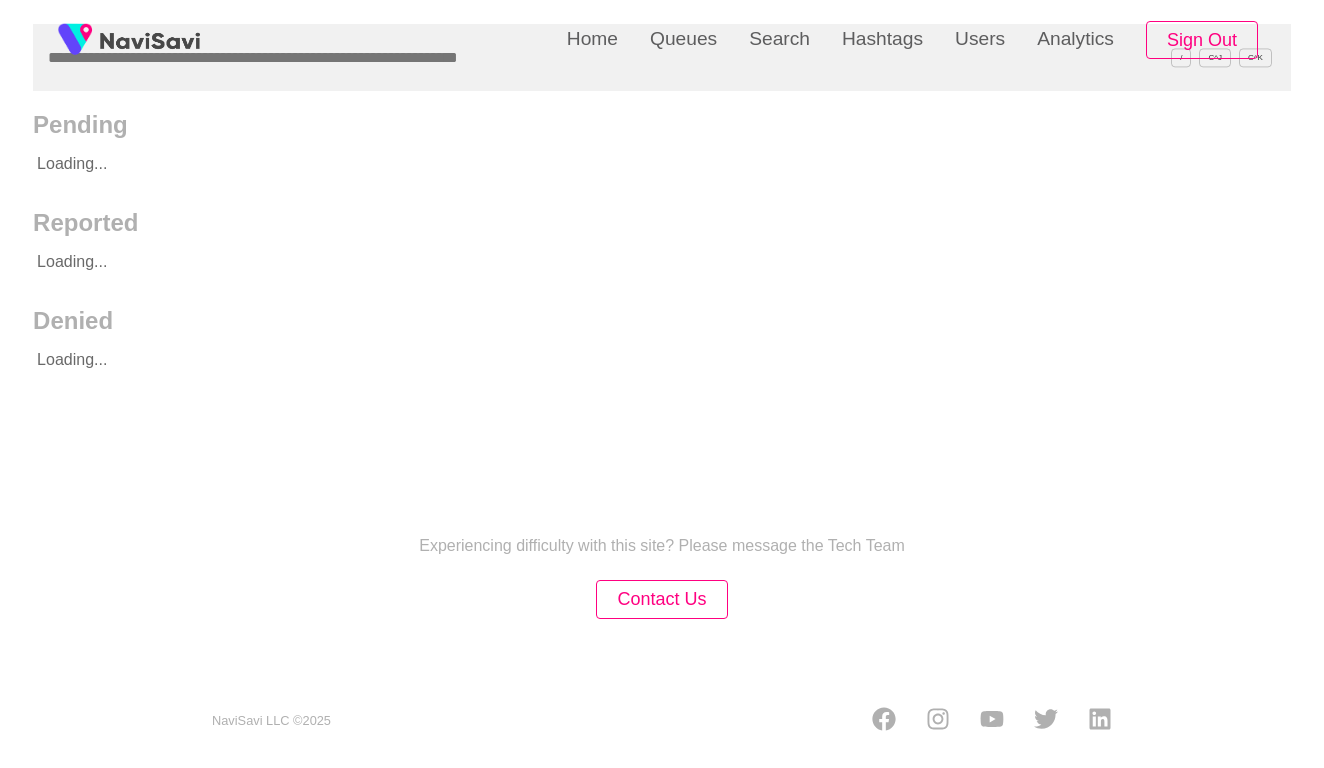 scroll, scrollTop: 0, scrollLeft: 0, axis: both 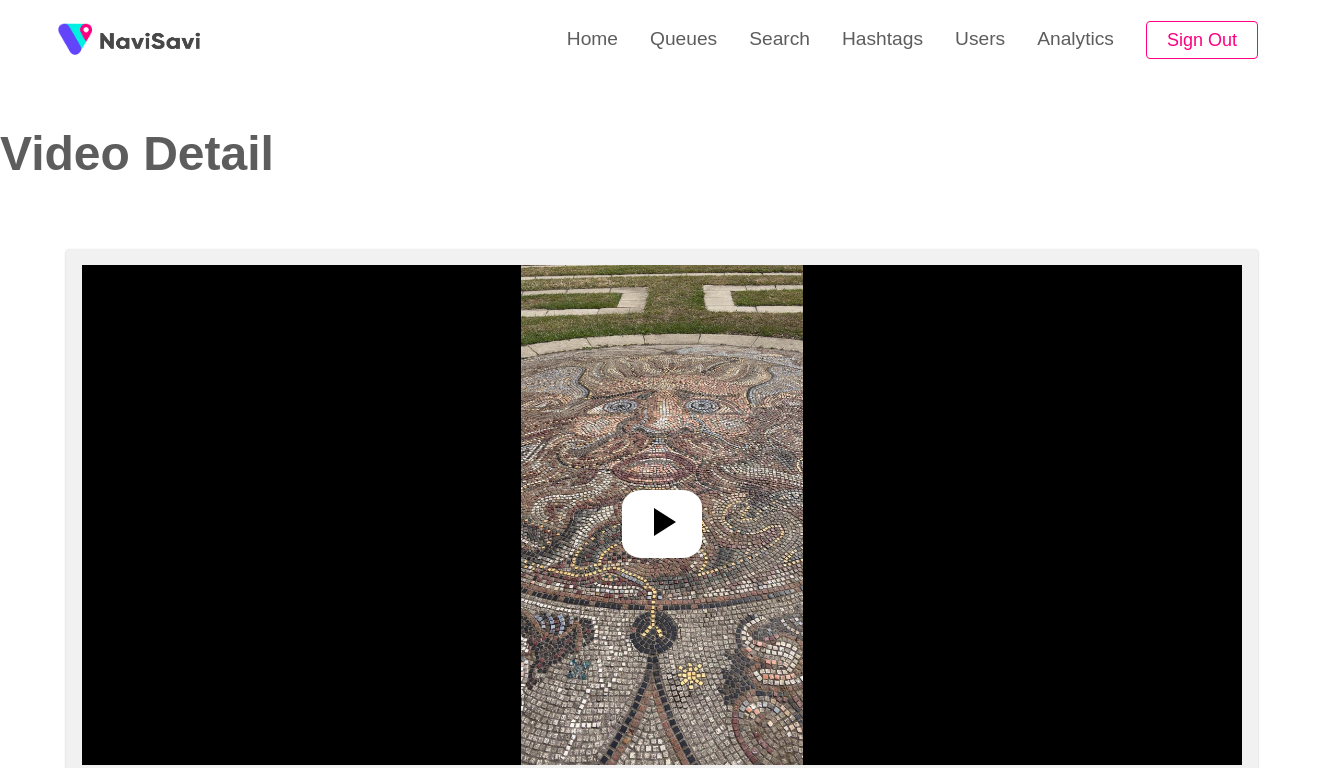 select on "**********" 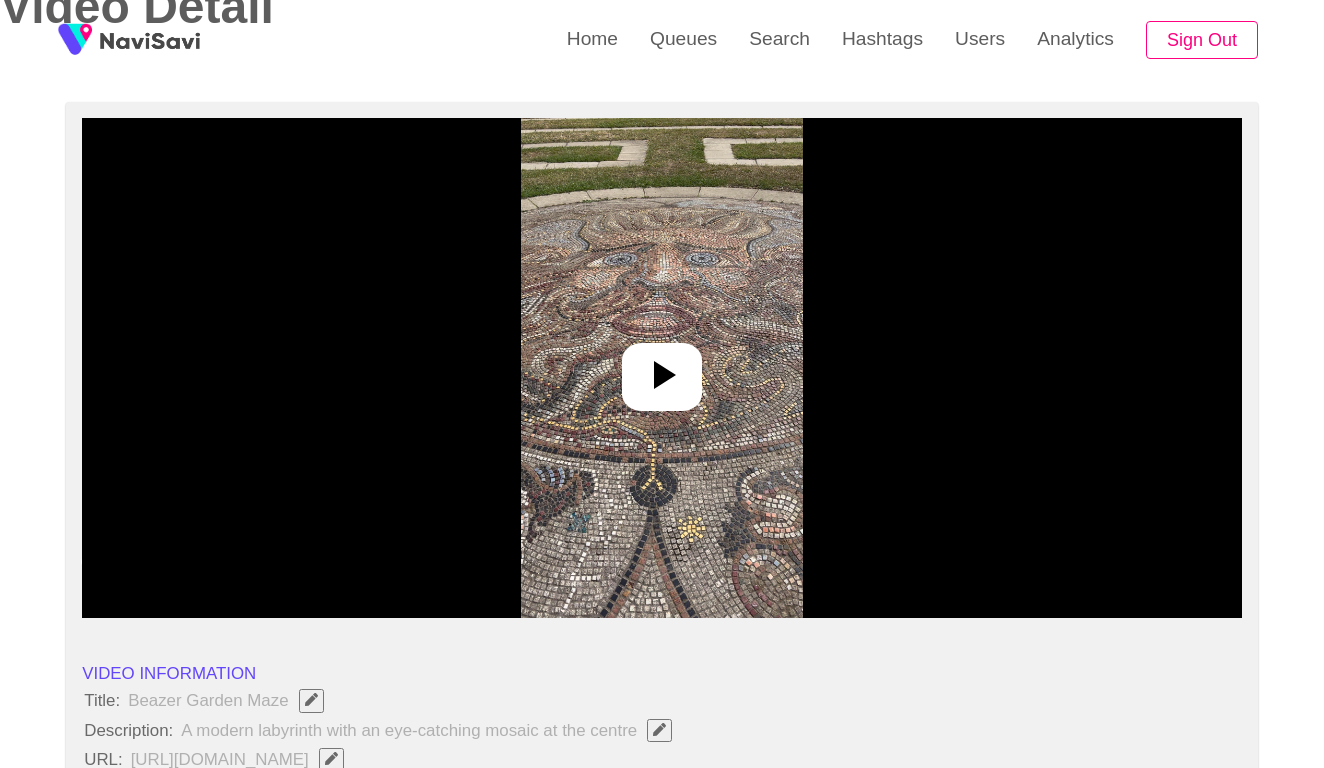 scroll, scrollTop: 213, scrollLeft: 0, axis: vertical 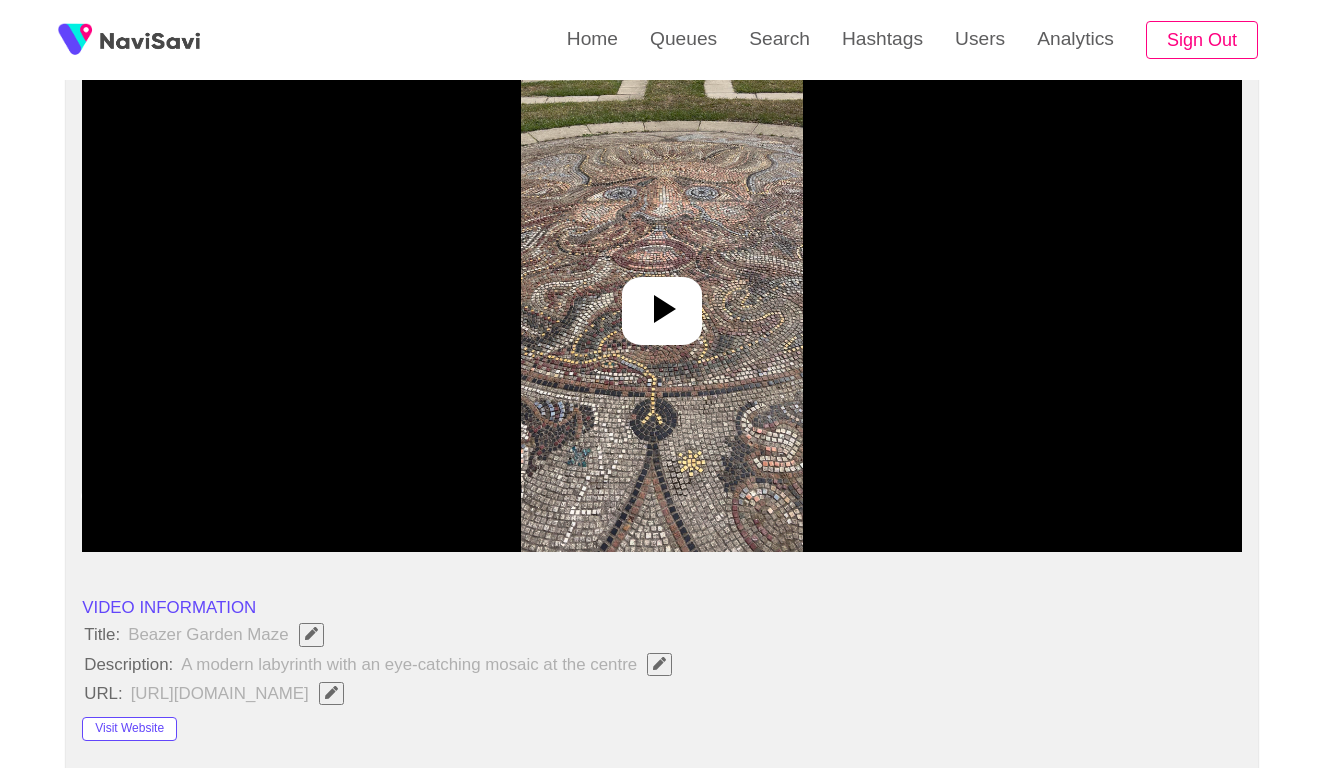 click at bounding box center (662, 302) 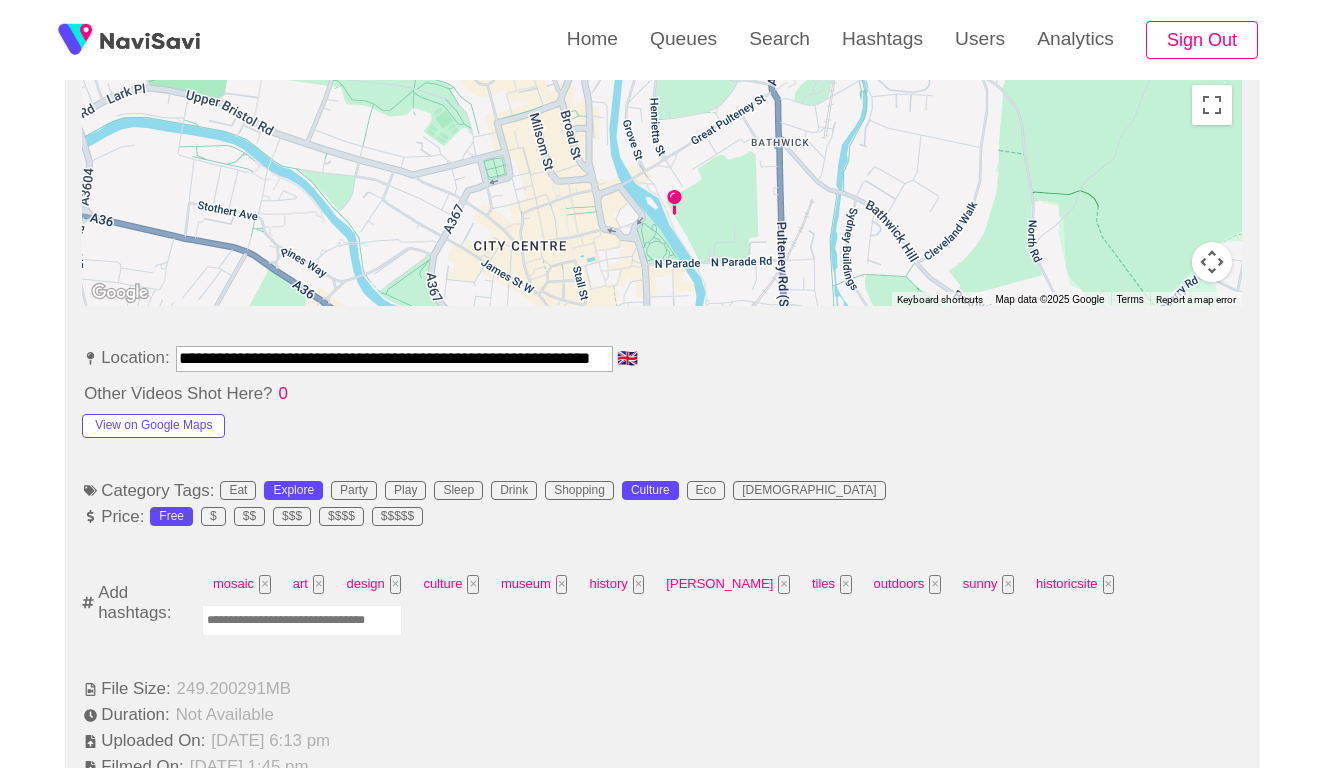 scroll, scrollTop: 931, scrollLeft: 0, axis: vertical 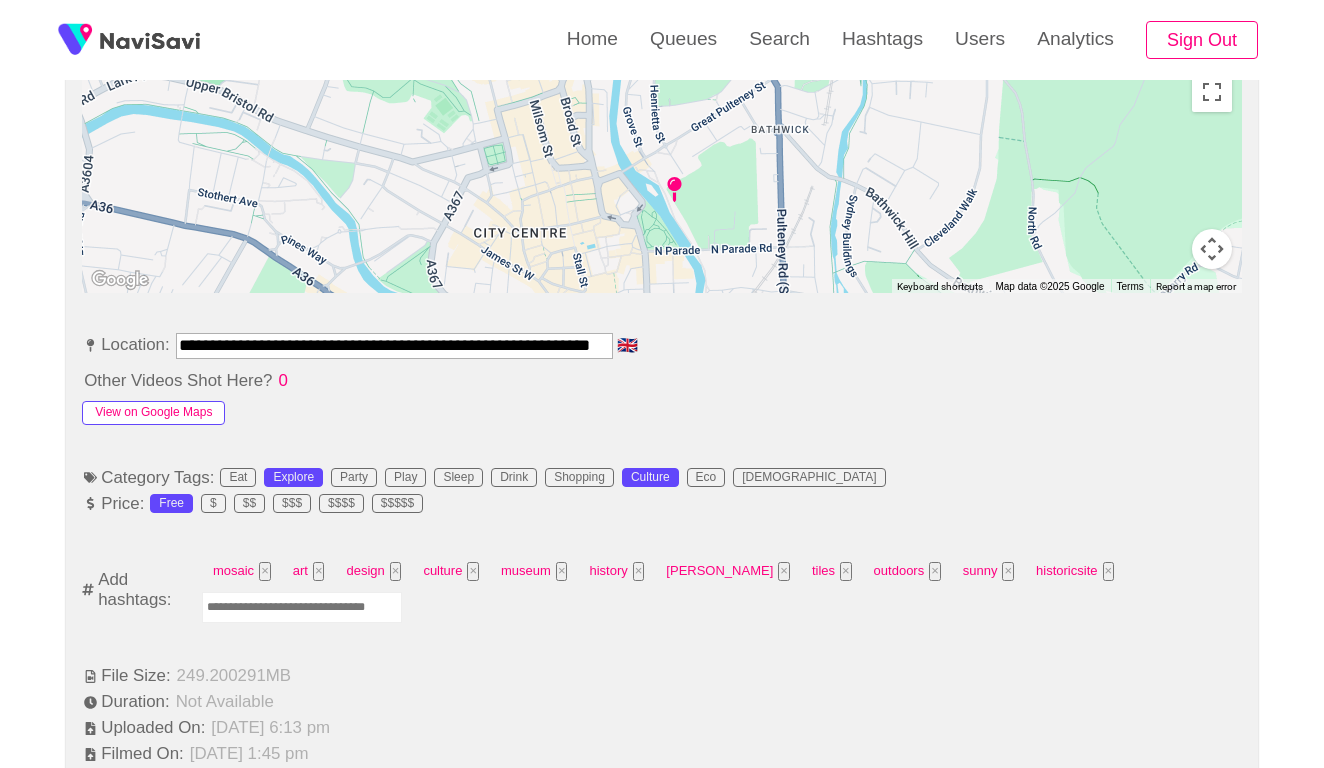 click on "View on Google Maps" at bounding box center [153, 413] 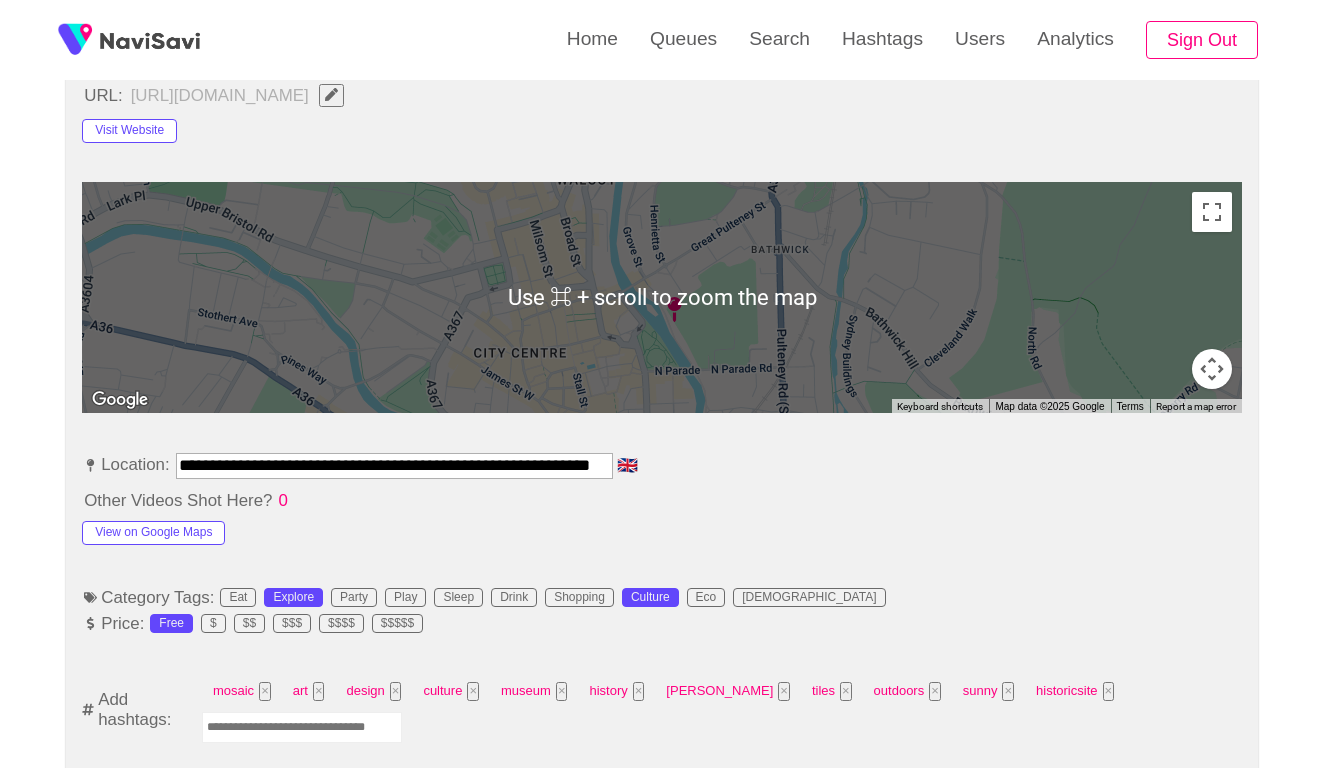 scroll, scrollTop: 1146, scrollLeft: 0, axis: vertical 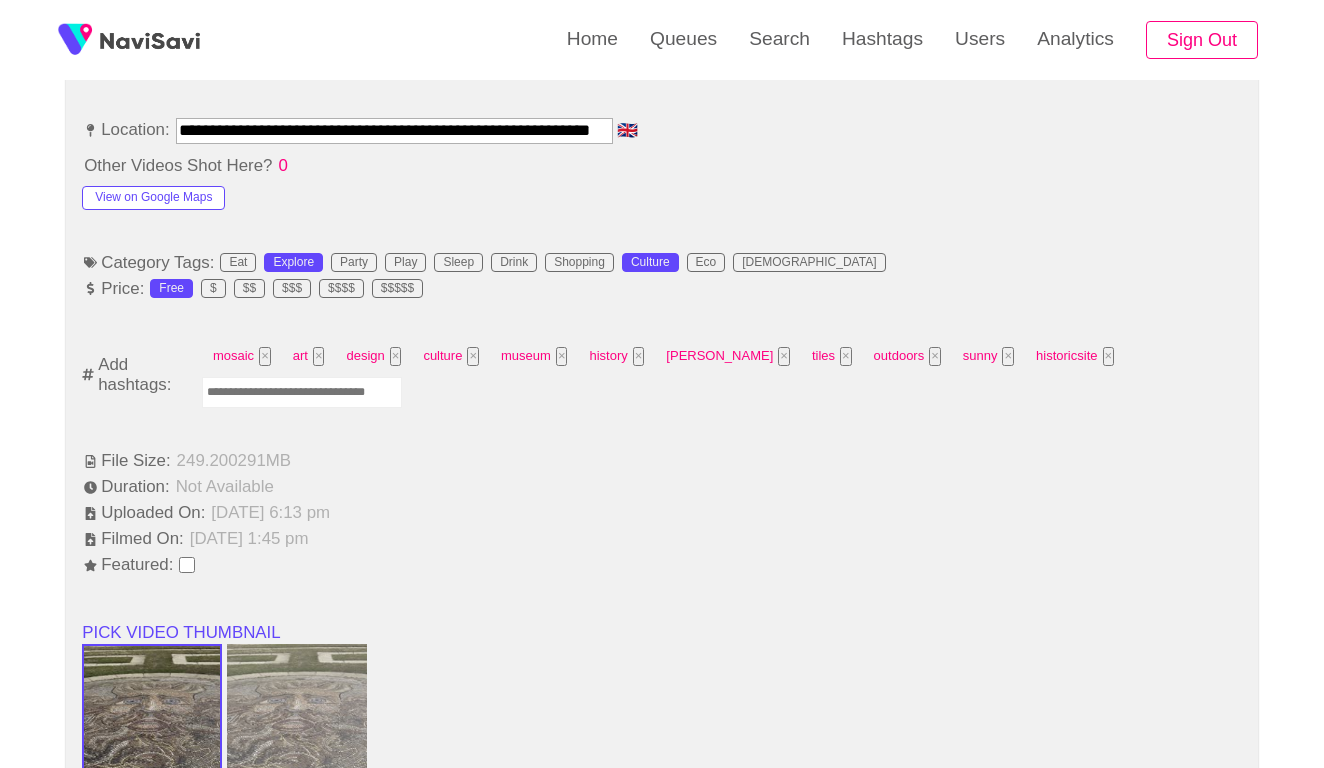 click at bounding box center (302, 392) 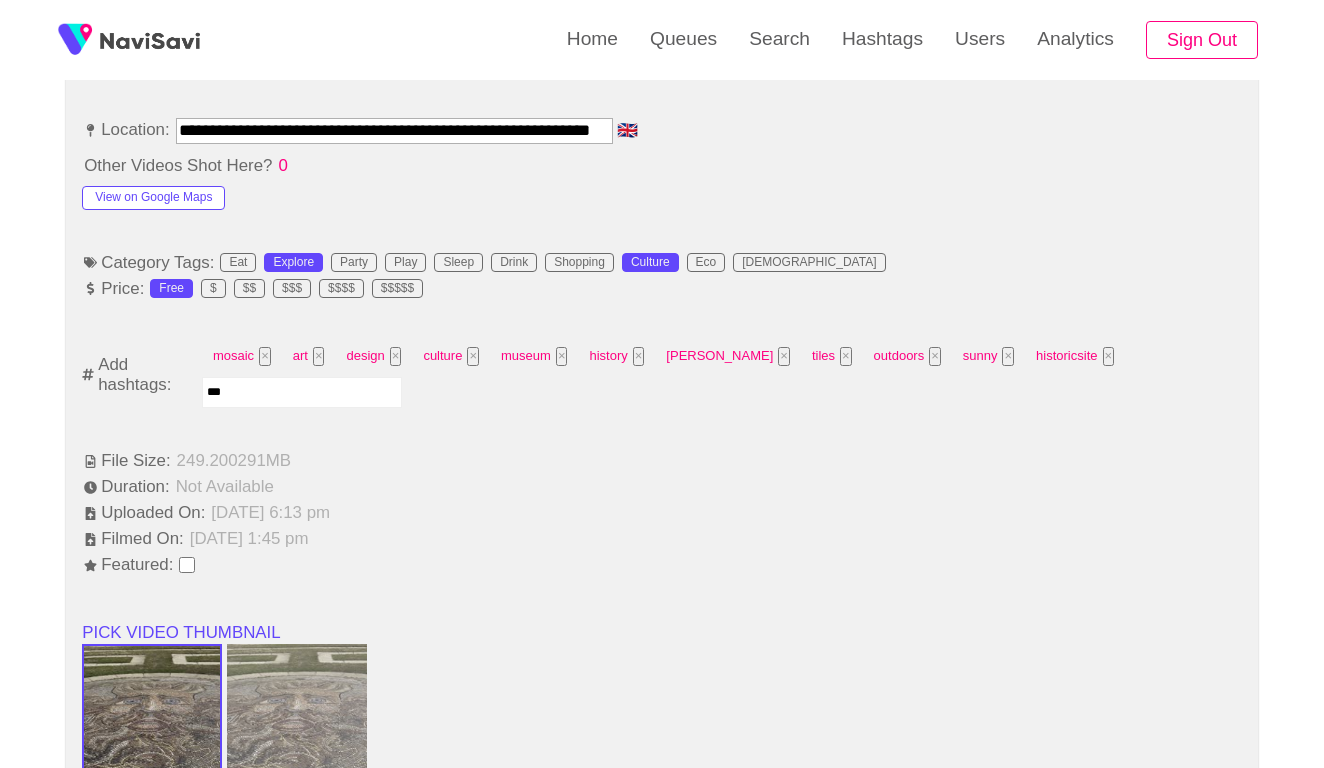 type on "****" 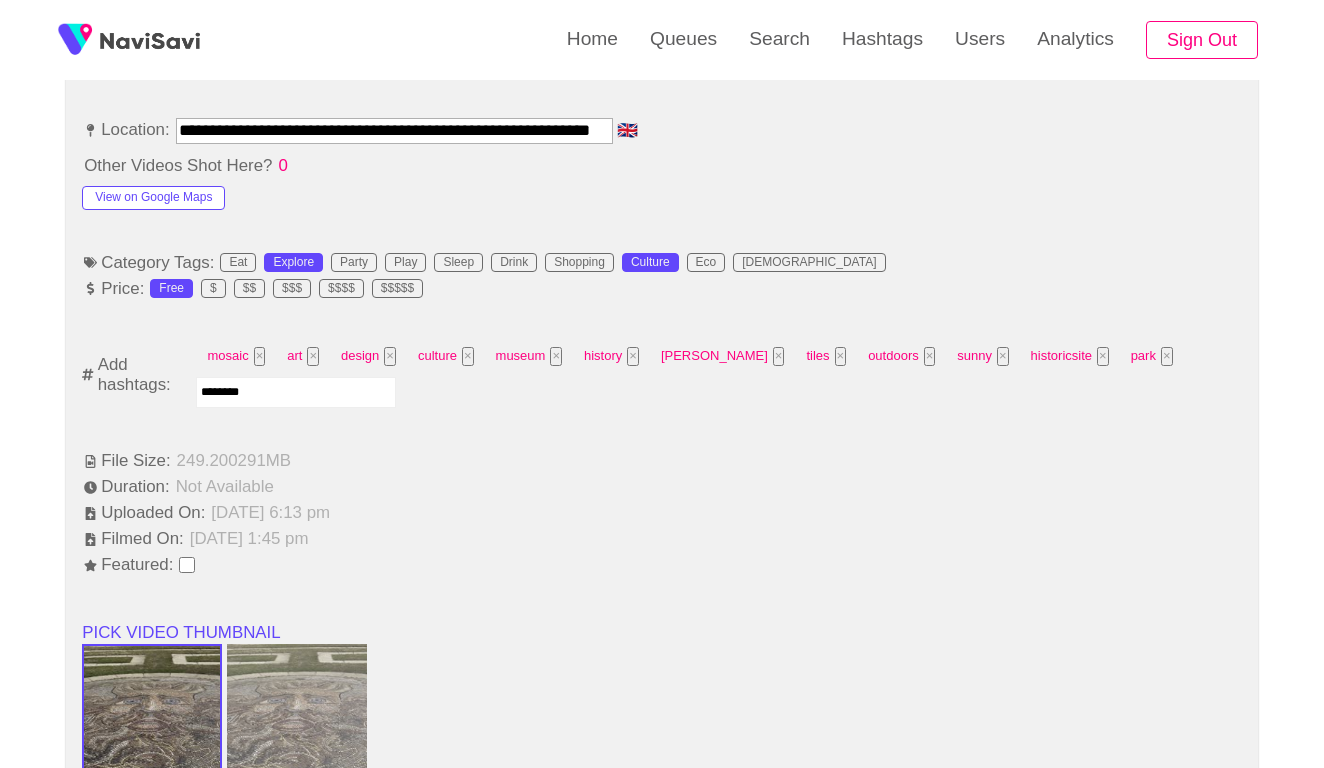 type on "*********" 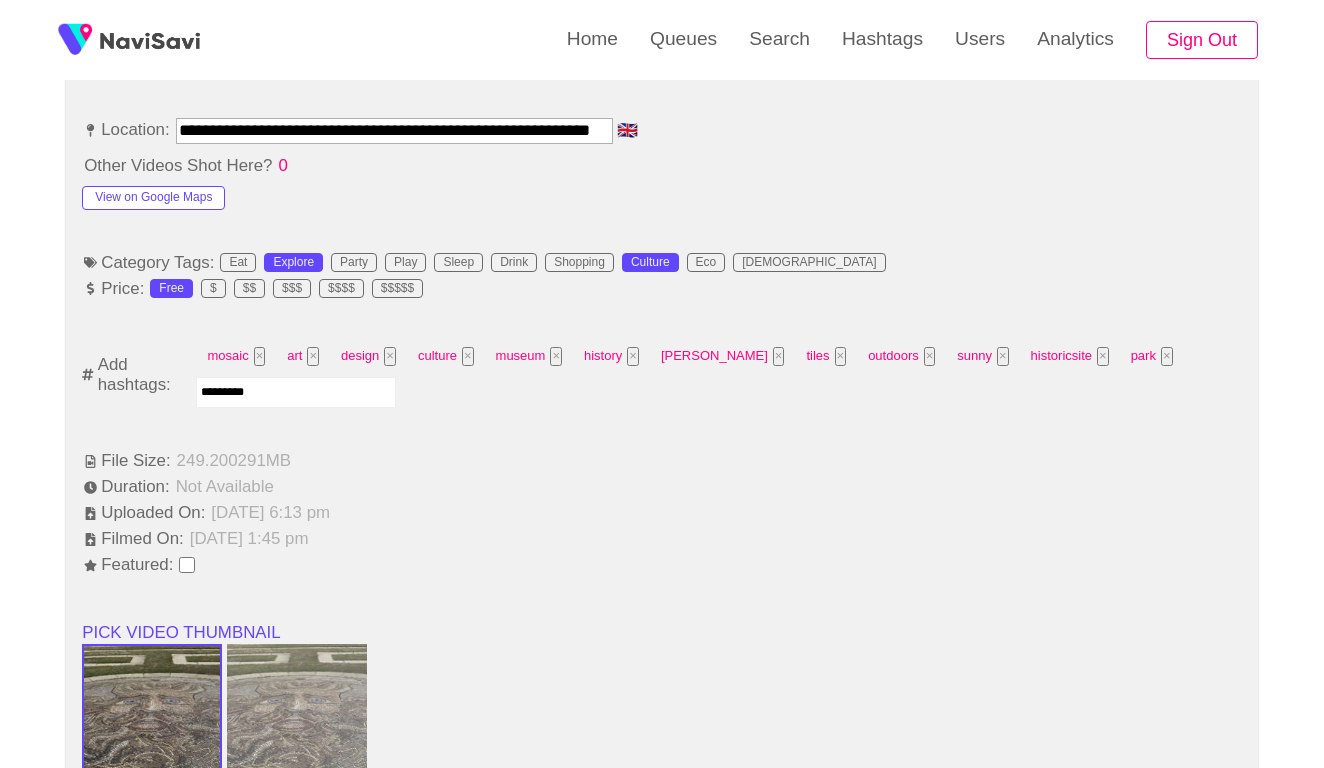 type 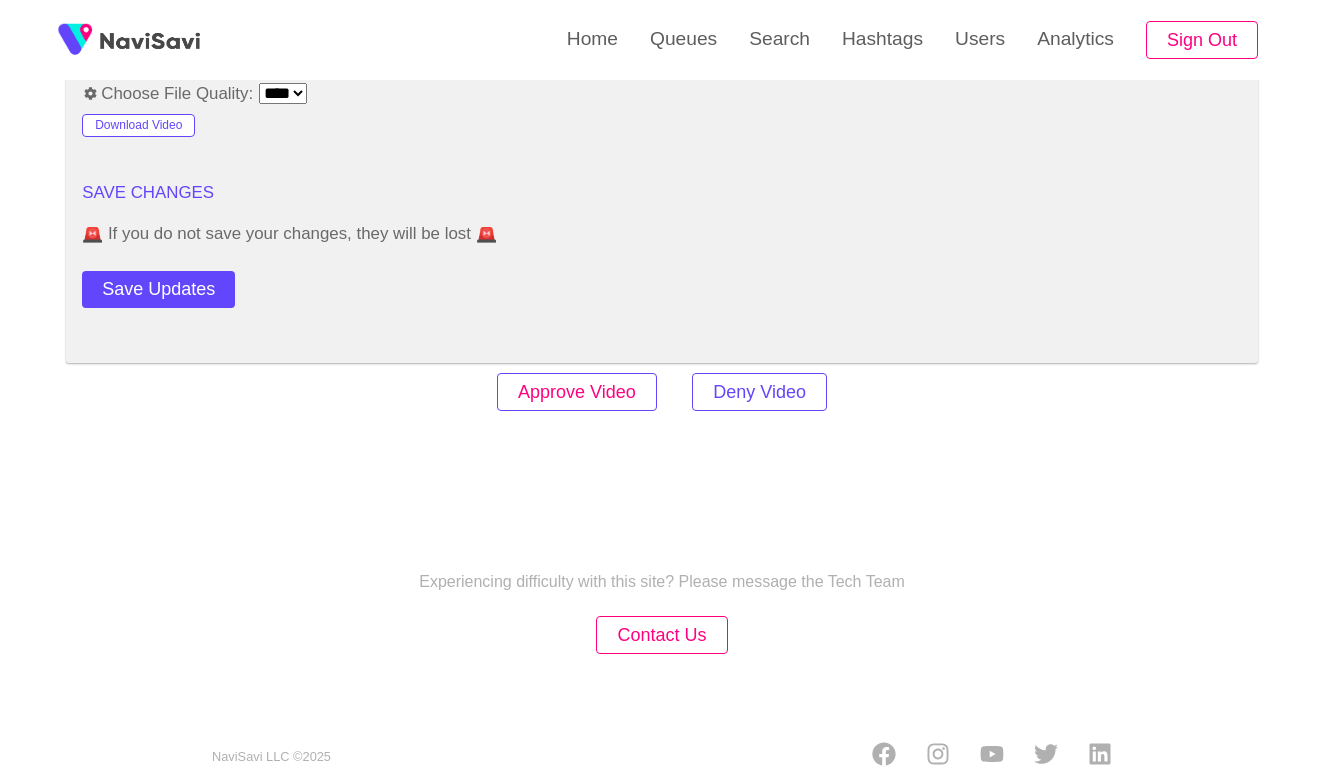 scroll, scrollTop: 2417, scrollLeft: 0, axis: vertical 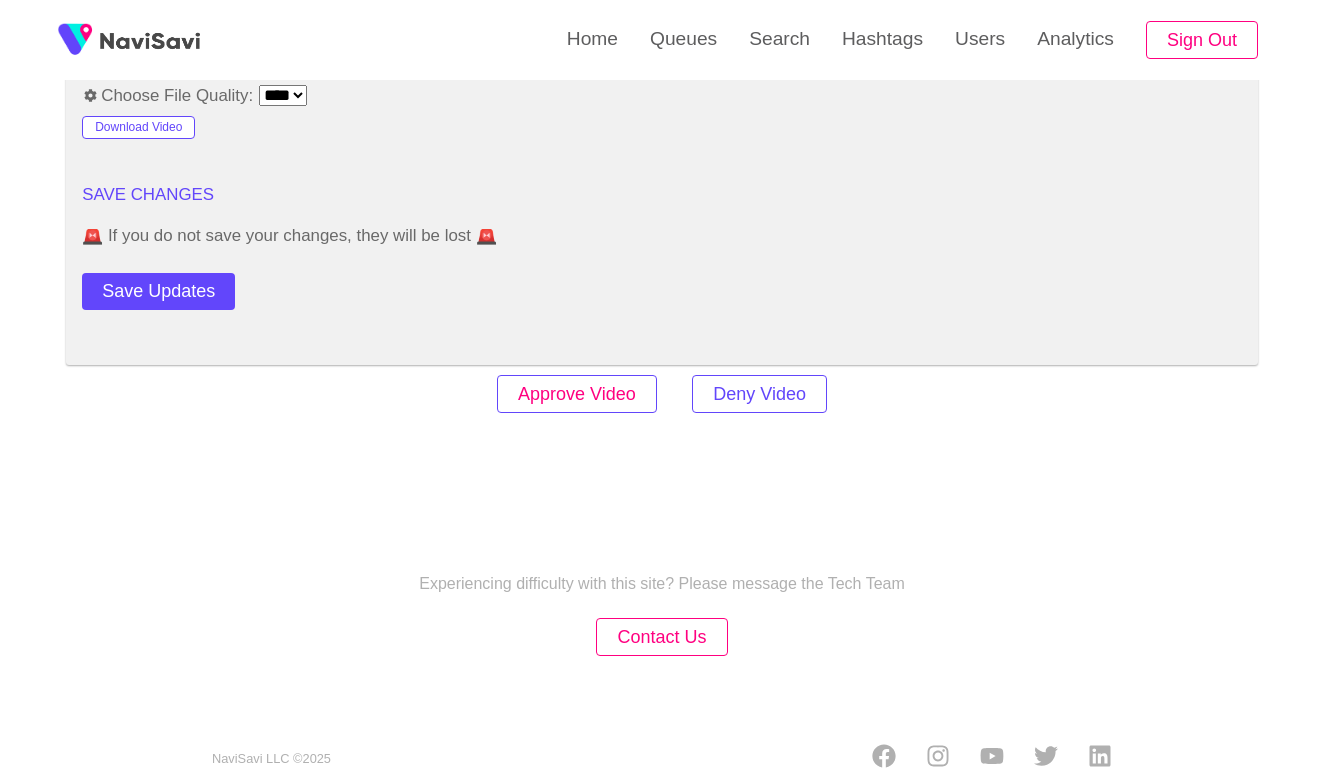 click on "Approve Video" at bounding box center [577, 394] 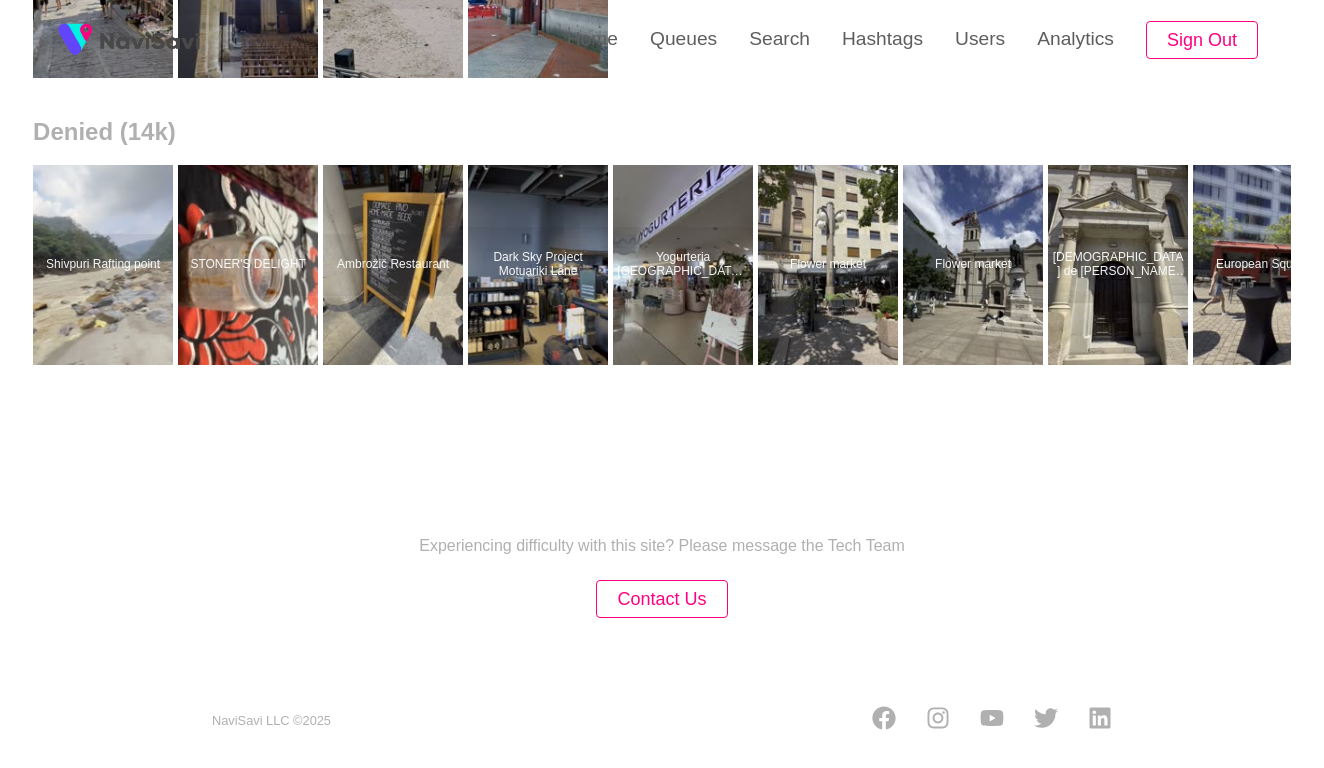 scroll, scrollTop: 0, scrollLeft: 0, axis: both 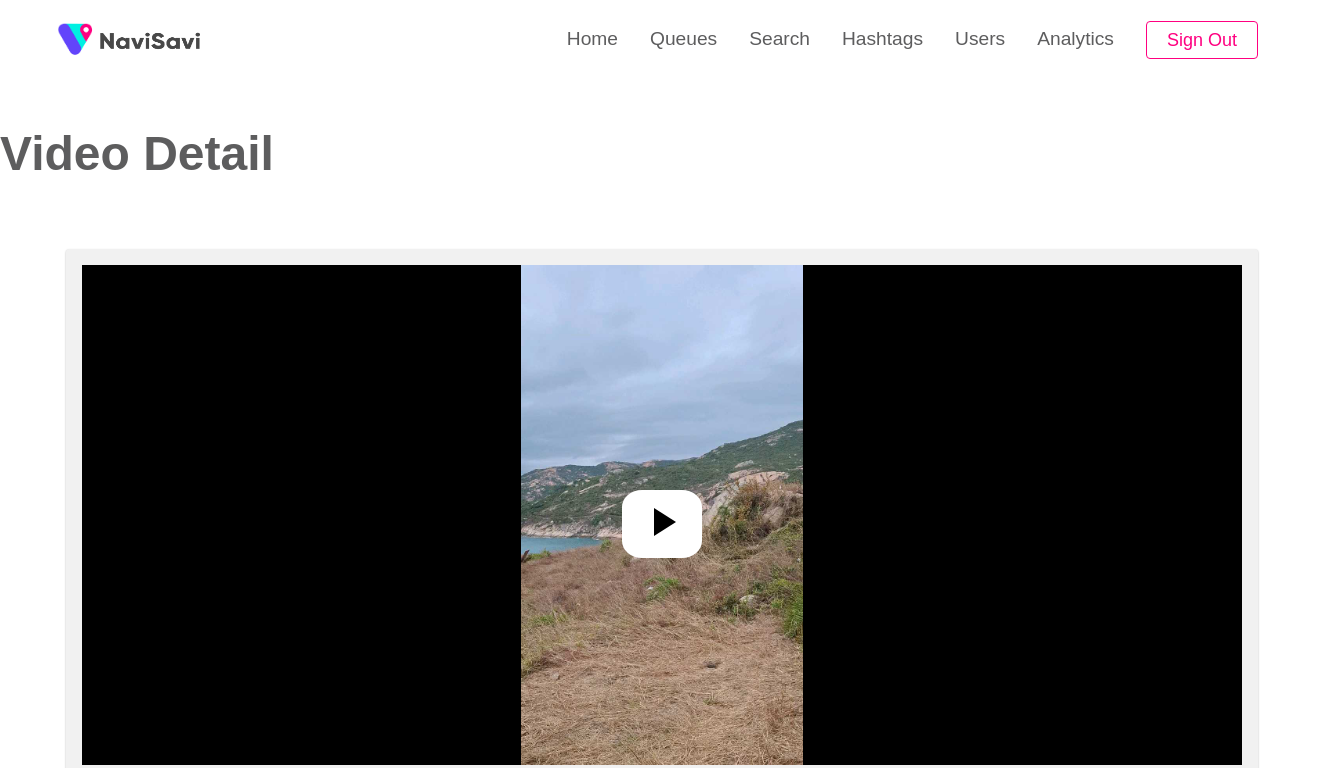 select on "**********" 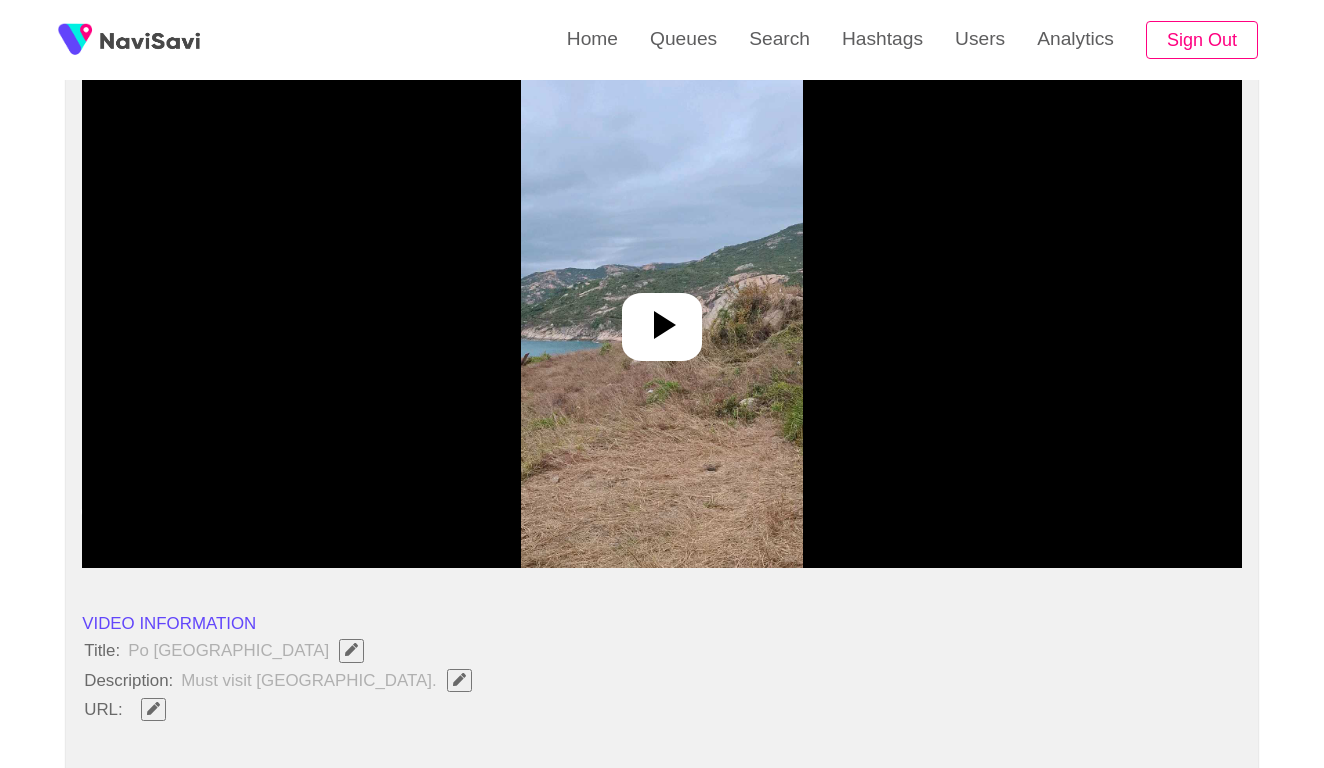 scroll, scrollTop: 317, scrollLeft: 0, axis: vertical 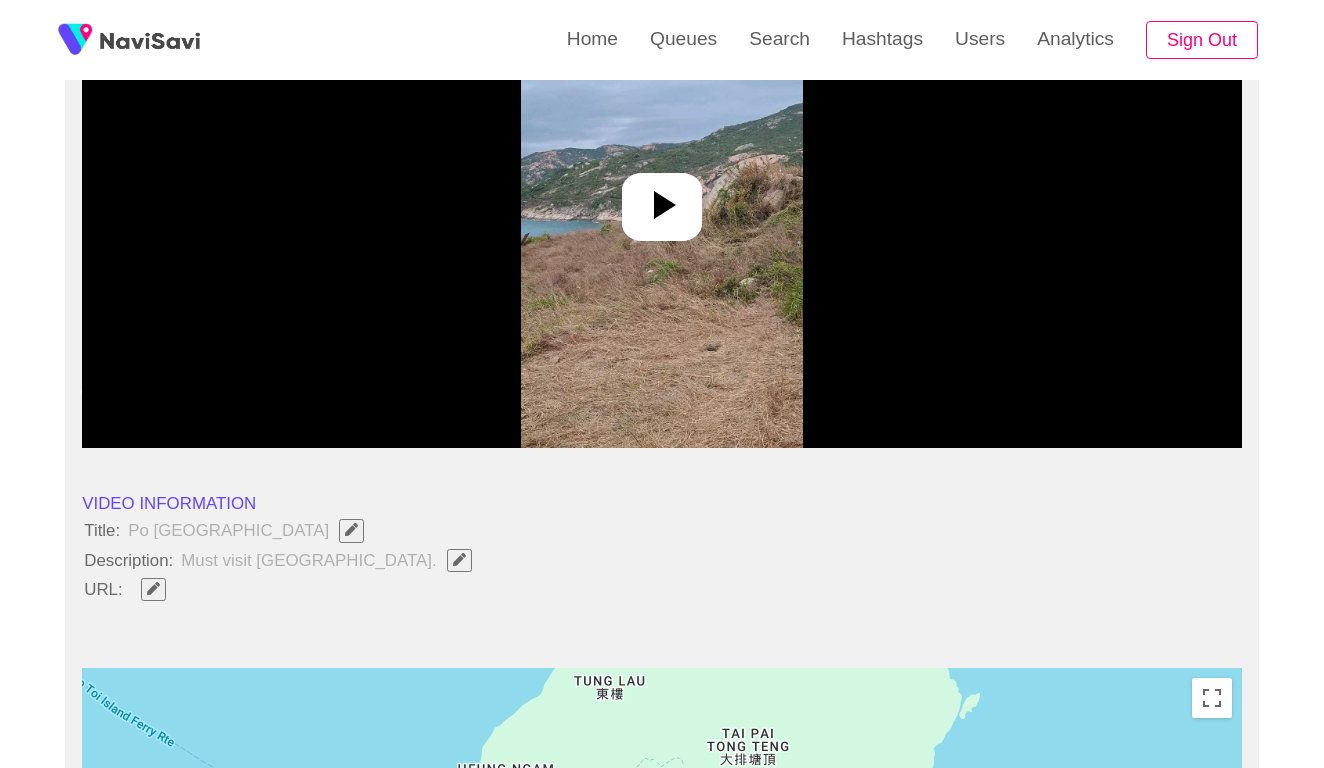 click at bounding box center [662, 198] 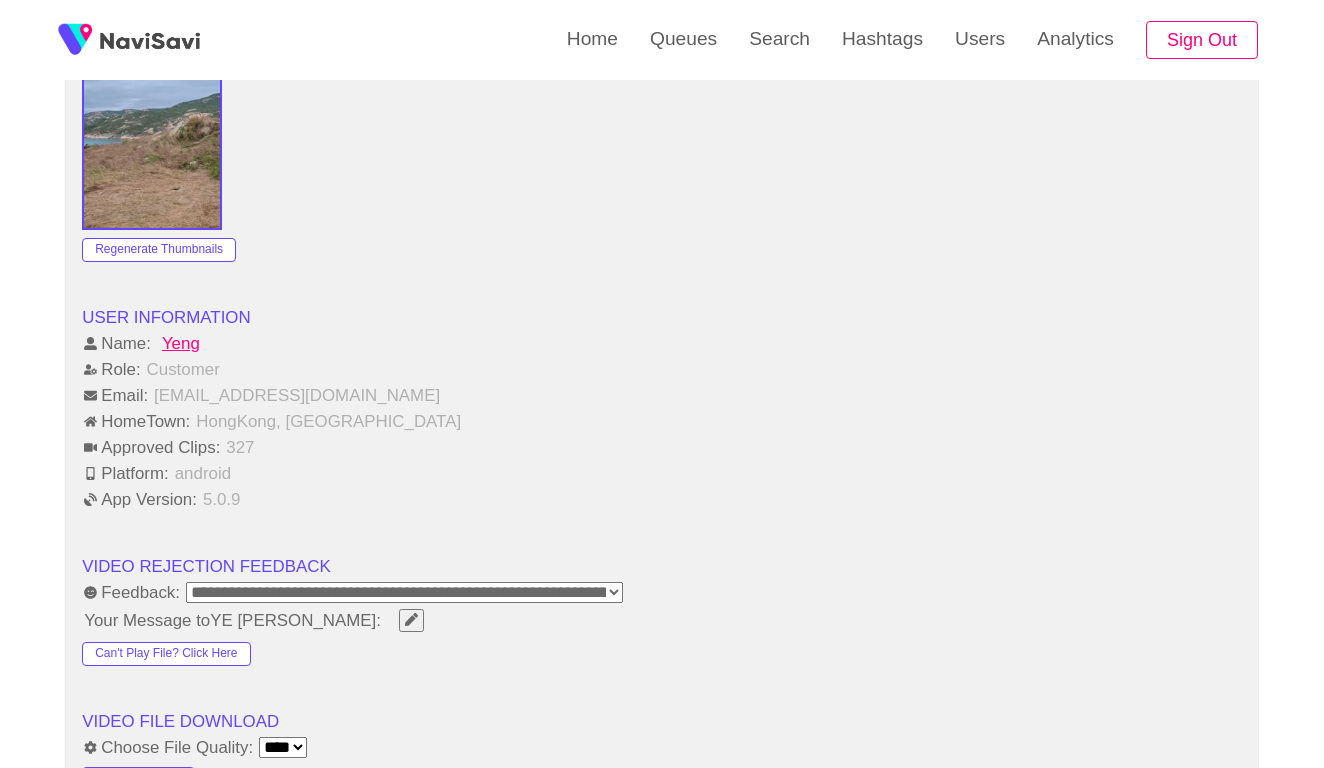 scroll, scrollTop: 2161, scrollLeft: 0, axis: vertical 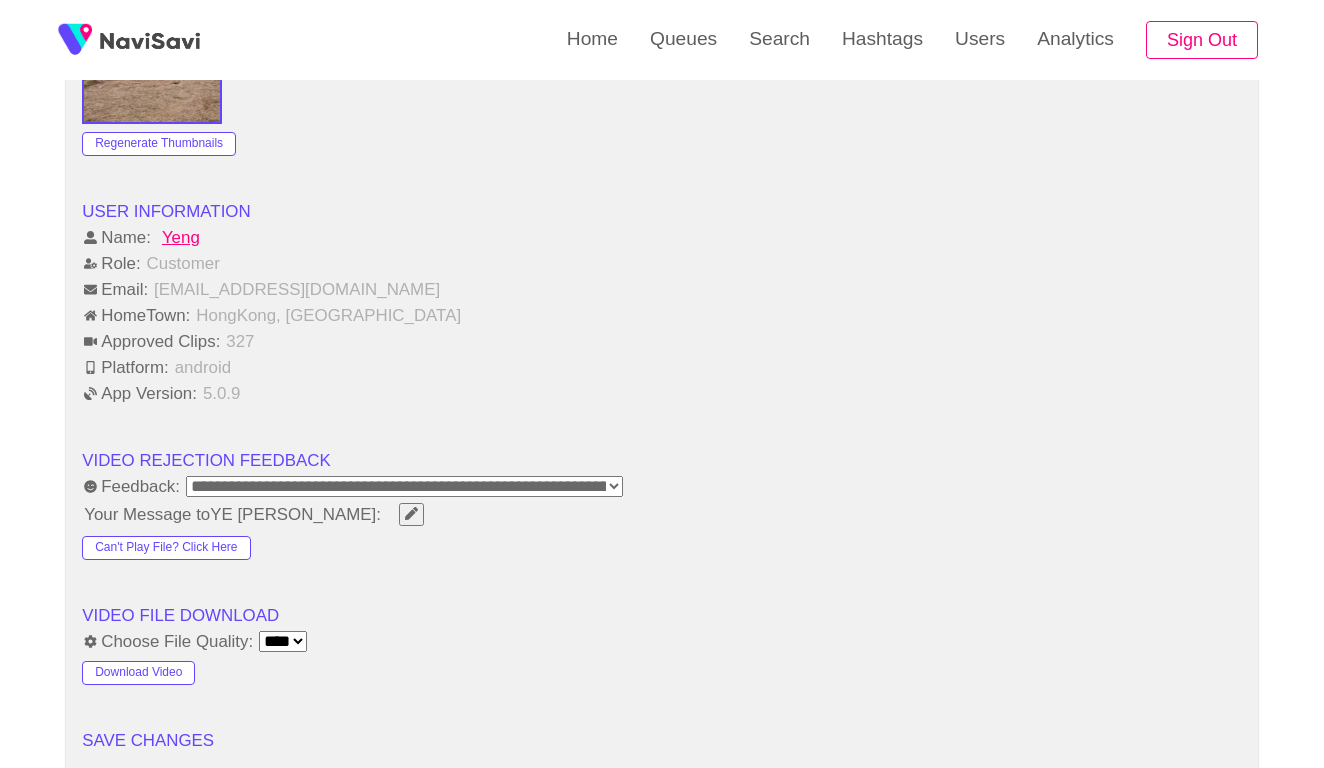 click on "**********" at bounding box center [404, 486] 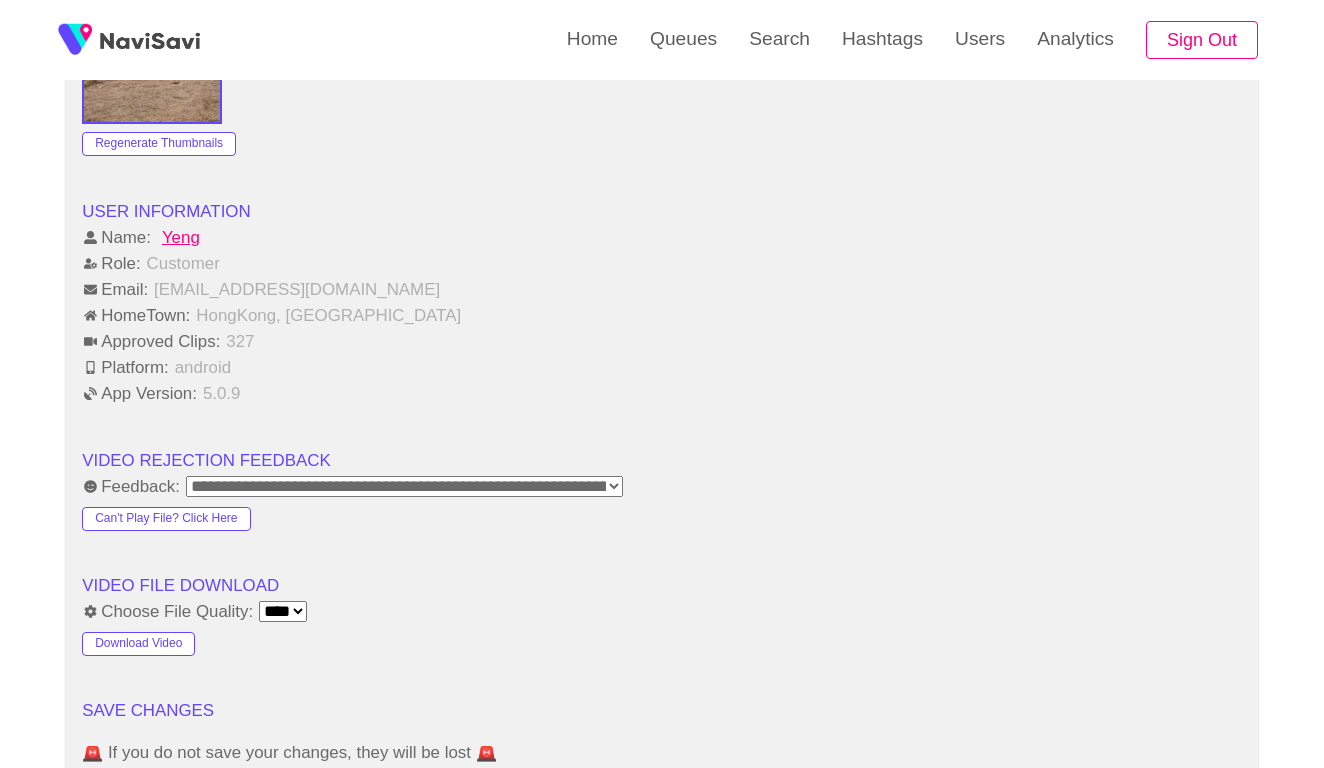 click on "Yeng" at bounding box center (698, 237) 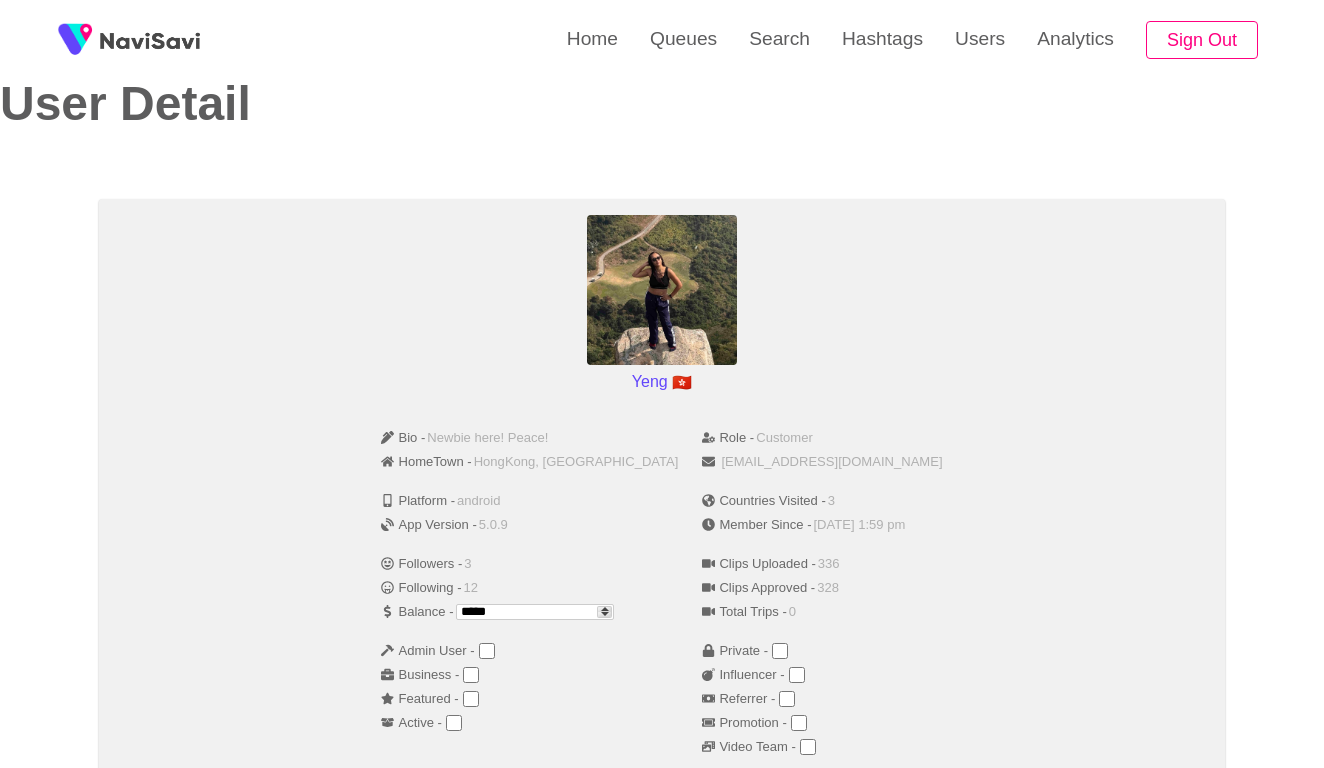 scroll, scrollTop: 53, scrollLeft: 0, axis: vertical 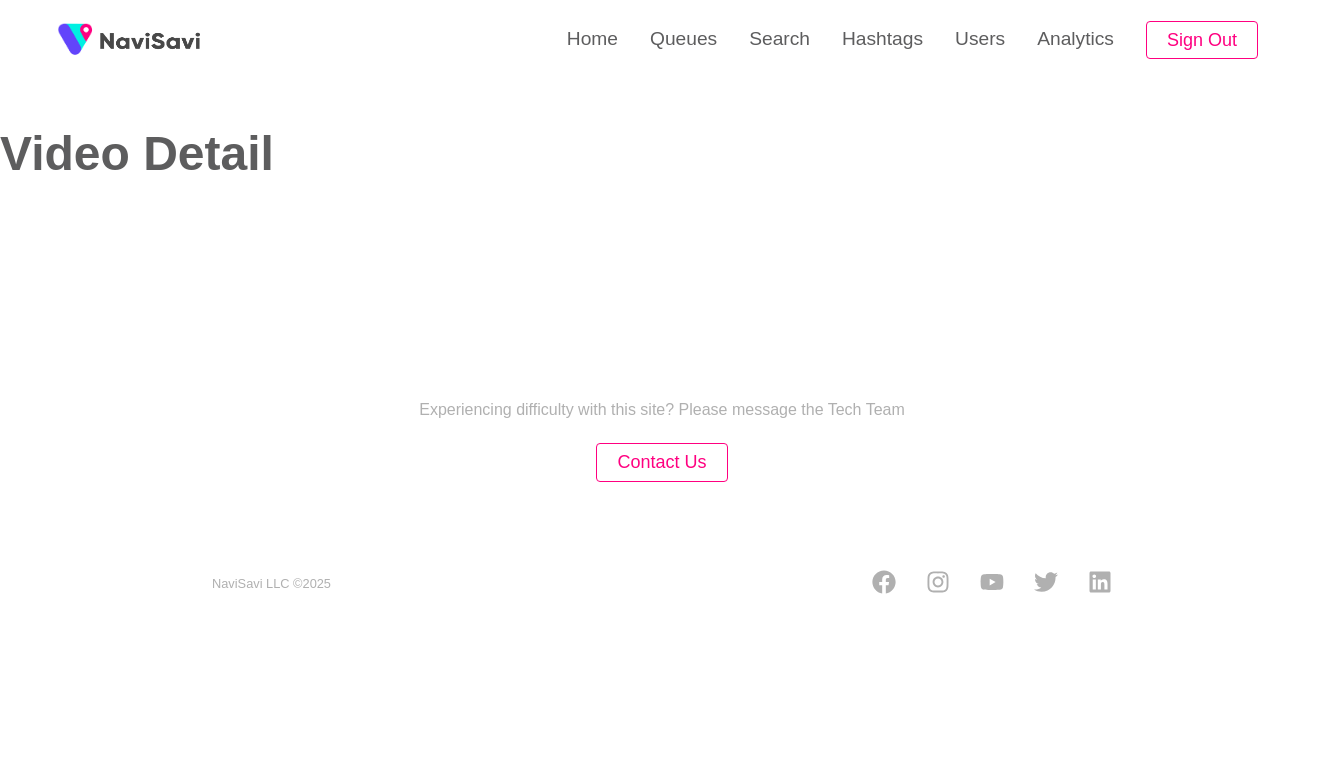 select on "**********" 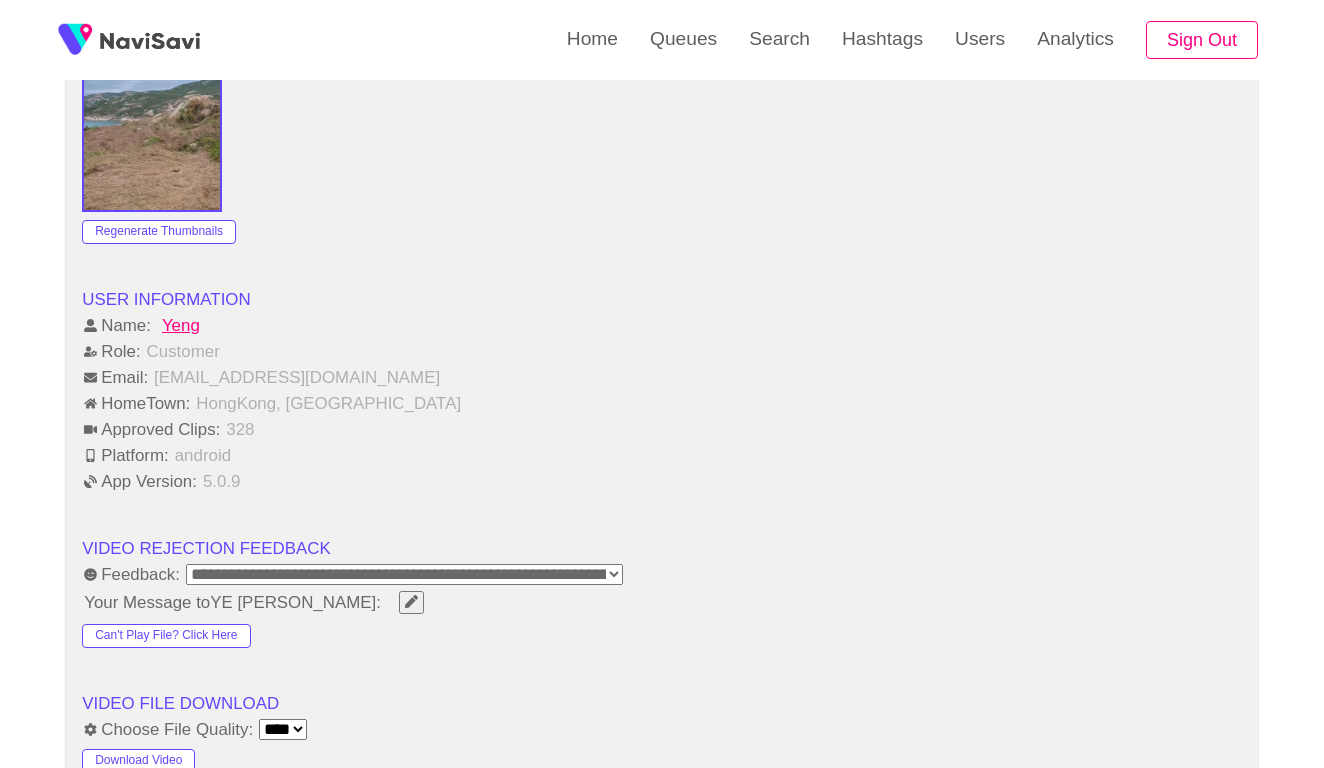 scroll, scrollTop: 2083, scrollLeft: 0, axis: vertical 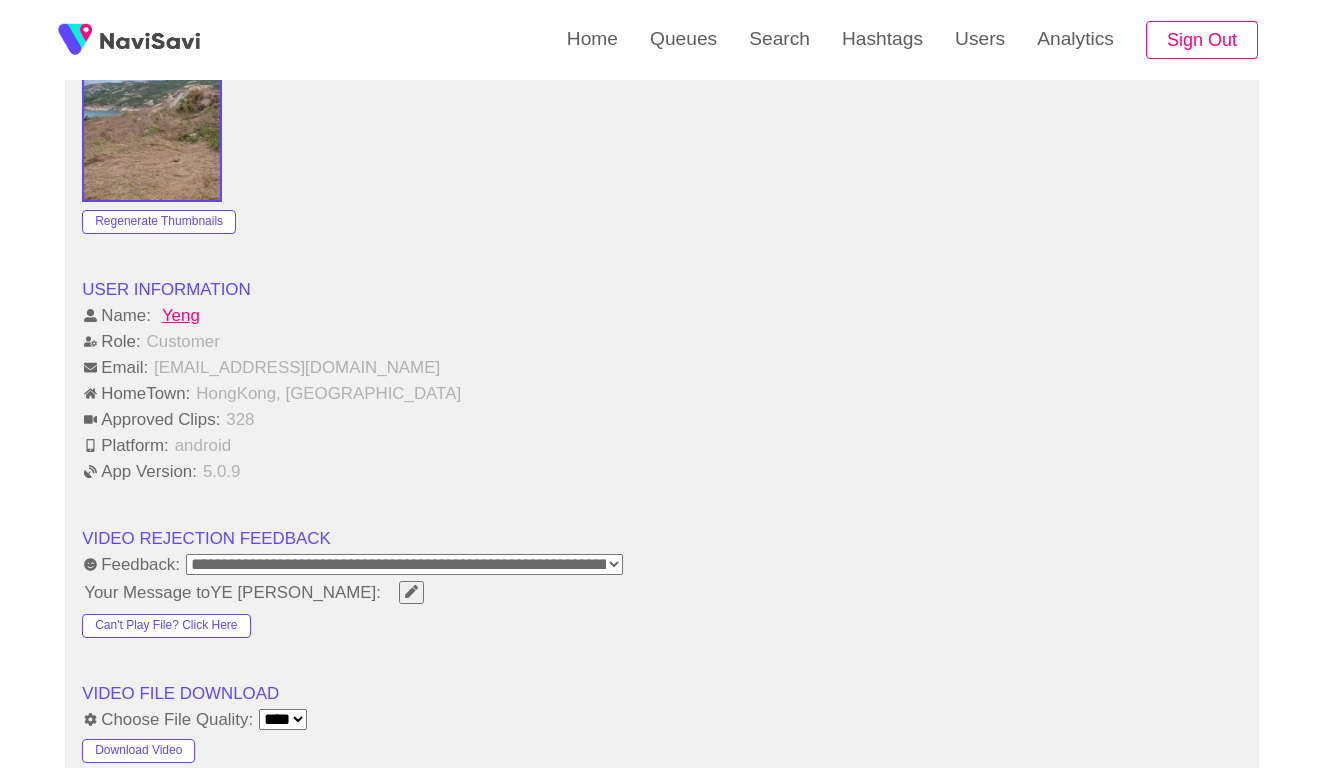 click on "**********" at bounding box center [404, 564] 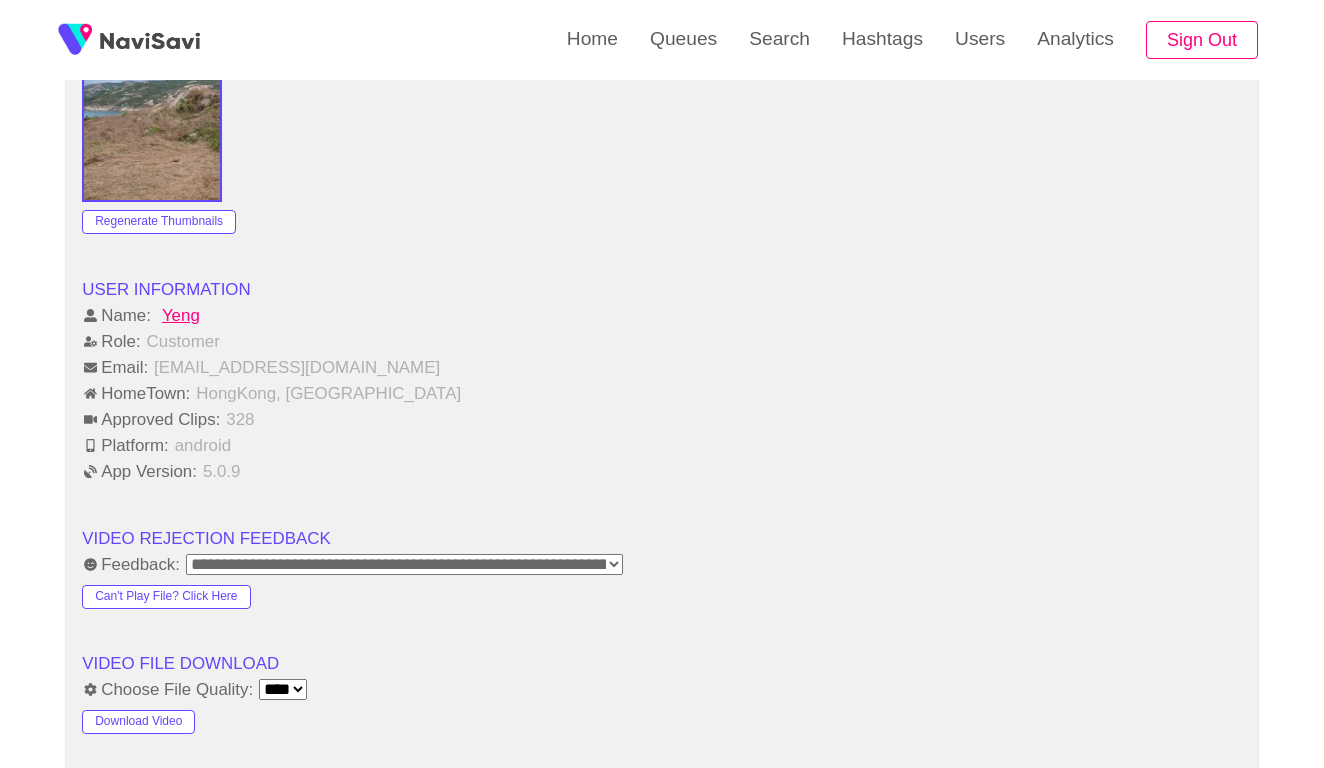 click at bounding box center (662, 102) 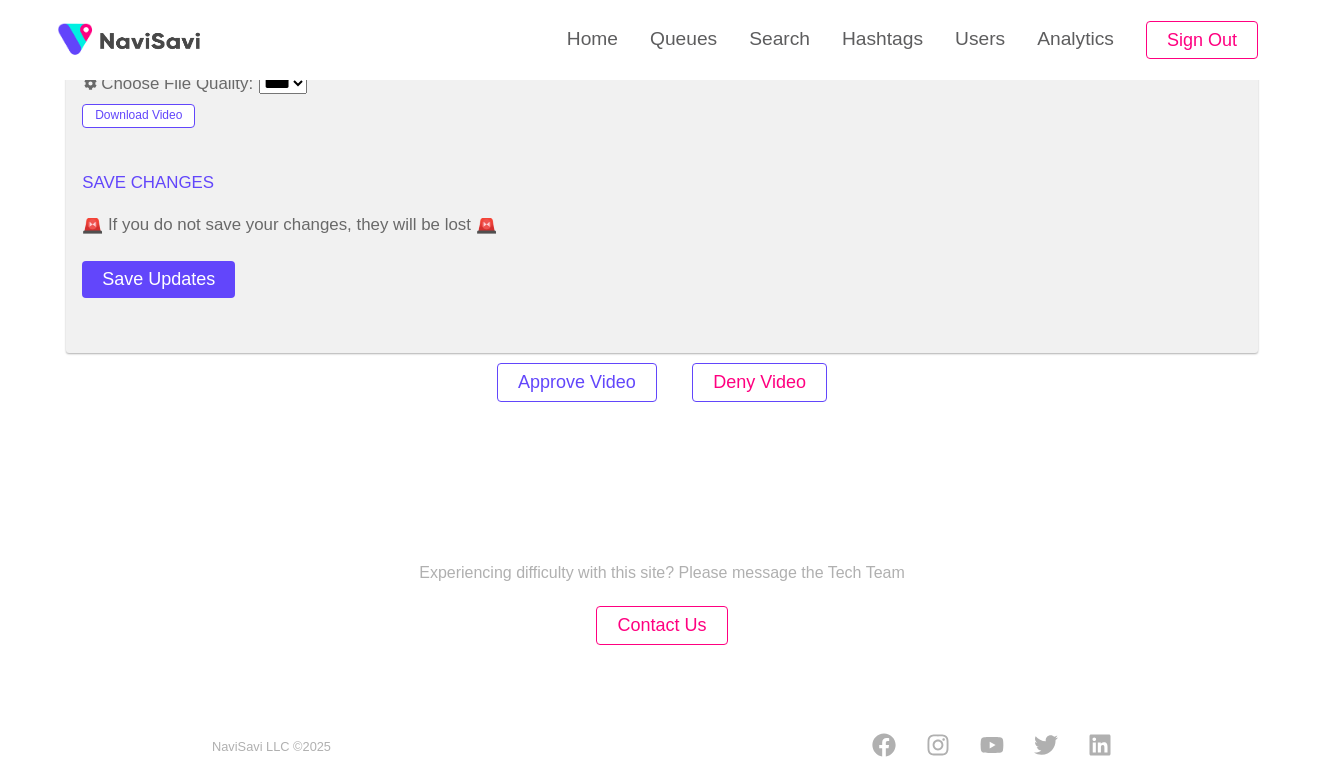 scroll, scrollTop: 2688, scrollLeft: 0, axis: vertical 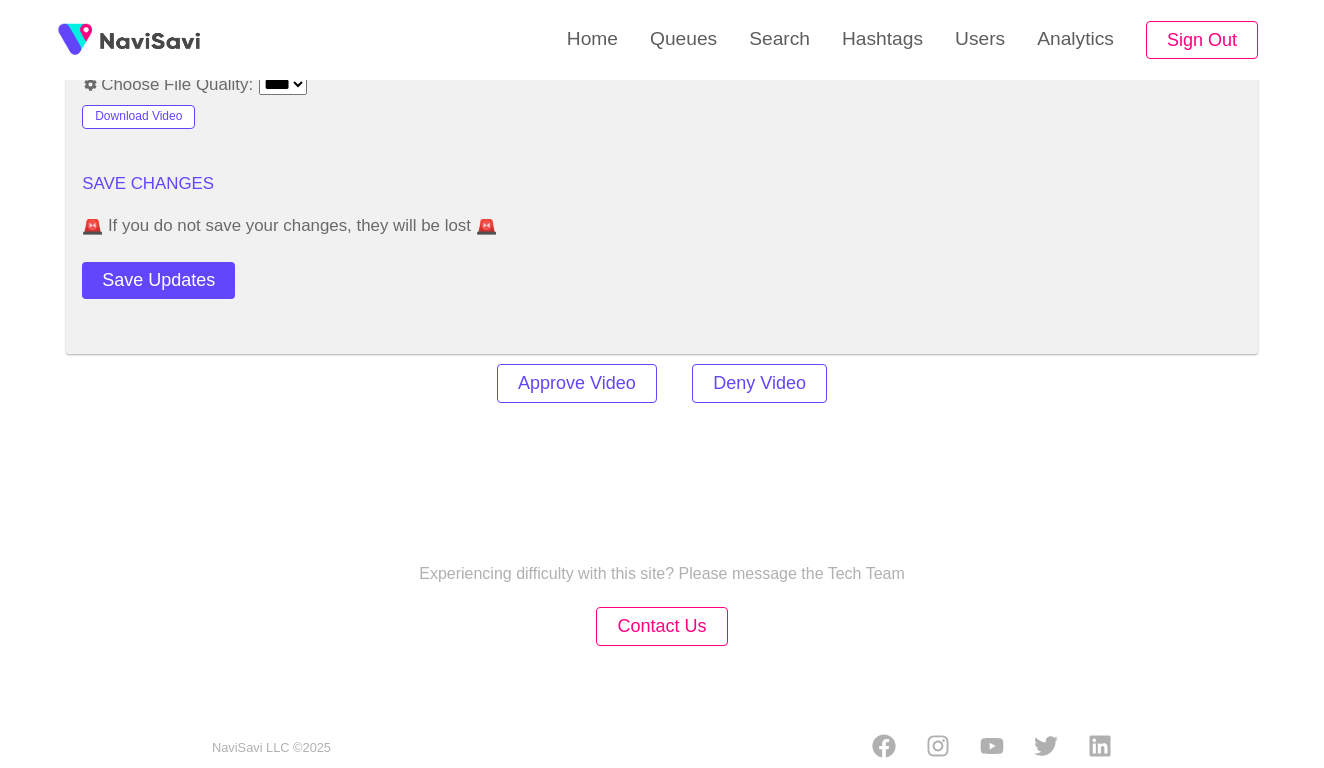 click on "Deny Video" at bounding box center [759, 383] 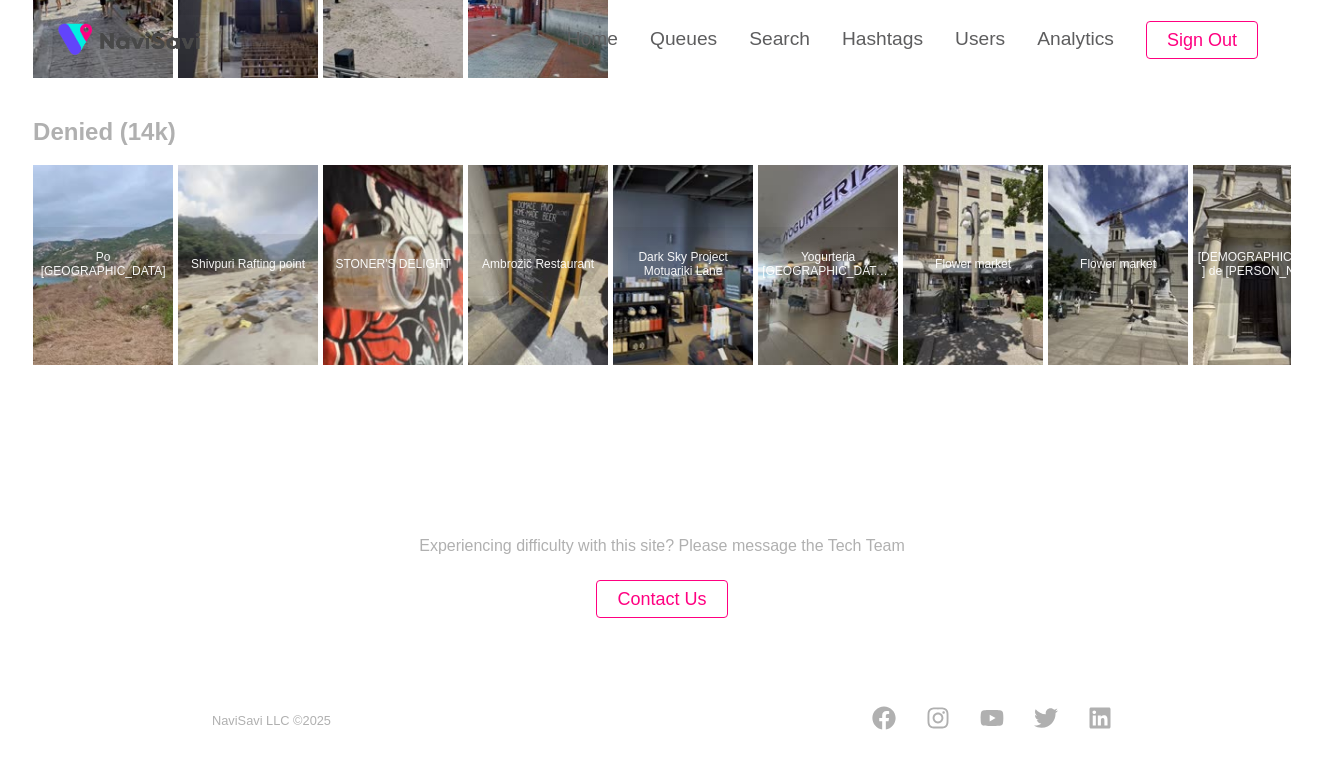 scroll, scrollTop: 0, scrollLeft: 0, axis: both 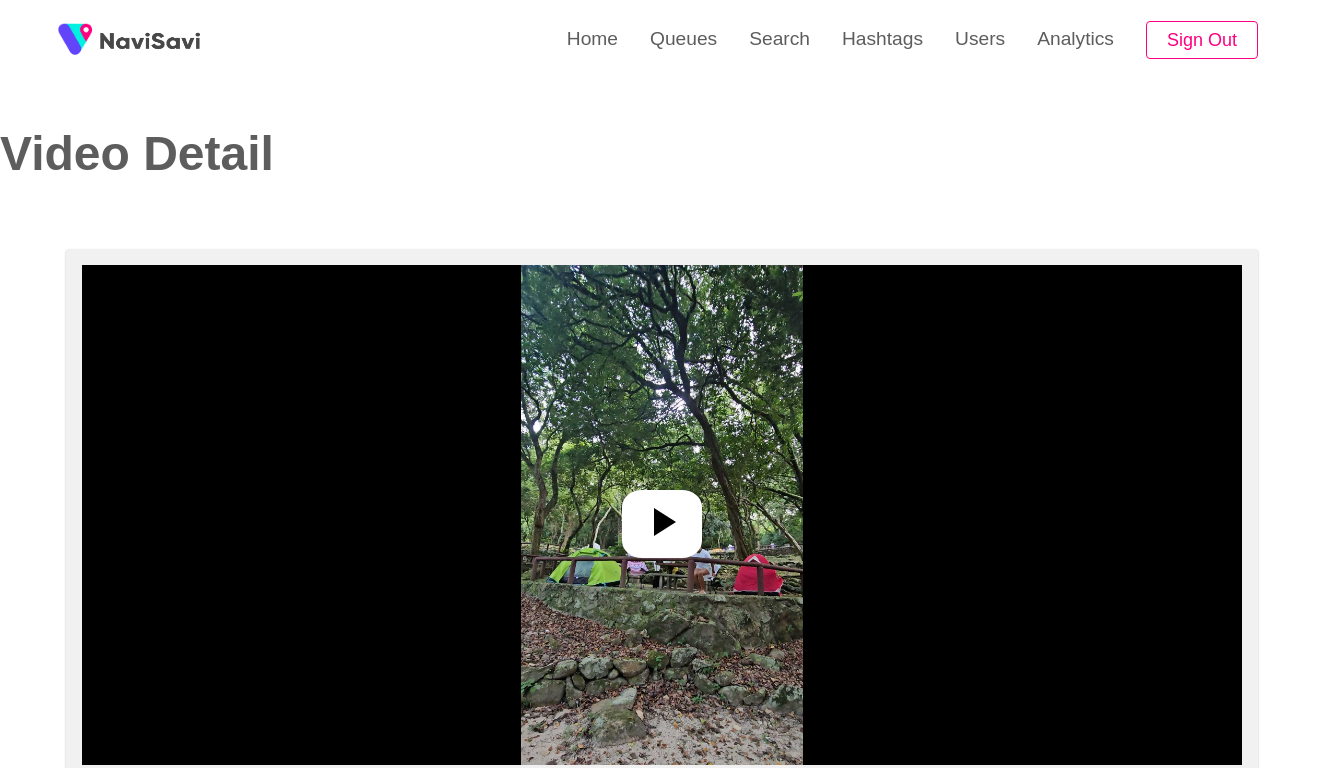 select on "**********" 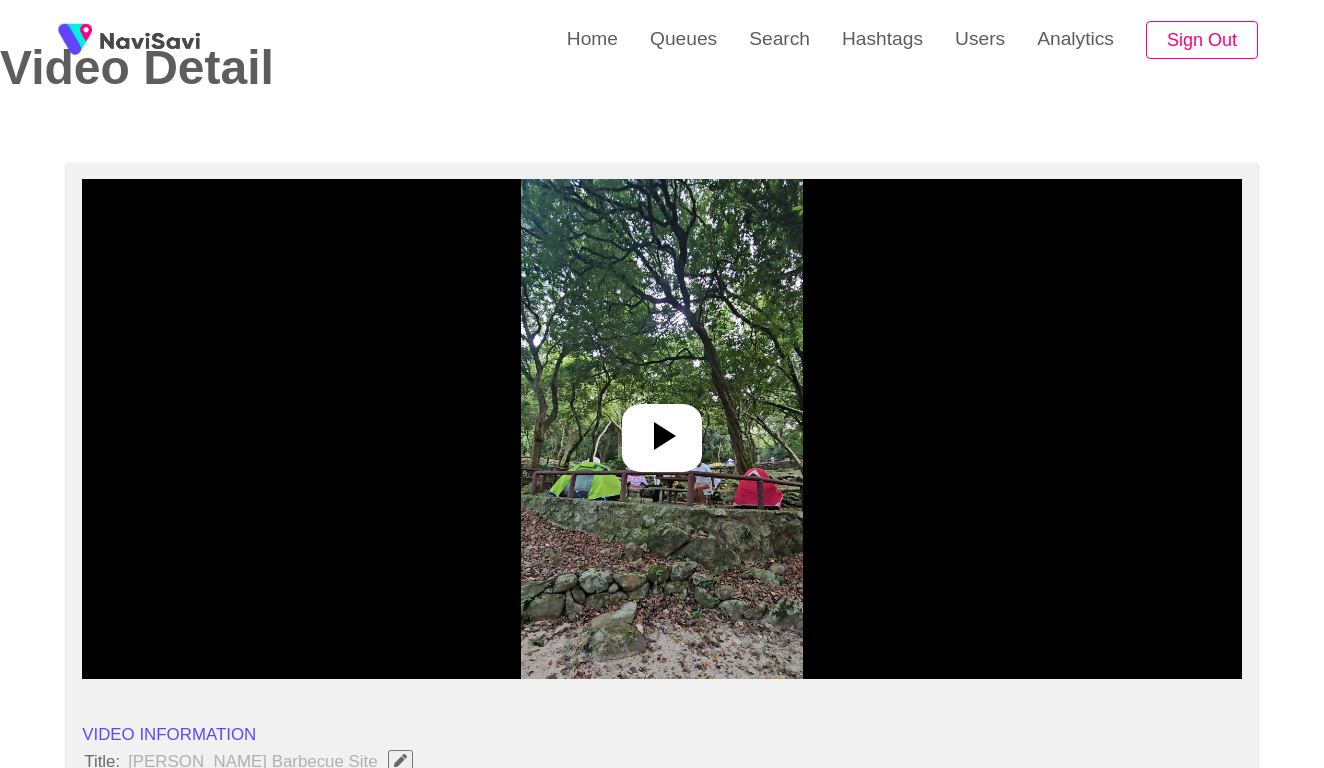 scroll, scrollTop: 174, scrollLeft: 0, axis: vertical 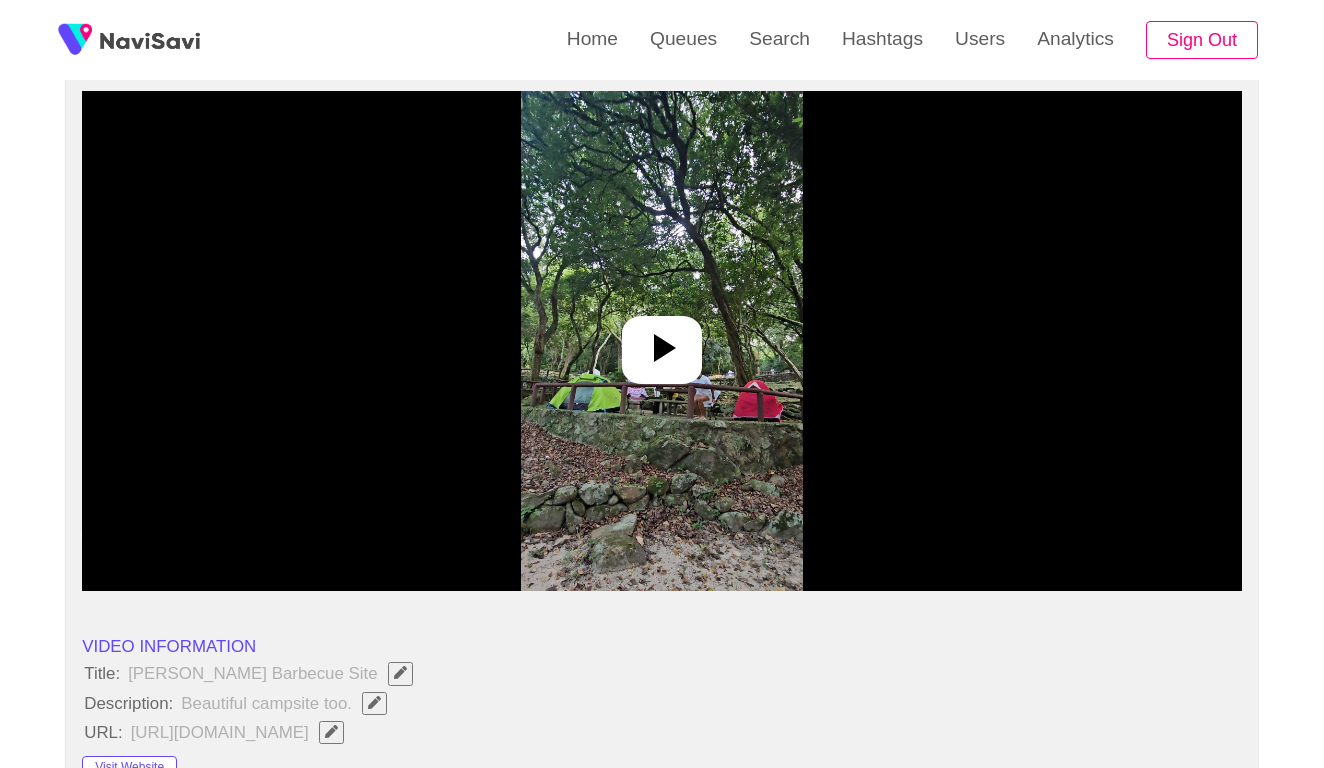 click at bounding box center (662, 341) 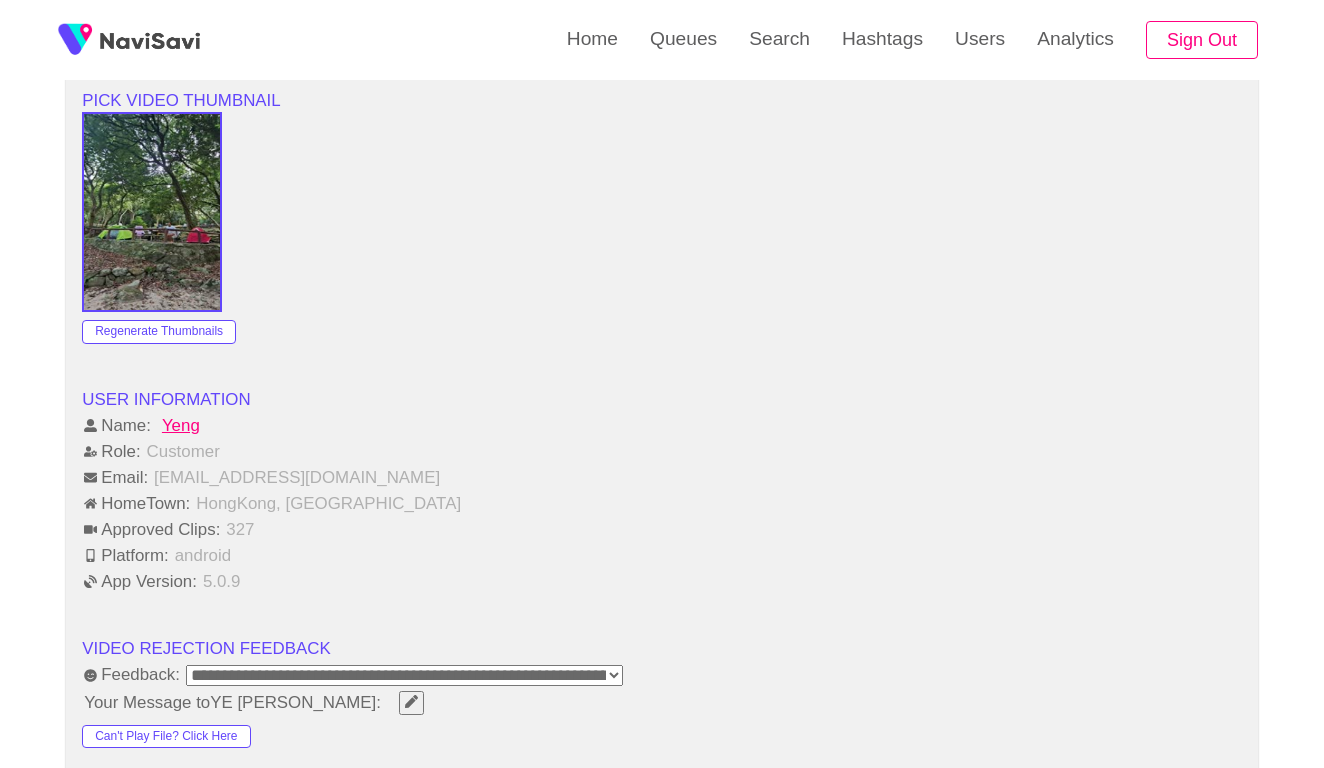 scroll, scrollTop: 1687, scrollLeft: 0, axis: vertical 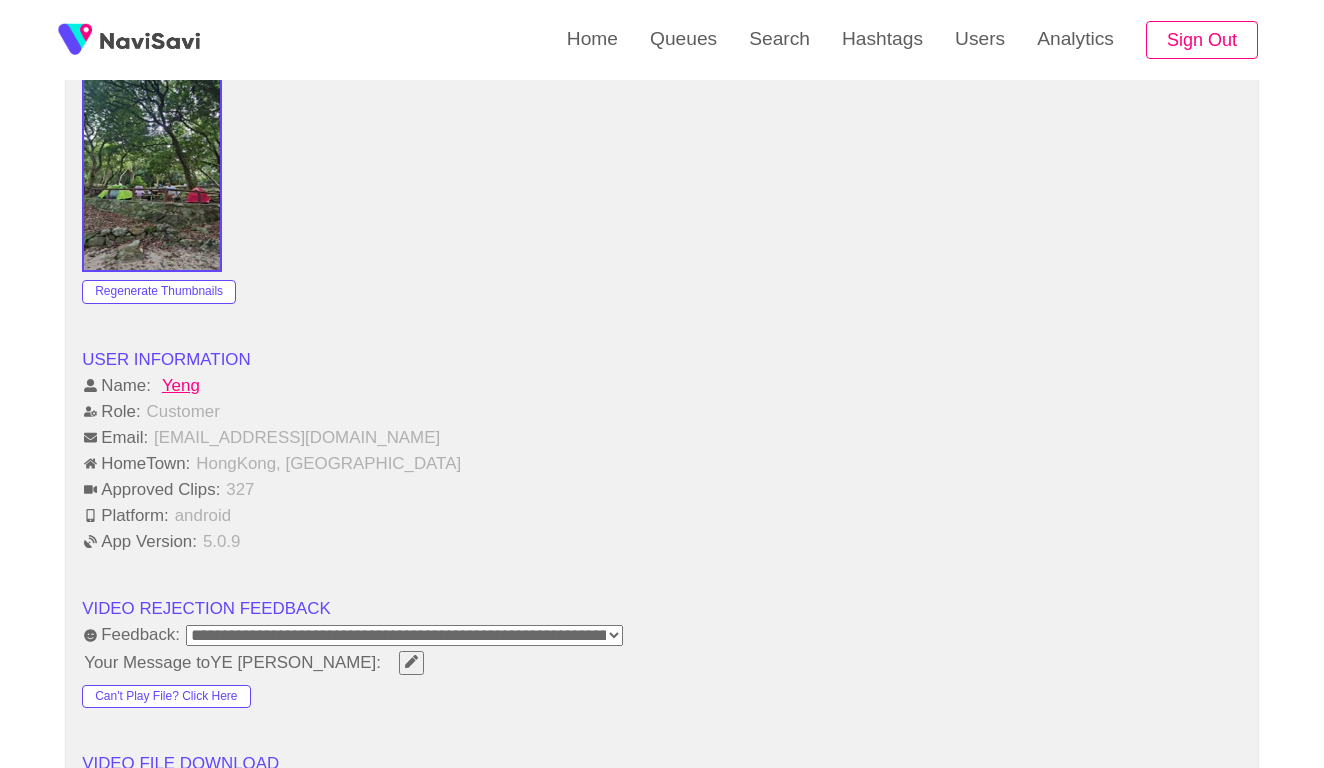 click on "**********" at bounding box center [404, 635] 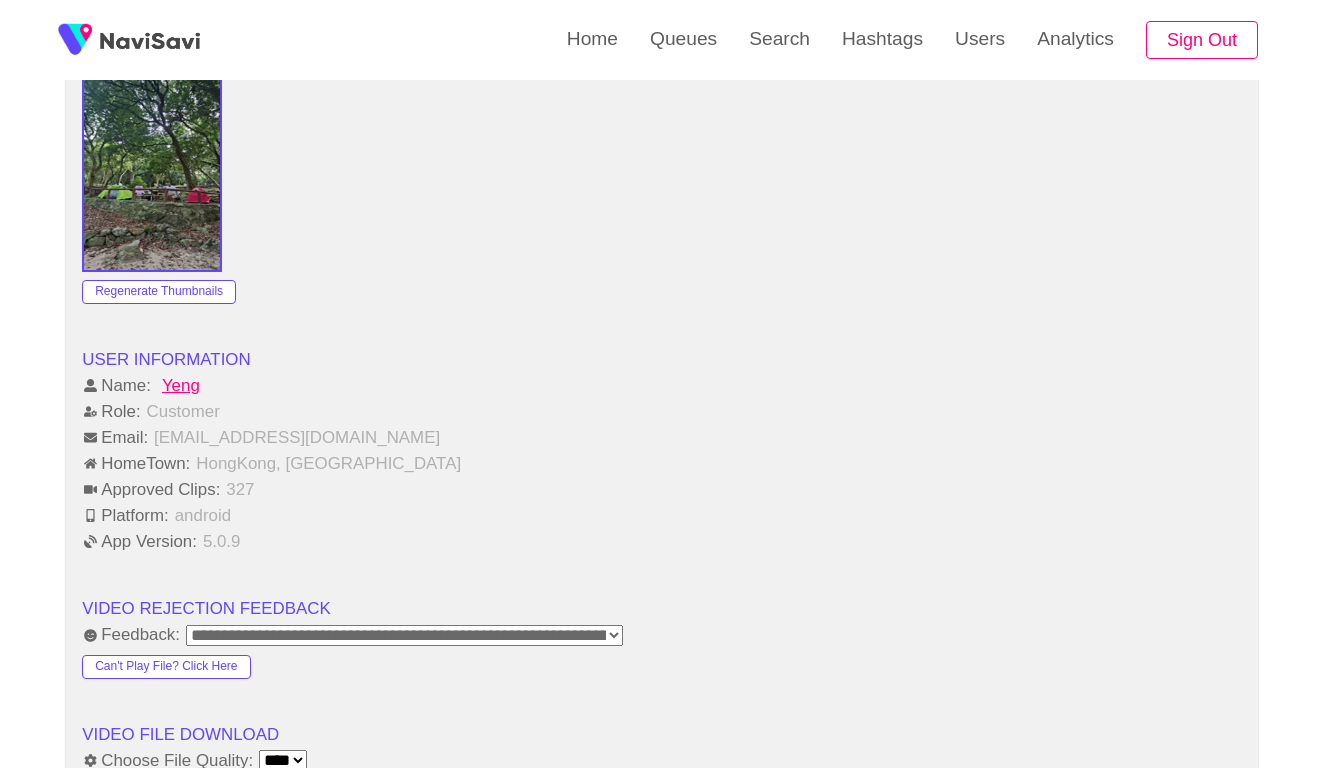 click on "**********" at bounding box center [662, 36] 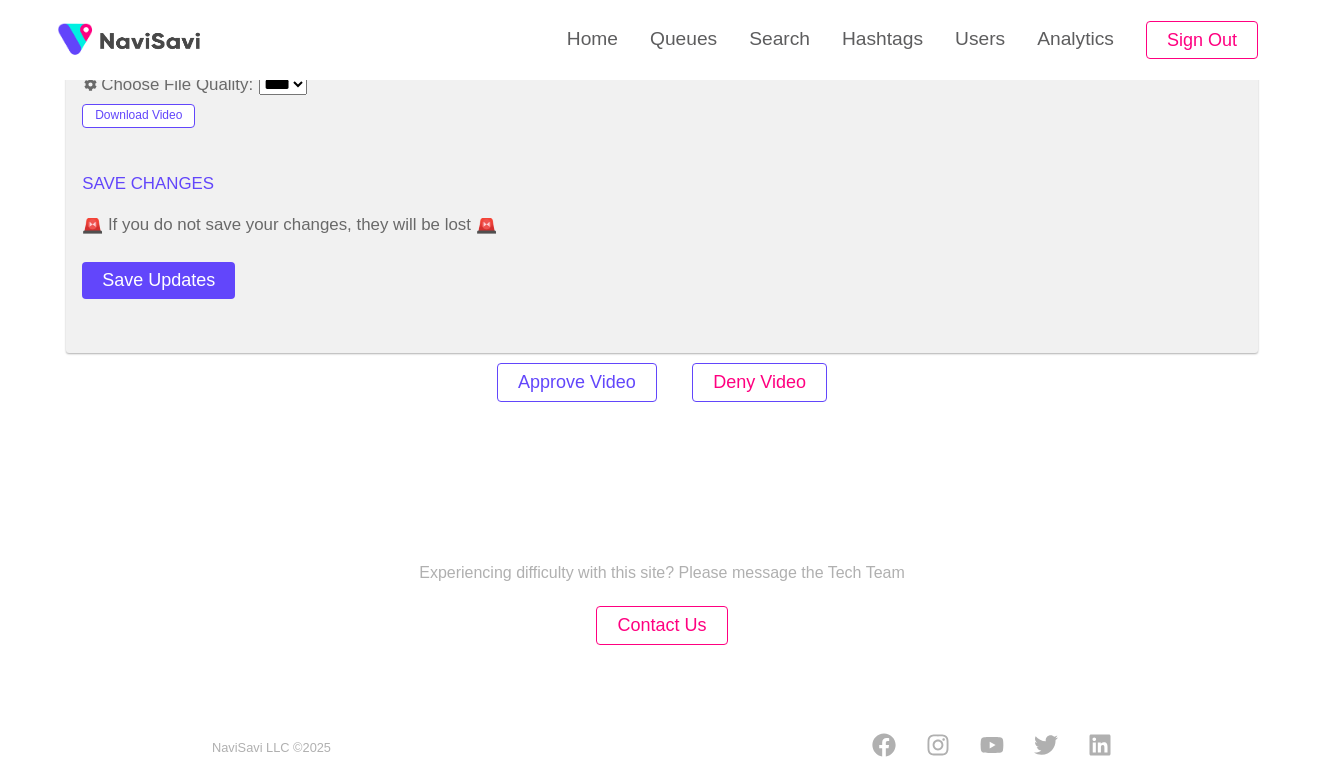 scroll, scrollTop: 2362, scrollLeft: 0, axis: vertical 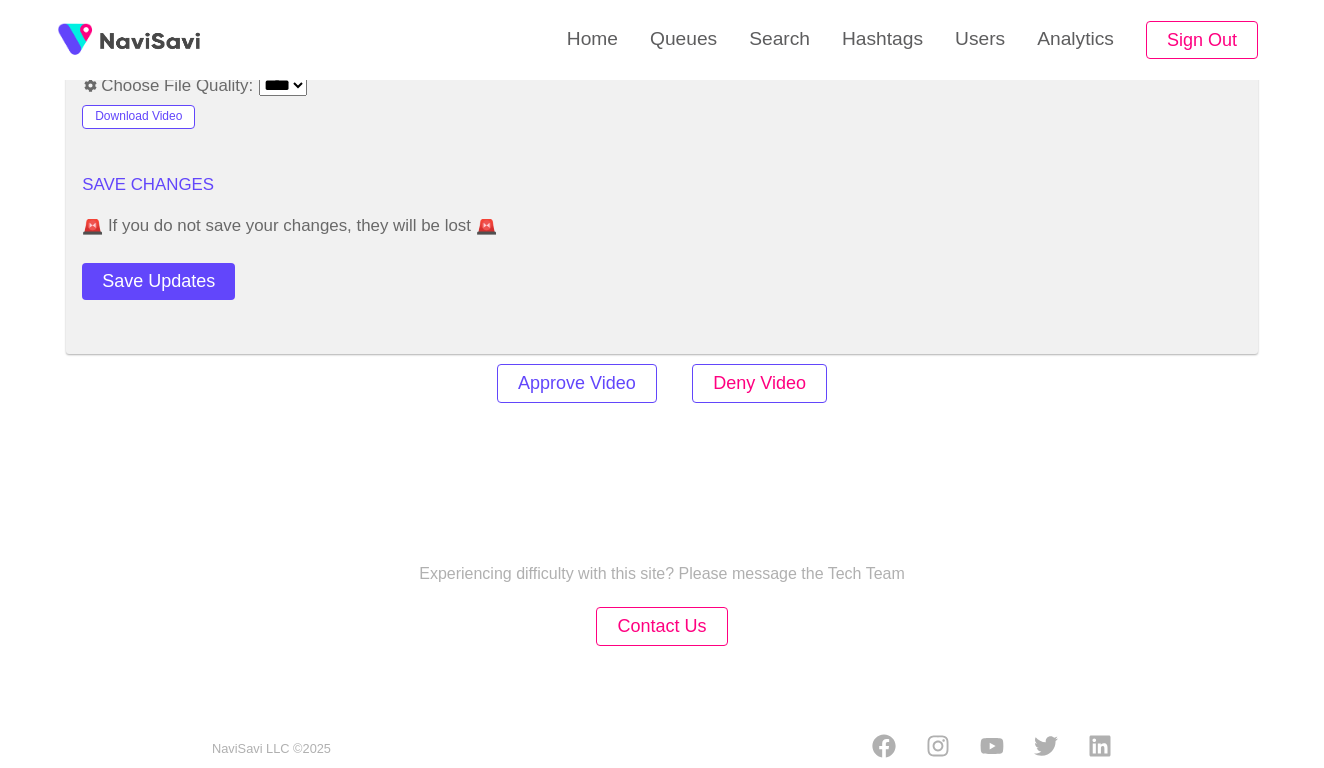 click on "Deny Video" at bounding box center [759, 383] 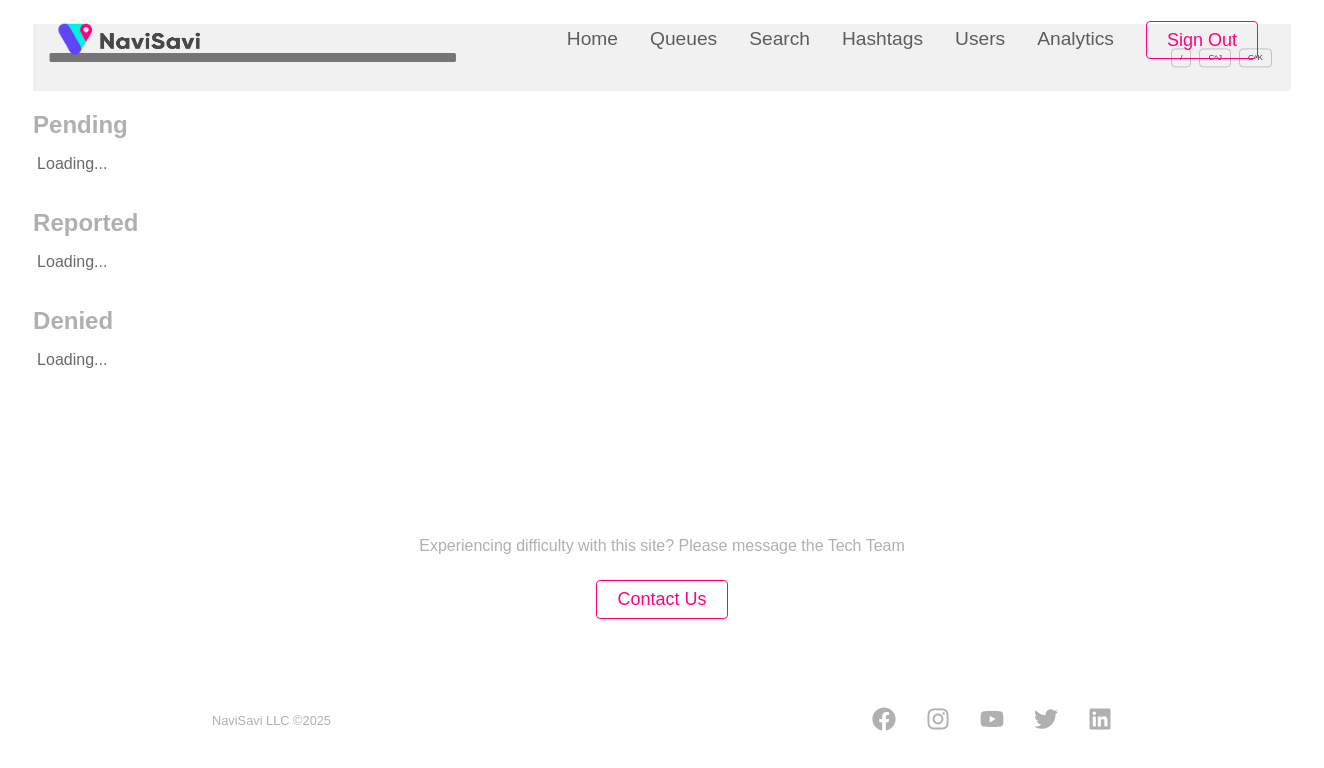 scroll, scrollTop: 0, scrollLeft: 0, axis: both 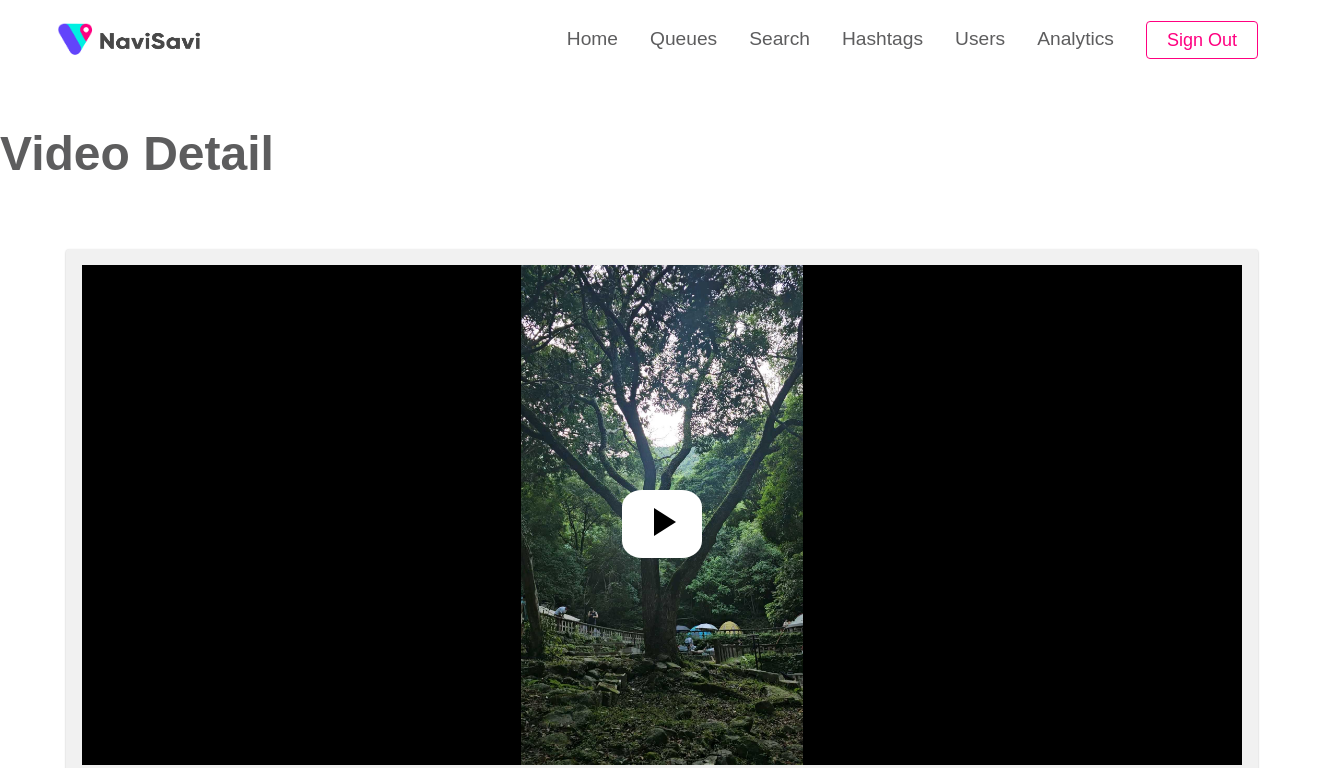 select on "**********" 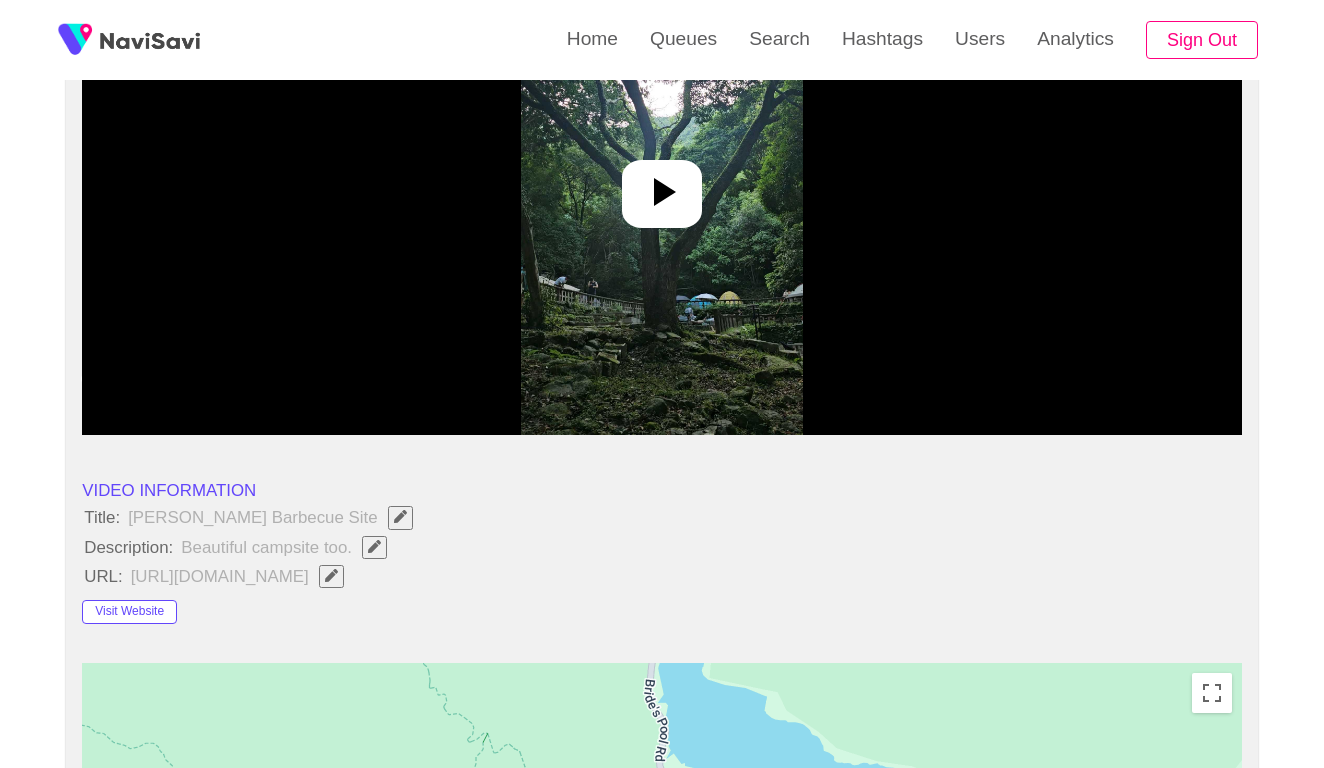 click at bounding box center (661, 185) 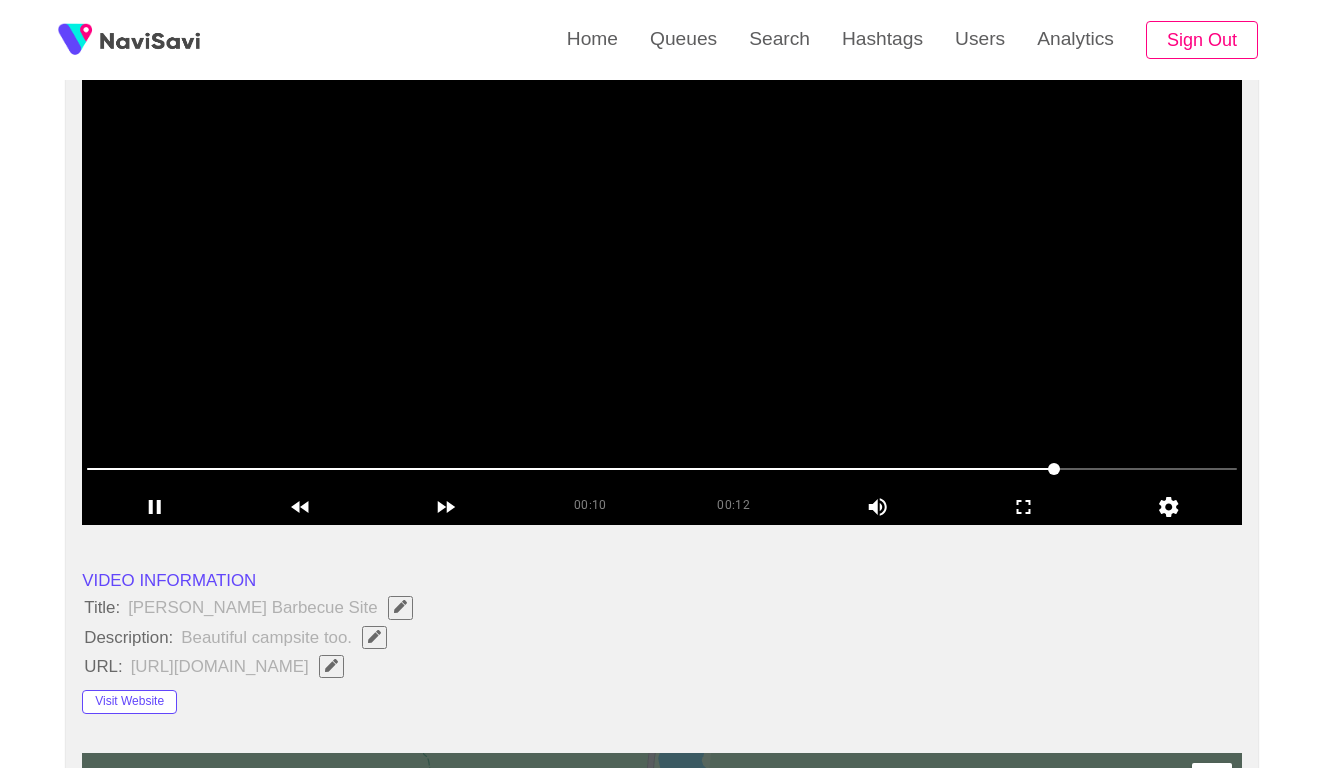 scroll, scrollTop: 243, scrollLeft: 0, axis: vertical 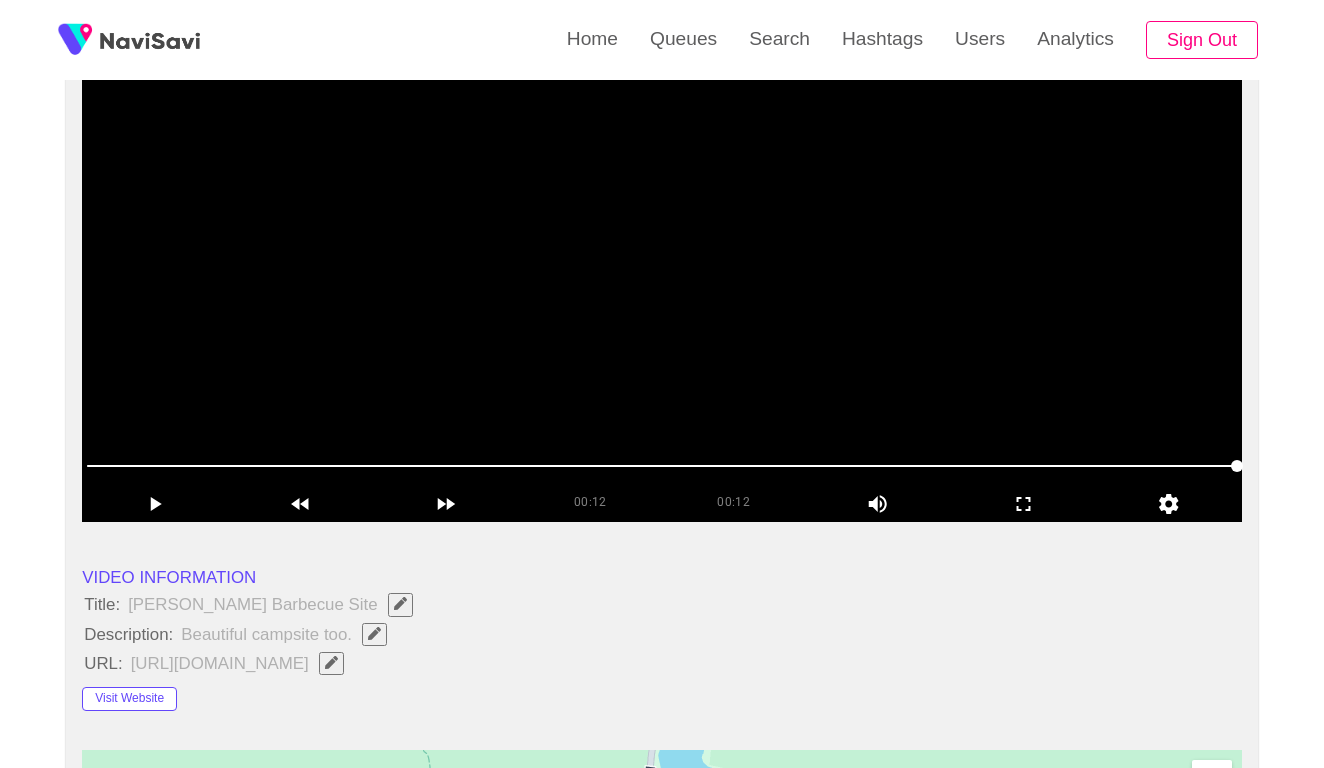 click at bounding box center (662, 272) 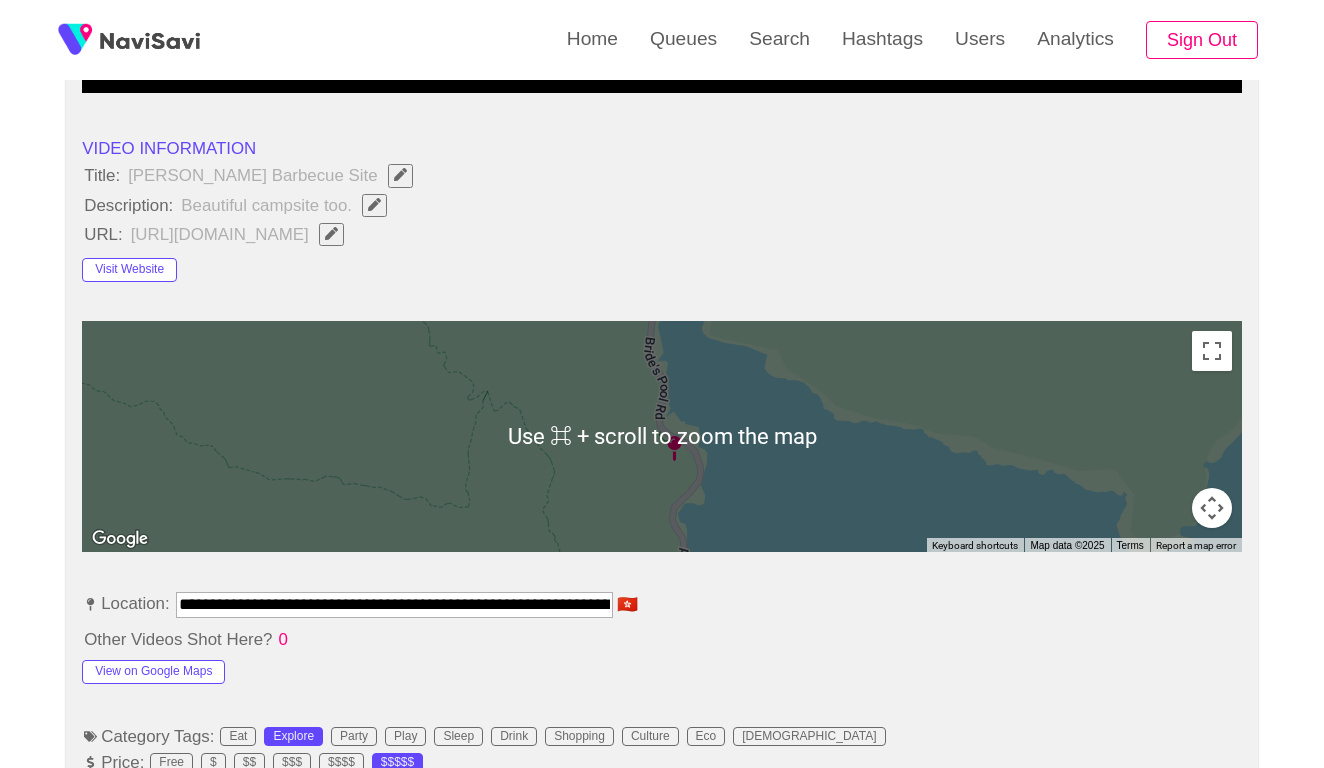scroll, scrollTop: 575, scrollLeft: 0, axis: vertical 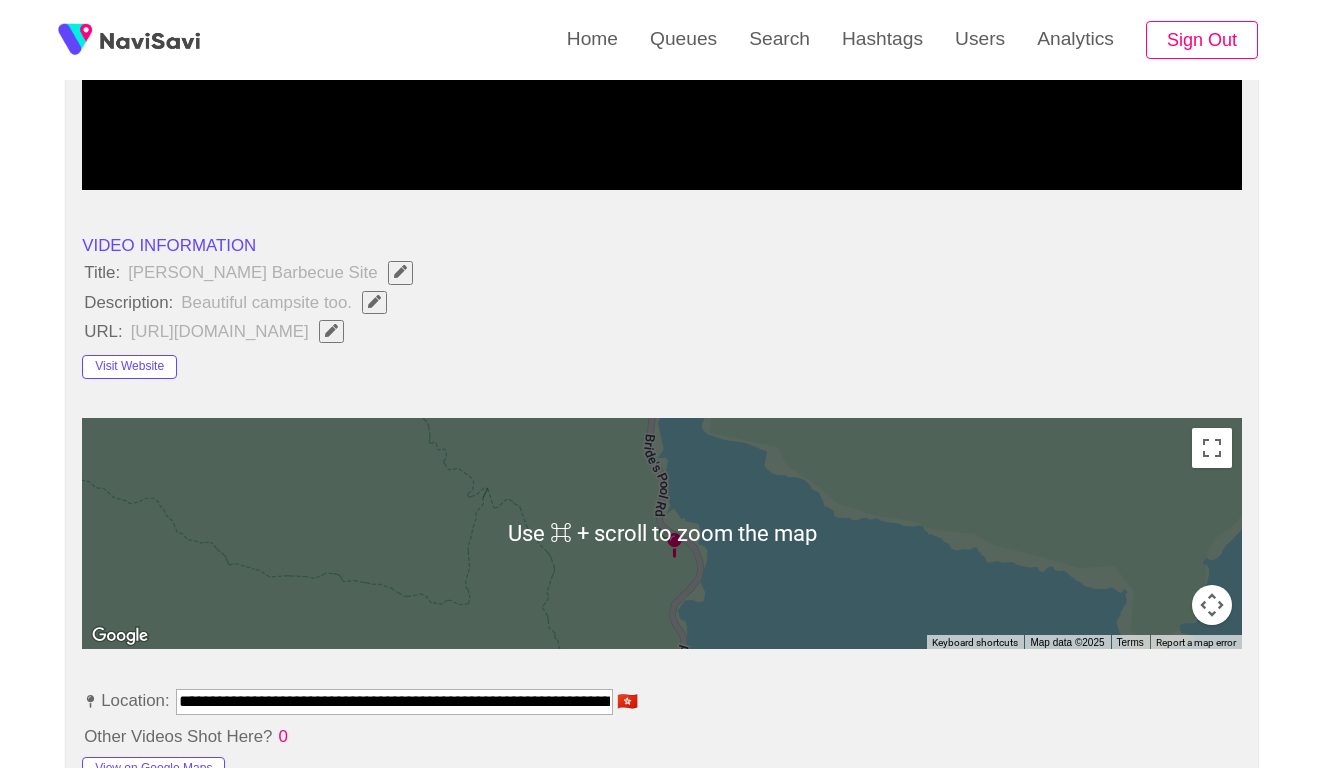 click 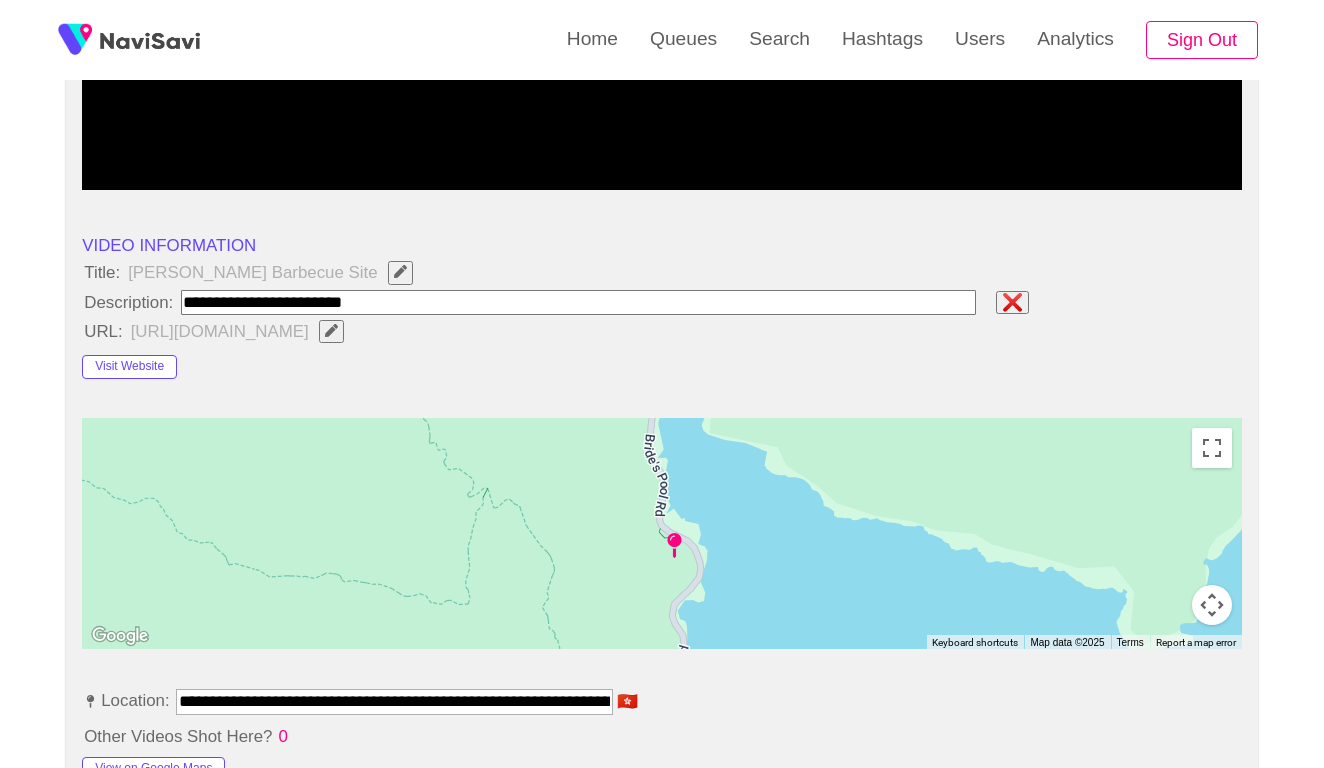 click at bounding box center (578, 302) 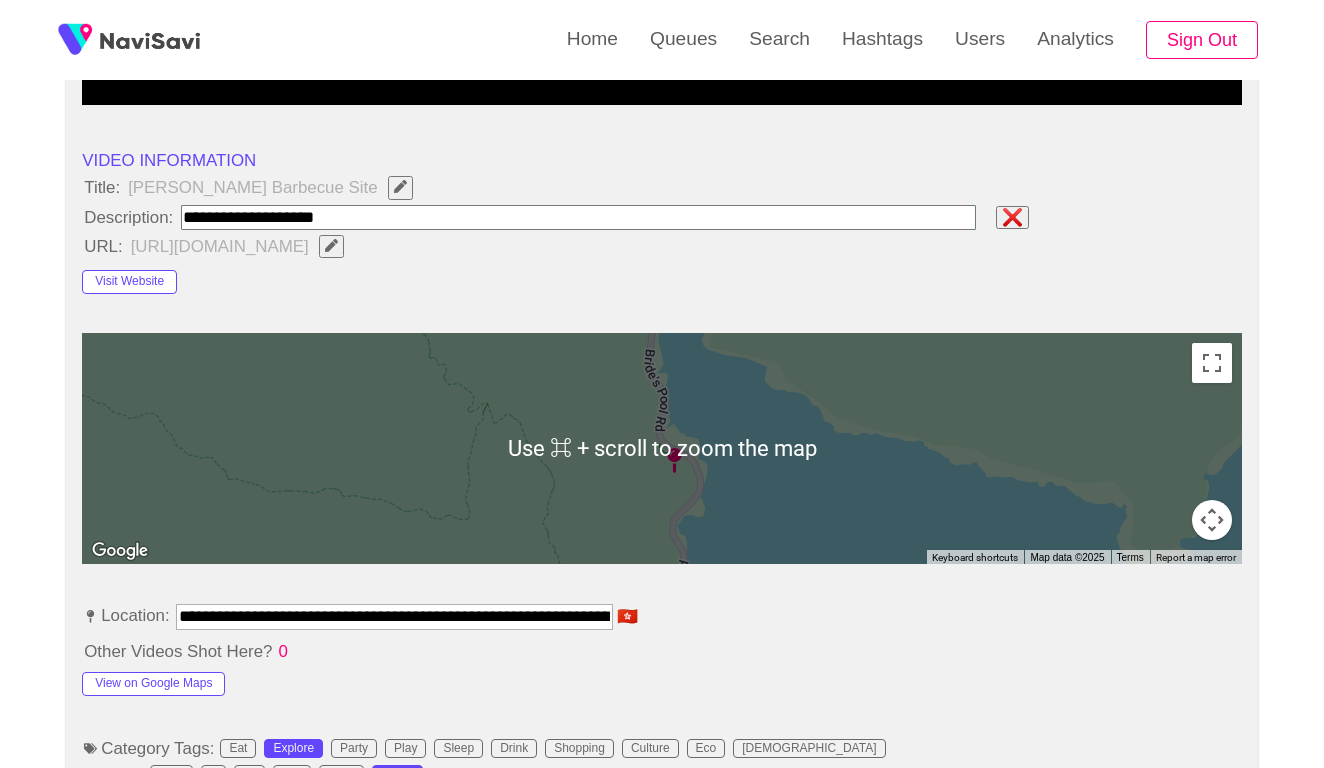 scroll, scrollTop: 716, scrollLeft: 0, axis: vertical 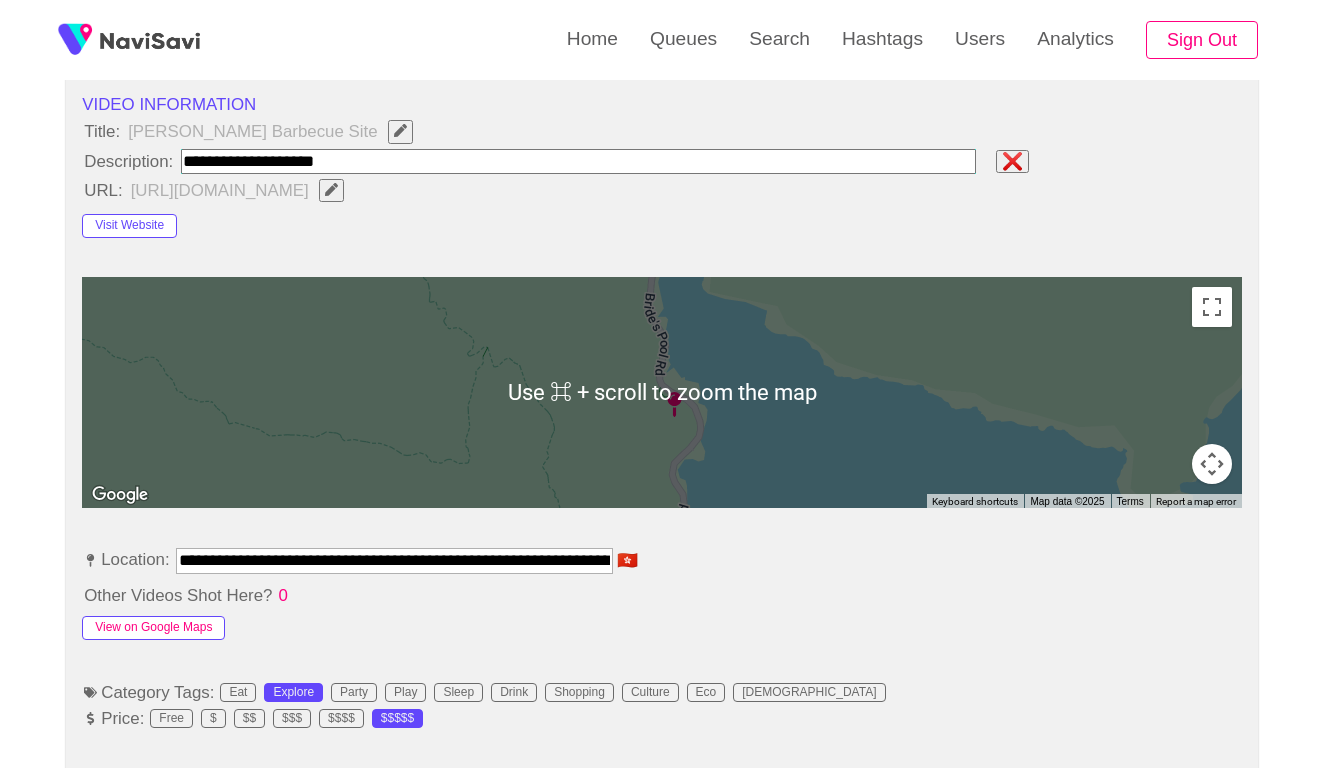 click on "View on Google Maps" at bounding box center (153, 628) 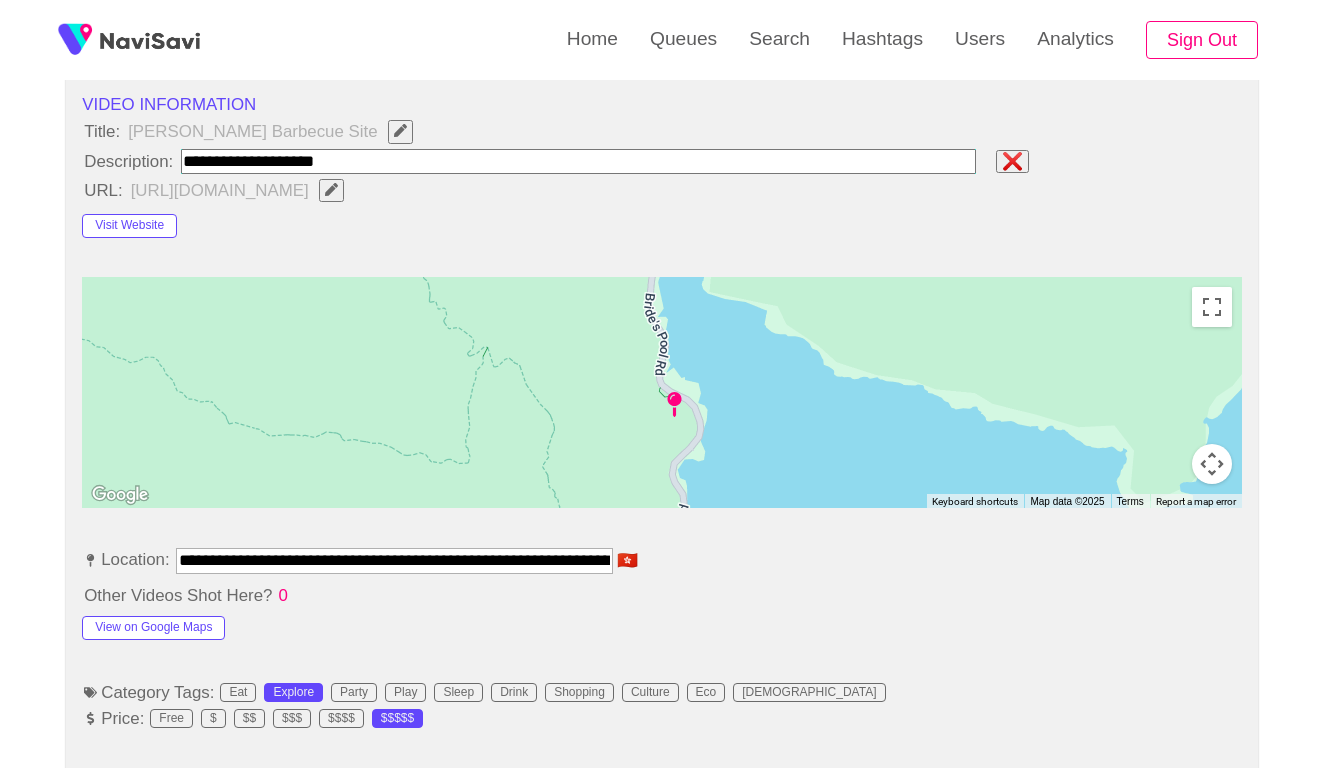 click at bounding box center [578, 161] 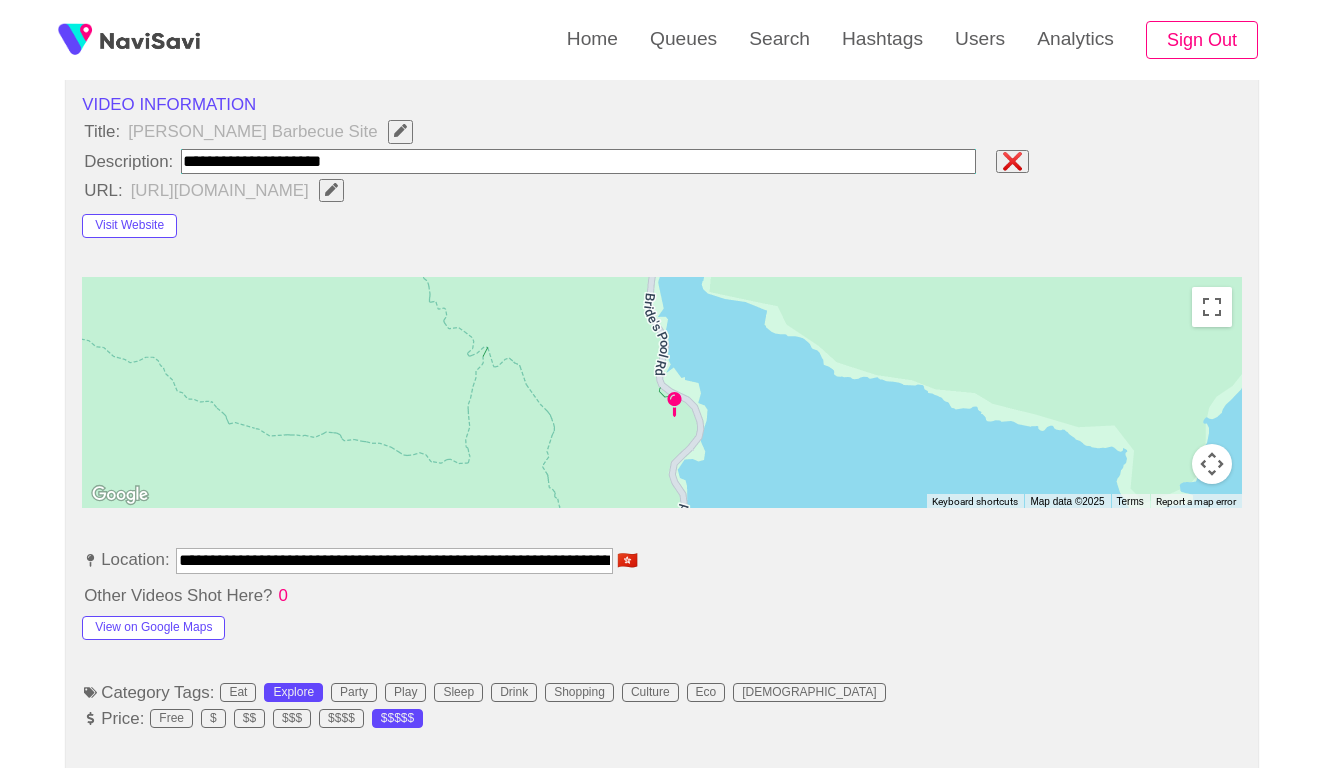 paste on "**********" 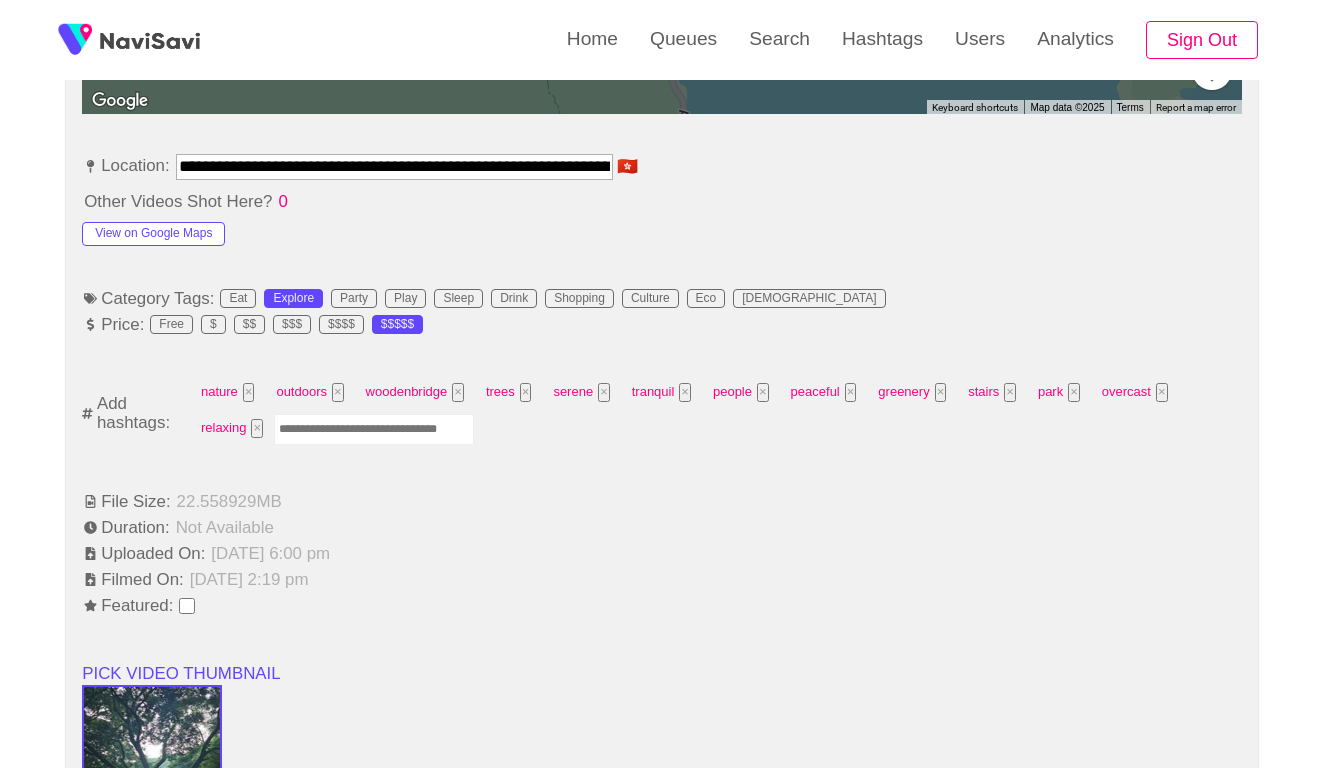 scroll, scrollTop: 1124, scrollLeft: 0, axis: vertical 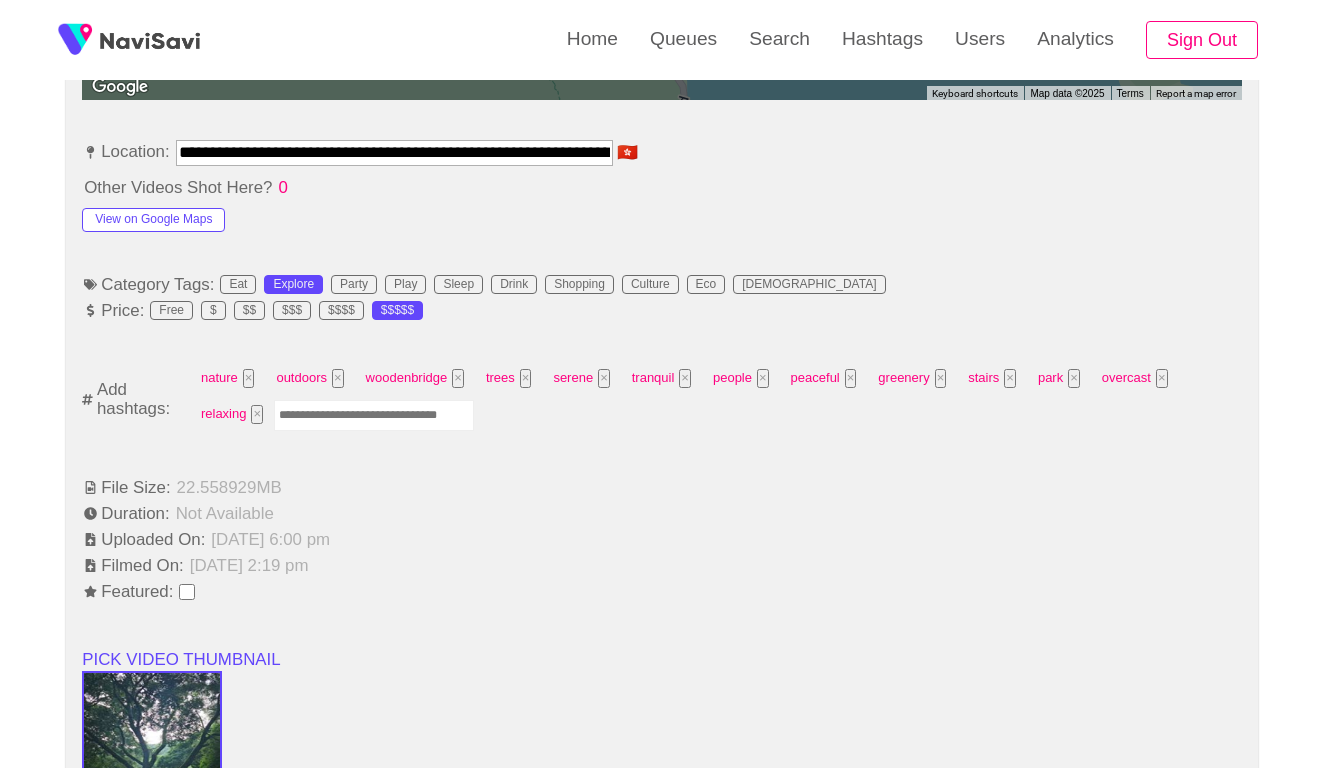 click at bounding box center (374, 415) 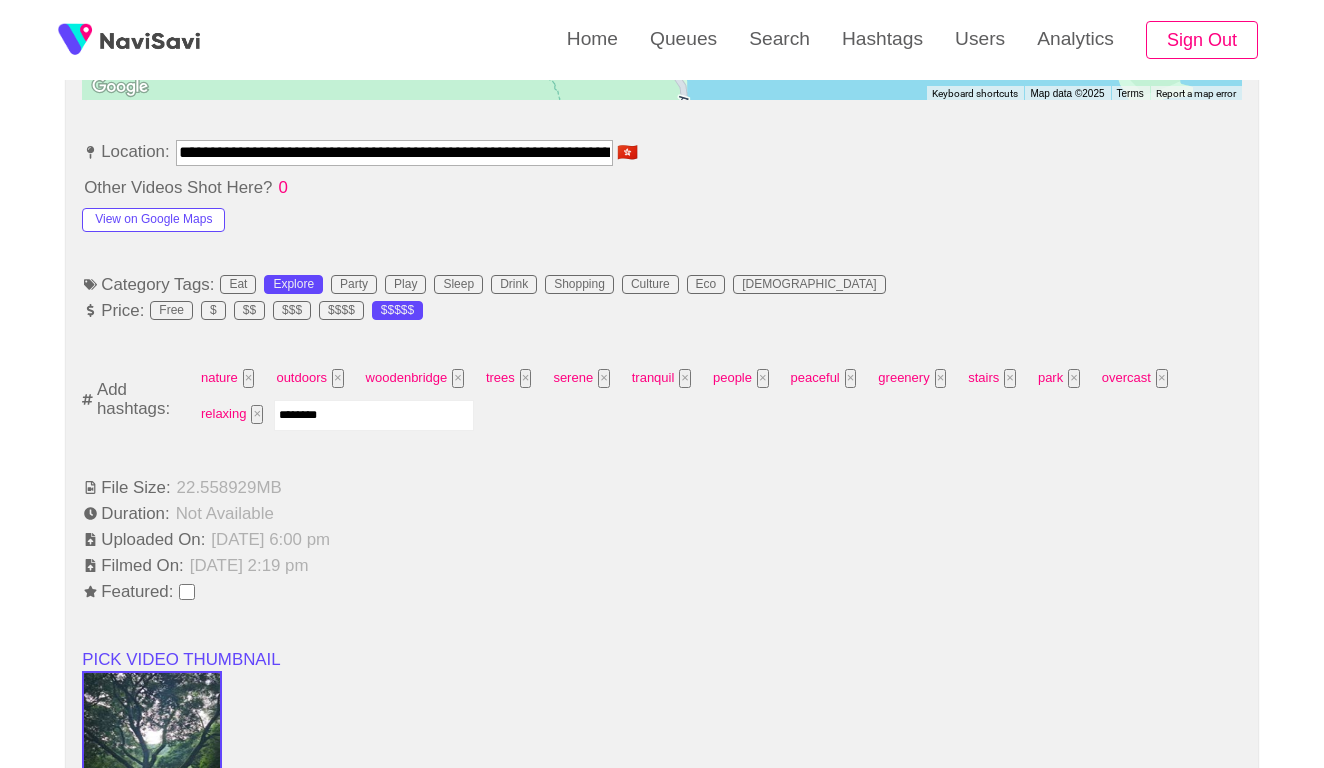 type on "*********" 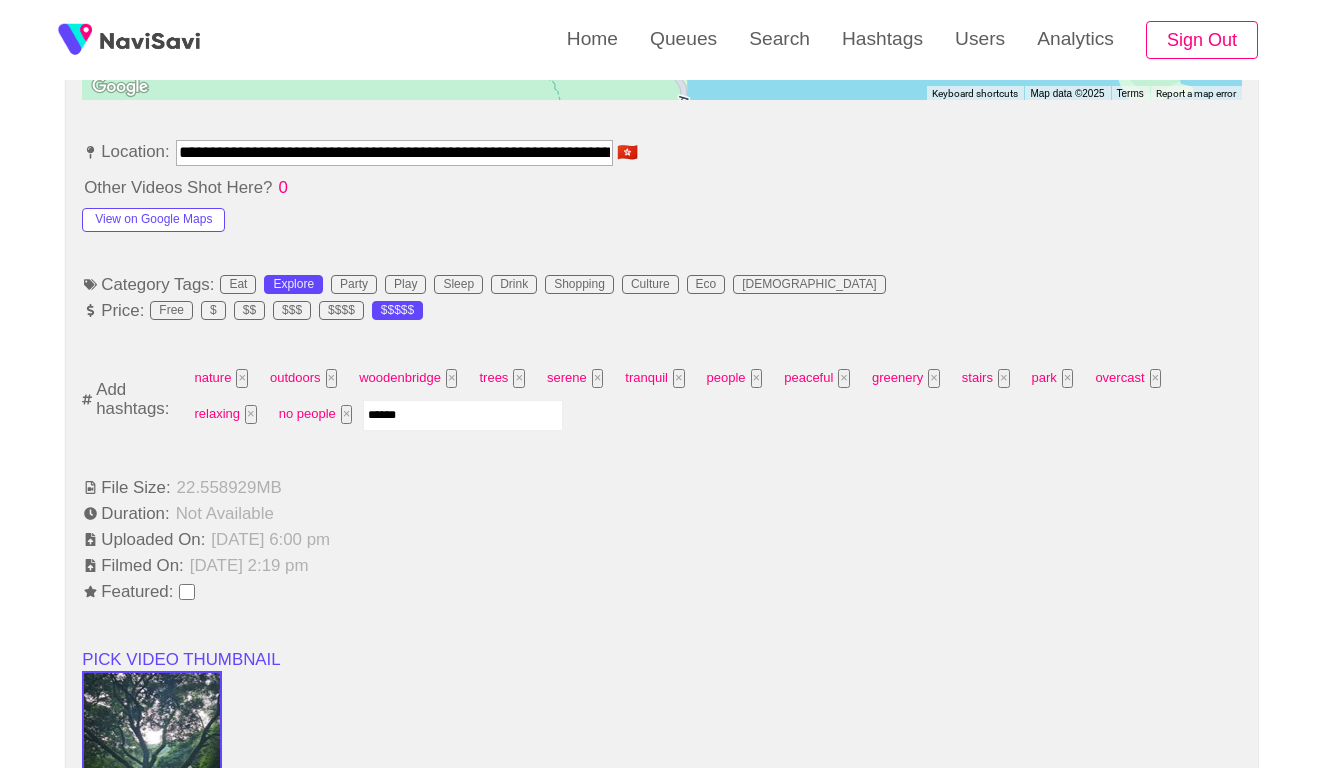 type on "*******" 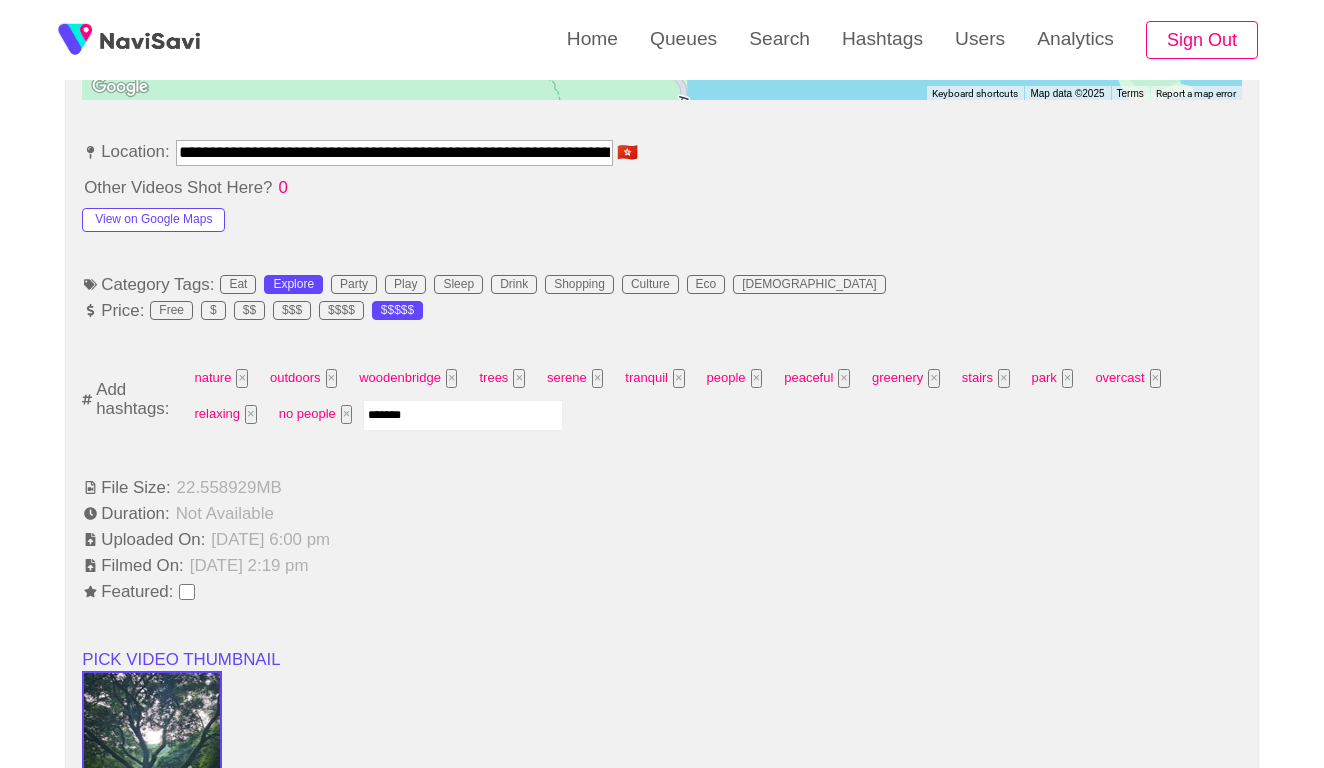 type 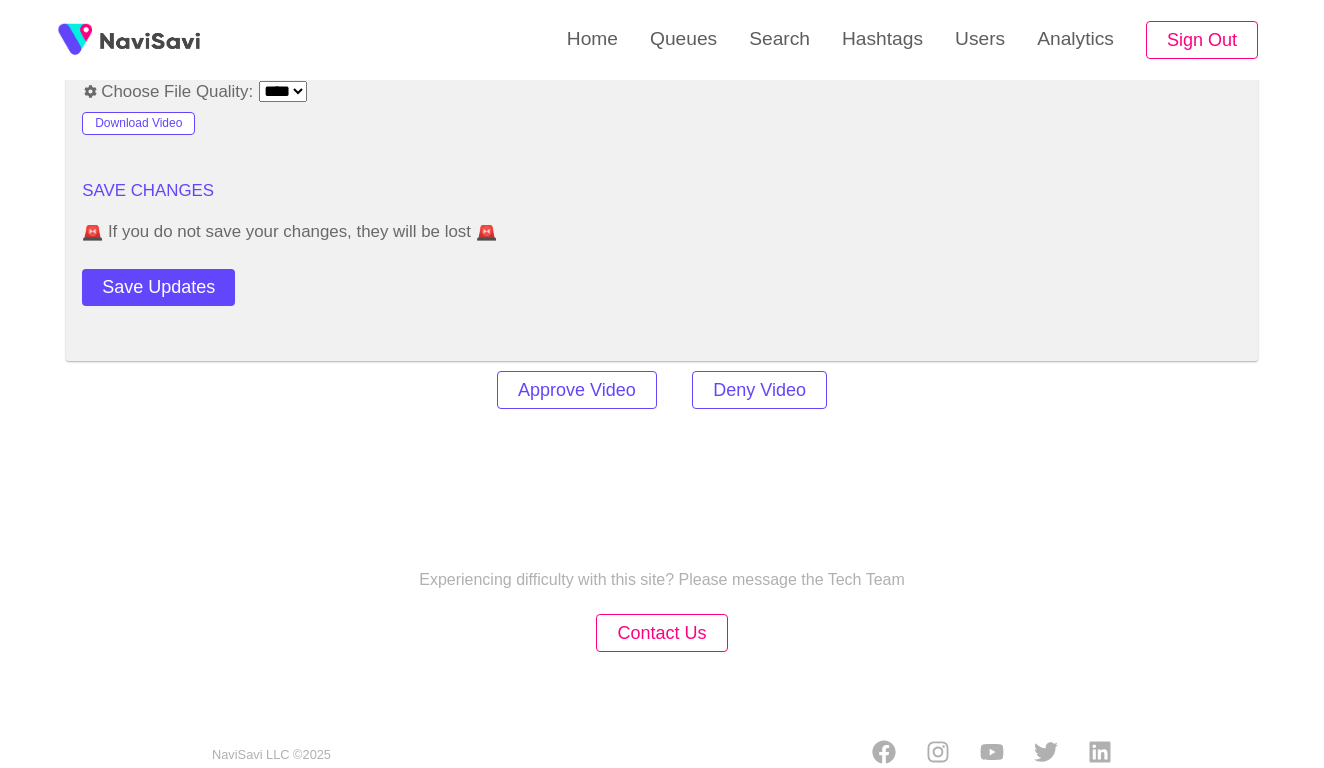 scroll, scrollTop: 2420, scrollLeft: 0, axis: vertical 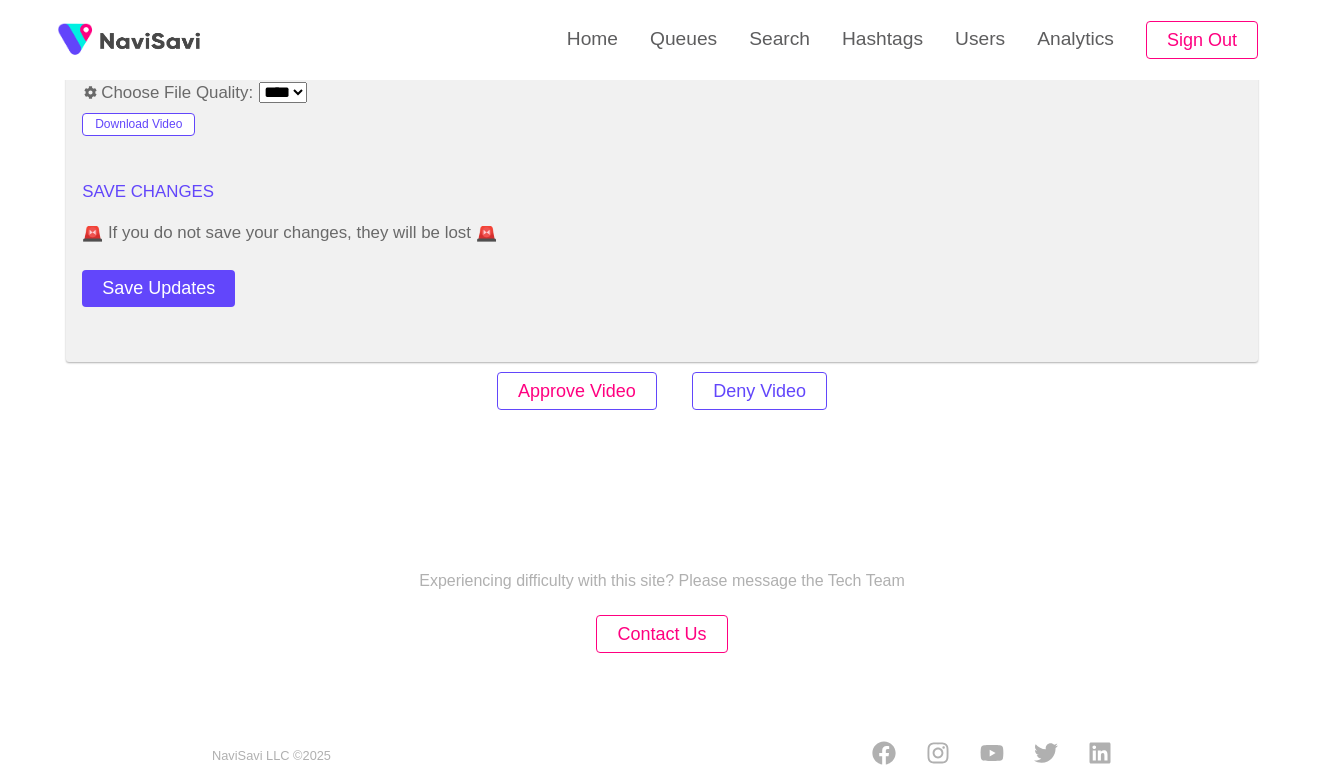 click on "Approve Video" at bounding box center [577, 391] 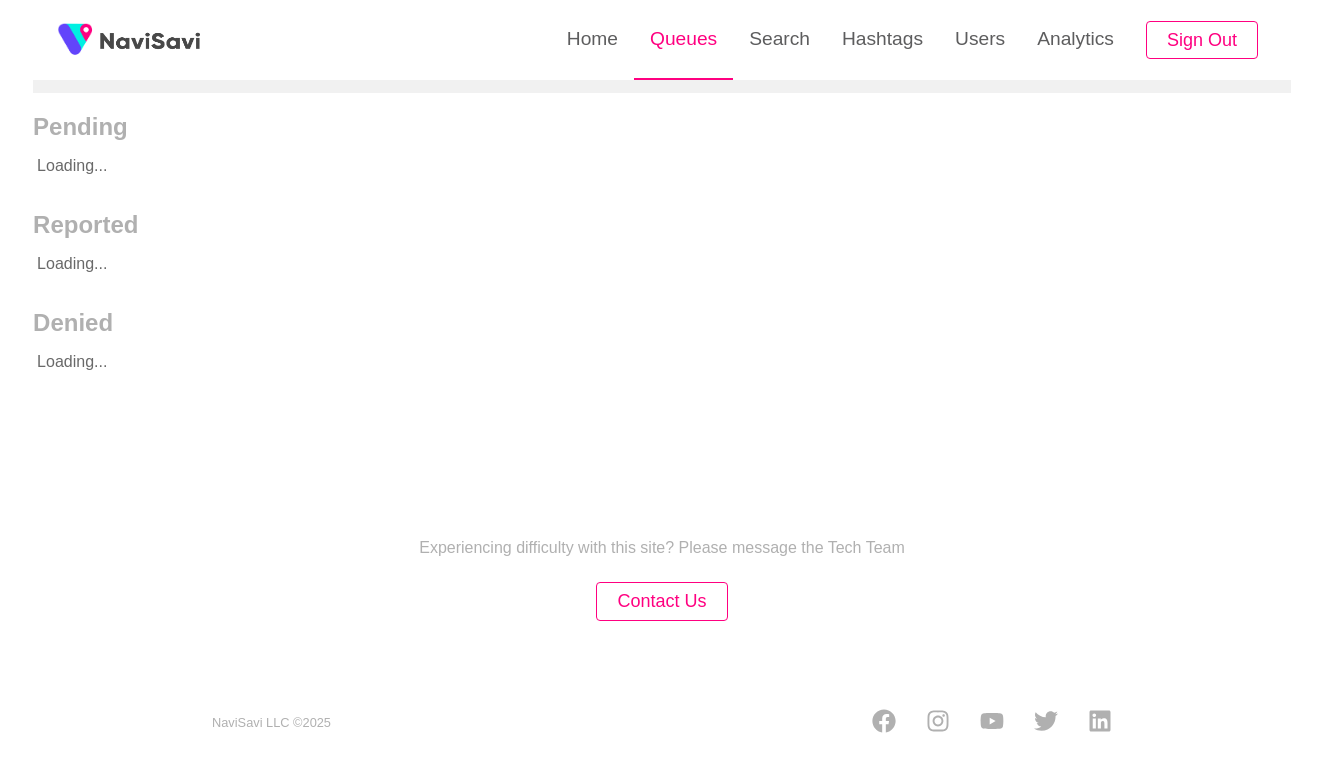 scroll, scrollTop: 243, scrollLeft: 0, axis: vertical 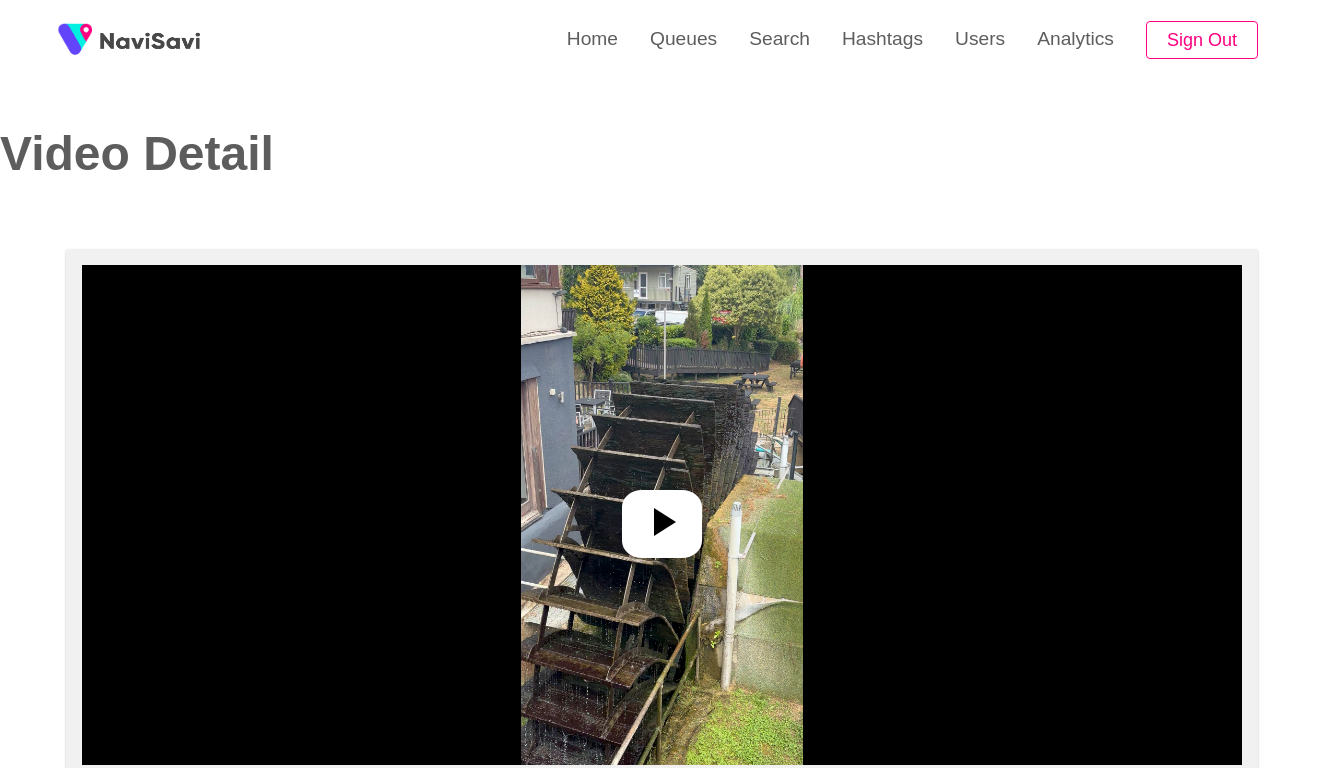 select on "**********" 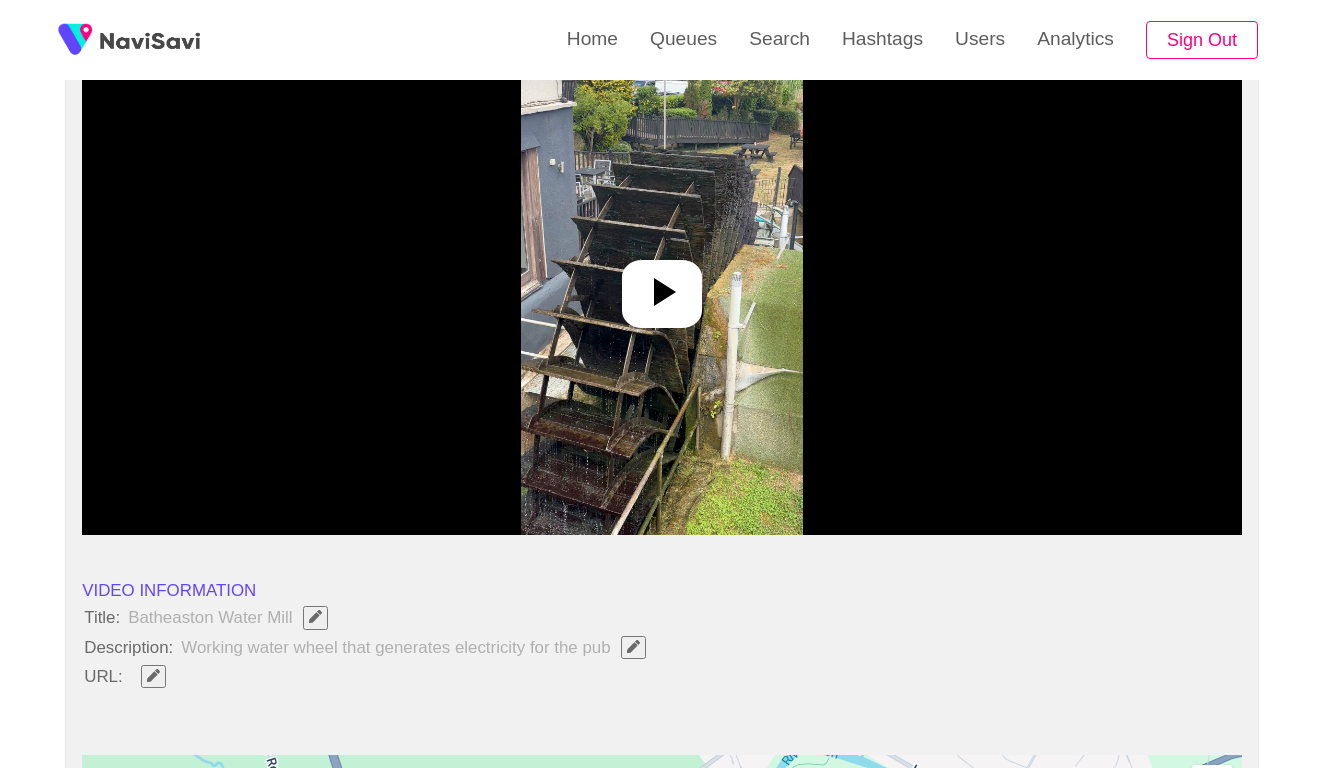 scroll, scrollTop: 262, scrollLeft: 0, axis: vertical 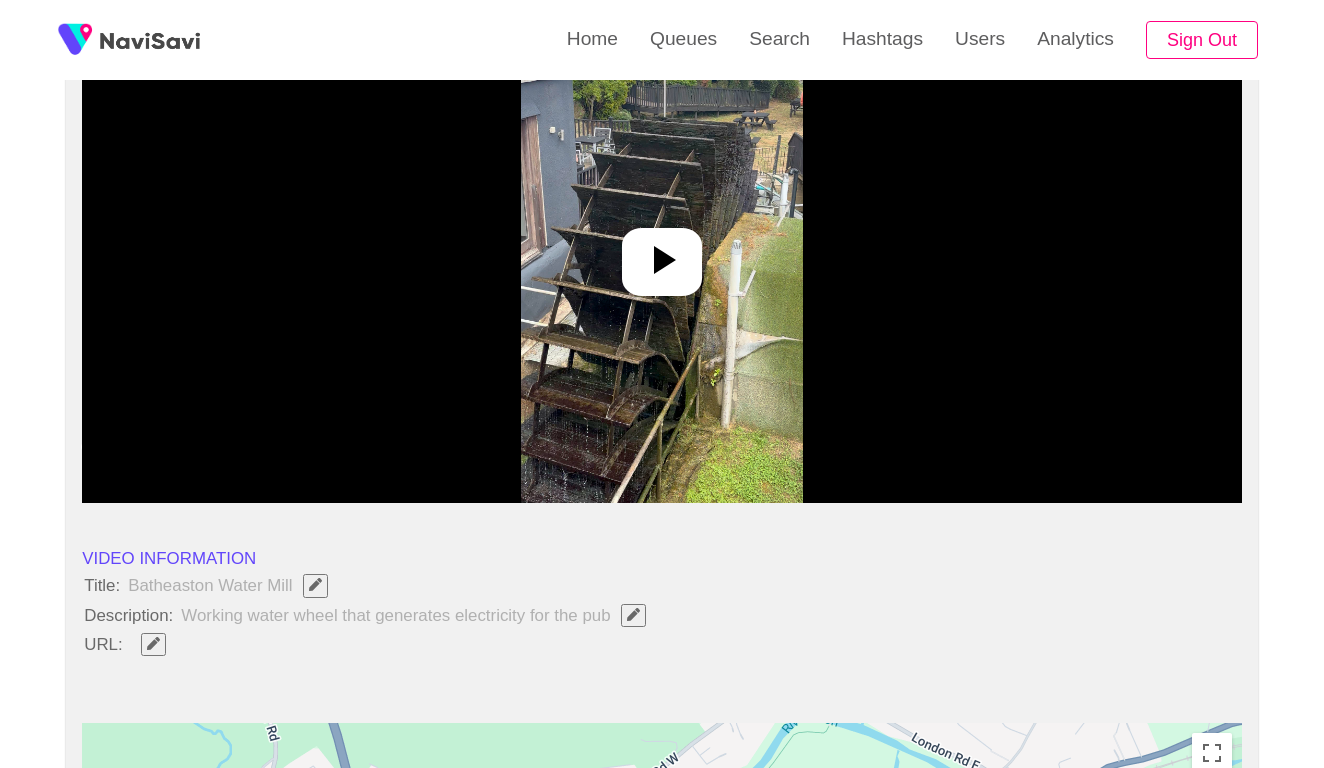 click at bounding box center [661, 253] 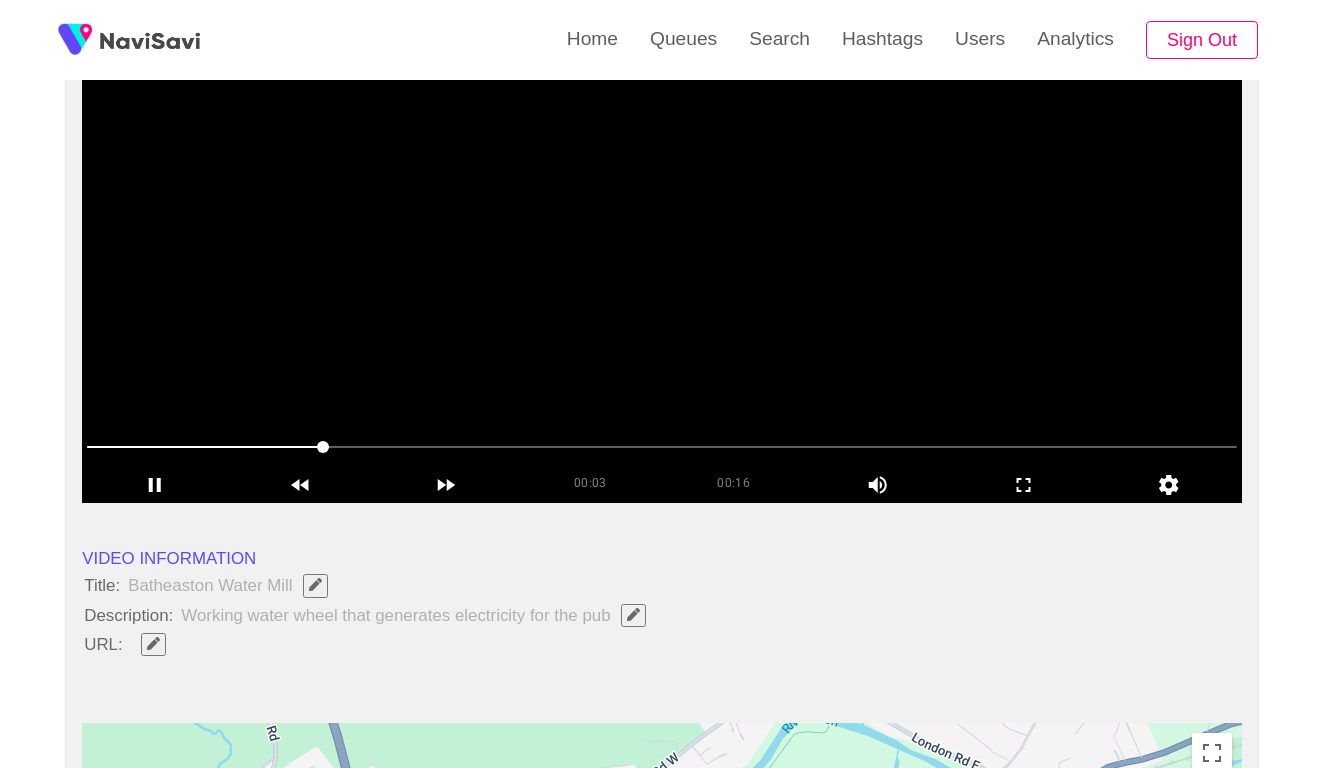 scroll, scrollTop: 279, scrollLeft: 0, axis: vertical 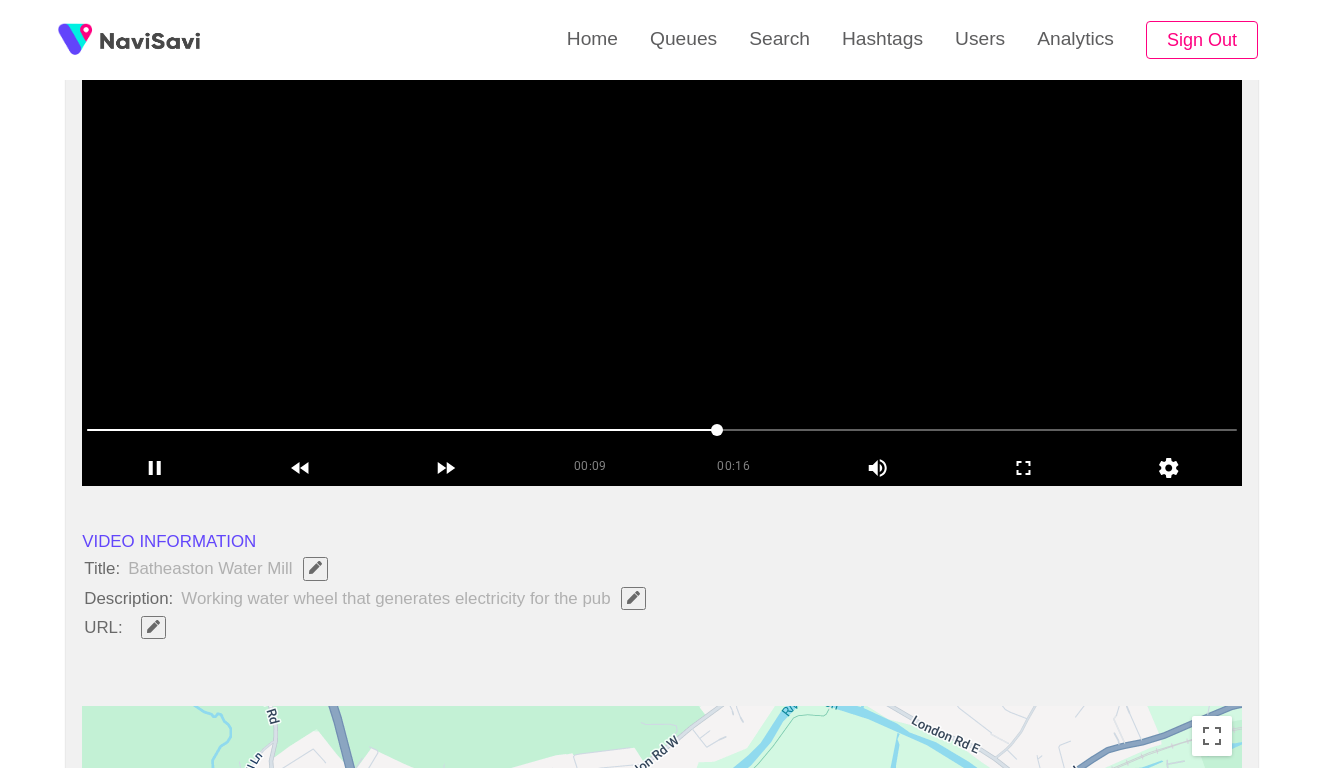 click at bounding box center (662, 430) 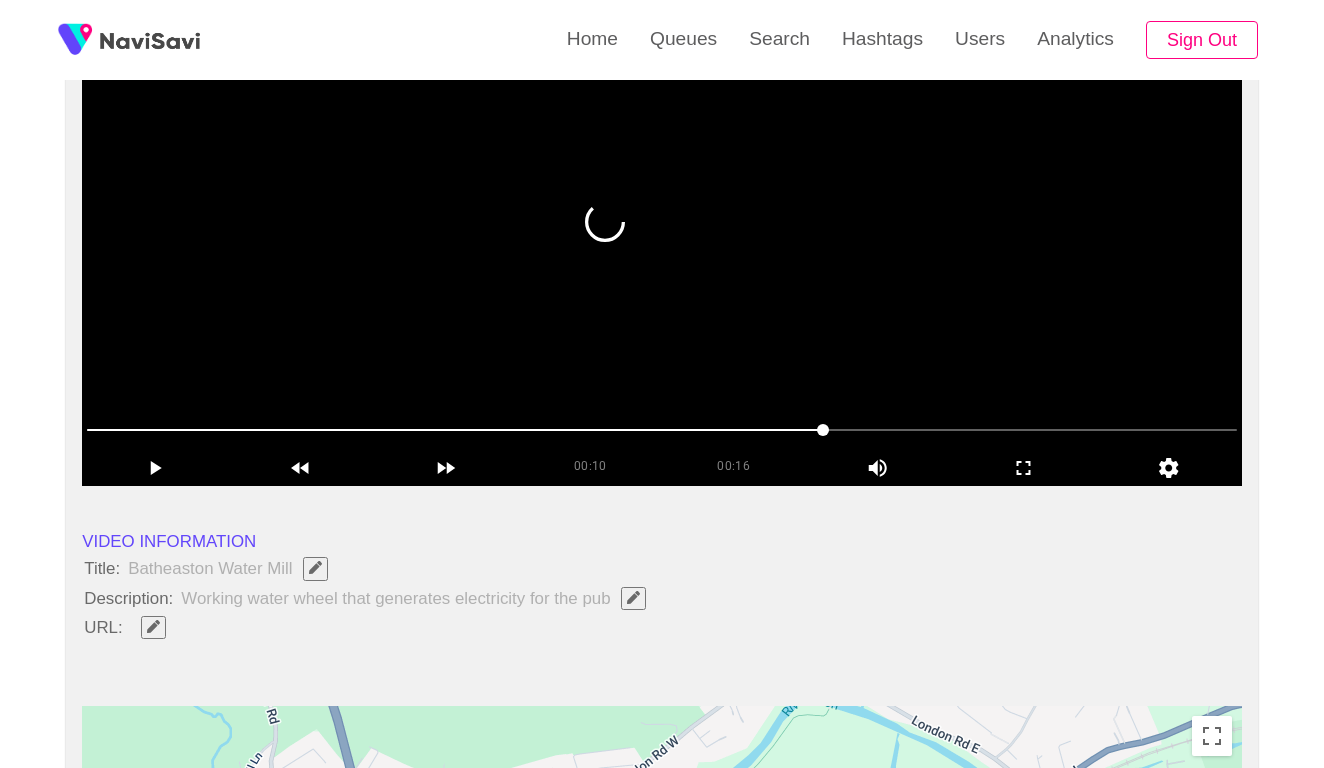 click at bounding box center [662, 430] 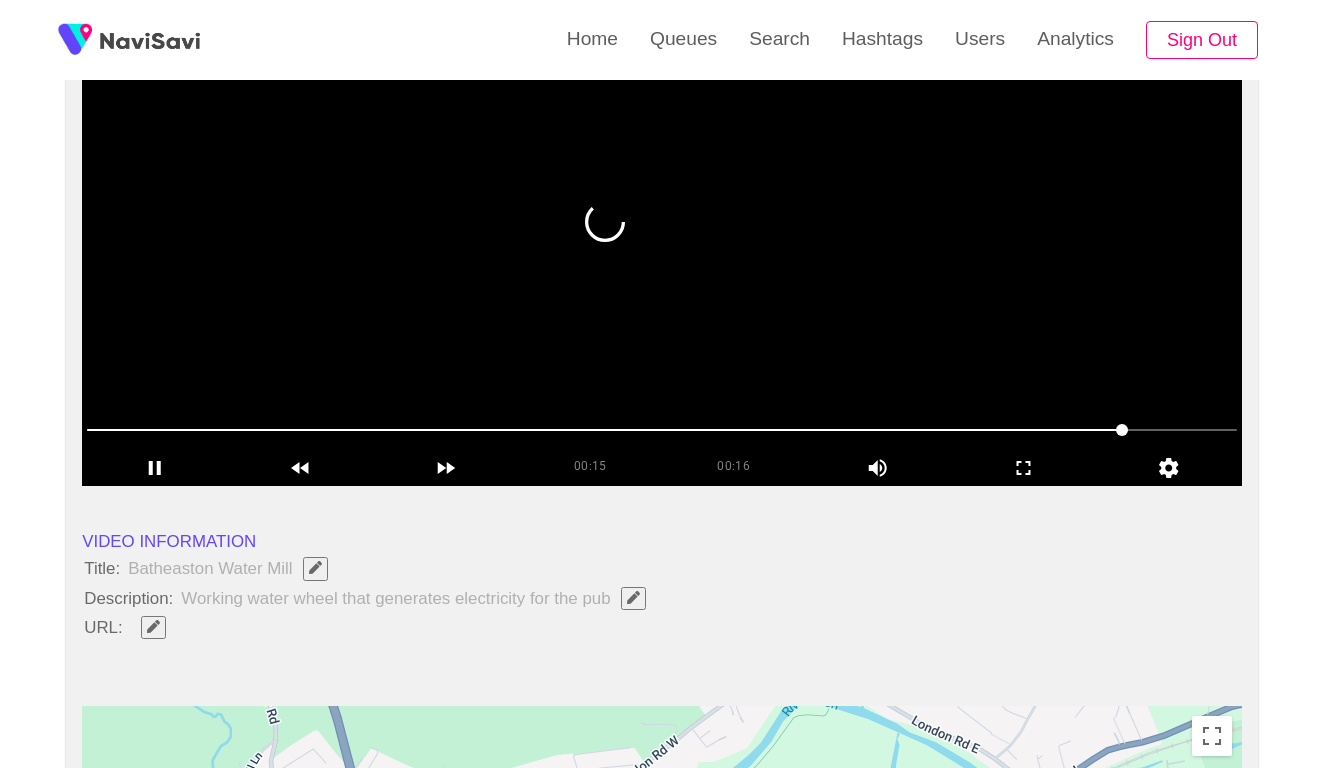 click at bounding box center (662, 236) 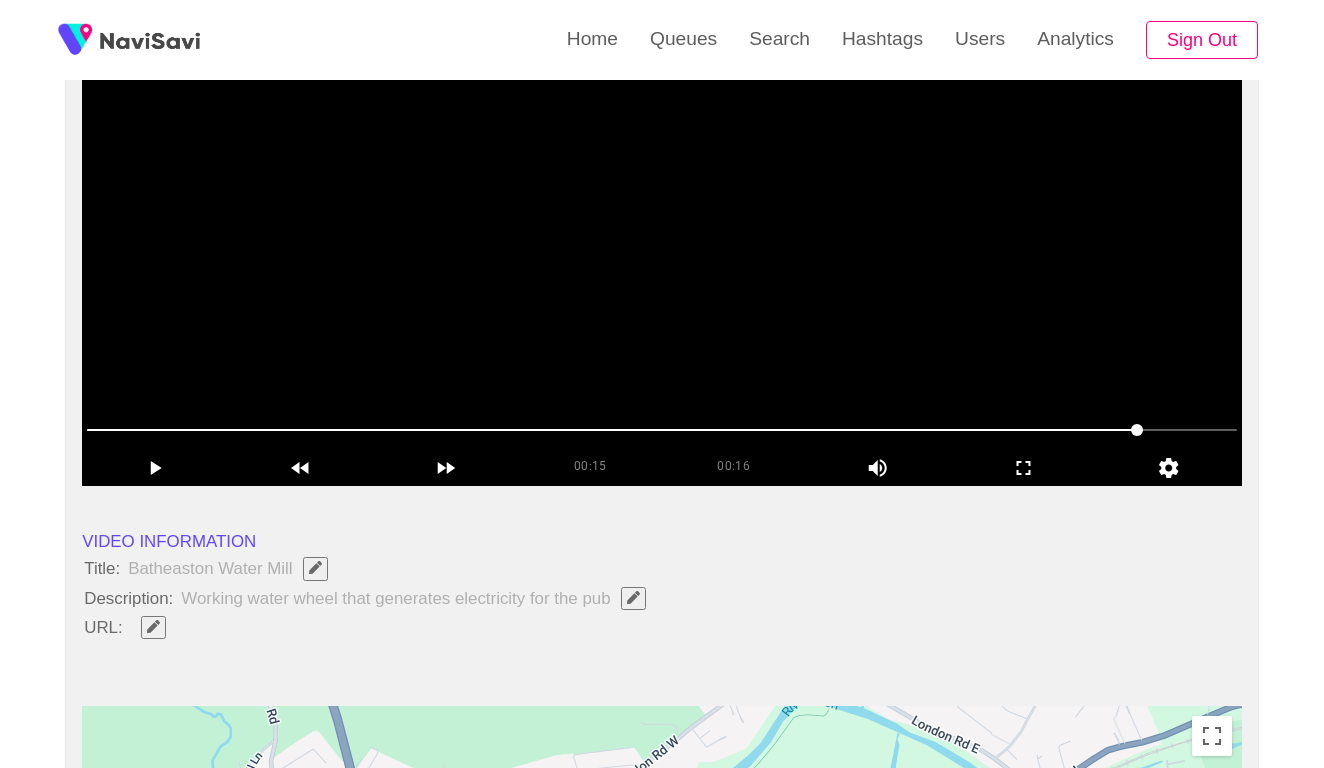 click at bounding box center [662, 236] 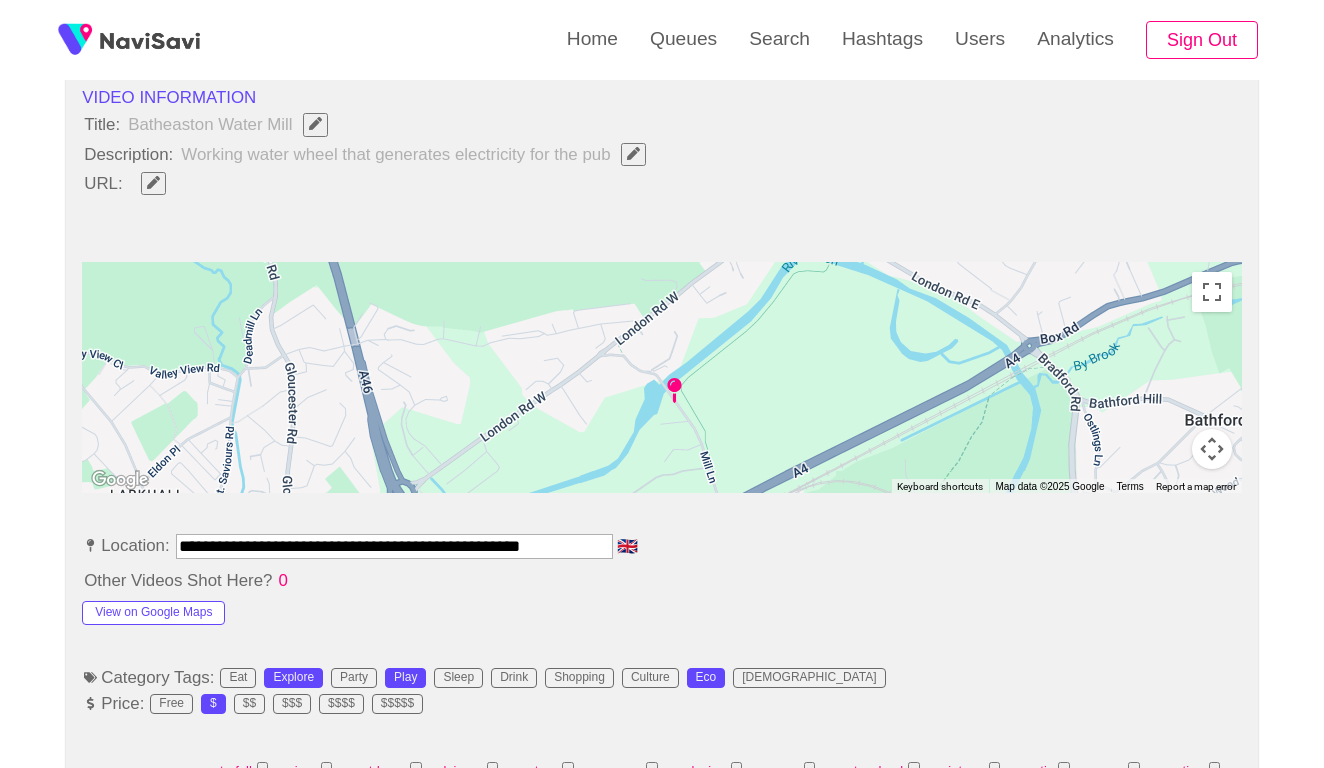 scroll, scrollTop: 736, scrollLeft: 0, axis: vertical 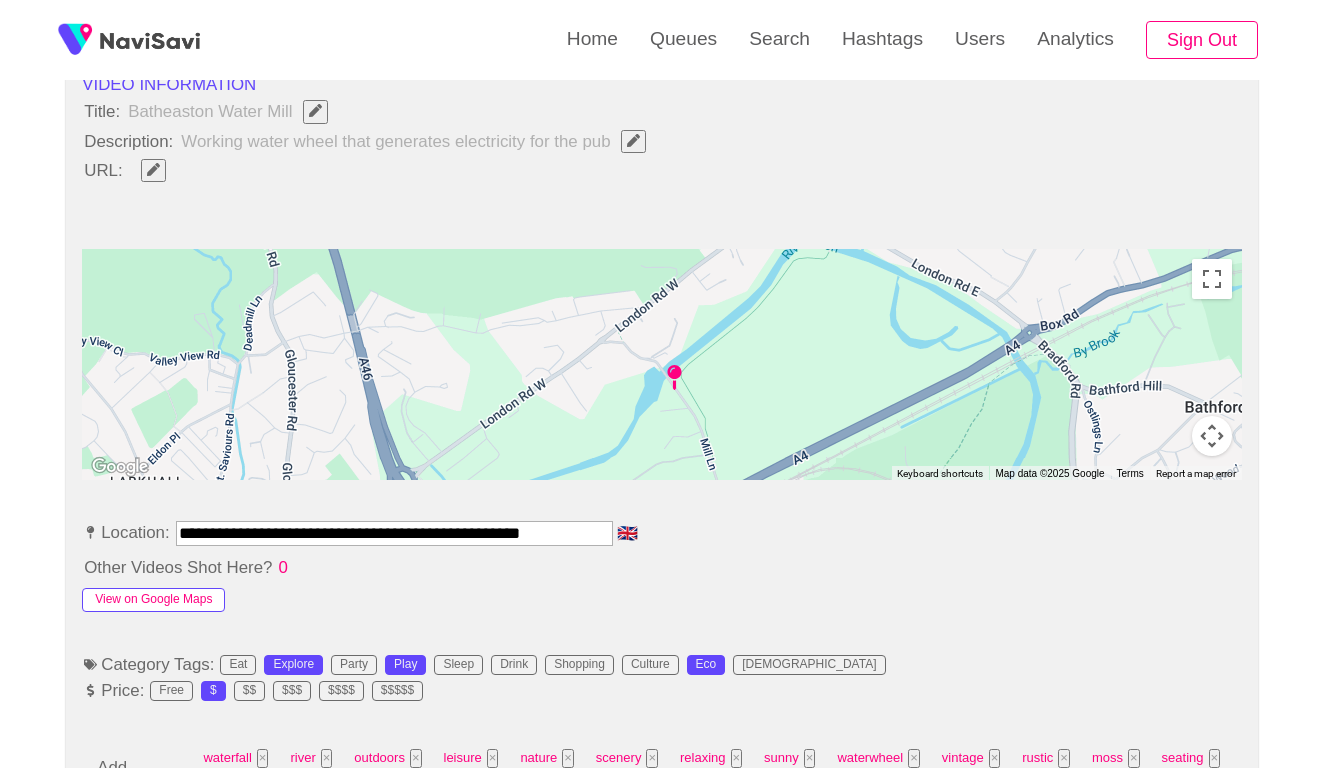 click on "View on Google Maps" at bounding box center [153, 600] 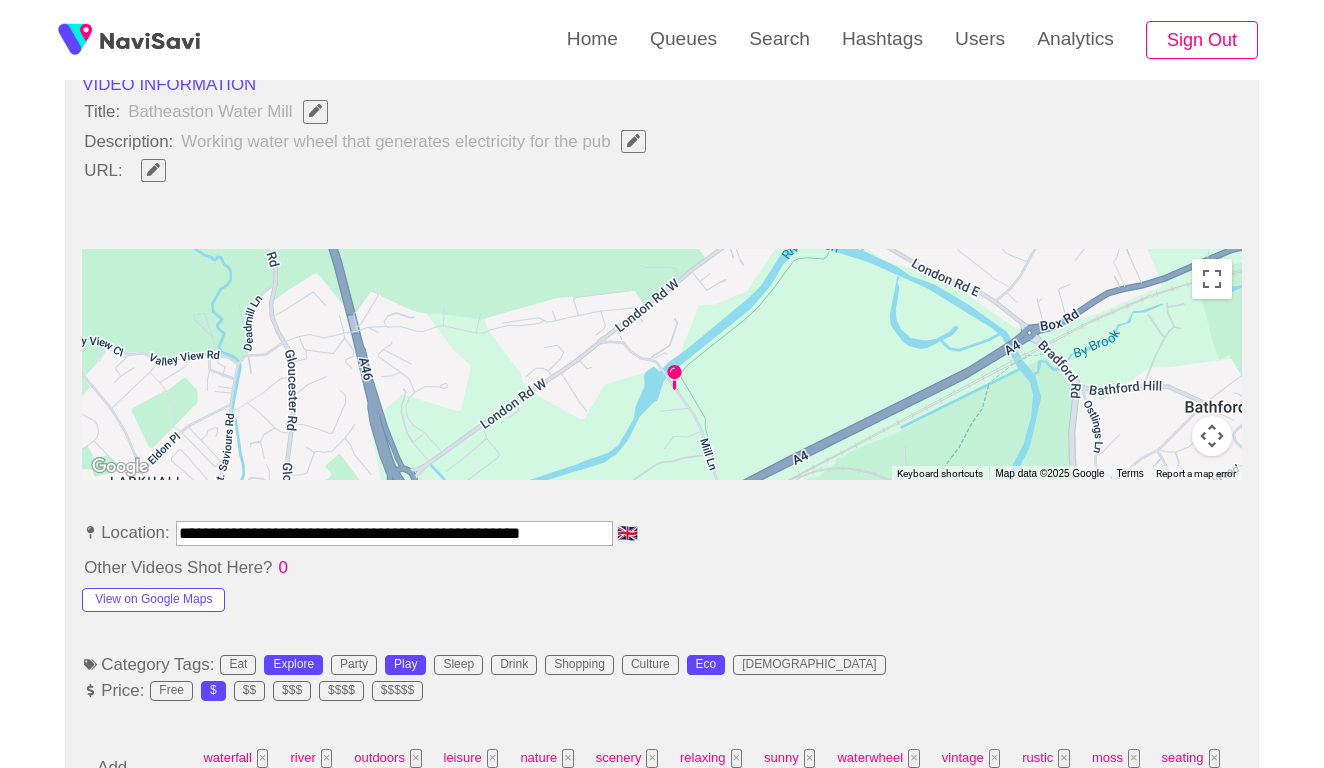 click on "**********" at bounding box center (394, 533) 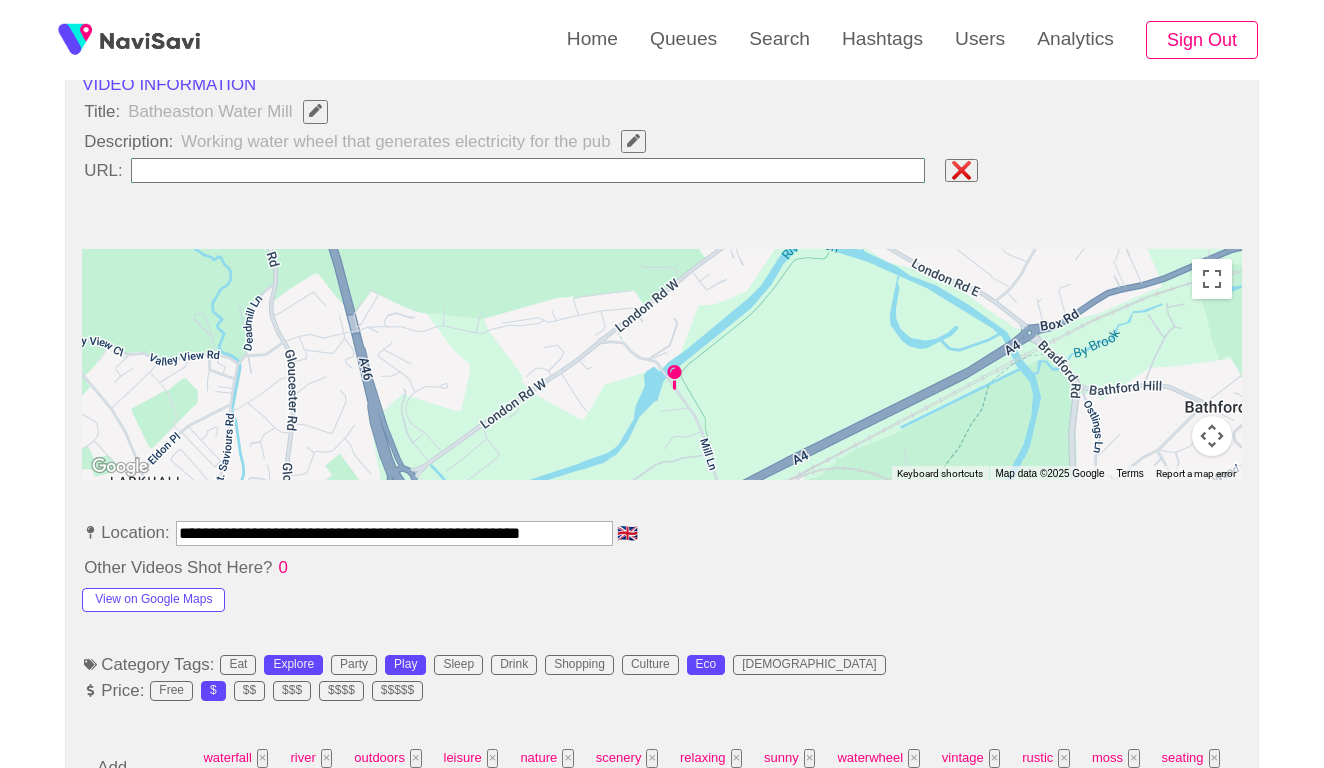type on "**********" 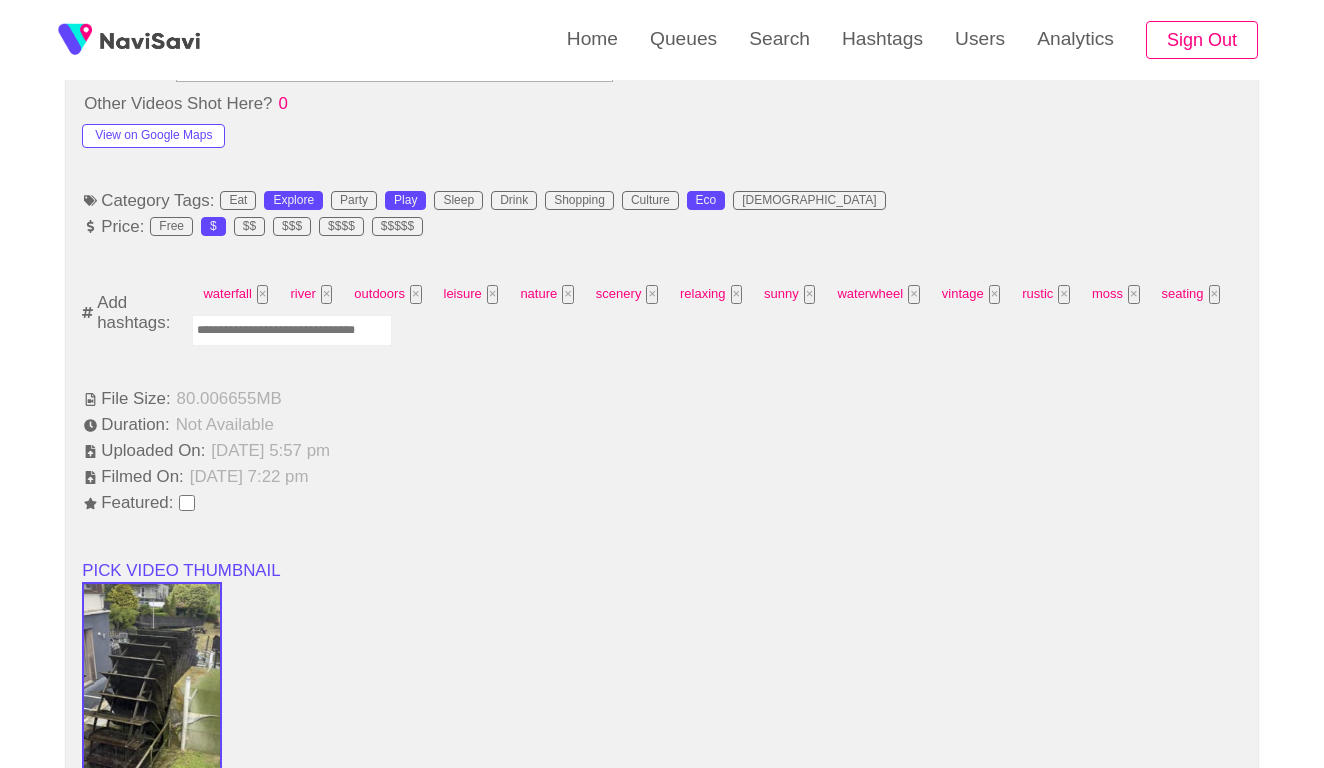 scroll, scrollTop: 1167, scrollLeft: 0, axis: vertical 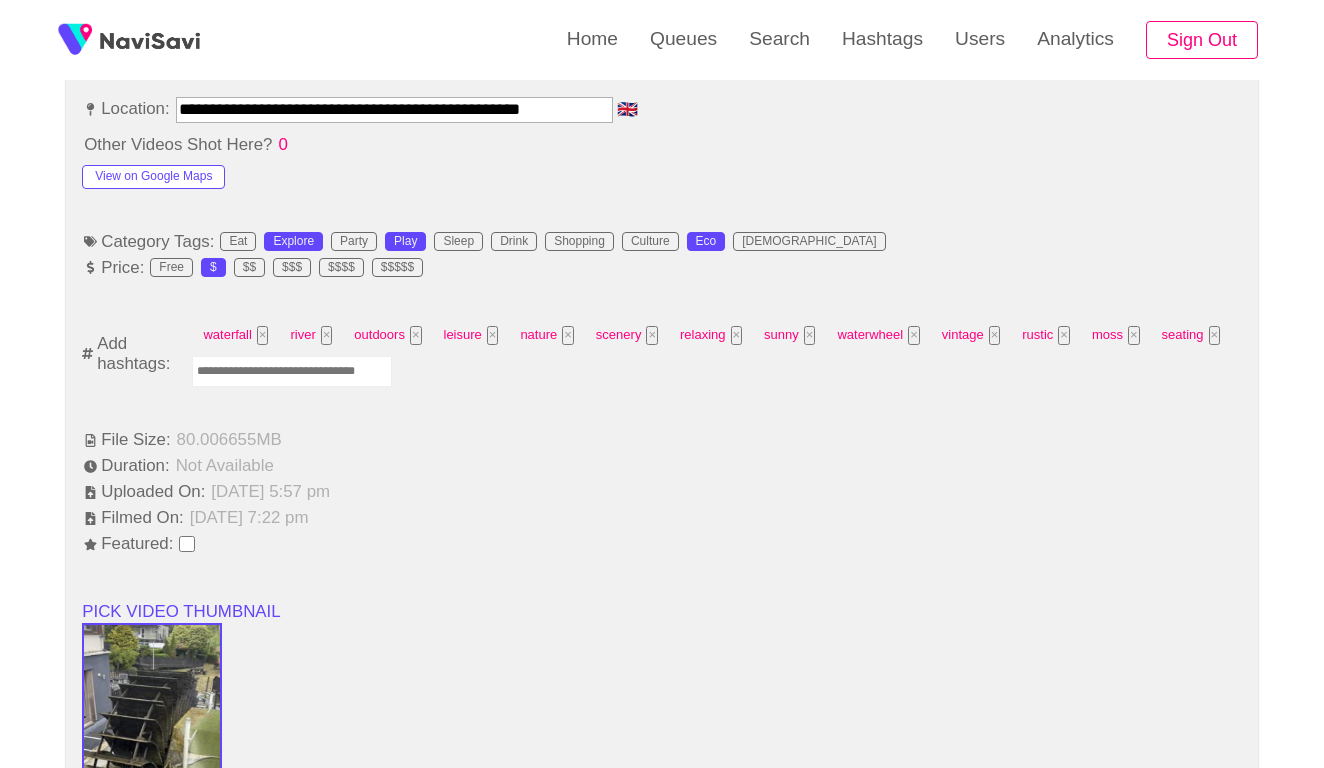 click at bounding box center (292, 371) 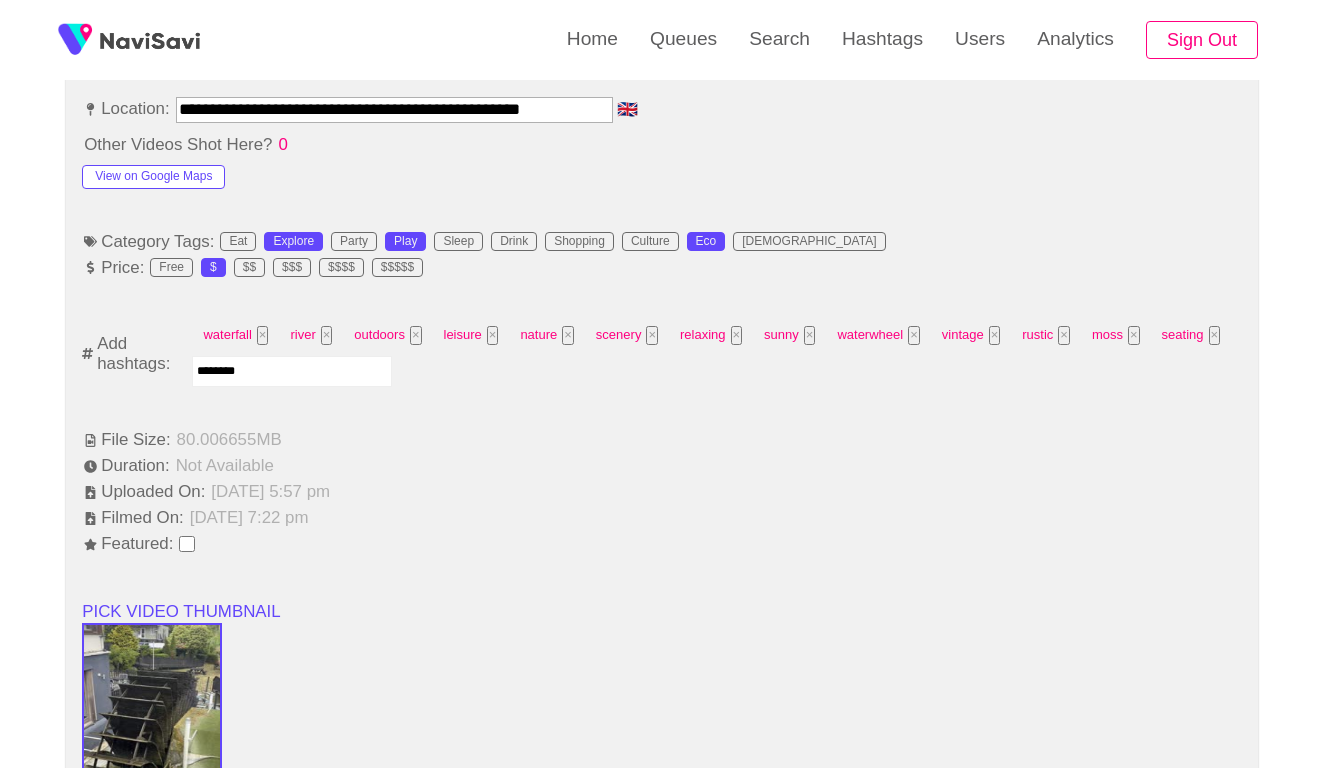 type on "*********" 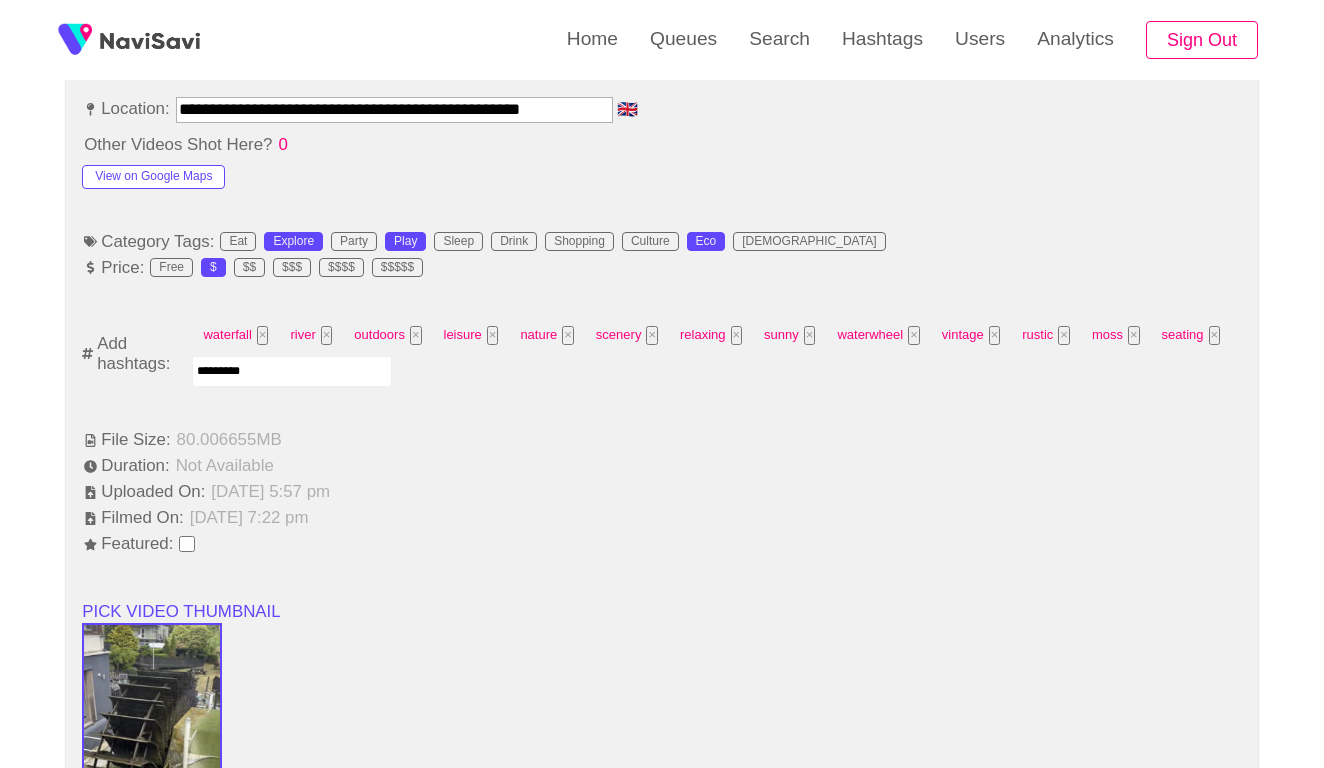 type 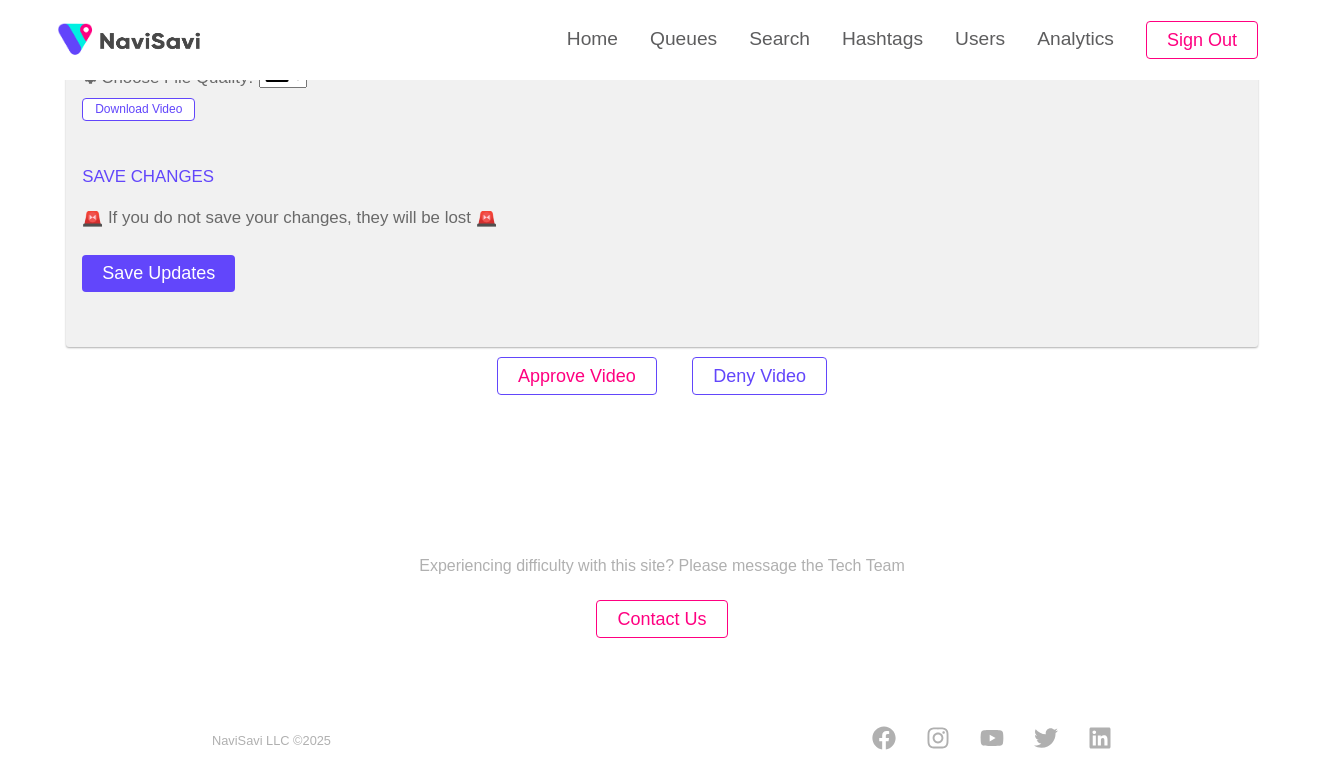 scroll, scrollTop: 2434, scrollLeft: 0, axis: vertical 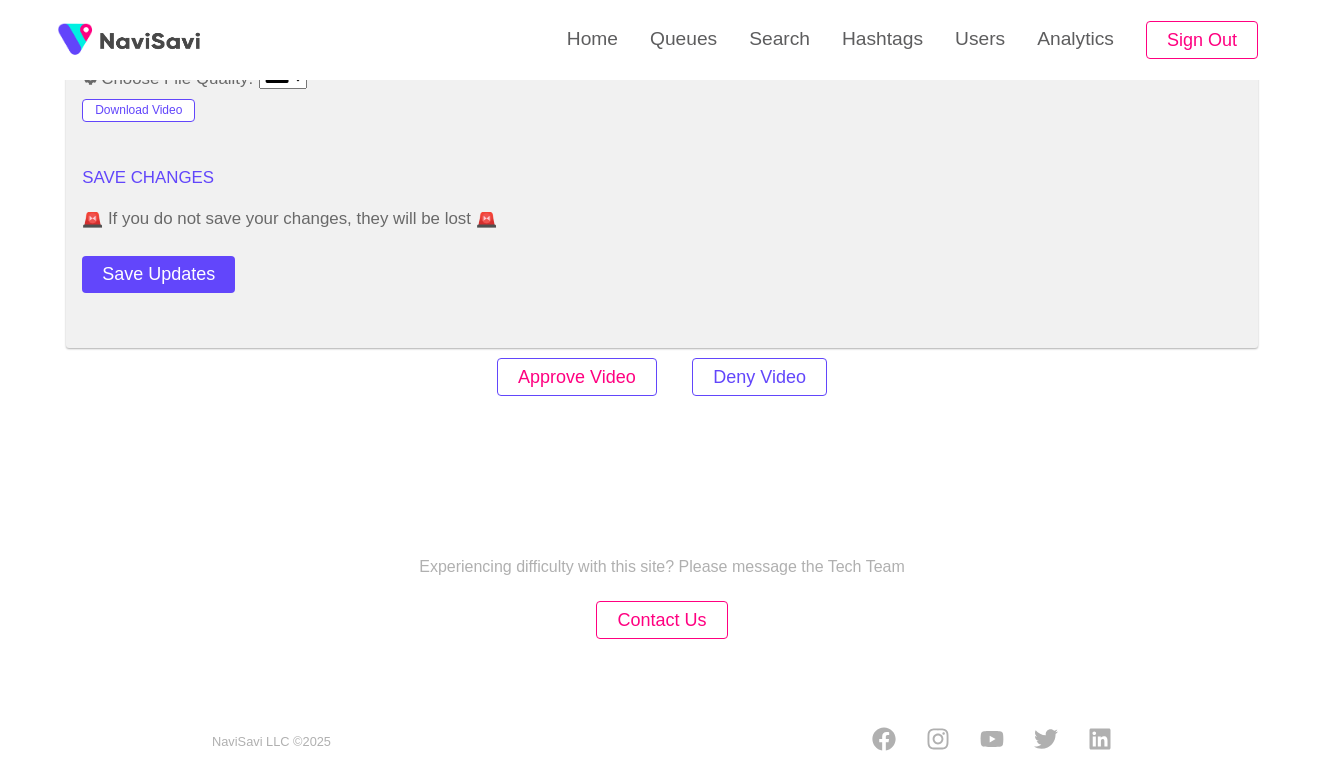 click on "Approve Video" at bounding box center [577, 377] 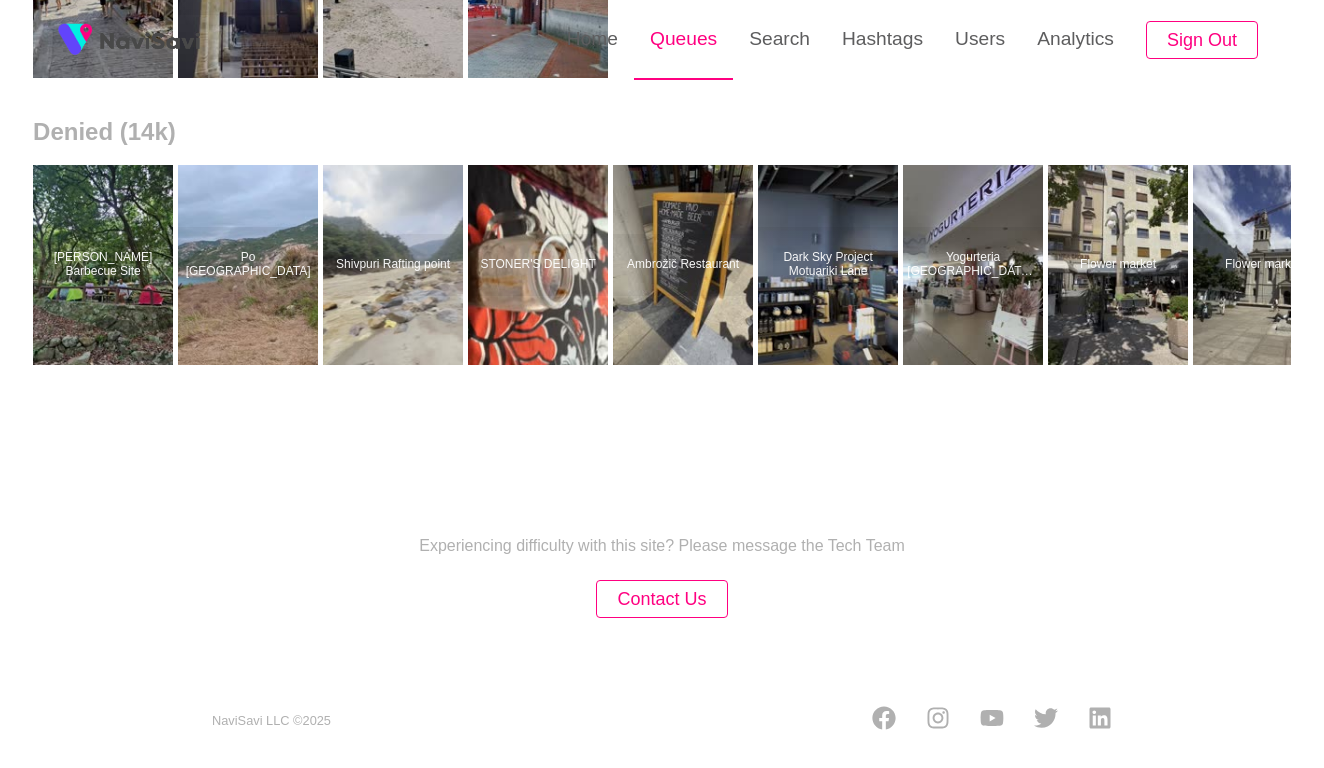 scroll, scrollTop: 0, scrollLeft: 0, axis: both 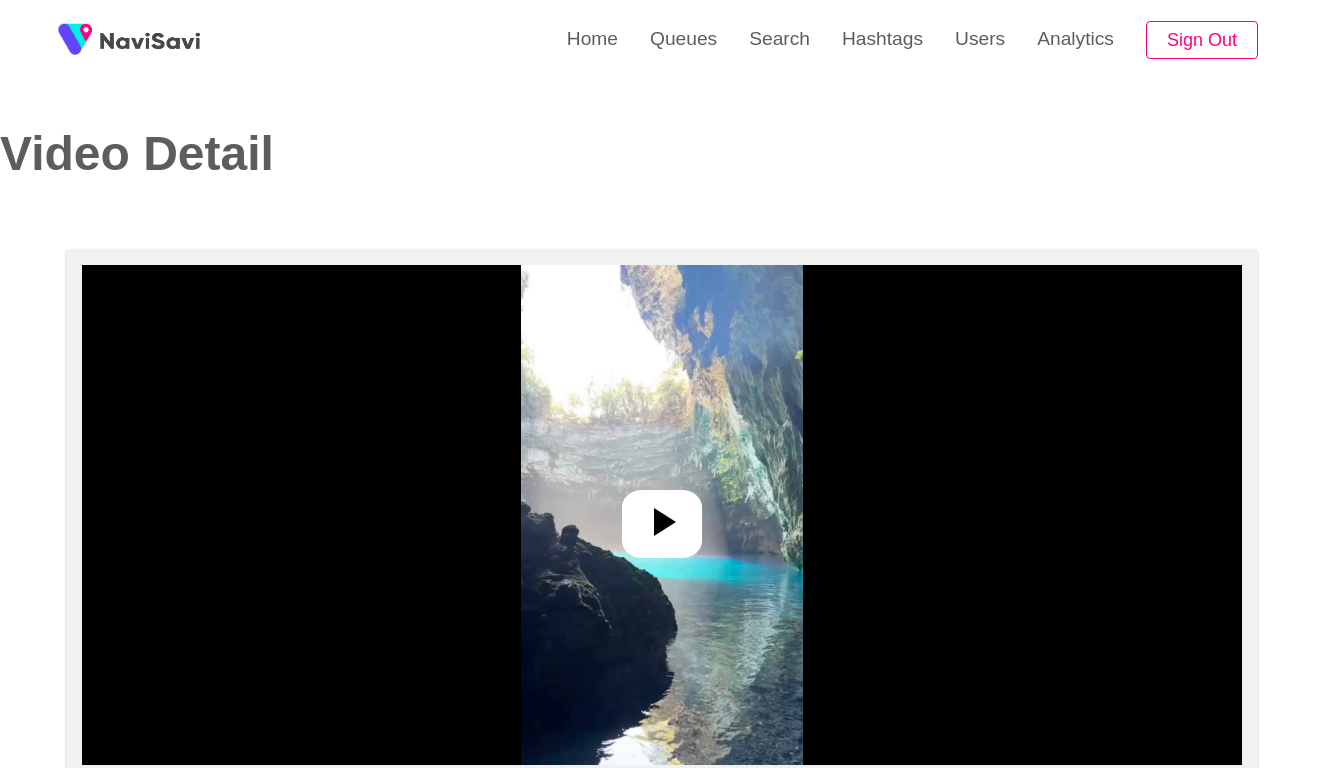 select on "**********" 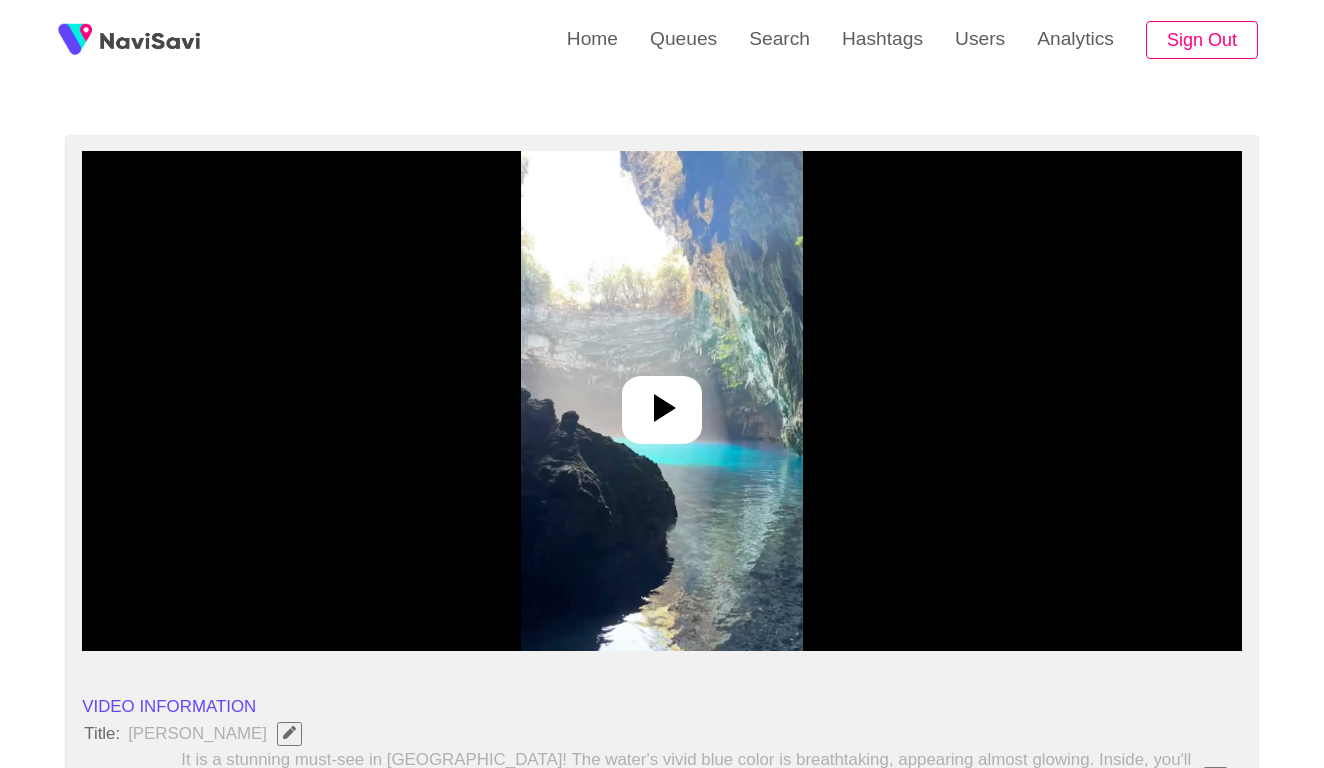 scroll, scrollTop: 190, scrollLeft: 0, axis: vertical 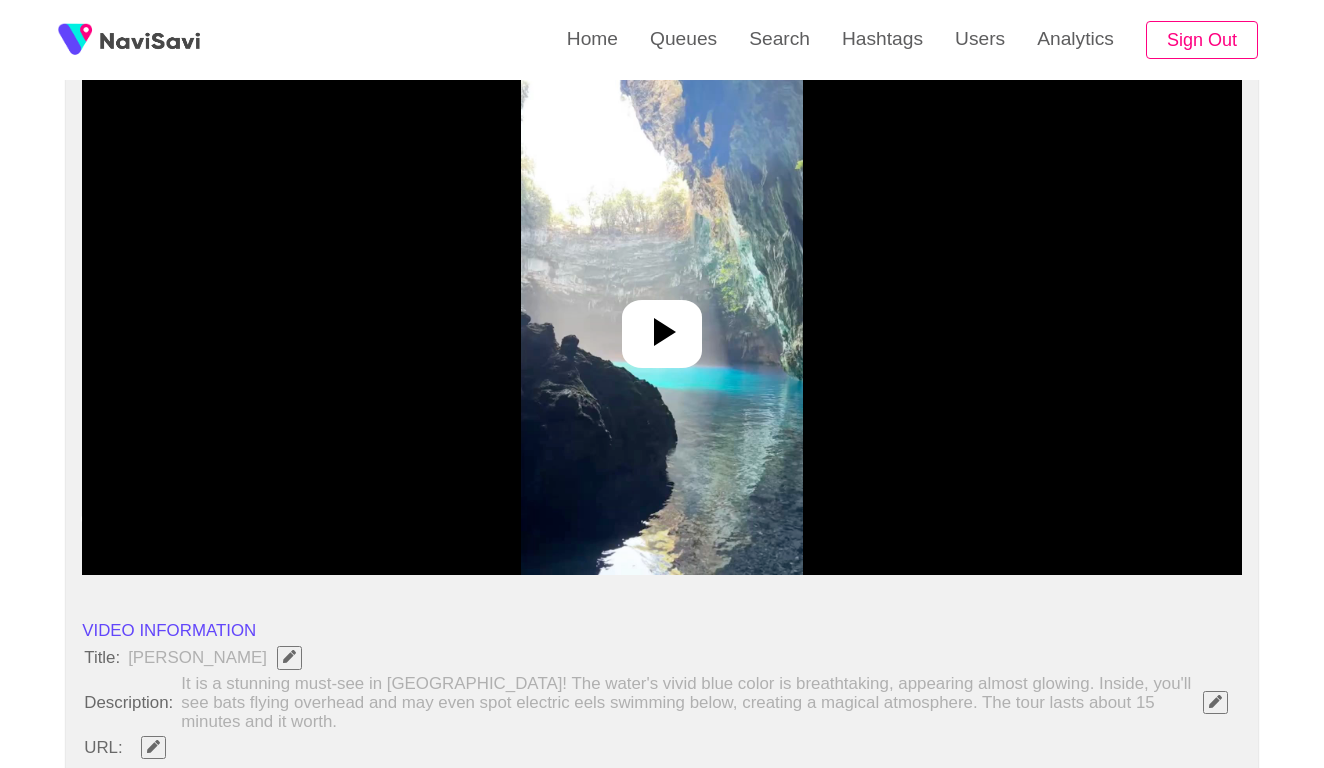 click at bounding box center [661, 325] 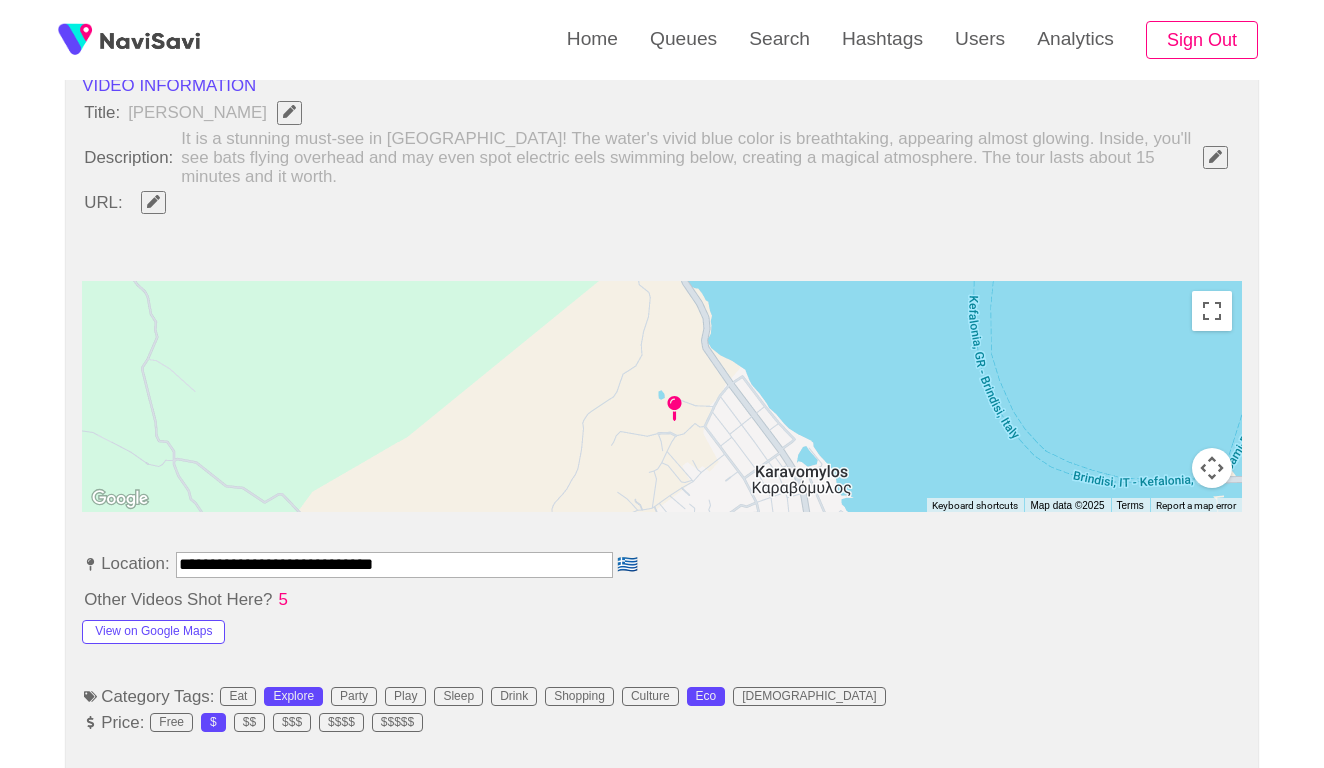 scroll, scrollTop: 776, scrollLeft: 0, axis: vertical 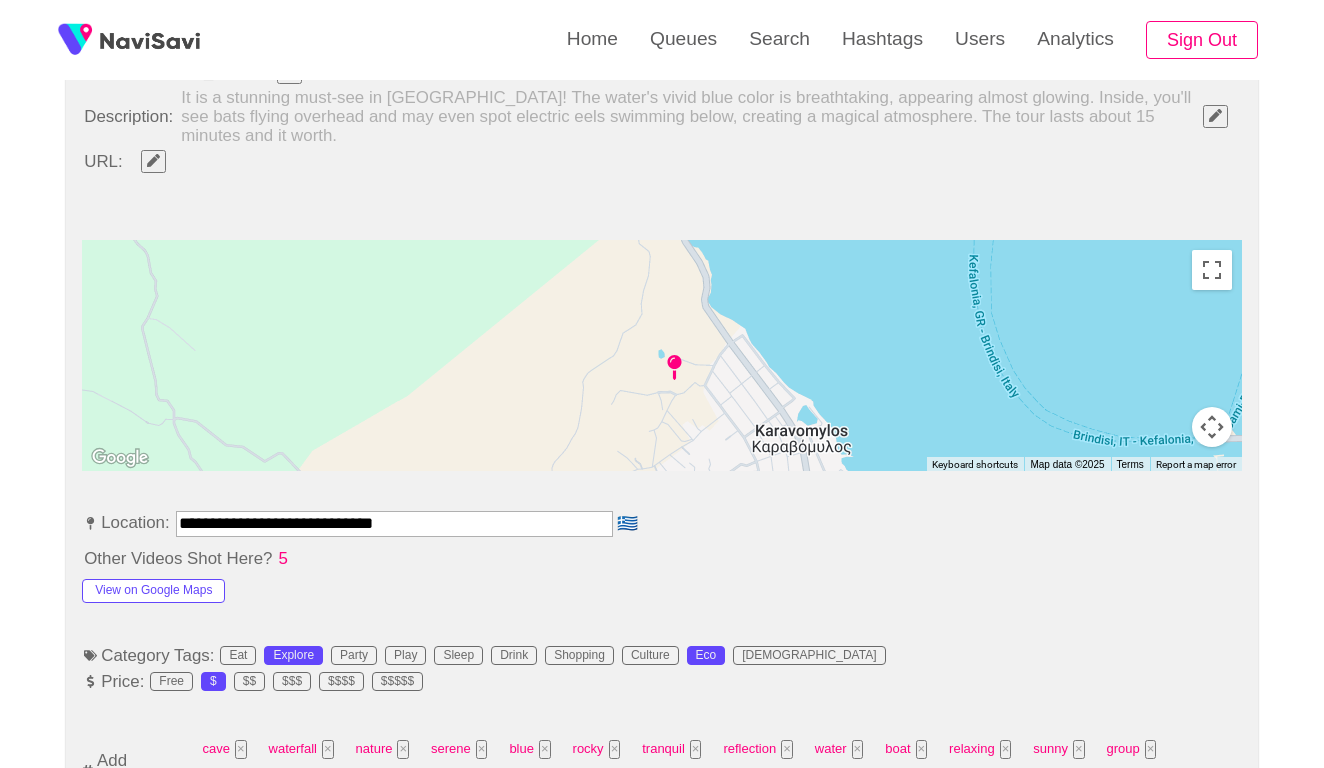 click on "**********" at bounding box center (394, 523) 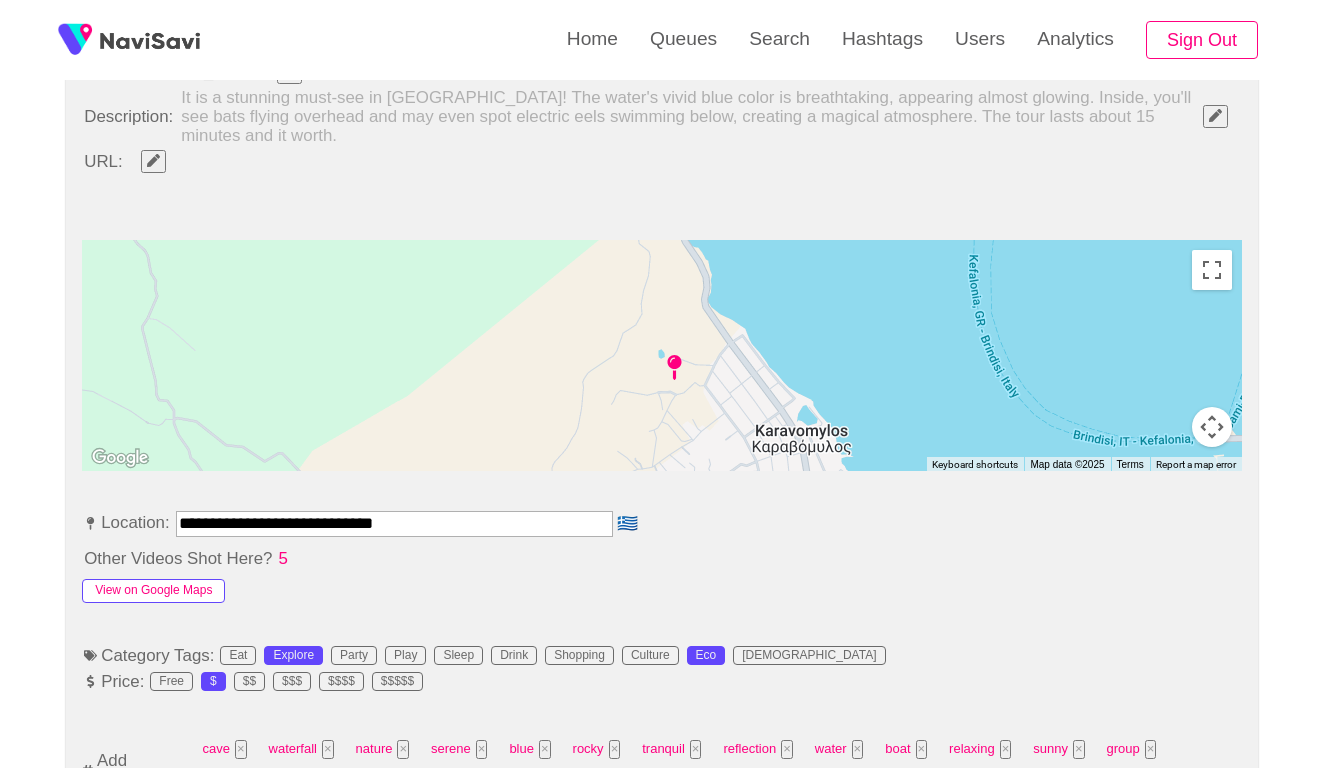 click on "View on Google Maps" at bounding box center (153, 591) 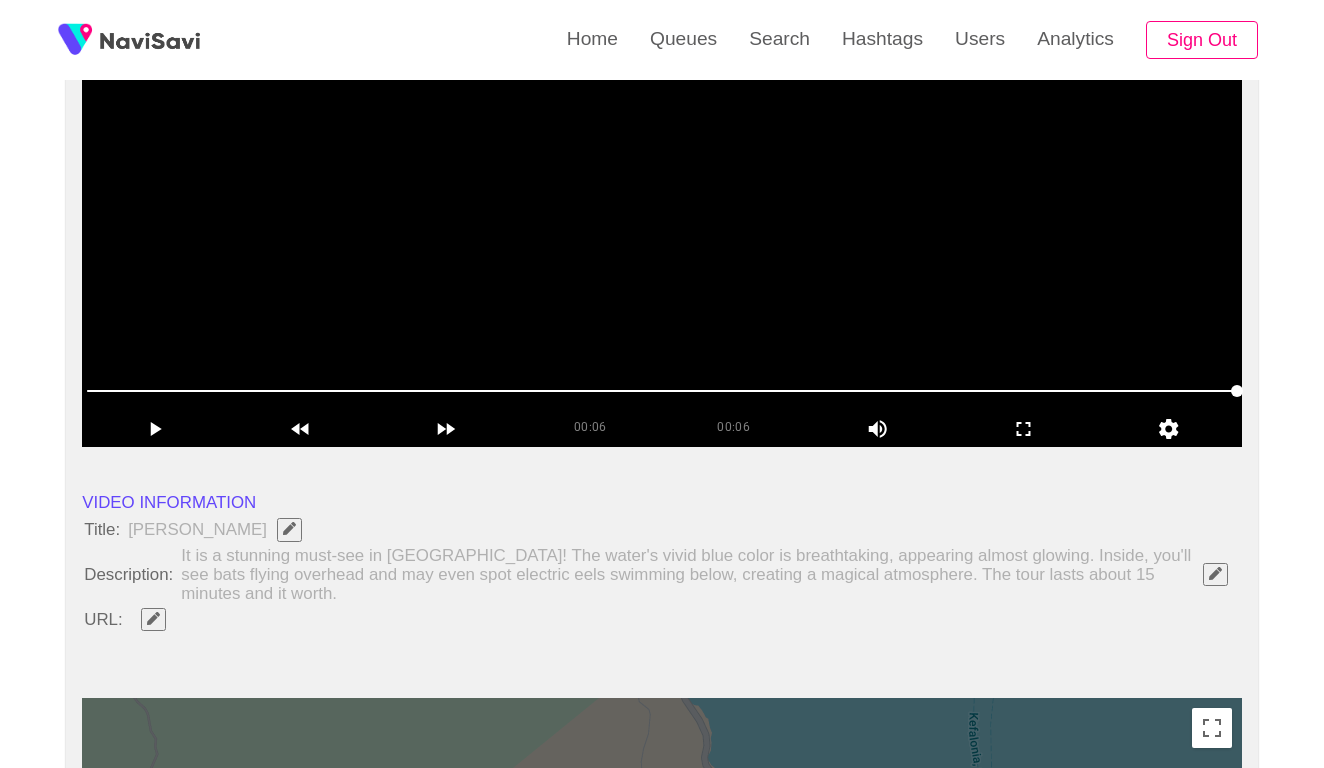click at bounding box center (662, 197) 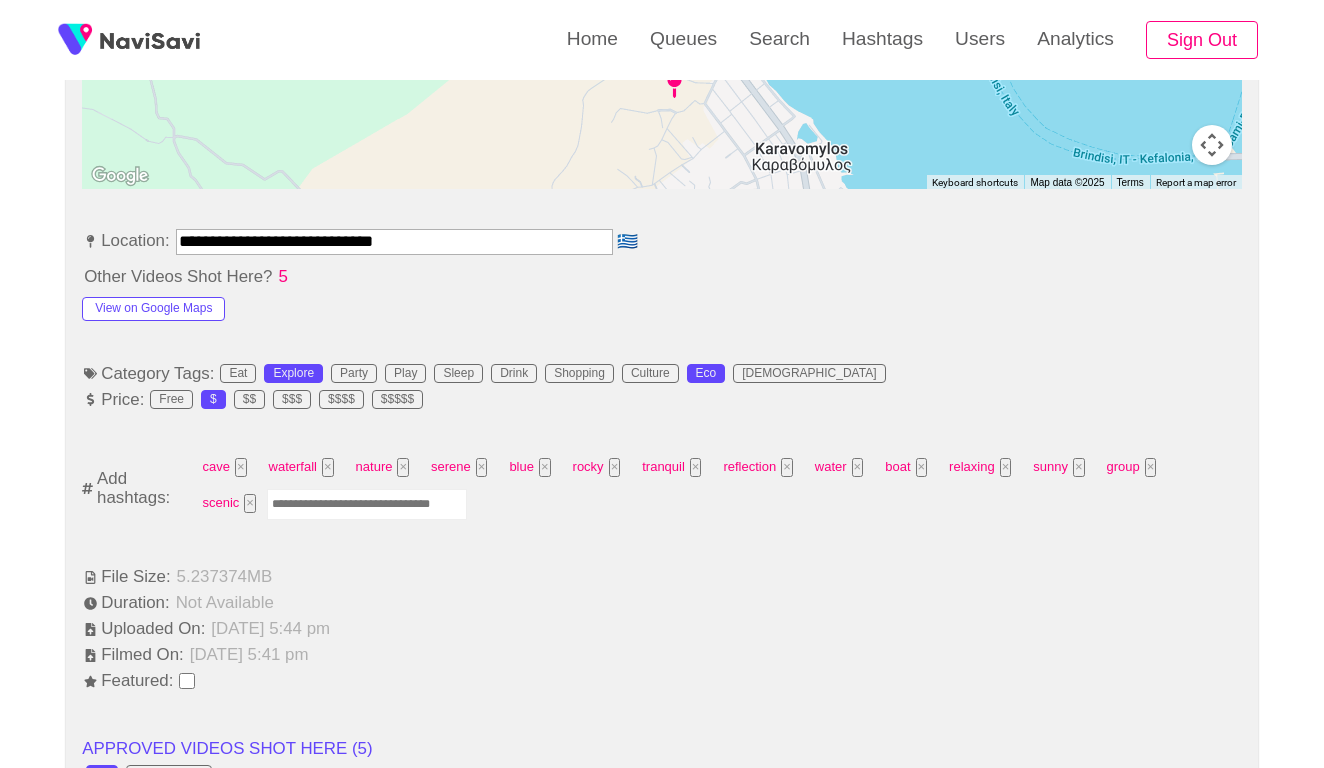 scroll, scrollTop: 1062, scrollLeft: 0, axis: vertical 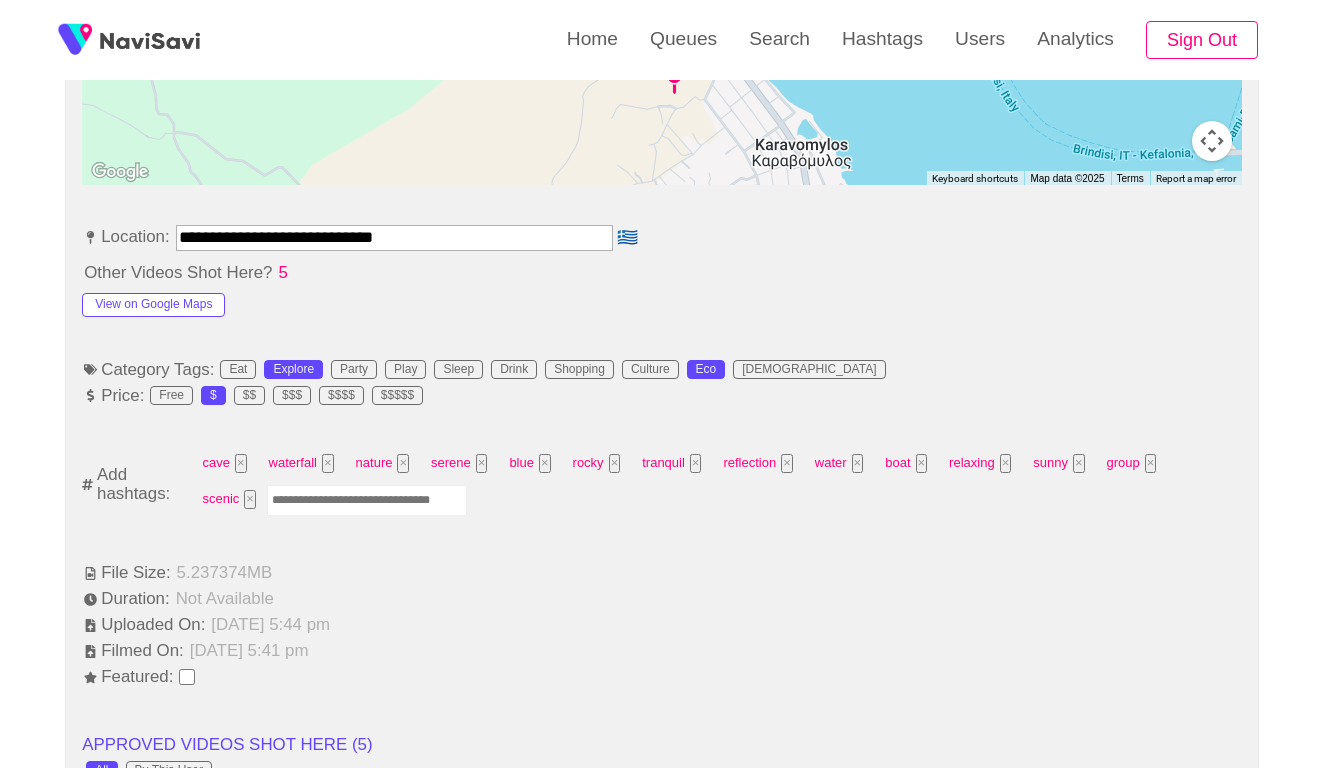 click at bounding box center (367, 500) 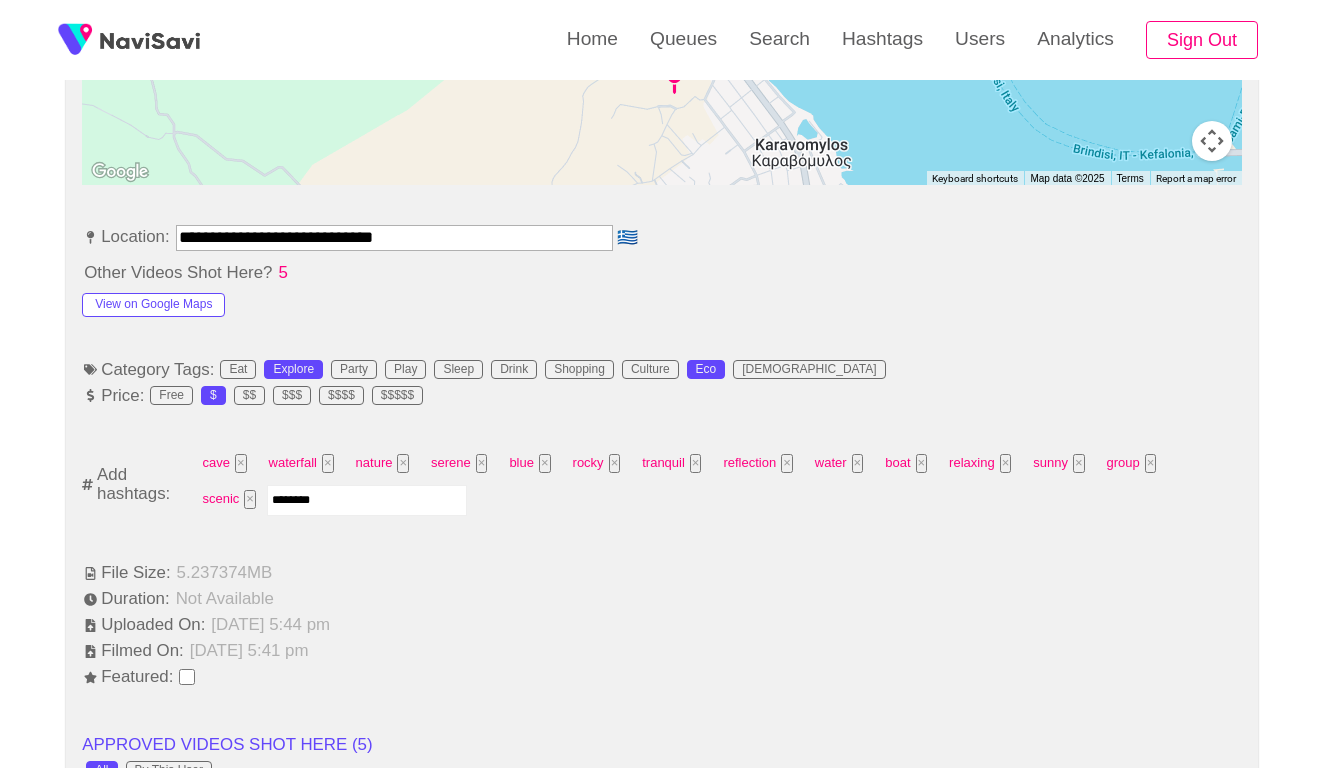 type on "*********" 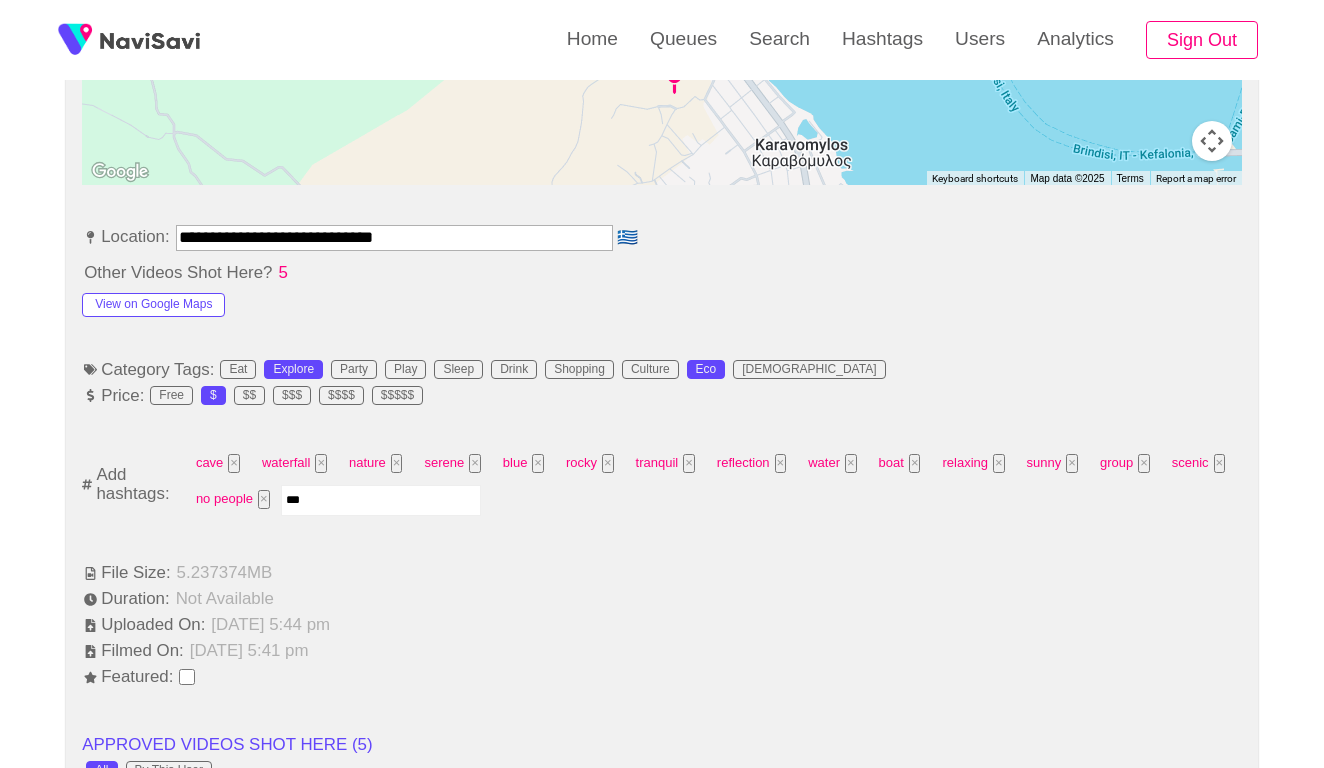 type on "****" 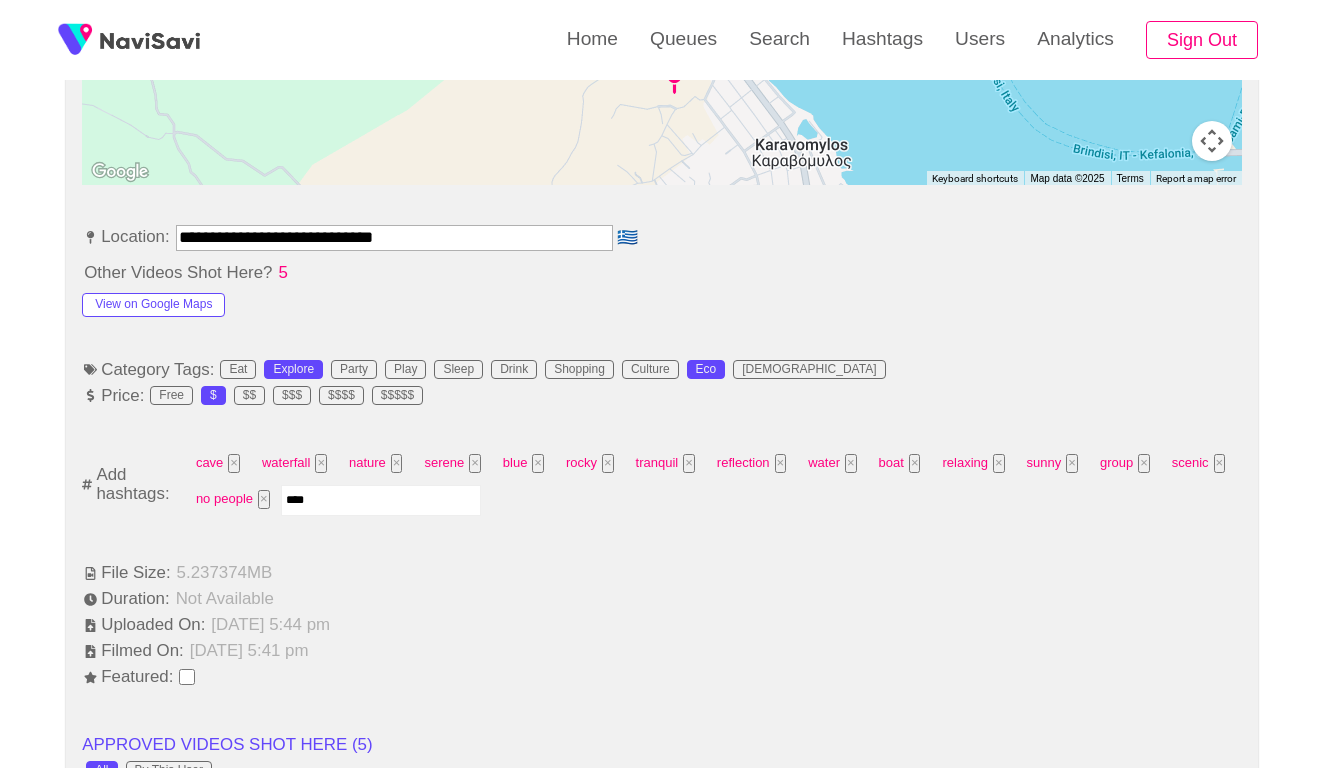 type 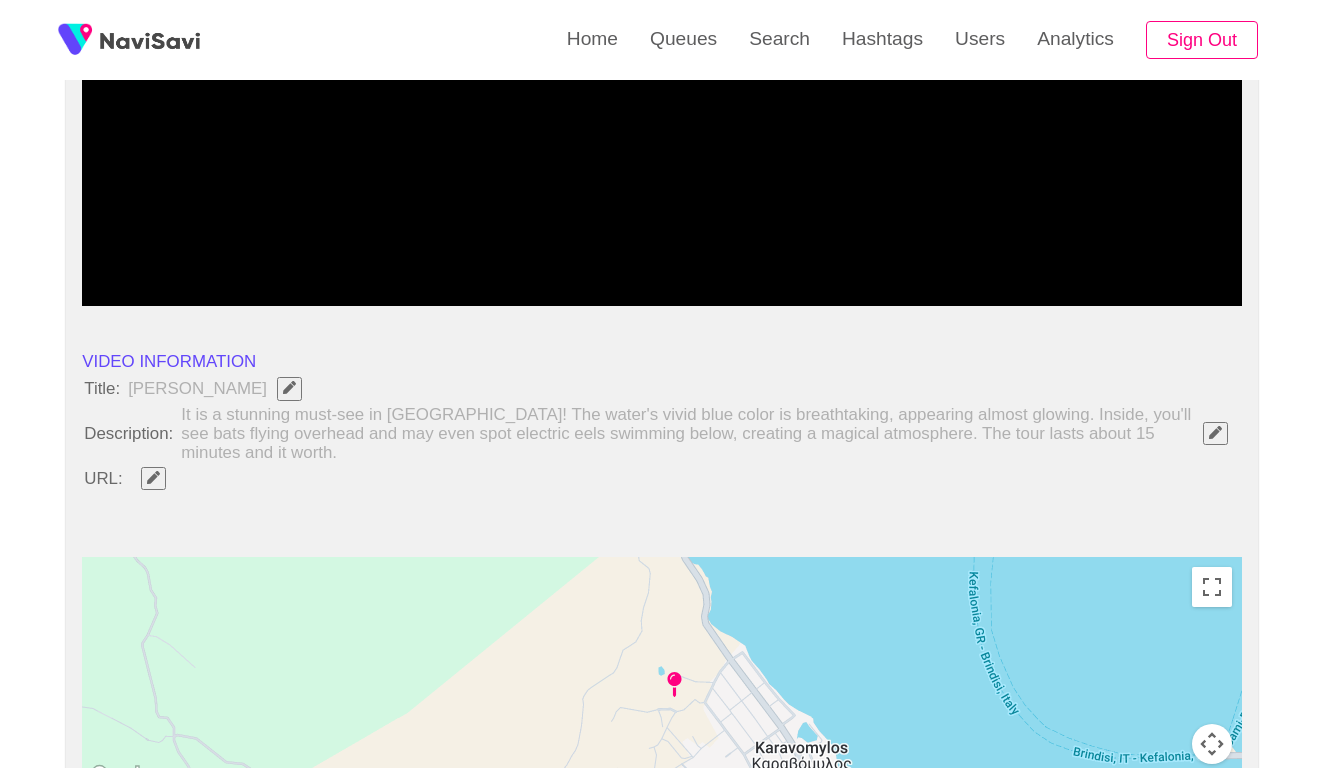 scroll, scrollTop: 366, scrollLeft: 0, axis: vertical 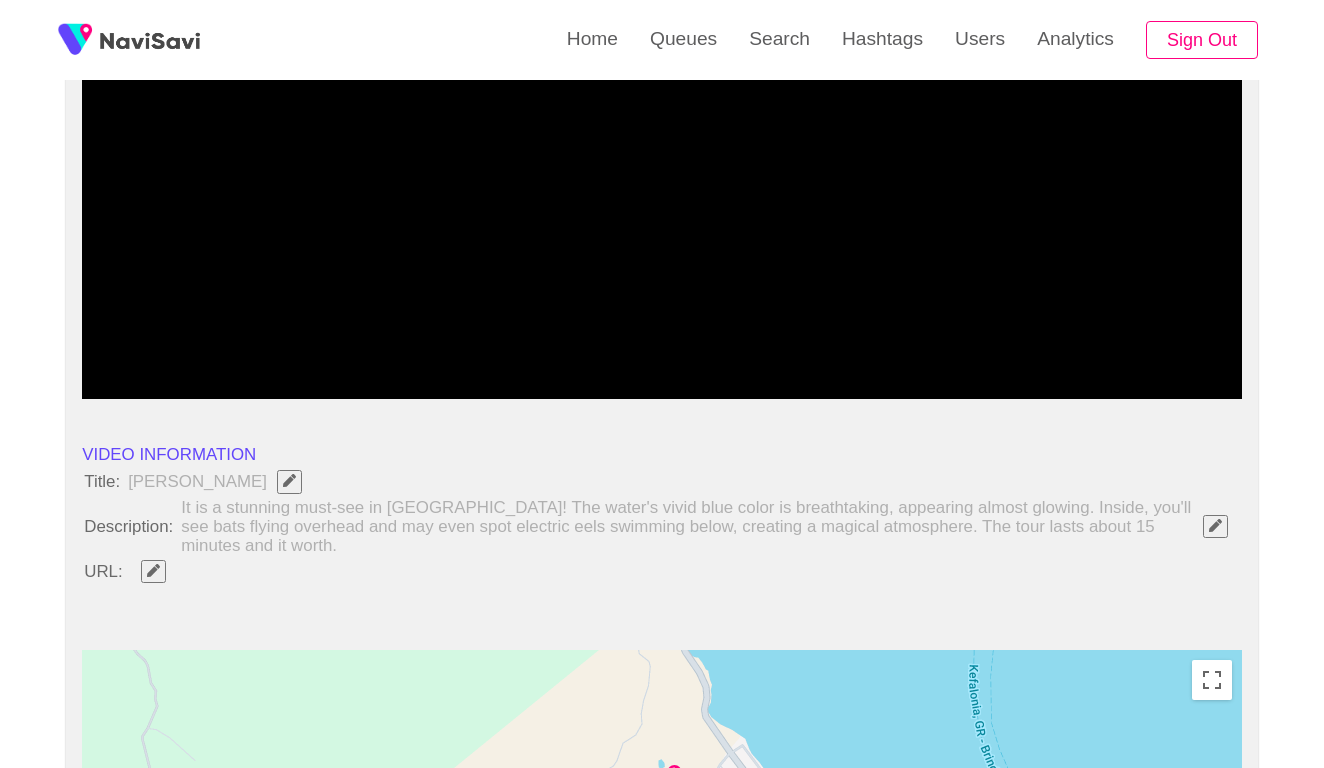 click at bounding box center (153, 571) 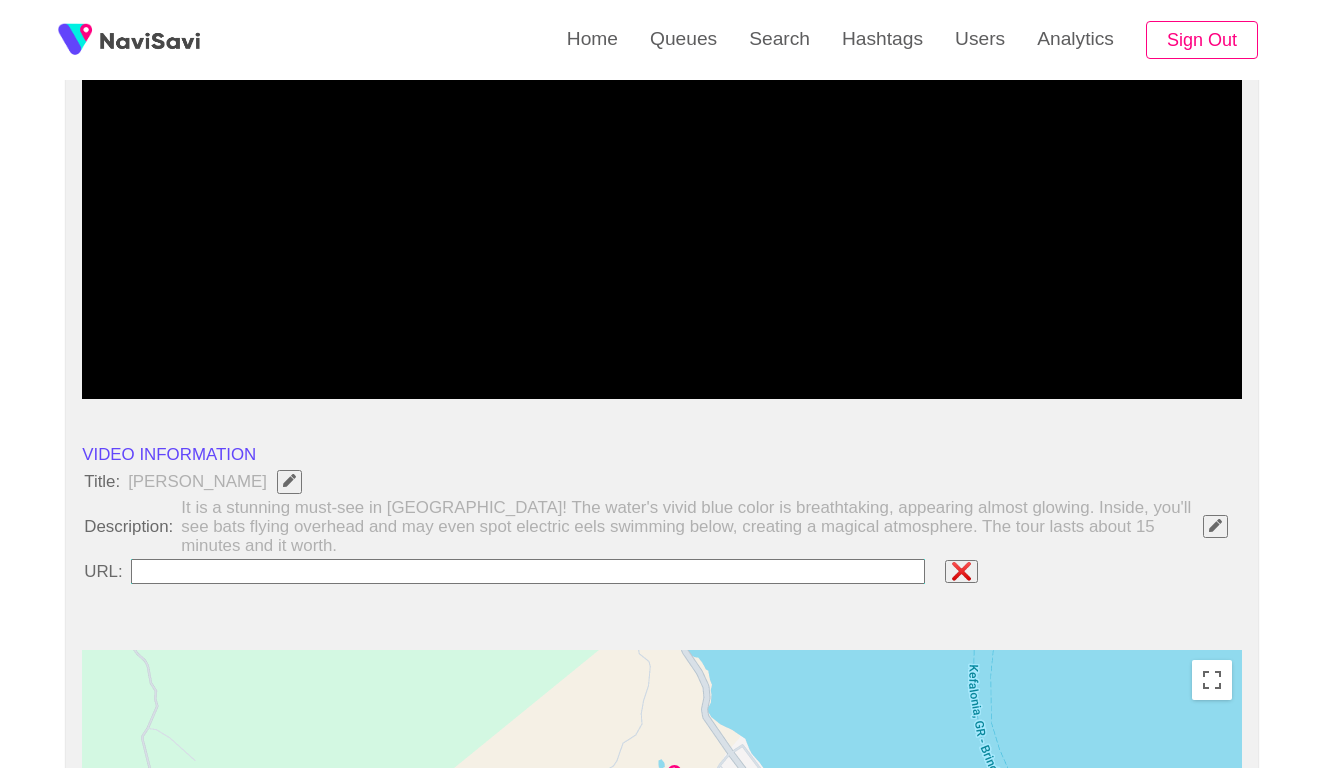 type on "**********" 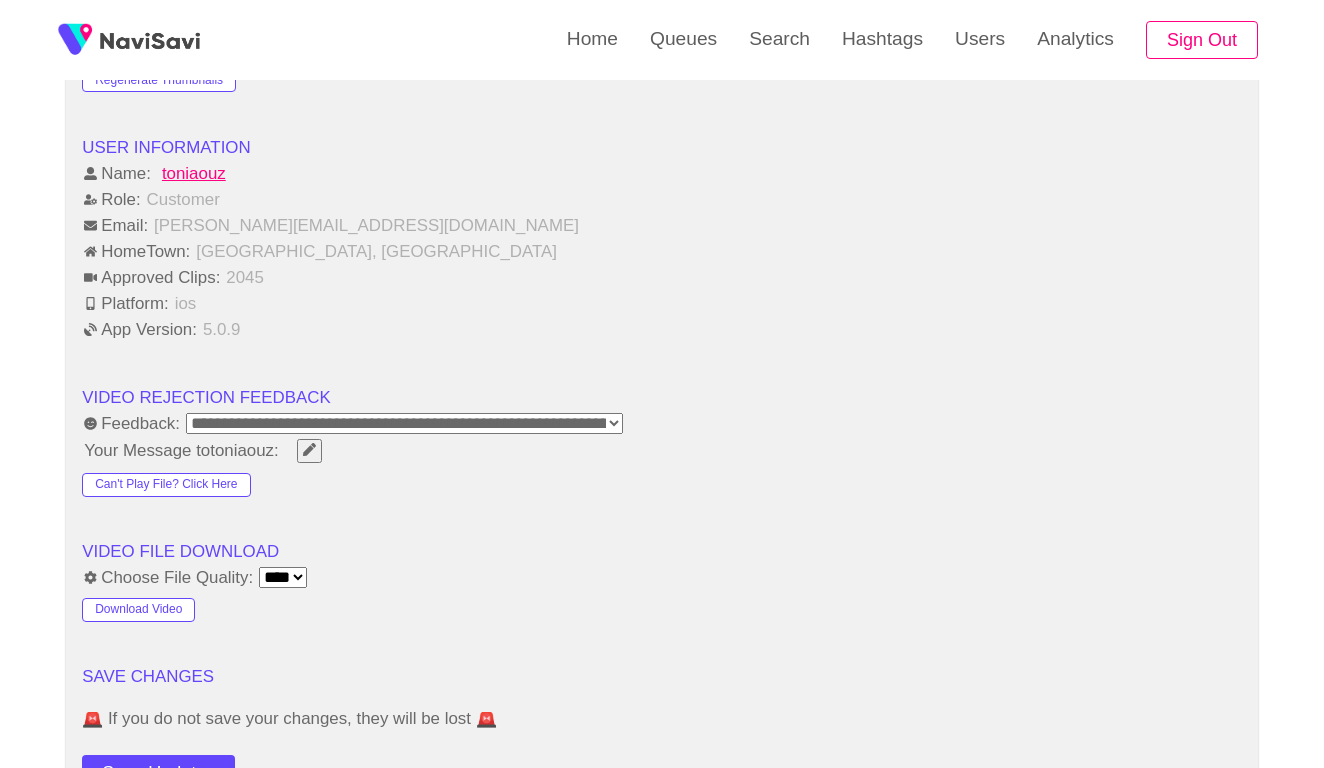 scroll, scrollTop: 2624, scrollLeft: 0, axis: vertical 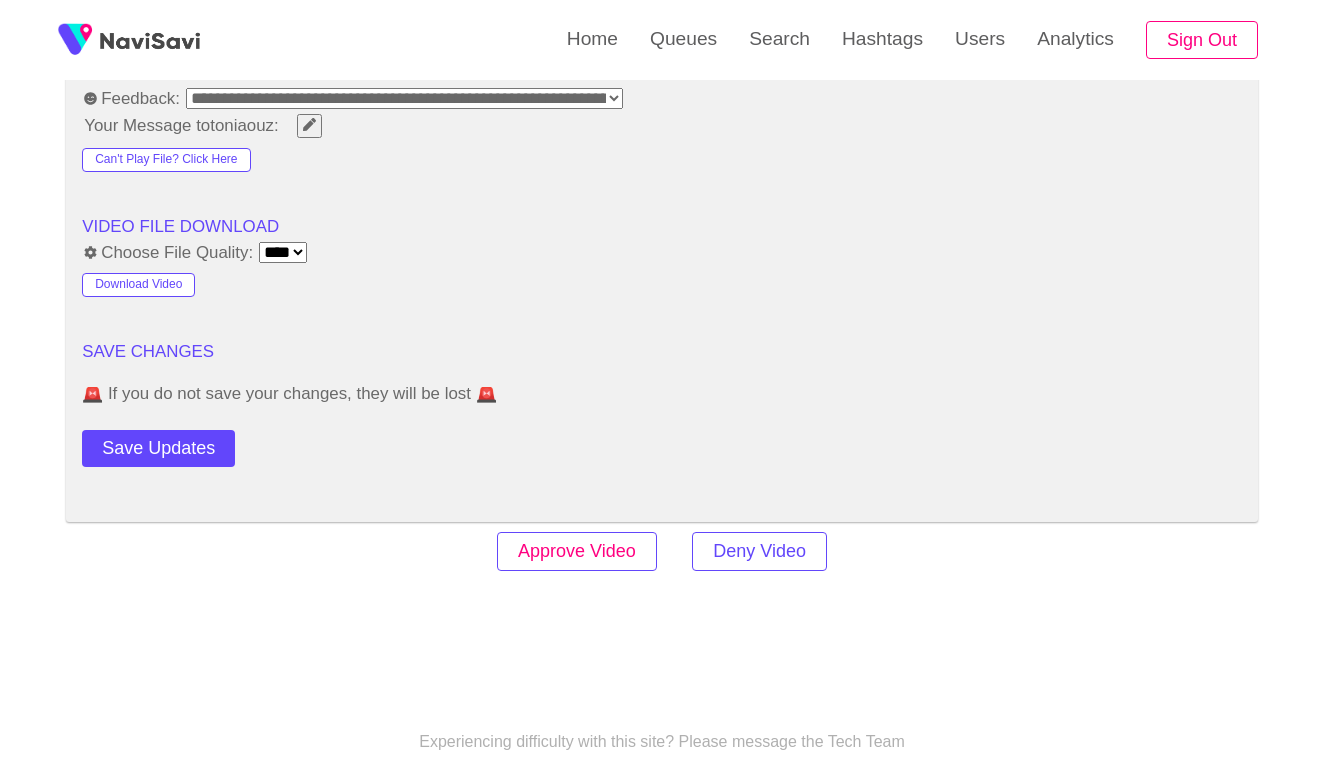 click on "Approve Video" at bounding box center [577, 551] 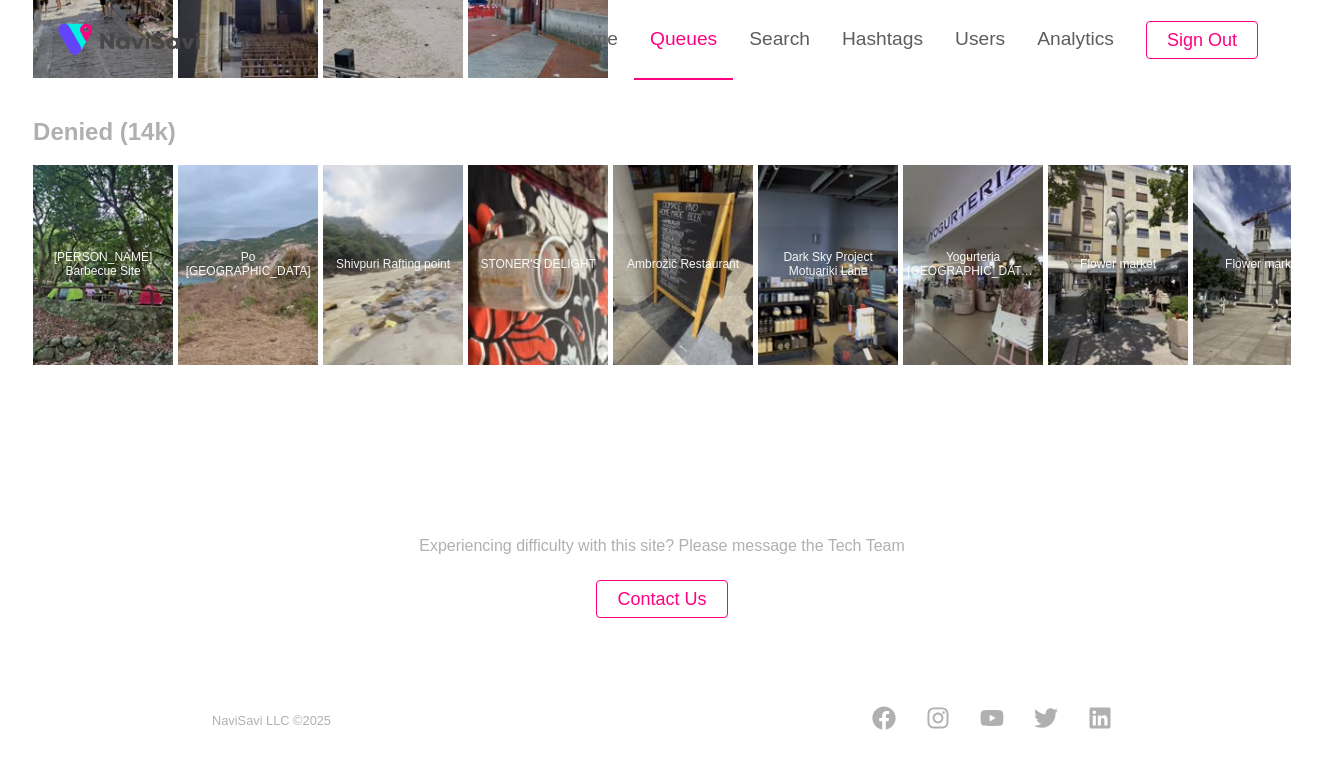 scroll, scrollTop: 0, scrollLeft: 0, axis: both 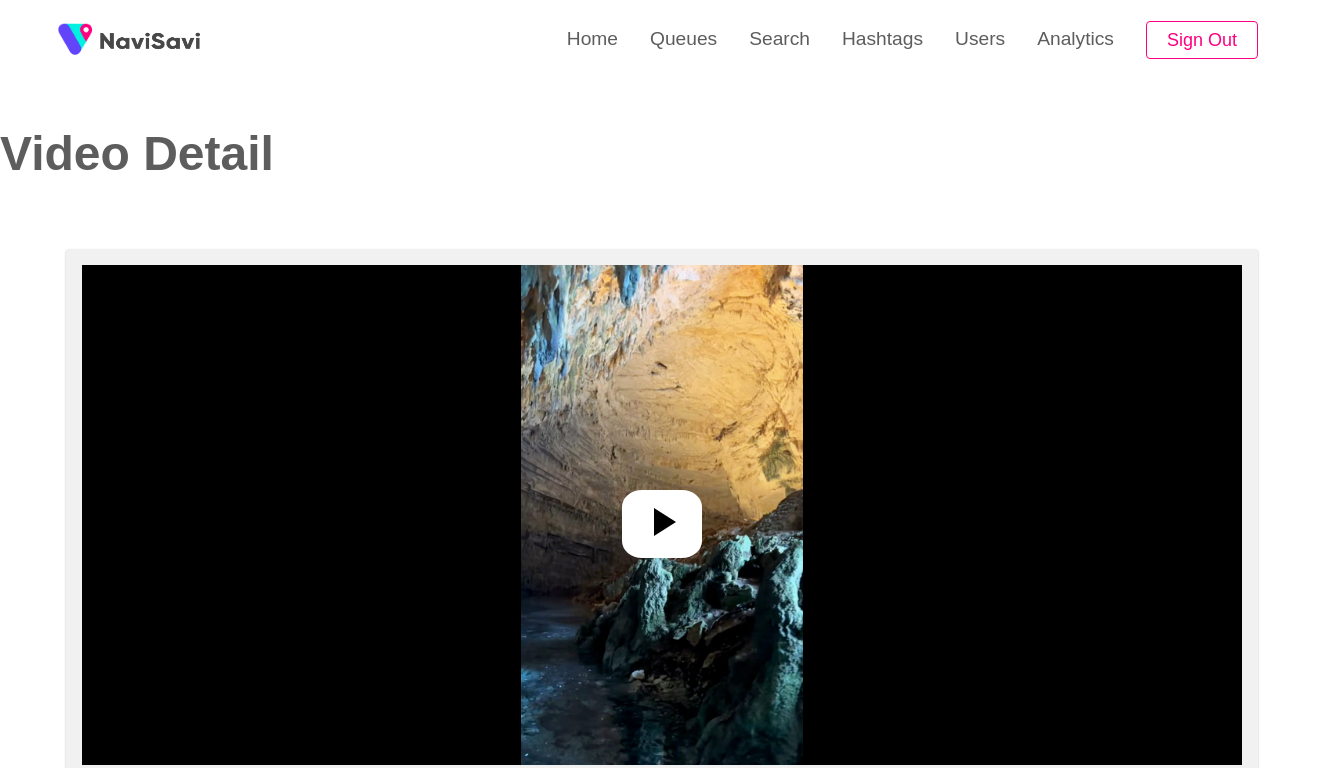 select on "**********" 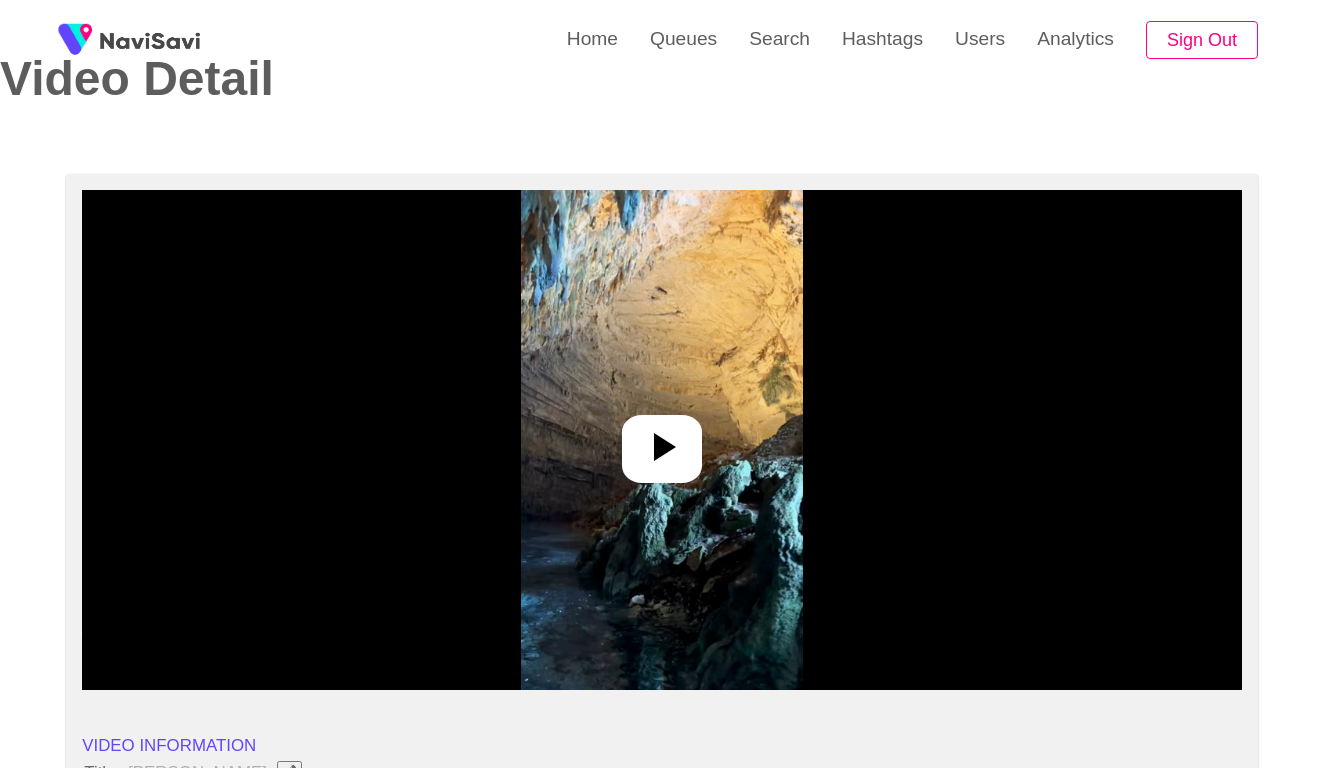 scroll, scrollTop: 114, scrollLeft: 0, axis: vertical 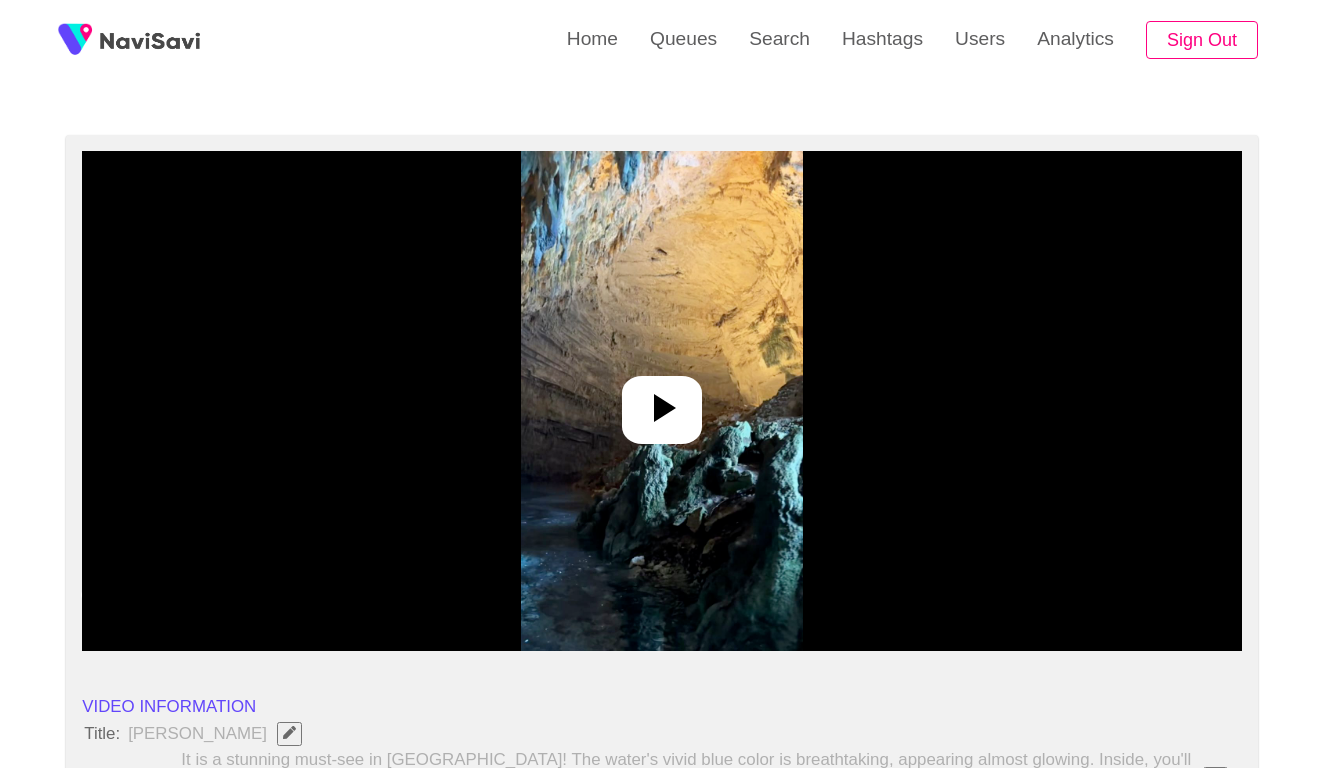 click at bounding box center [661, 401] 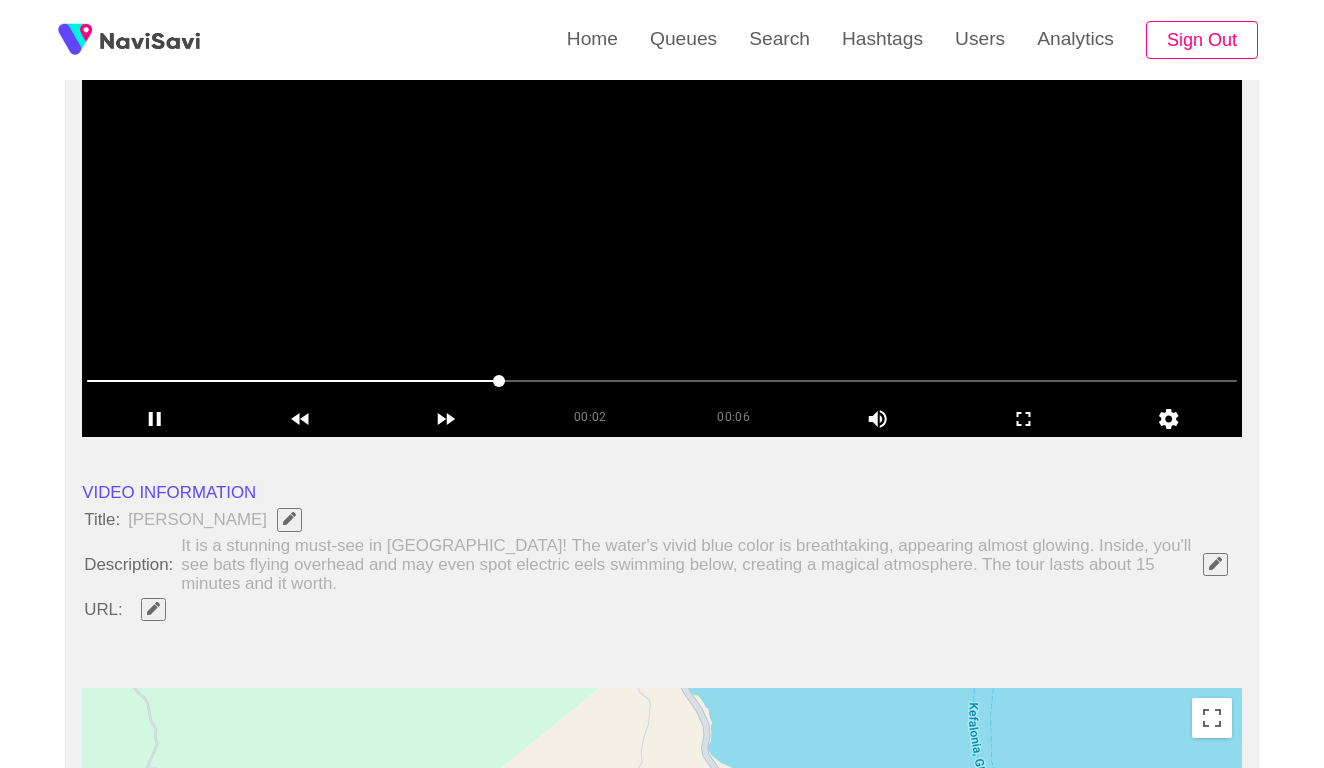 scroll, scrollTop: 359, scrollLeft: 0, axis: vertical 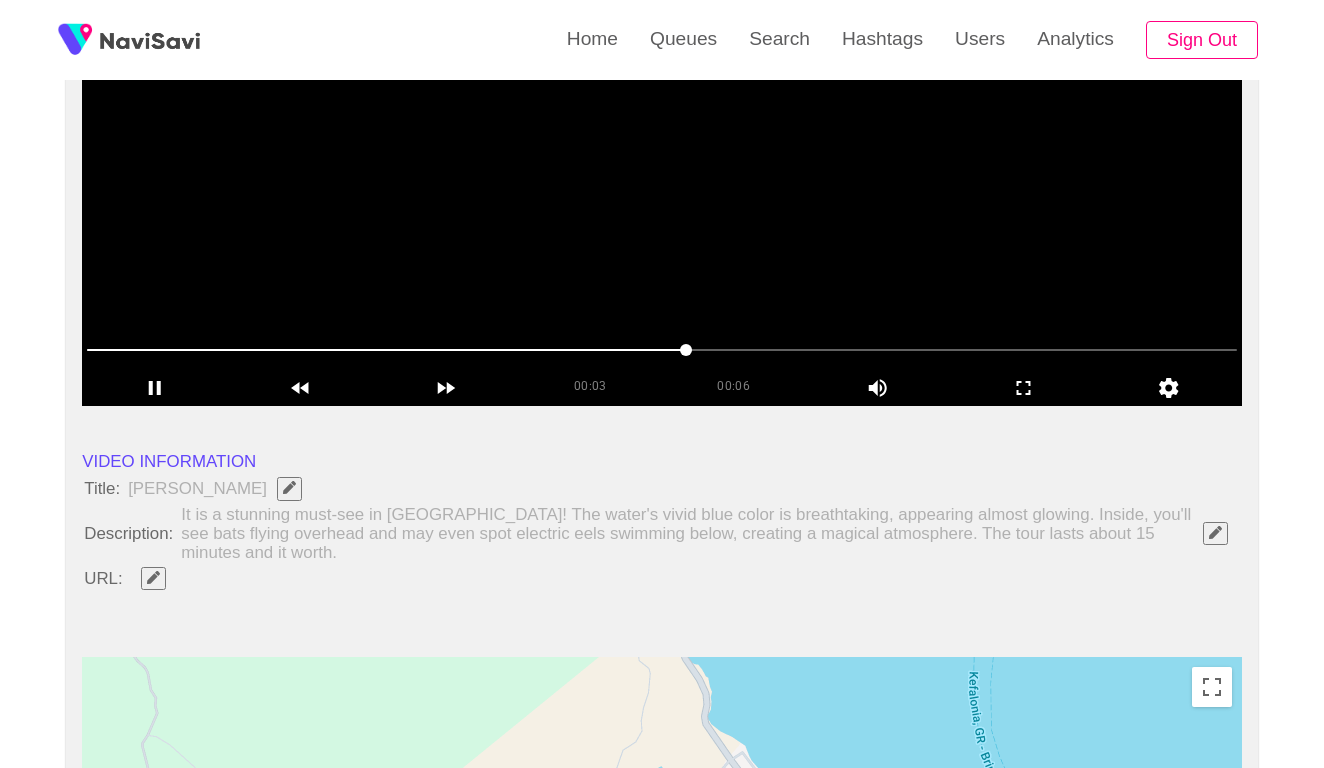 click 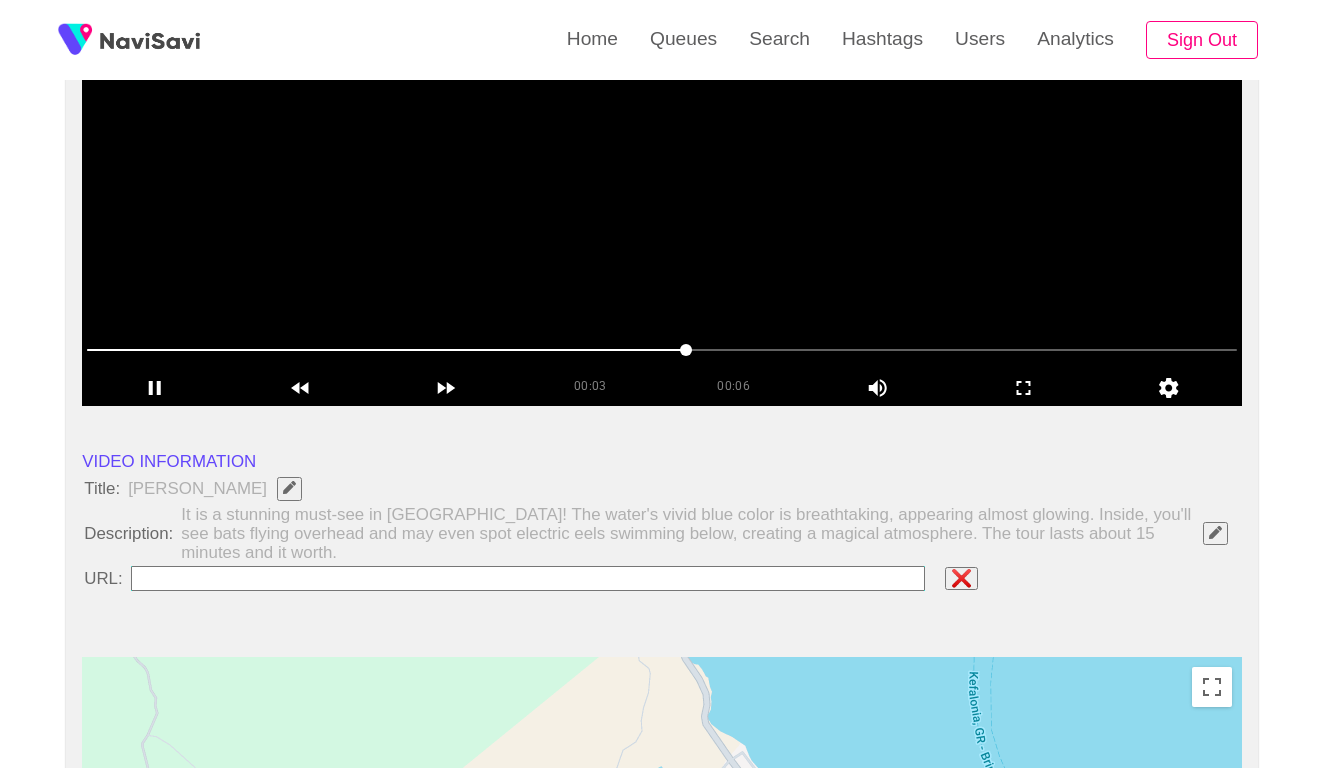 type on "**********" 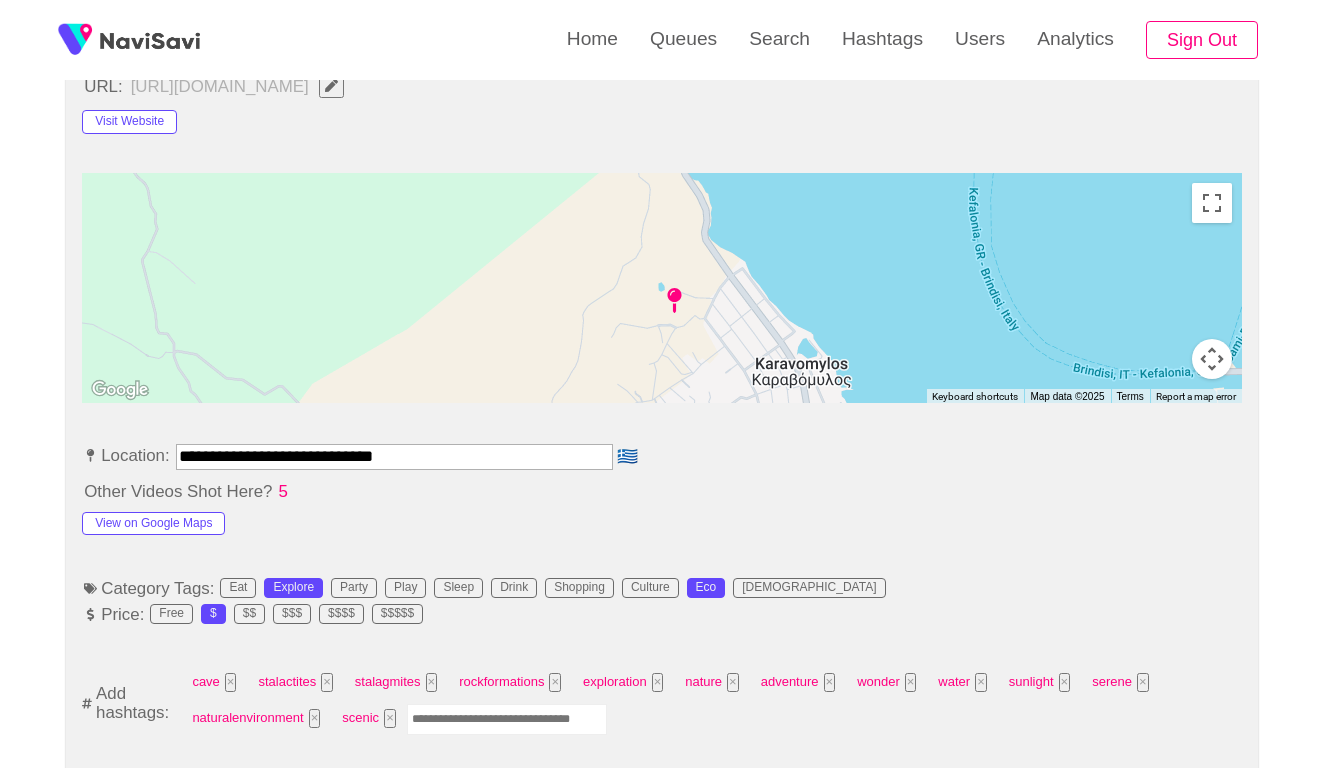 scroll, scrollTop: 977, scrollLeft: 0, axis: vertical 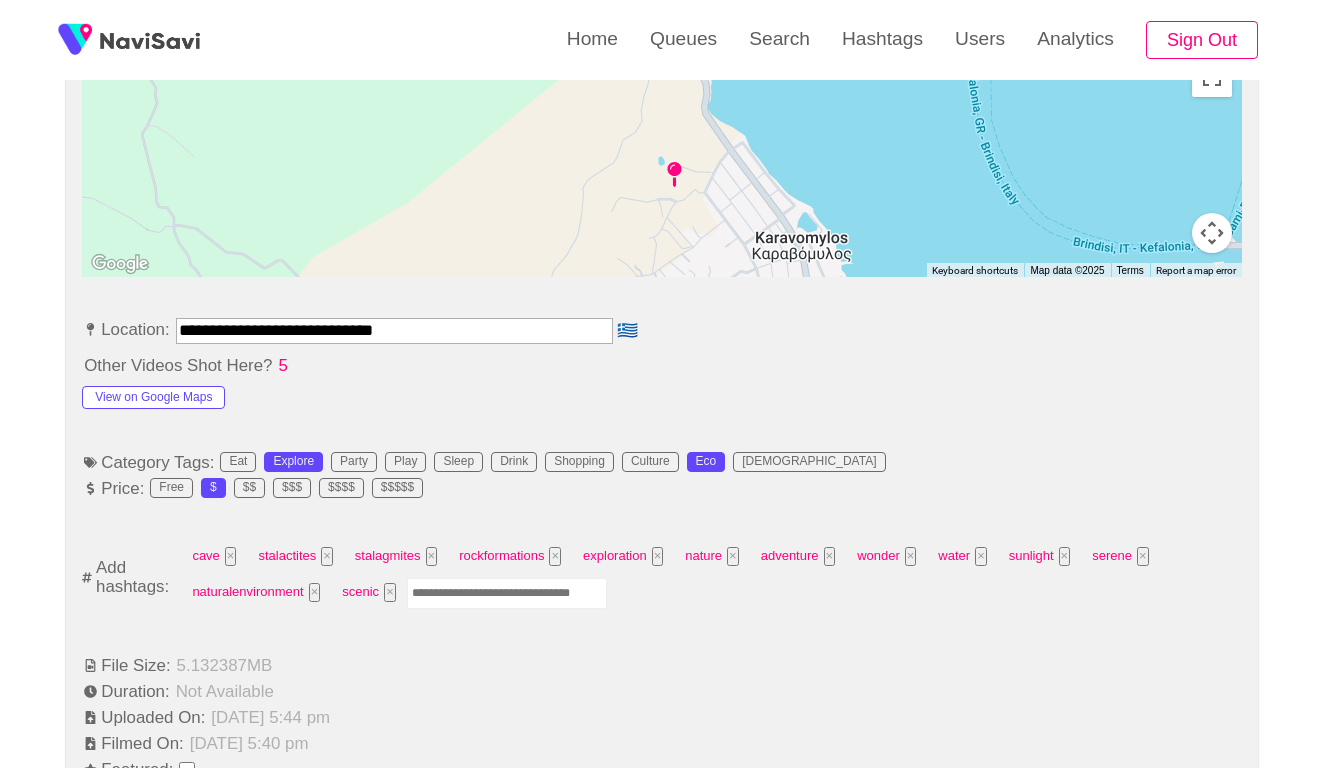 click at bounding box center (507, 593) 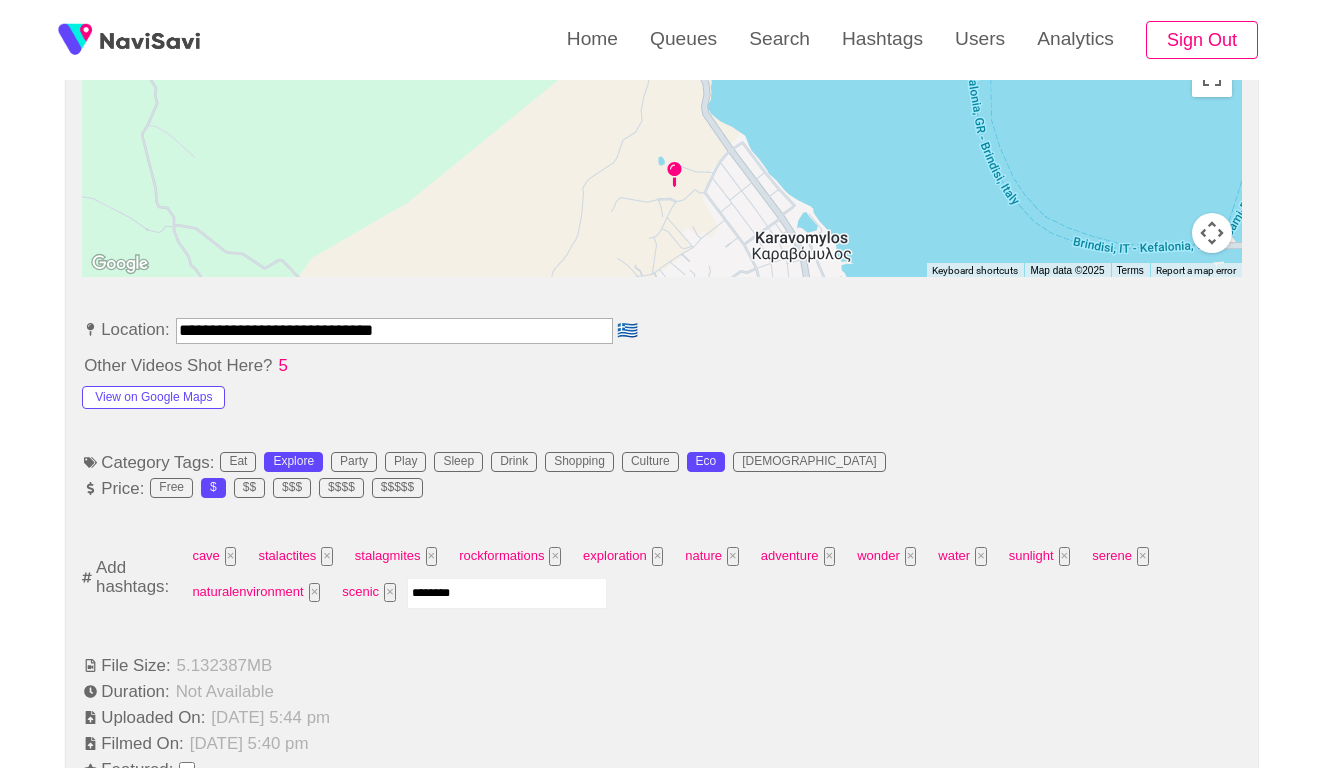 type on "*********" 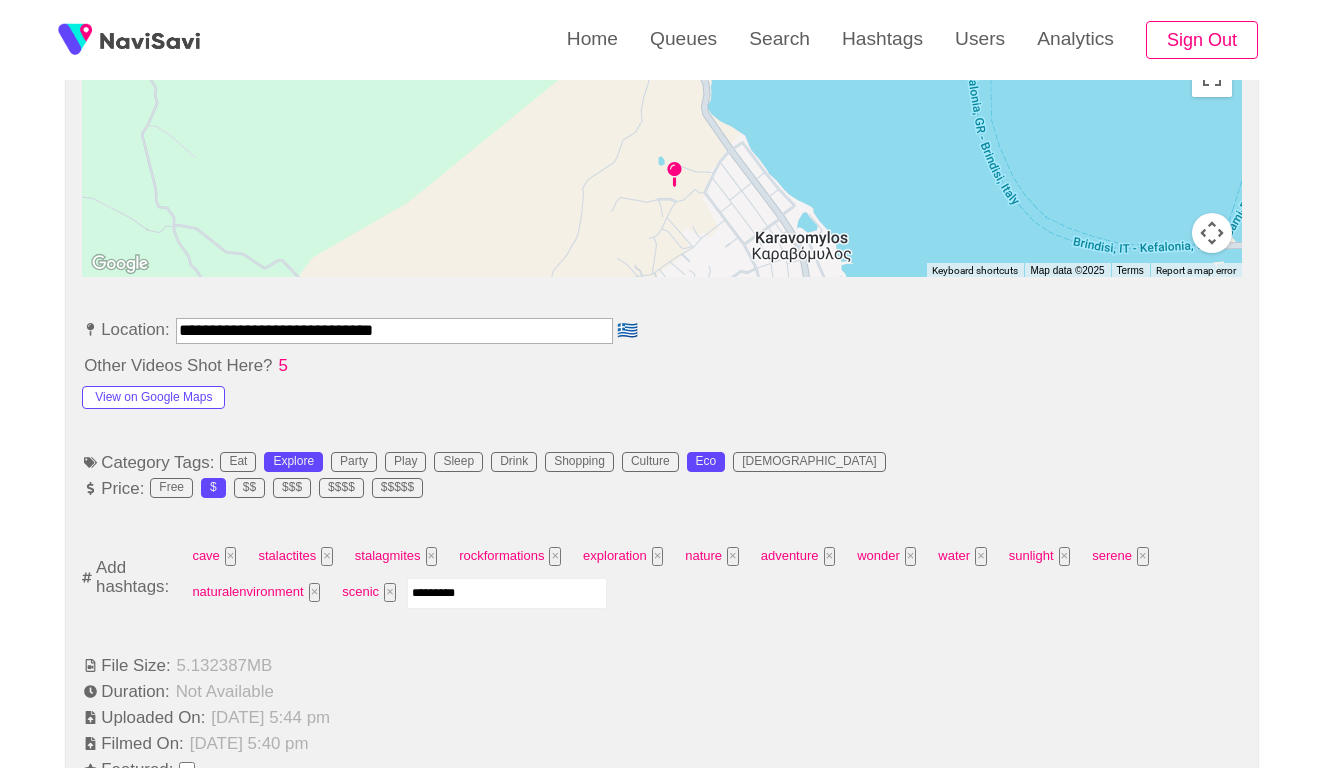 type 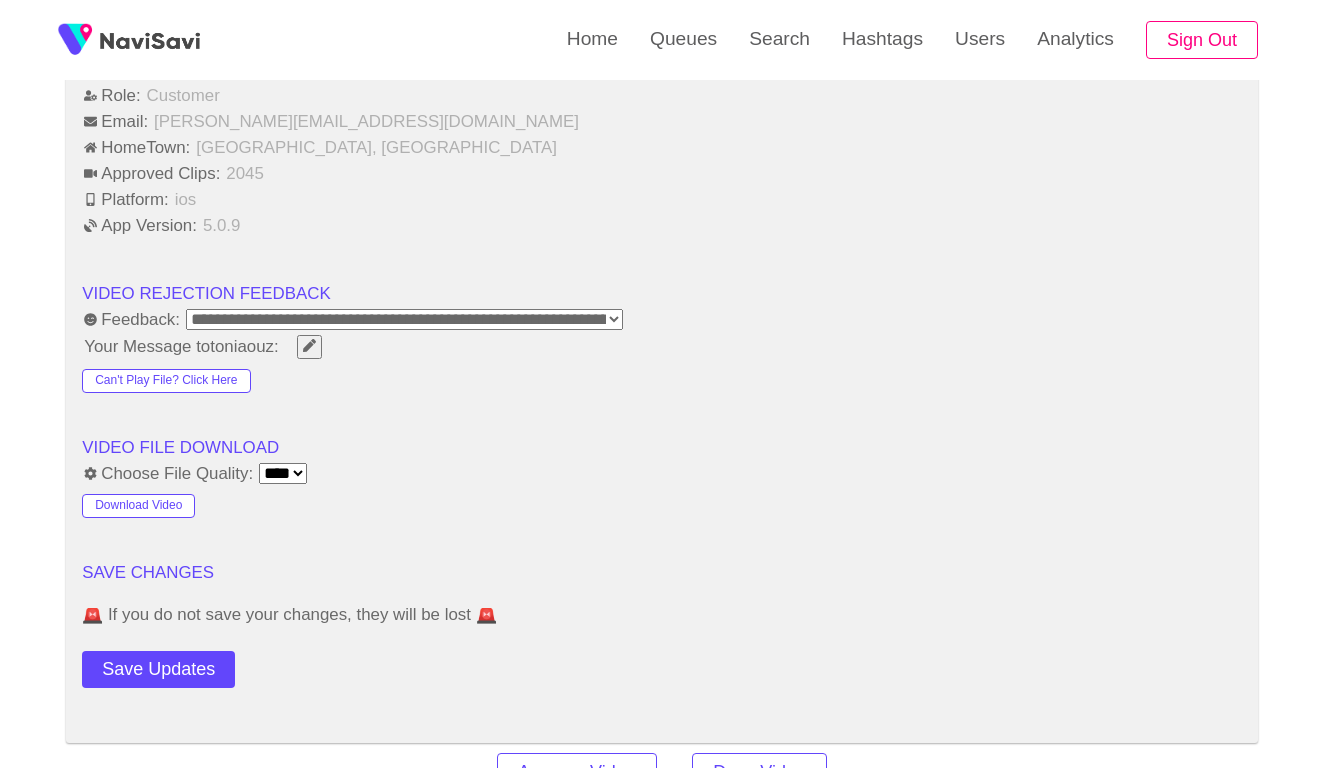 scroll, scrollTop: 2746, scrollLeft: 0, axis: vertical 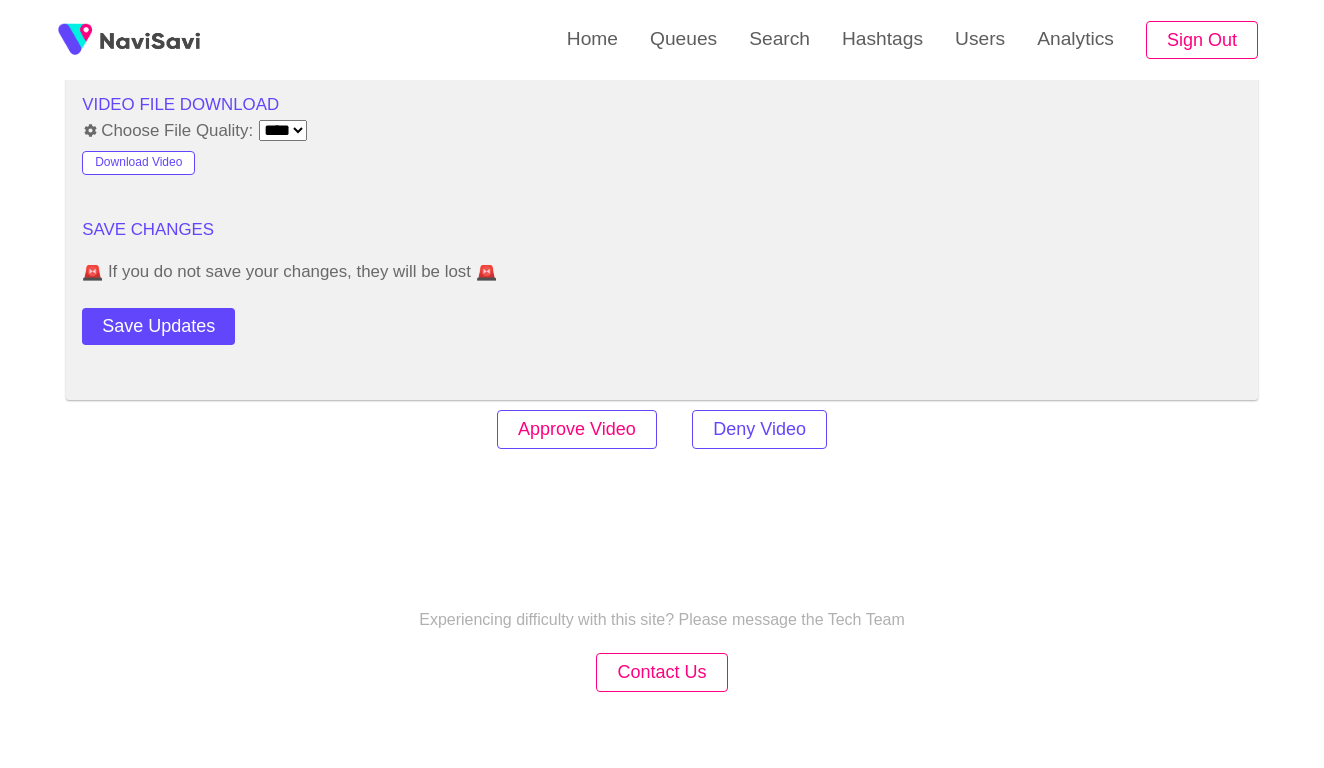 click on "Approve Video" at bounding box center [577, 429] 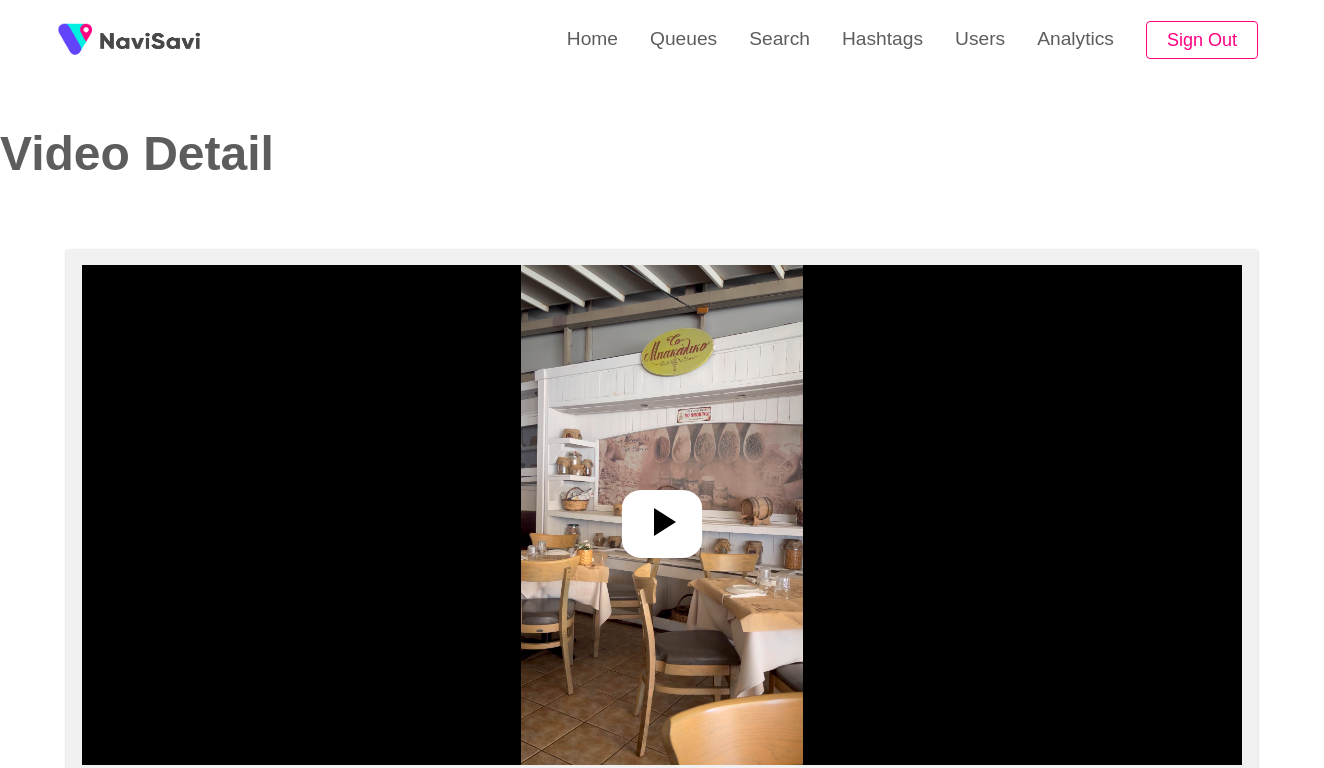 select on "**********" 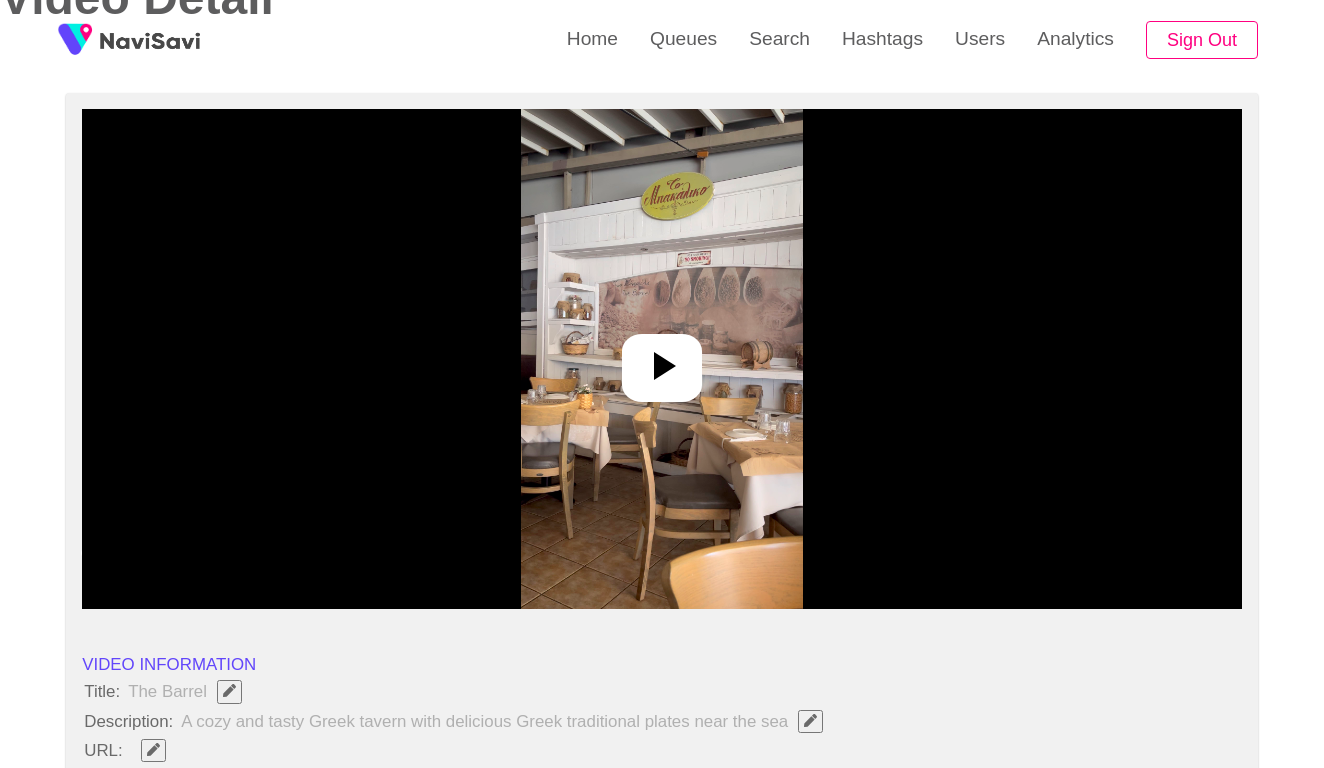 scroll, scrollTop: 223, scrollLeft: 0, axis: vertical 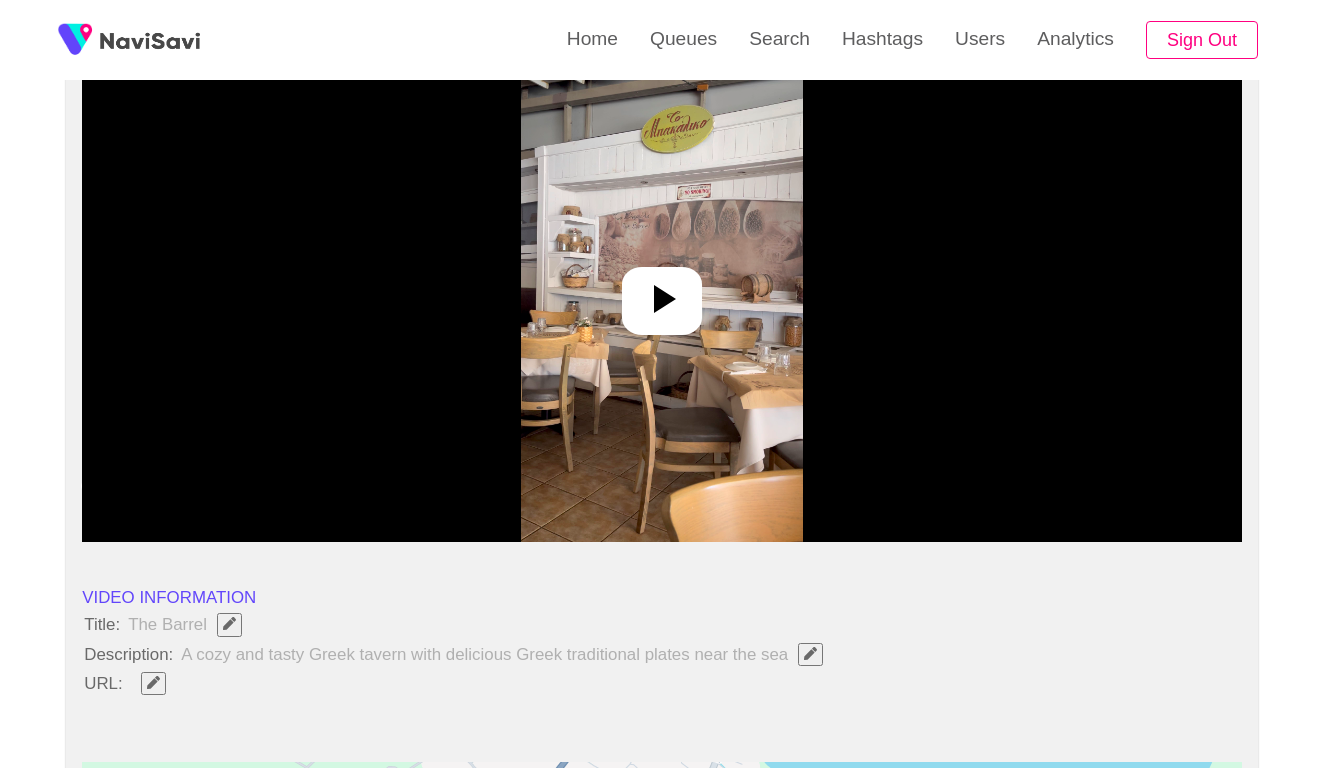 click 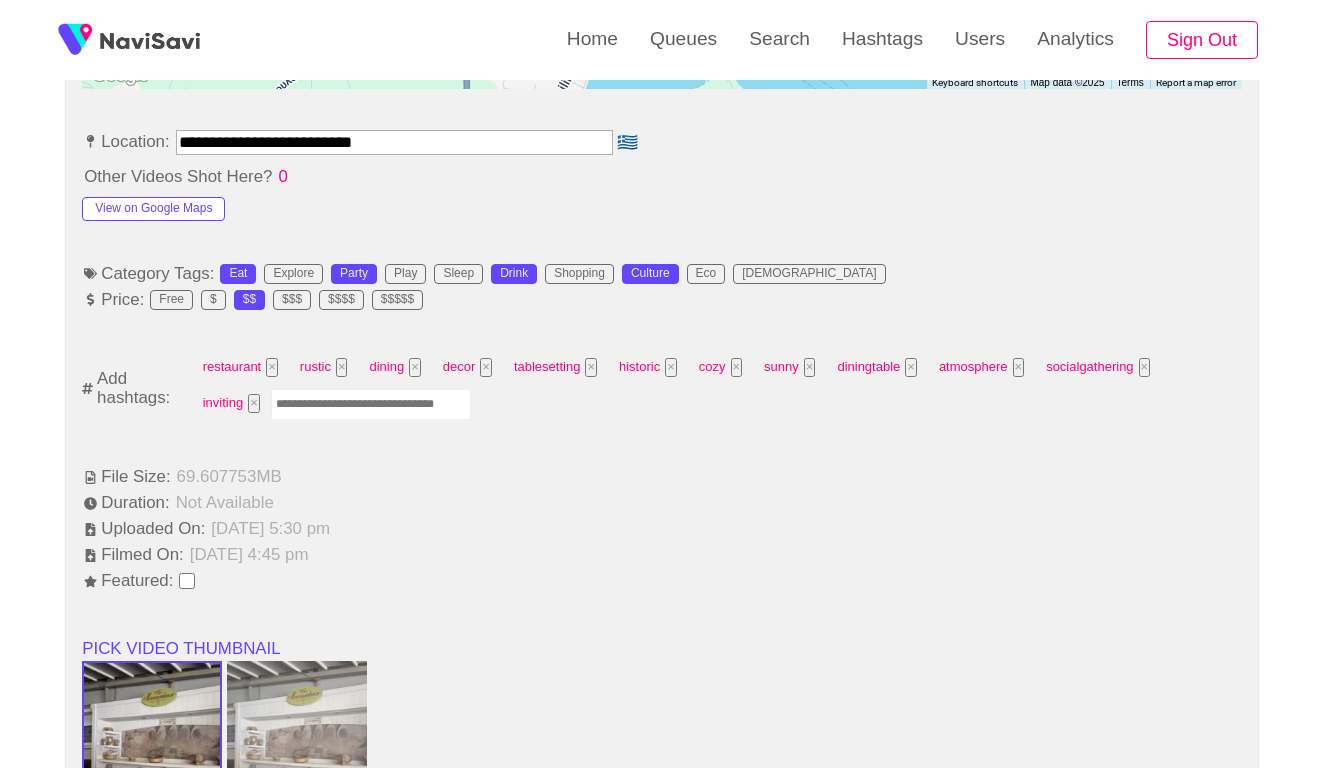 scroll, scrollTop: 1144, scrollLeft: 0, axis: vertical 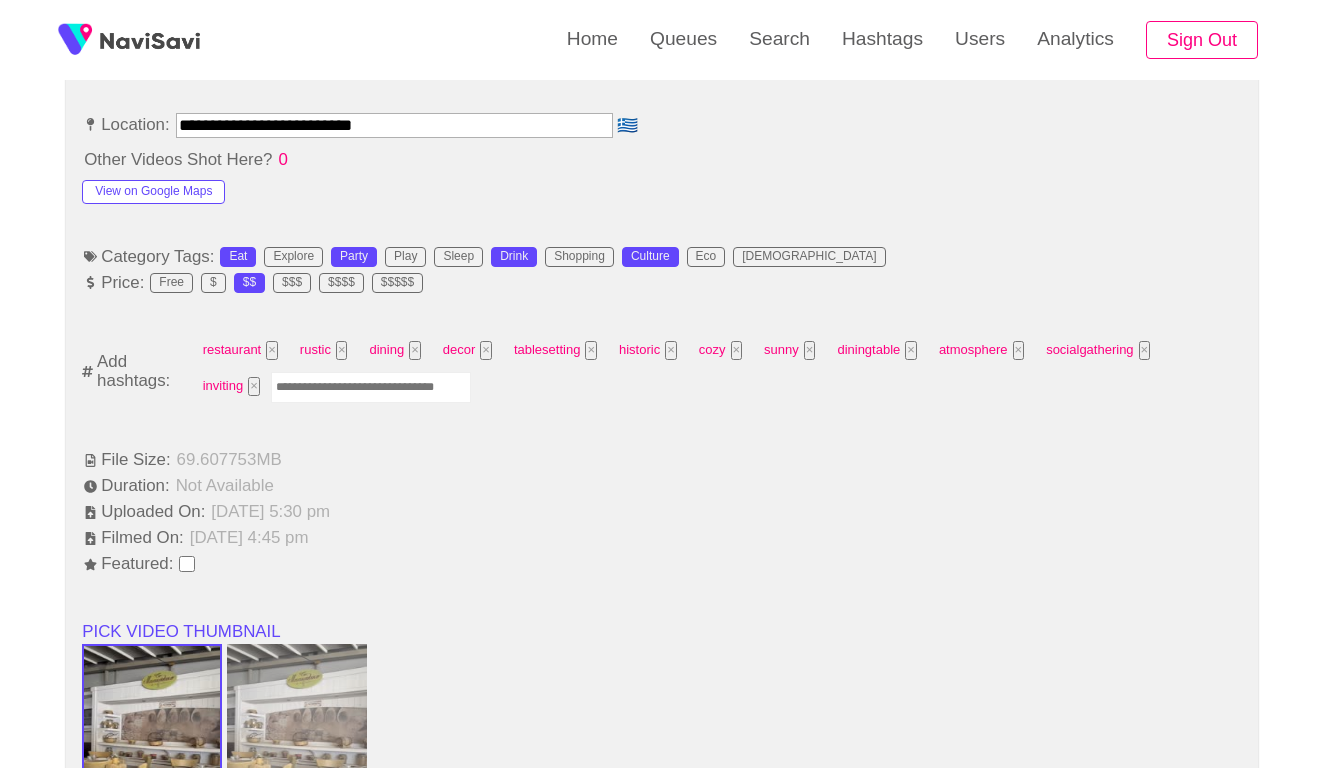 click on "**********" at bounding box center (394, 125) 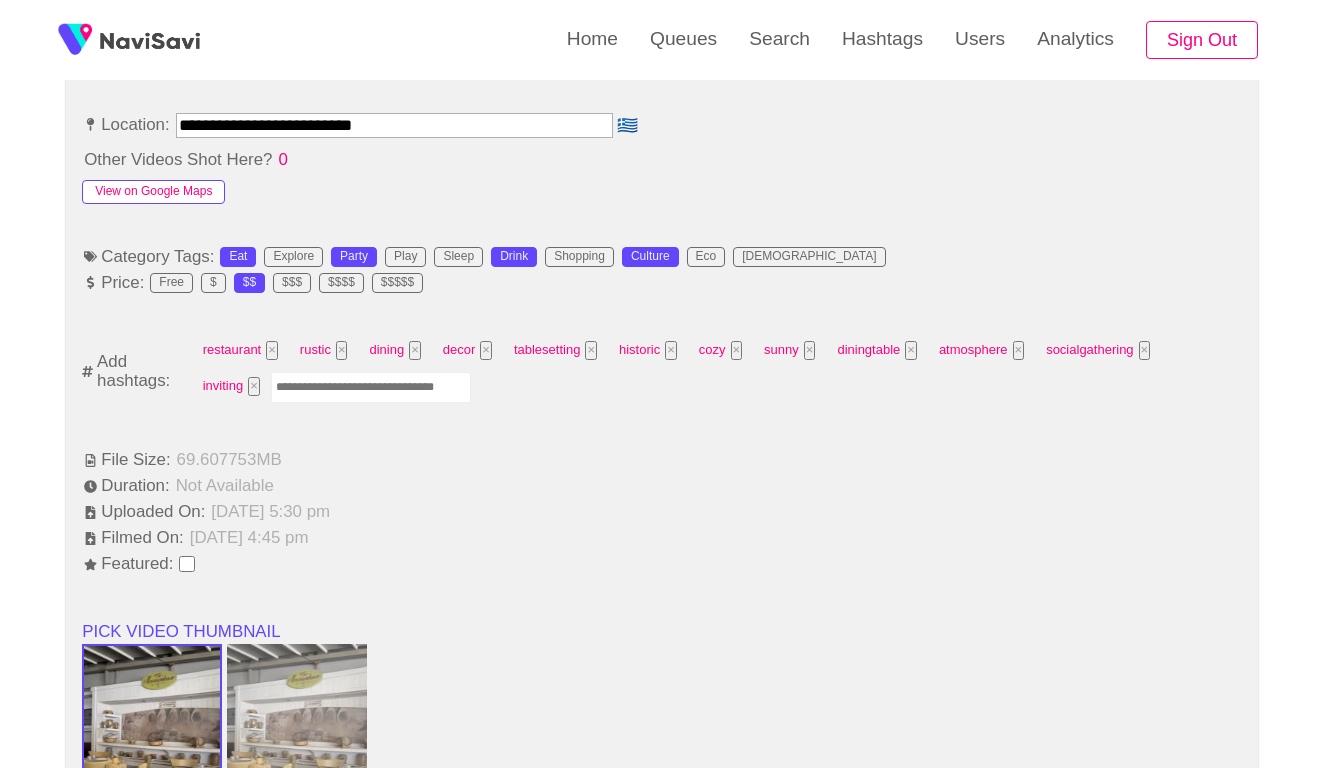 click on "View on Google Maps" at bounding box center [153, 192] 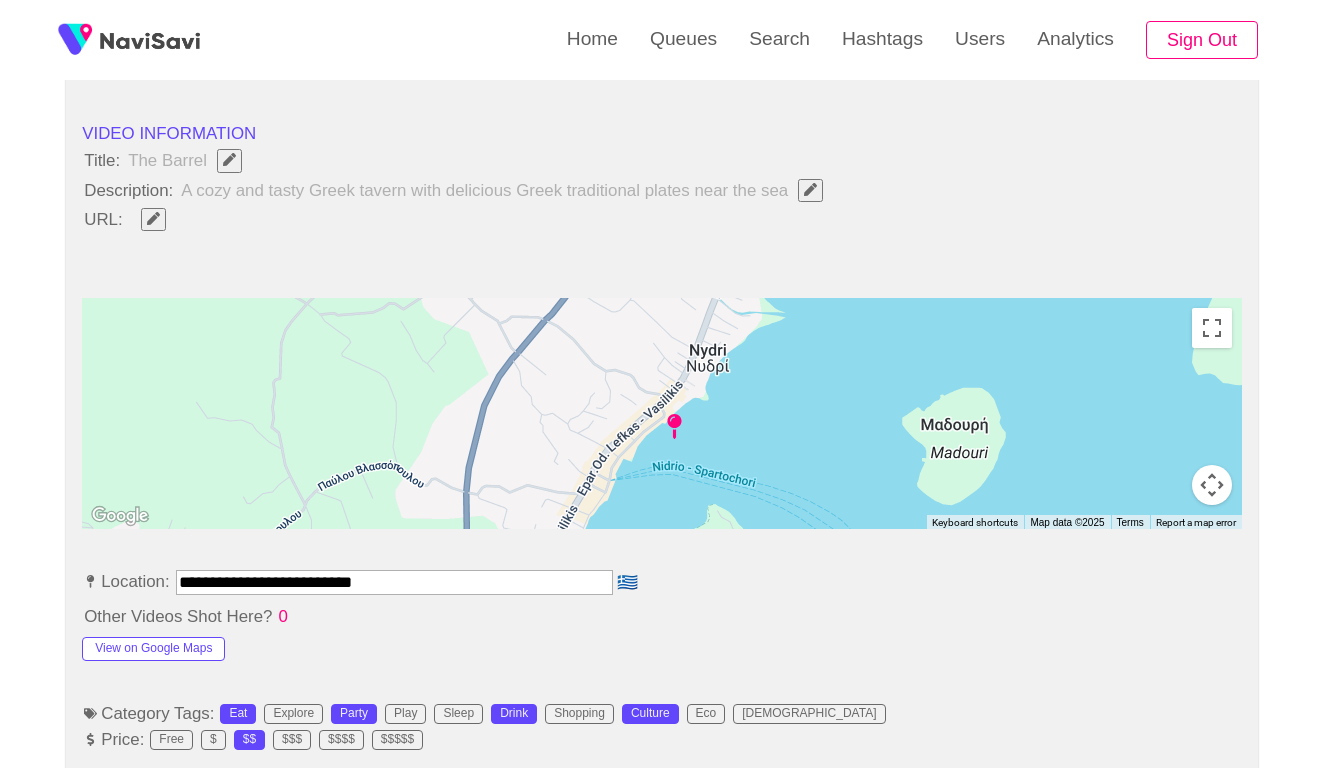 scroll, scrollTop: 686, scrollLeft: 0, axis: vertical 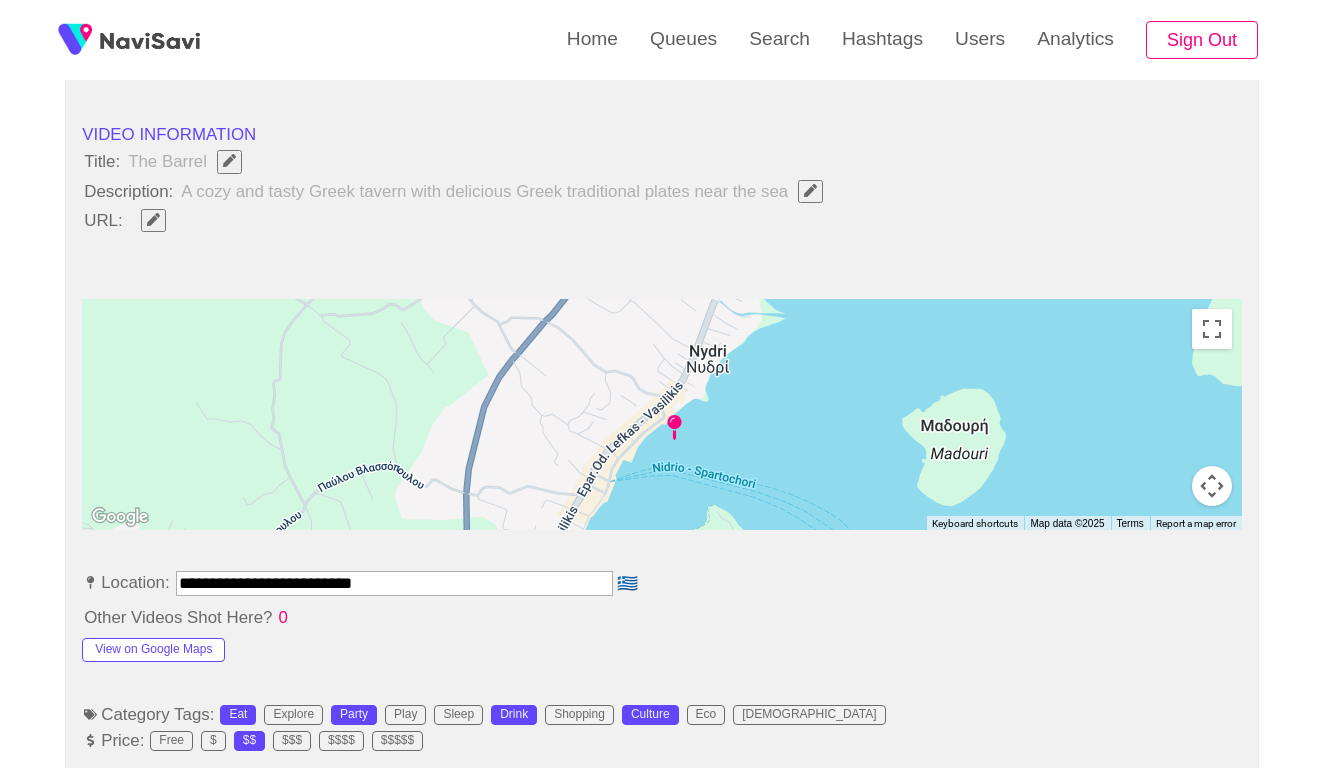 click 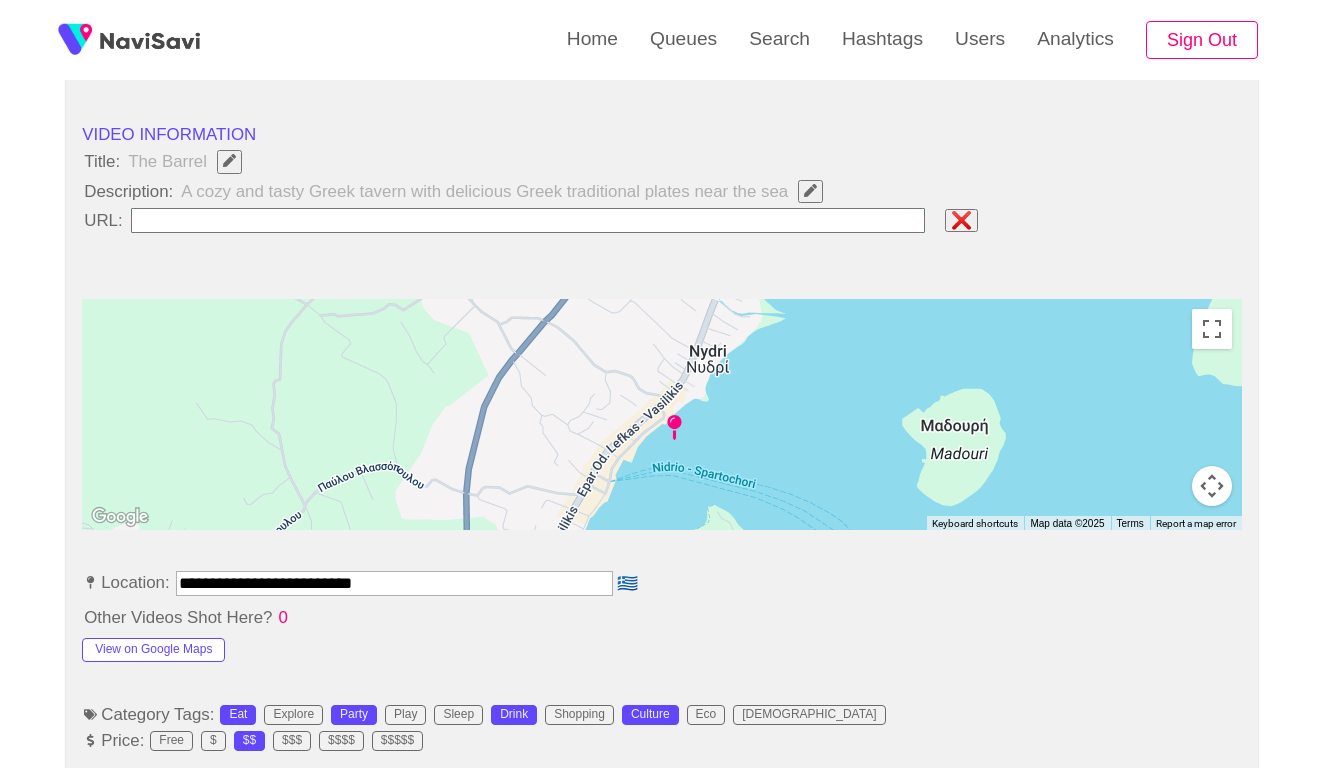 type on "**********" 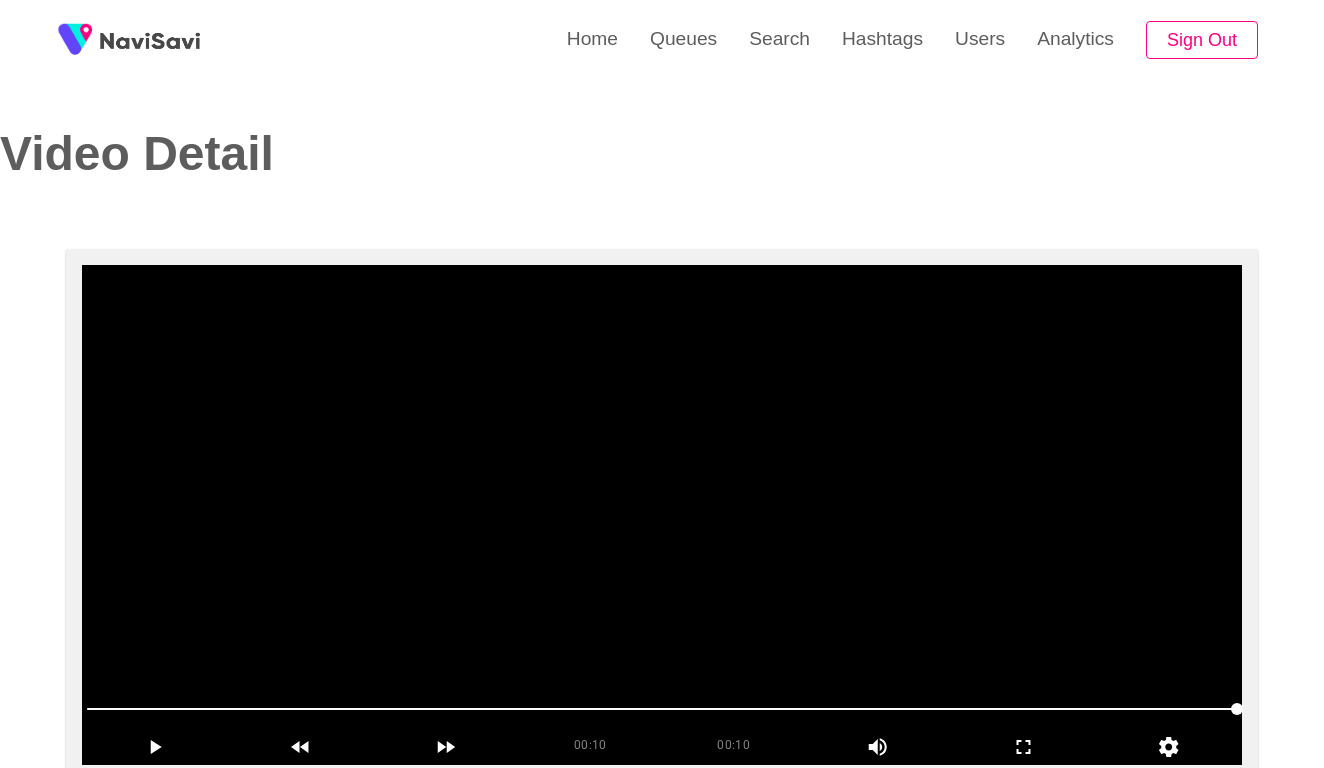 scroll, scrollTop: 0, scrollLeft: 0, axis: both 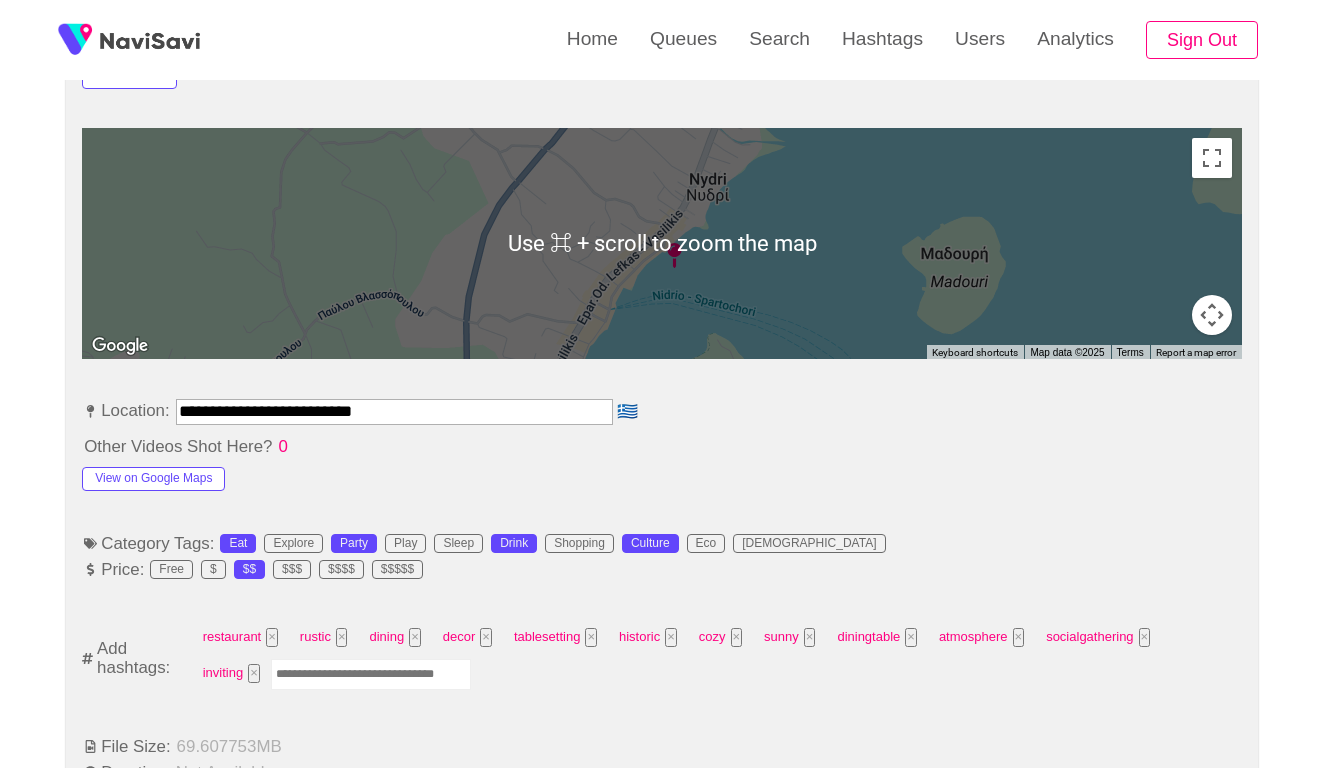 click at bounding box center (371, 674) 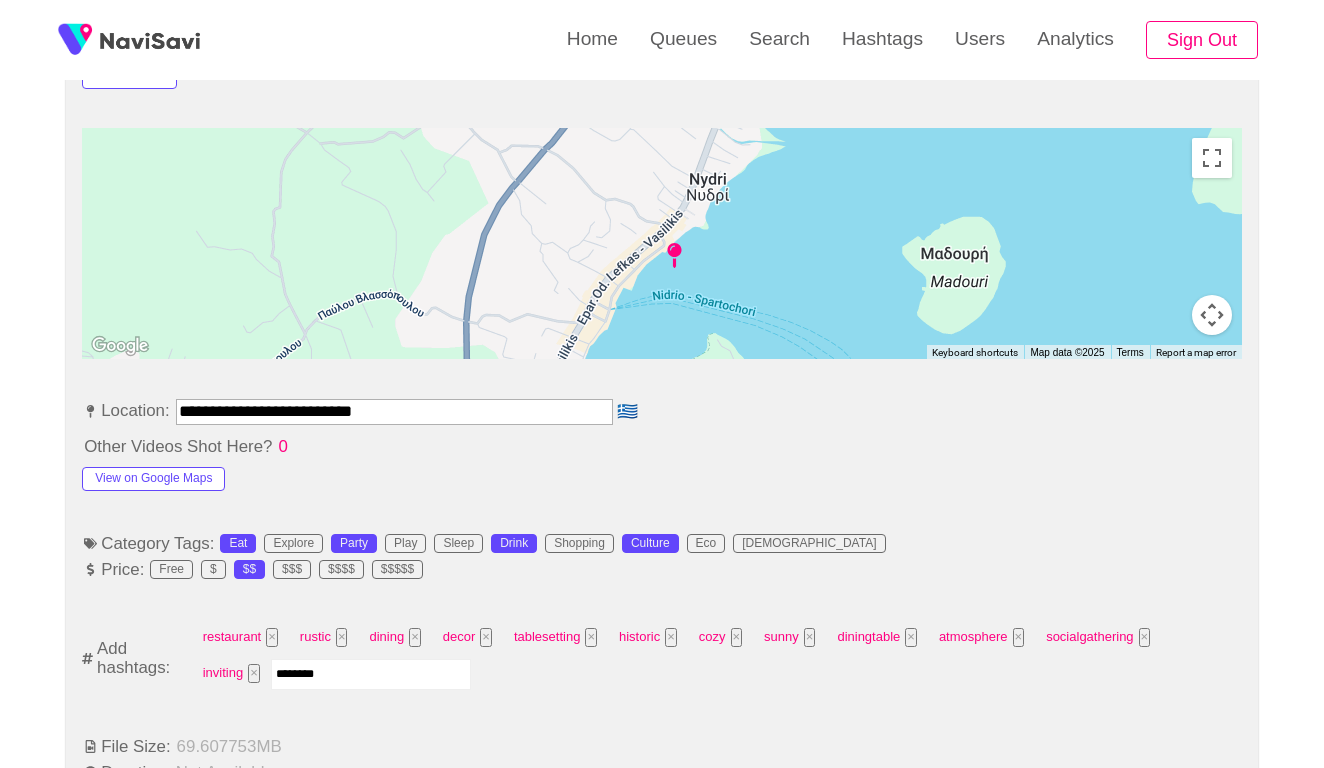 type on "*********" 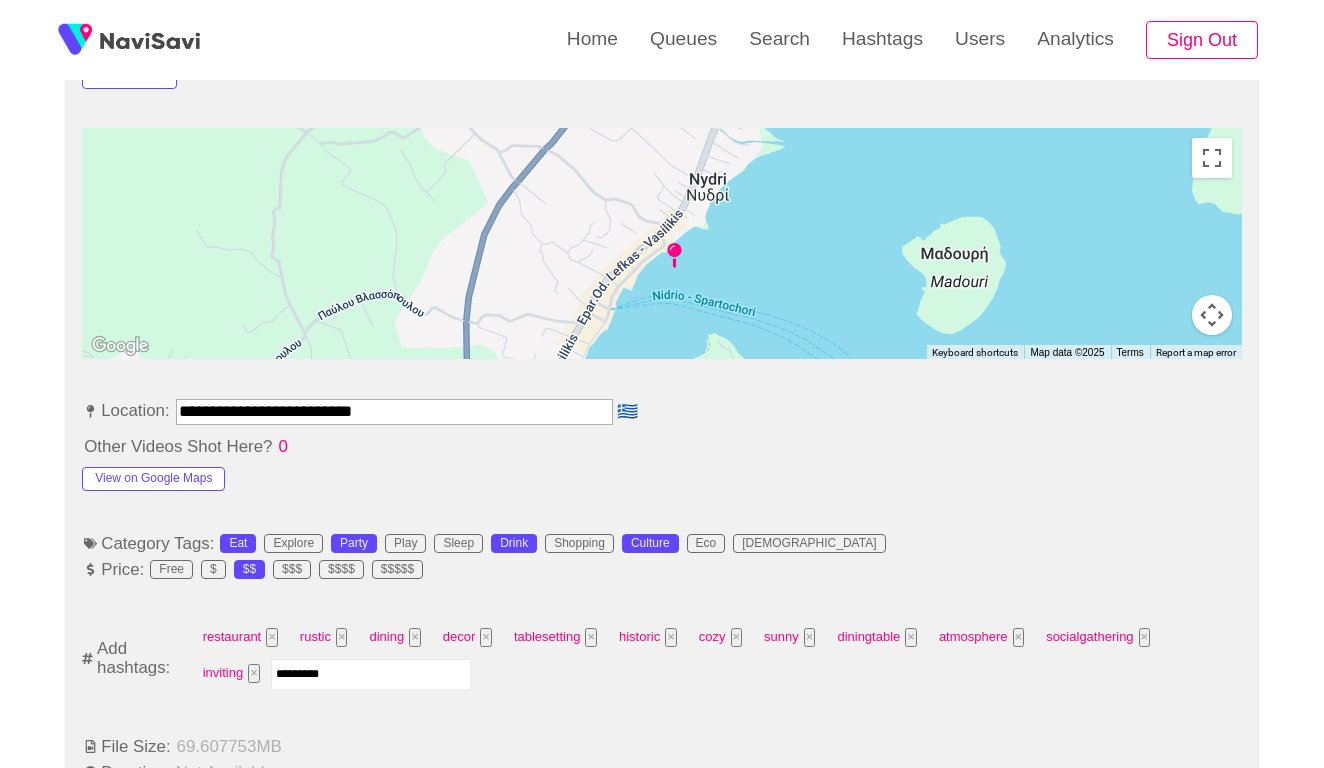 type 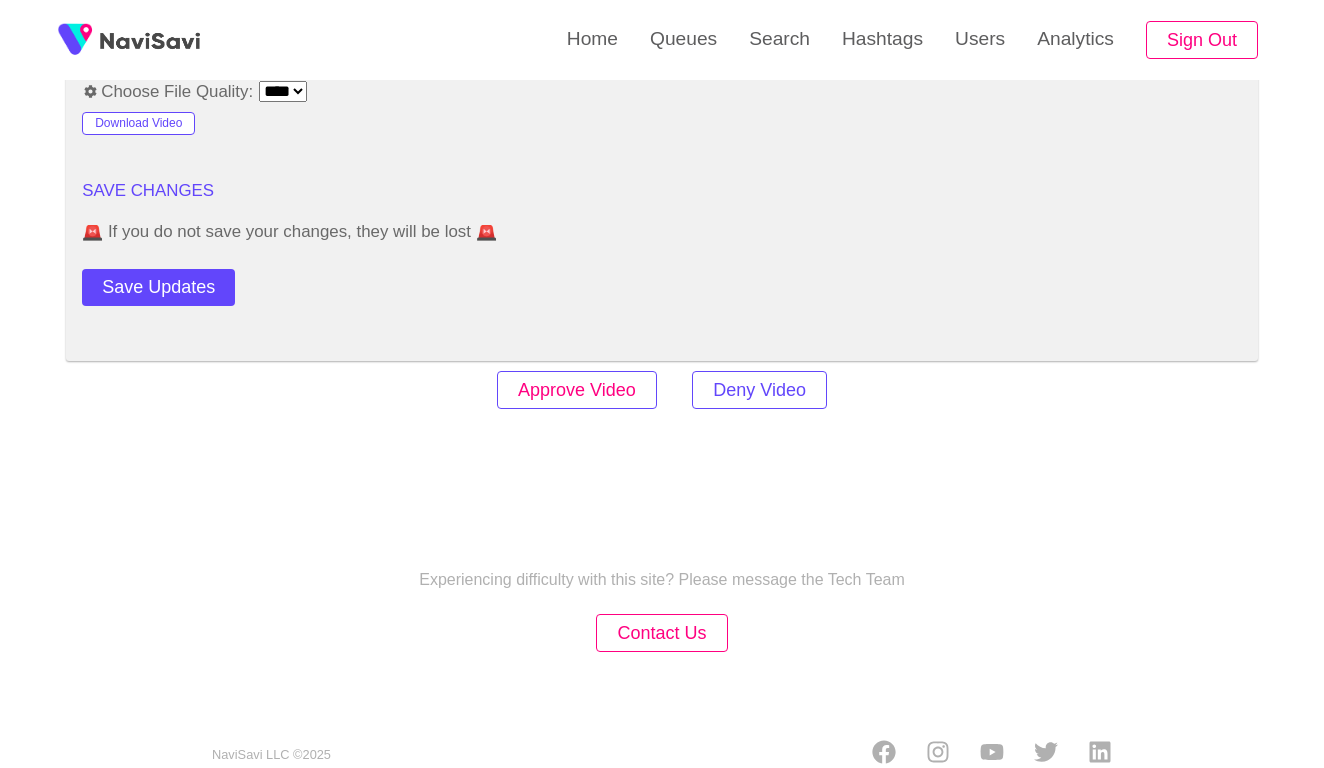 scroll, scrollTop: 2420, scrollLeft: 0, axis: vertical 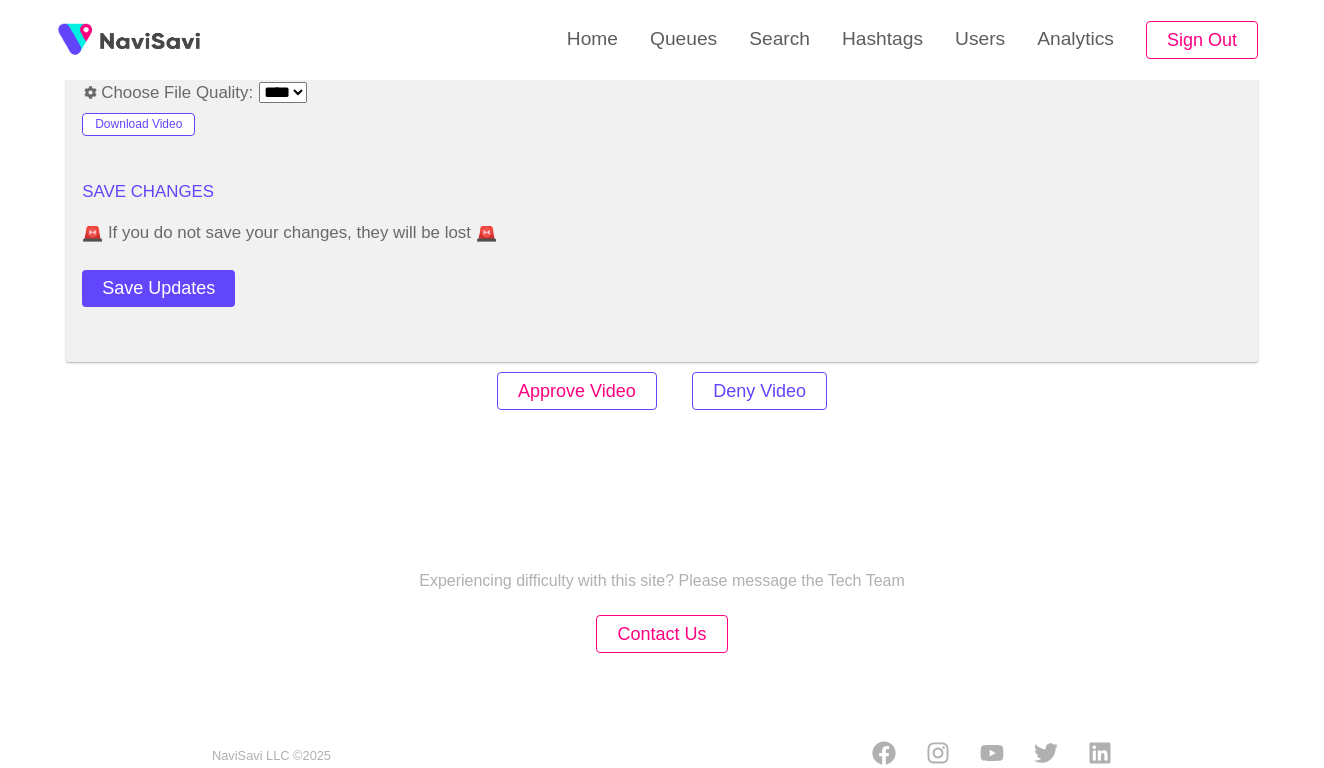 click on "Approve Video" at bounding box center (577, 391) 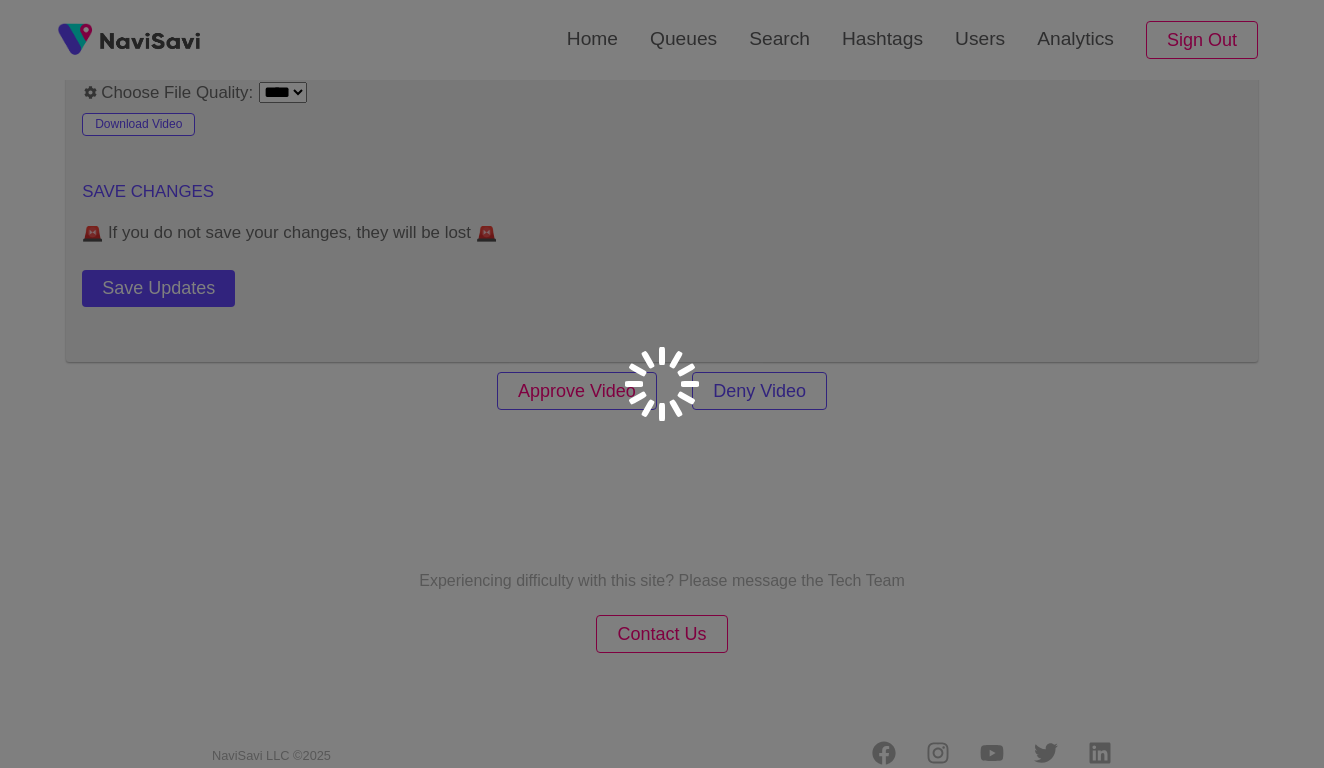 scroll, scrollTop: 0, scrollLeft: 0, axis: both 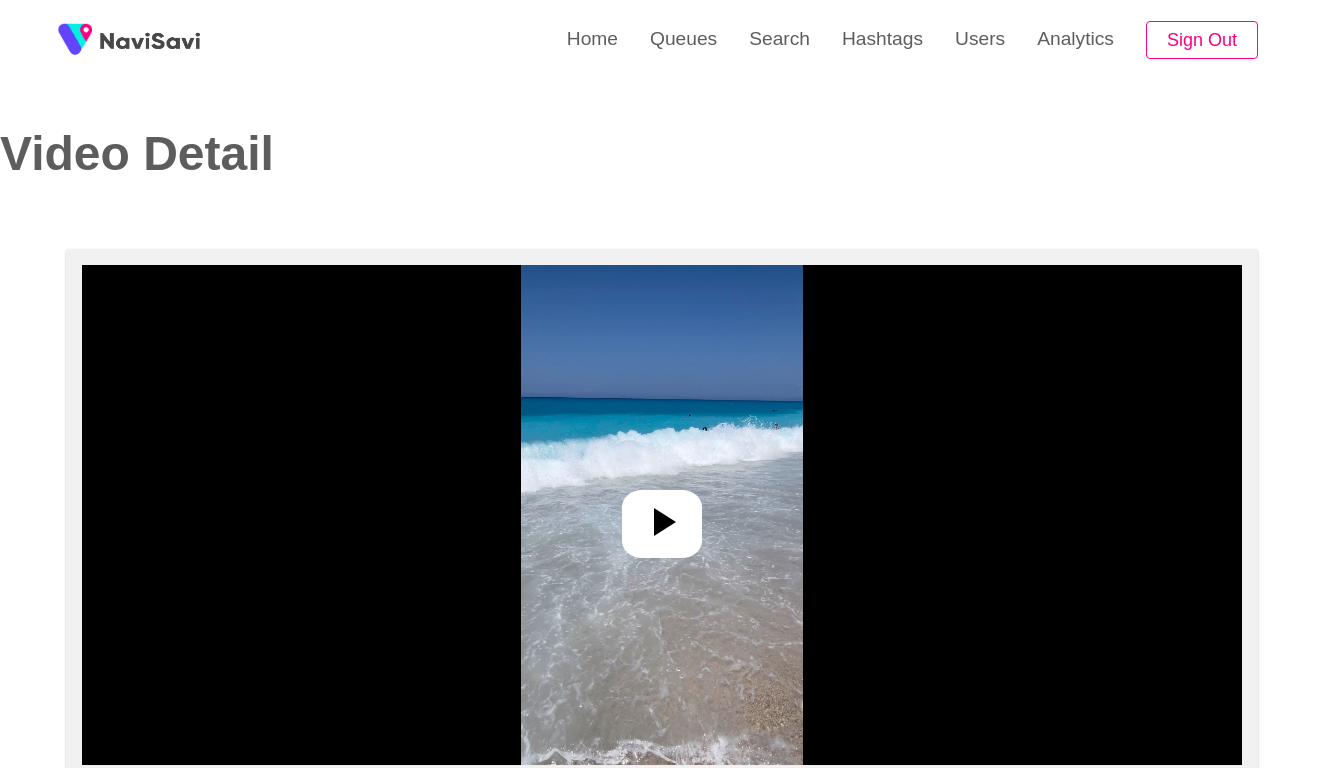 select on "**********" 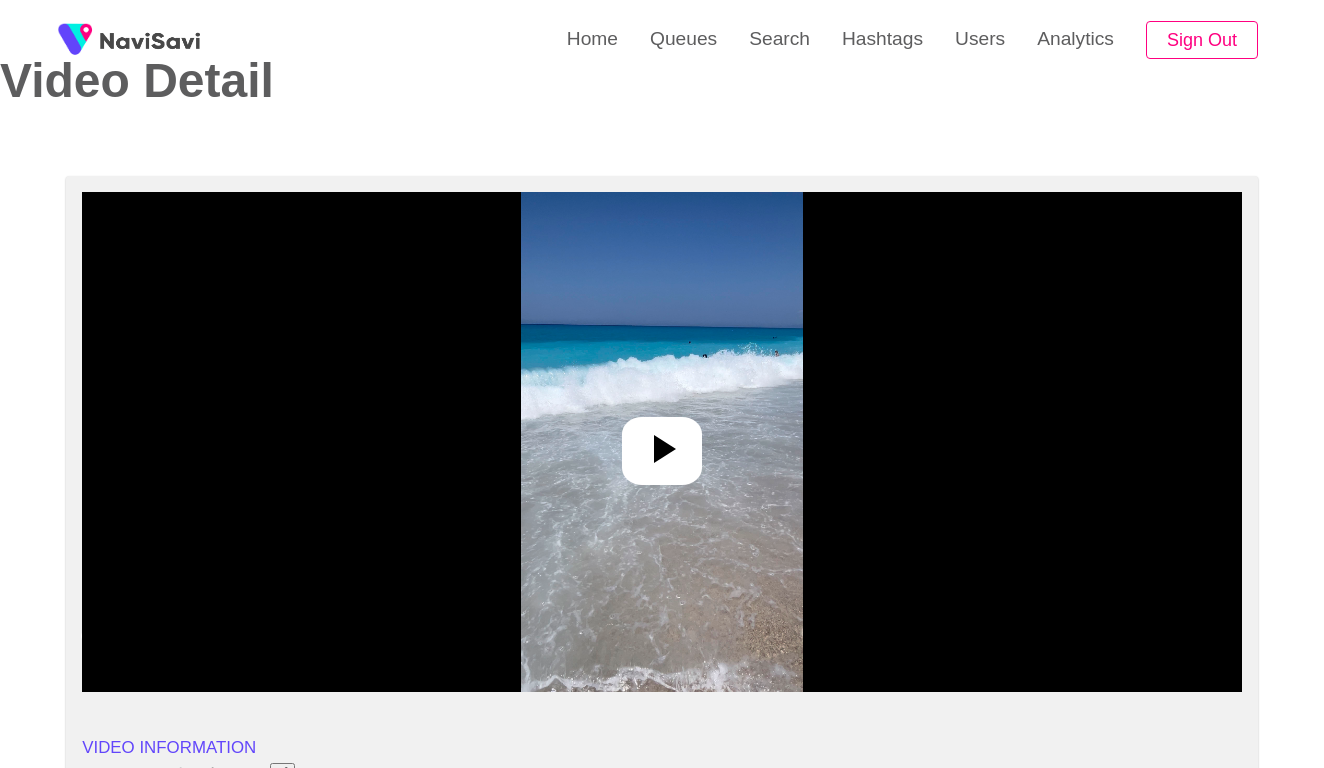 scroll, scrollTop: 117, scrollLeft: 0, axis: vertical 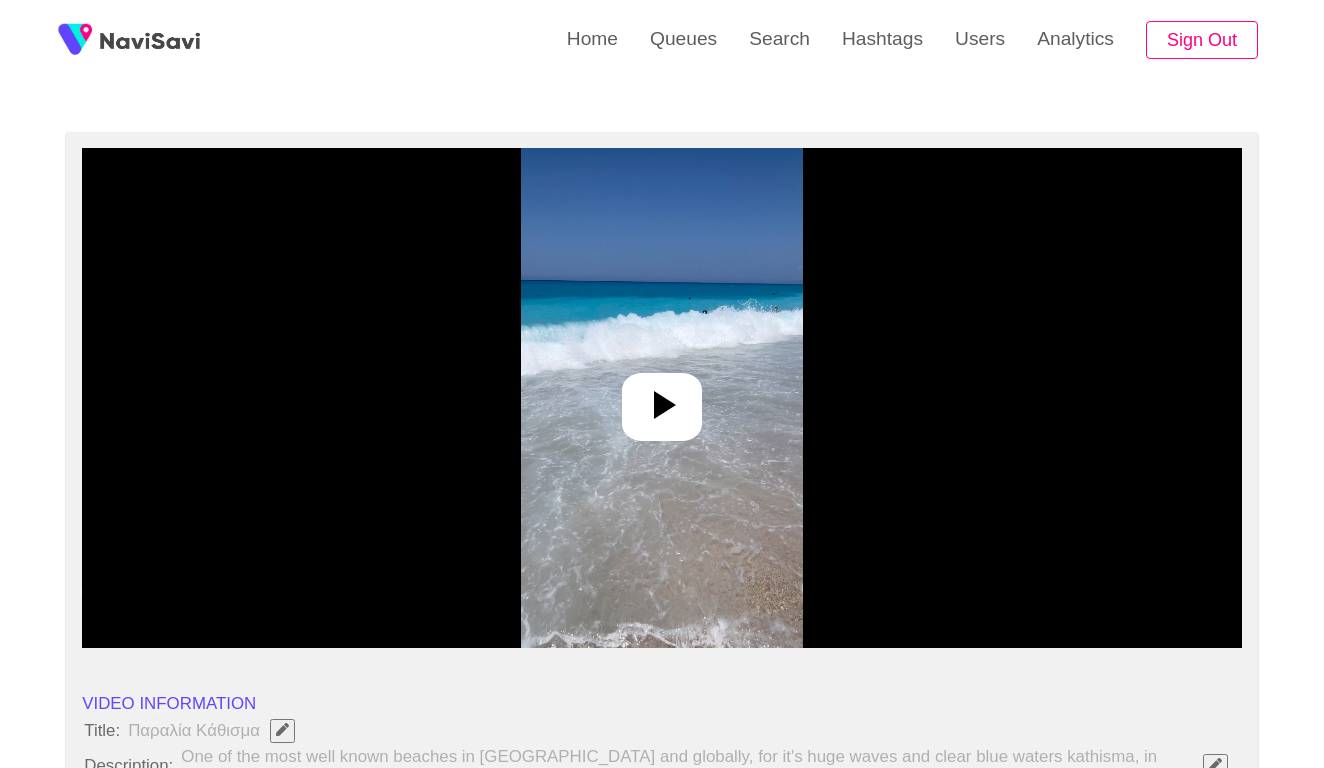 click at bounding box center (661, 398) 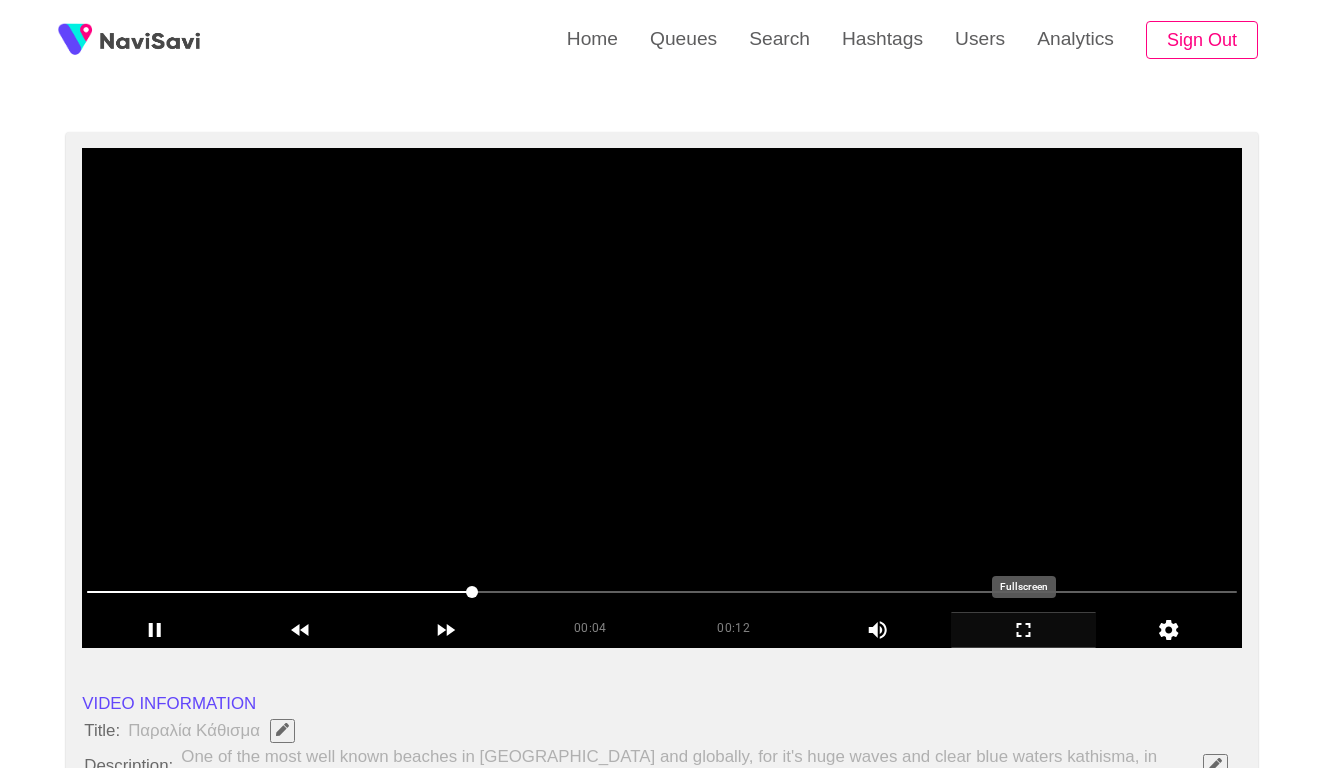 click 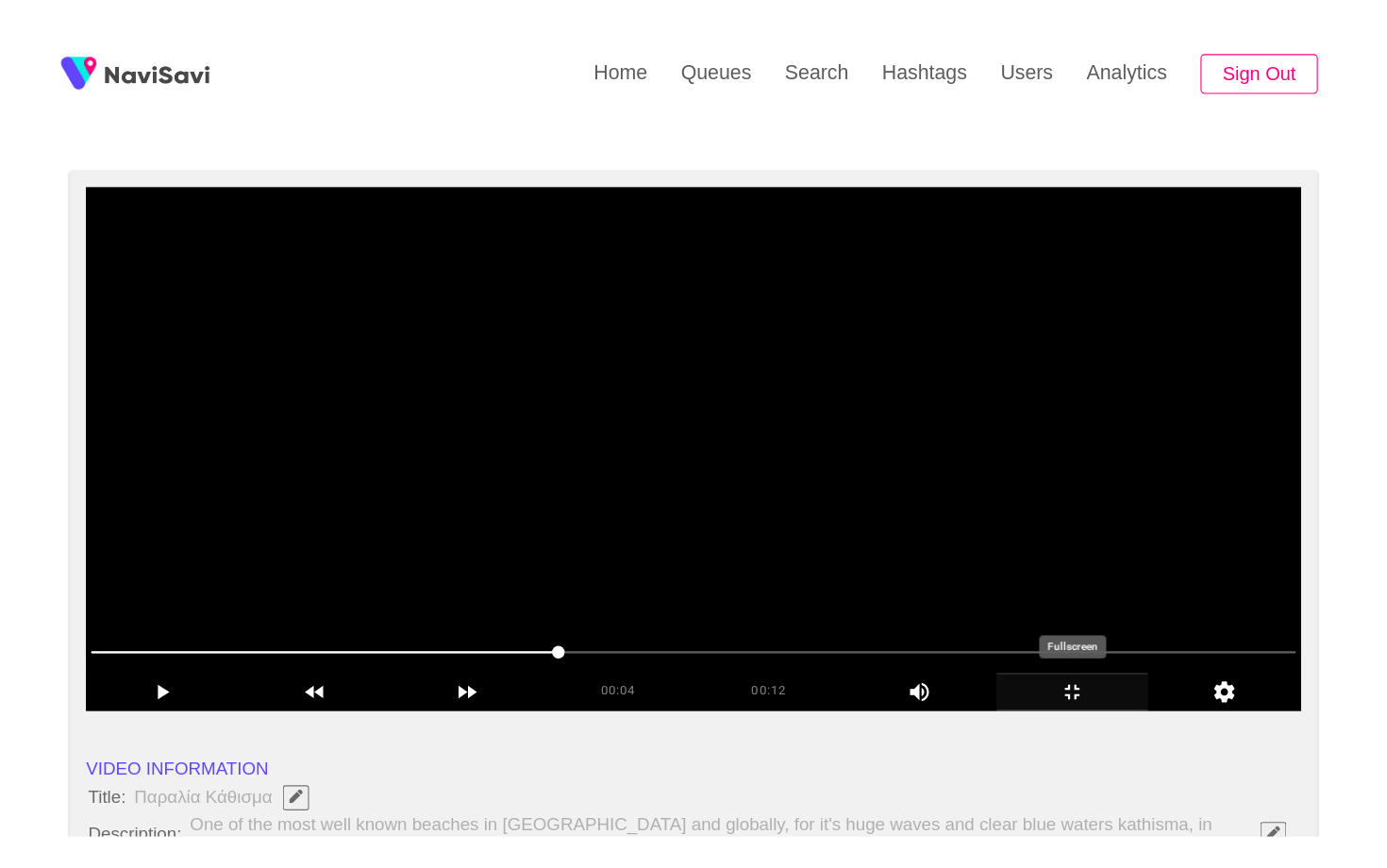 scroll, scrollTop: 0, scrollLeft: 0, axis: both 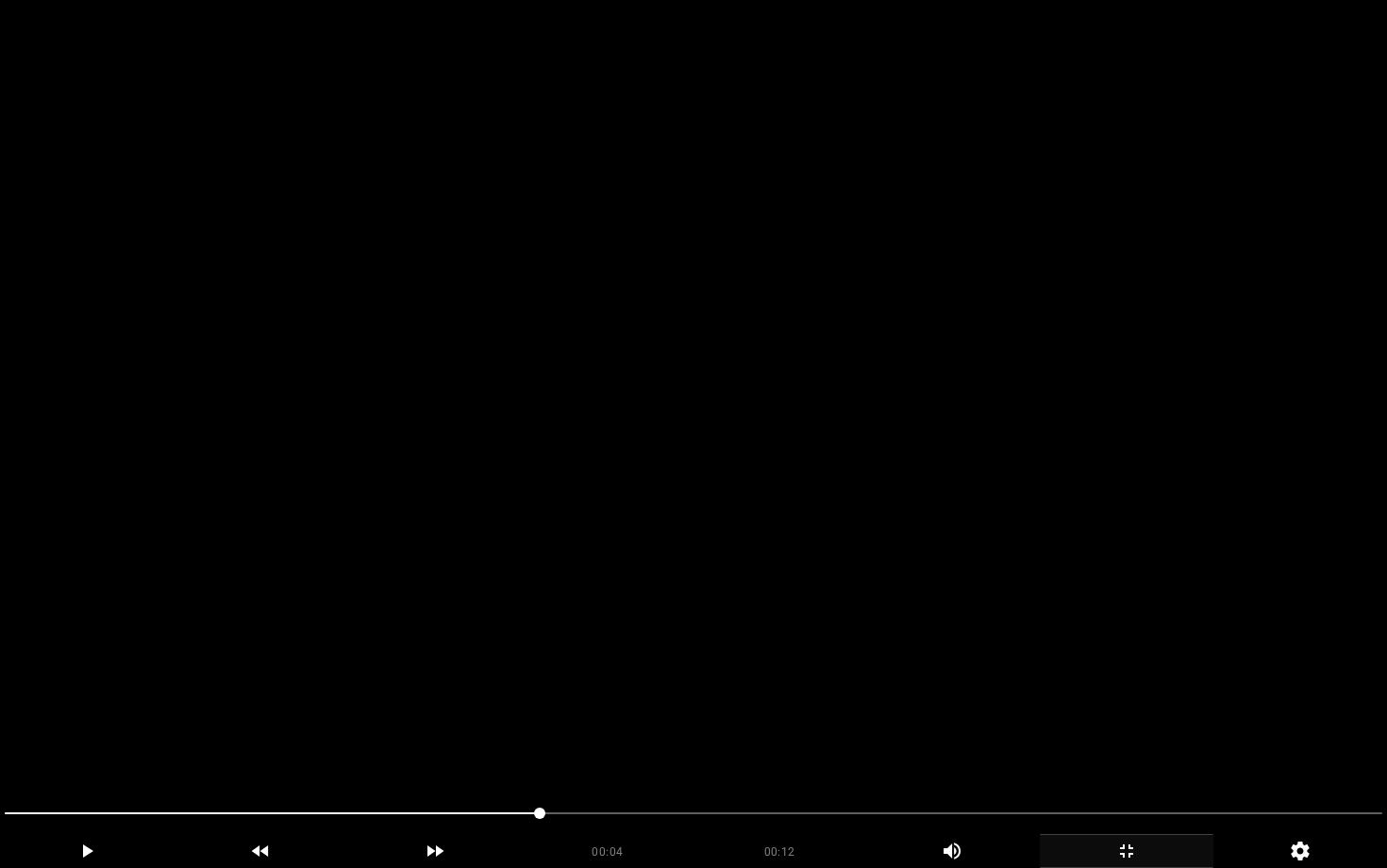 click at bounding box center (694, 434) 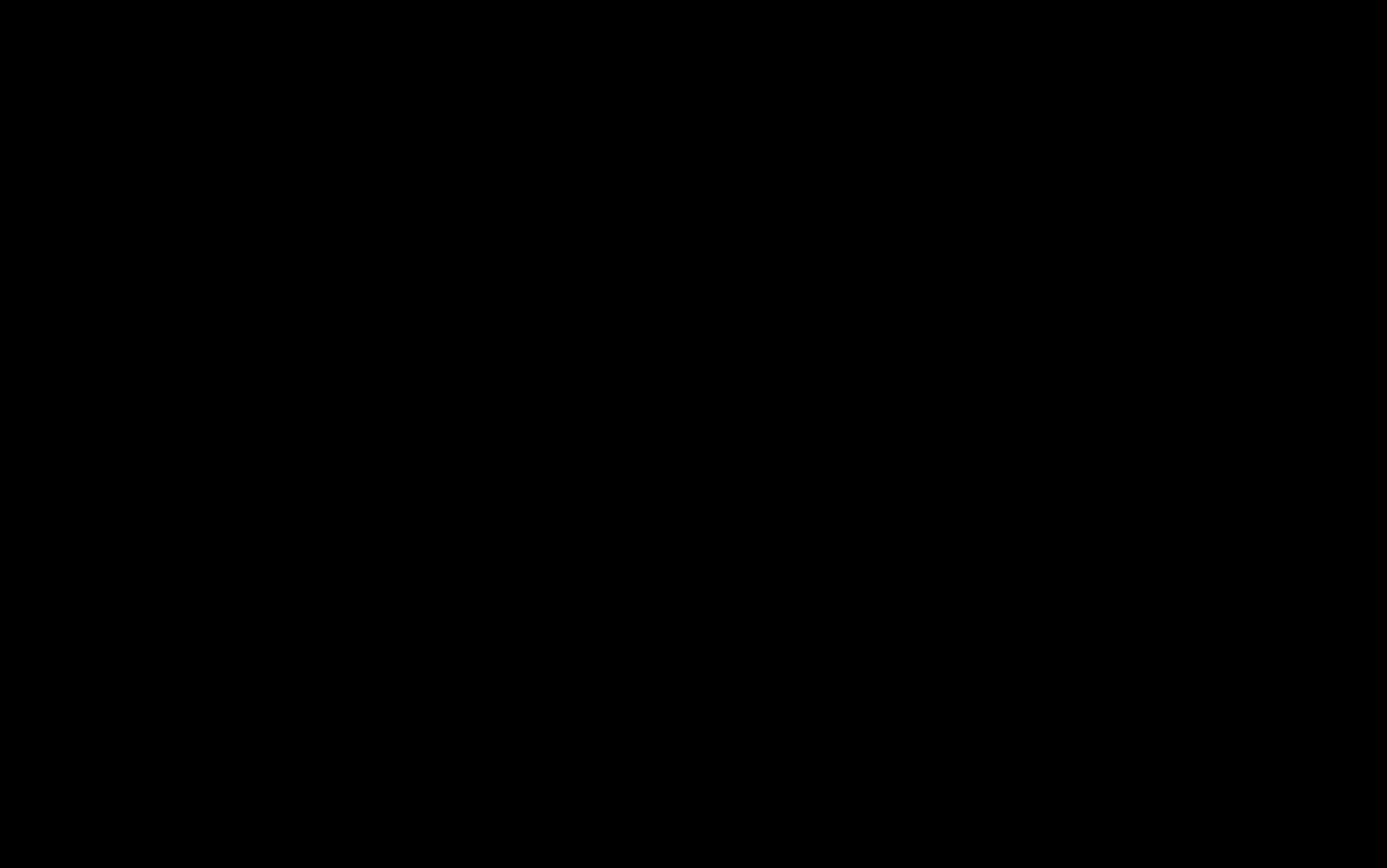 click 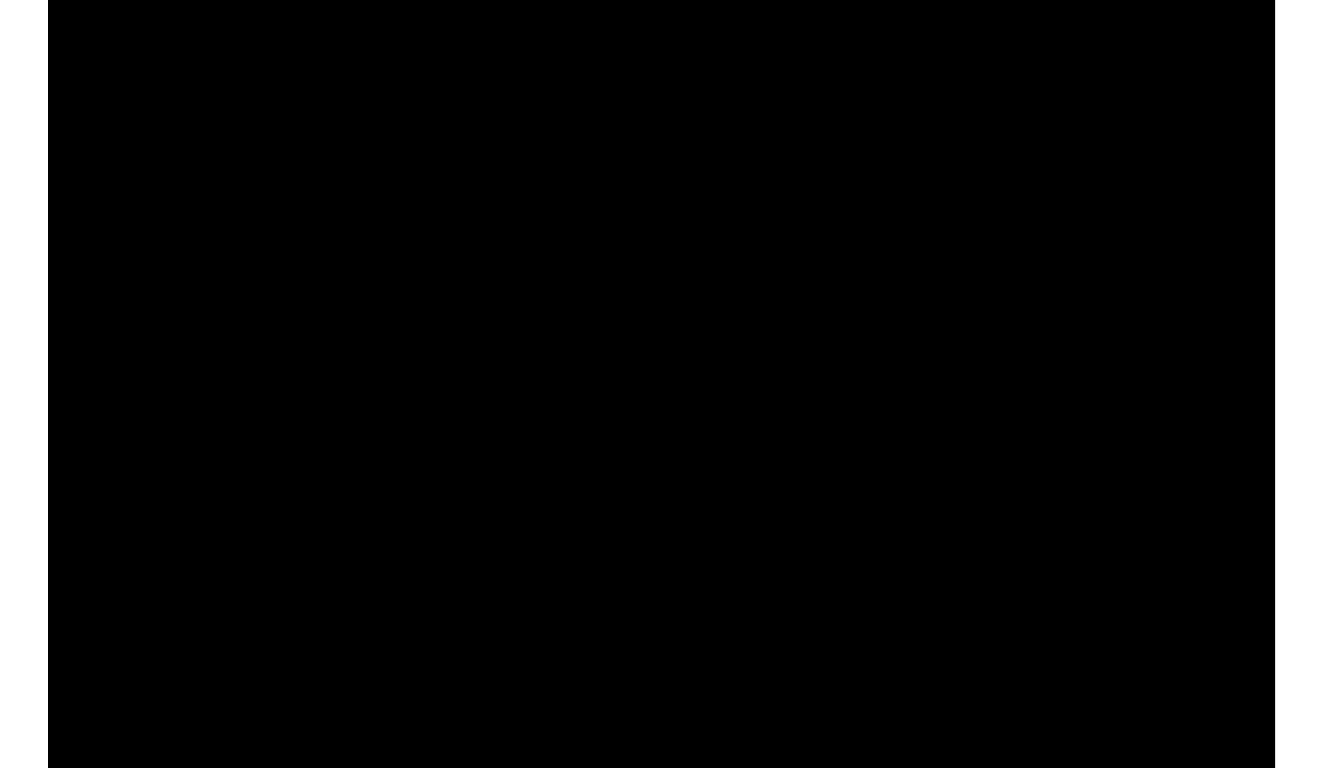 scroll, scrollTop: 117, scrollLeft: 0, axis: vertical 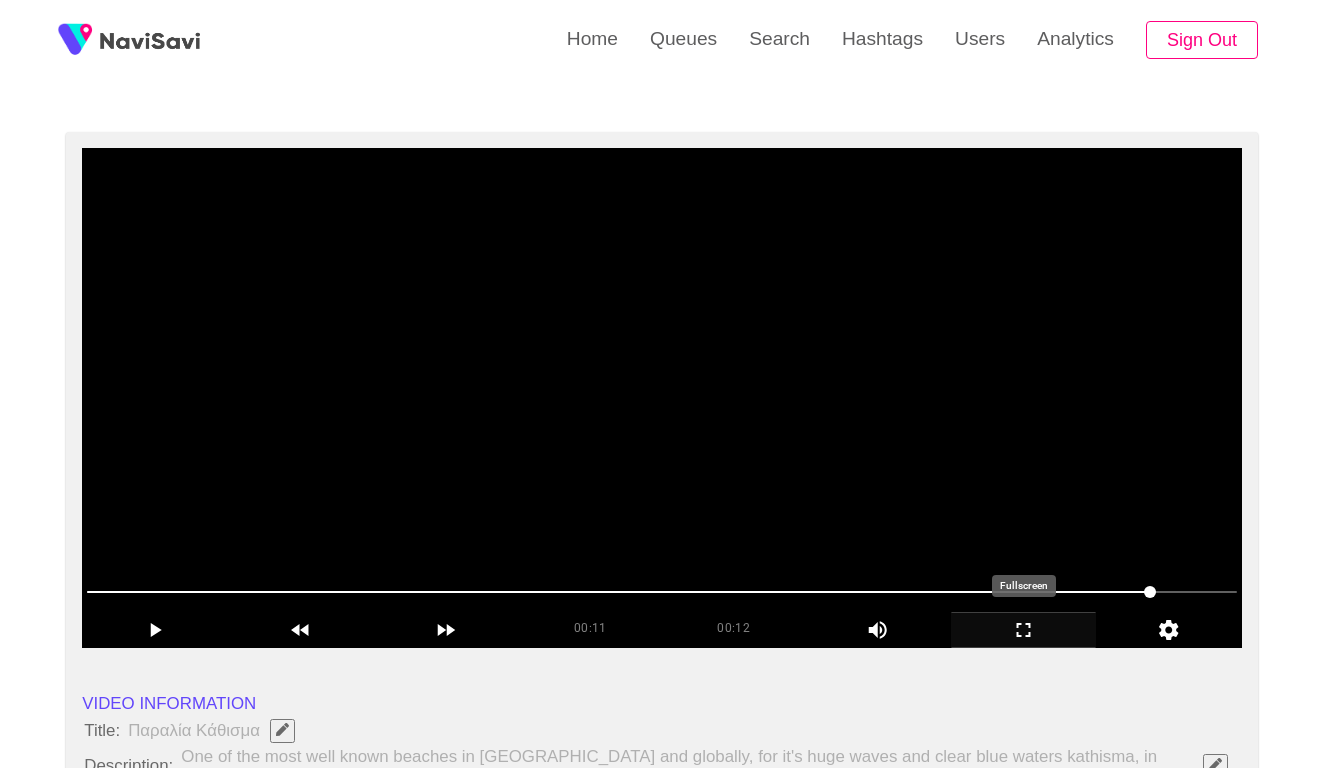 click at bounding box center (662, 398) 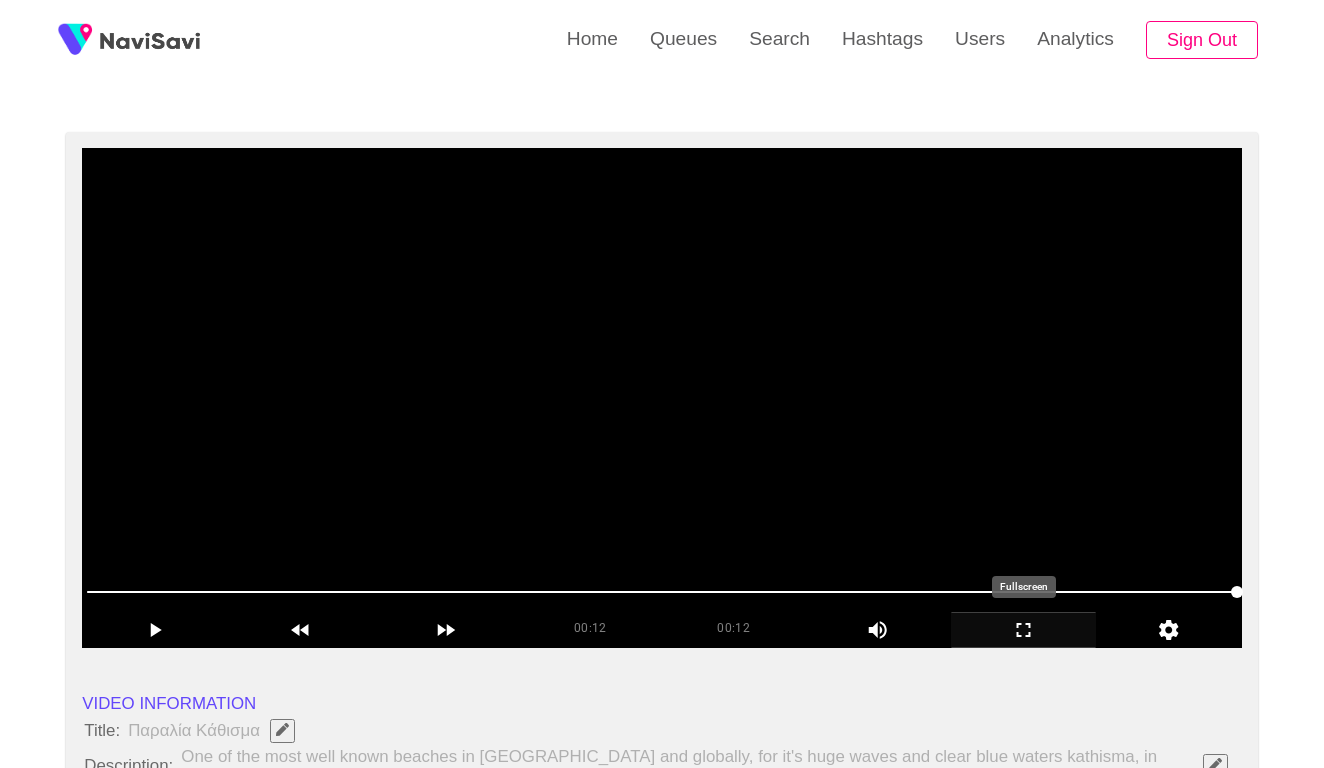click at bounding box center (662, 398) 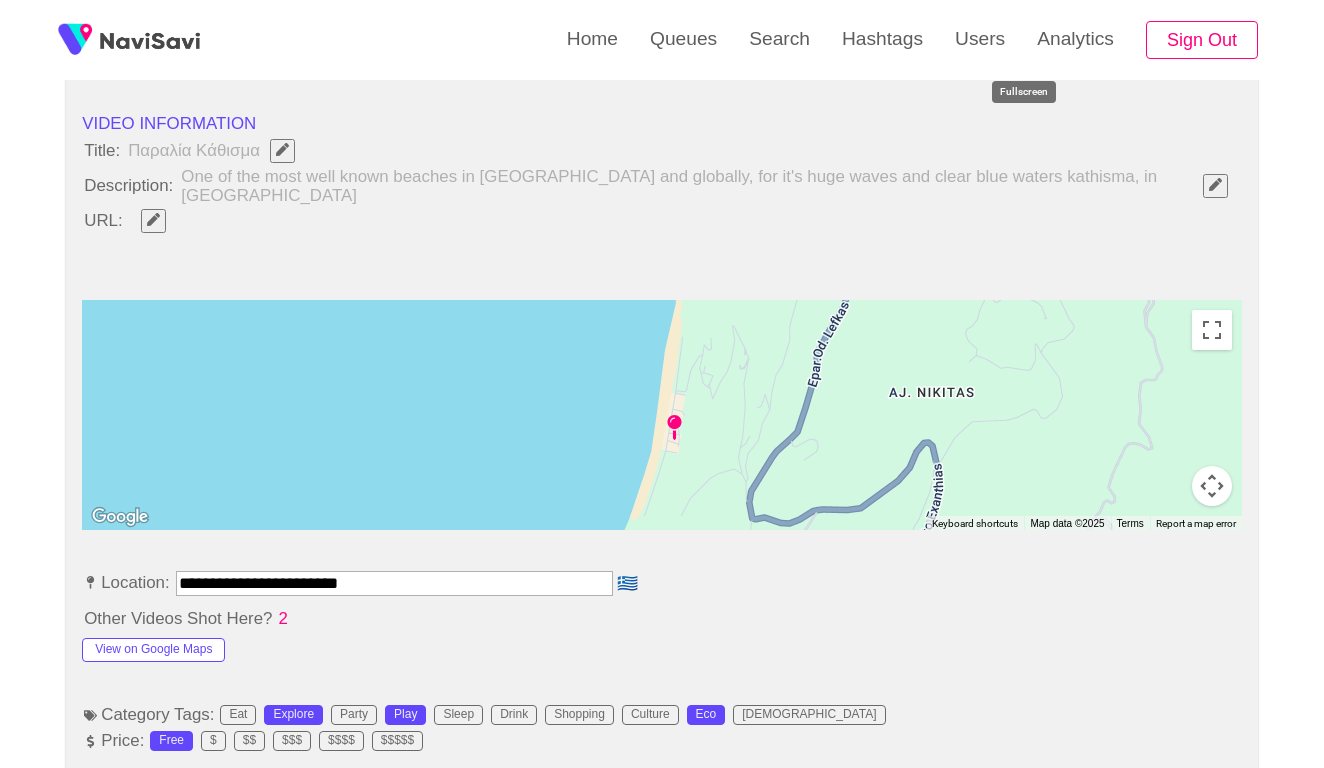 scroll, scrollTop: 734, scrollLeft: 0, axis: vertical 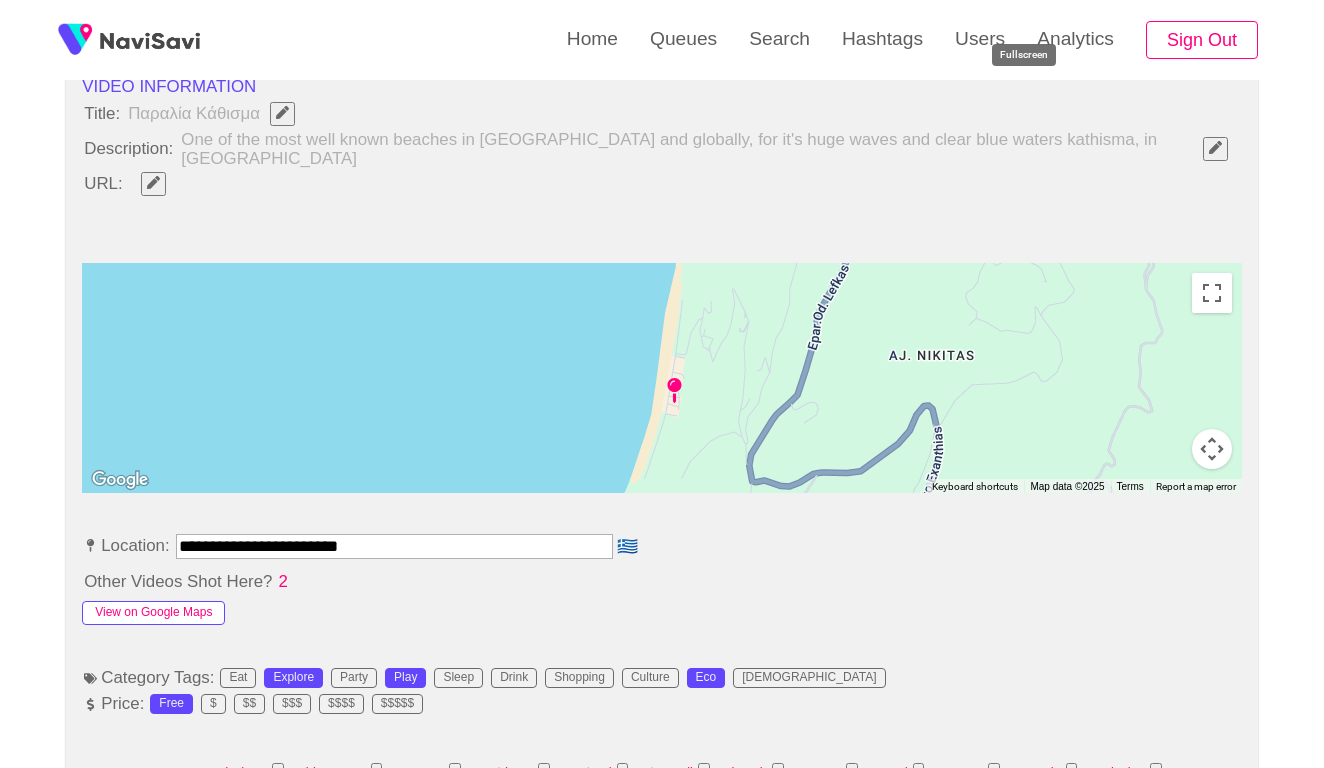 click on "View on Google Maps" at bounding box center [153, 613] 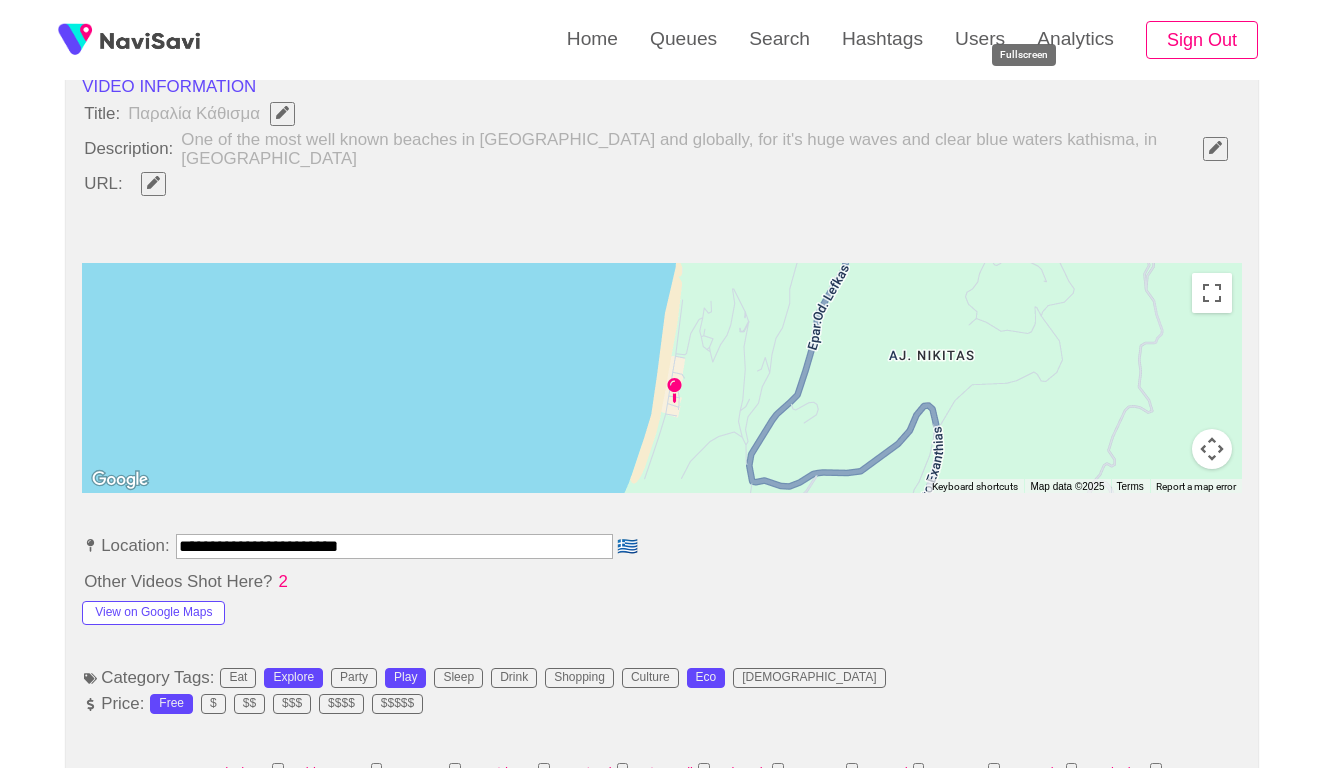 drag, startPoint x: 305, startPoint y: 530, endPoint x: 114, endPoint y: 524, distance: 191.09422 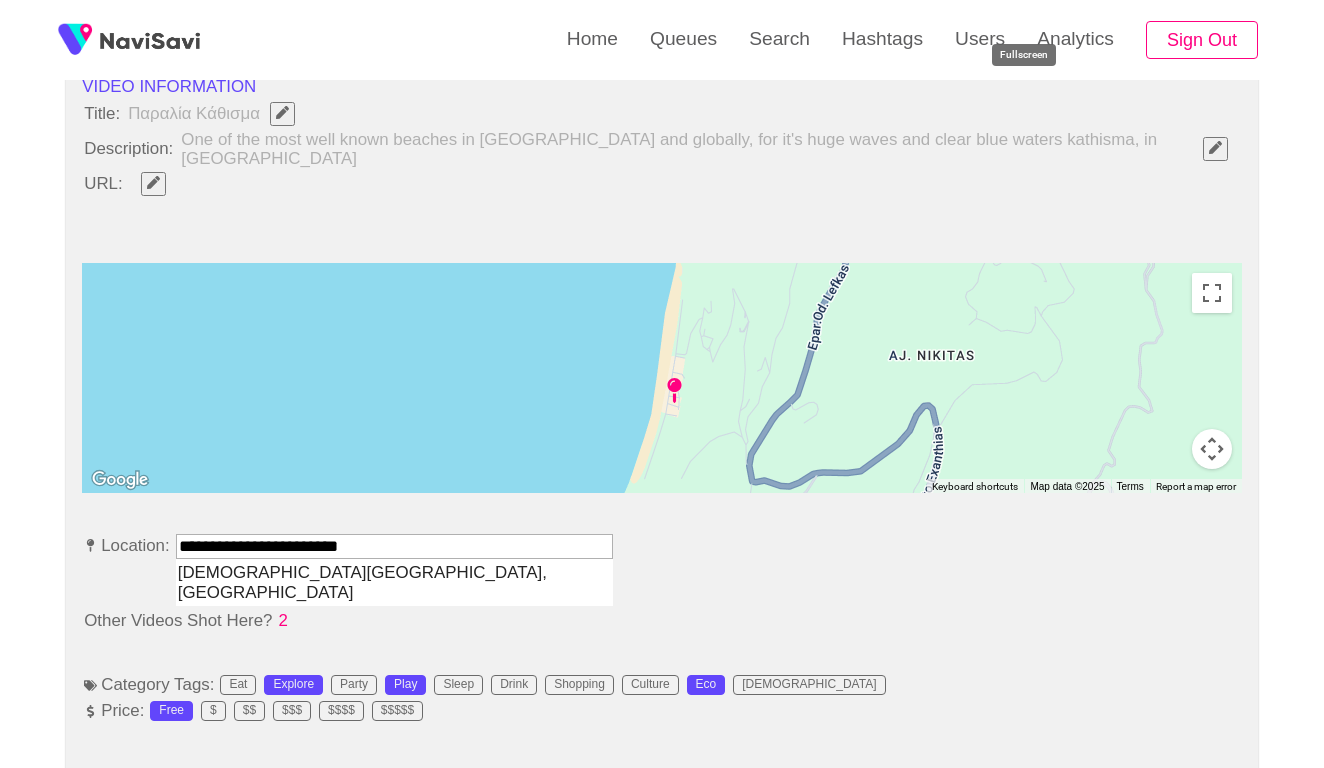 click on "Kathisma Beach, Greece" at bounding box center (394, 582) 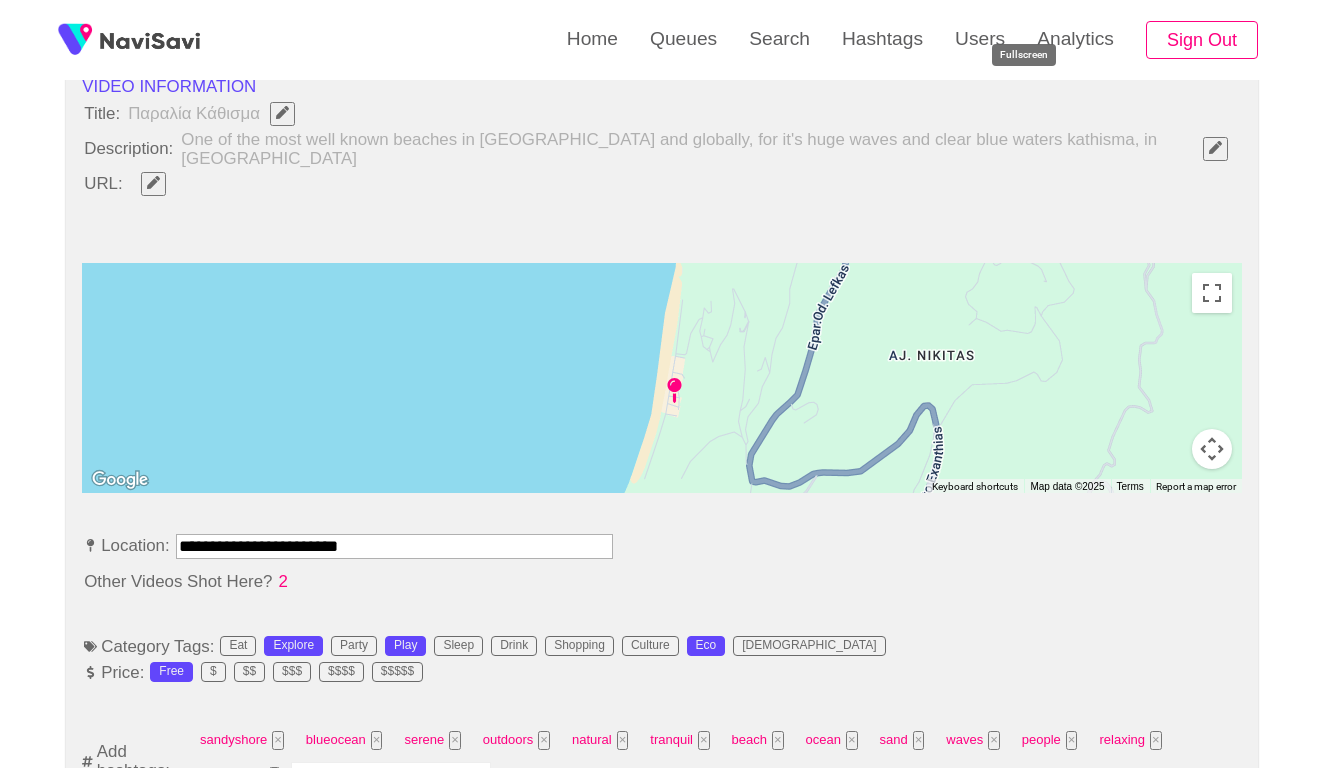 type on "**********" 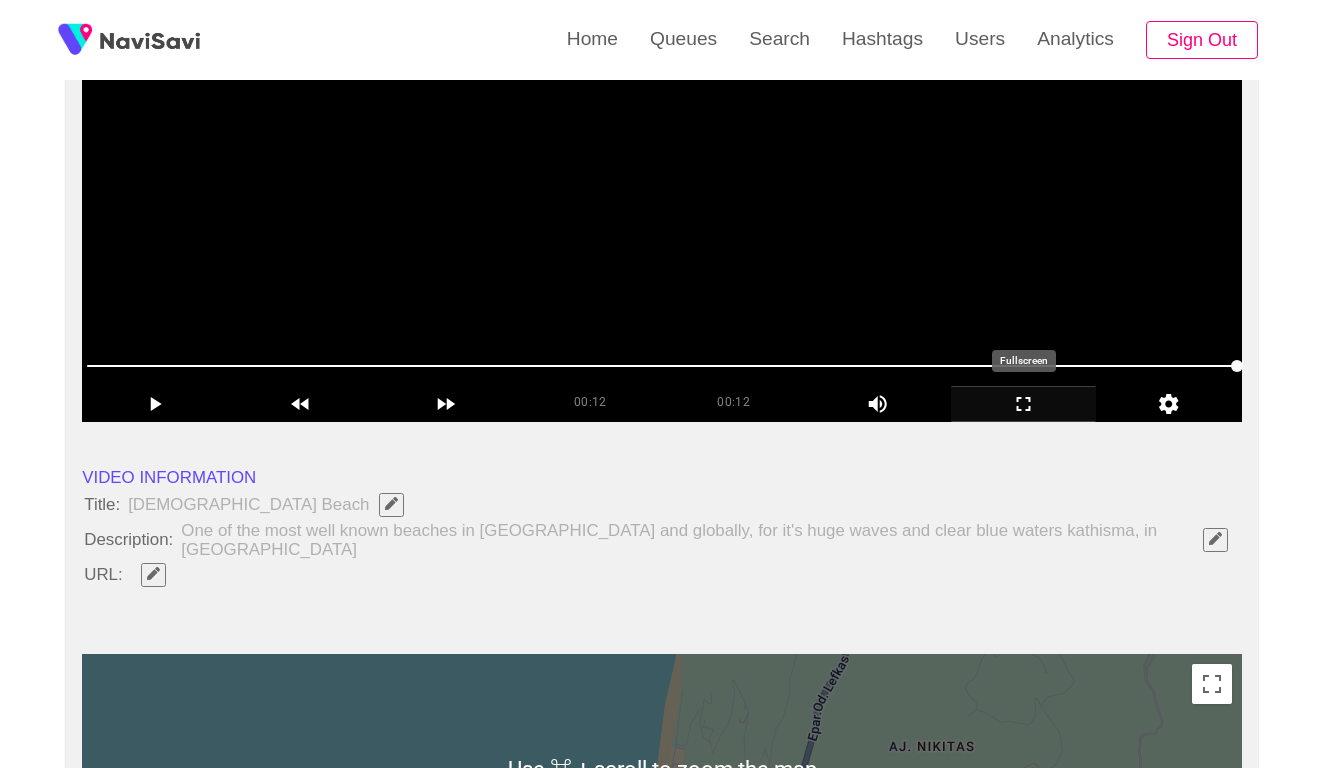 click at bounding box center (662, 172) 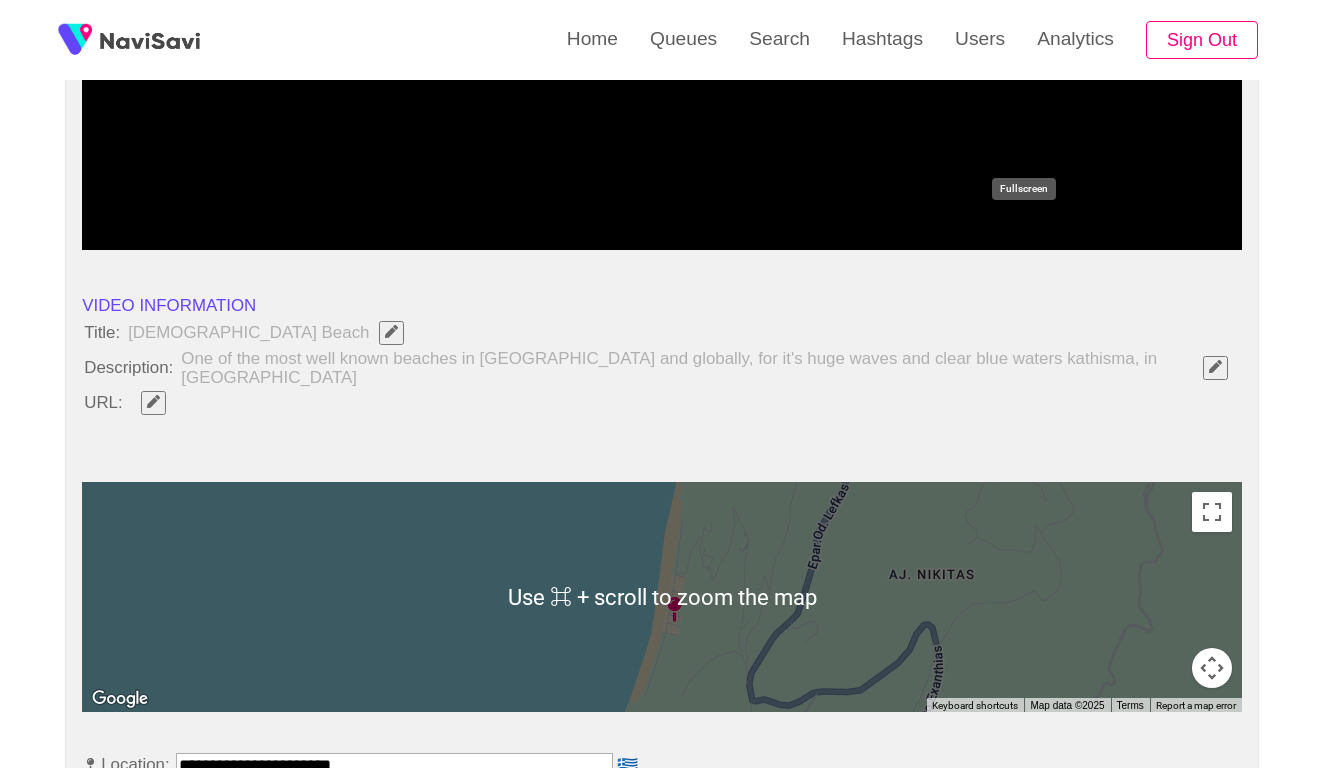 scroll, scrollTop: 488, scrollLeft: 0, axis: vertical 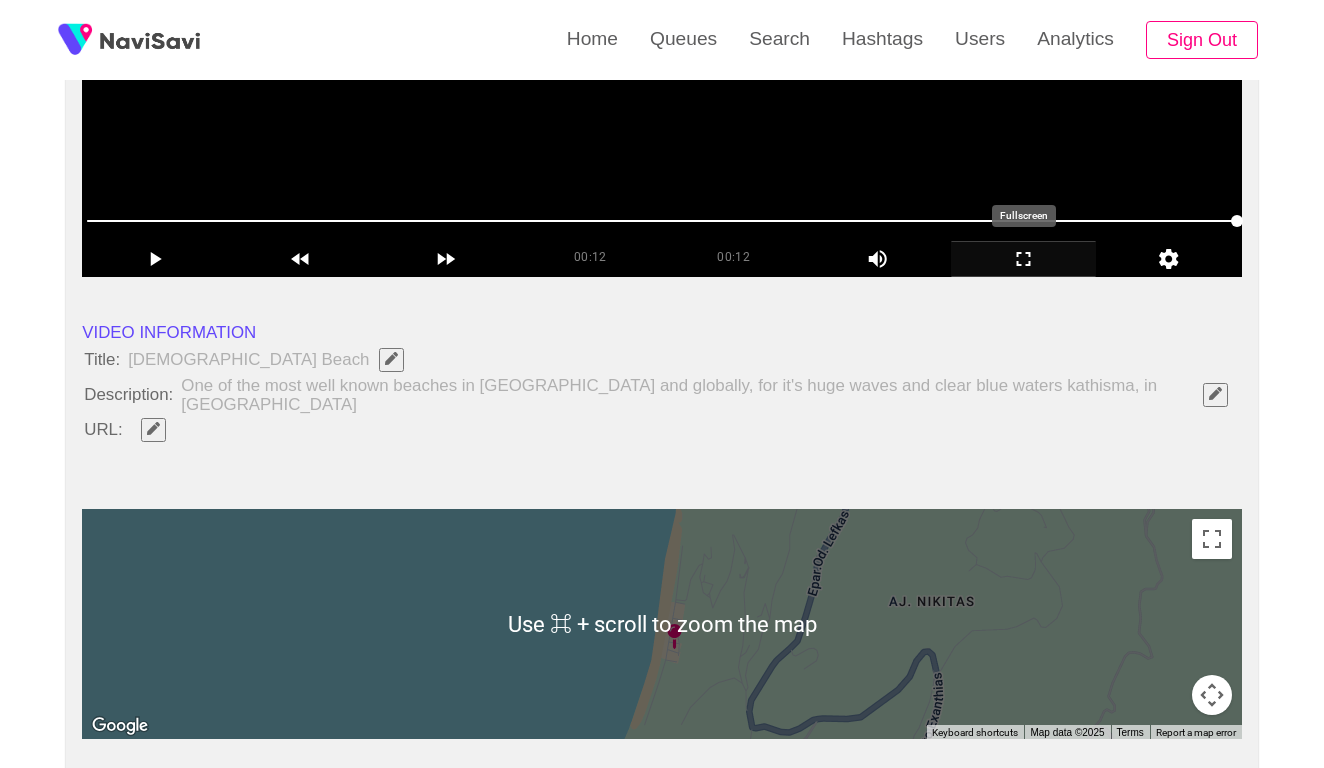click at bounding box center [662, 27] 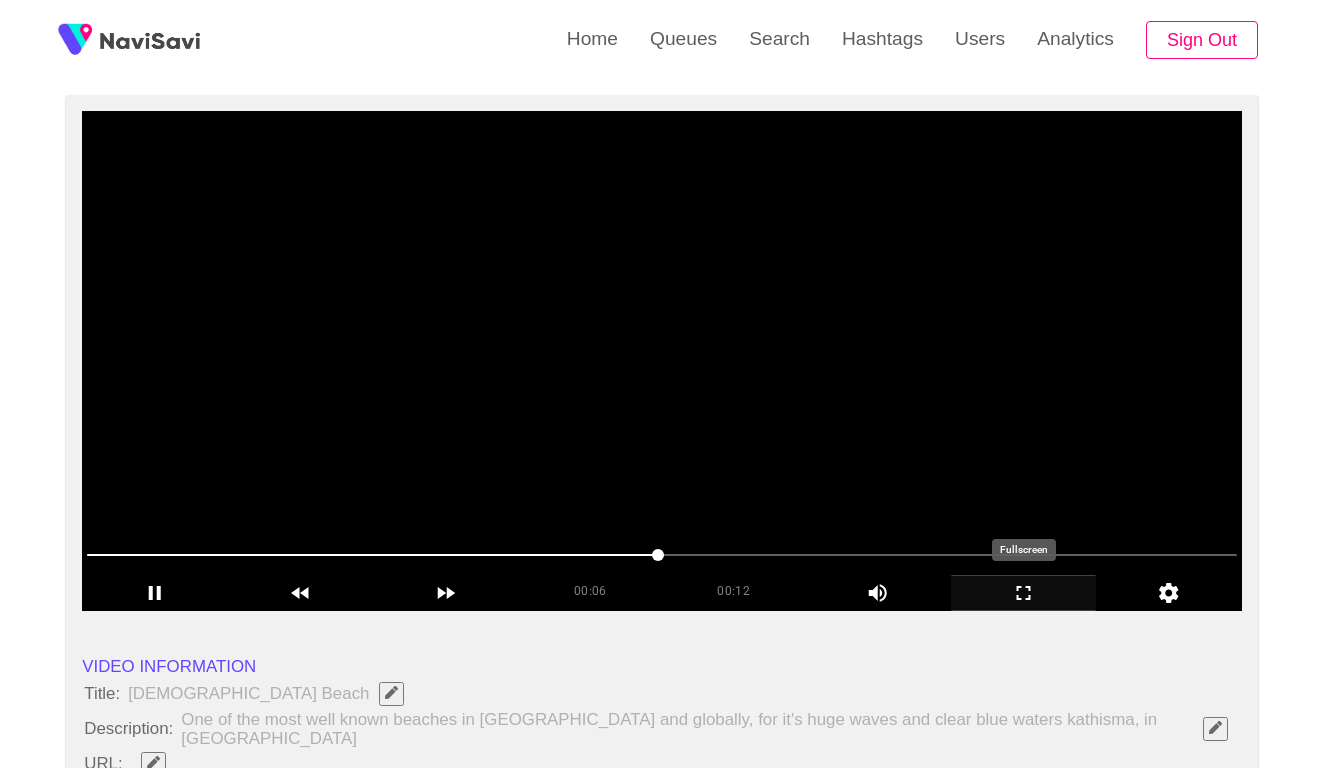 scroll, scrollTop: 134, scrollLeft: 0, axis: vertical 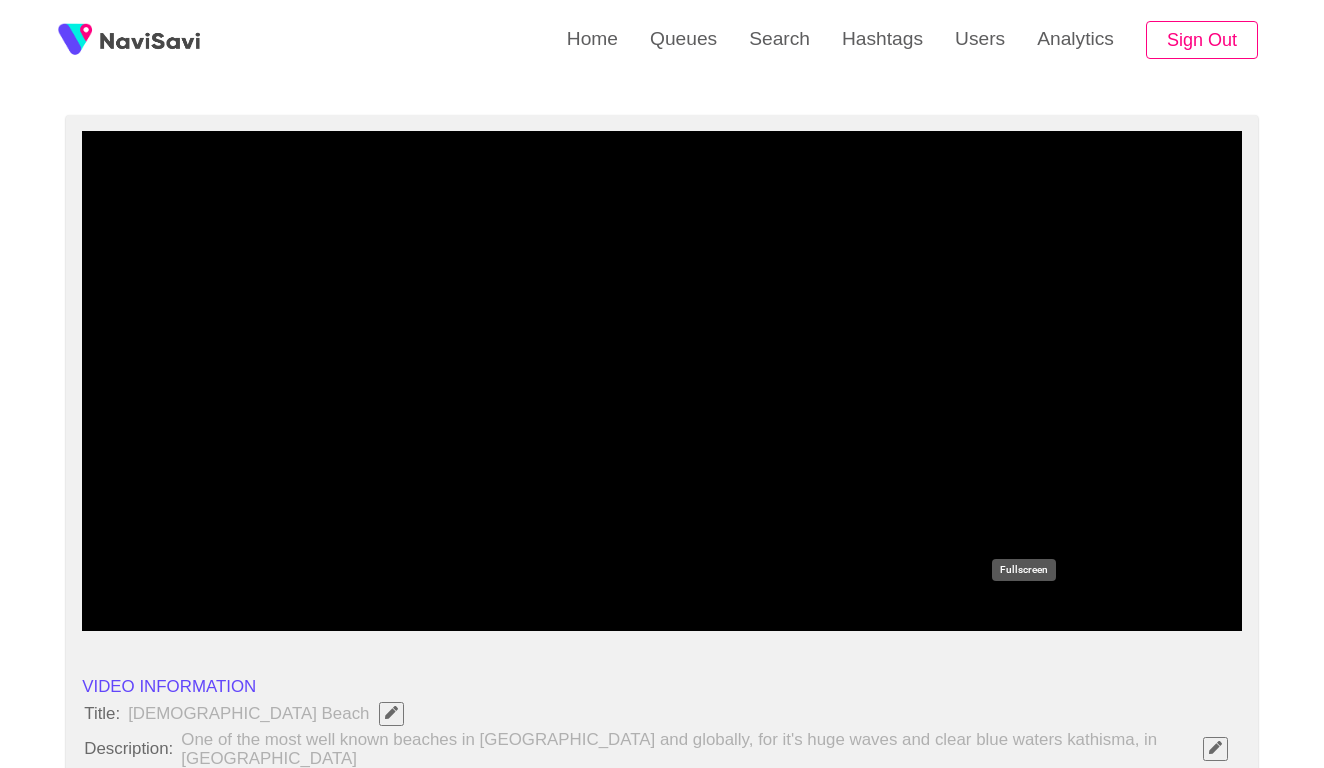click at bounding box center [1023, 612] 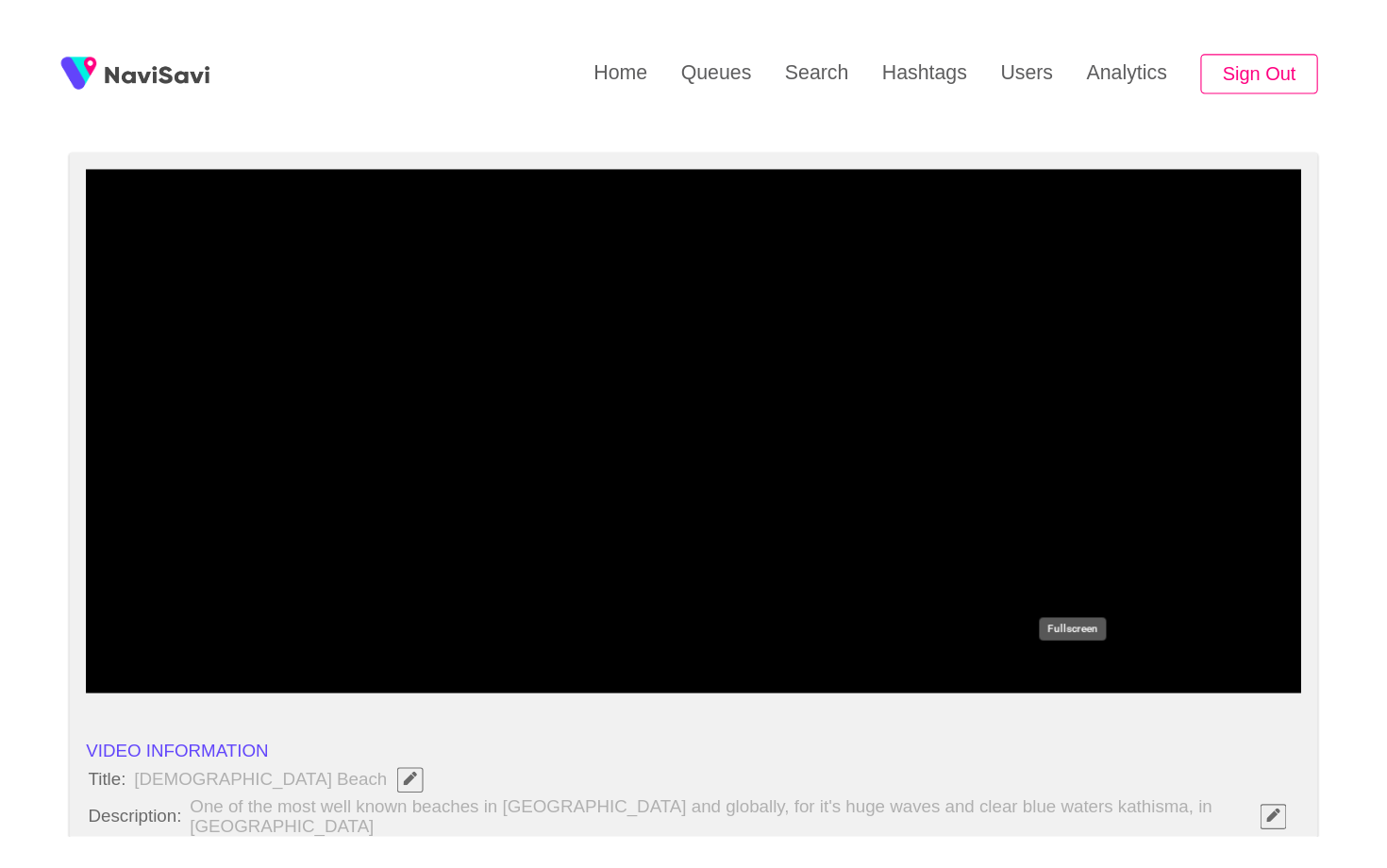 scroll, scrollTop: 0, scrollLeft: 0, axis: both 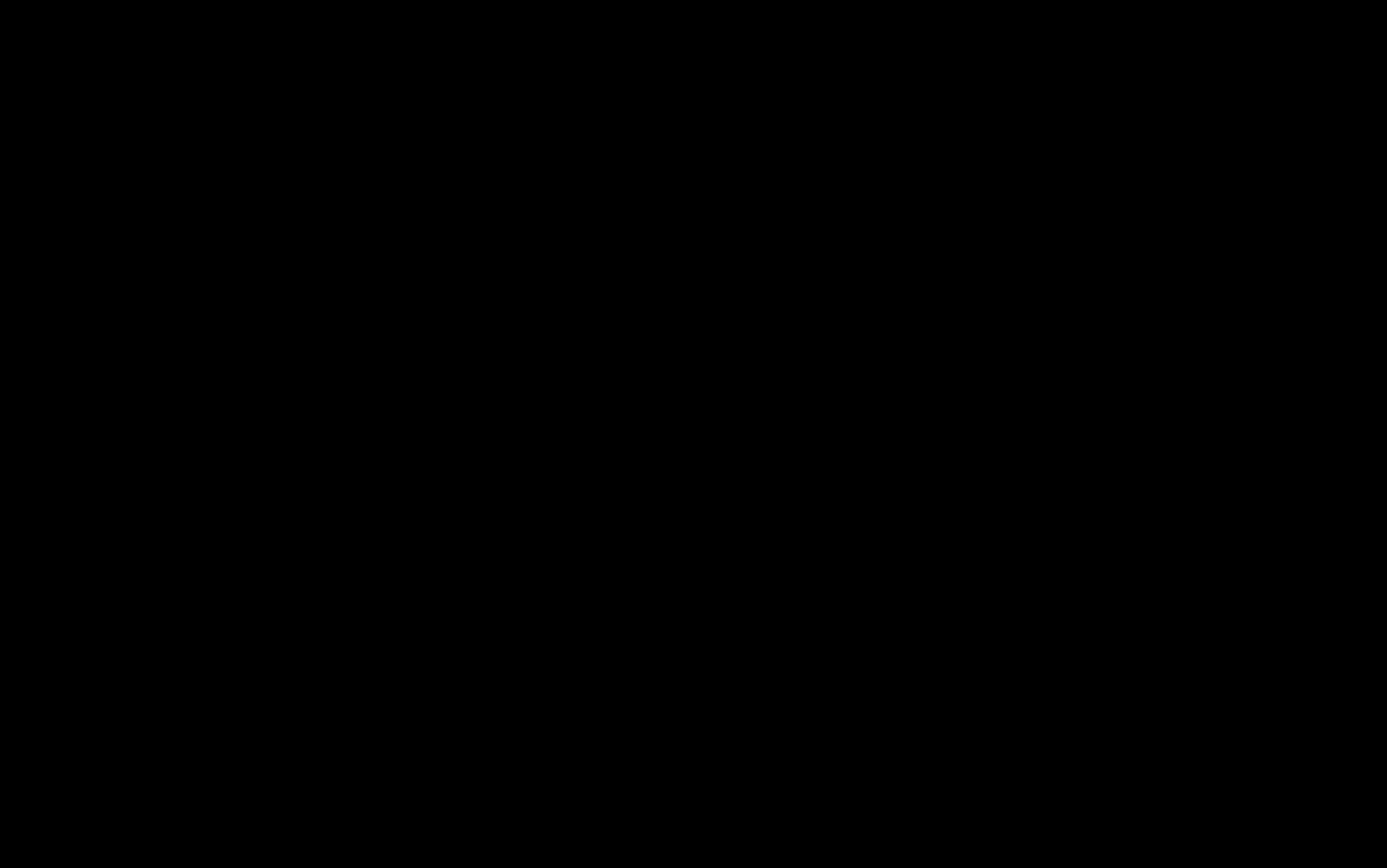 click at bounding box center [694, 434] 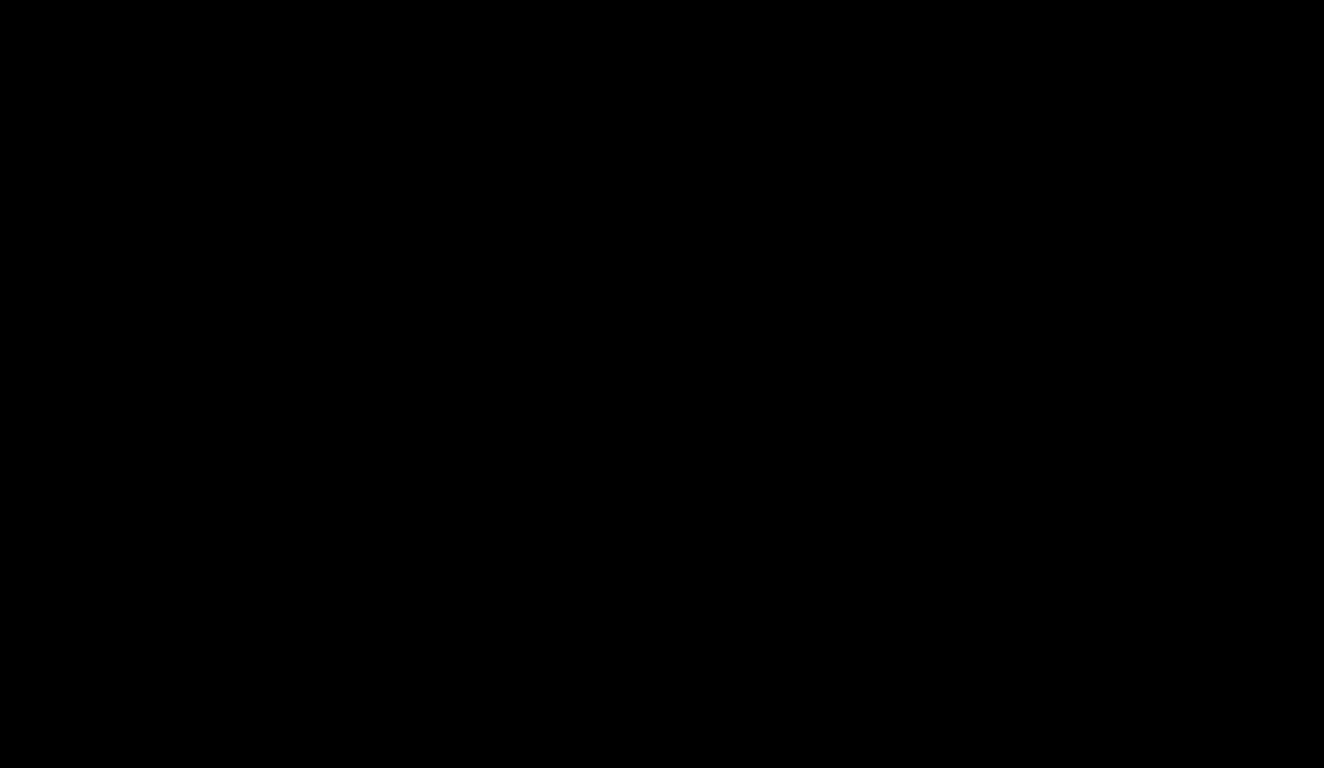 scroll, scrollTop: 700, scrollLeft: 0, axis: vertical 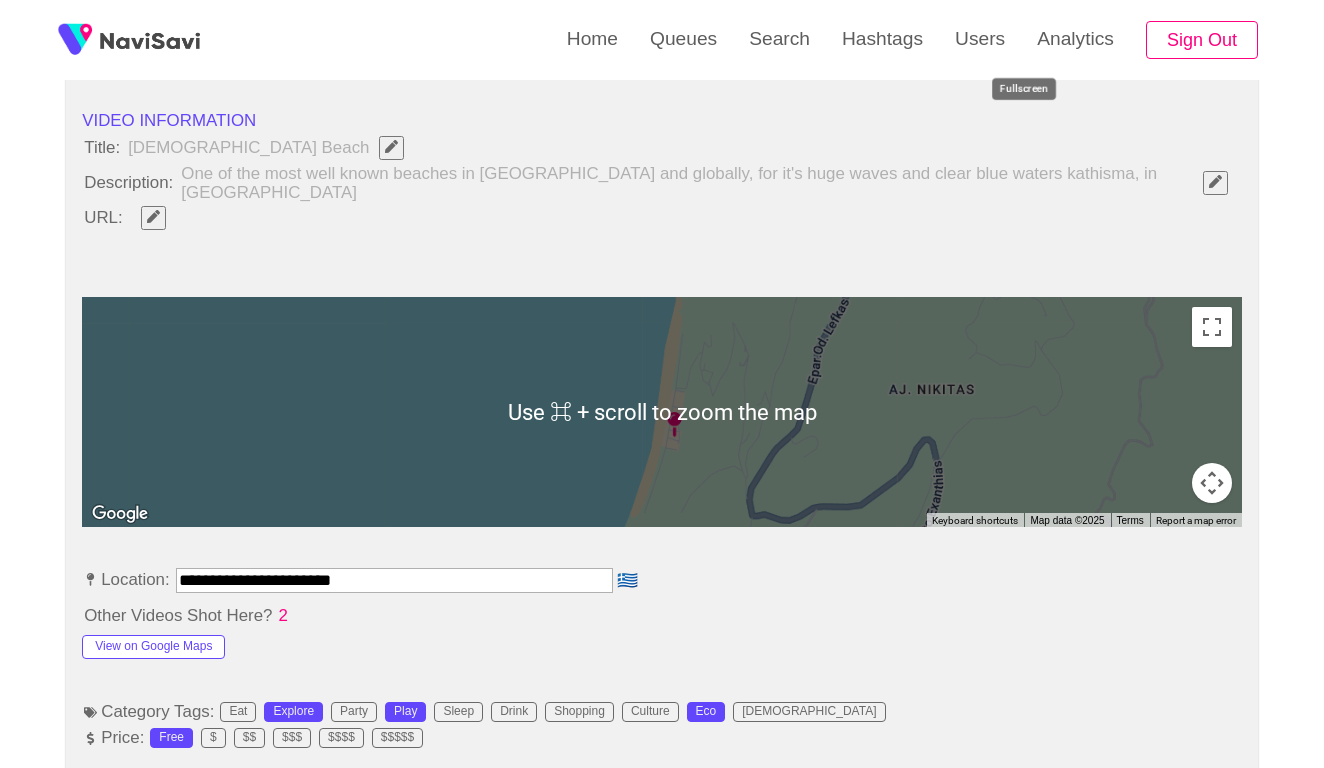 click on "**********" at bounding box center (394, 580) 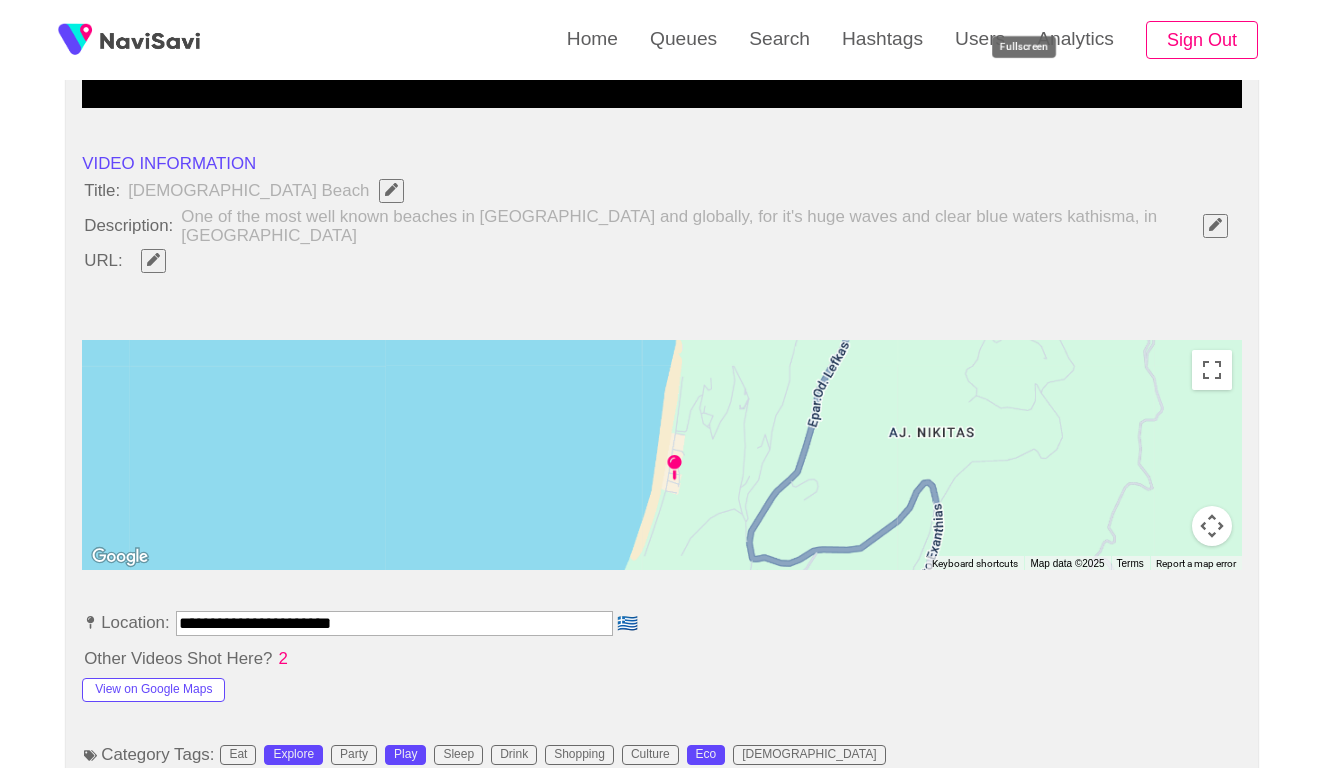 scroll, scrollTop: 646, scrollLeft: 0, axis: vertical 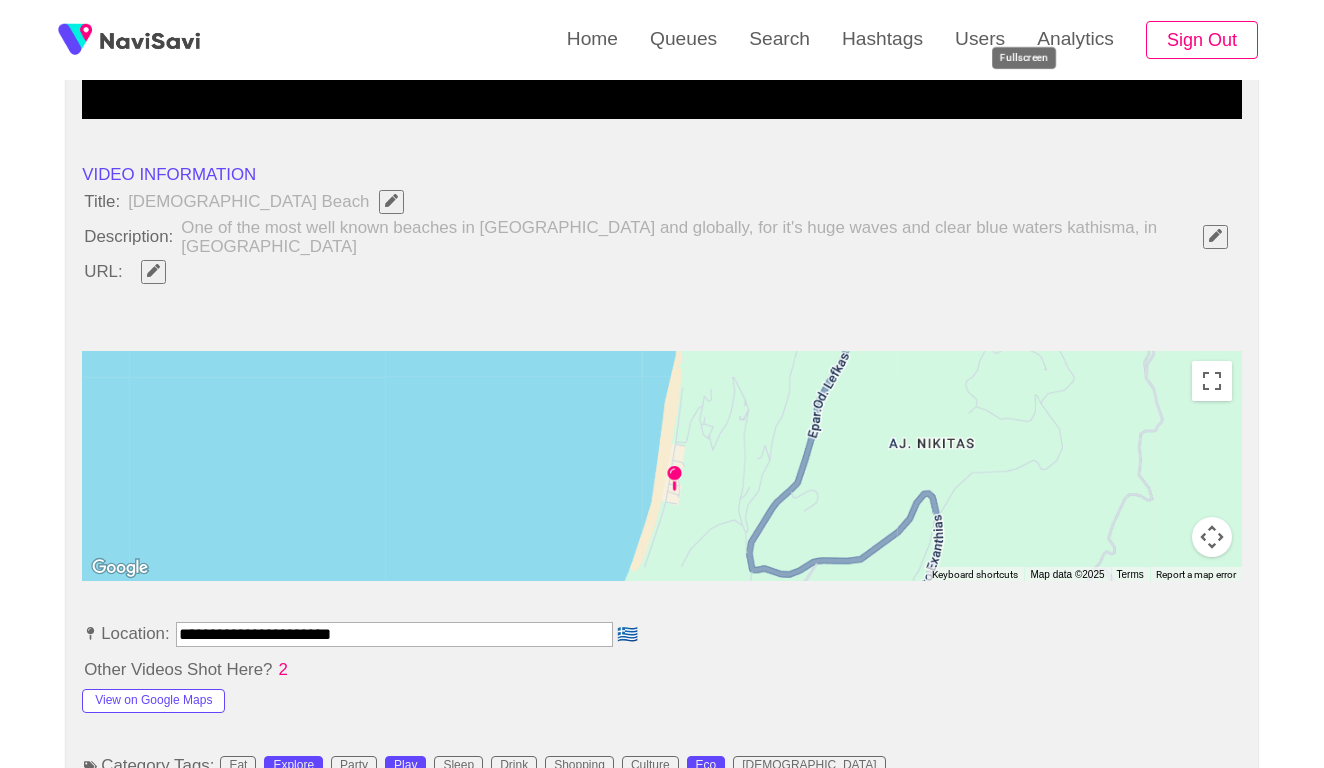 click 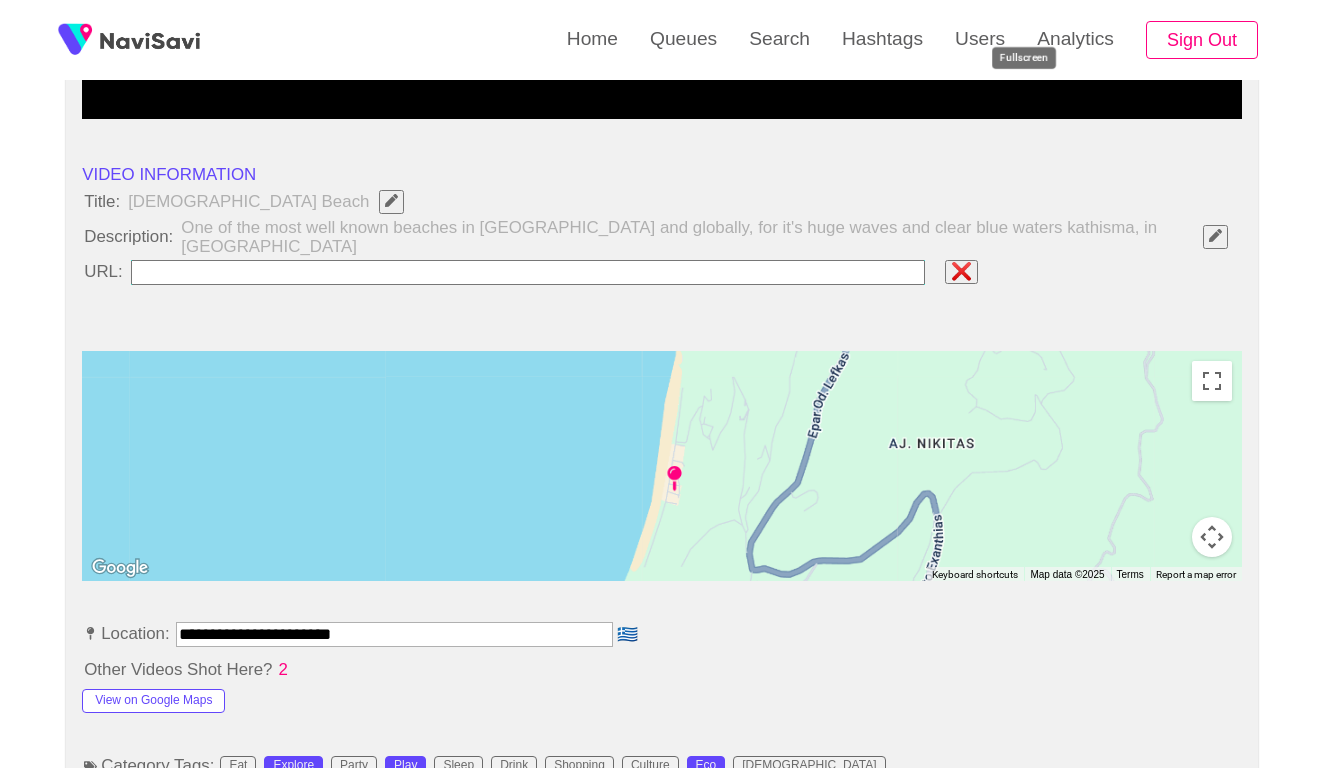 type on "**********" 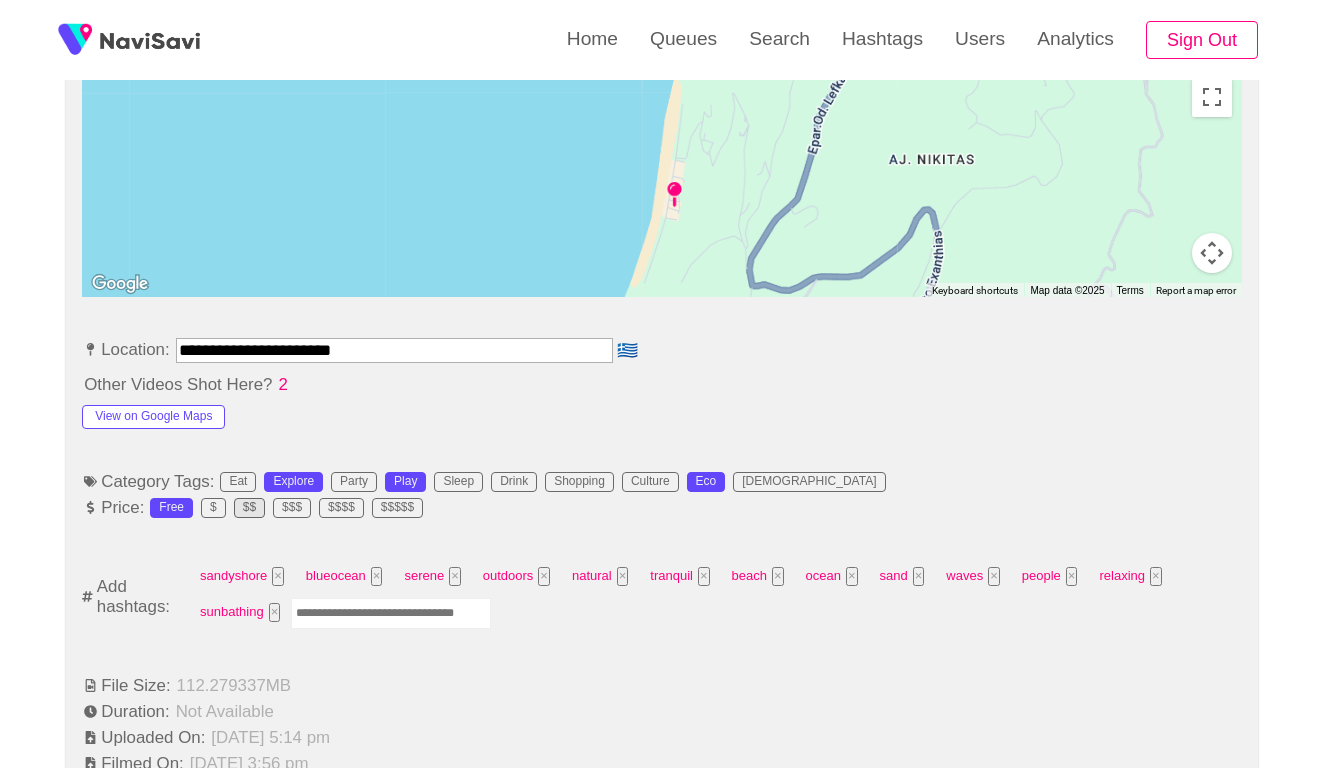 scroll, scrollTop: 1196, scrollLeft: 0, axis: vertical 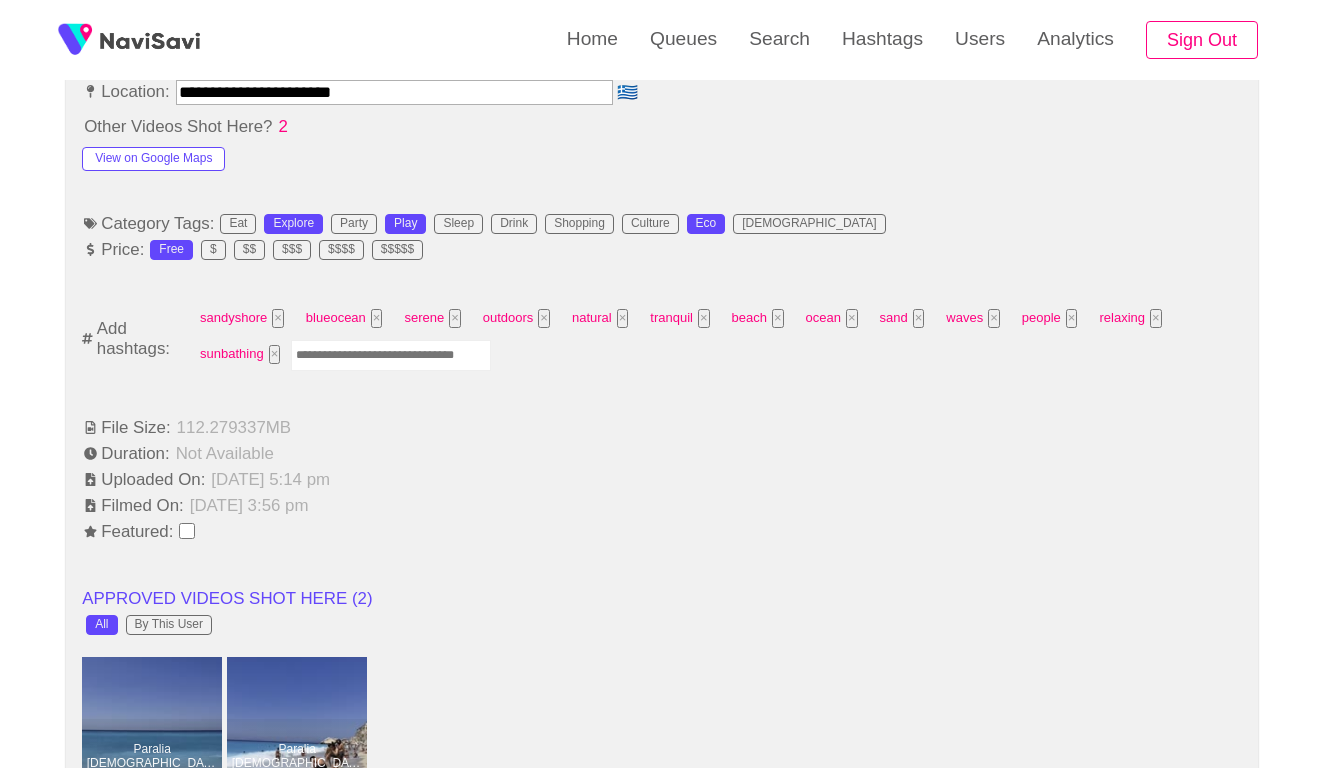 click at bounding box center [391, 355] 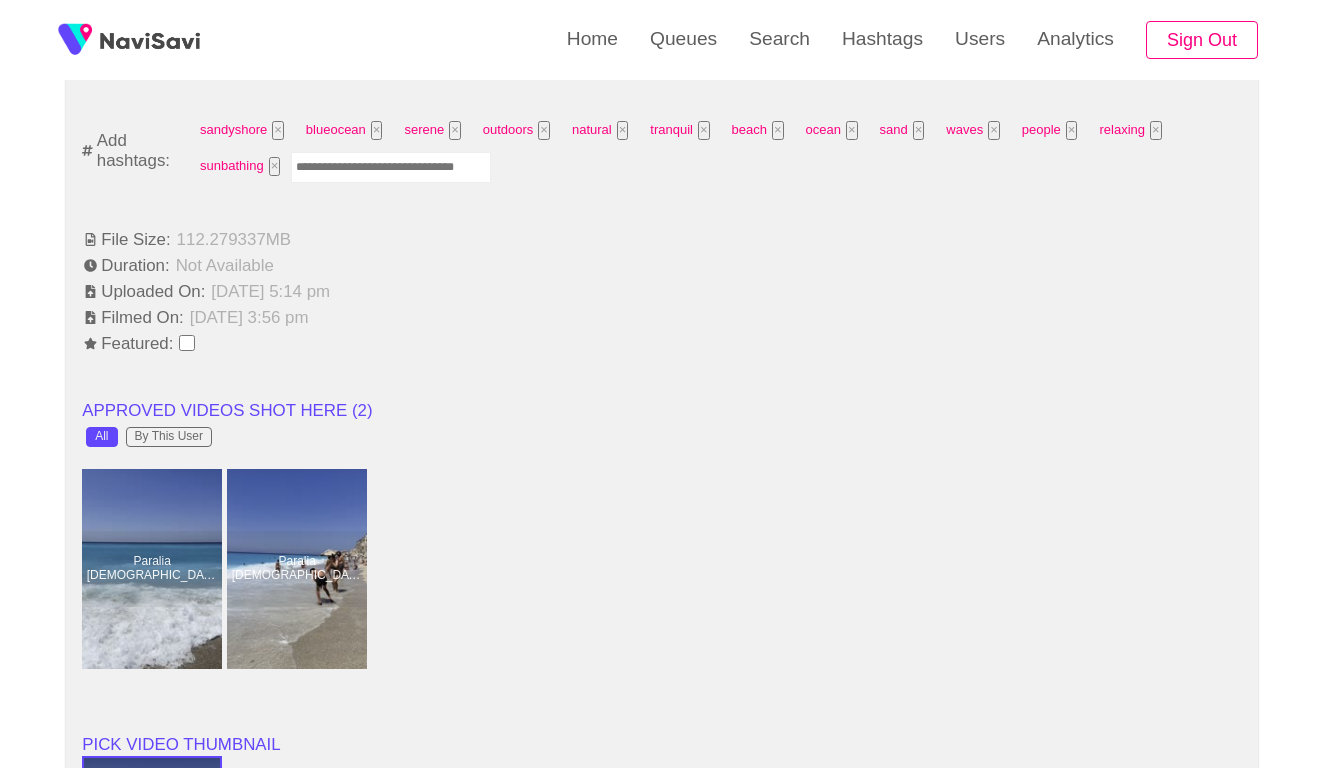 scroll, scrollTop: 1385, scrollLeft: 0, axis: vertical 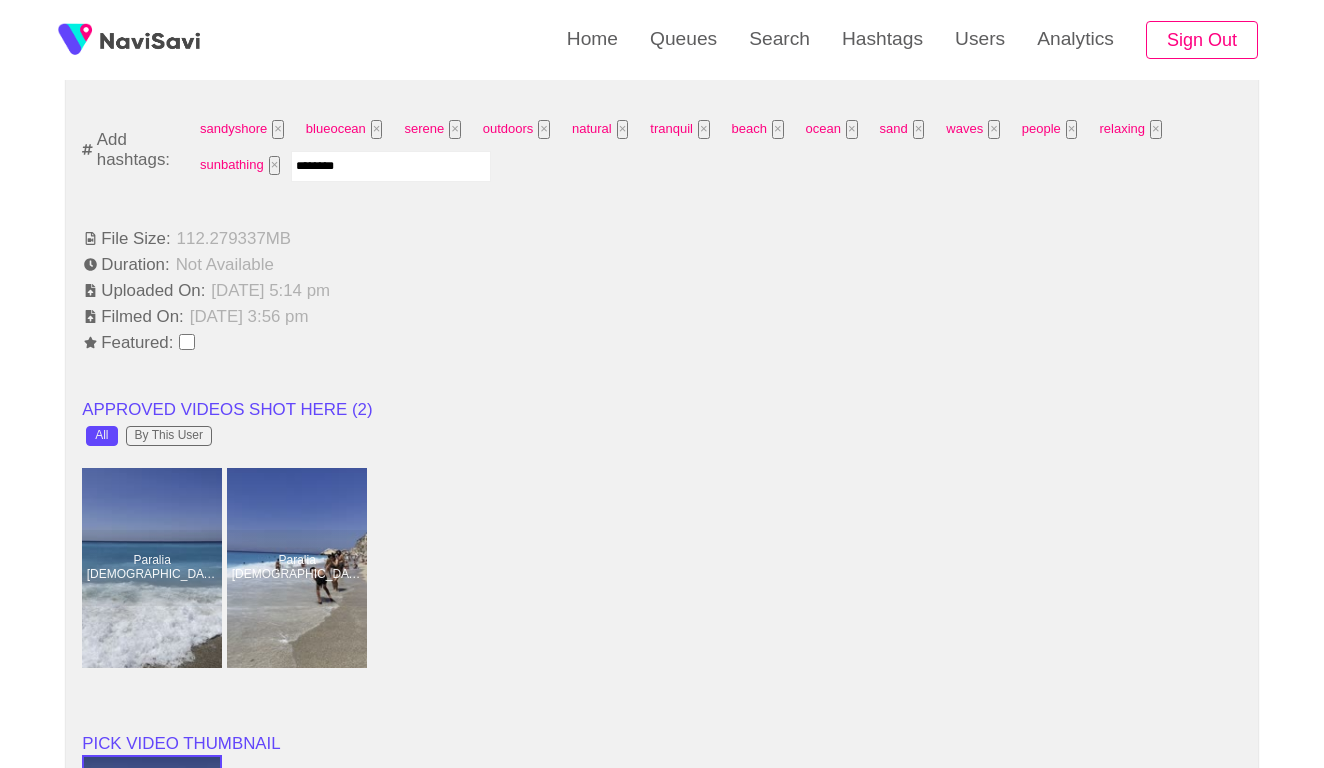type on "*********" 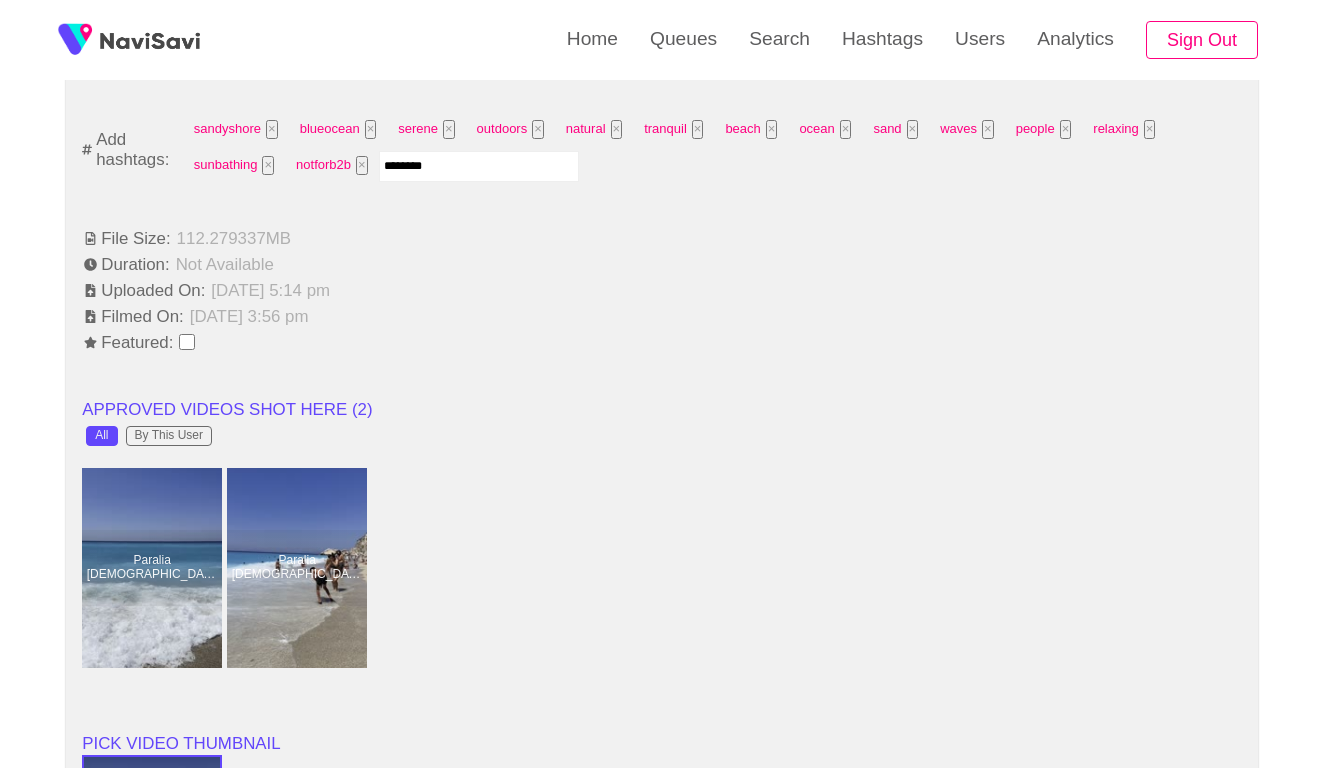 type on "*********" 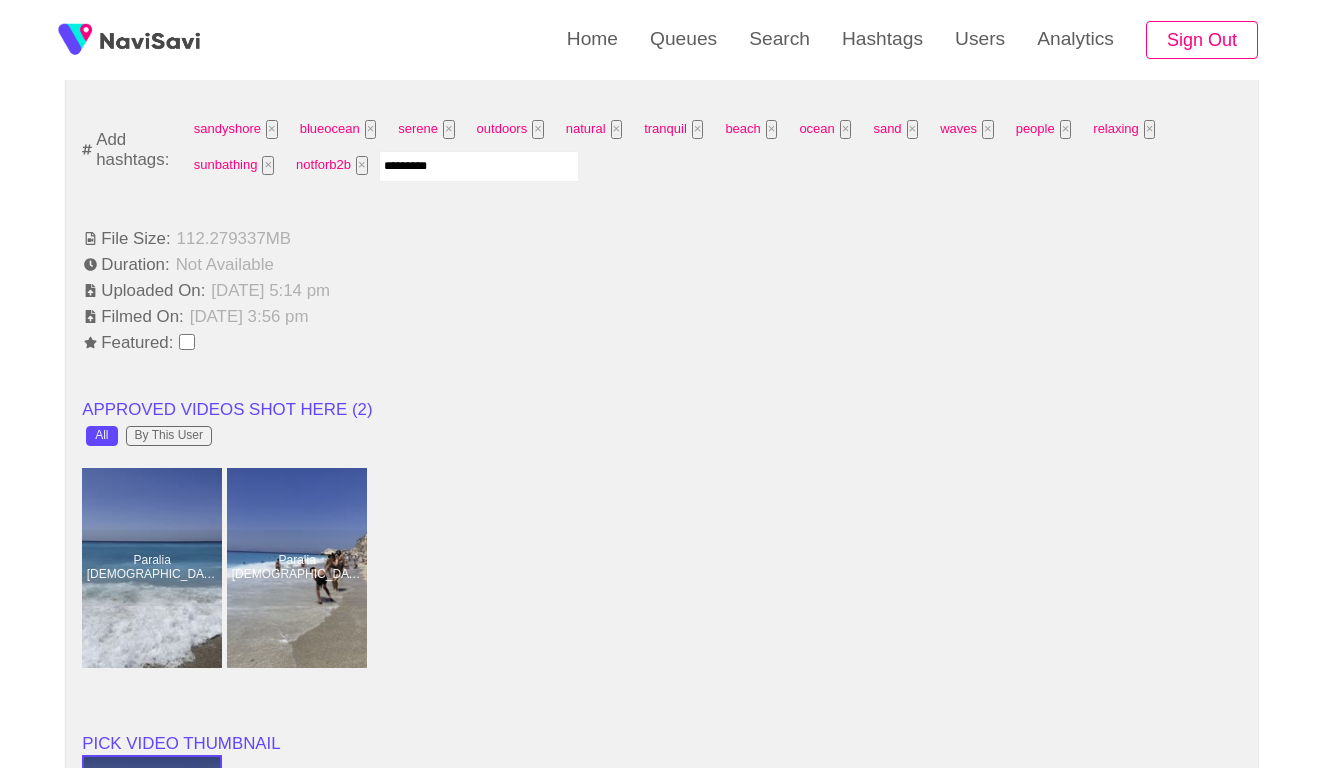 type 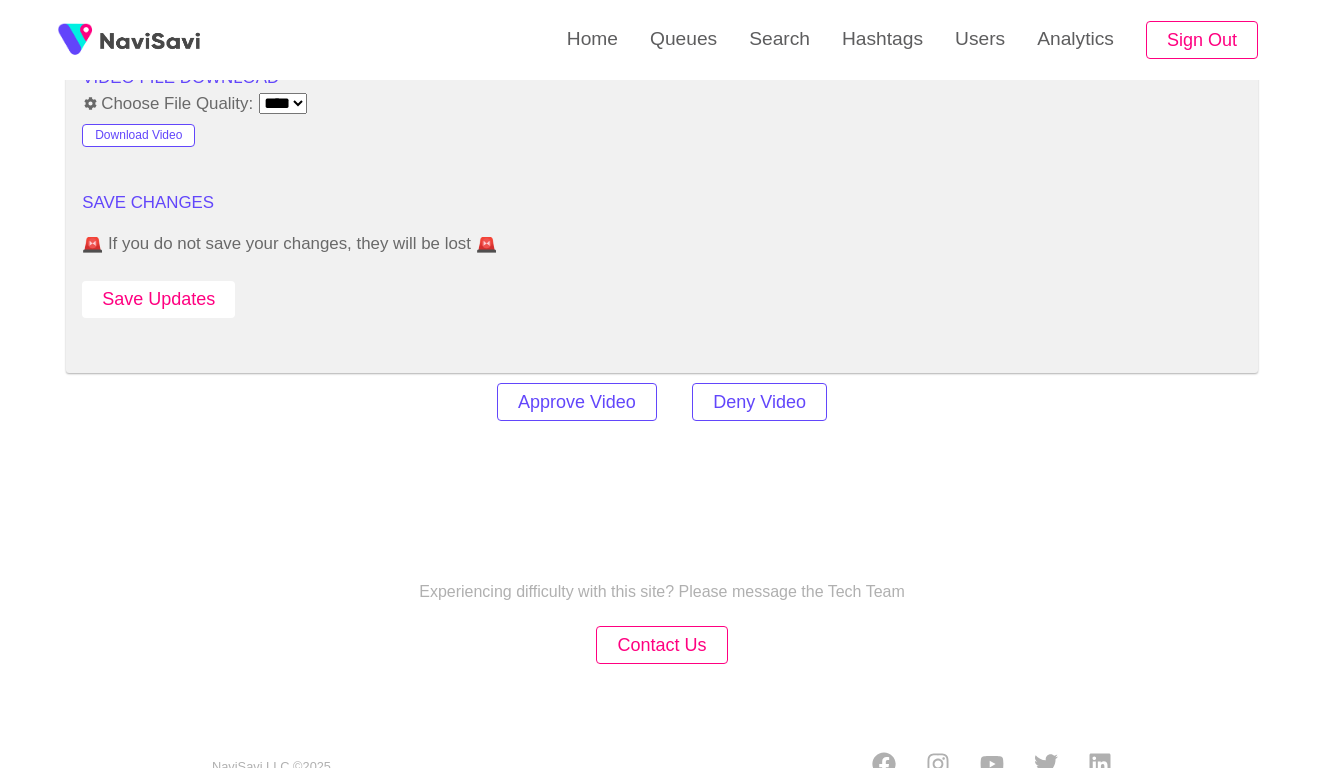 scroll, scrollTop: 2753, scrollLeft: 0, axis: vertical 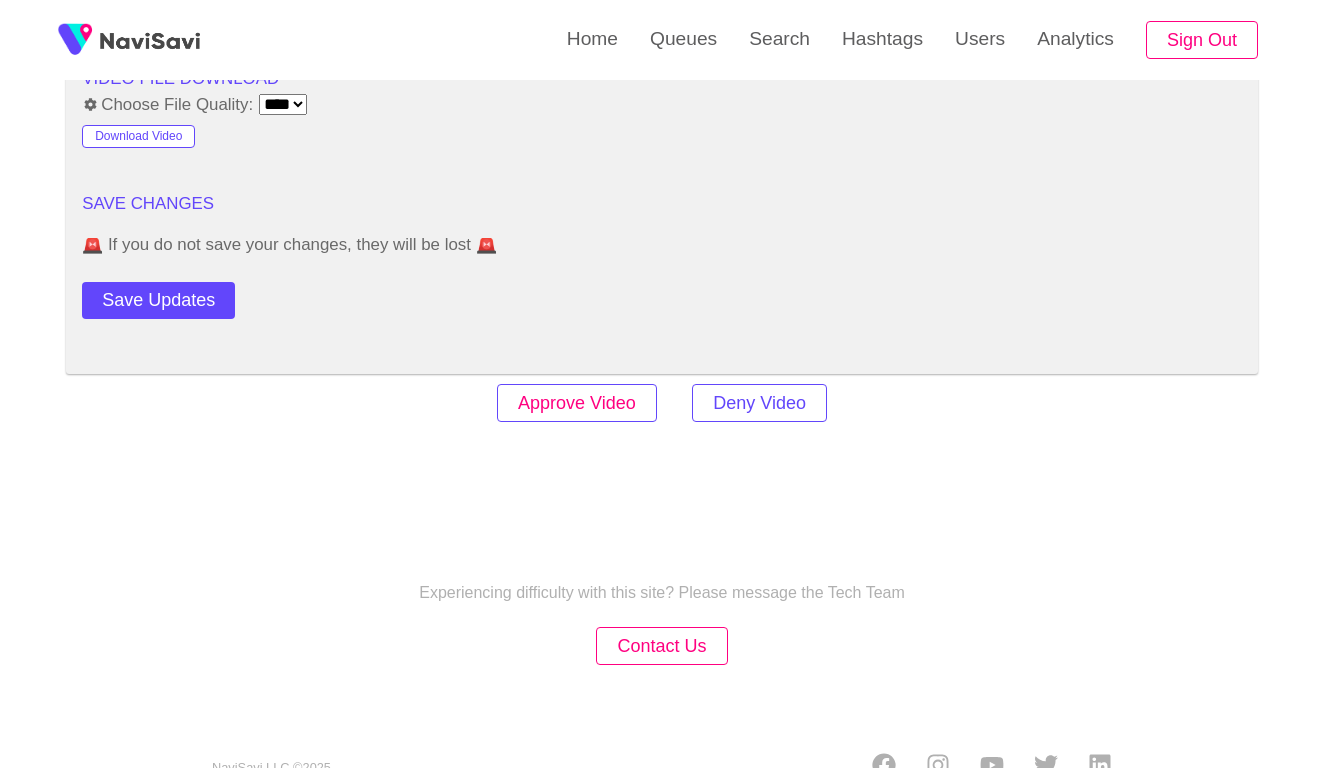 click on "Approve Video" at bounding box center [577, 403] 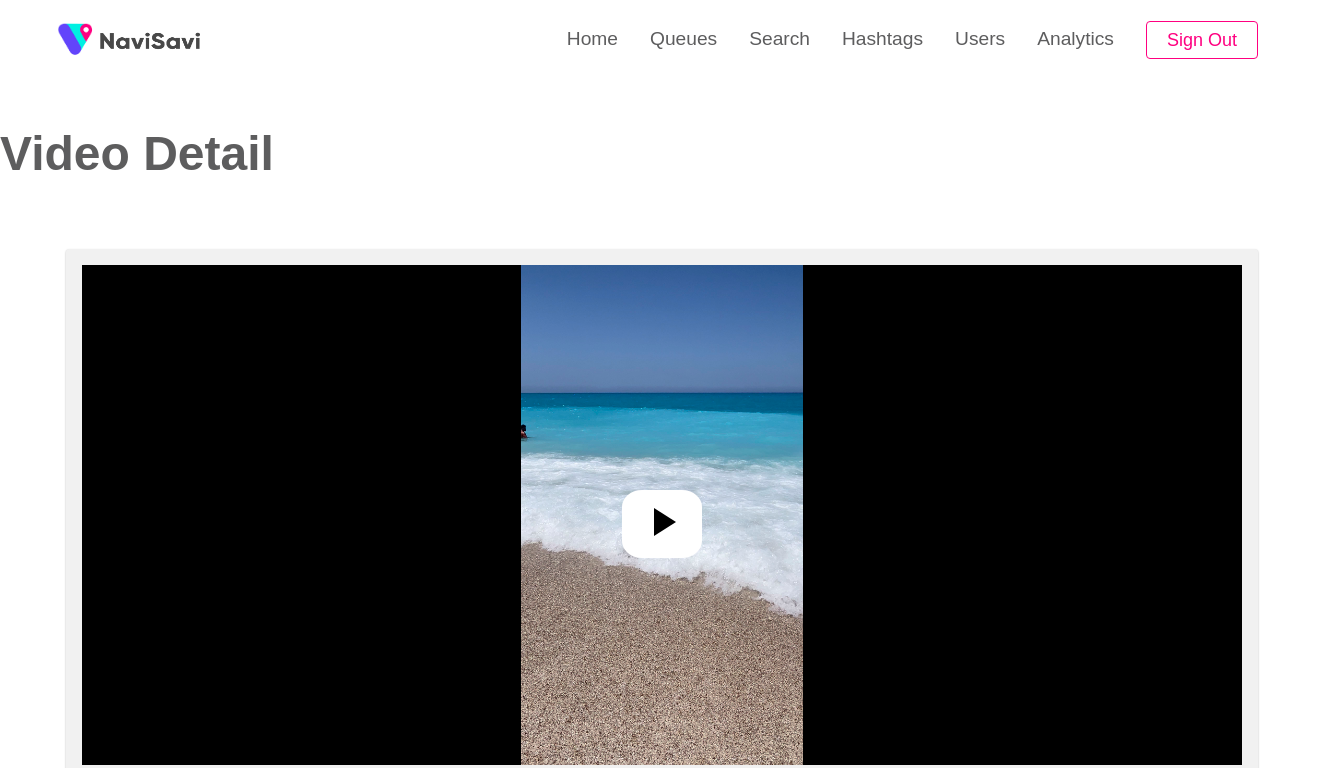 select on "**********" 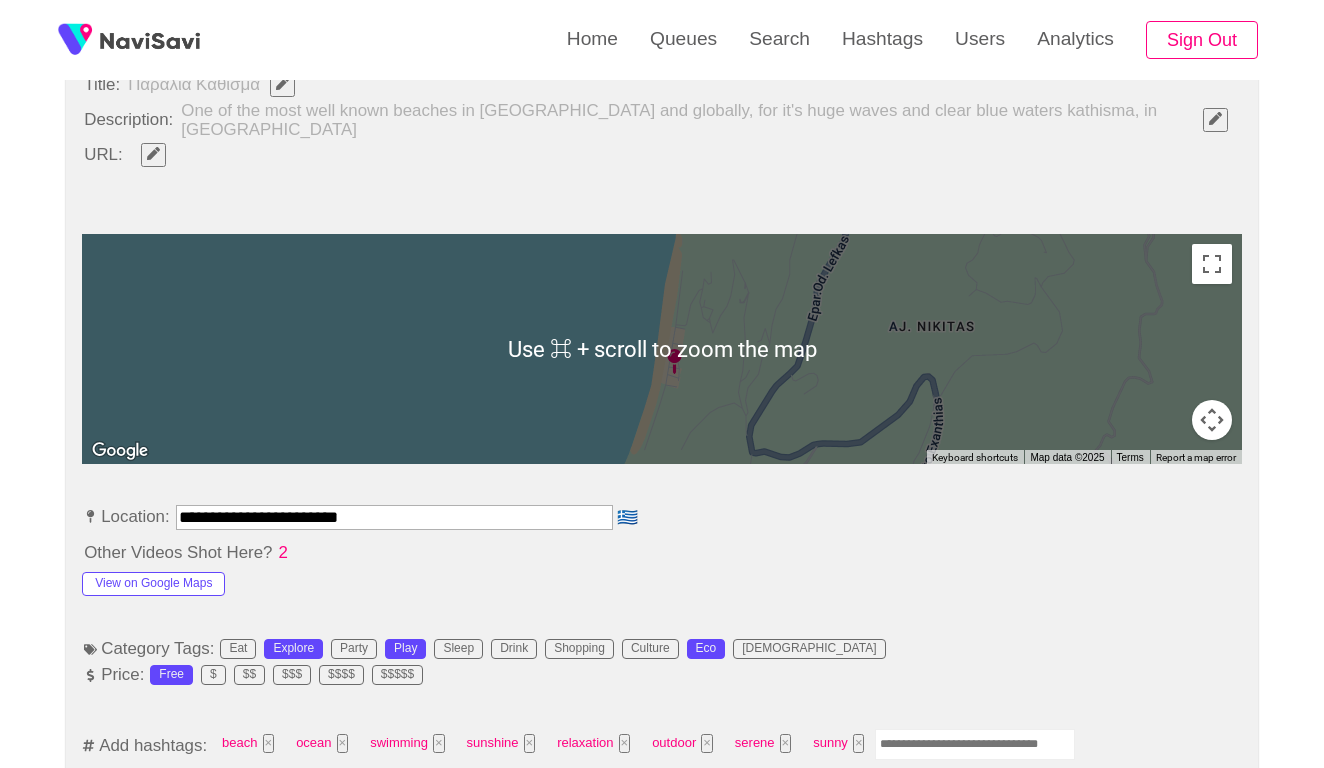scroll, scrollTop: 826, scrollLeft: 0, axis: vertical 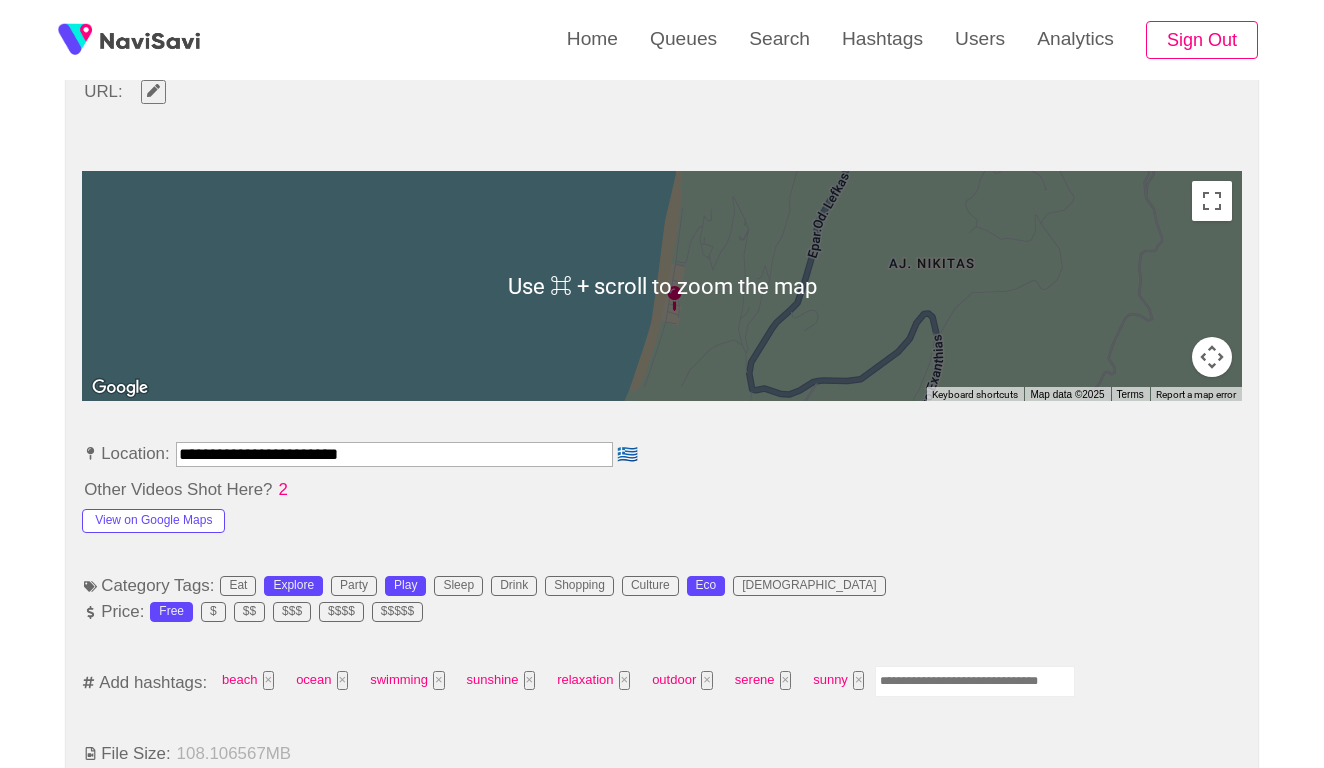 drag, startPoint x: 312, startPoint y: 432, endPoint x: 128, endPoint y: 430, distance: 184.01086 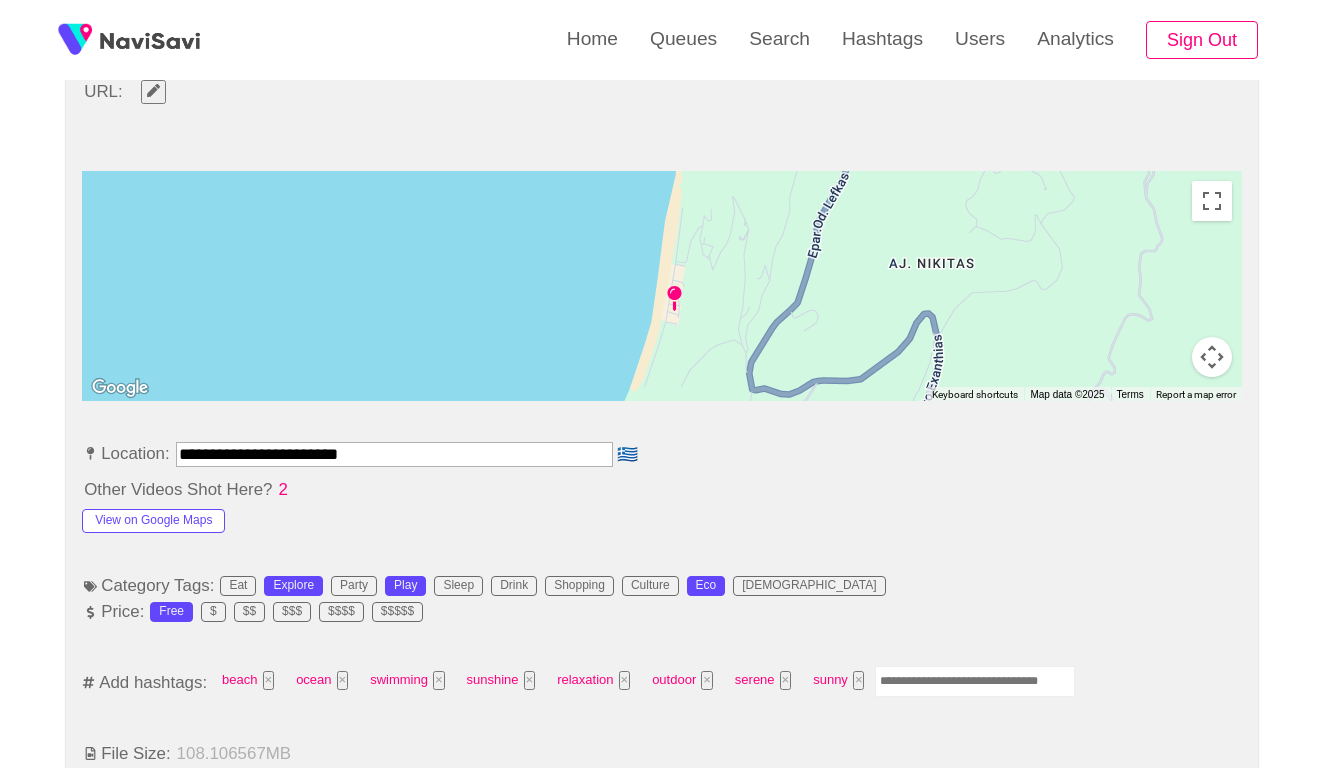 paste 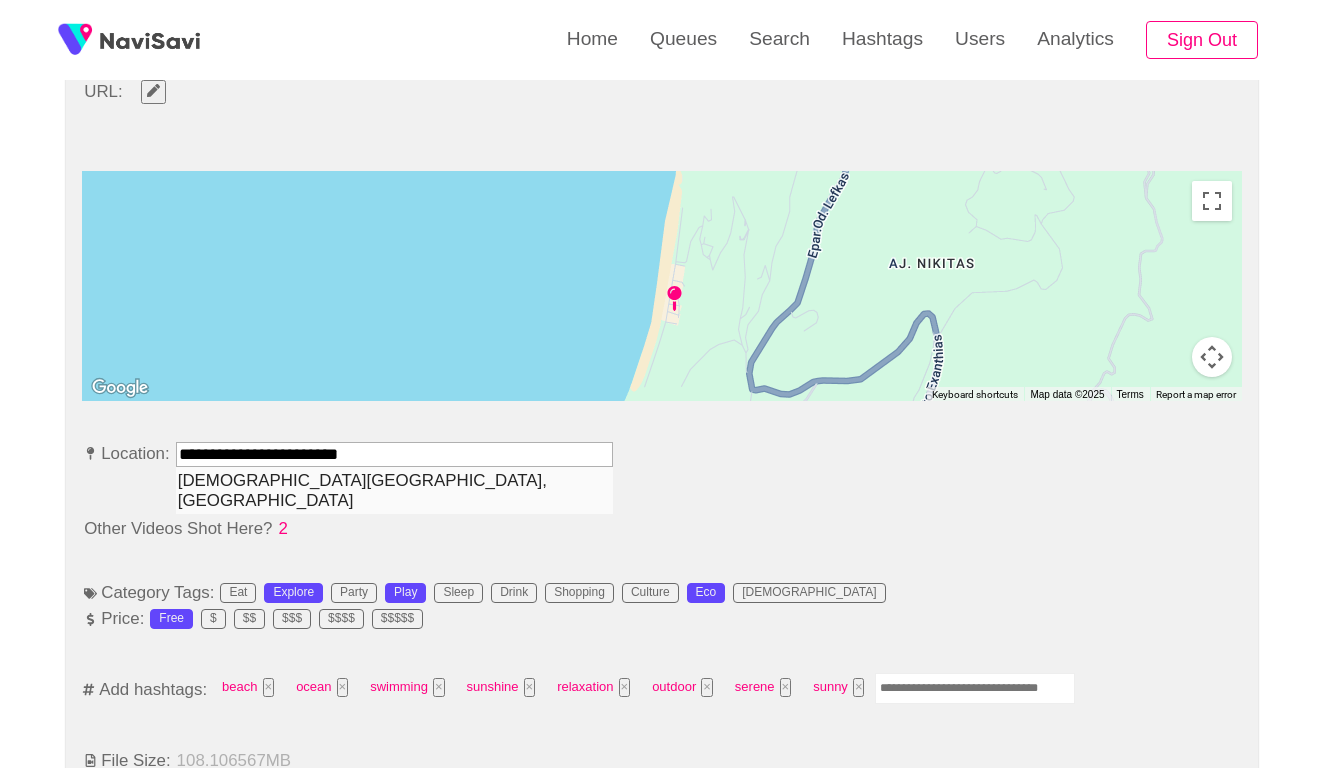 click on "[DEMOGRAPHIC_DATA][GEOGRAPHIC_DATA], [GEOGRAPHIC_DATA]" at bounding box center [394, 490] 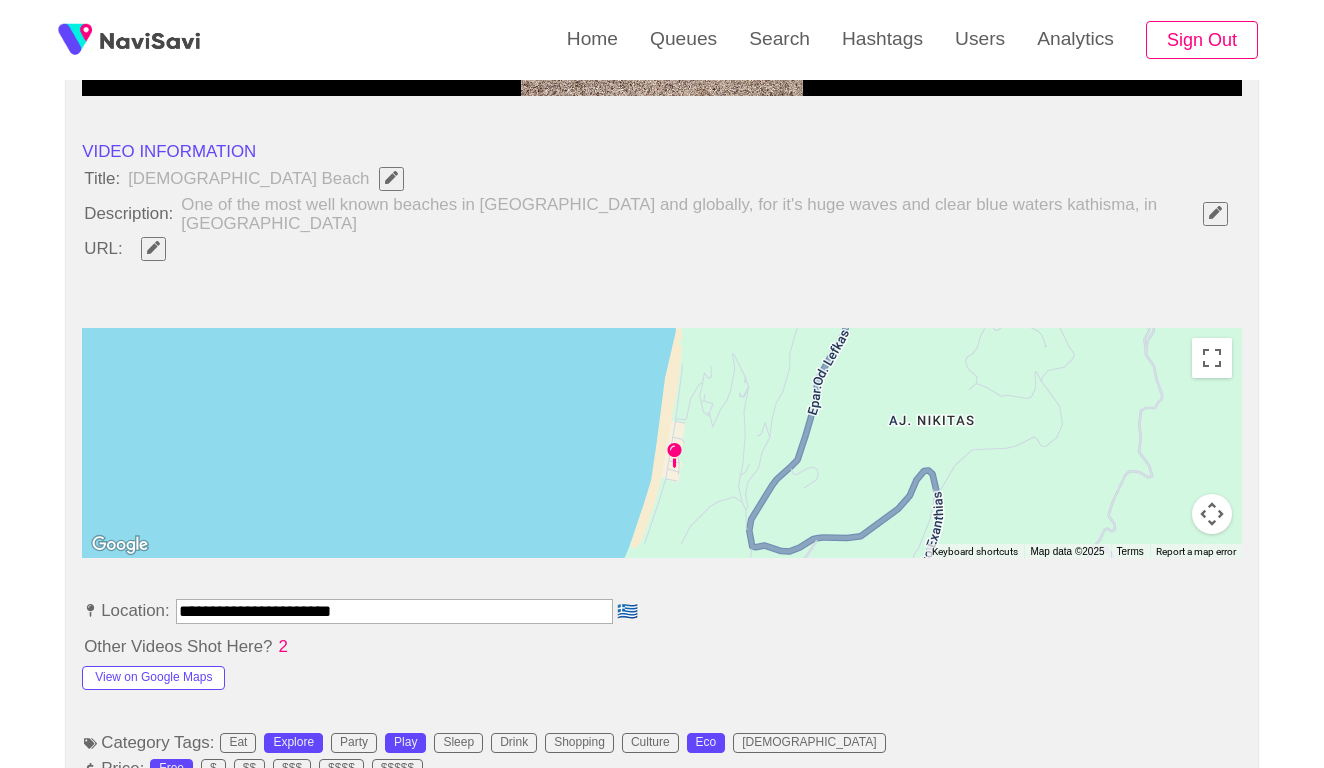 scroll, scrollTop: 528, scrollLeft: 0, axis: vertical 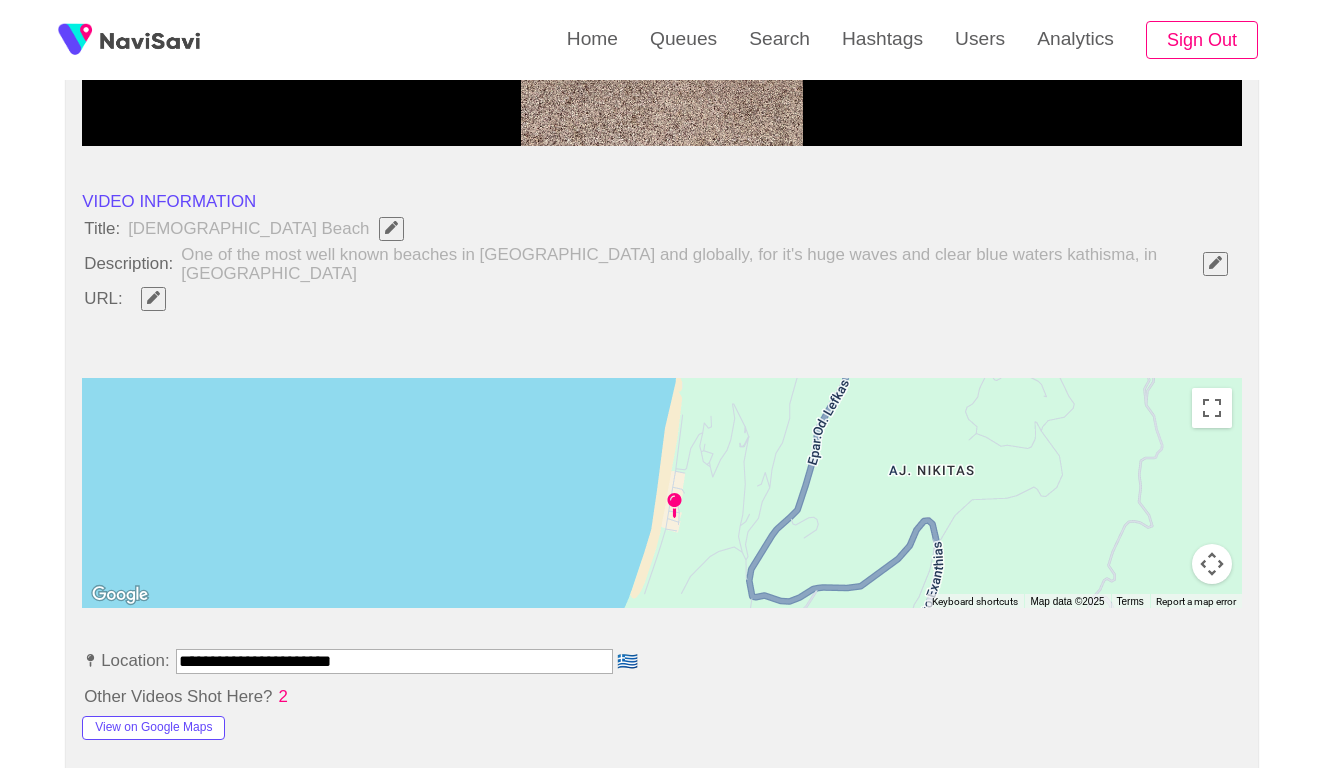click 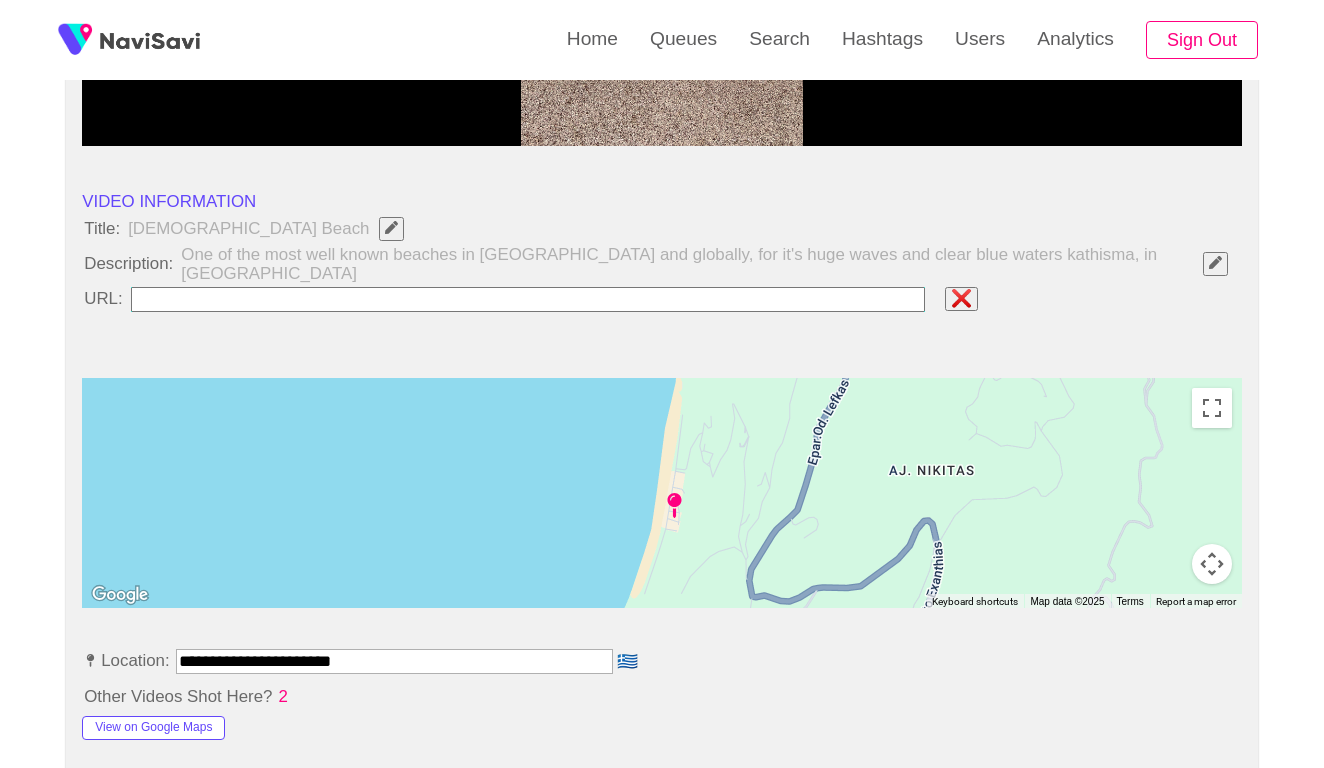 type on "**********" 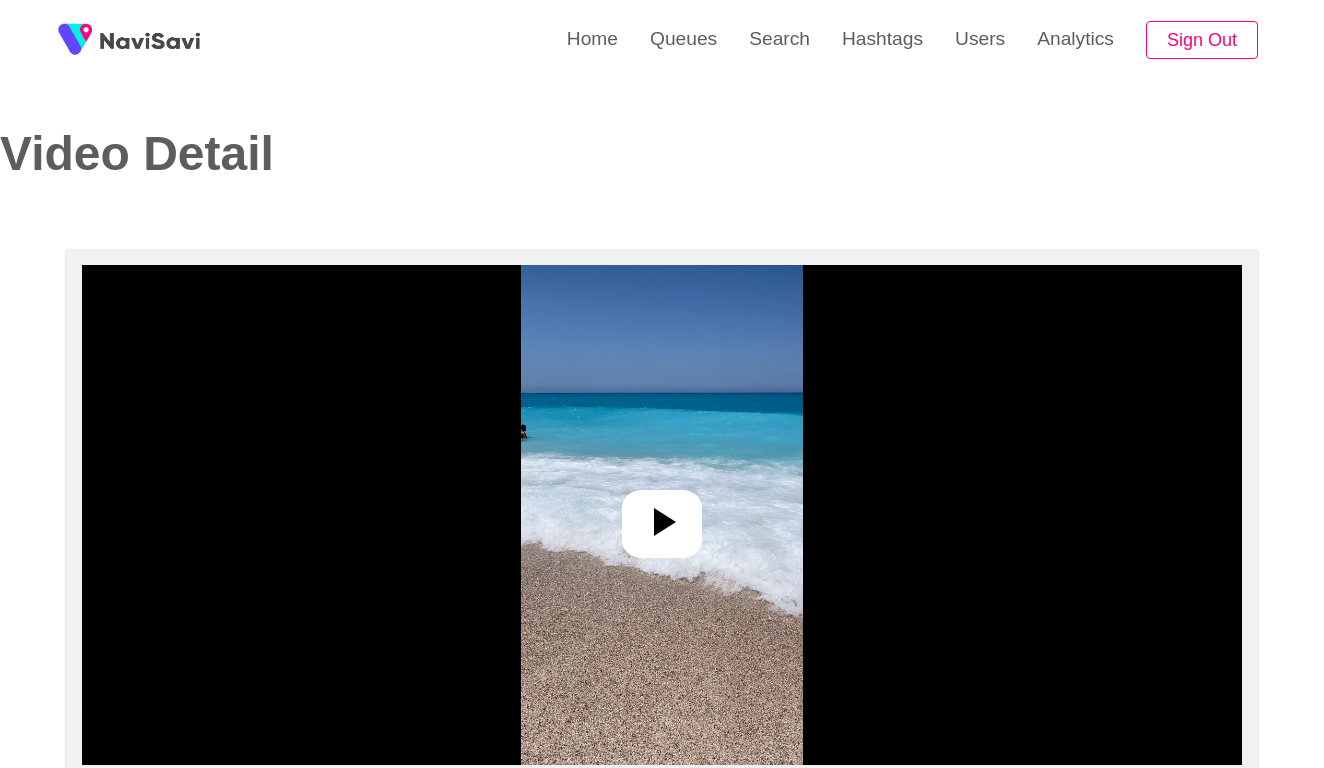 click at bounding box center (662, 515) 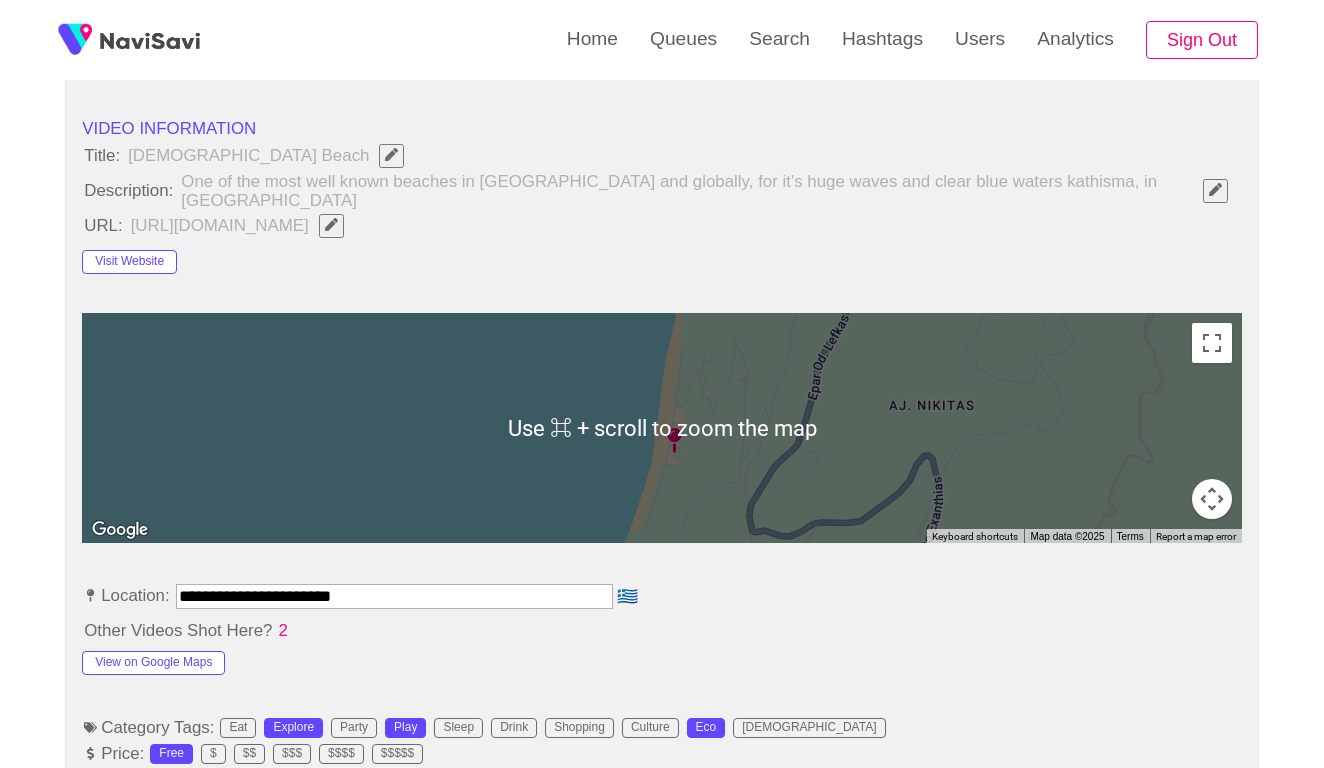 scroll, scrollTop: 866, scrollLeft: 0, axis: vertical 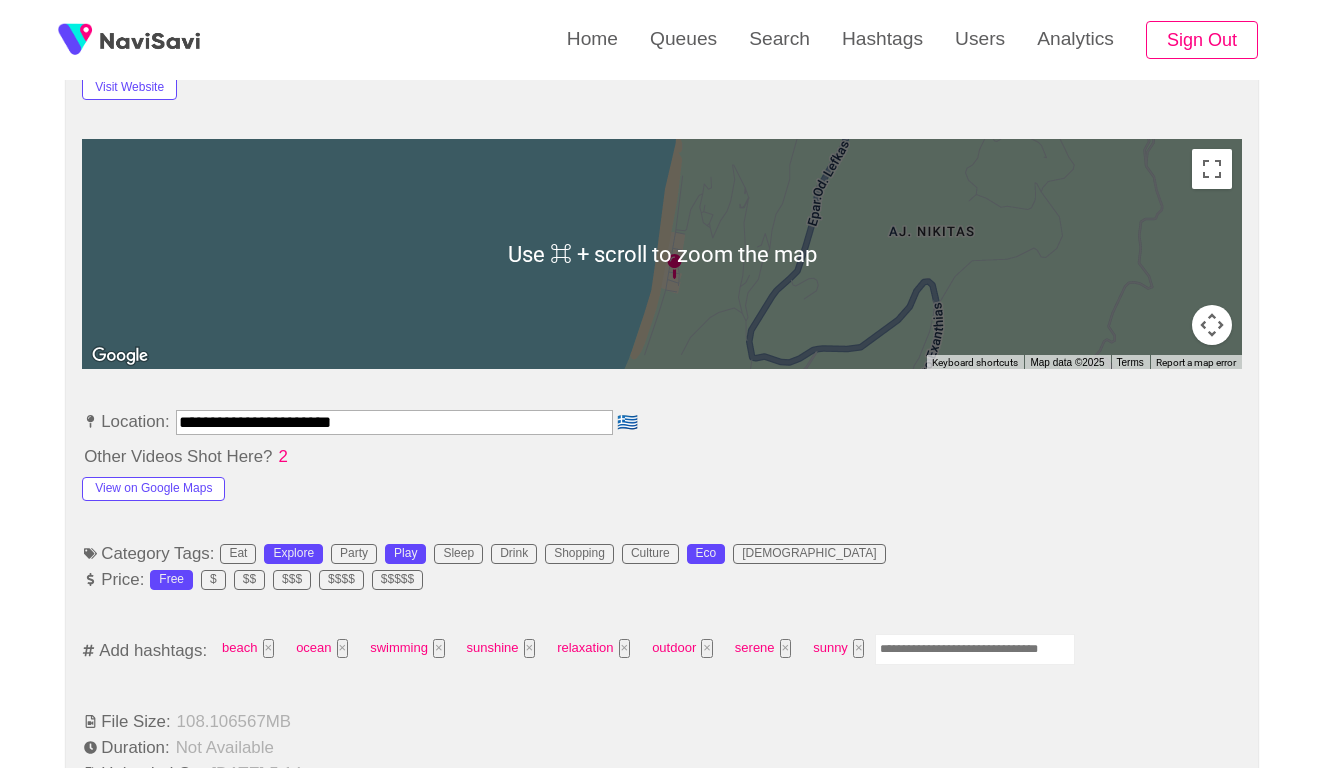 click at bounding box center [975, 649] 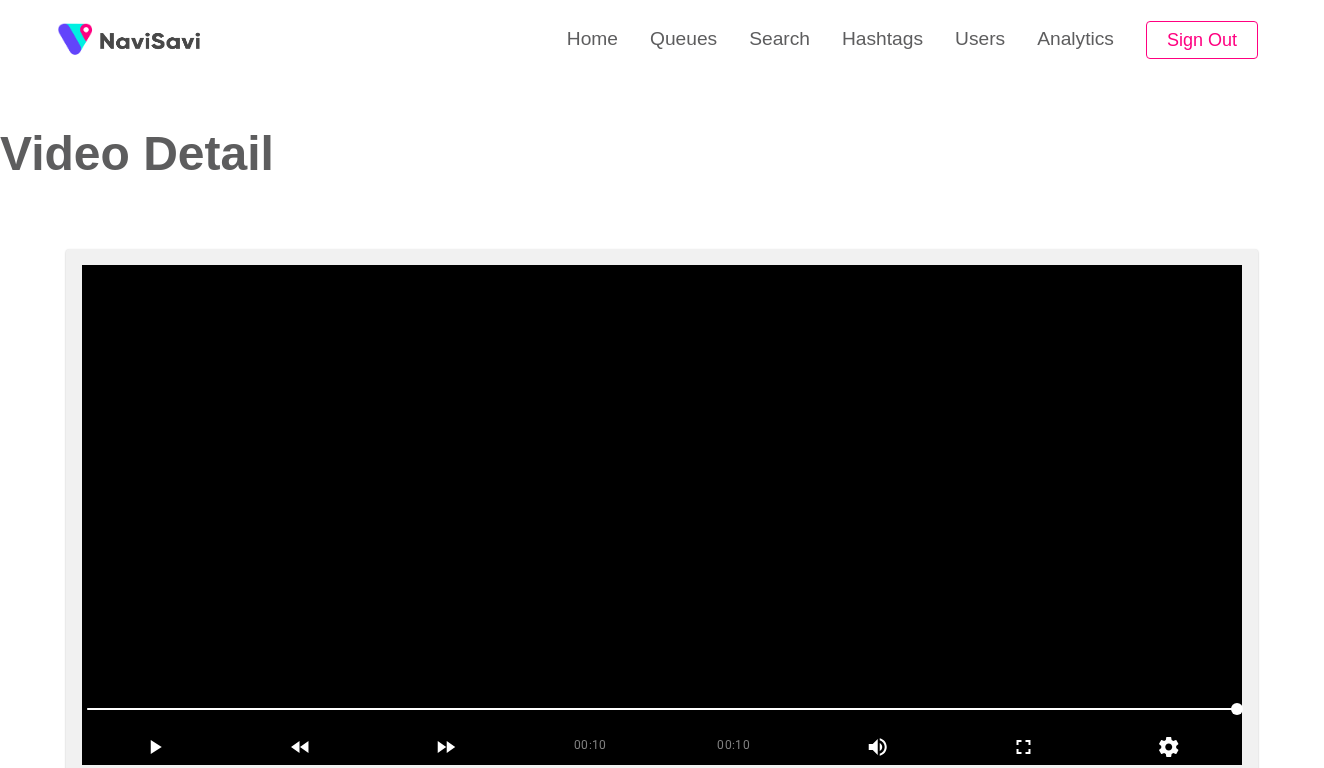 scroll, scrollTop: -2, scrollLeft: 0, axis: vertical 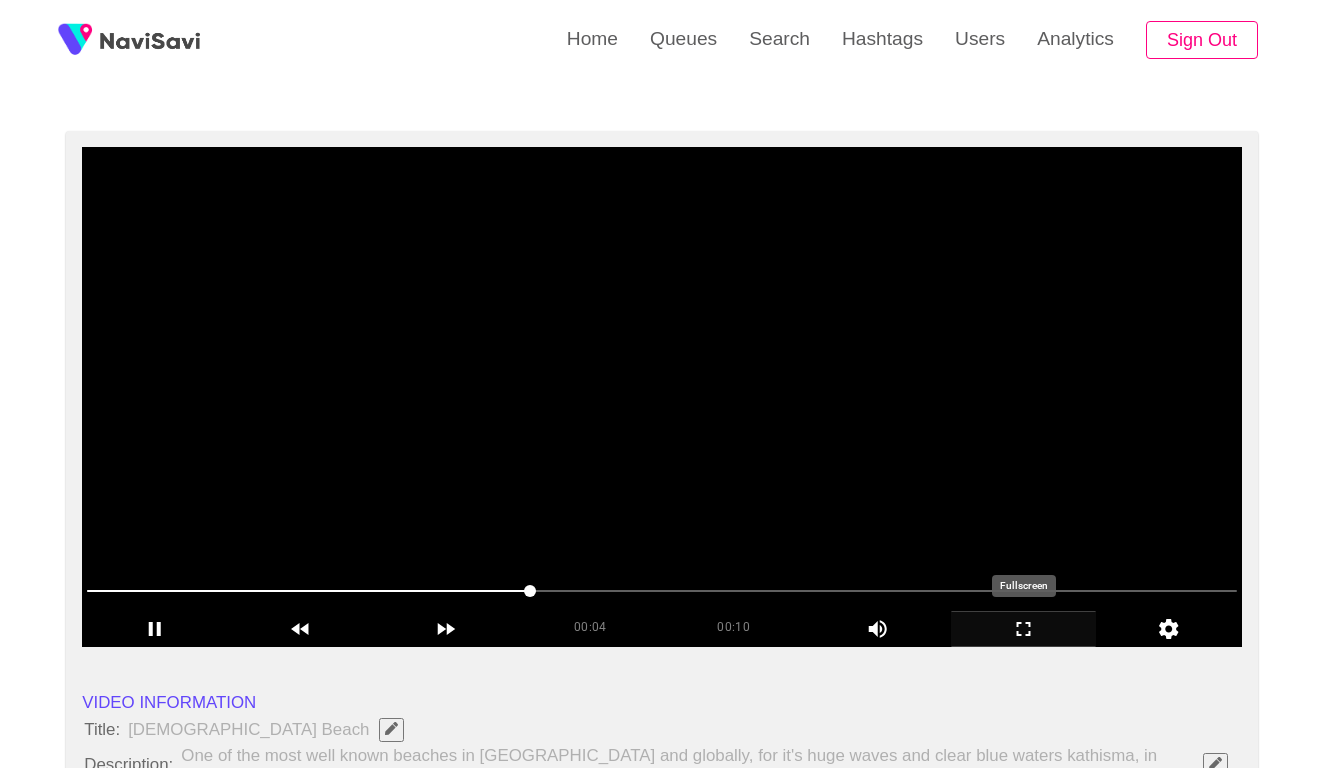 click 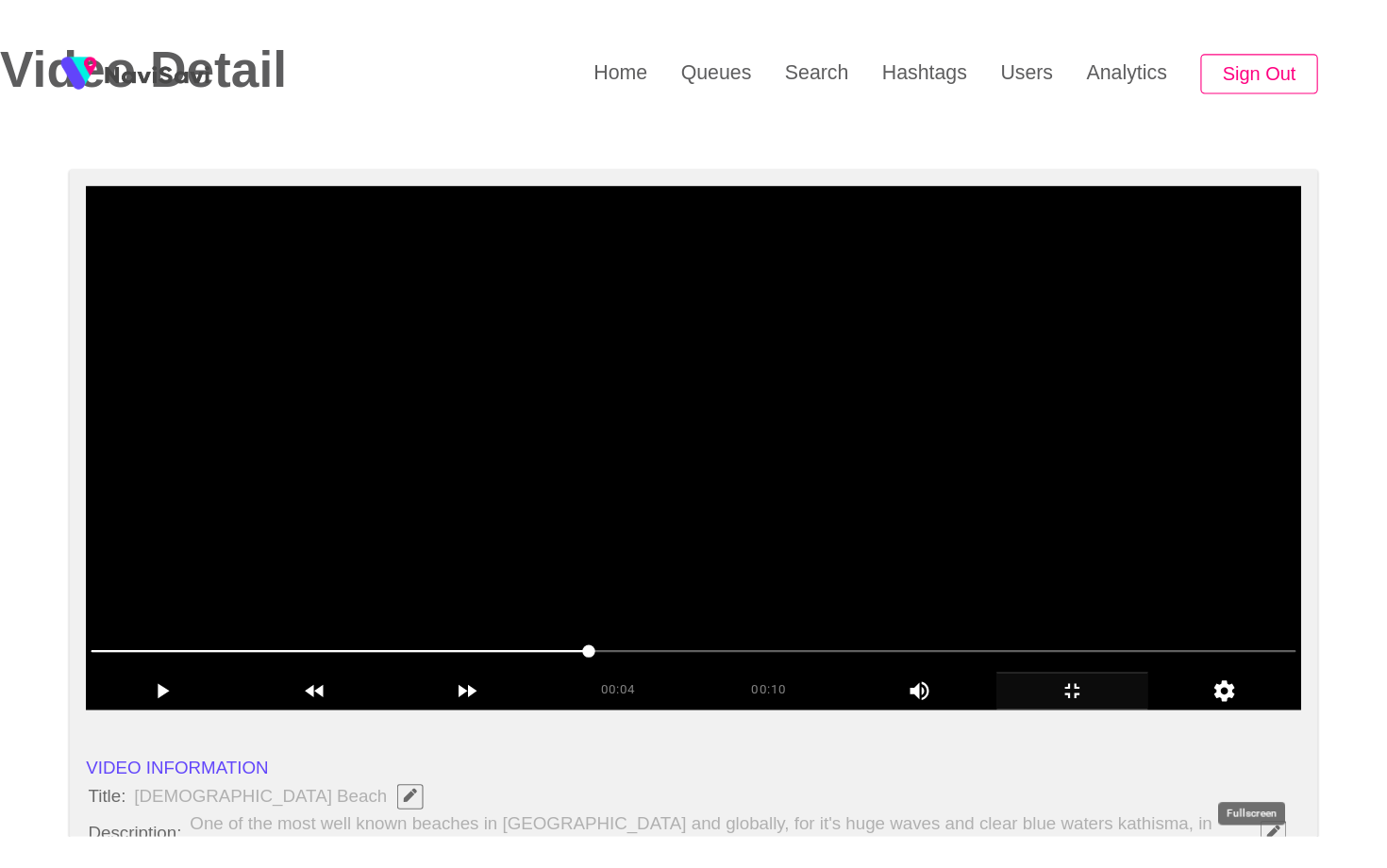 scroll, scrollTop: 0, scrollLeft: 0, axis: both 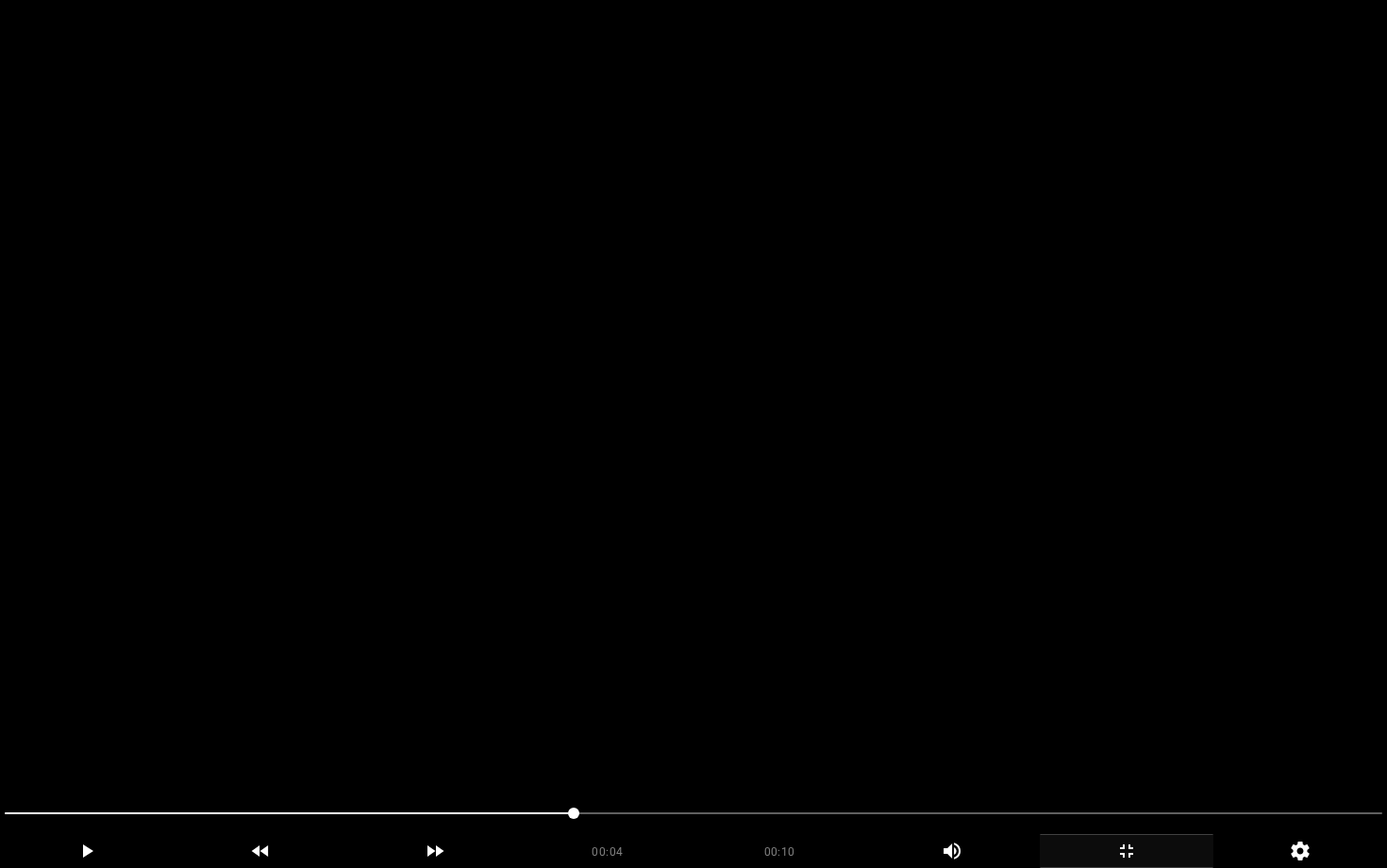 click at bounding box center (694, 434) 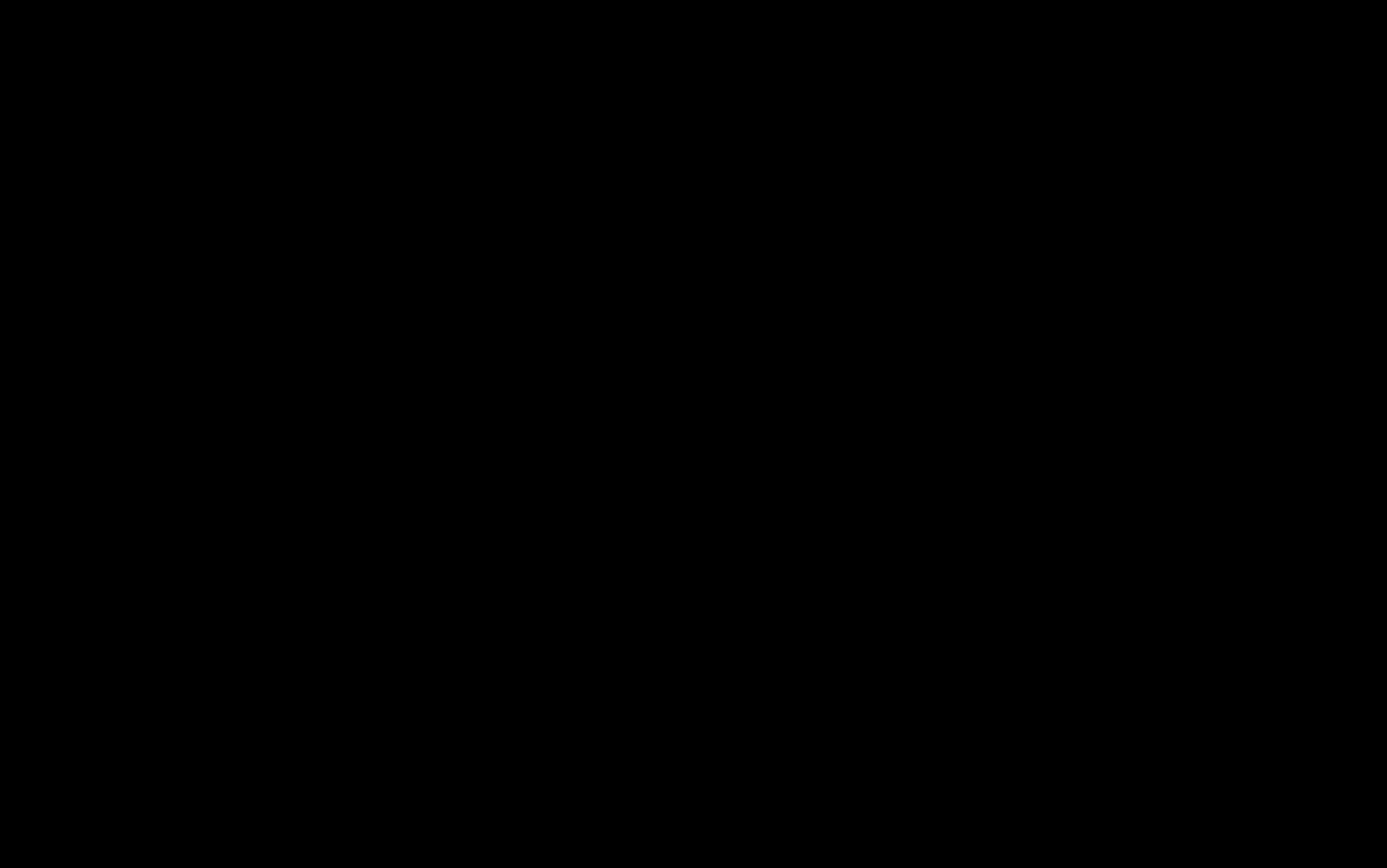click 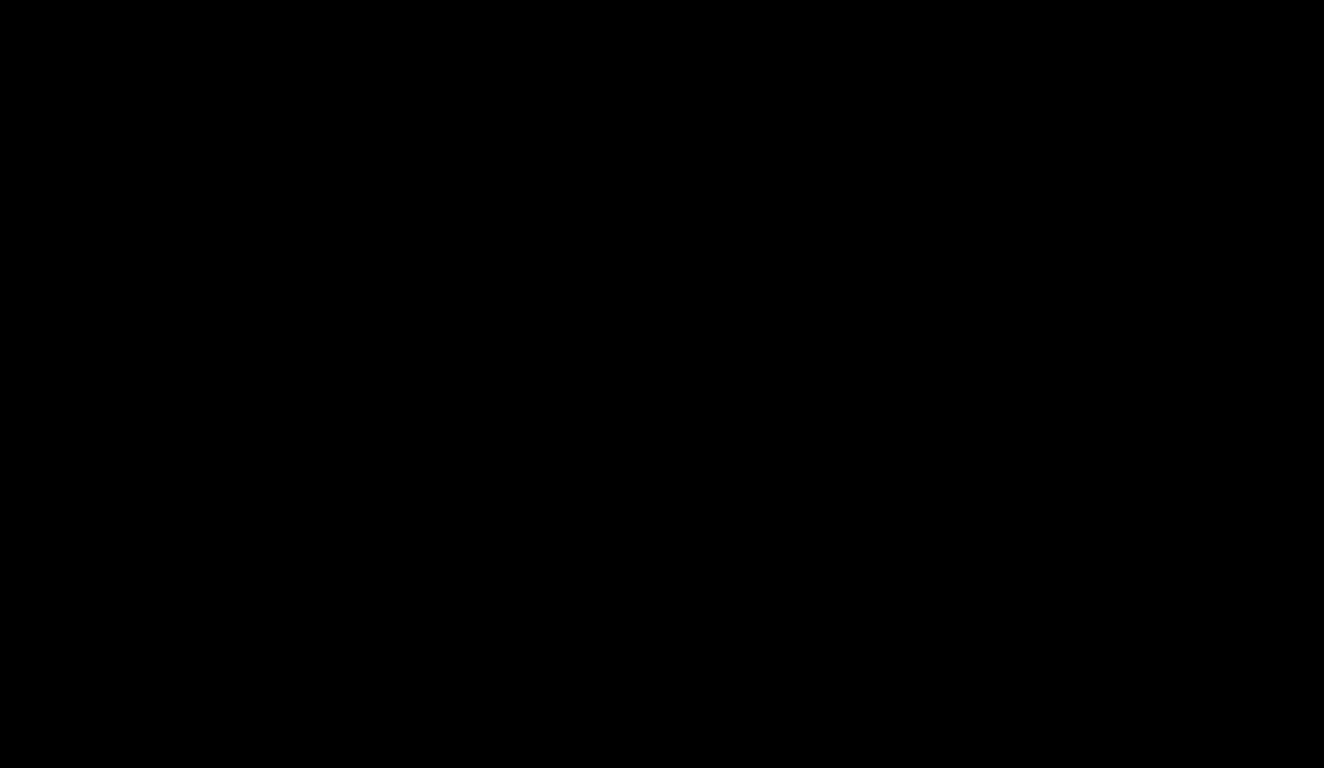 scroll, scrollTop: 882, scrollLeft: 0, axis: vertical 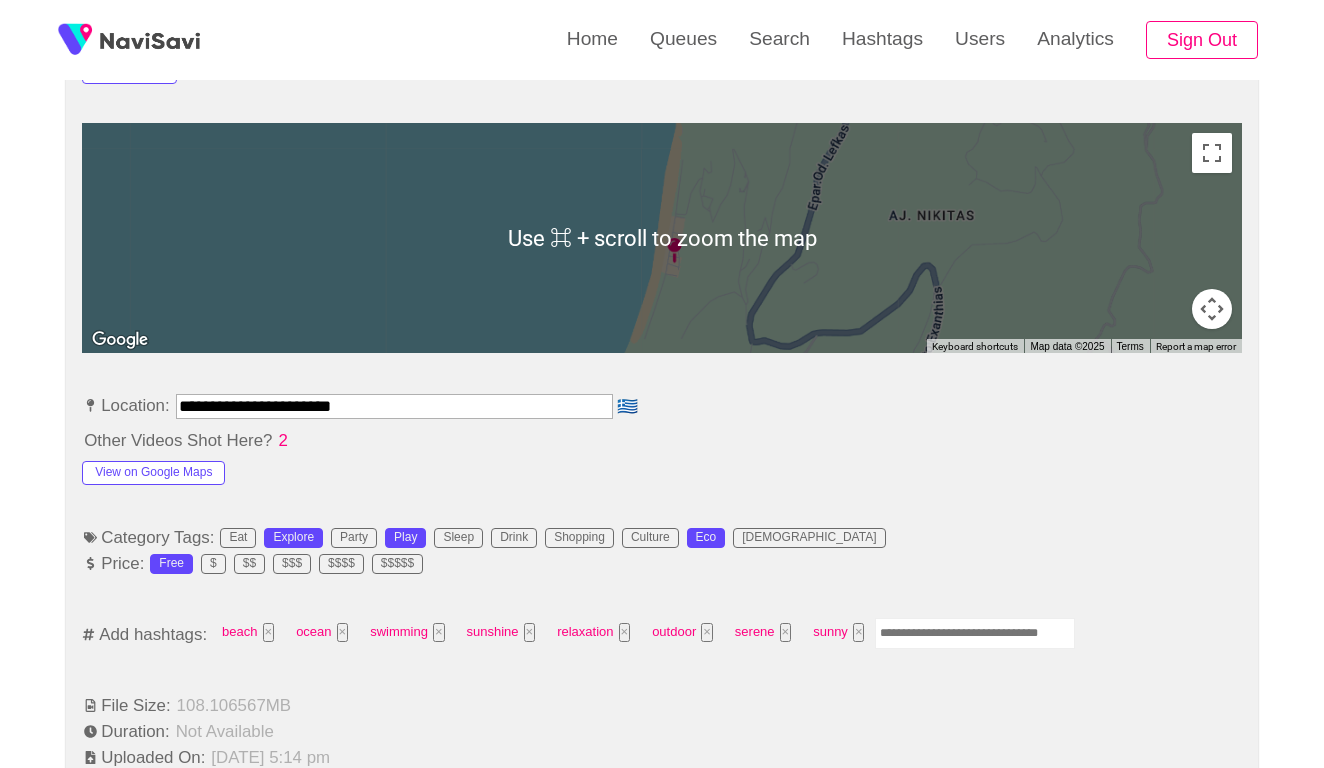 click at bounding box center [975, 633] 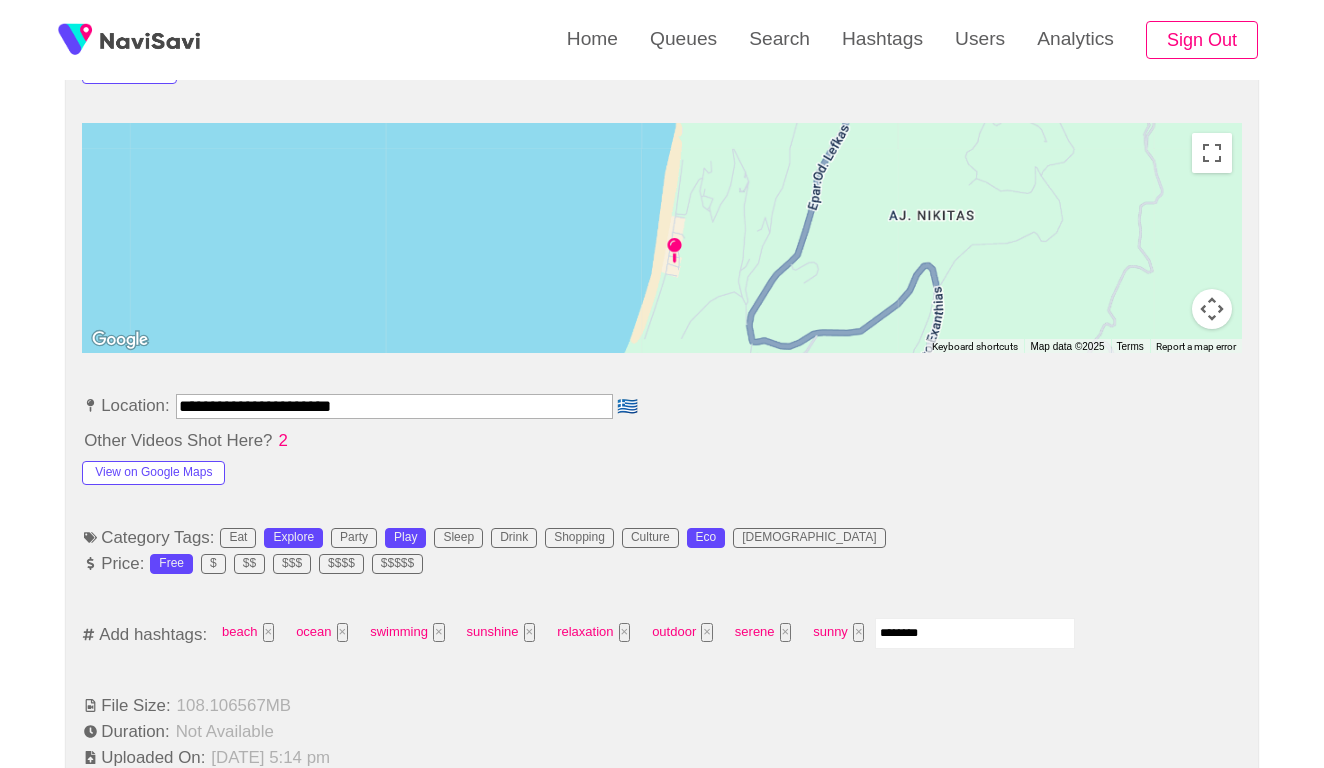 type on "*********" 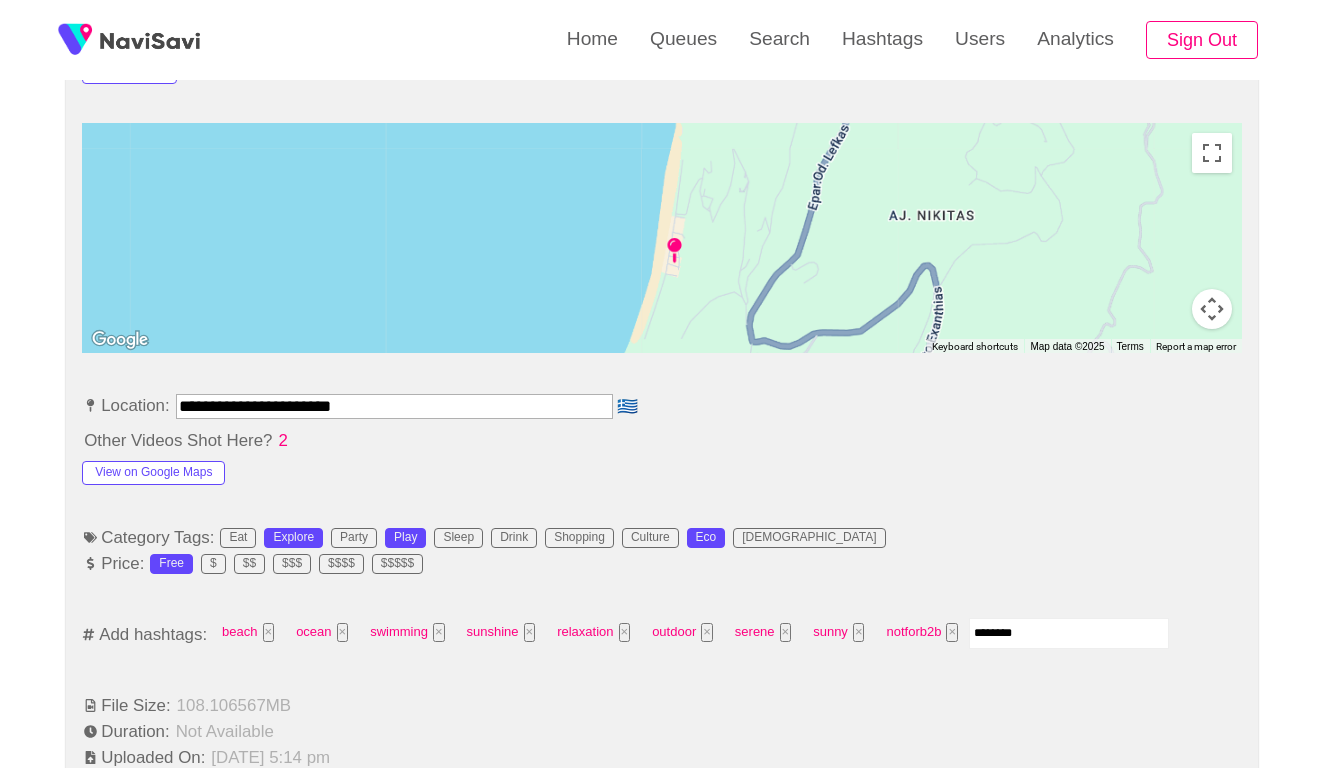type on "*********" 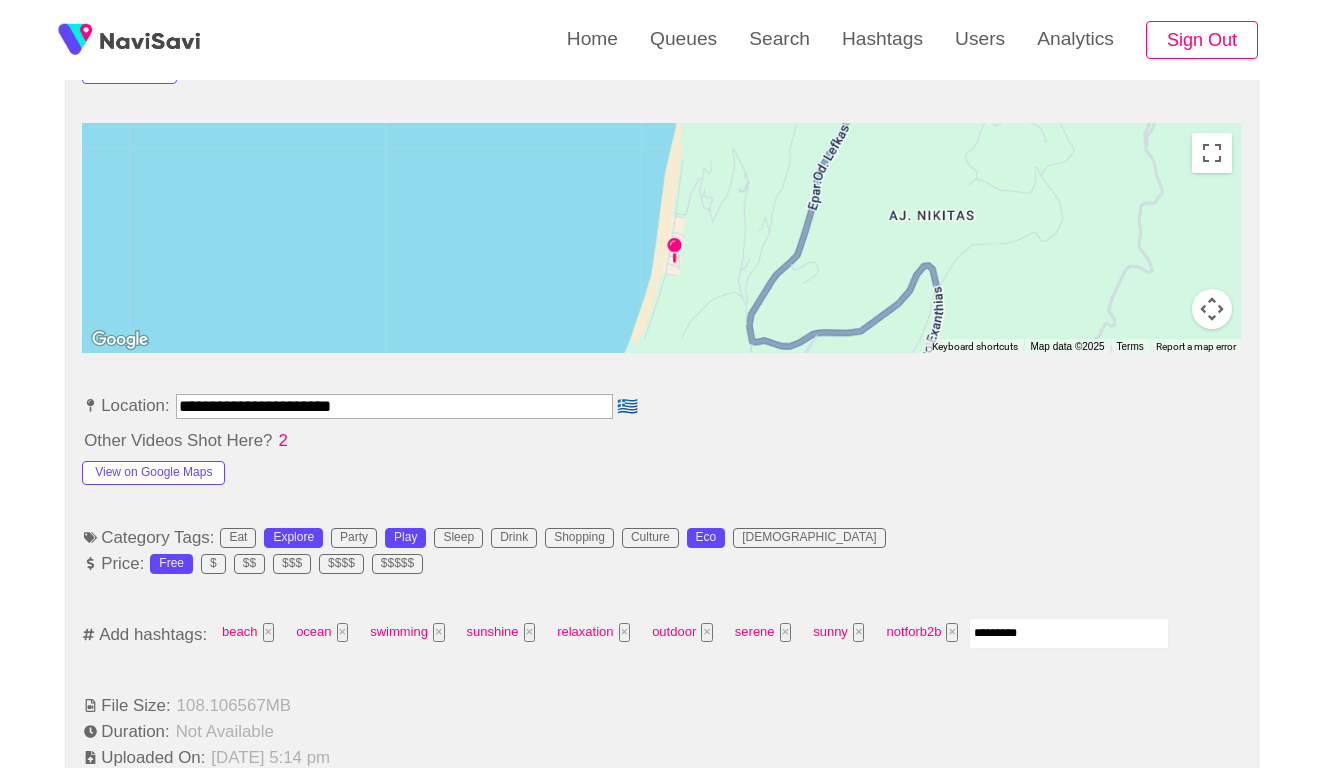 type 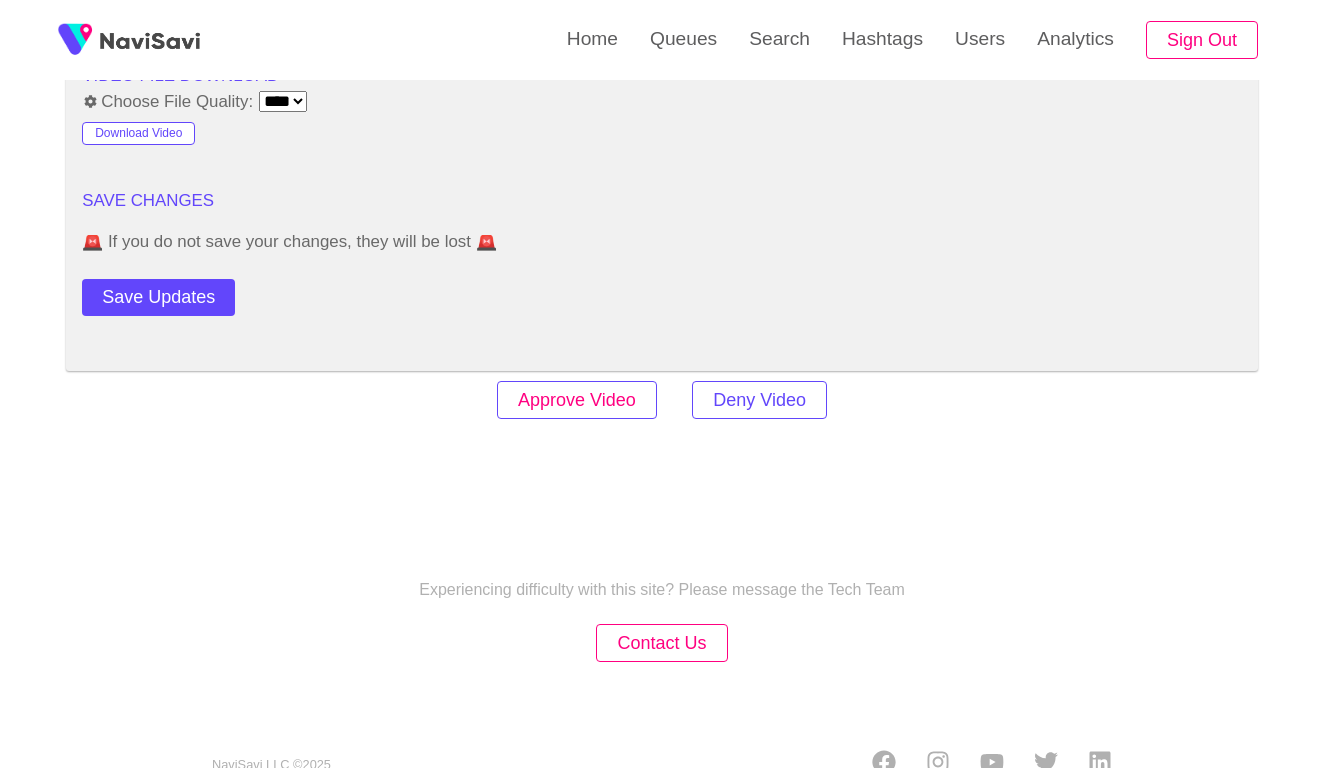 scroll, scrollTop: 2750, scrollLeft: 0, axis: vertical 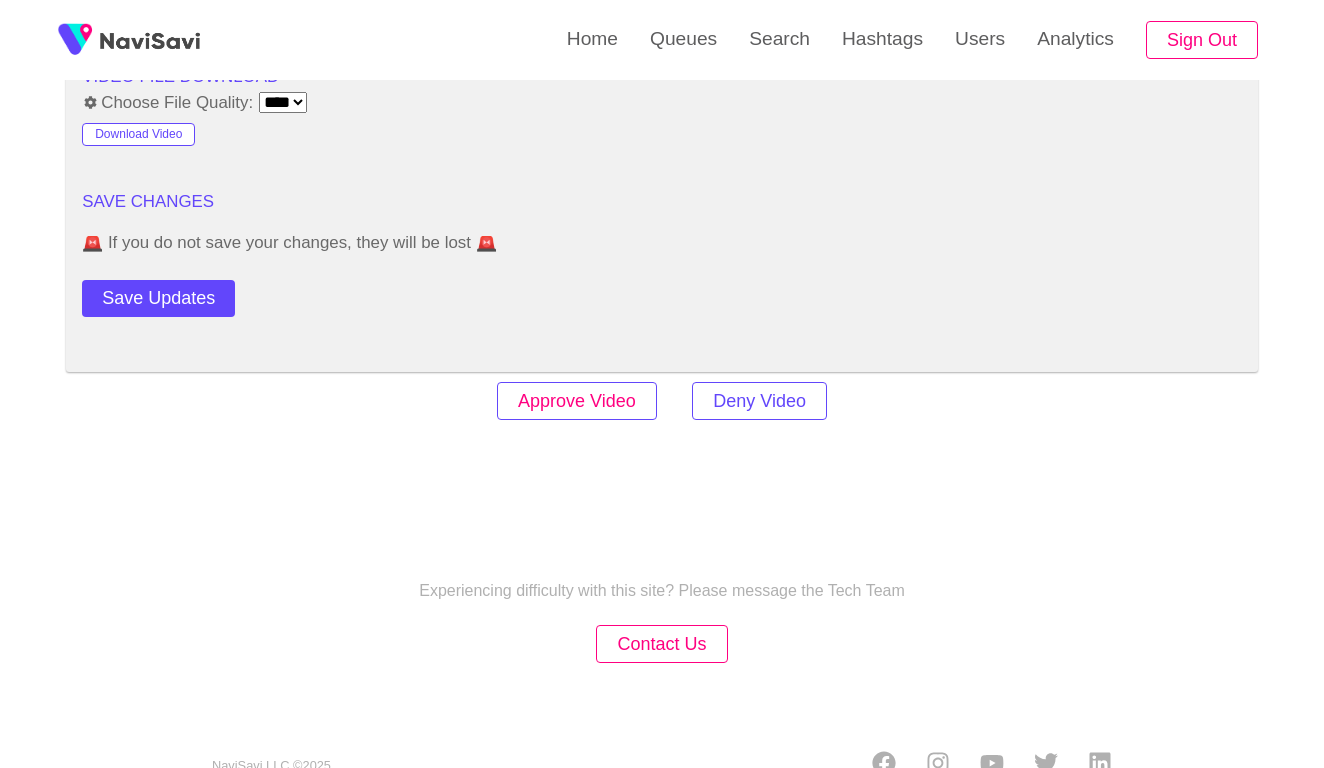 click on "Approve Video" at bounding box center [577, 401] 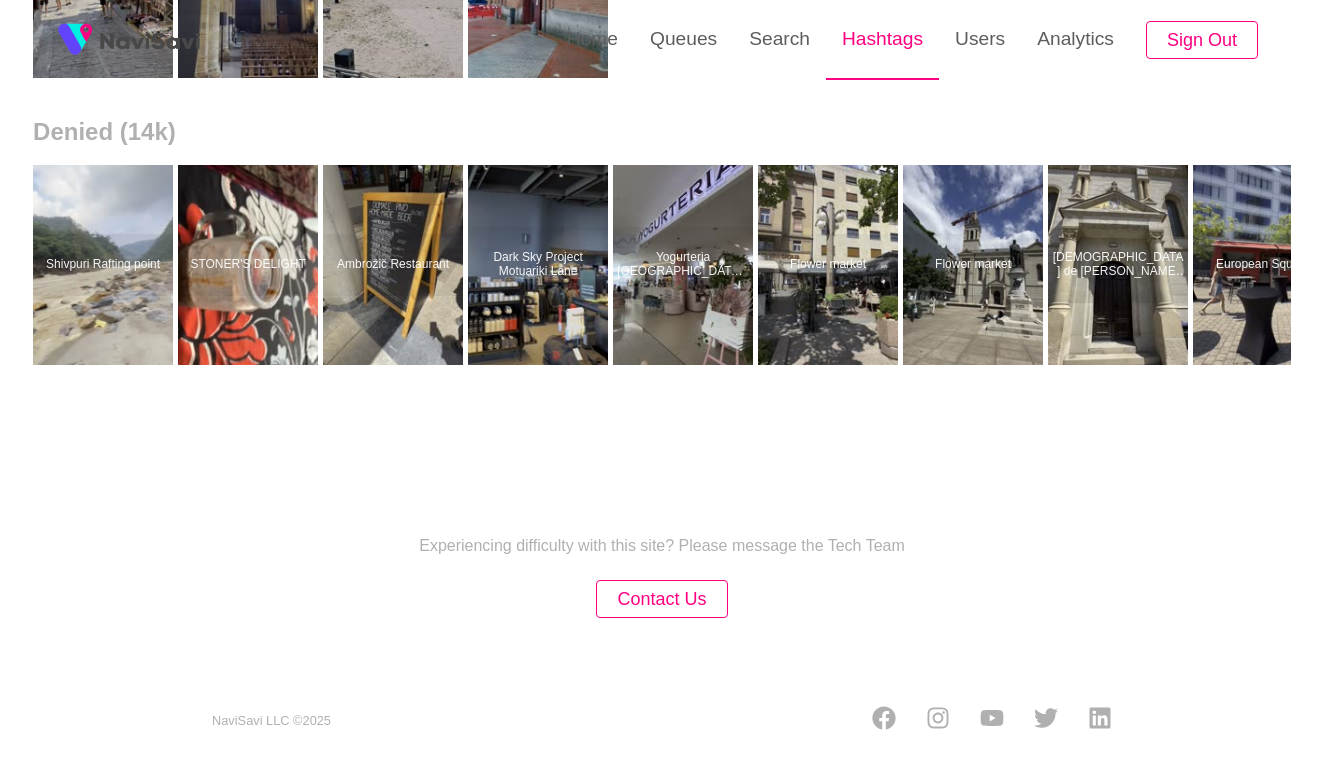 scroll, scrollTop: 0, scrollLeft: 0, axis: both 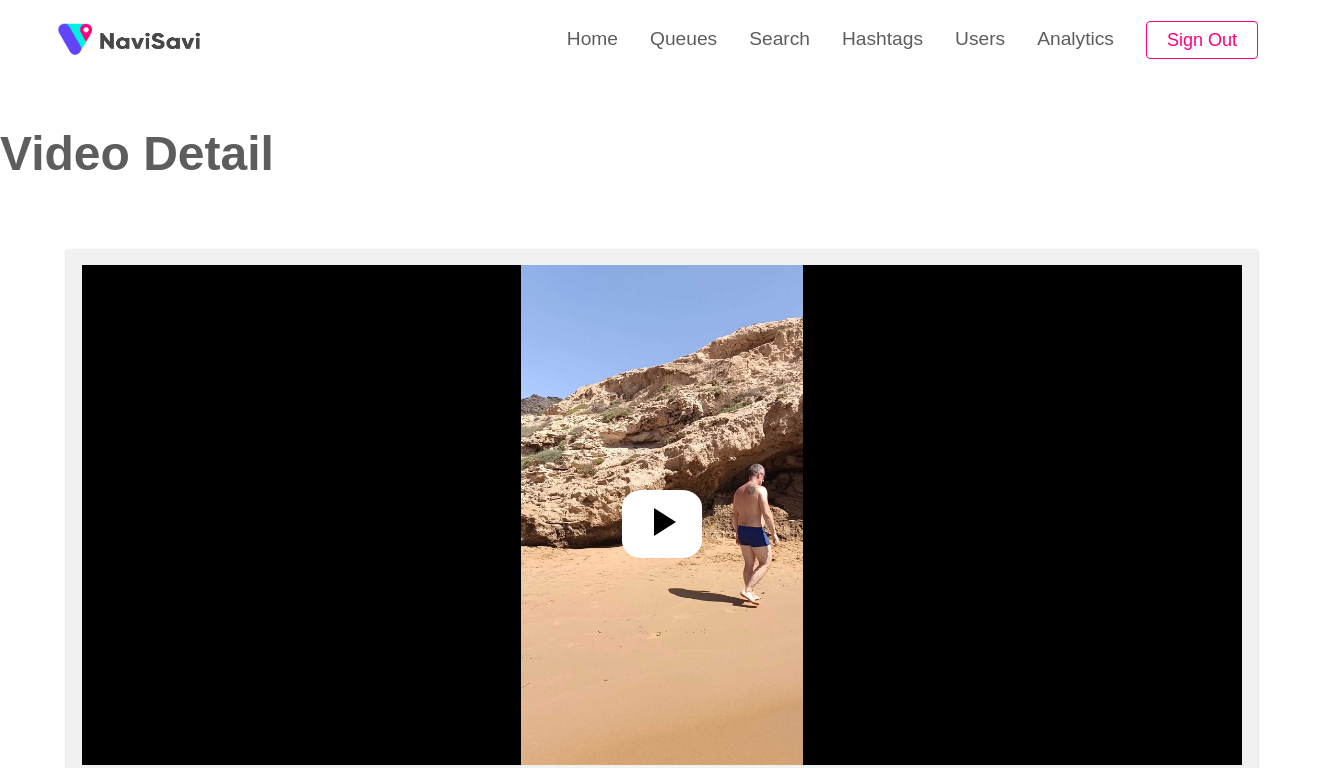 select on "**********" 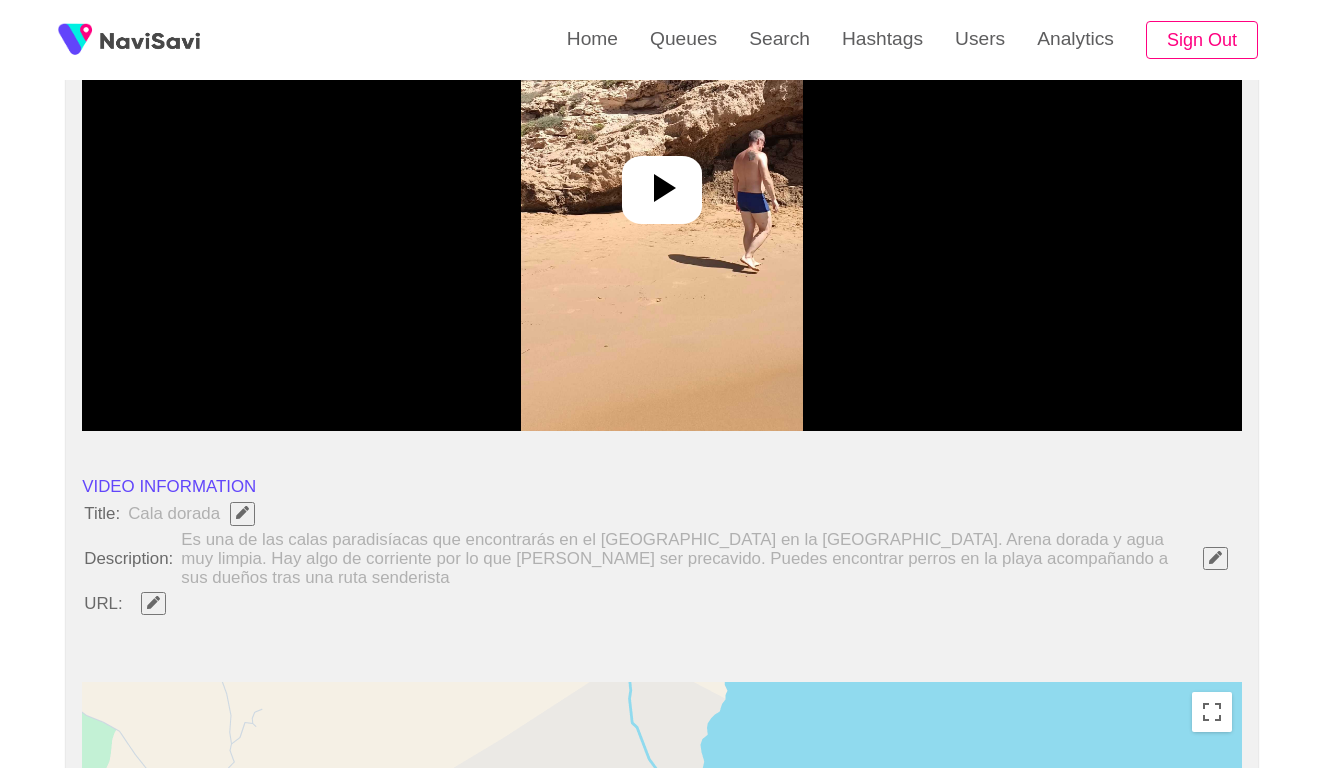 scroll, scrollTop: 364, scrollLeft: 0, axis: vertical 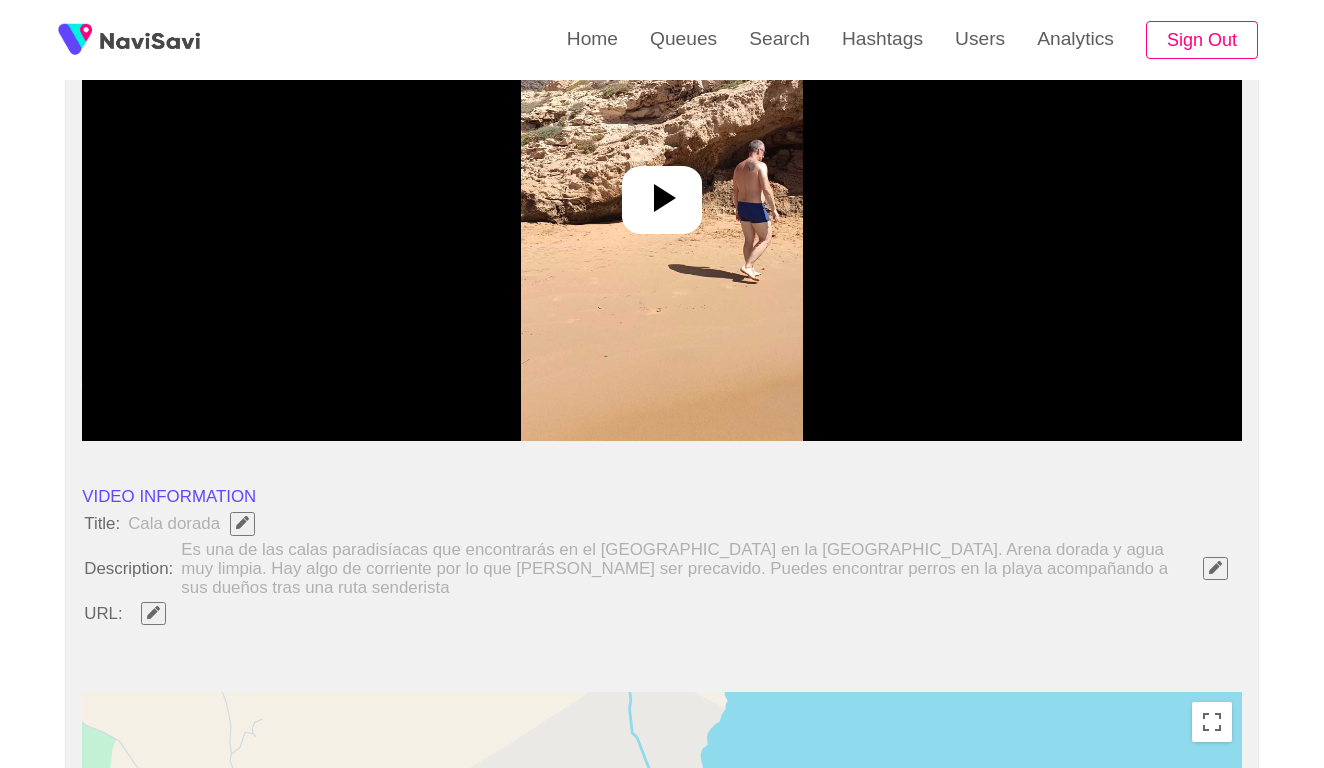 click at bounding box center (661, 191) 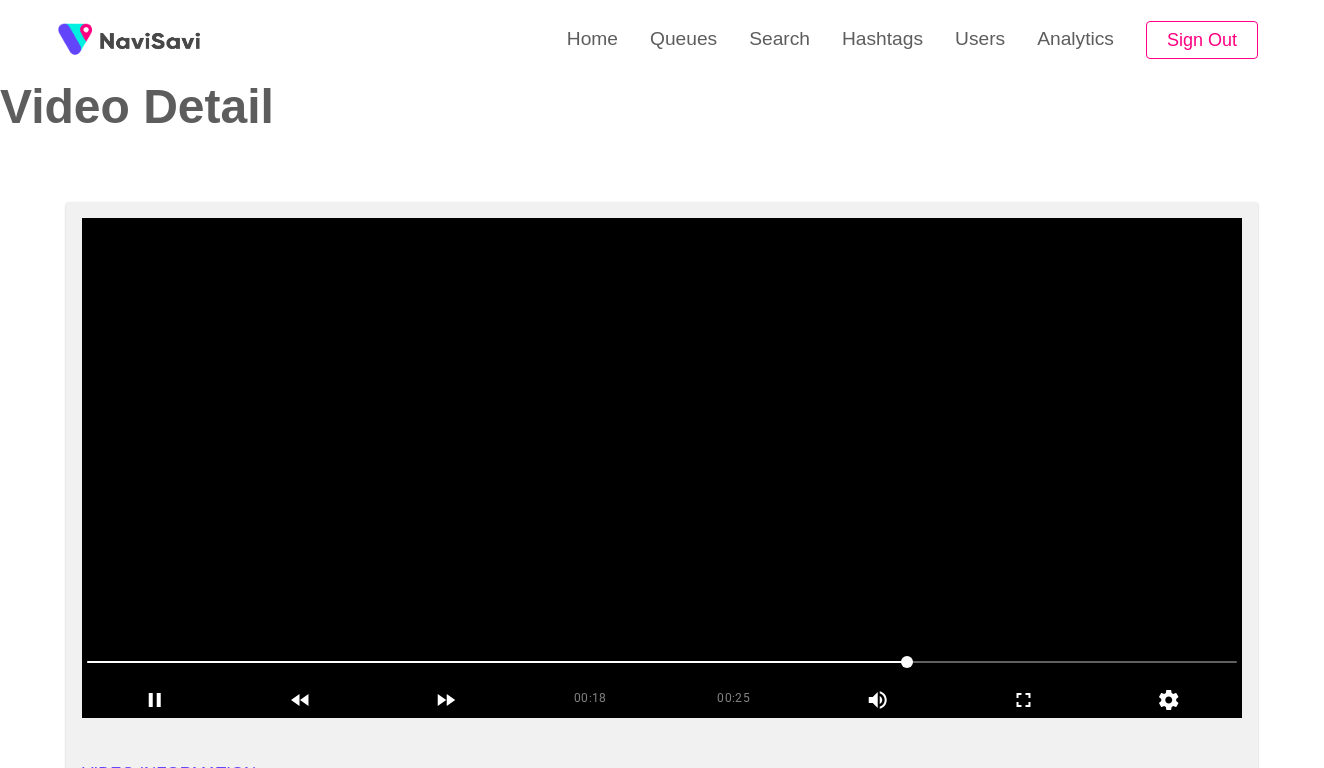 scroll, scrollTop: 135, scrollLeft: 0, axis: vertical 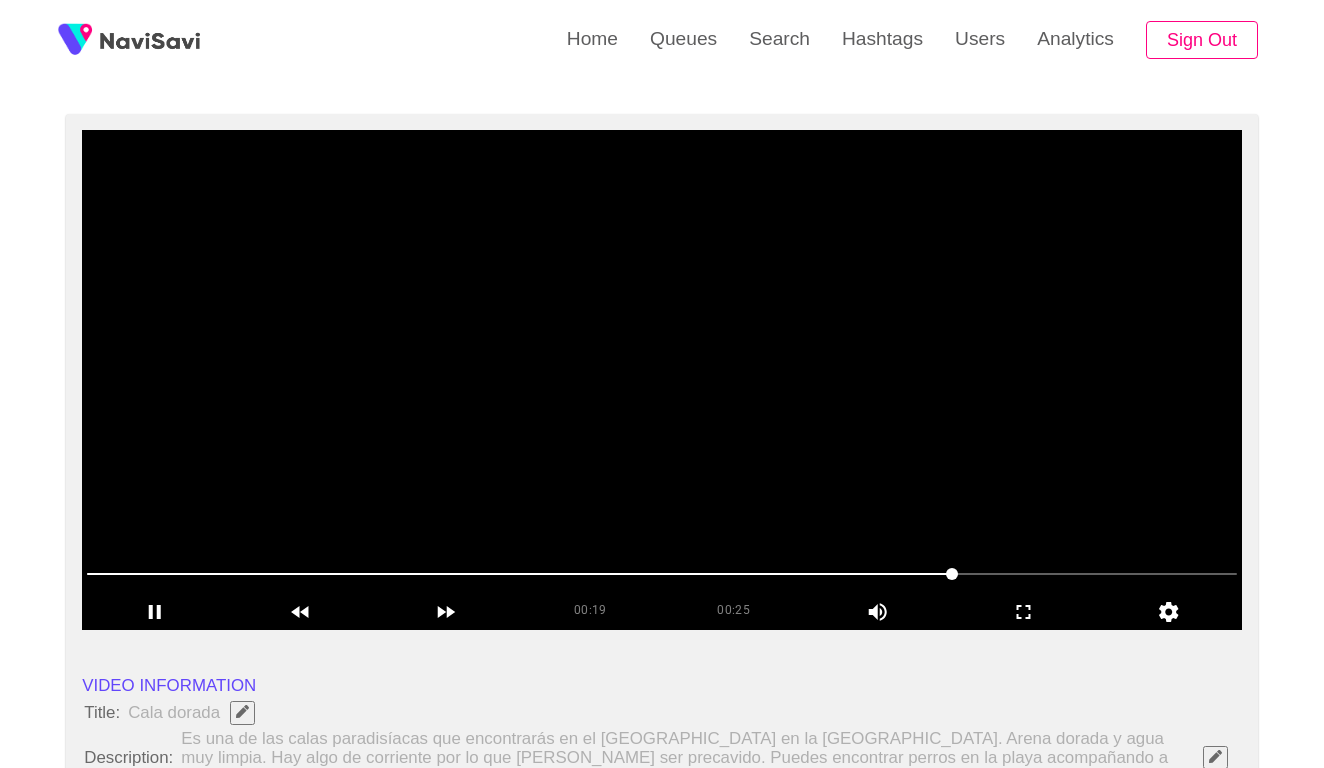 click on "00:19 00:25 Picture In Picture 1   Error:  Failed to load Video" at bounding box center (662, 380) 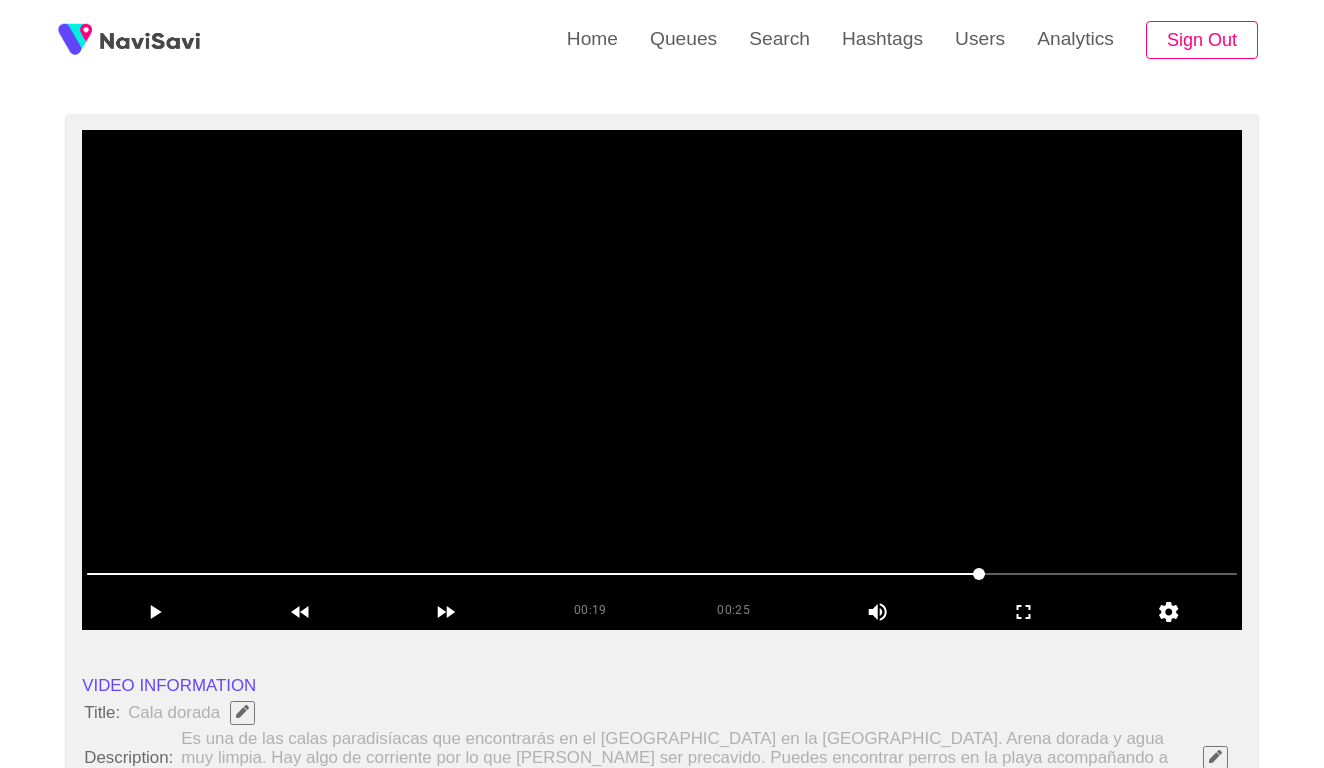 click on "00:19 00:25 Picture In Picture 1   Error:  Failed to load Video" at bounding box center (662, 380) 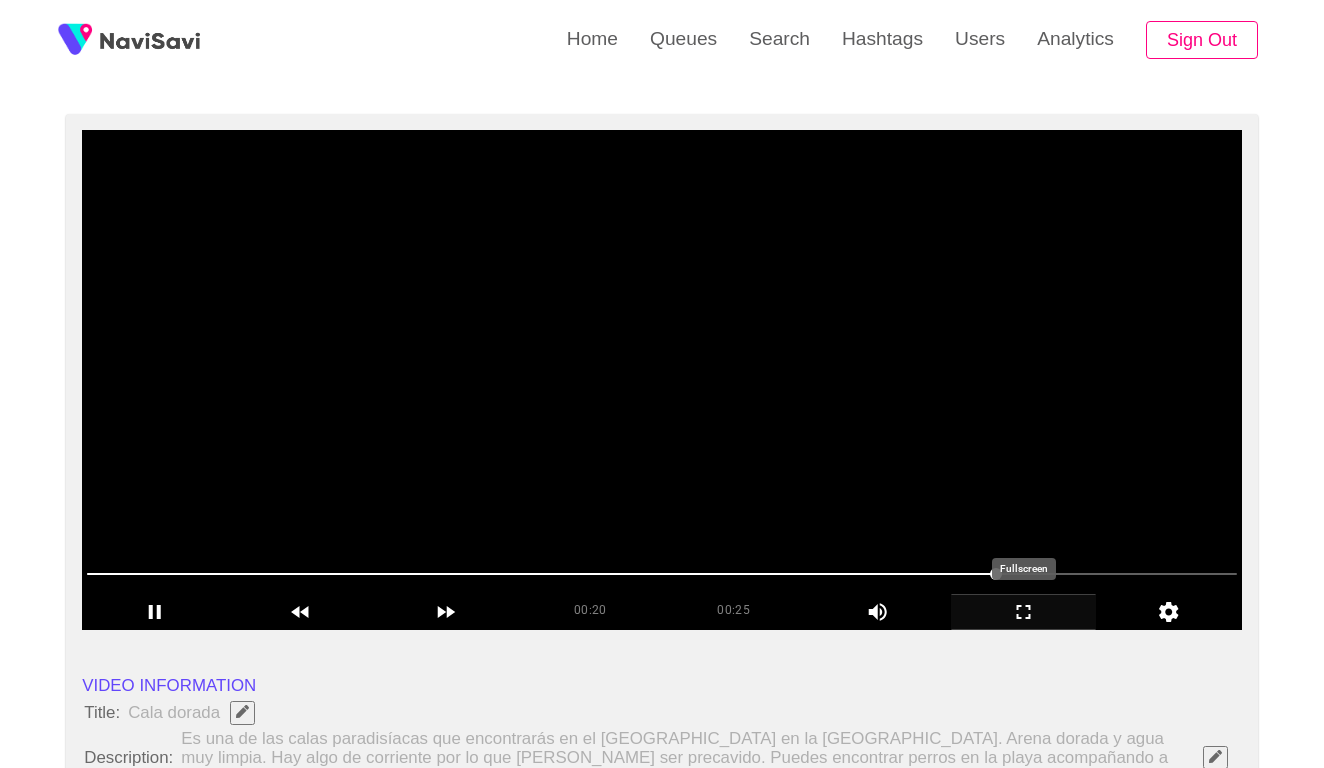 click 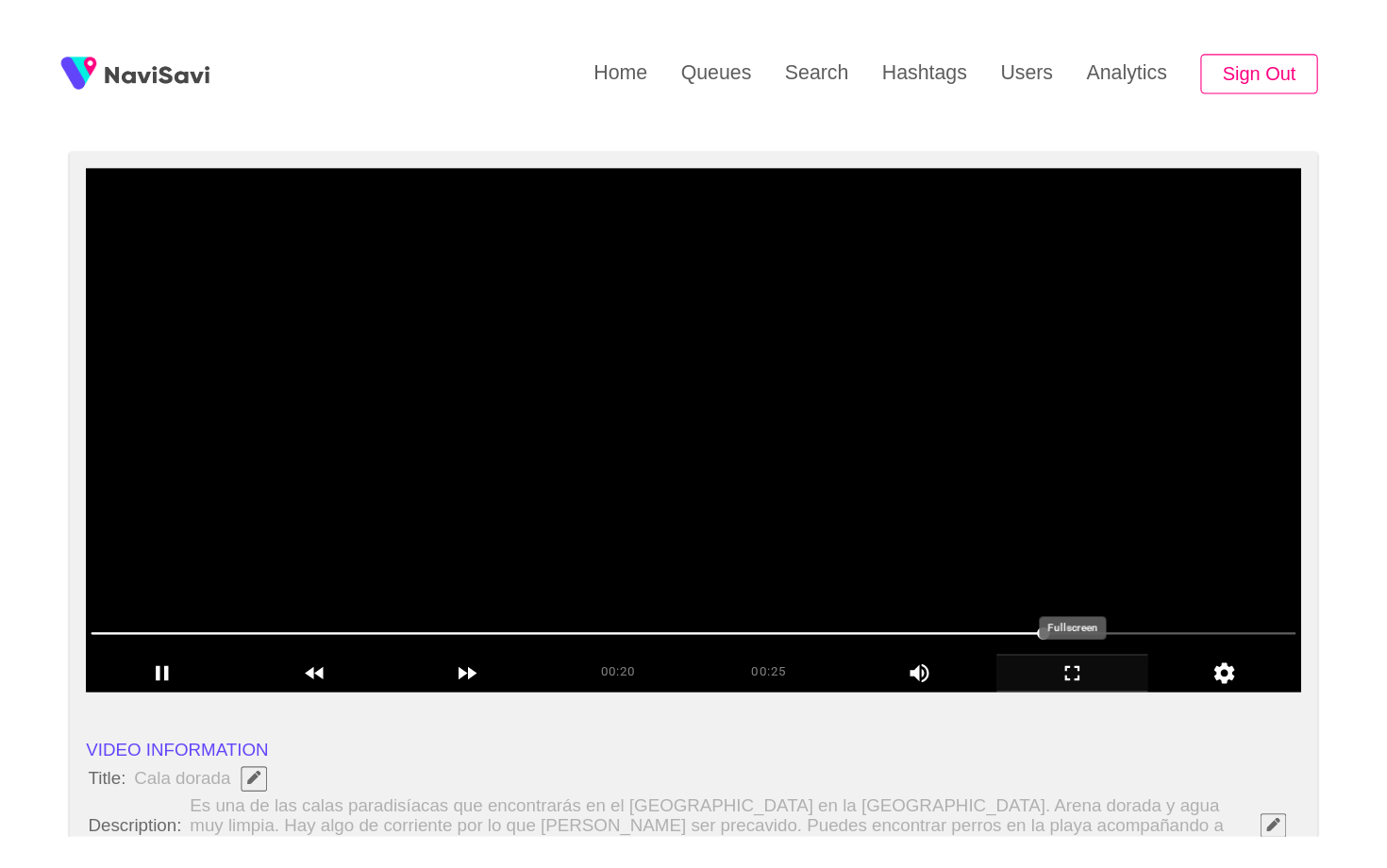 scroll, scrollTop: 0, scrollLeft: 0, axis: both 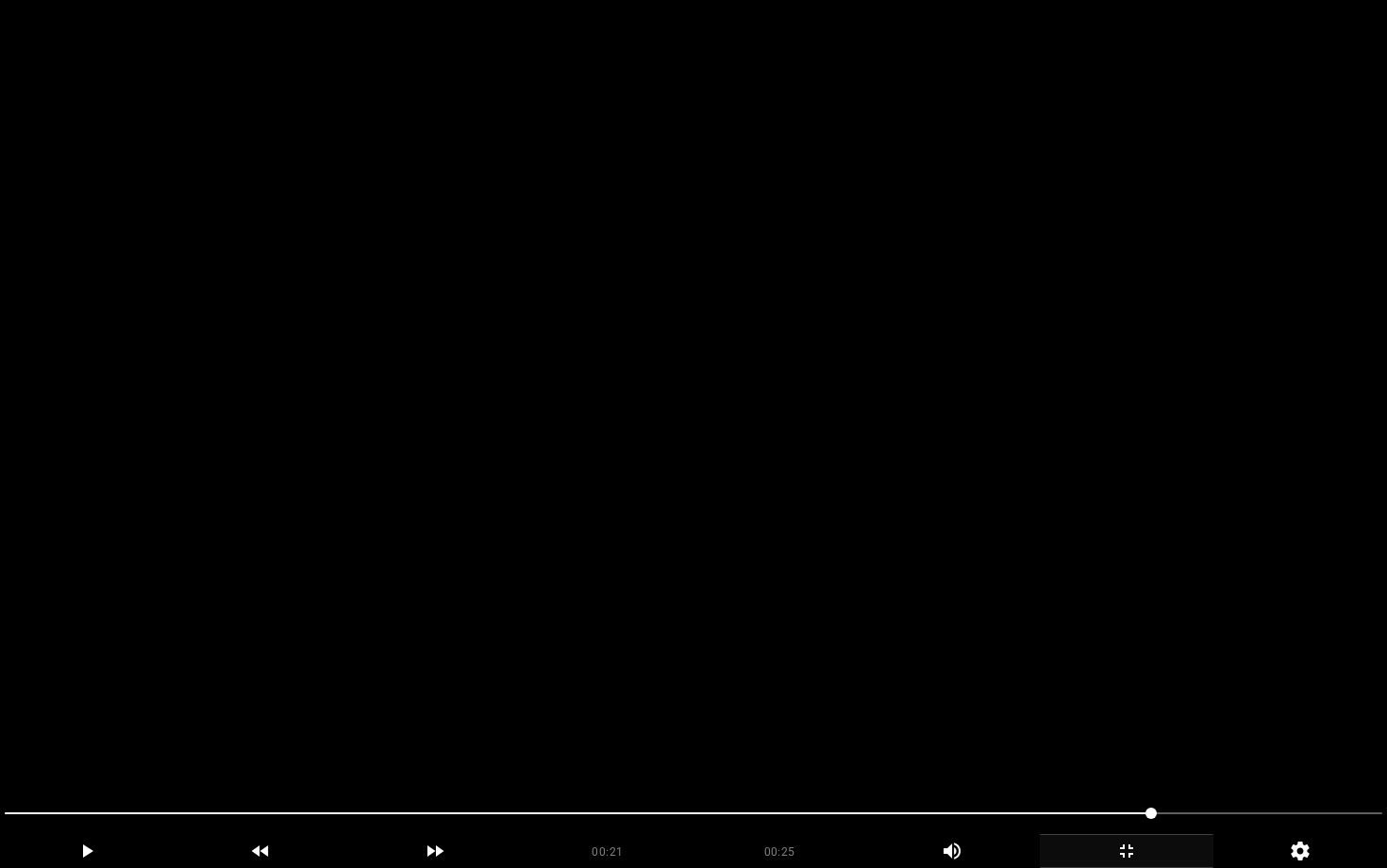 click at bounding box center [694, 434] 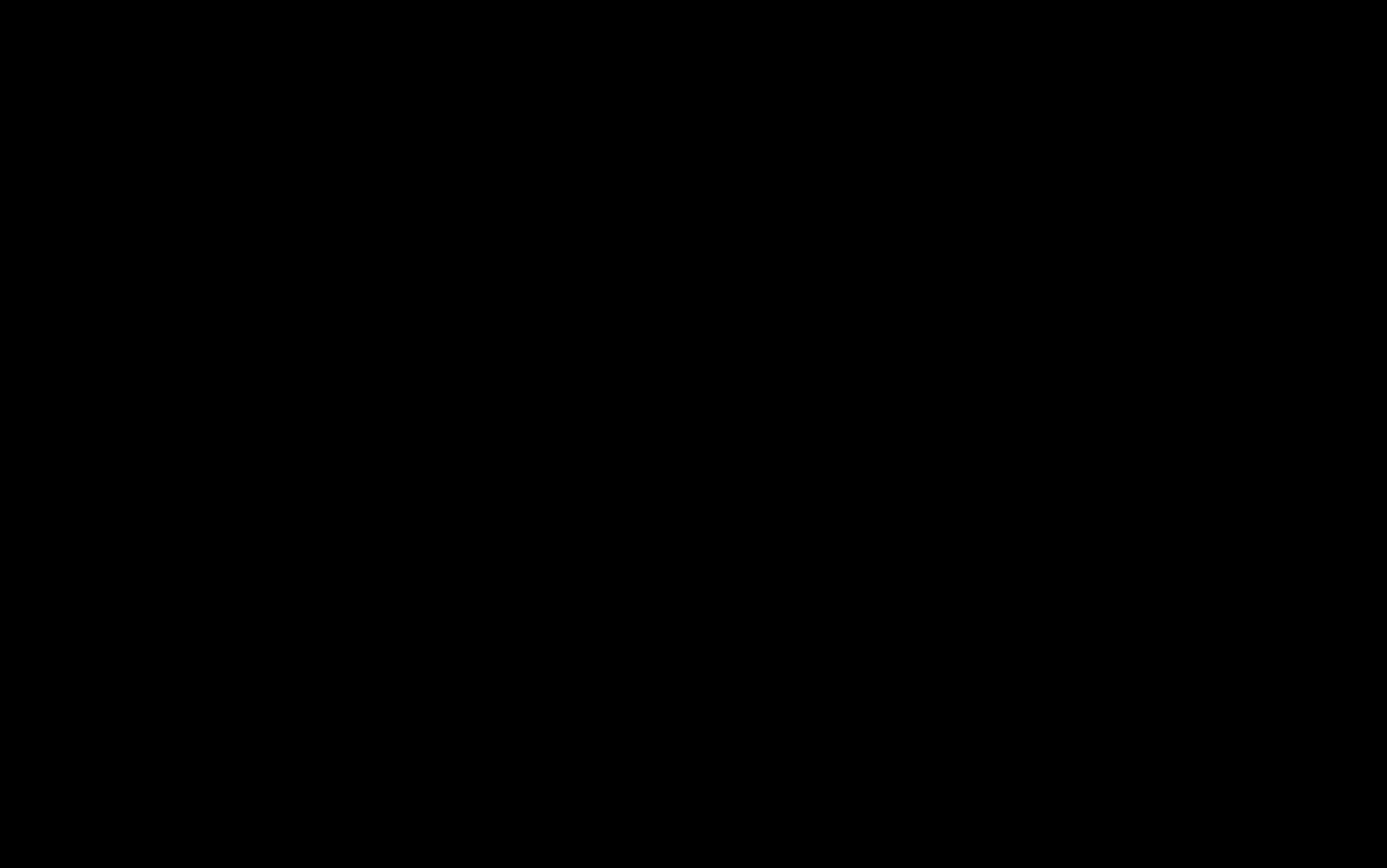 click at bounding box center (694, 813) 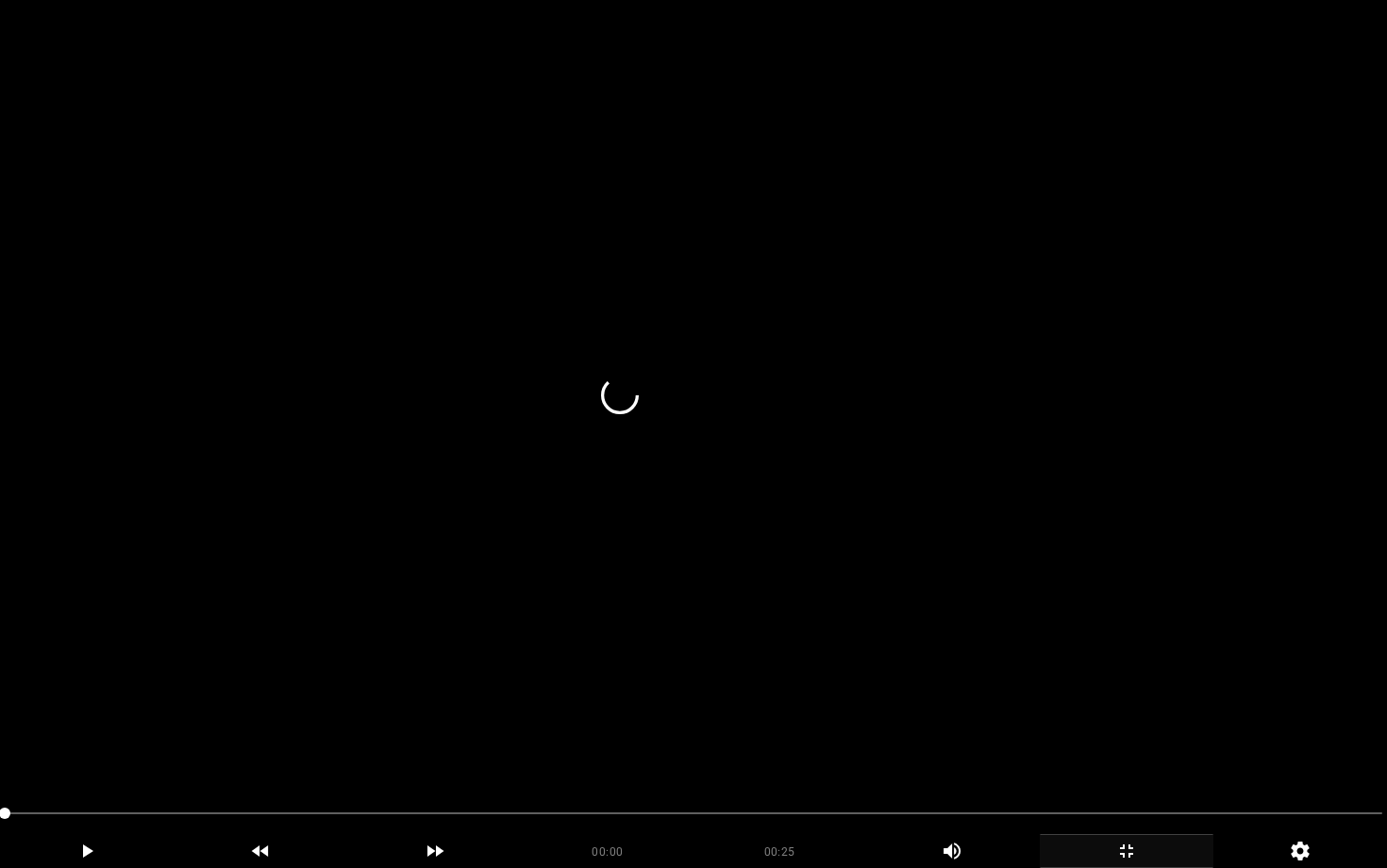 click at bounding box center [694, 434] 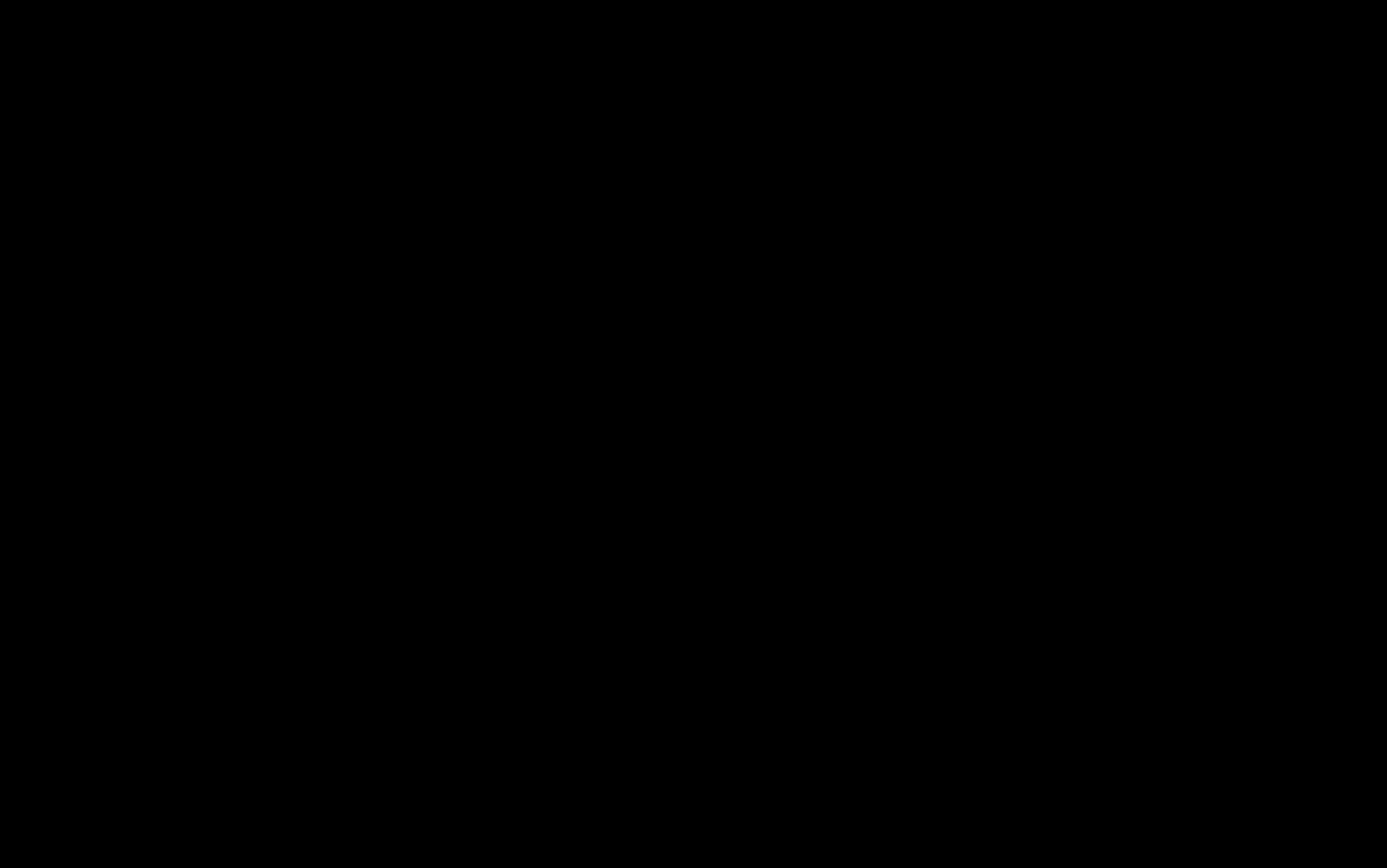 click 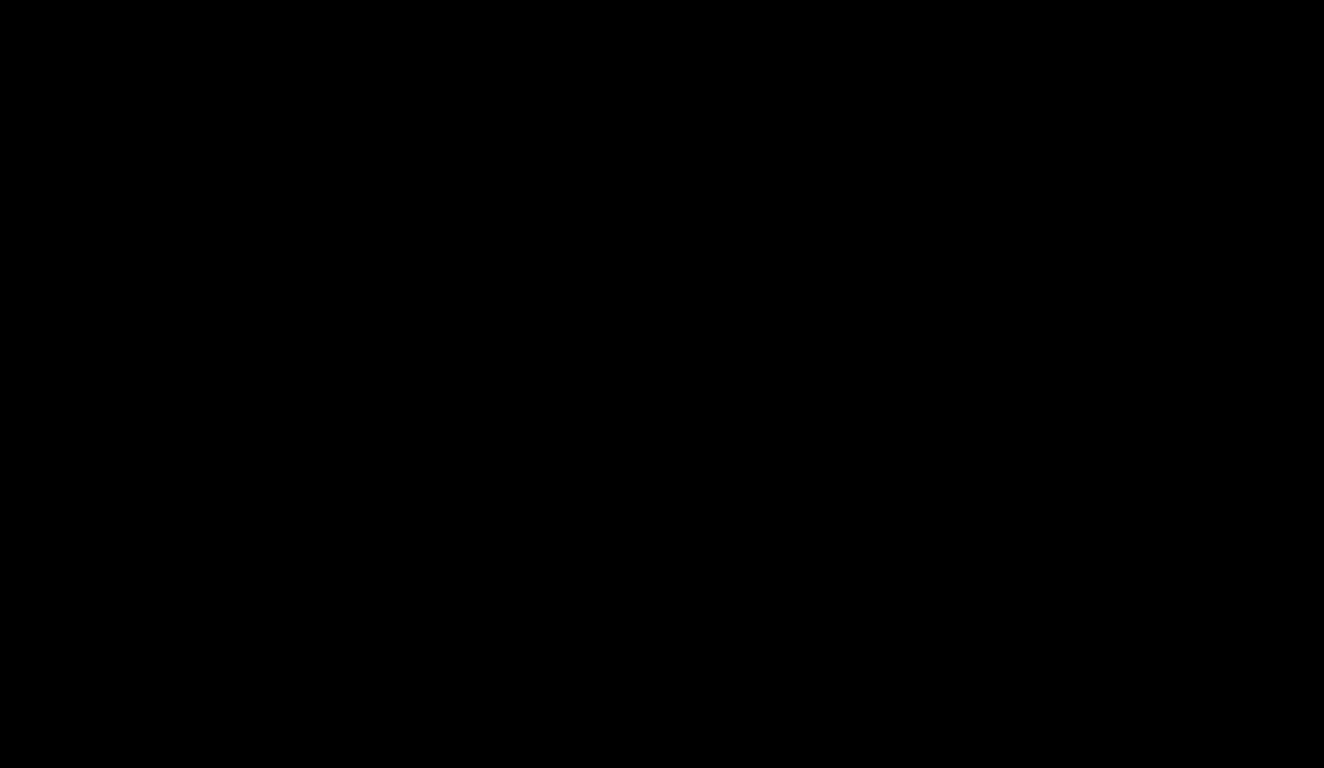scroll, scrollTop: 2341, scrollLeft: 0, axis: vertical 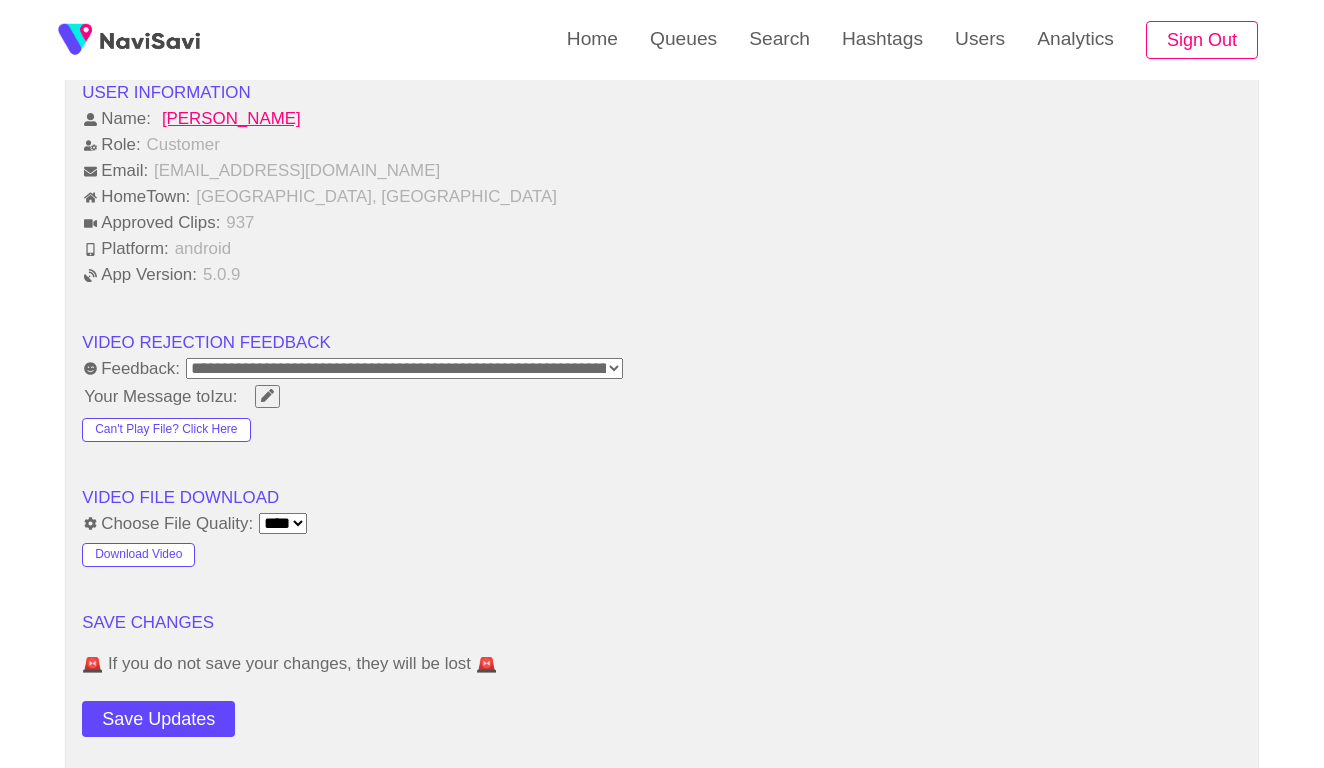 click on "**********" at bounding box center (404, 368) 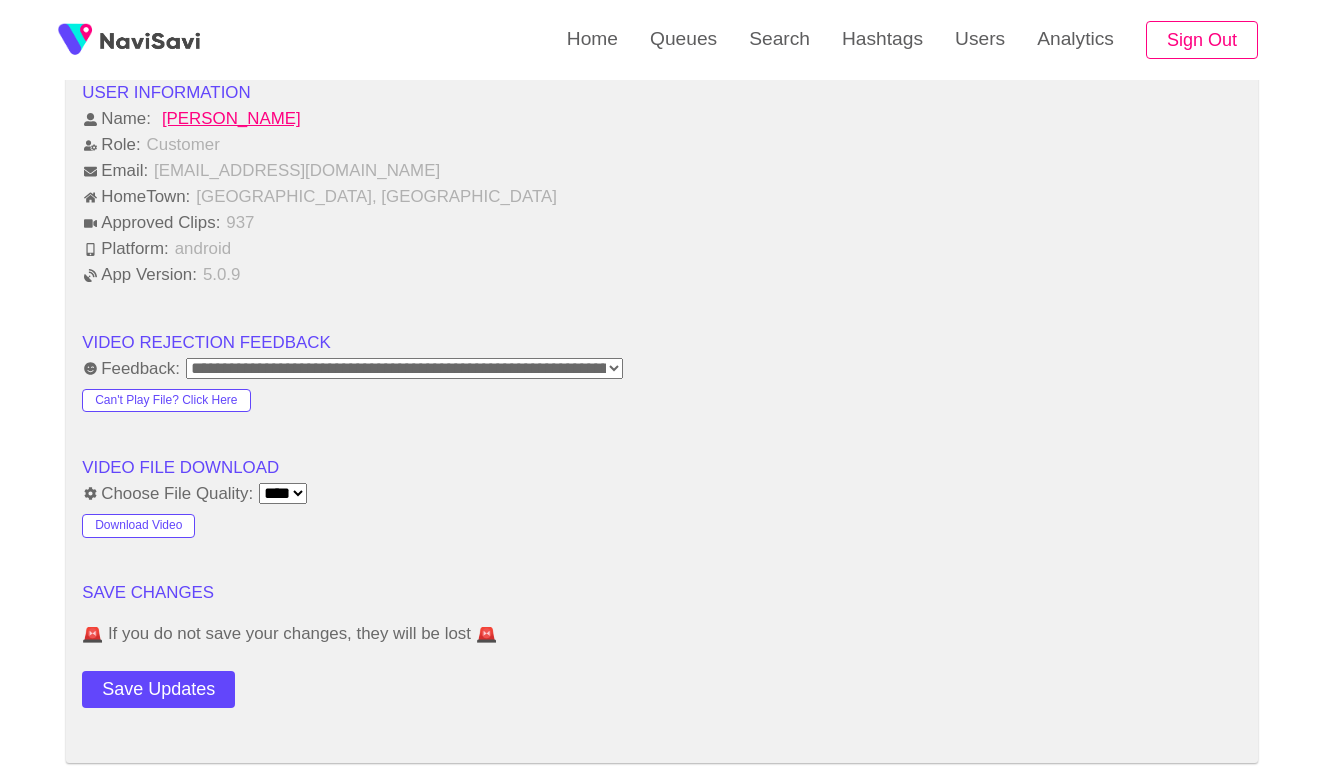 click on "**********" at bounding box center (662, -424) 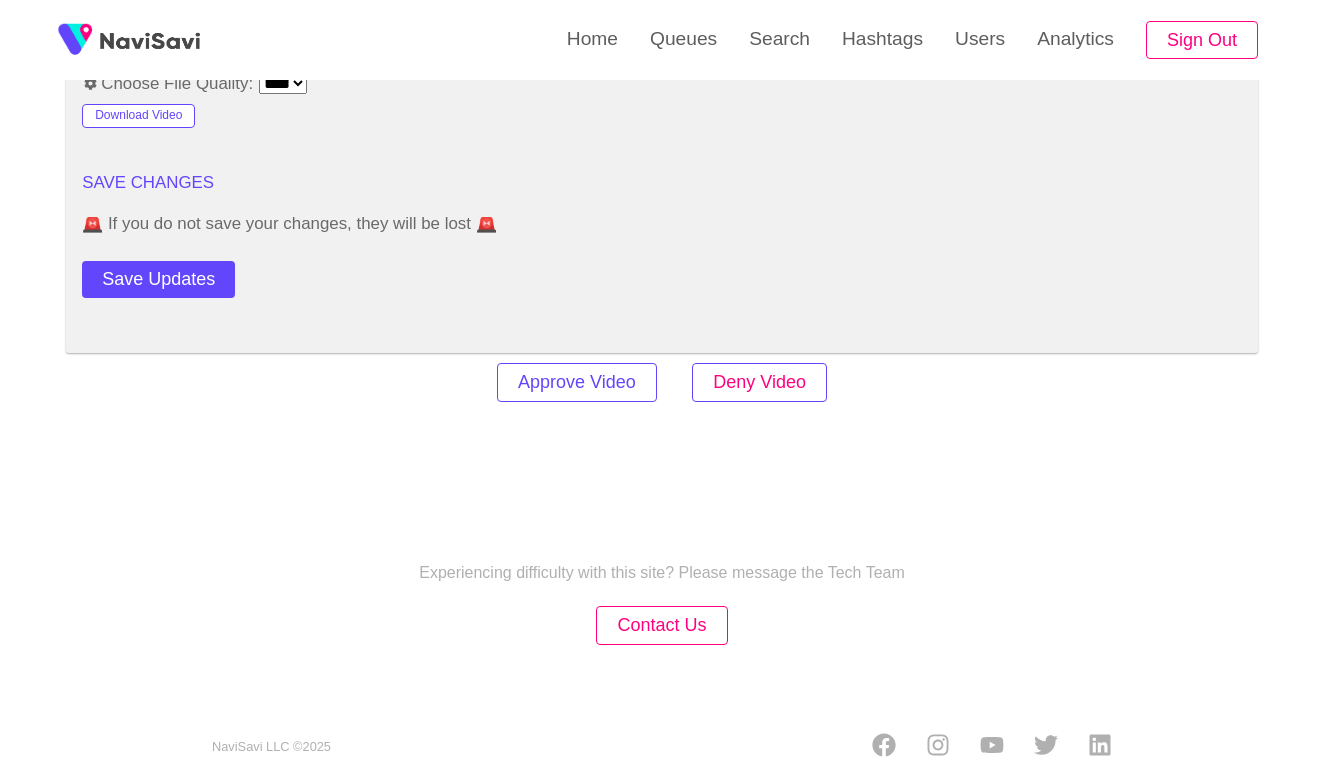 scroll, scrollTop: 2750, scrollLeft: 0, axis: vertical 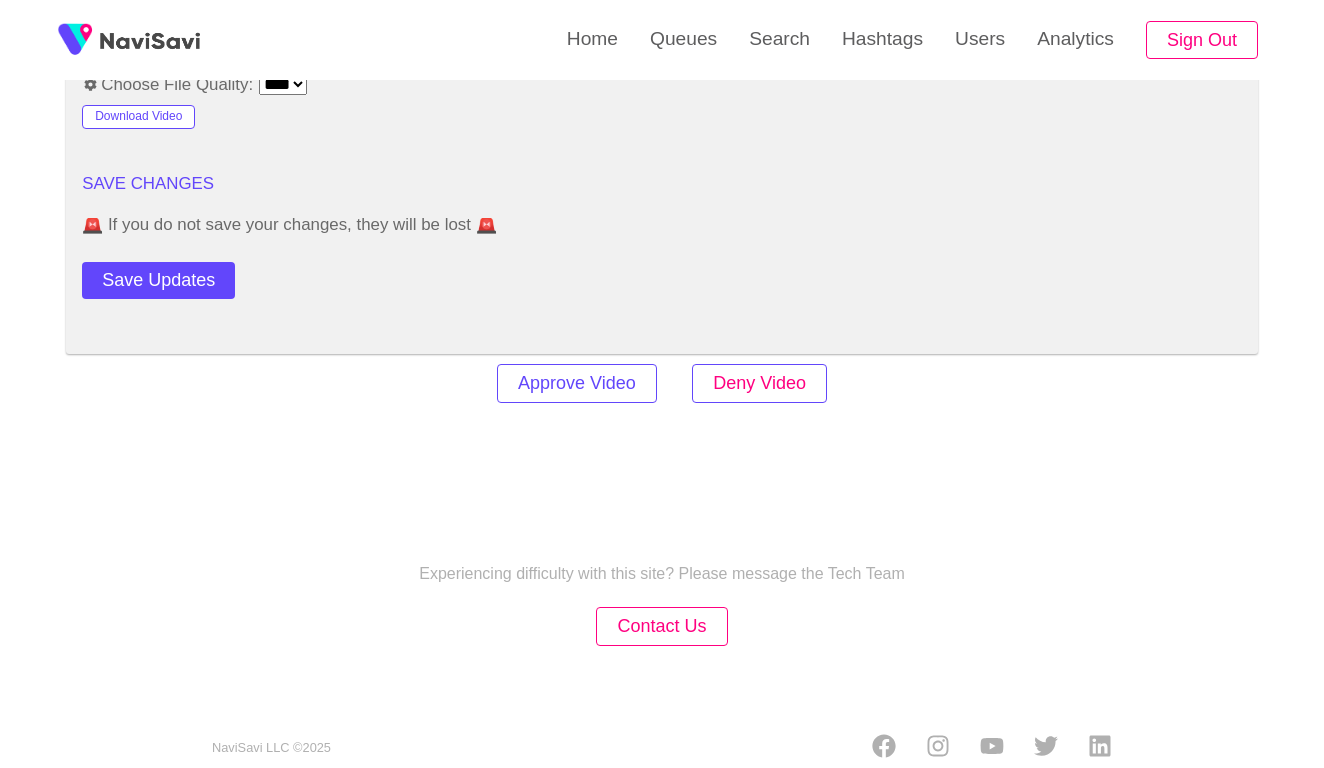 click on "Deny Video" at bounding box center [759, 383] 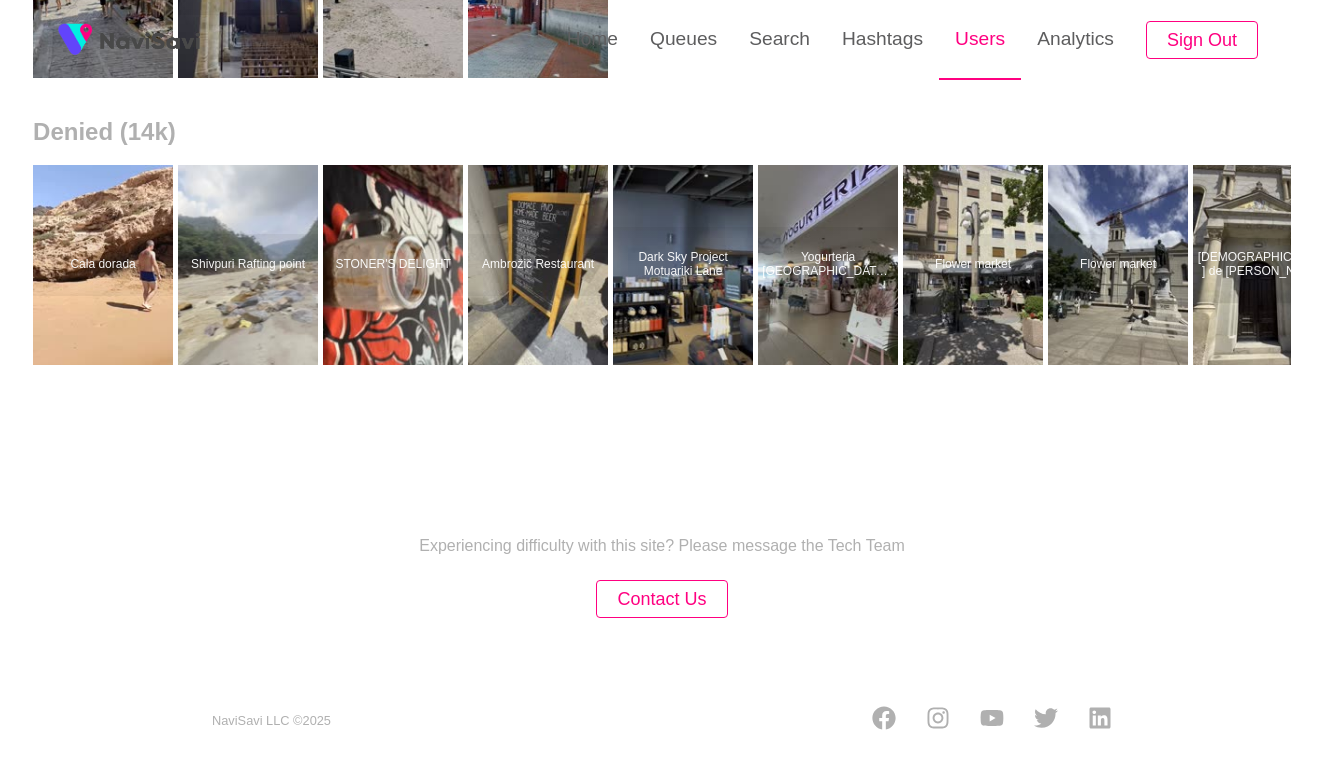 scroll, scrollTop: 0, scrollLeft: 0, axis: both 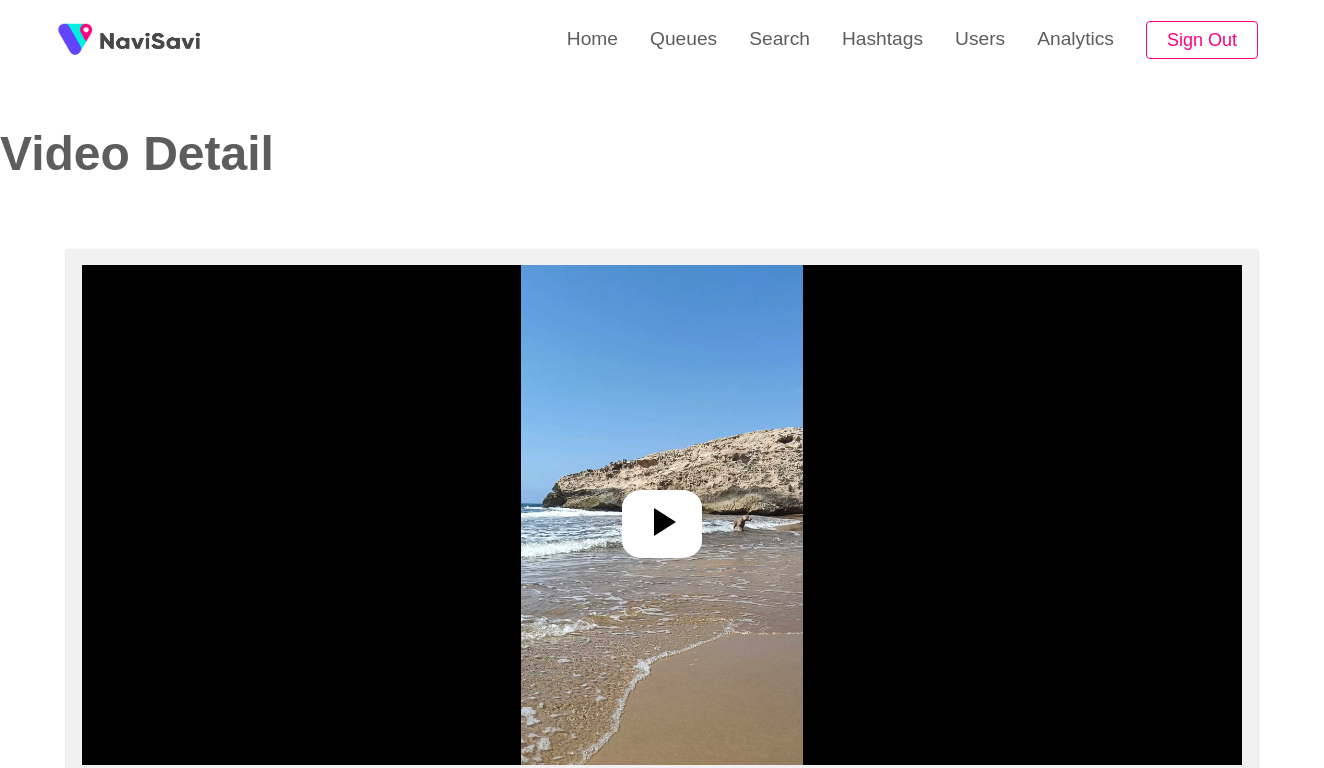 select on "**********" 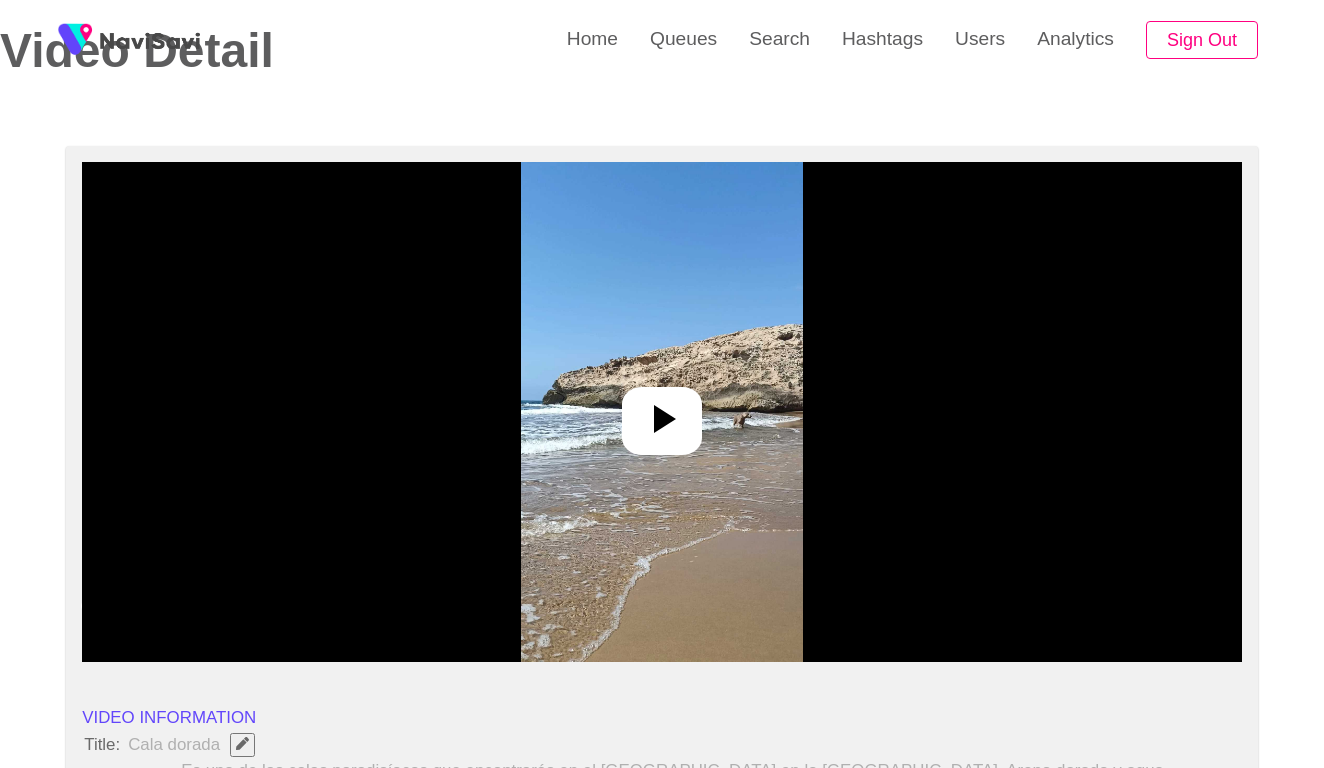 scroll, scrollTop: 162, scrollLeft: 0, axis: vertical 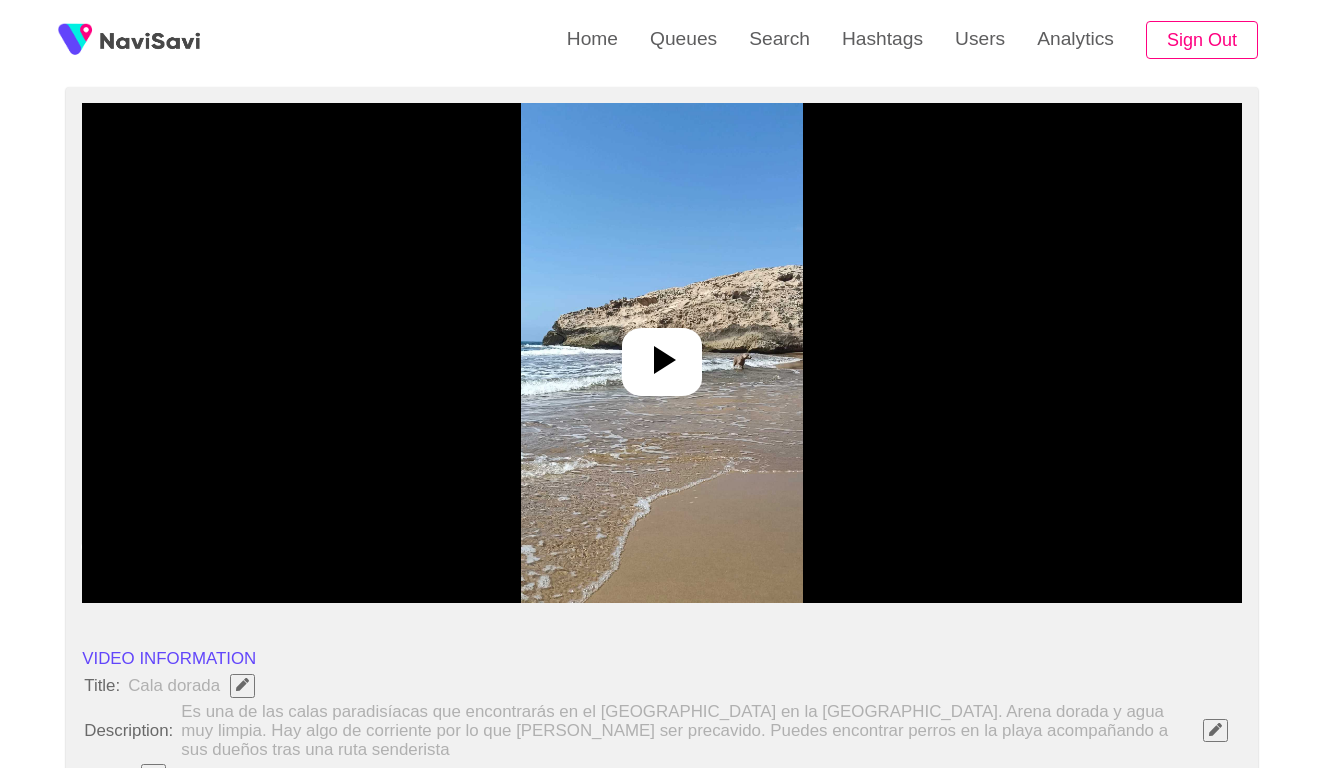 click at bounding box center (661, 353) 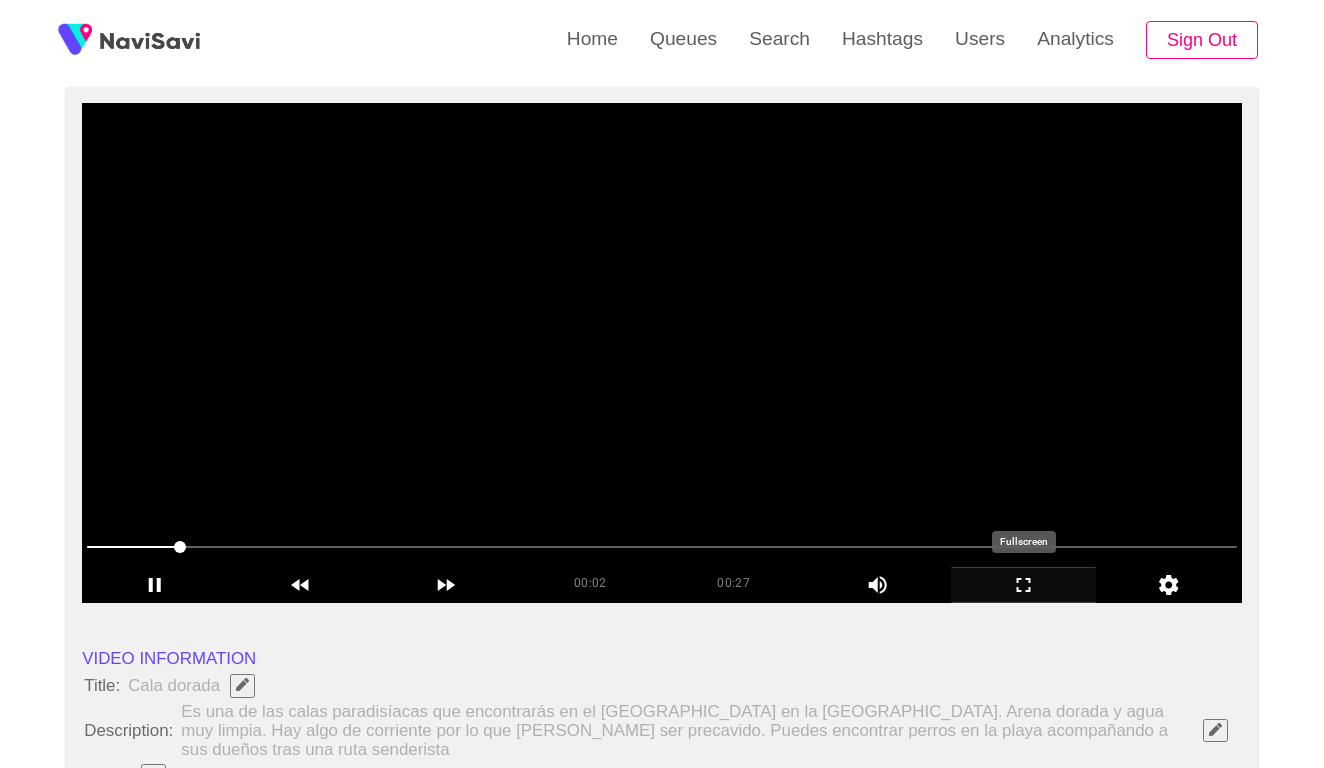 click 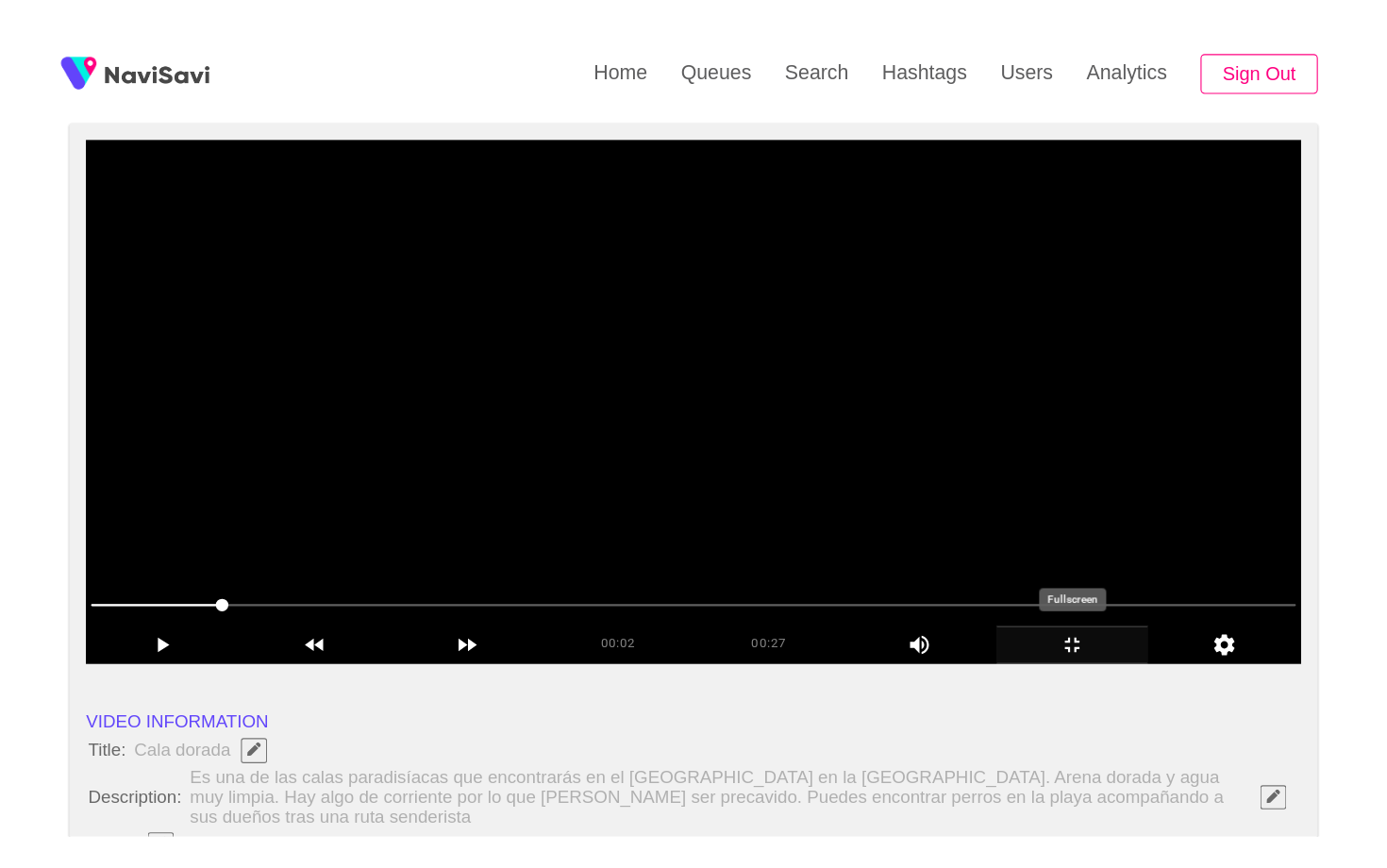 scroll, scrollTop: 0, scrollLeft: 0, axis: both 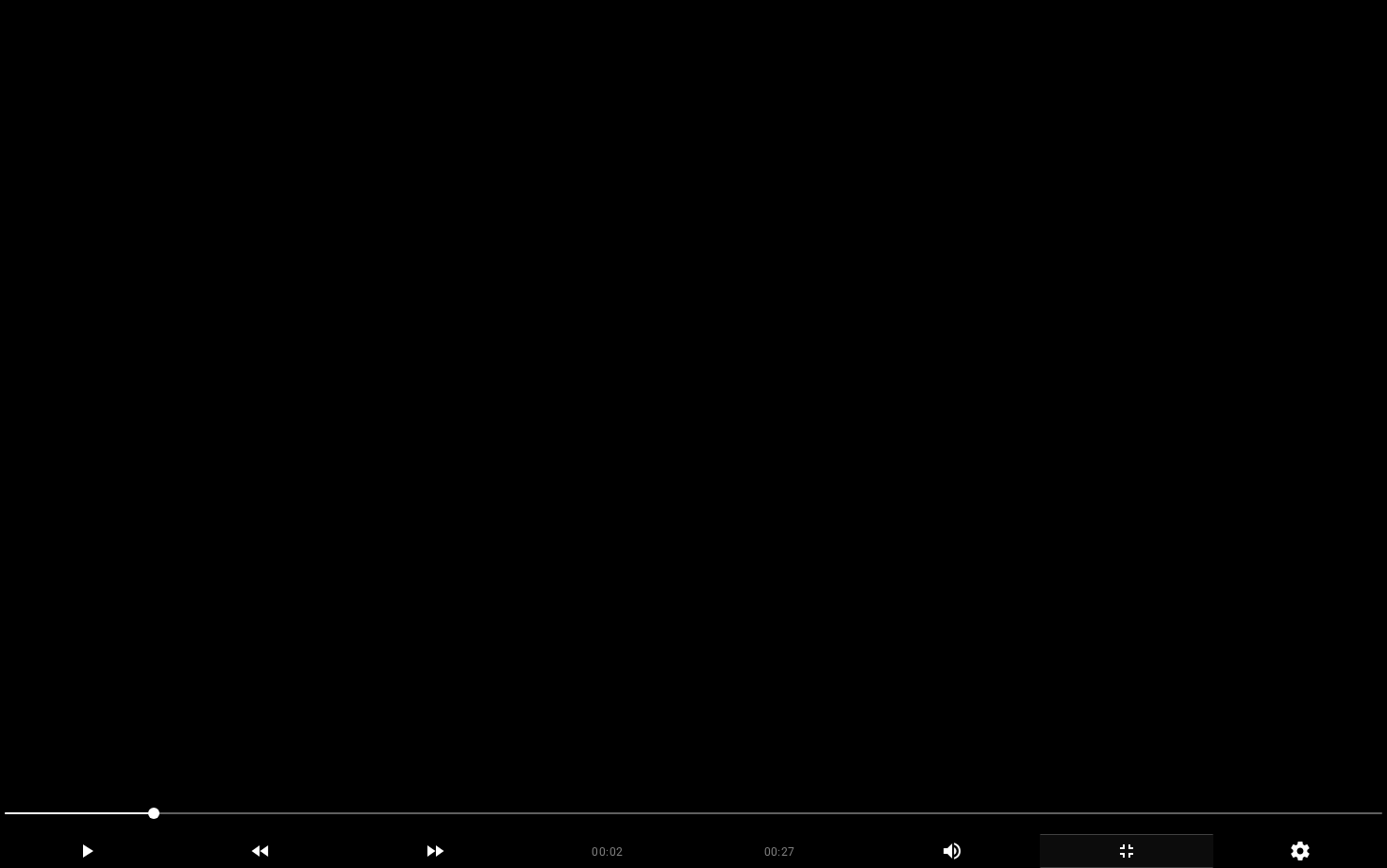 click at bounding box center [694, 434] 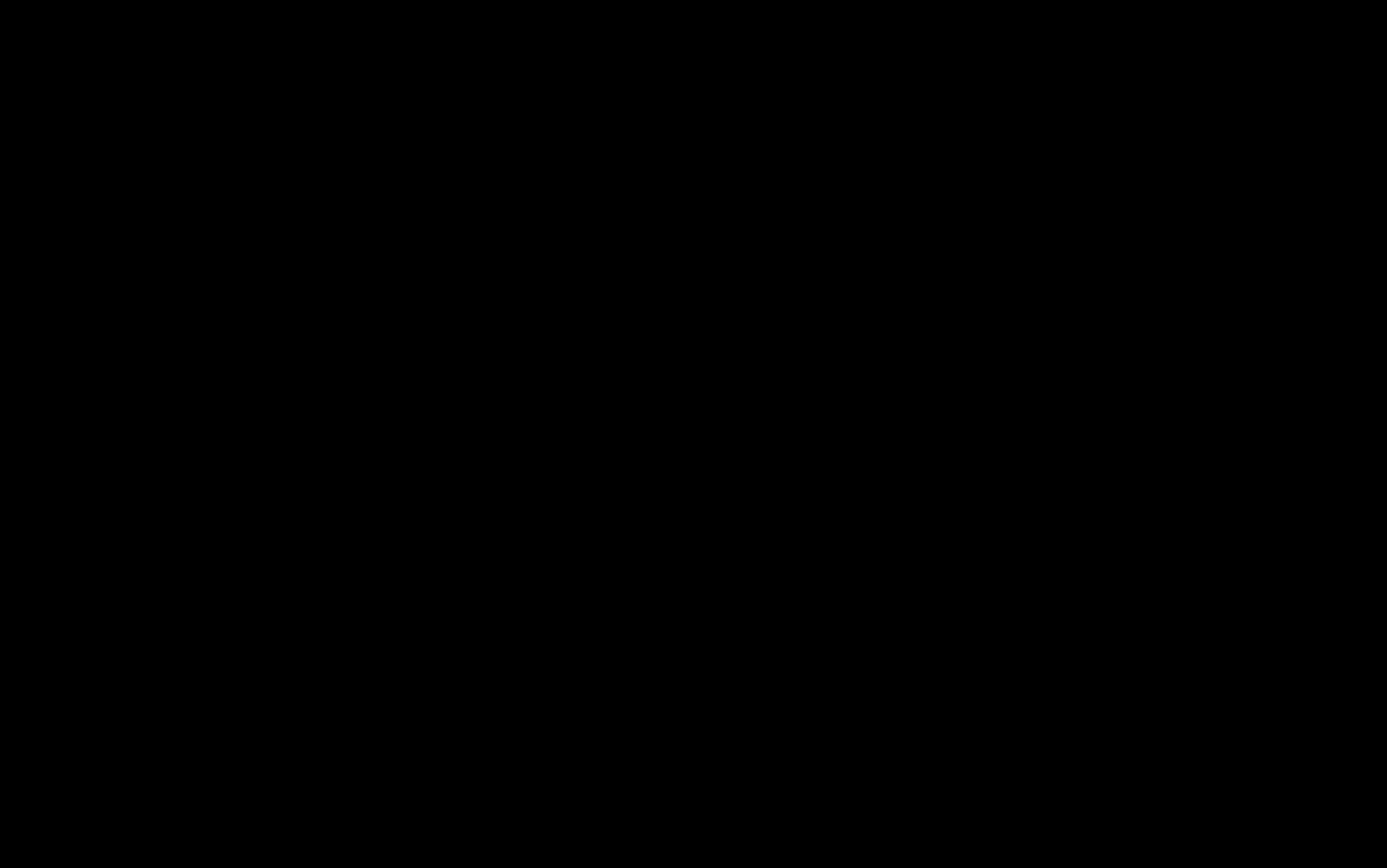 click at bounding box center [694, 813] 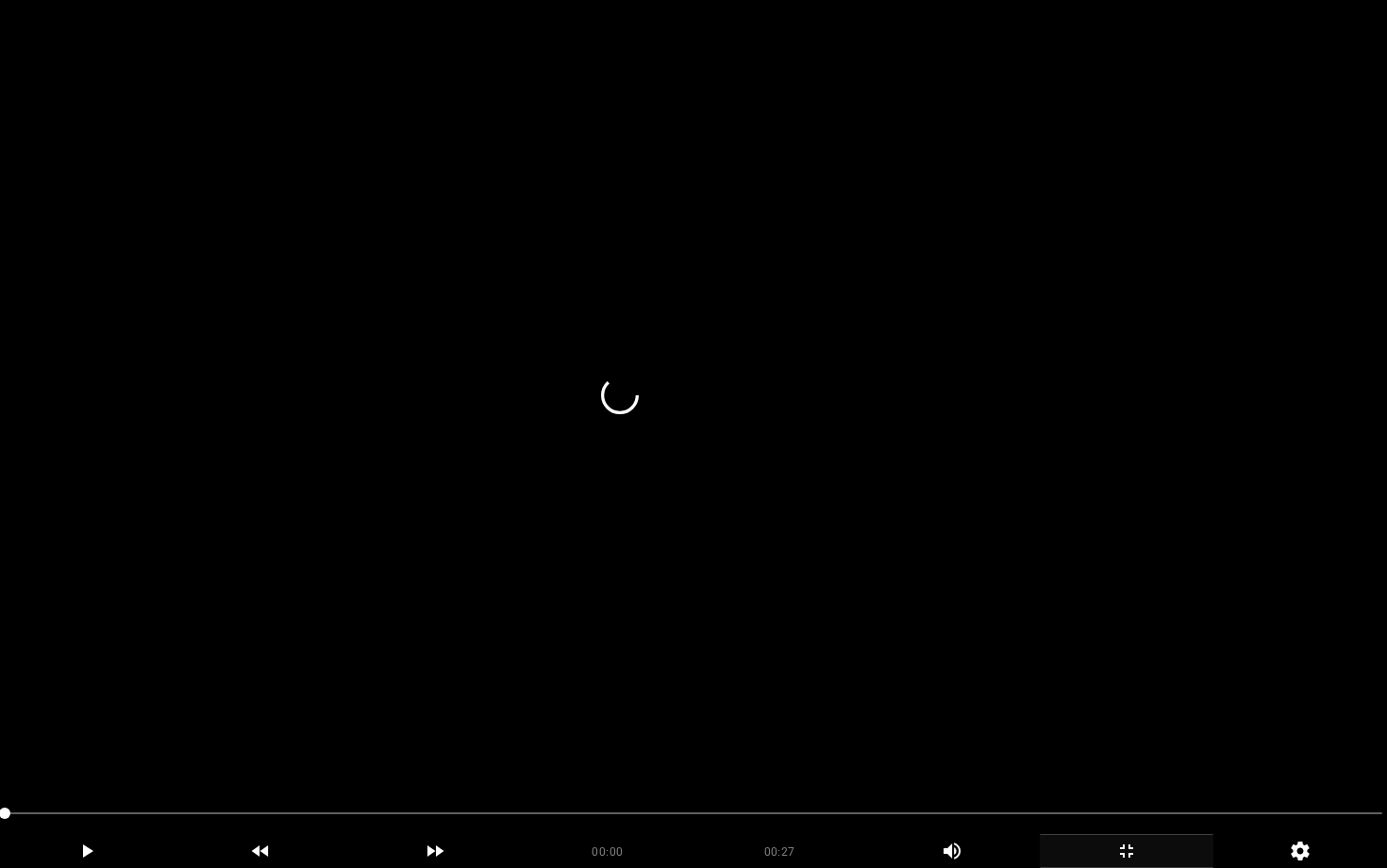 click at bounding box center (694, 434) 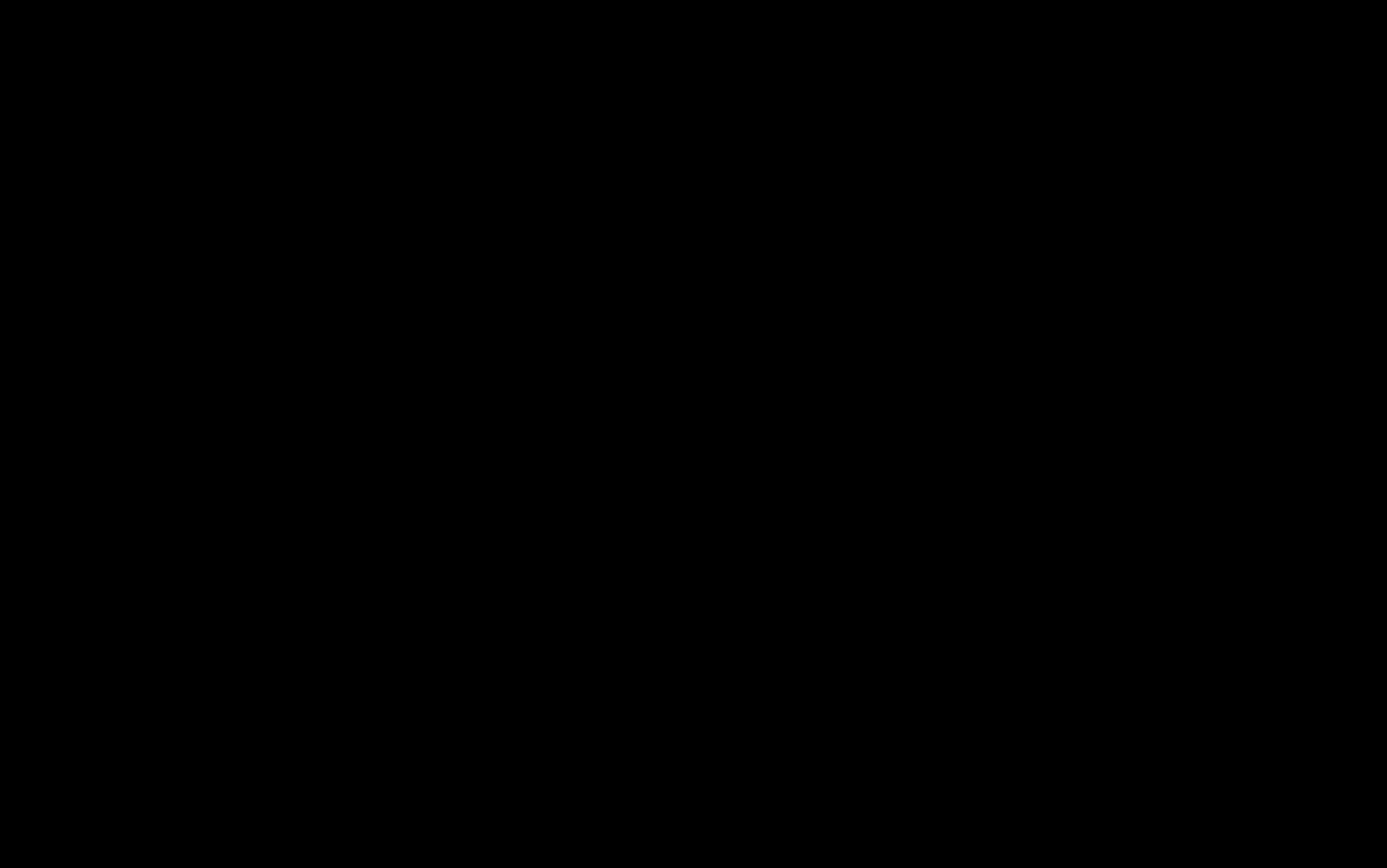 click 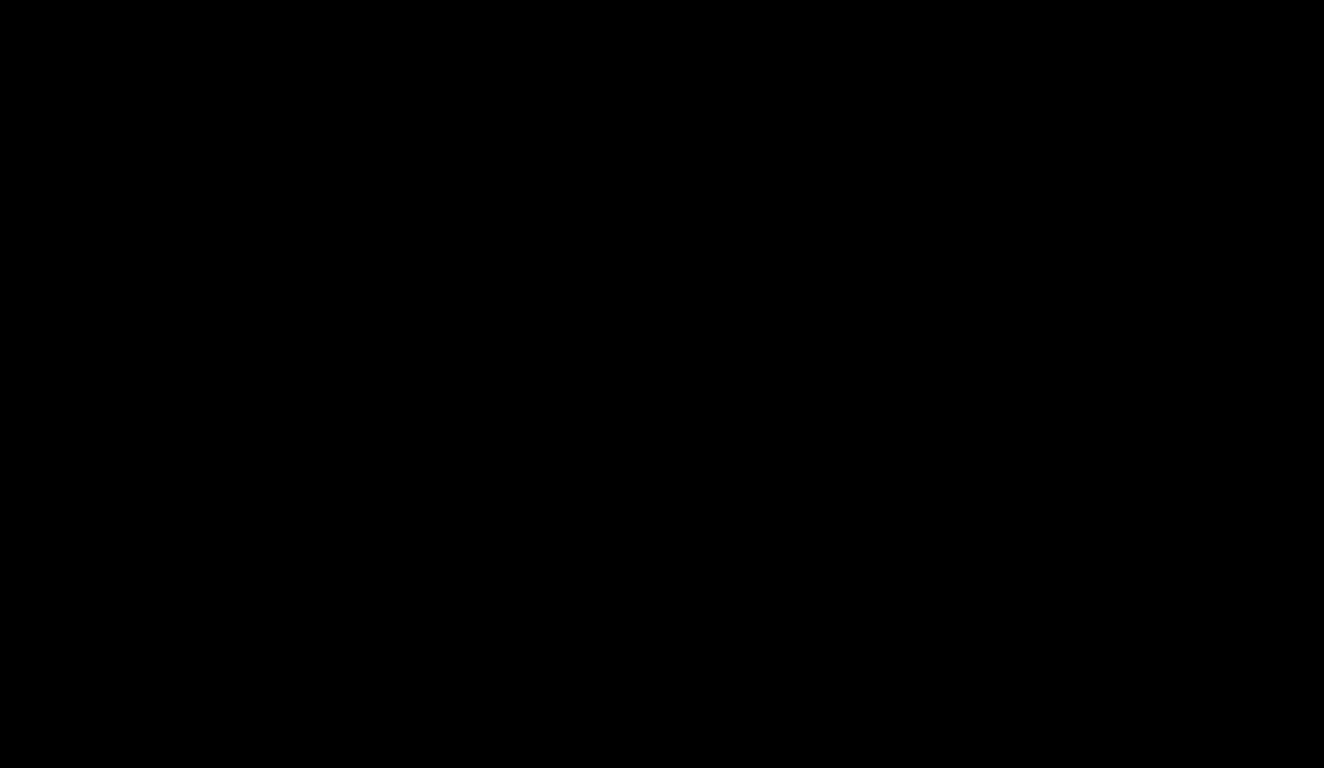 scroll, scrollTop: 631, scrollLeft: 0, axis: vertical 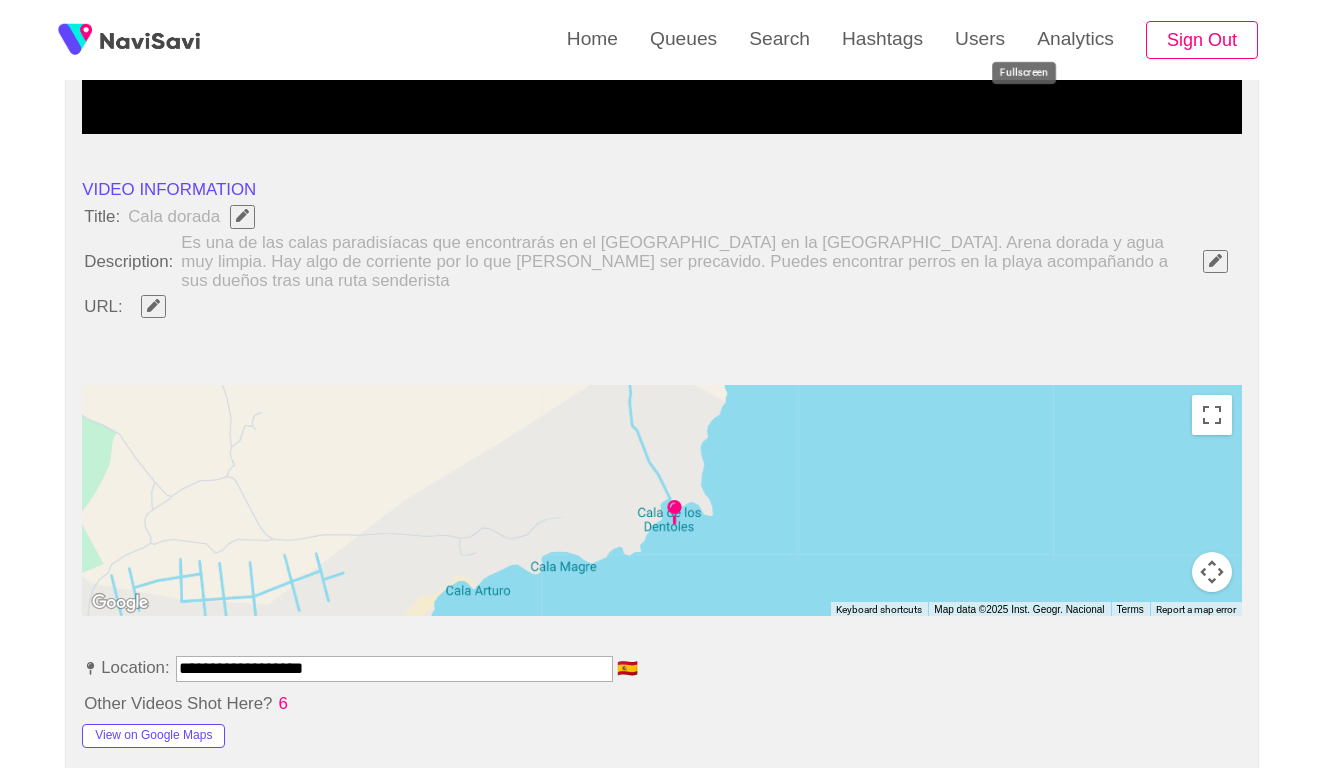 click 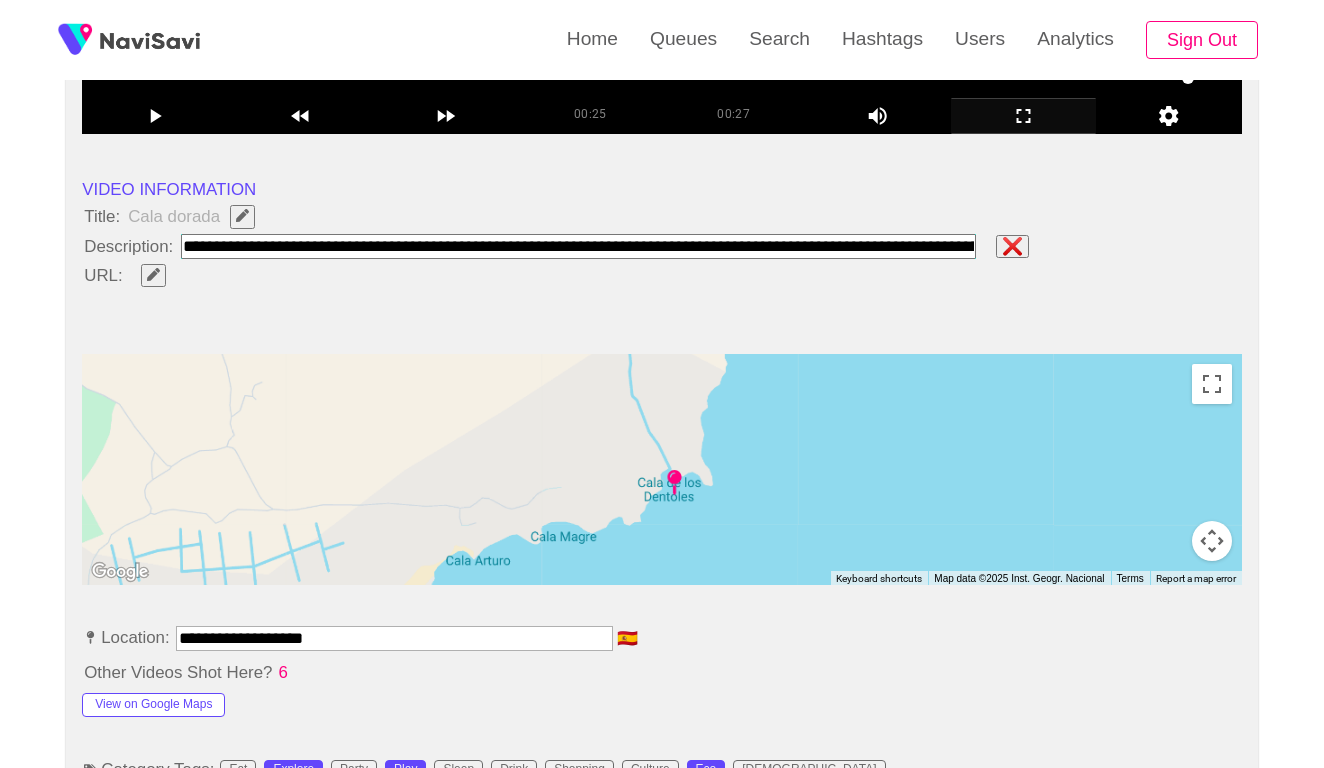 paste on "**********" 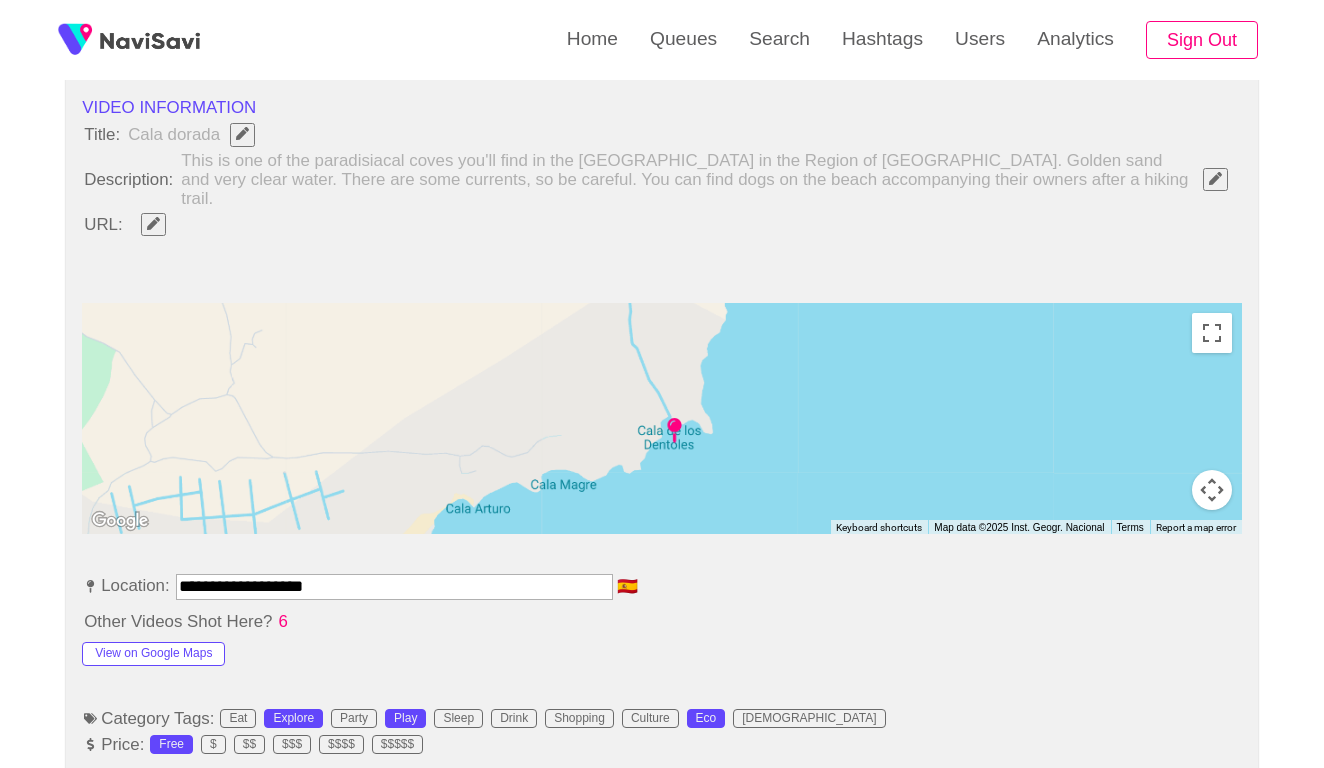 scroll, scrollTop: 718, scrollLeft: 0, axis: vertical 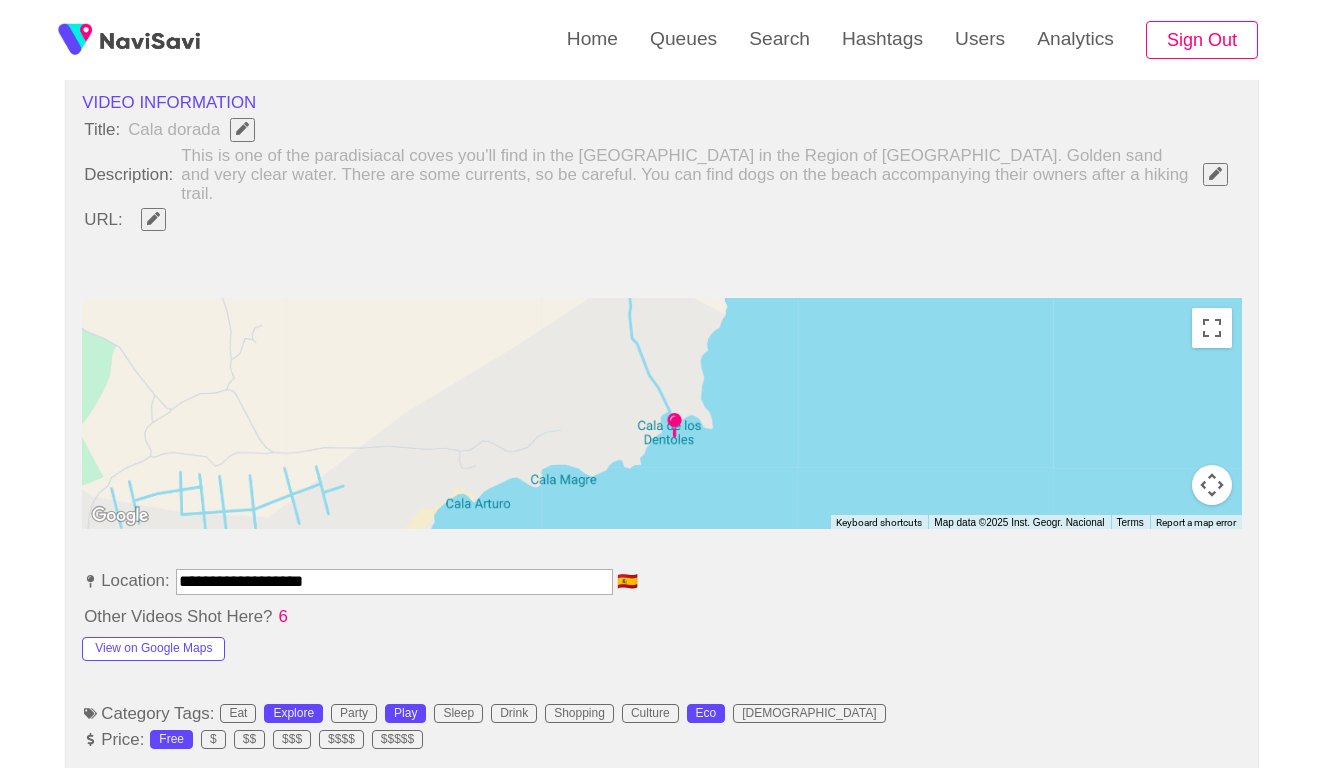 click on "**********" at bounding box center (394, 581) 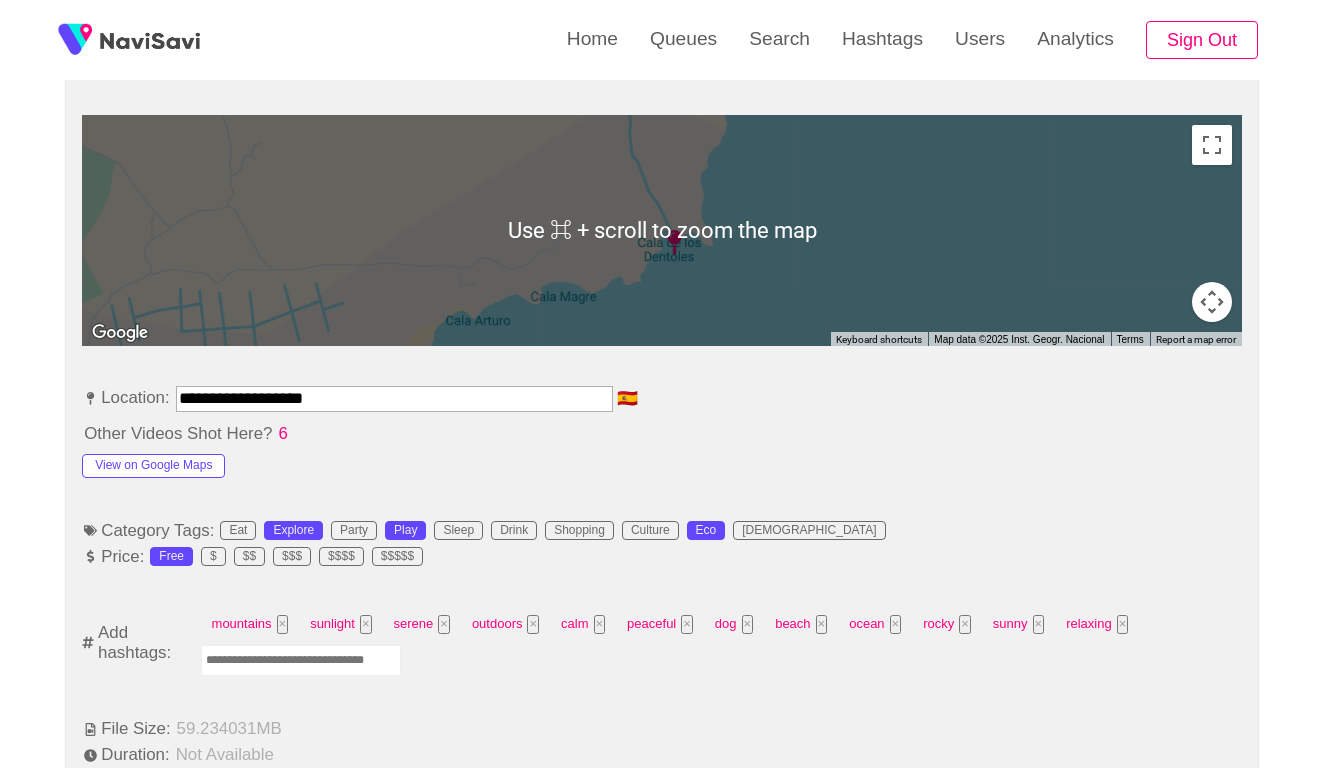 scroll, scrollTop: 862, scrollLeft: 0, axis: vertical 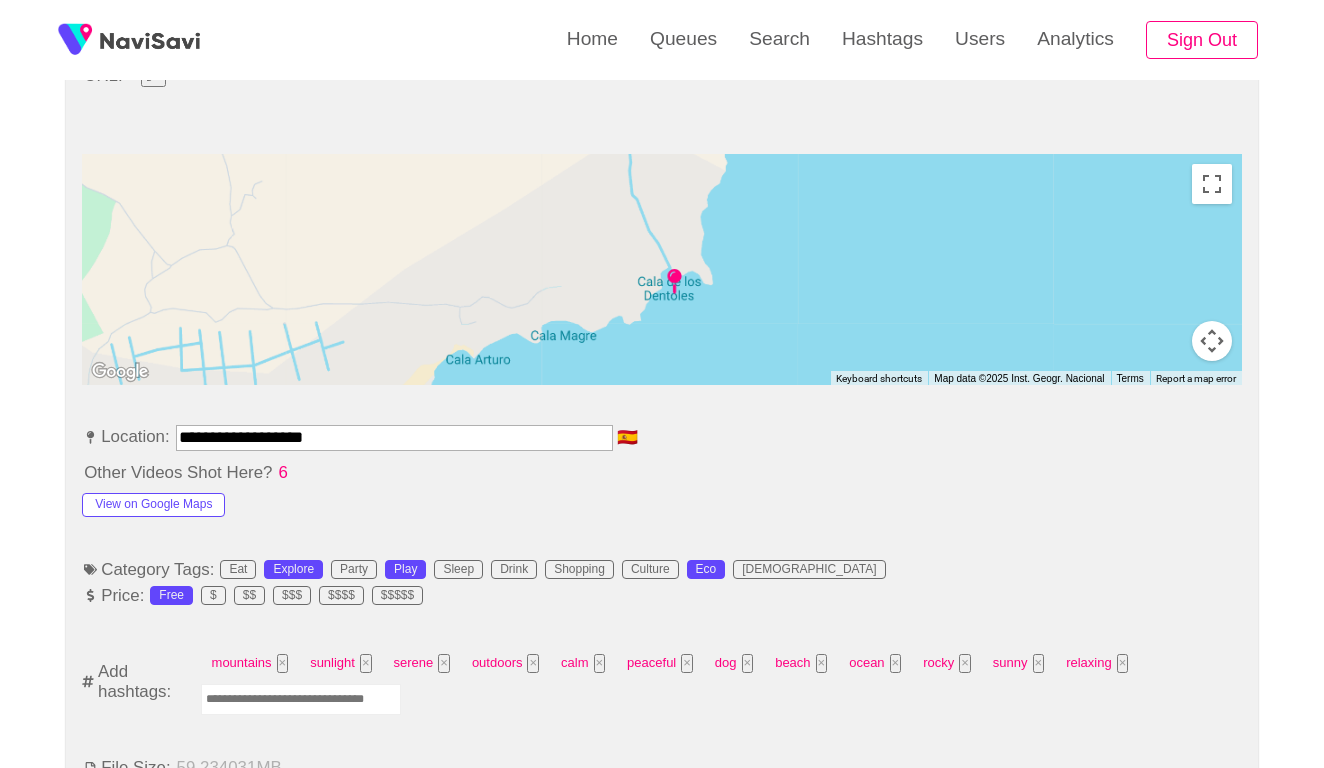 click on "**********" at bounding box center (394, 437) 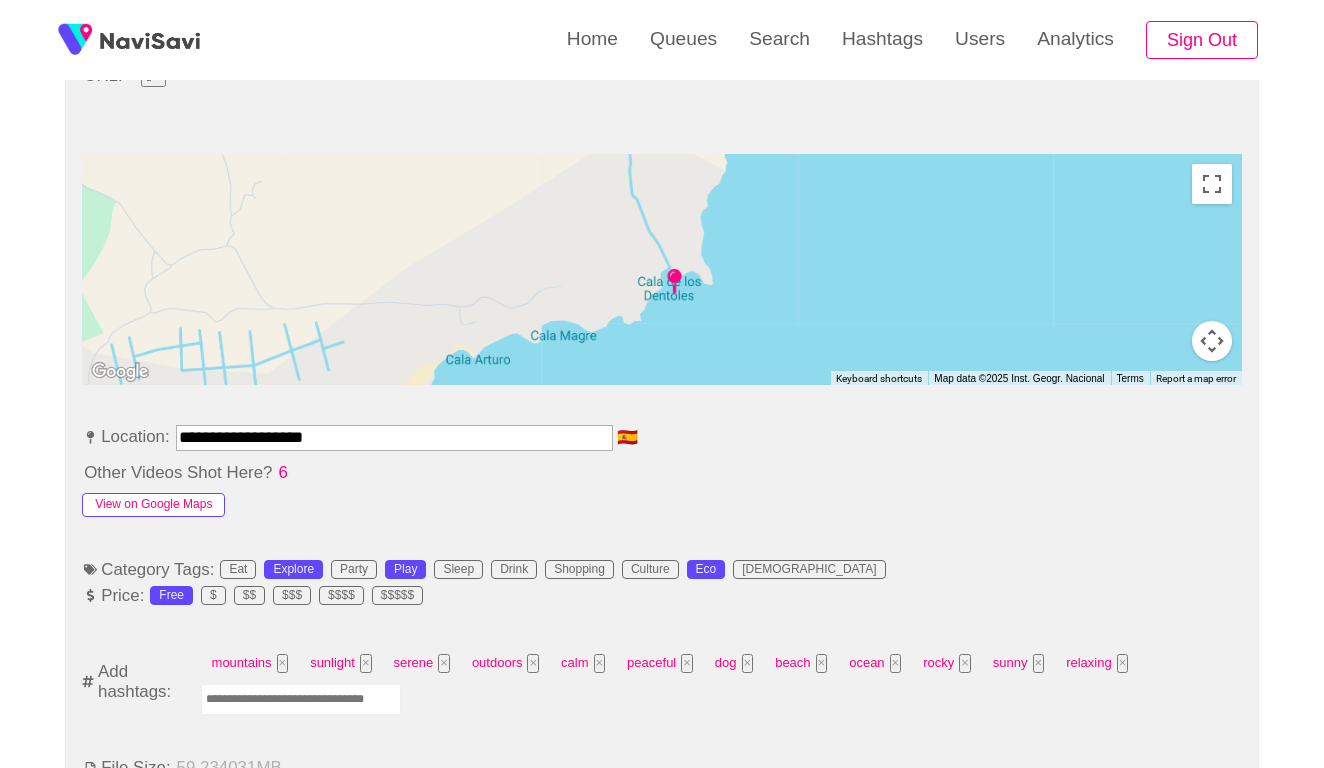 click on "View on Google Maps" at bounding box center [153, 505] 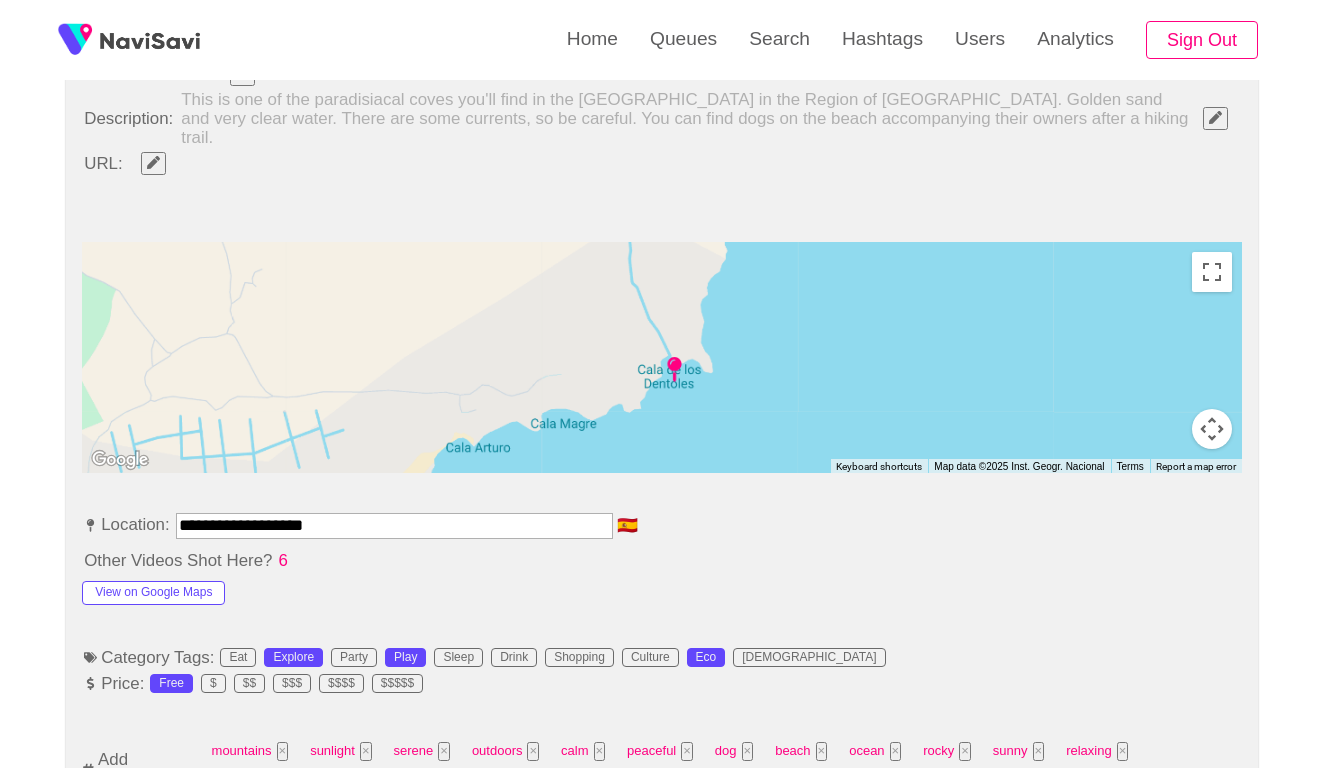 scroll, scrollTop: 666, scrollLeft: 0, axis: vertical 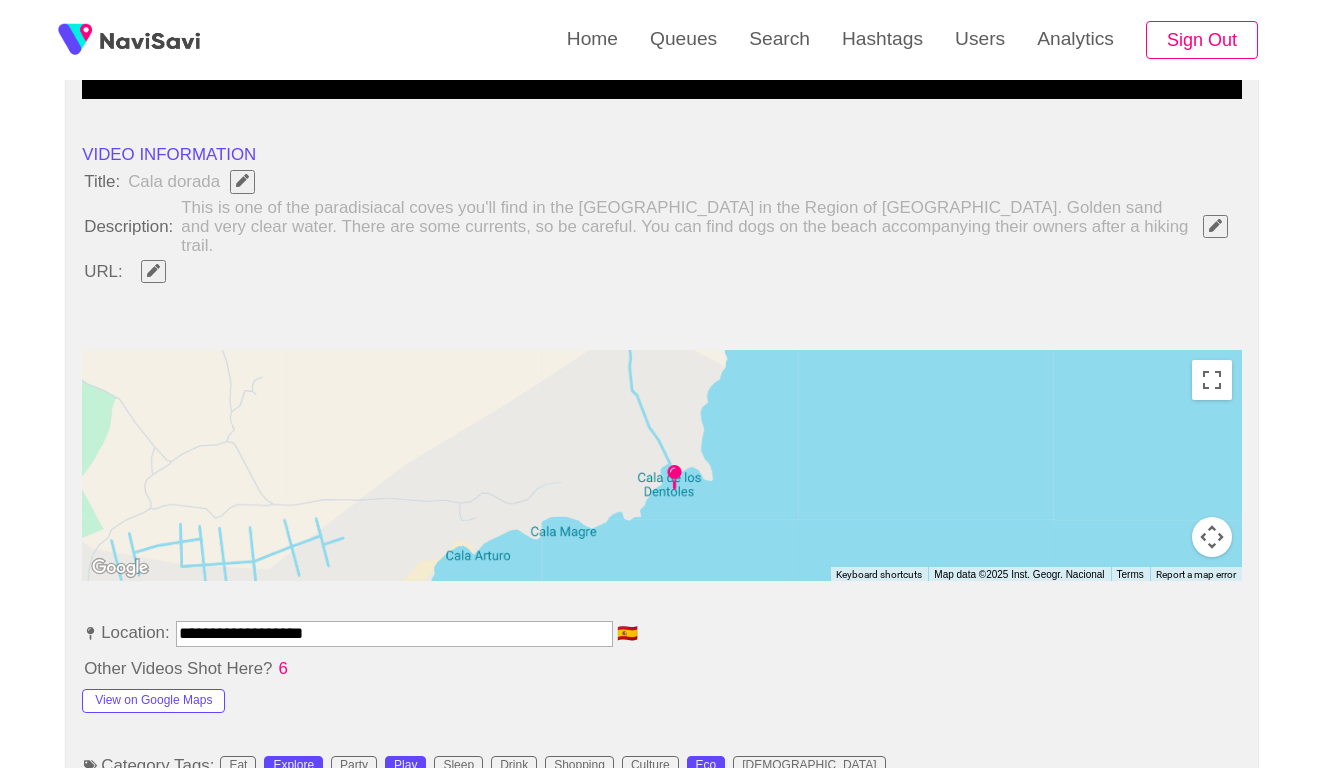 click 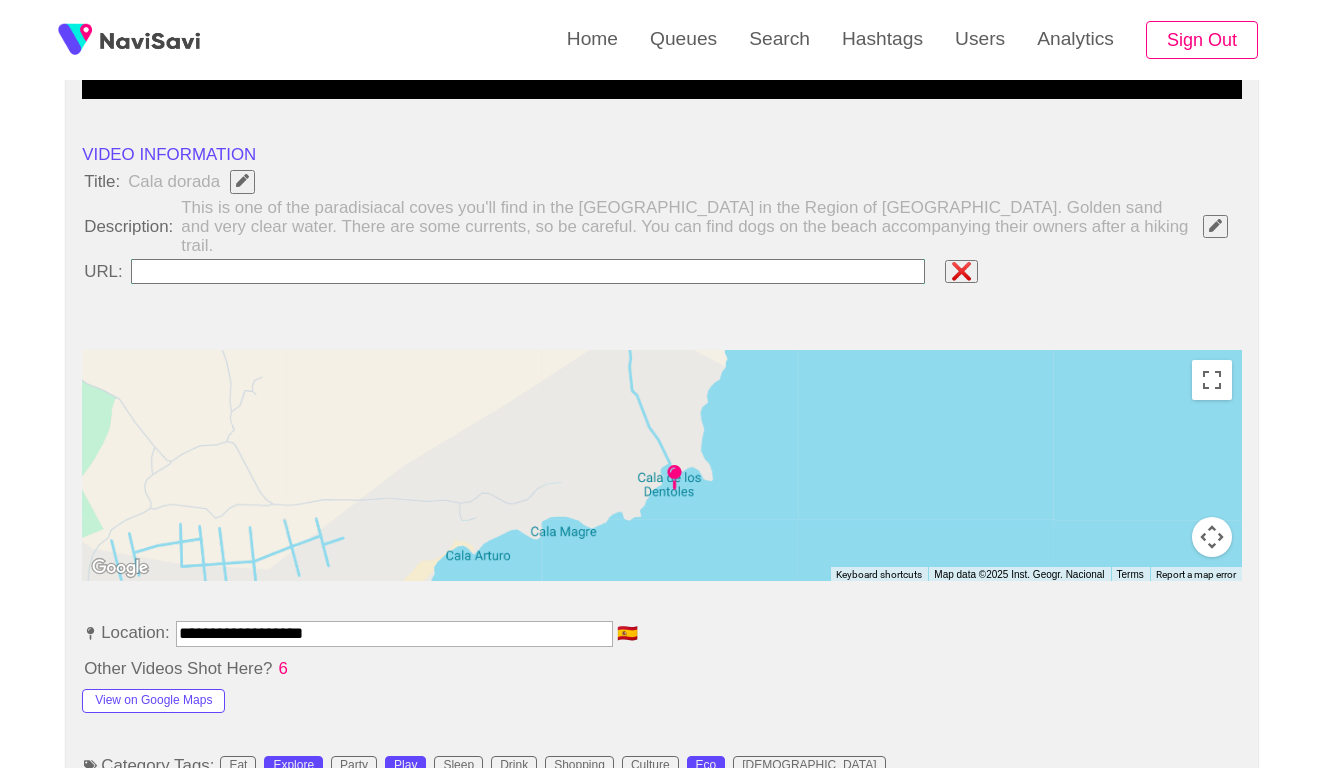 type on "**********" 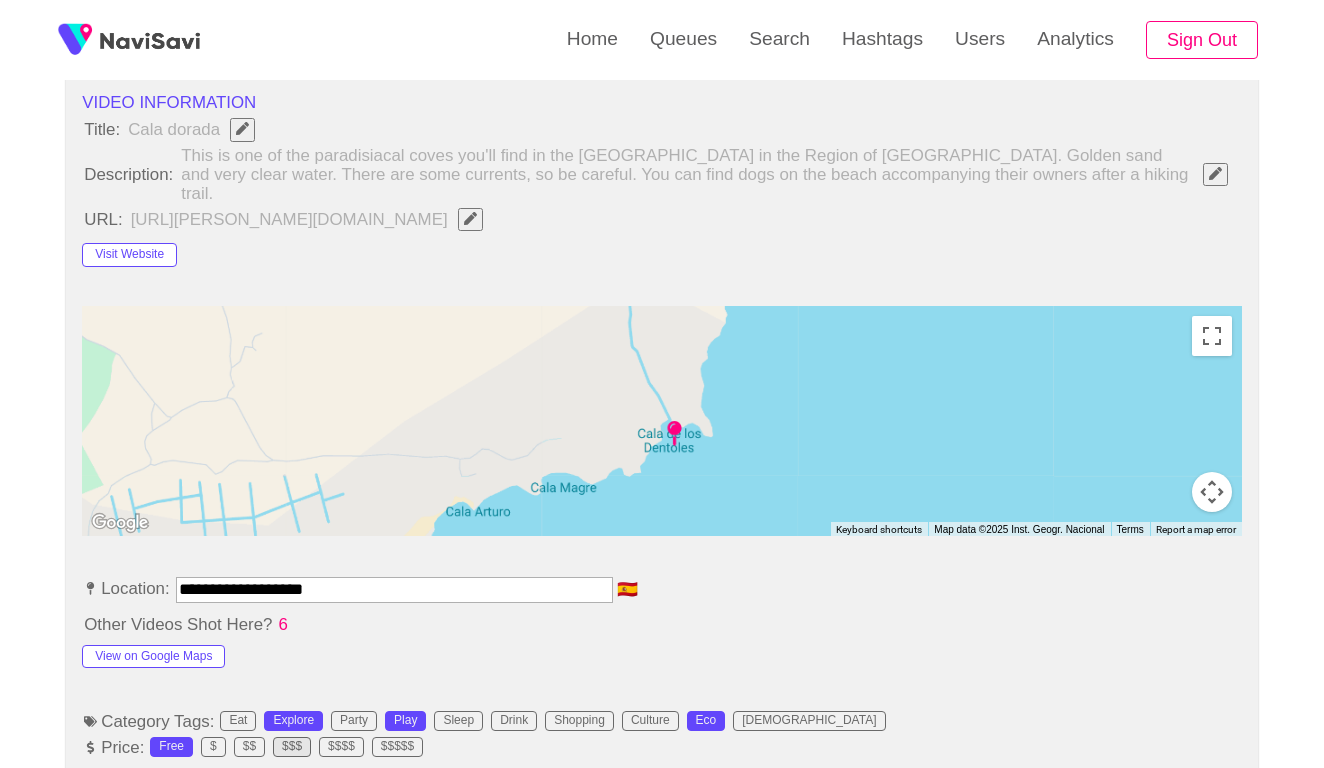 scroll, scrollTop: 829, scrollLeft: 0, axis: vertical 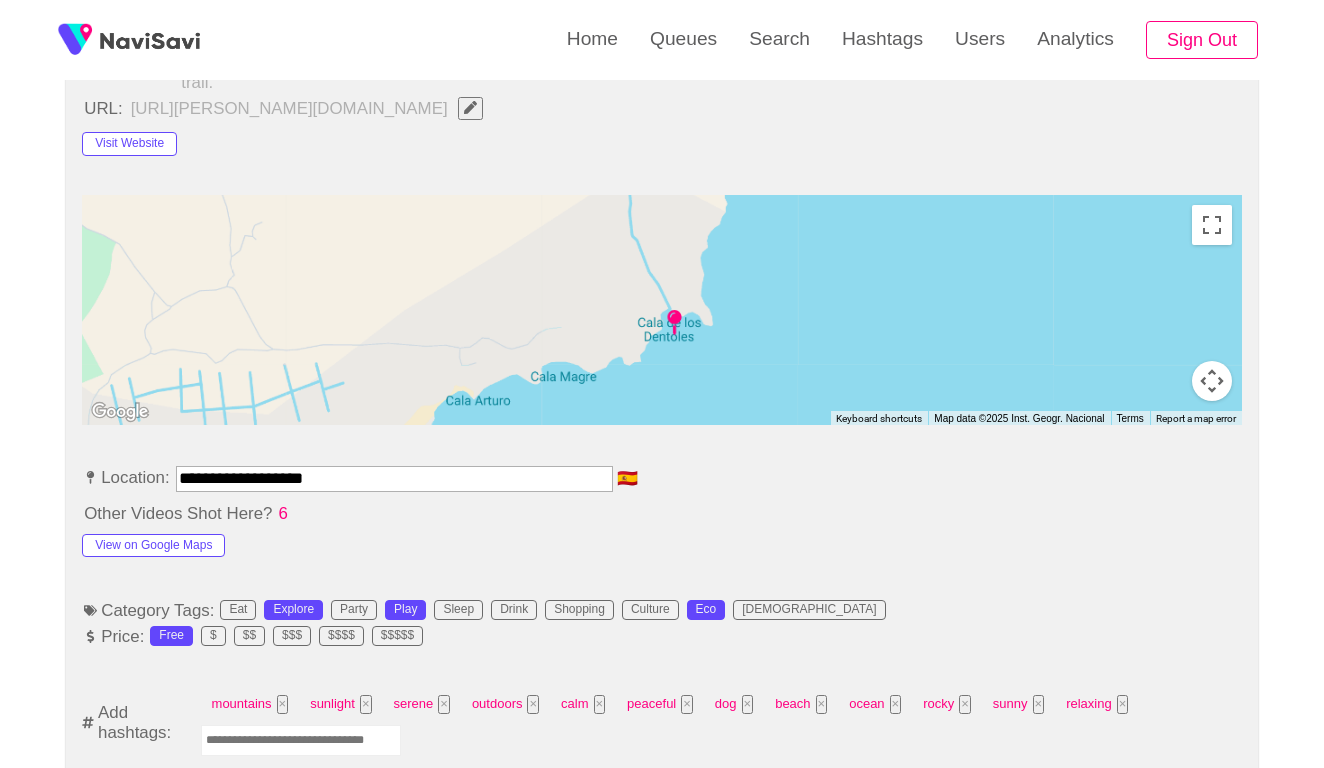 click at bounding box center (301, 740) 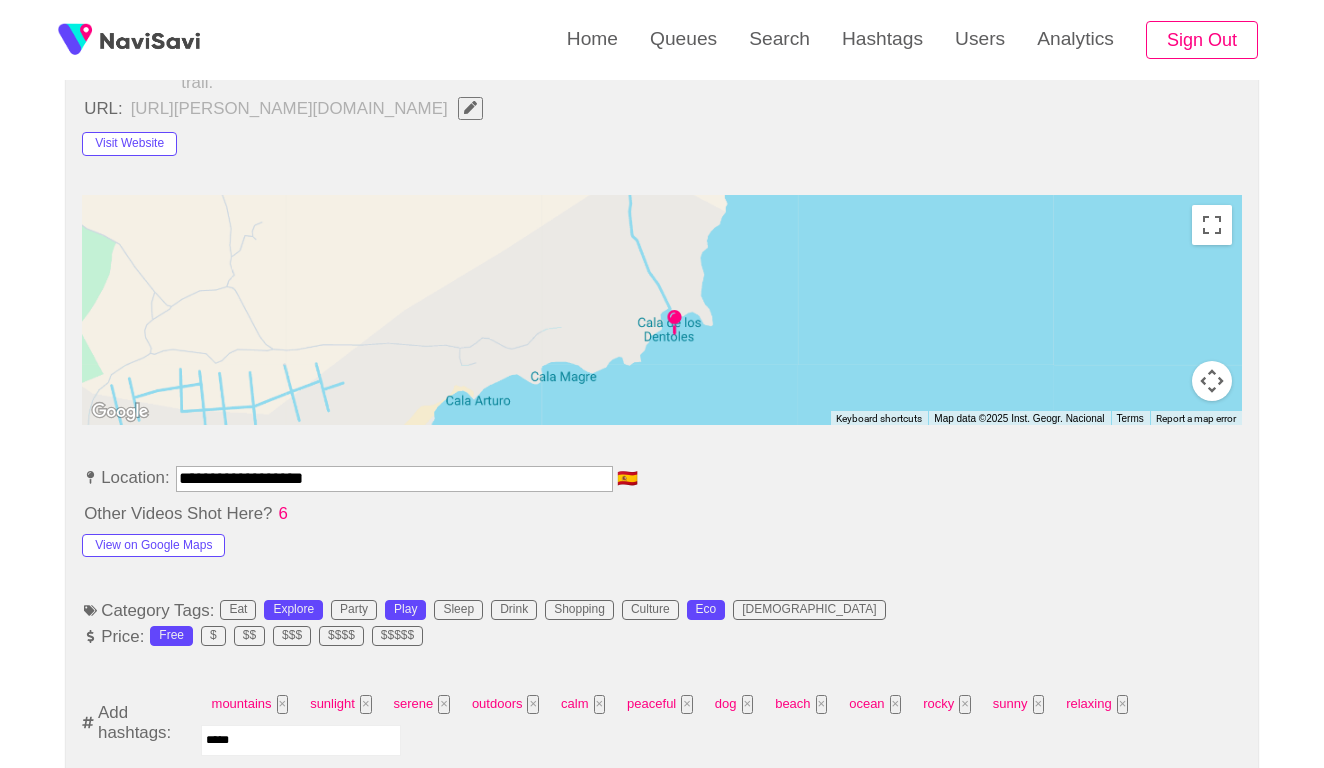 type on "******" 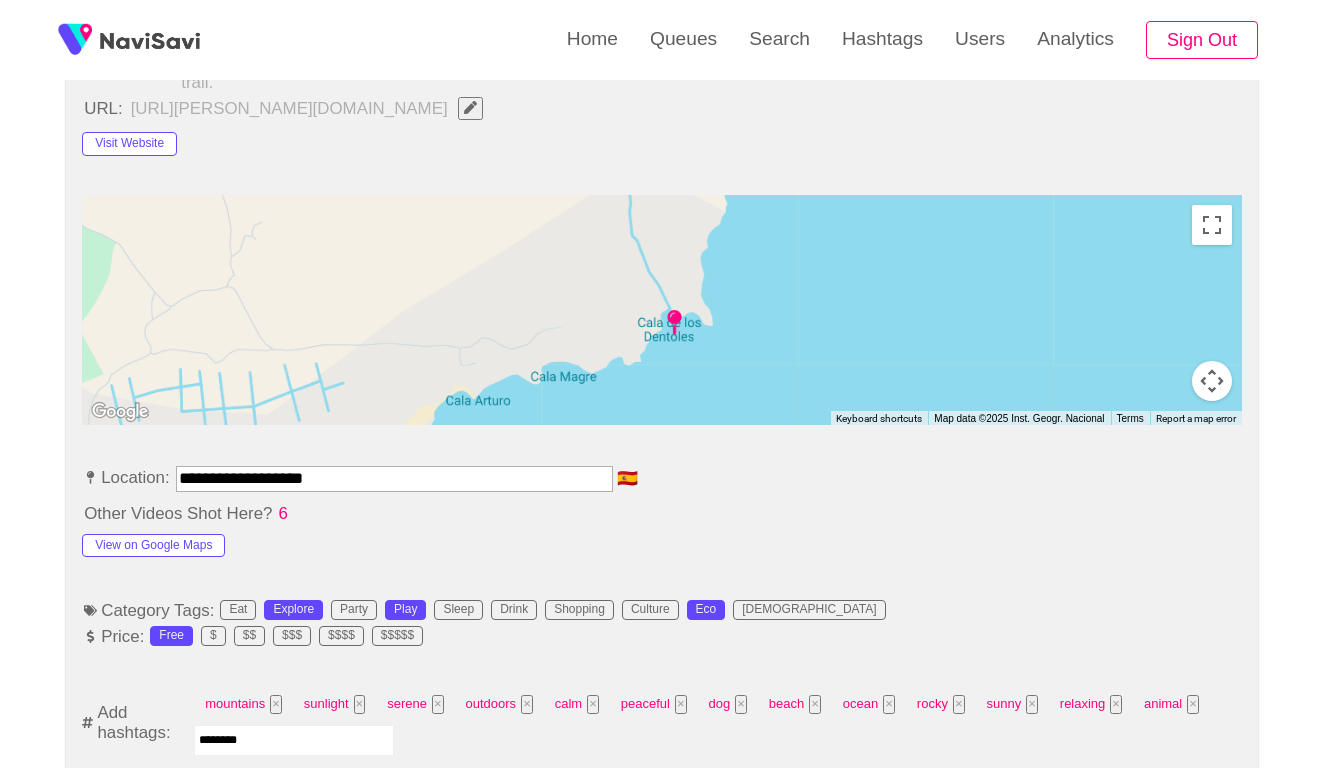 type on "*********" 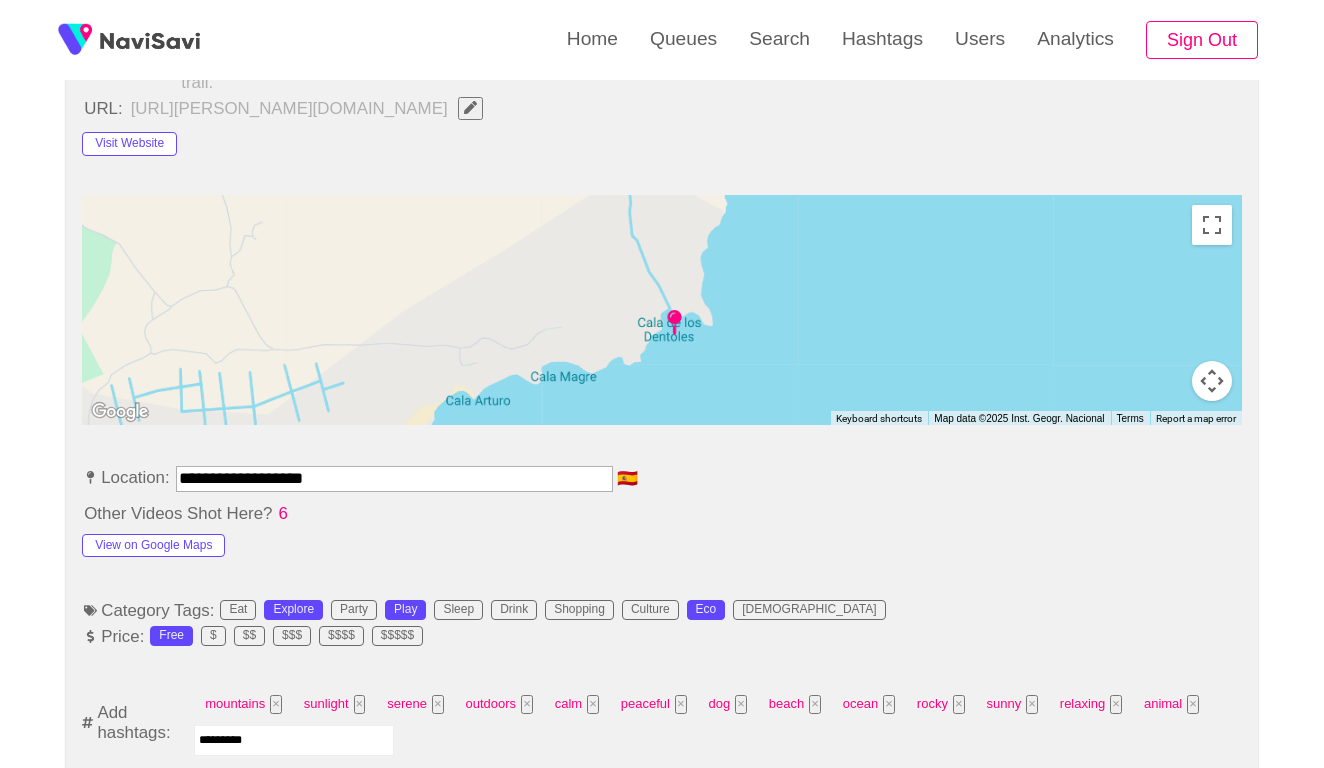 type 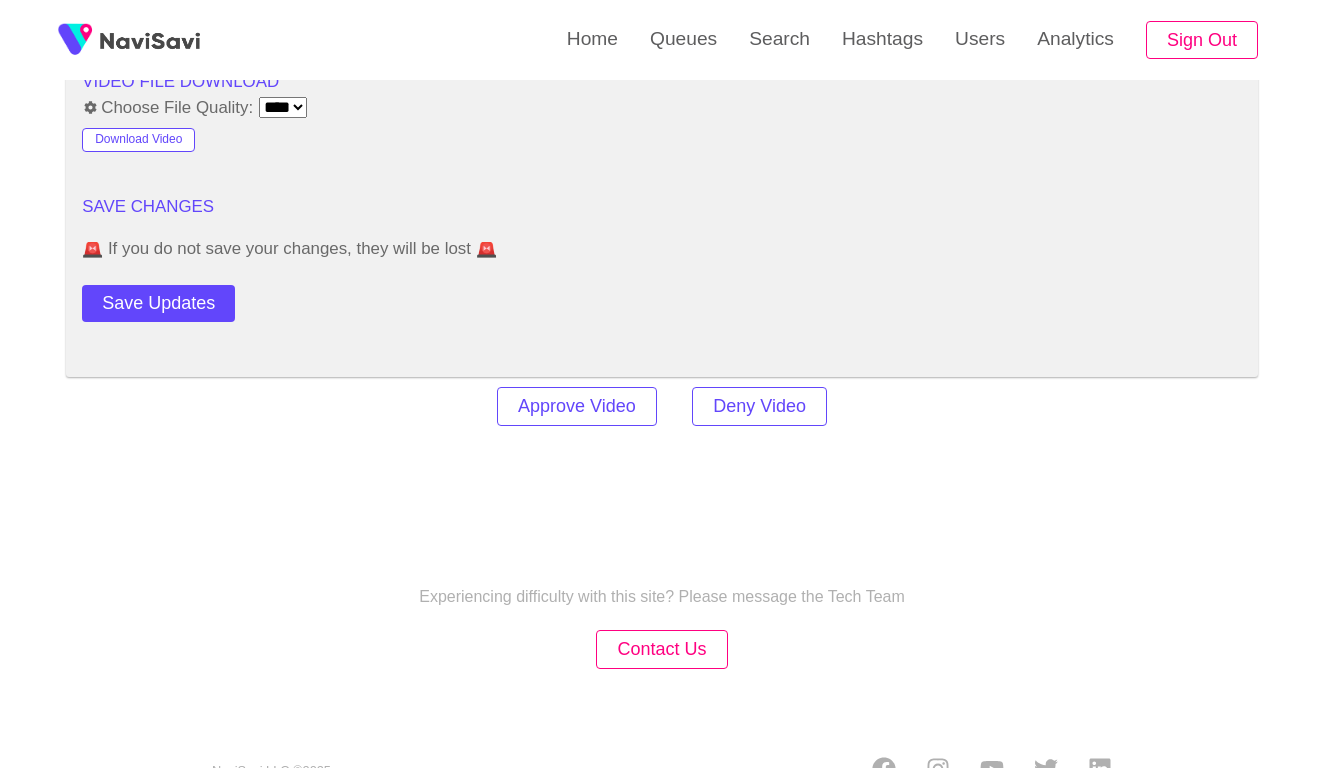 scroll, scrollTop: 2767, scrollLeft: 0, axis: vertical 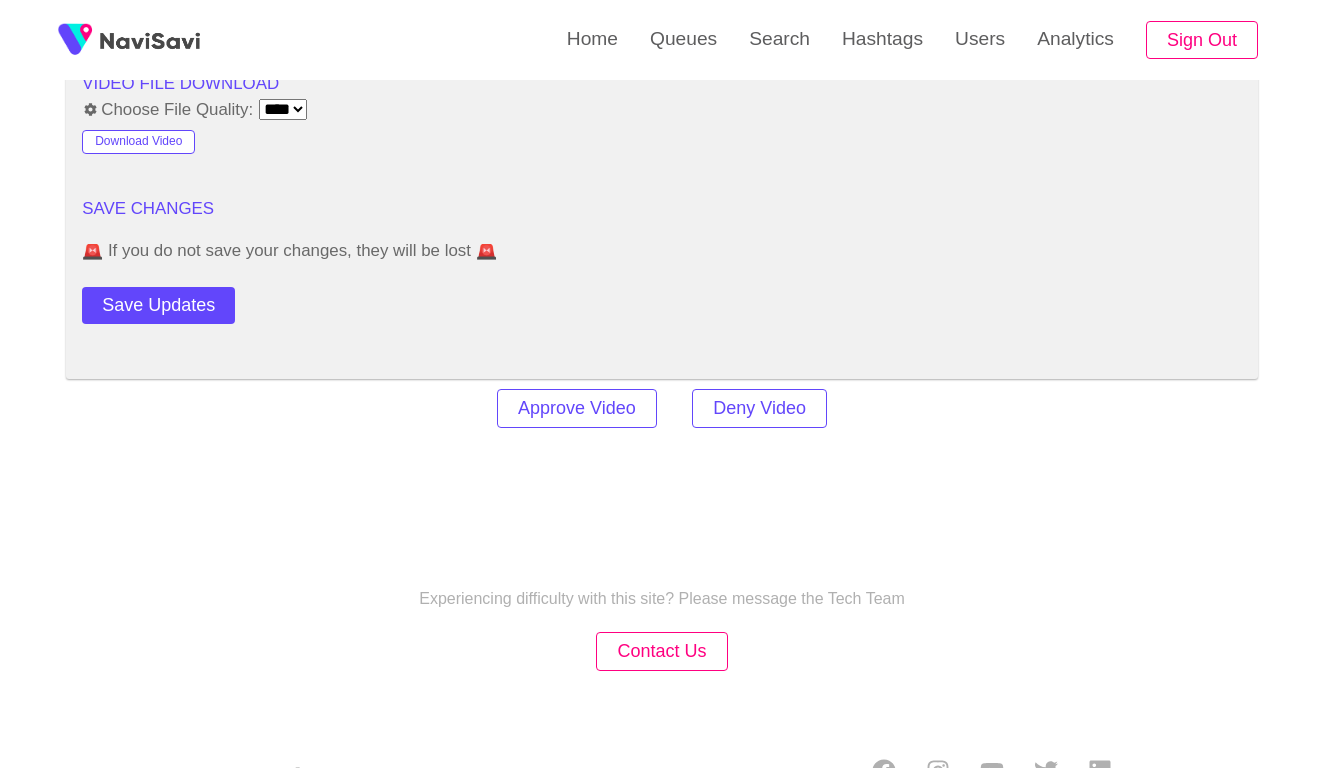 click on "Experiencing difficulty with this site? Please message the Tech Team Contact Us NaviSavi LLC ©  2025" 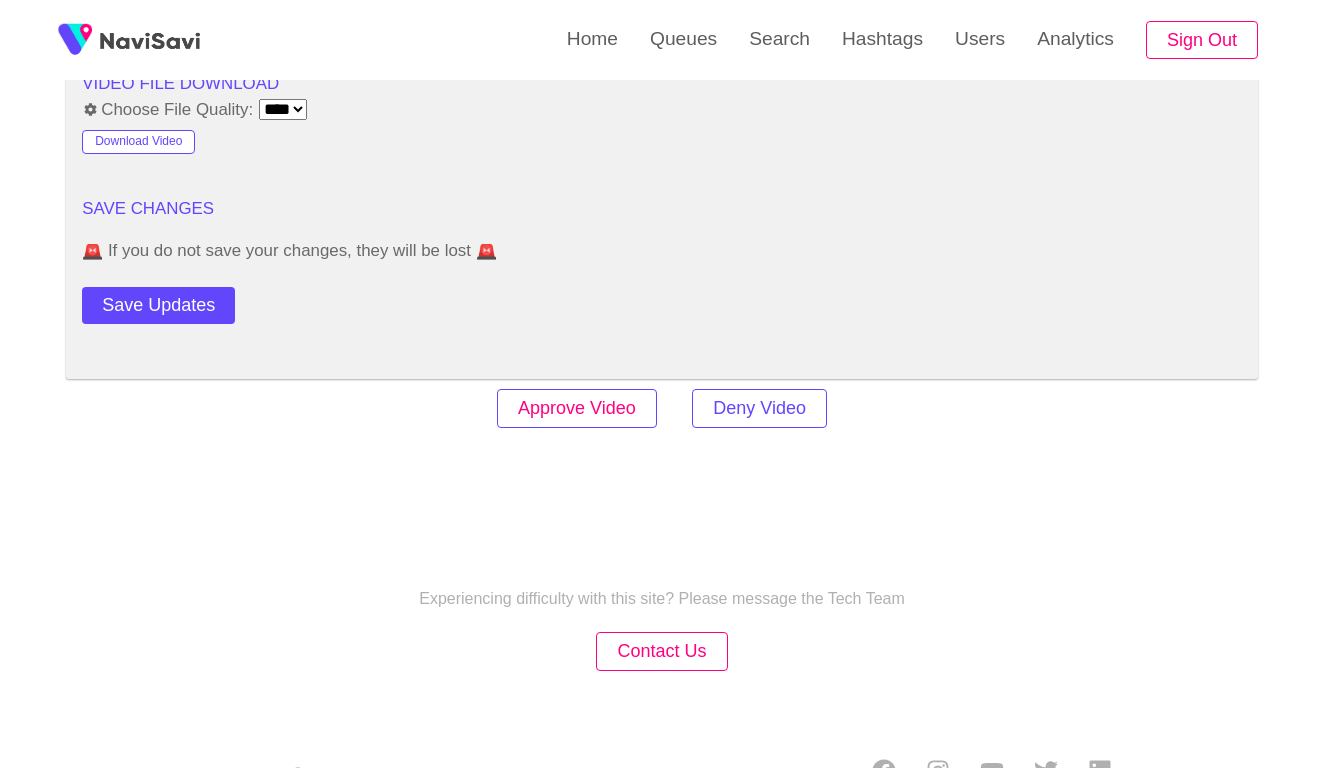 click on "Approve Video" 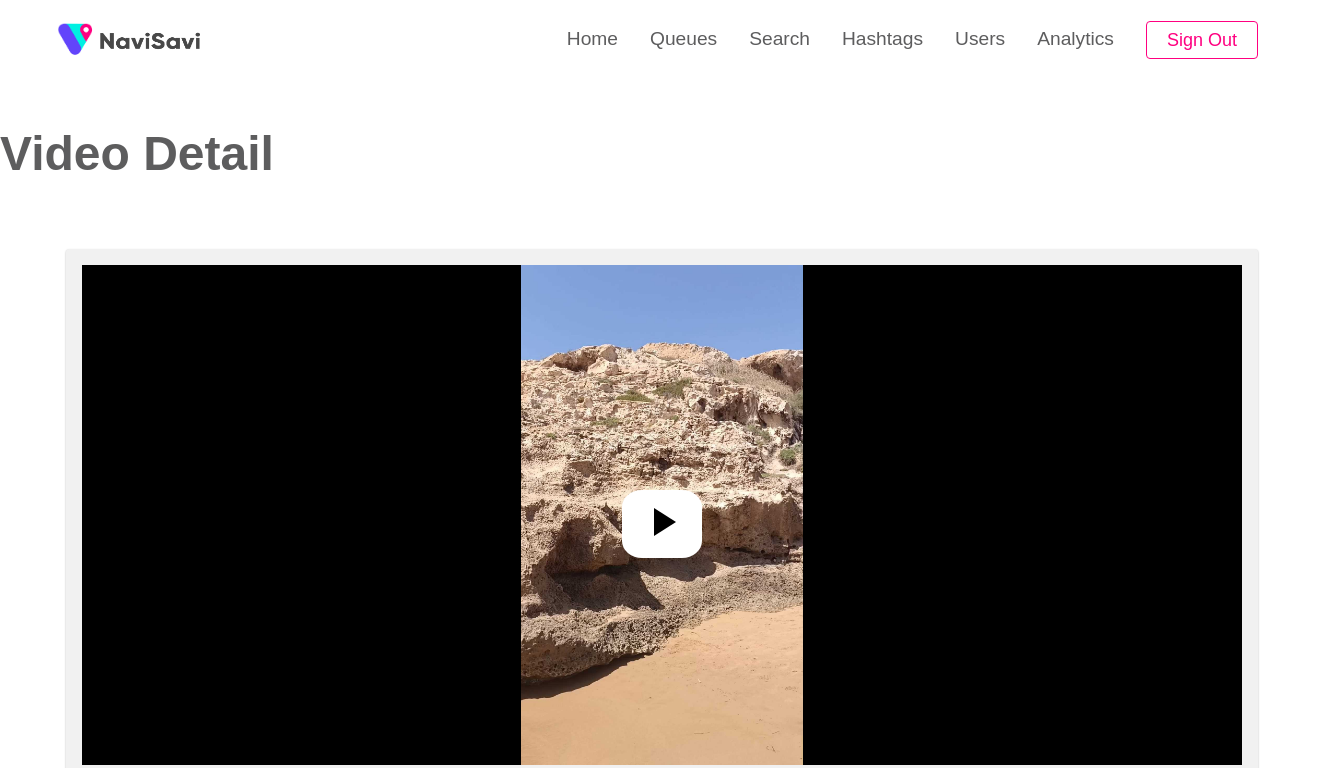 select on "**********" 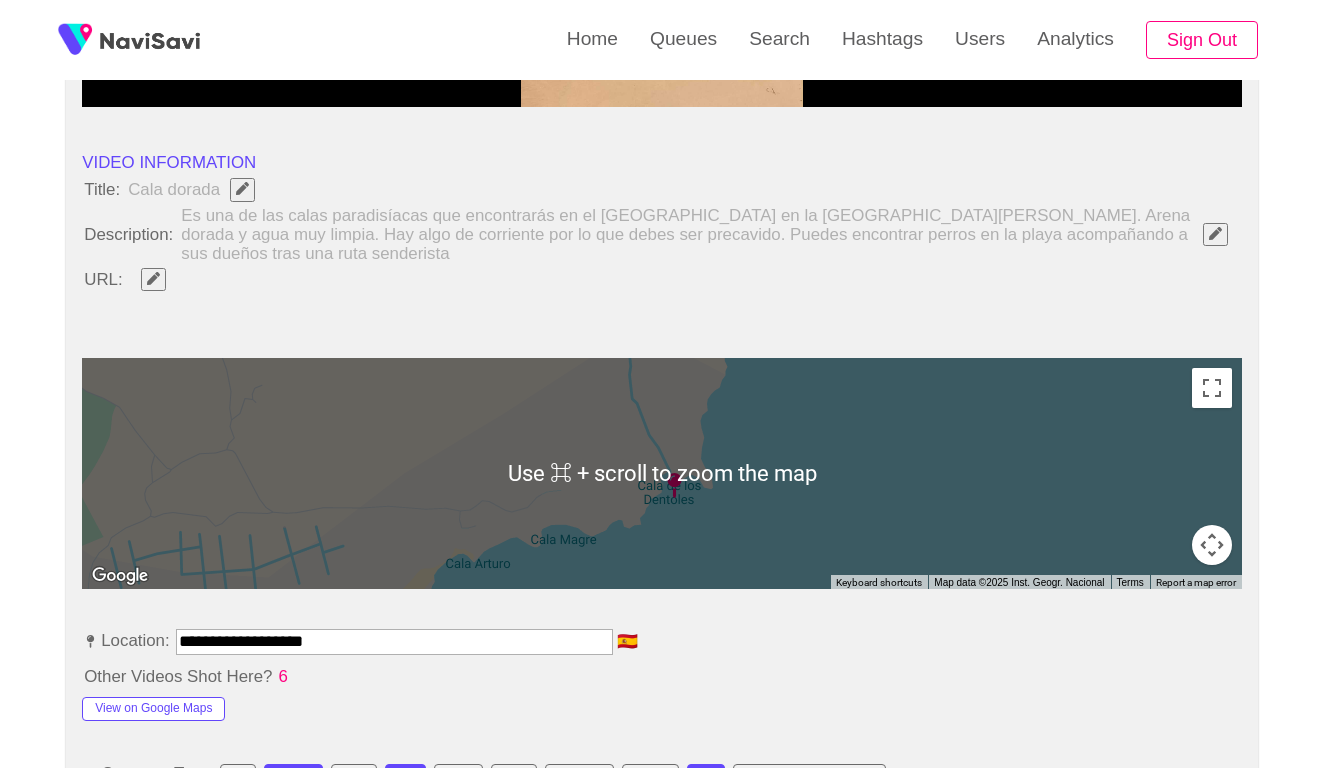 scroll, scrollTop: 487, scrollLeft: 0, axis: vertical 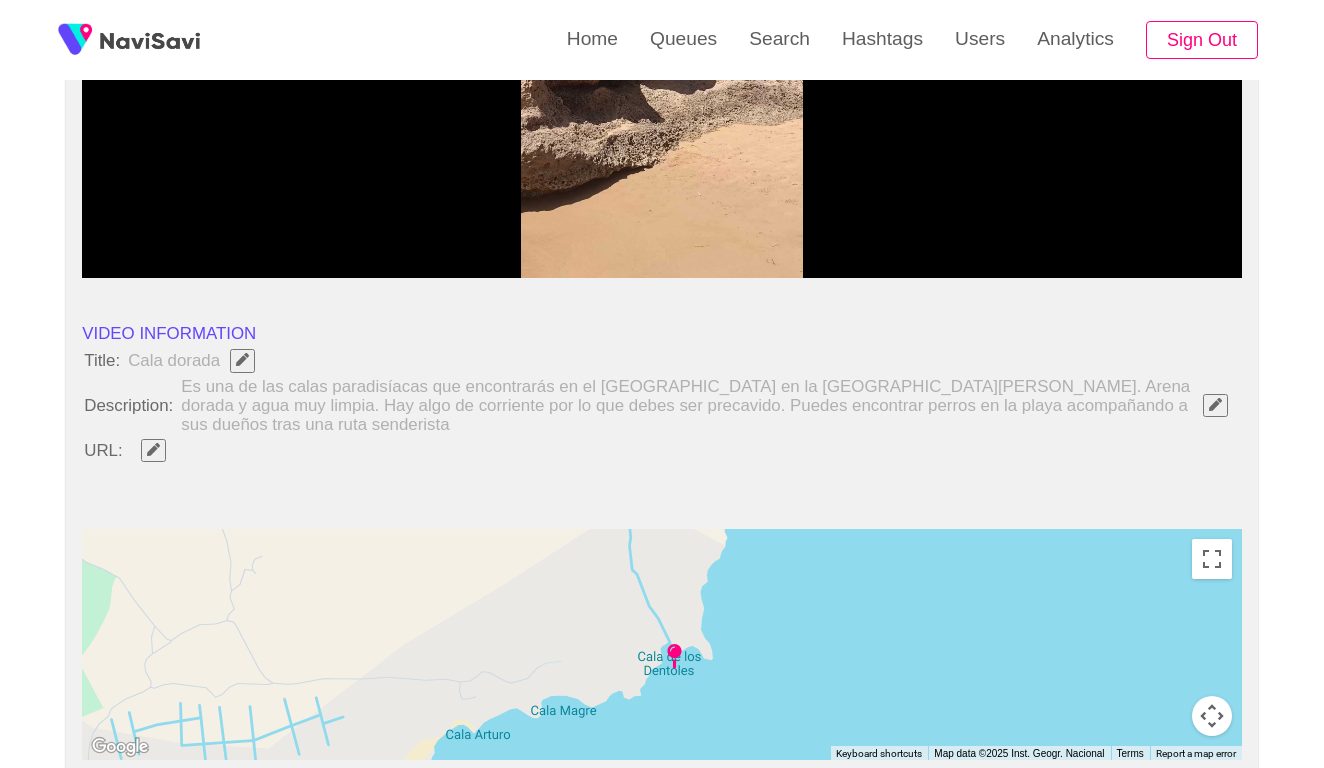 click 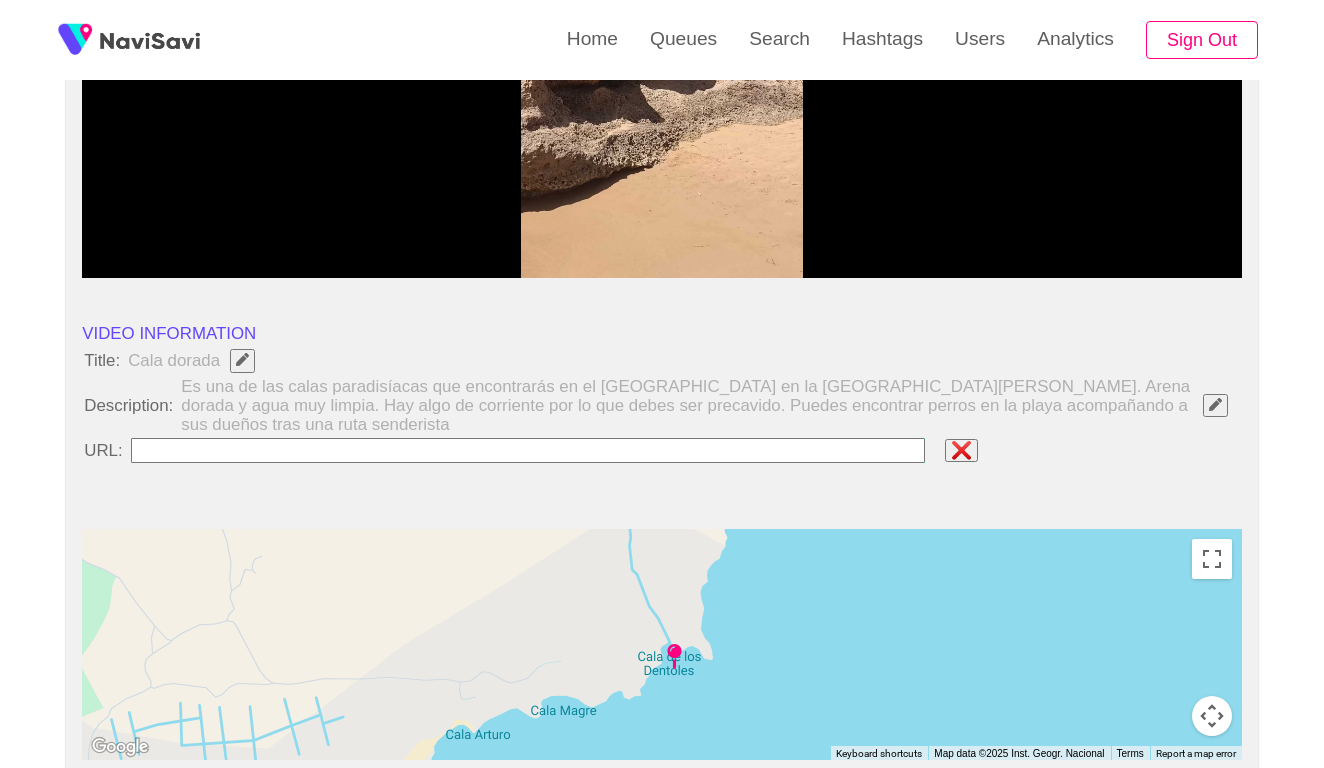 click at bounding box center [1215, 405] 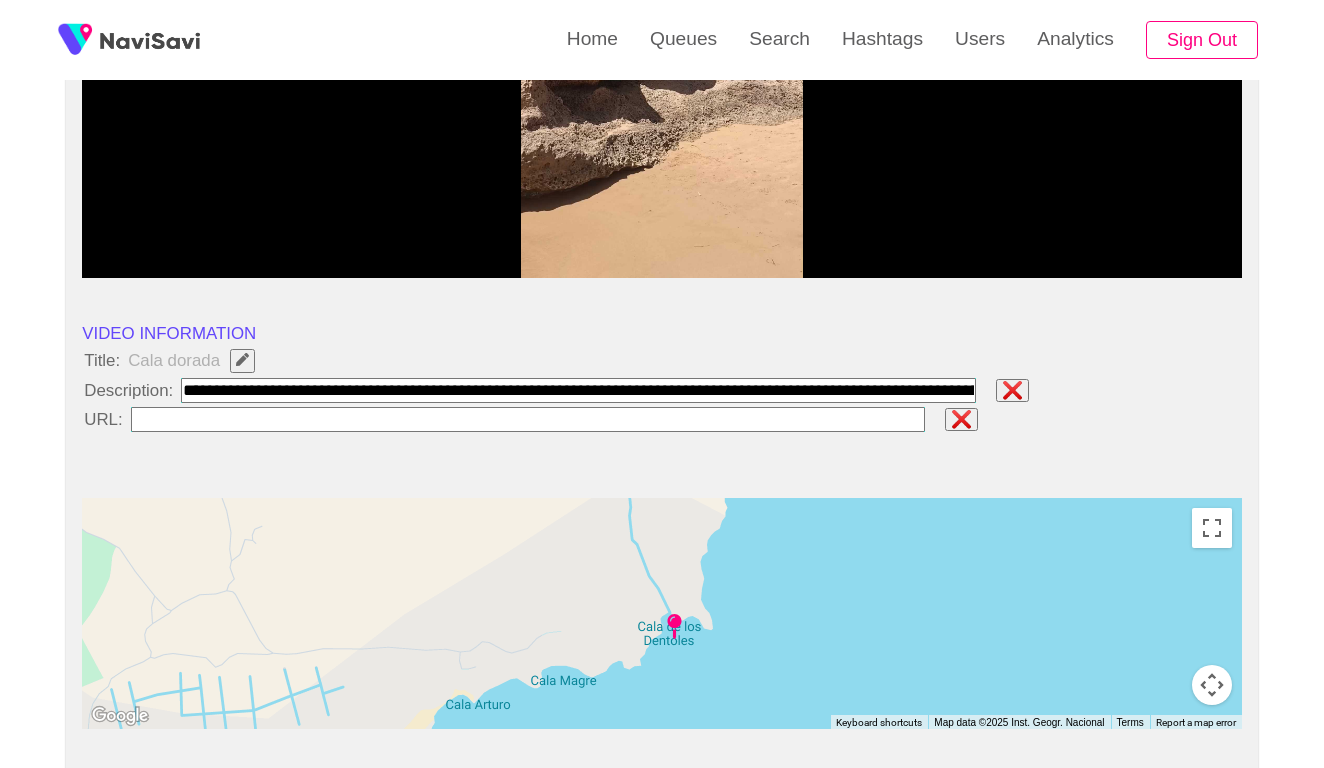 type on "**********" 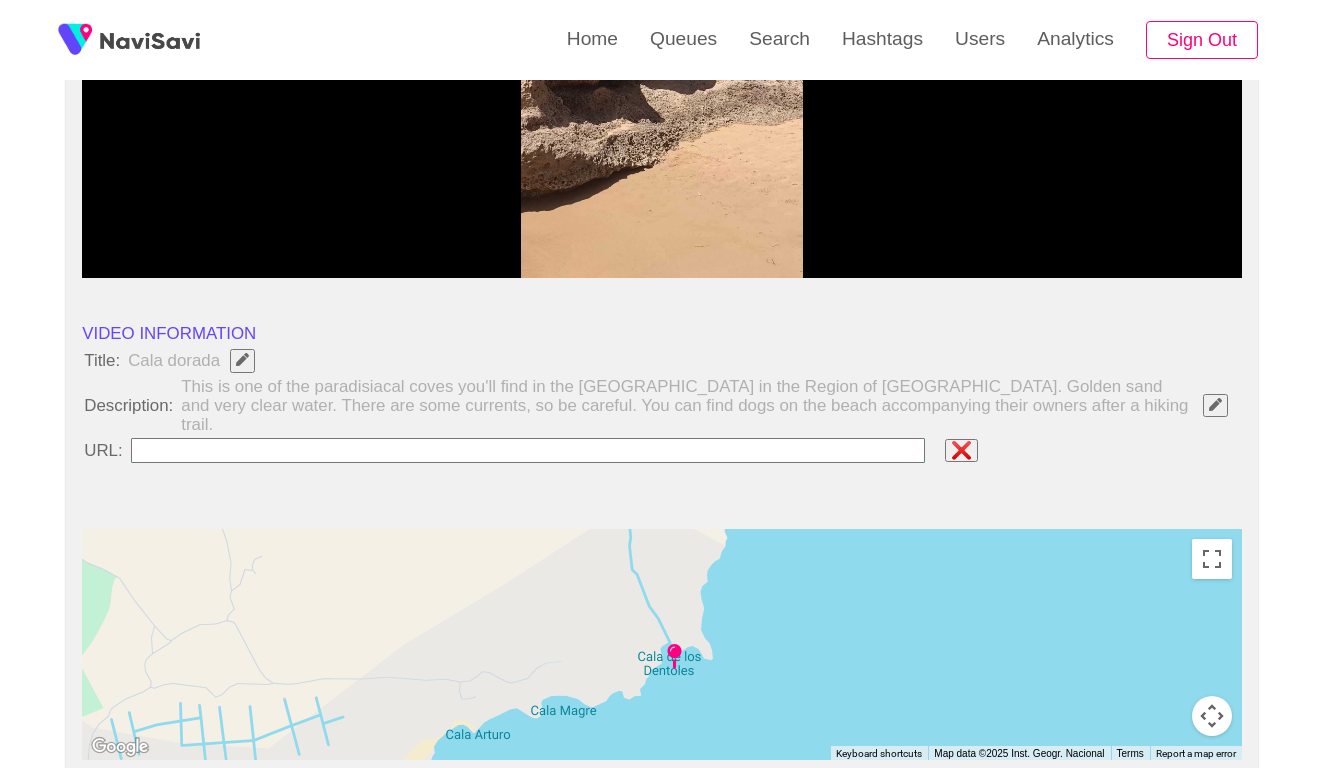 click at bounding box center (528, 450) 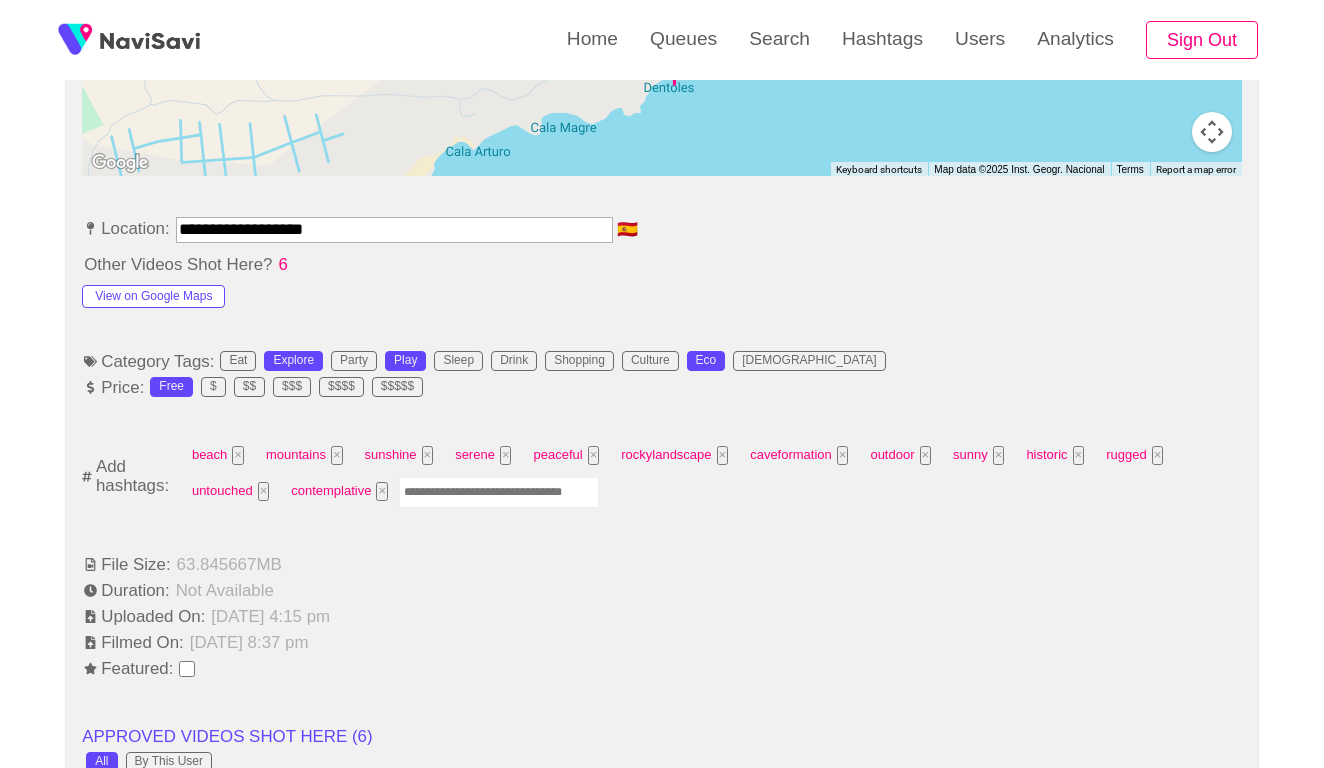 scroll, scrollTop: 1093, scrollLeft: 0, axis: vertical 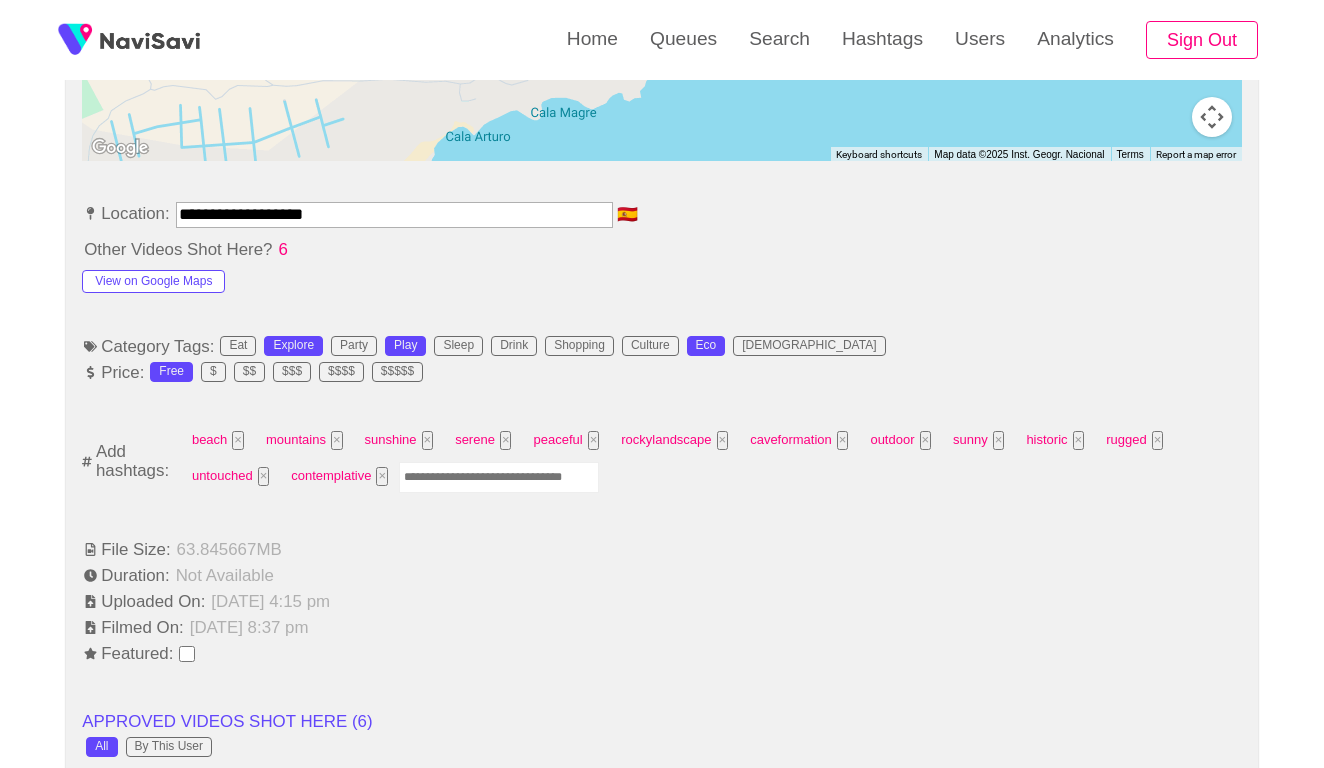 click at bounding box center [499, 477] 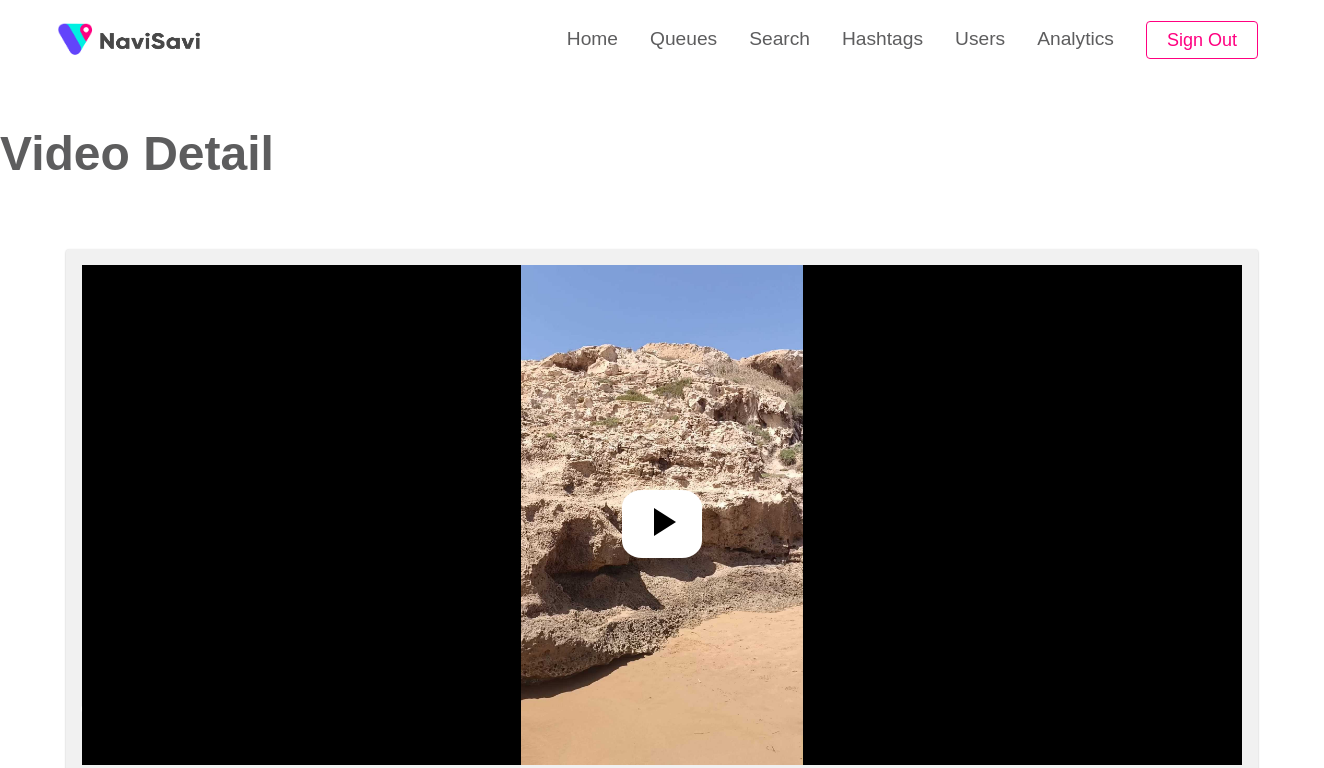 click at bounding box center (661, 515) 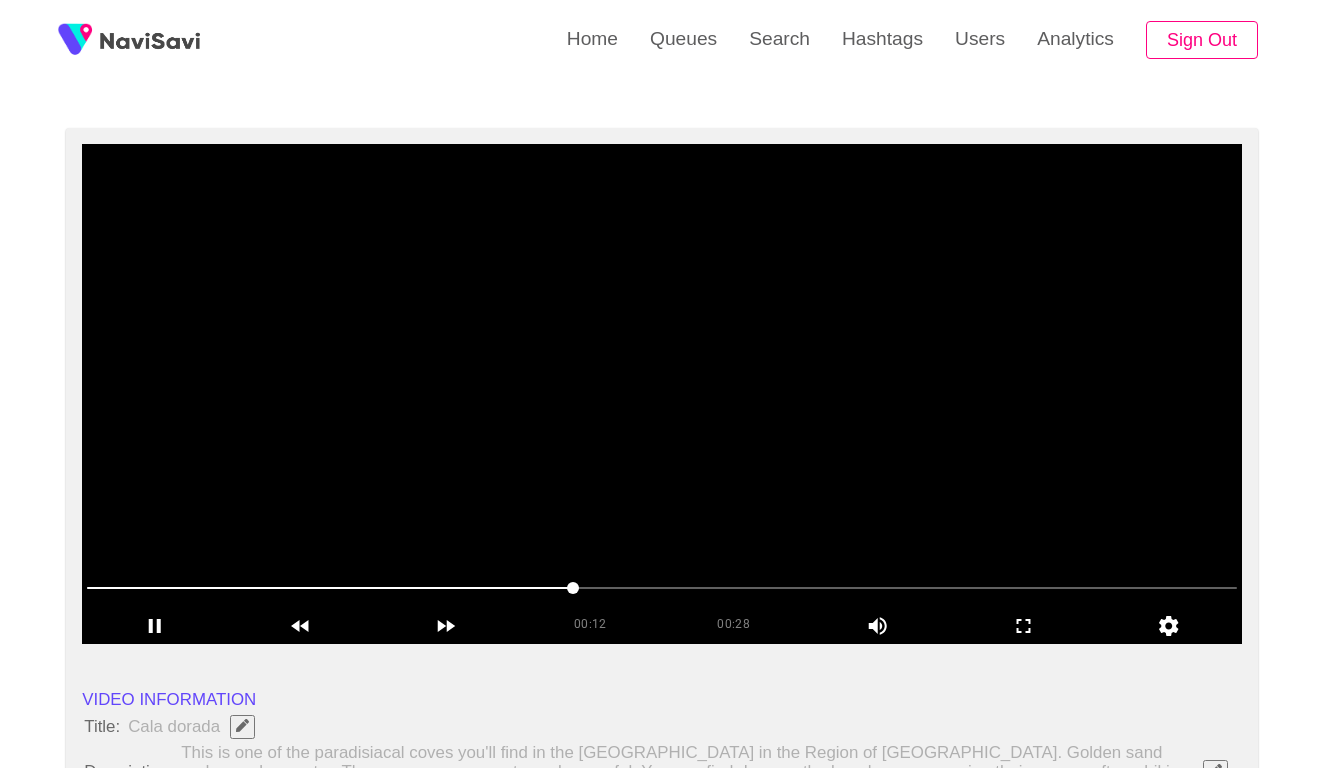 scroll, scrollTop: 122, scrollLeft: 0, axis: vertical 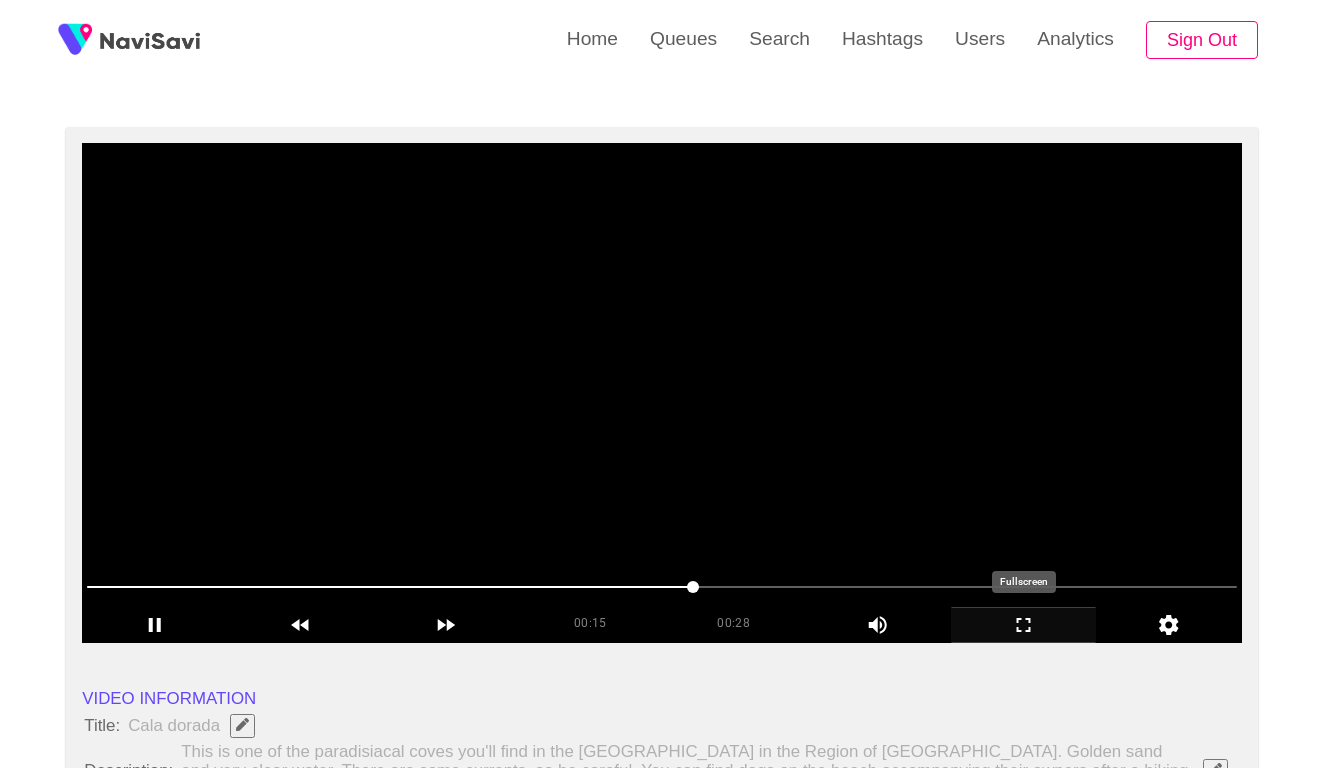 click 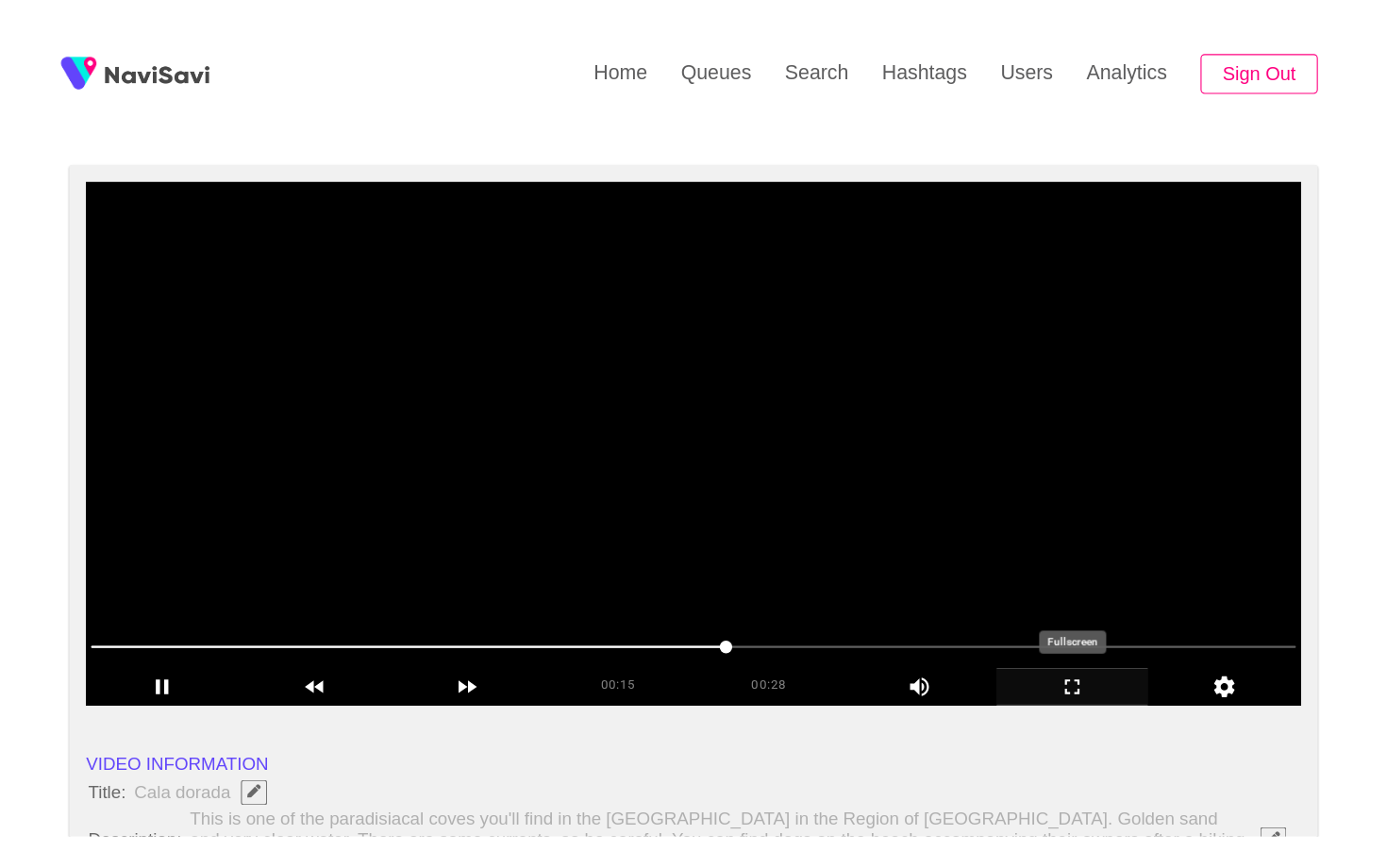 scroll, scrollTop: 0, scrollLeft: 0, axis: both 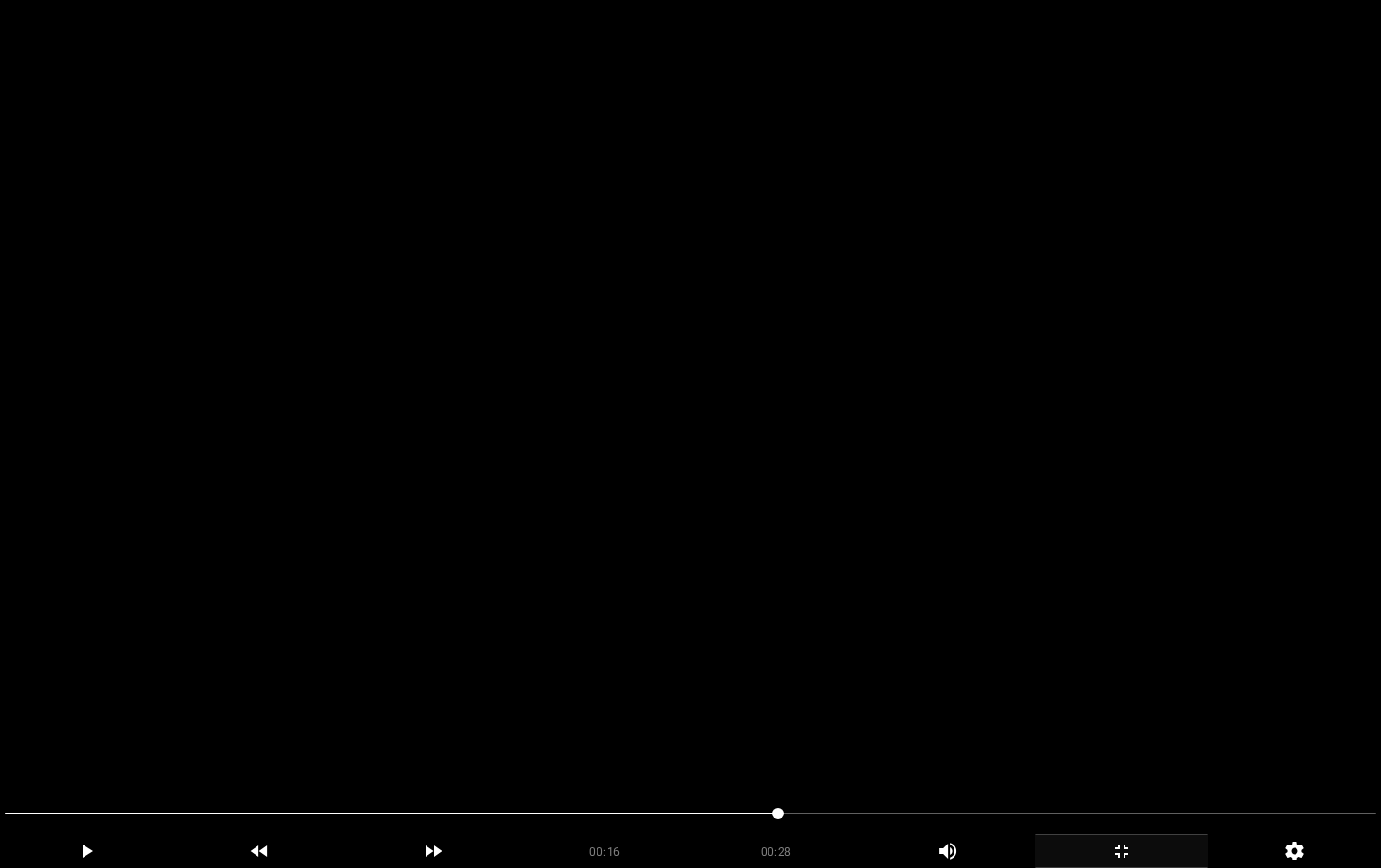 click at bounding box center (690, 434) 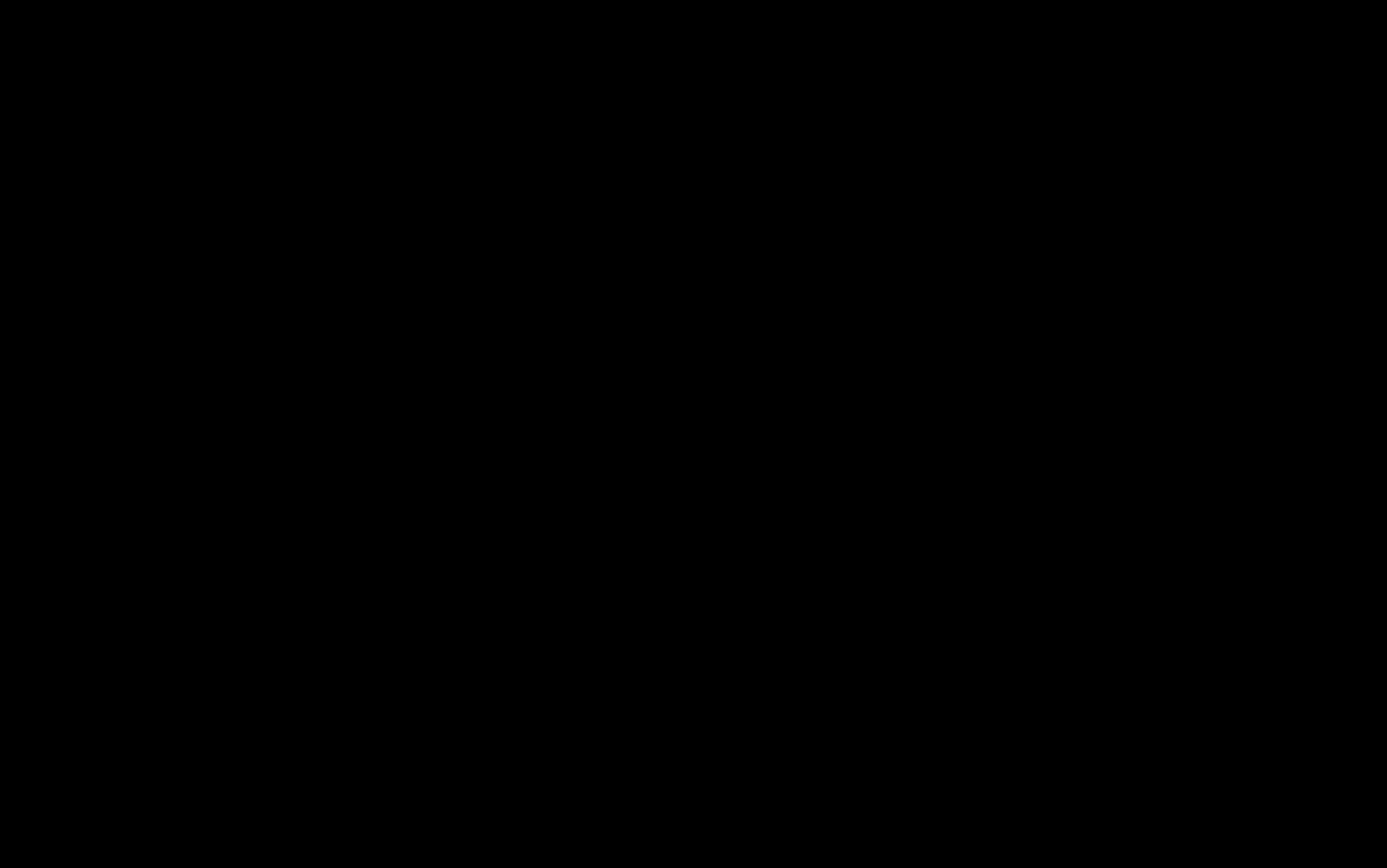 click 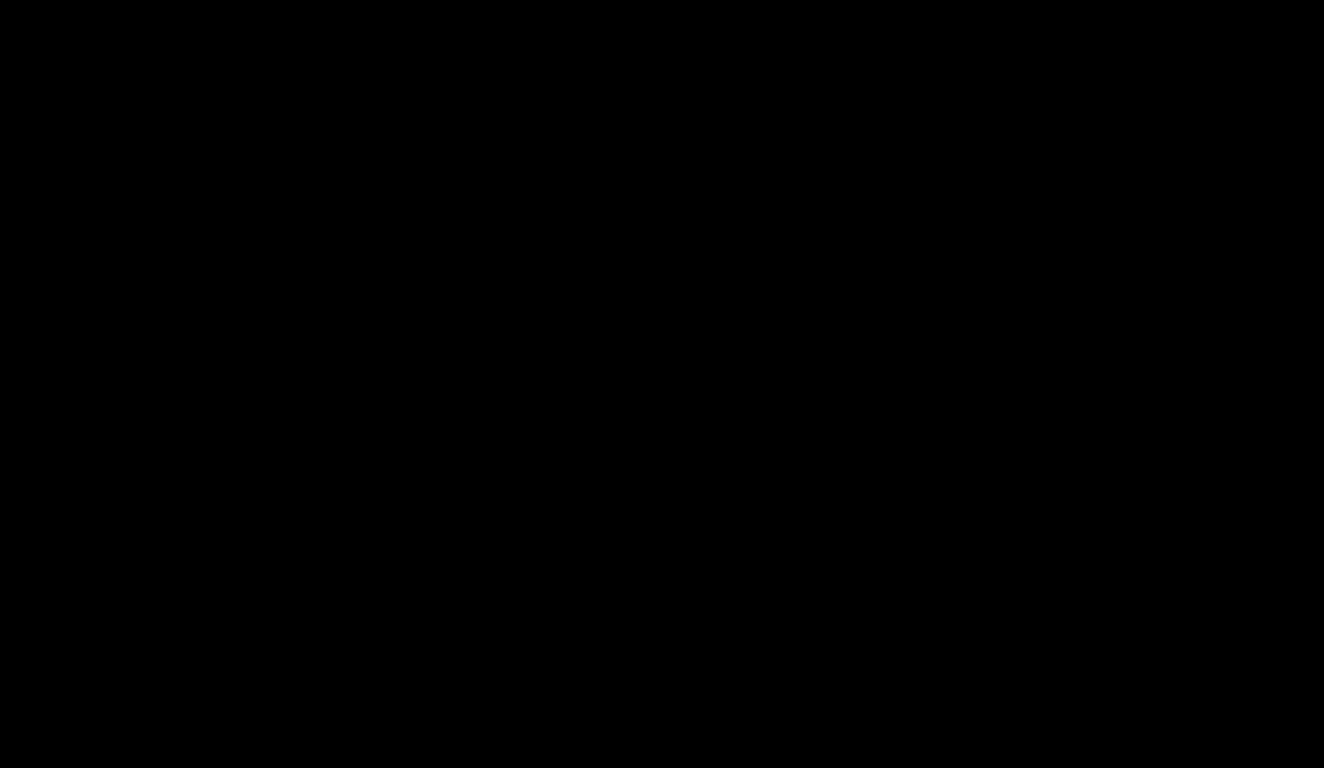 scroll, scrollTop: 1168, scrollLeft: 0, axis: vertical 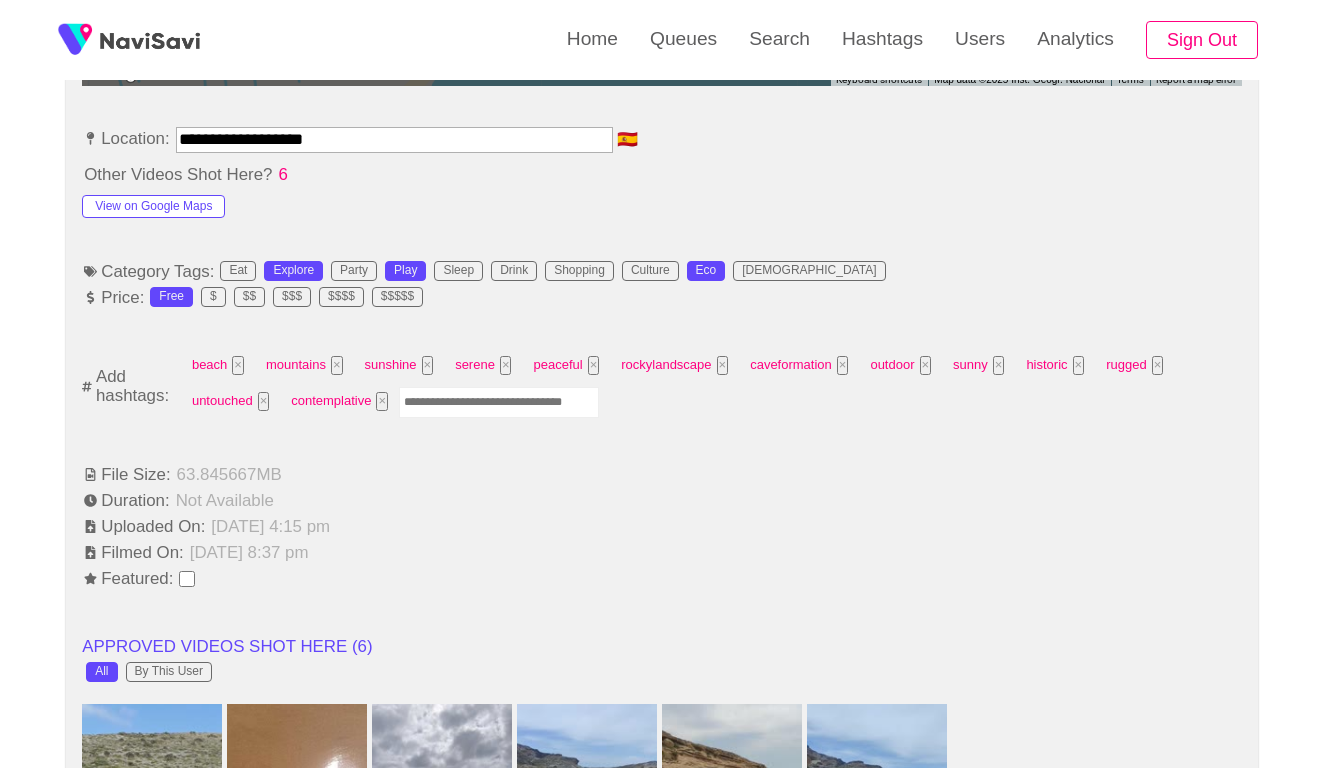 click at bounding box center (499, 402) 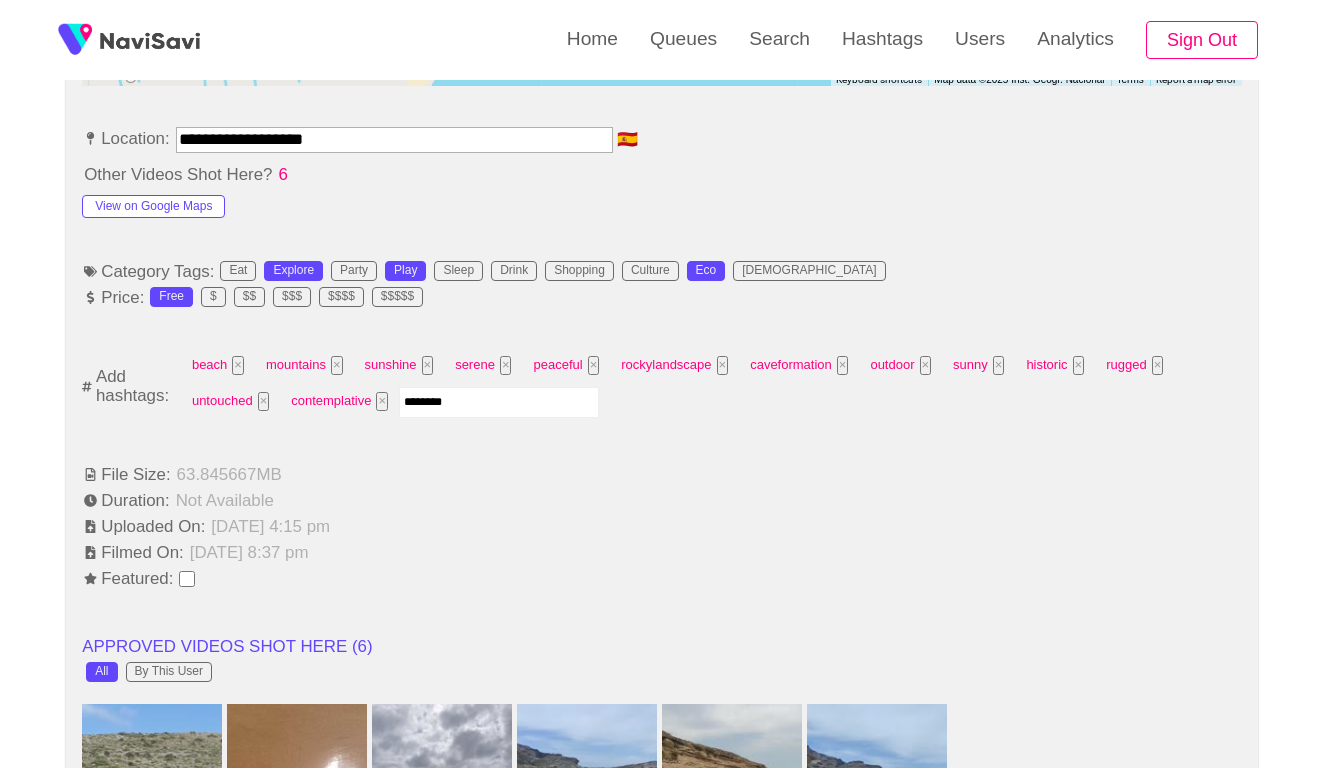 type on "*********" 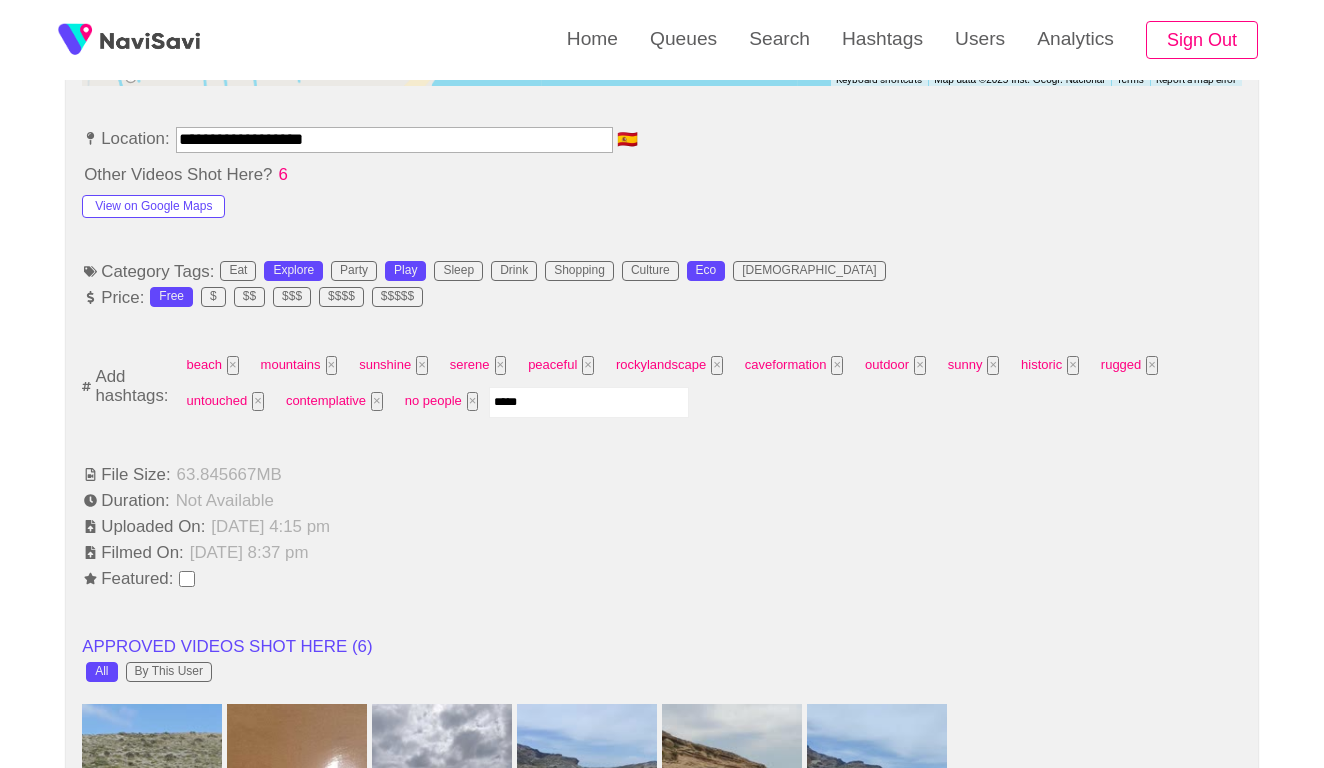 type on "******" 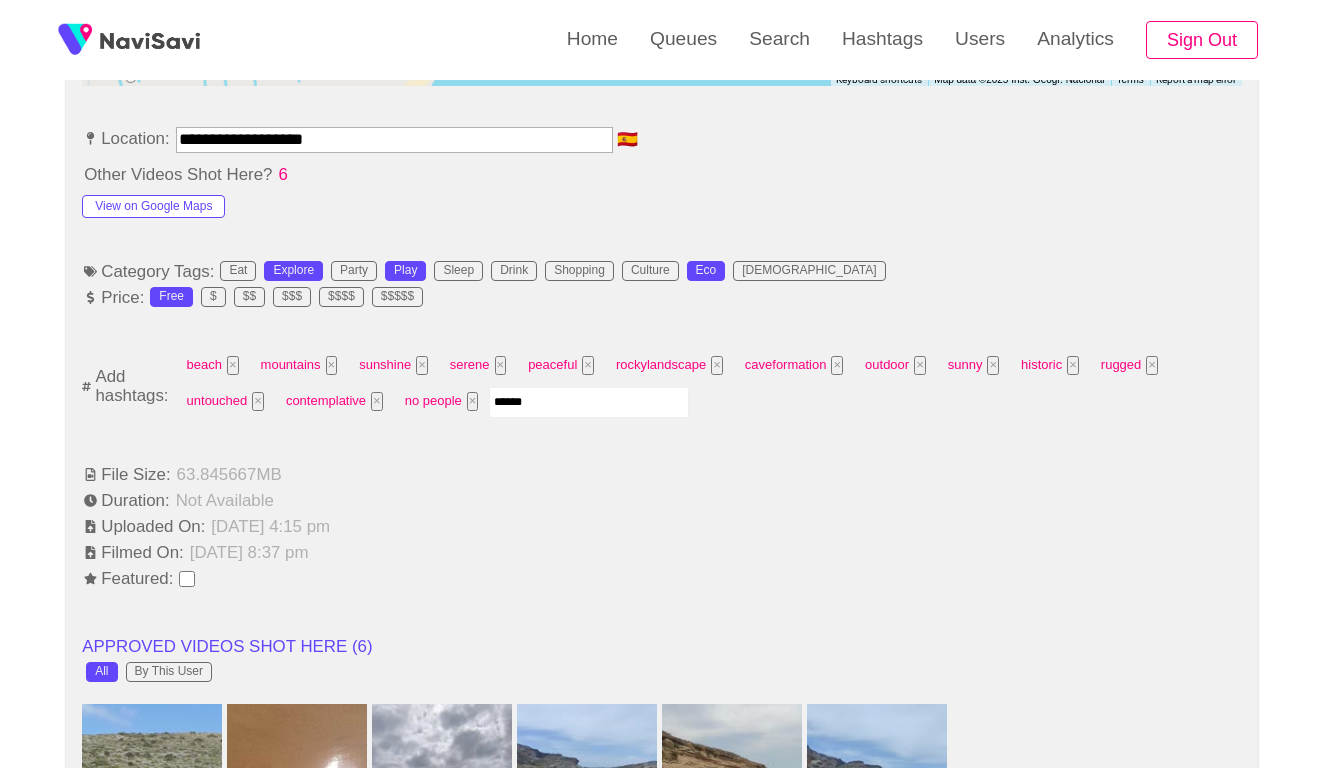 type 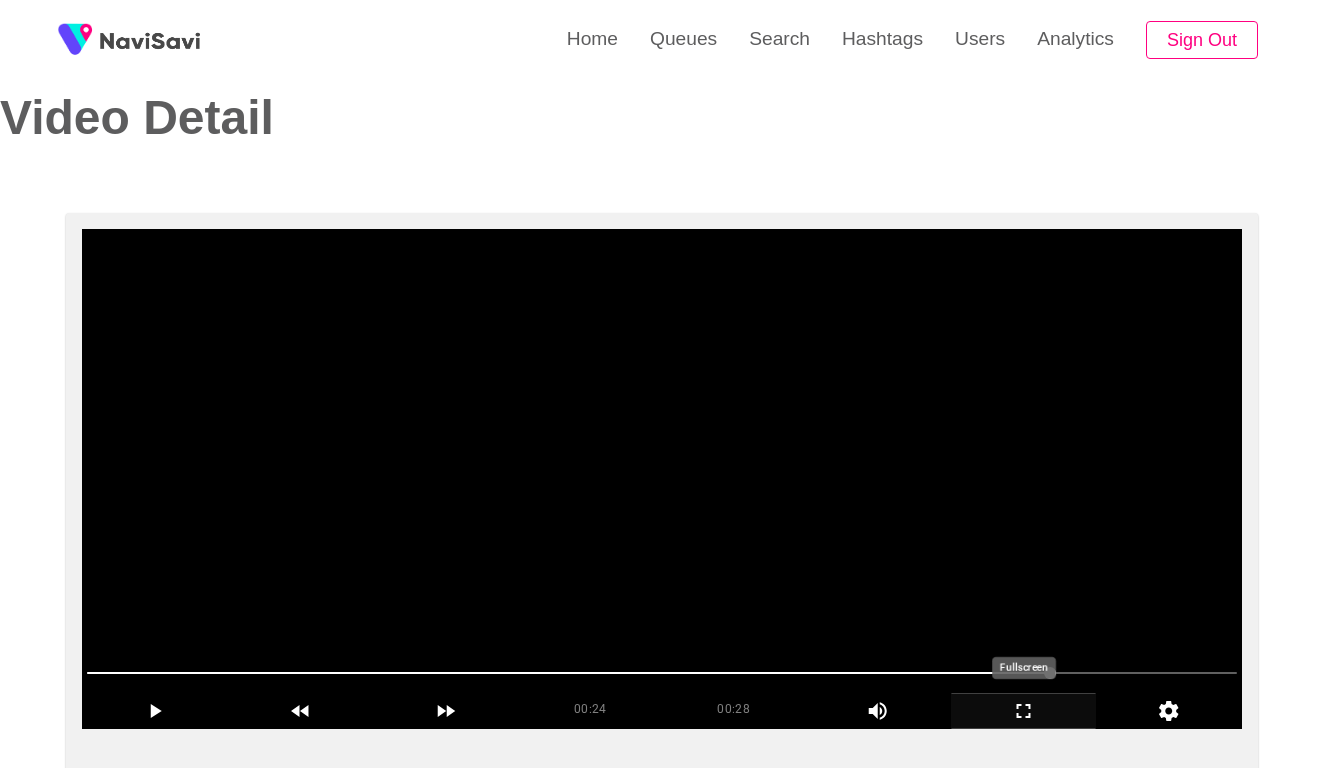 scroll, scrollTop: 40, scrollLeft: 0, axis: vertical 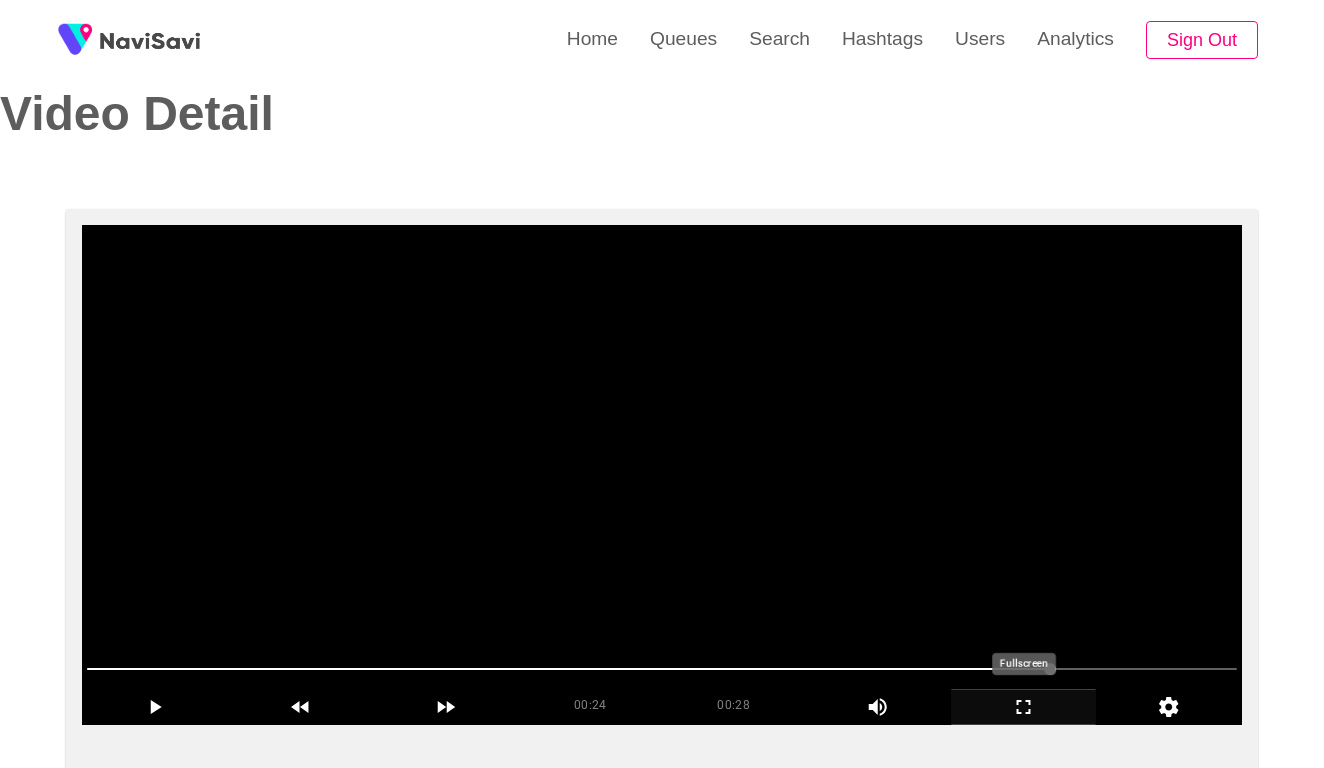 click at bounding box center (662, 475) 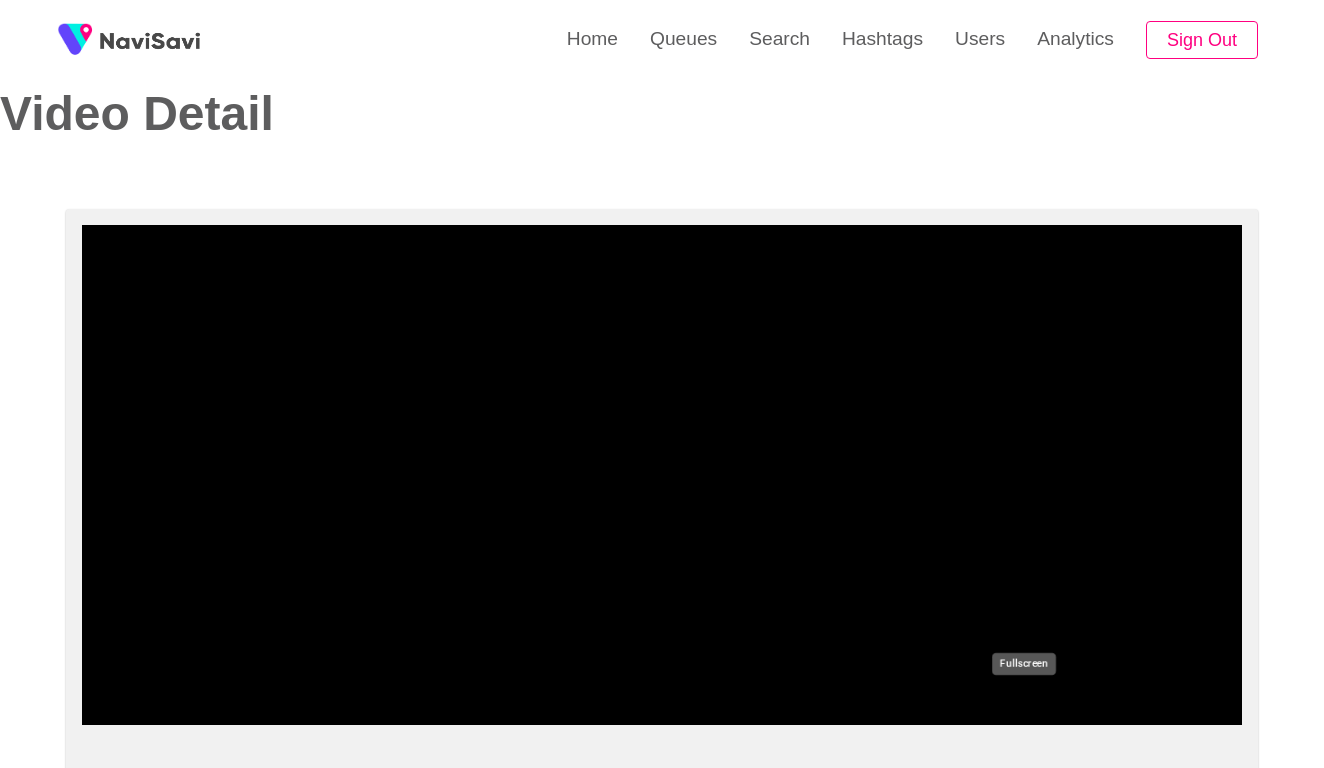 click at bounding box center (662, 669) 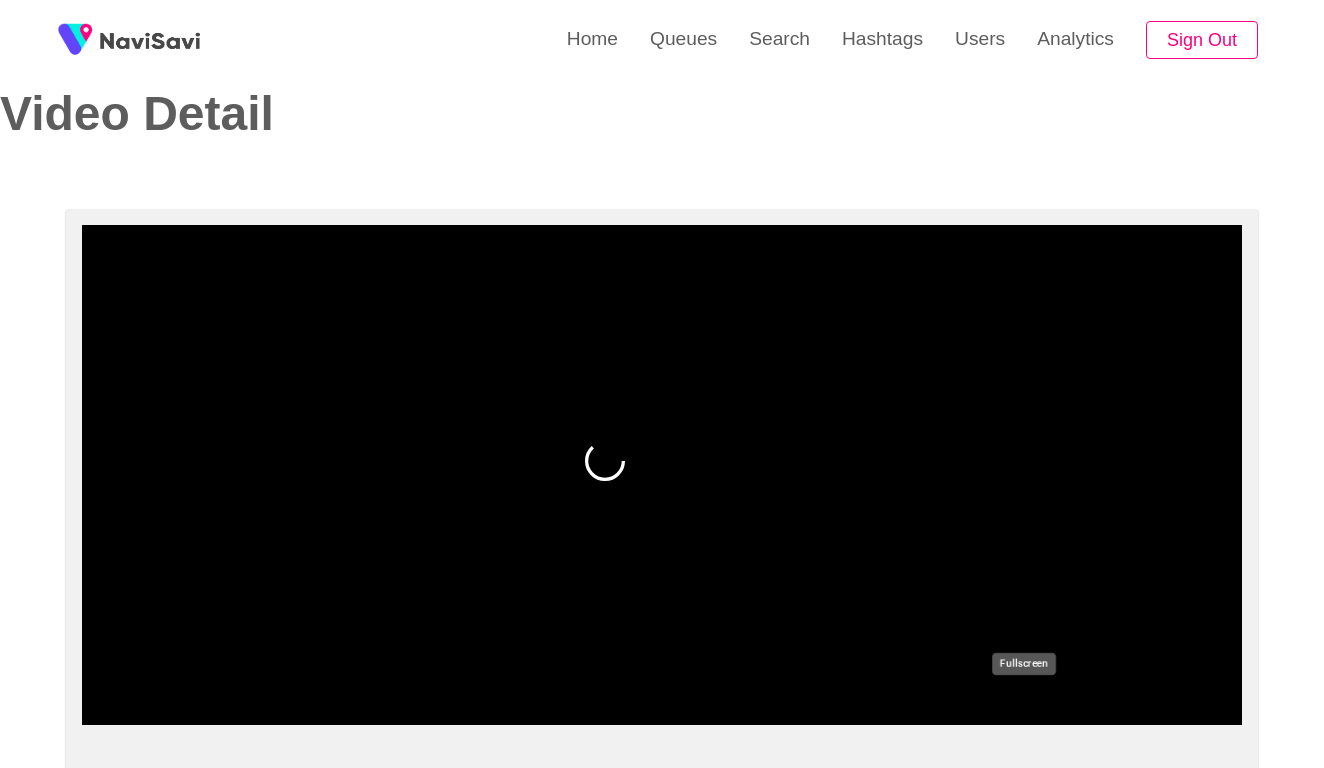 click at bounding box center [662, 669] 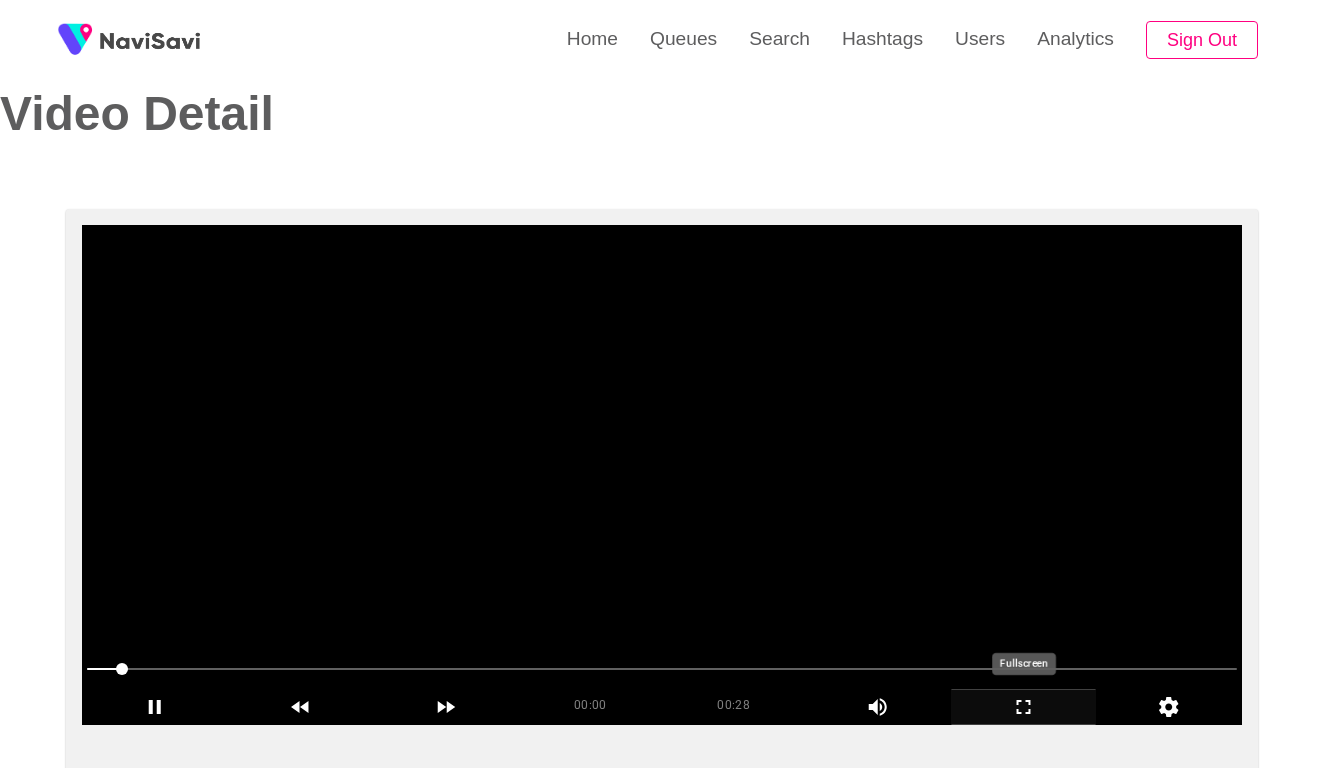 click at bounding box center (662, 475) 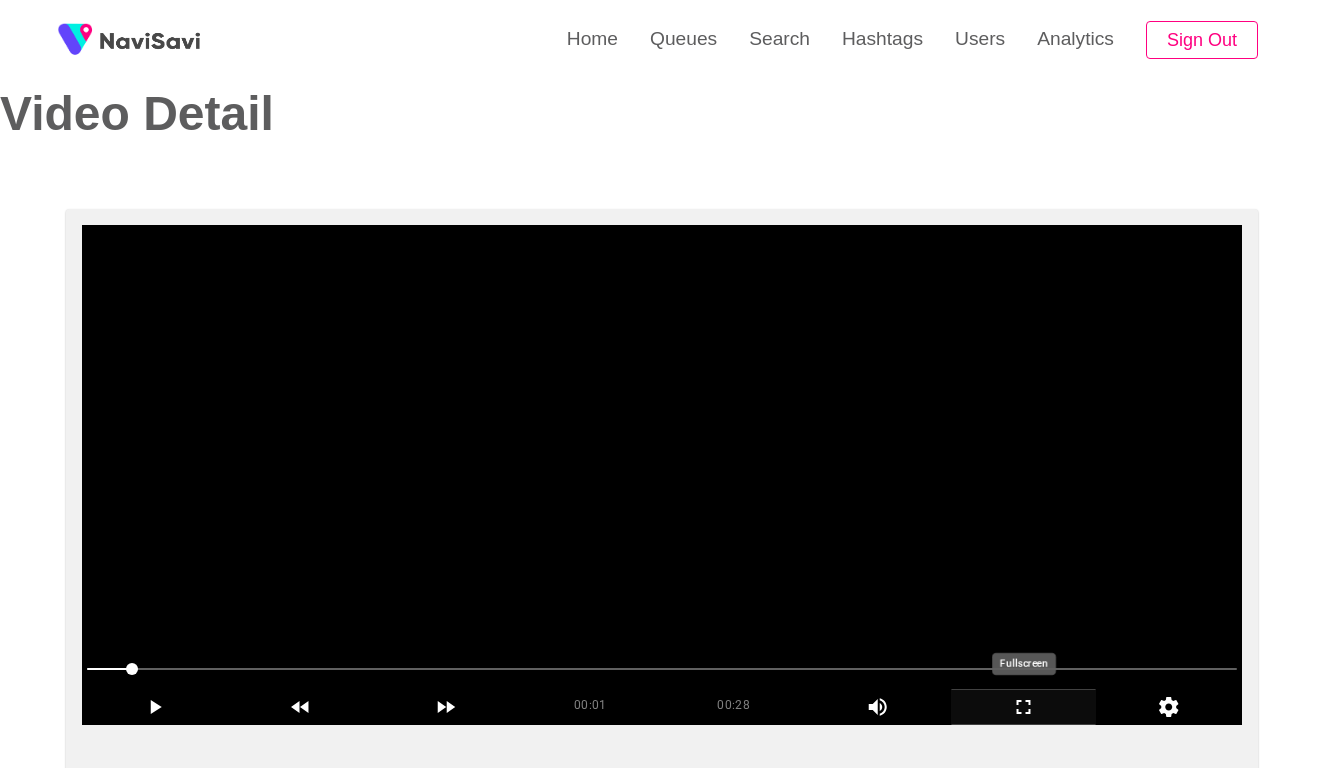 click at bounding box center [662, 475] 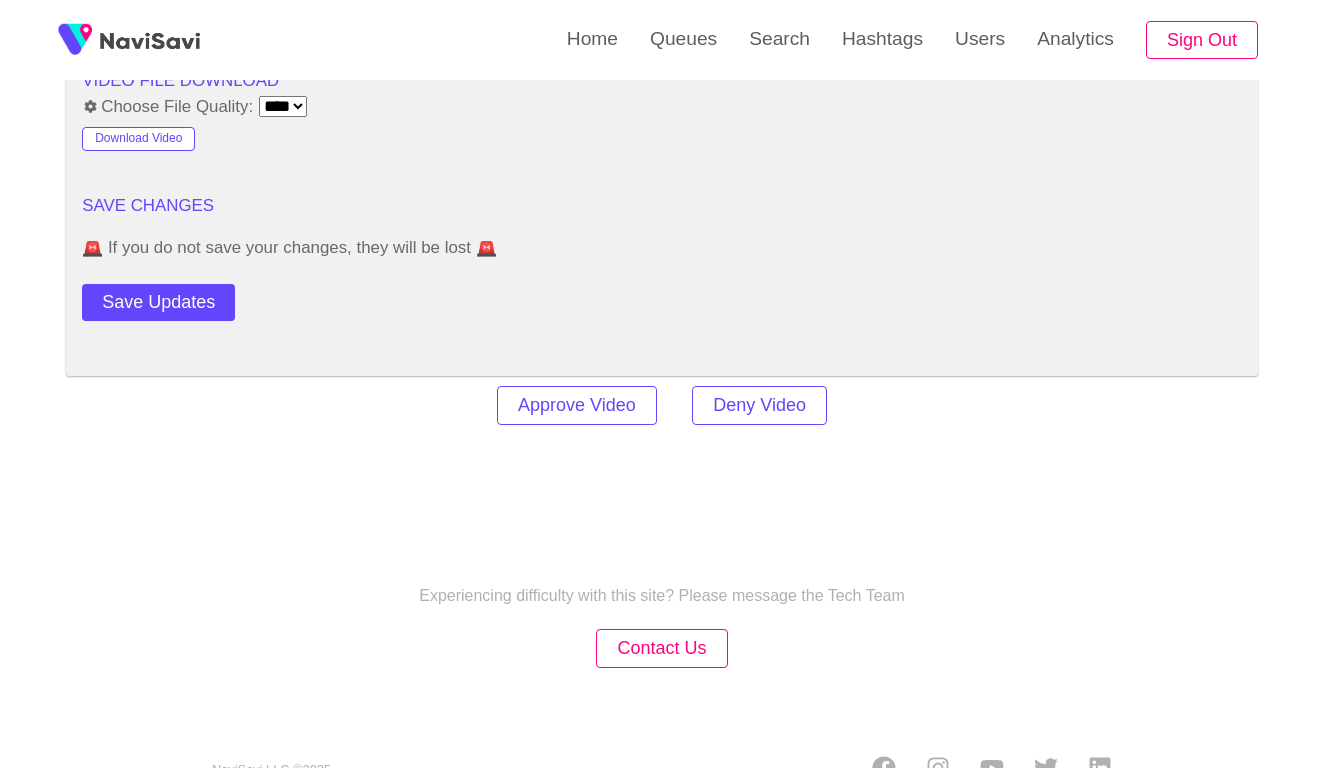 scroll, scrollTop: 2767, scrollLeft: 0, axis: vertical 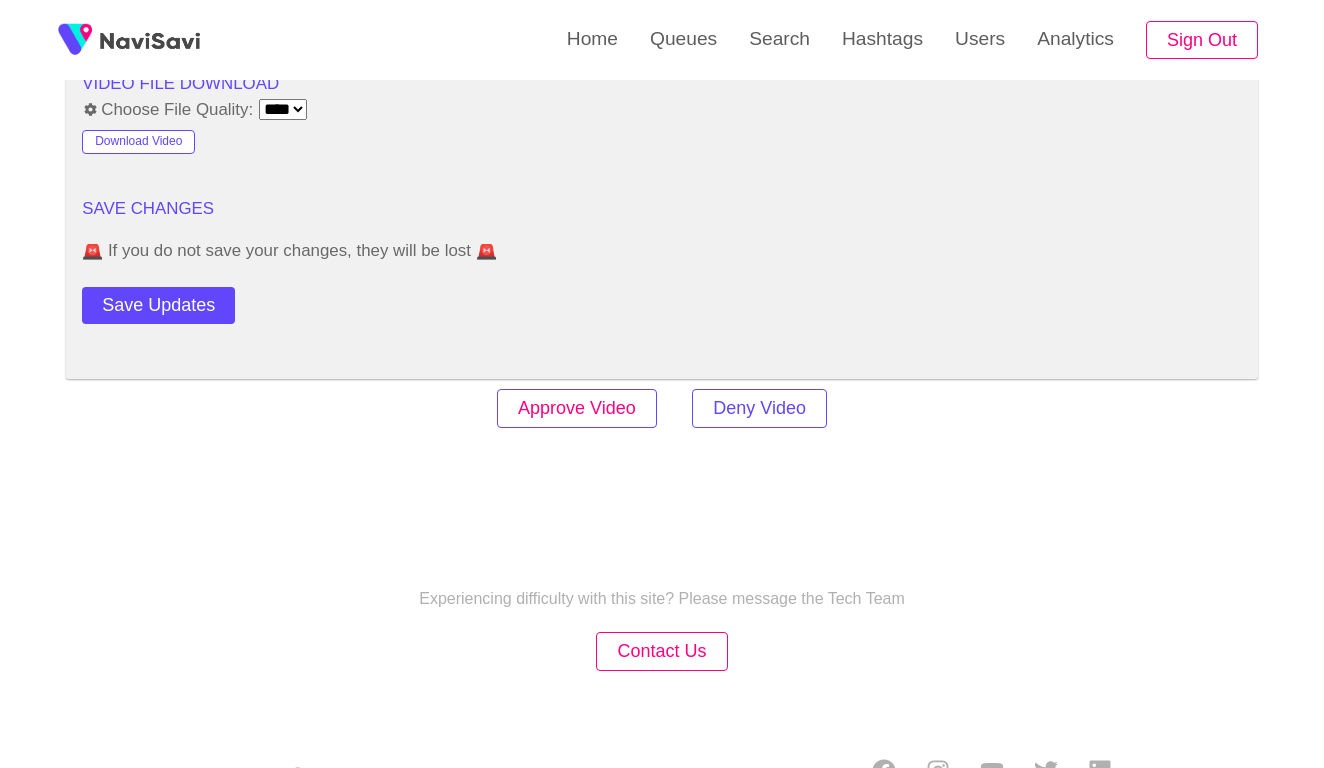 click on "Approve Video" at bounding box center [577, 408] 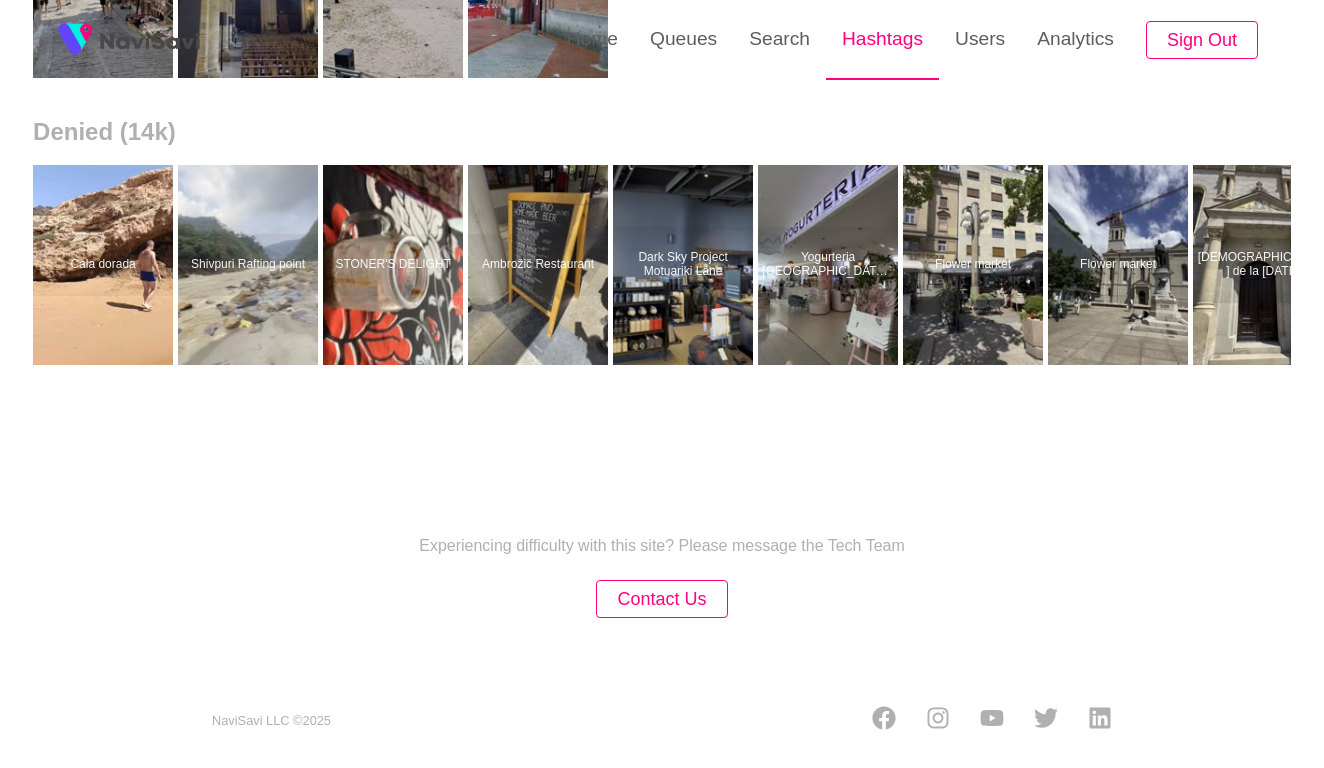scroll, scrollTop: 0, scrollLeft: 0, axis: both 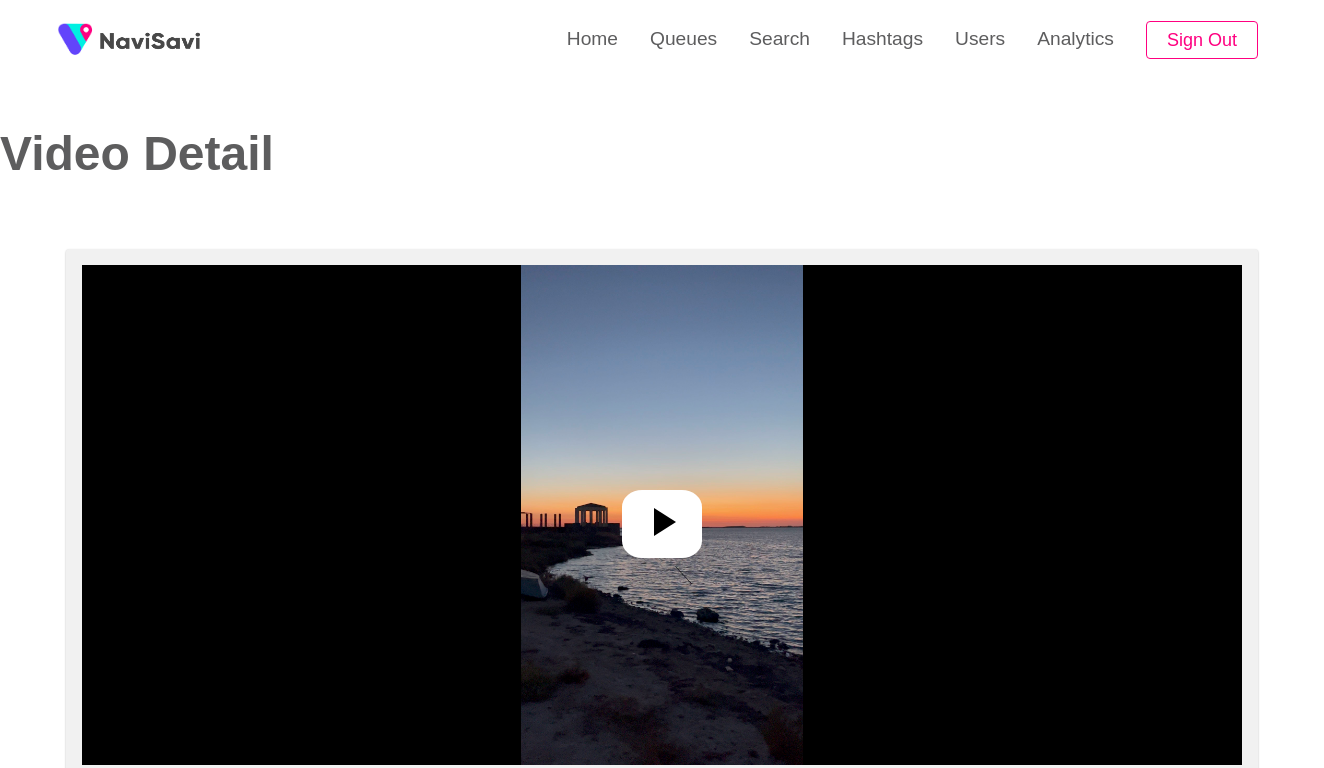 select on "**********" 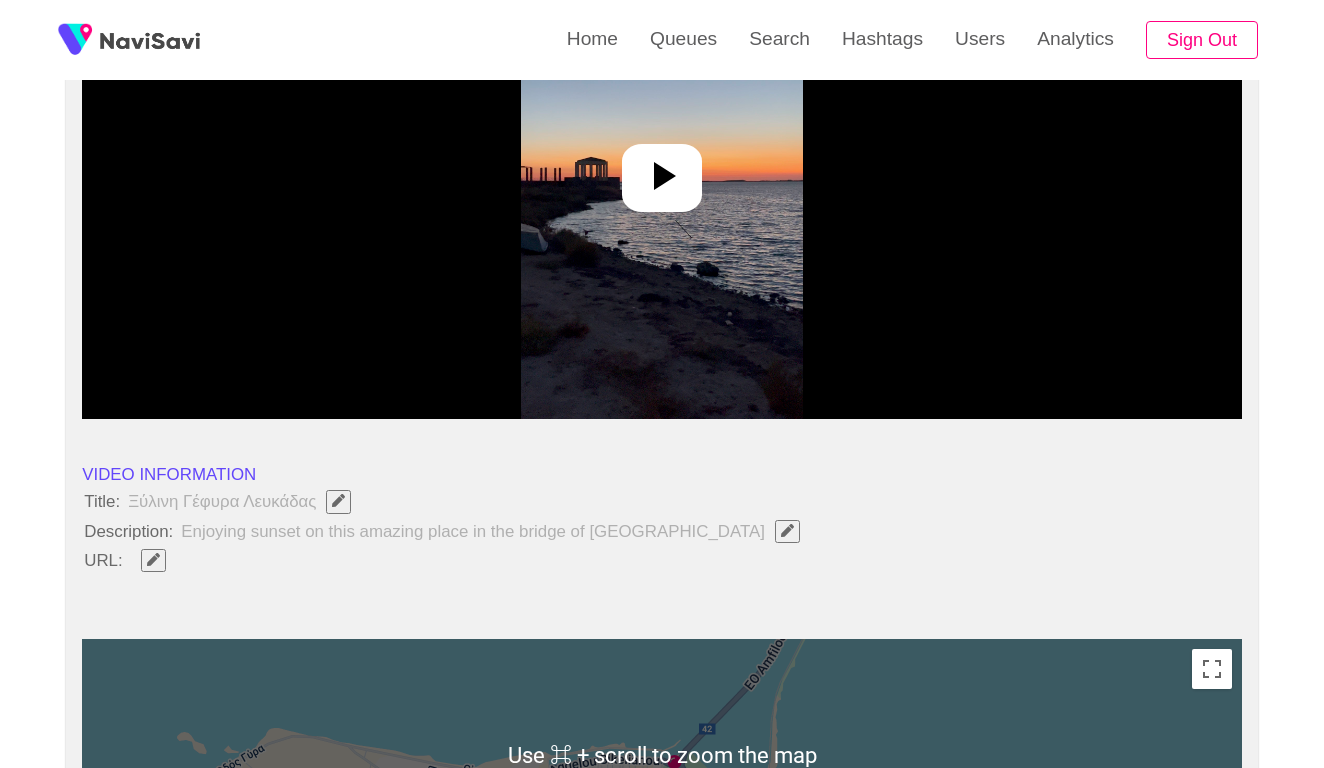 scroll, scrollTop: 141, scrollLeft: 0, axis: vertical 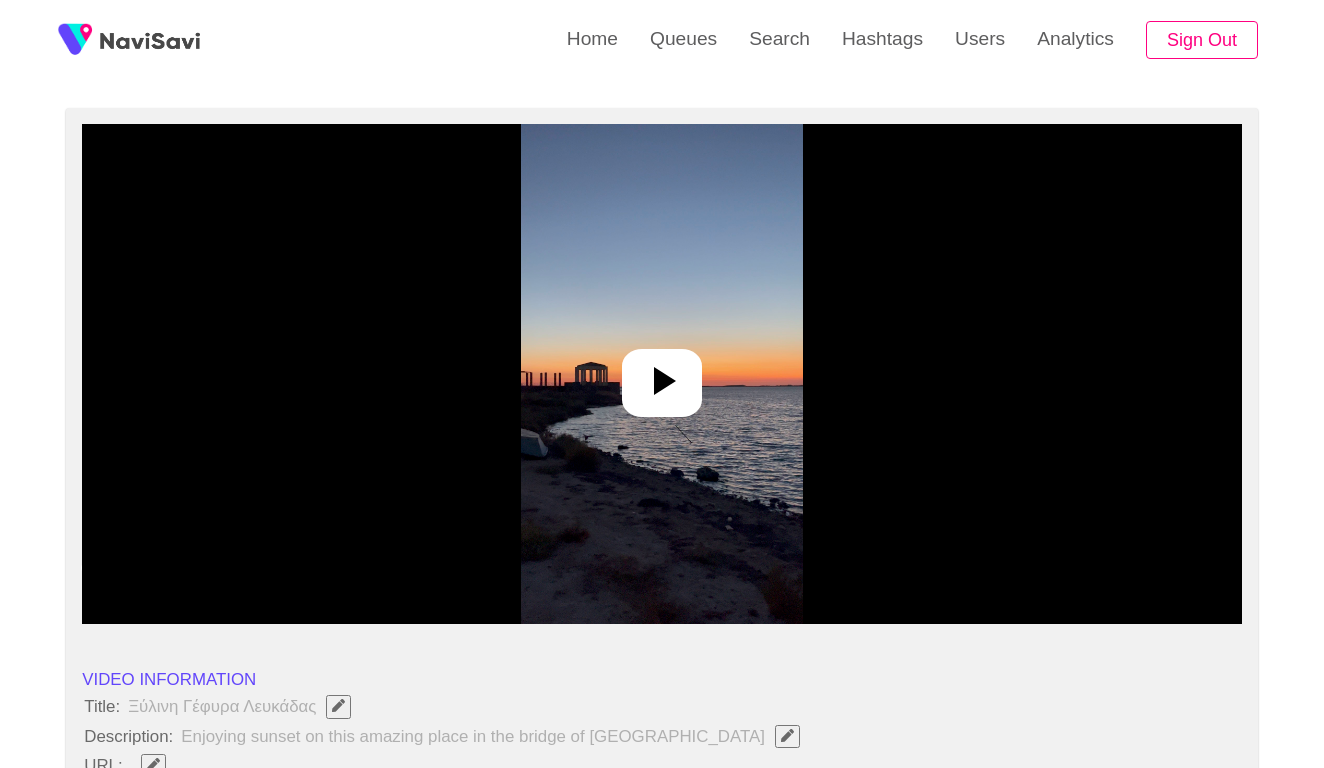 click at bounding box center (661, 374) 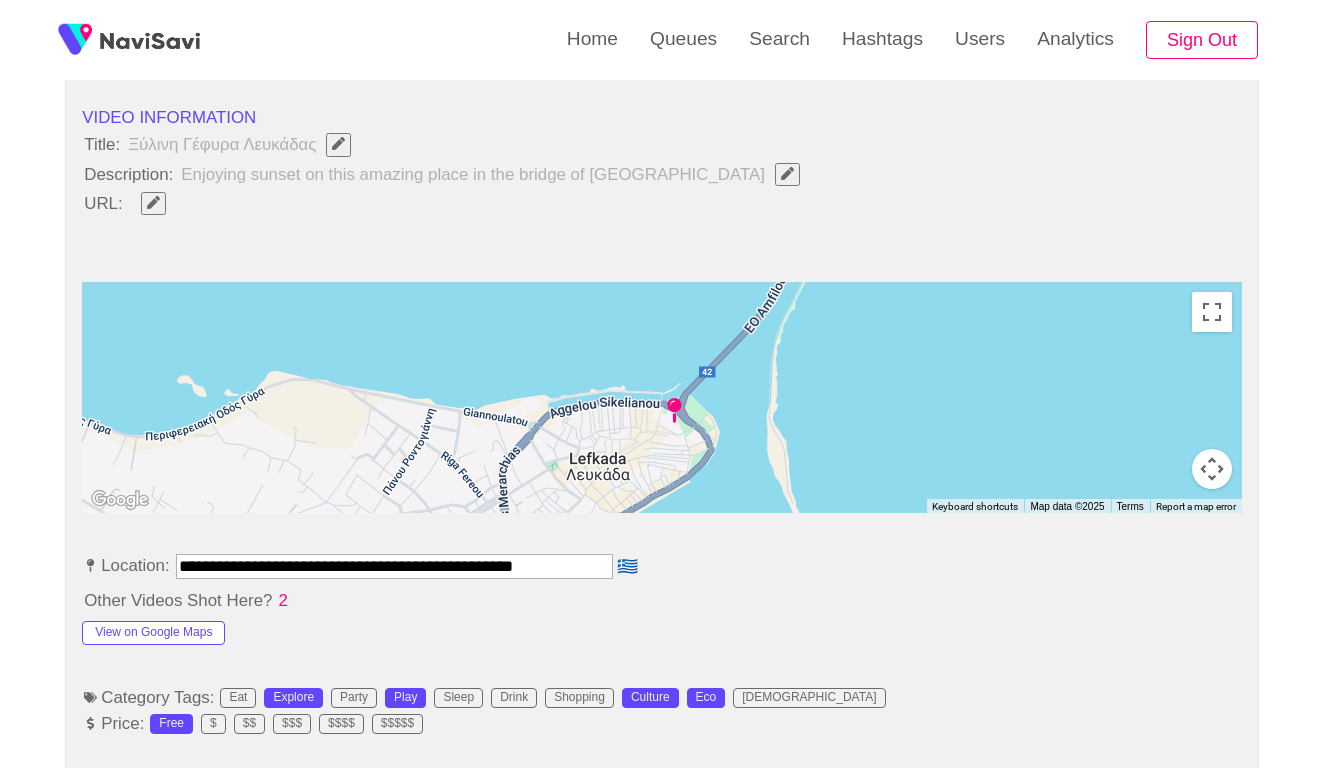 scroll, scrollTop: 799, scrollLeft: 0, axis: vertical 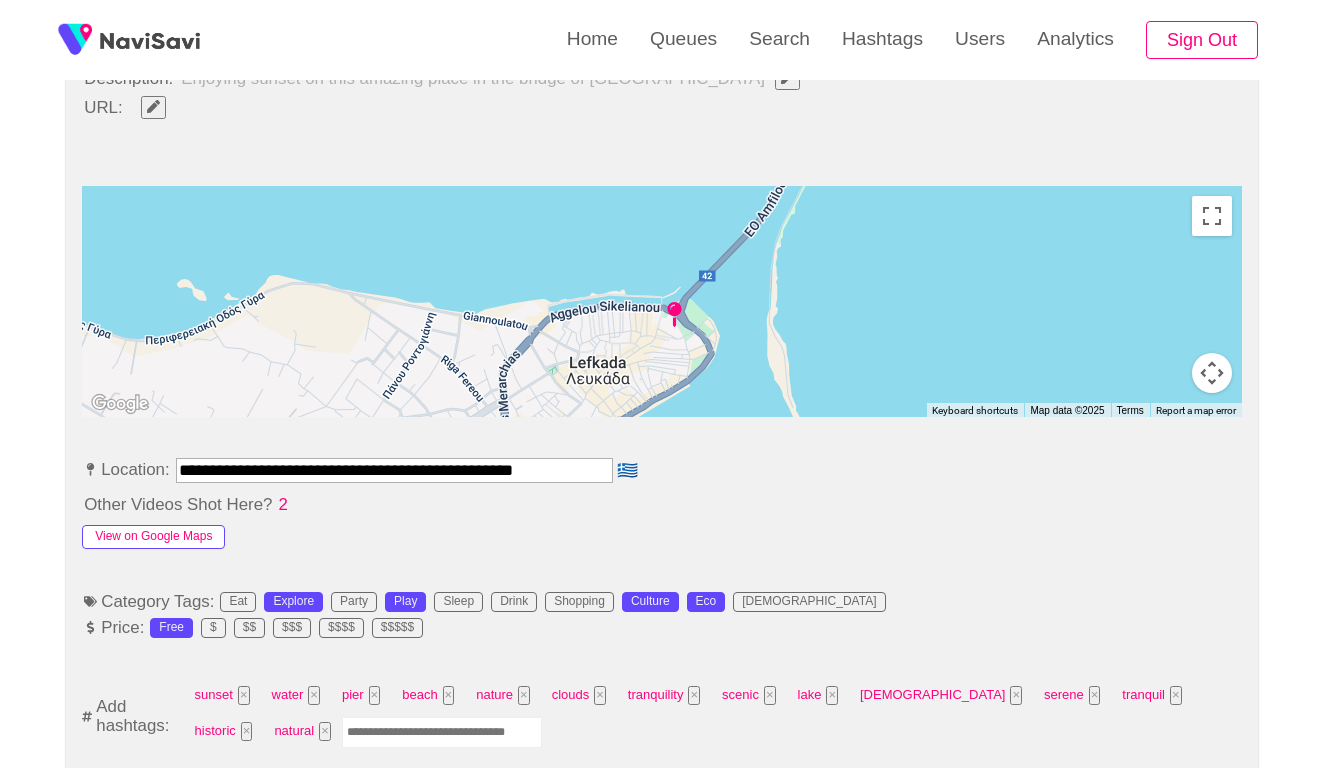 click on "View on Google Maps" at bounding box center [153, 537] 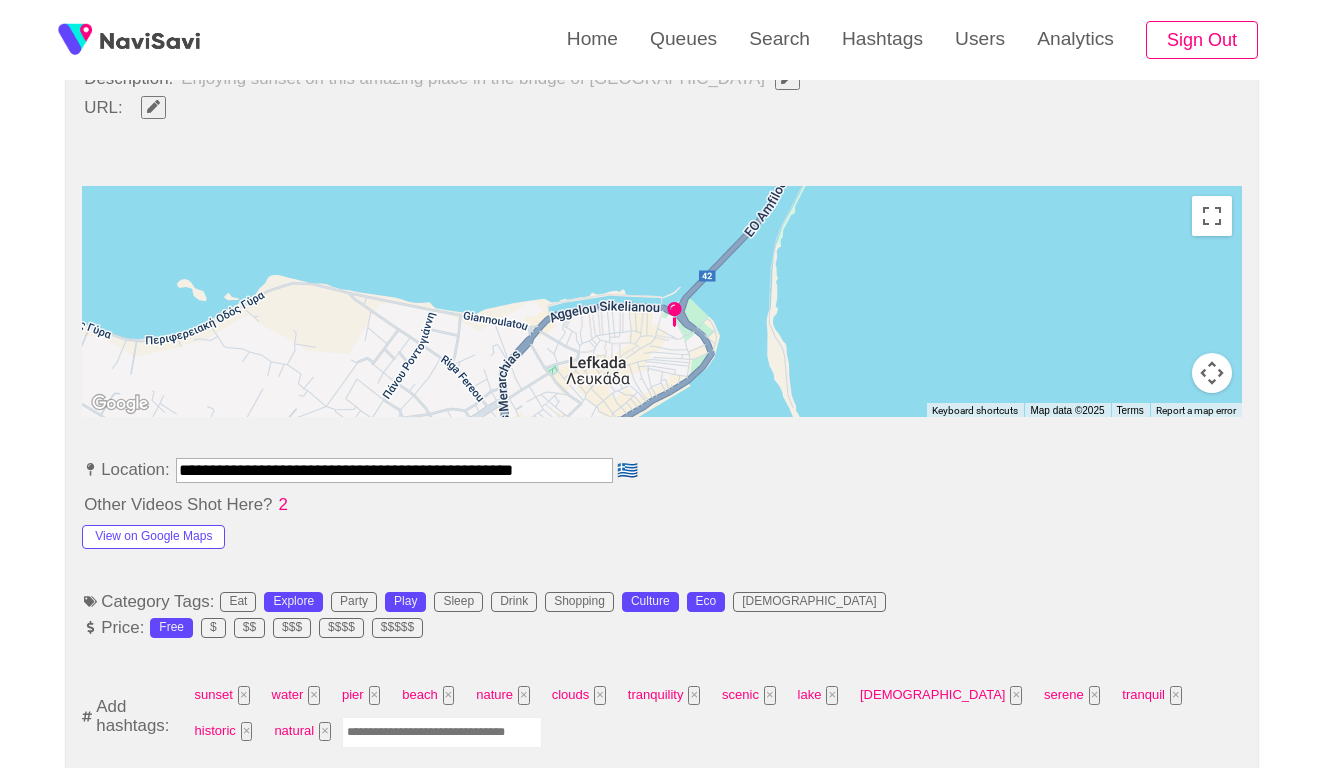 drag, startPoint x: 375, startPoint y: 451, endPoint x: 90, endPoint y: 428, distance: 285.92657 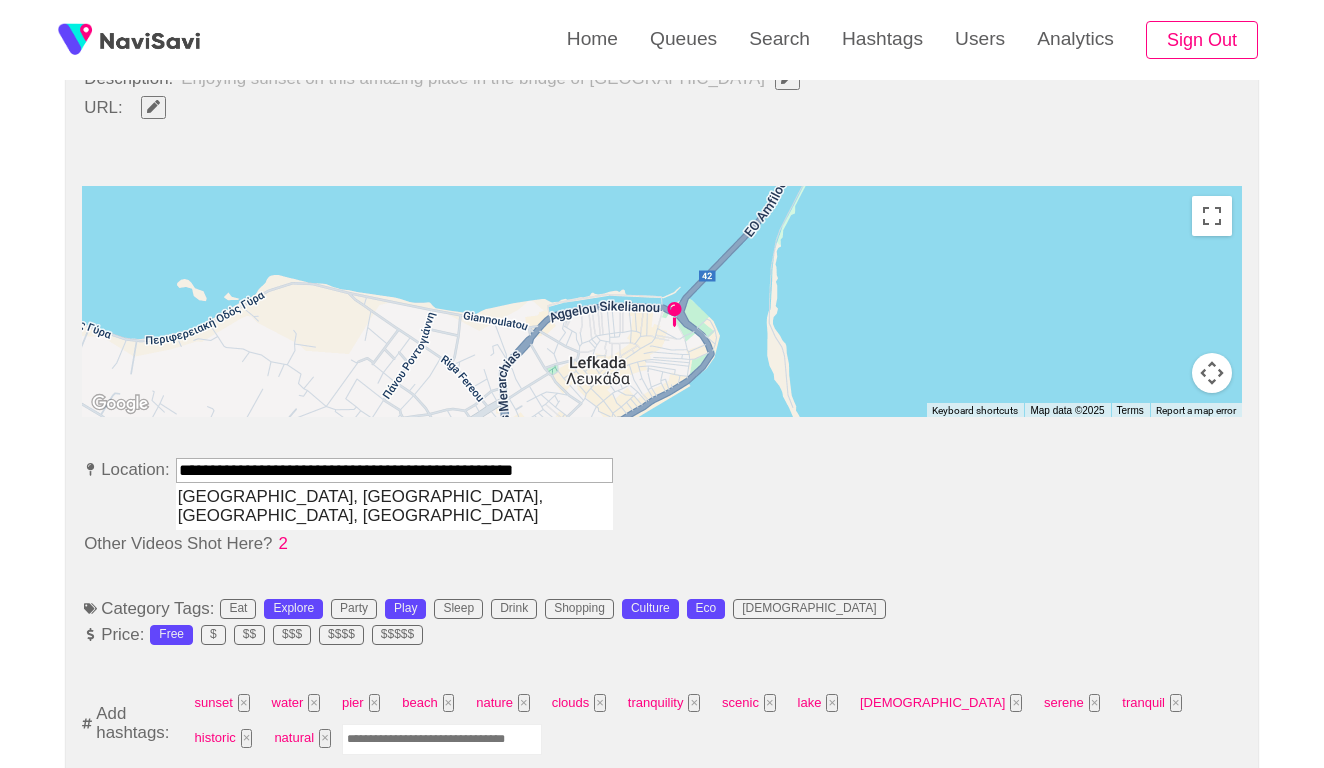 click on "[GEOGRAPHIC_DATA], [GEOGRAPHIC_DATA], [GEOGRAPHIC_DATA], [GEOGRAPHIC_DATA]" at bounding box center (394, 506) 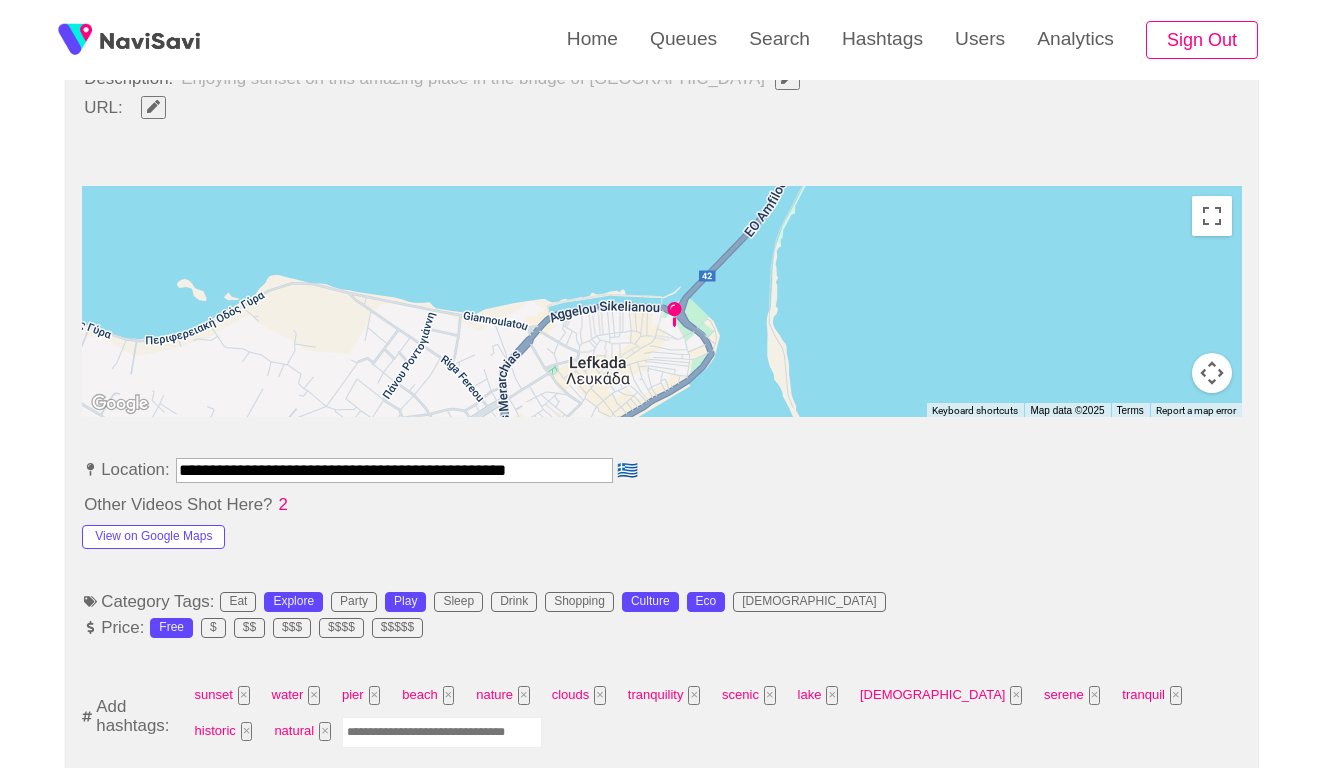 click on "**********" at bounding box center [394, 470] 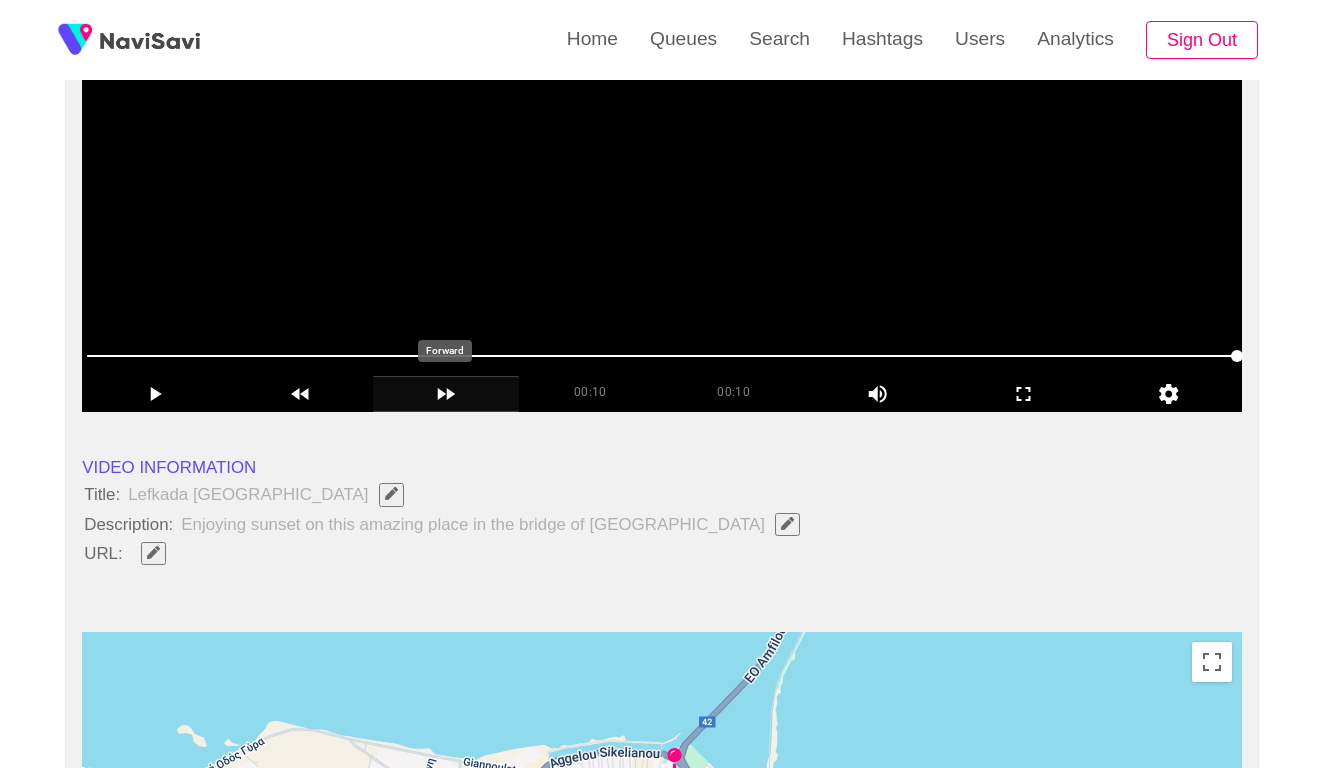 scroll, scrollTop: 365, scrollLeft: 0, axis: vertical 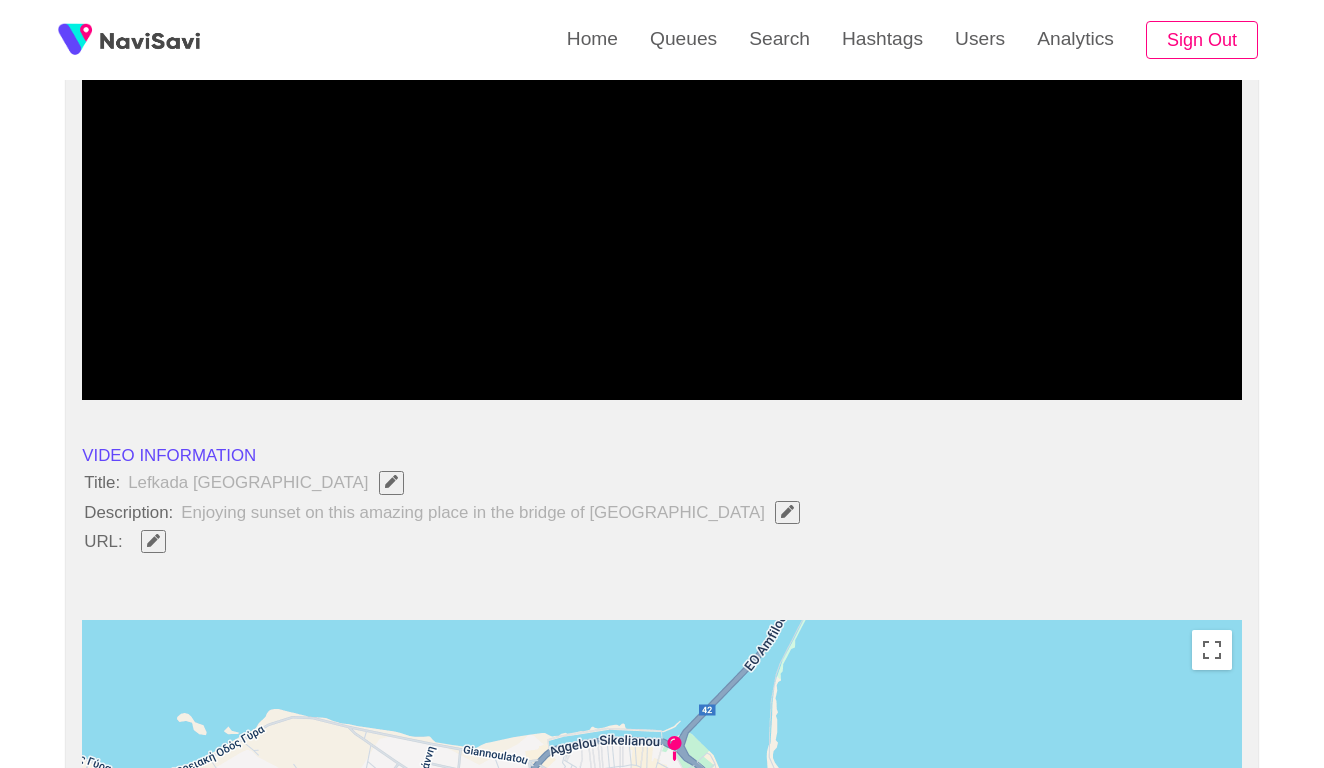 click 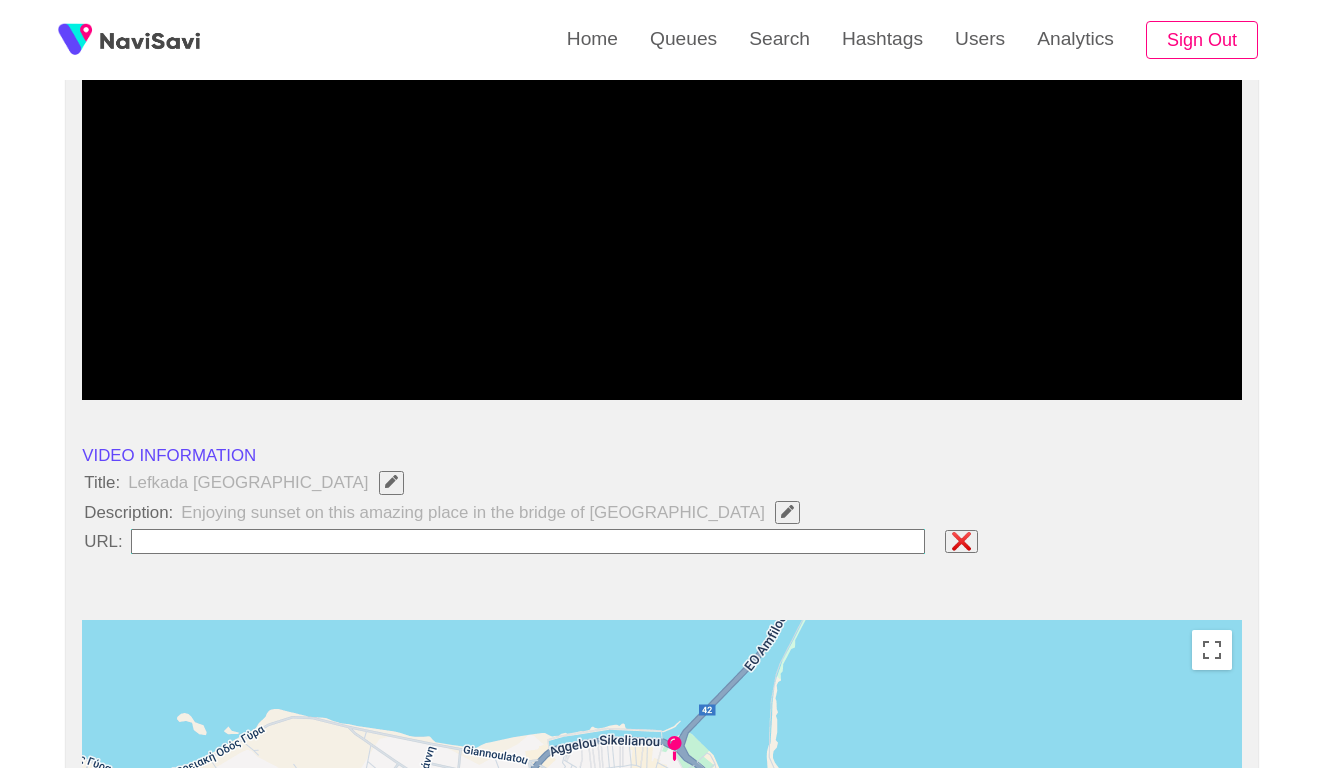 type on "**********" 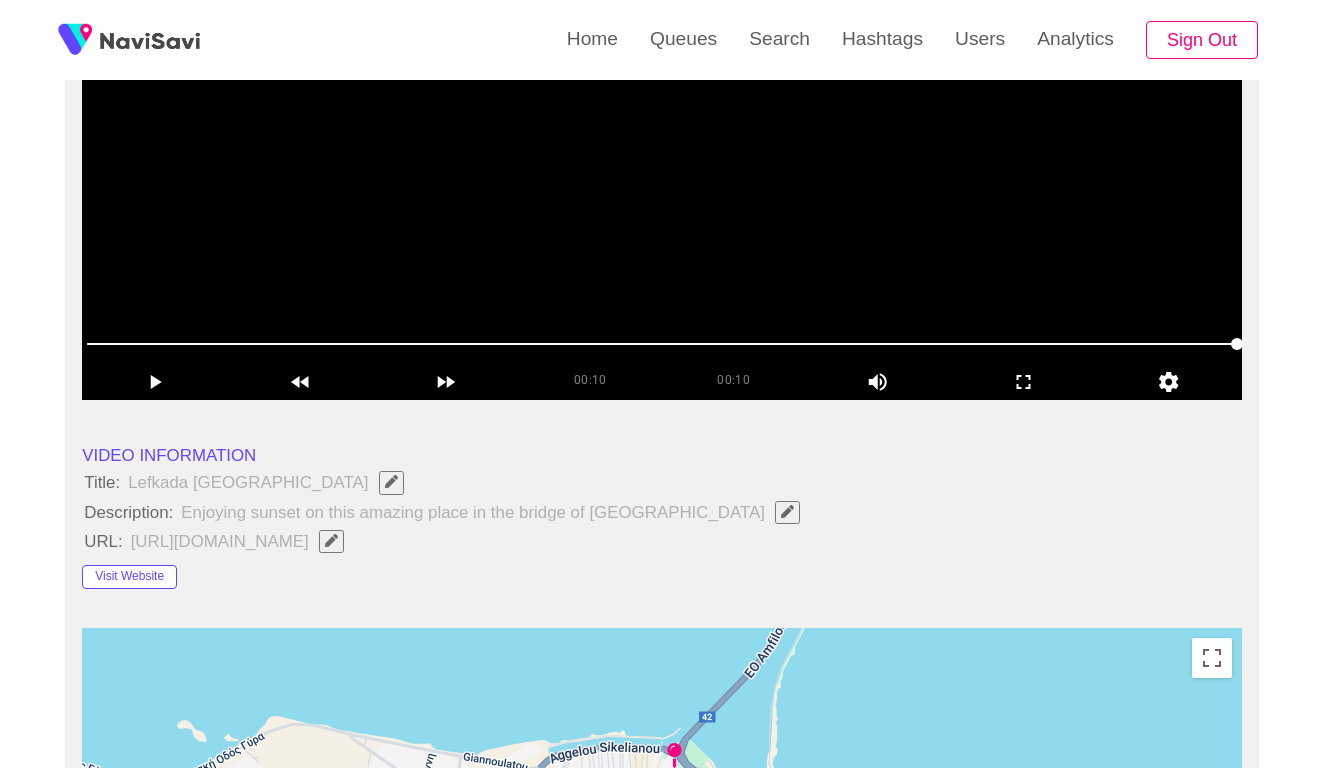 click at bounding box center (662, 150) 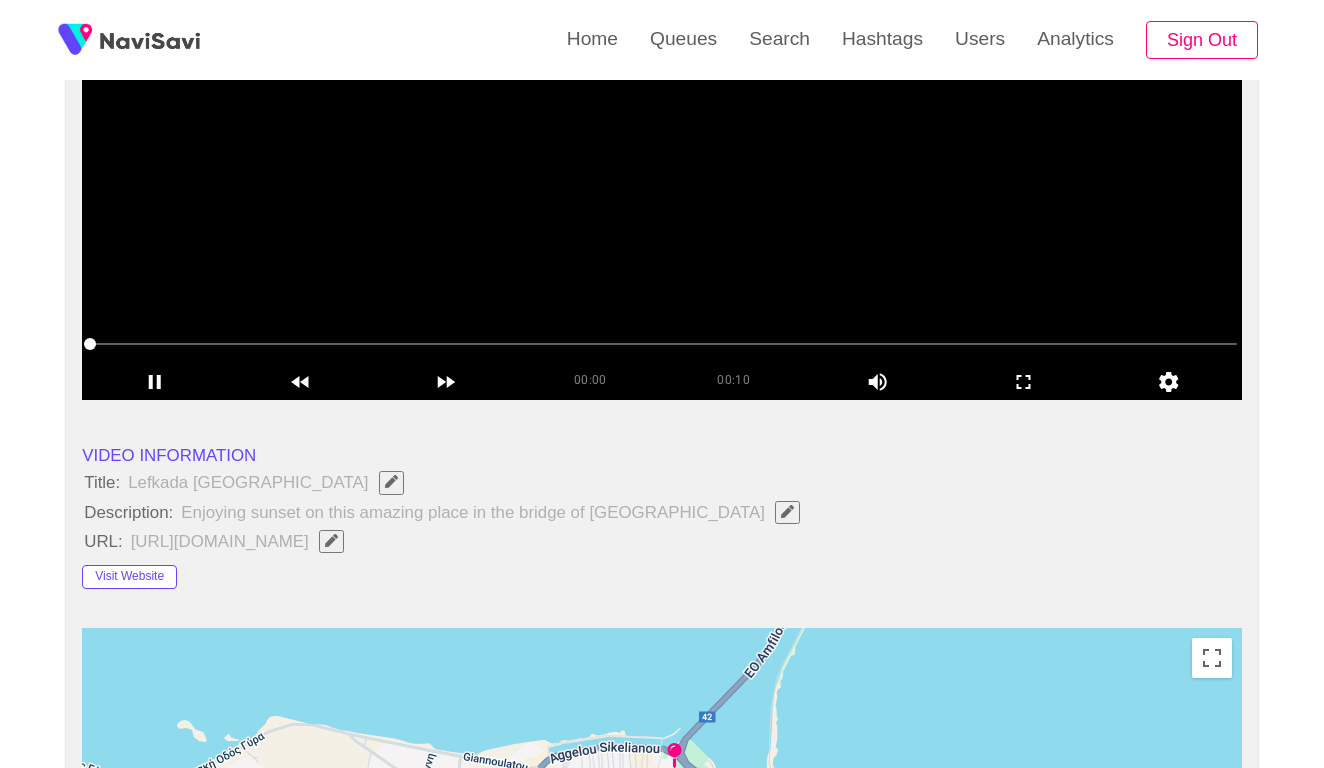 click at bounding box center [662, 344] 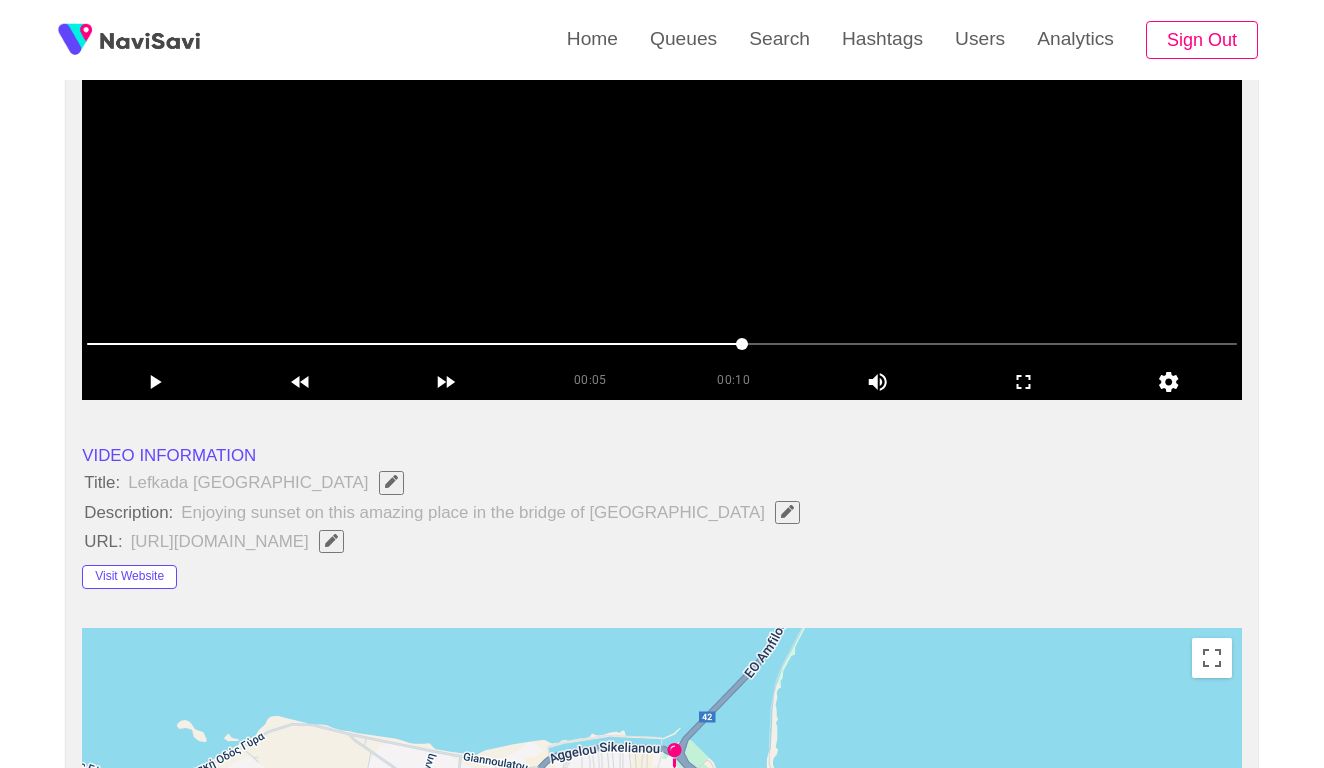 click at bounding box center (662, 150) 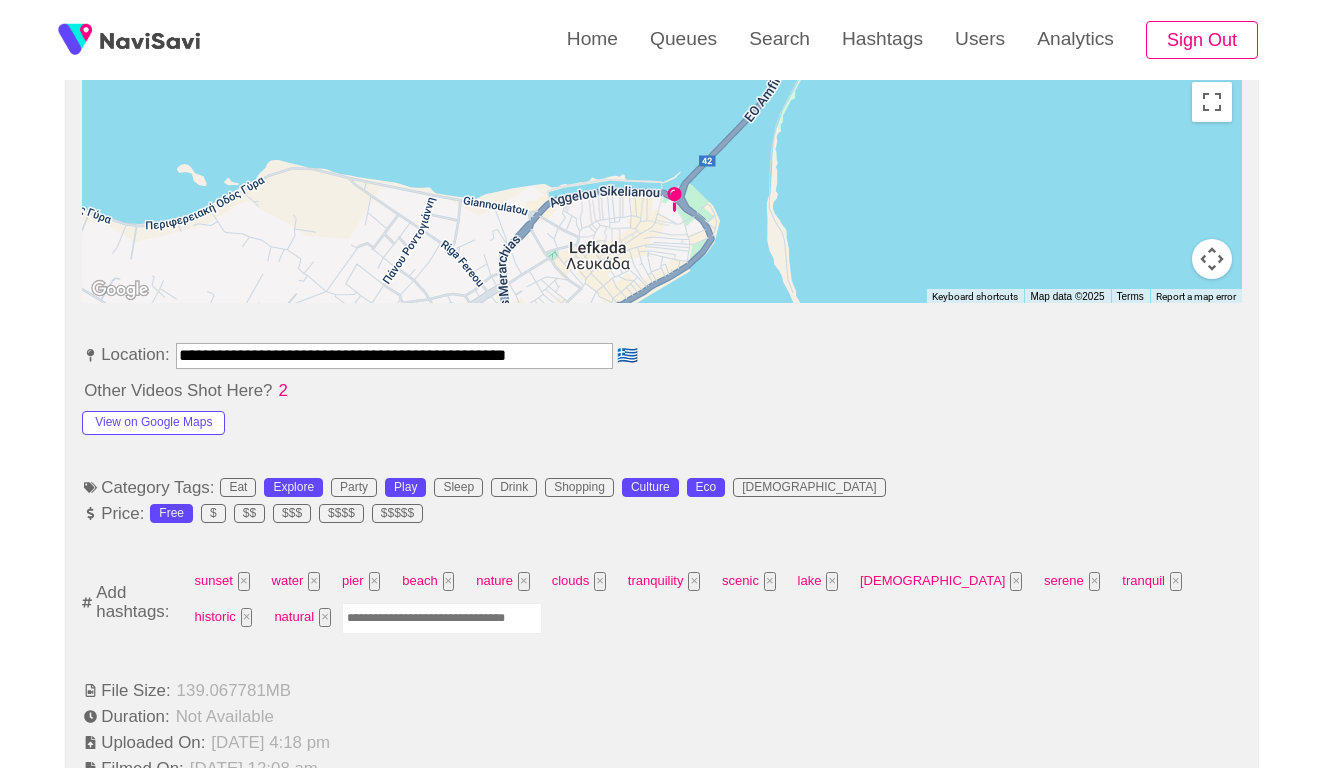 scroll, scrollTop: 1048, scrollLeft: 0, axis: vertical 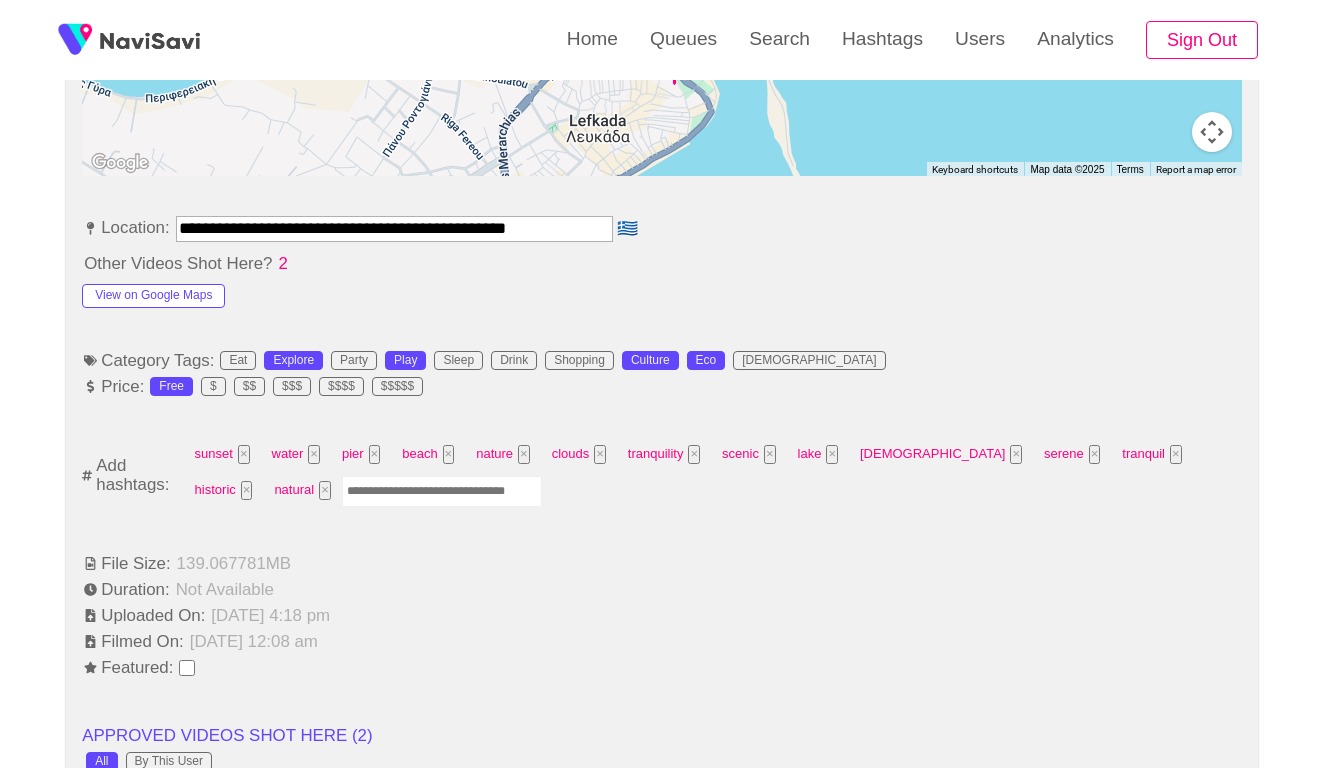 click at bounding box center (442, 491) 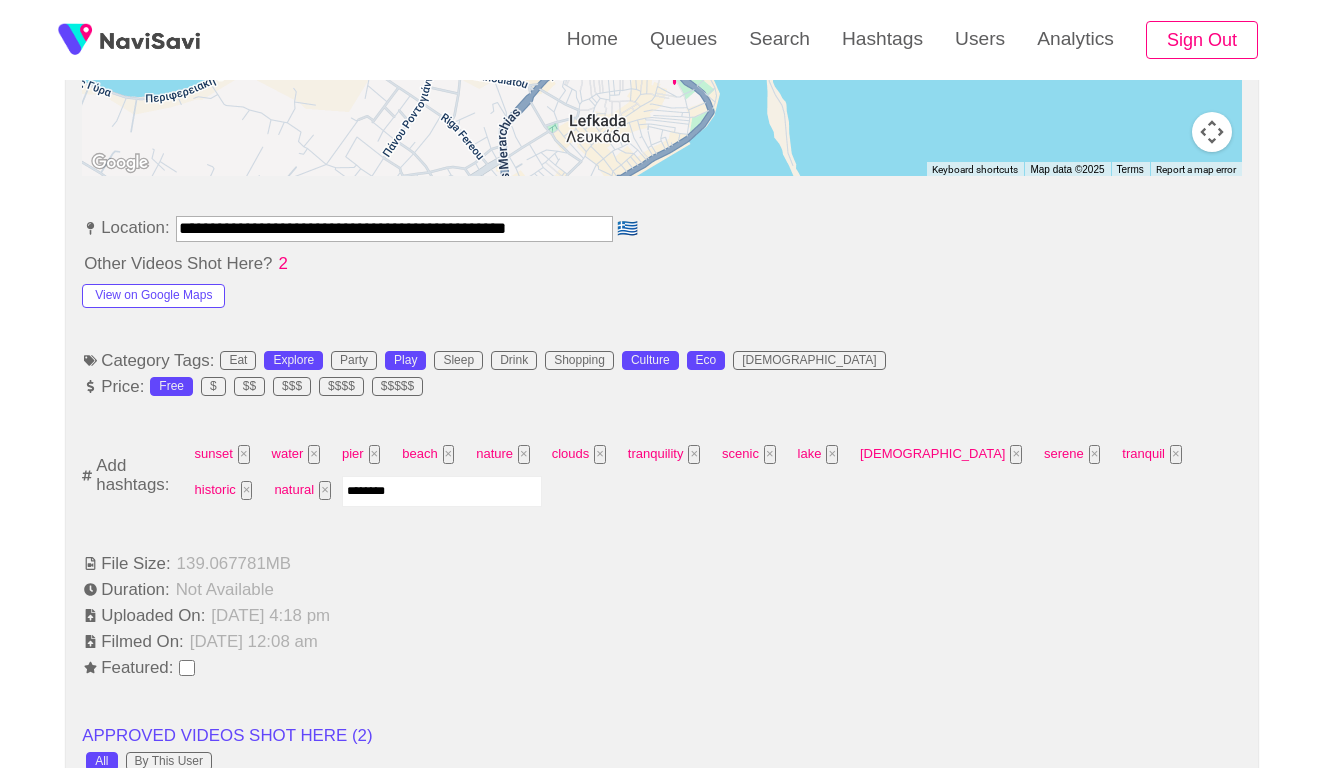 type on "*********" 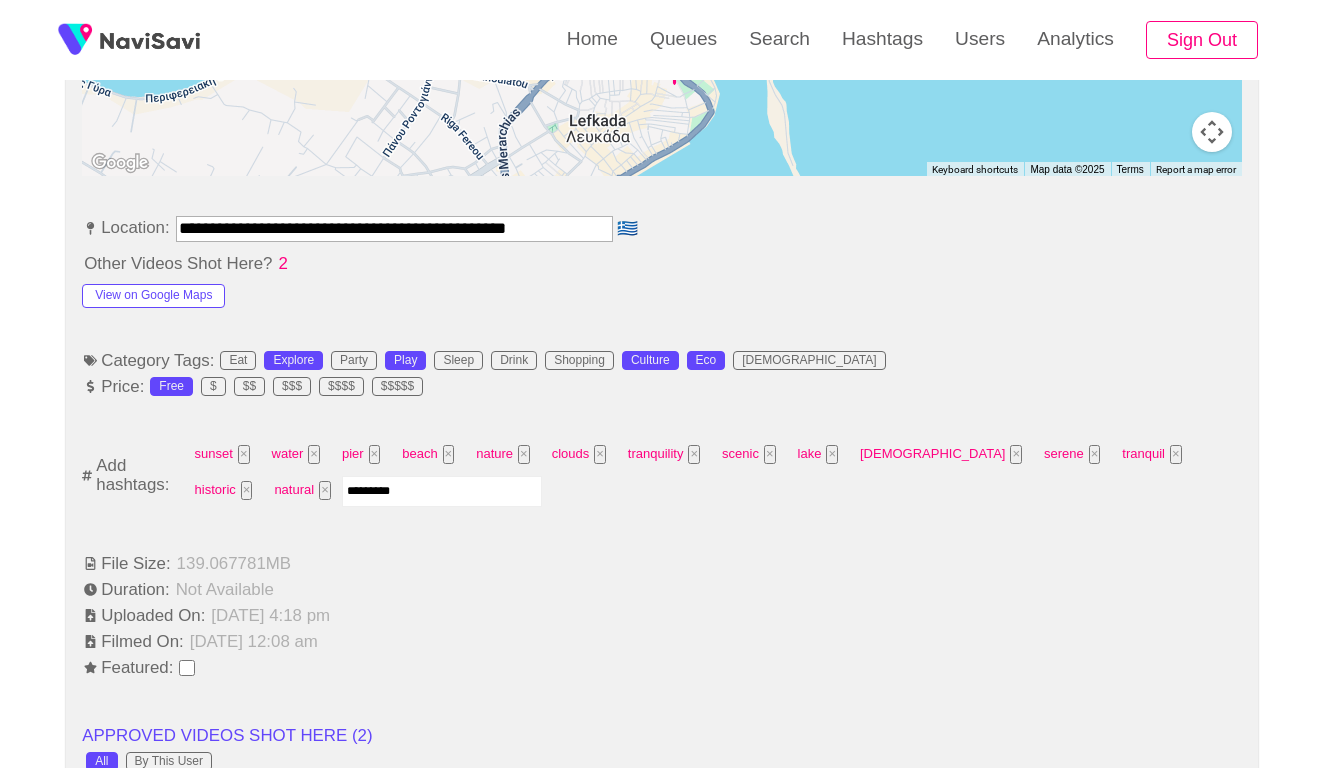 type 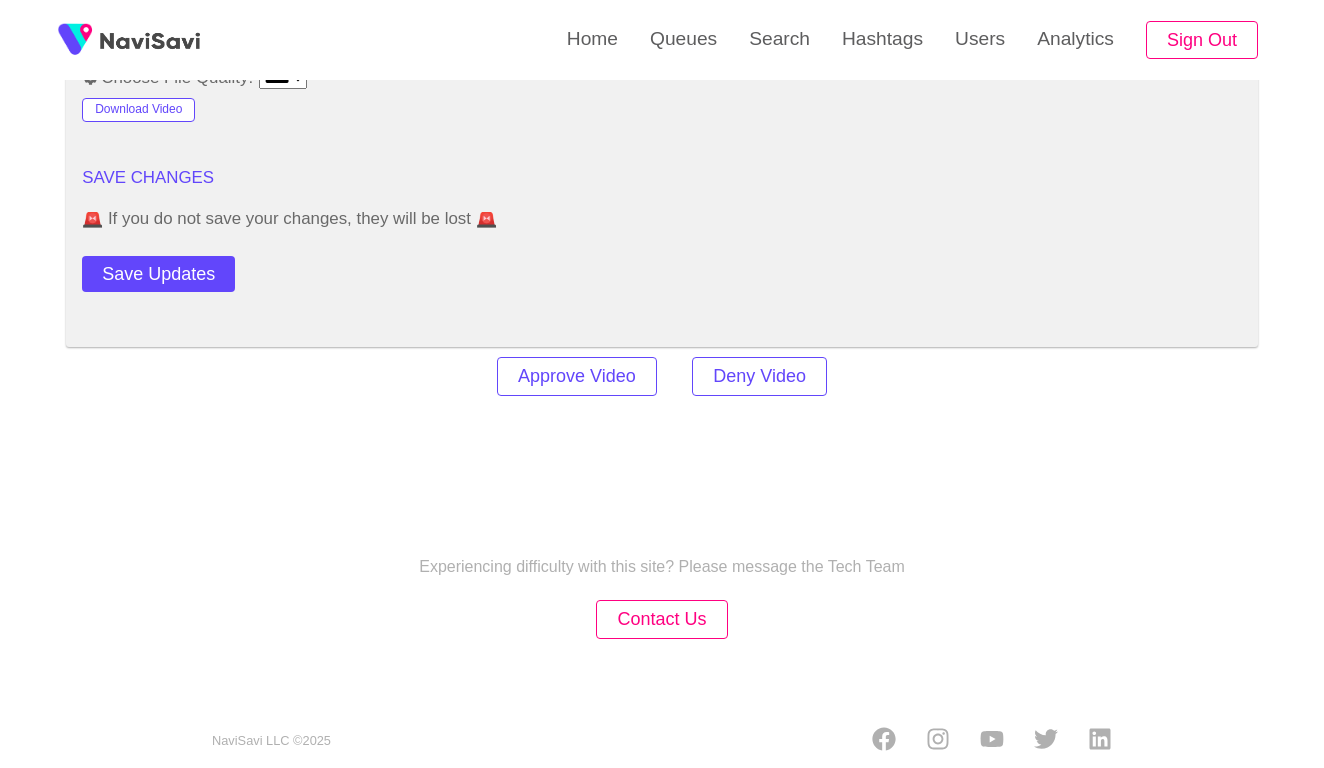 scroll, scrollTop: 2767, scrollLeft: 0, axis: vertical 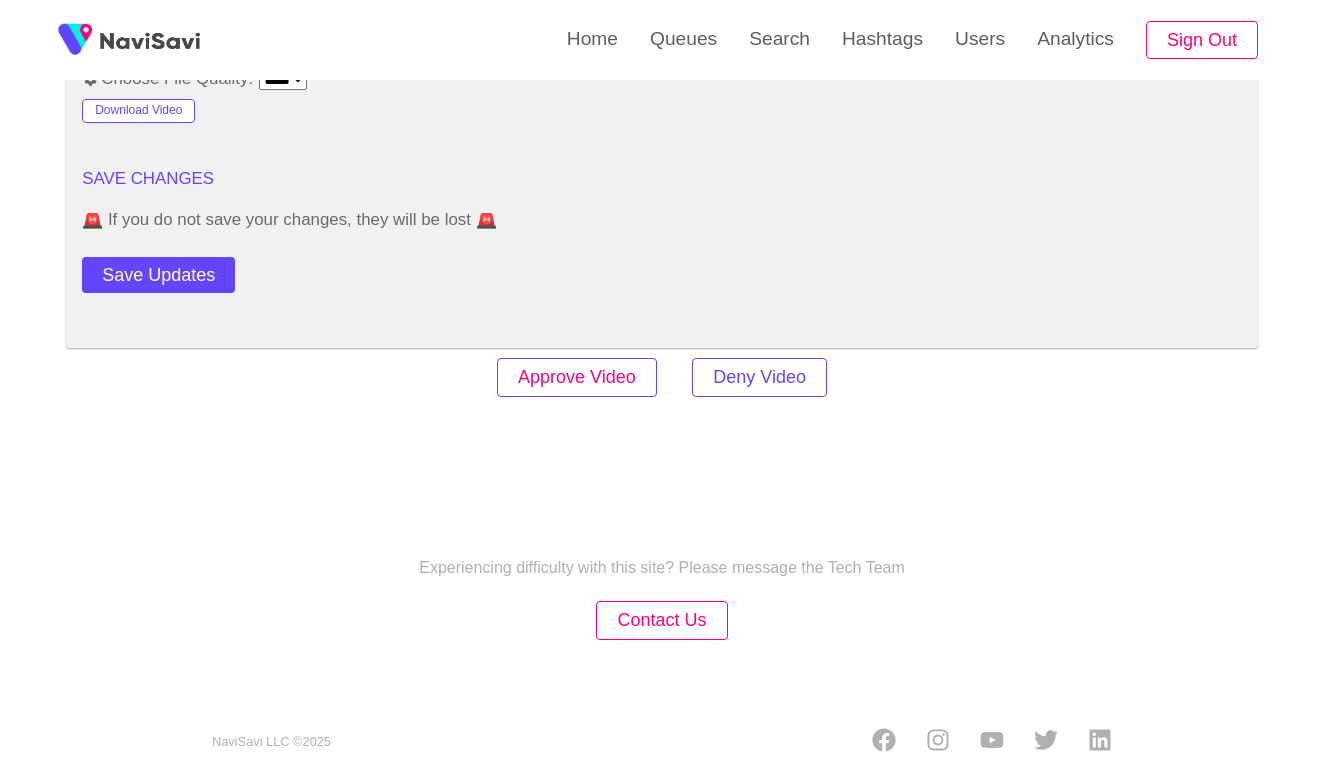 click on "Approve Video" at bounding box center [577, 377] 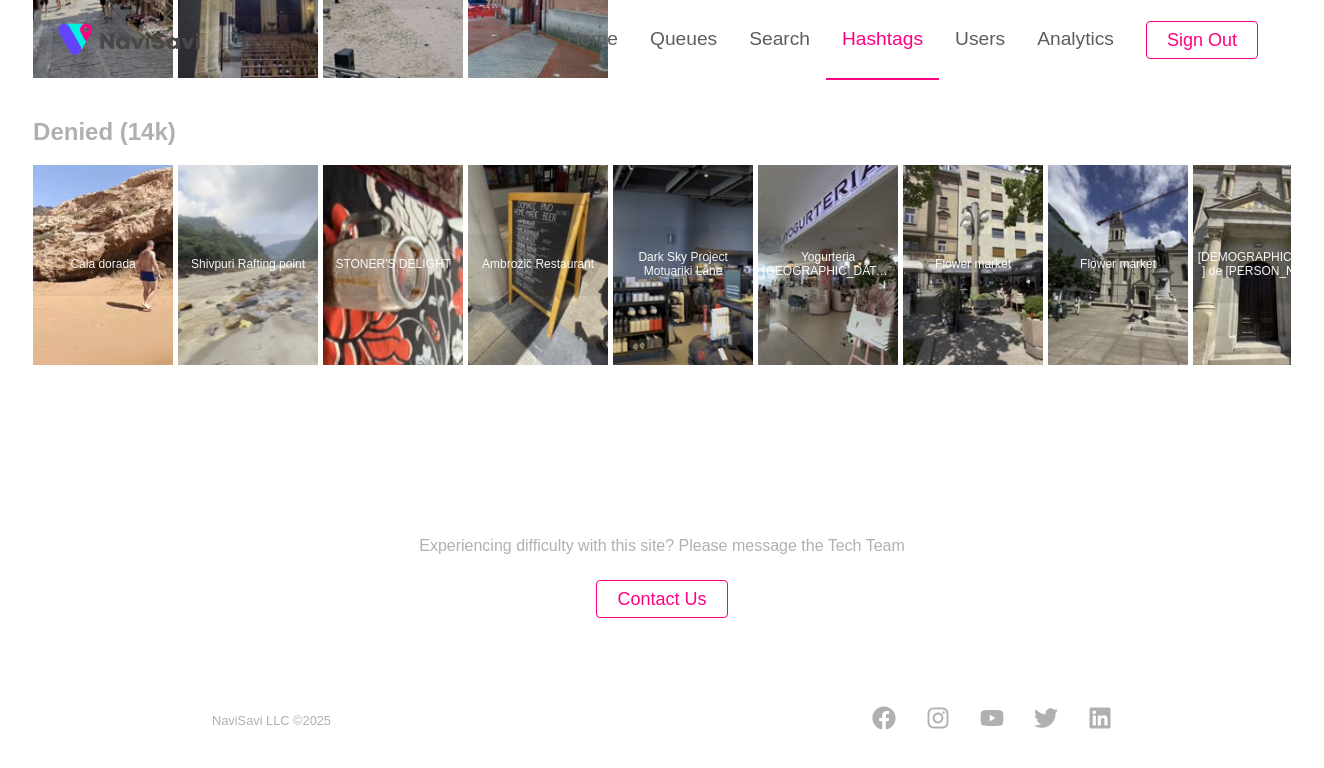 scroll, scrollTop: 0, scrollLeft: 0, axis: both 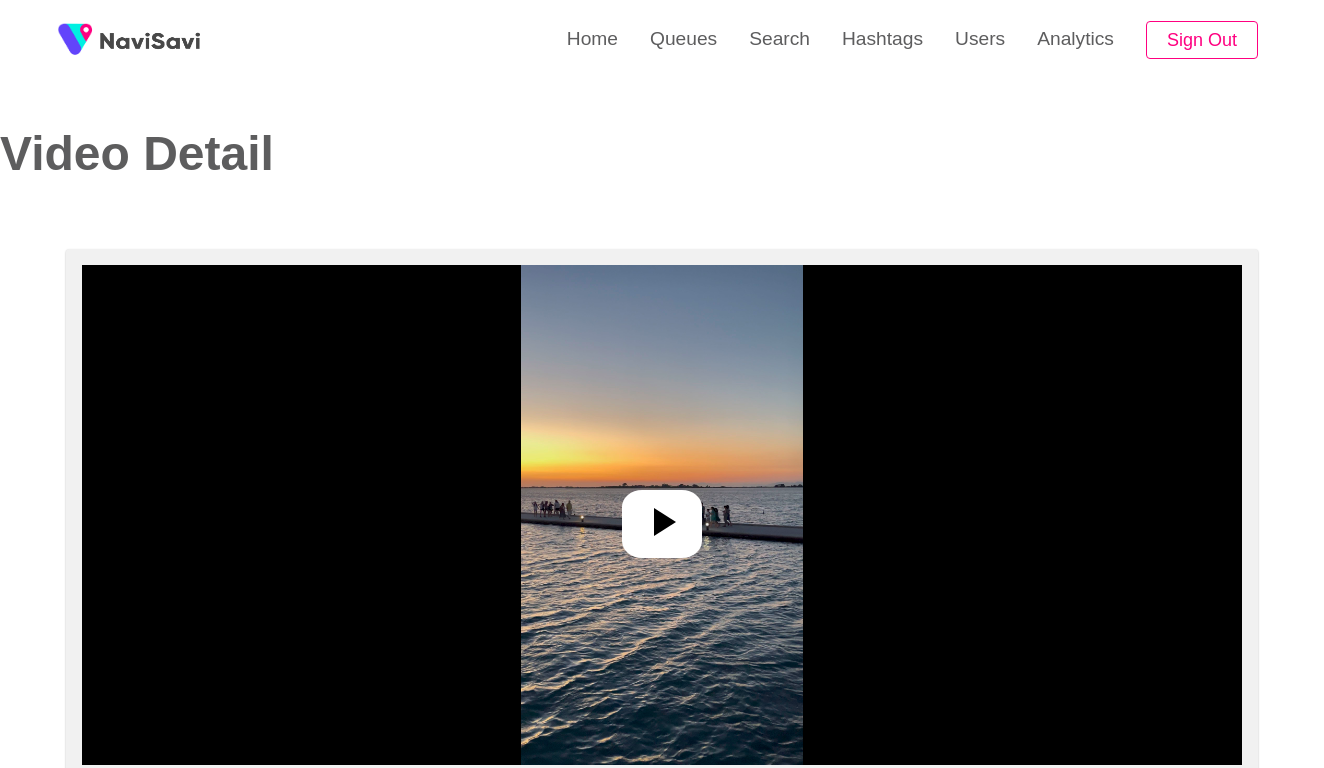 select on "**********" 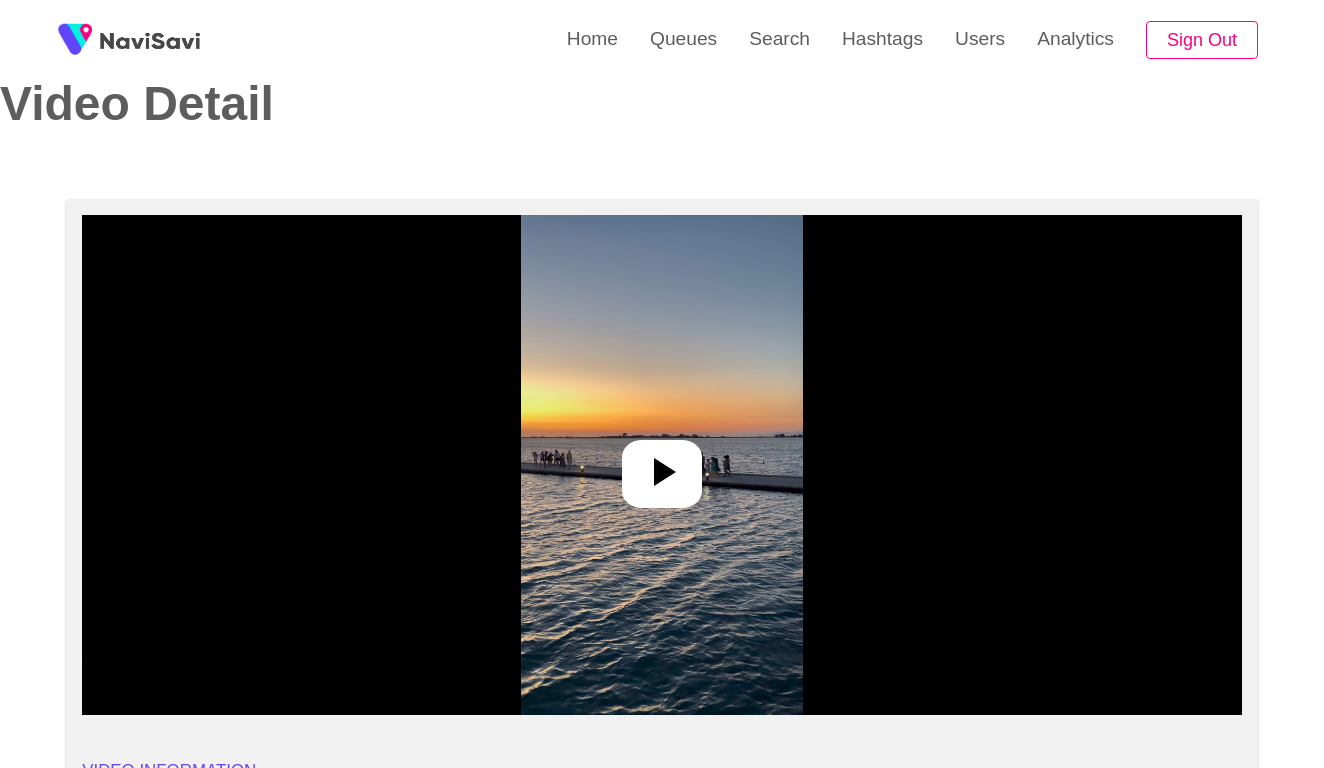 scroll, scrollTop: 160, scrollLeft: 0, axis: vertical 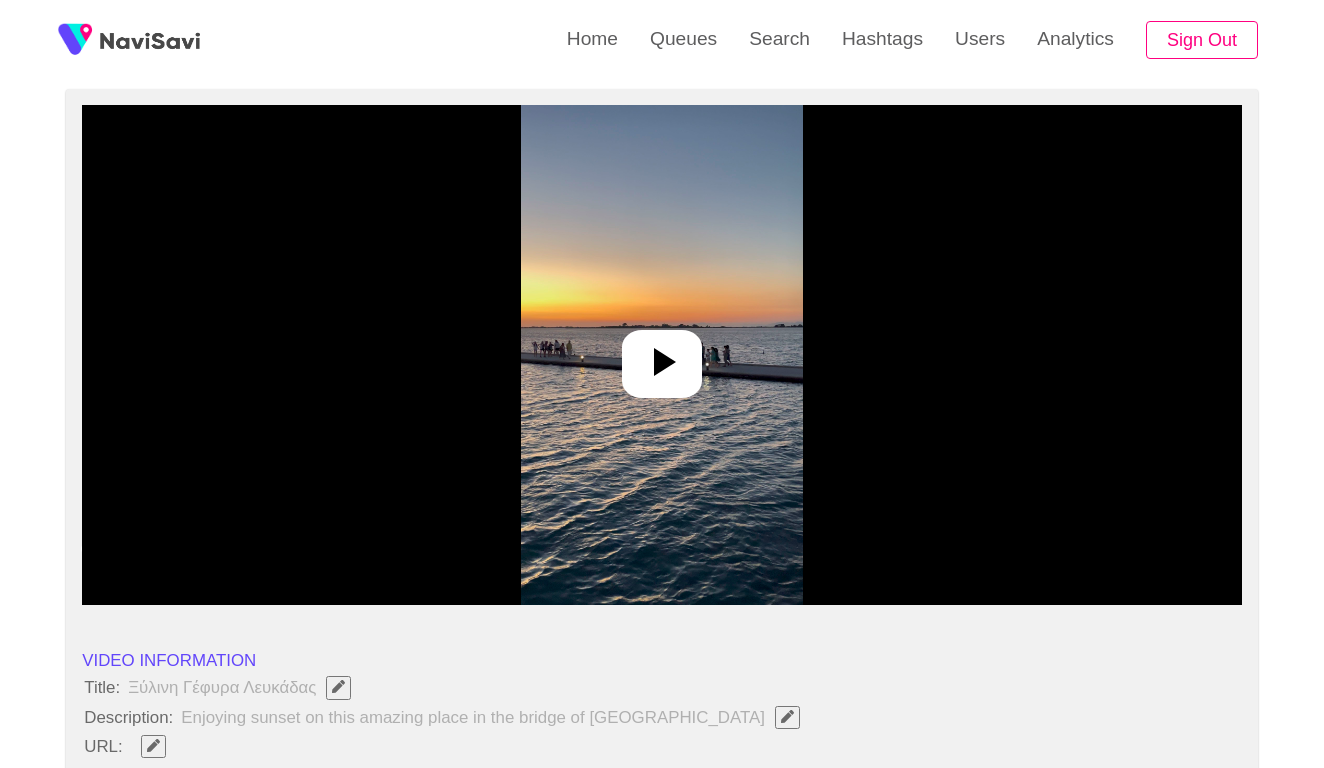 click at bounding box center (661, 355) 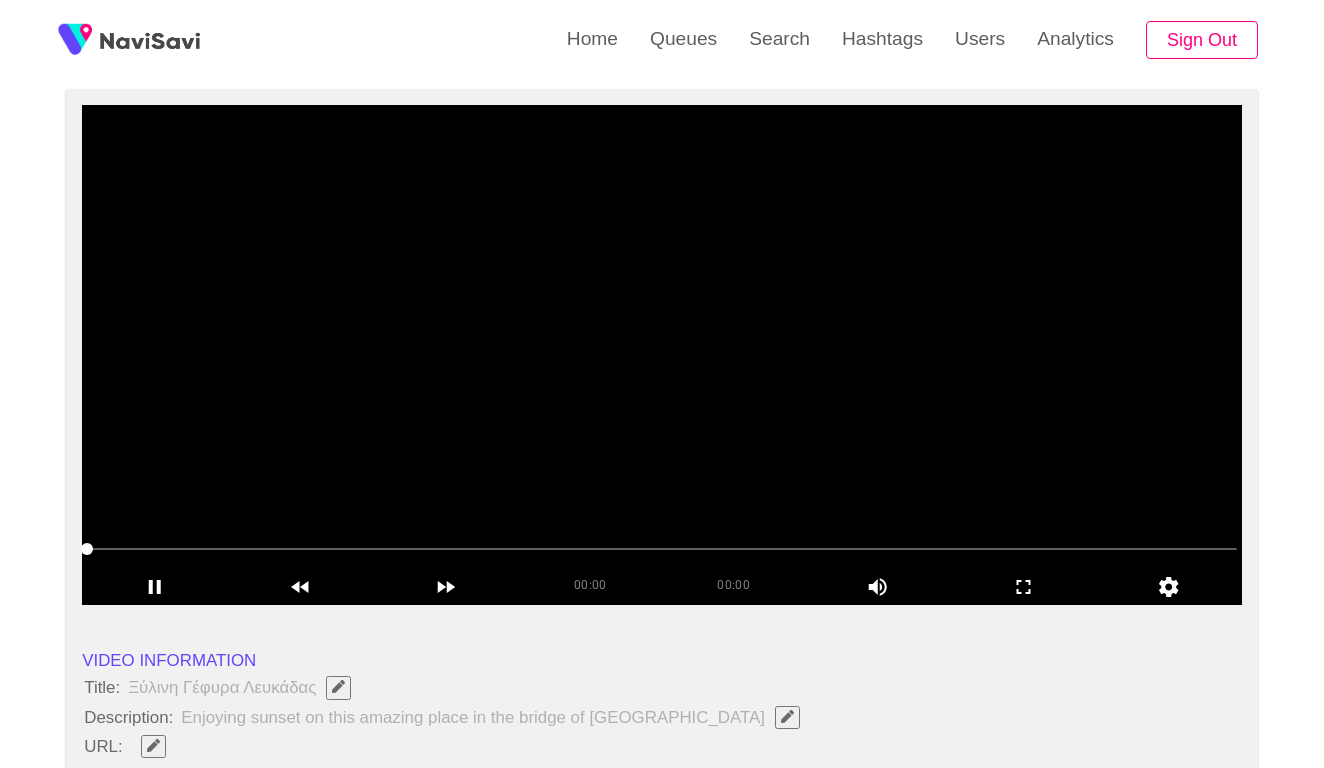 click 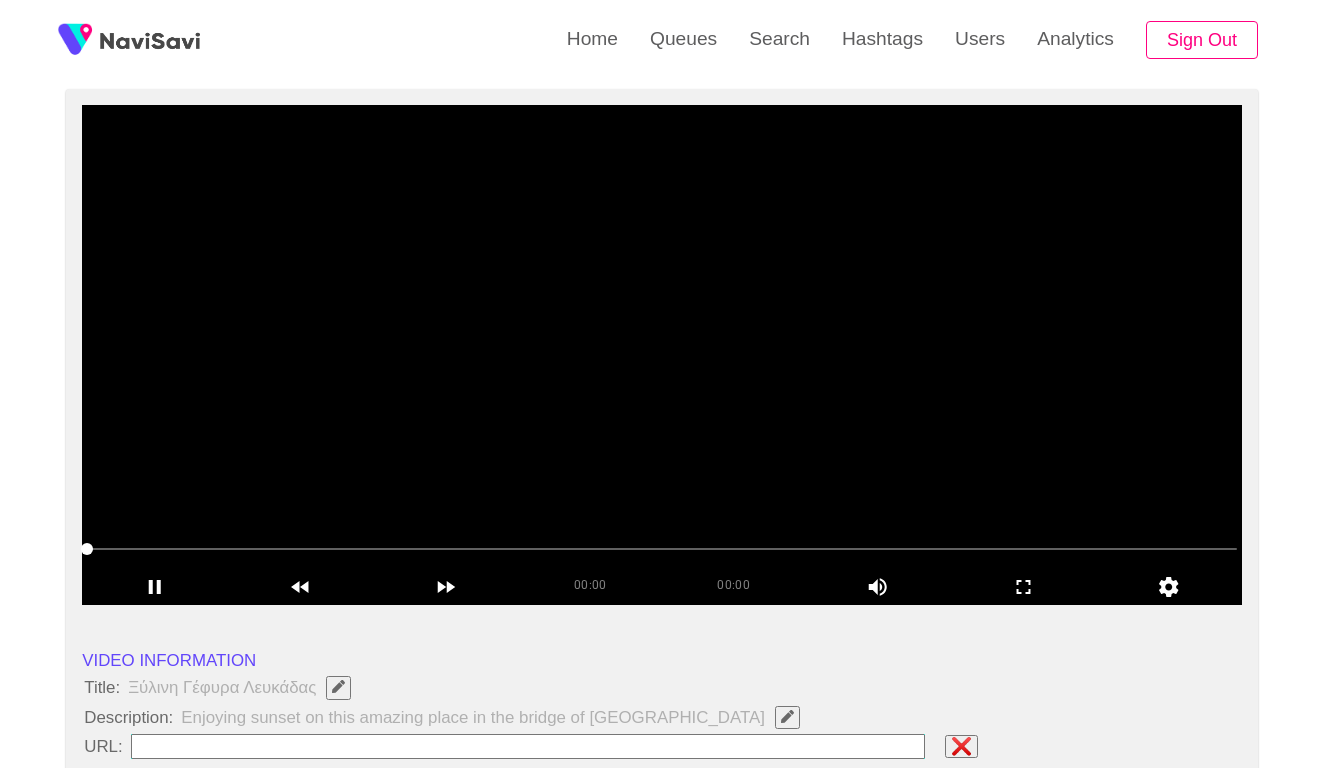 type on "**********" 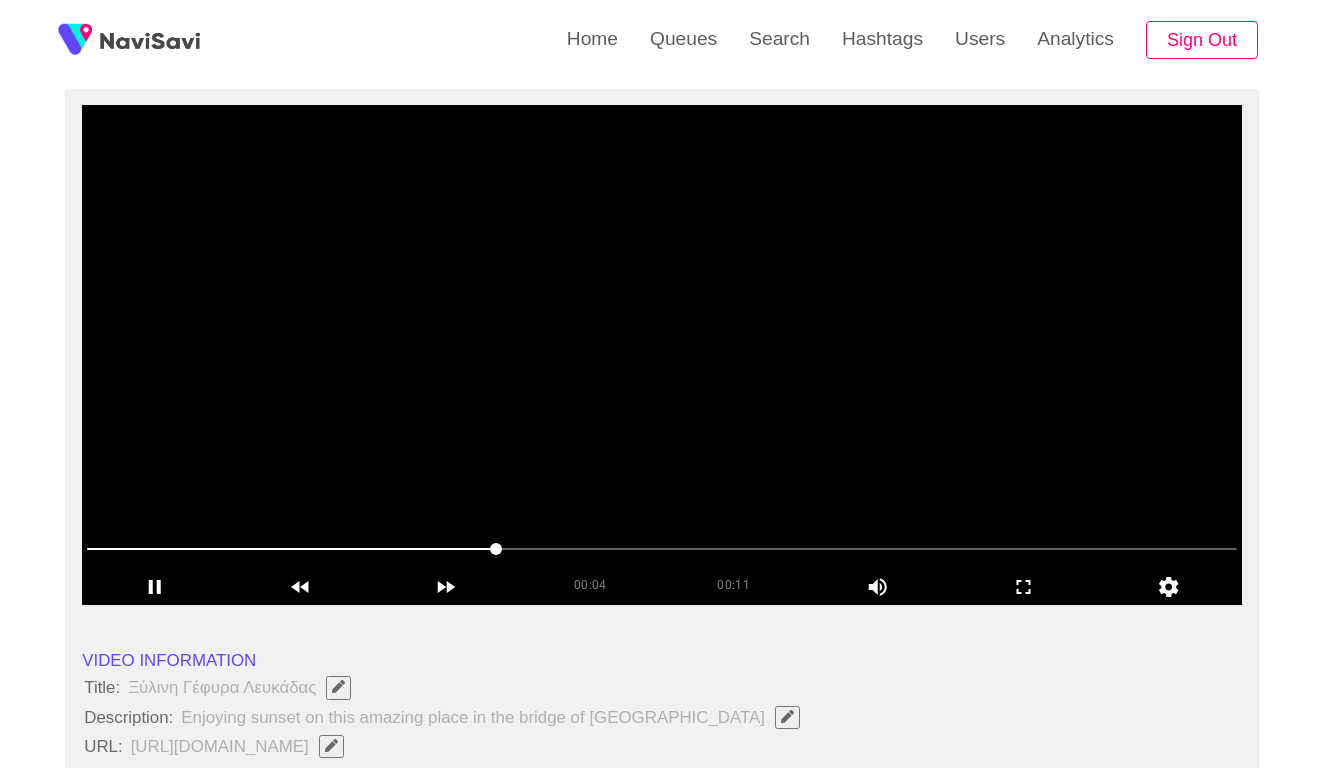 click at bounding box center (662, 549) 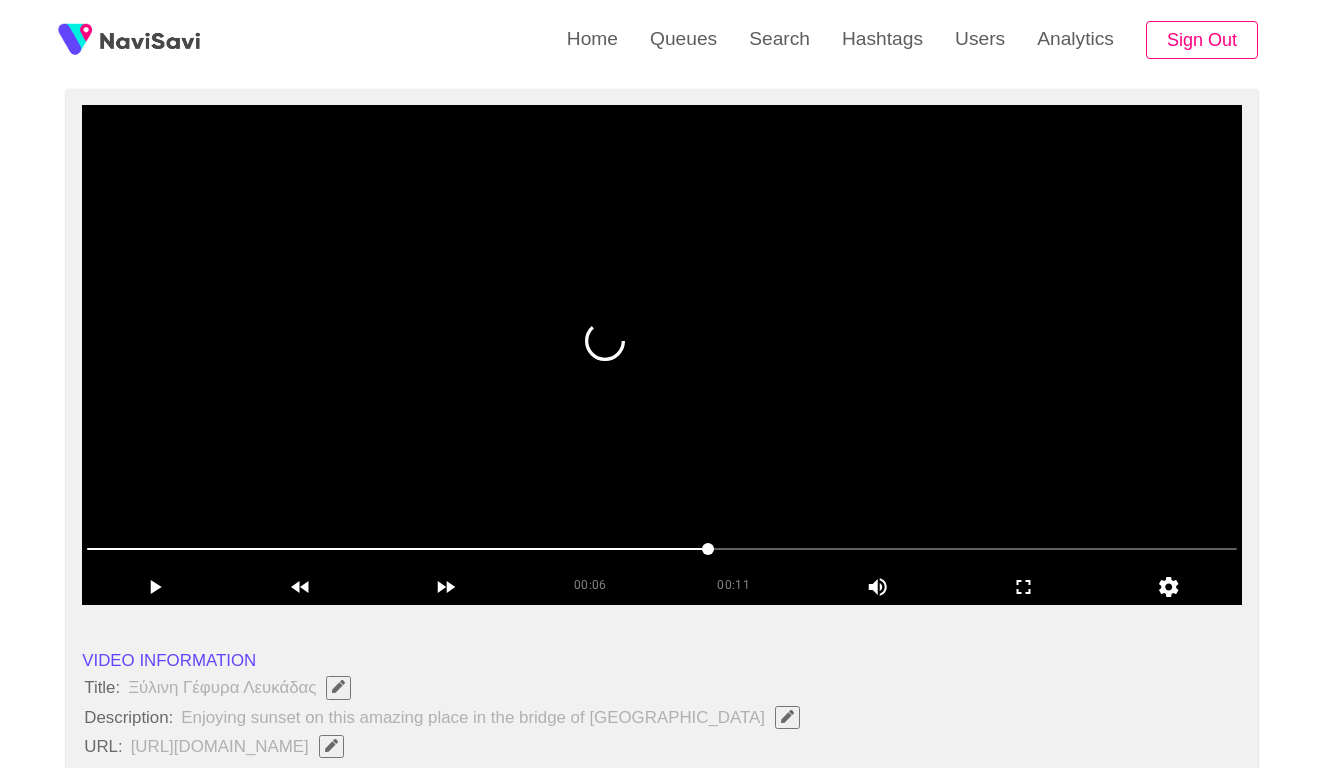 click at bounding box center (662, 549) 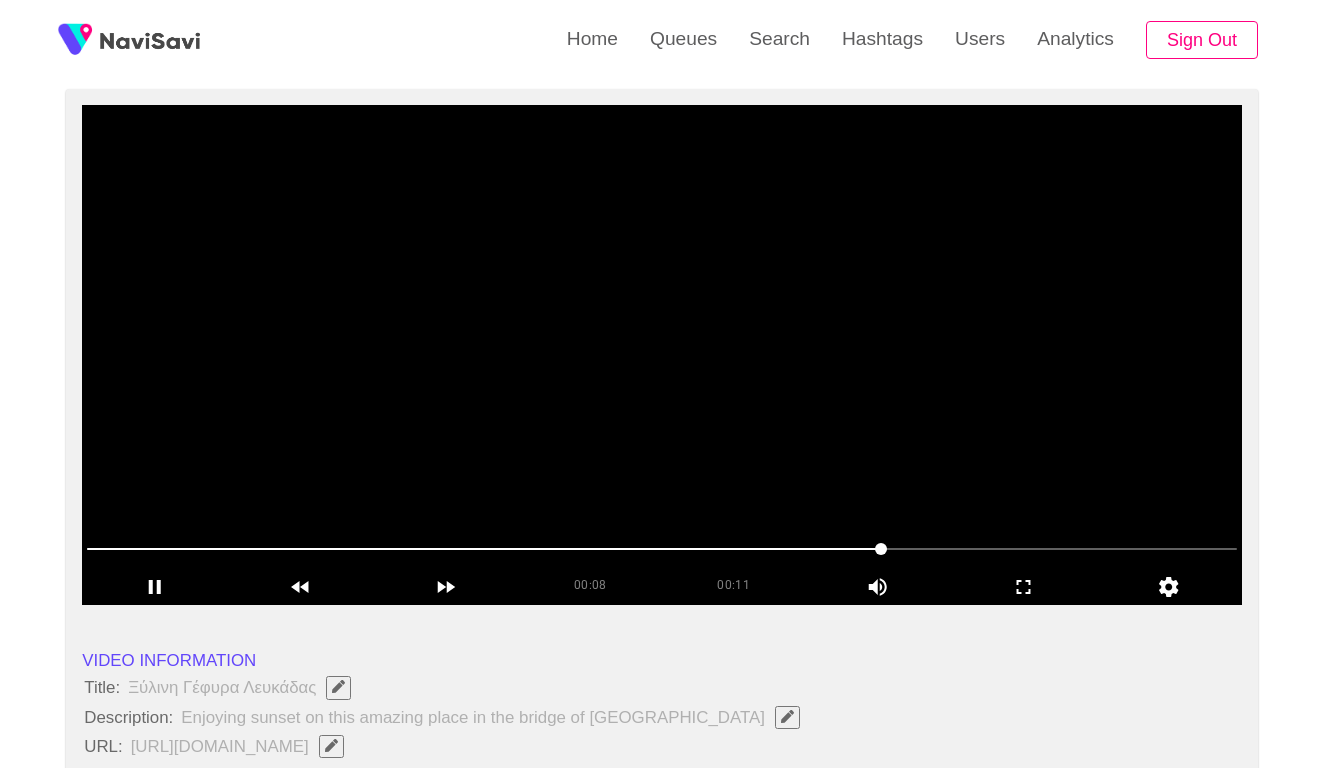 click at bounding box center (662, 549) 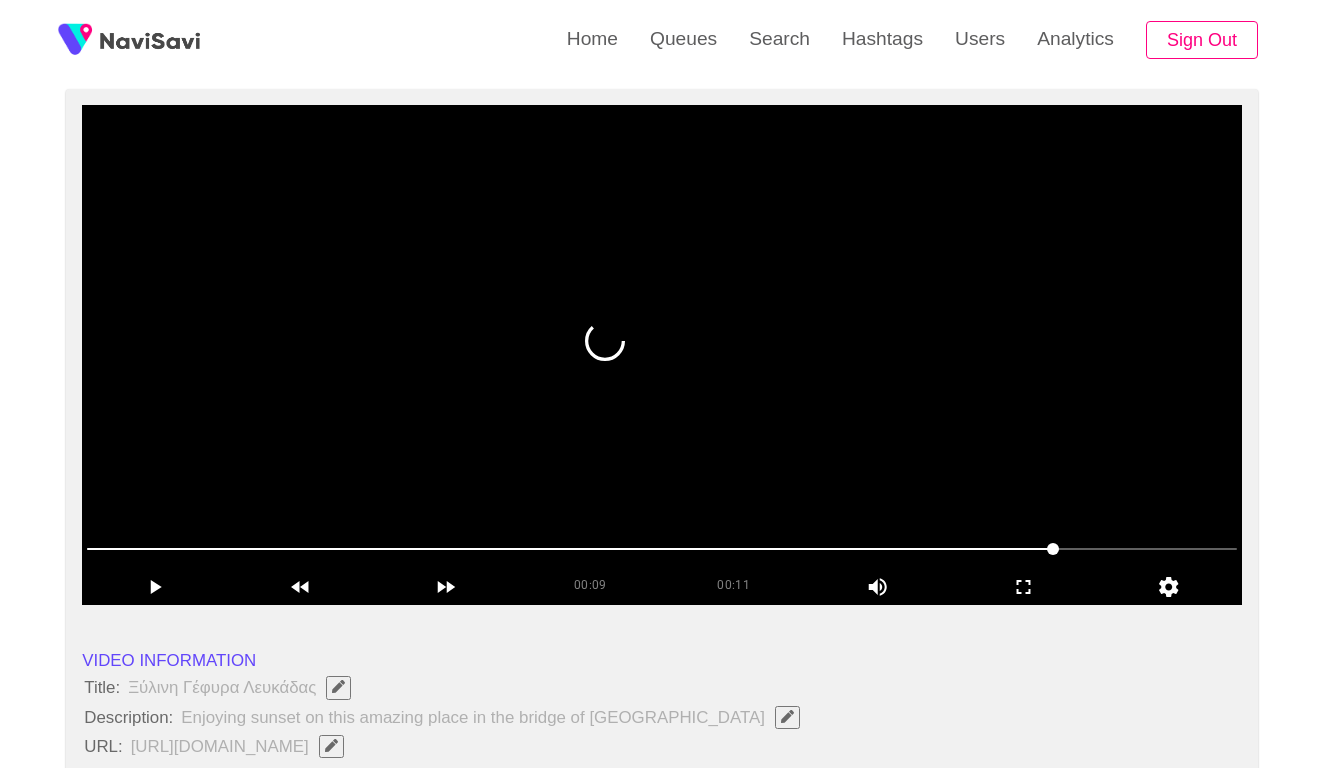 click at bounding box center [662, 549] 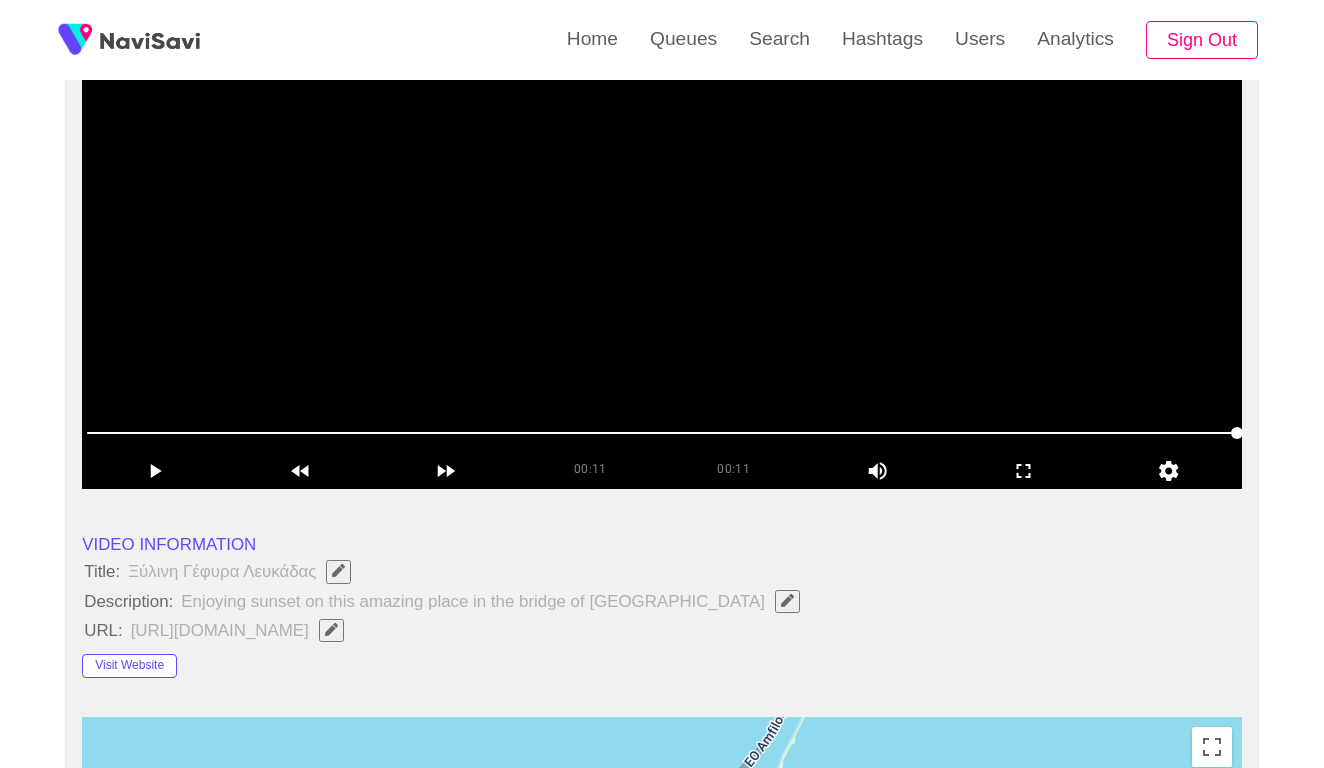 click at bounding box center [662, 239] 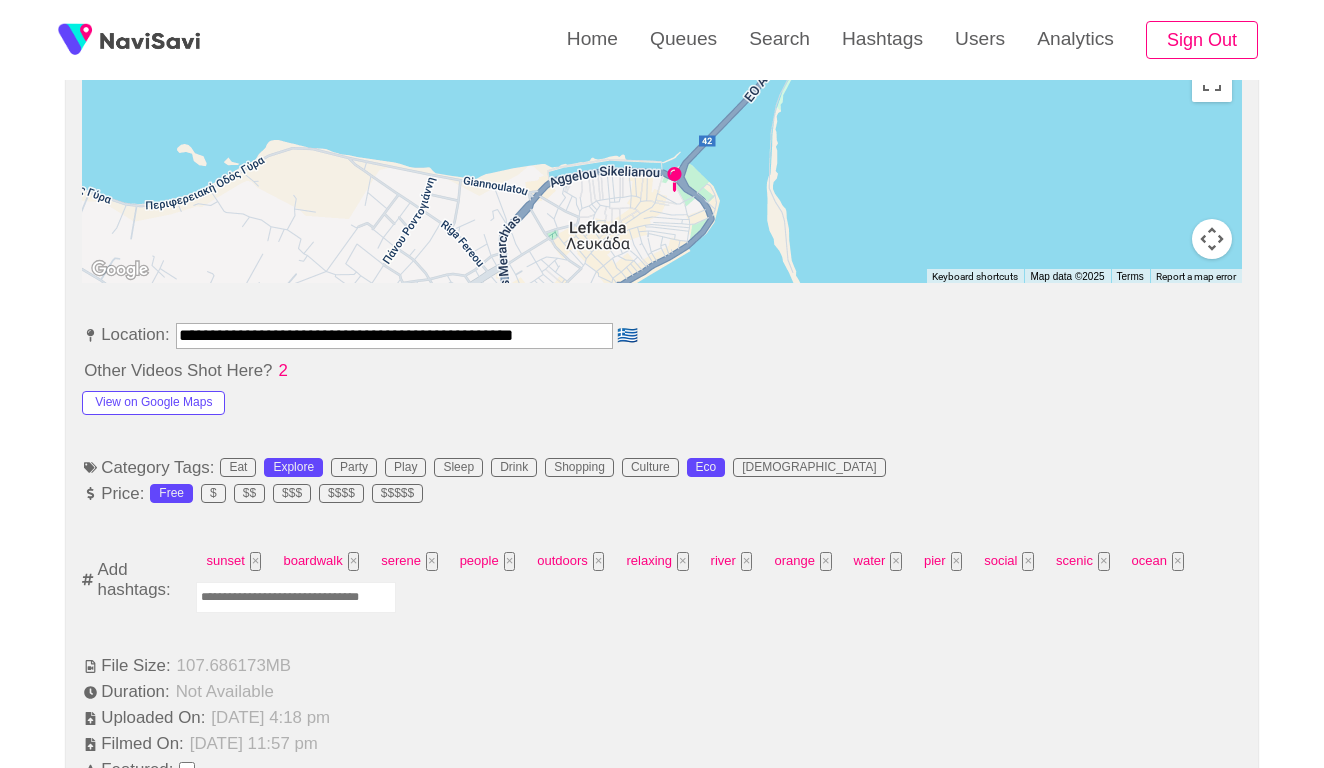 scroll, scrollTop: 941, scrollLeft: 0, axis: vertical 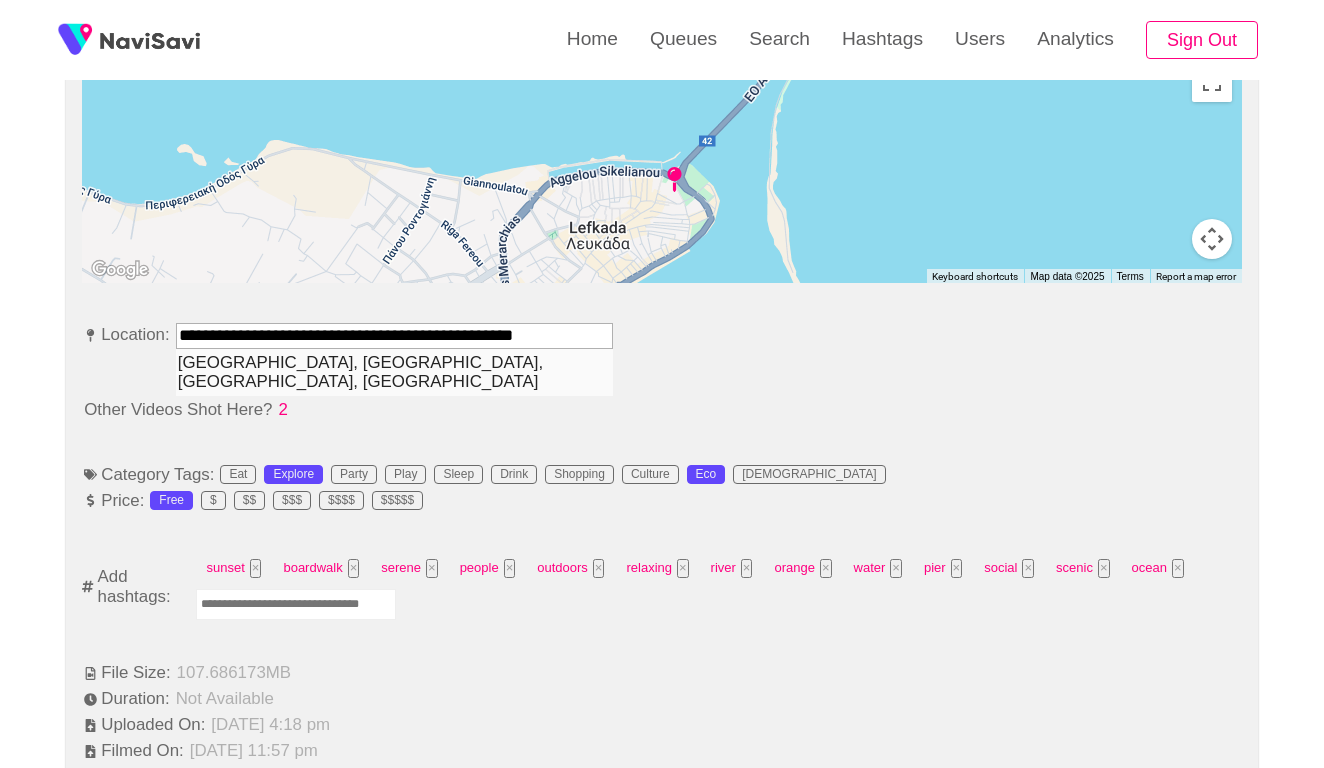 click on "[GEOGRAPHIC_DATA], [GEOGRAPHIC_DATA], [GEOGRAPHIC_DATA], [GEOGRAPHIC_DATA]" at bounding box center (394, 372) 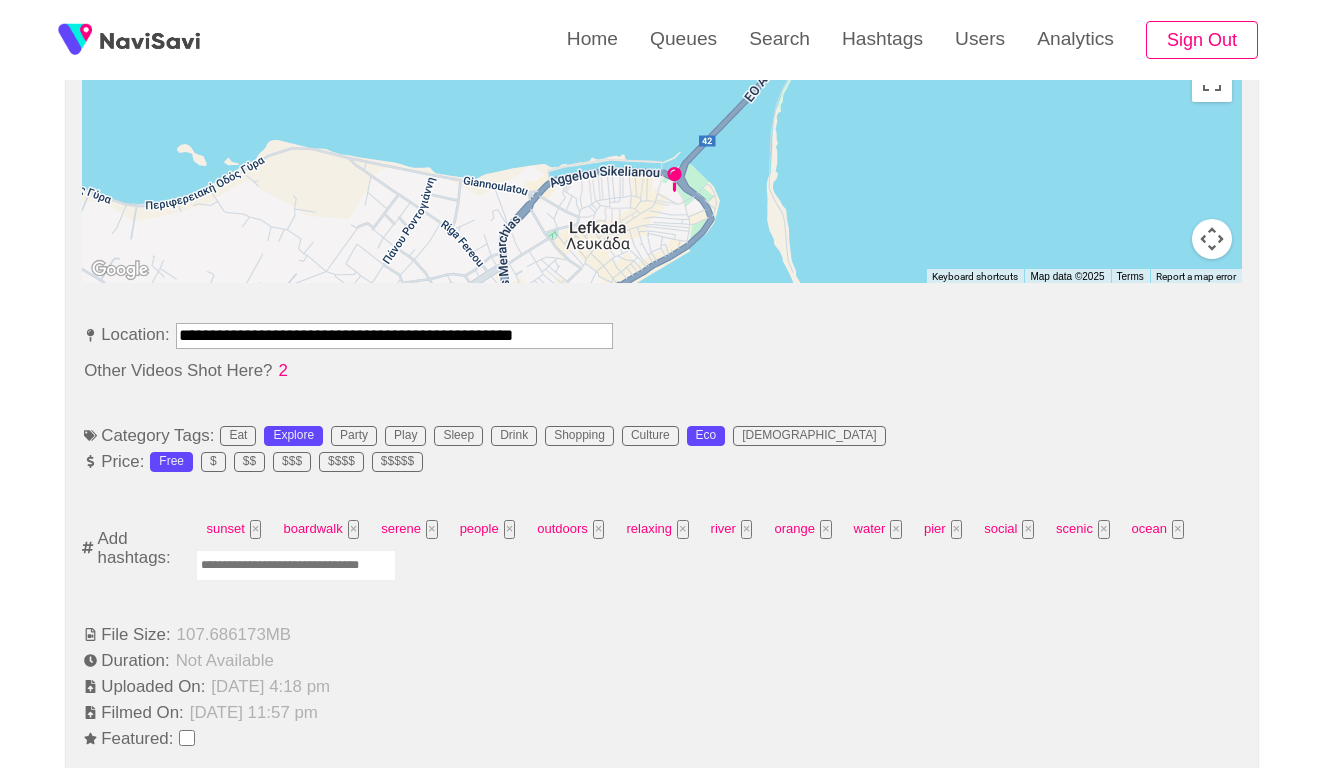 type on "**********" 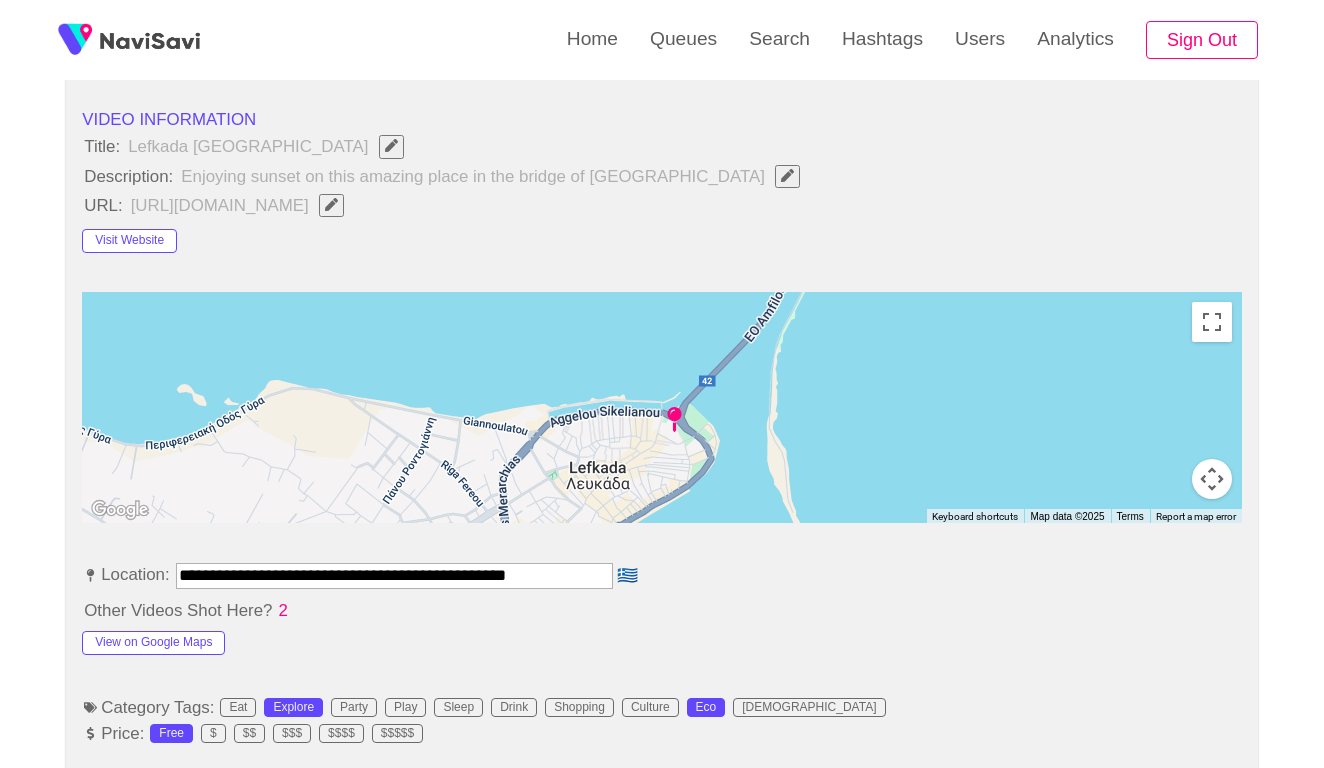 scroll, scrollTop: 555, scrollLeft: 0, axis: vertical 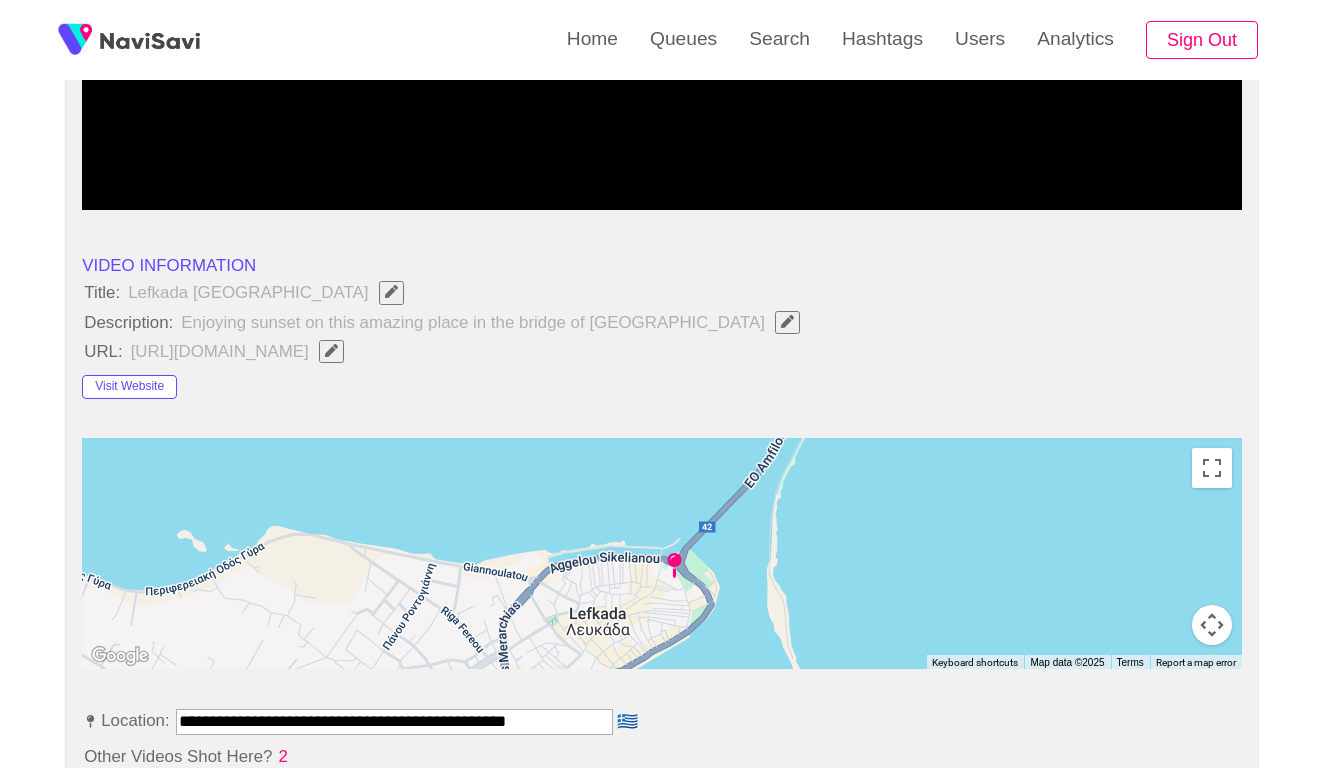 click at bounding box center [662, 154] 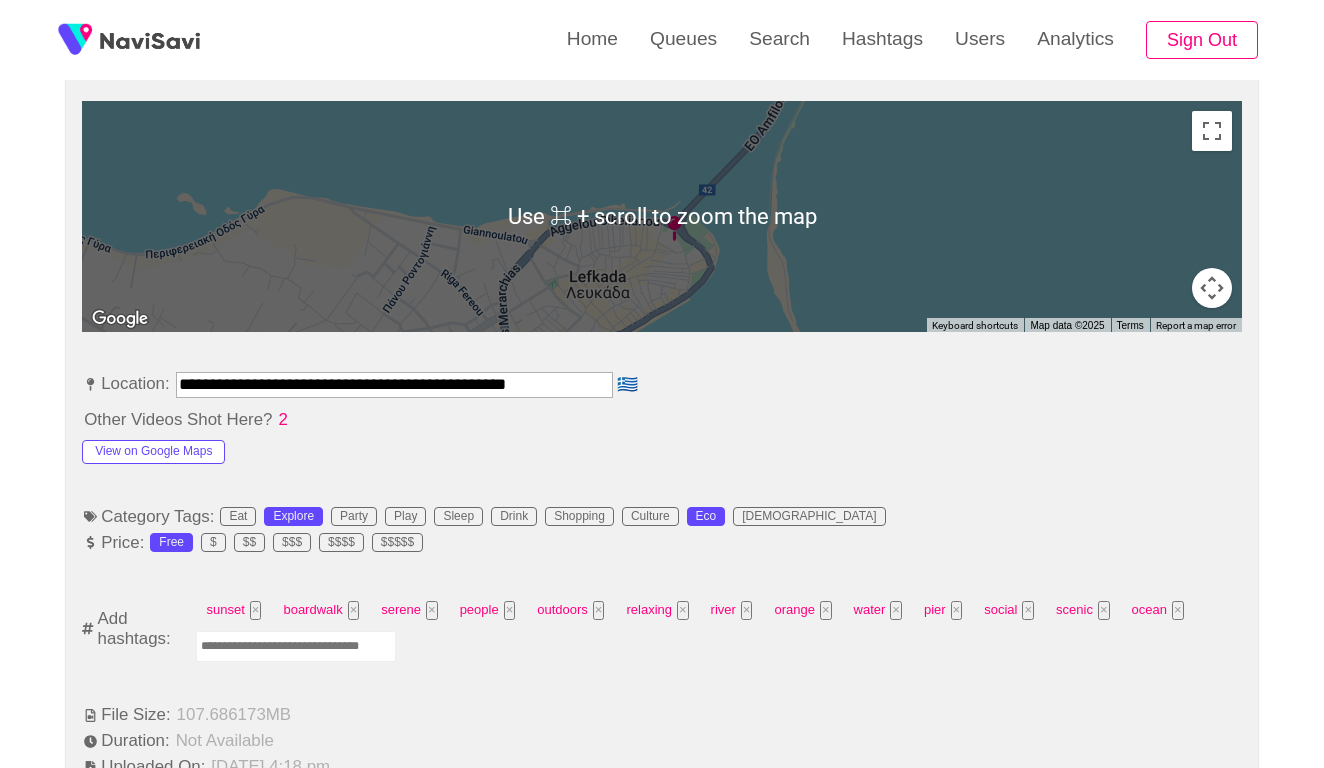 scroll, scrollTop: 1068, scrollLeft: 0, axis: vertical 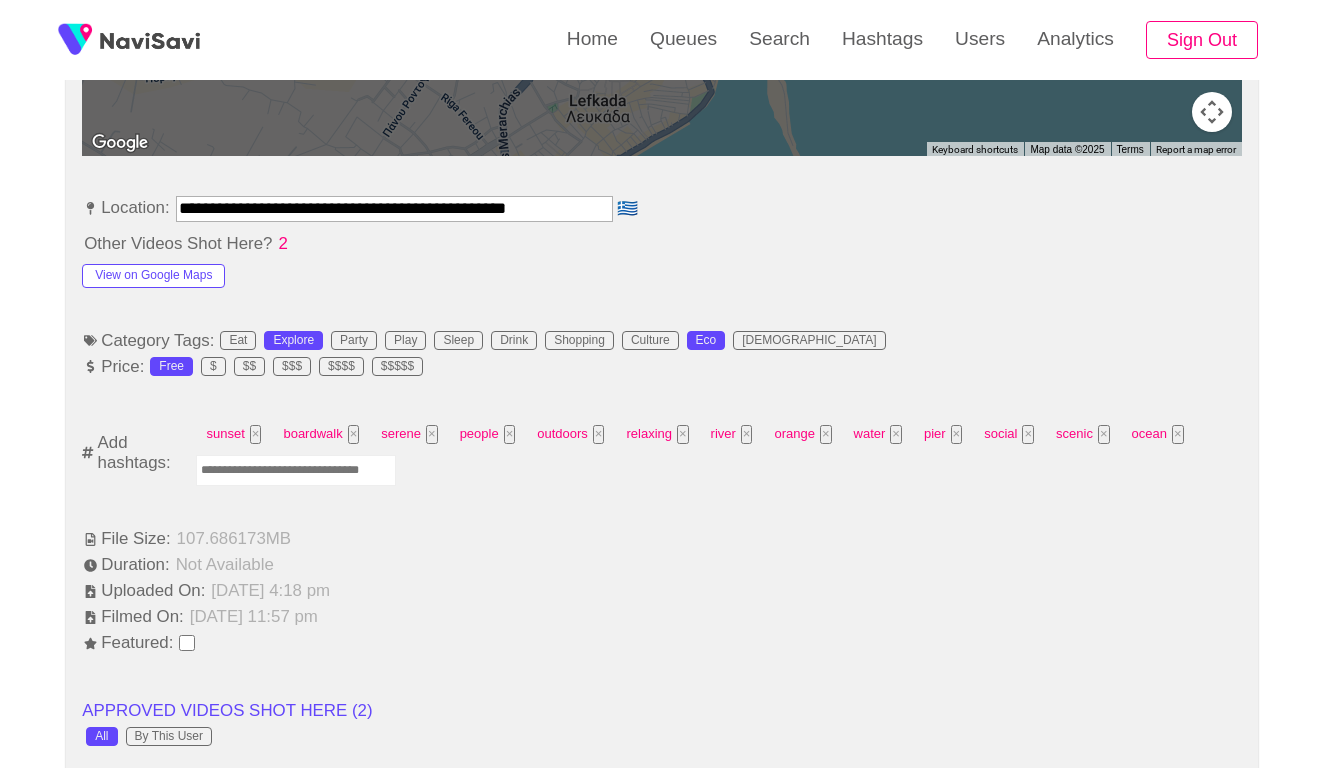 click at bounding box center [296, 470] 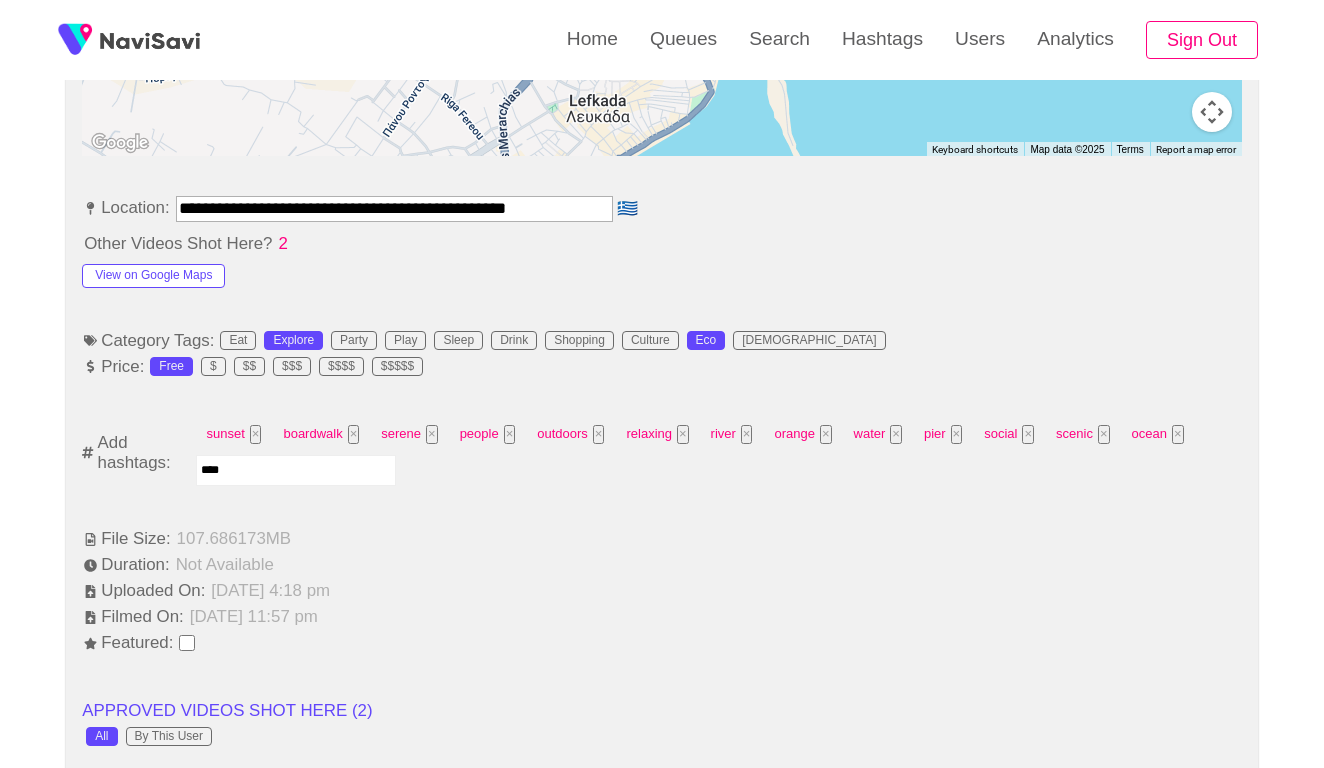 type on "*****" 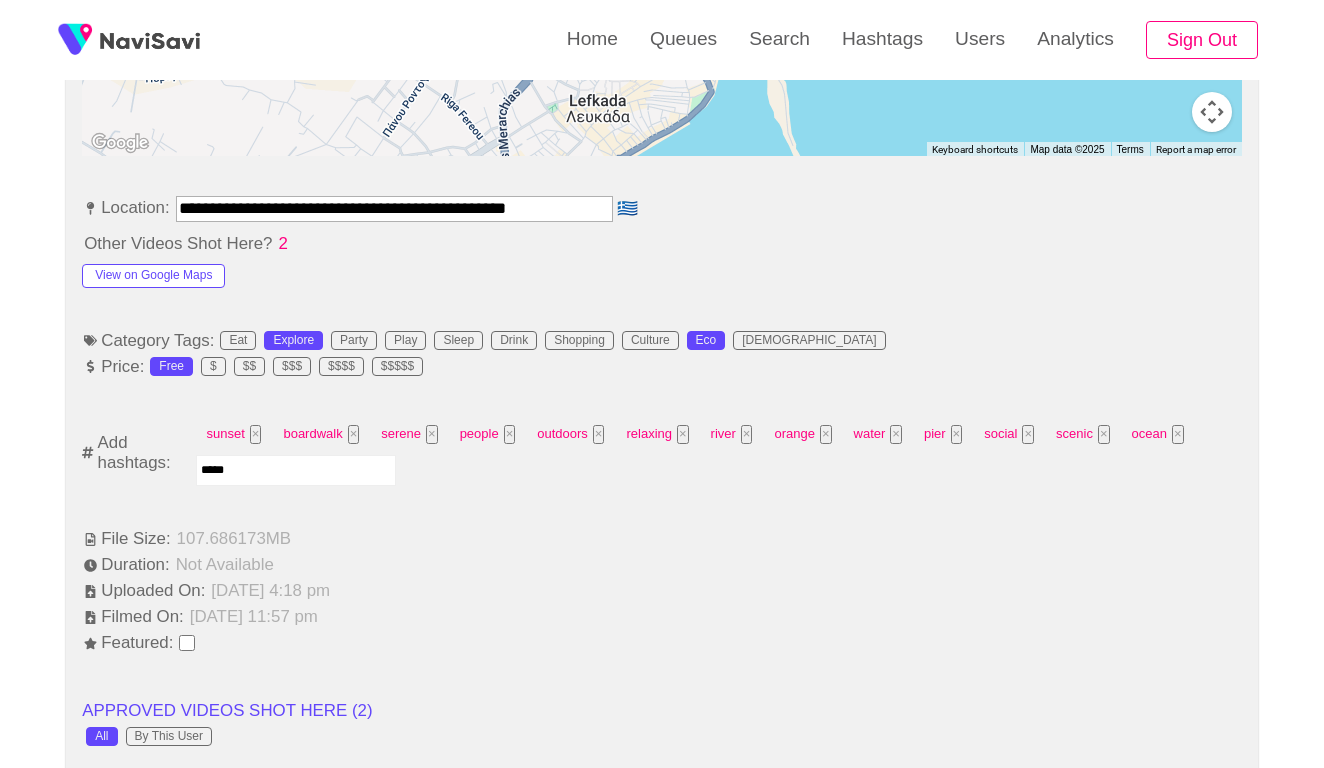 type 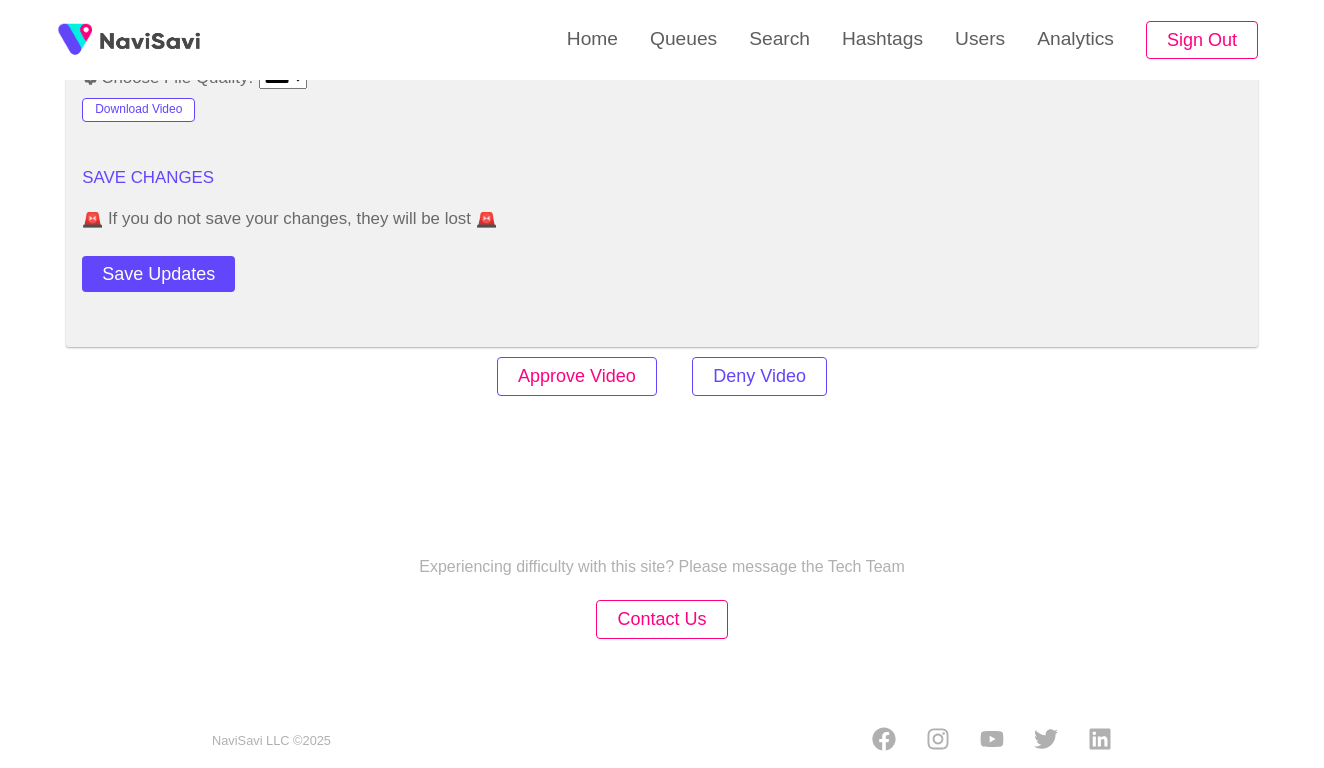 scroll, scrollTop: 2767, scrollLeft: 0, axis: vertical 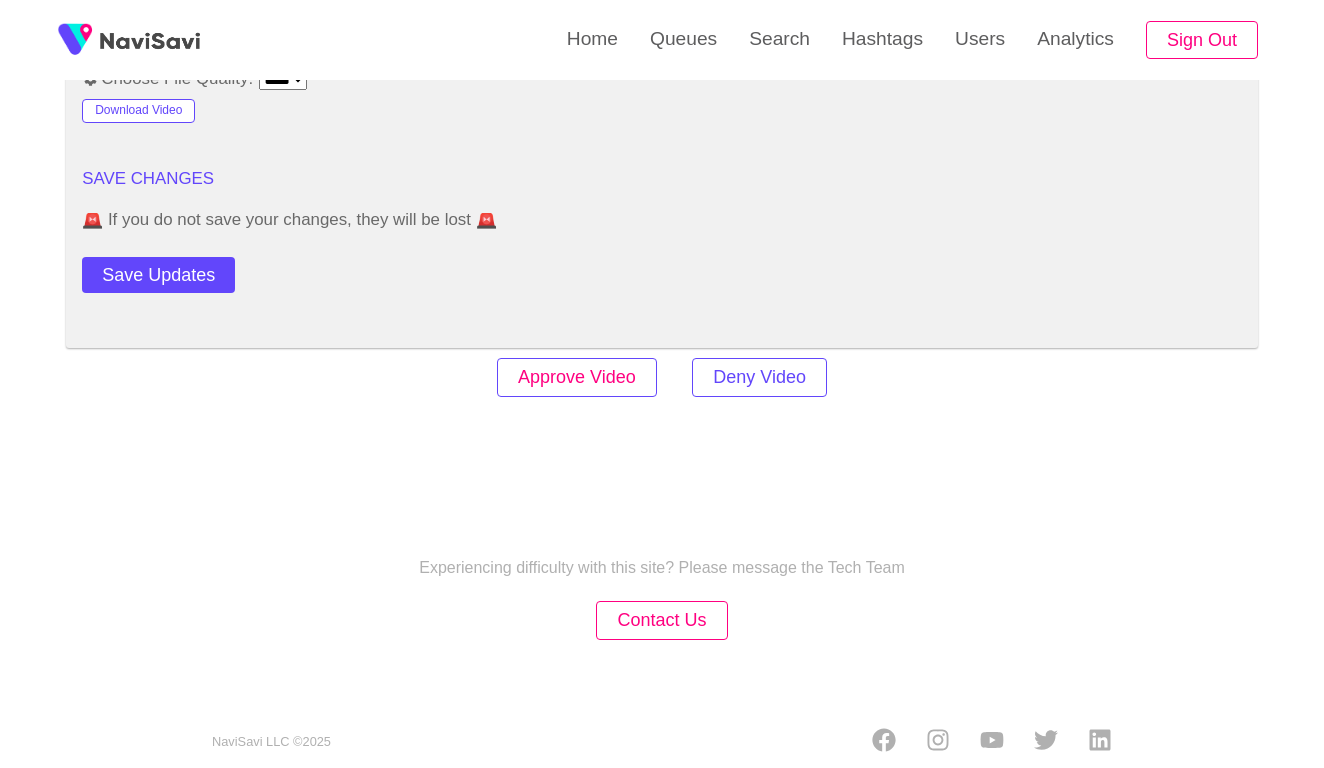 click on "Approve Video" at bounding box center (577, 377) 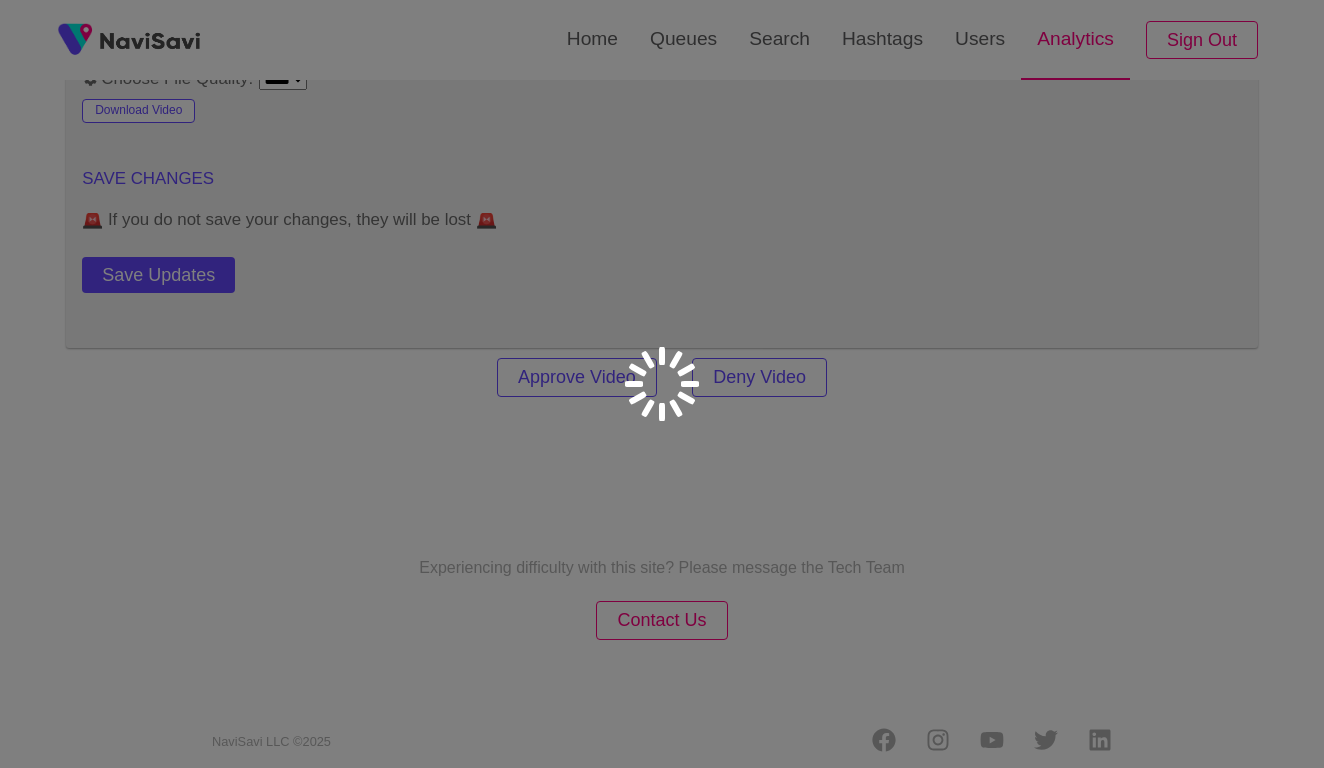 scroll, scrollTop: 0, scrollLeft: 0, axis: both 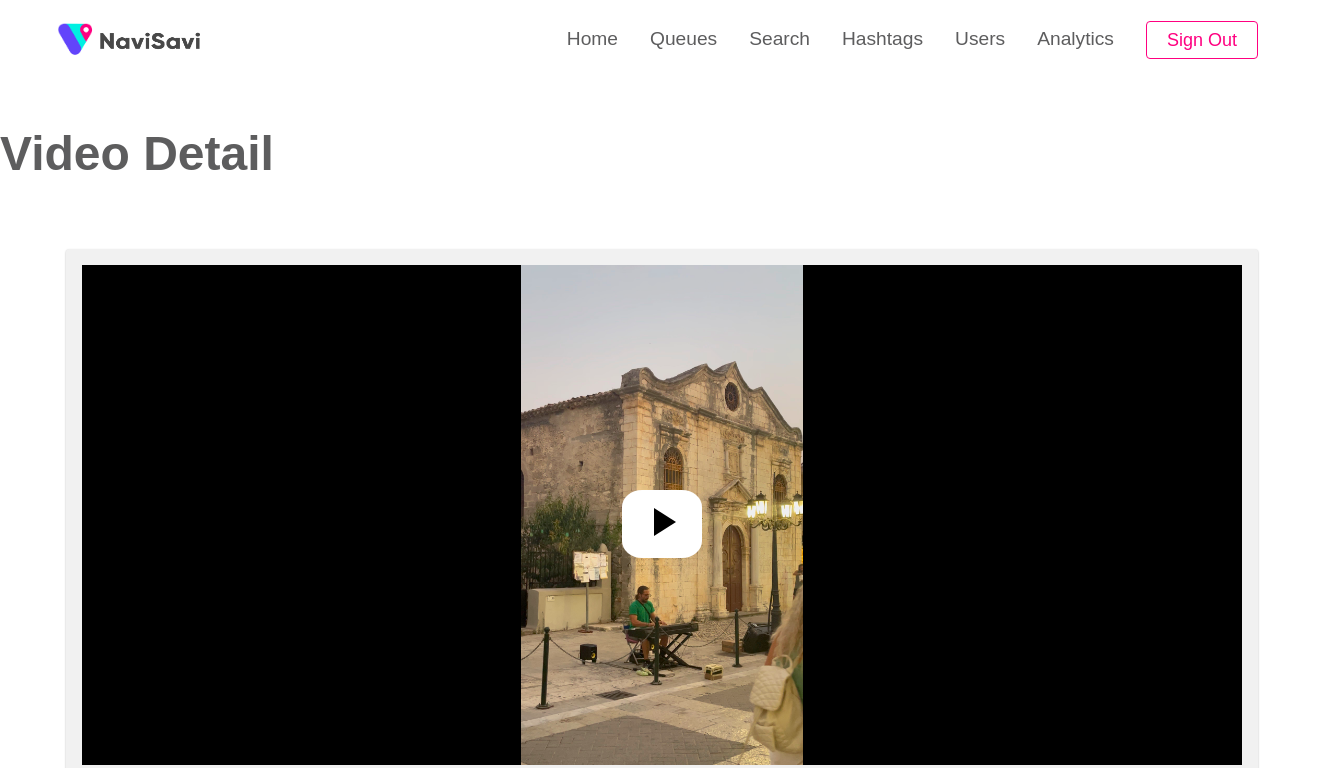 select on "**********" 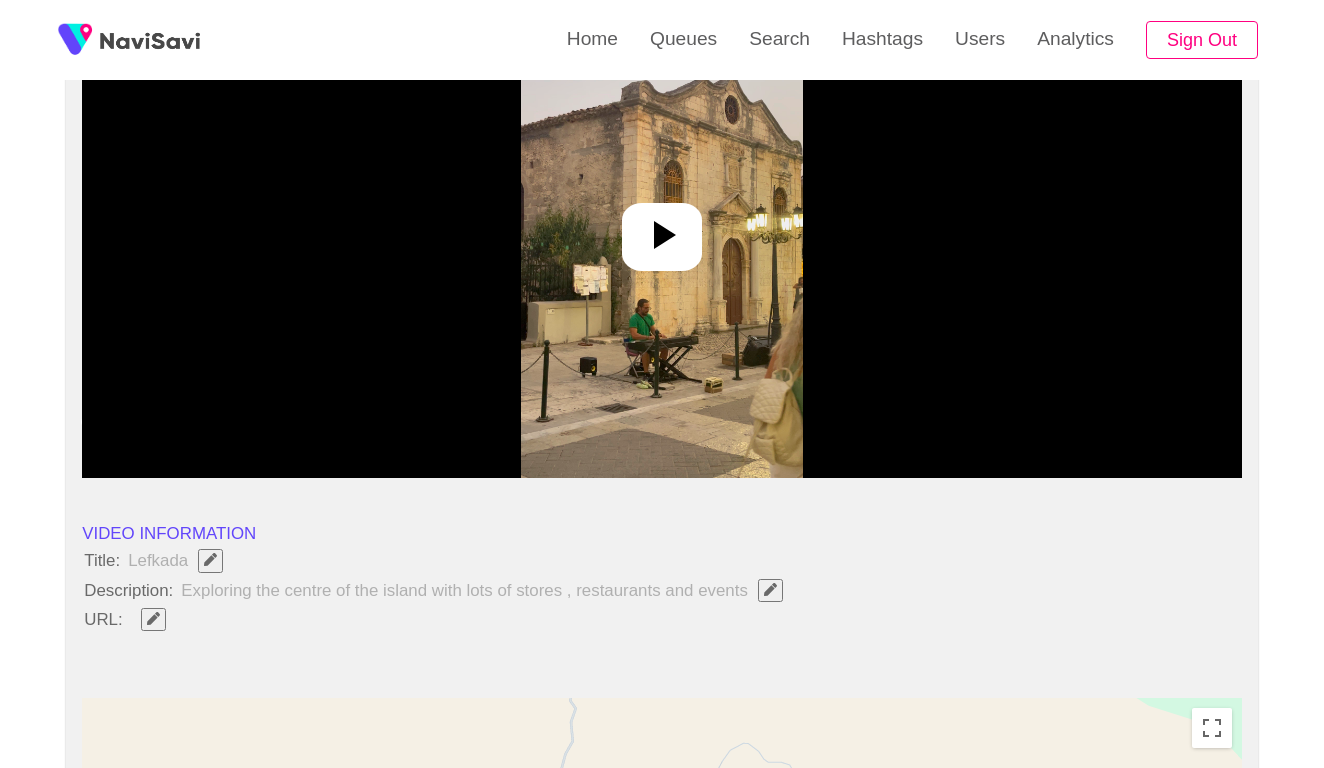 scroll, scrollTop: 188, scrollLeft: 0, axis: vertical 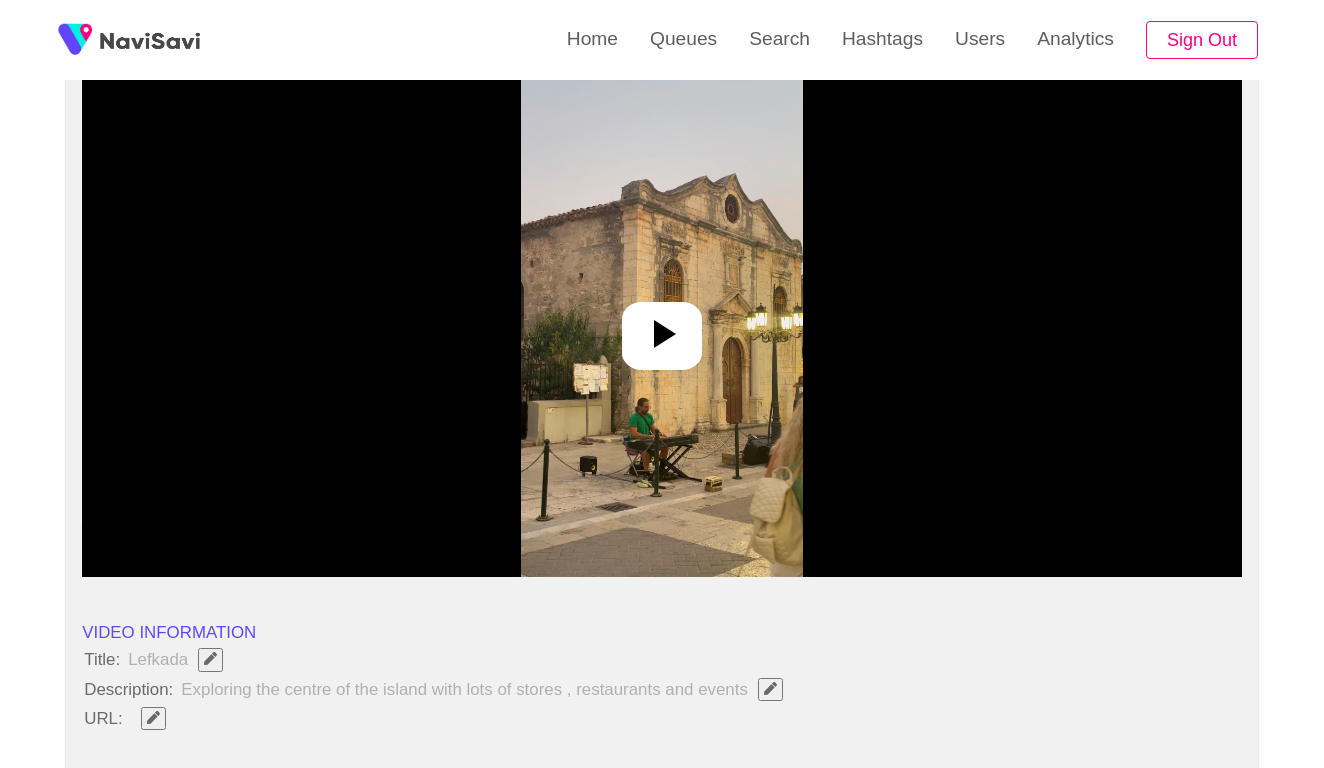 click at bounding box center [661, 327] 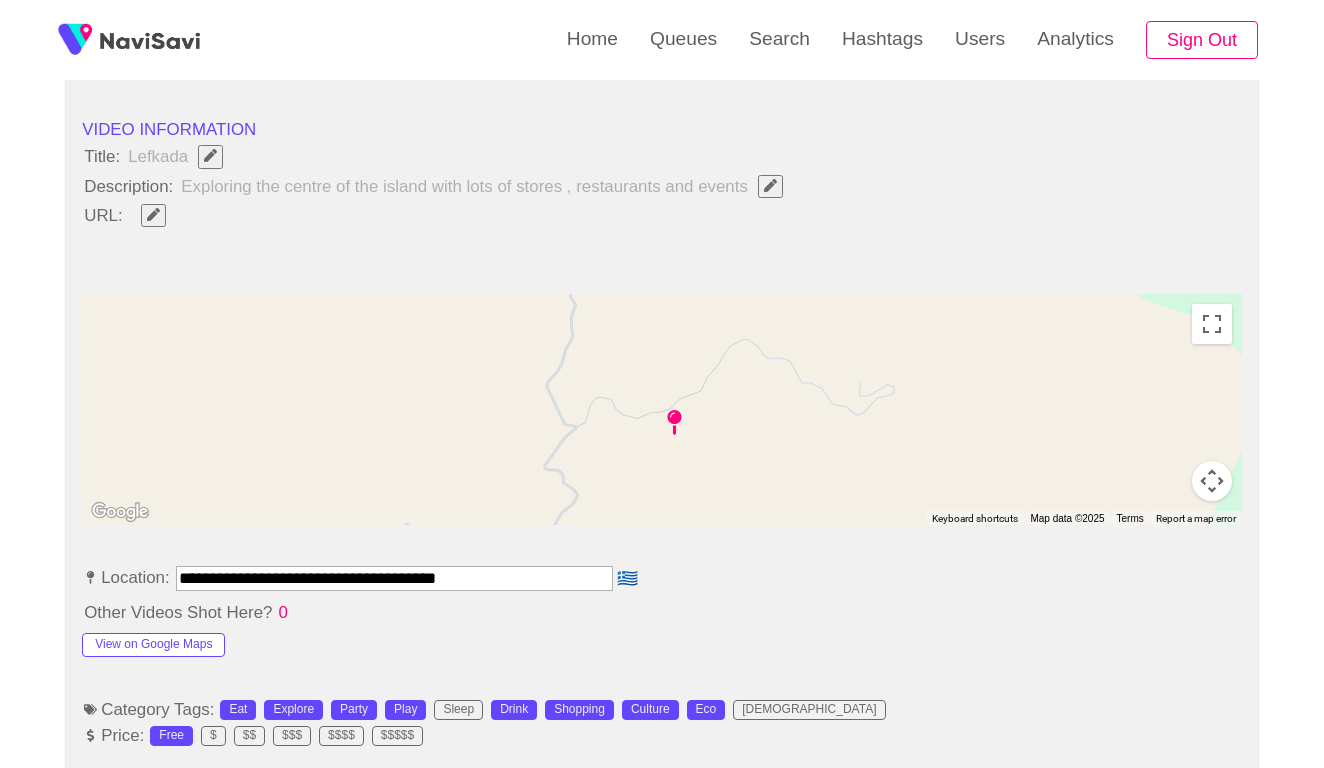 scroll, scrollTop: 831, scrollLeft: 0, axis: vertical 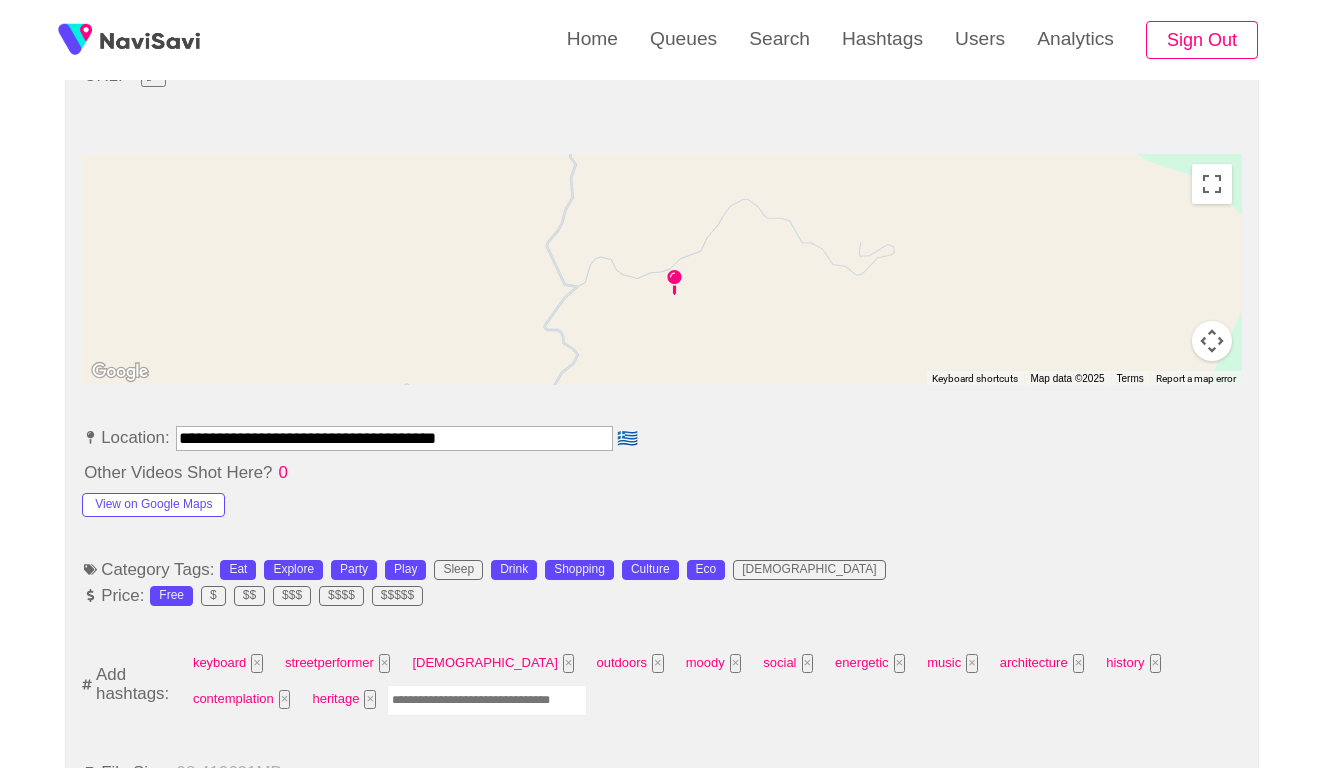 click on "**********" at bounding box center (394, 438) 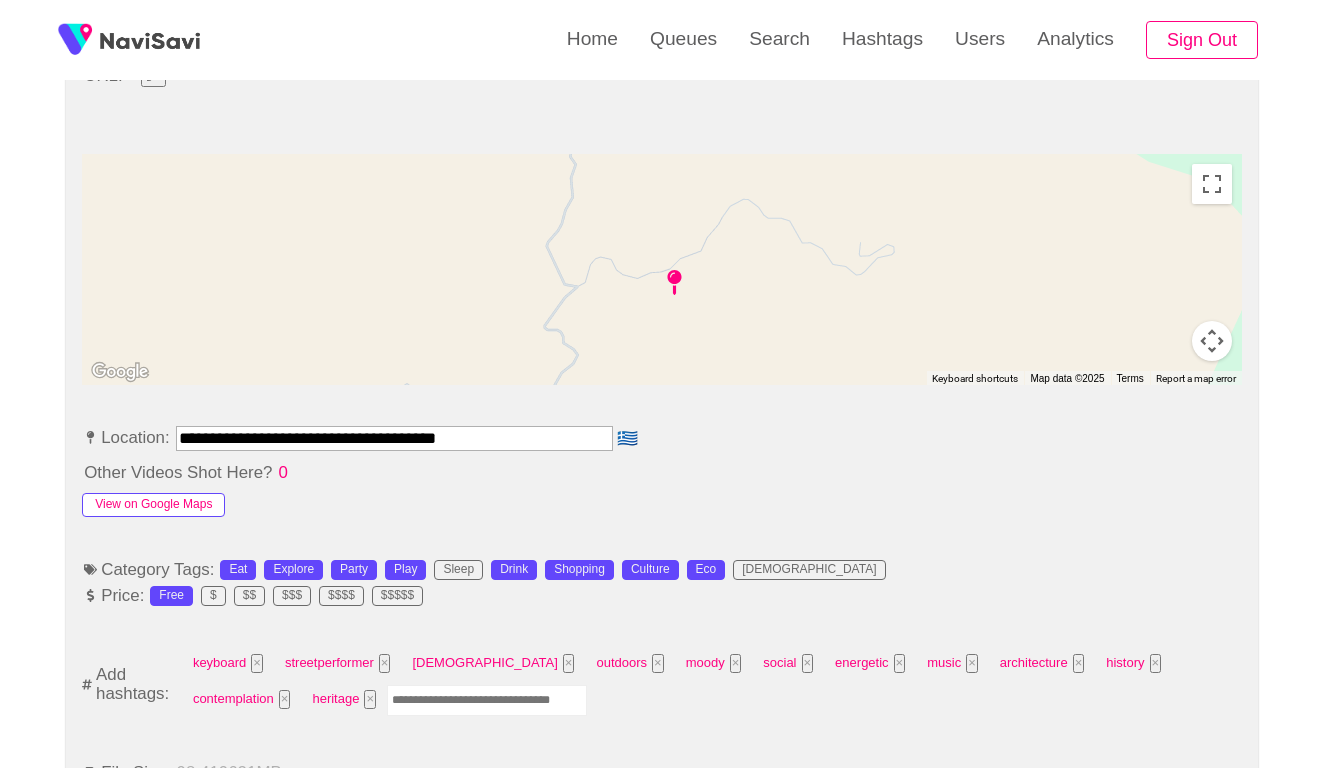 click on "View on Google Maps" at bounding box center [153, 505] 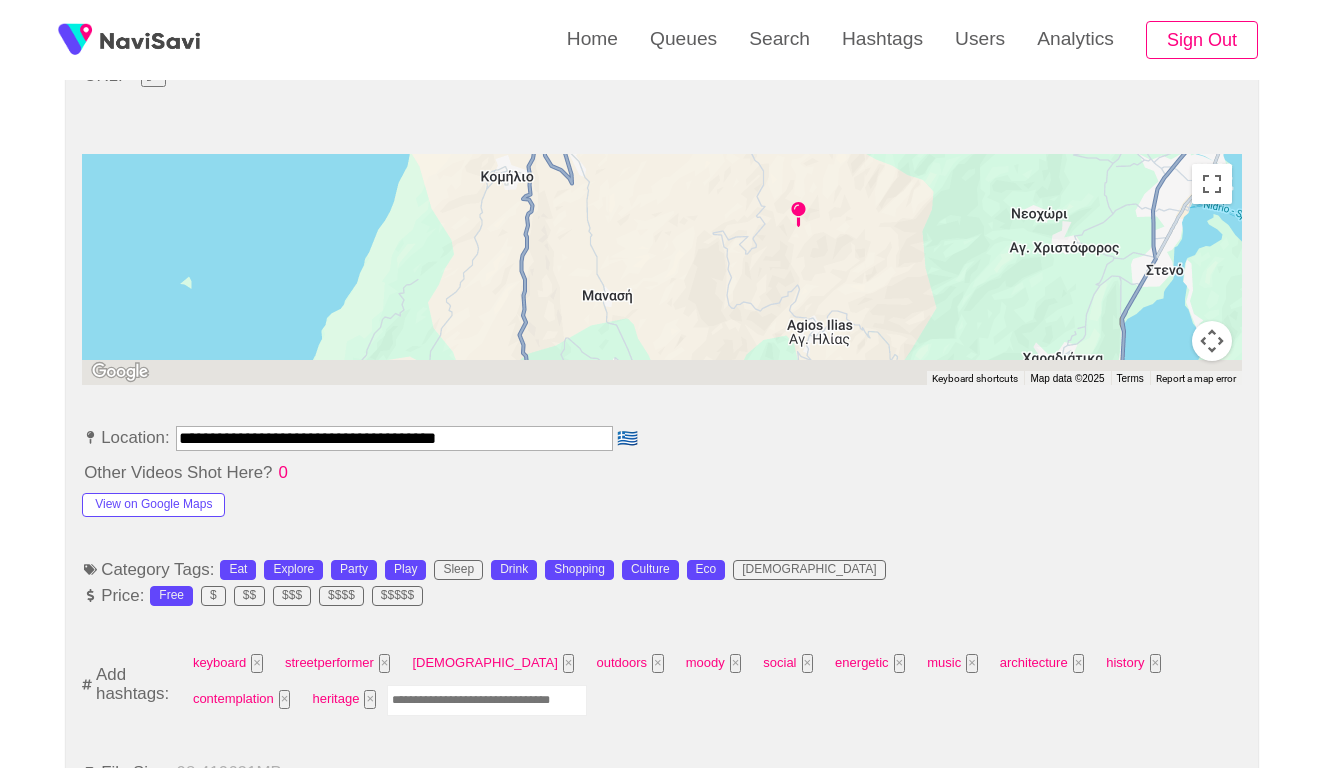 drag, startPoint x: 863, startPoint y: 293, endPoint x: 857, endPoint y: 211, distance: 82.219215 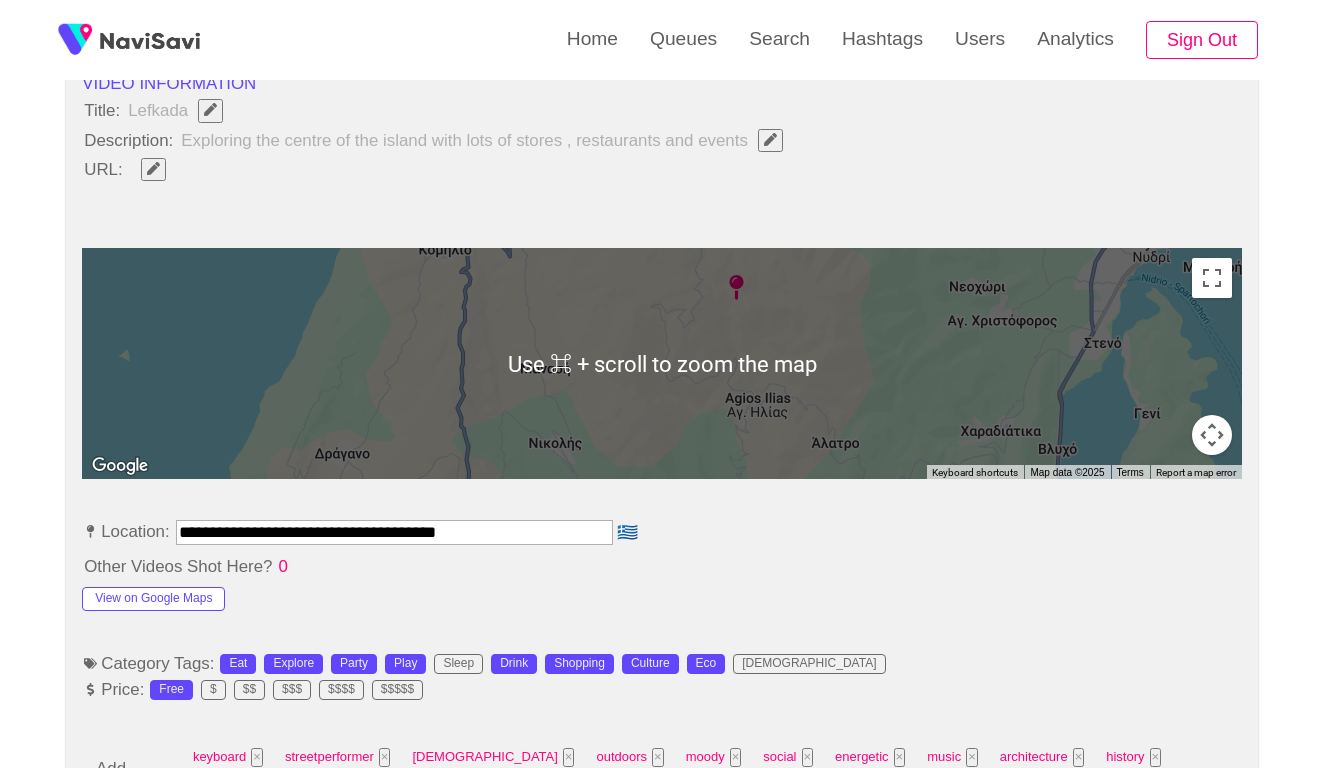 scroll, scrollTop: 739, scrollLeft: 0, axis: vertical 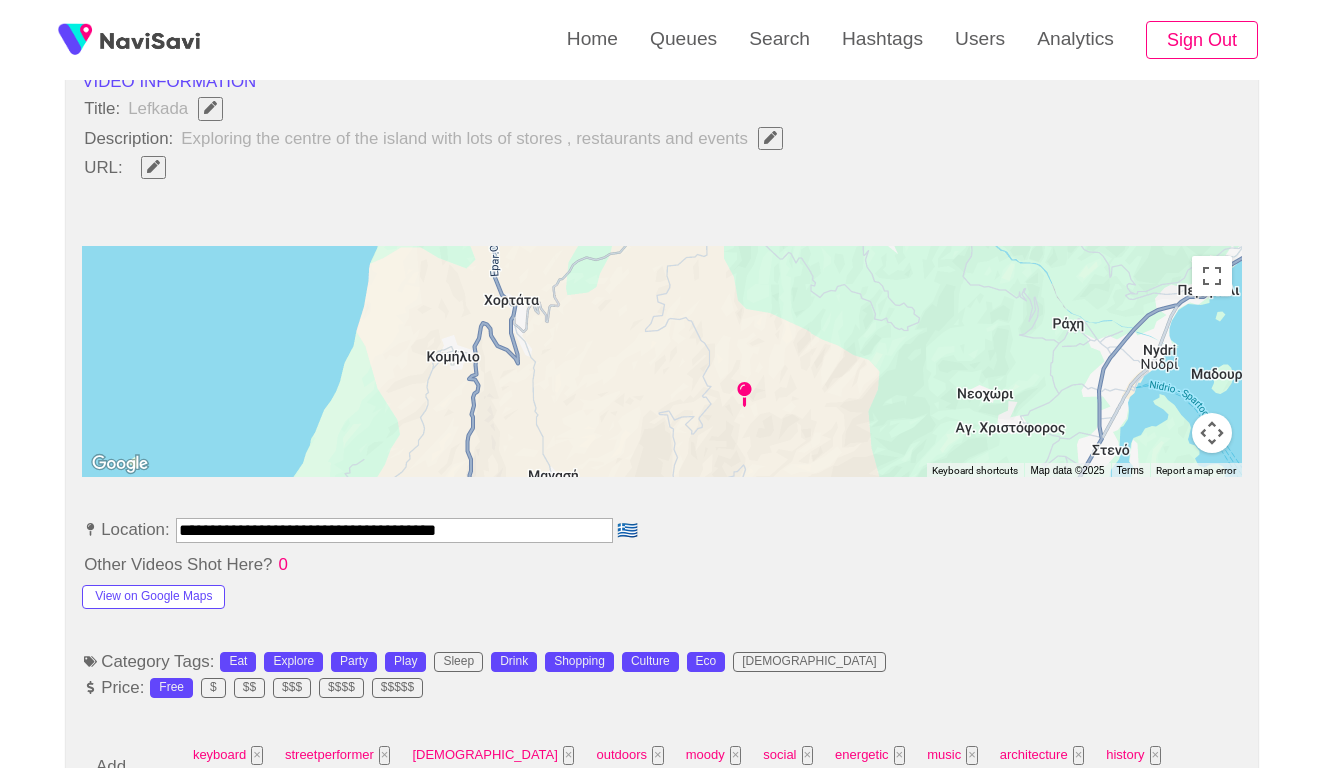 drag, startPoint x: 704, startPoint y: 299, endPoint x: 712, endPoint y: 410, distance: 111.28792 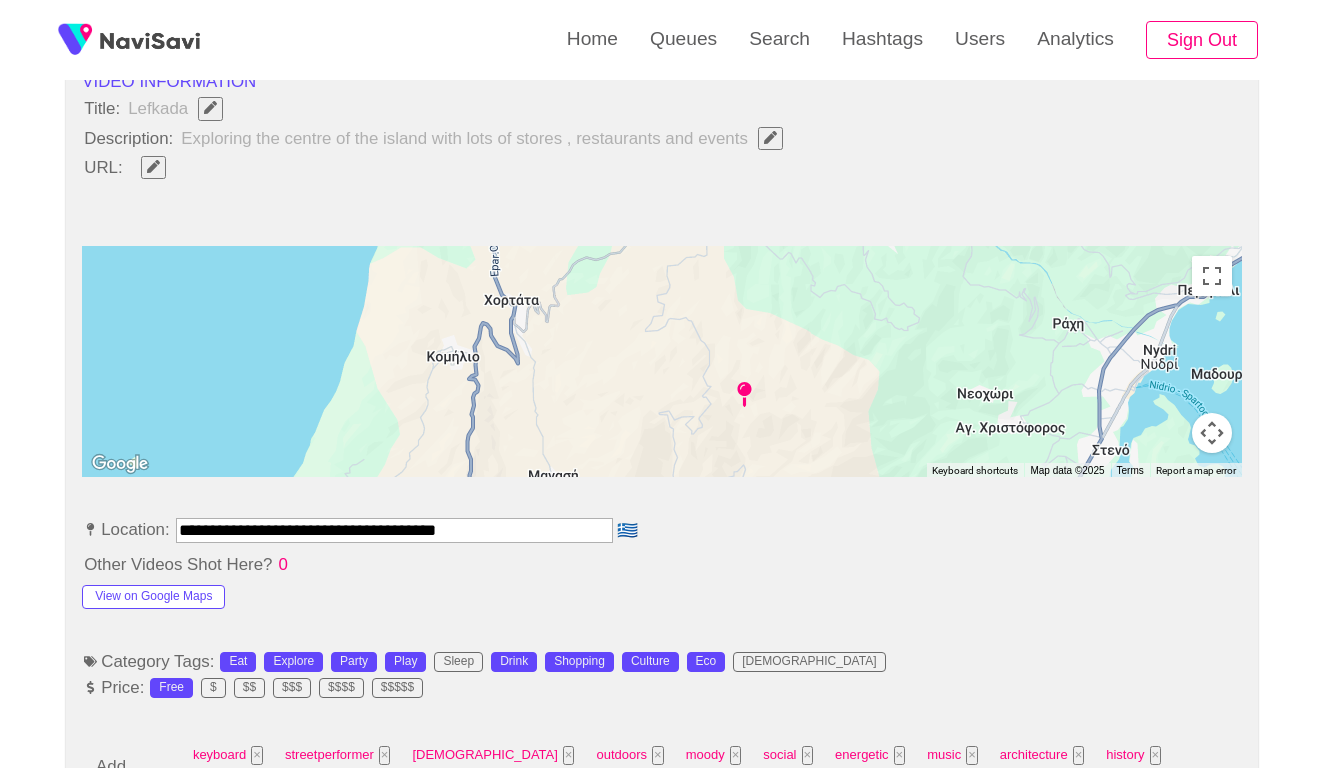 drag, startPoint x: 235, startPoint y: 519, endPoint x: 105, endPoint y: 513, distance: 130.13838 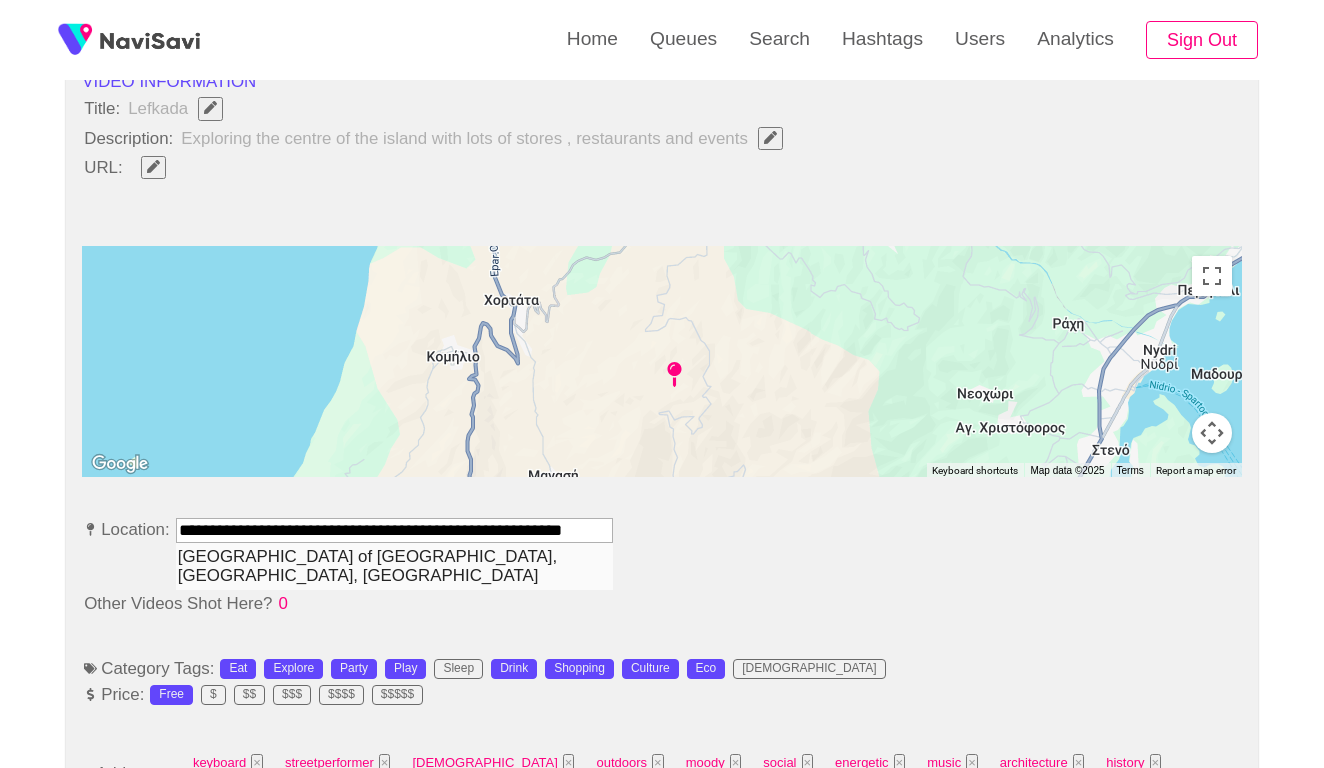 click on "[GEOGRAPHIC_DATA] of [GEOGRAPHIC_DATA], [GEOGRAPHIC_DATA], [GEOGRAPHIC_DATA]" at bounding box center [394, 566] 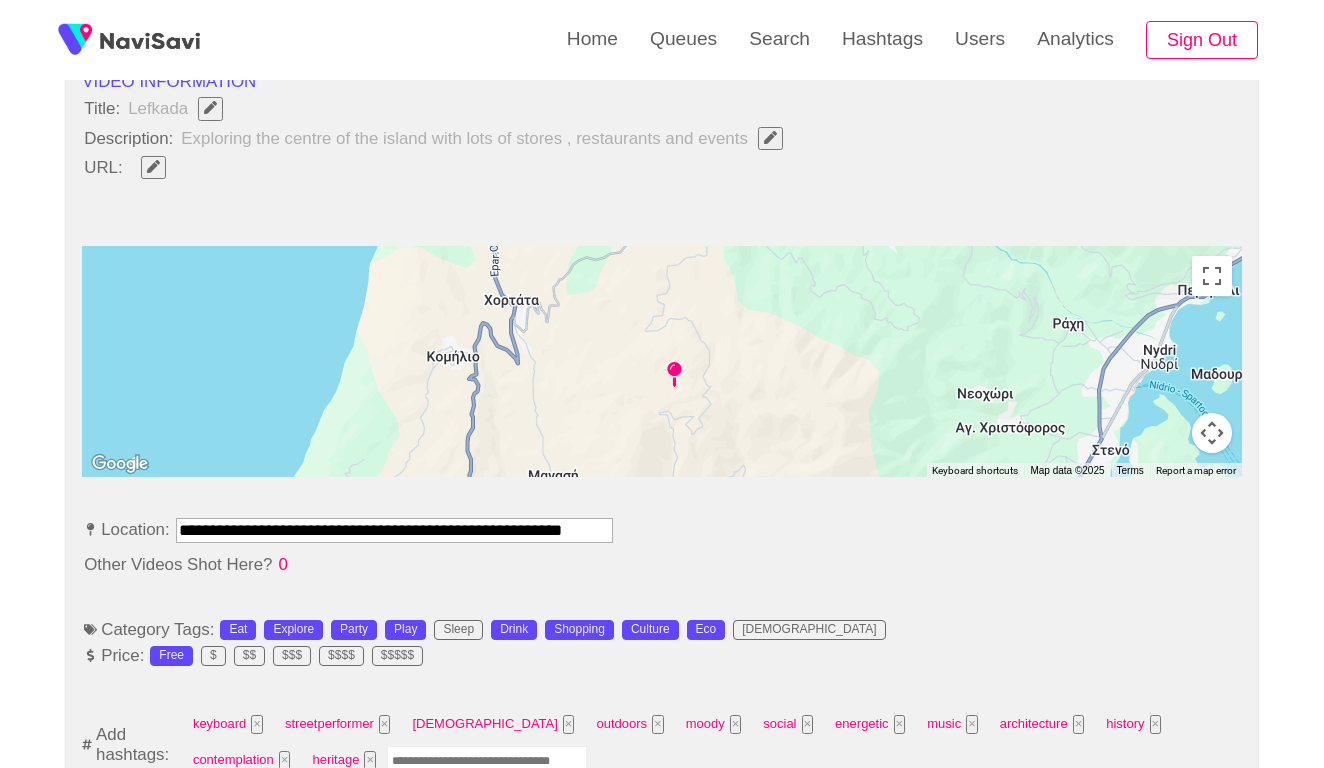 type on "**********" 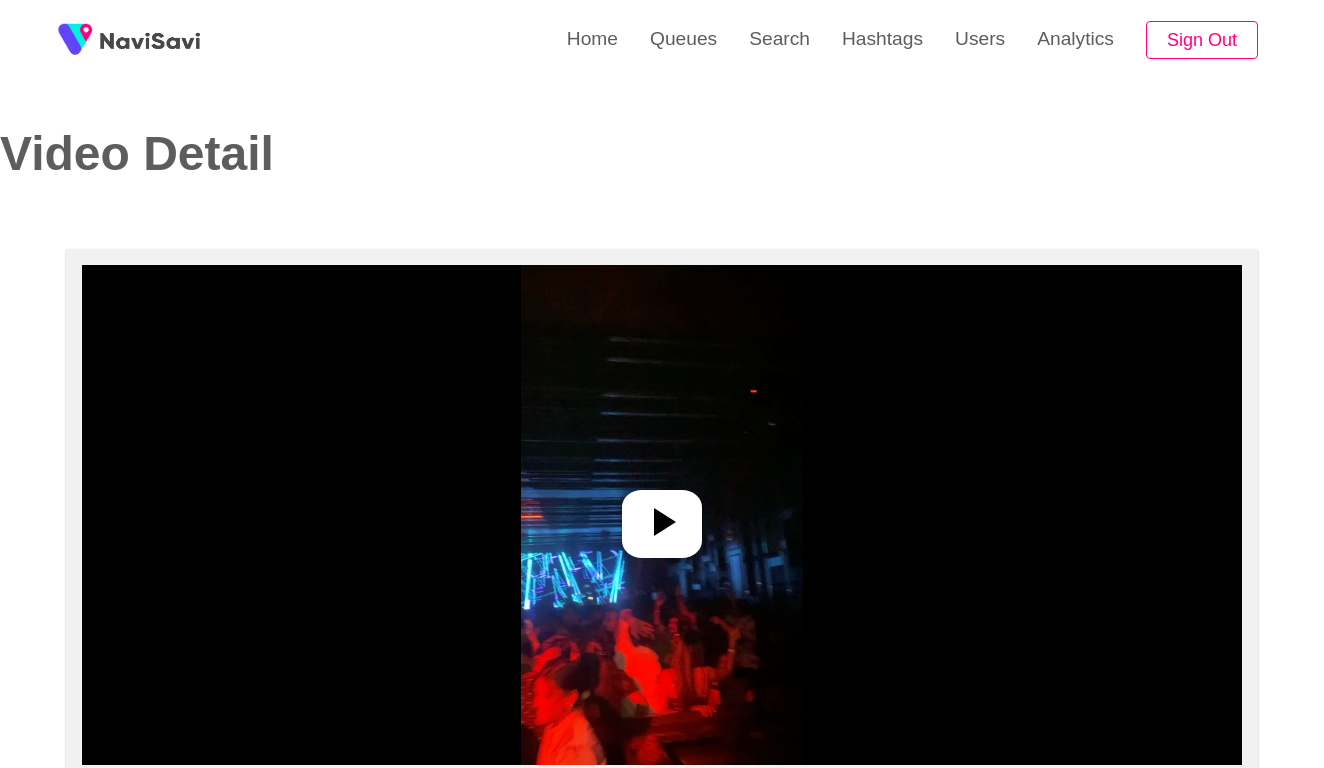select on "**********" 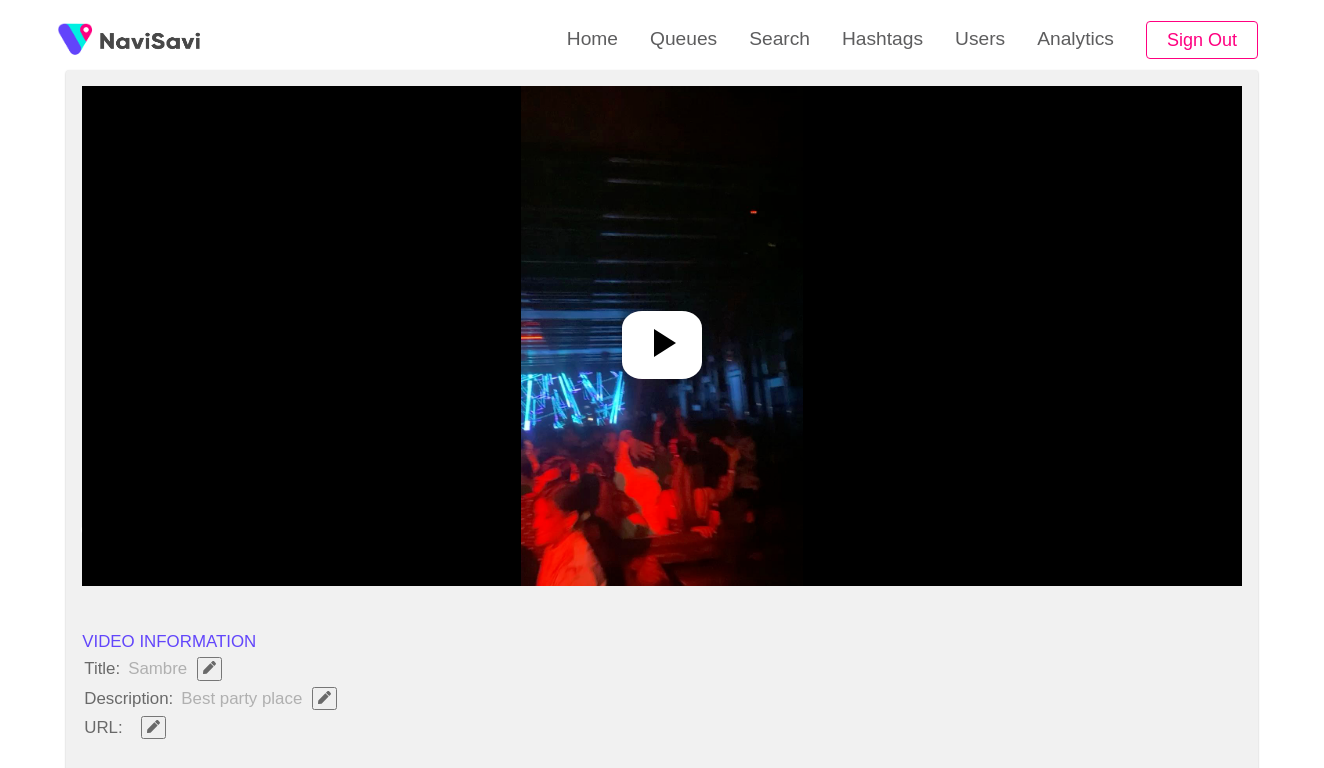 scroll, scrollTop: 239, scrollLeft: 0, axis: vertical 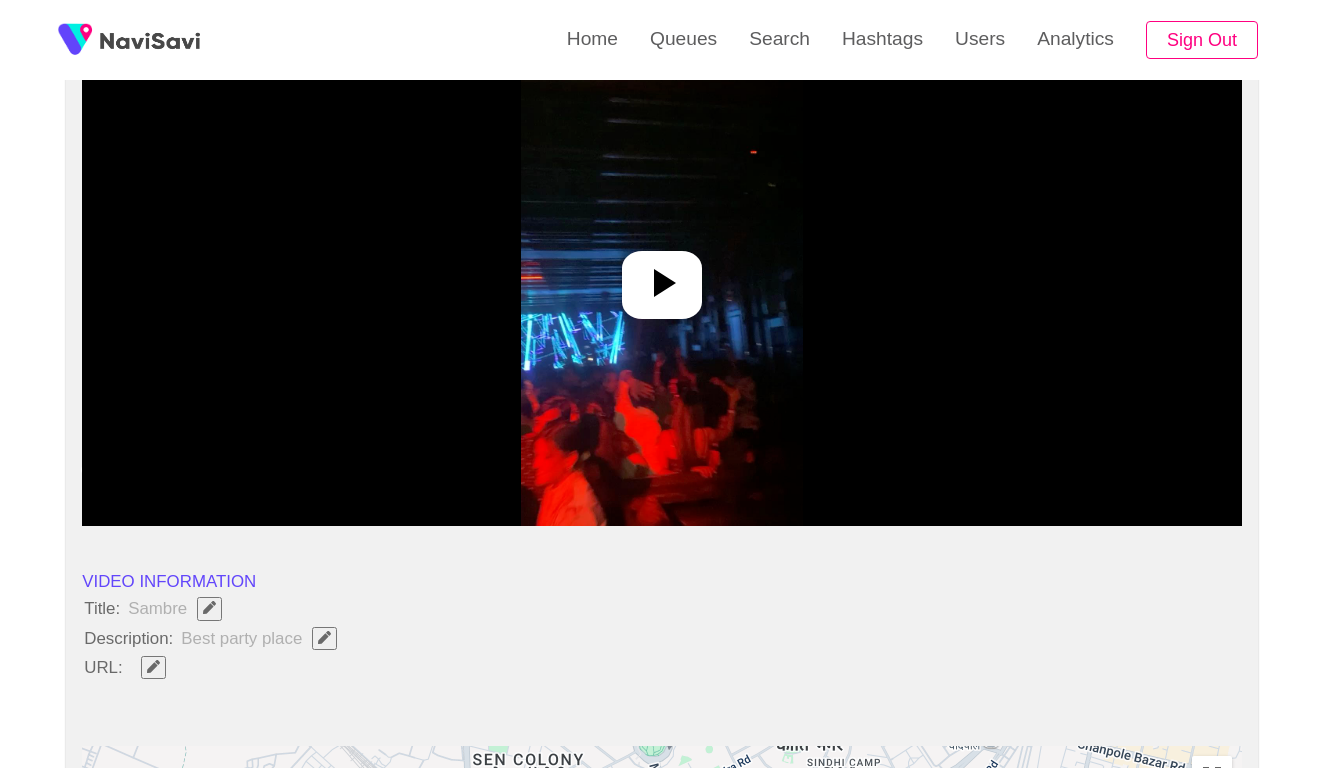 click at bounding box center [662, 276] 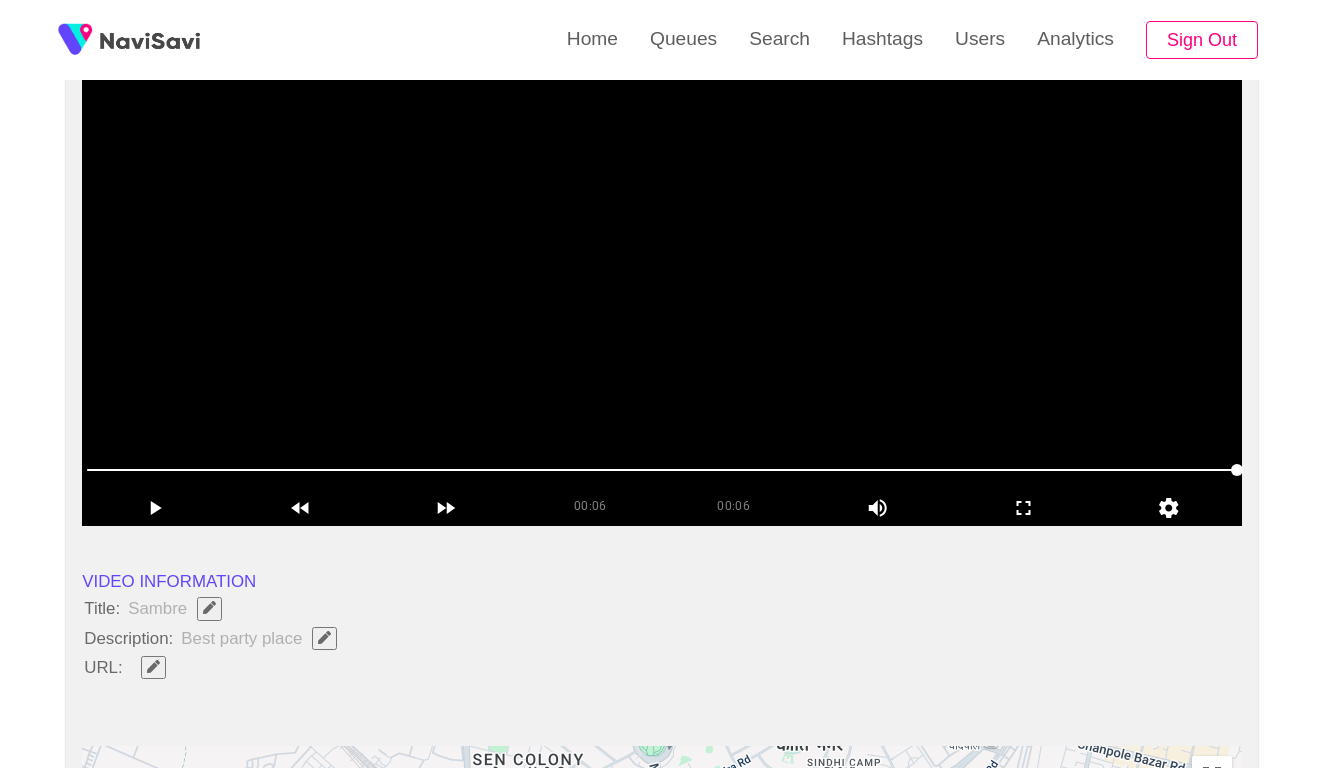 click at bounding box center (662, 276) 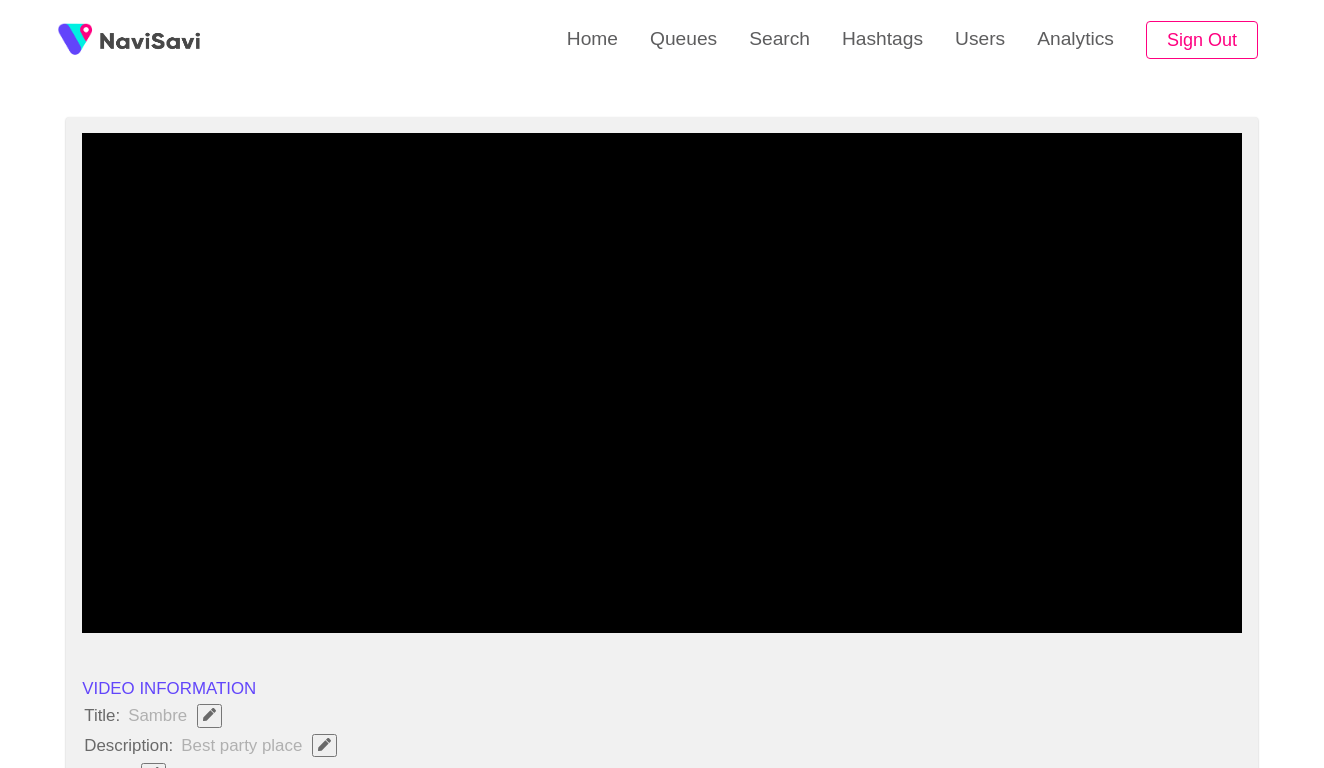 scroll, scrollTop: 117, scrollLeft: 0, axis: vertical 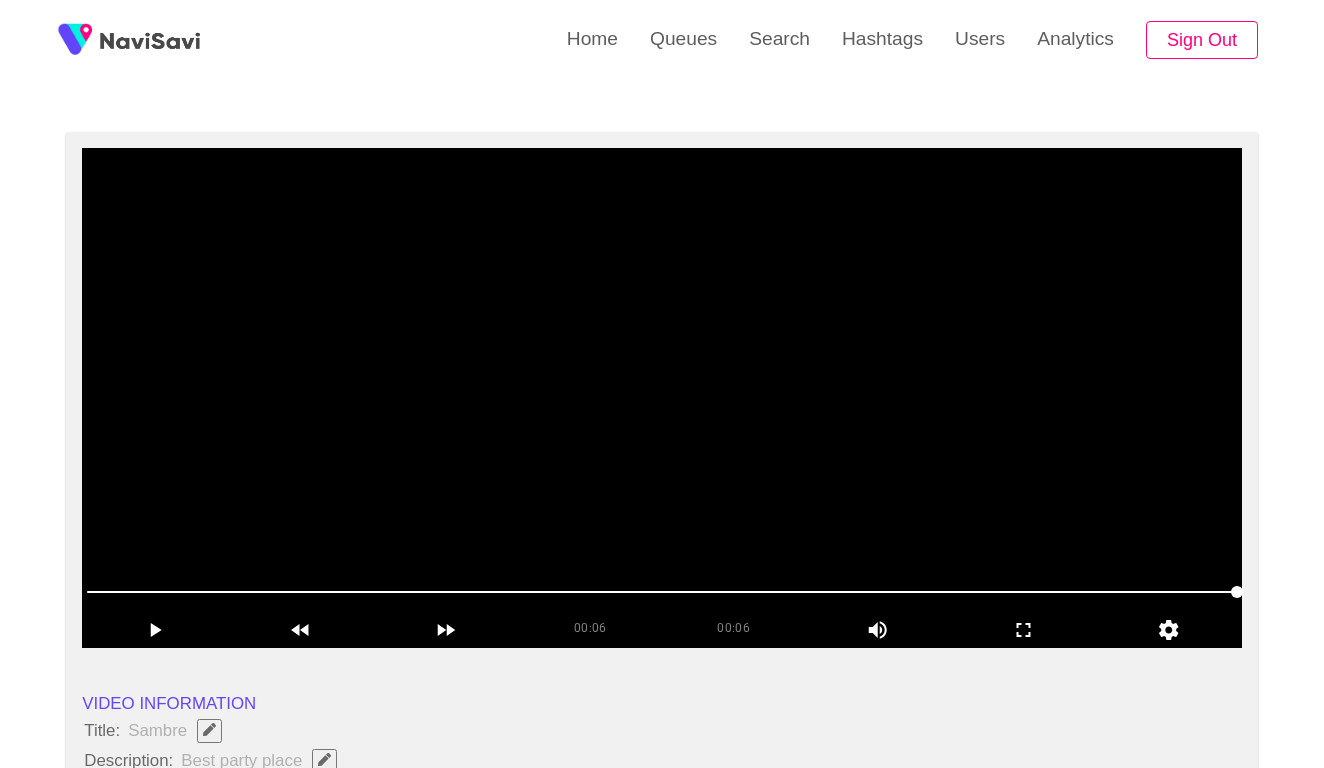 click at bounding box center [662, 398] 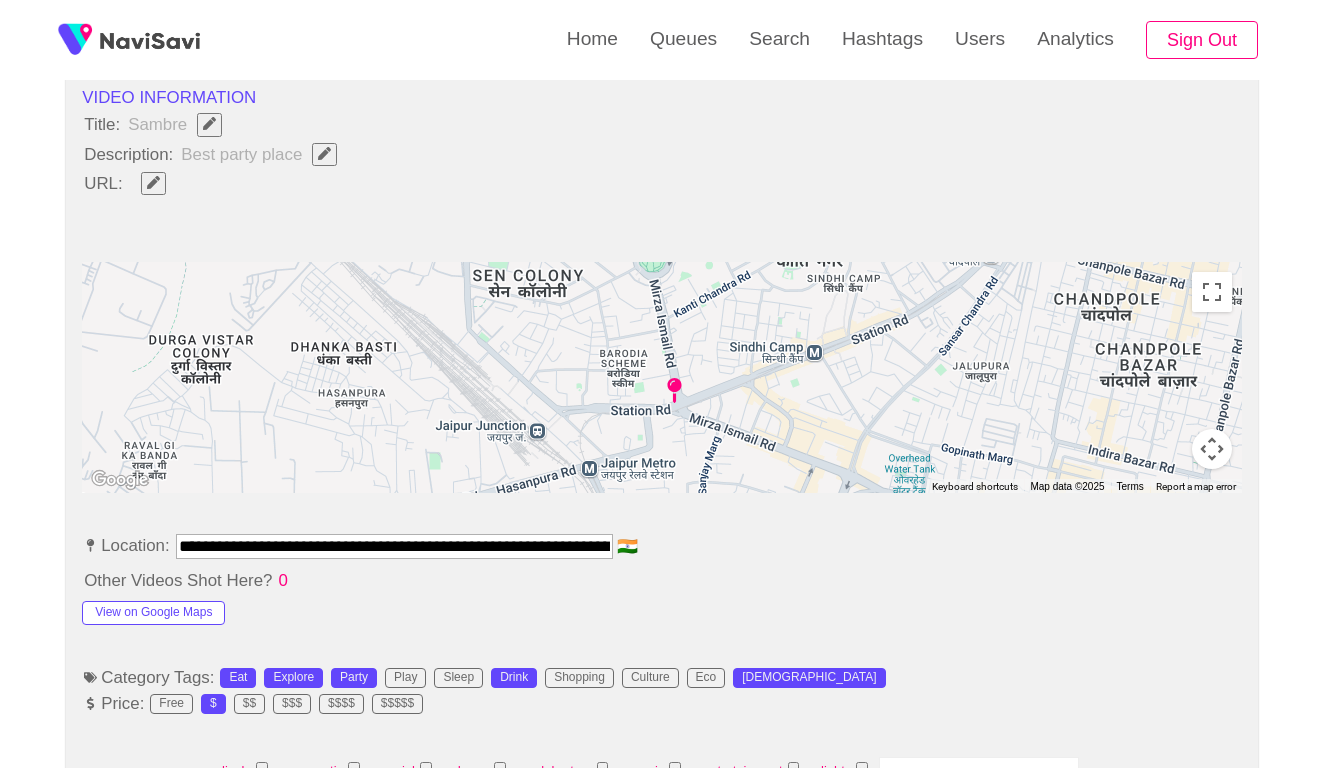 scroll, scrollTop: 752, scrollLeft: 0, axis: vertical 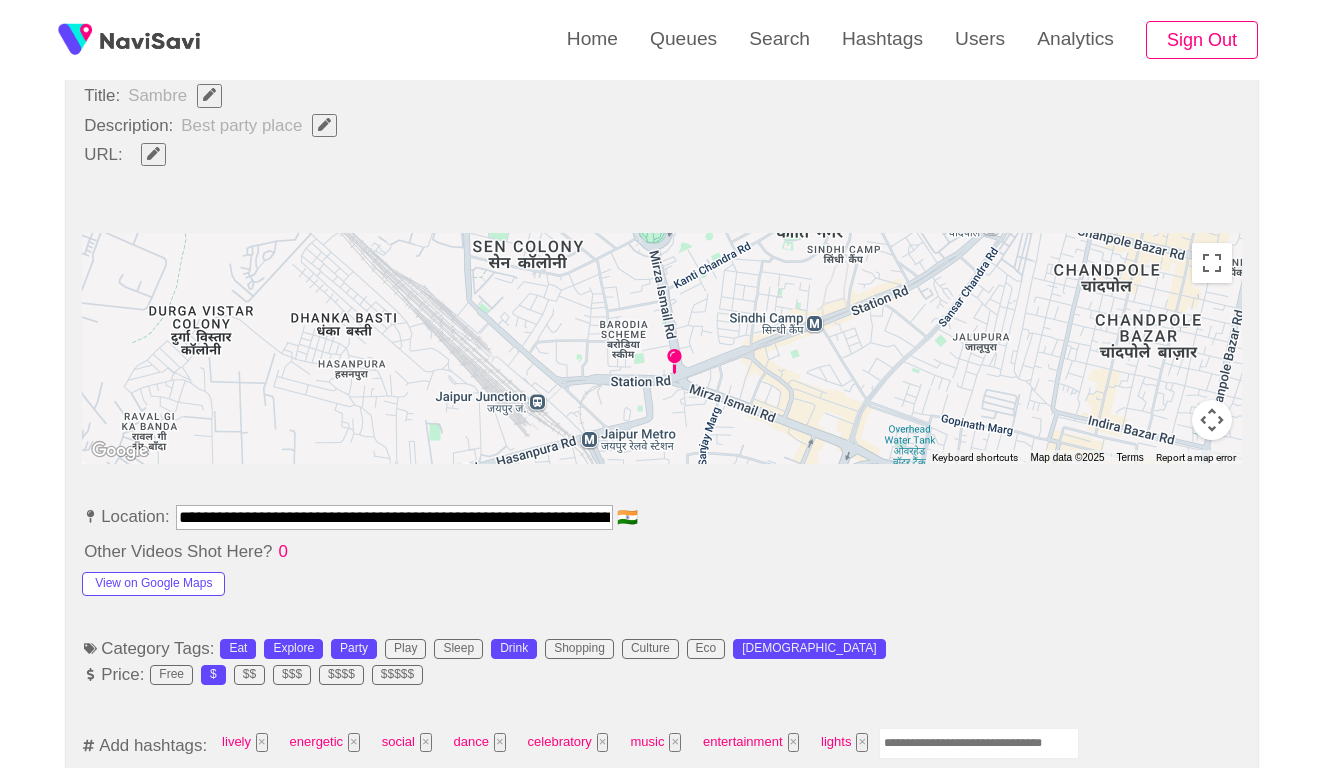 click on "**********" at bounding box center (394, 517) 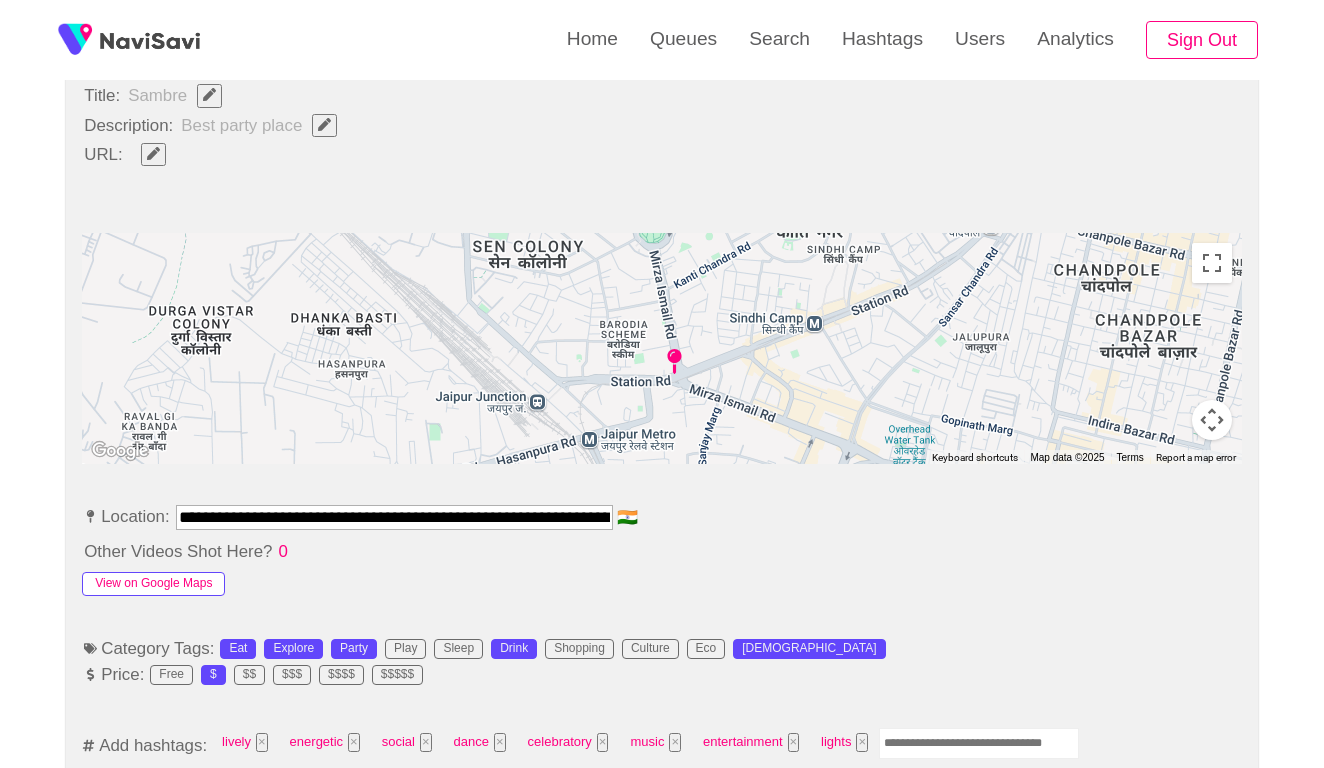 click on "View on Google Maps" at bounding box center [153, 584] 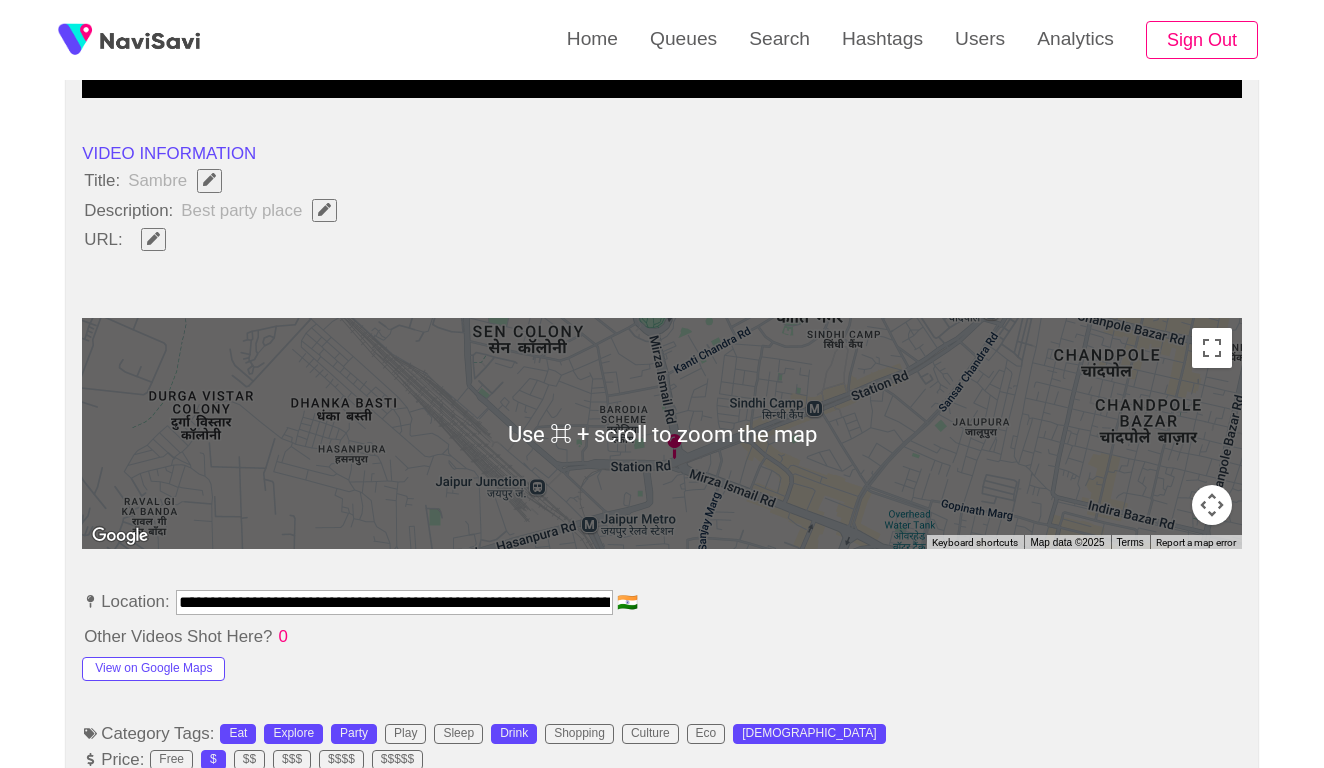 scroll, scrollTop: 620, scrollLeft: 0, axis: vertical 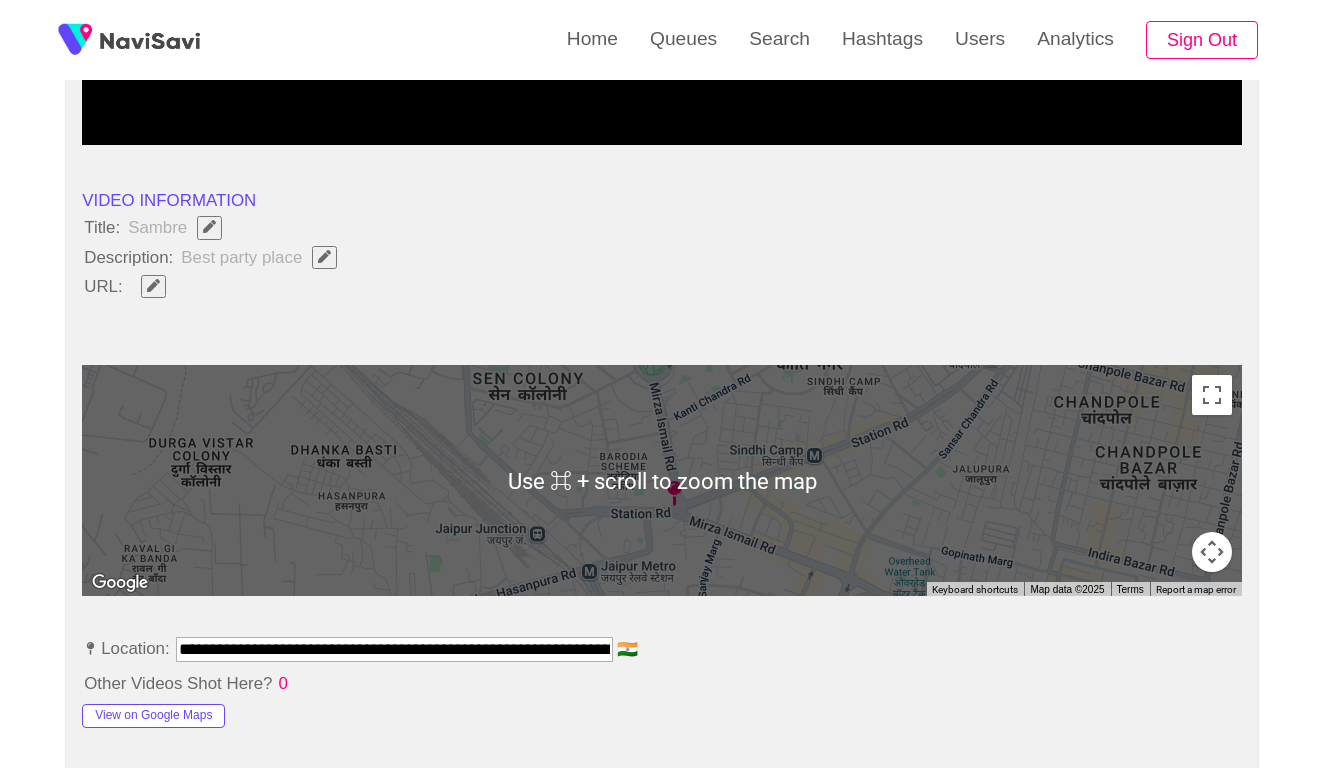 click 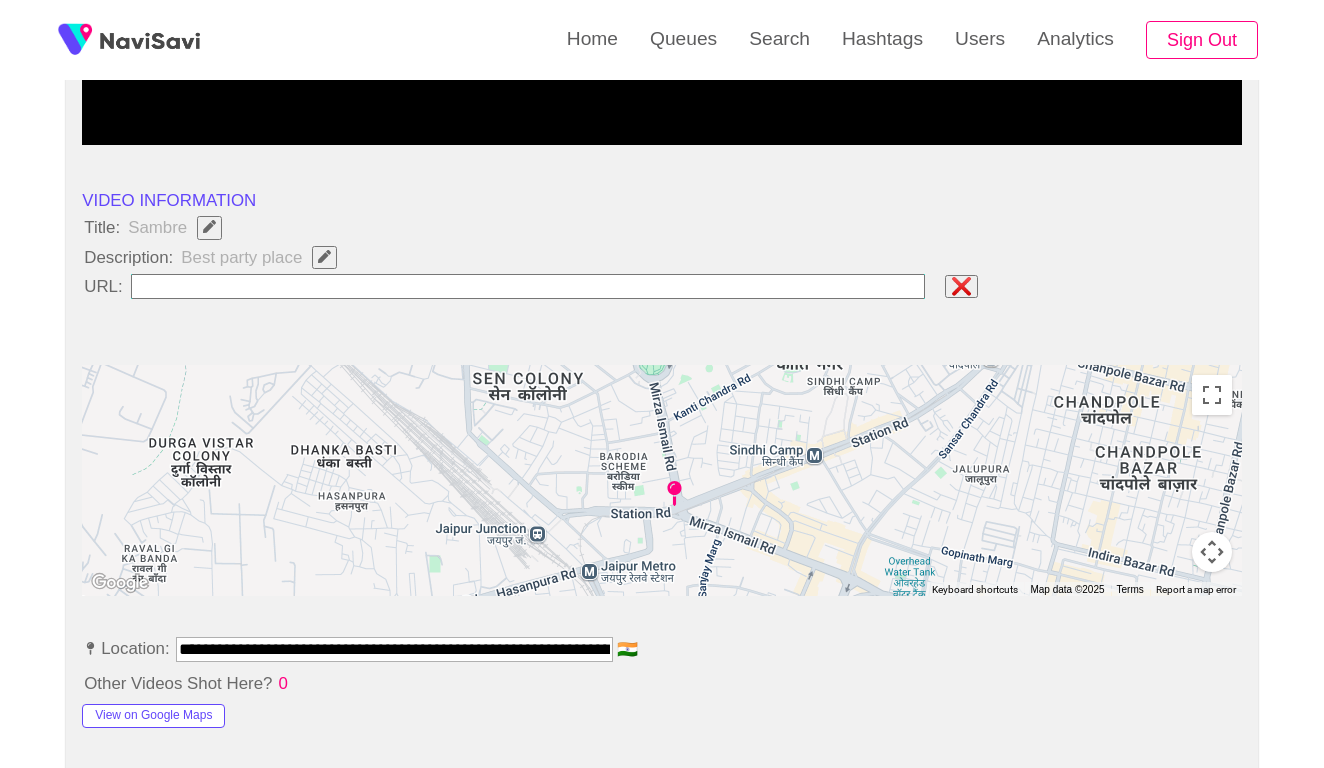 type on "**********" 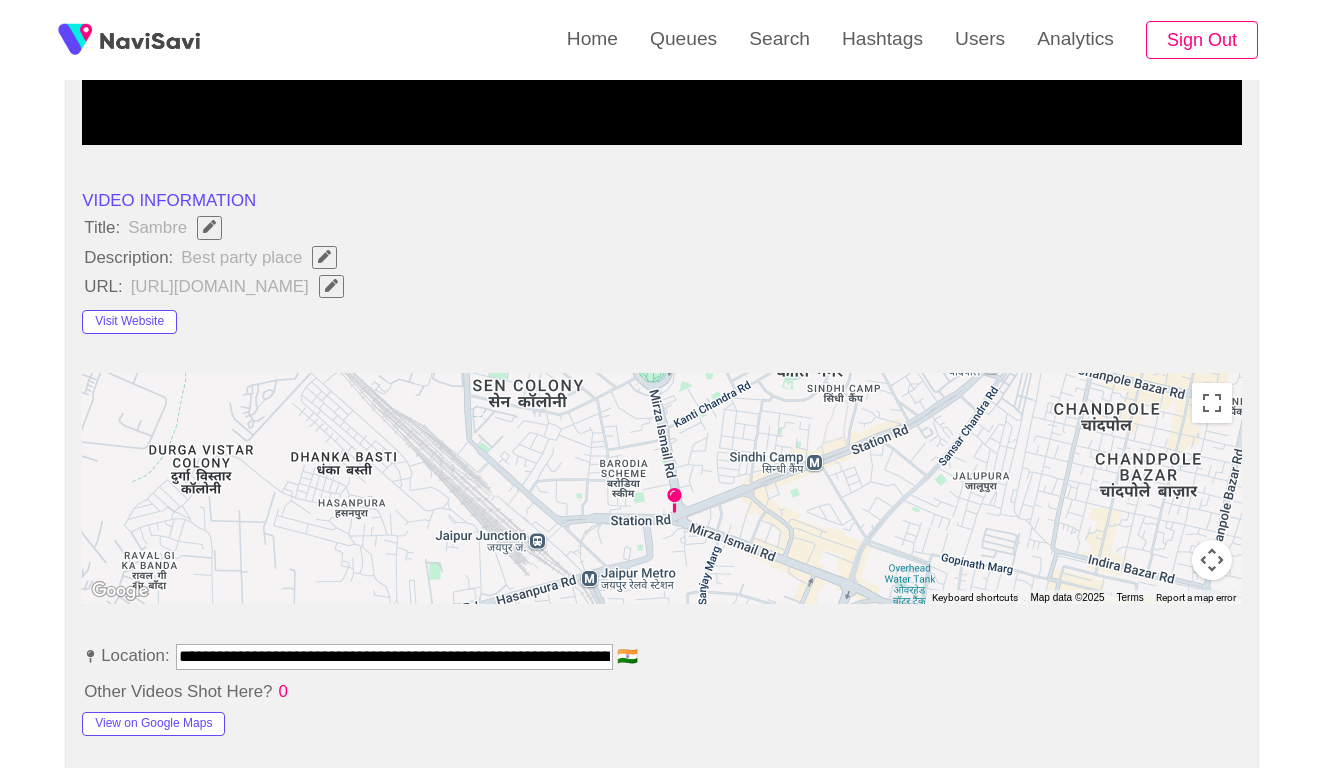 click 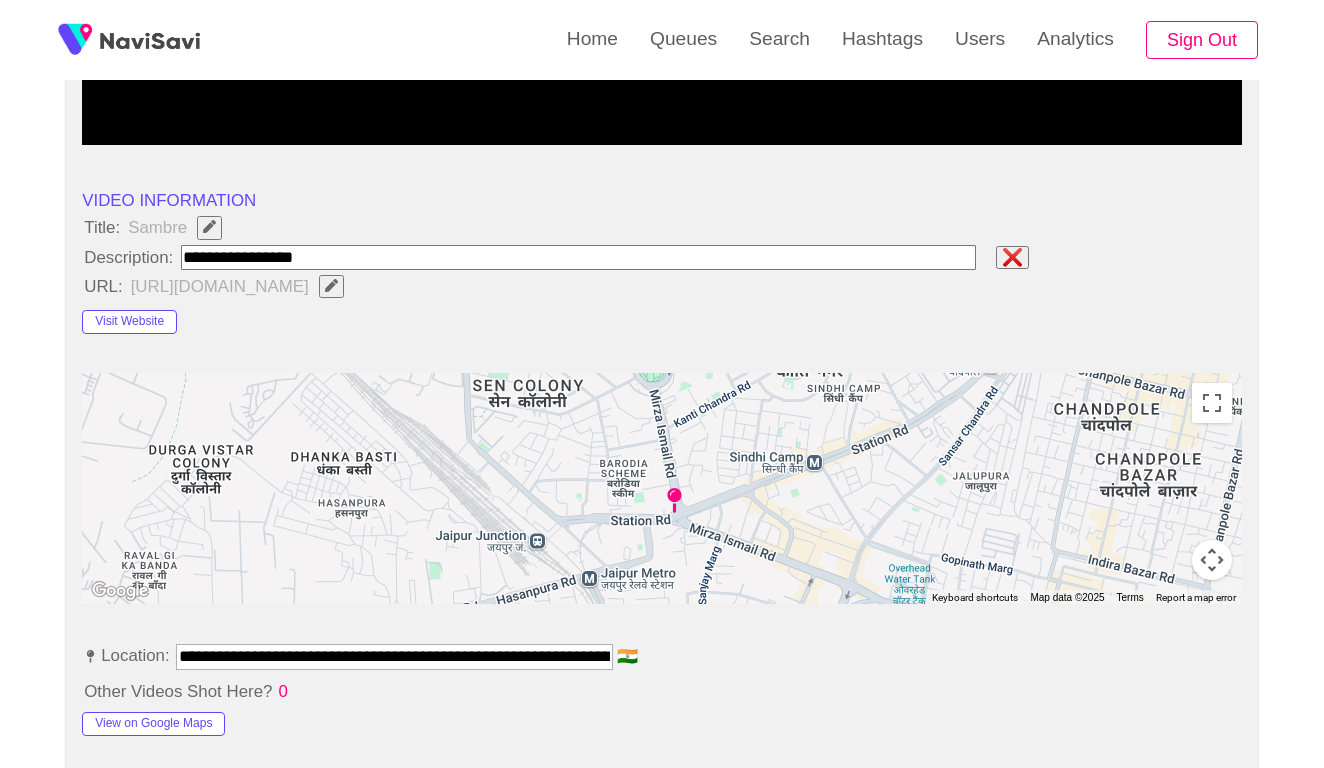 click at bounding box center [578, 257] 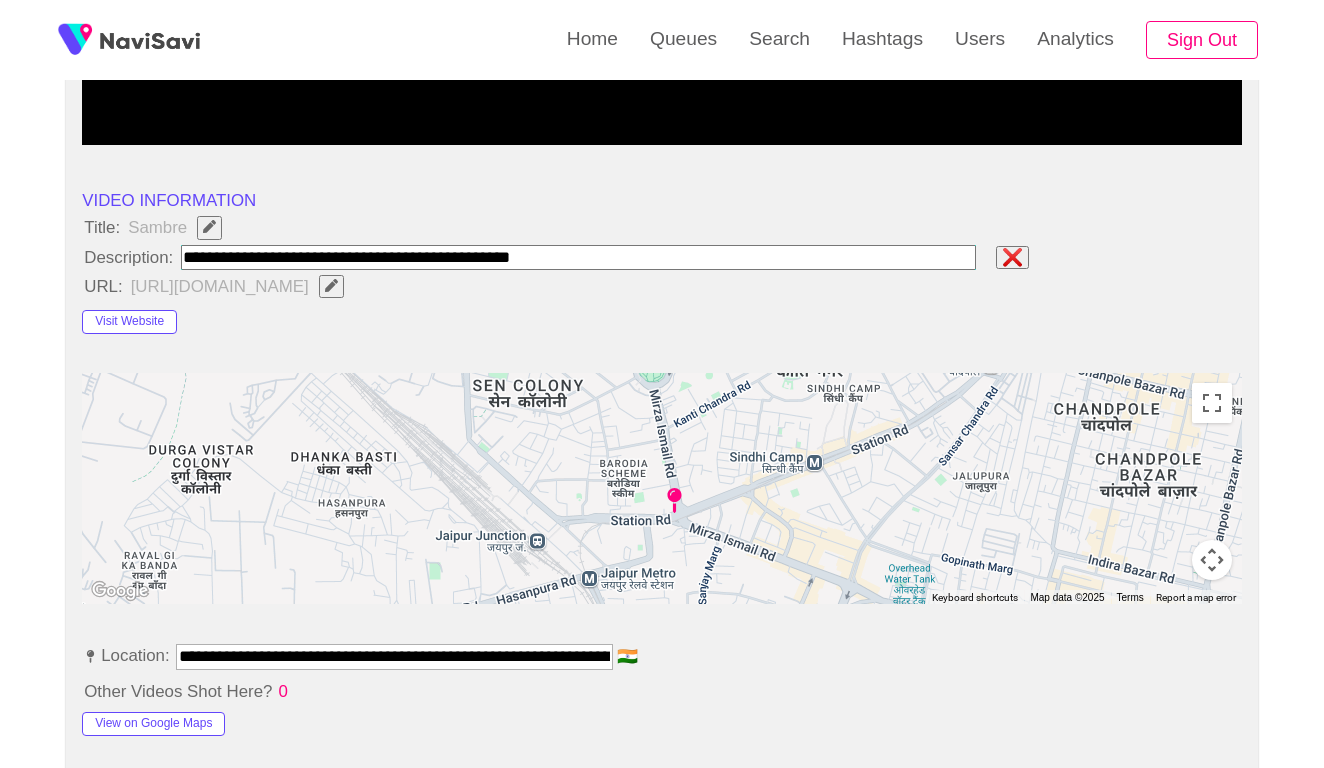 type on "**********" 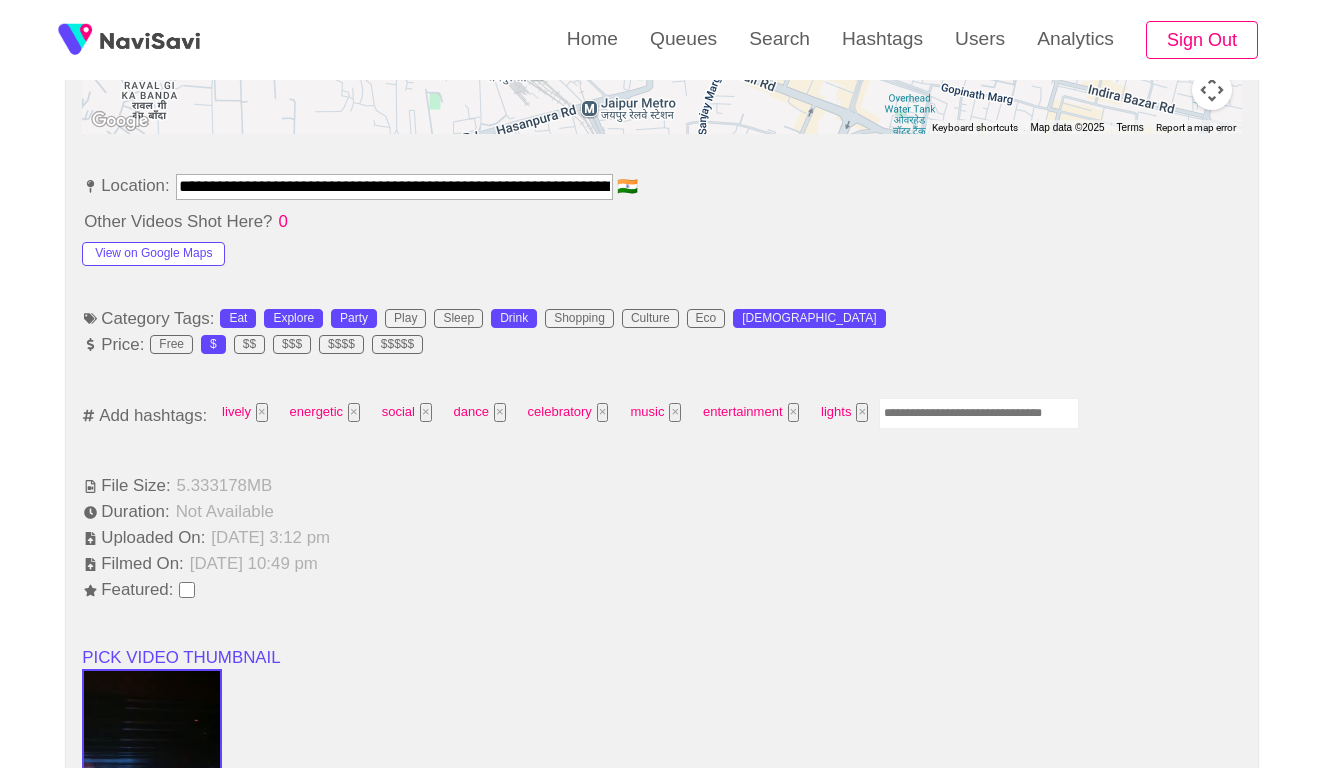 scroll, scrollTop: 1205, scrollLeft: 0, axis: vertical 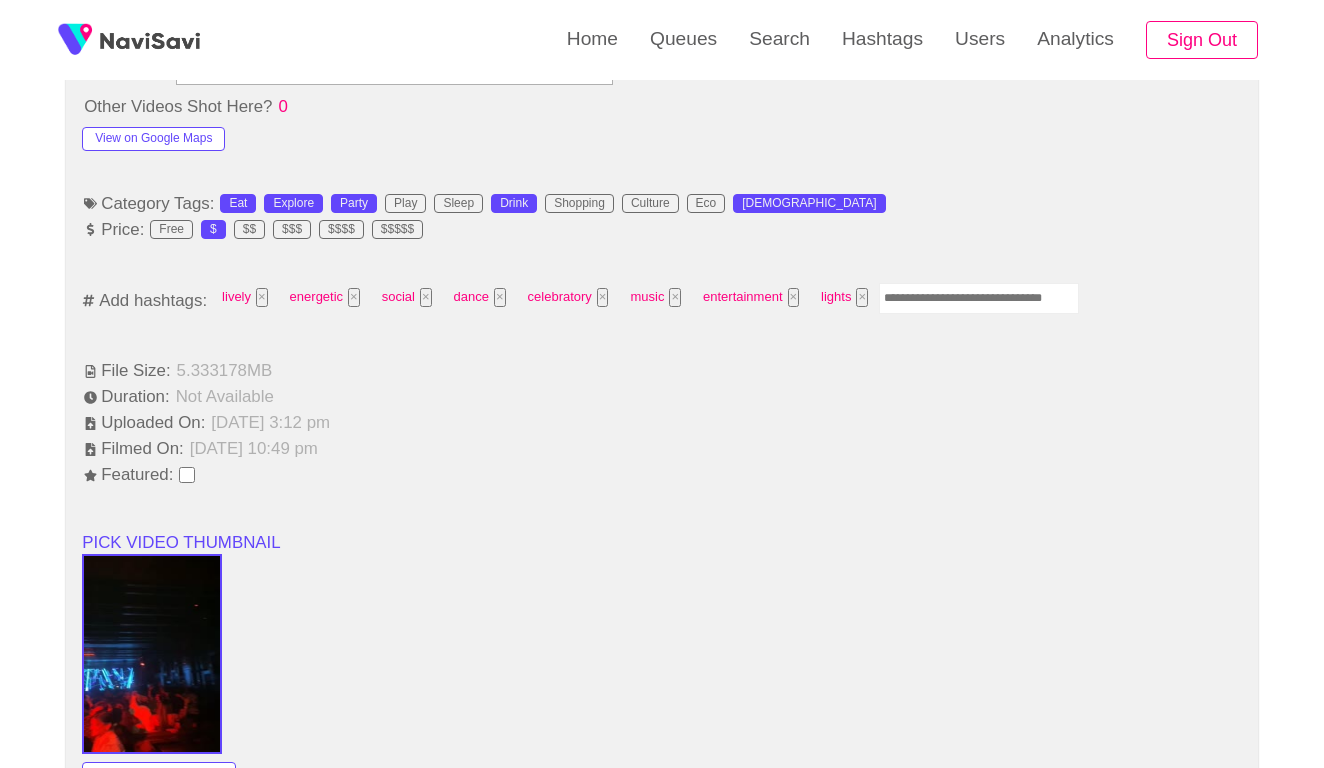 click at bounding box center (979, 298) 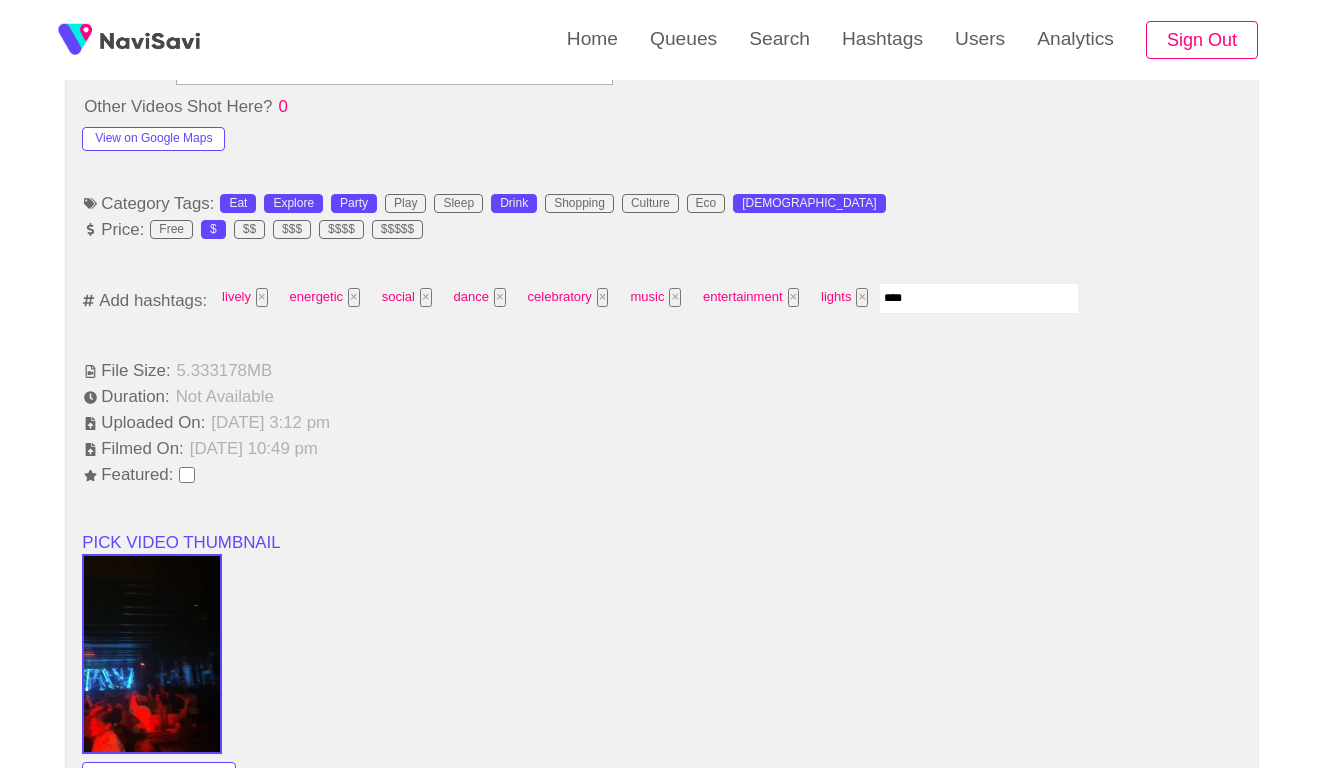 type on "*****" 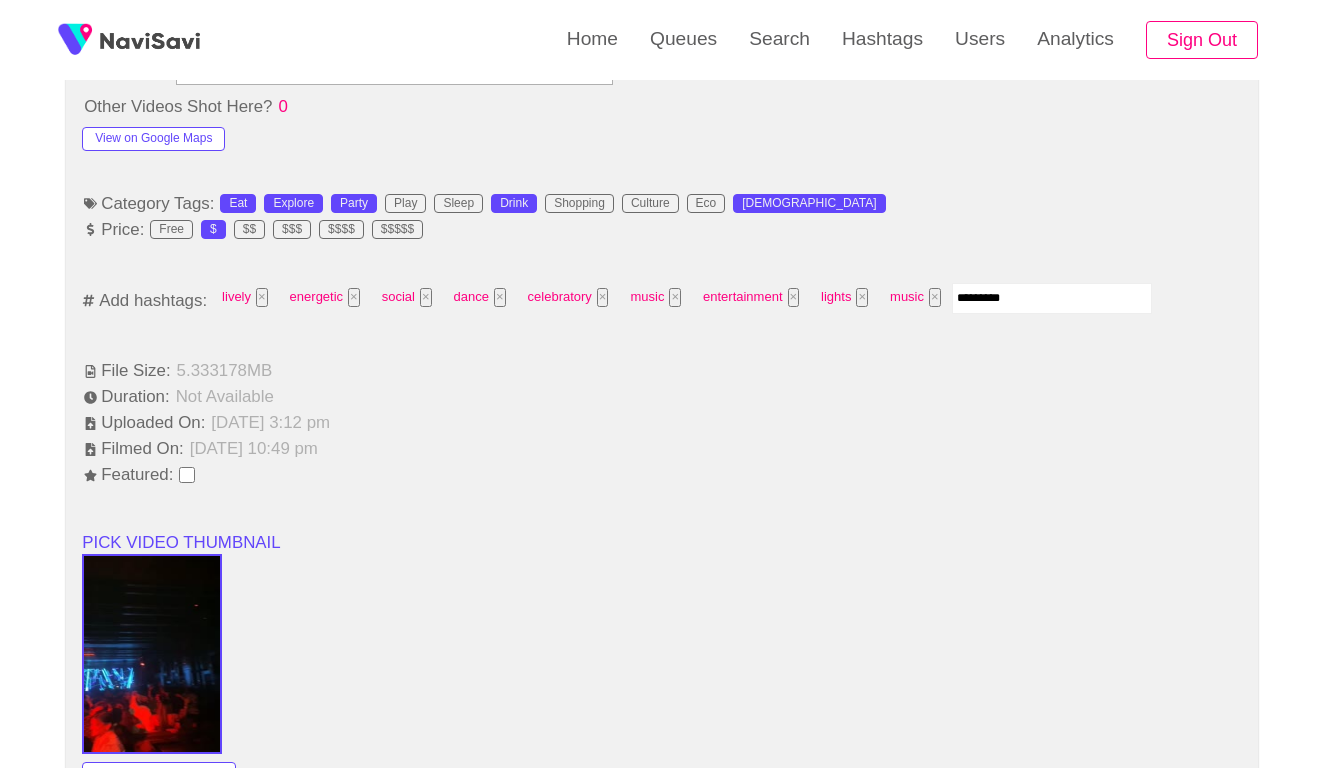 type on "**********" 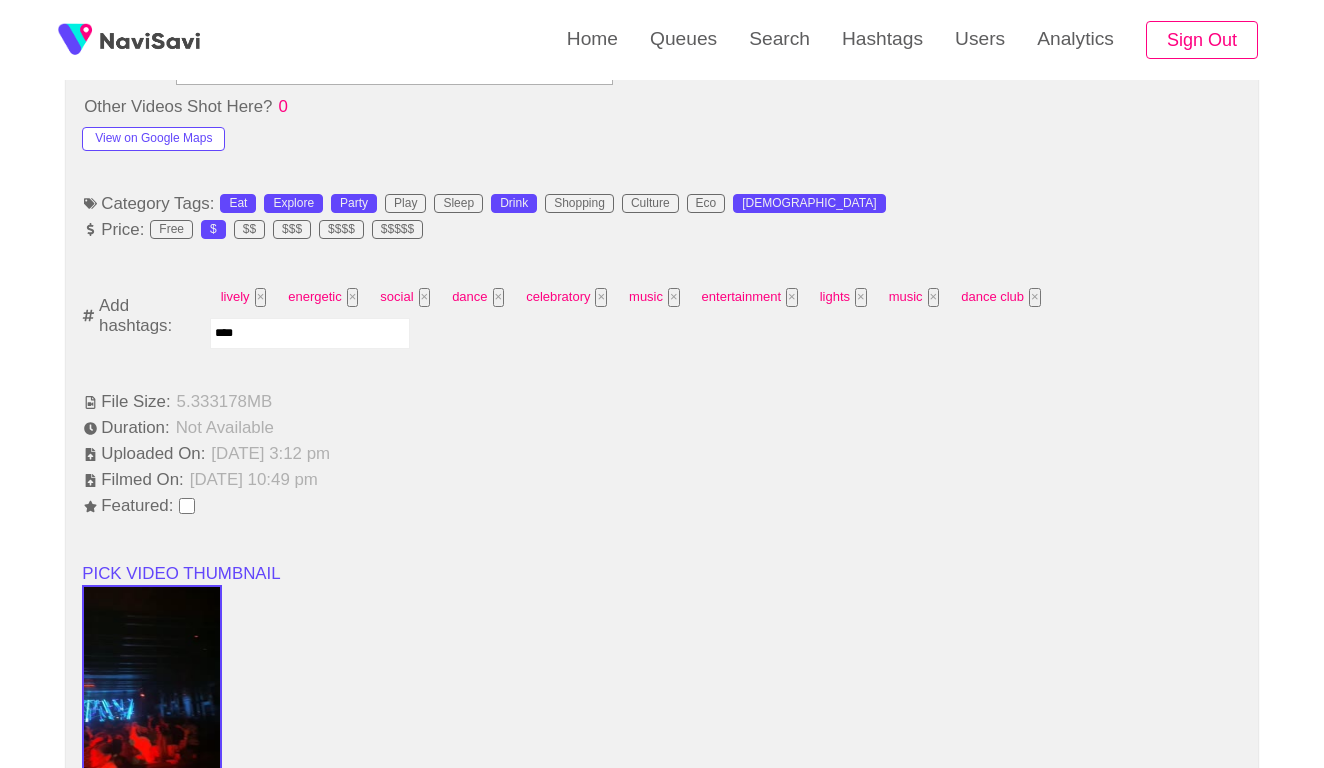 type on "*****" 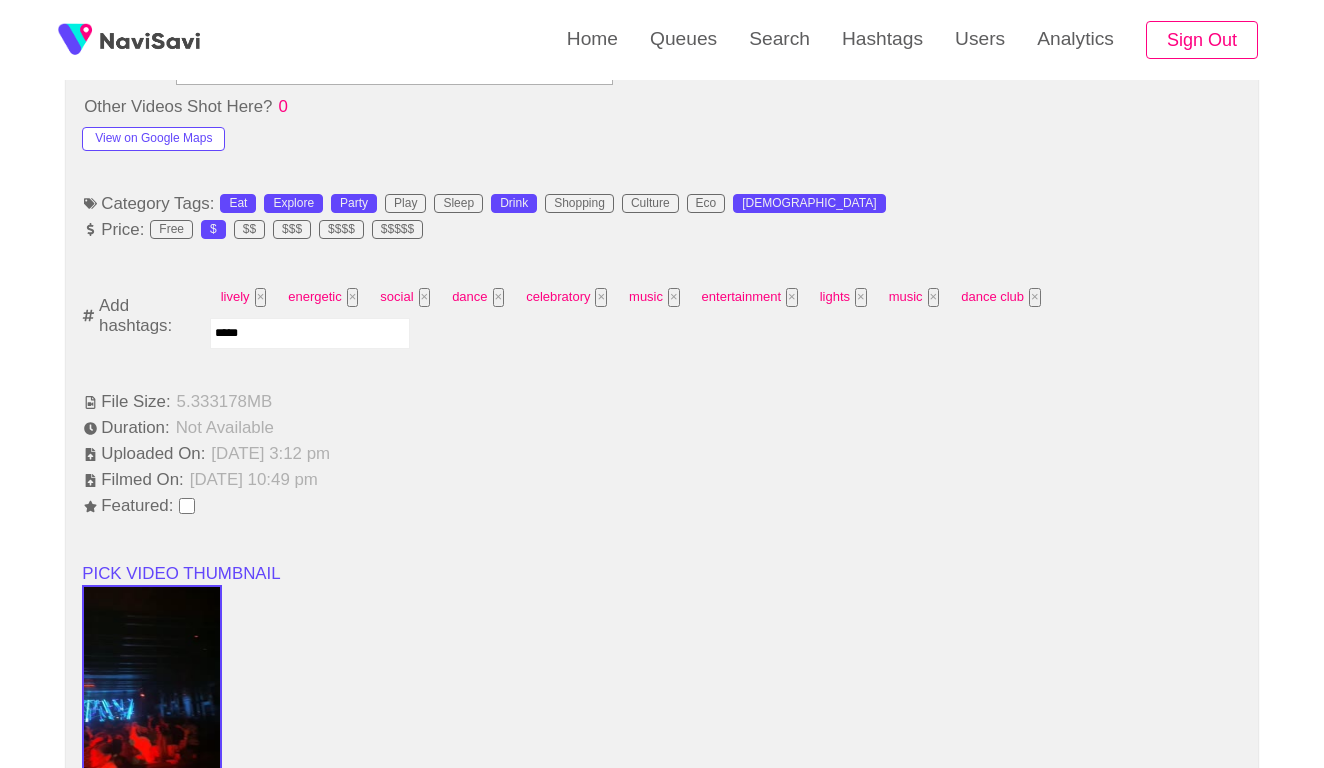 type 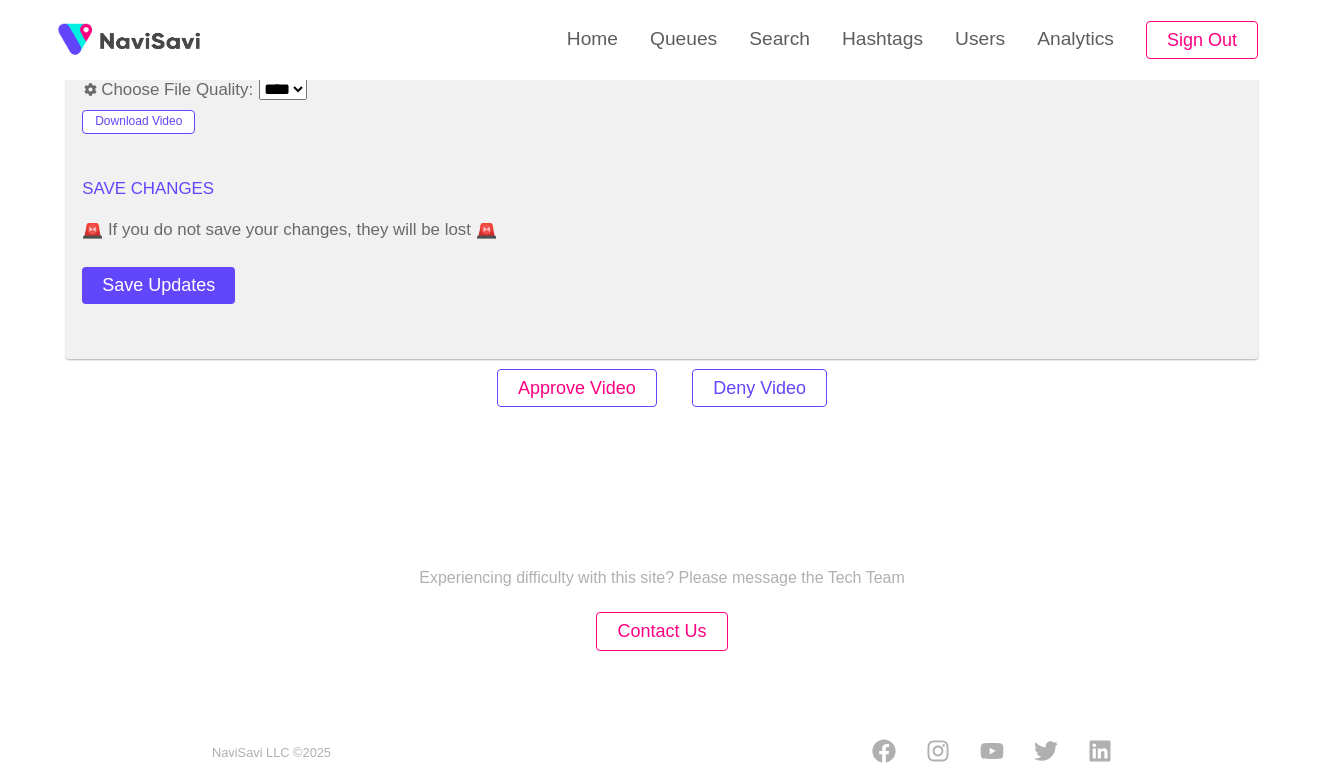 scroll, scrollTop: 2417, scrollLeft: 0, axis: vertical 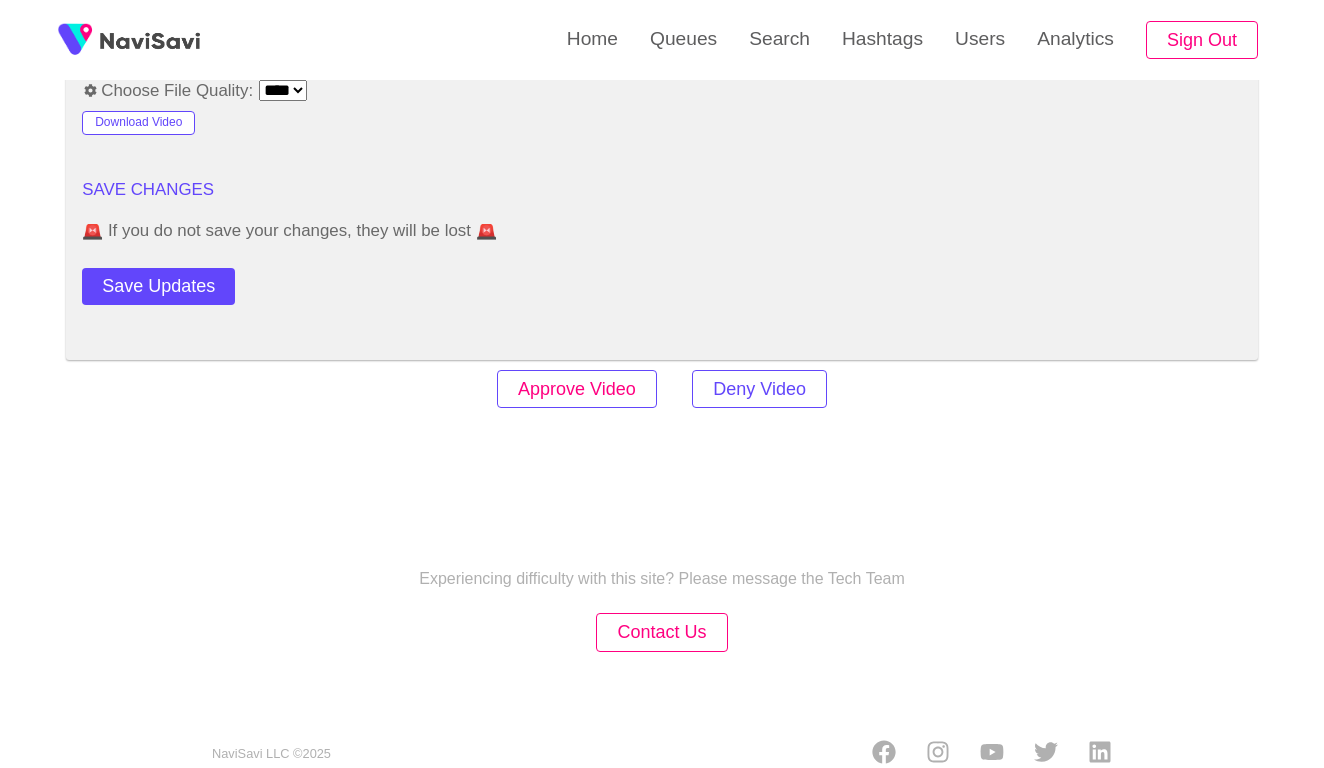click on "Approve Video" at bounding box center [577, 389] 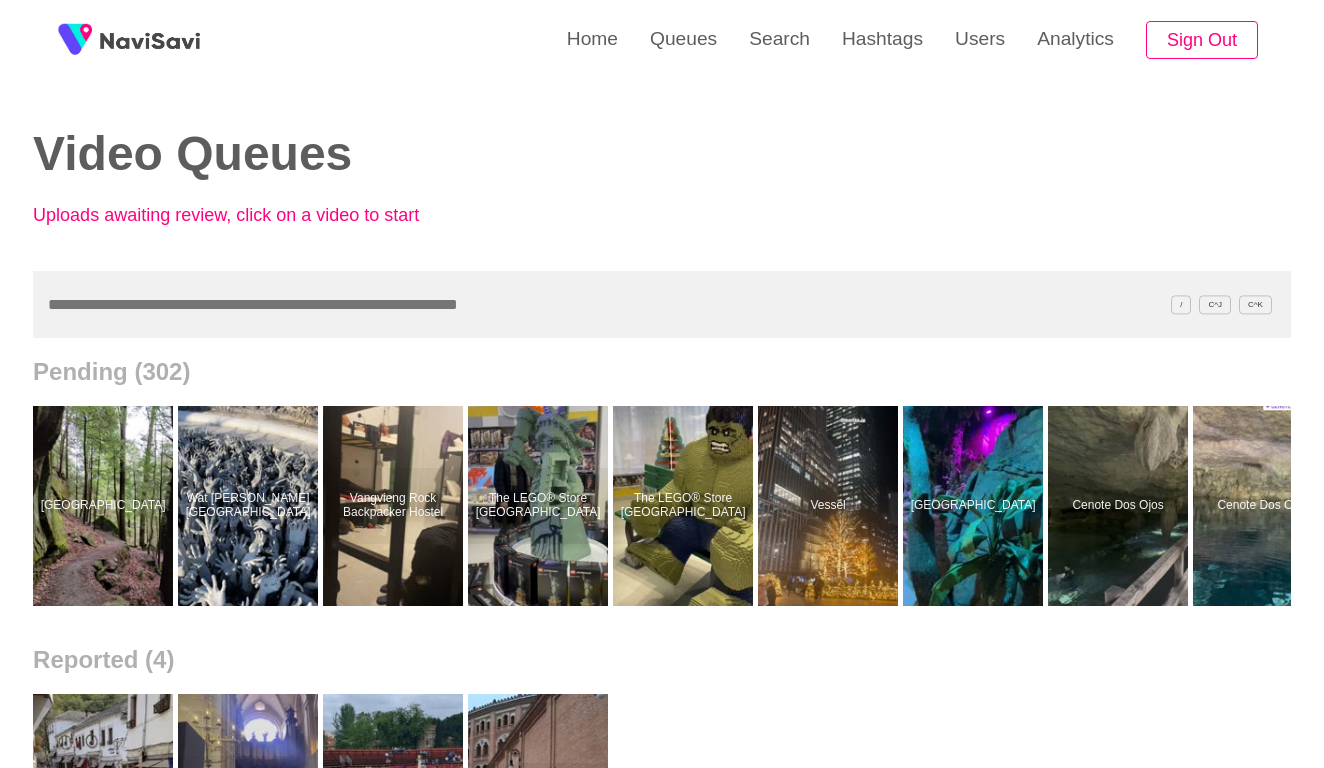 scroll, scrollTop: 1, scrollLeft: 0, axis: vertical 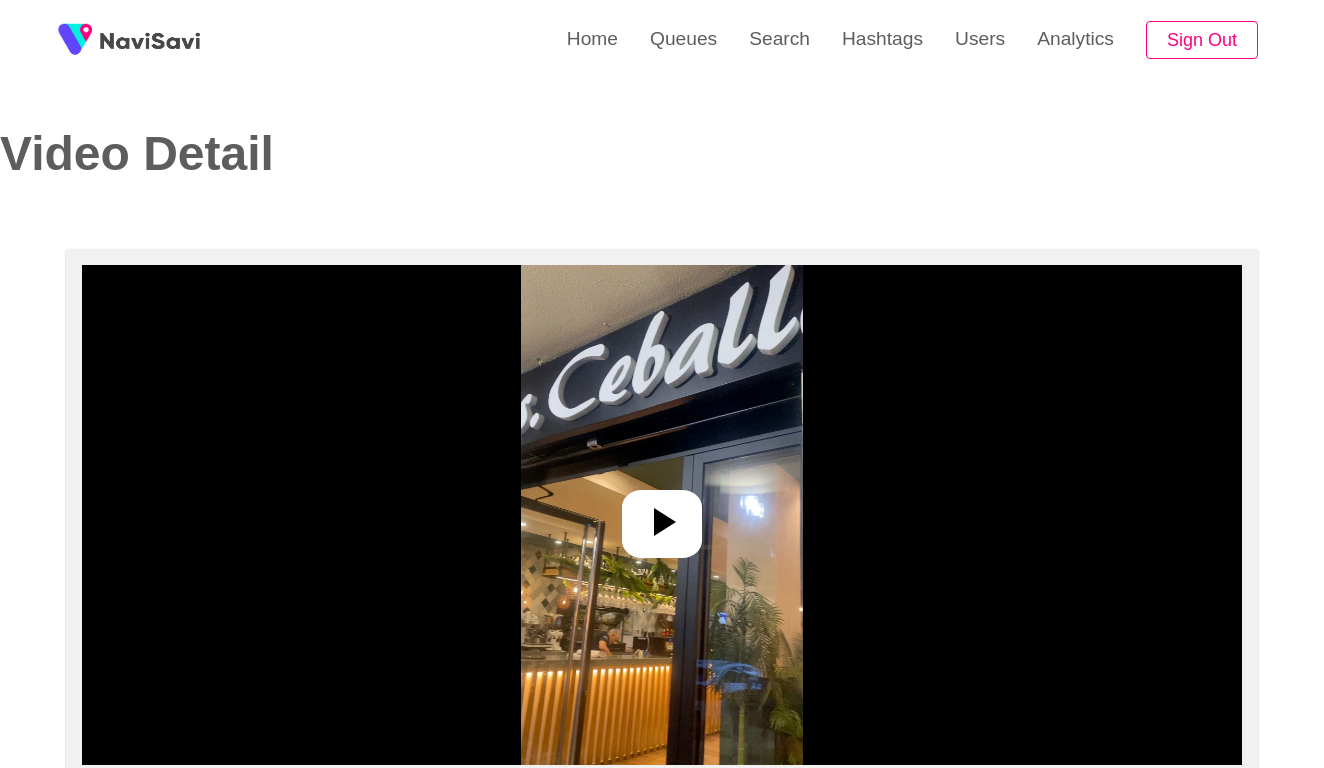 select on "**********" 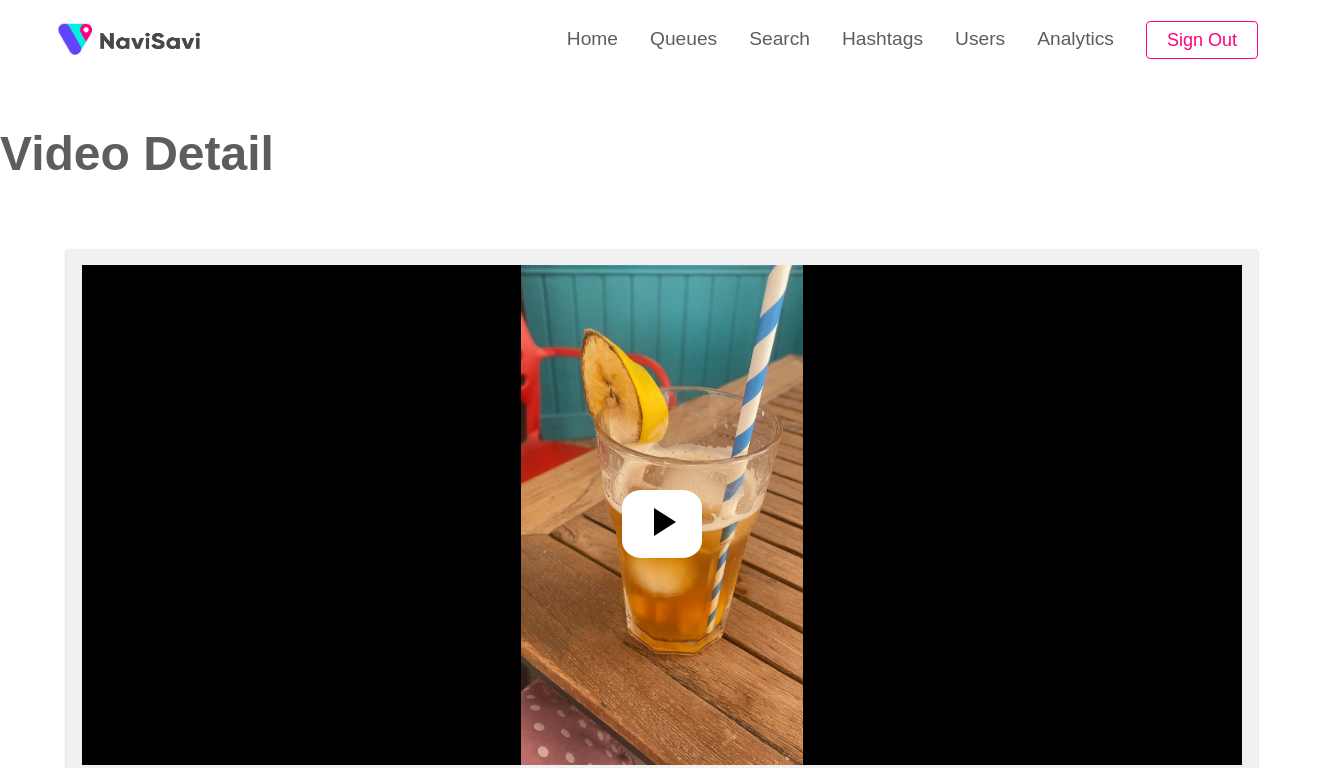 select on "**********" 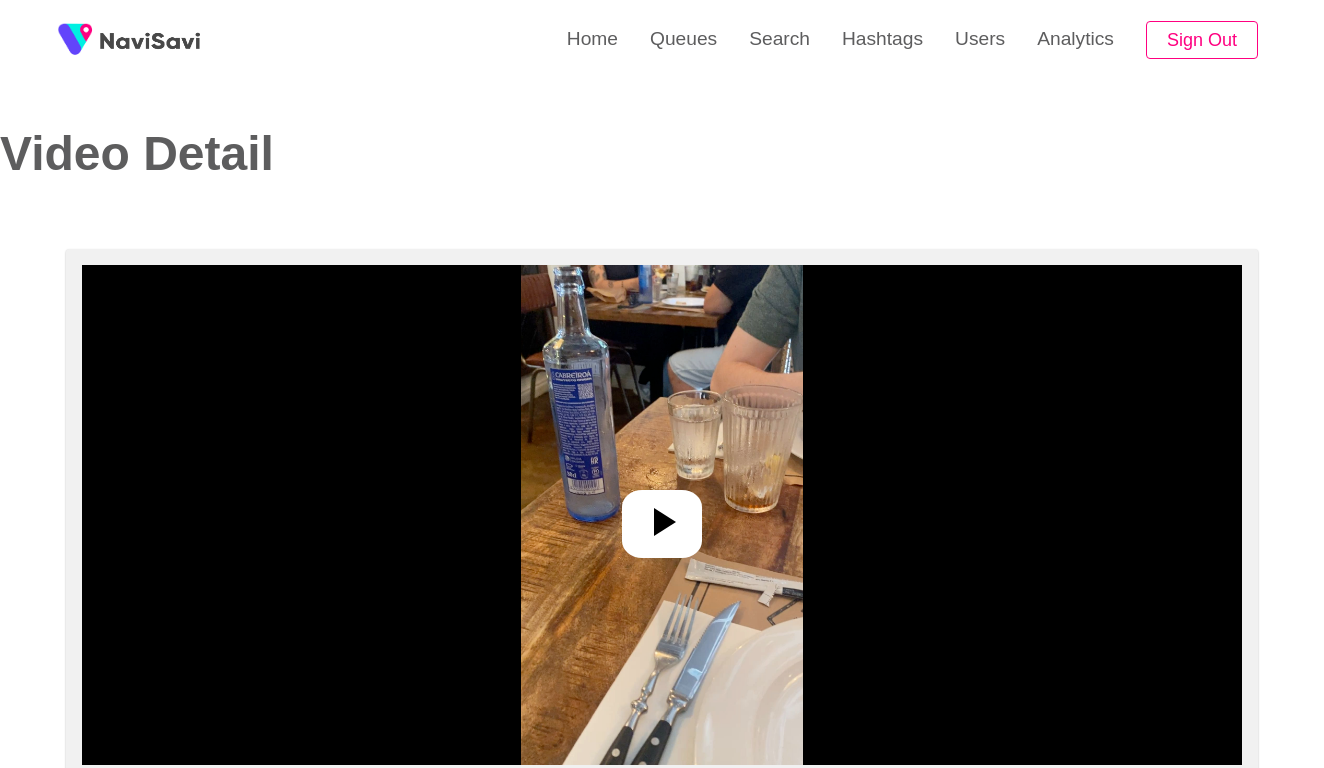select on "**********" 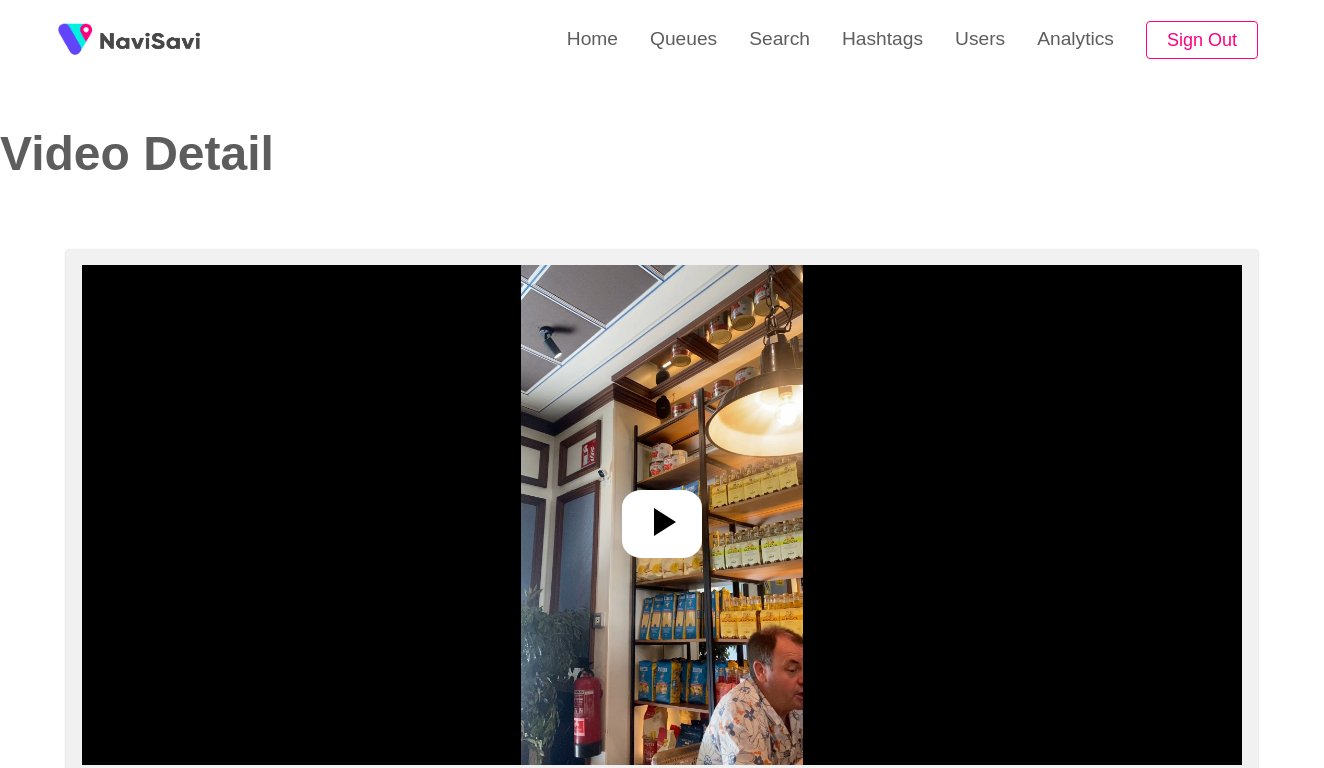 select on "**********" 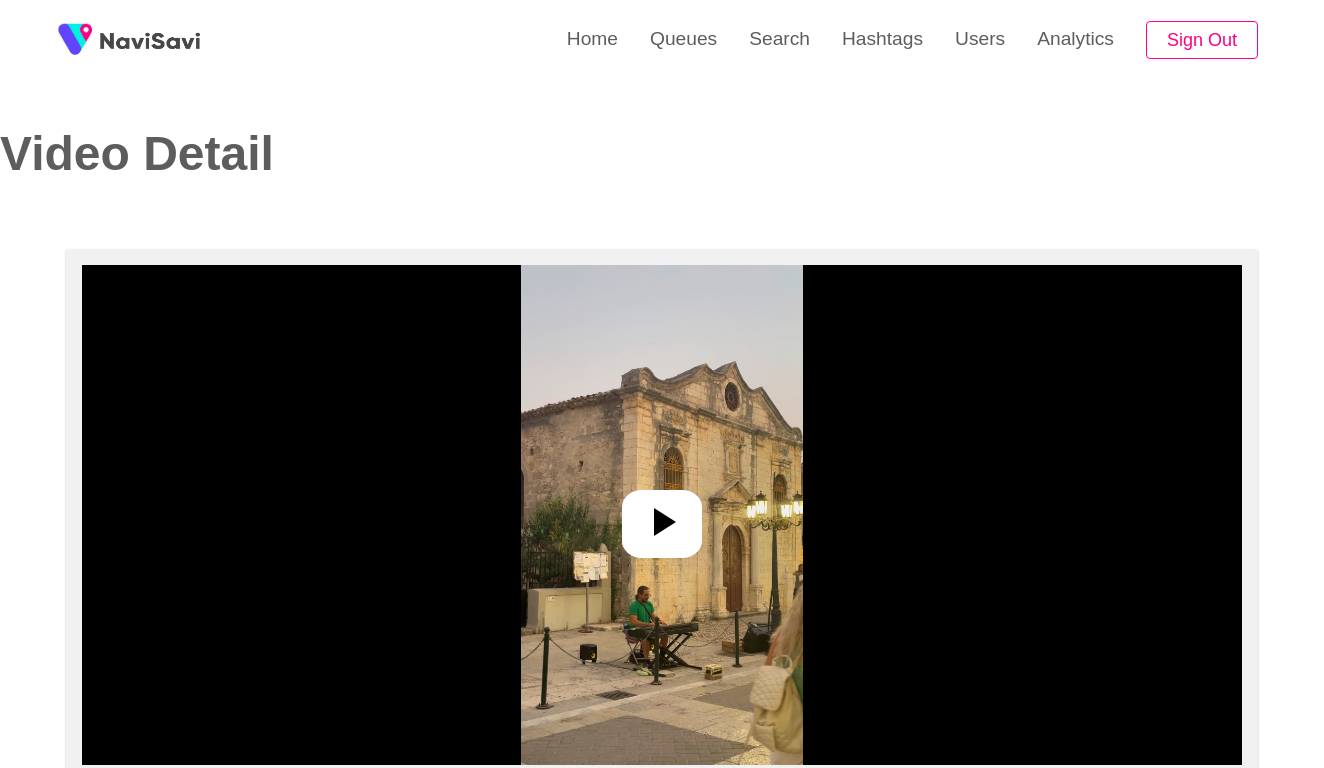 select on "****" 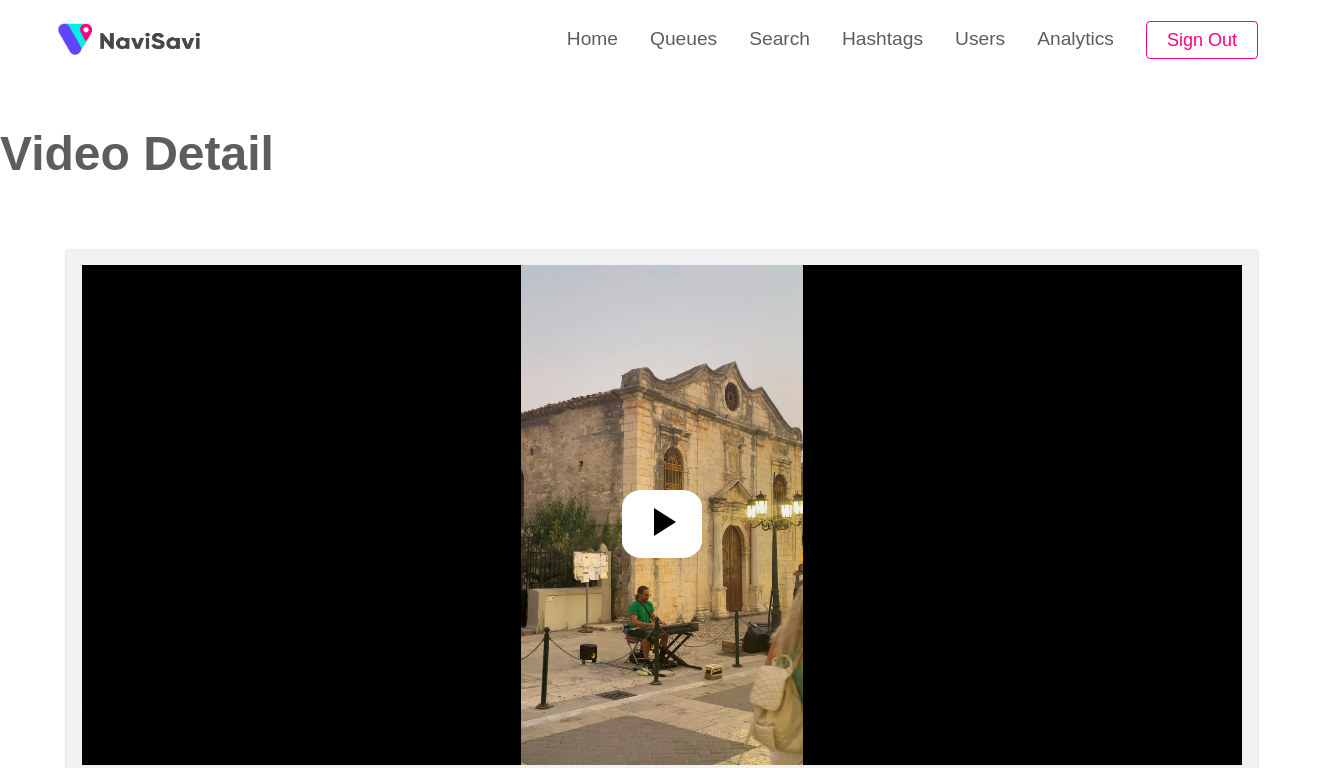 scroll, scrollTop: 0, scrollLeft: 0, axis: both 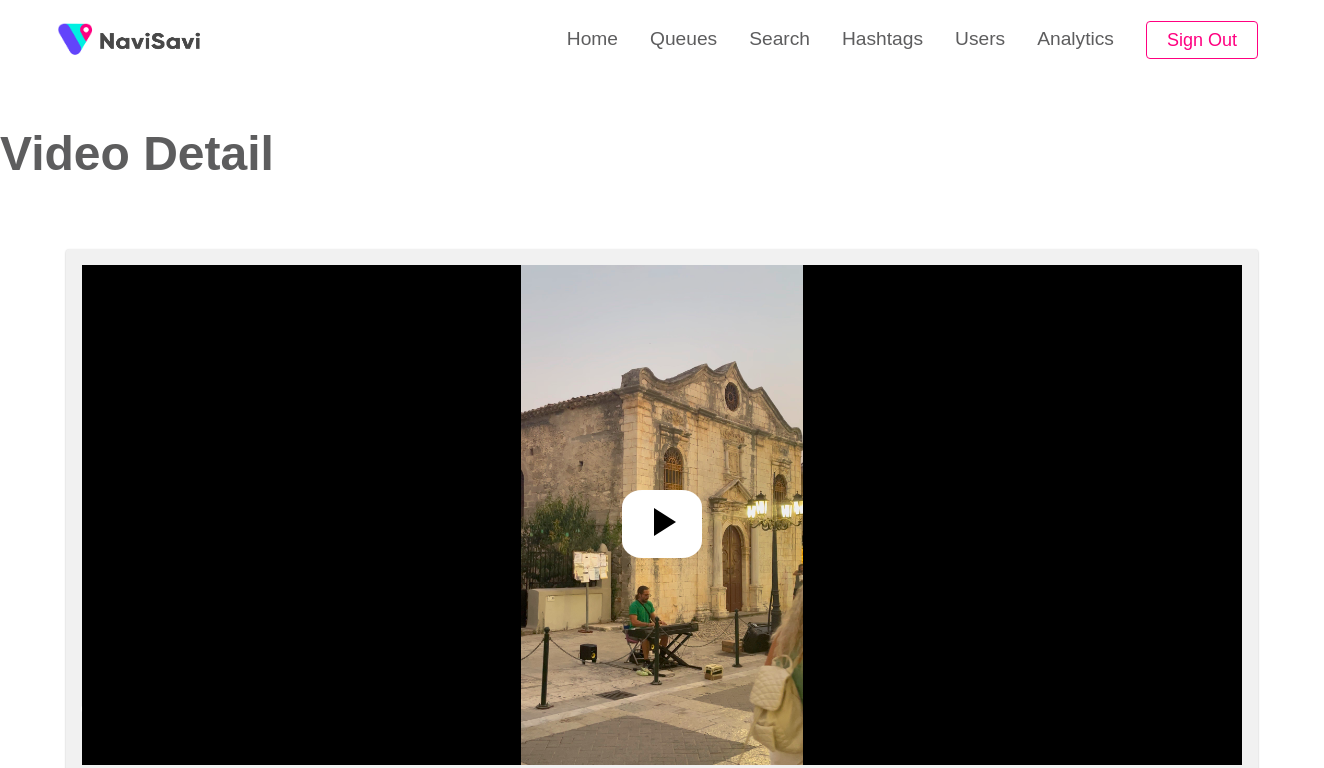 select on "**********" 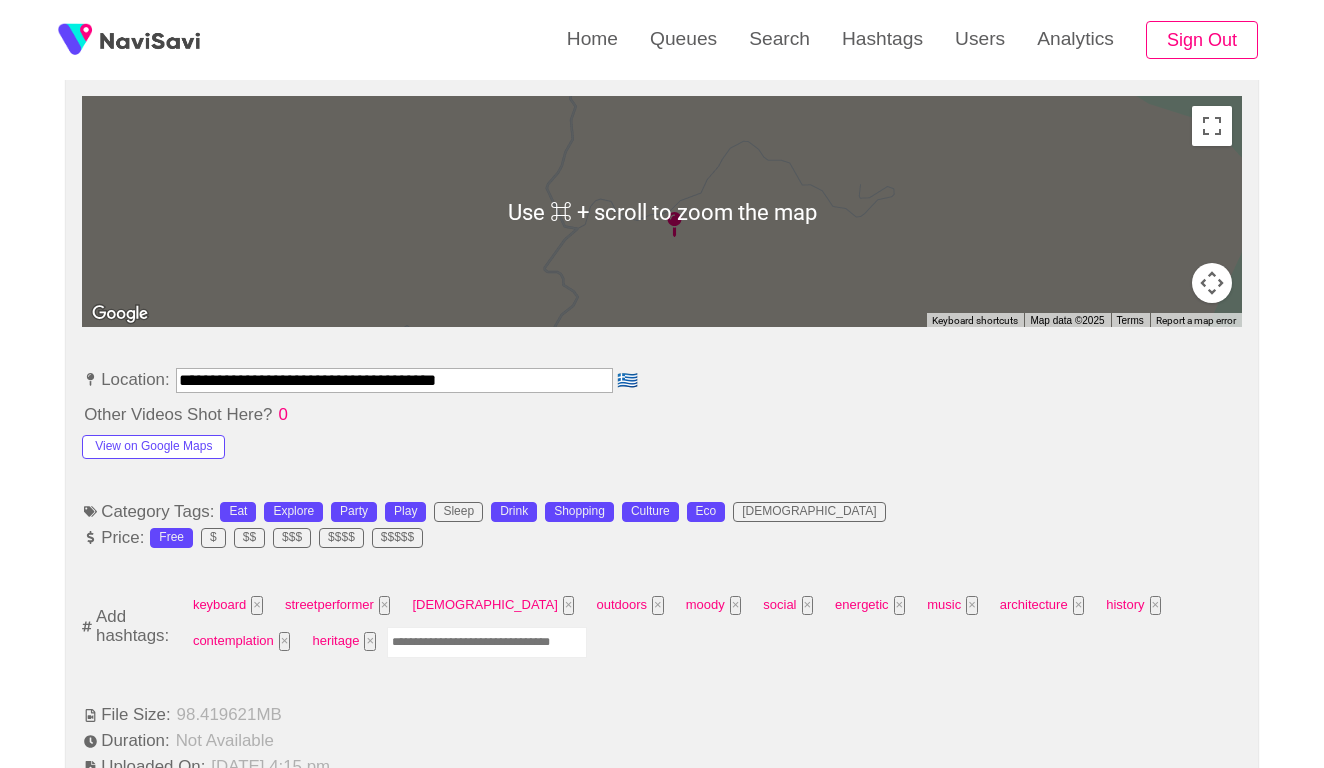 scroll, scrollTop: 898, scrollLeft: 0, axis: vertical 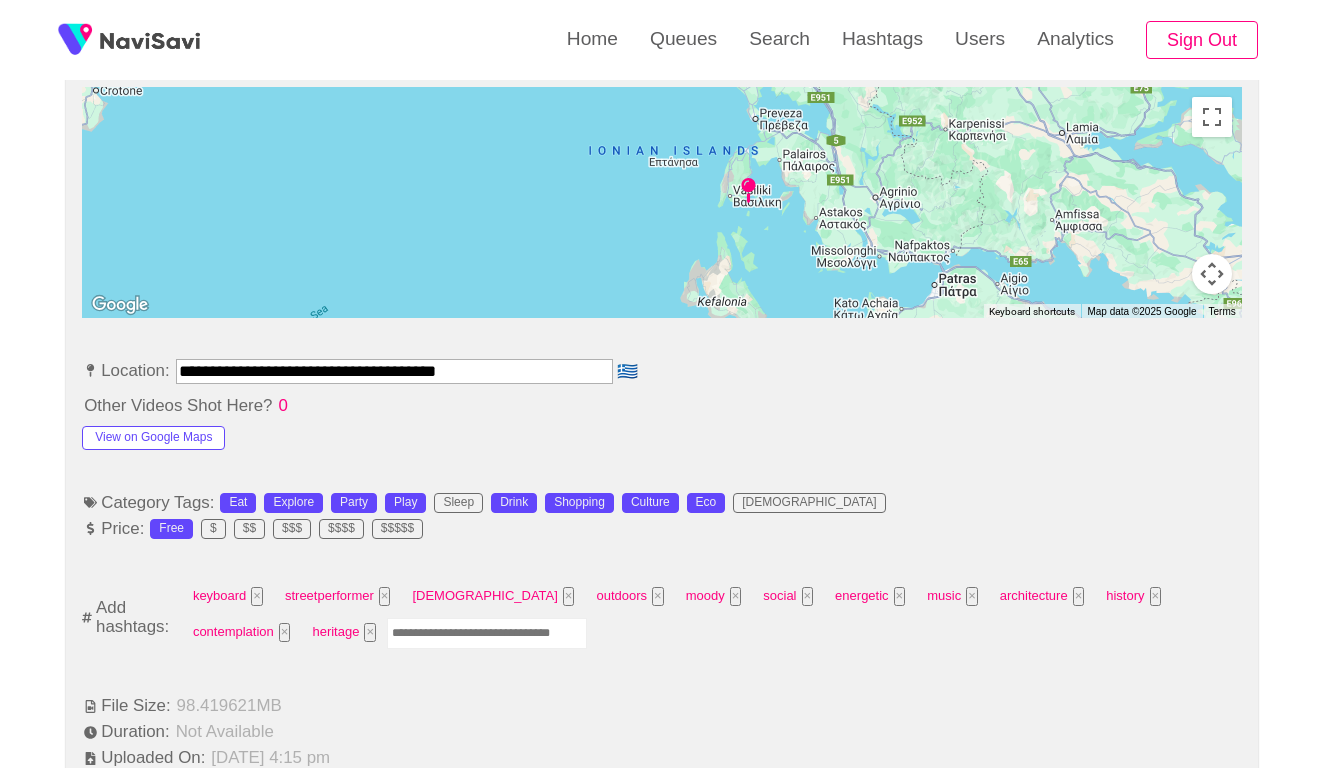 drag, startPoint x: 762, startPoint y: 243, endPoint x: 764, endPoint y: 169, distance: 74.02702 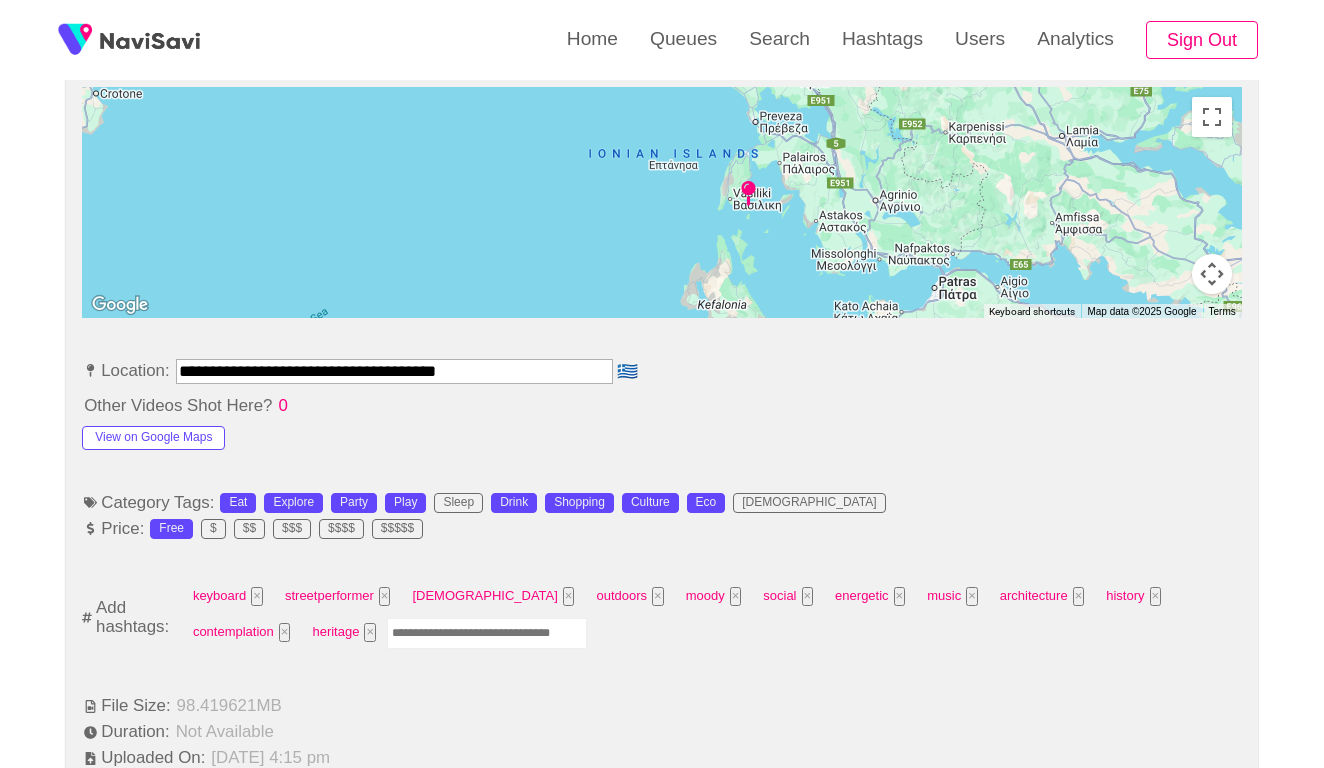 click at bounding box center [662, 202] 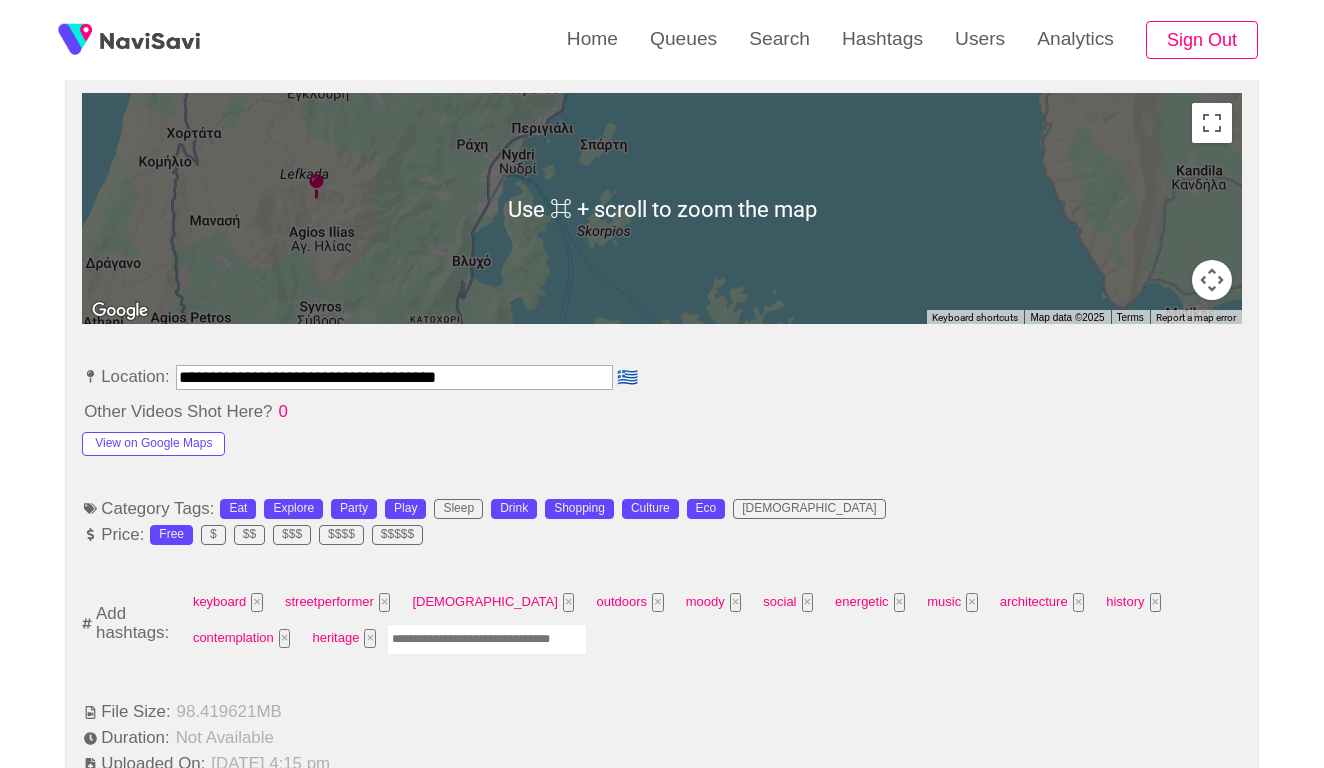 scroll, scrollTop: 888, scrollLeft: 0, axis: vertical 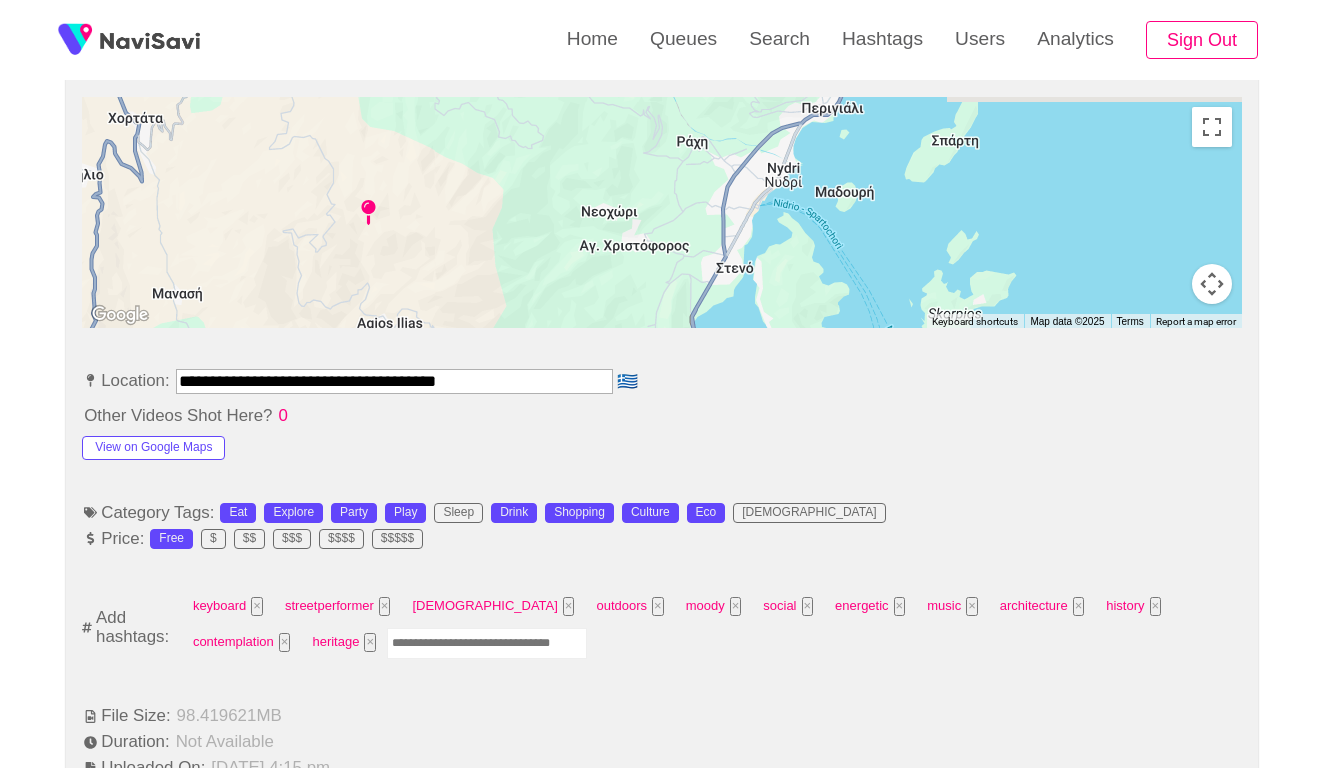 drag, startPoint x: 434, startPoint y: 173, endPoint x: 491, endPoint y: 252, distance: 97.41663 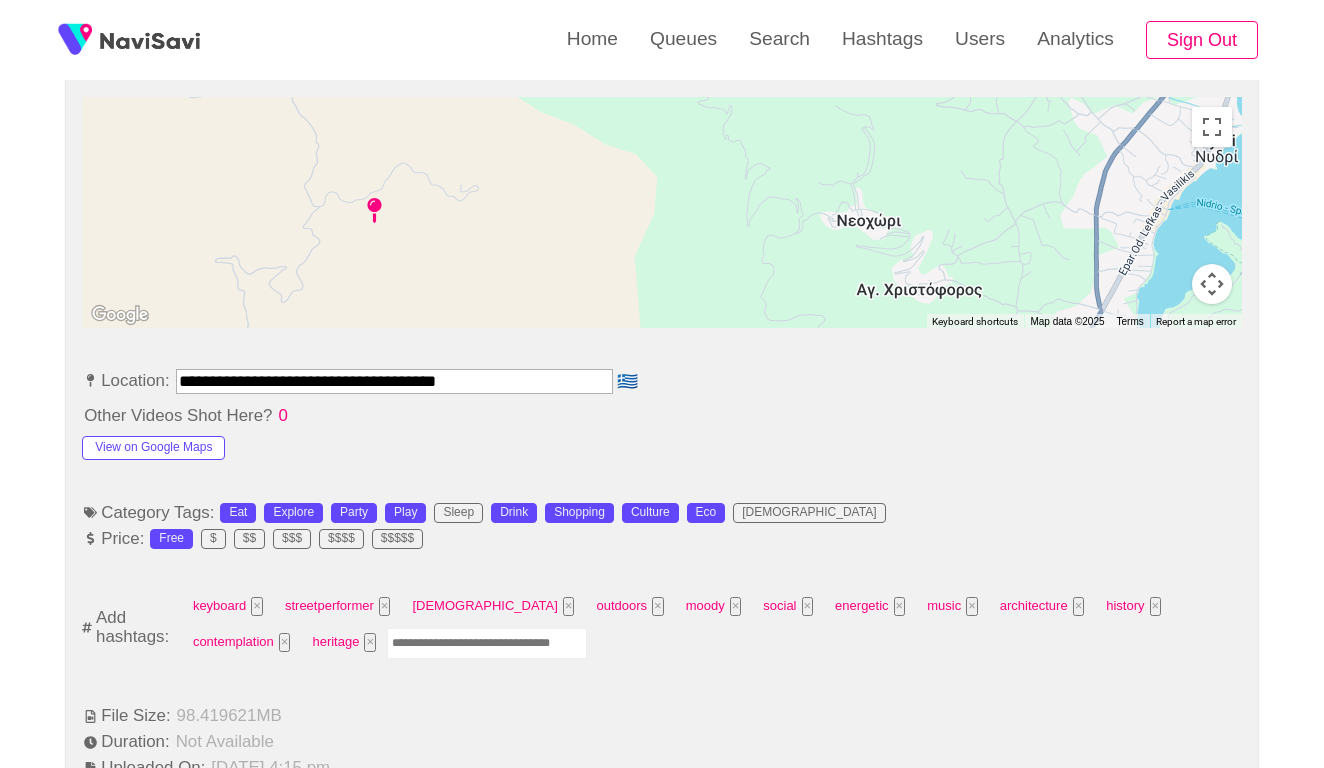 drag, startPoint x: 296, startPoint y: 193, endPoint x: 446, endPoint y: 252, distance: 161.18623 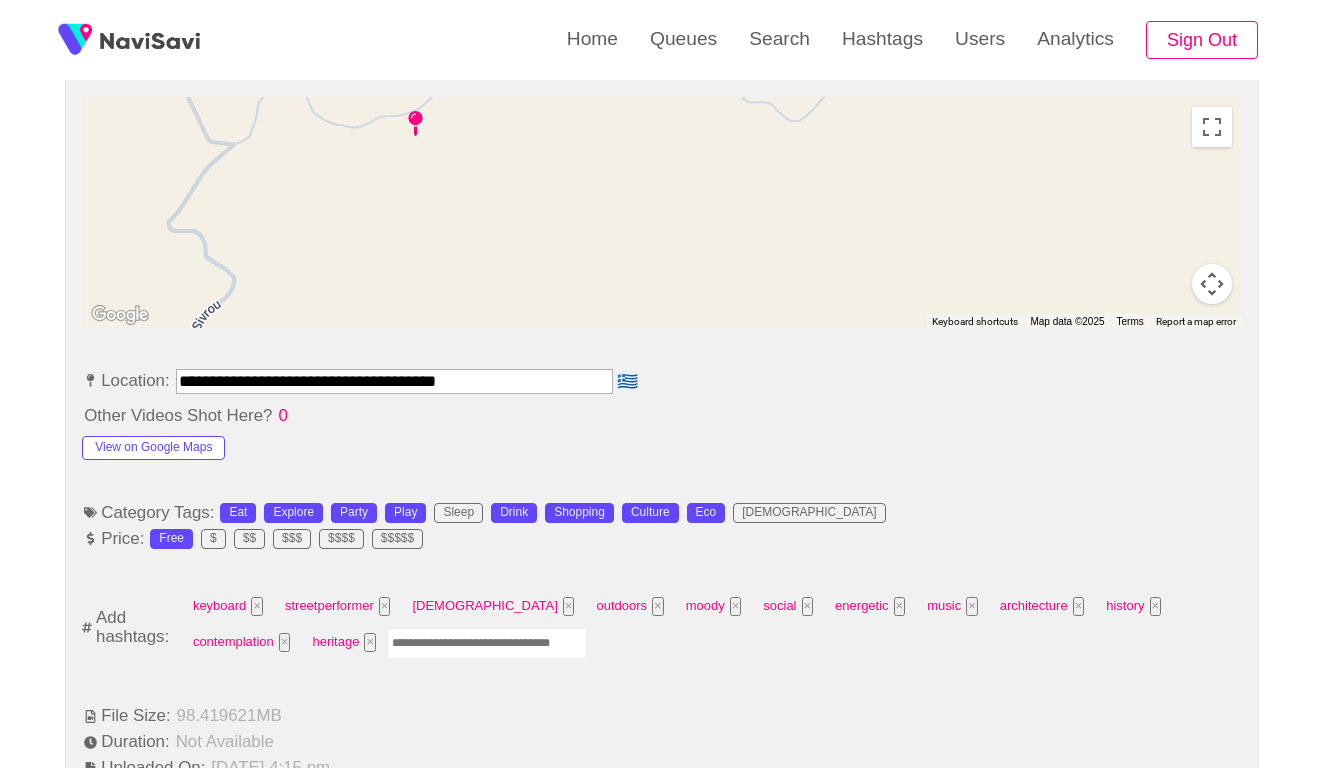 drag, startPoint x: 391, startPoint y: 196, endPoint x: 681, endPoint y: 339, distance: 323.3404 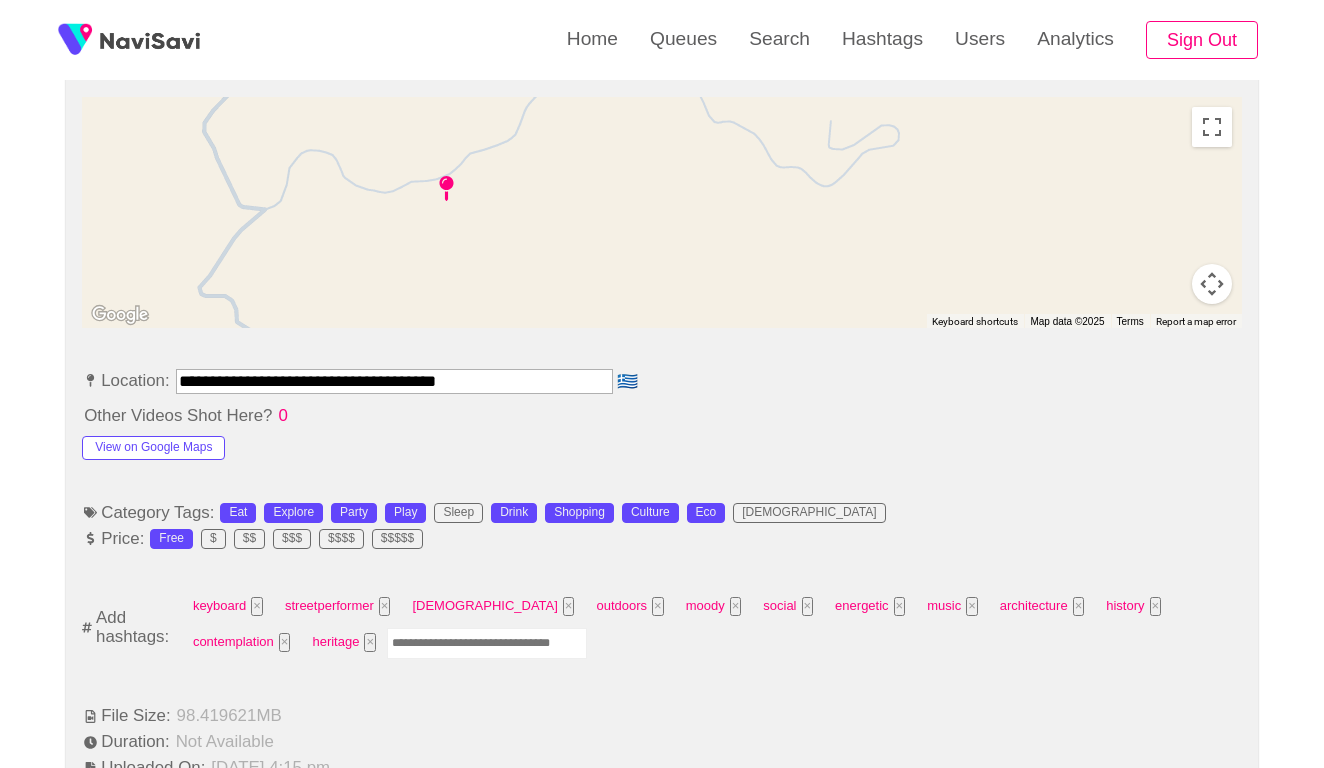 click 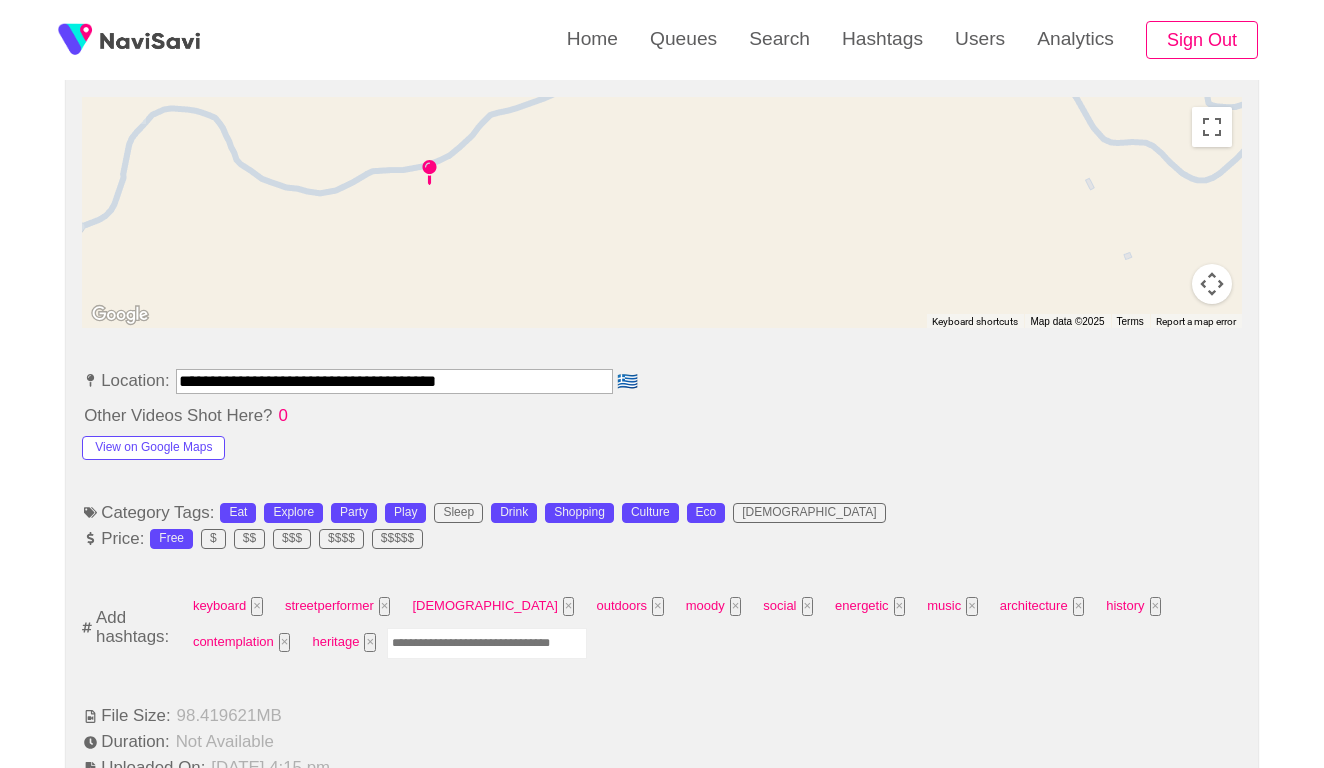 click 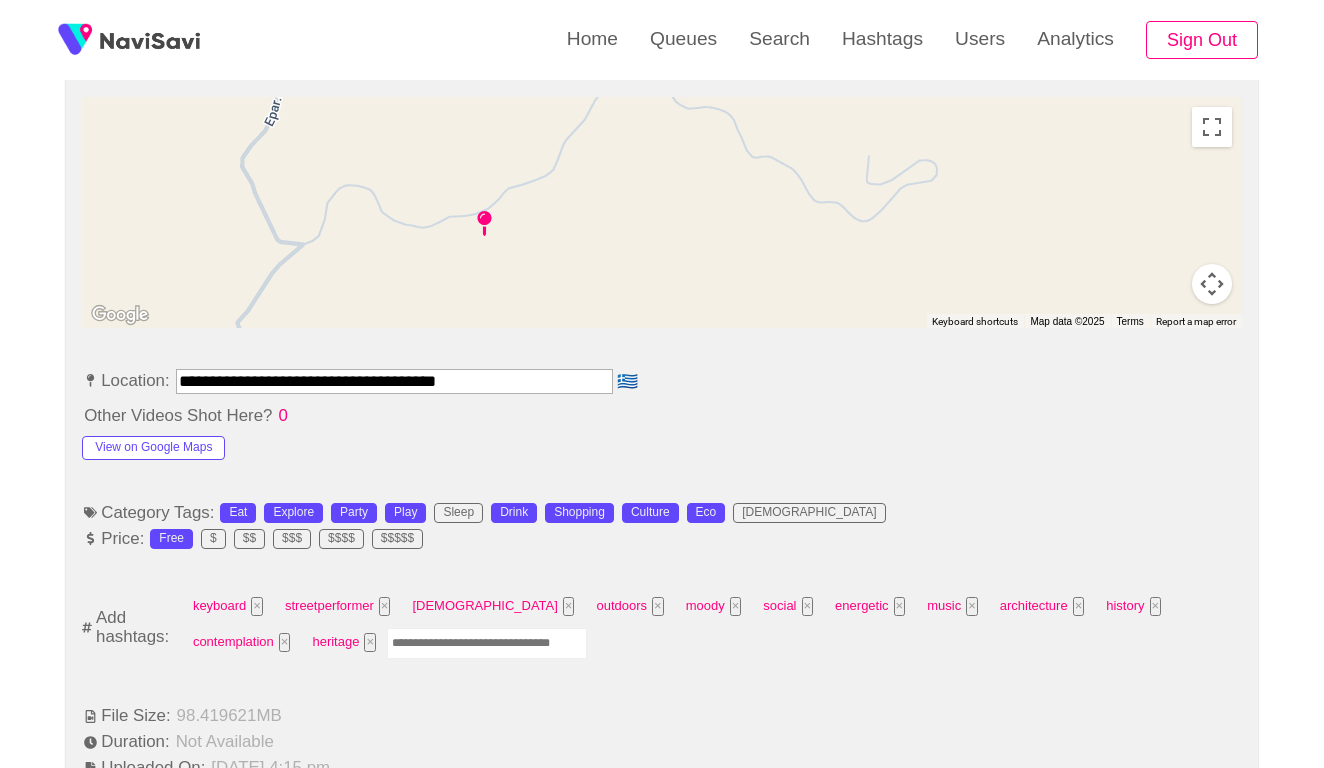 drag, startPoint x: 526, startPoint y: 292, endPoint x: 530, endPoint y: 474, distance: 182.04395 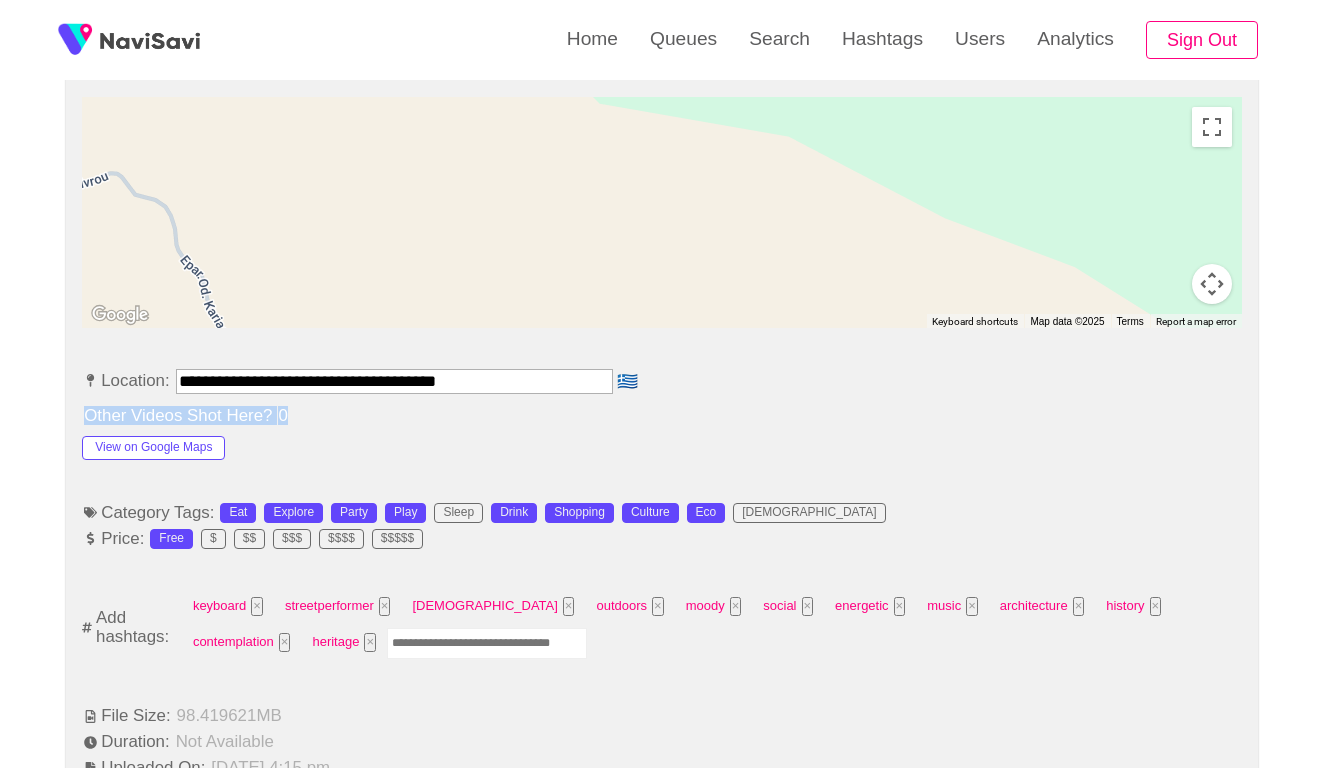 drag, startPoint x: 822, startPoint y: 372, endPoint x: 821, endPoint y: 501, distance: 129.00388 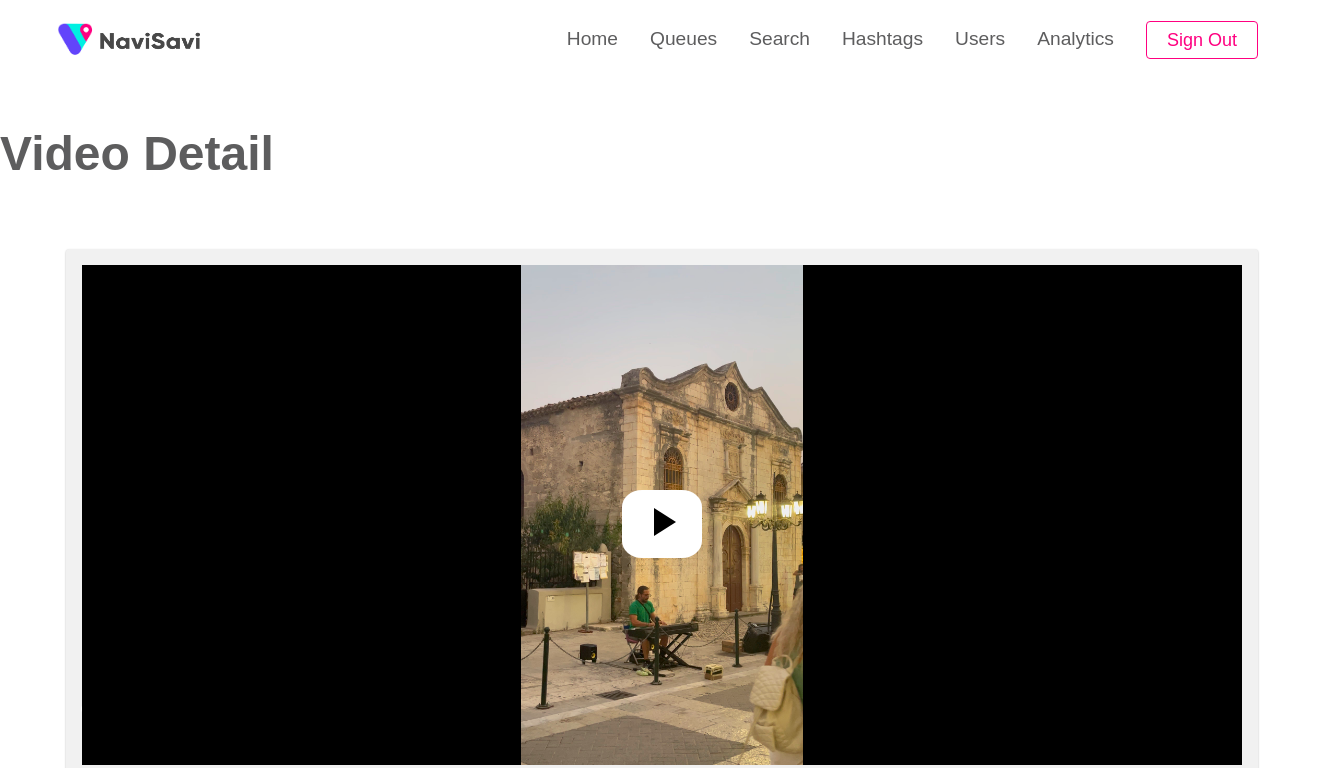 scroll, scrollTop: 0, scrollLeft: 0, axis: both 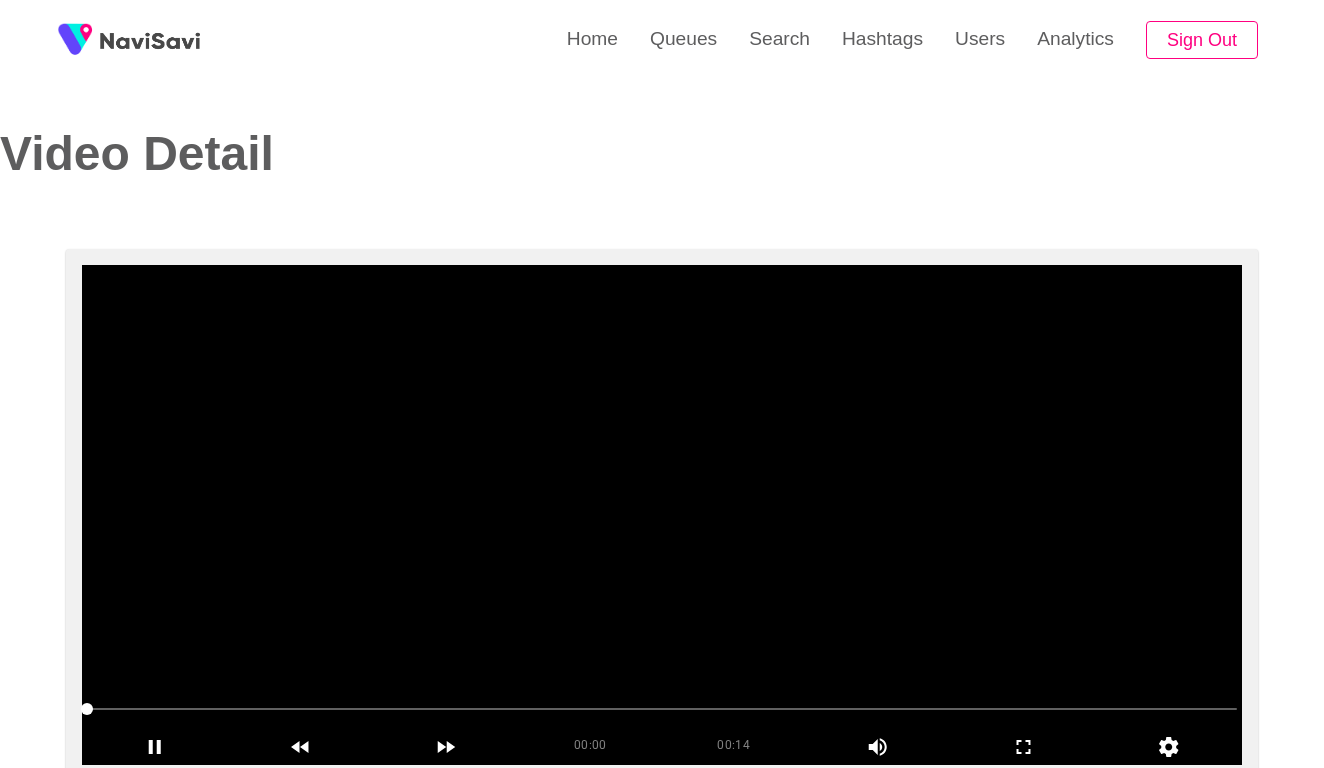 click at bounding box center (662, 515) 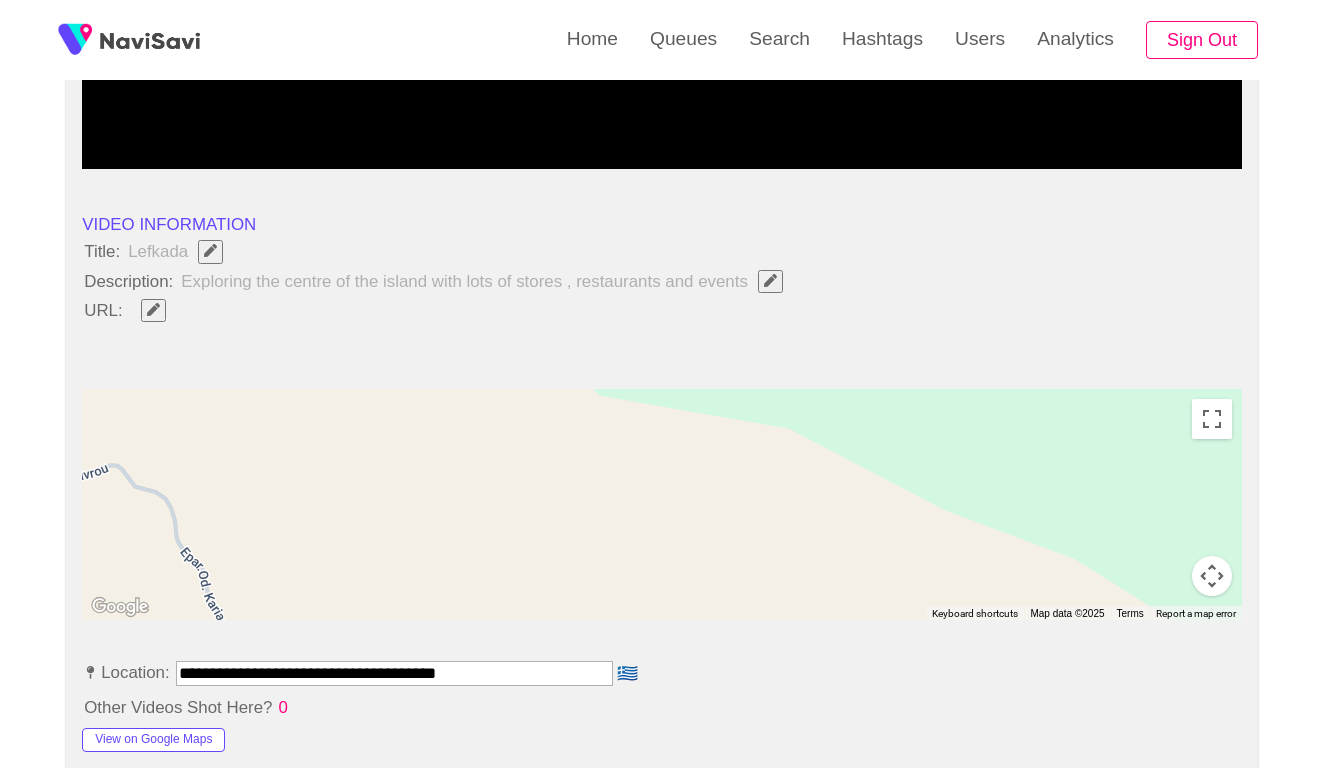 scroll, scrollTop: 869, scrollLeft: 0, axis: vertical 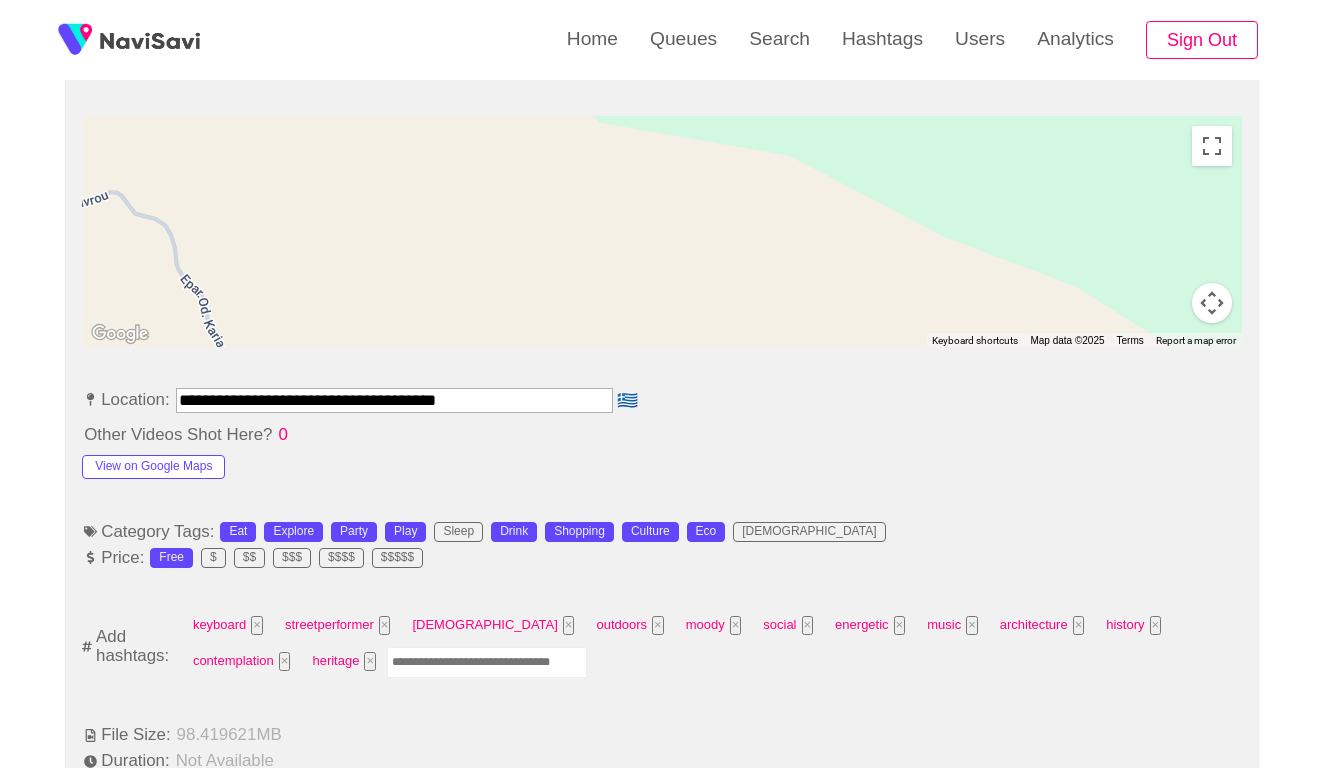 drag, startPoint x: 239, startPoint y: 393, endPoint x: 109, endPoint y: 390, distance: 130.0346 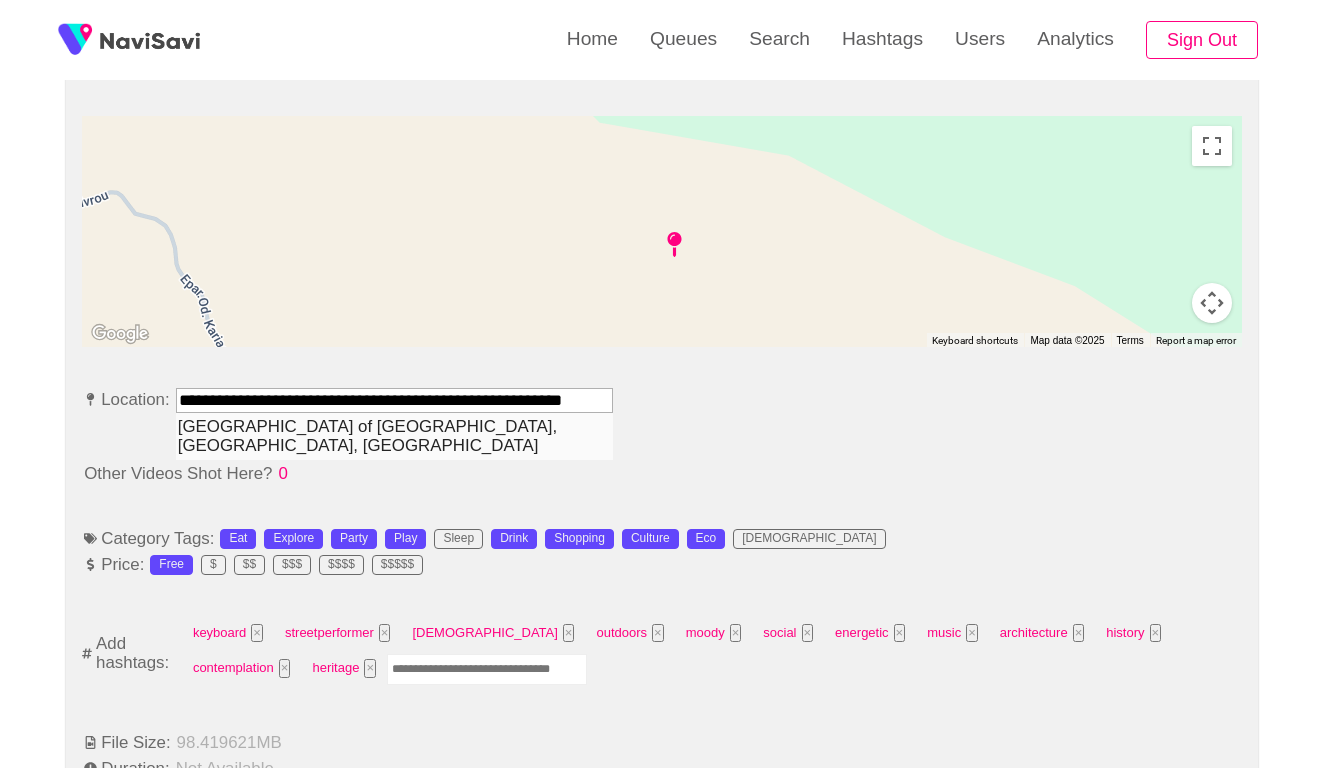 click on "Central Square of Lefkada, Lefkada, Greece" at bounding box center [394, 436] 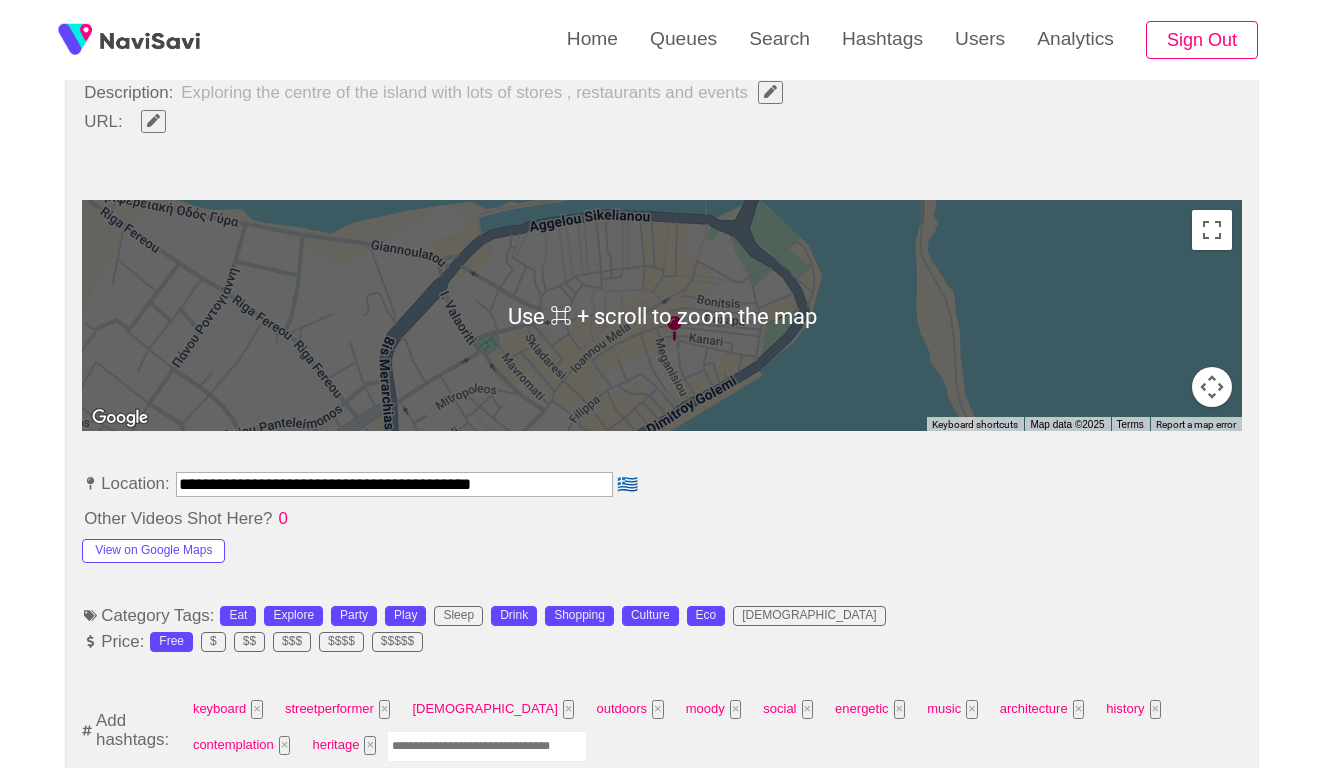 scroll, scrollTop: 650, scrollLeft: 0, axis: vertical 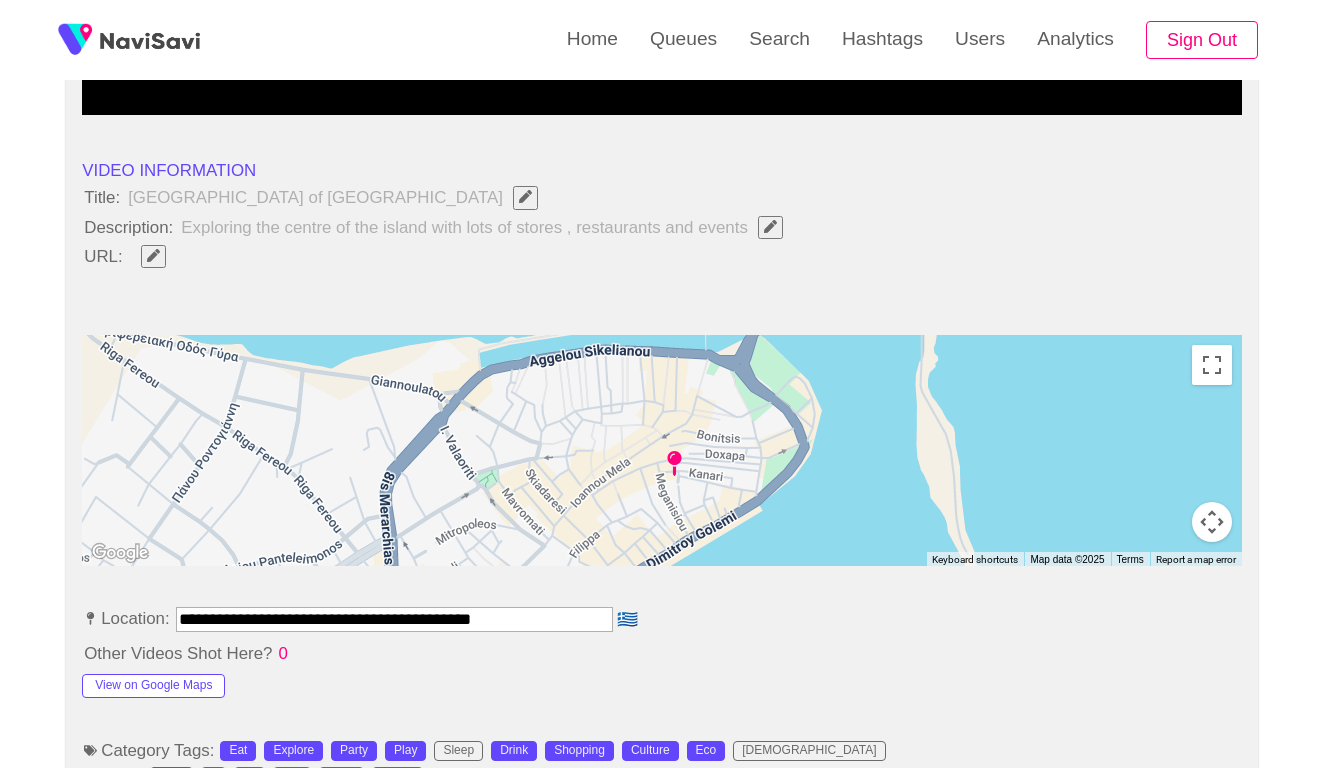 click on "**********" at bounding box center (394, 619) 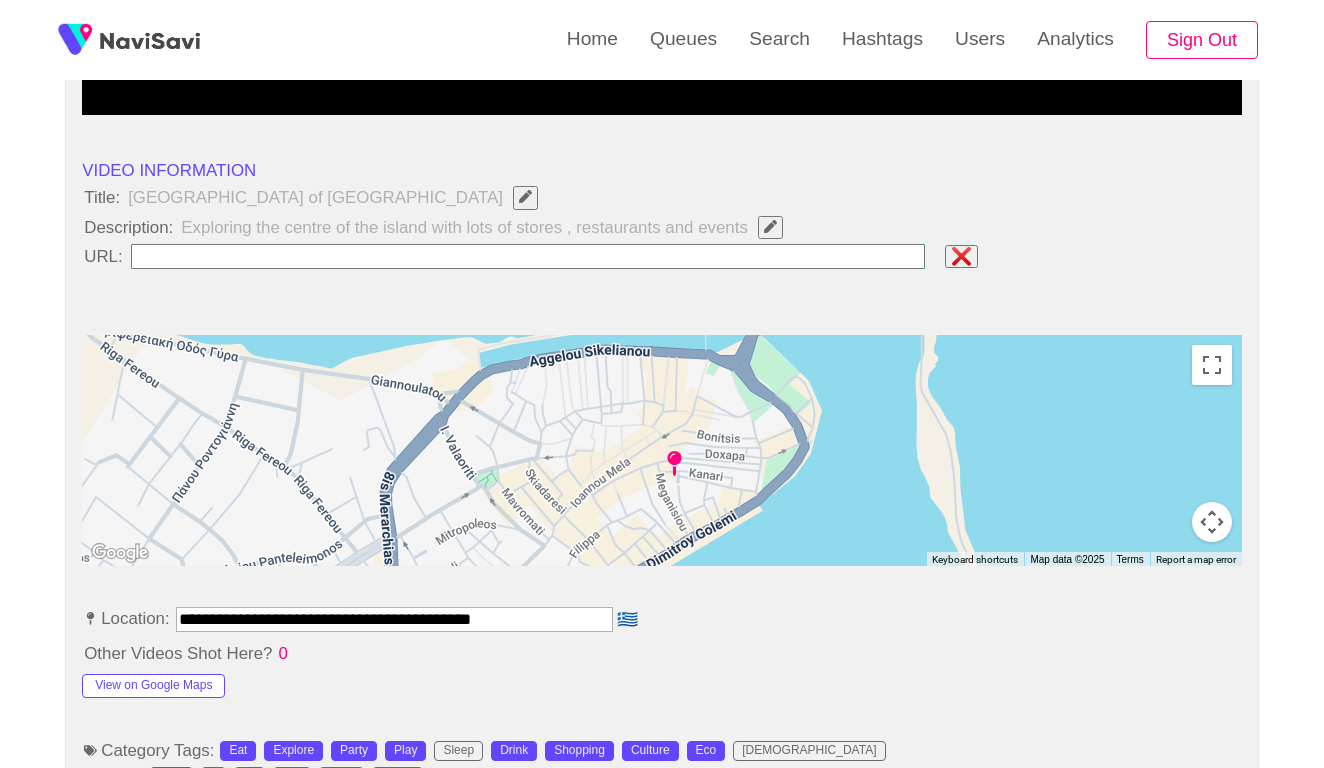type on "**********" 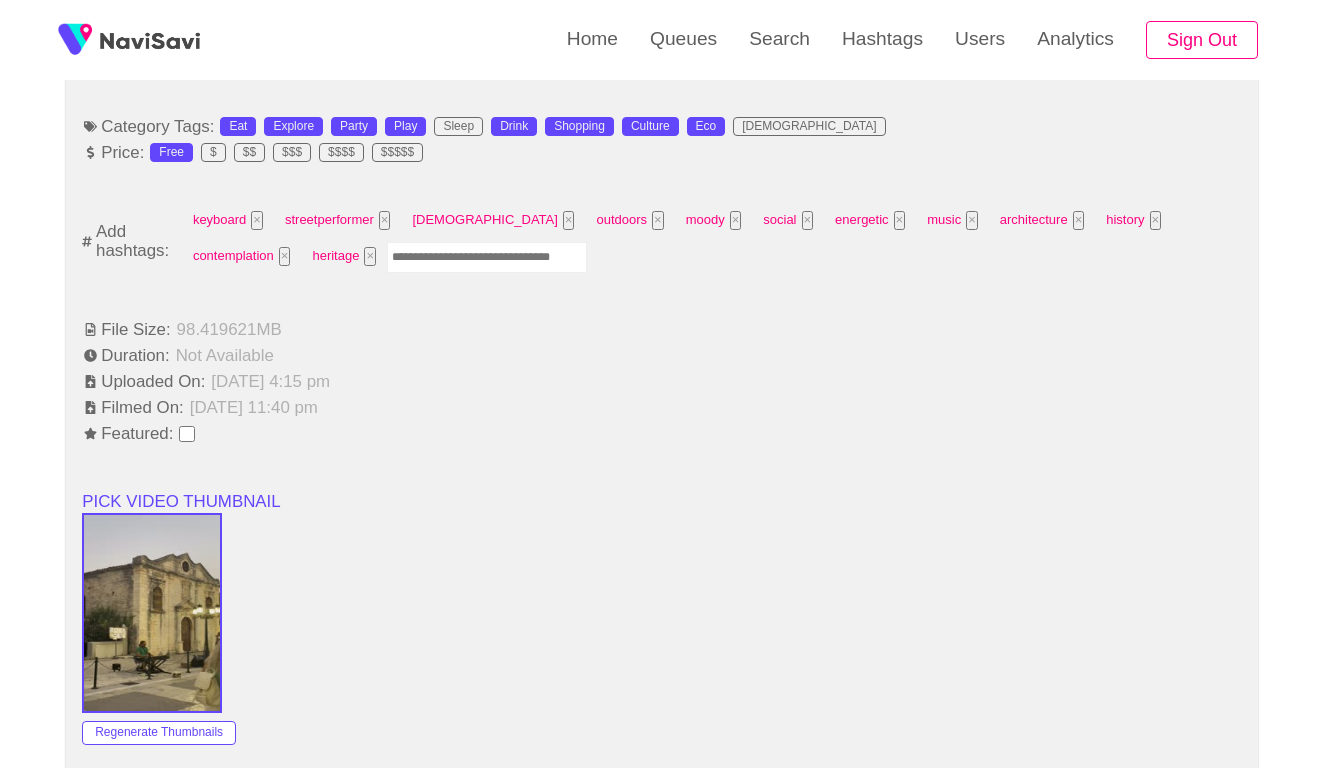 scroll, scrollTop: 1252, scrollLeft: 0, axis: vertical 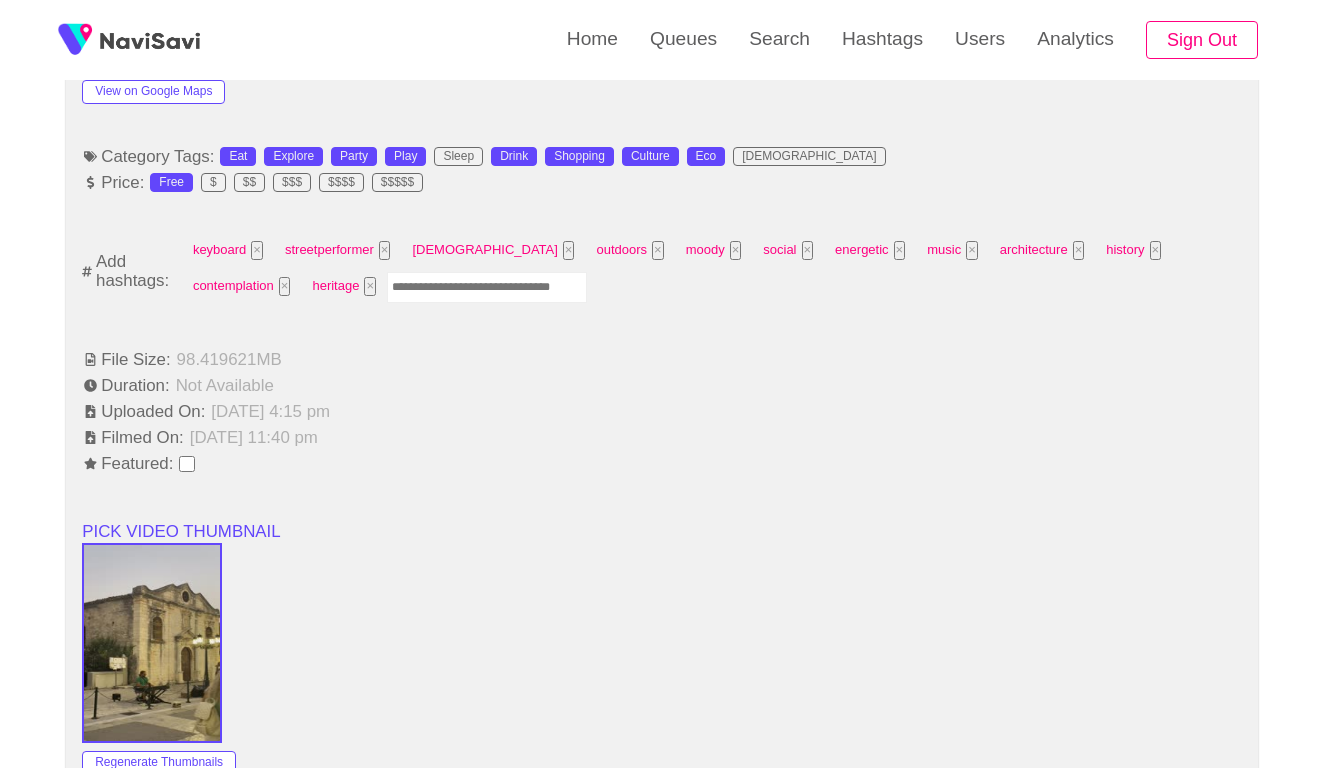 click at bounding box center (487, 287) 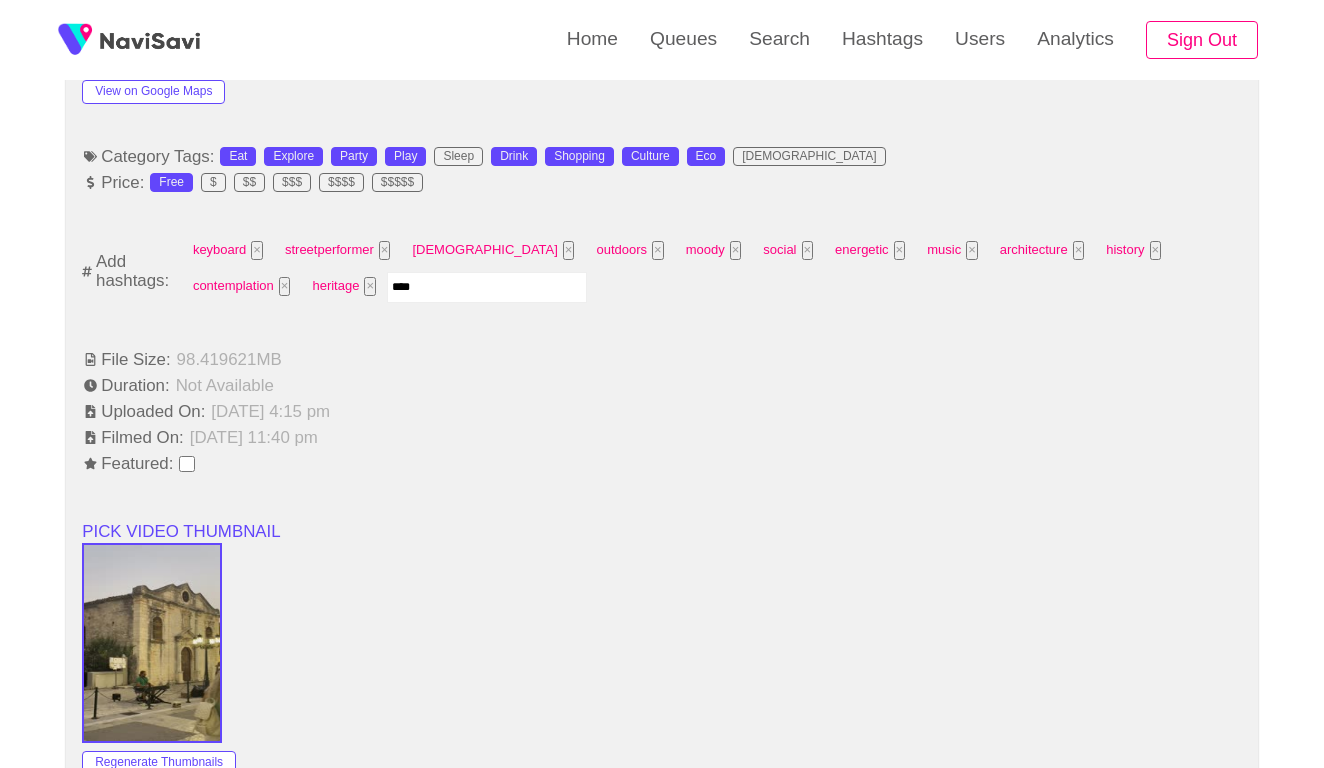 type on "*****" 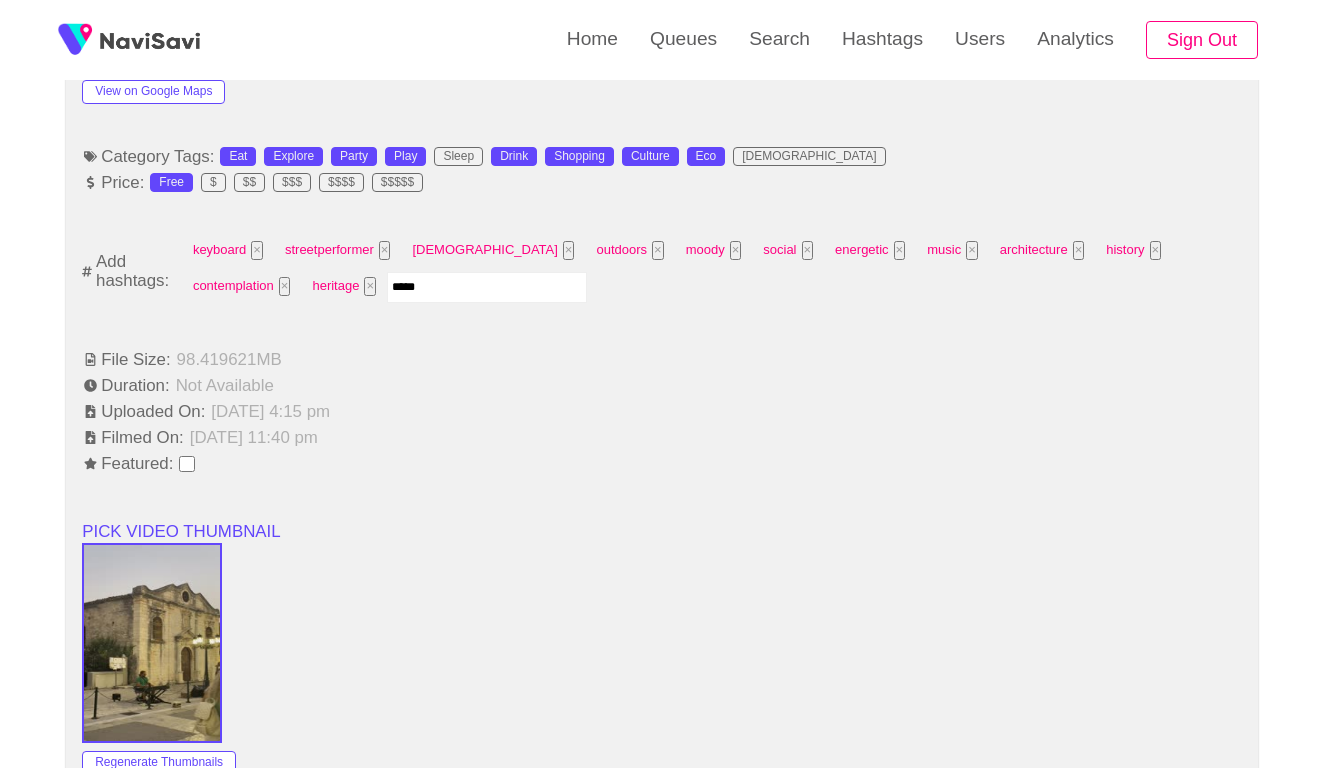 type 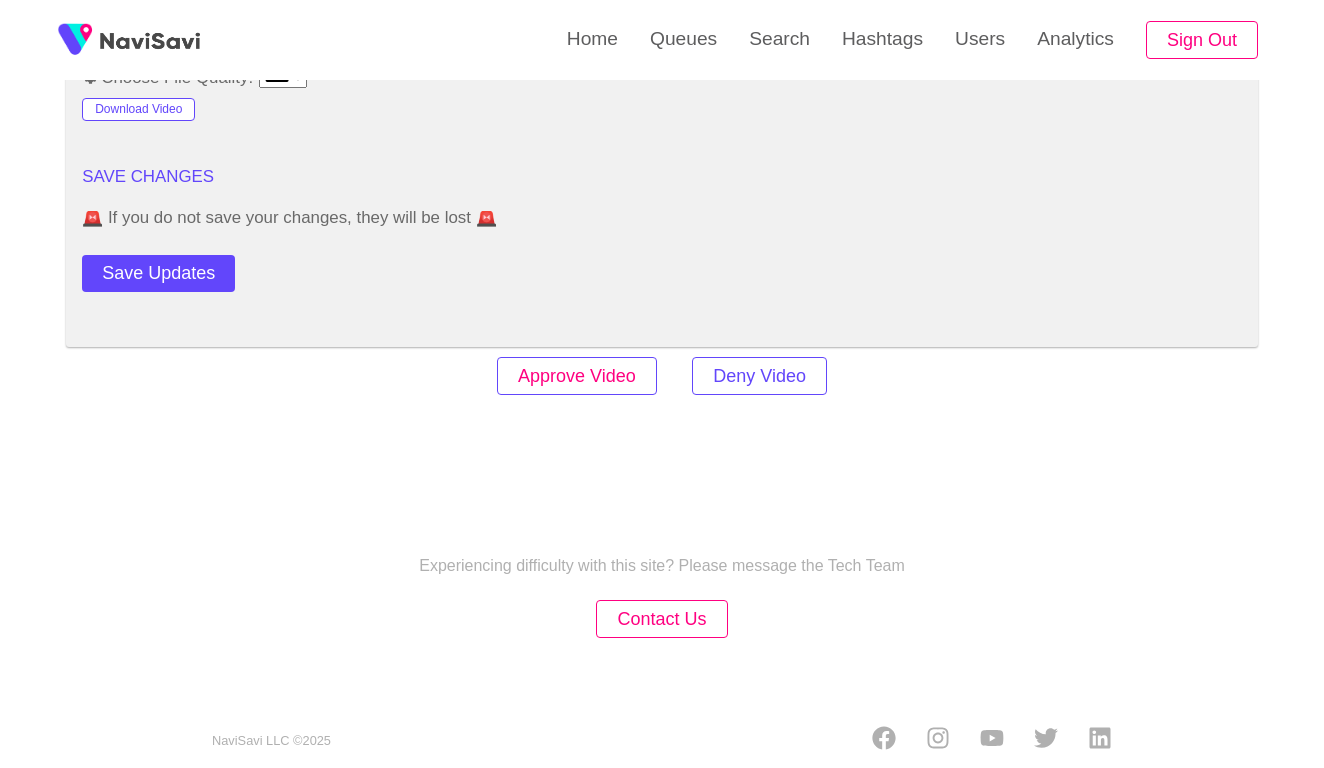 scroll, scrollTop: 2434, scrollLeft: 0, axis: vertical 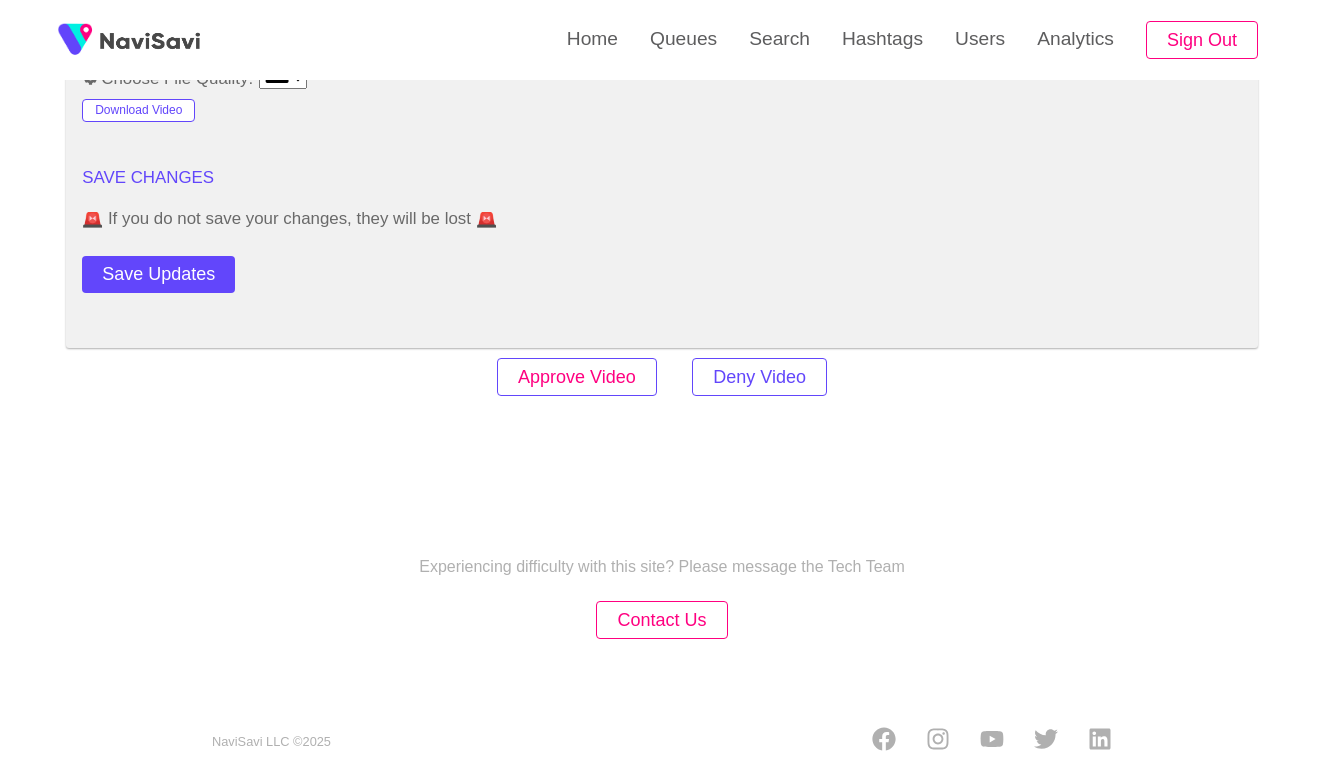 click on "Approve Video" at bounding box center [577, 377] 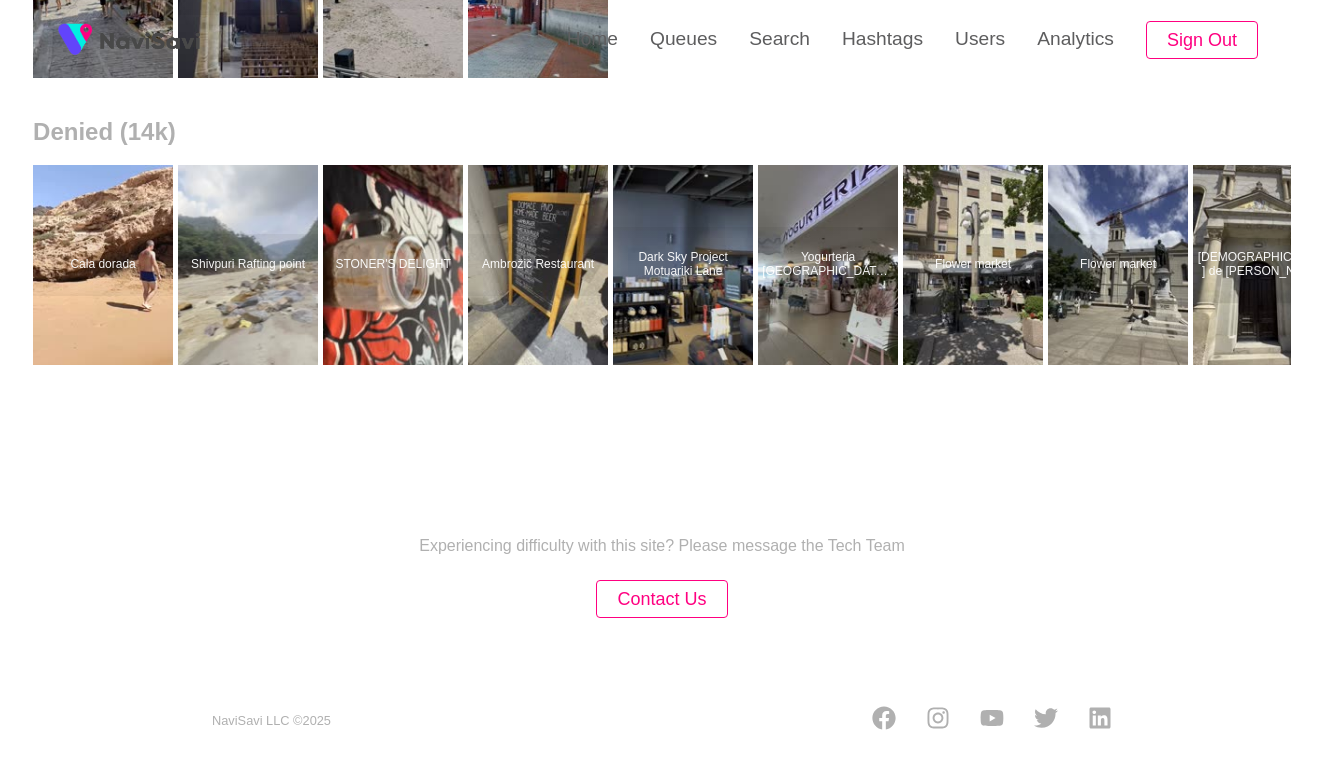 scroll, scrollTop: 0, scrollLeft: 0, axis: both 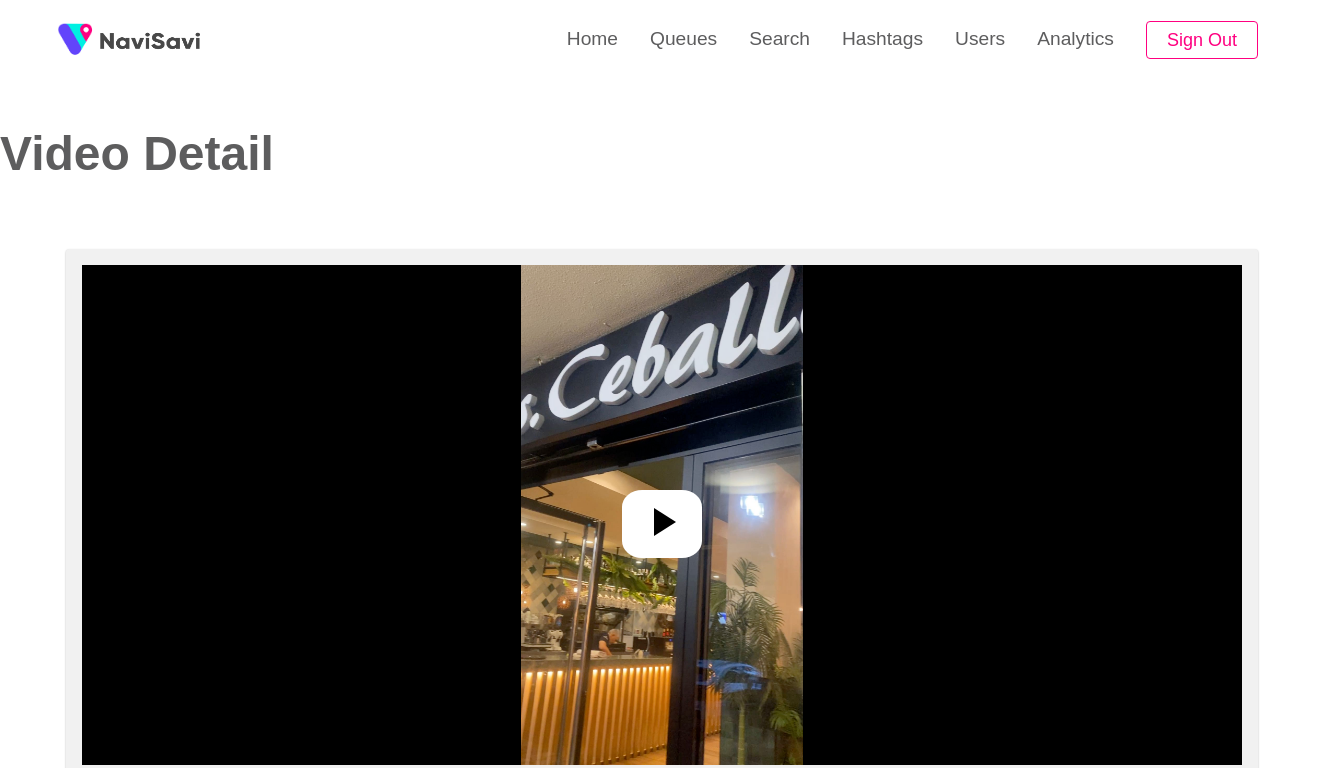 select on "**********" 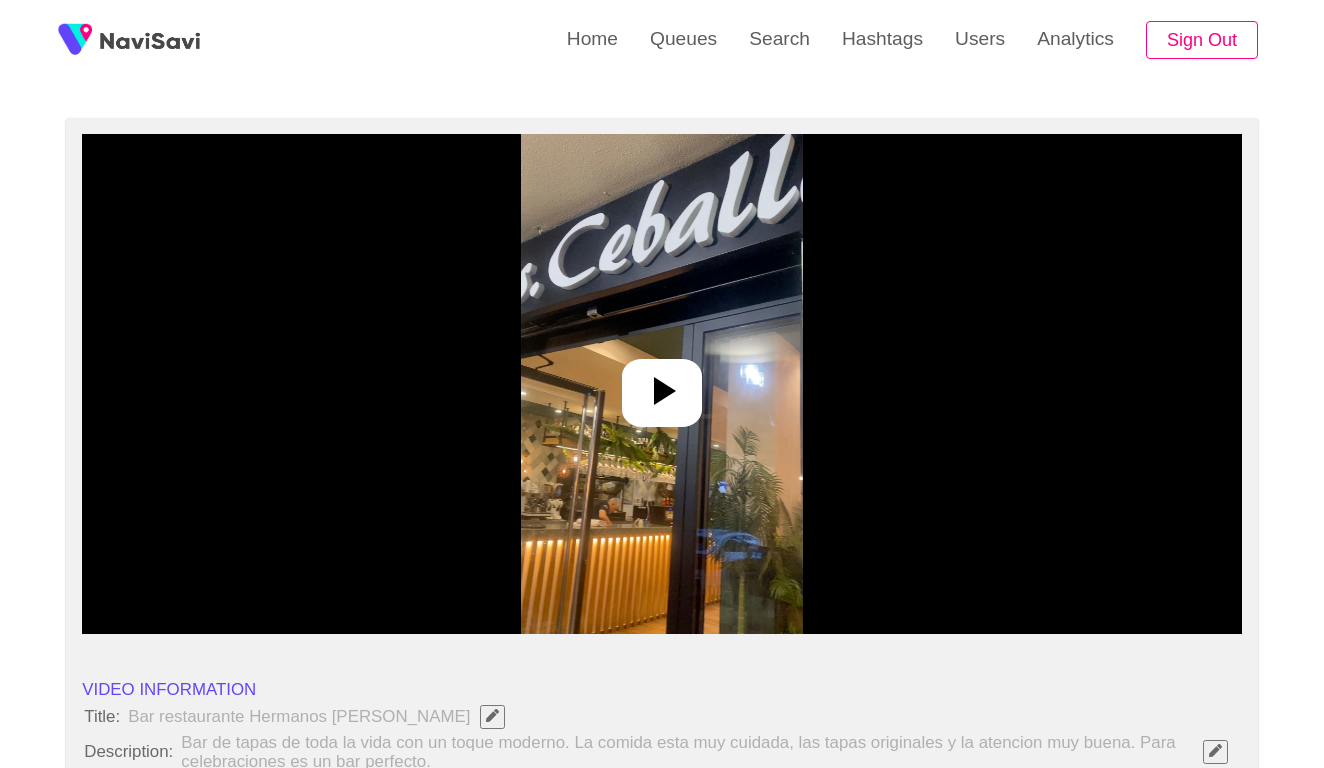 click at bounding box center [661, 384] 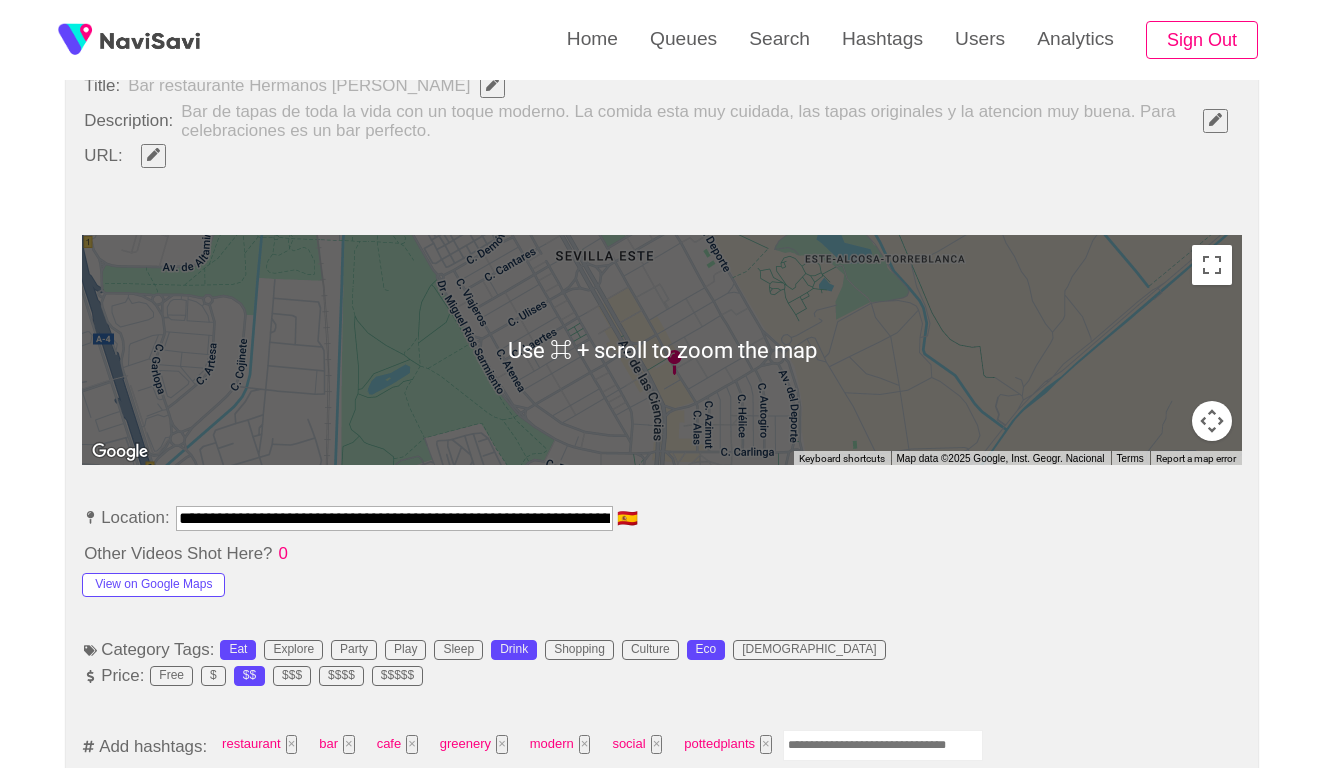 scroll, scrollTop: 791, scrollLeft: 0, axis: vertical 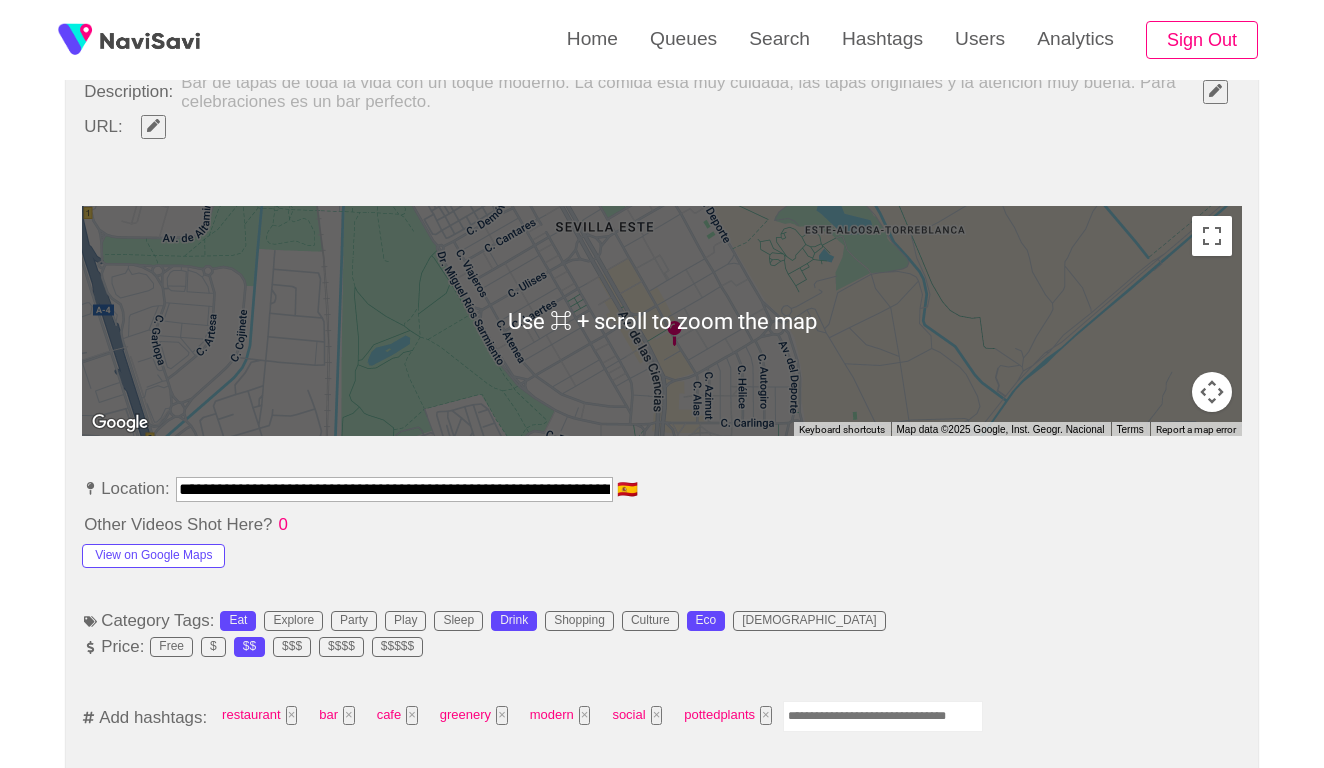 click on "**********" at bounding box center [662, 948] 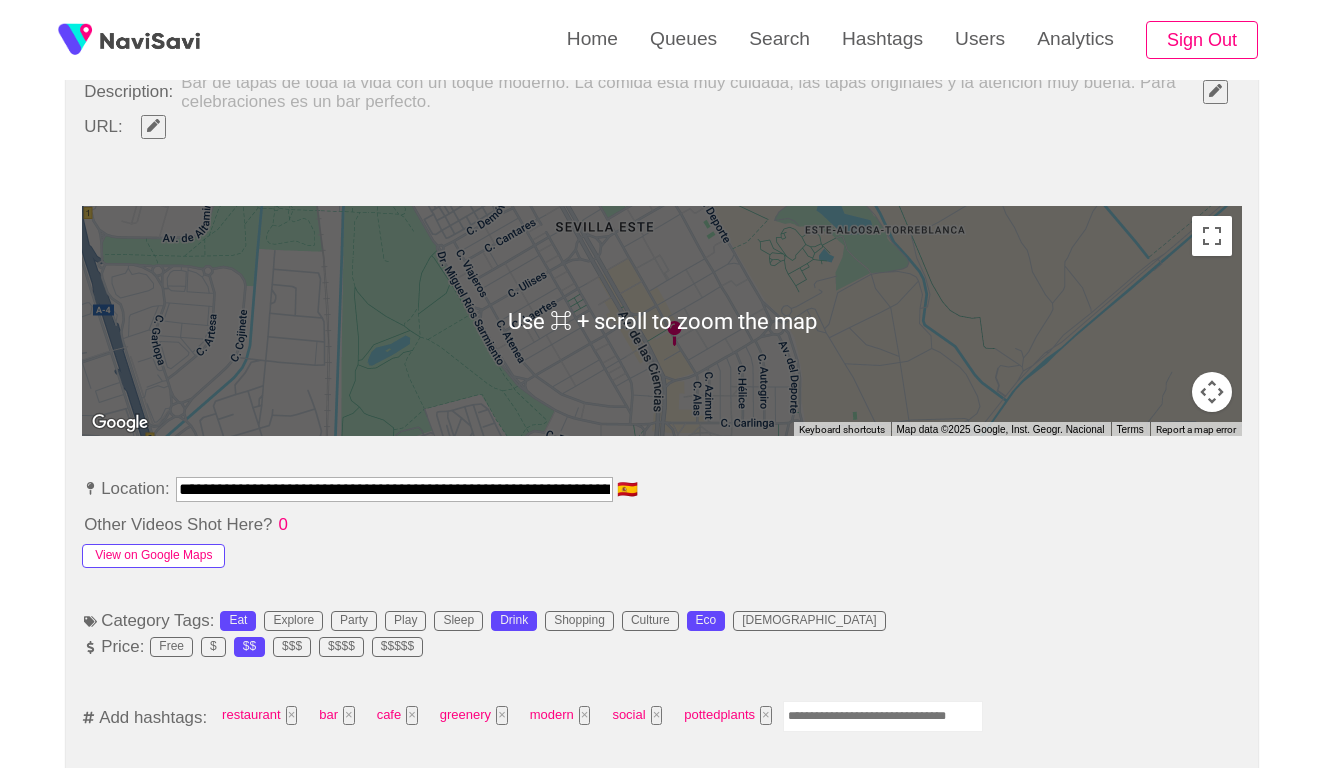 click on "View on Google Maps" at bounding box center (153, 556) 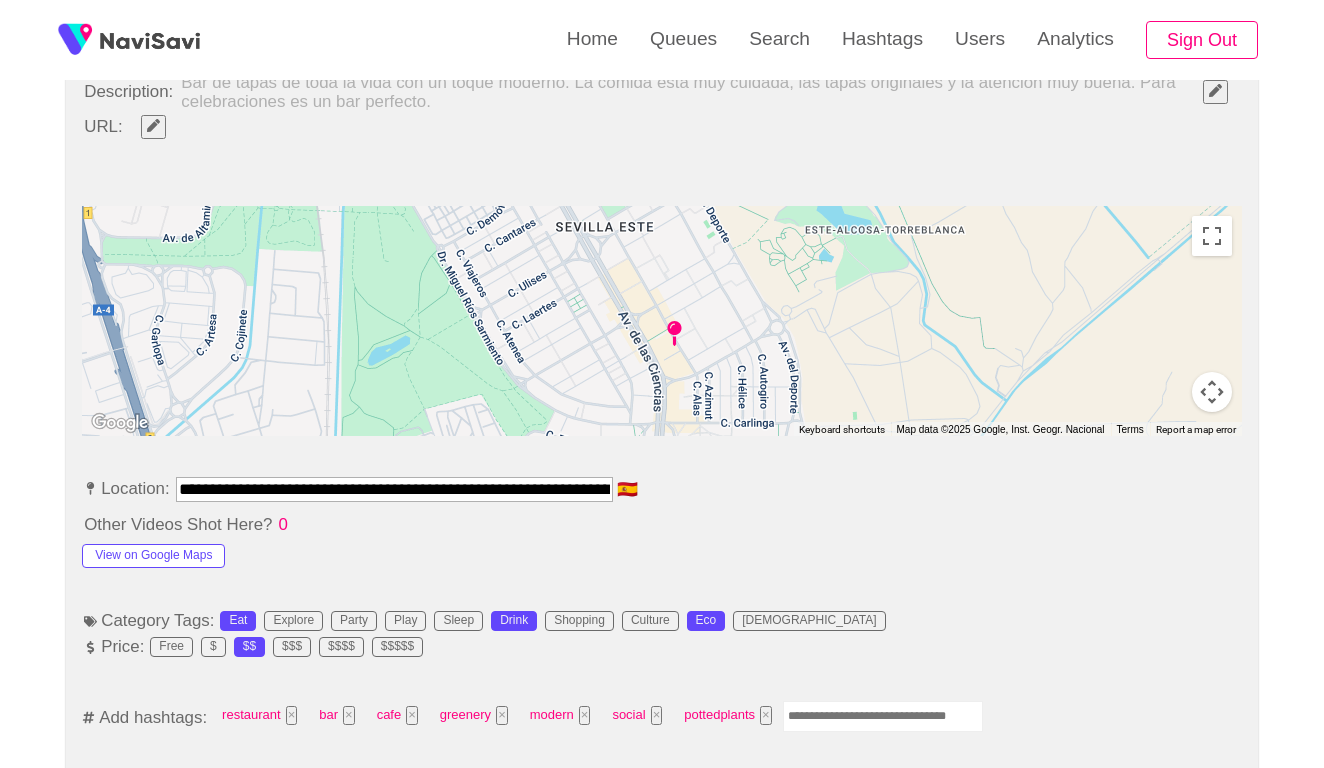 click on "**********" at bounding box center [394, 489] 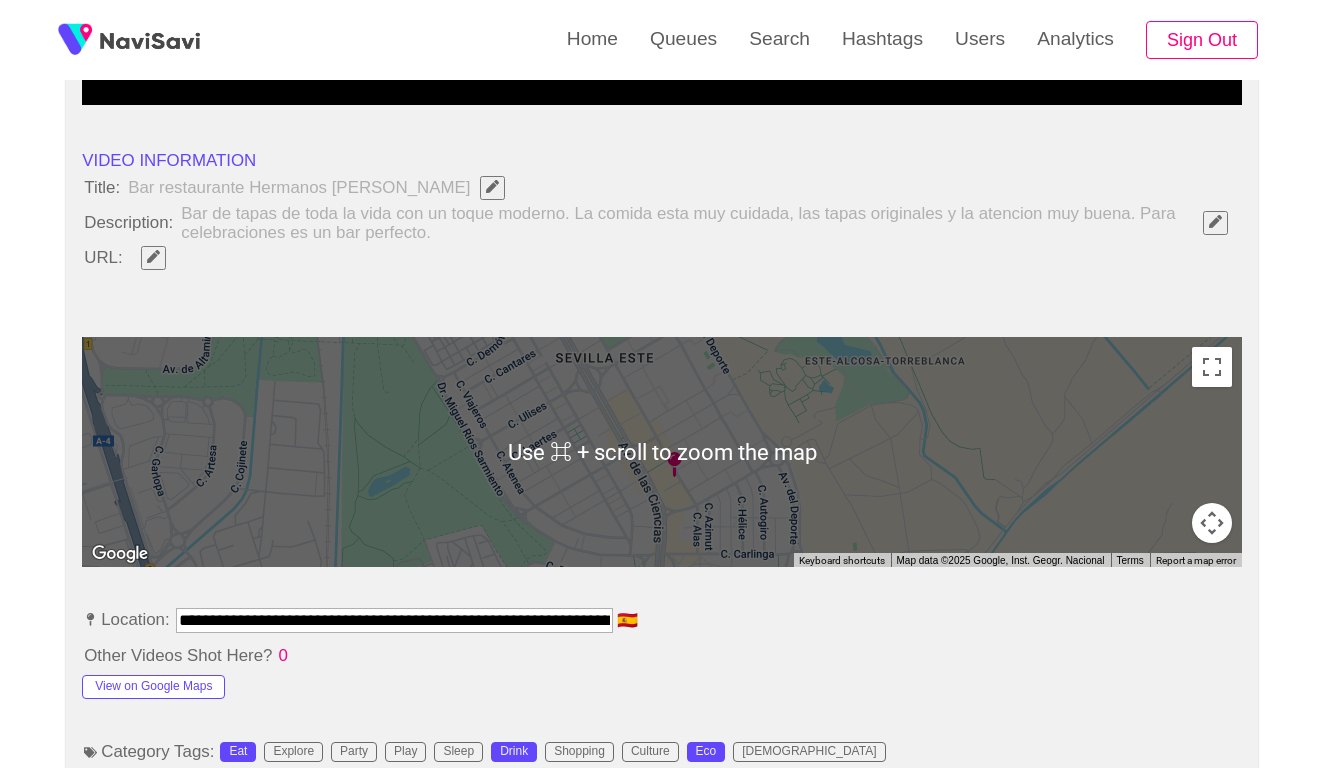 scroll, scrollTop: 584, scrollLeft: 0, axis: vertical 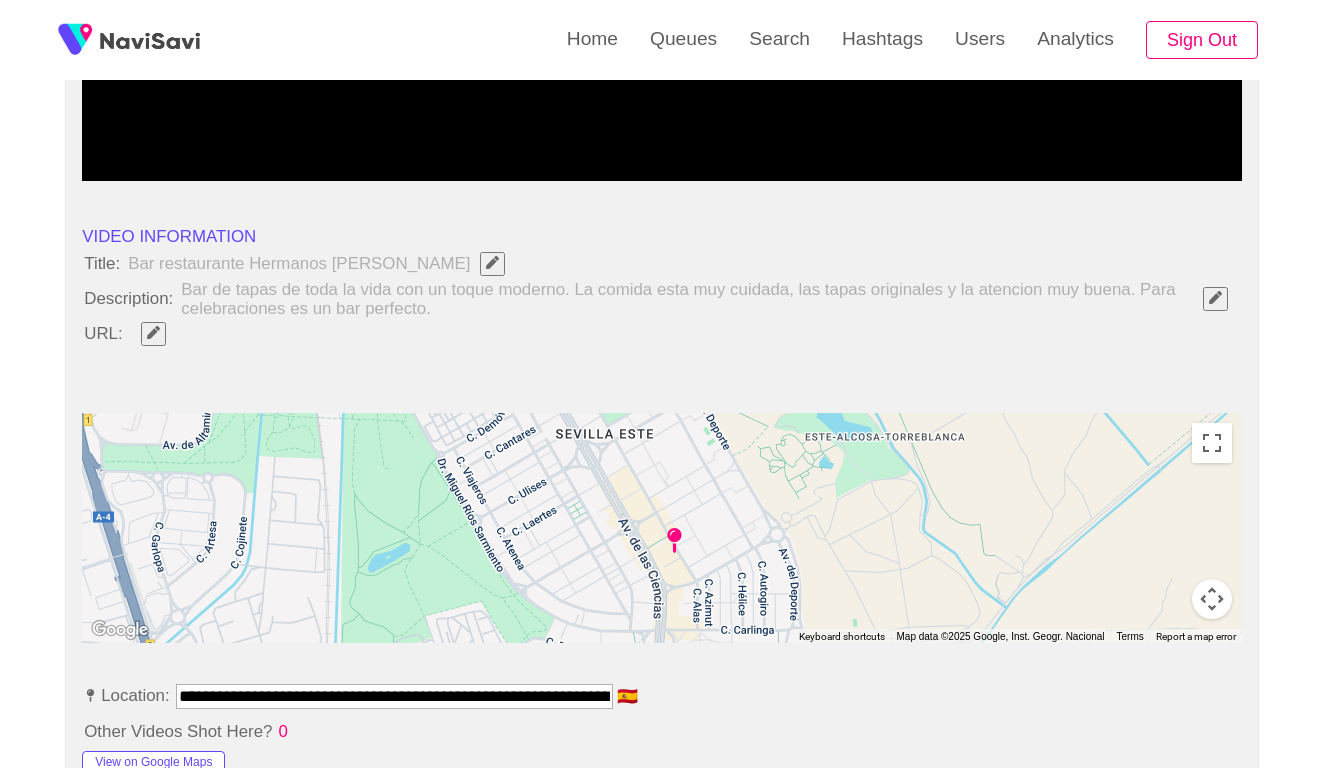 click 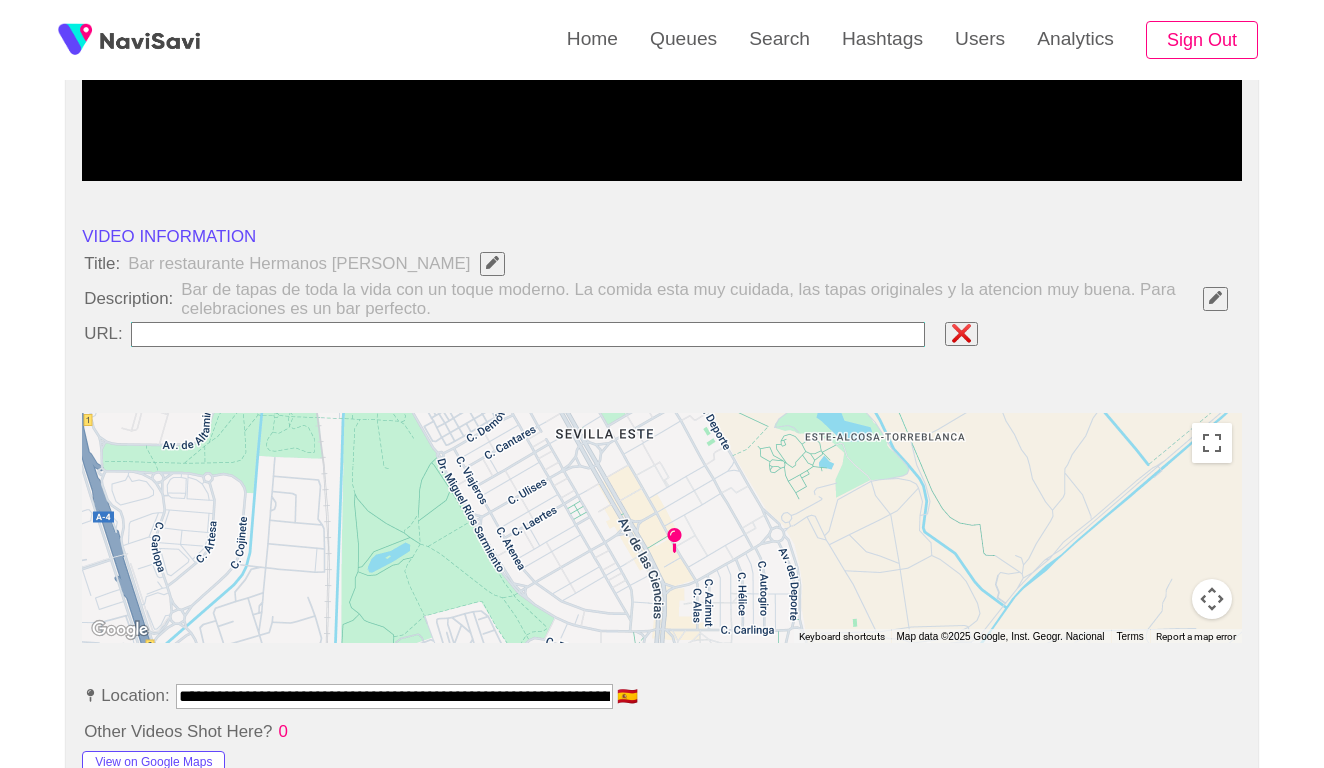 type on "**********" 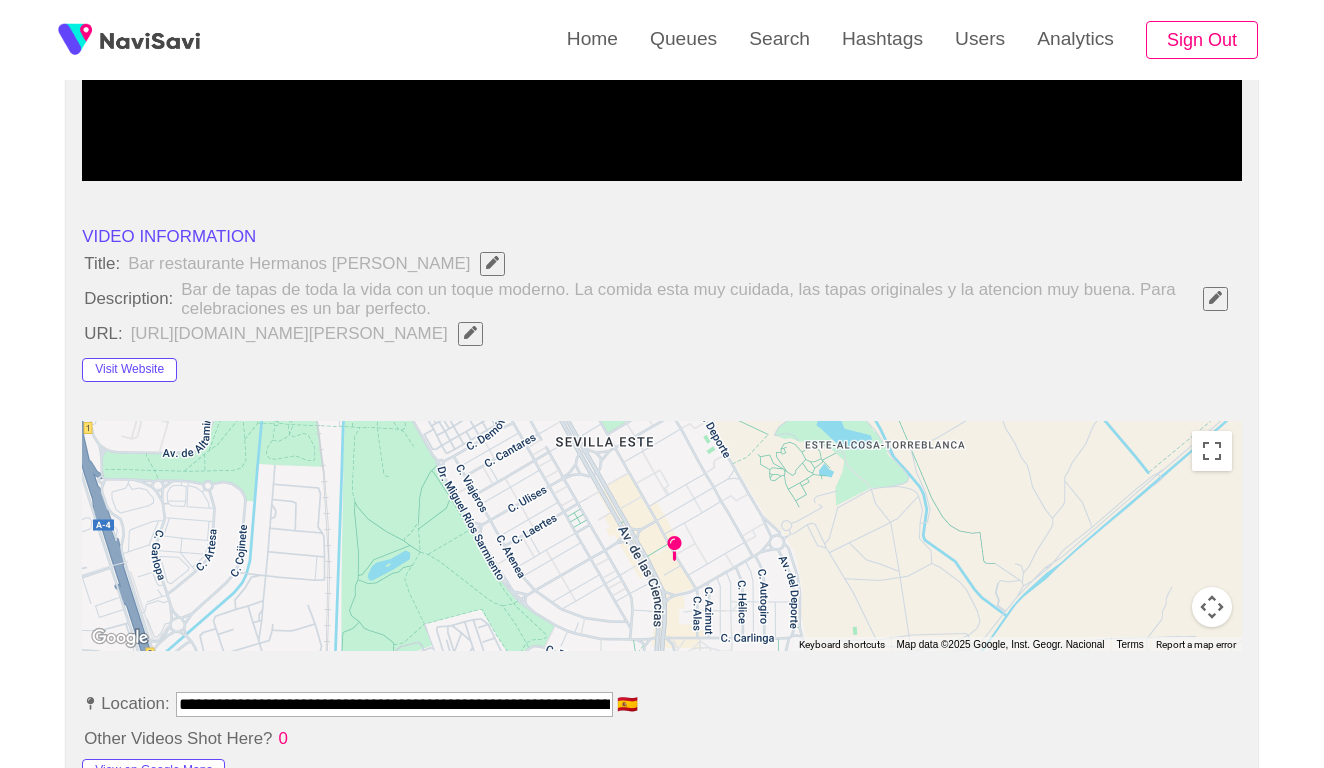 click 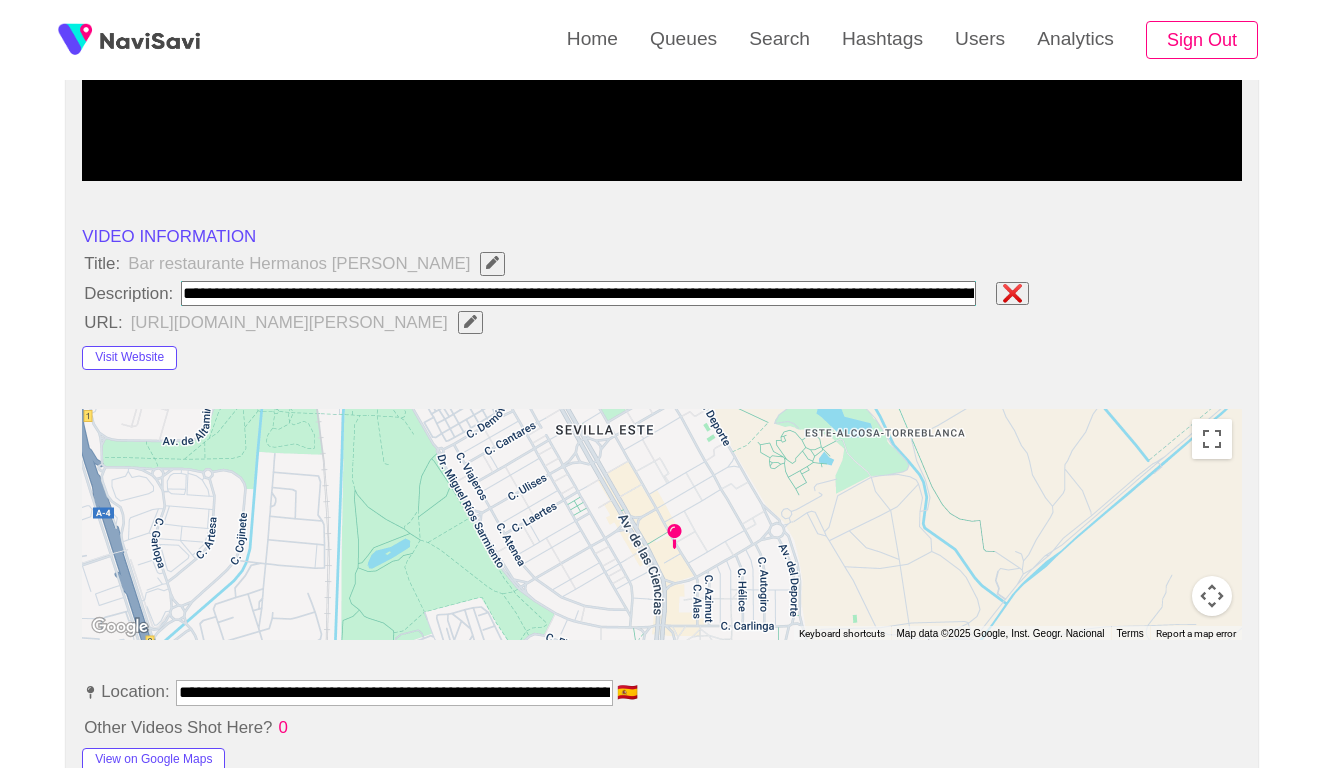 click on "**********" at bounding box center [662, 1154] 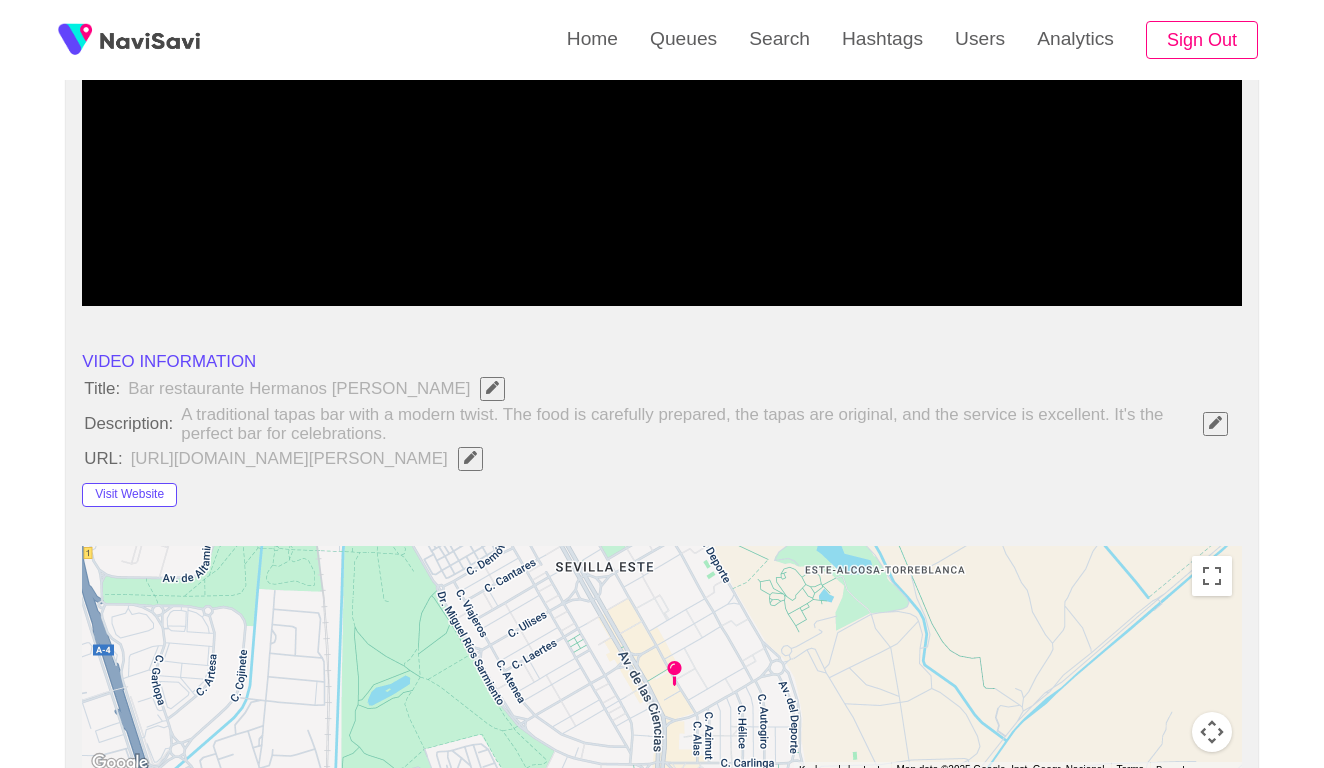 scroll, scrollTop: 60, scrollLeft: 0, axis: vertical 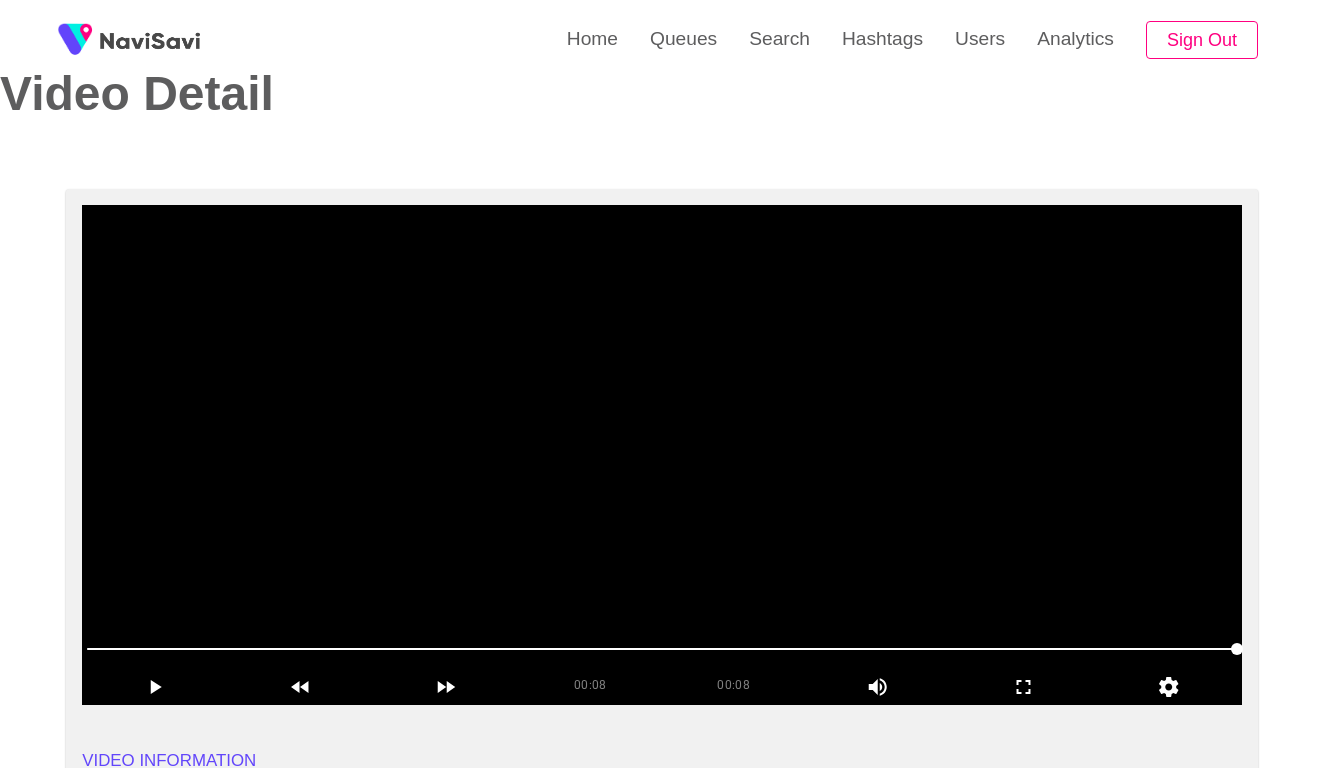 click at bounding box center [662, 455] 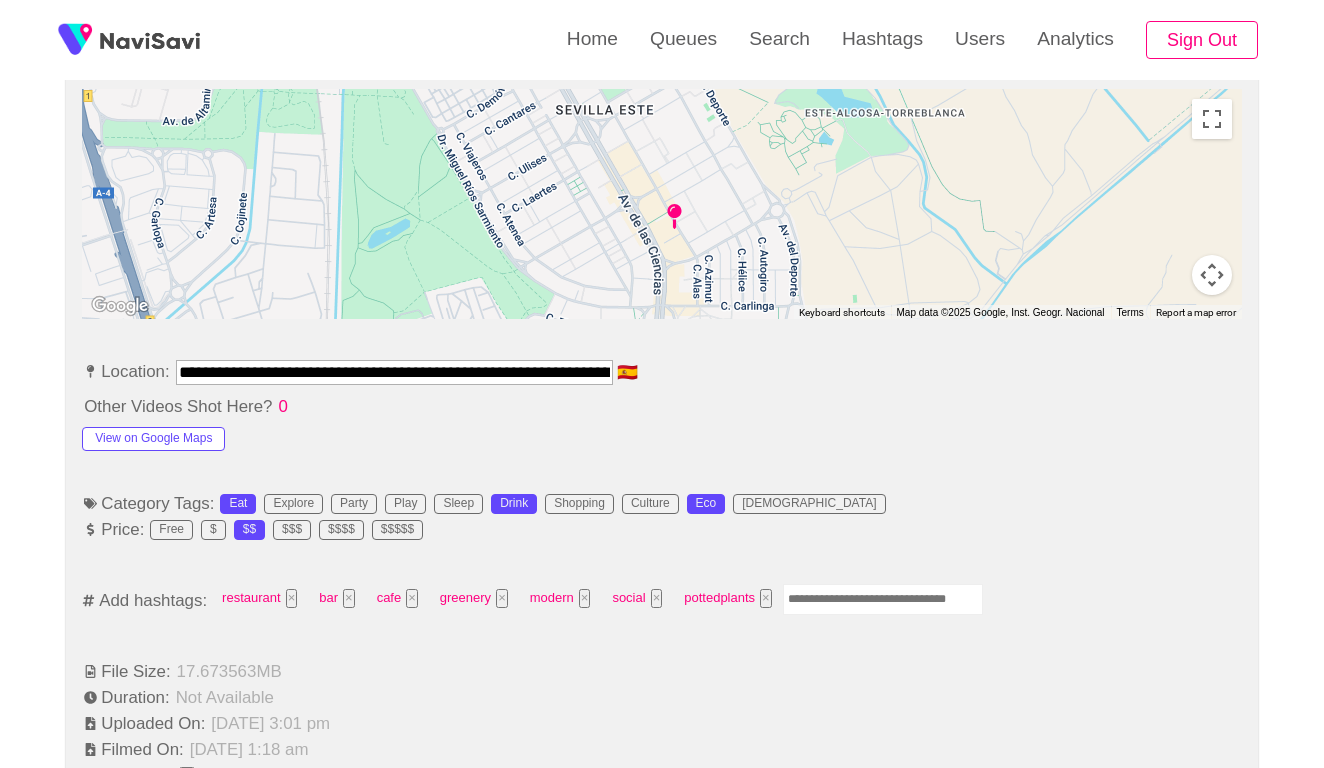 scroll, scrollTop: 1080, scrollLeft: 0, axis: vertical 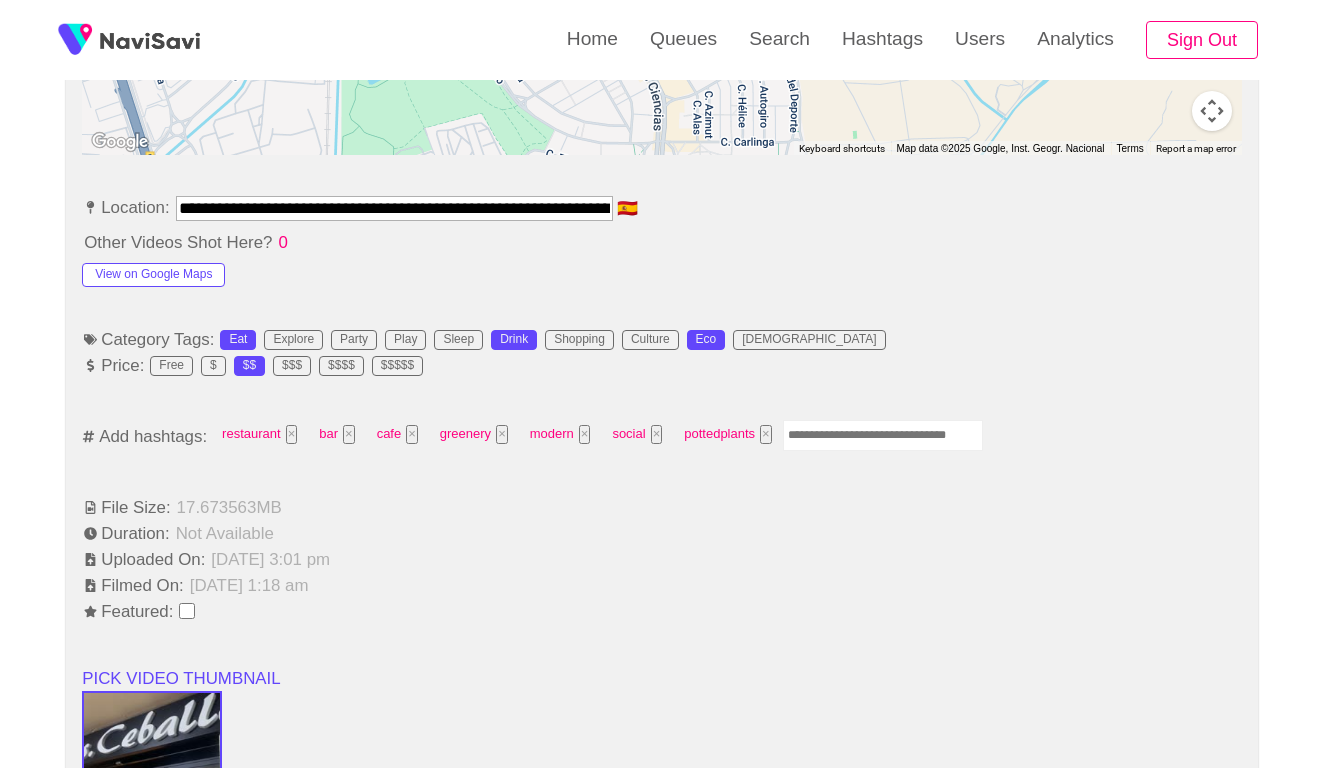 click at bounding box center (883, 435) 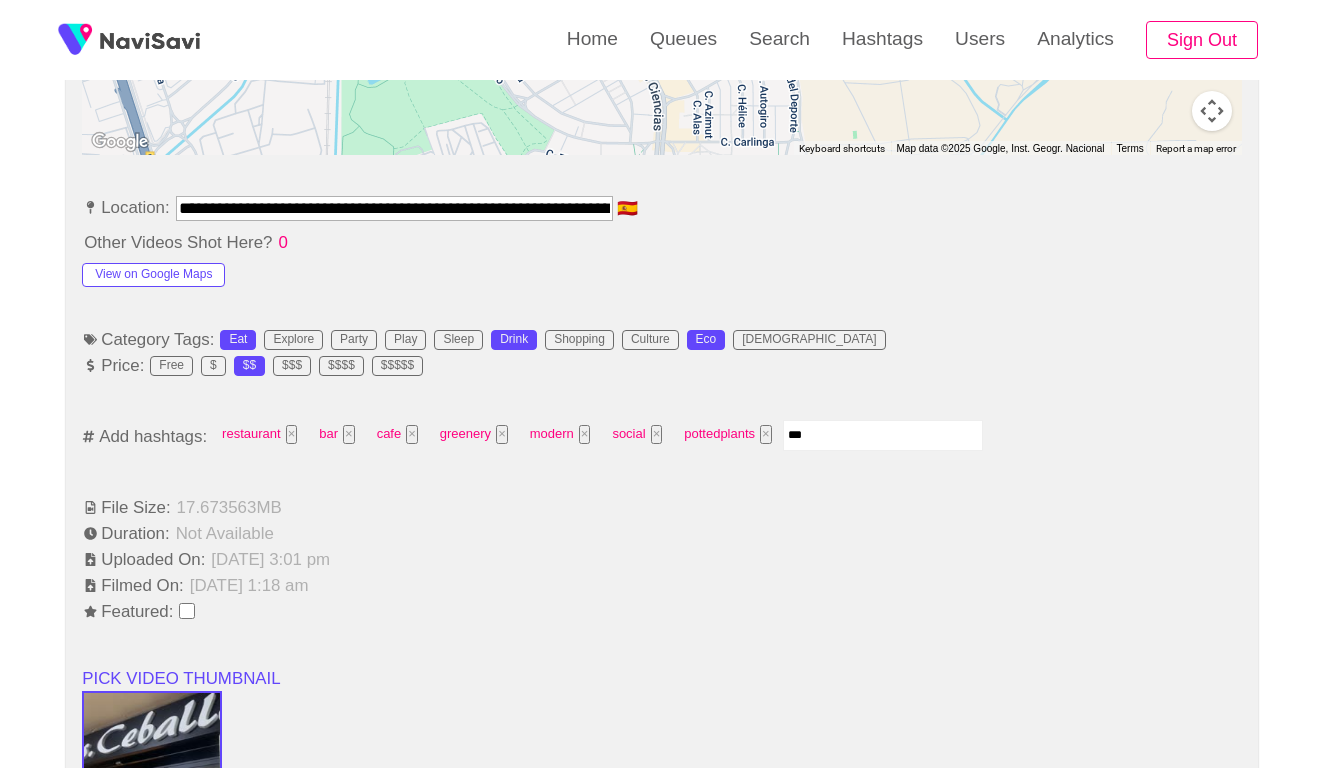 type on "****" 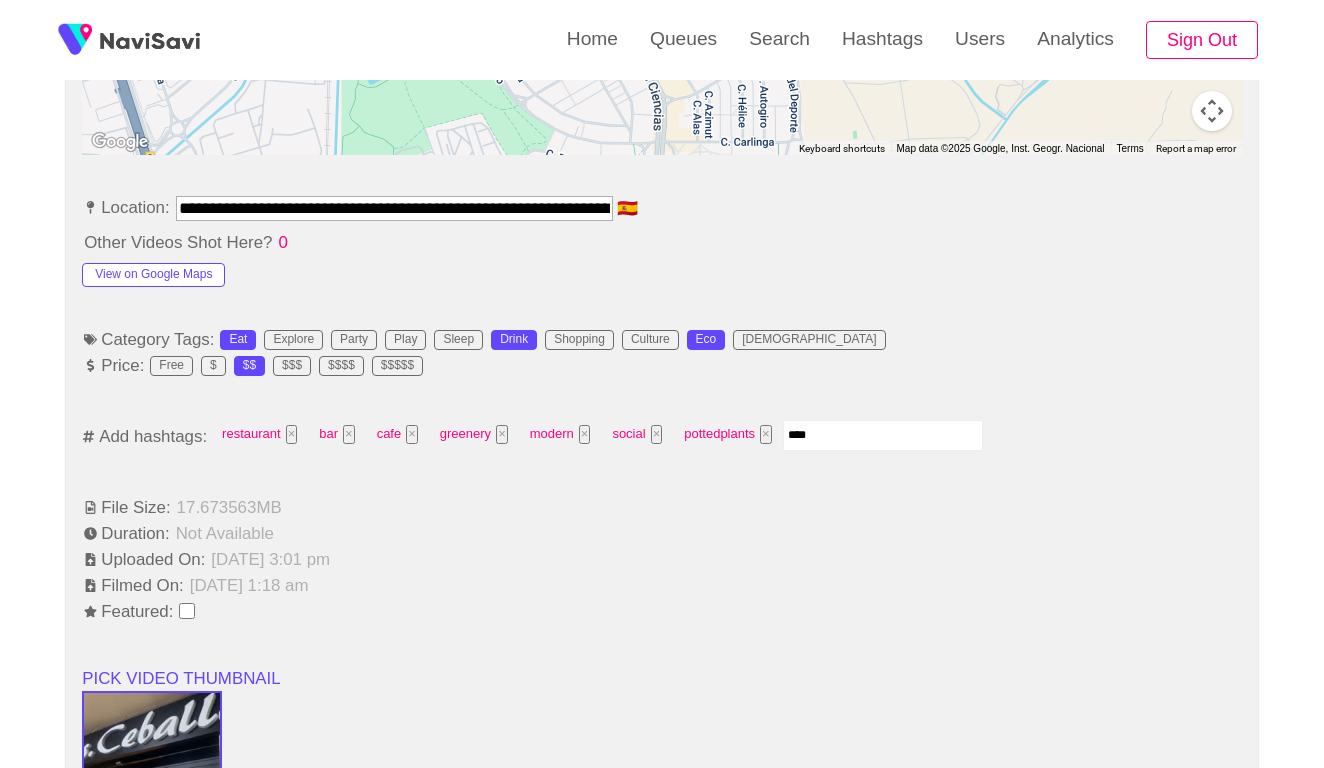 type 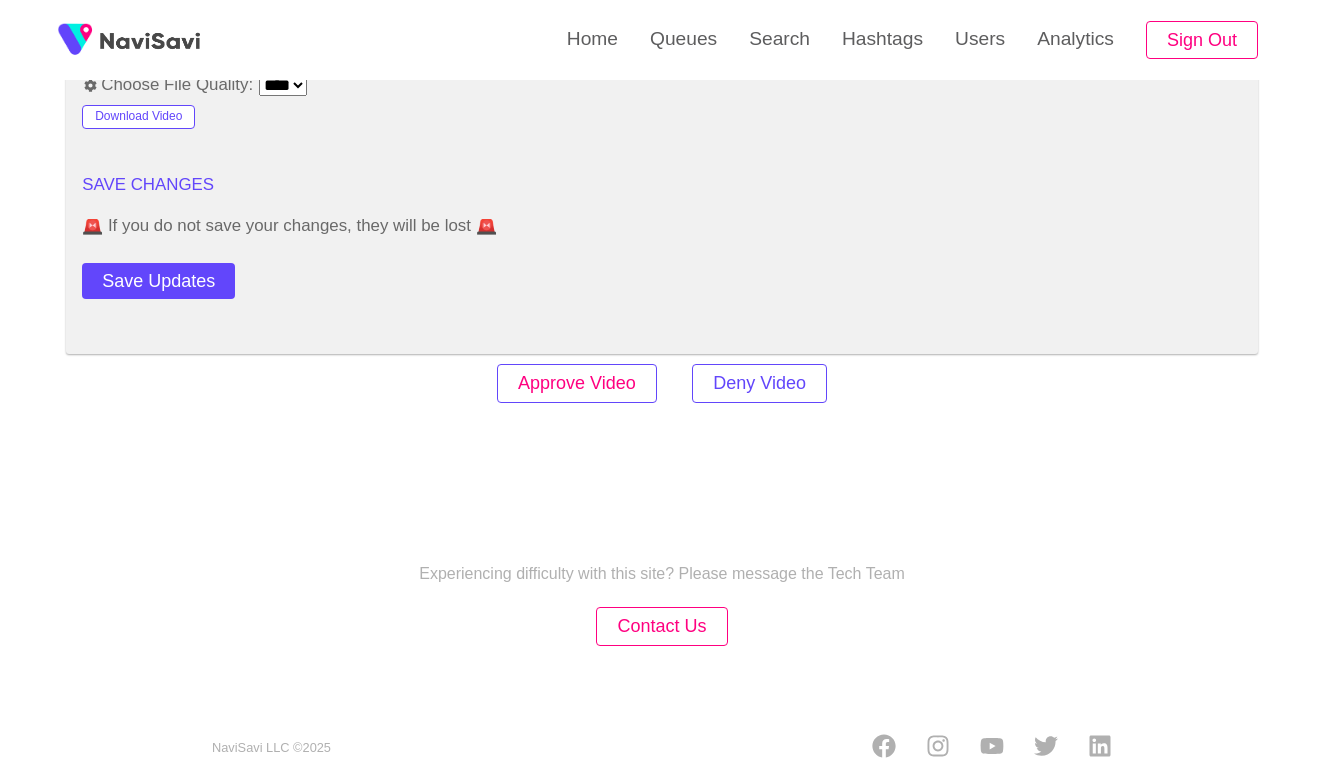 scroll, scrollTop: 2402, scrollLeft: 0, axis: vertical 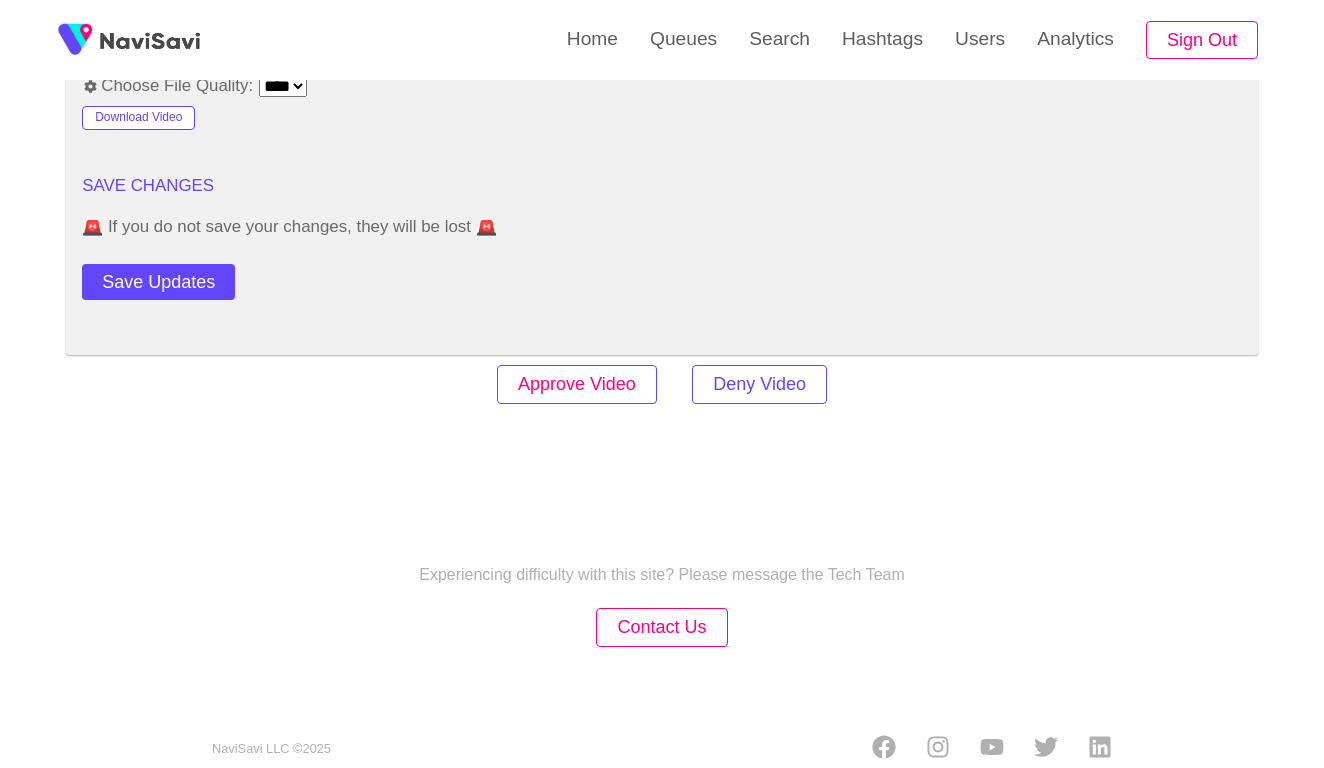 click on "Approve Video" at bounding box center (577, 384) 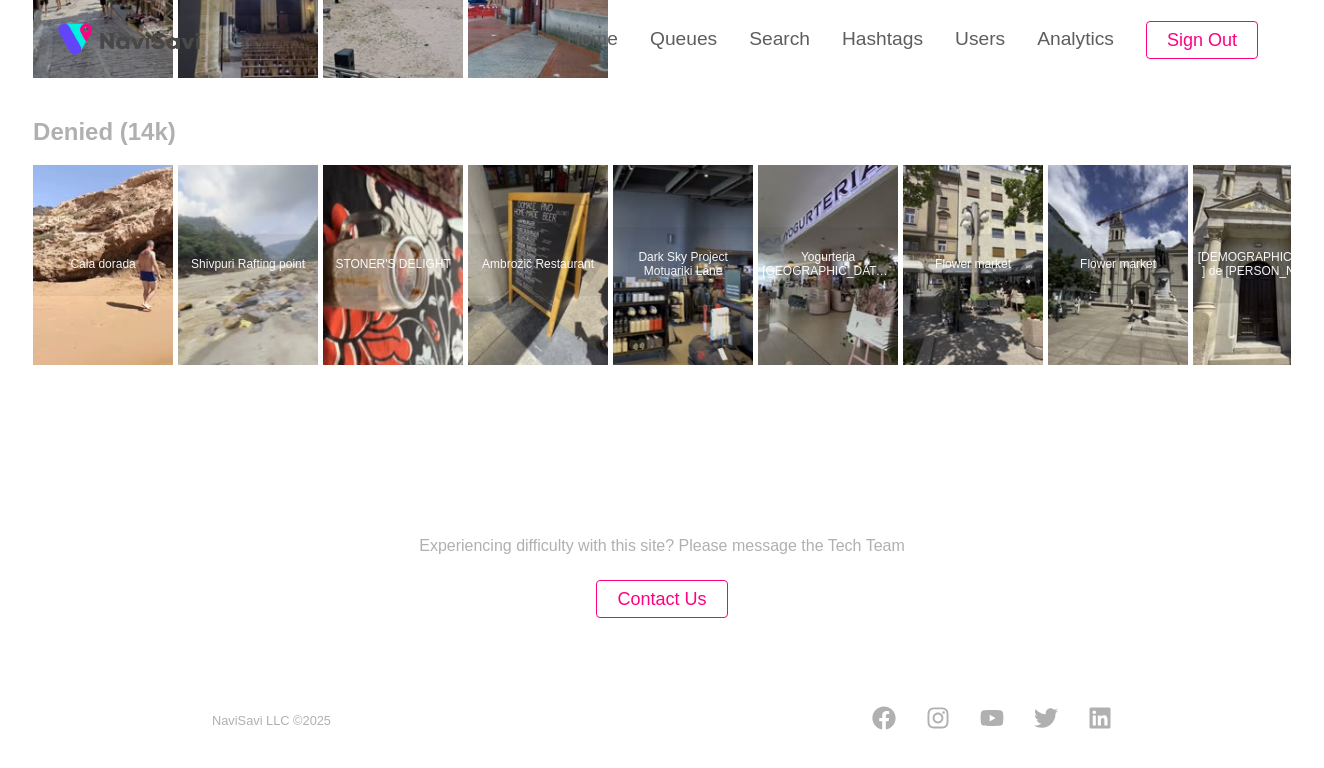 scroll, scrollTop: 0, scrollLeft: 0, axis: both 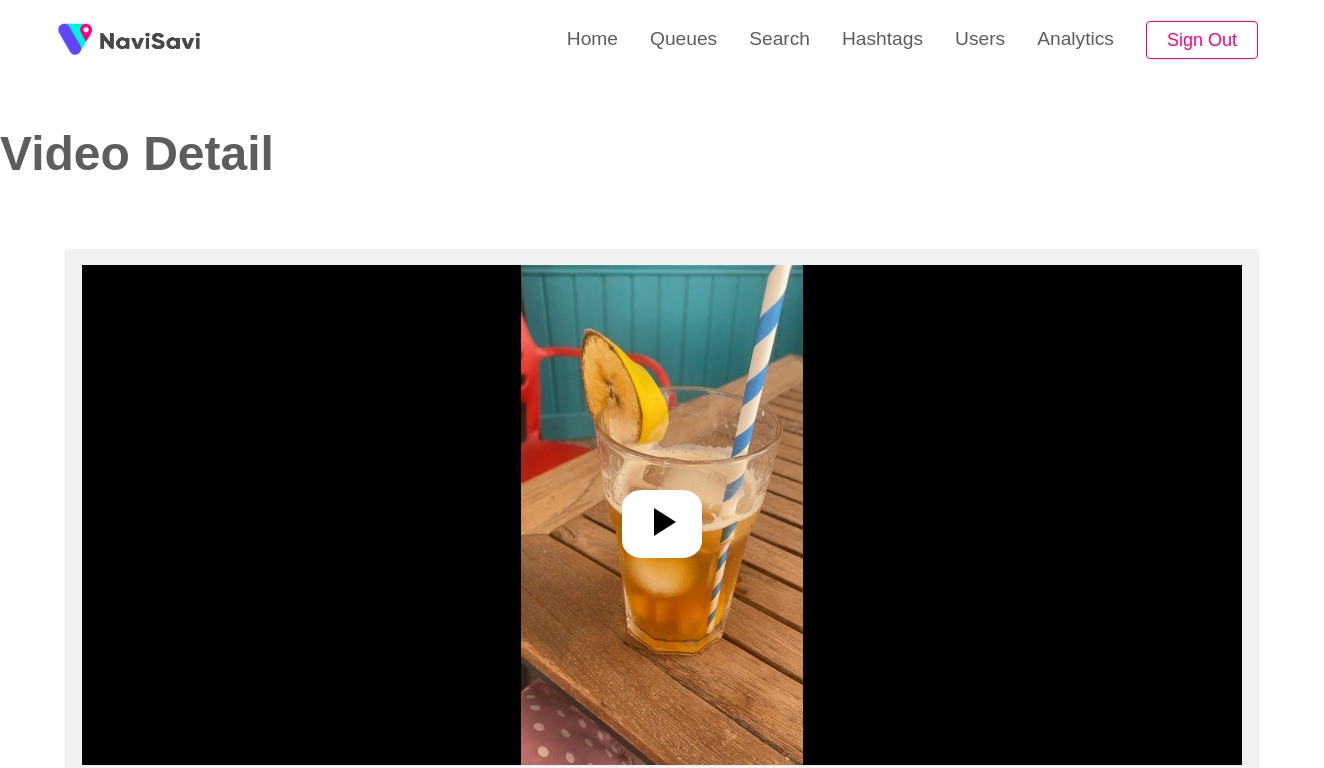 select on "**********" 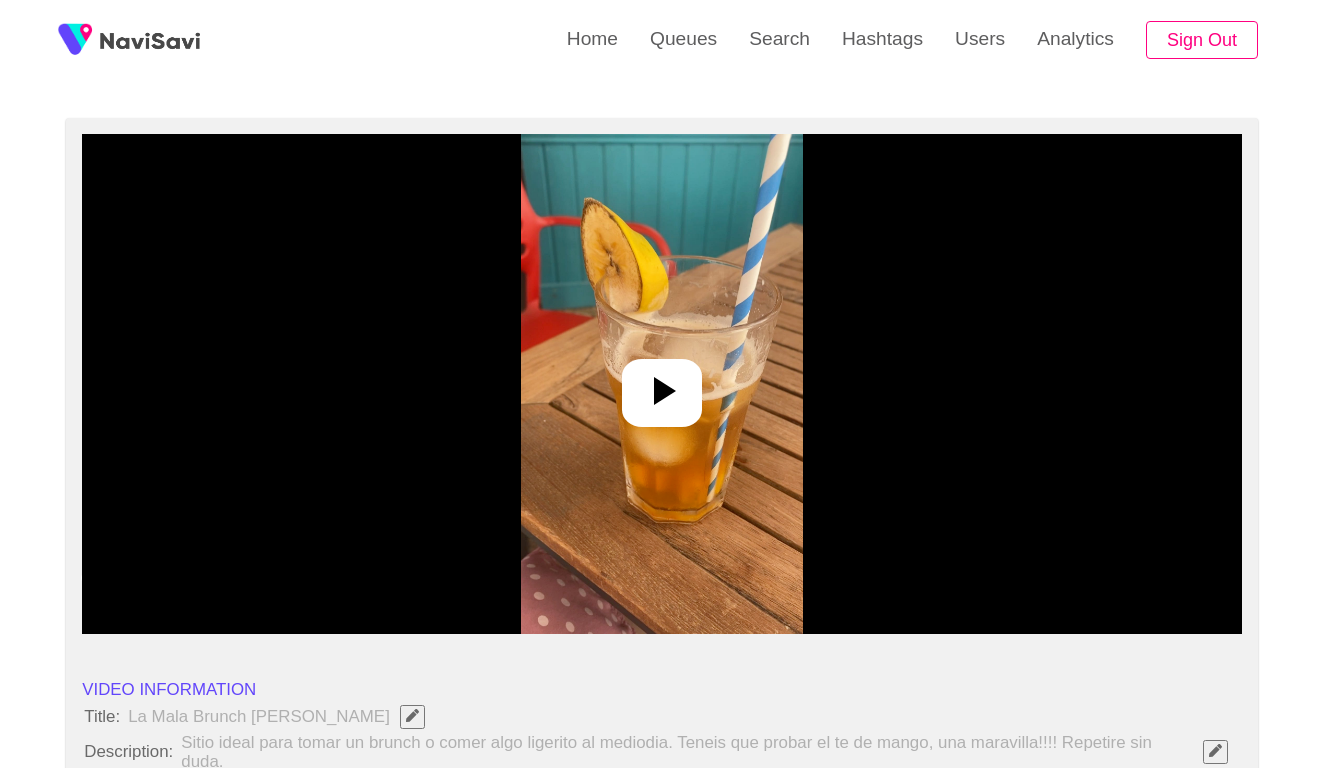 scroll, scrollTop: 90, scrollLeft: 0, axis: vertical 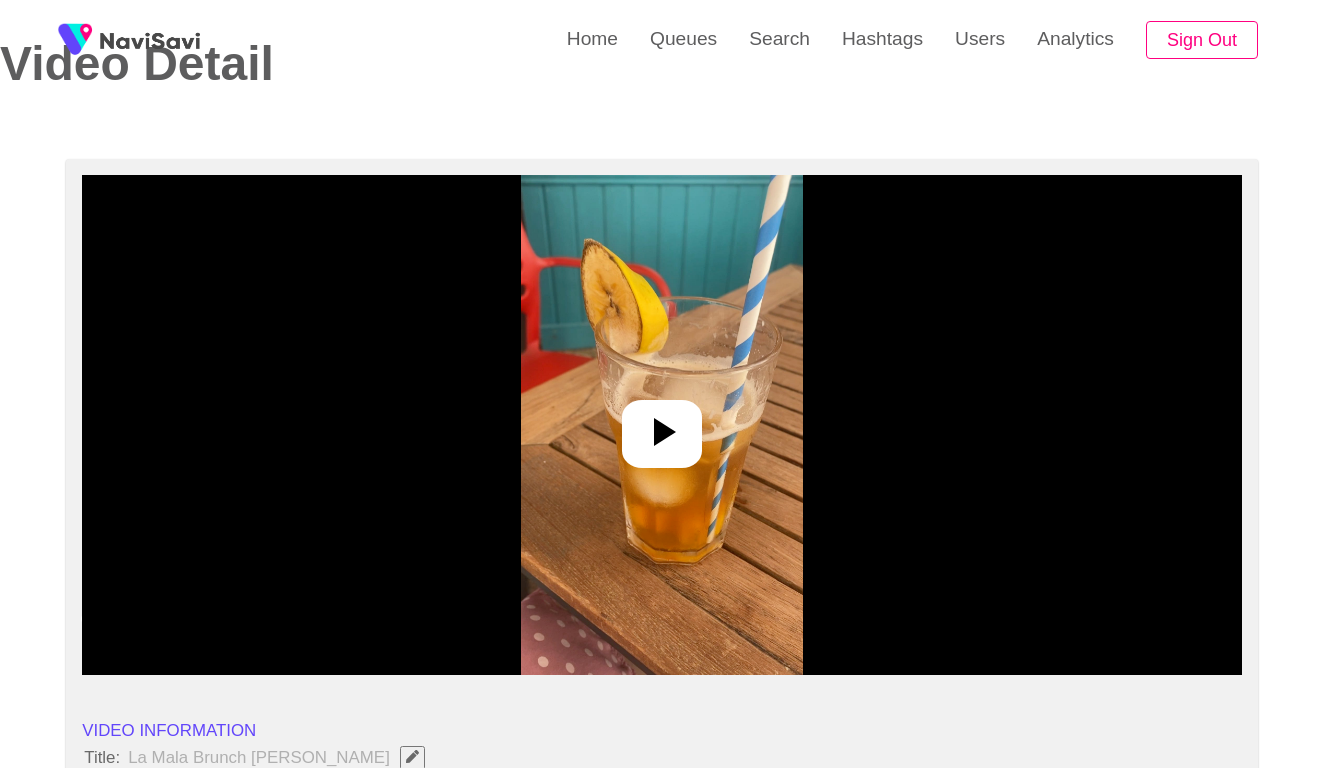 click at bounding box center [661, 425] 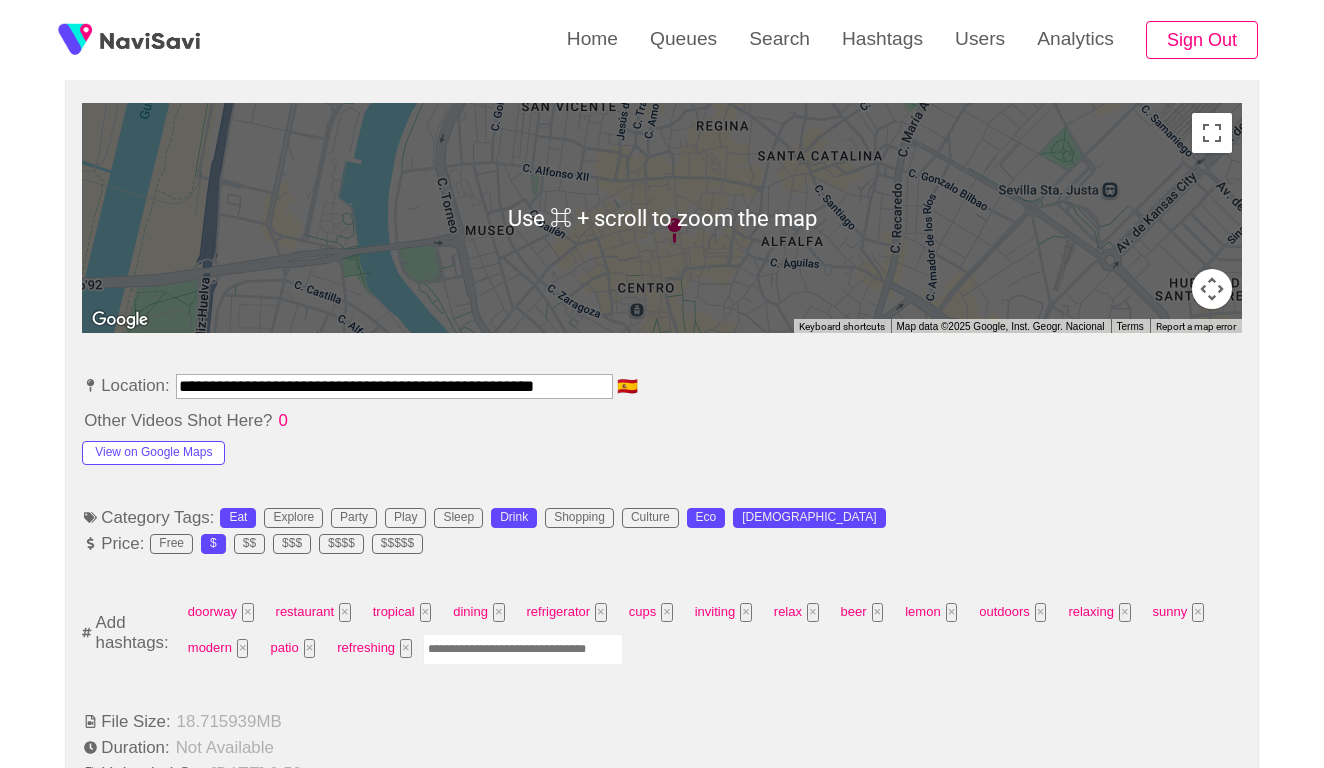 scroll, scrollTop: 1198, scrollLeft: 0, axis: vertical 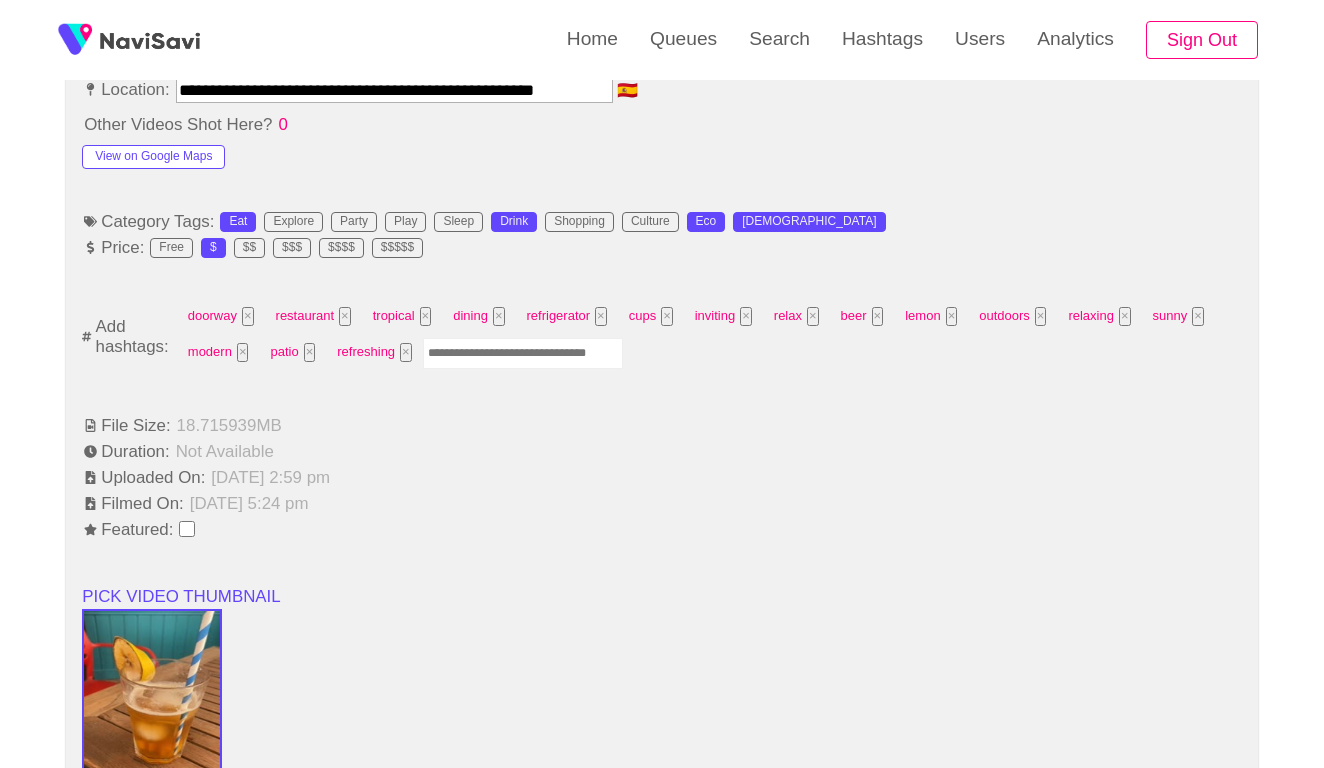 click at bounding box center [523, 353] 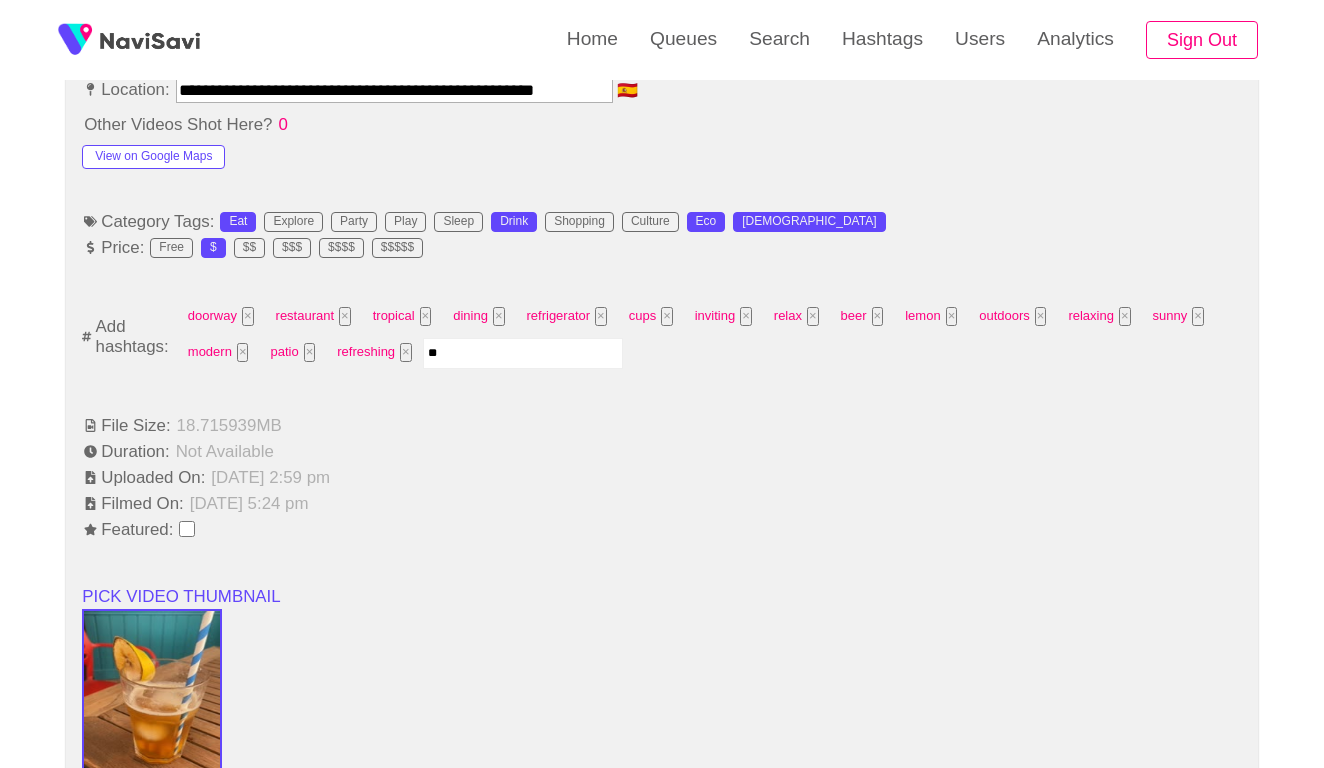 type on "***" 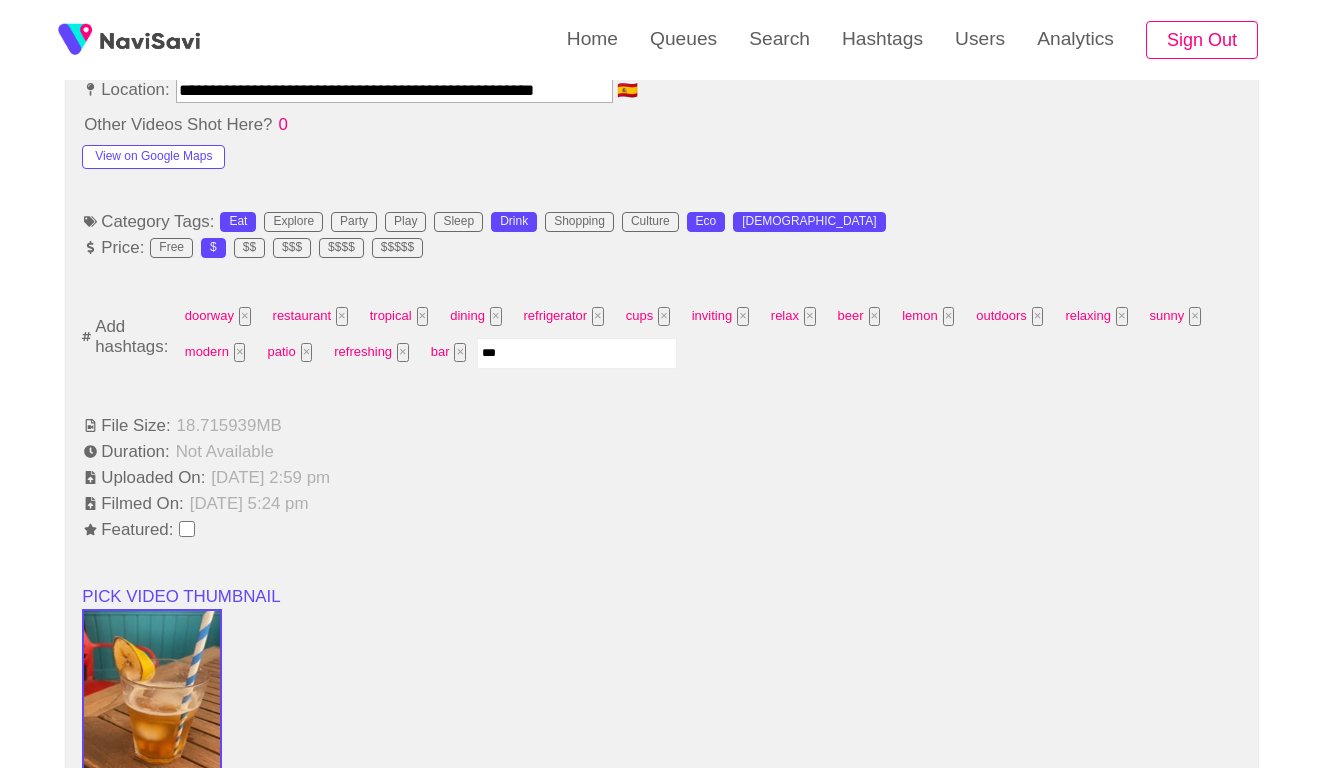 type on "****" 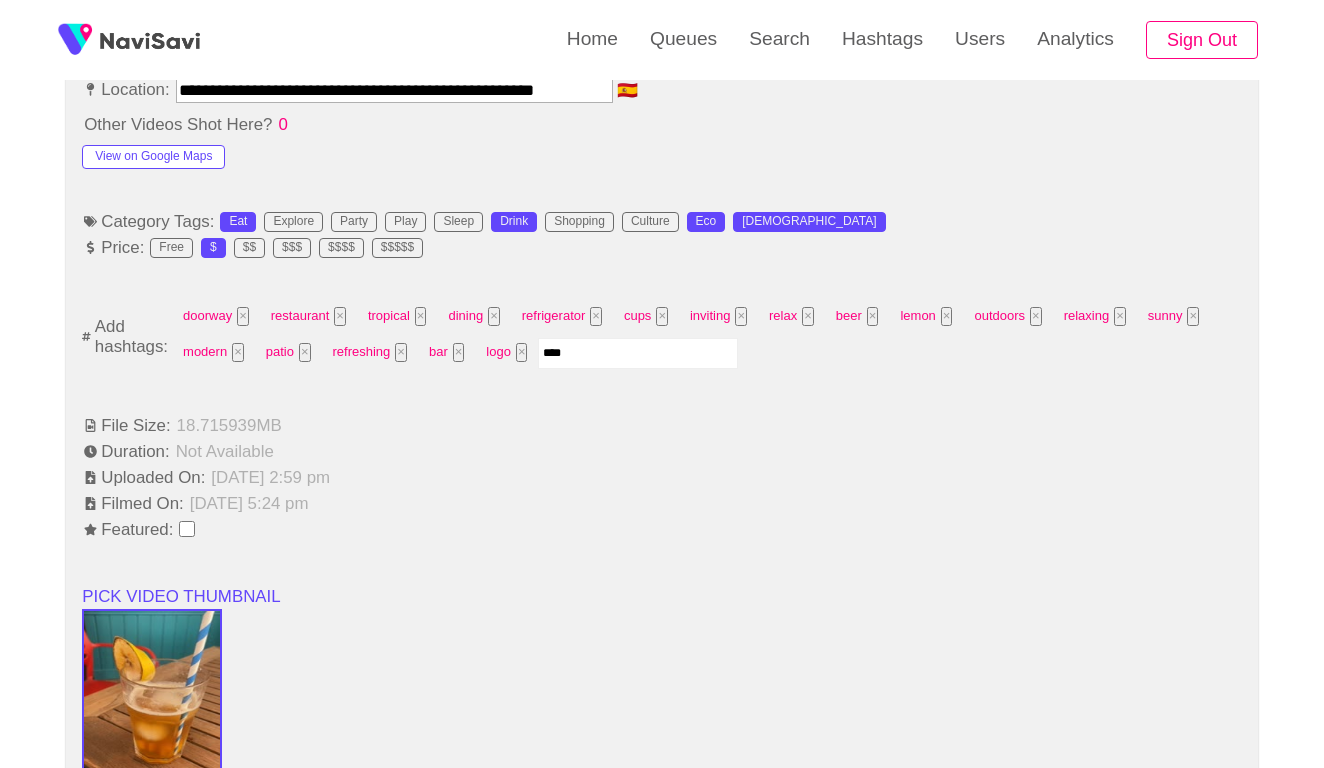 type on "*****" 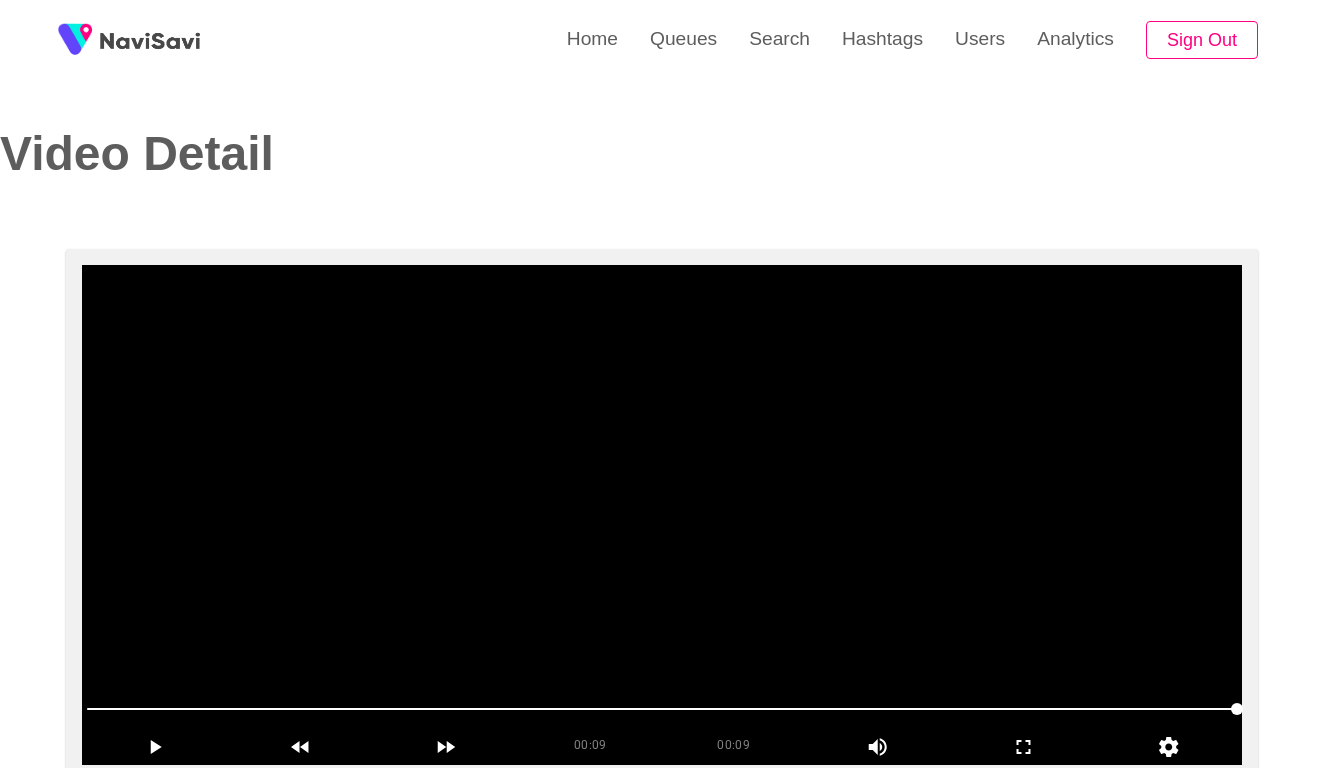 scroll, scrollTop: -1, scrollLeft: 0, axis: vertical 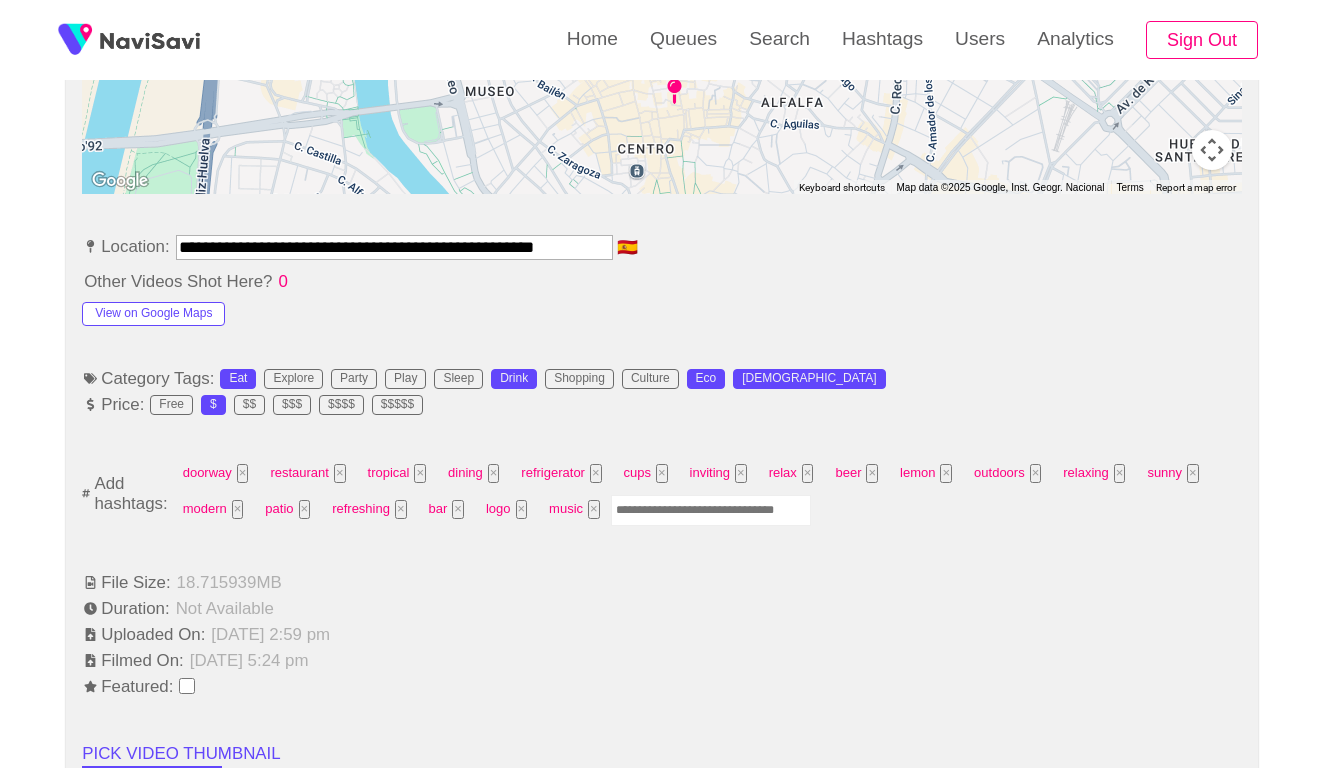click at bounding box center (711, 510) 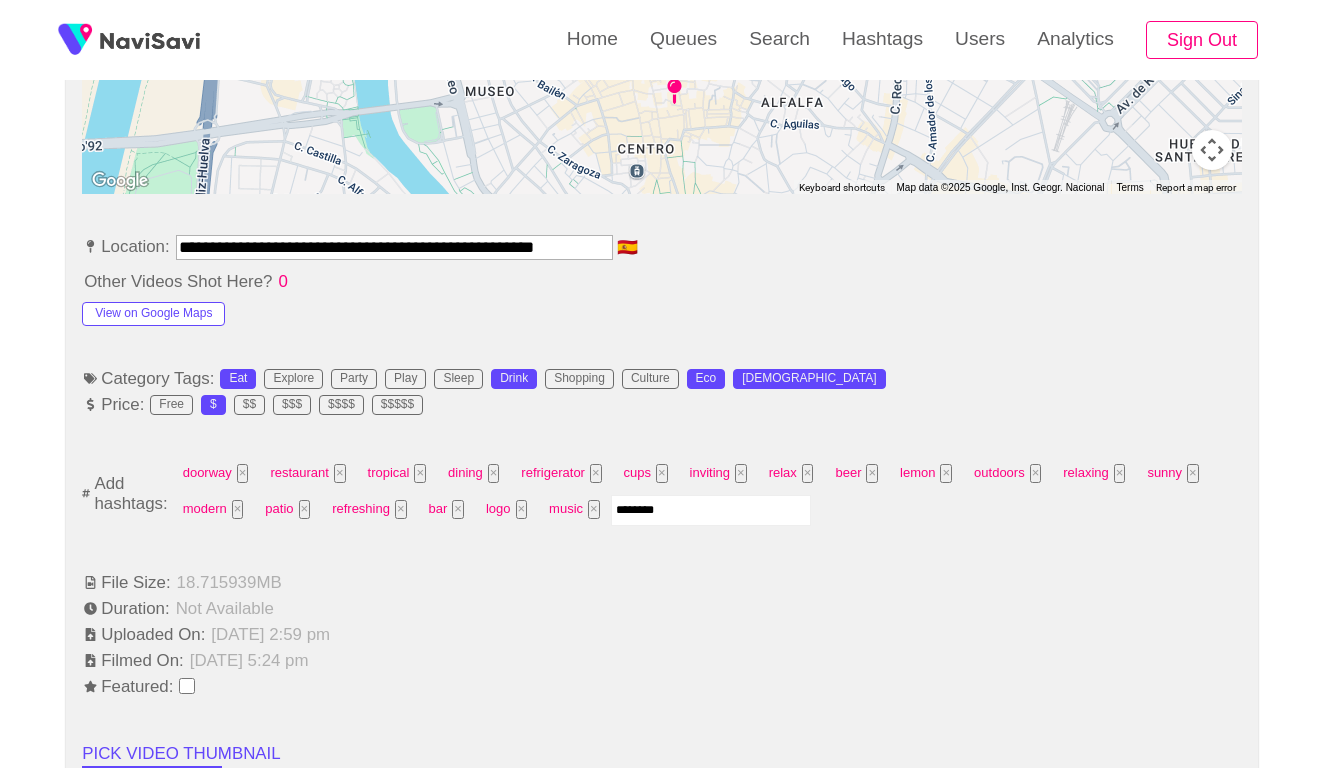 type on "*********" 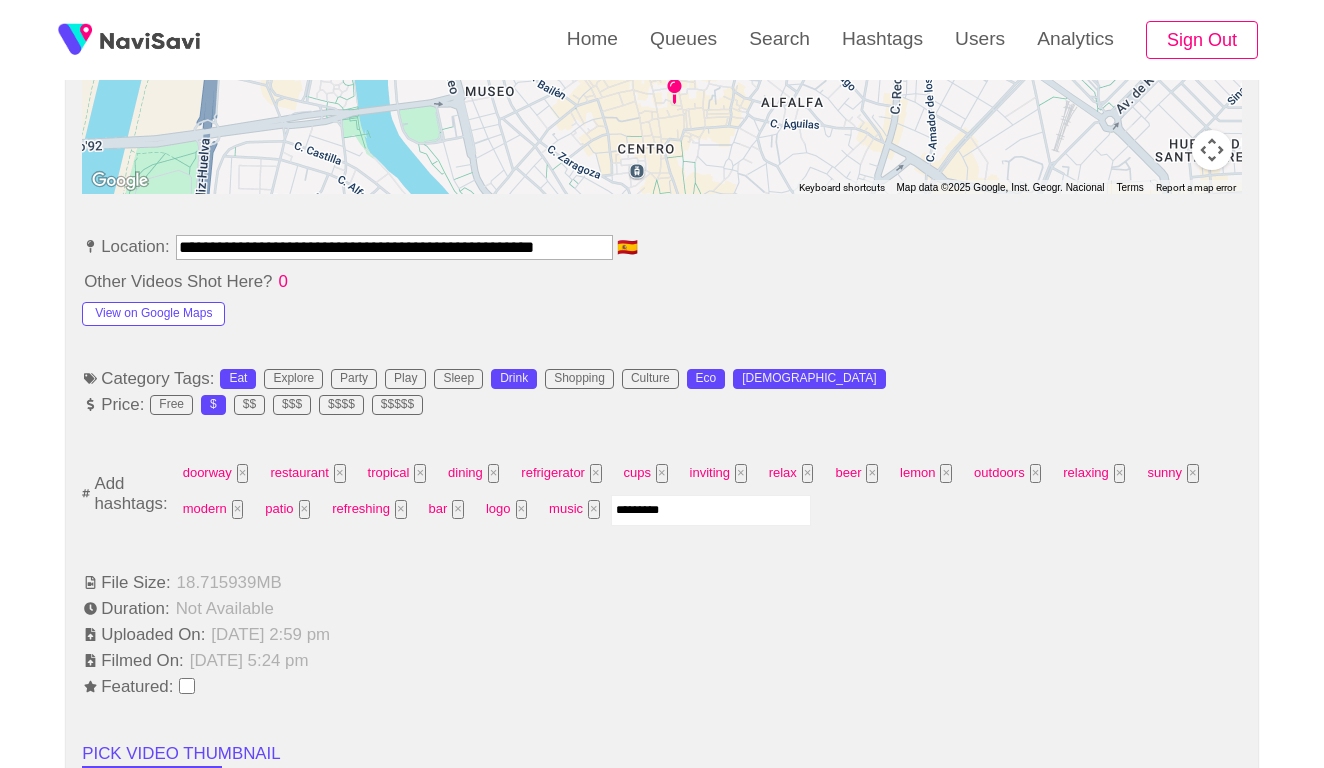 type 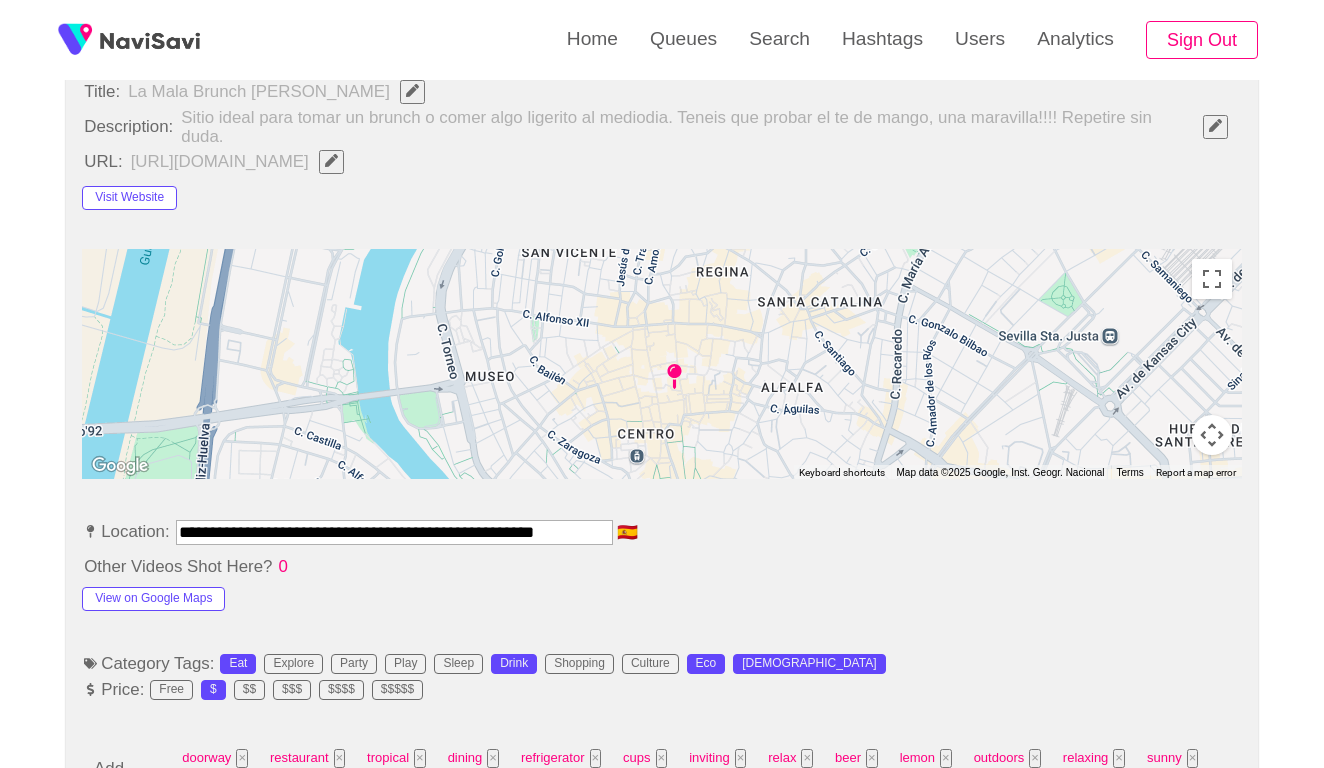 scroll, scrollTop: 862, scrollLeft: 0, axis: vertical 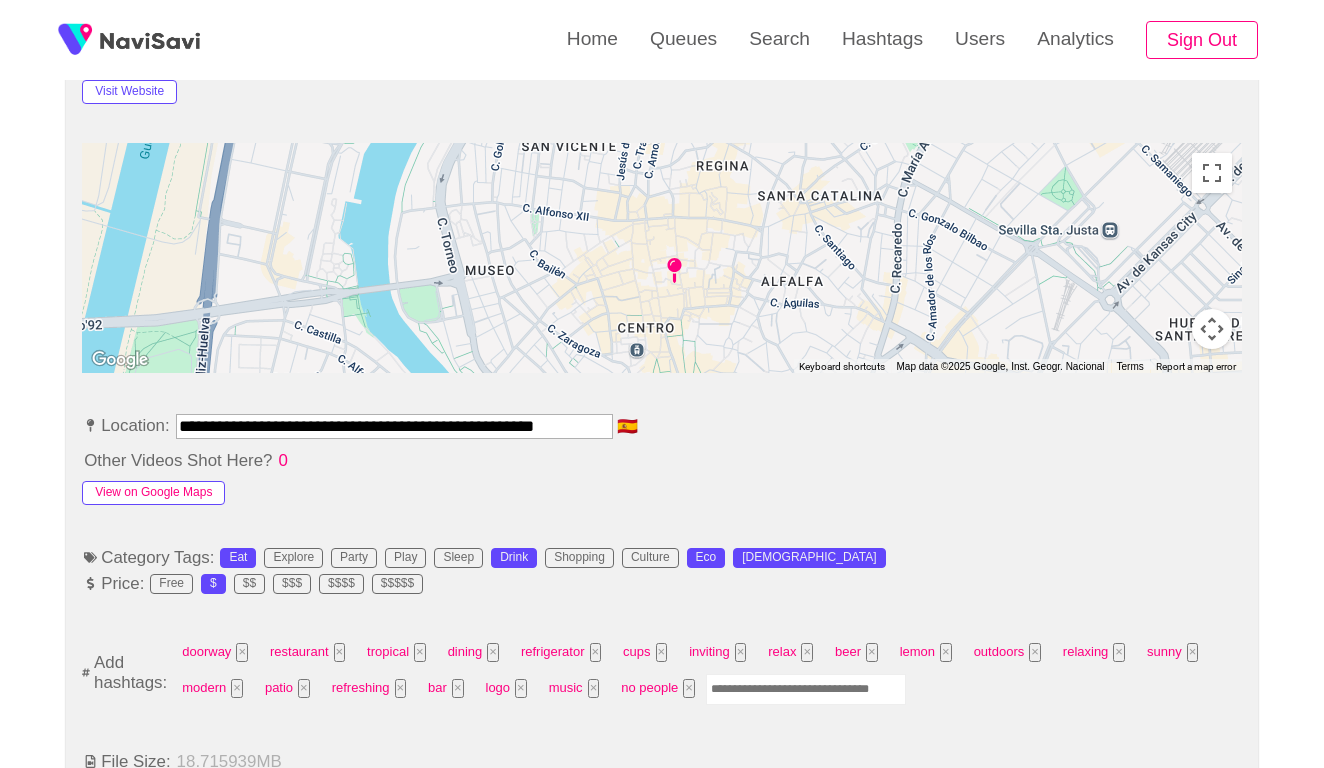 click on "View on Google Maps" at bounding box center [153, 493] 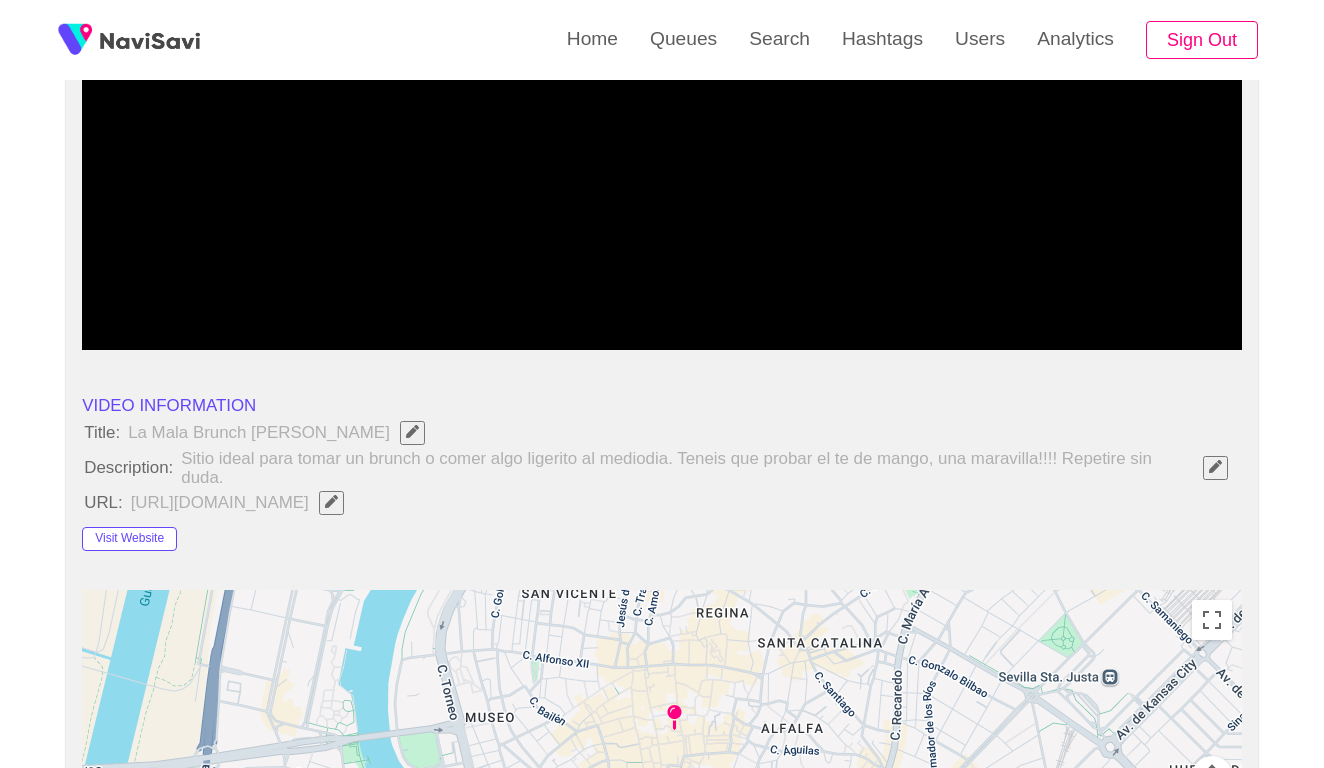 scroll, scrollTop: 413, scrollLeft: 0, axis: vertical 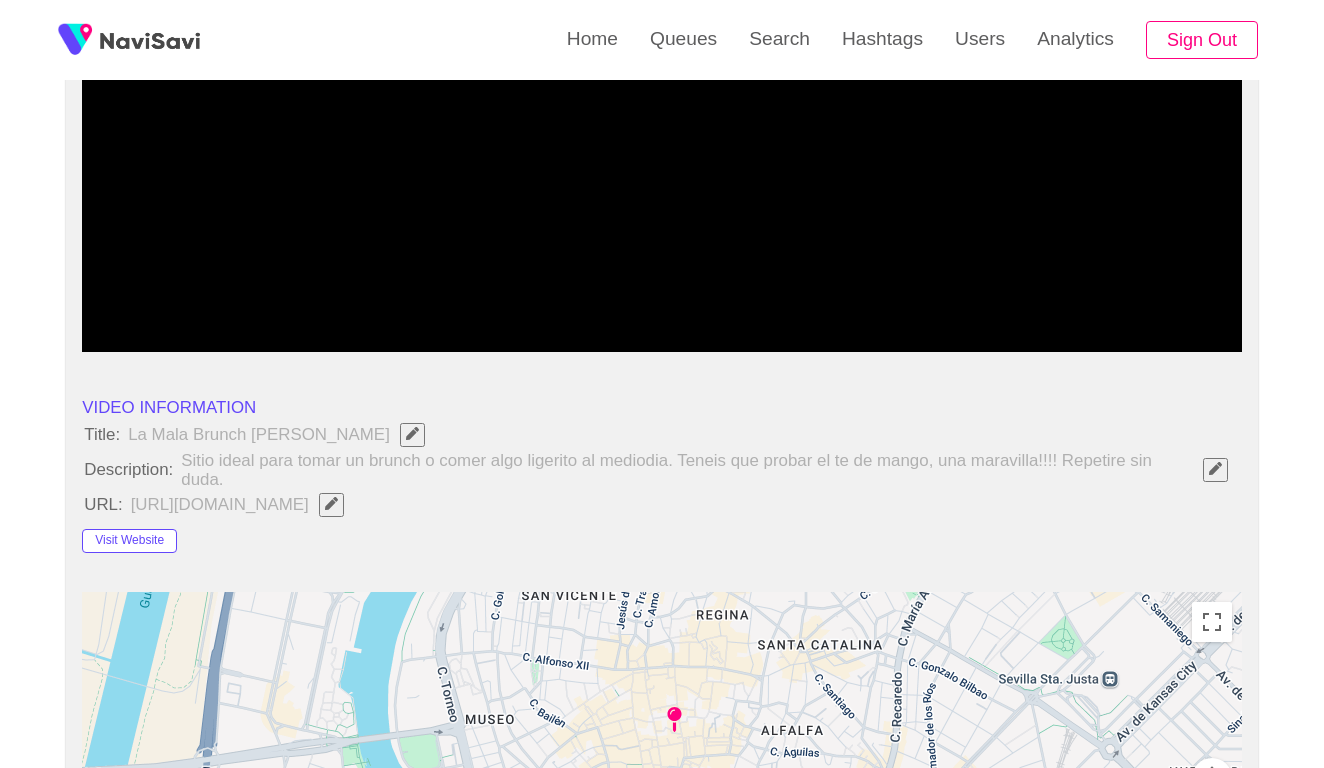 click 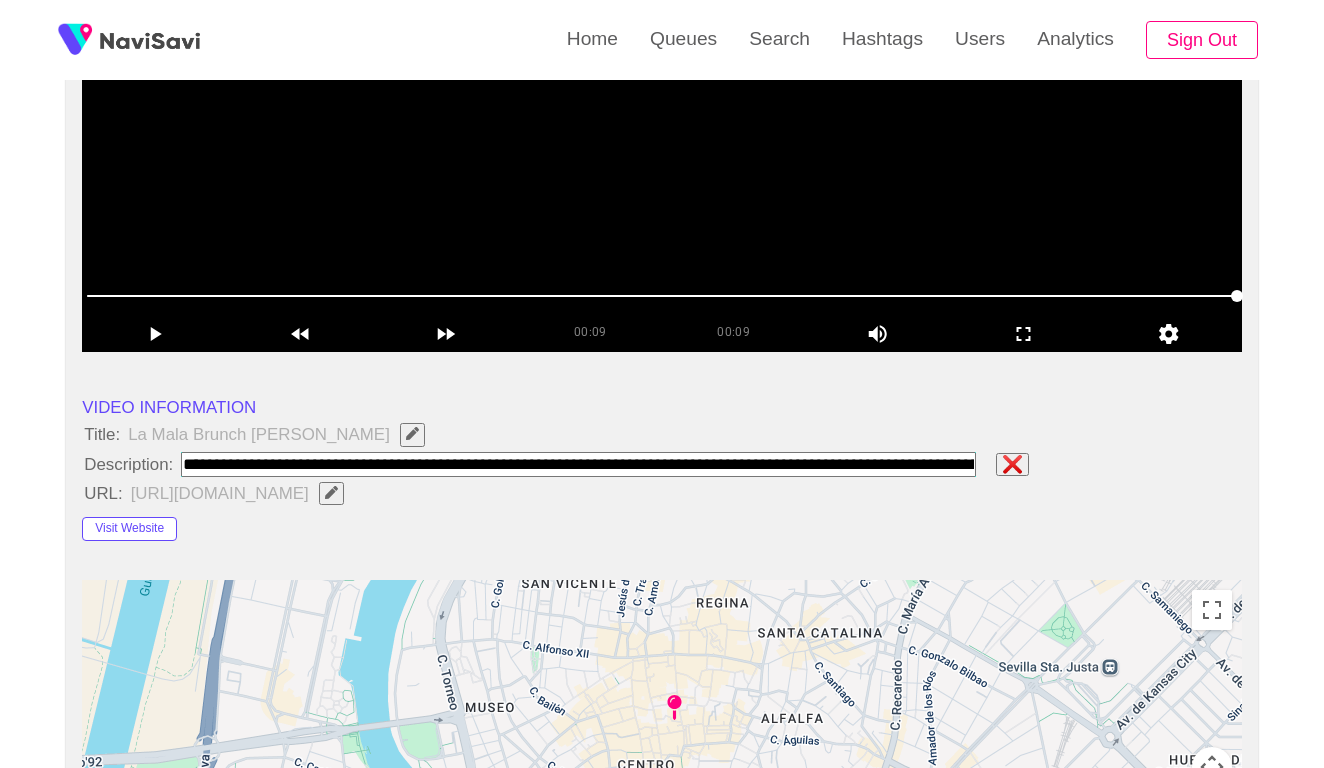 paste on "**********" 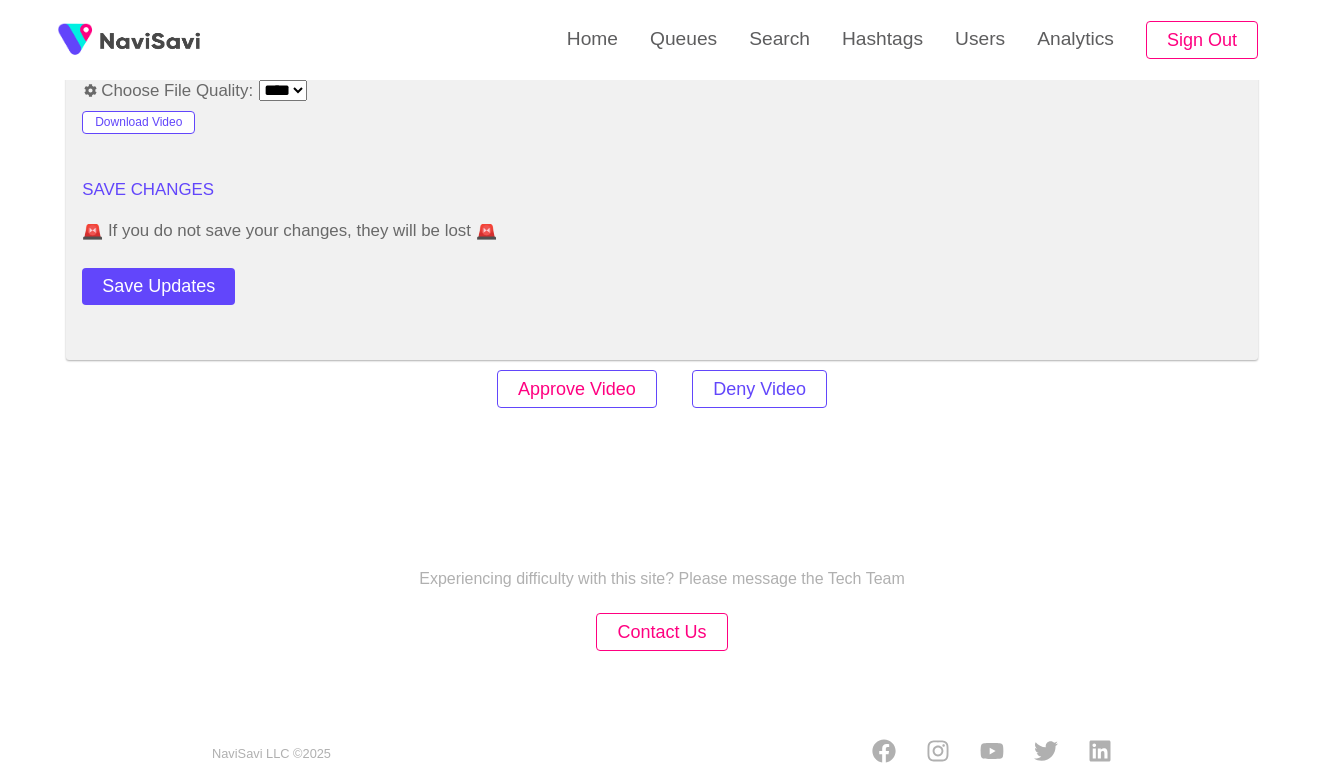 scroll, scrollTop: 2420, scrollLeft: 0, axis: vertical 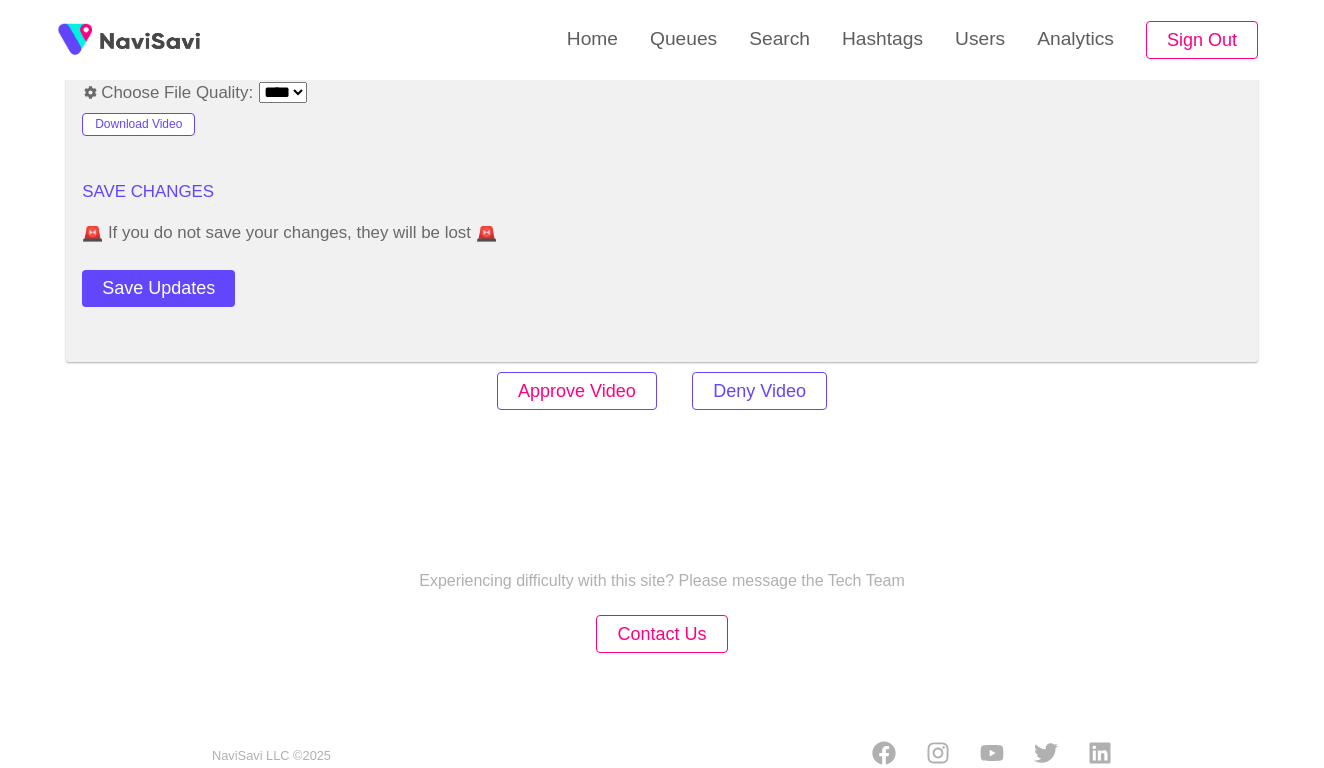 click on "Approve Video" at bounding box center (577, 391) 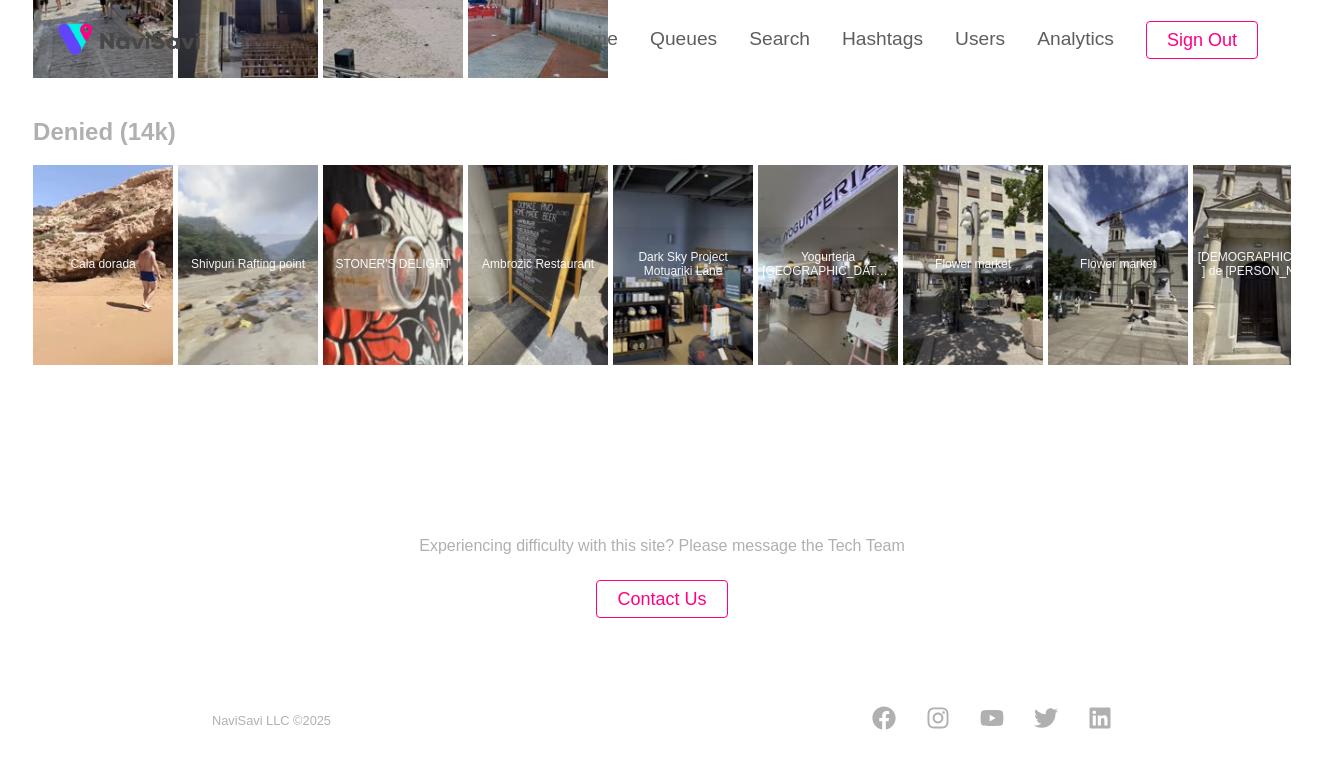 scroll, scrollTop: 0, scrollLeft: 0, axis: both 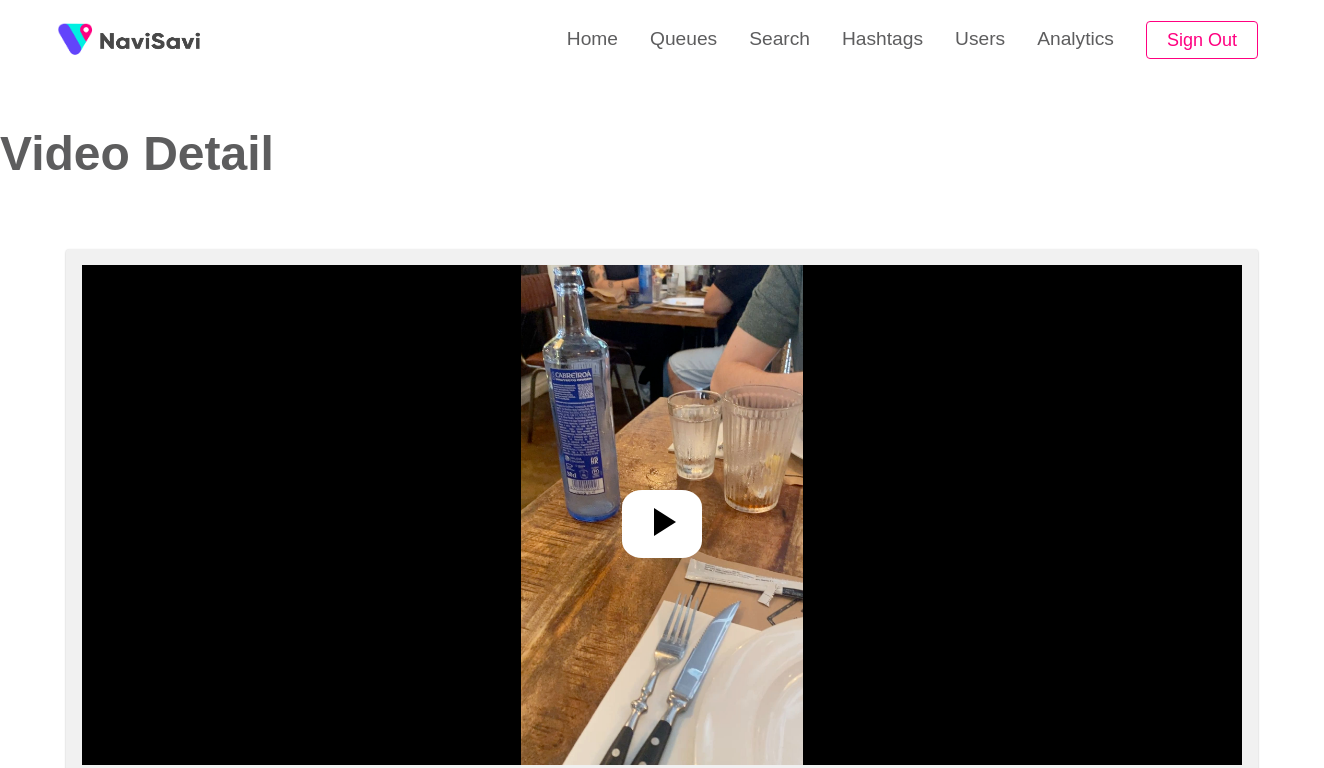 select on "**********" 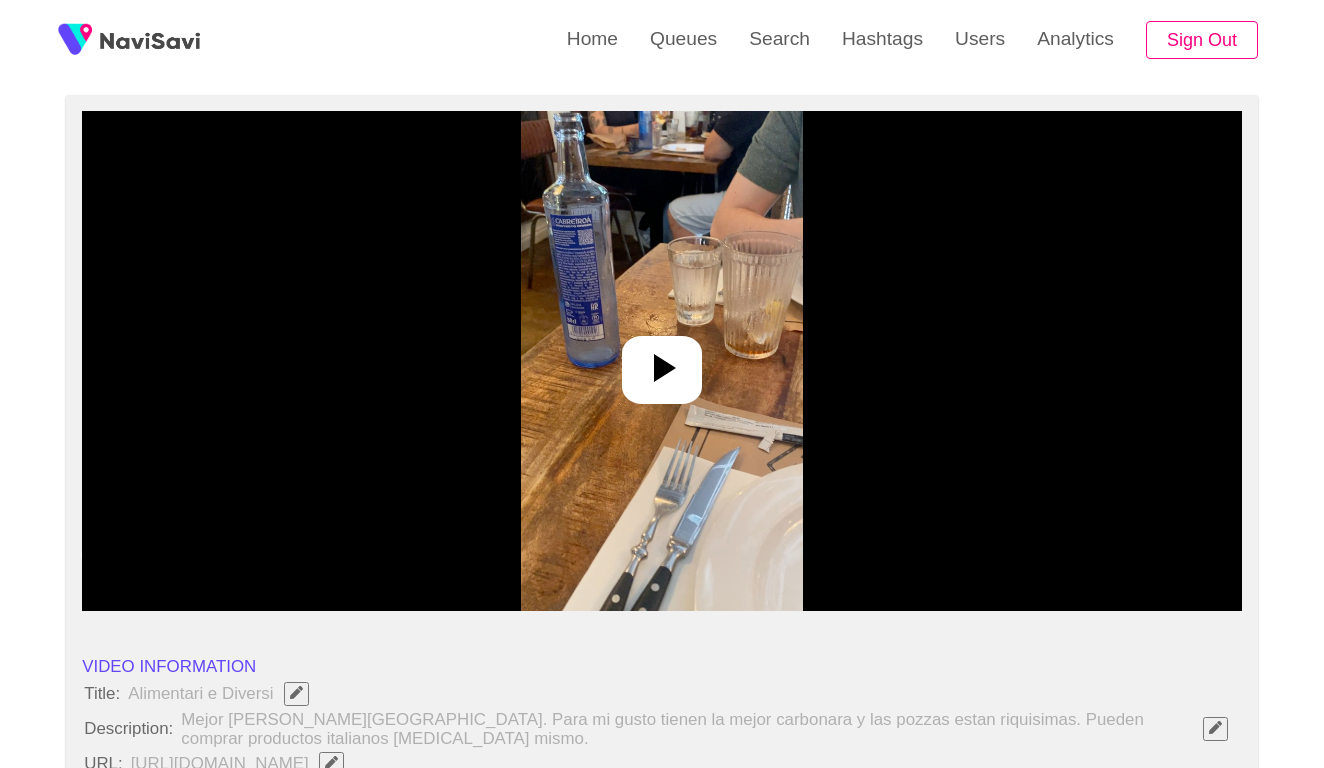 click at bounding box center [661, 361] 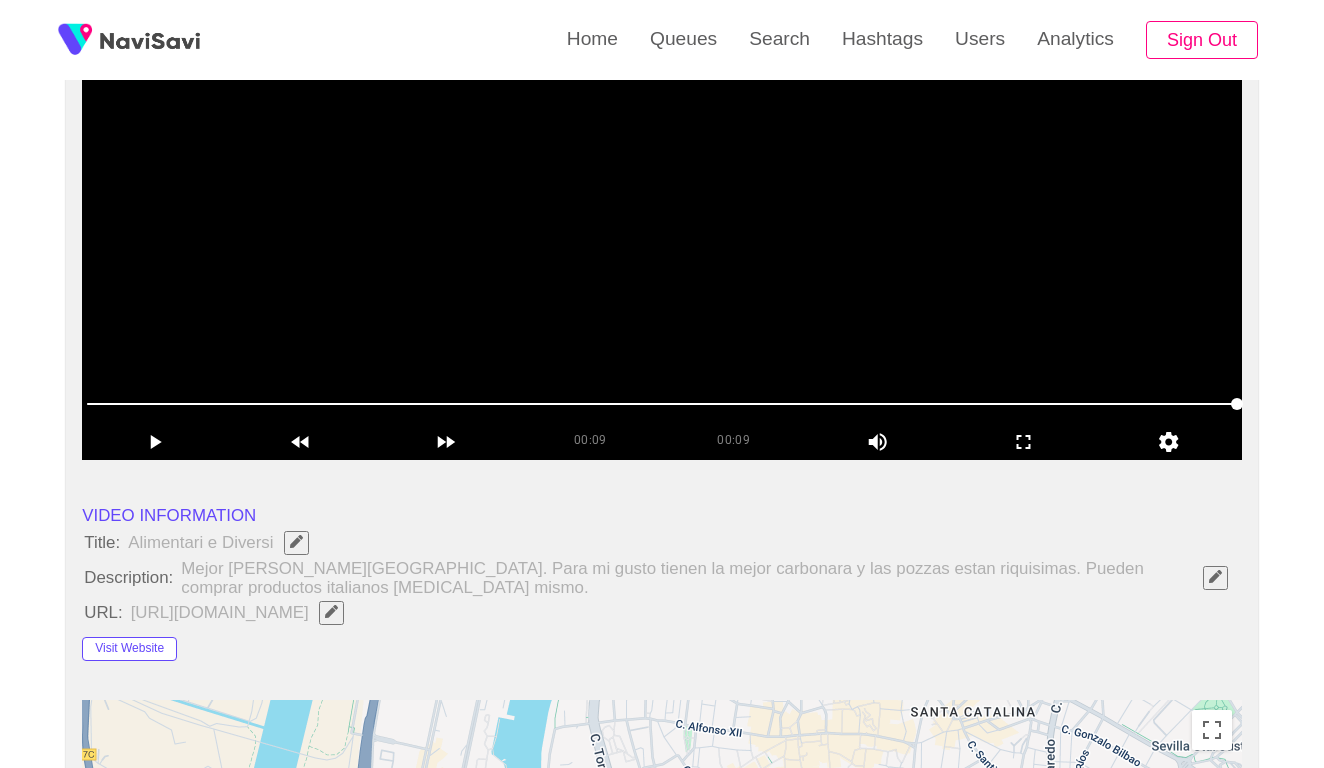 scroll, scrollTop: 423, scrollLeft: 0, axis: vertical 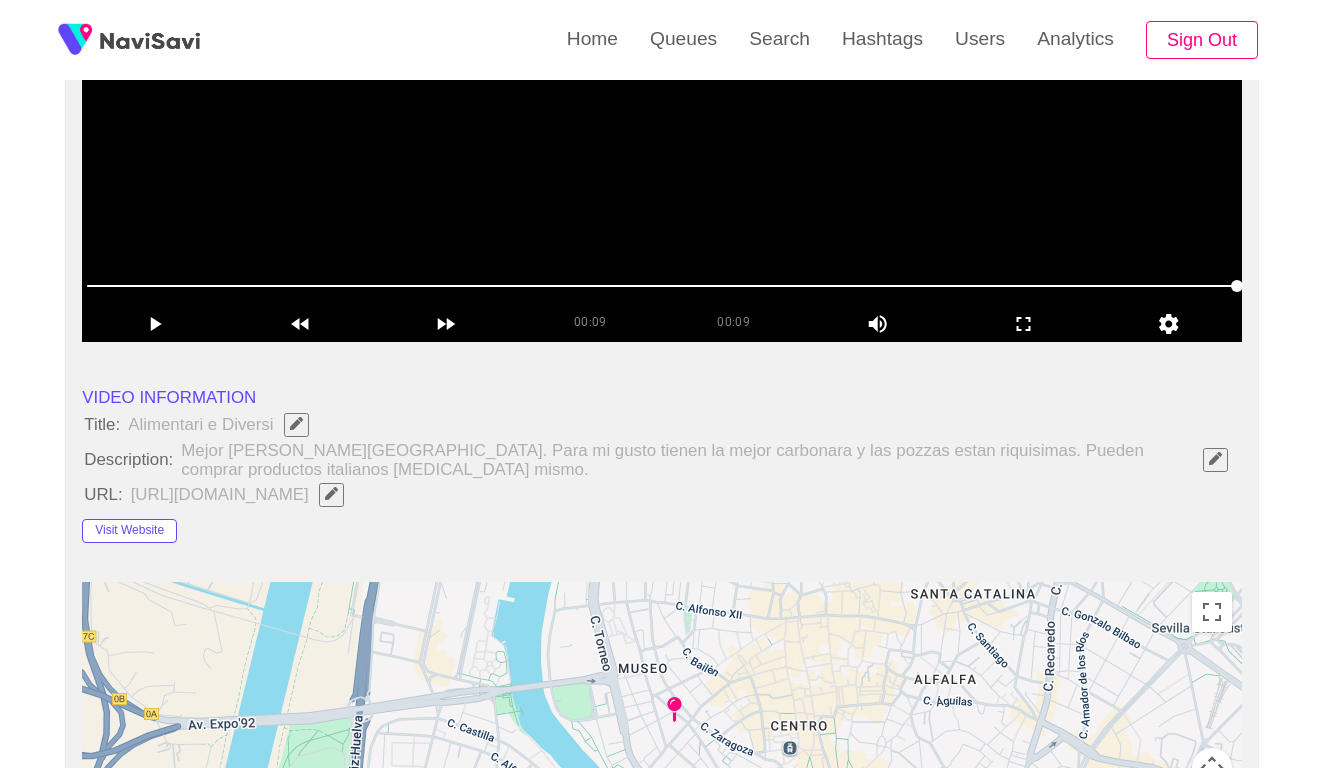 click 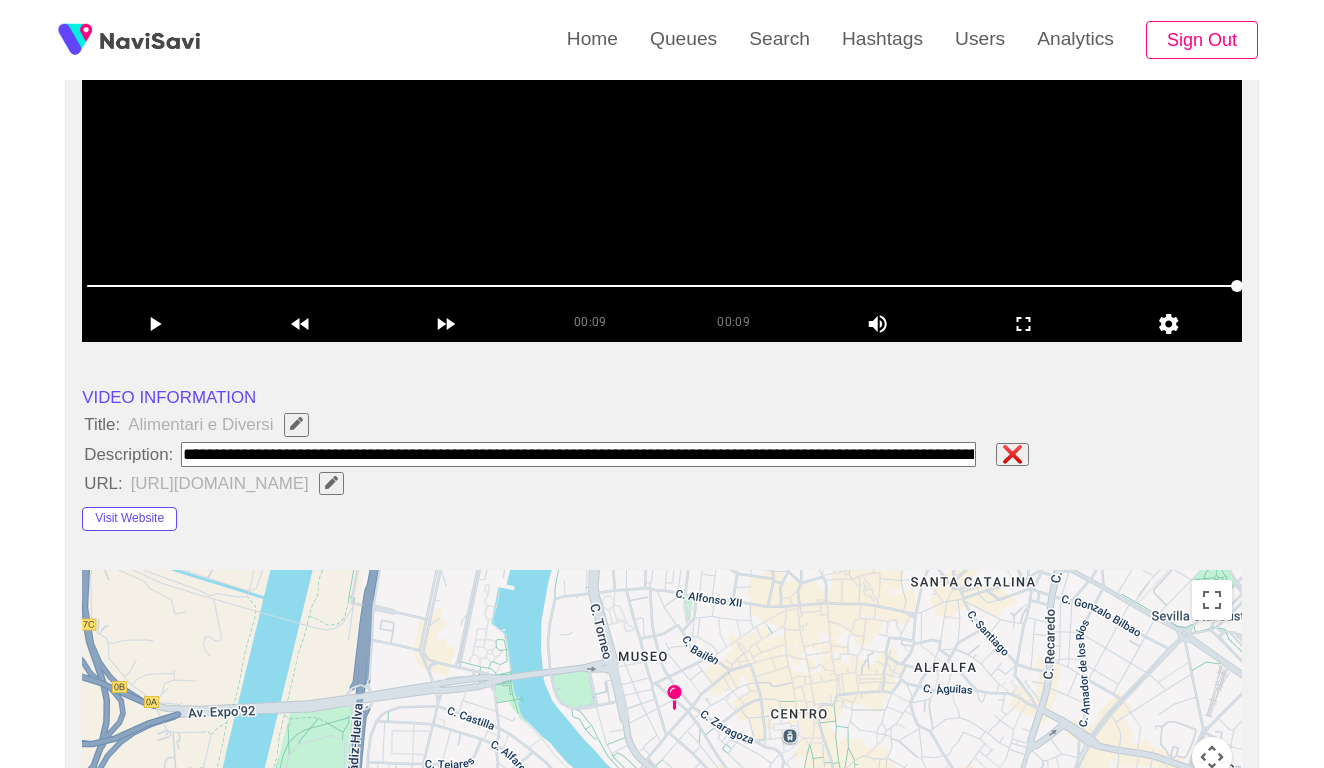 paste on "**********" 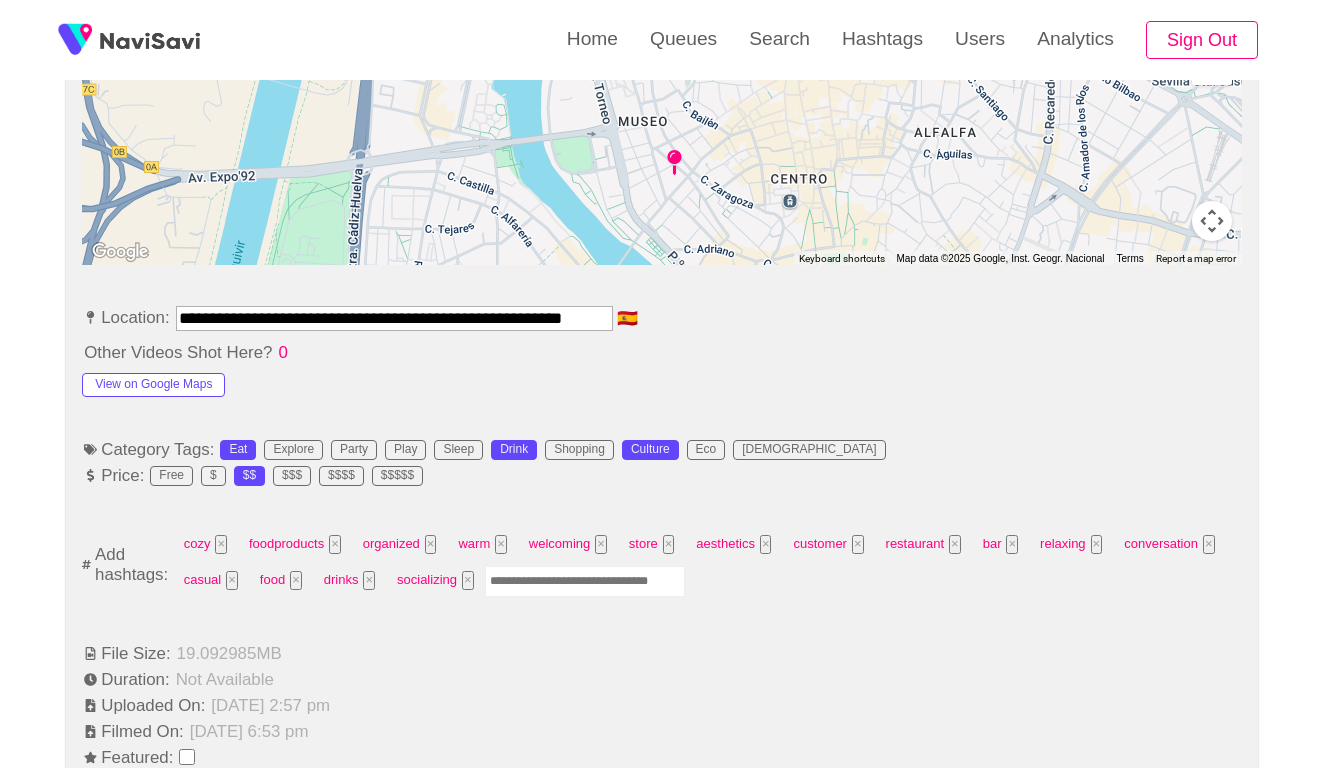 scroll, scrollTop: 1009, scrollLeft: 0, axis: vertical 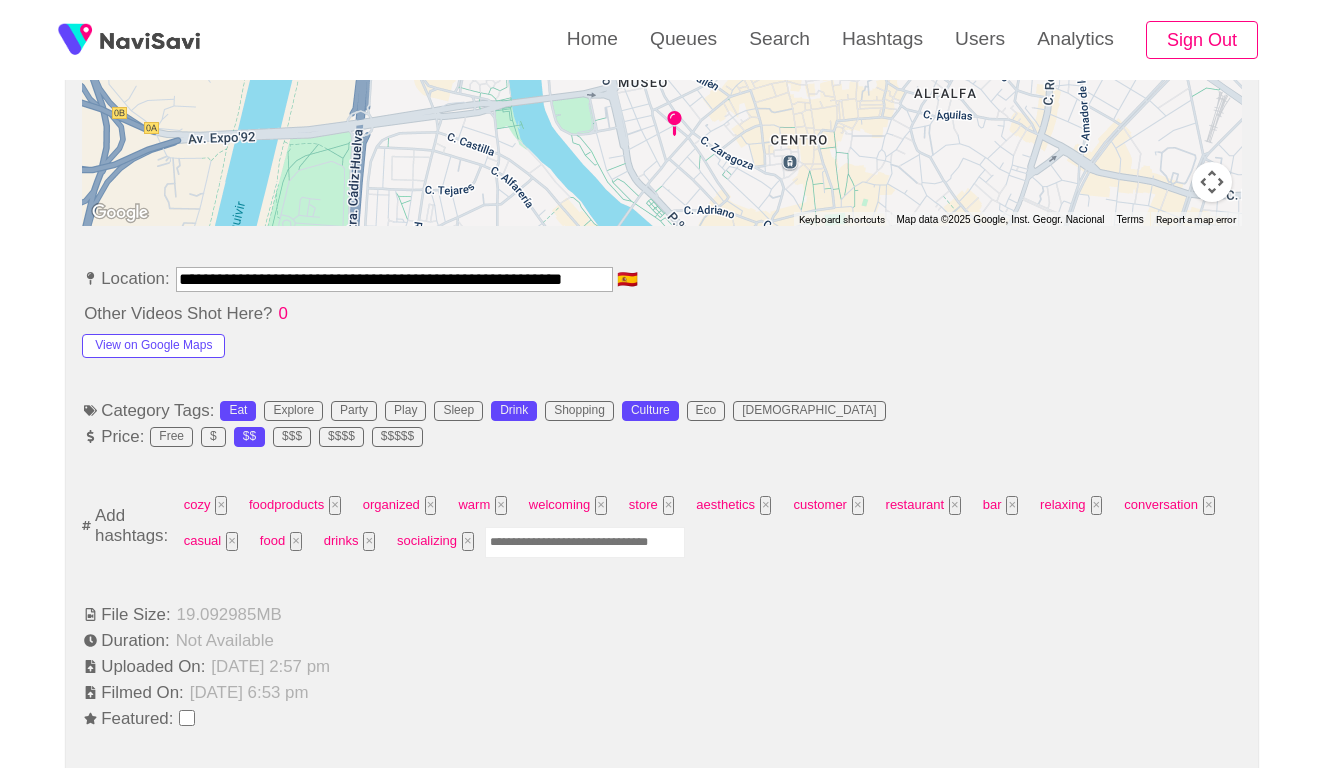click at bounding box center [585, 542] 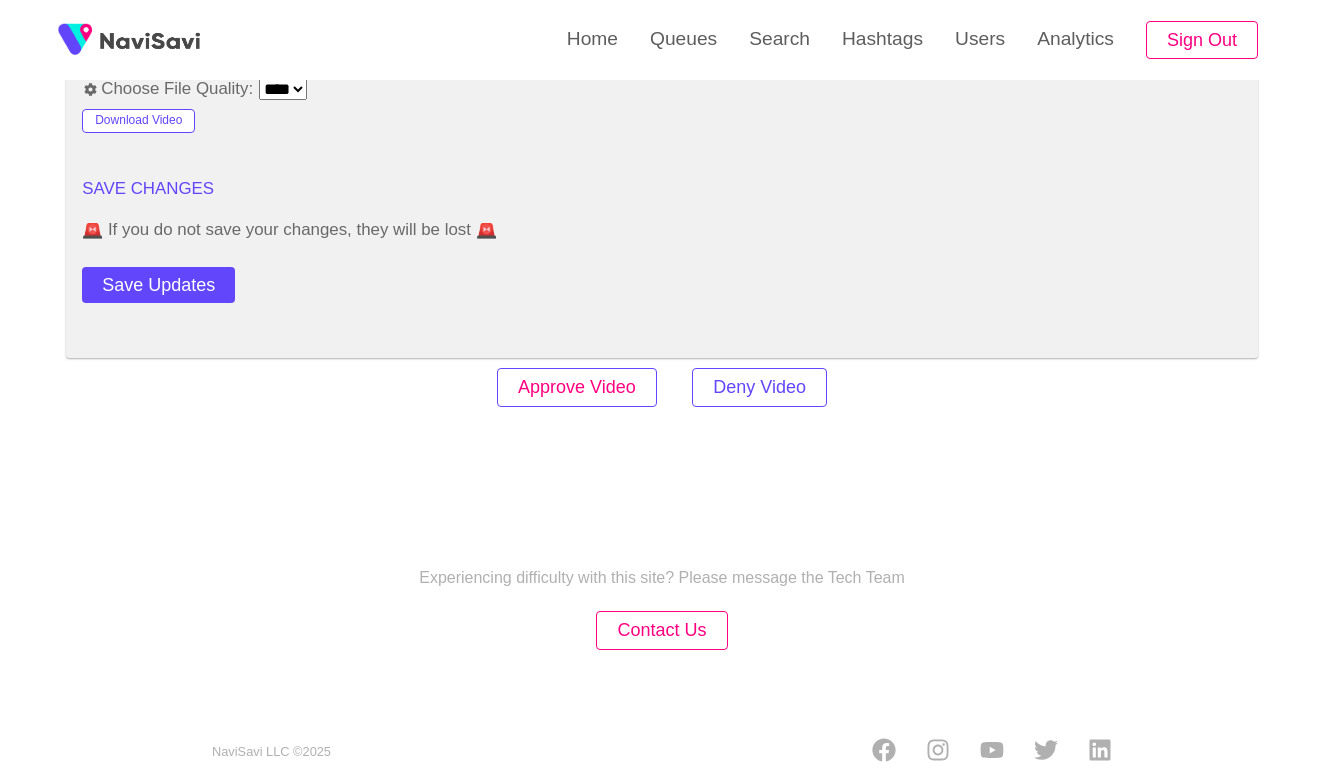 scroll, scrollTop: 2434, scrollLeft: 0, axis: vertical 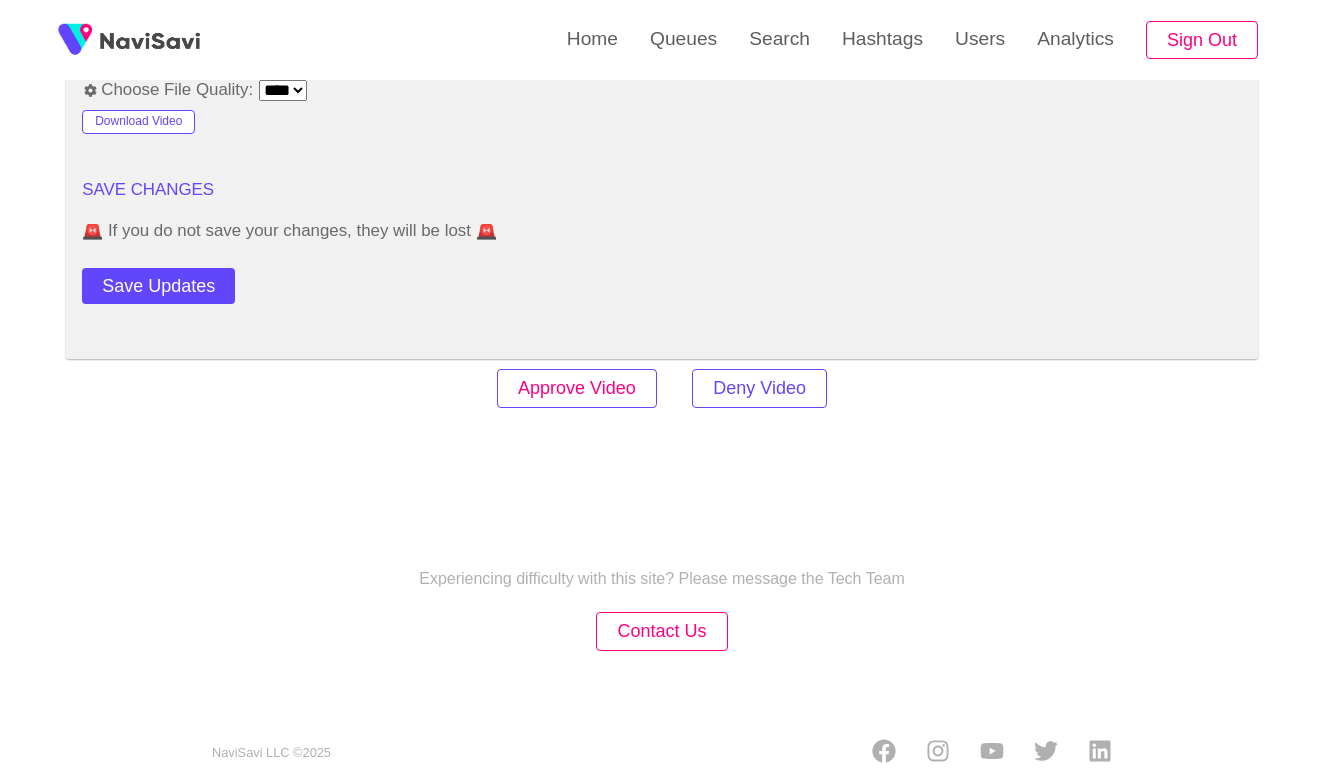 click on "Approve Video" at bounding box center (577, 388) 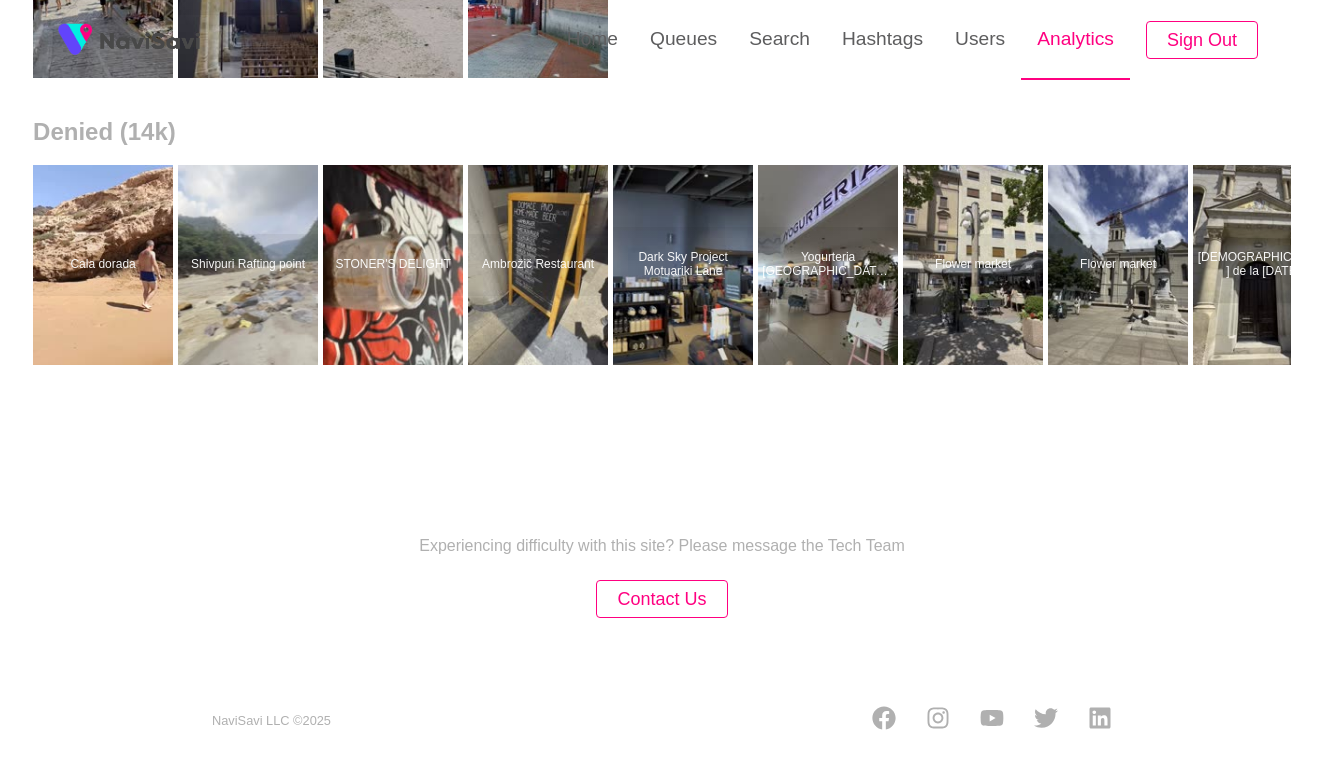 scroll, scrollTop: 0, scrollLeft: 0, axis: both 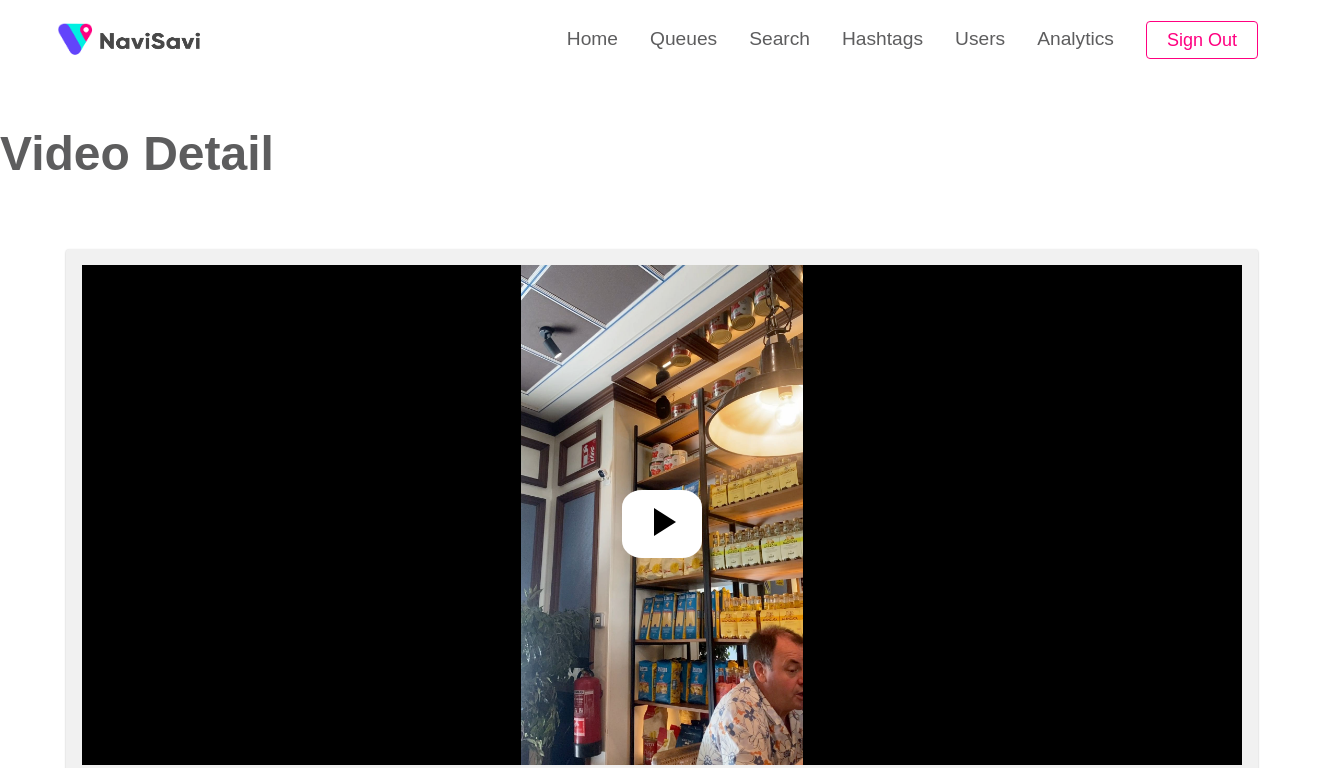 select on "**********" 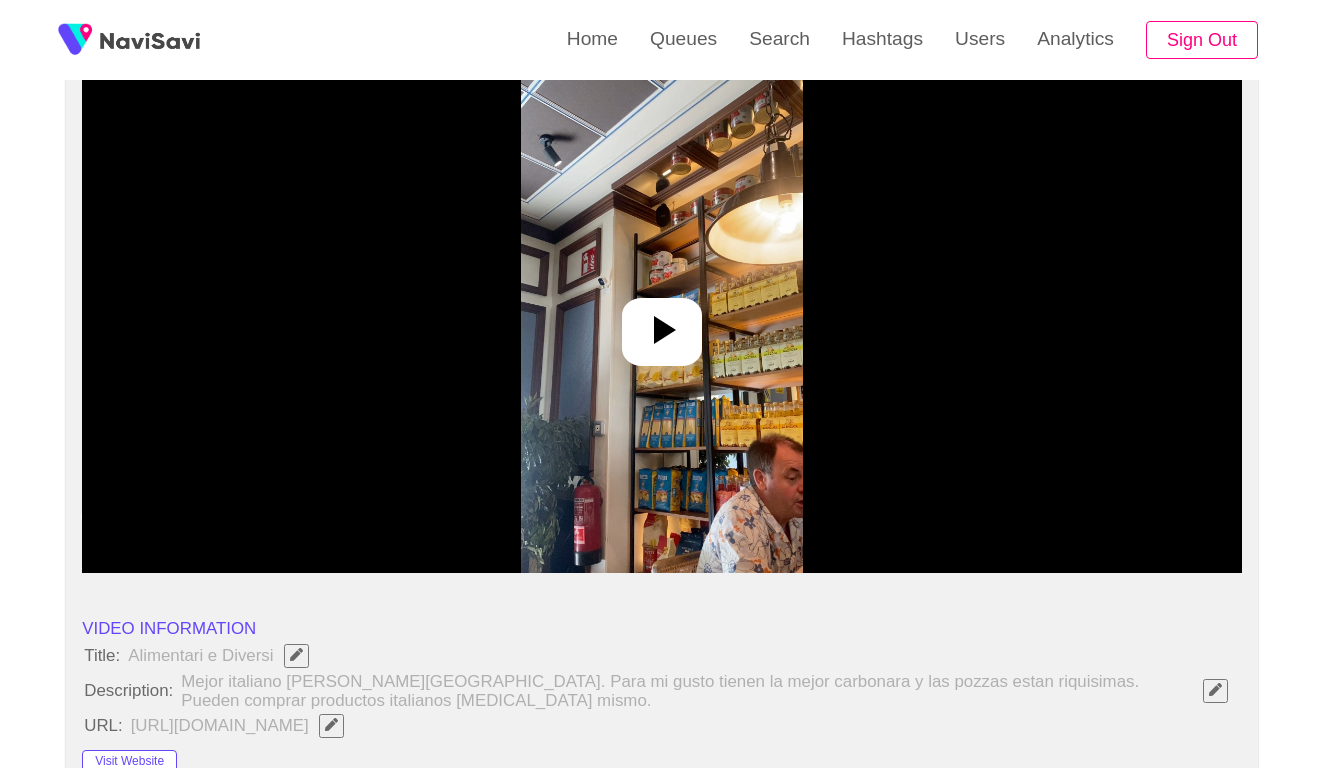click at bounding box center (661, 323) 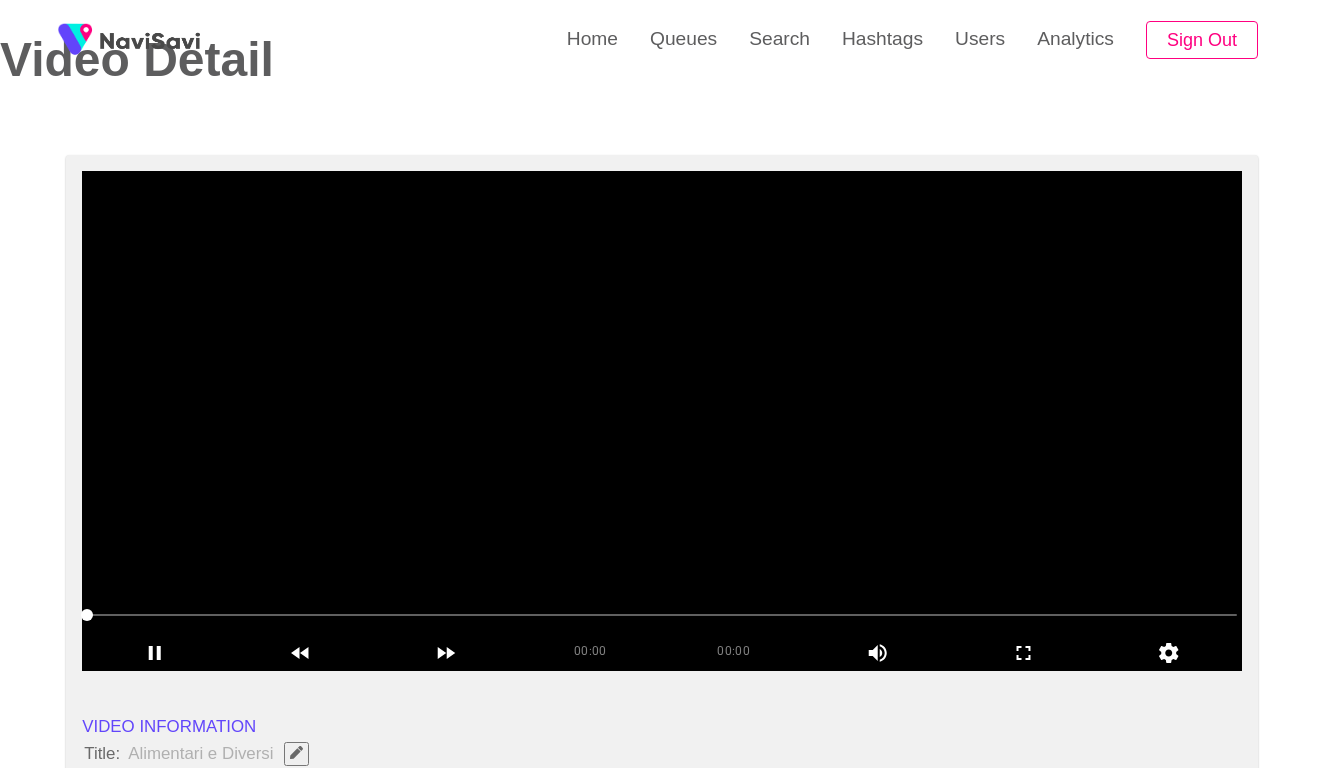 scroll, scrollTop: 93, scrollLeft: 0, axis: vertical 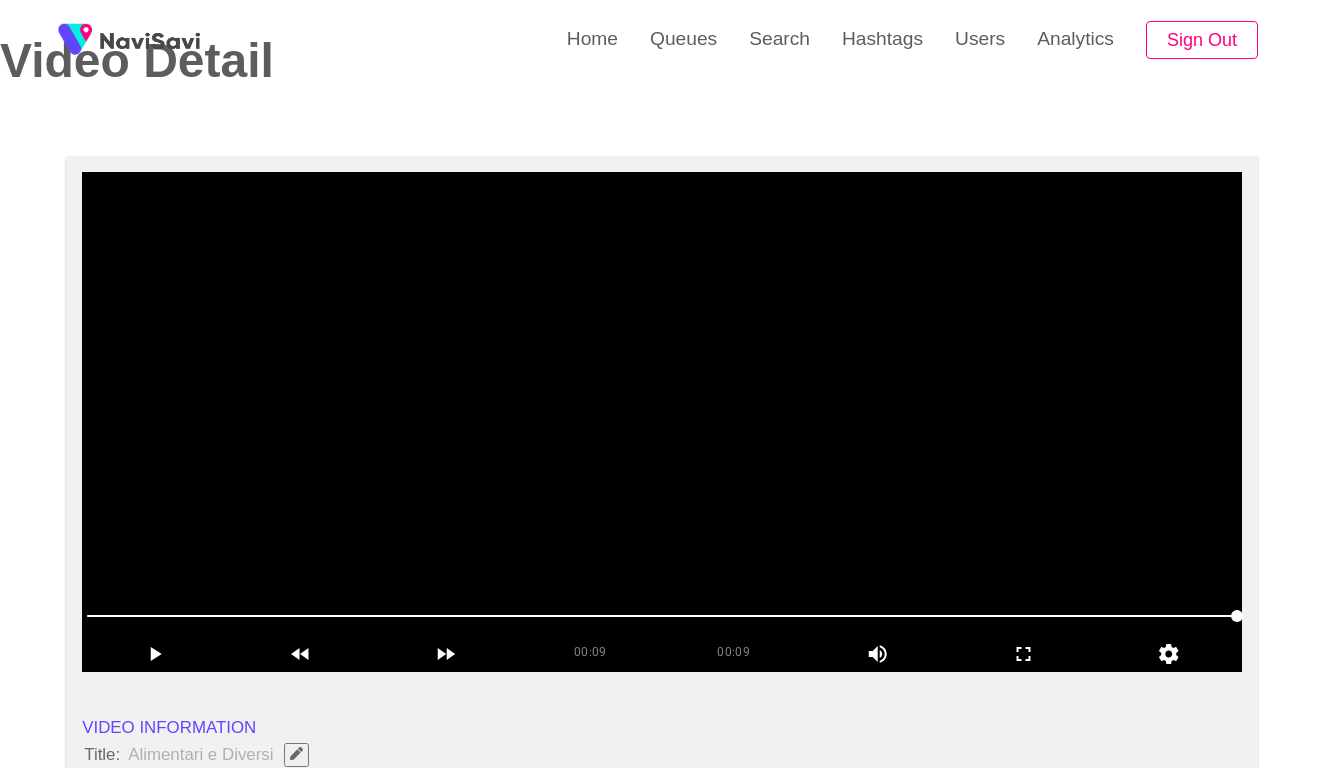 click at bounding box center [662, 422] 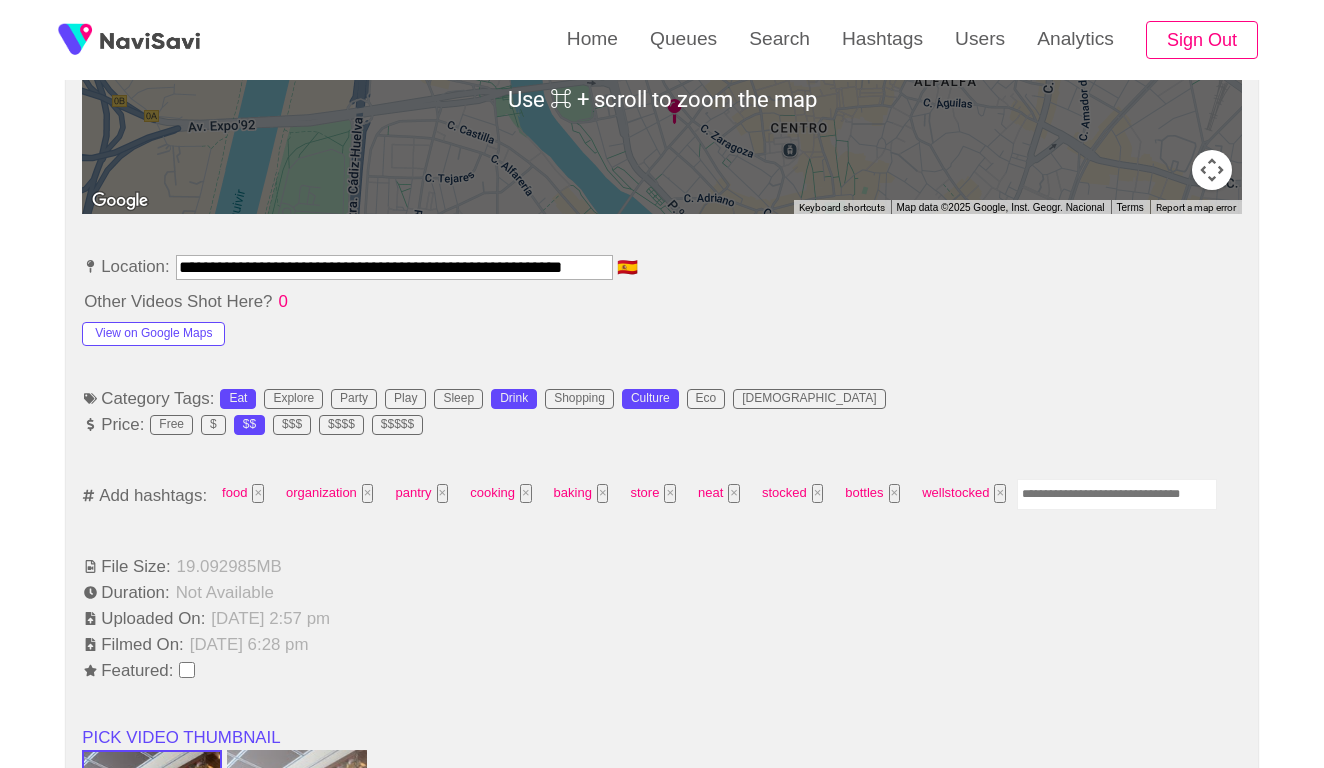 scroll, scrollTop: 1041, scrollLeft: 0, axis: vertical 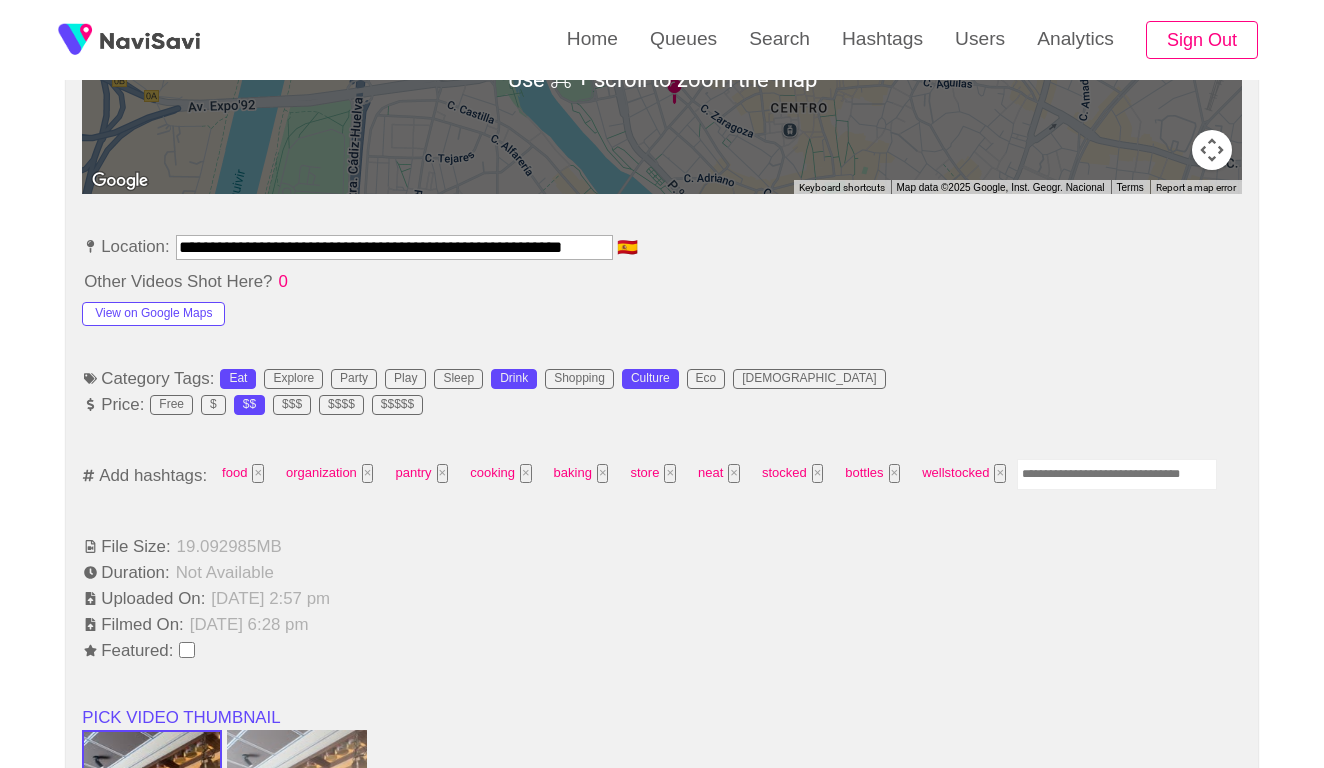 click at bounding box center (1117, 474) 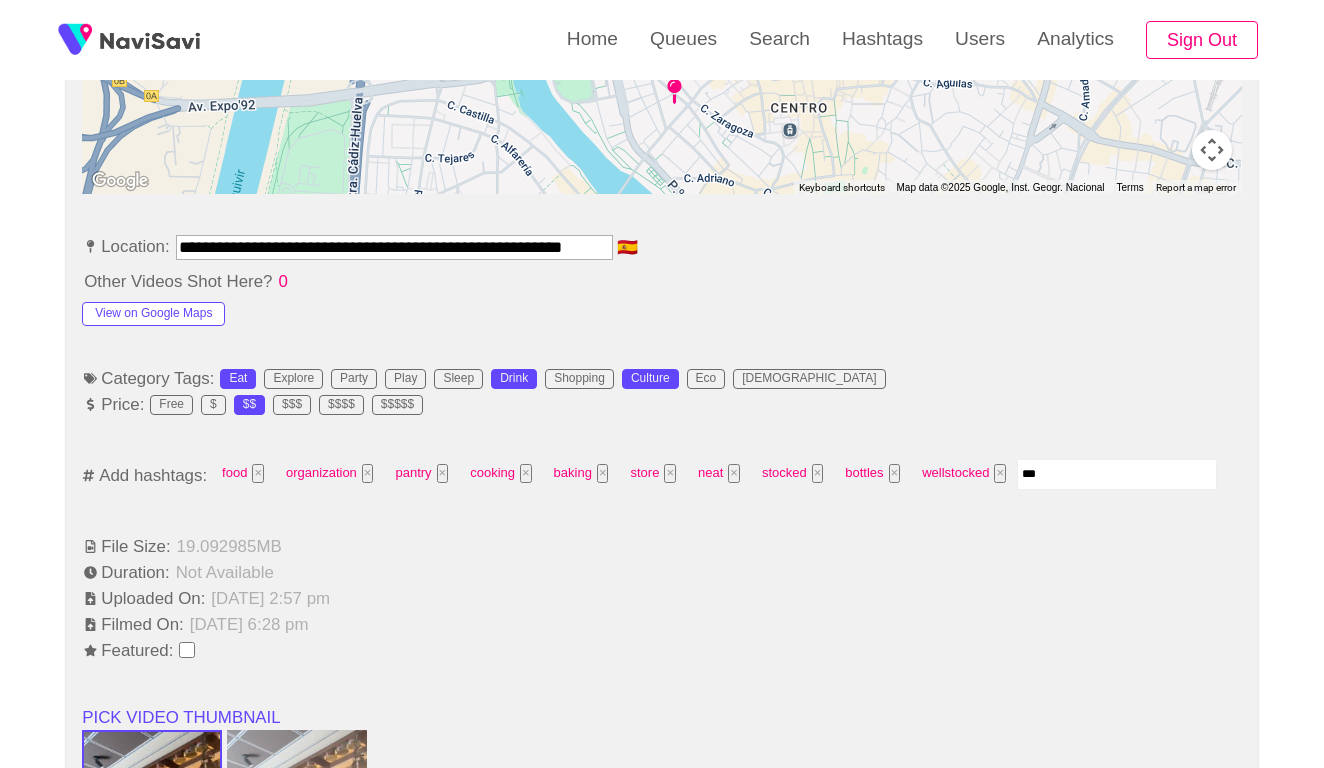 type on "****" 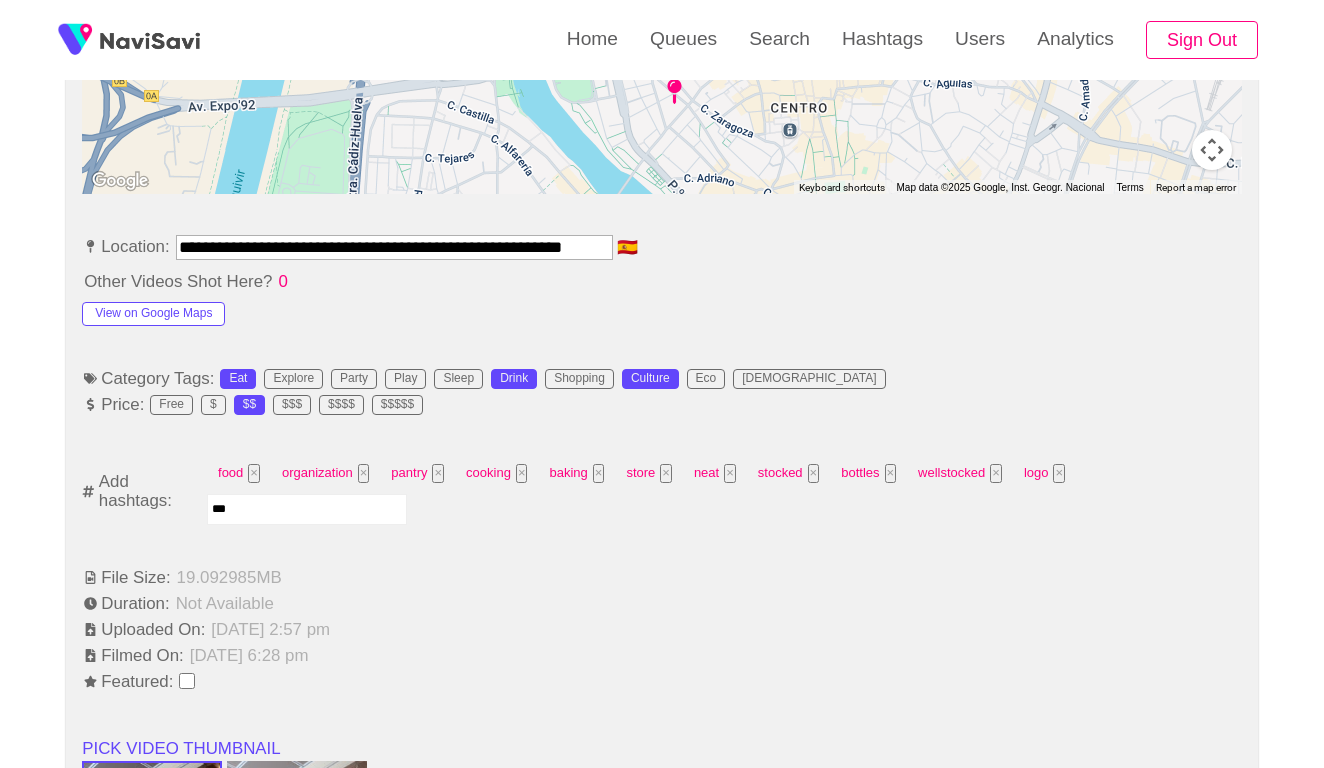 type on "****" 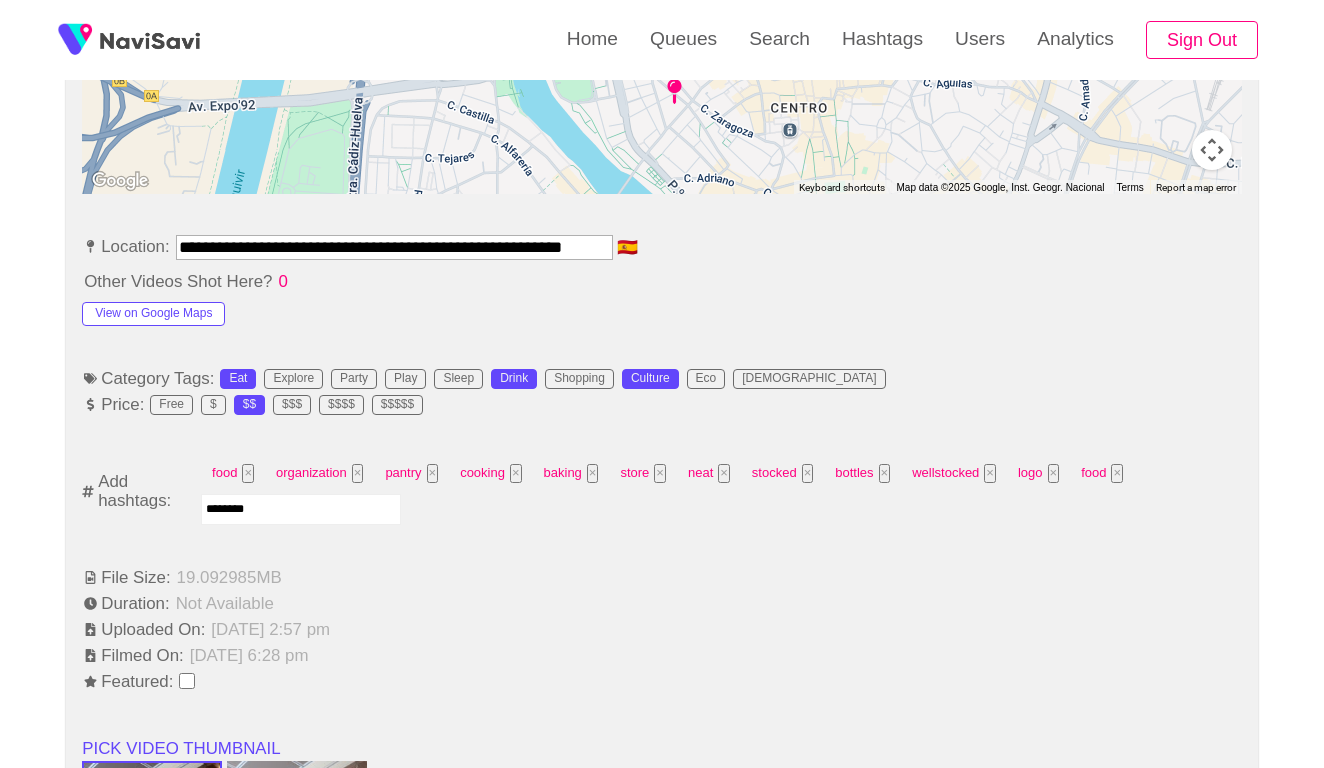type on "*********" 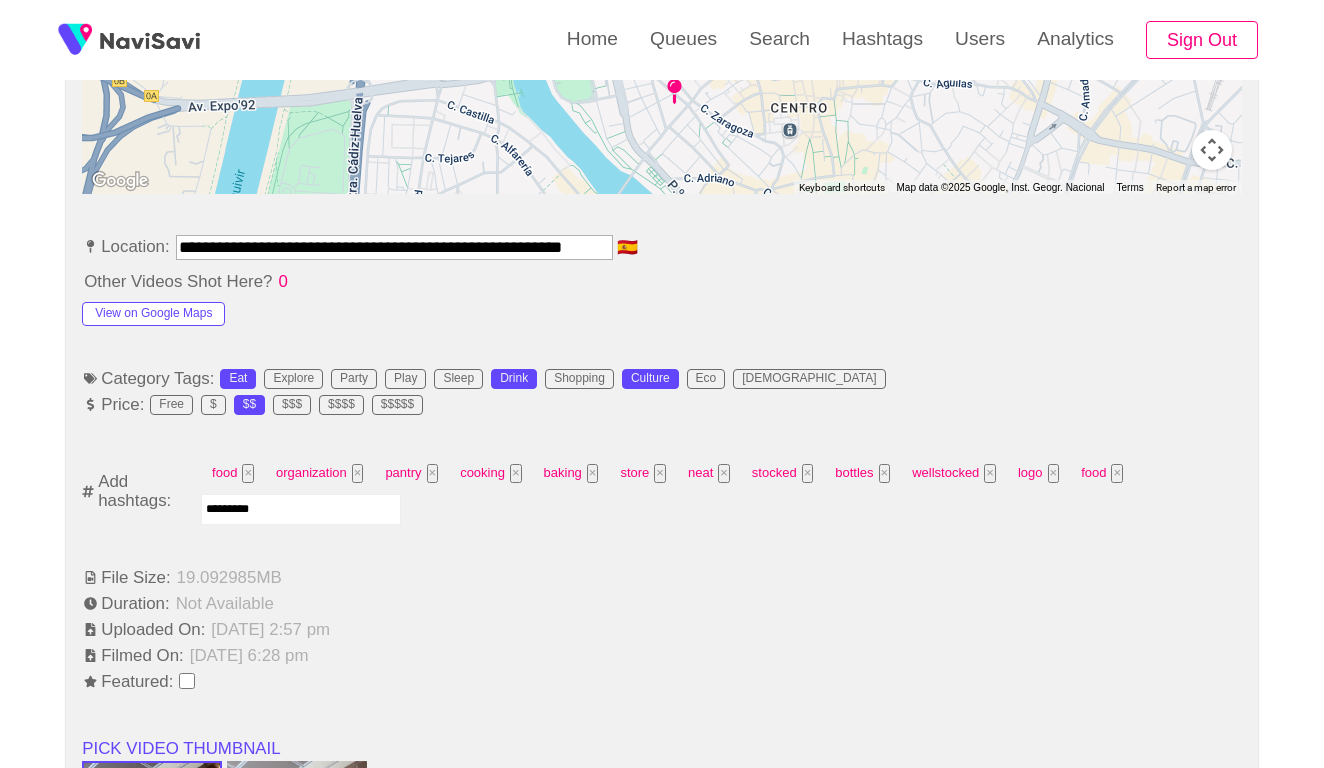 type 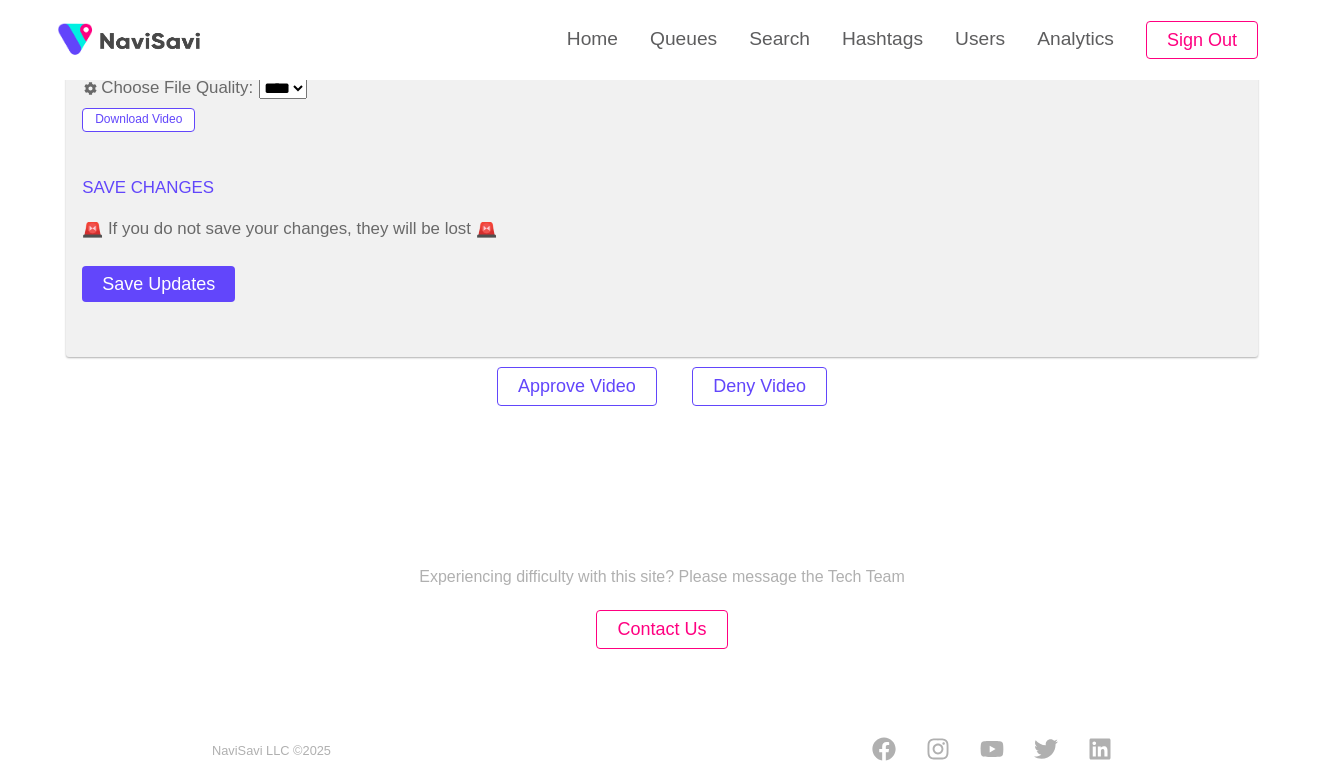 scroll, scrollTop: 2431, scrollLeft: 0, axis: vertical 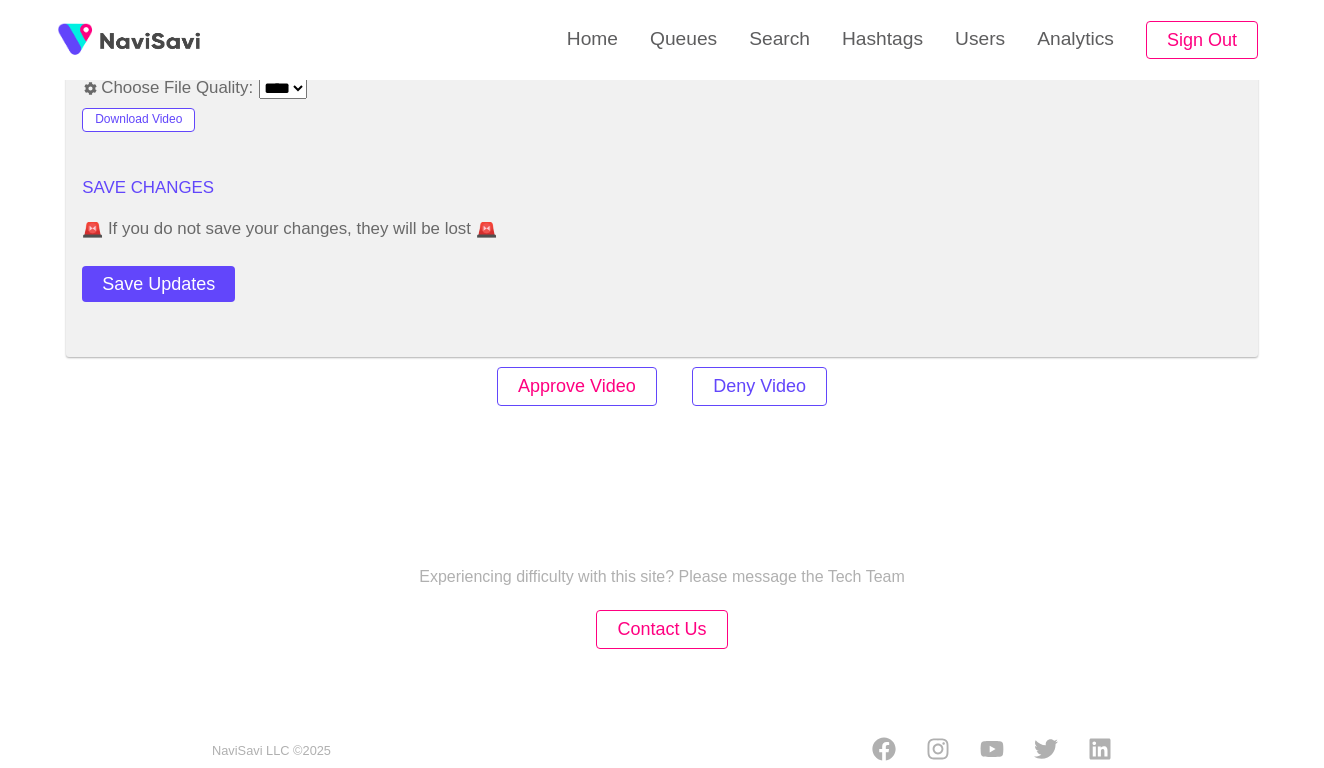 click on "Approve Video" at bounding box center [577, 386] 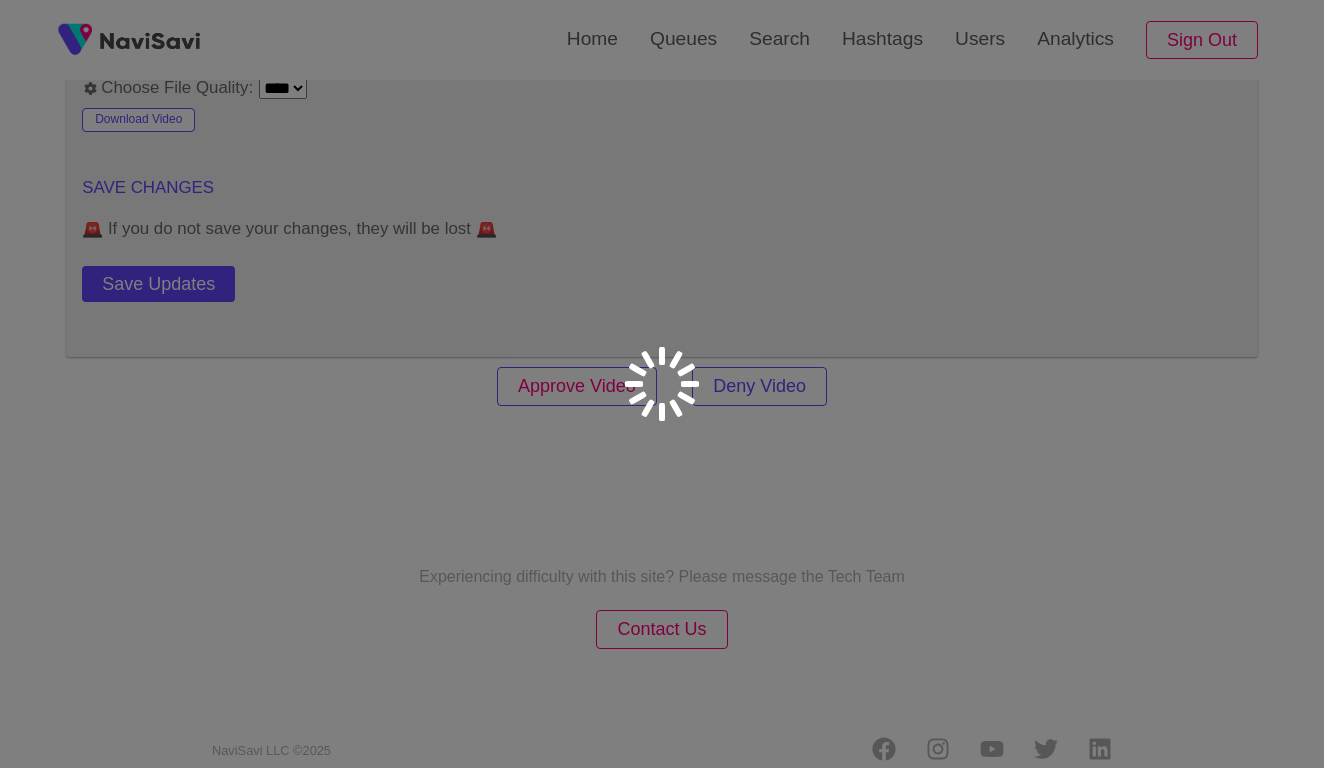 scroll, scrollTop: 0, scrollLeft: 0, axis: both 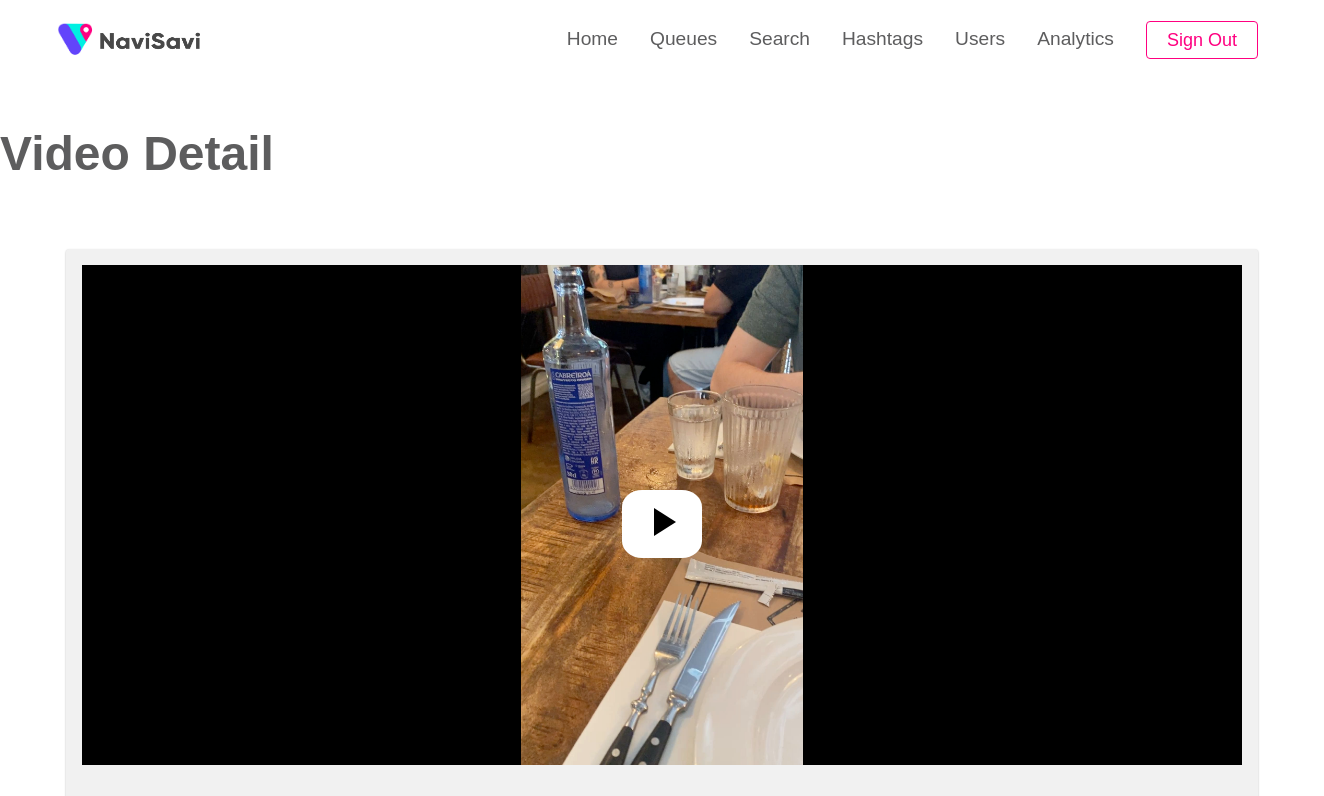 select on "**********" 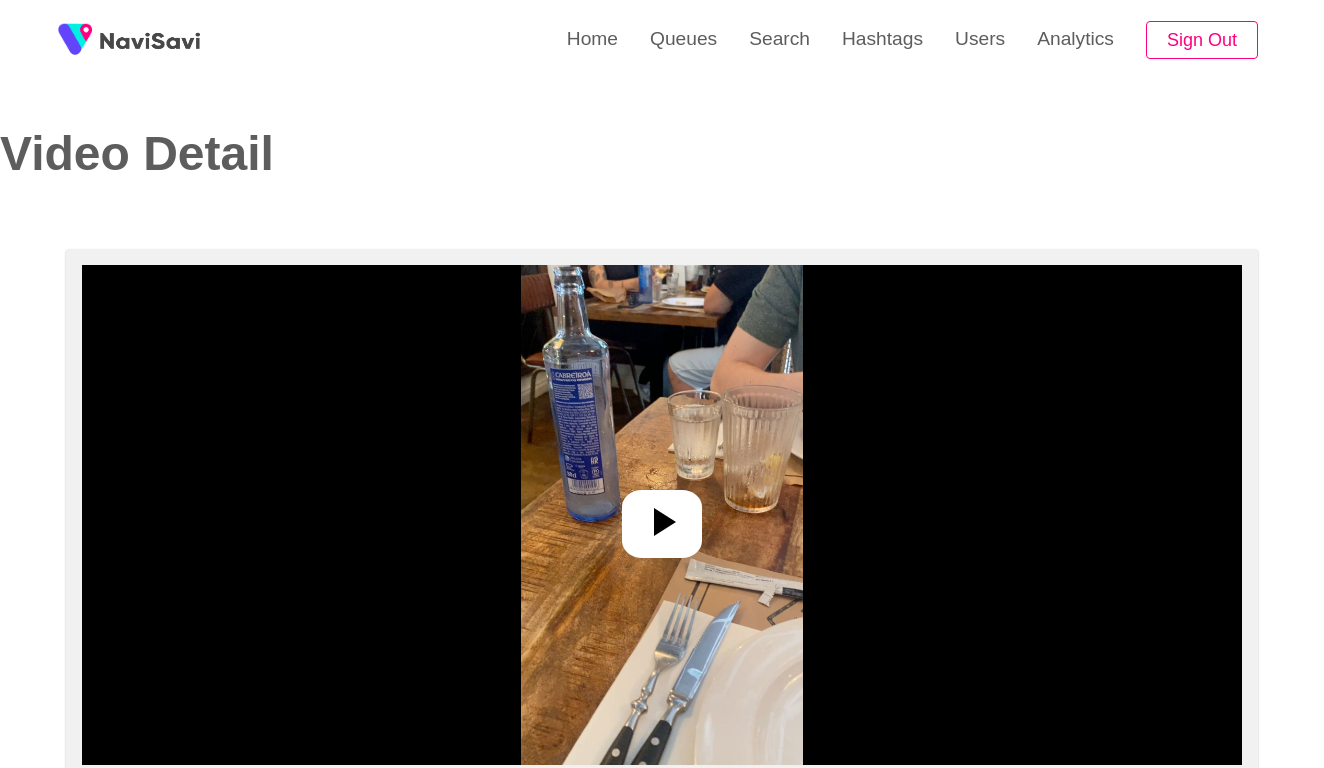 scroll, scrollTop: 178, scrollLeft: 0, axis: vertical 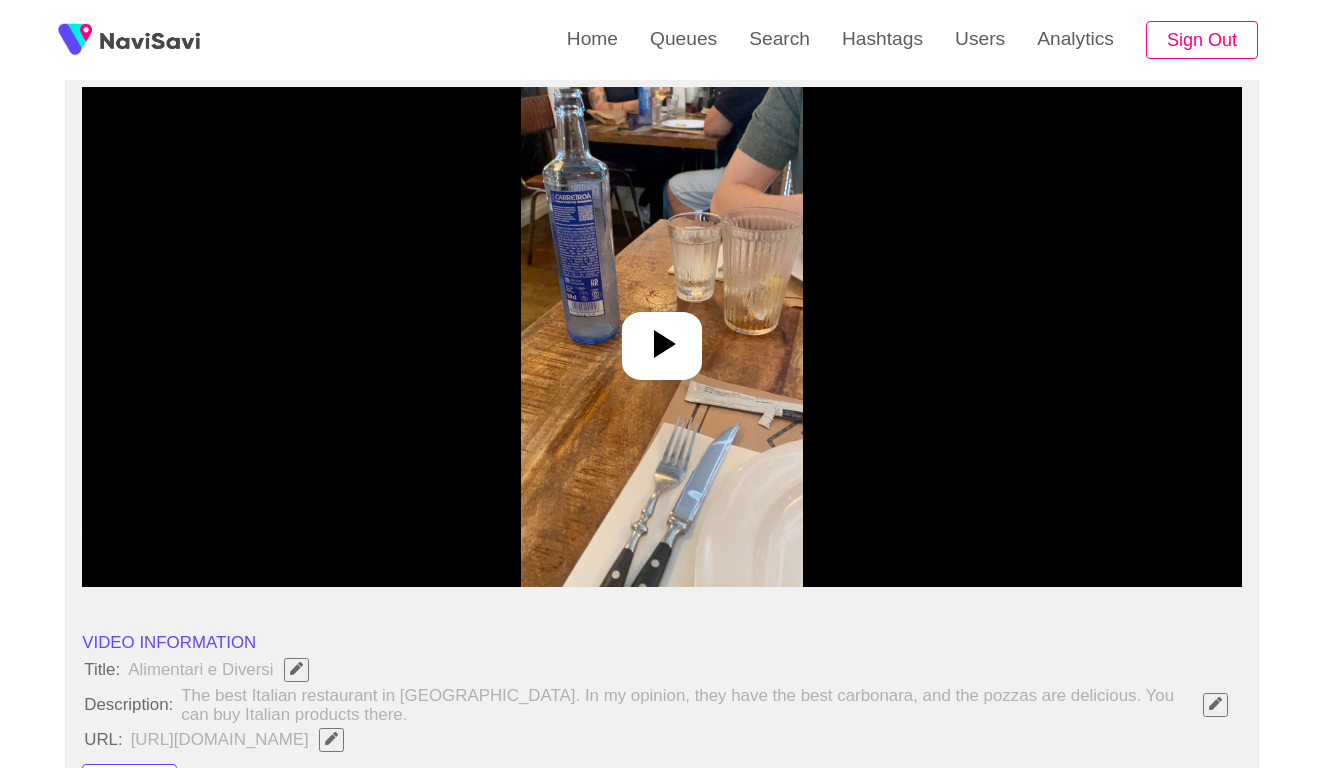 click at bounding box center [661, 337] 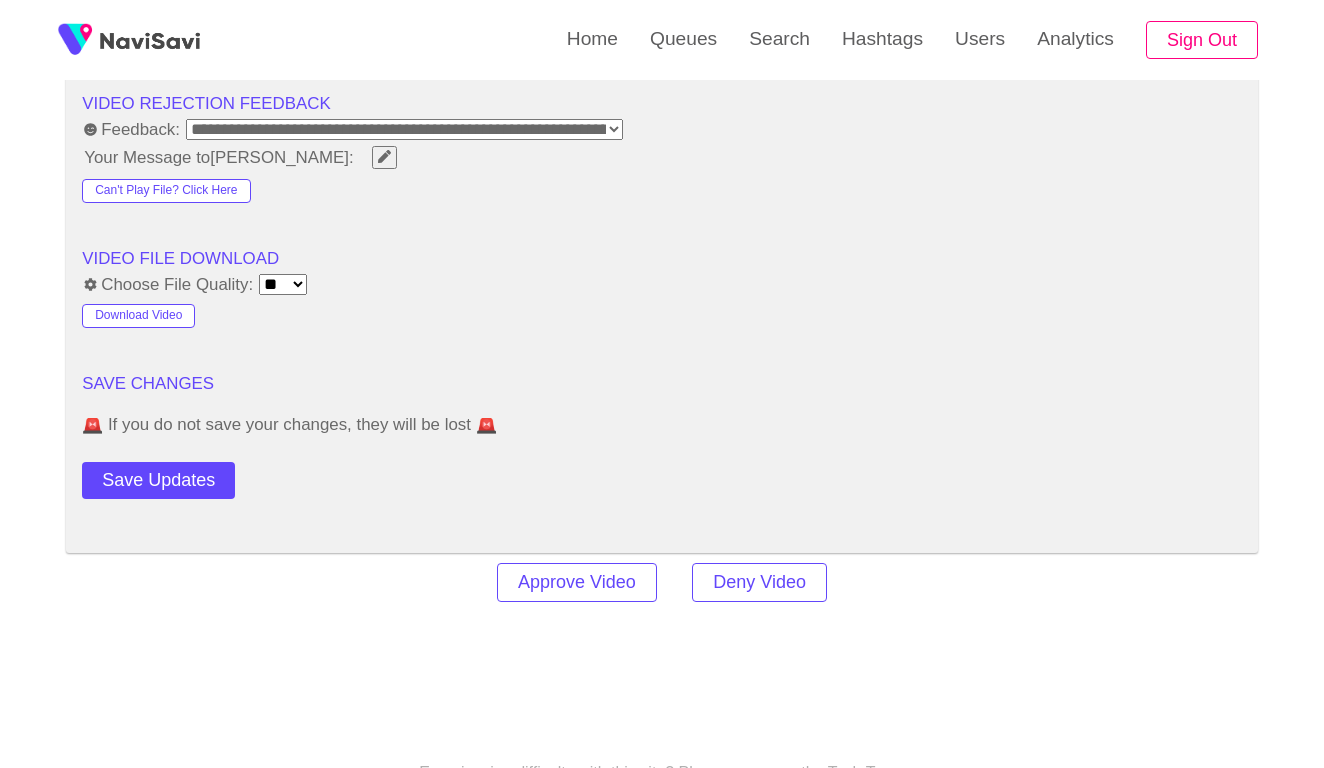scroll, scrollTop: 2746, scrollLeft: 0, axis: vertical 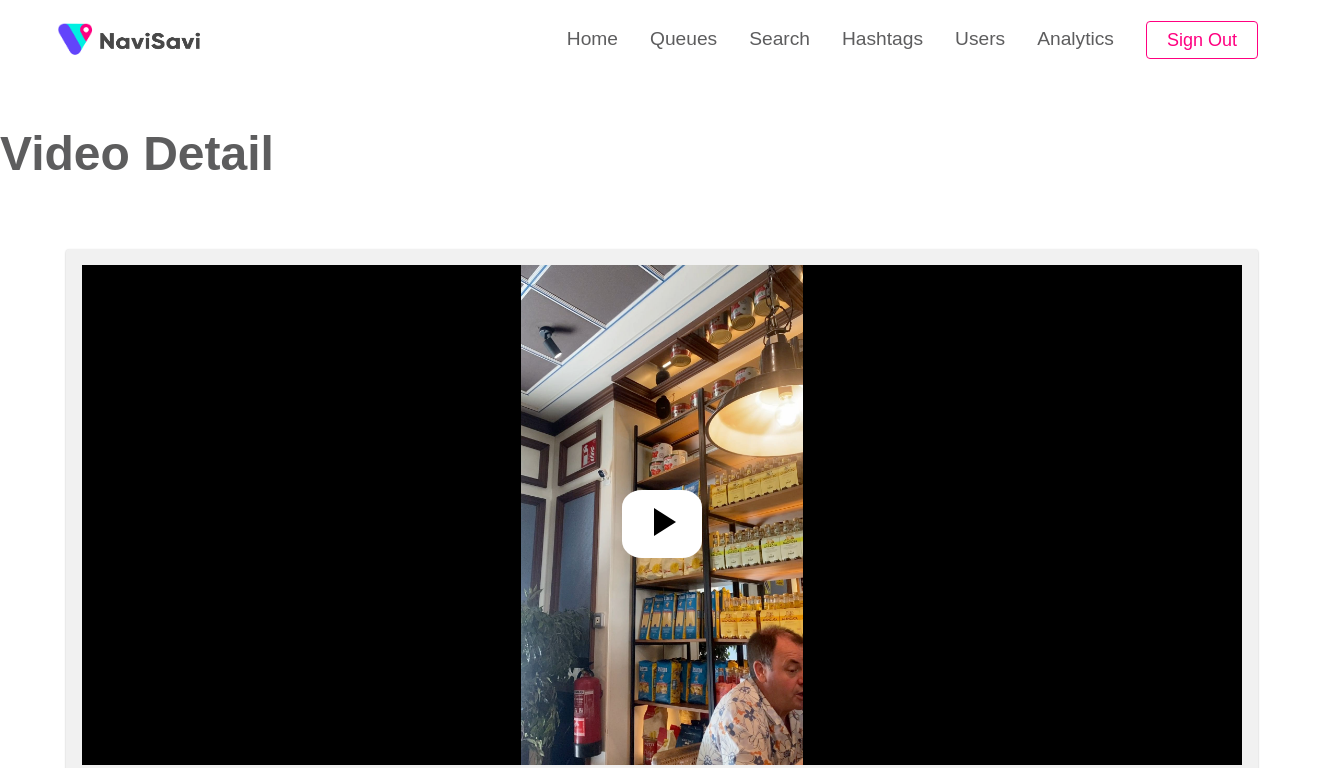 select on "**********" 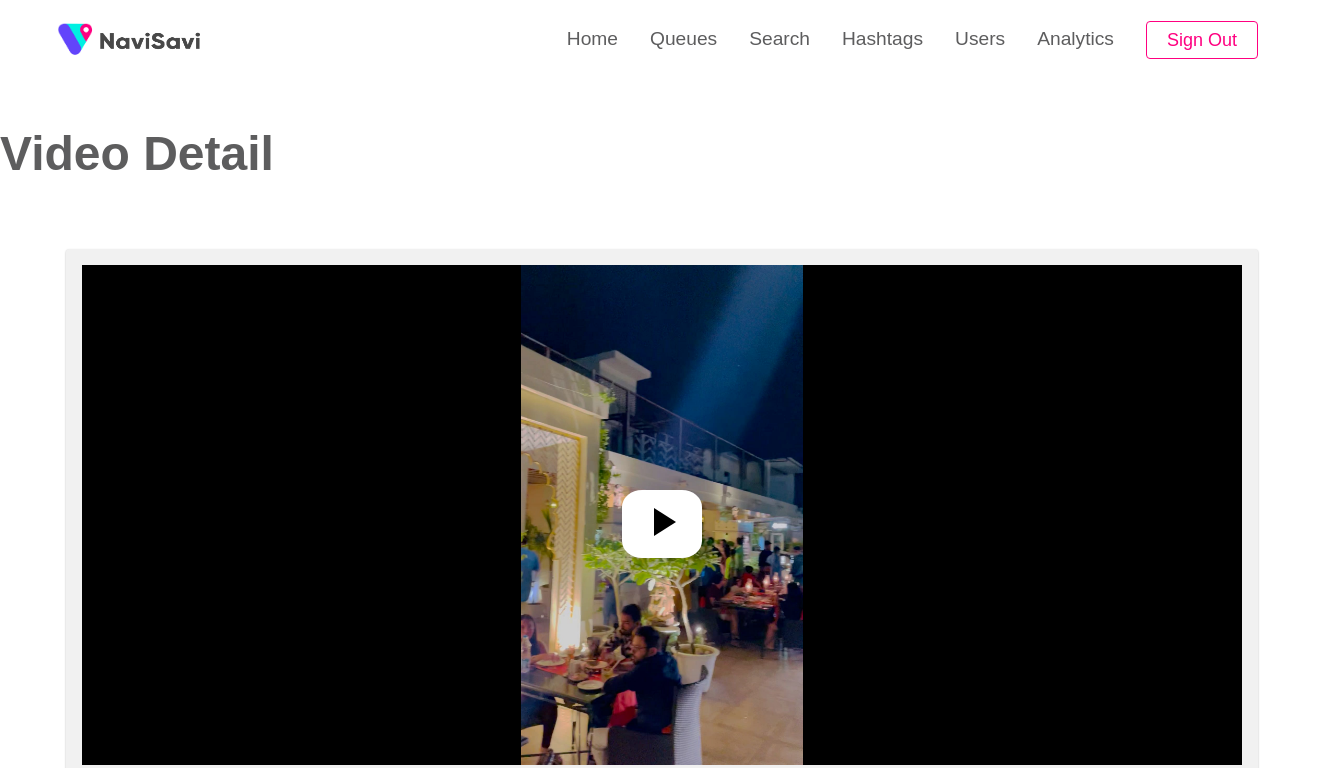 select on "**********" 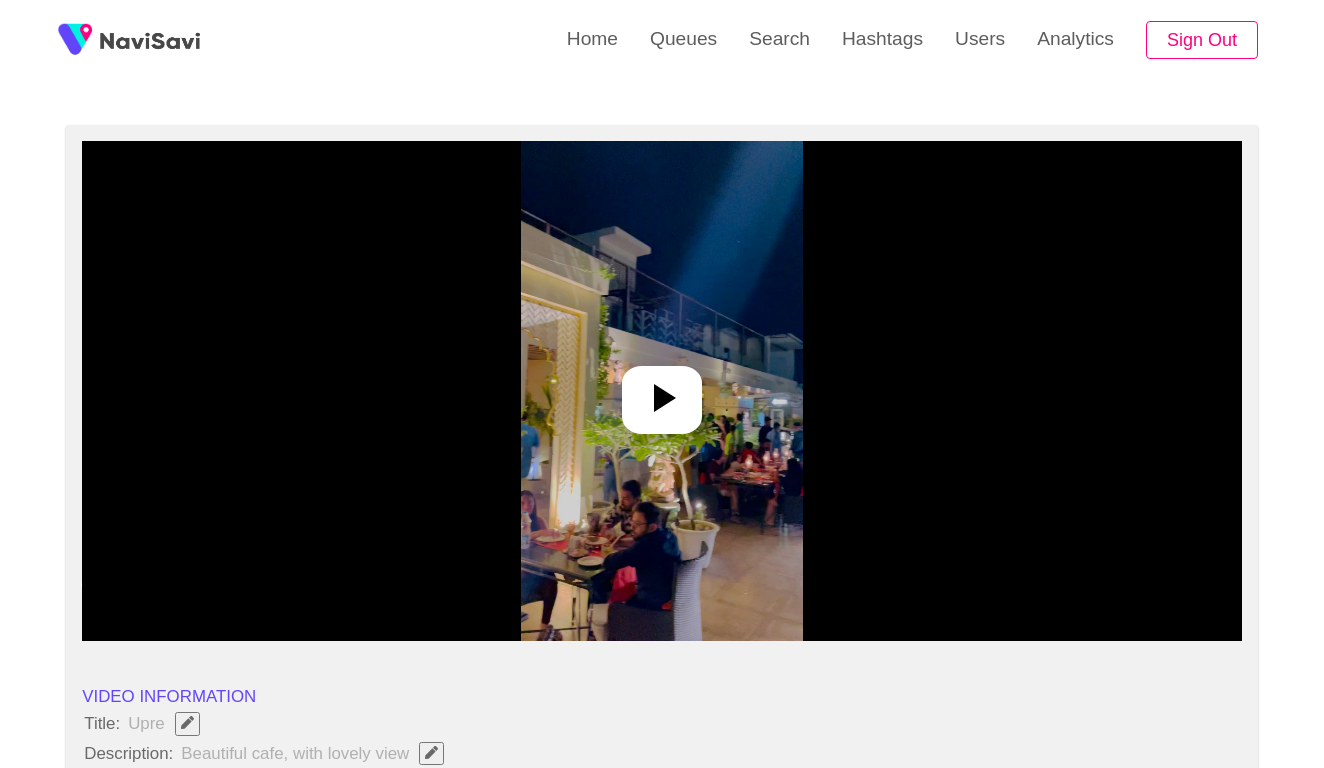 scroll, scrollTop: 254, scrollLeft: 0, axis: vertical 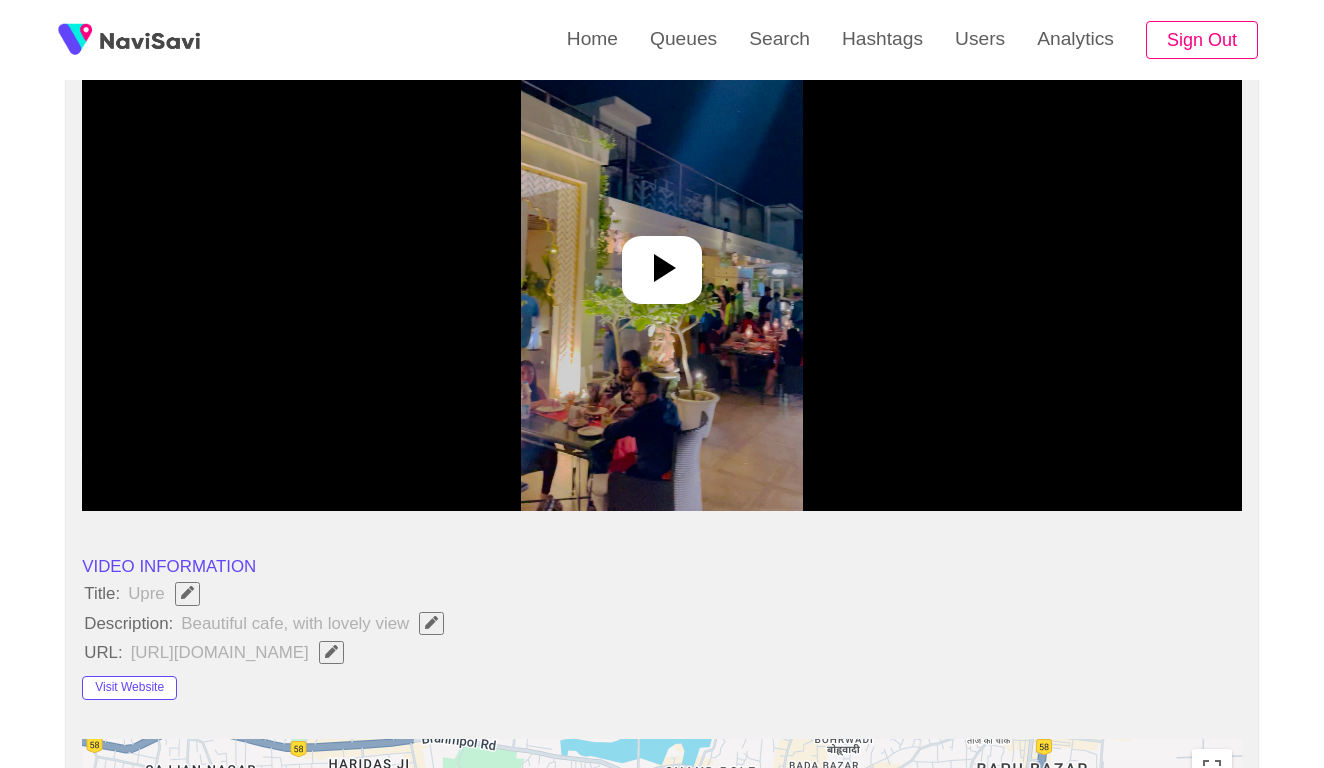 click at bounding box center (662, 261) 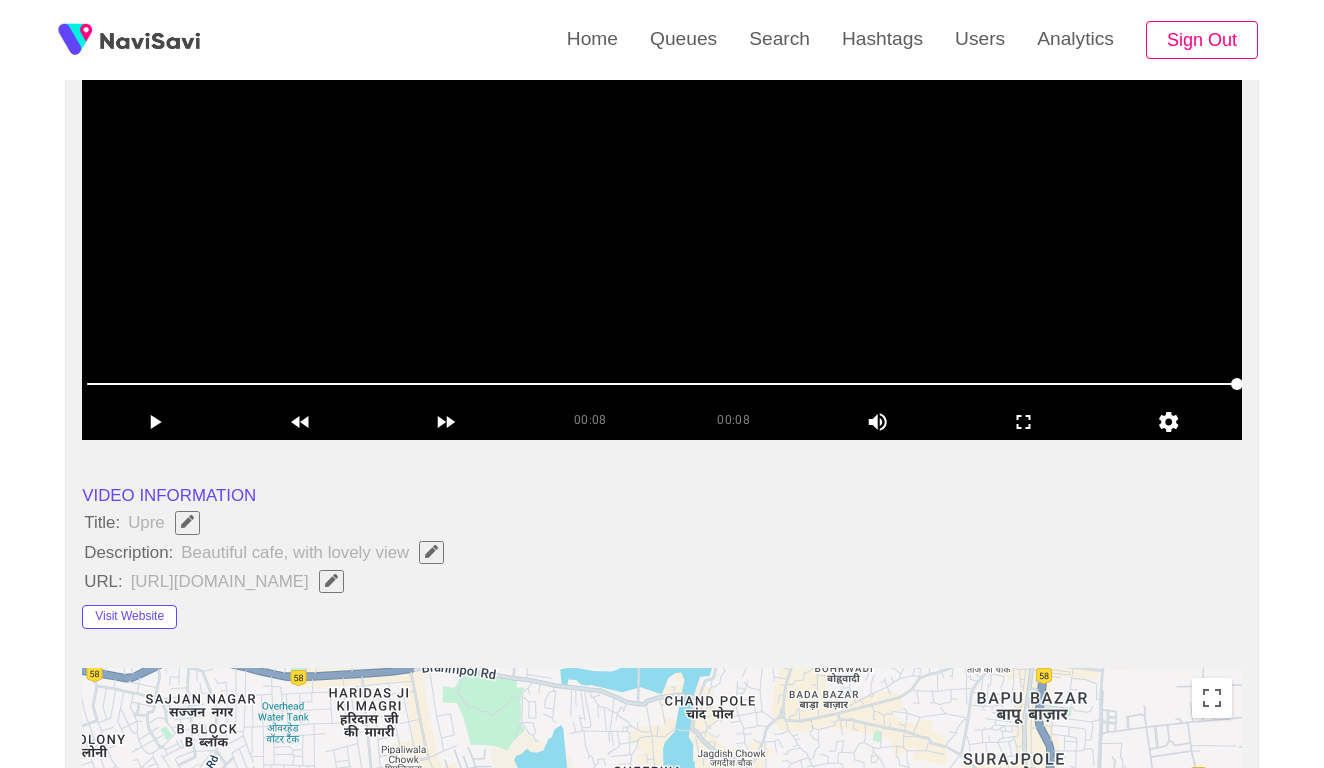 scroll, scrollTop: 329, scrollLeft: 0, axis: vertical 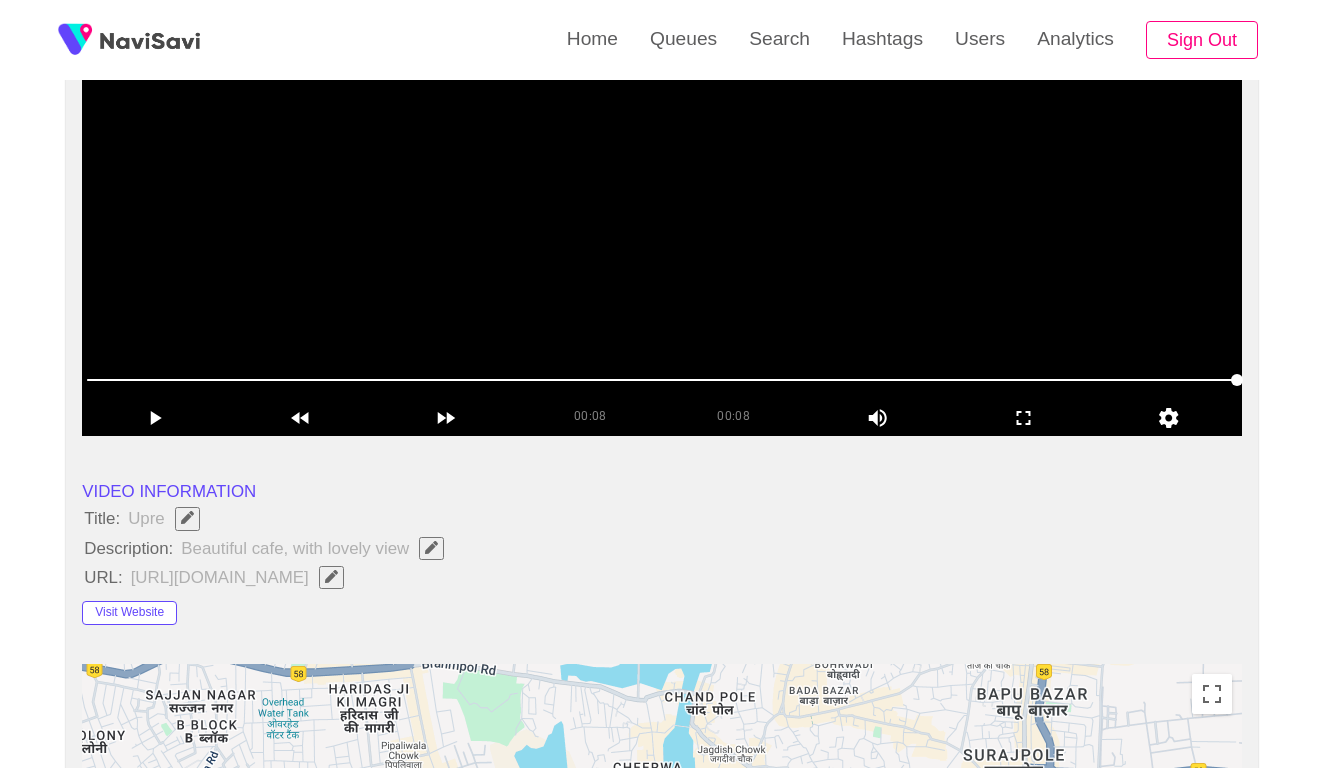 click at bounding box center [662, 186] 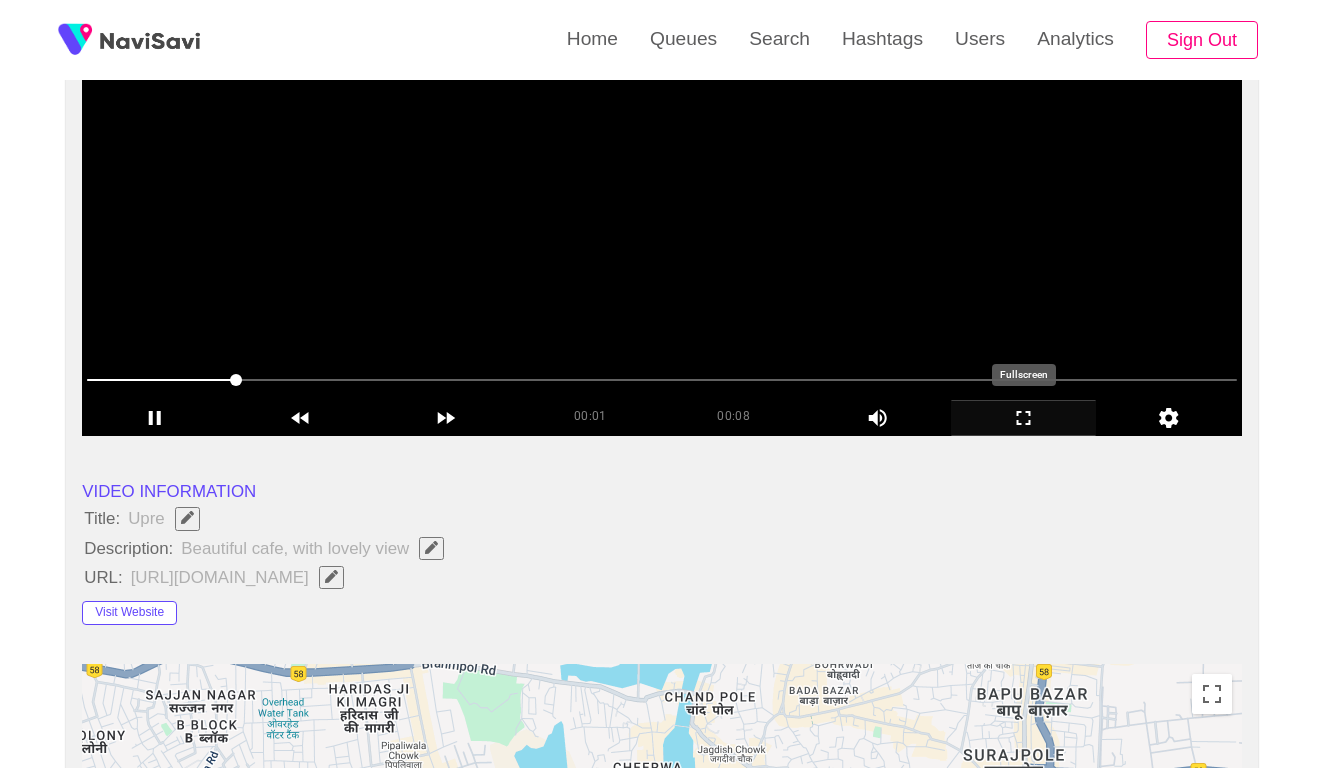 click 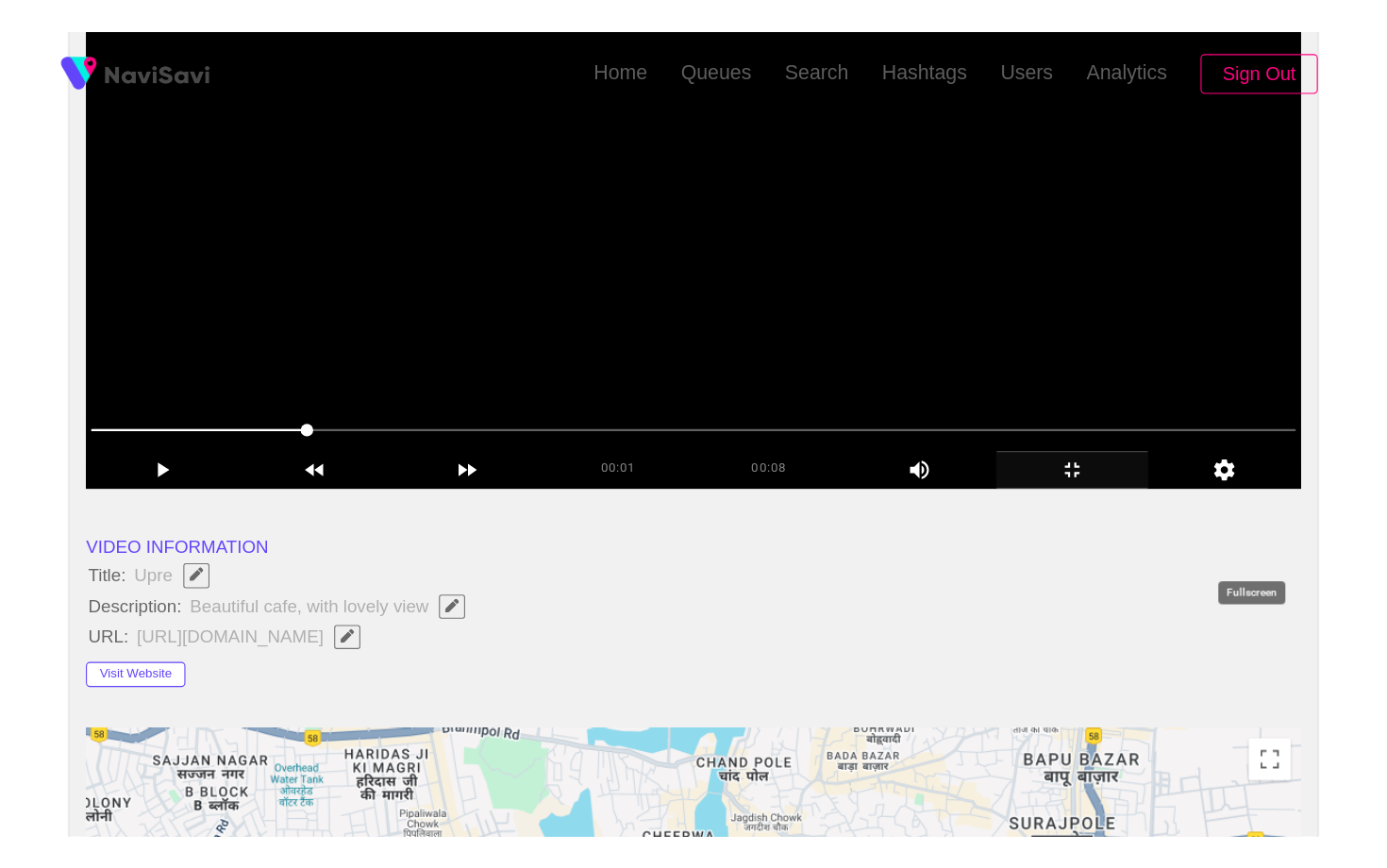 scroll, scrollTop: 0, scrollLeft: 0, axis: both 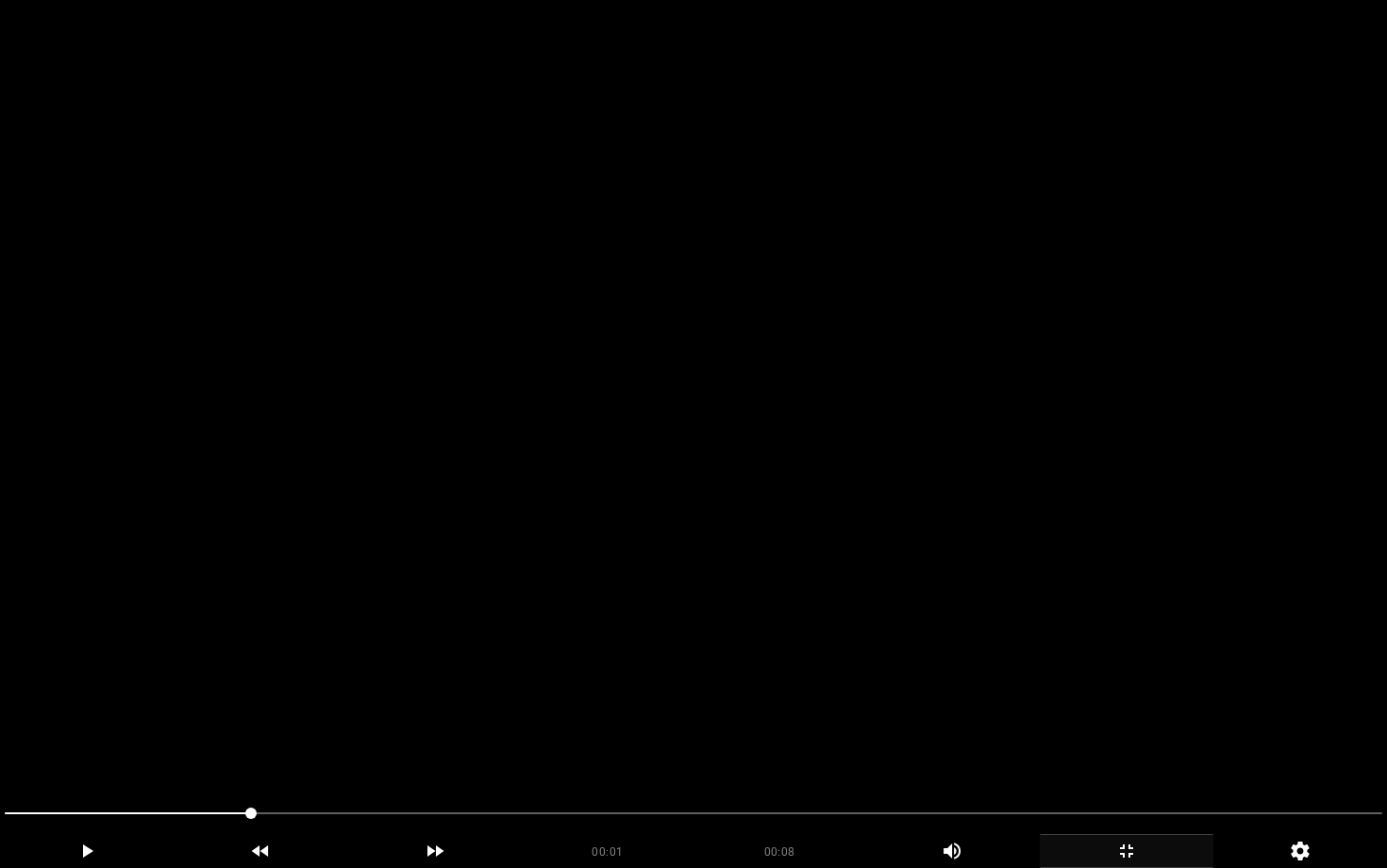 click at bounding box center (694, 434) 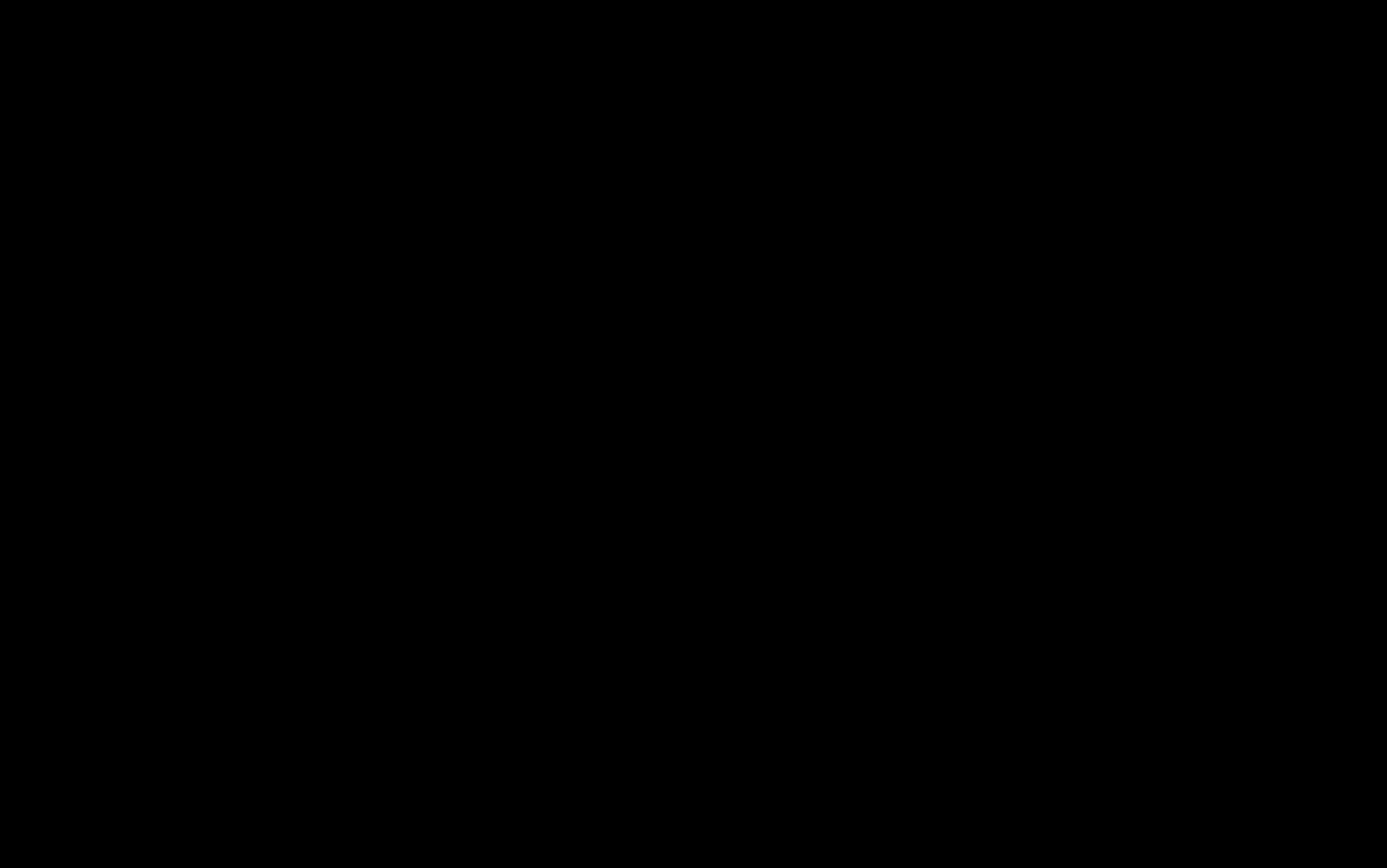 click 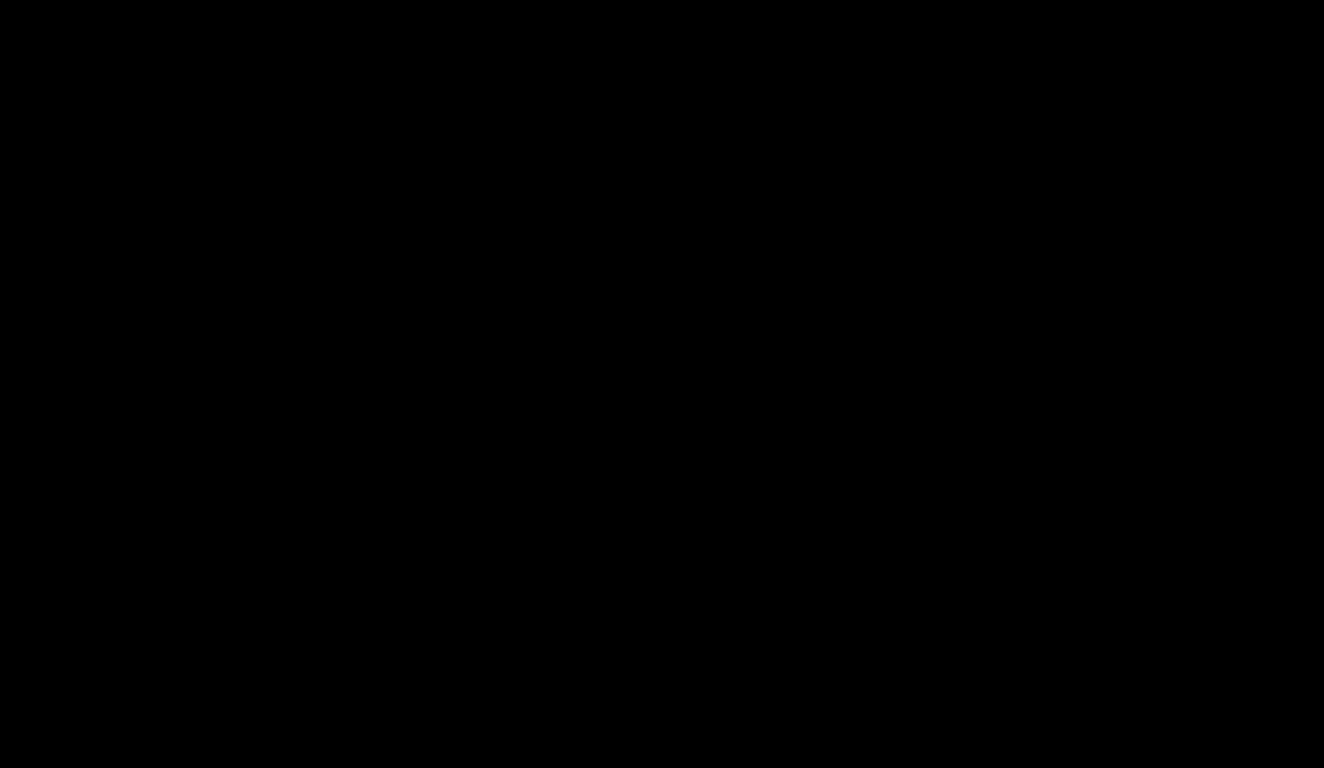 scroll, scrollTop: 989, scrollLeft: 0, axis: vertical 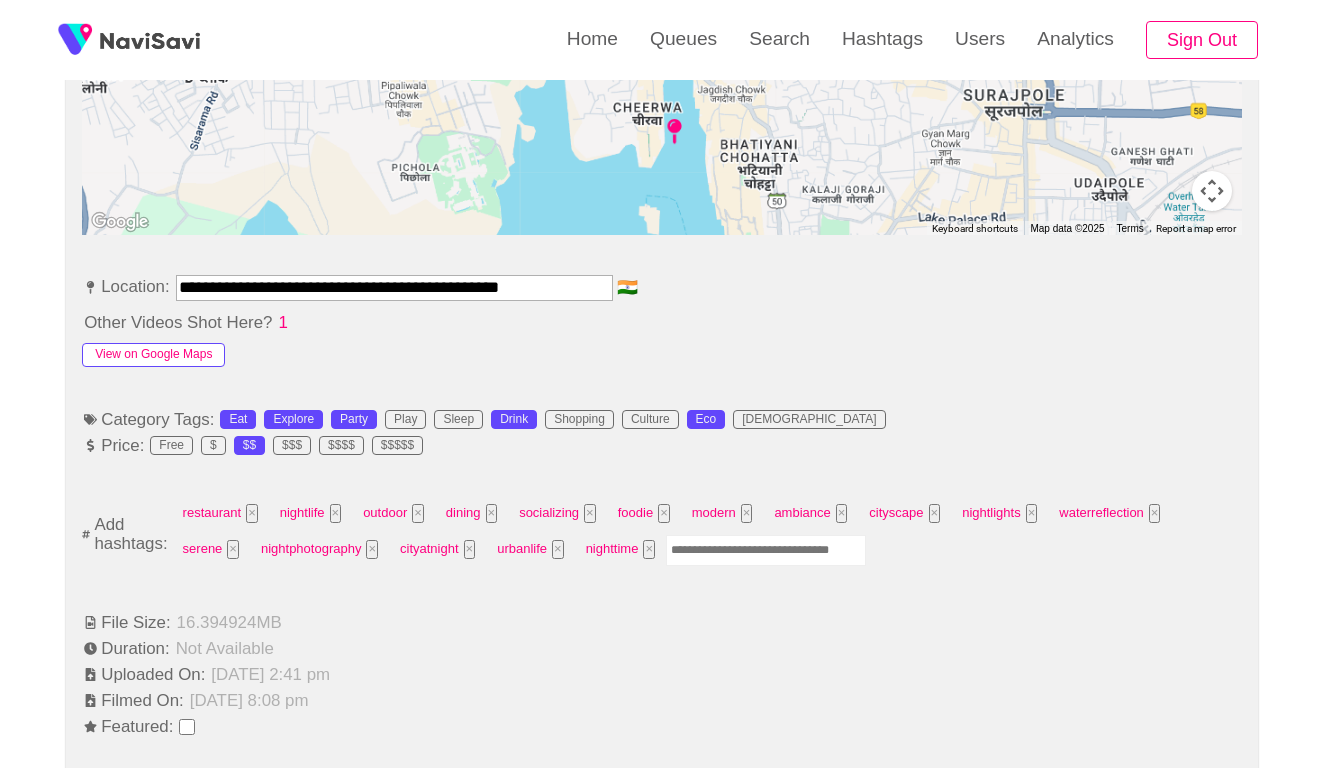 click on "View on Google Maps" at bounding box center [153, 355] 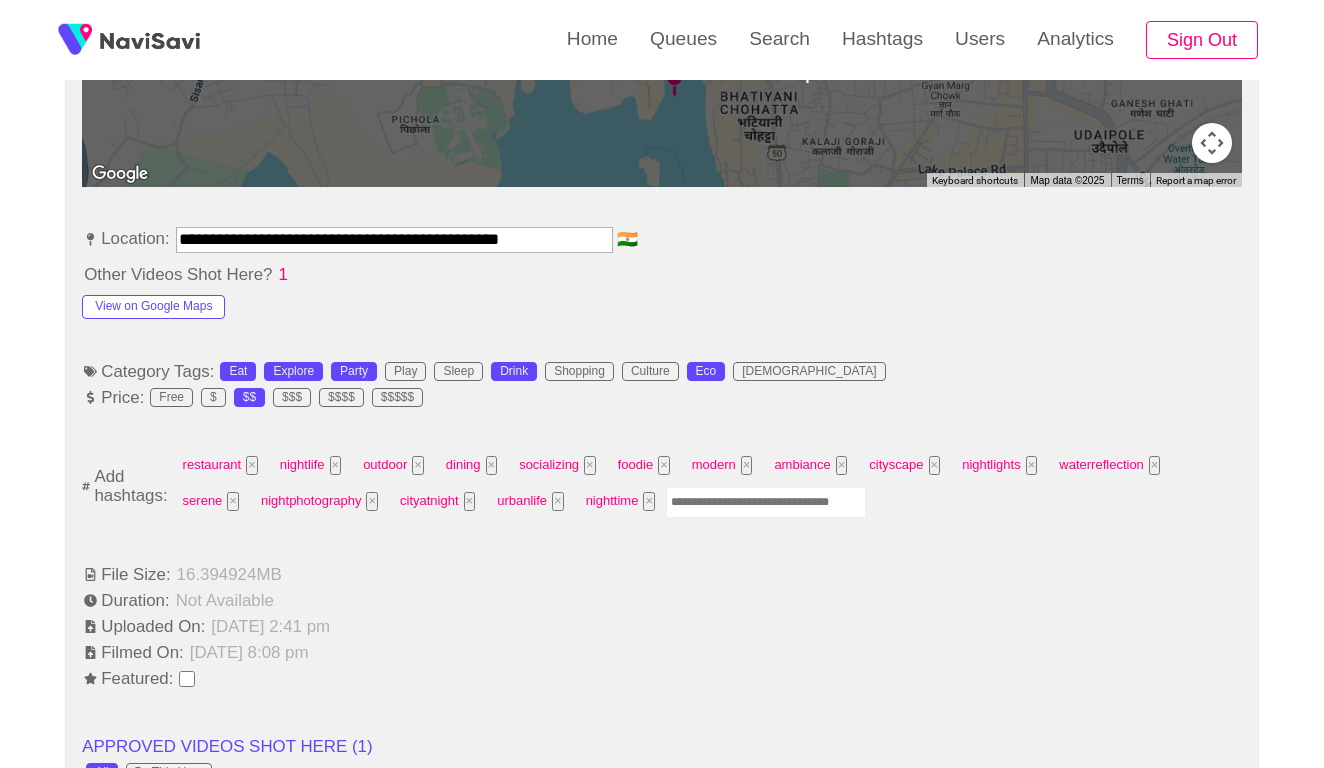 scroll, scrollTop: 1053, scrollLeft: 0, axis: vertical 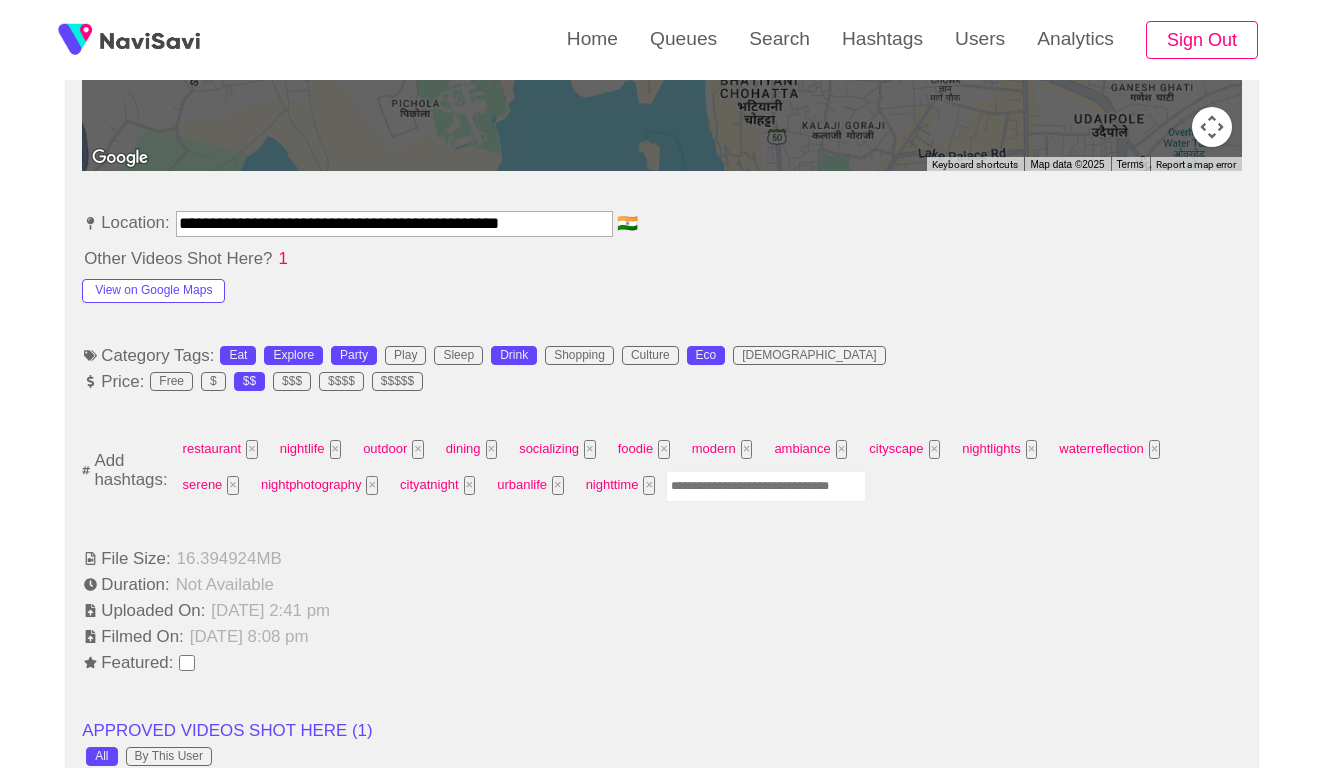 click at bounding box center [766, 486] 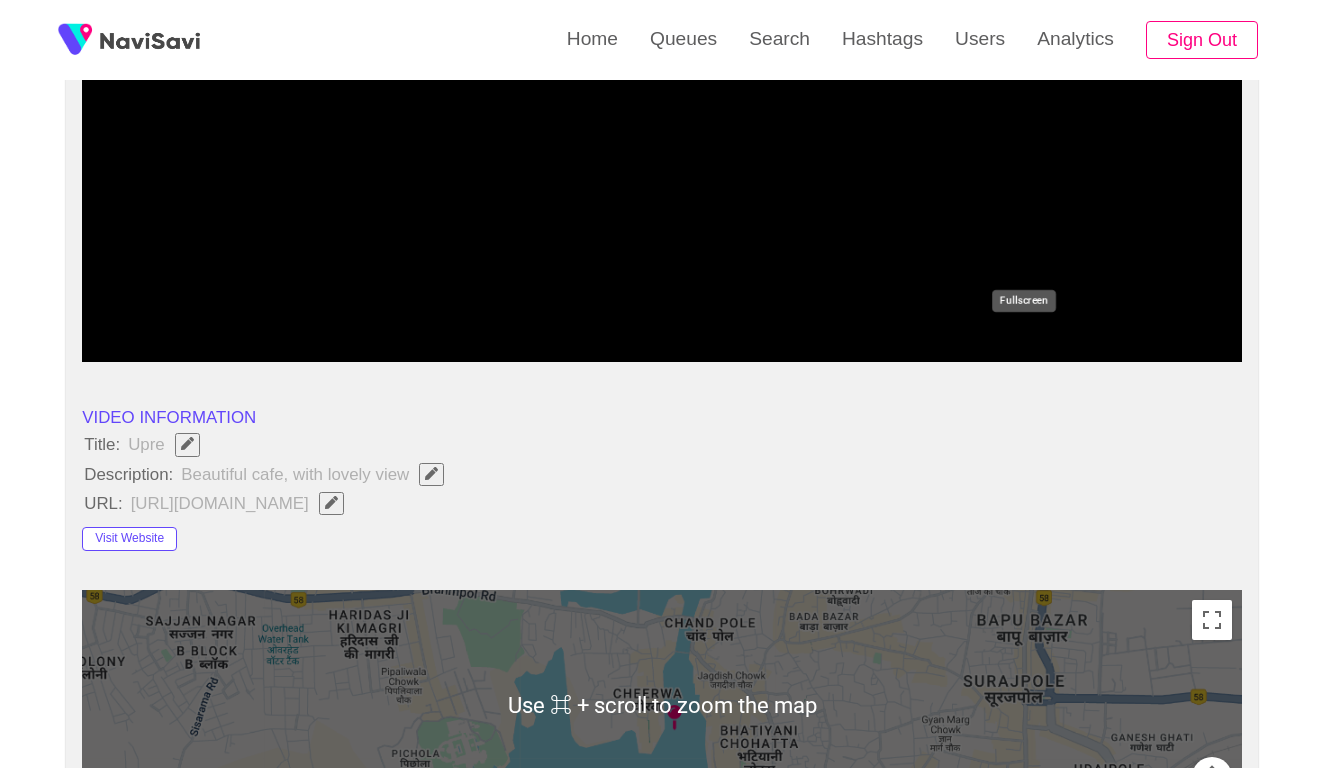 scroll, scrollTop: 96, scrollLeft: 0, axis: vertical 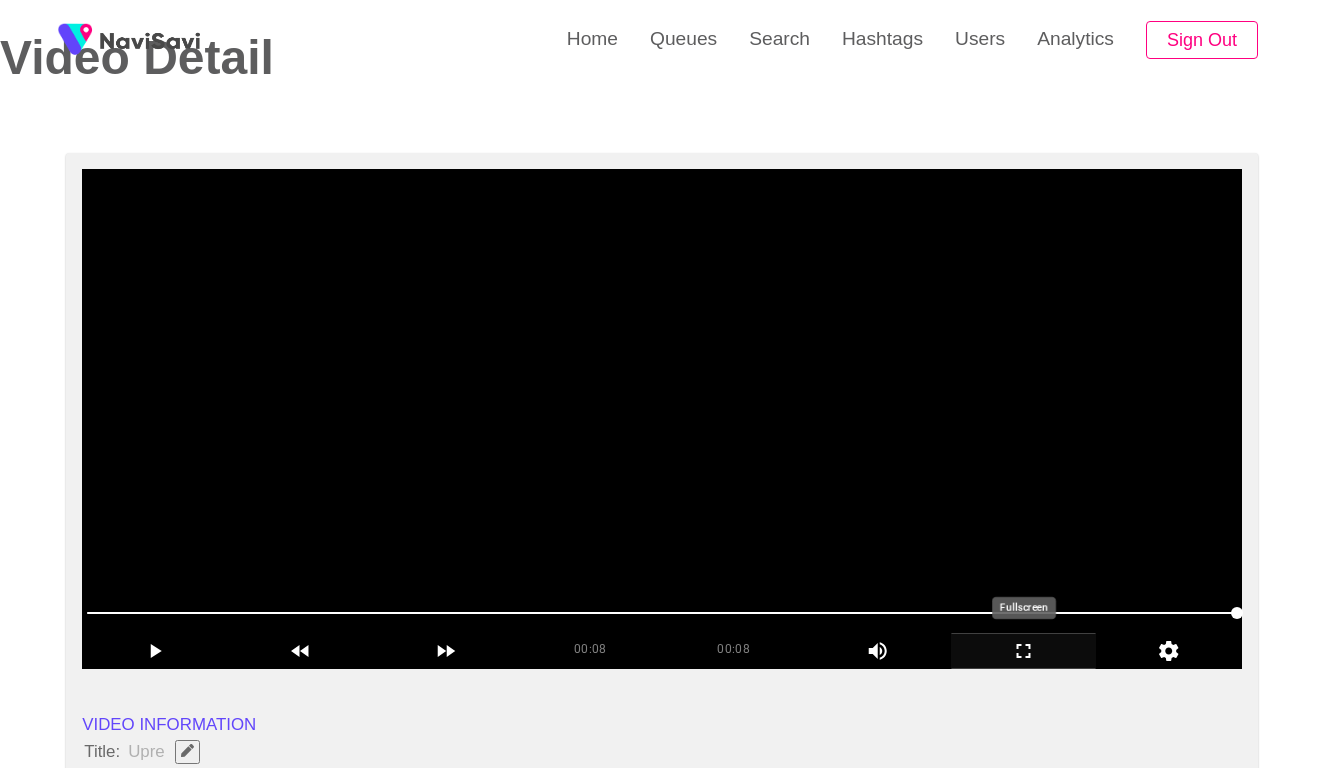 click at bounding box center [662, 419] 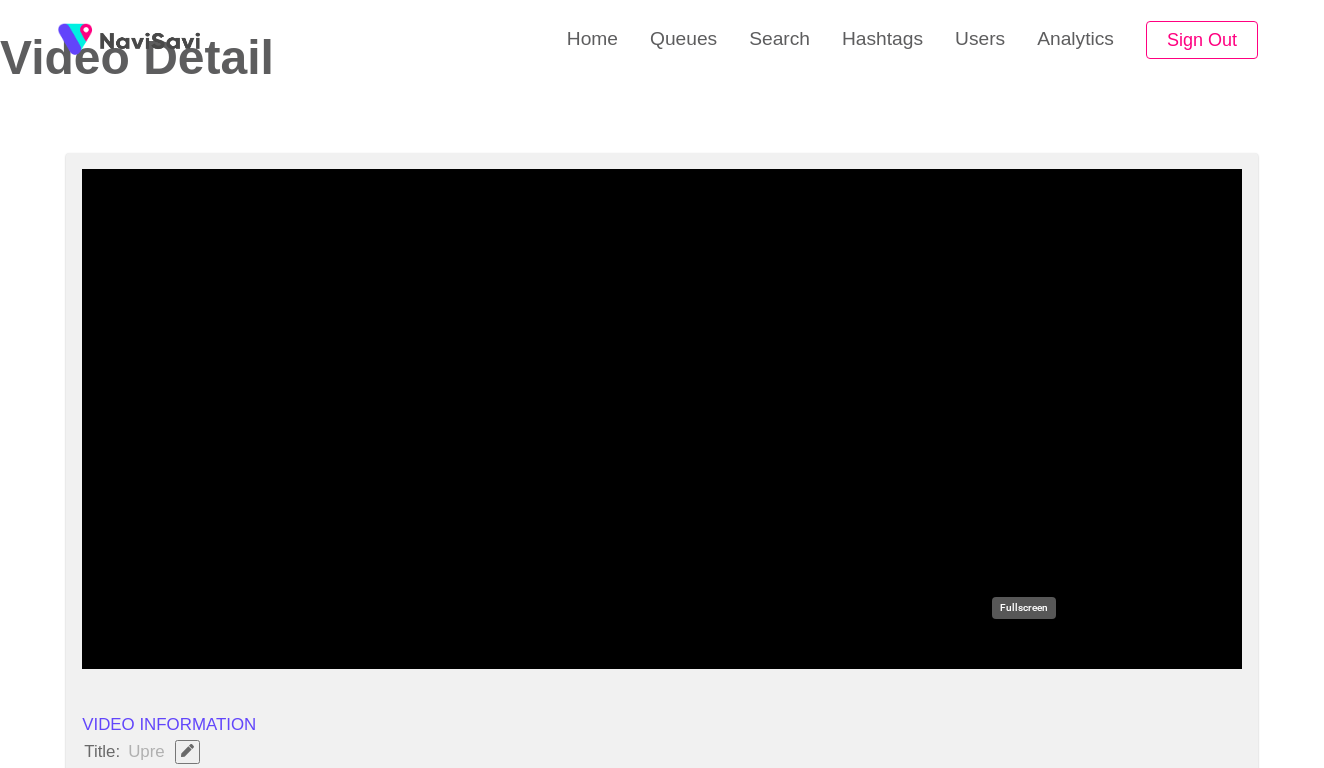 click 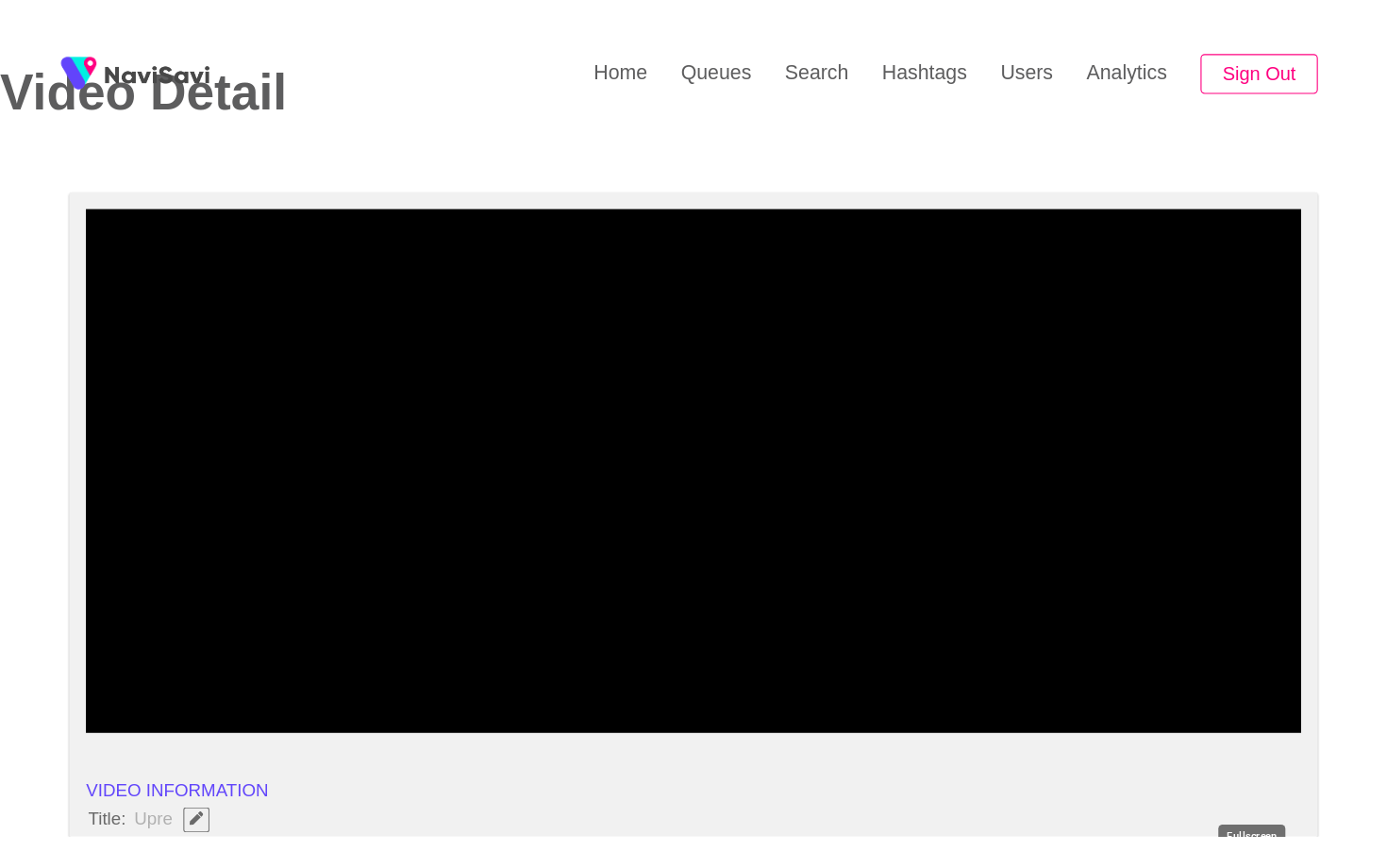 scroll, scrollTop: 0, scrollLeft: 0, axis: both 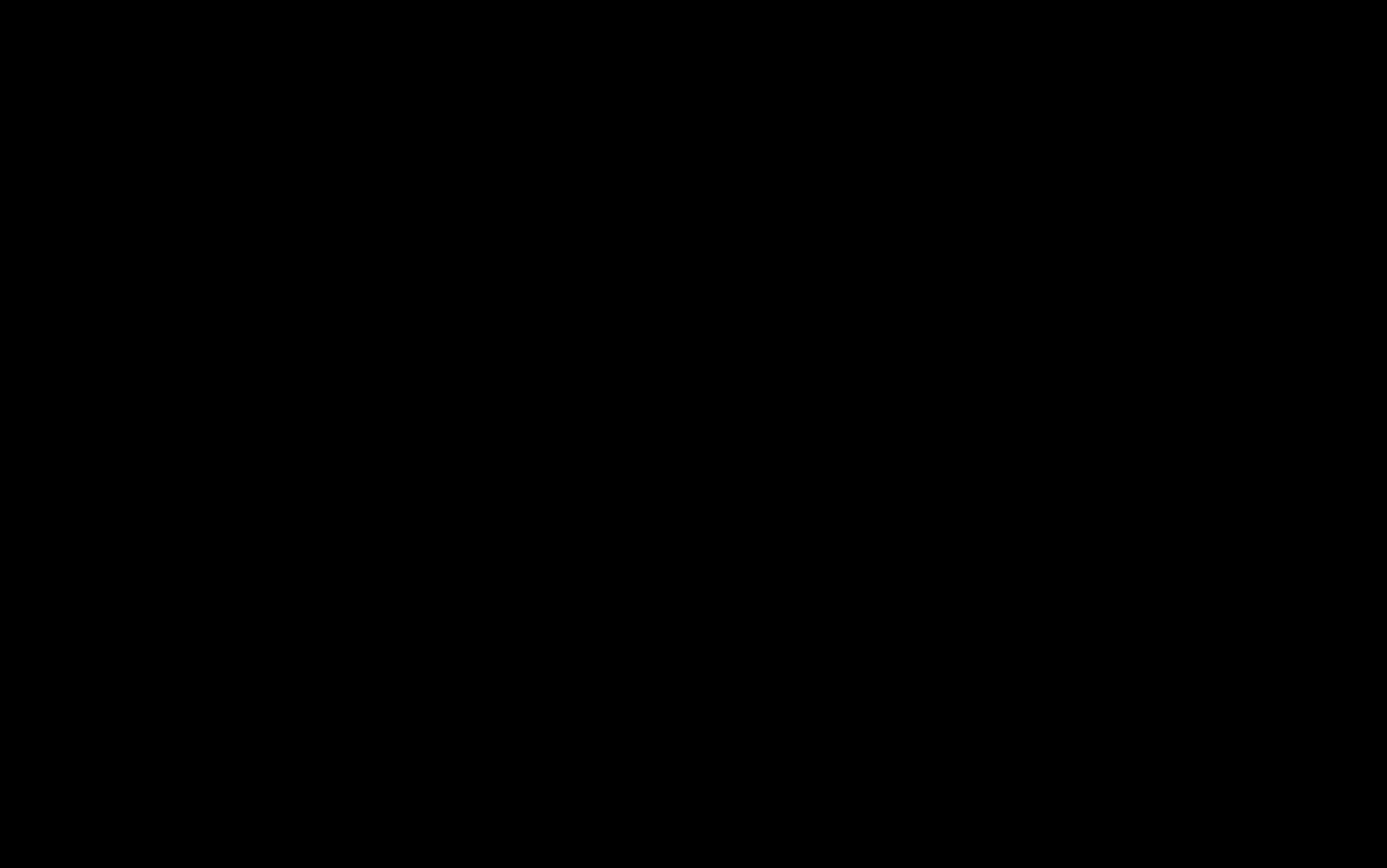 click at bounding box center [694, 815] 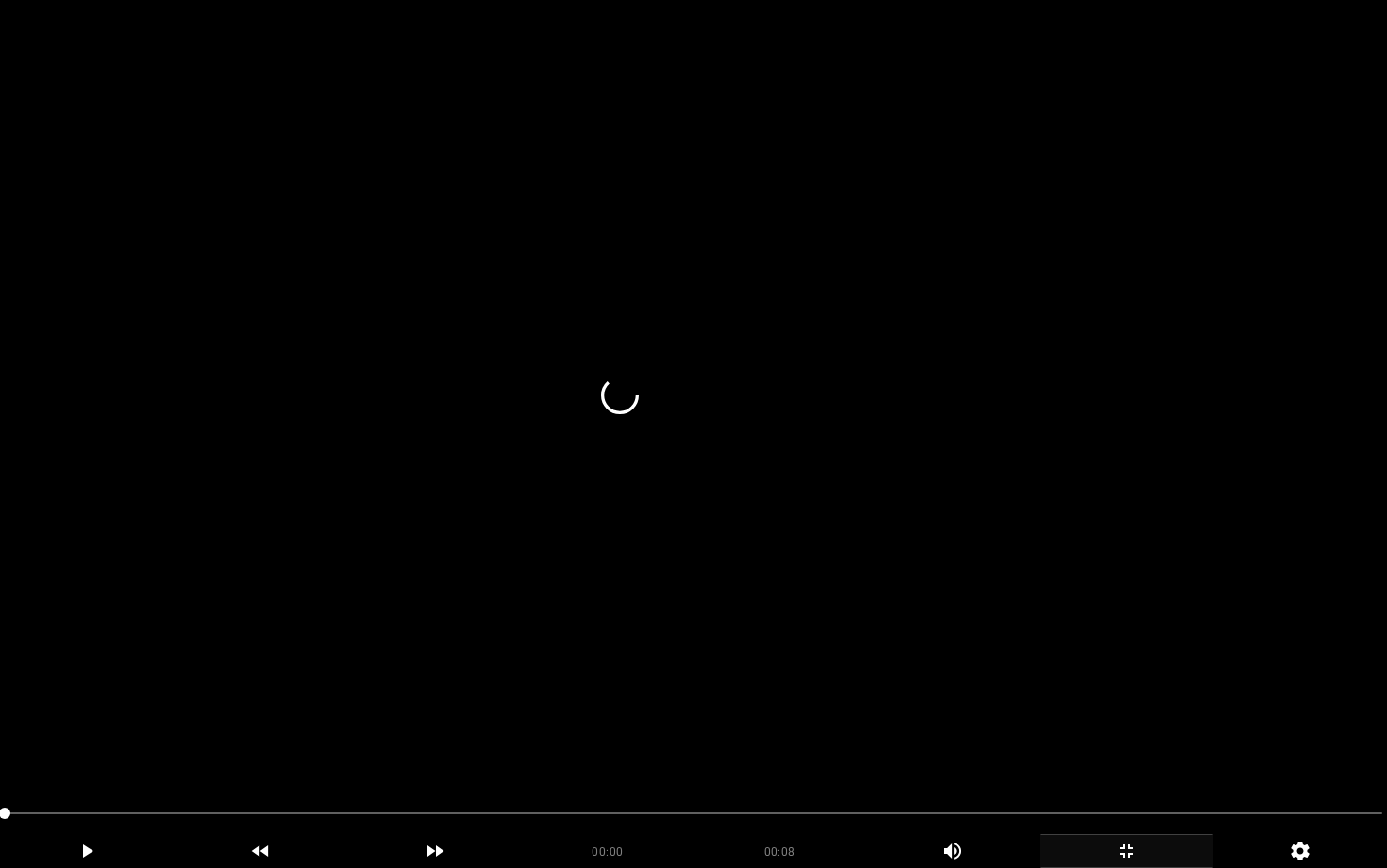 click at bounding box center (694, 434) 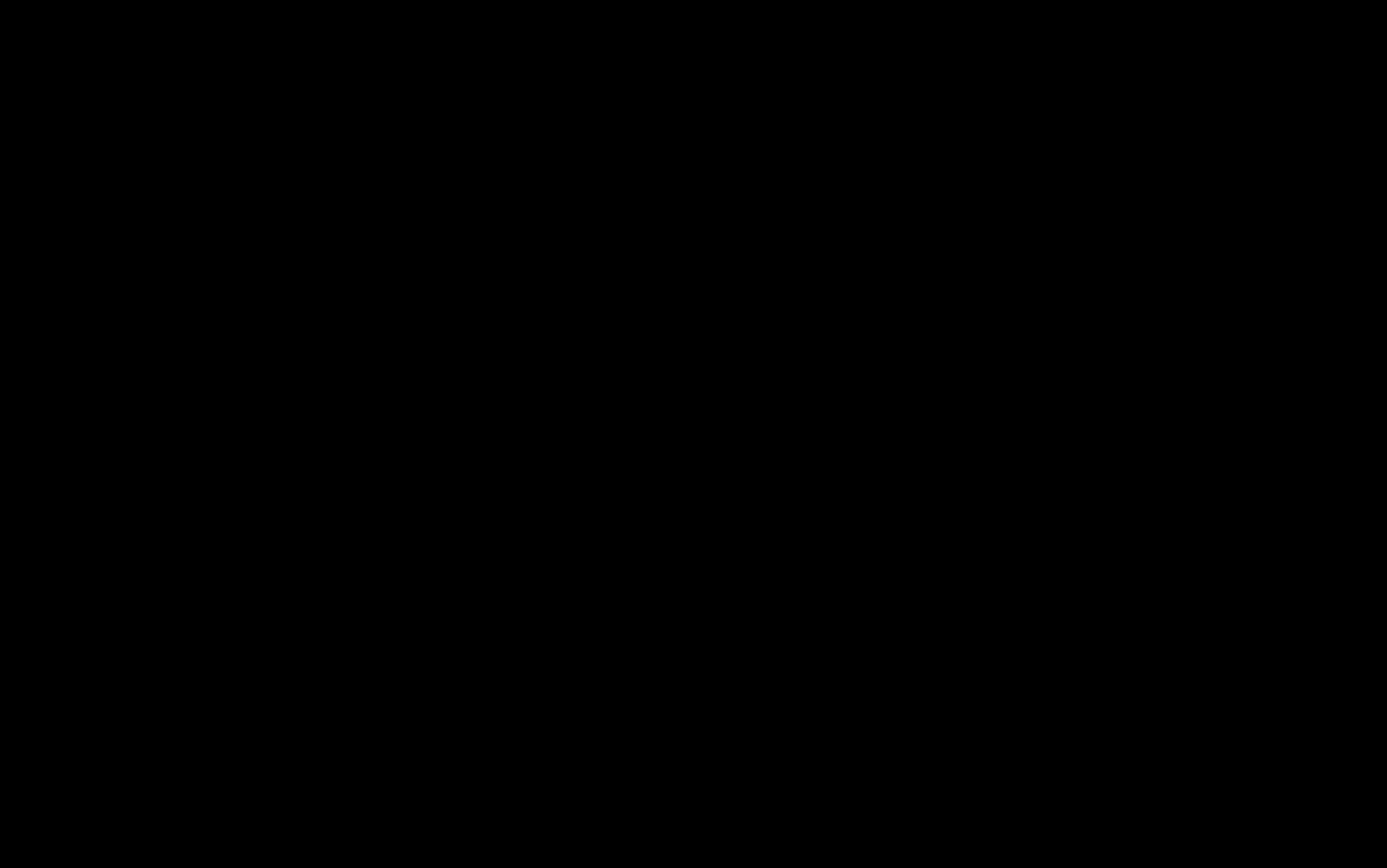 click 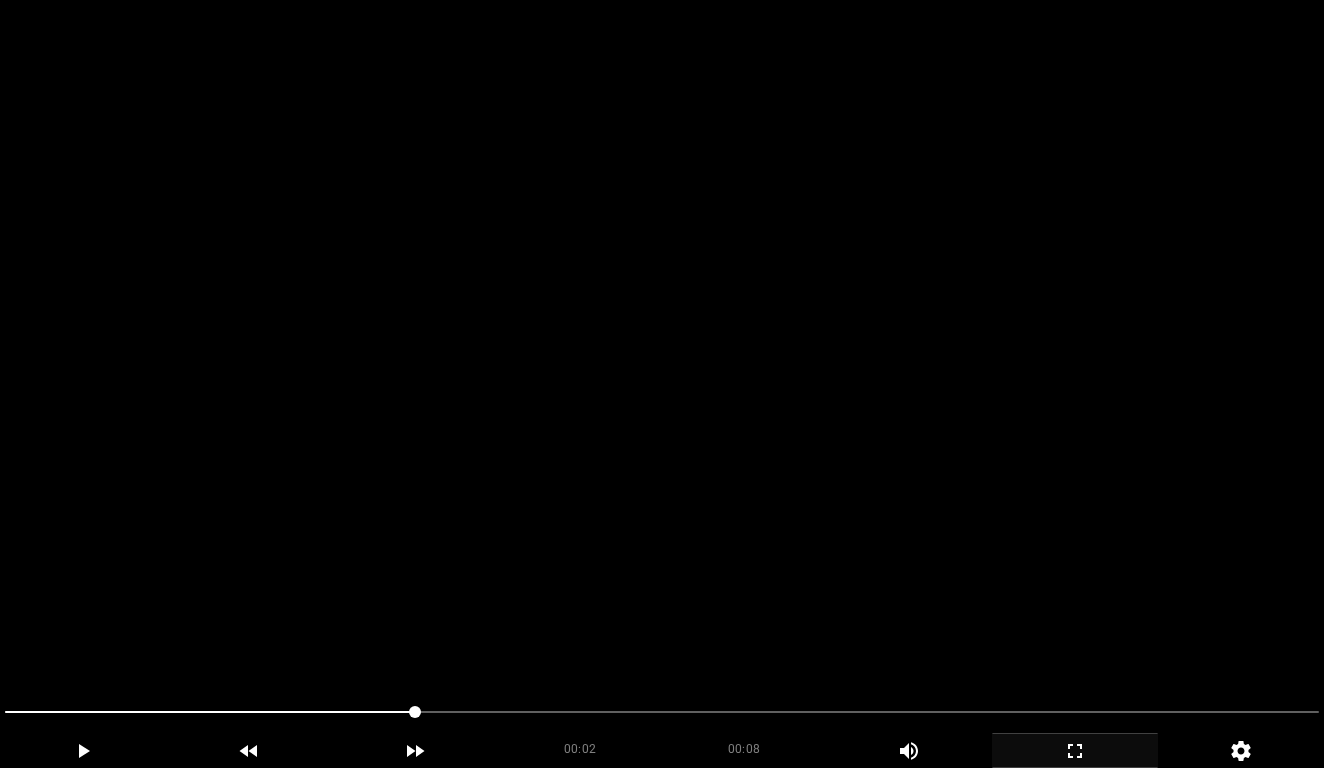 scroll, scrollTop: 1015, scrollLeft: 0, axis: vertical 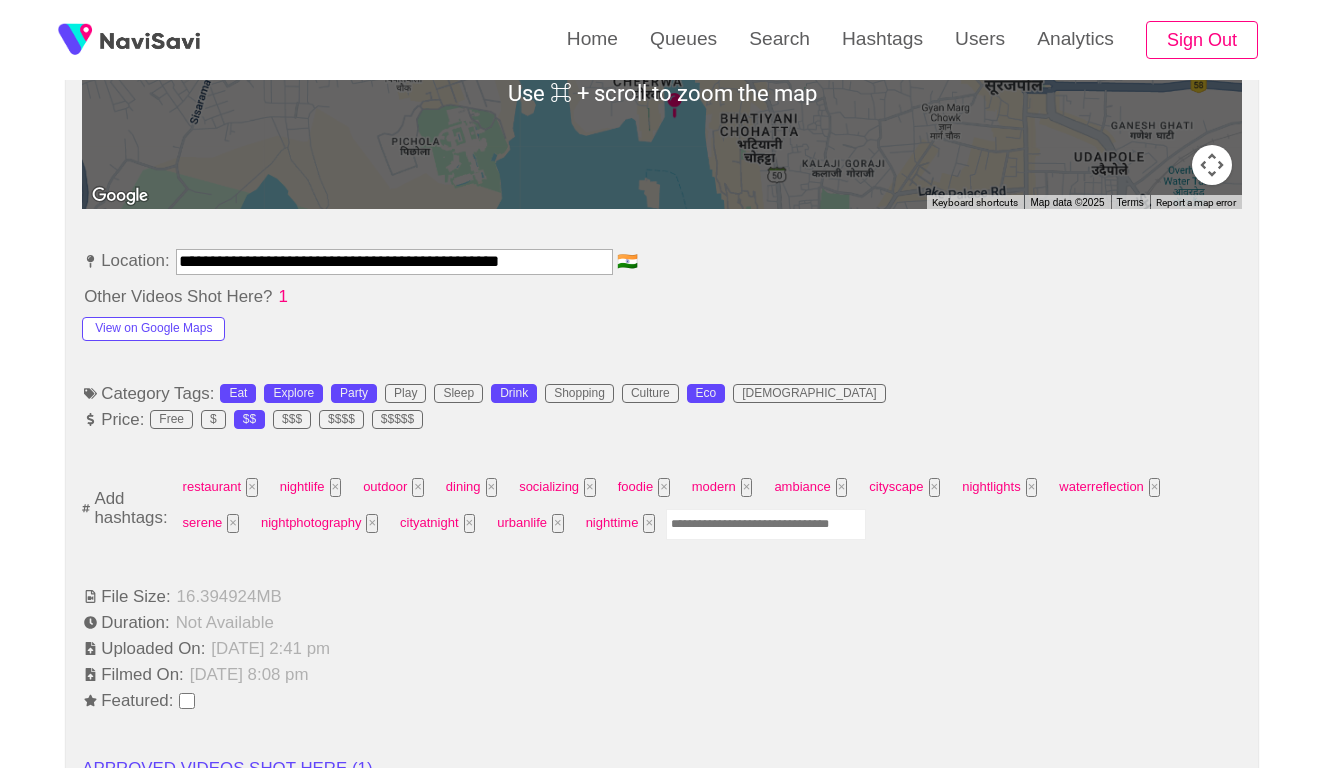 click at bounding box center [766, 524] 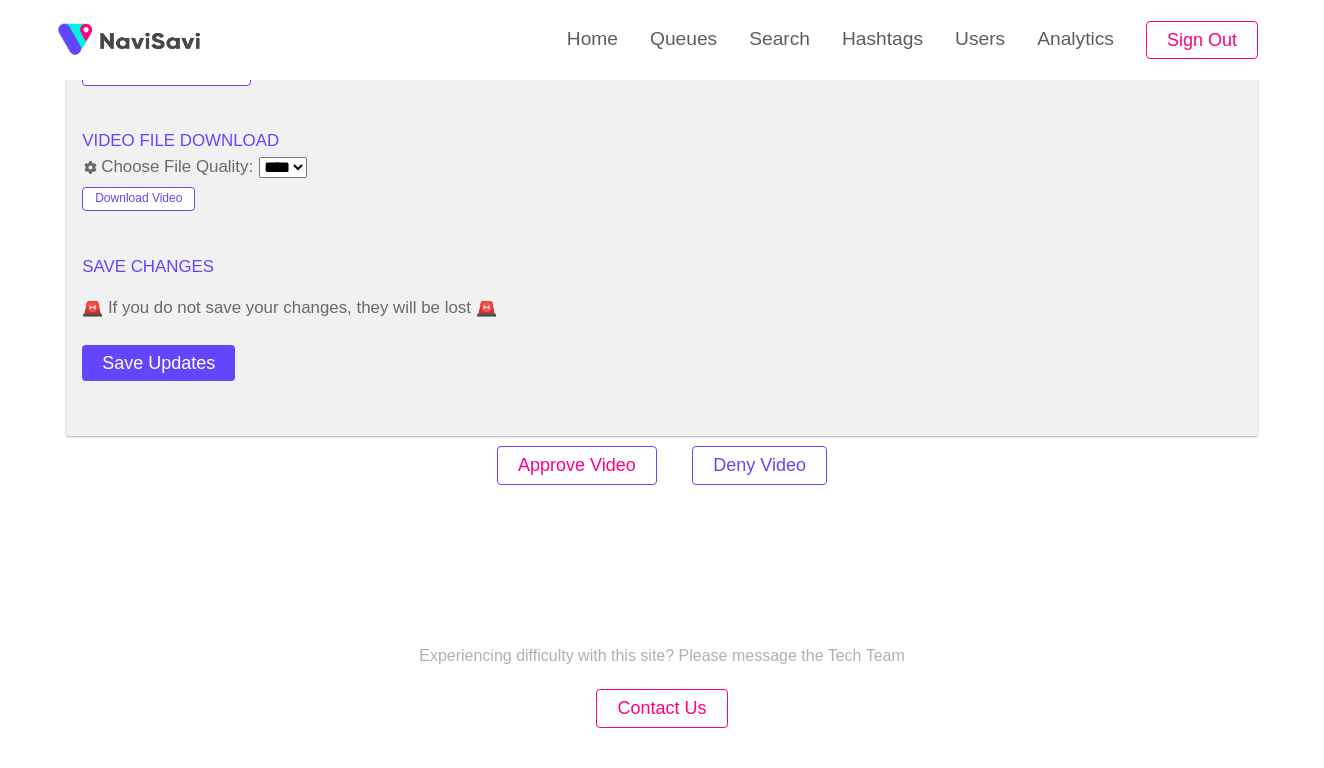 scroll, scrollTop: 2707, scrollLeft: 0, axis: vertical 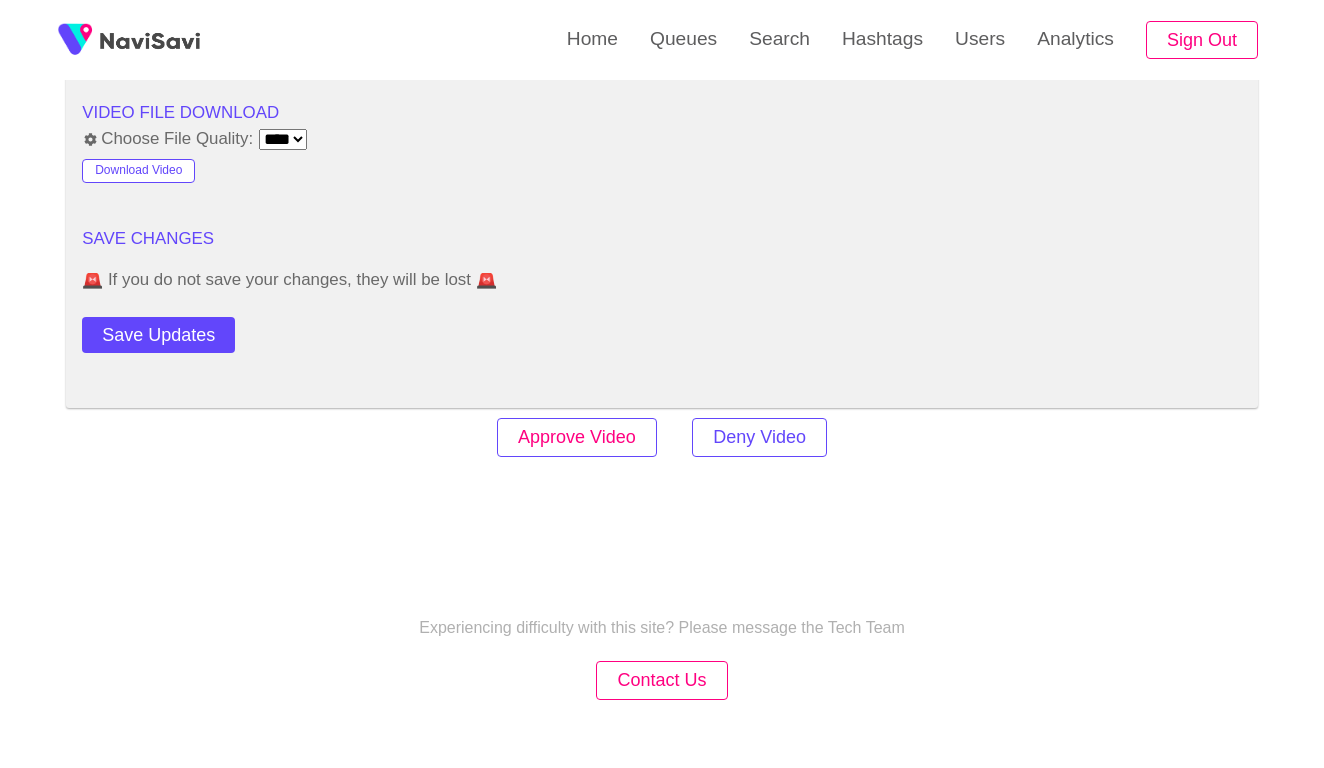 click on "Approve Video" at bounding box center [577, 437] 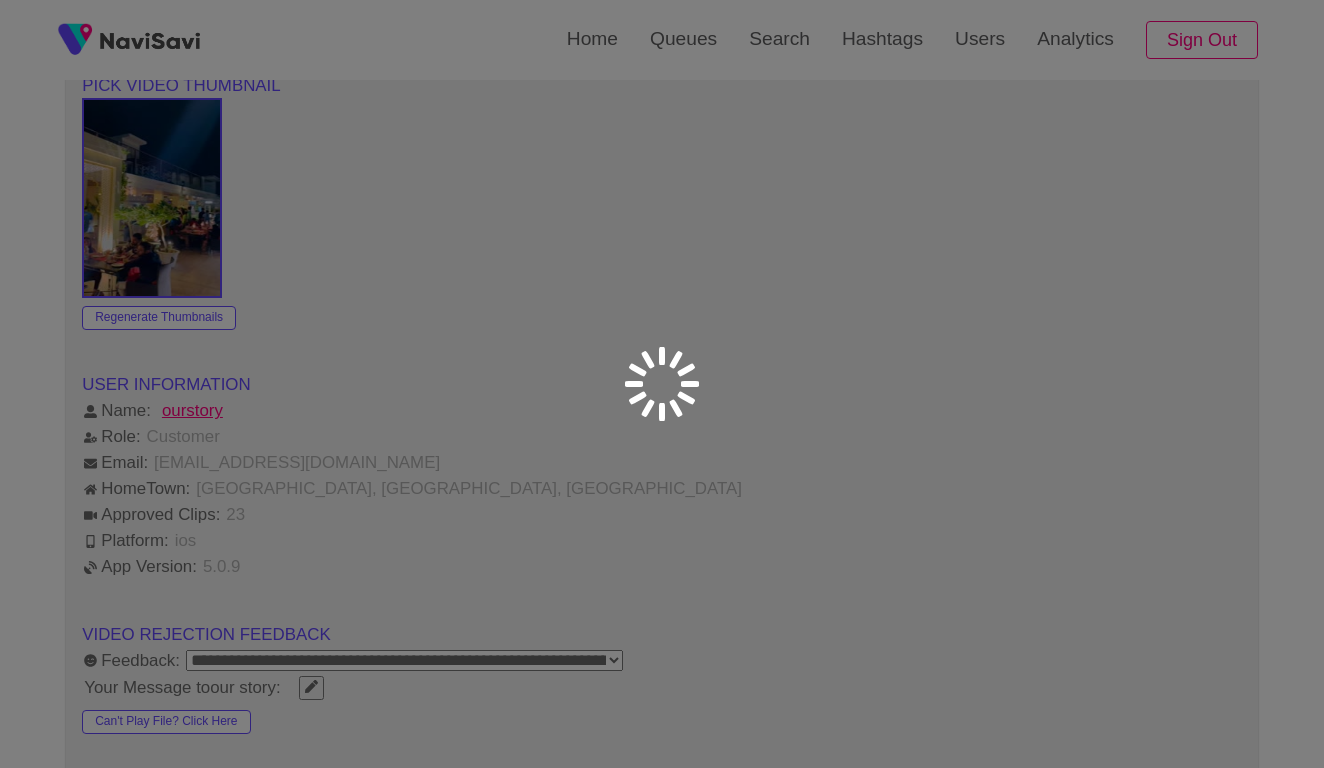 scroll, scrollTop: 2030, scrollLeft: 0, axis: vertical 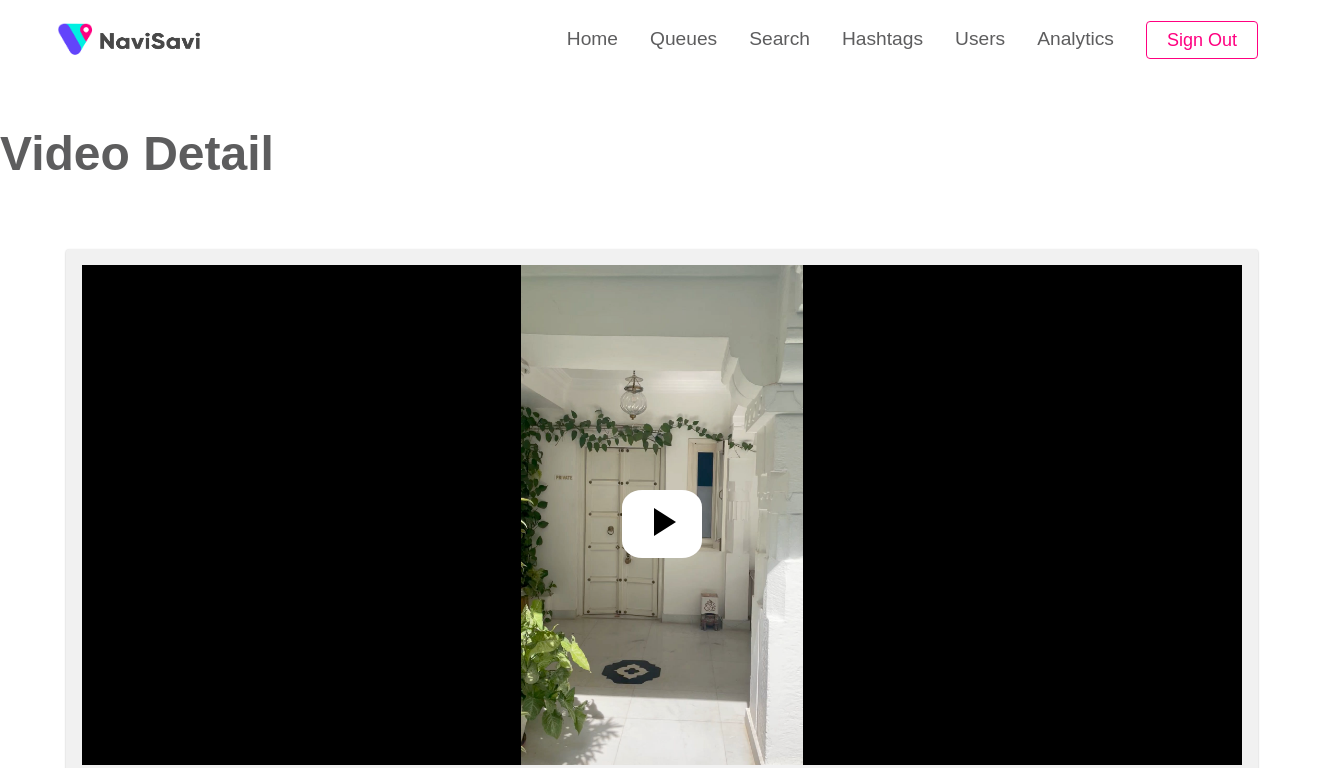 select on "**********" 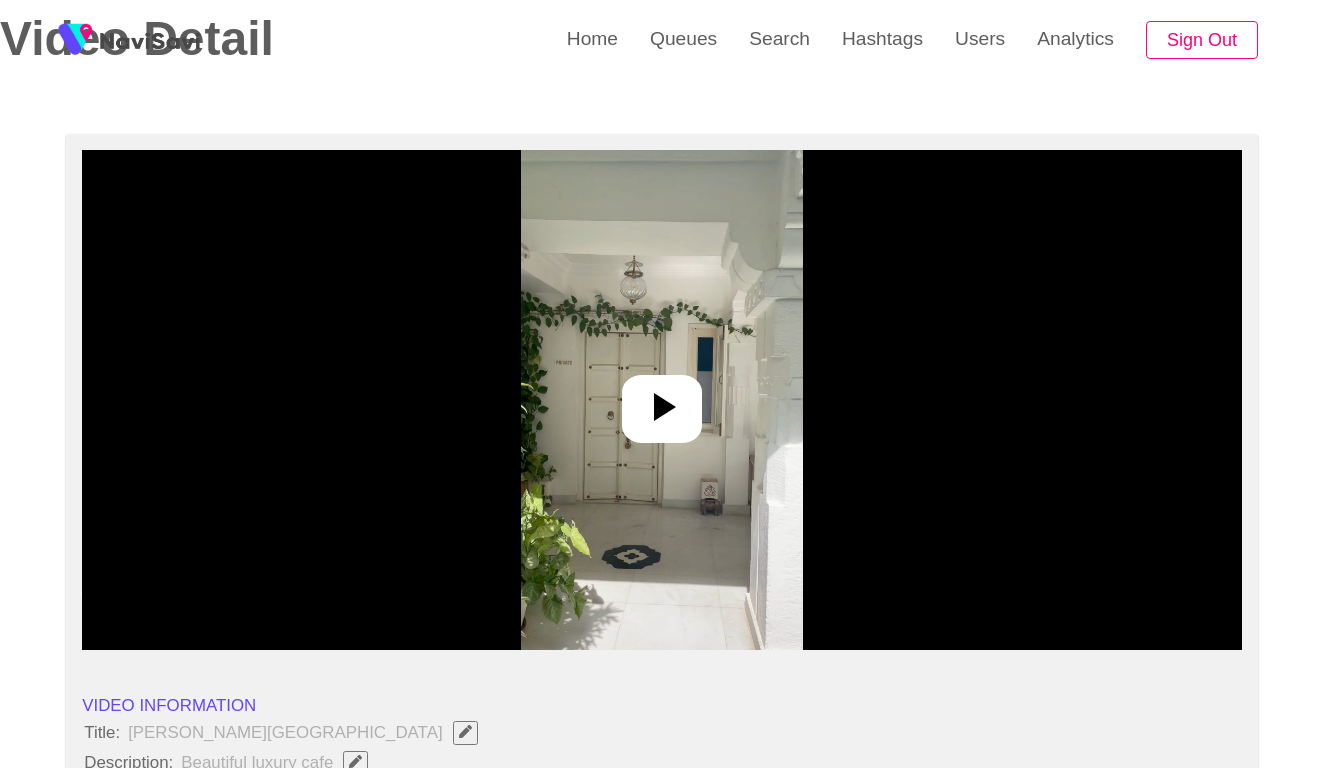 scroll, scrollTop: 163, scrollLeft: 0, axis: vertical 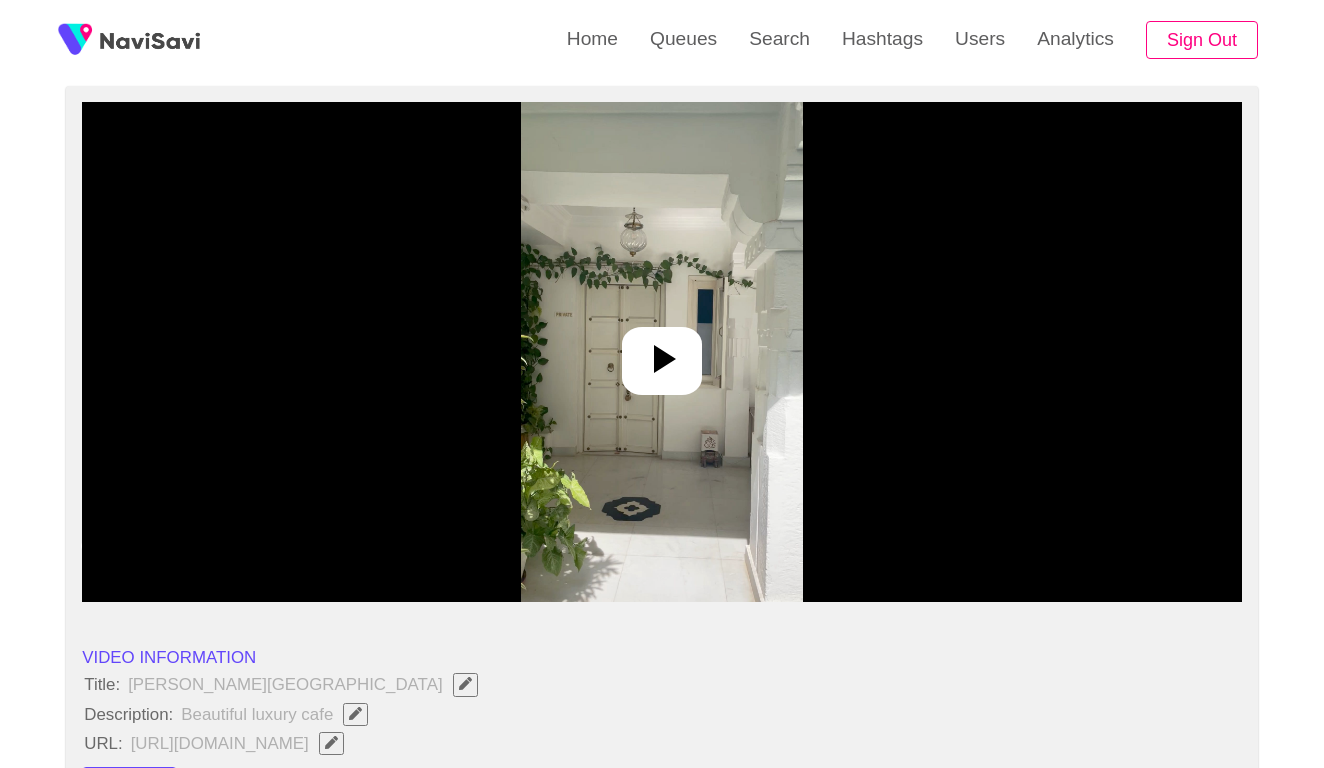 click at bounding box center [662, 352] 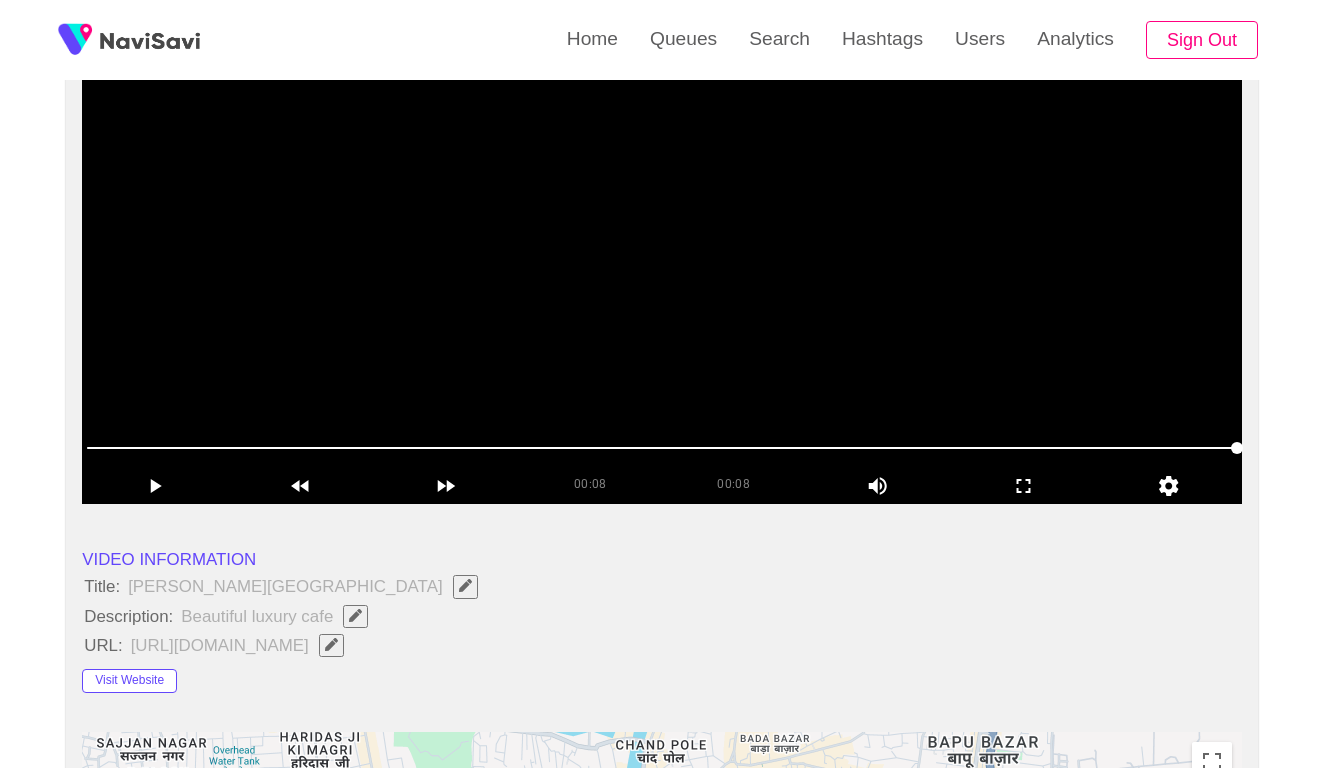 scroll, scrollTop: 273, scrollLeft: 0, axis: vertical 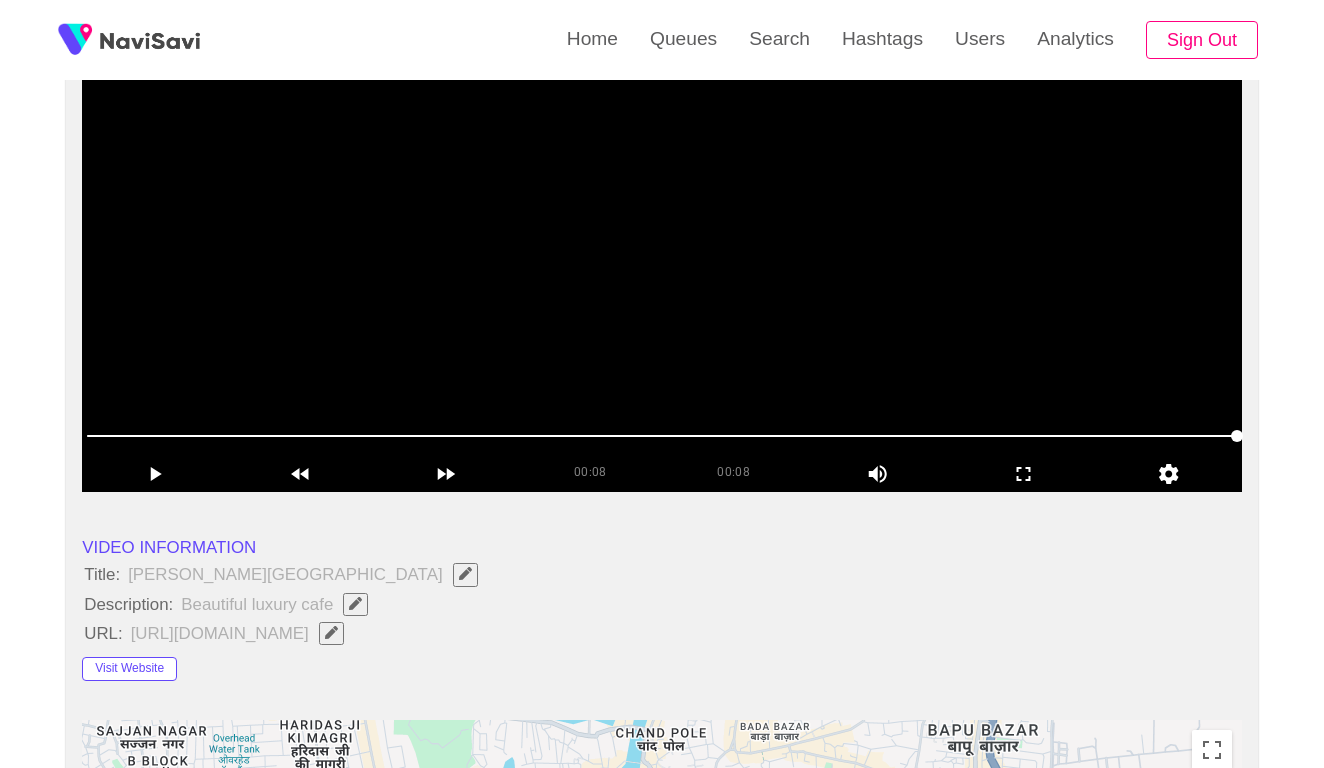 click at bounding box center (662, 242) 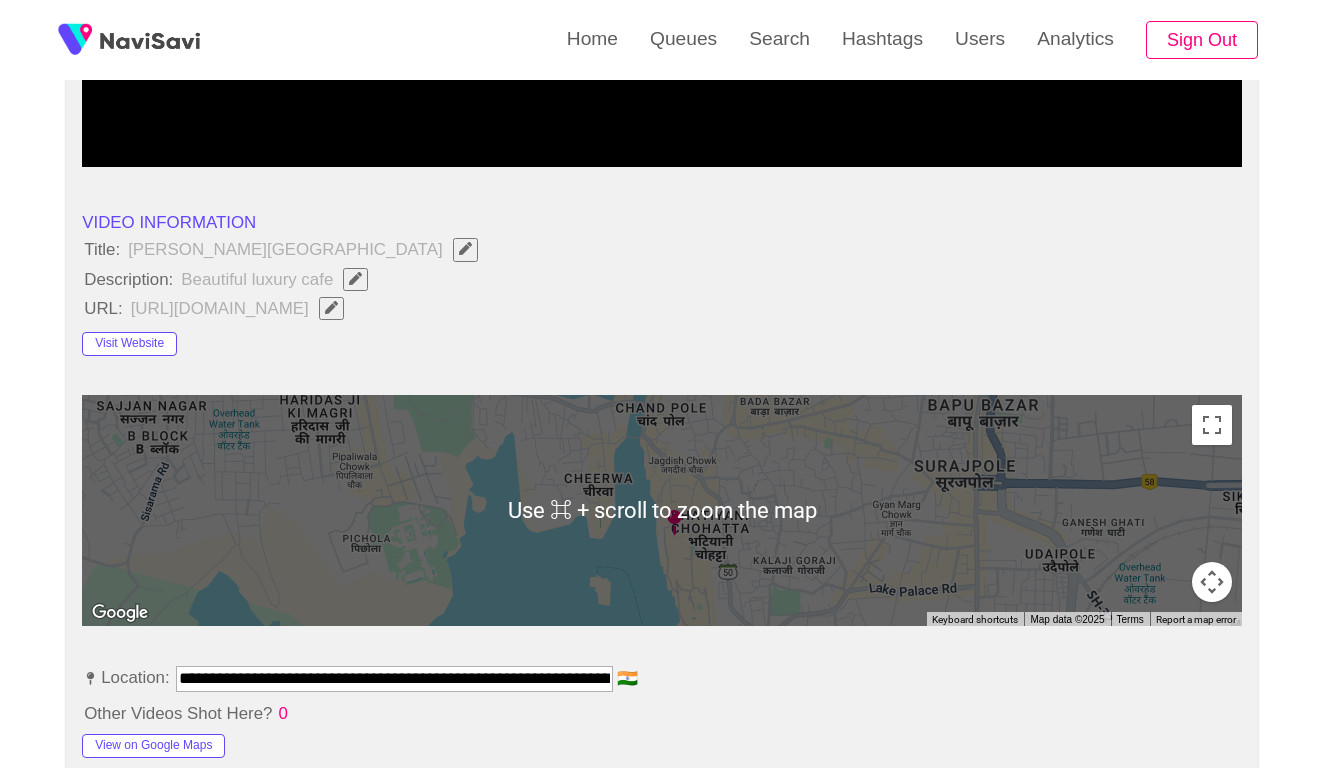 scroll, scrollTop: 672, scrollLeft: 0, axis: vertical 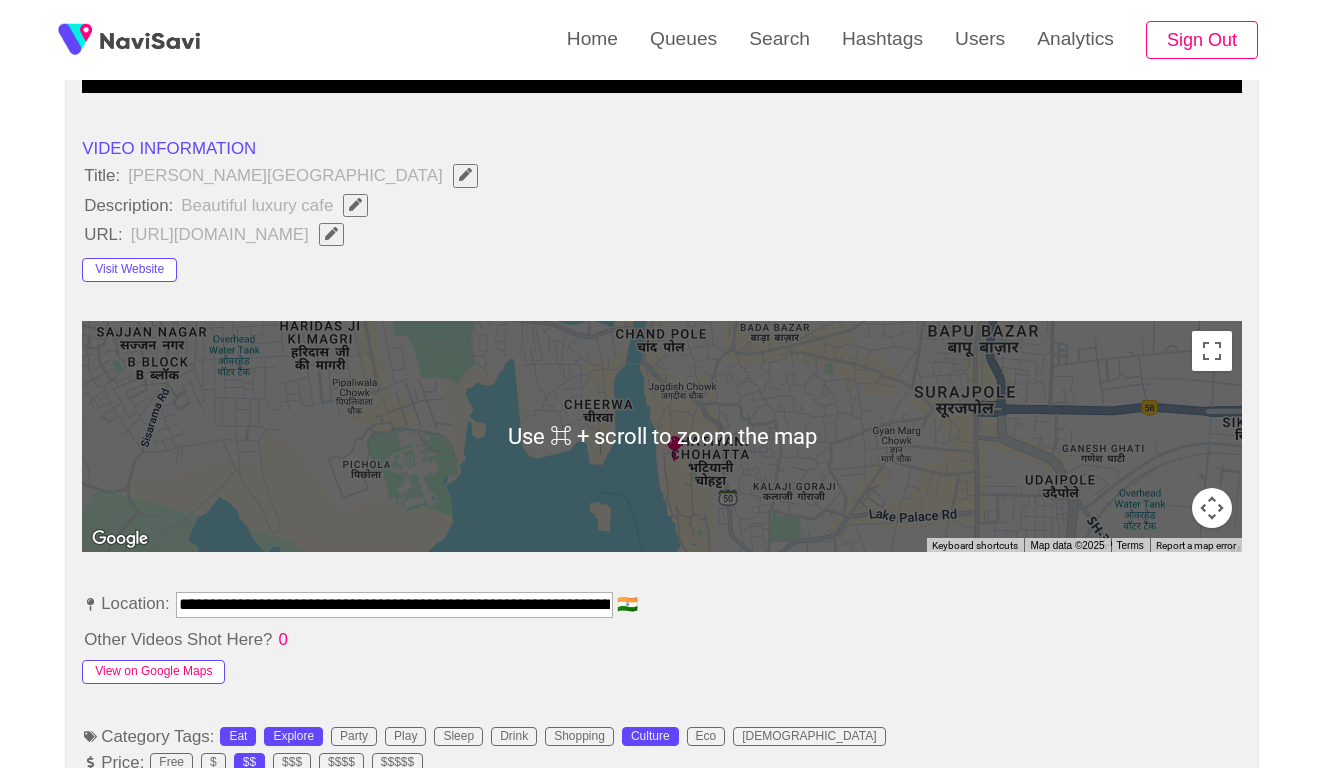 click on "View on Google Maps" at bounding box center [153, 672] 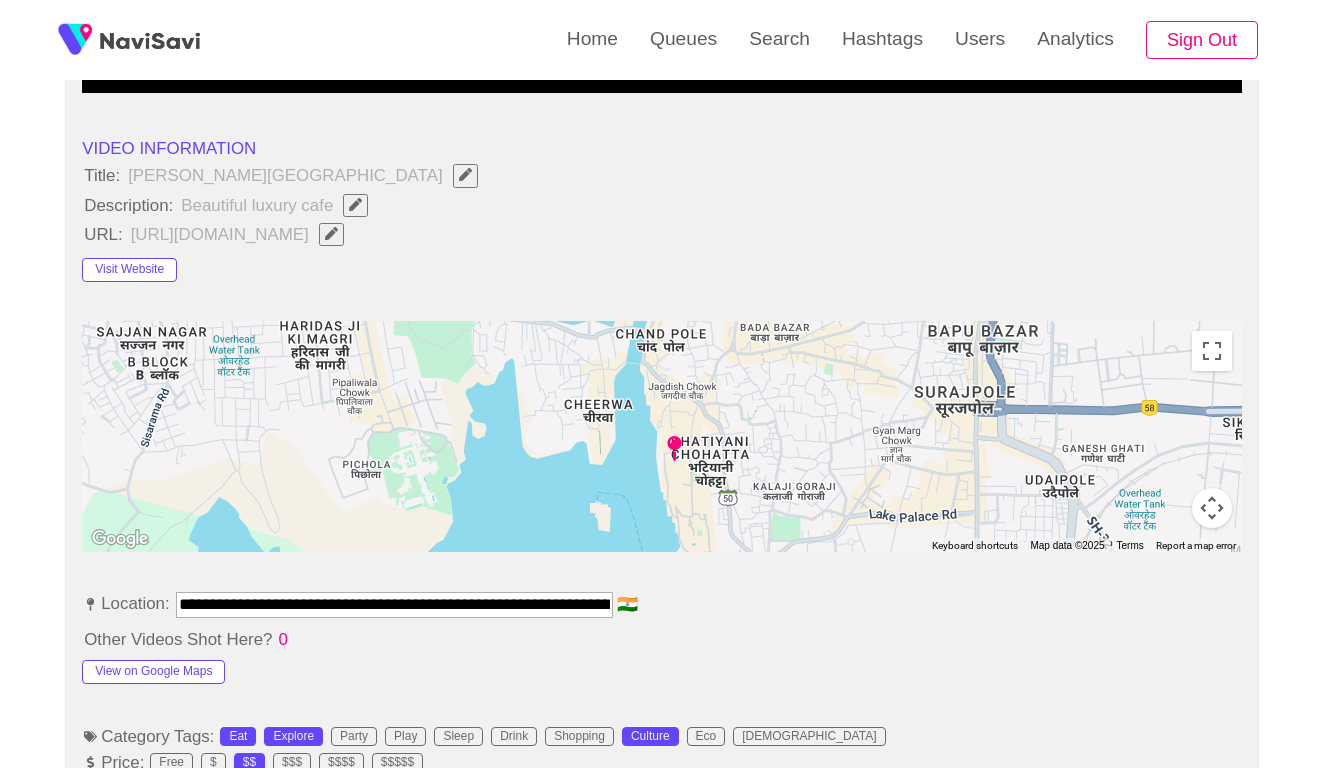click 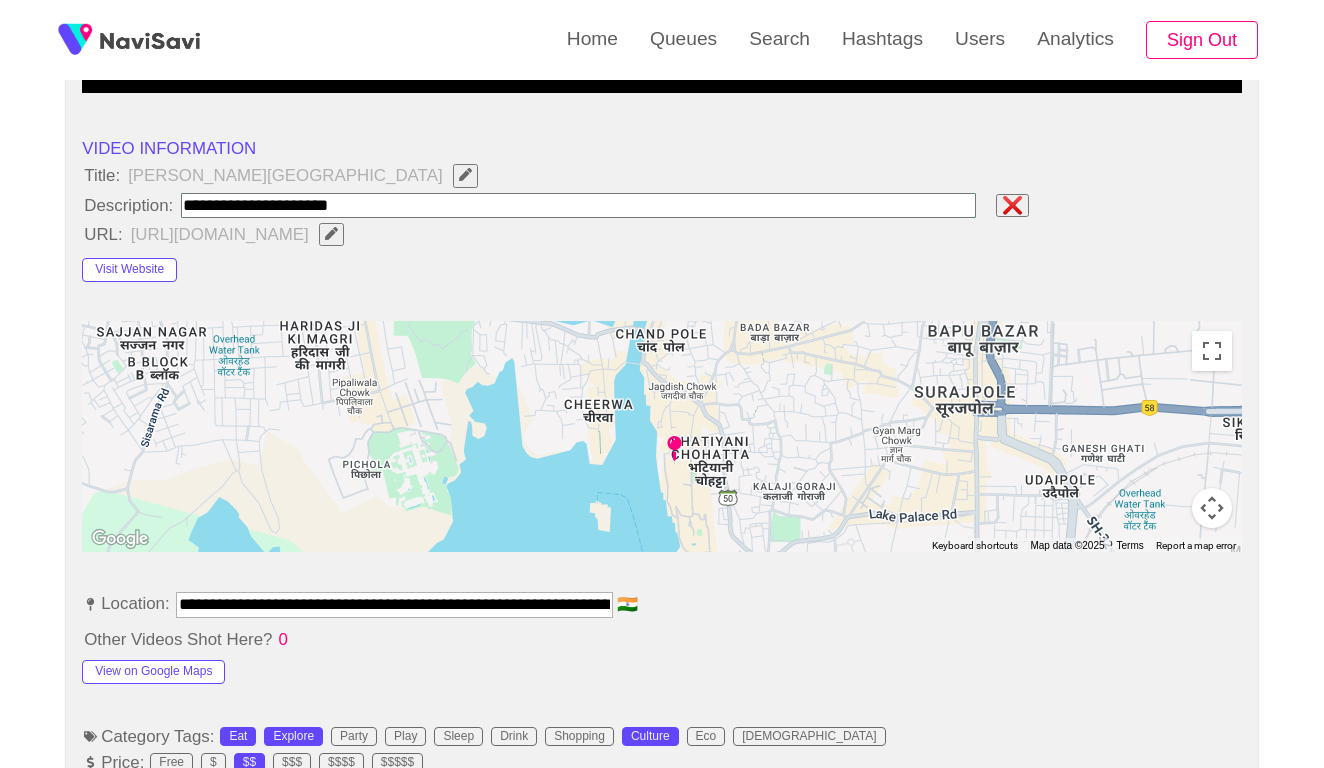 click at bounding box center (578, 205) 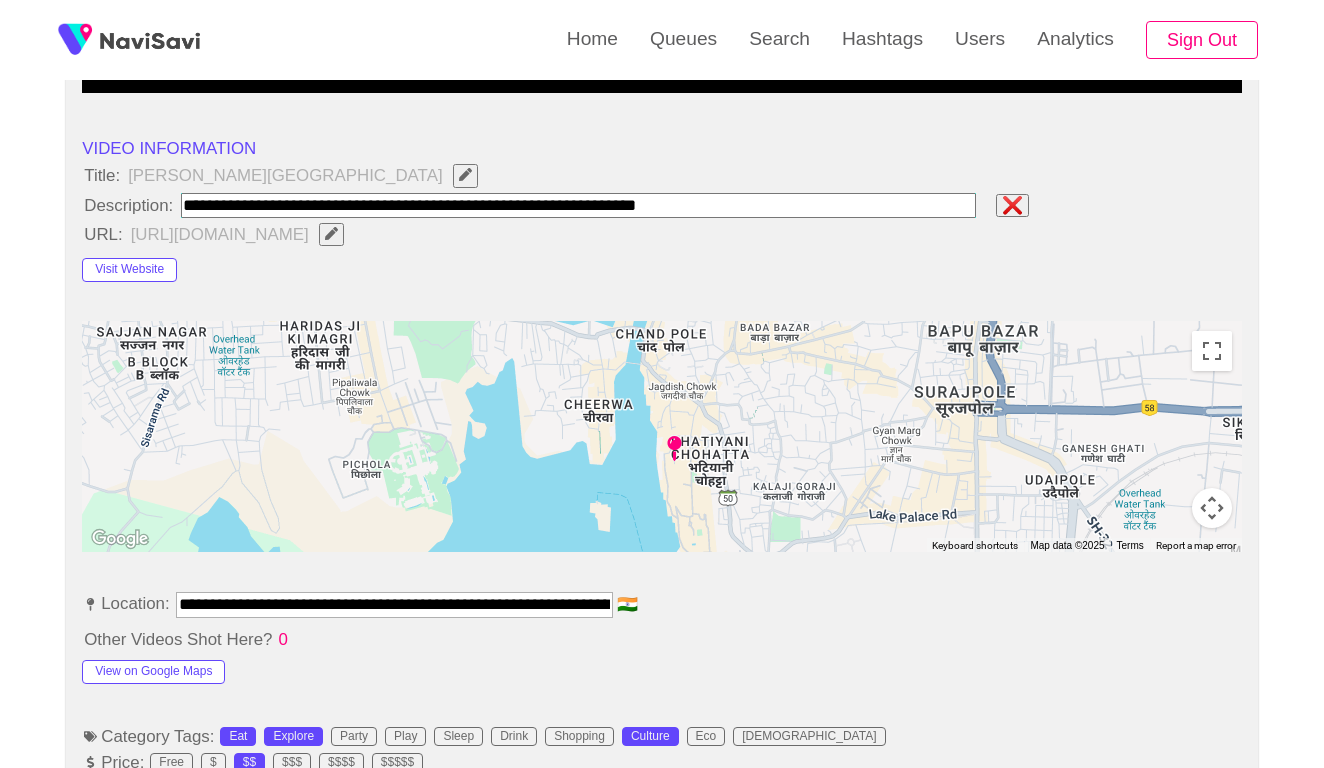 type on "**********" 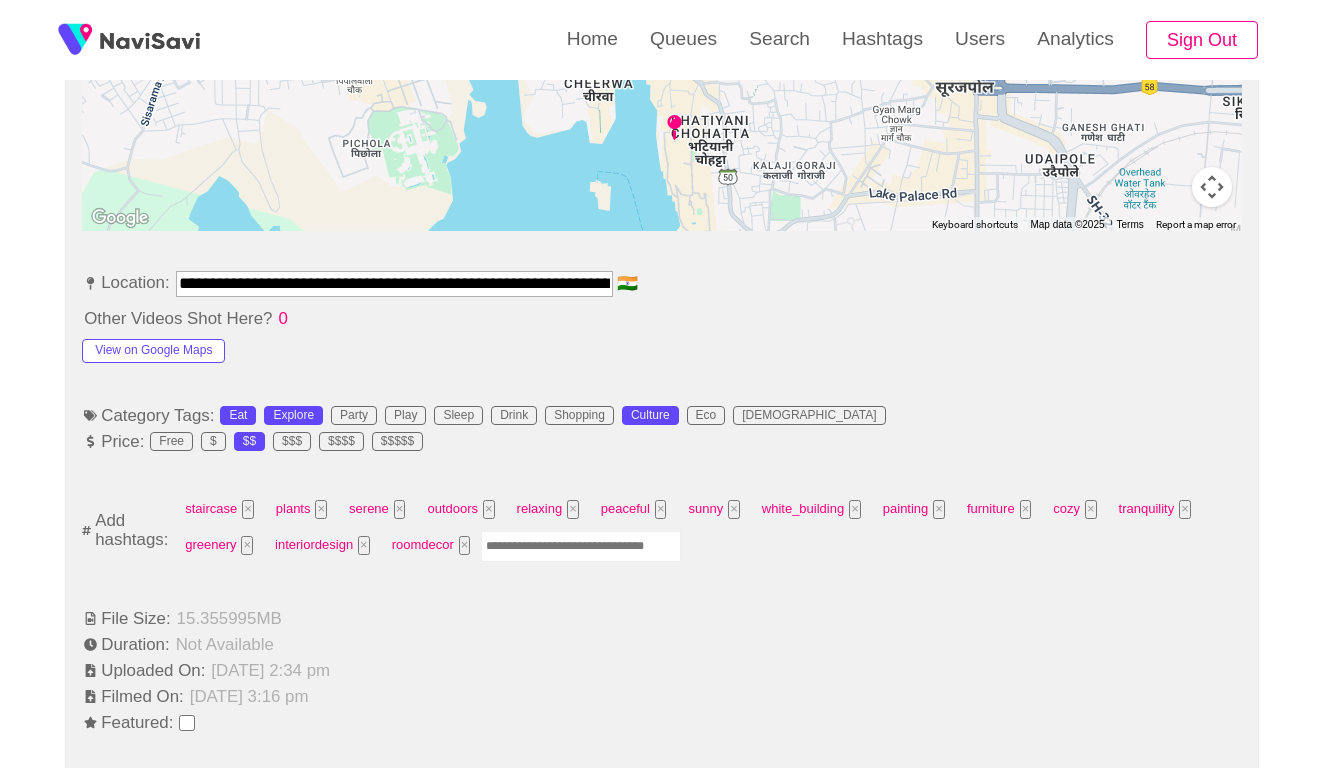 scroll, scrollTop: 1100, scrollLeft: 0, axis: vertical 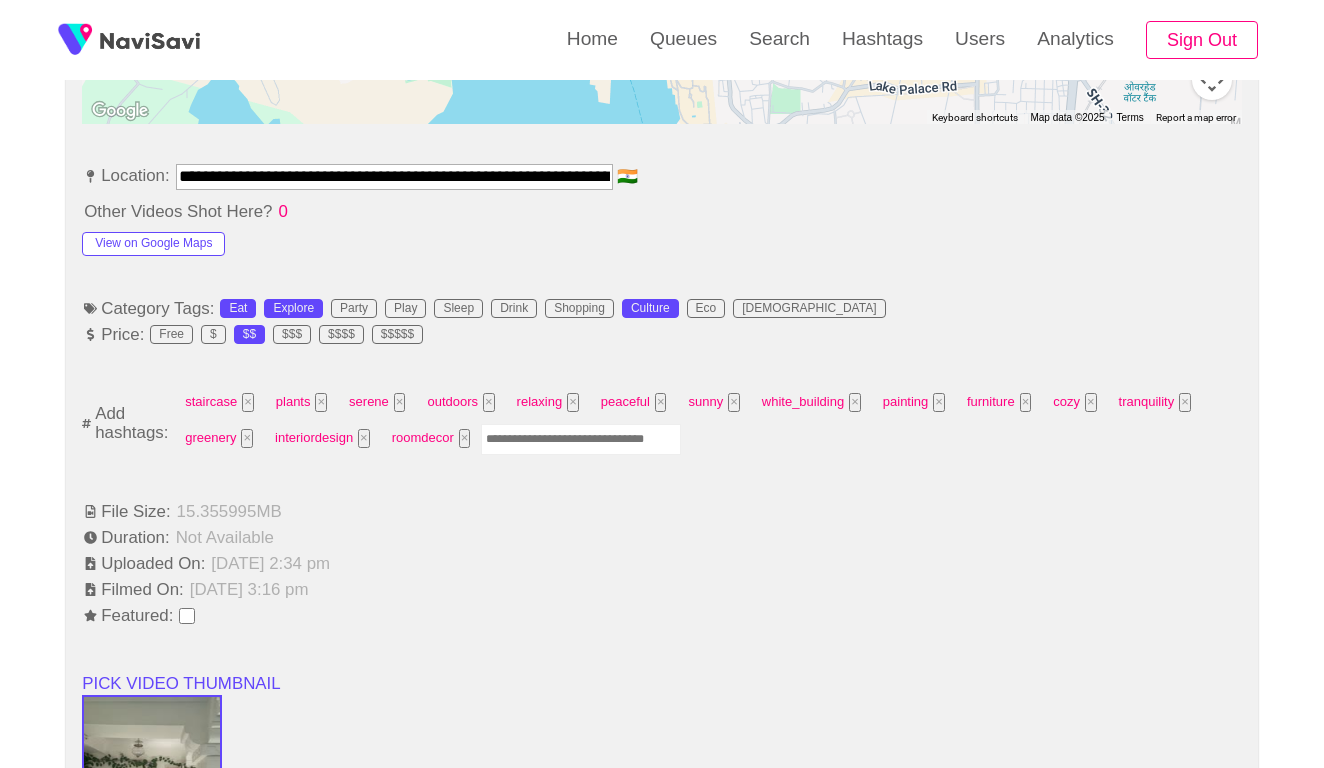 click at bounding box center [581, 439] 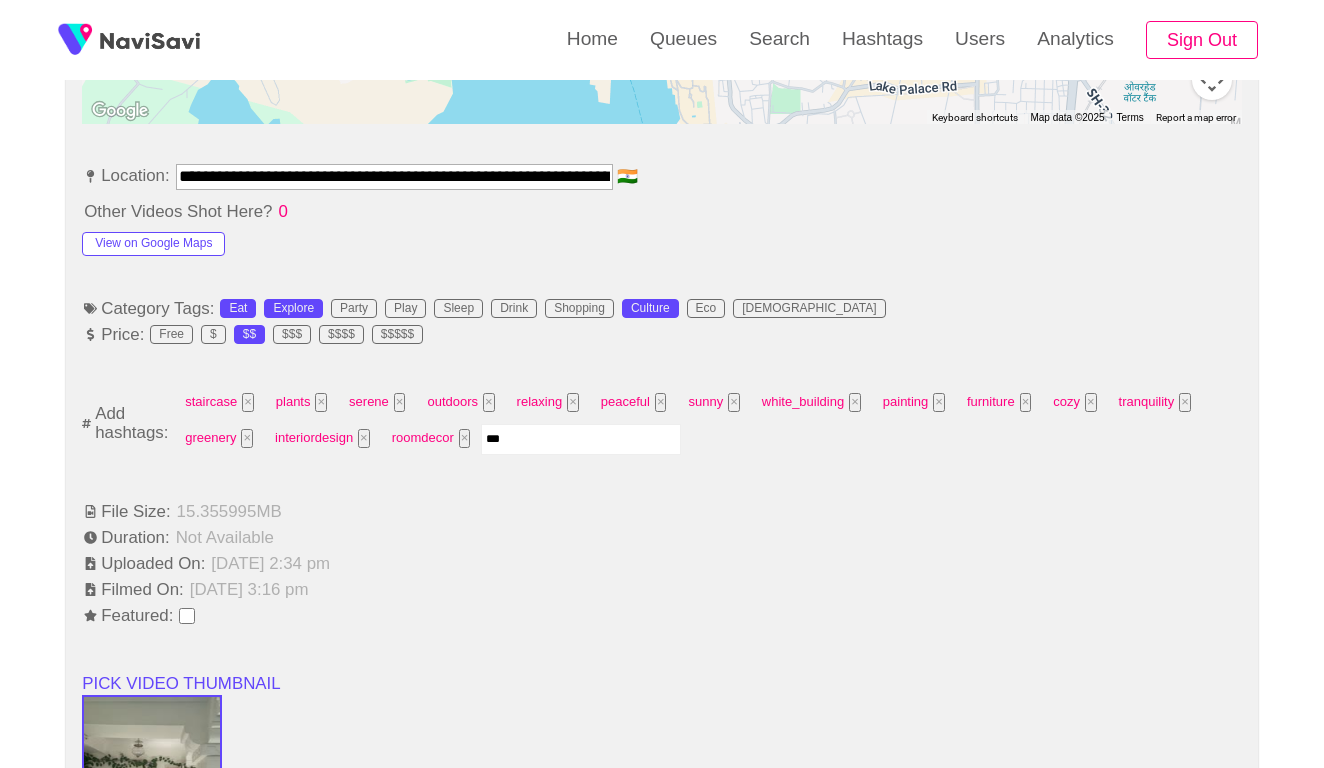 type on "****" 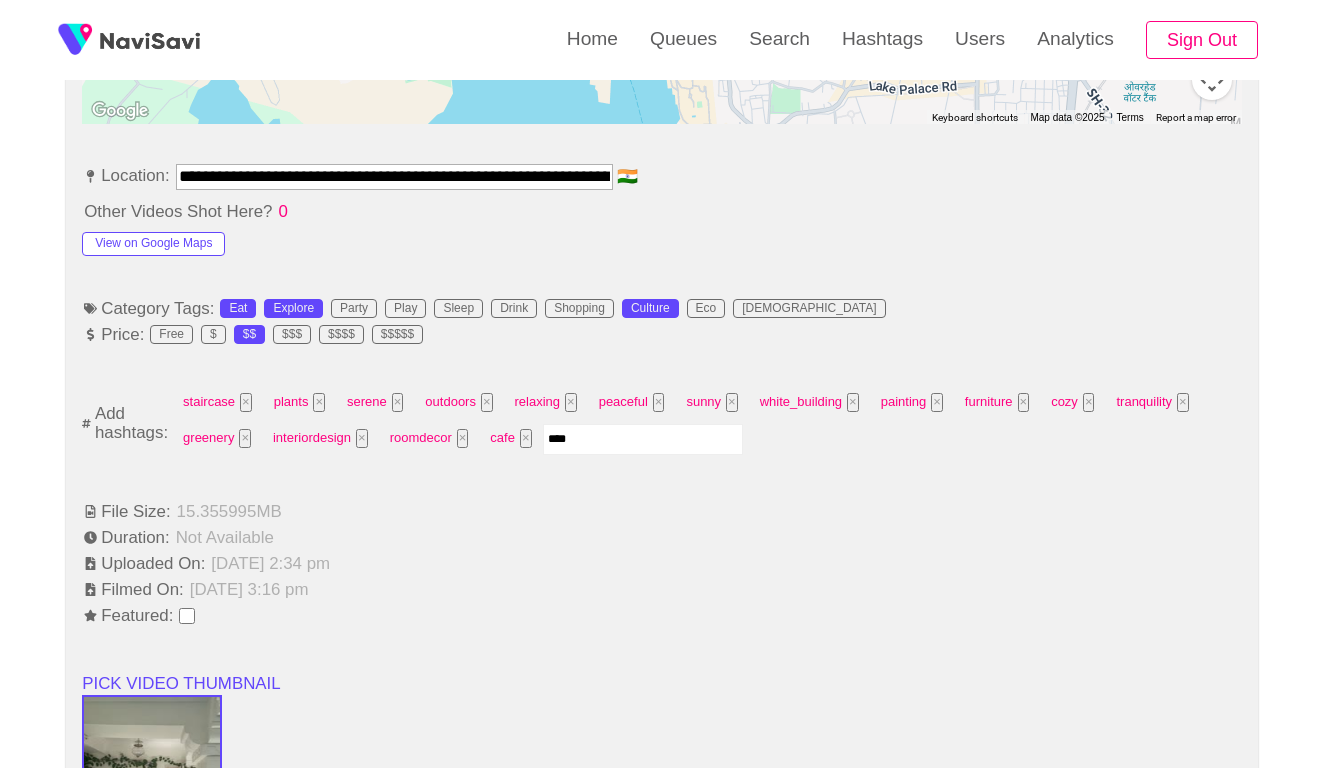type on "*****" 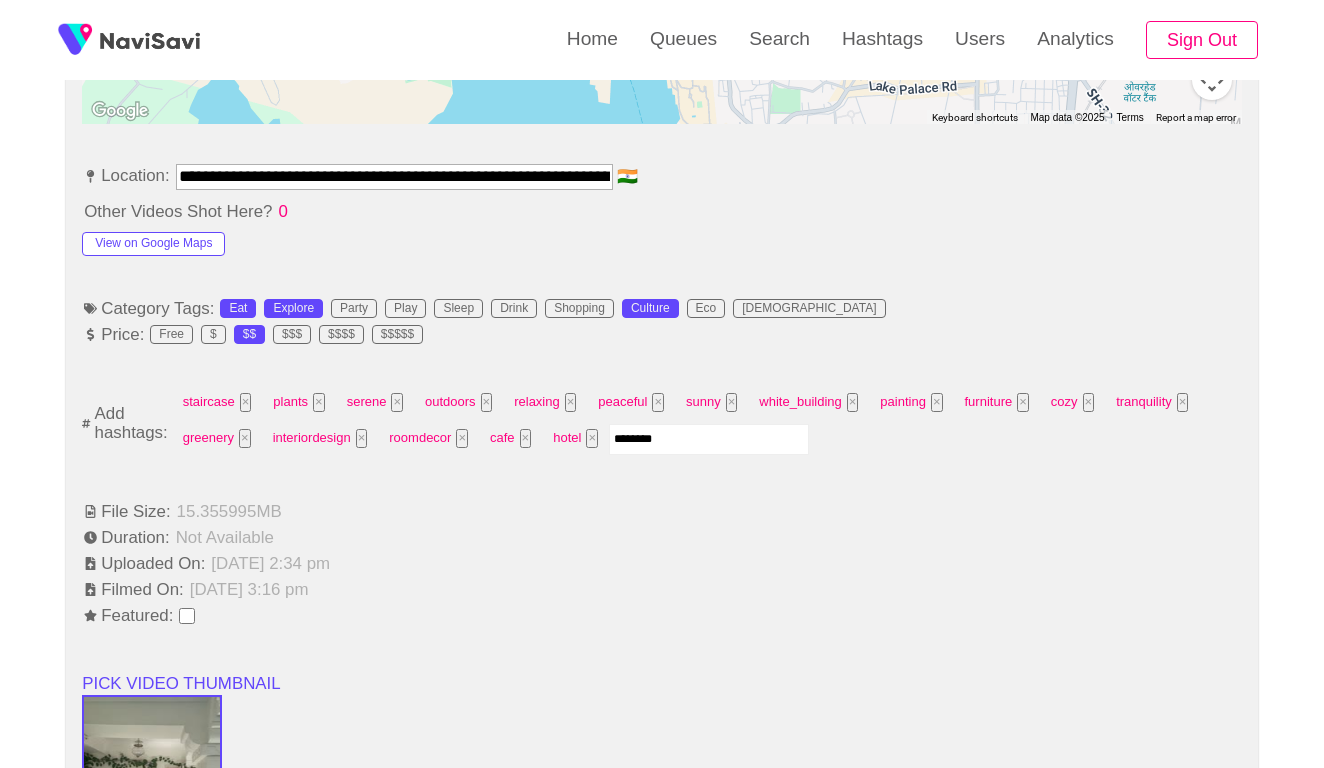 type on "*********" 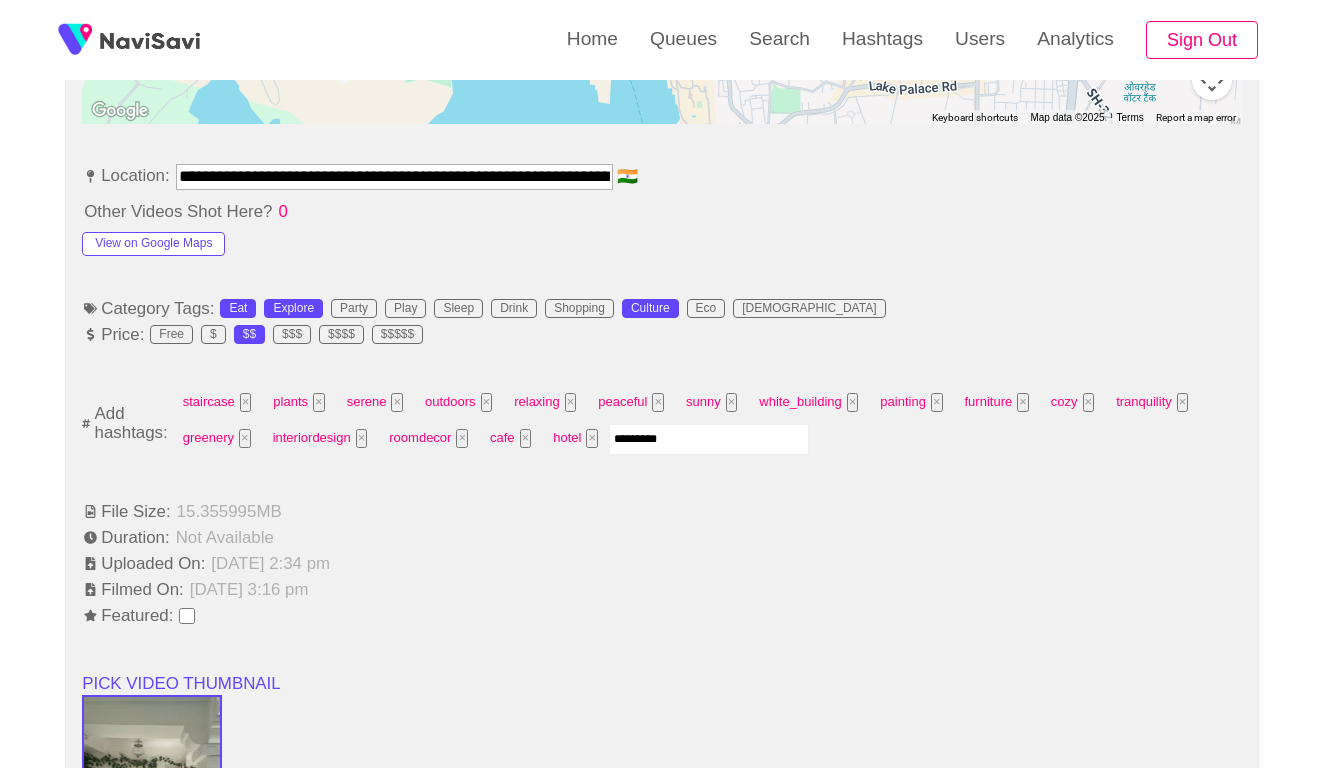 type 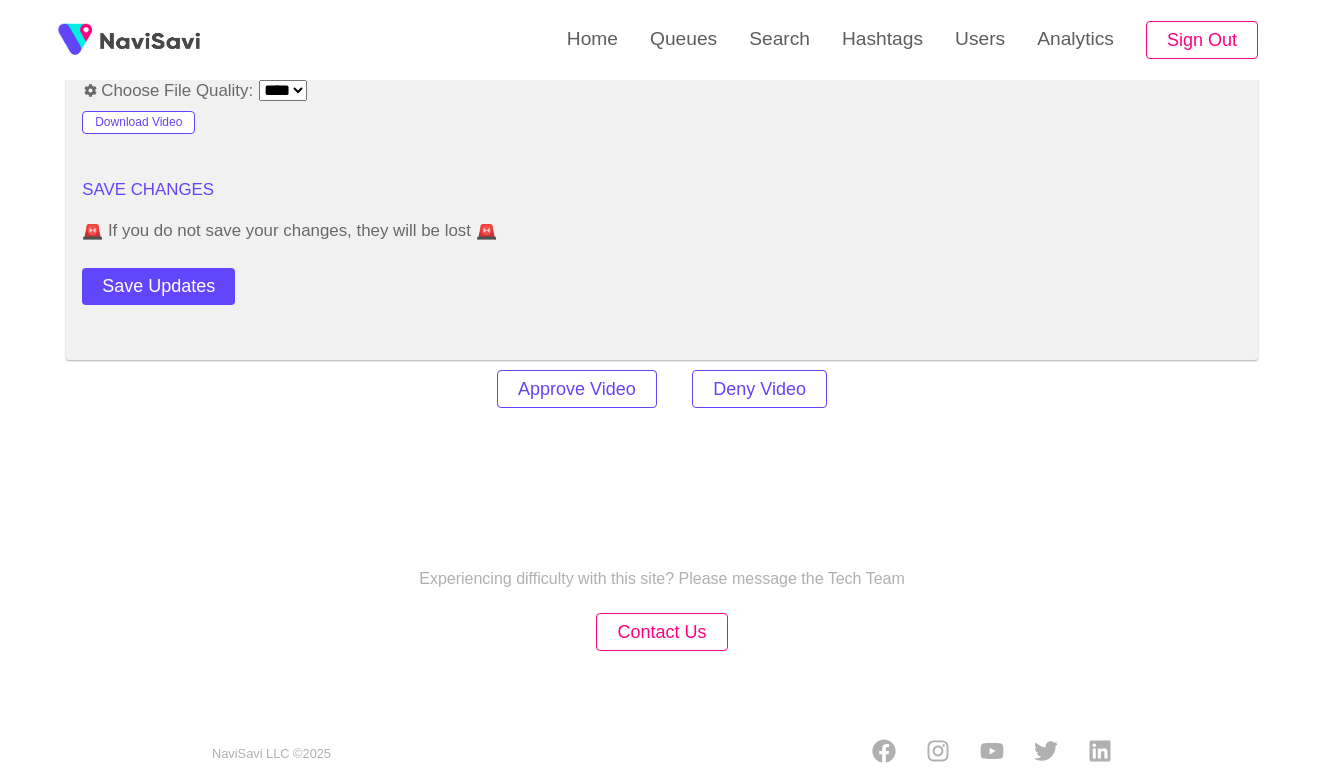 scroll, scrollTop: 2420, scrollLeft: 0, axis: vertical 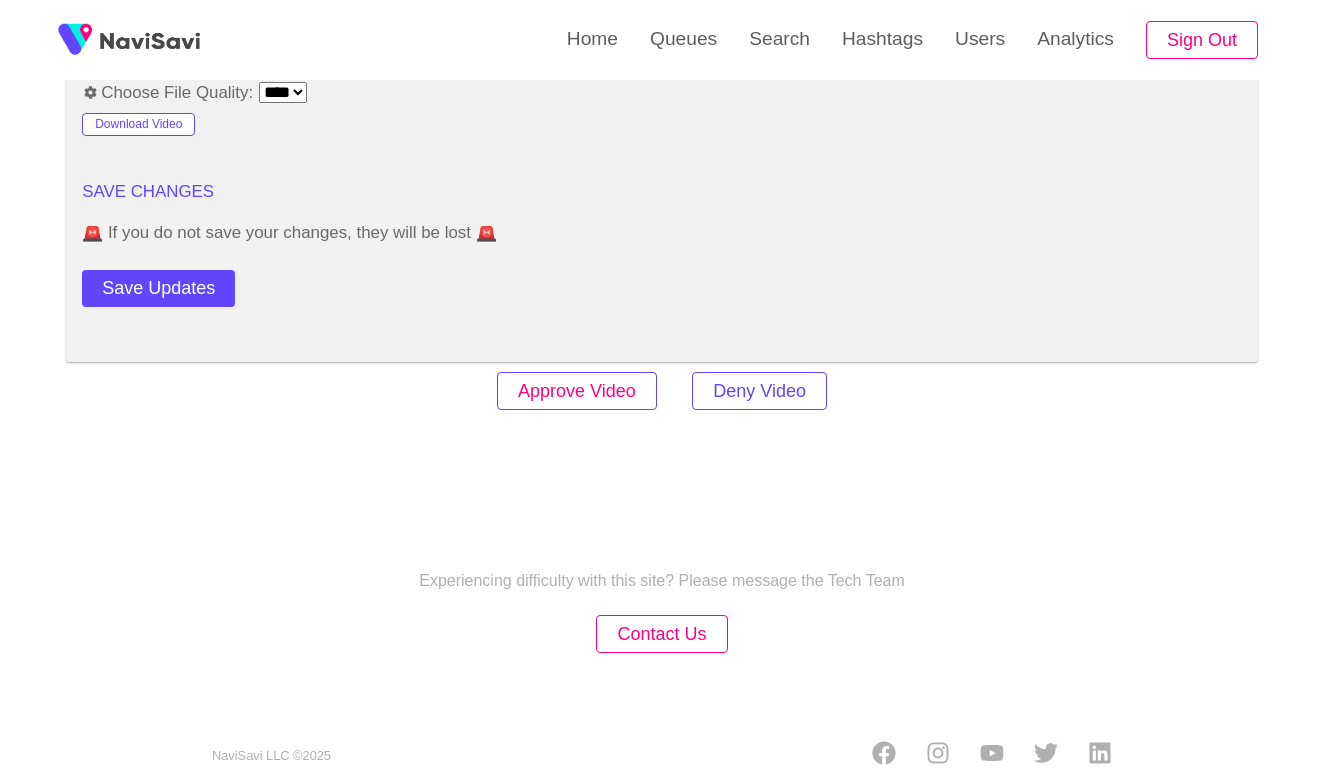 click on "Approve Video" at bounding box center [577, 391] 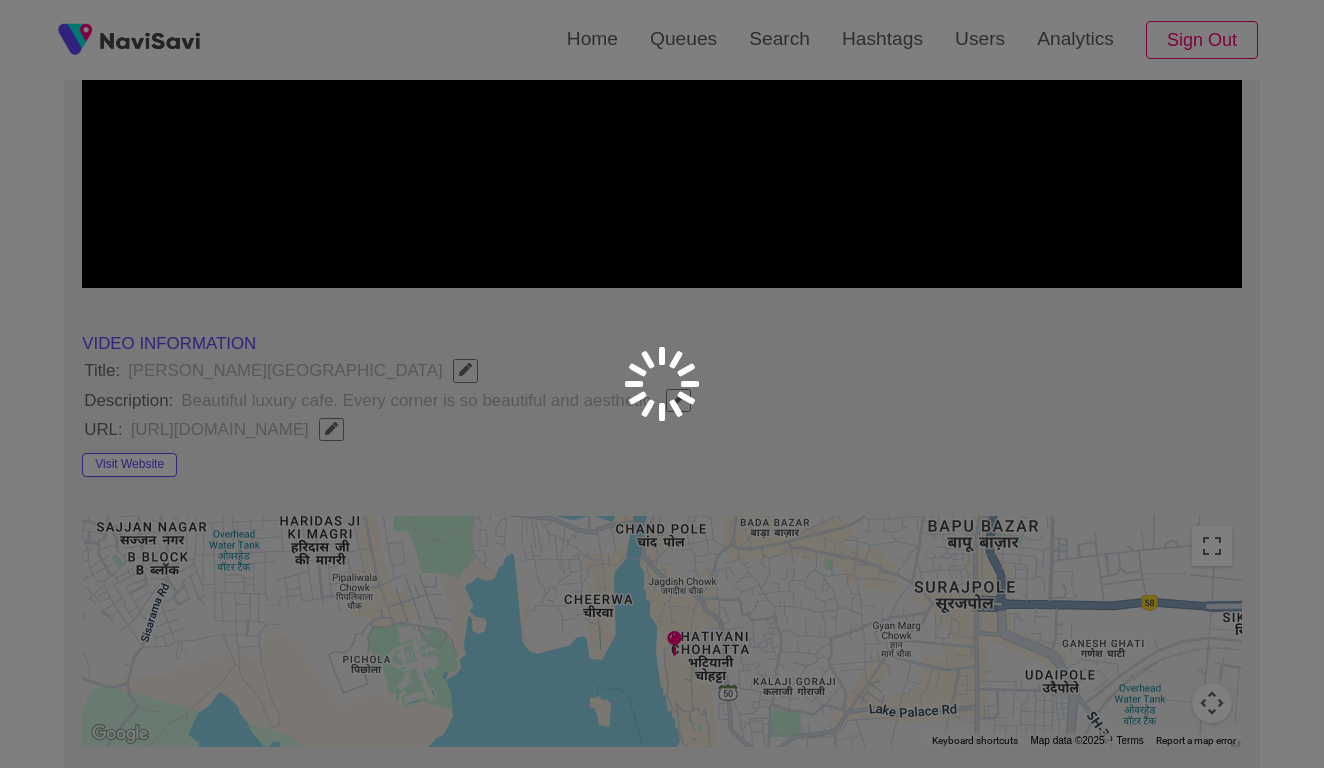 scroll, scrollTop: 470, scrollLeft: 0, axis: vertical 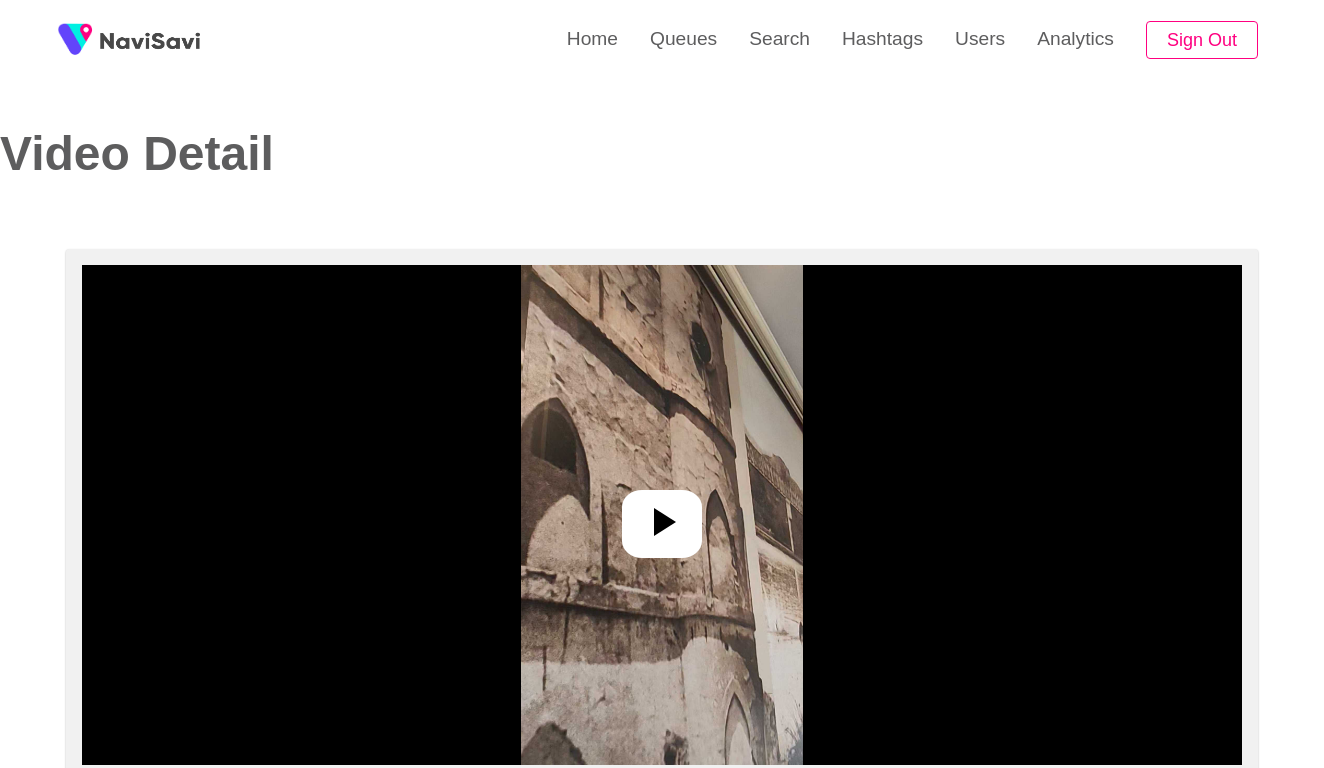 select on "**********" 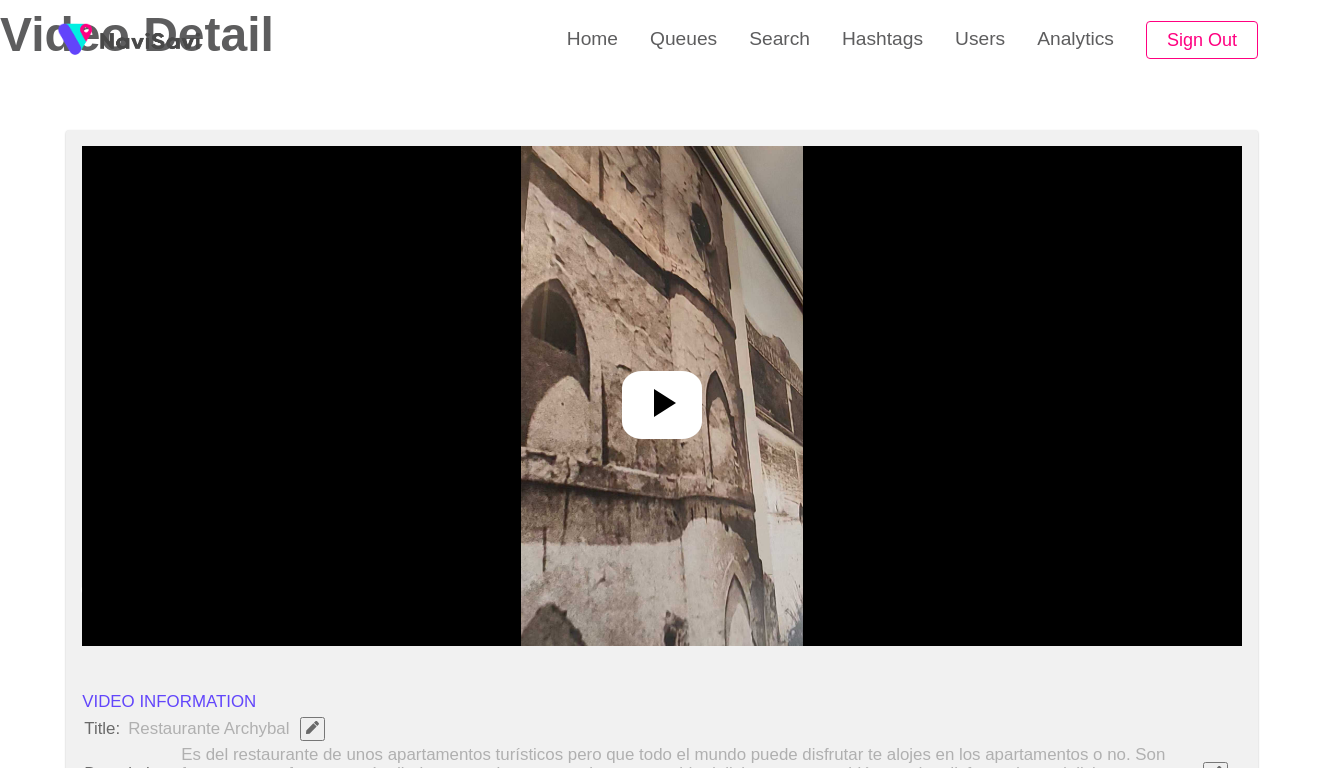 scroll, scrollTop: 157, scrollLeft: 0, axis: vertical 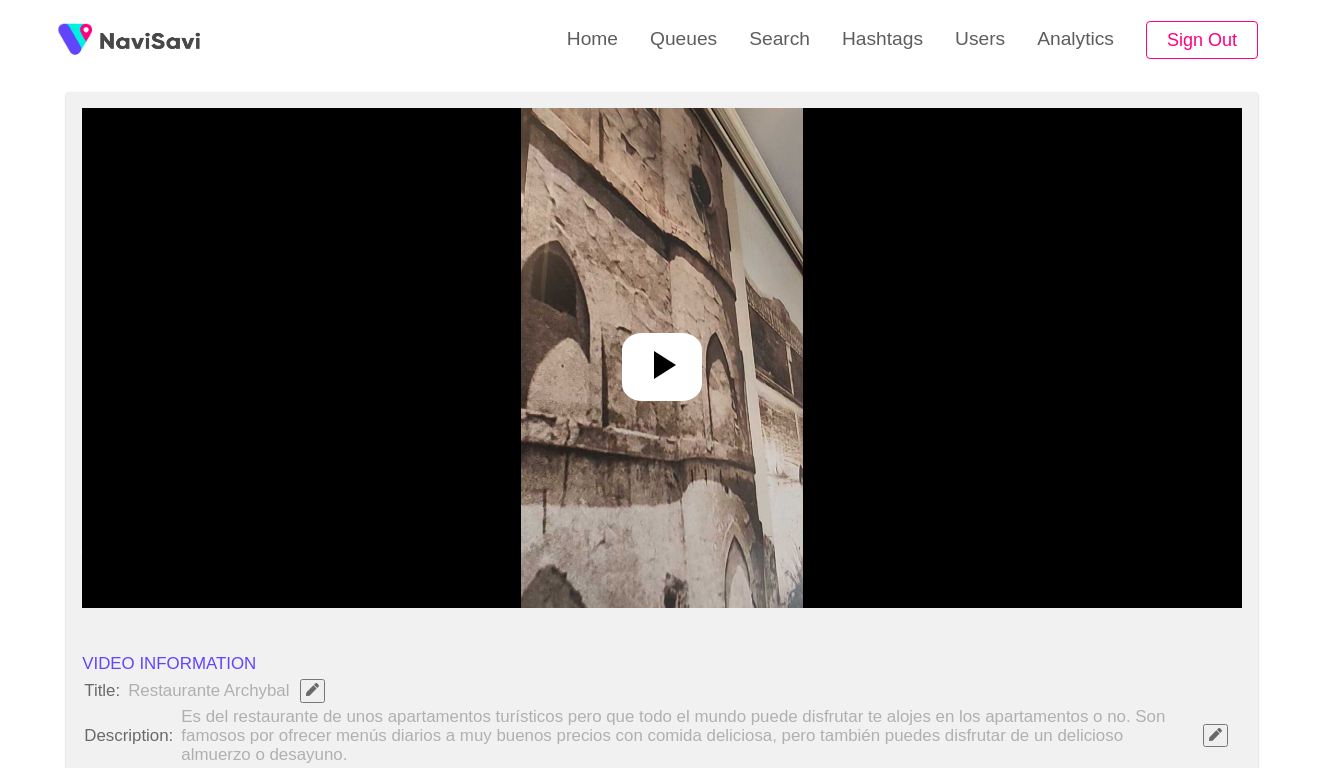 click at bounding box center [662, 358] 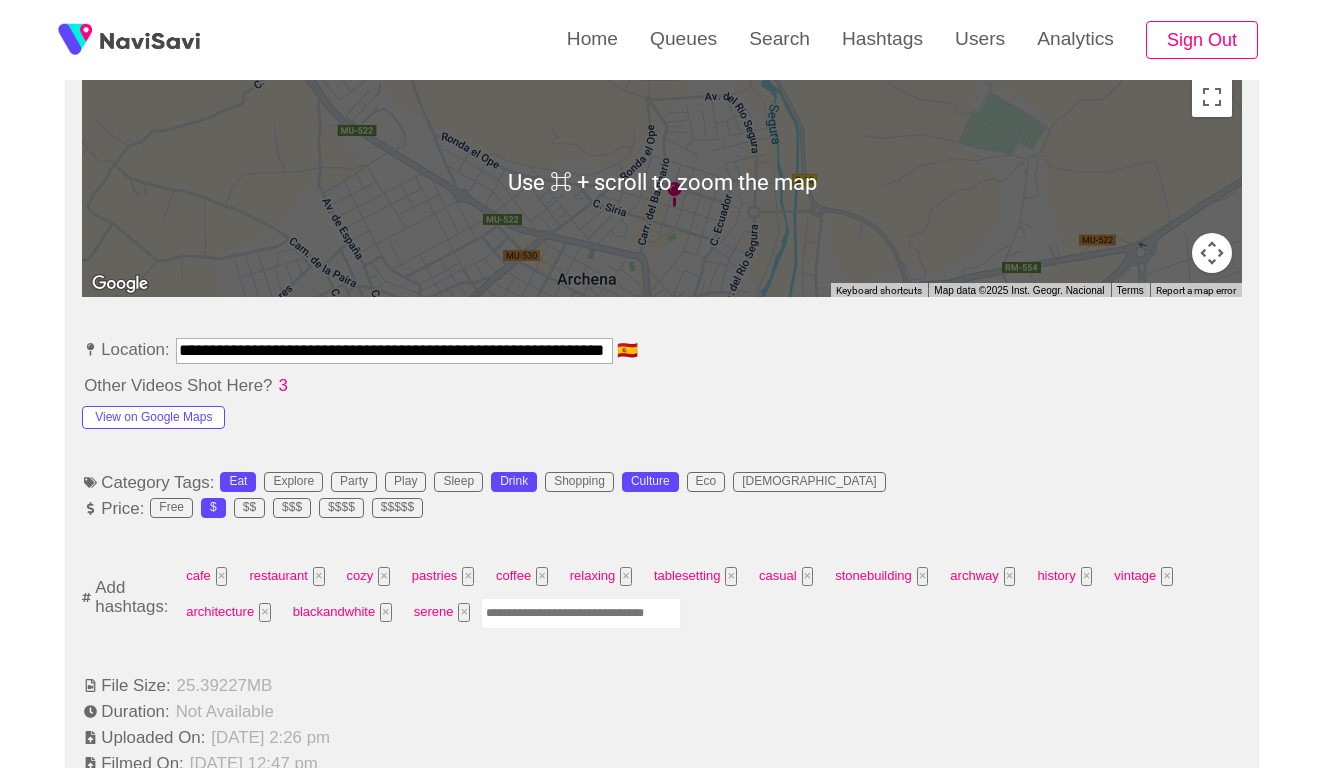 scroll, scrollTop: 1059, scrollLeft: 0, axis: vertical 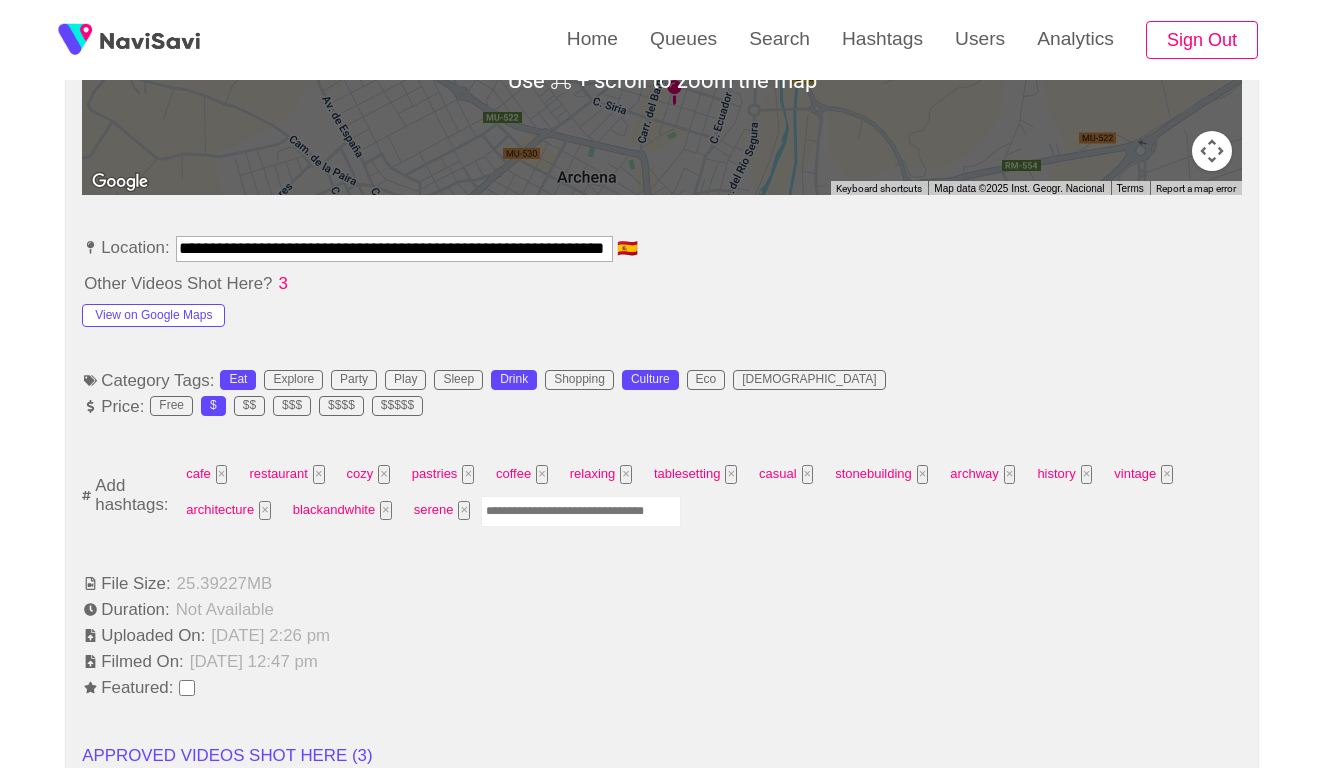 click at bounding box center (581, 511) 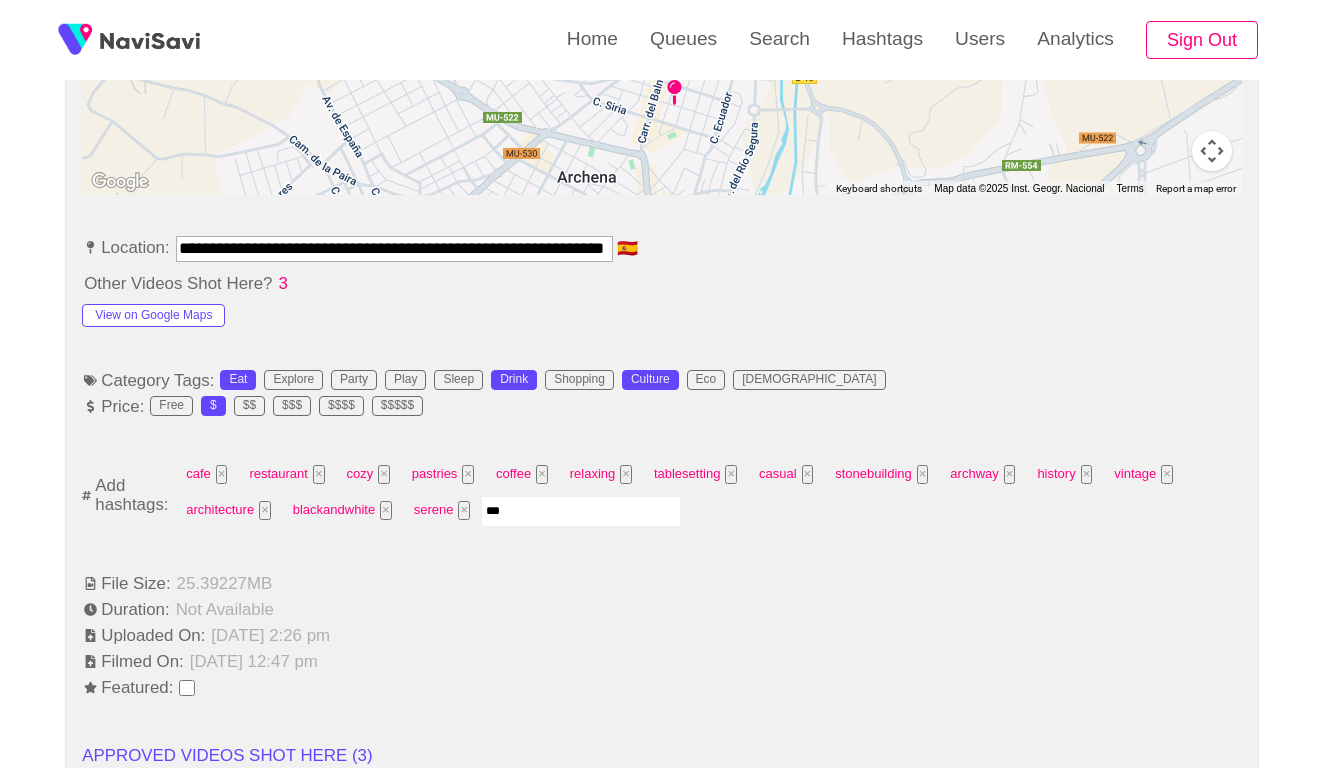 type on "****" 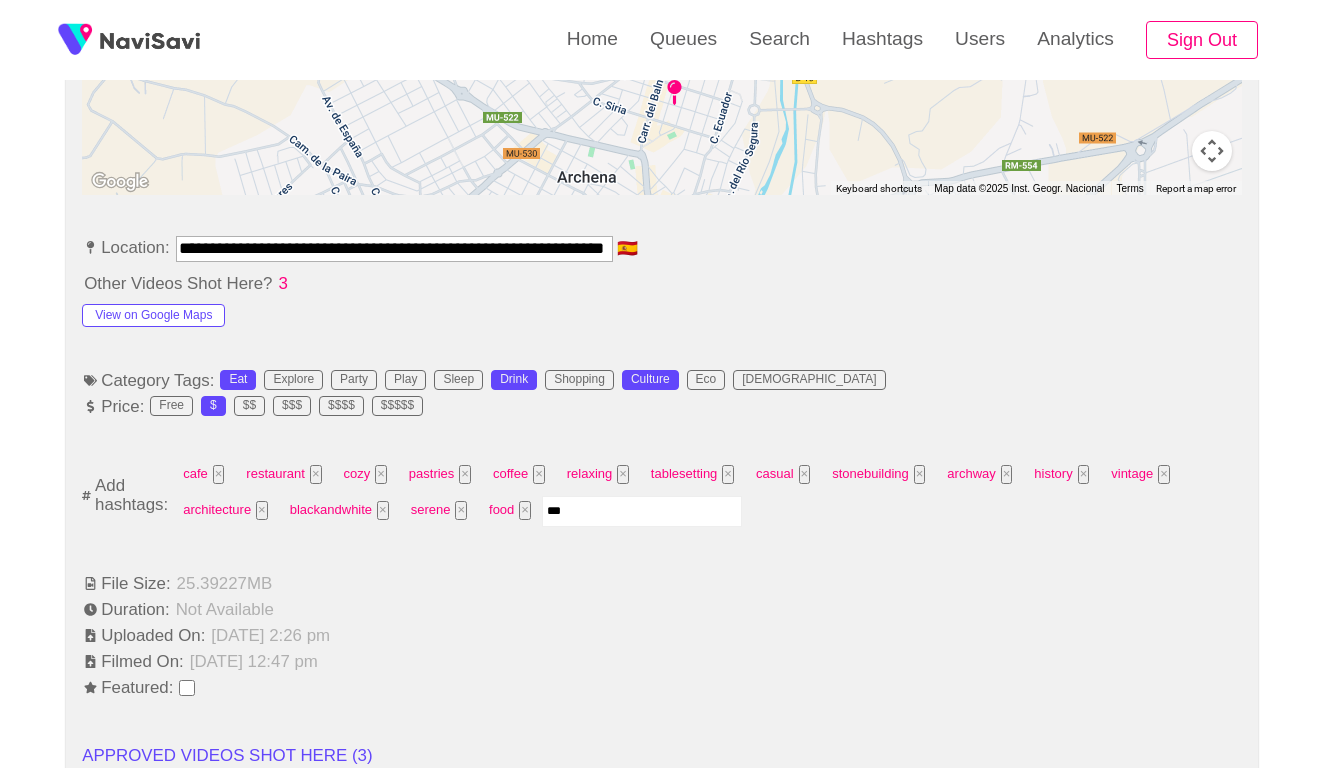 type on "****" 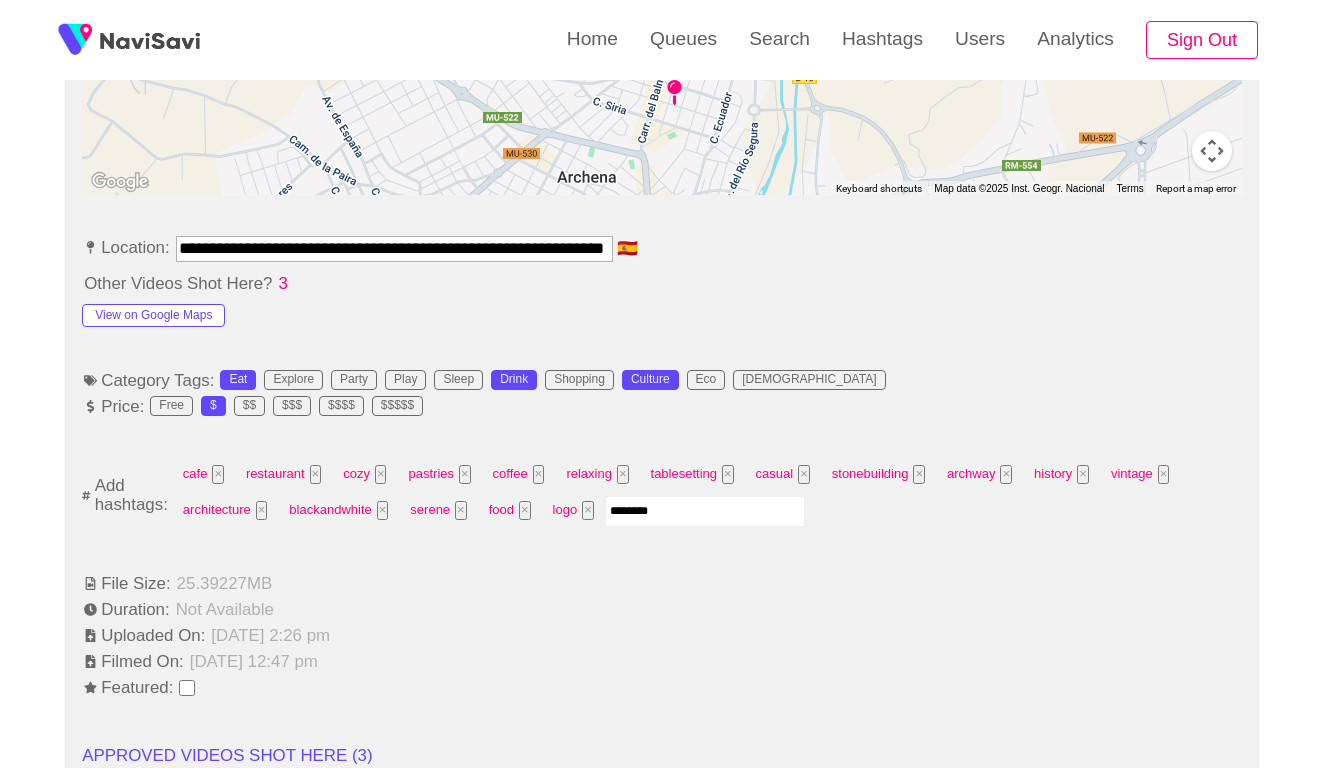 type on "*********" 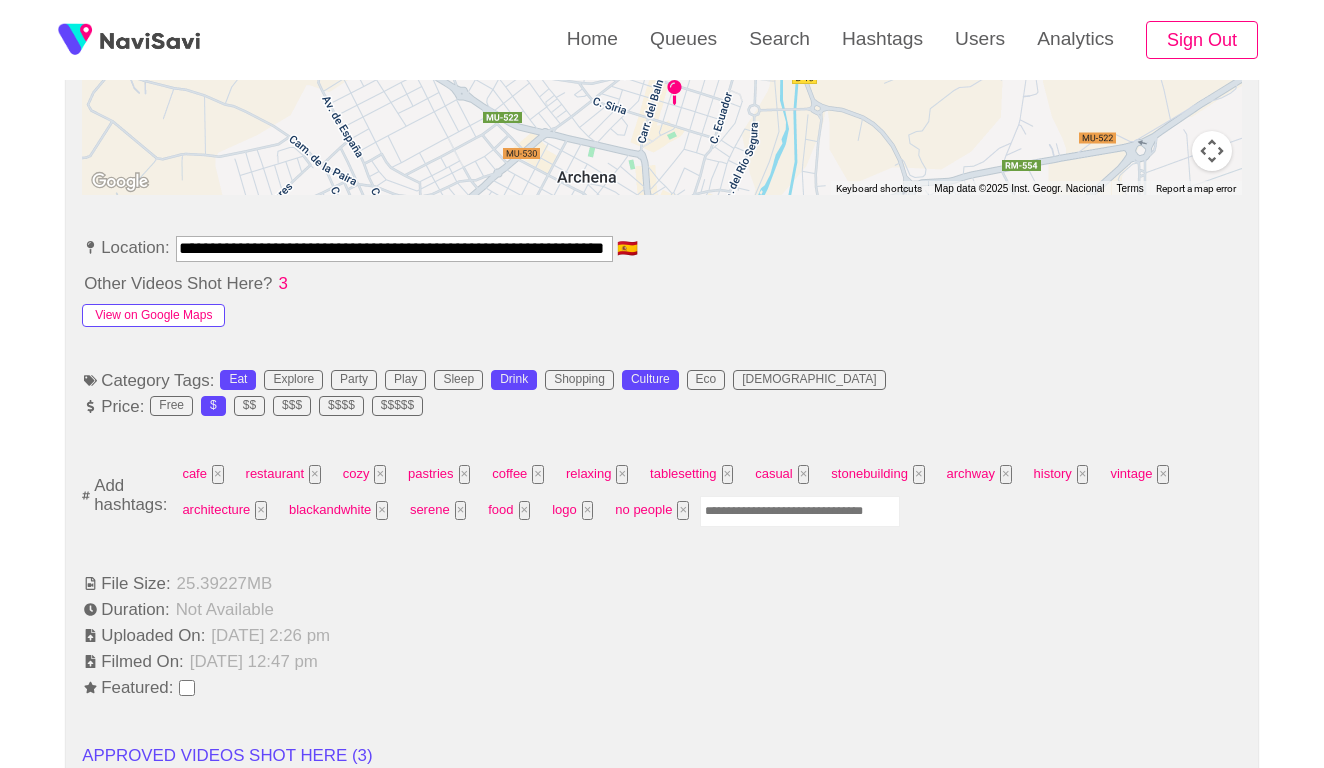 click on "View on Google Maps" at bounding box center [153, 316] 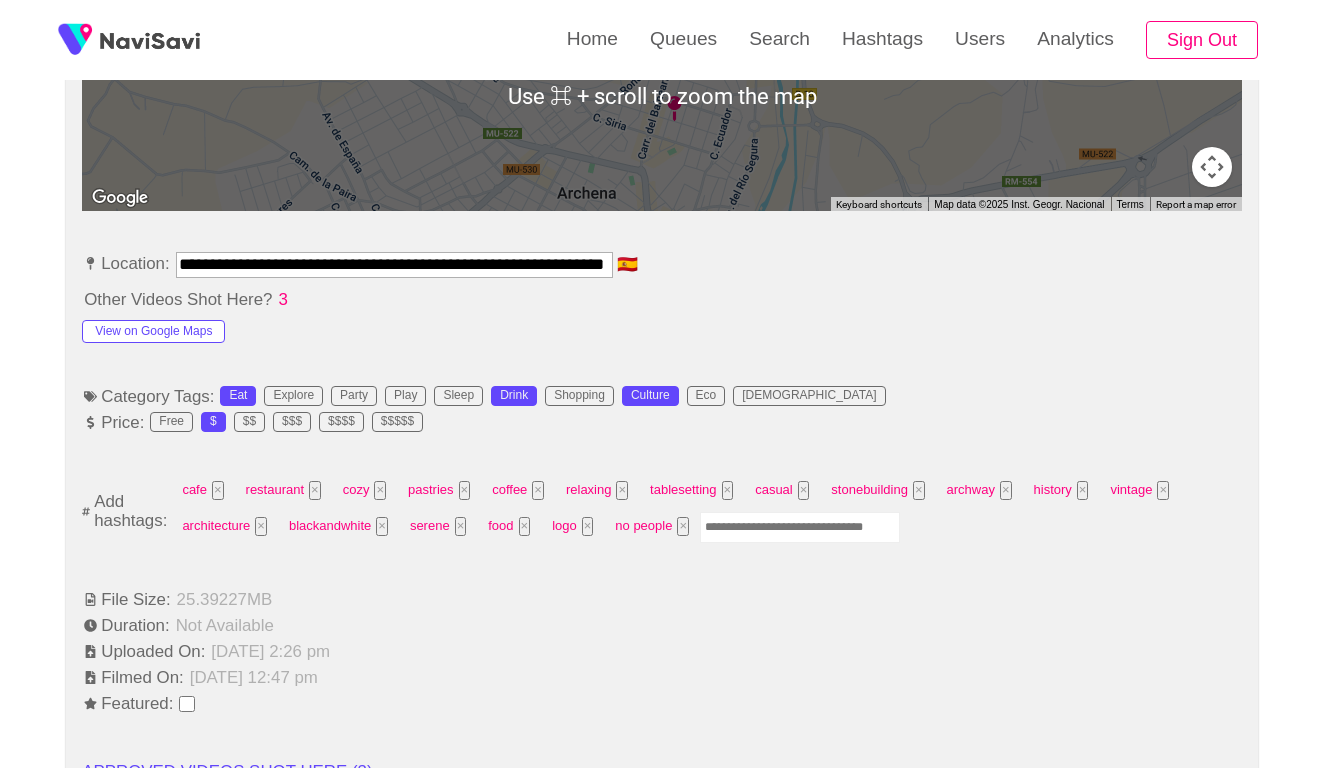 scroll, scrollTop: 1043, scrollLeft: 0, axis: vertical 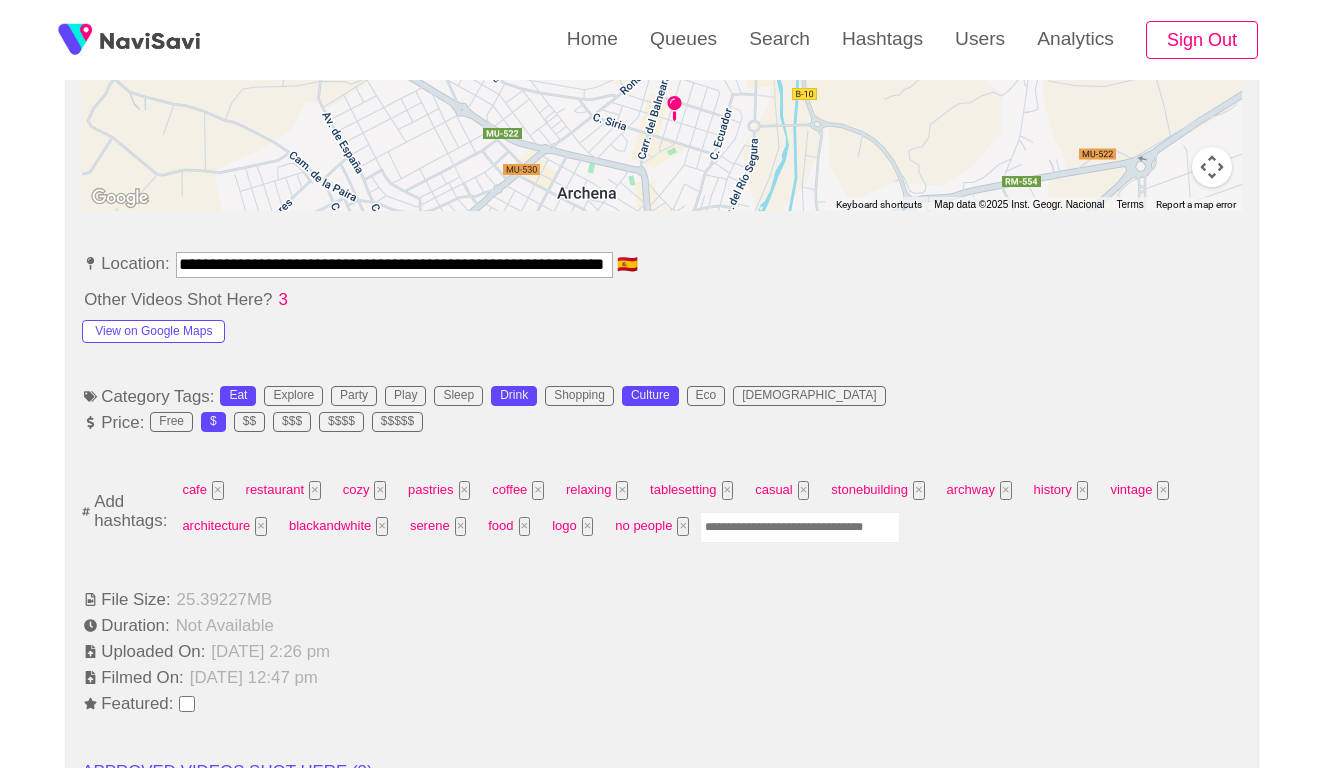 click at bounding box center [800, 527] 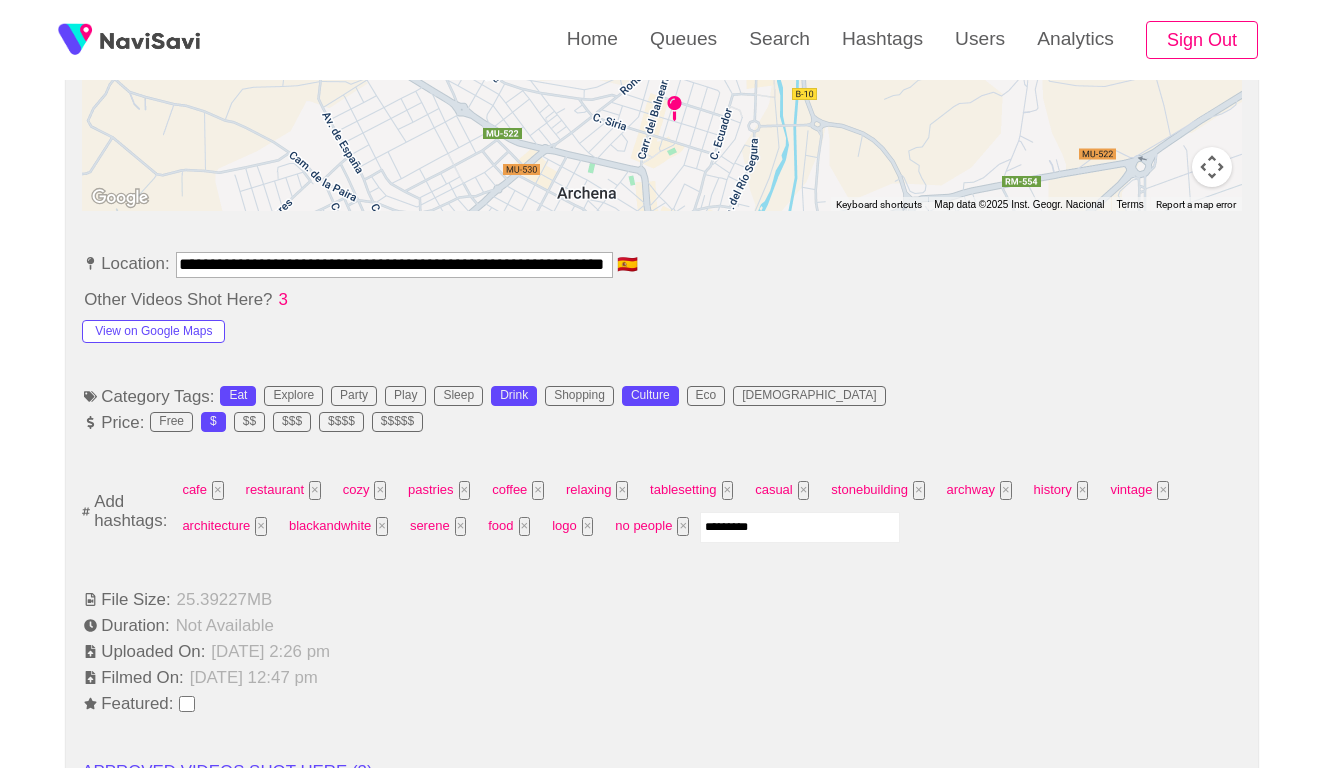 type on "**********" 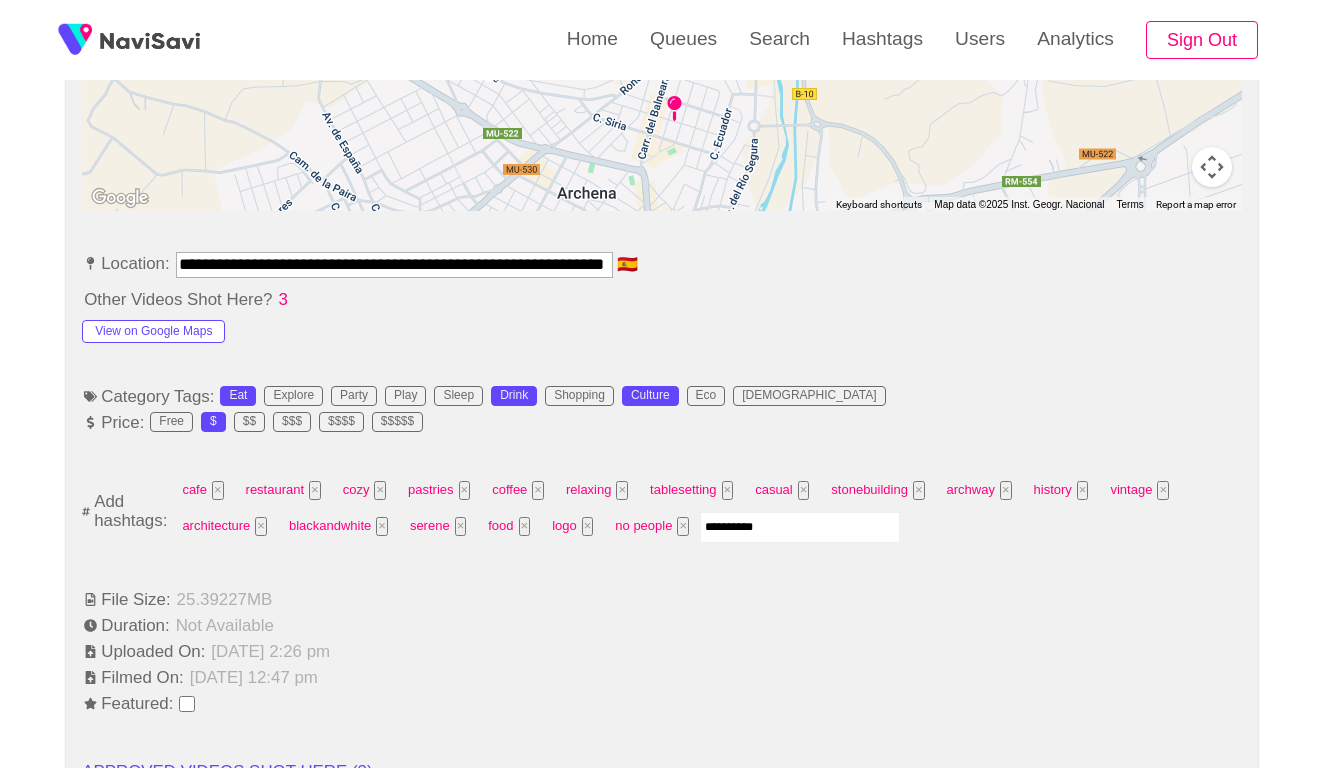 type 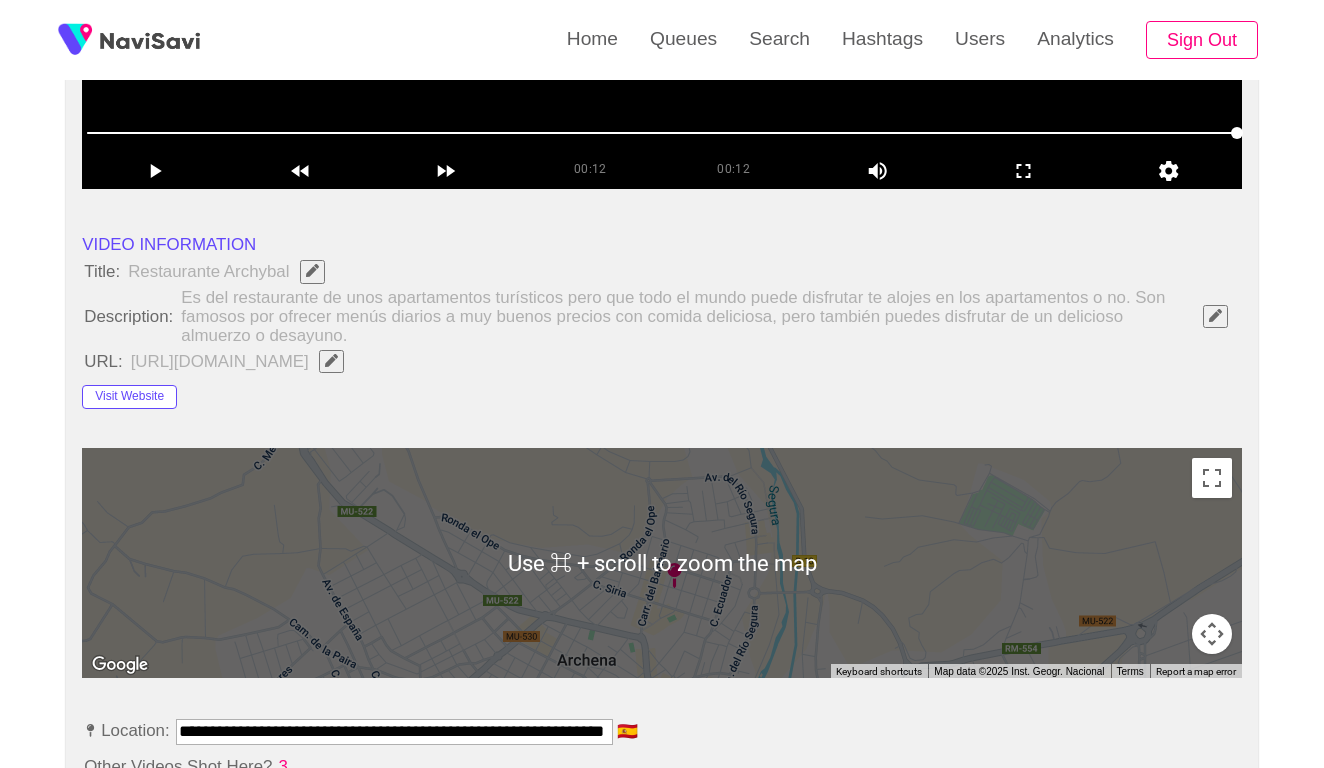 scroll, scrollTop: 533, scrollLeft: 0, axis: vertical 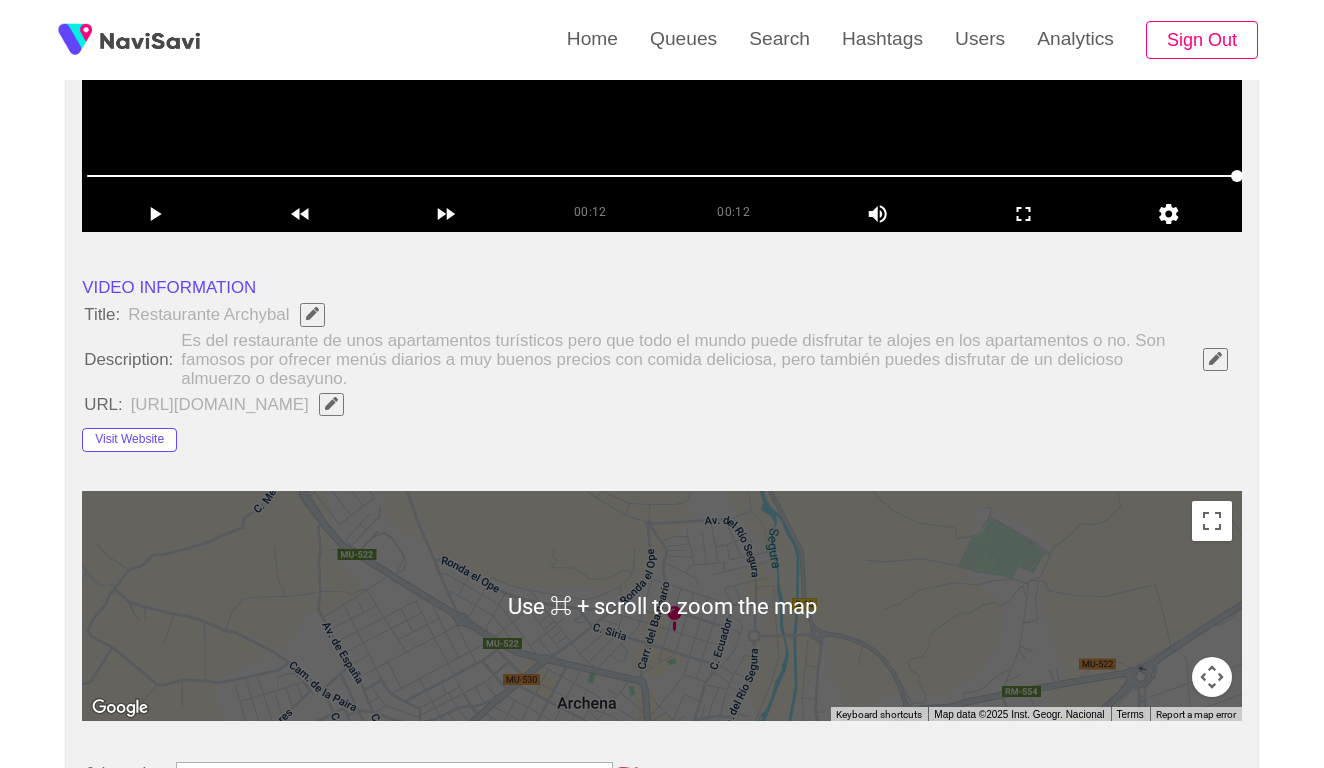 click 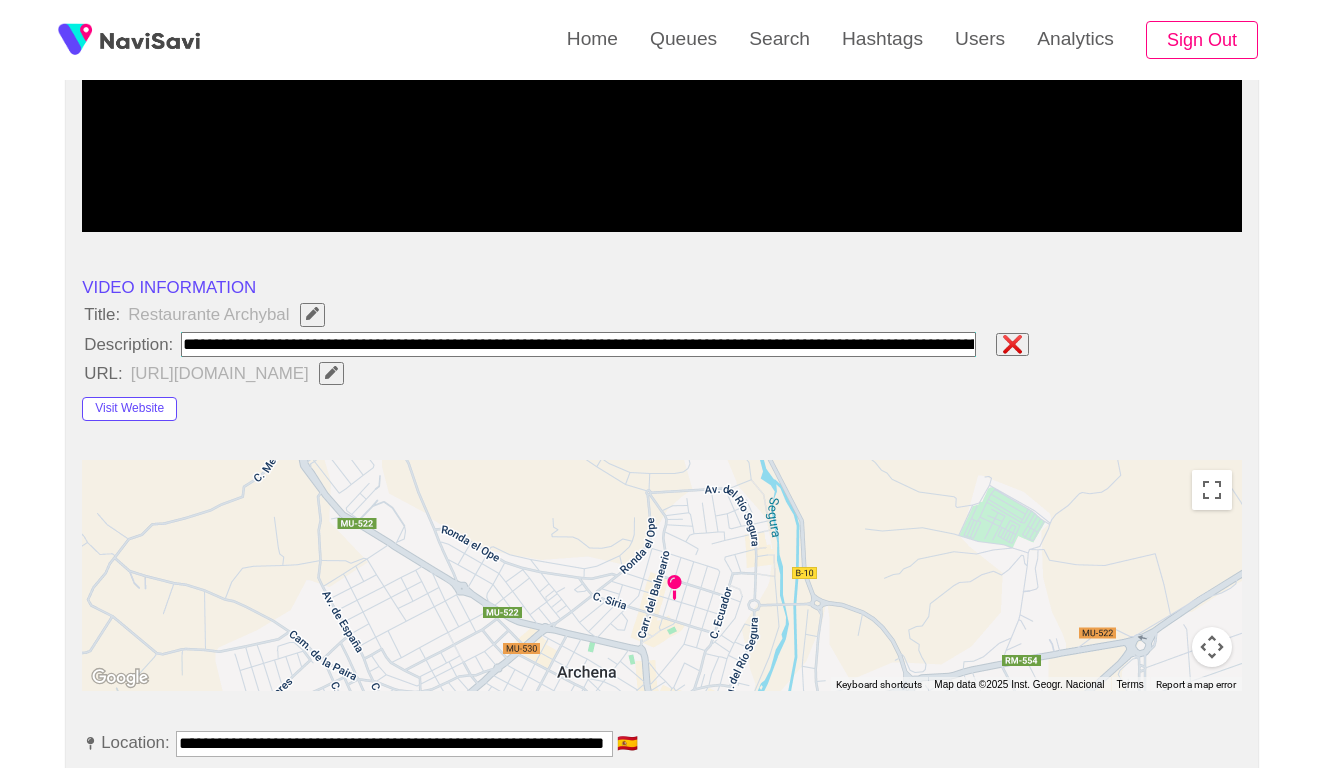 paste on "**********" 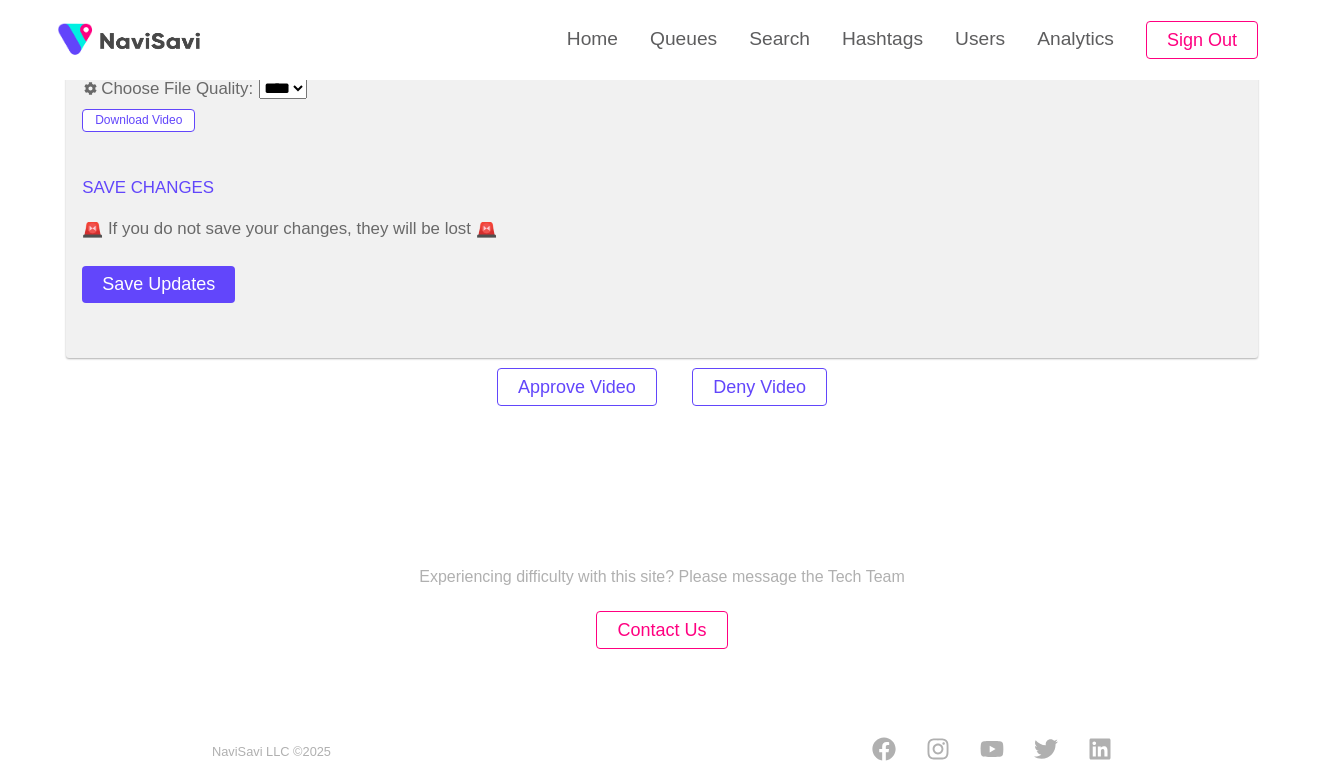 scroll, scrollTop: 2767, scrollLeft: 0, axis: vertical 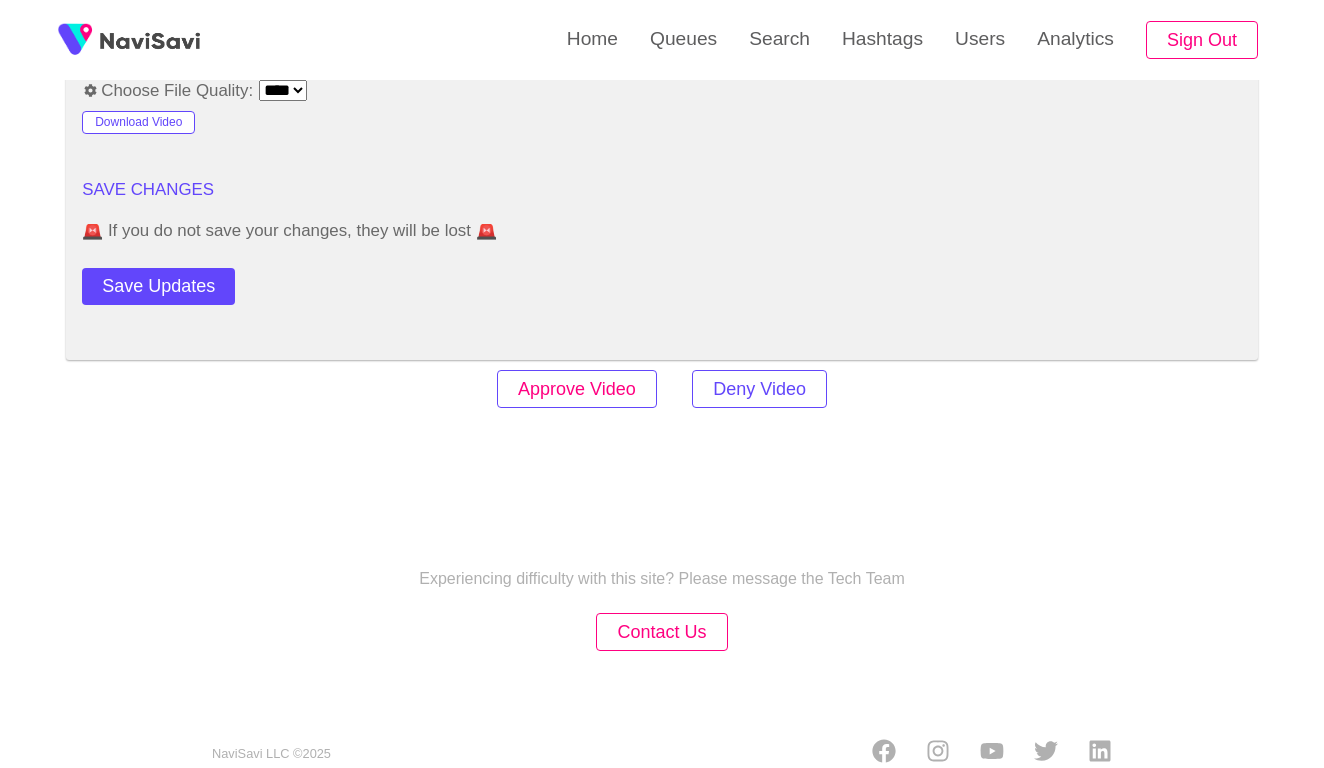 click on "Approve Video" at bounding box center (577, 389) 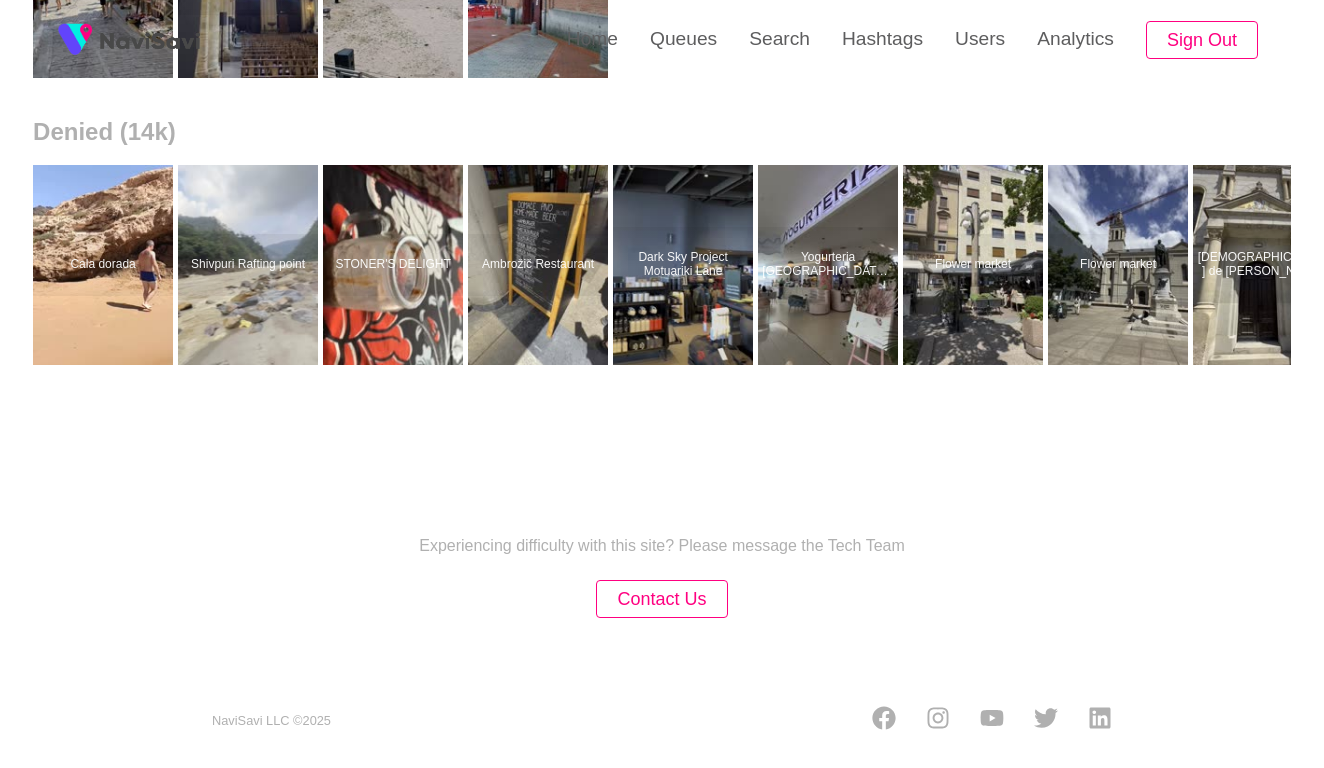 scroll, scrollTop: 0, scrollLeft: 0, axis: both 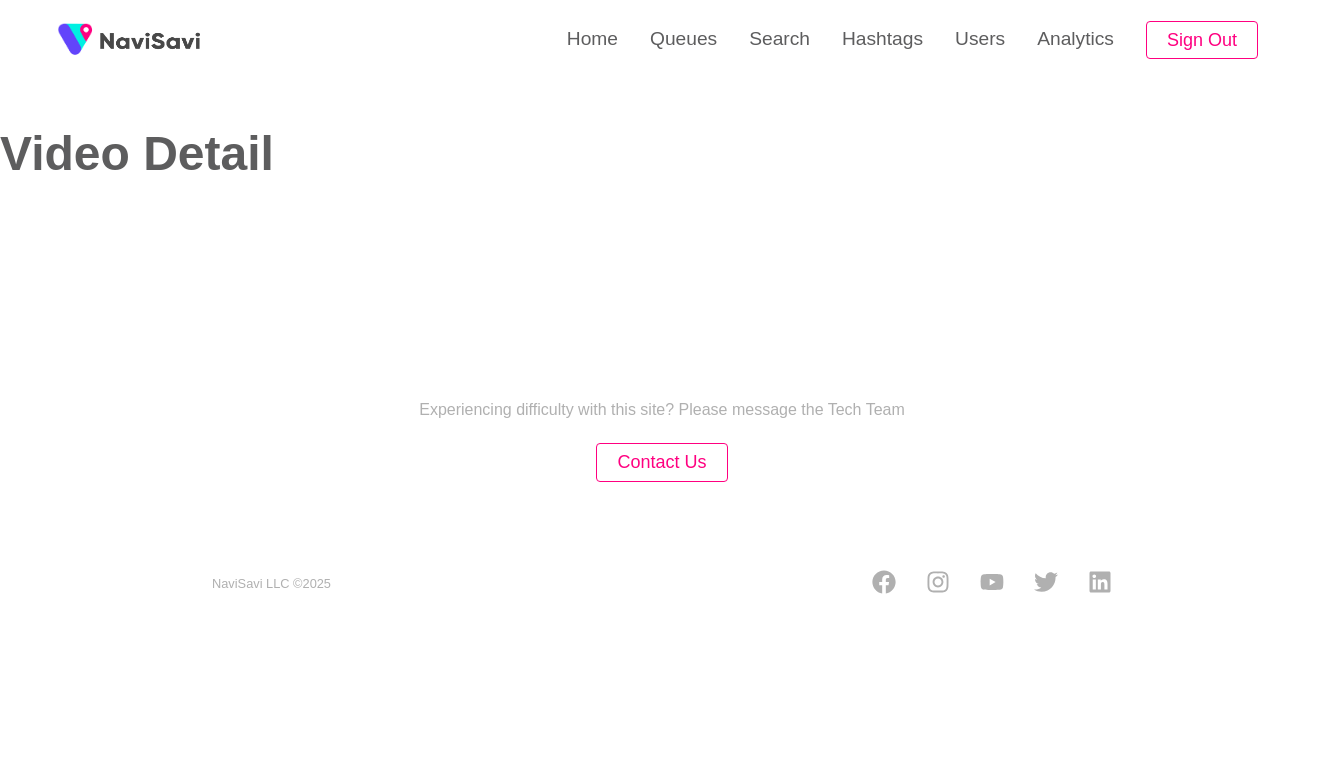 select on "**********" 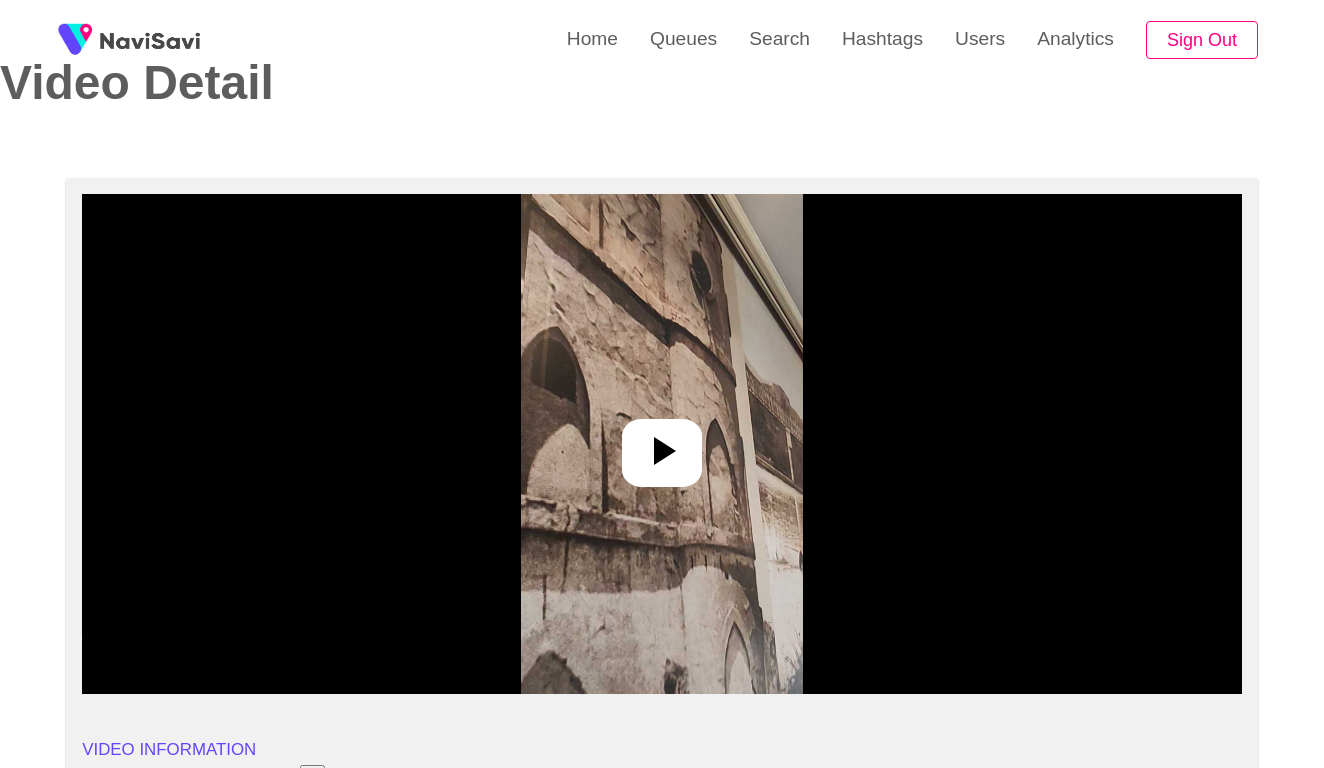 scroll, scrollTop: 111, scrollLeft: 0, axis: vertical 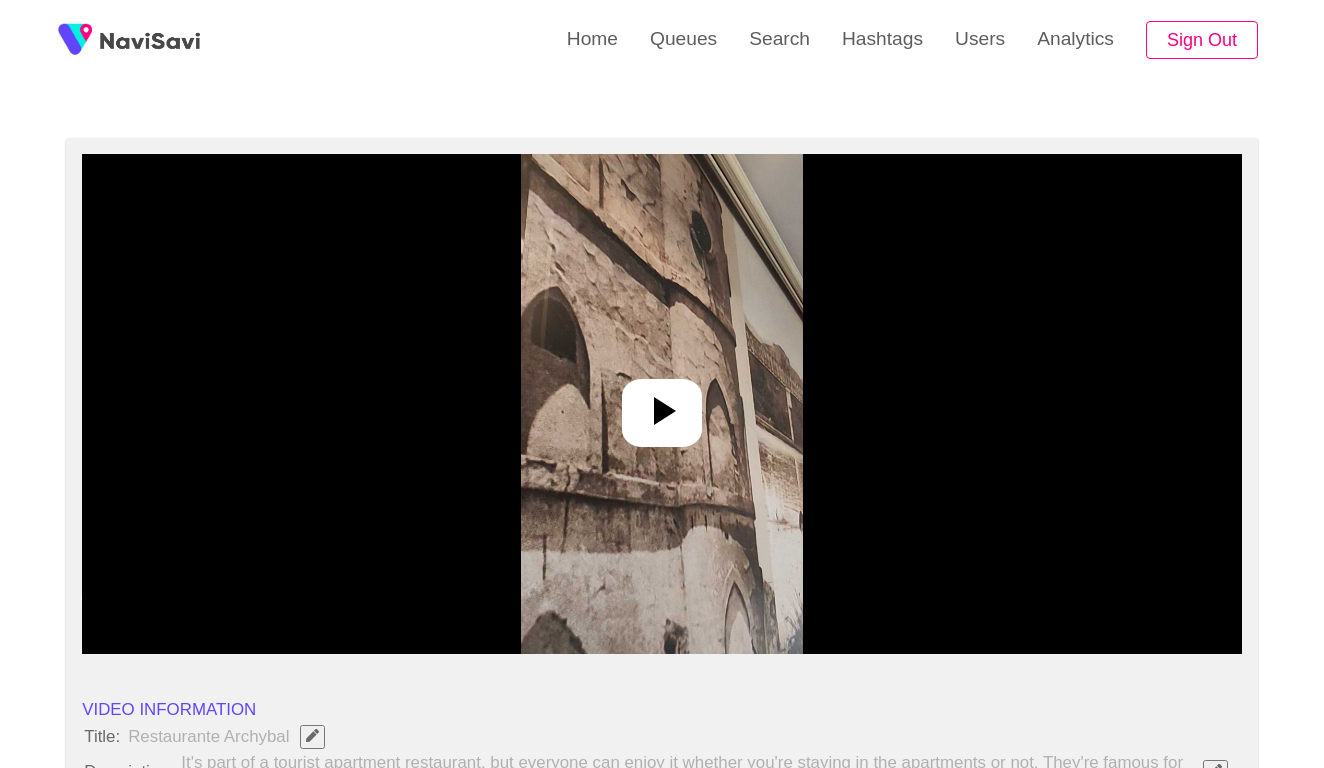 click at bounding box center (662, 404) 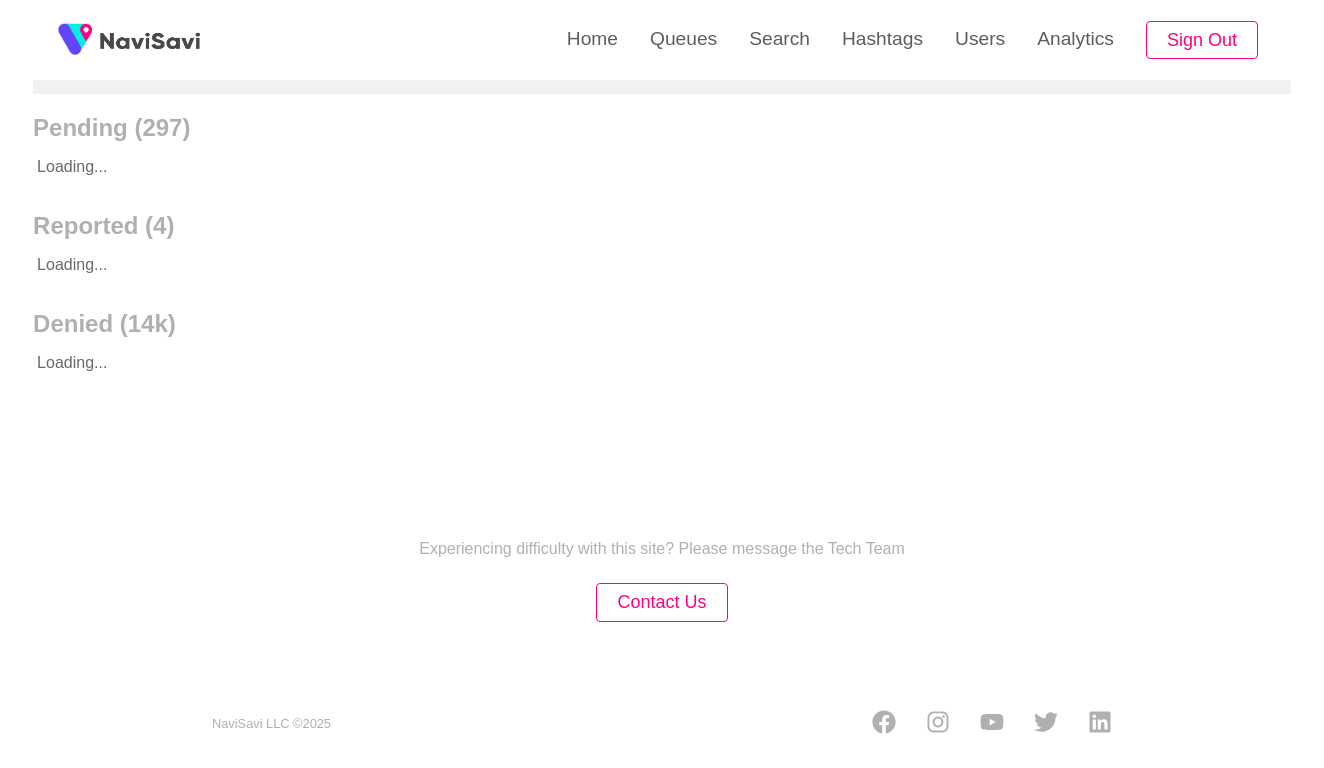 scroll, scrollTop: 243, scrollLeft: 0, axis: vertical 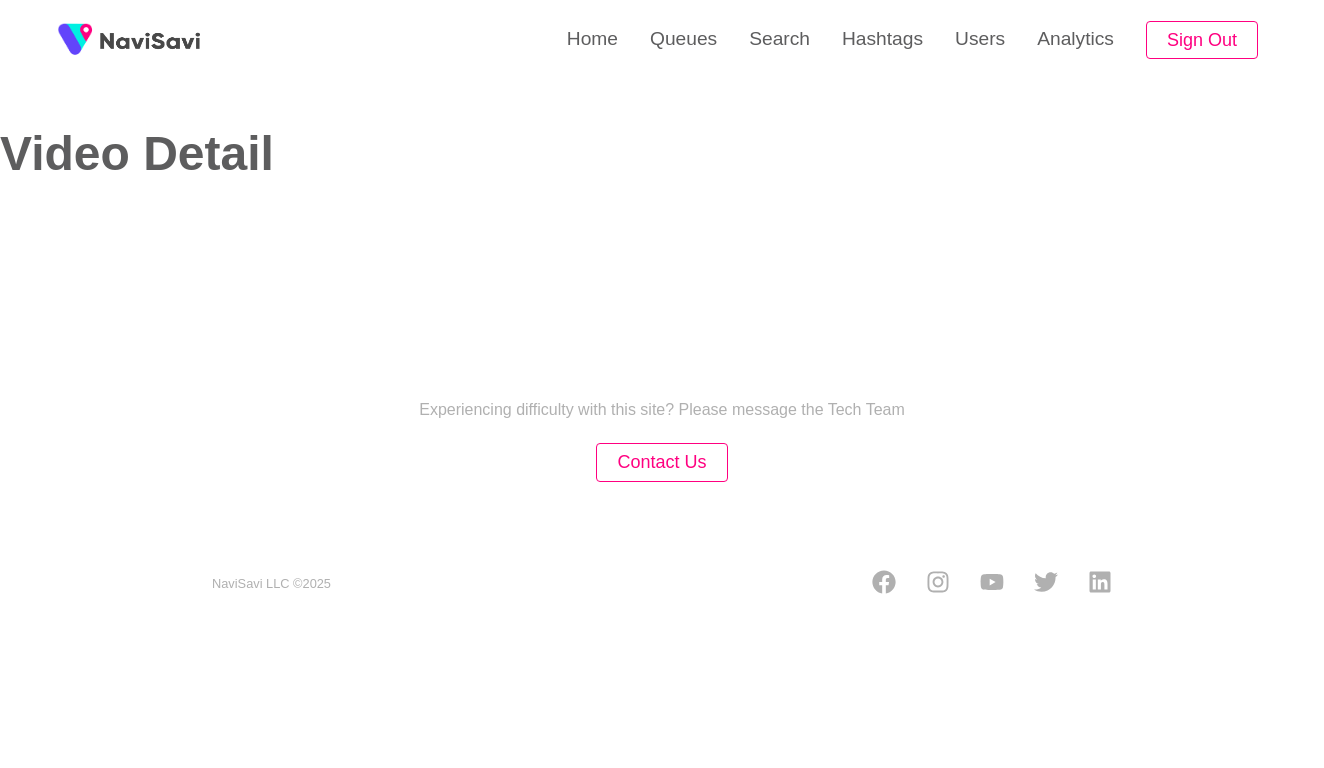 select on "**********" 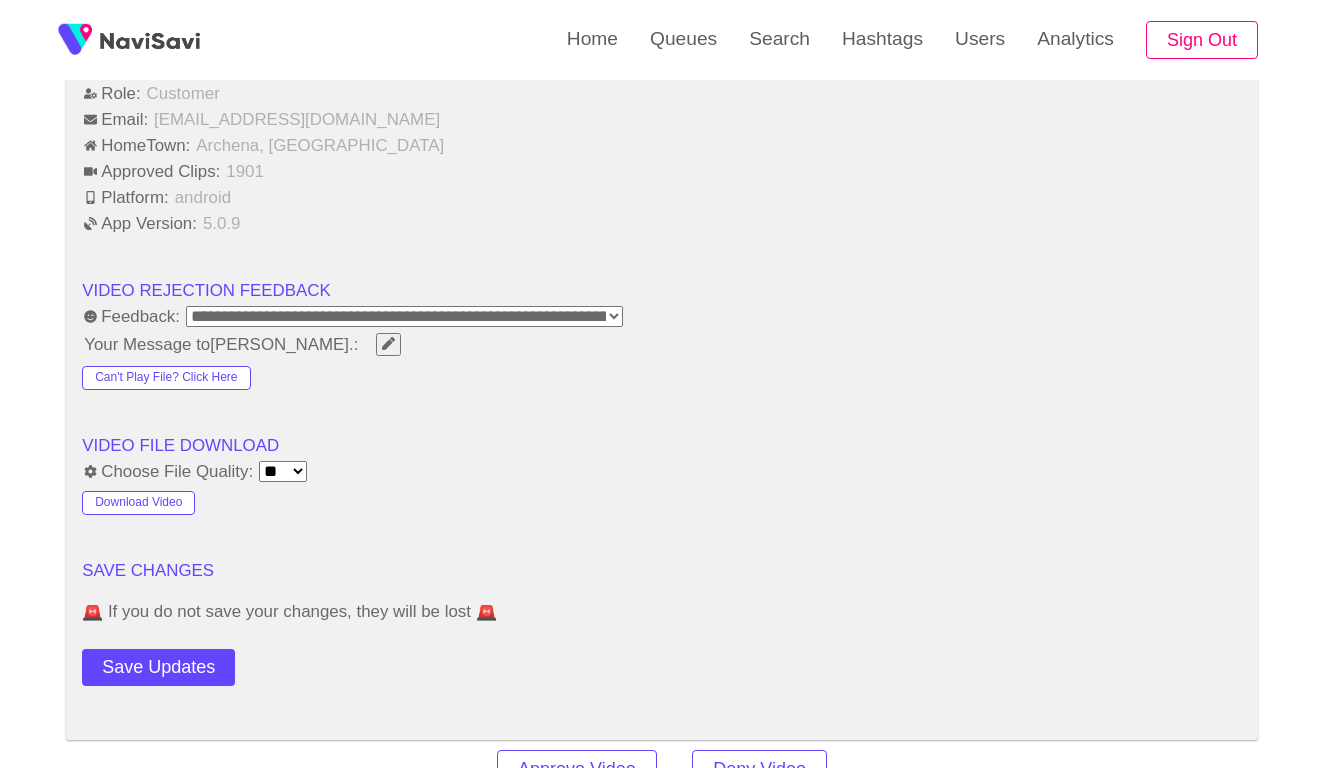 scroll, scrollTop: 2378, scrollLeft: 0, axis: vertical 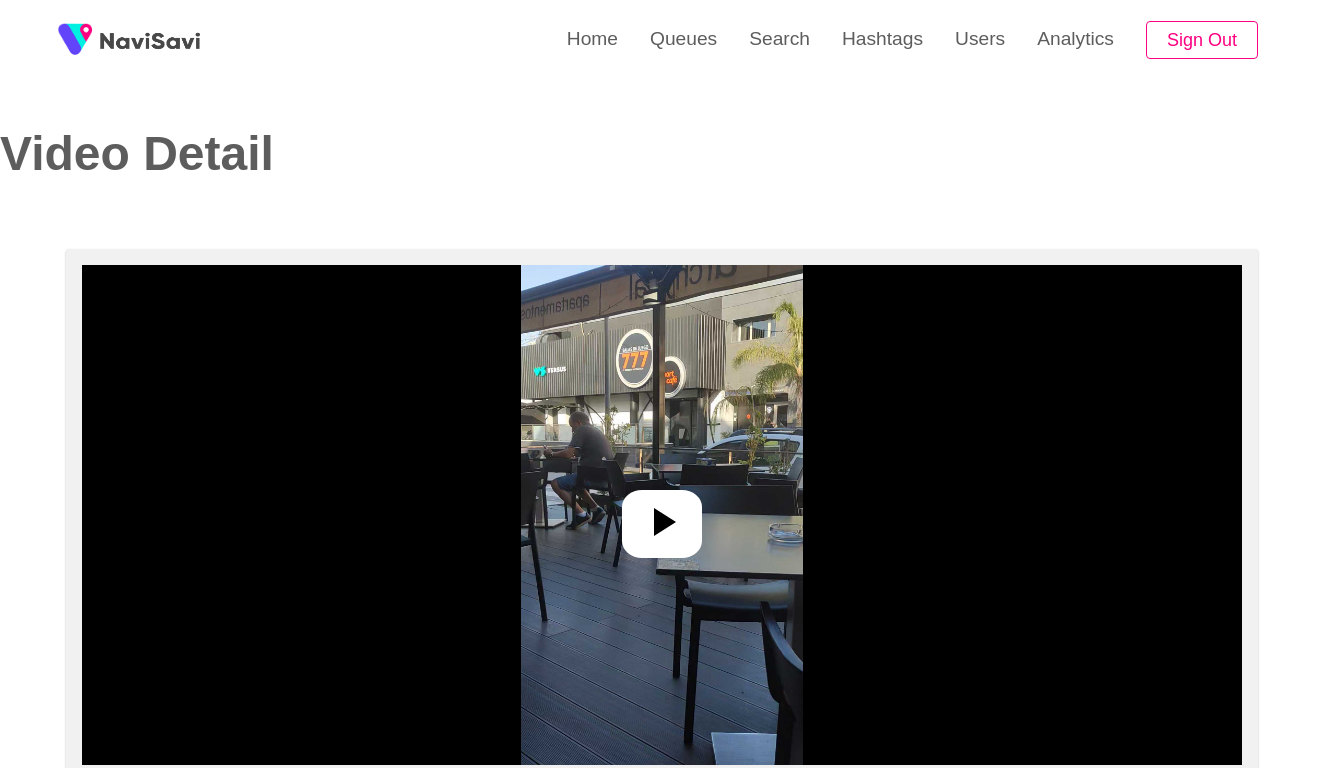 select on "**********" 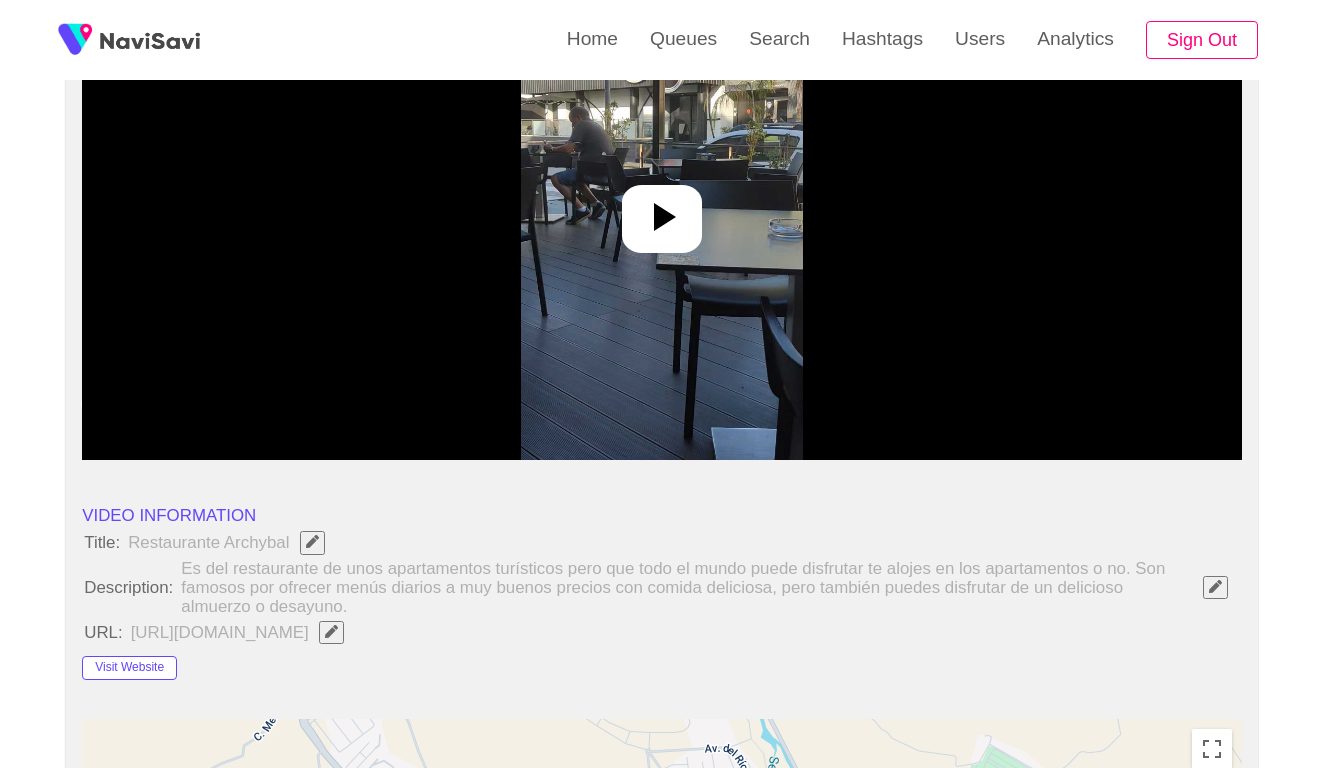 click at bounding box center [662, 210] 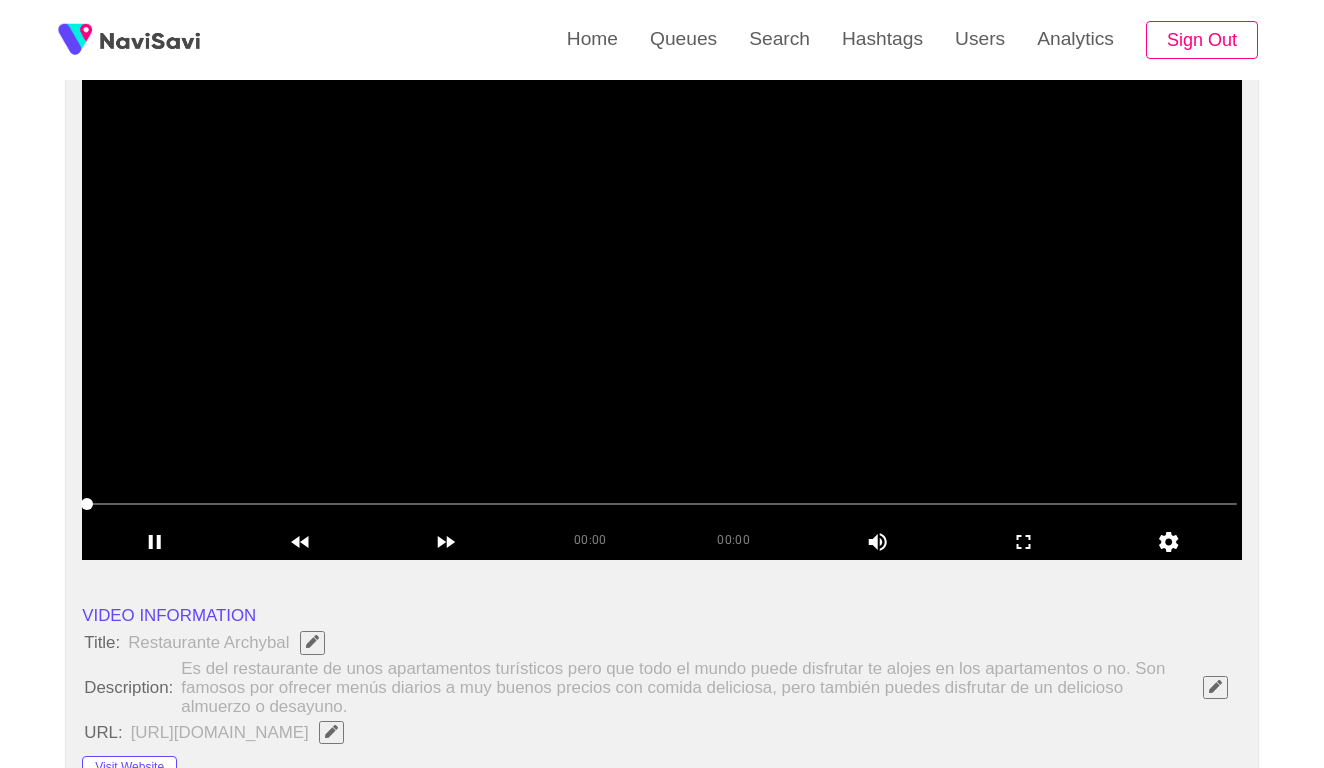 scroll, scrollTop: 202, scrollLeft: 0, axis: vertical 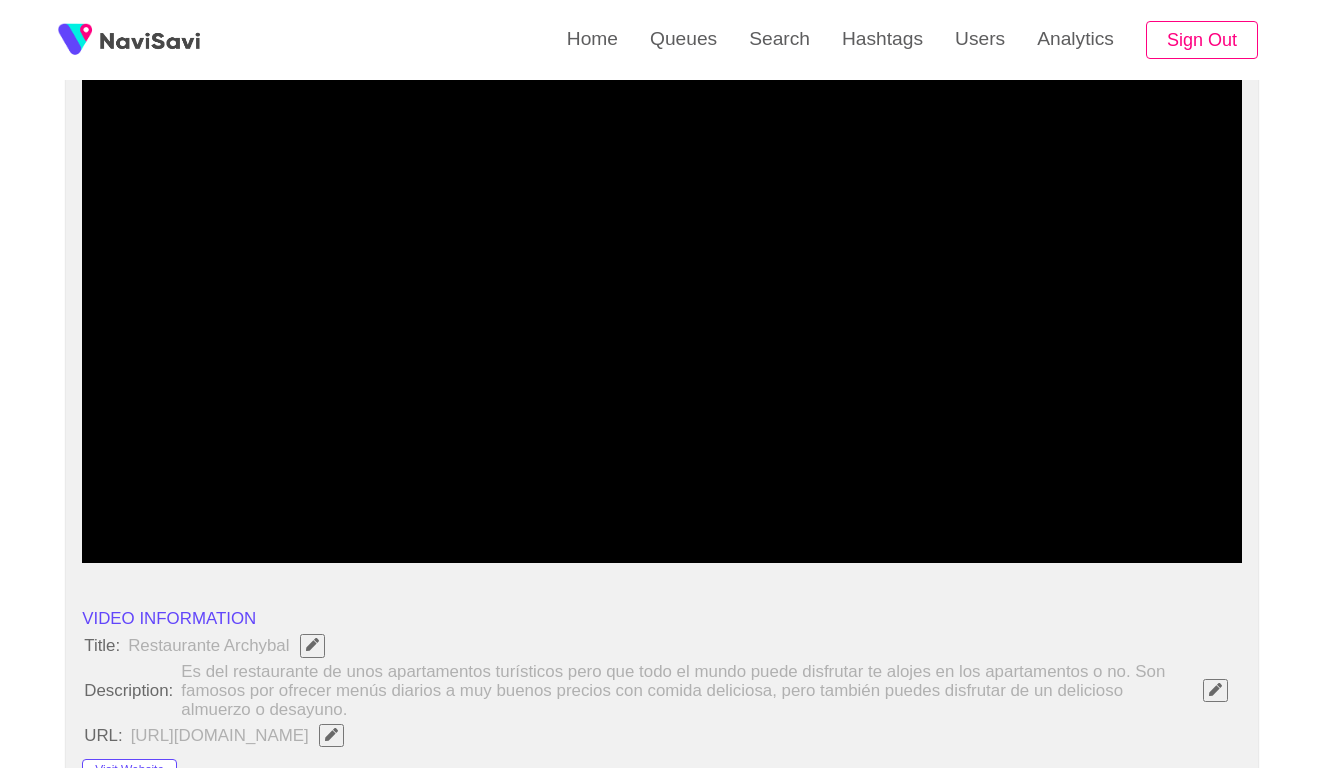 click 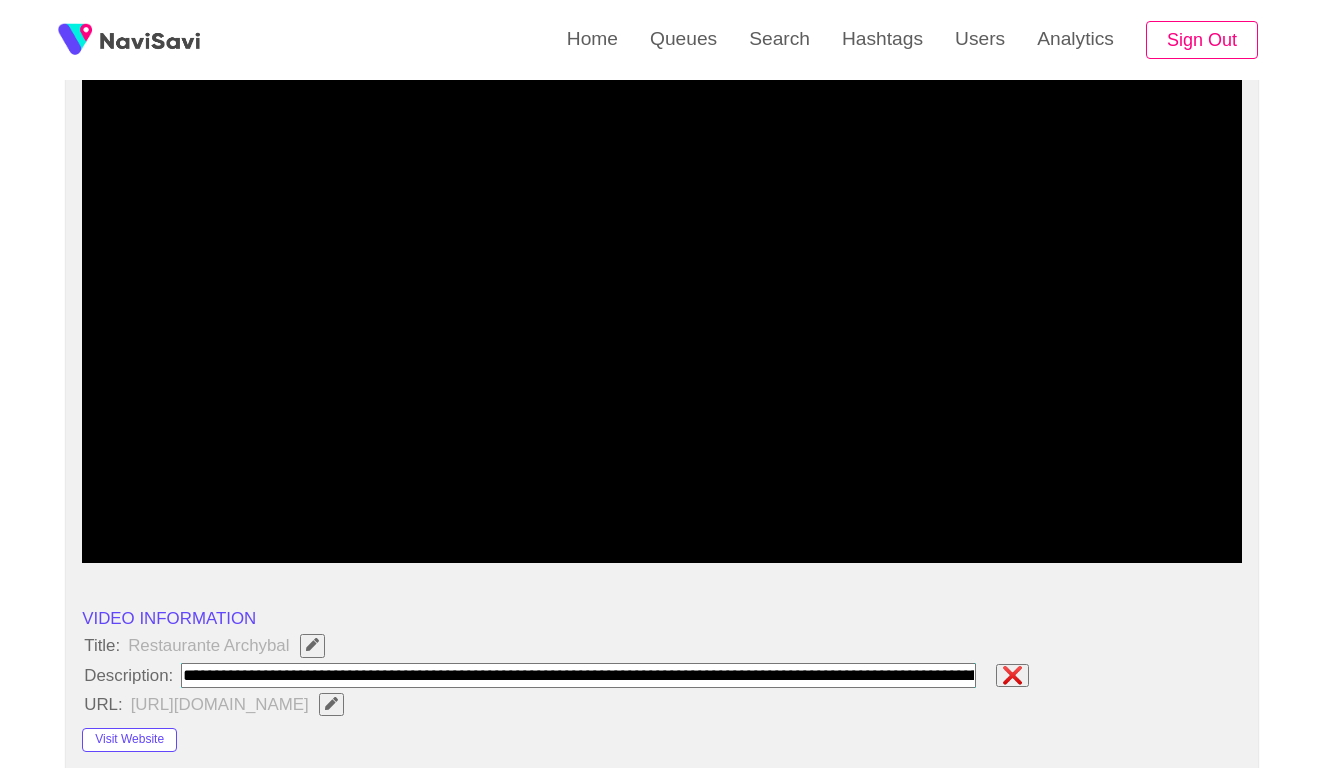 type on "**********" 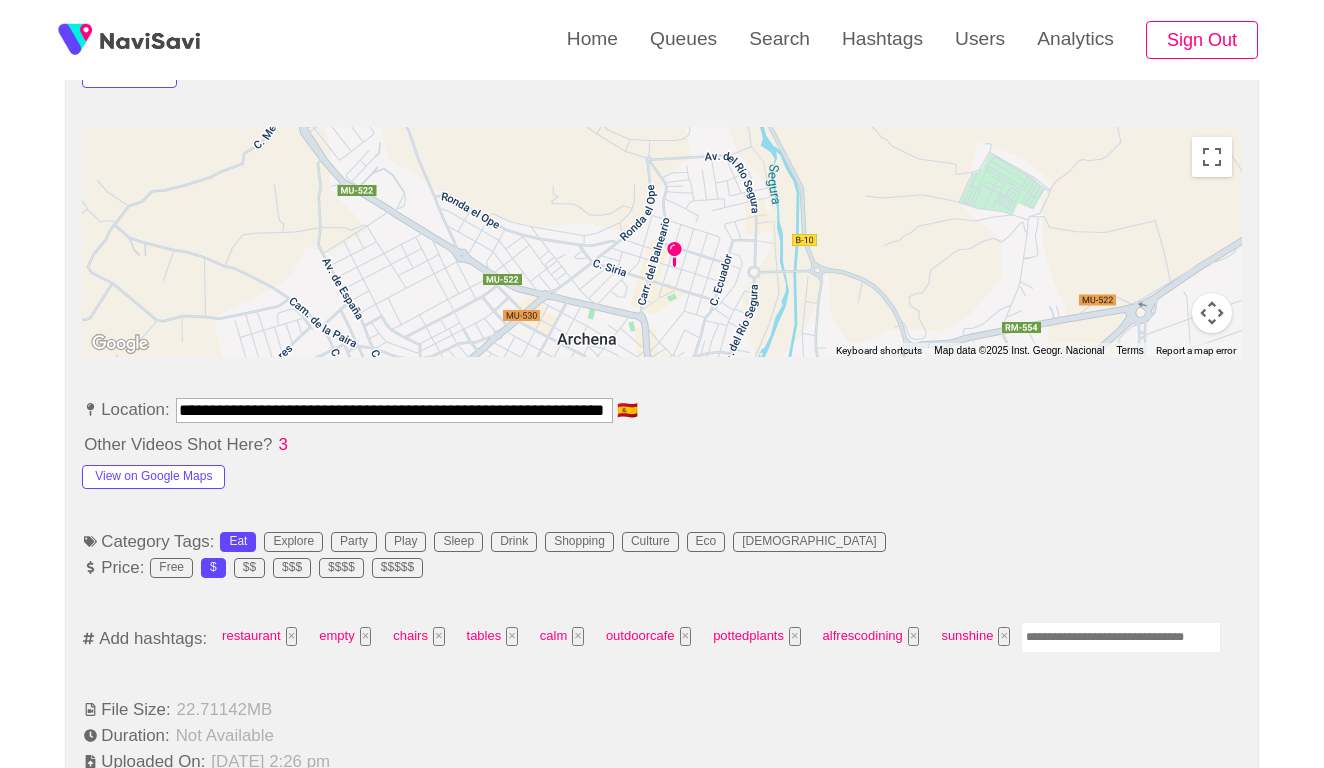 scroll, scrollTop: 1009, scrollLeft: 0, axis: vertical 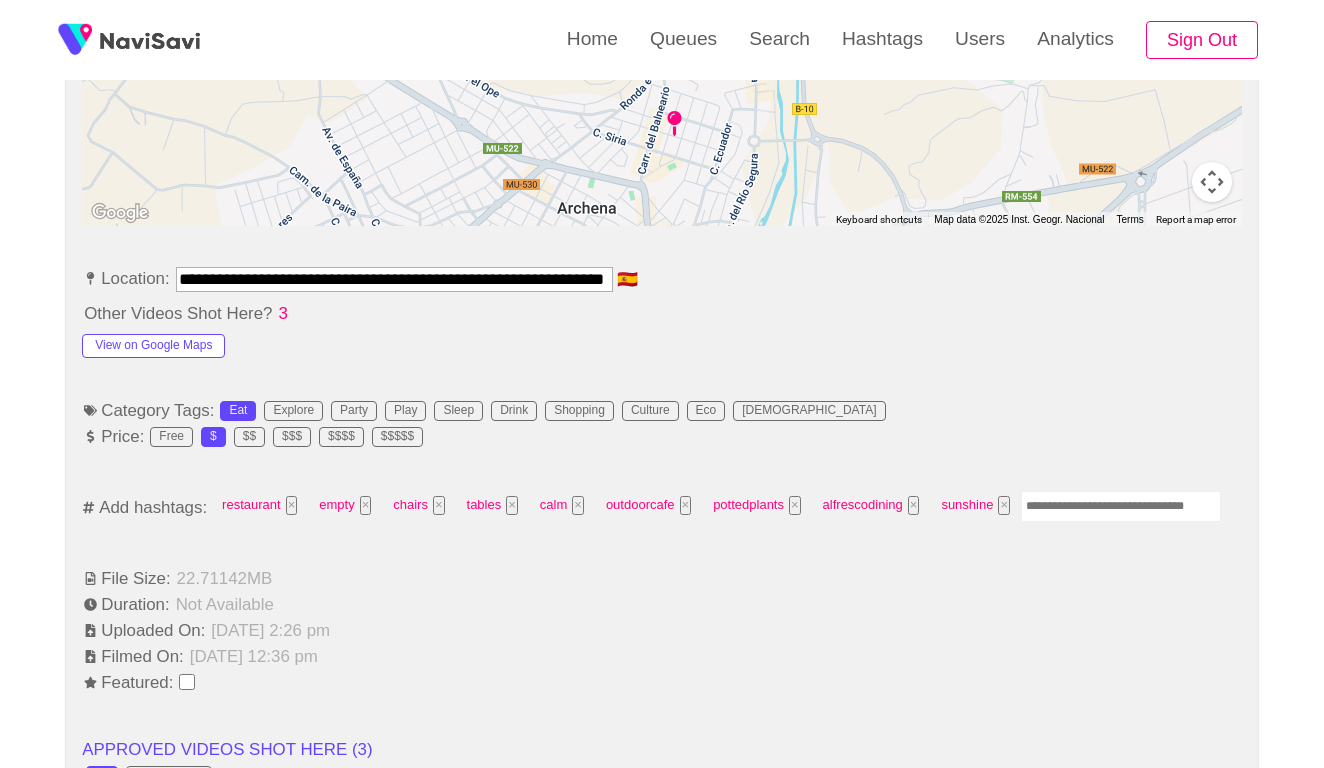 click at bounding box center [1121, 506] 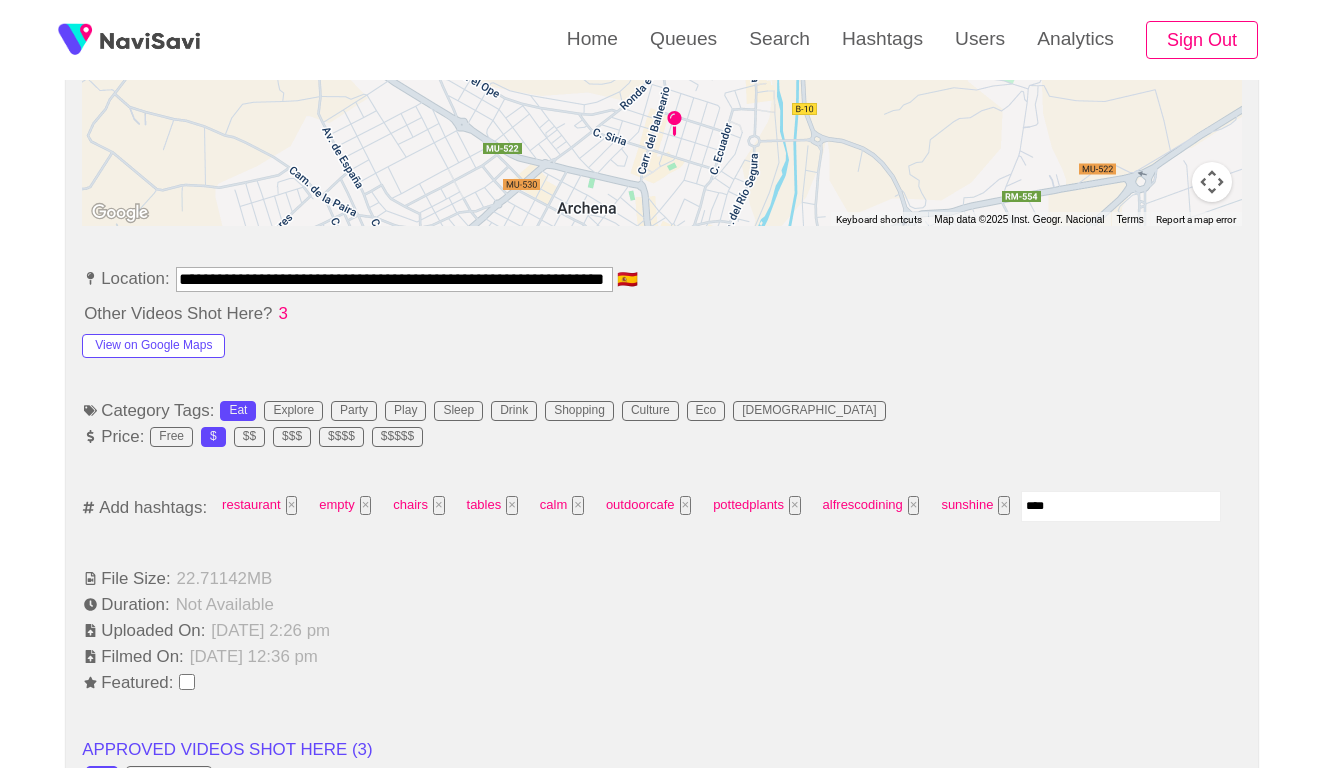 type on "*****" 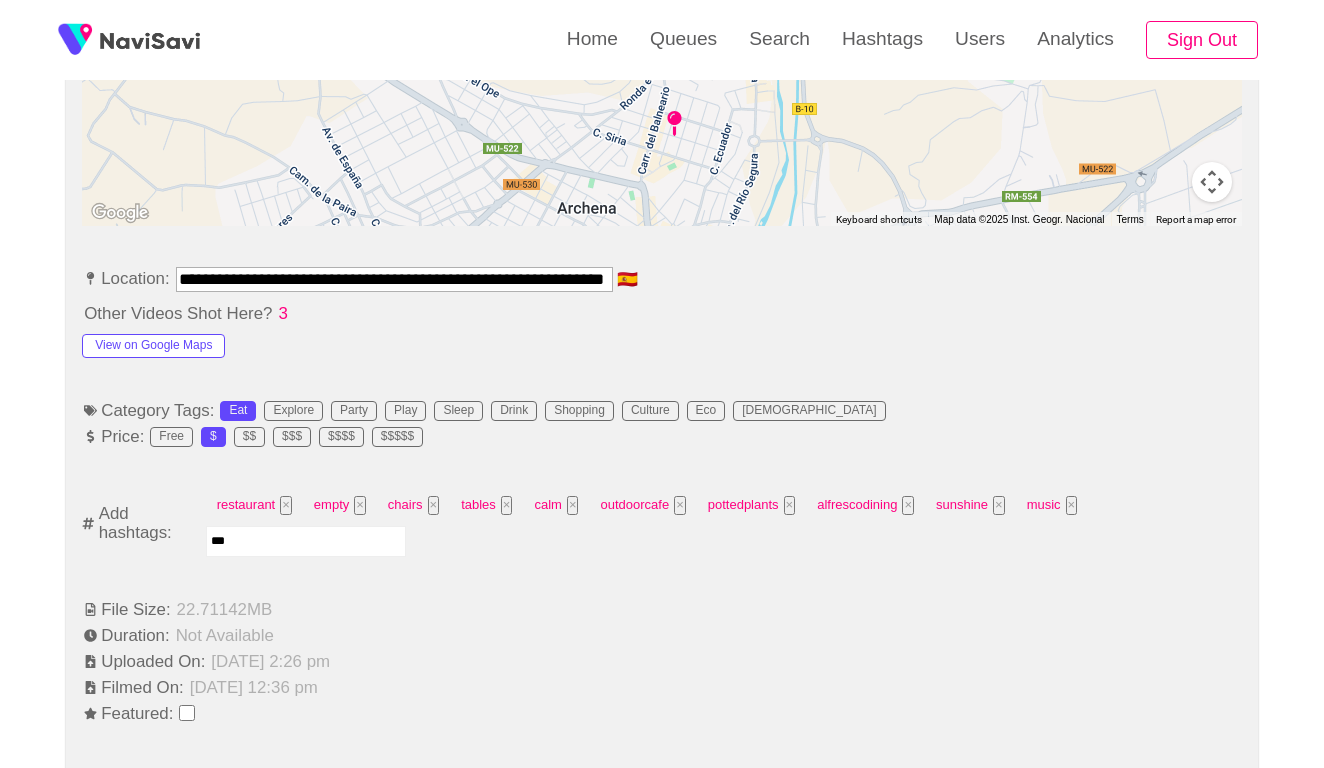 type on "****" 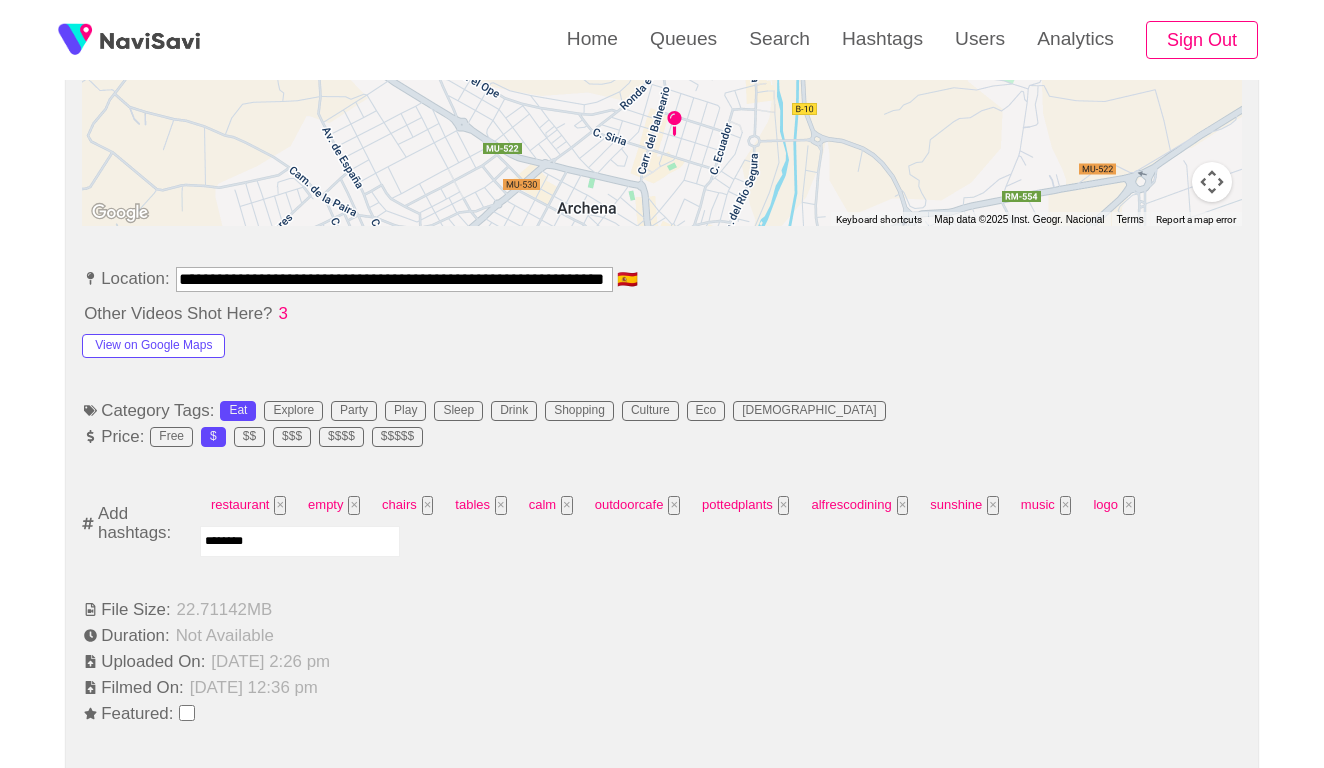 type on "*********" 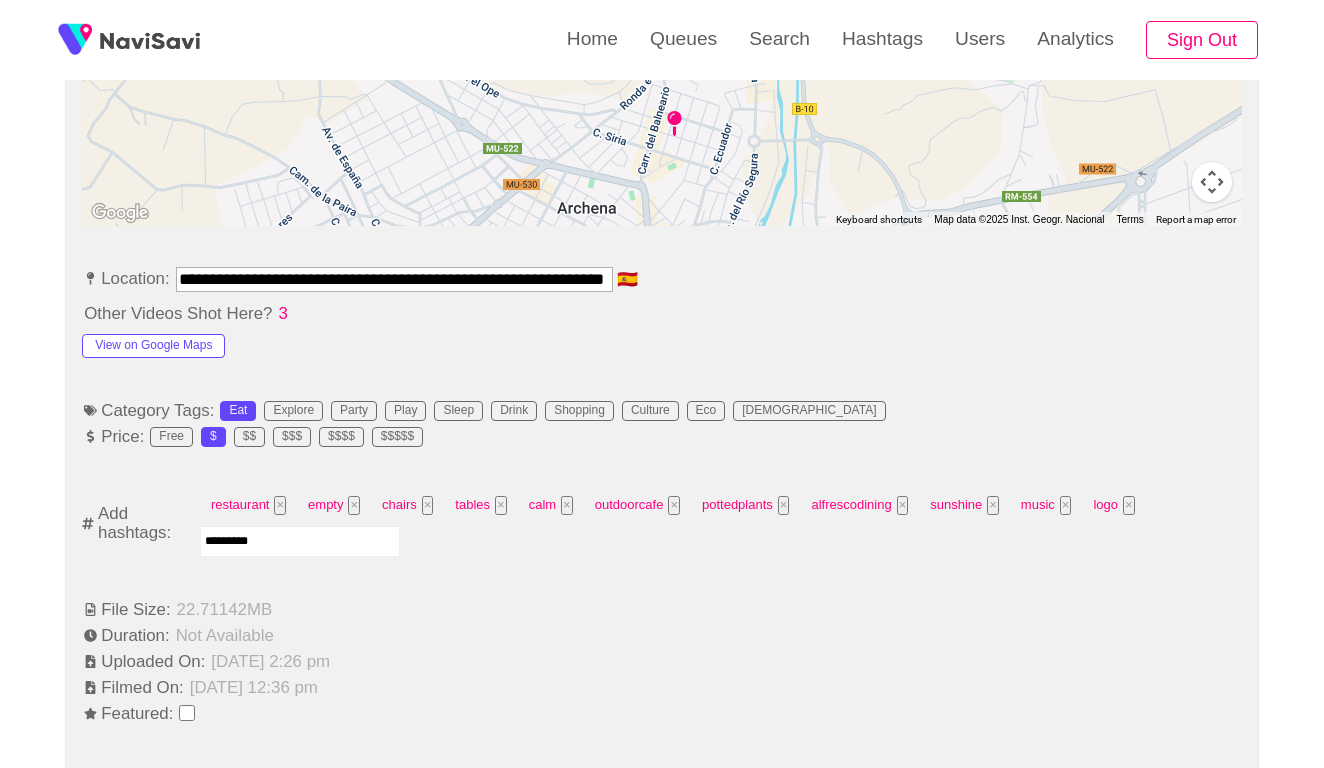 type 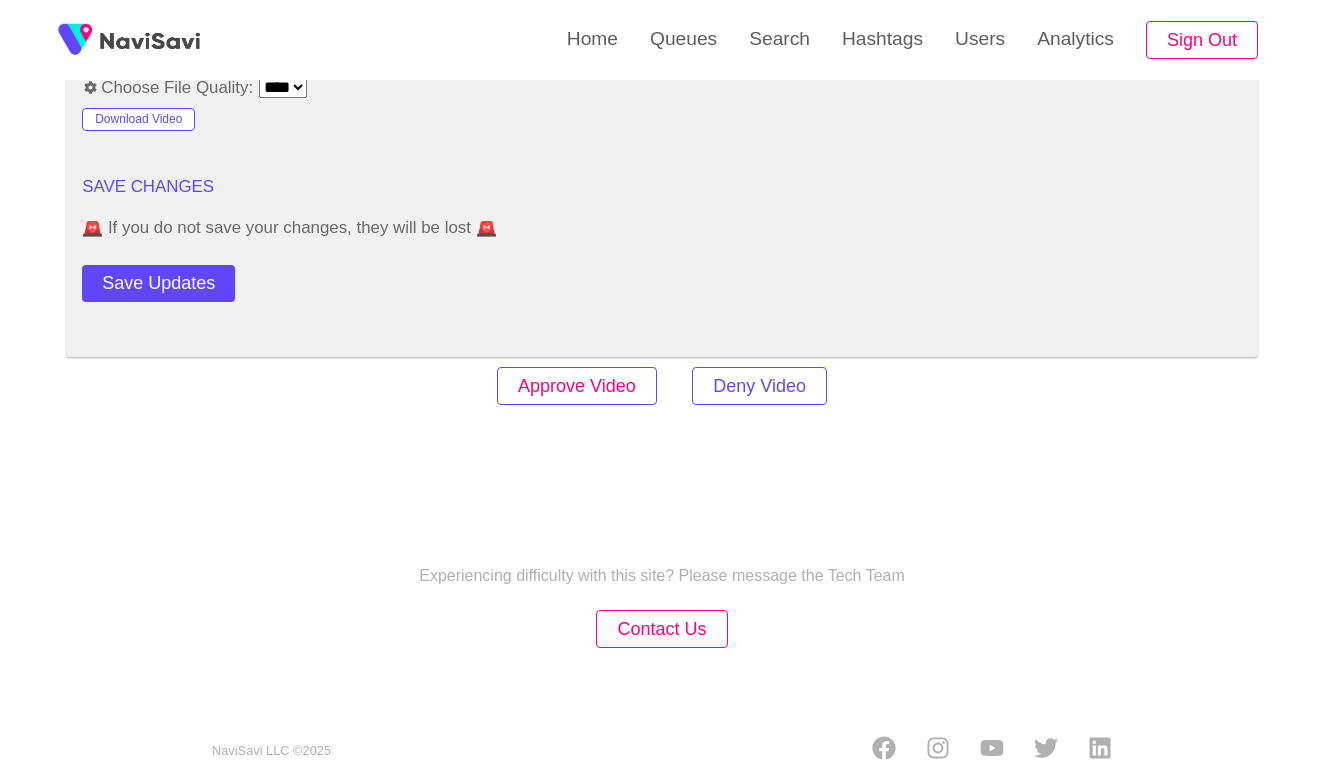 scroll, scrollTop: 2764, scrollLeft: 0, axis: vertical 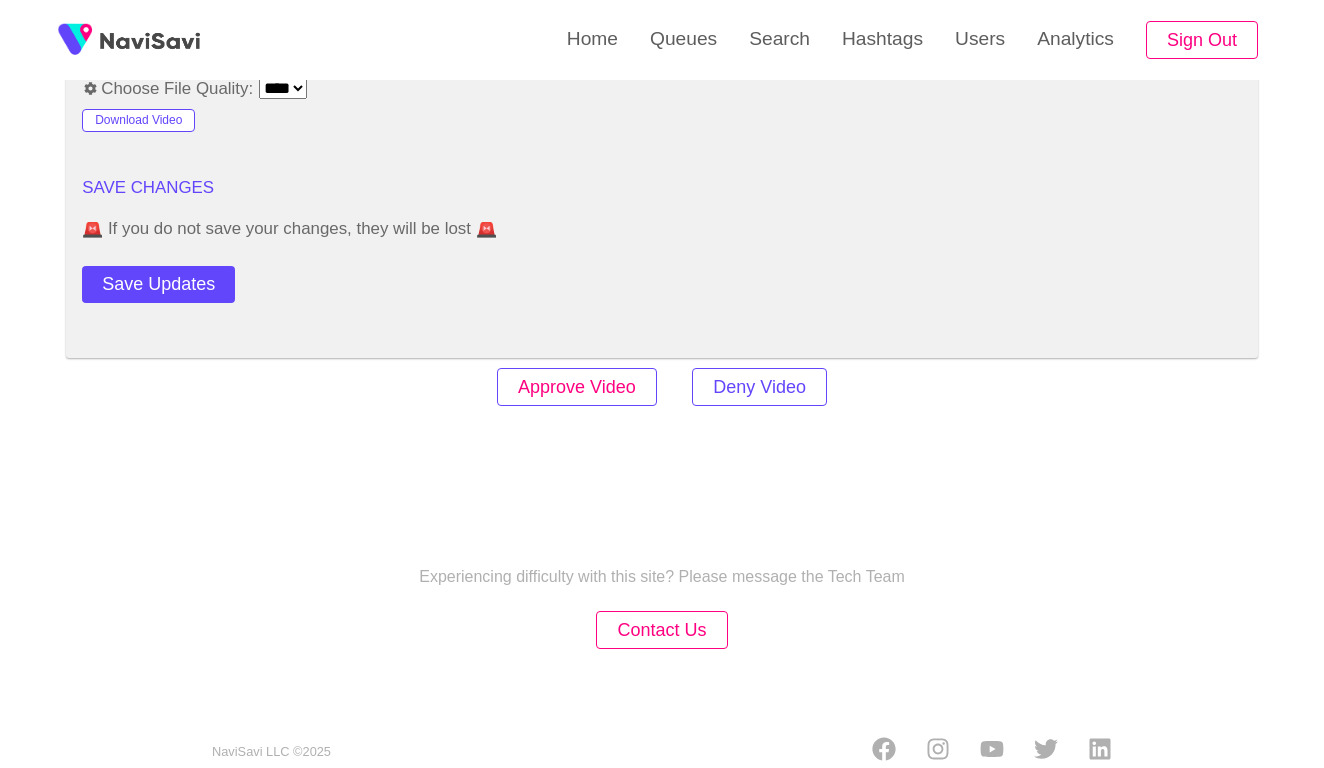 click on "Approve Video" at bounding box center (577, 387) 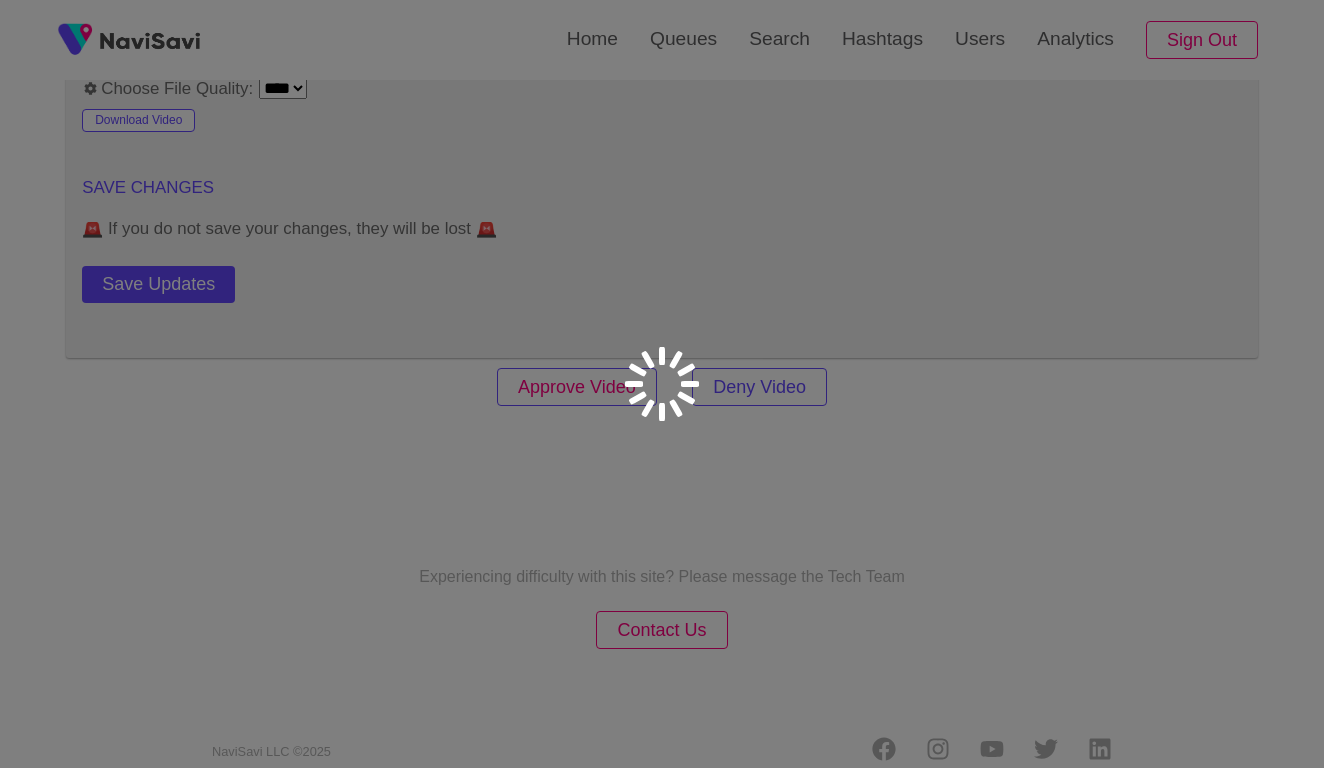 scroll, scrollTop: 0, scrollLeft: 0, axis: both 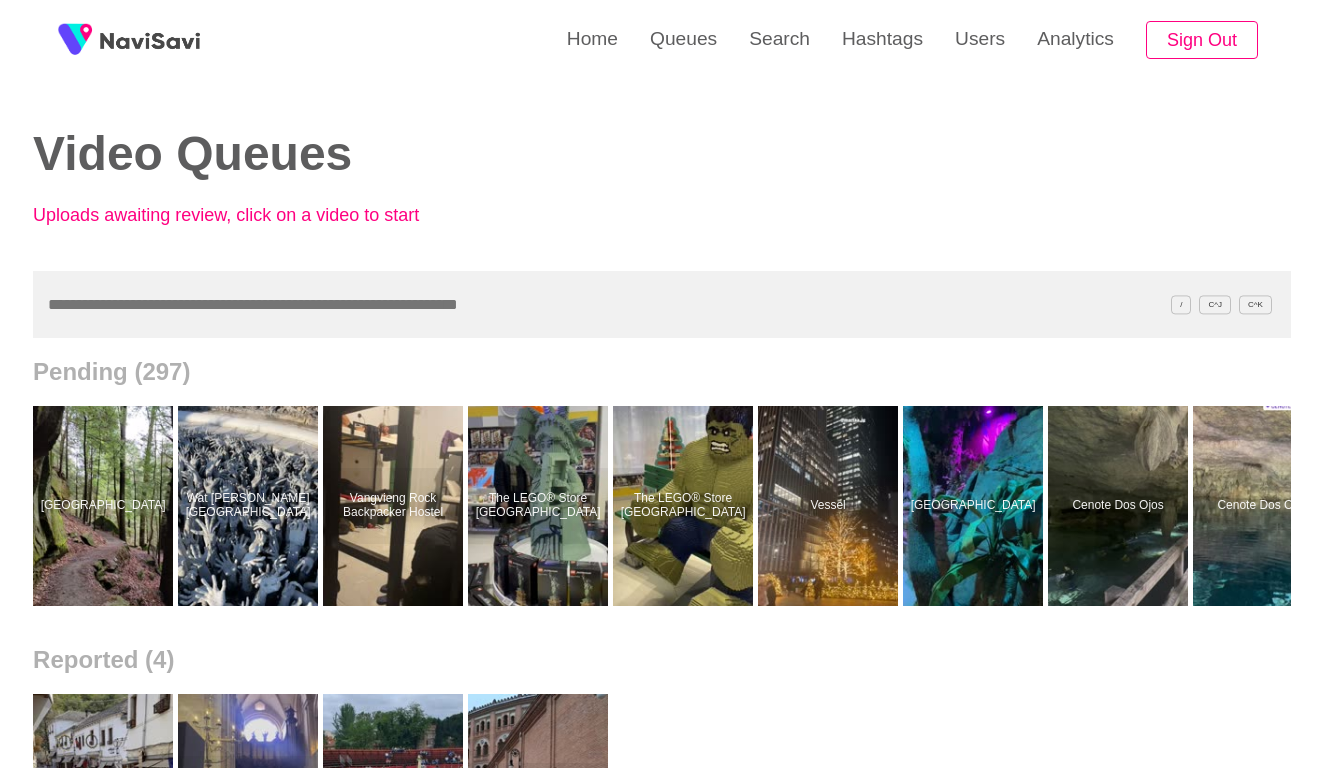 click on "Video Queues Uploads awaiting review, click on a video to start" at bounding box center [662, 135] 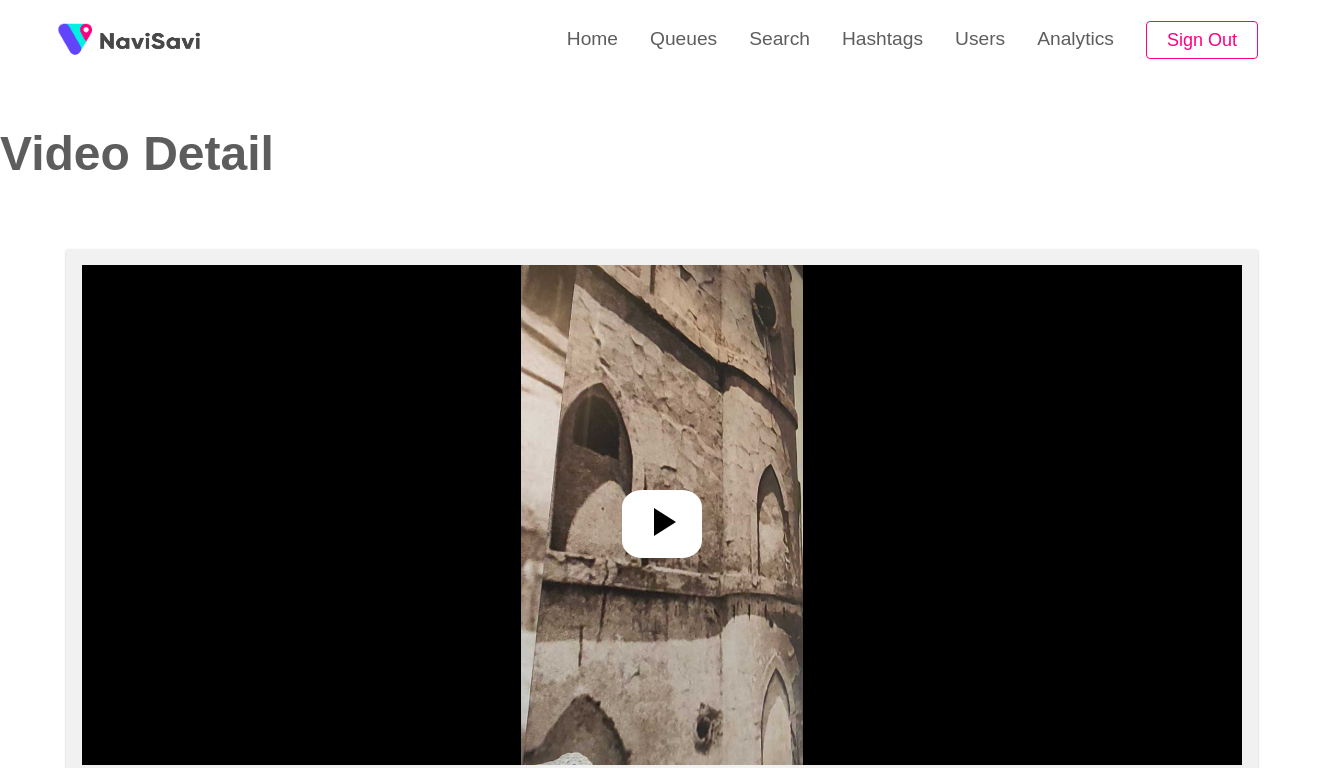 select on "**********" 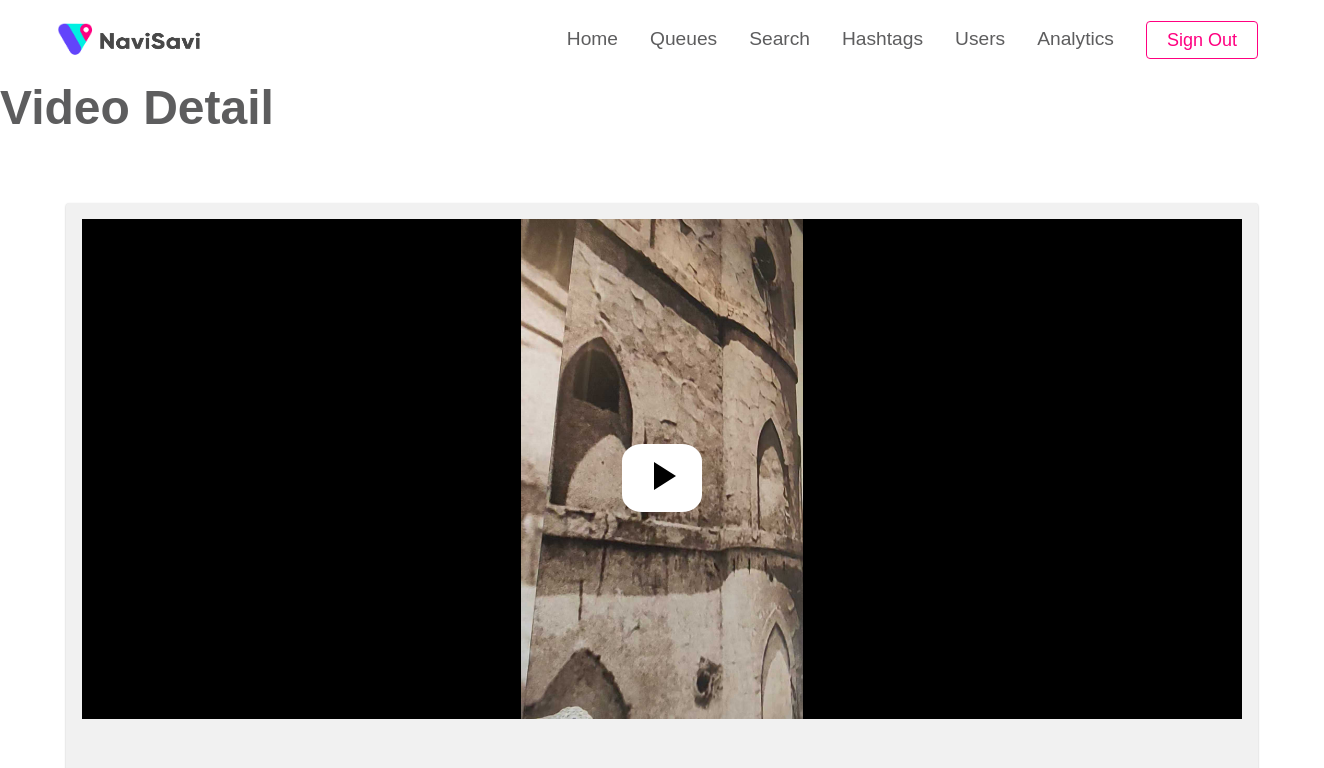scroll, scrollTop: 141, scrollLeft: 0, axis: vertical 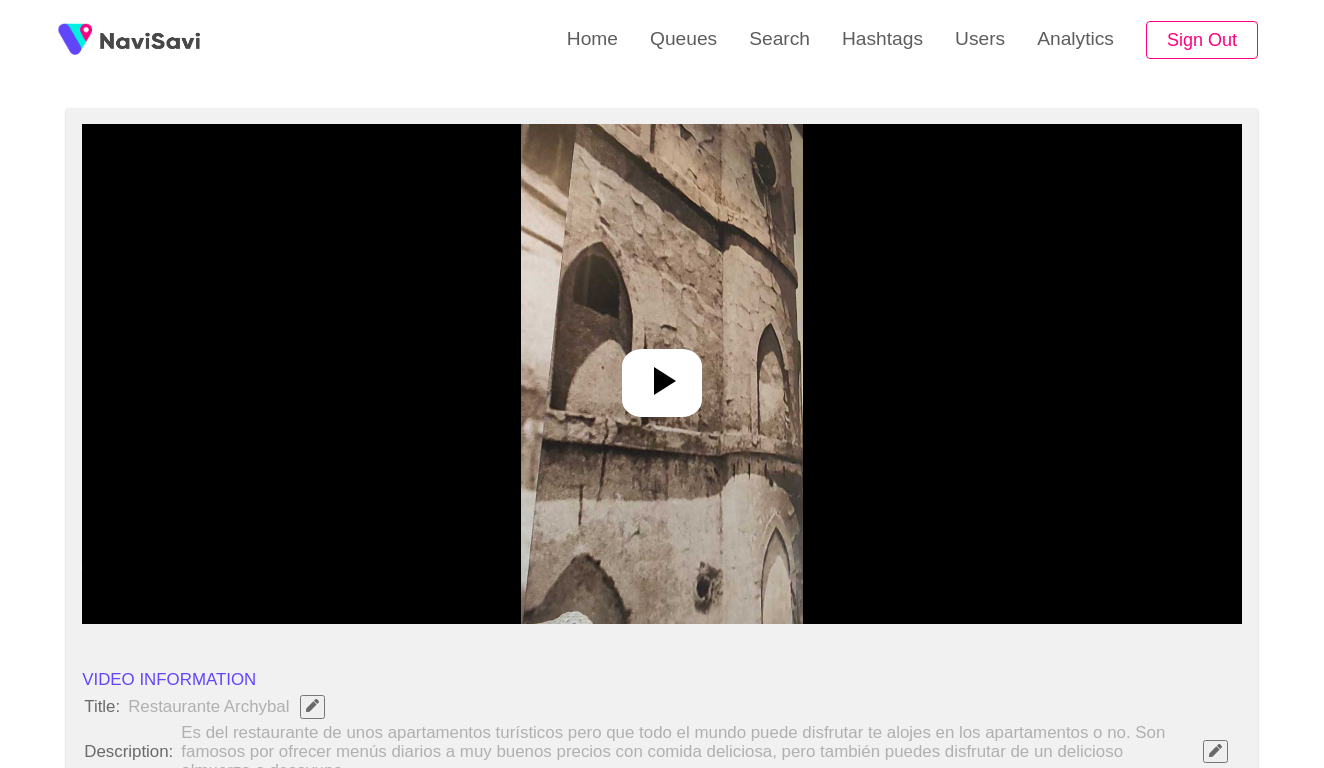 click at bounding box center (662, 374) 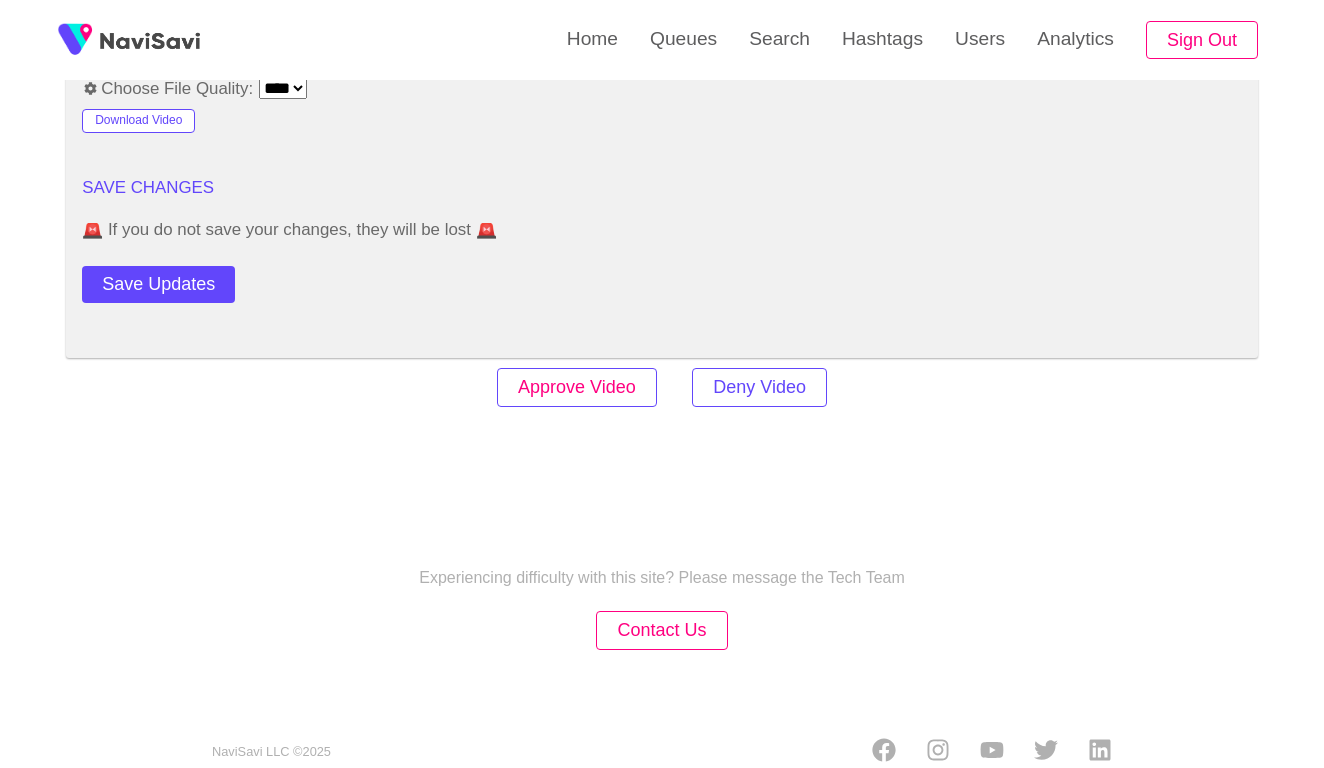 scroll, scrollTop: 2786, scrollLeft: 0, axis: vertical 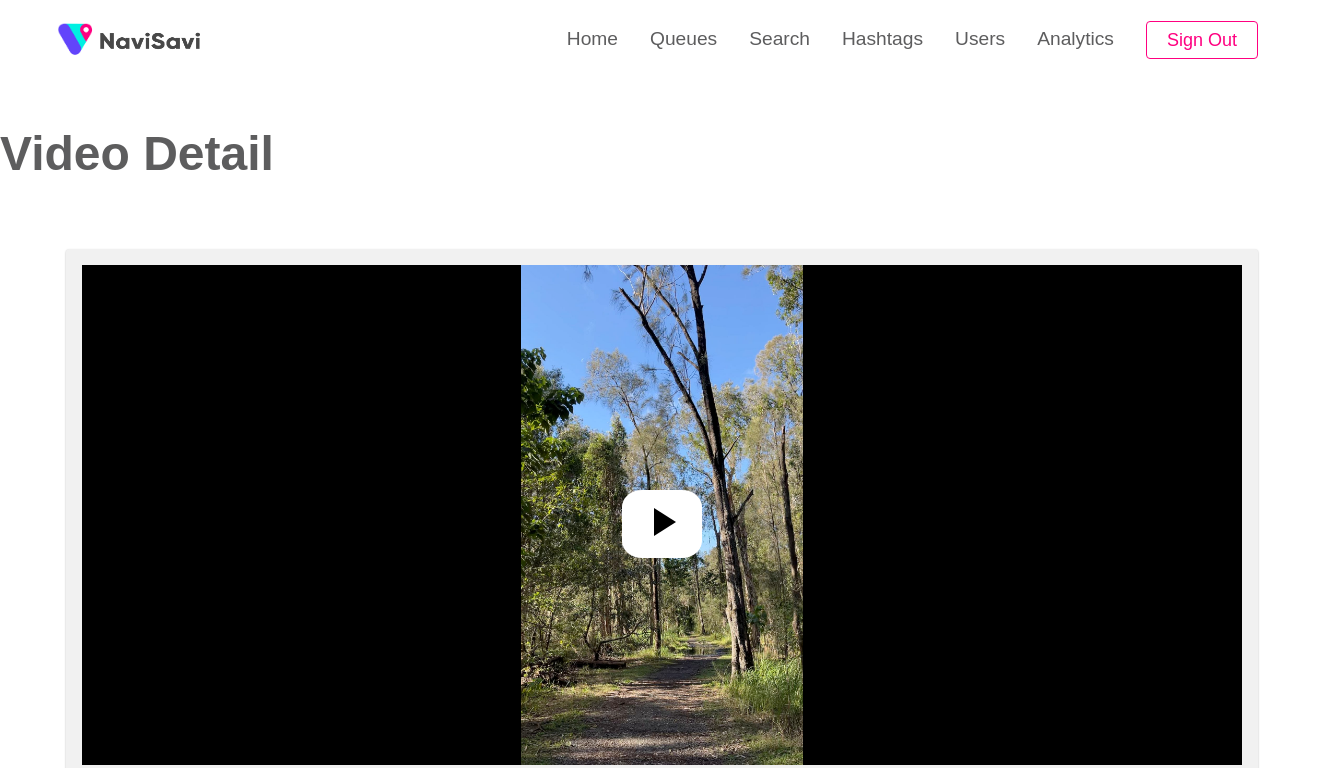 select on "**********" 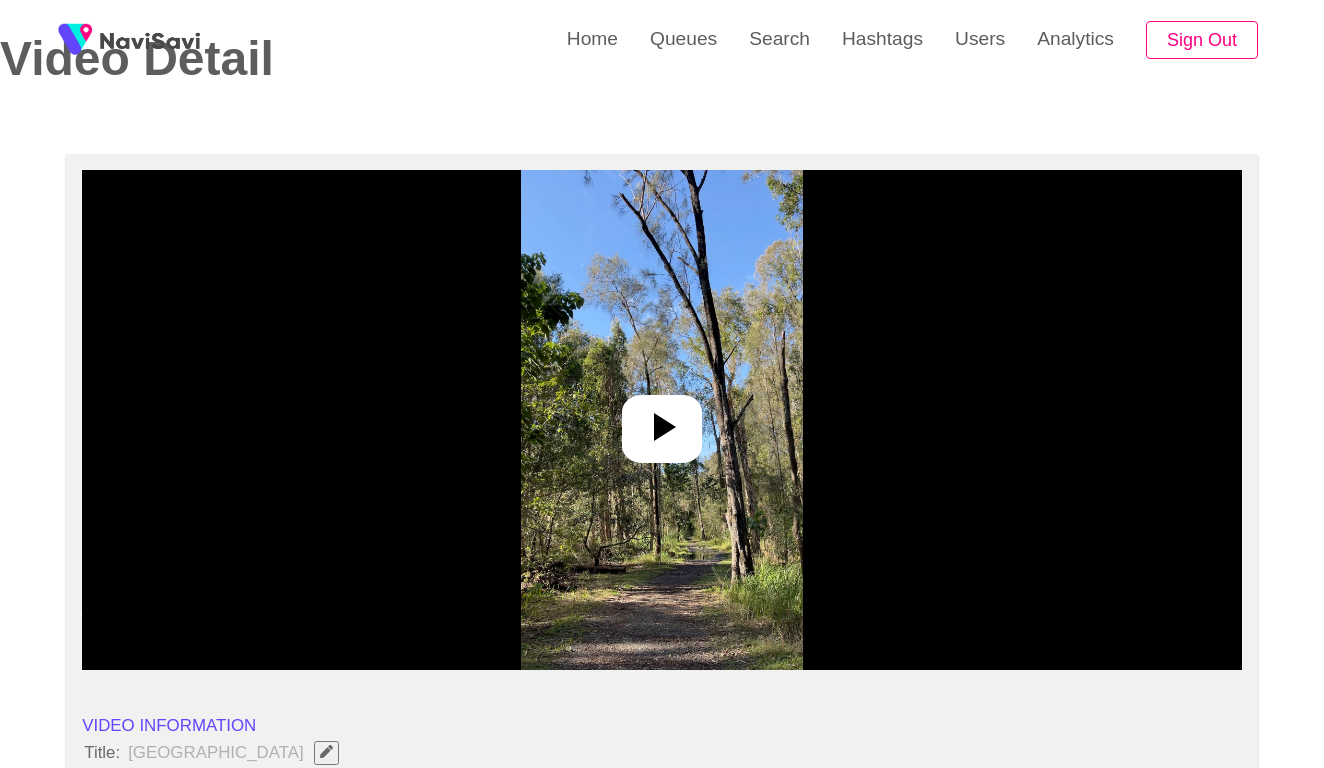scroll, scrollTop: 171, scrollLeft: 0, axis: vertical 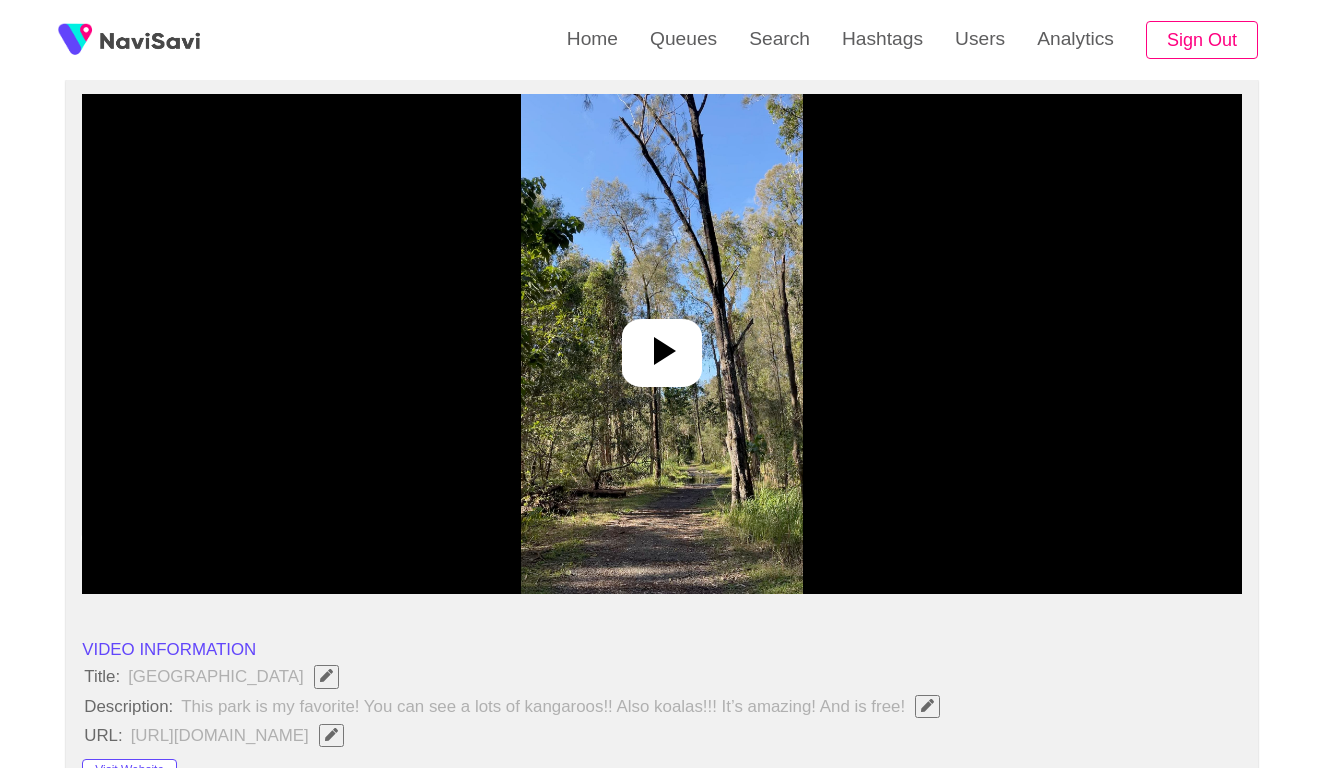 click at bounding box center (661, 344) 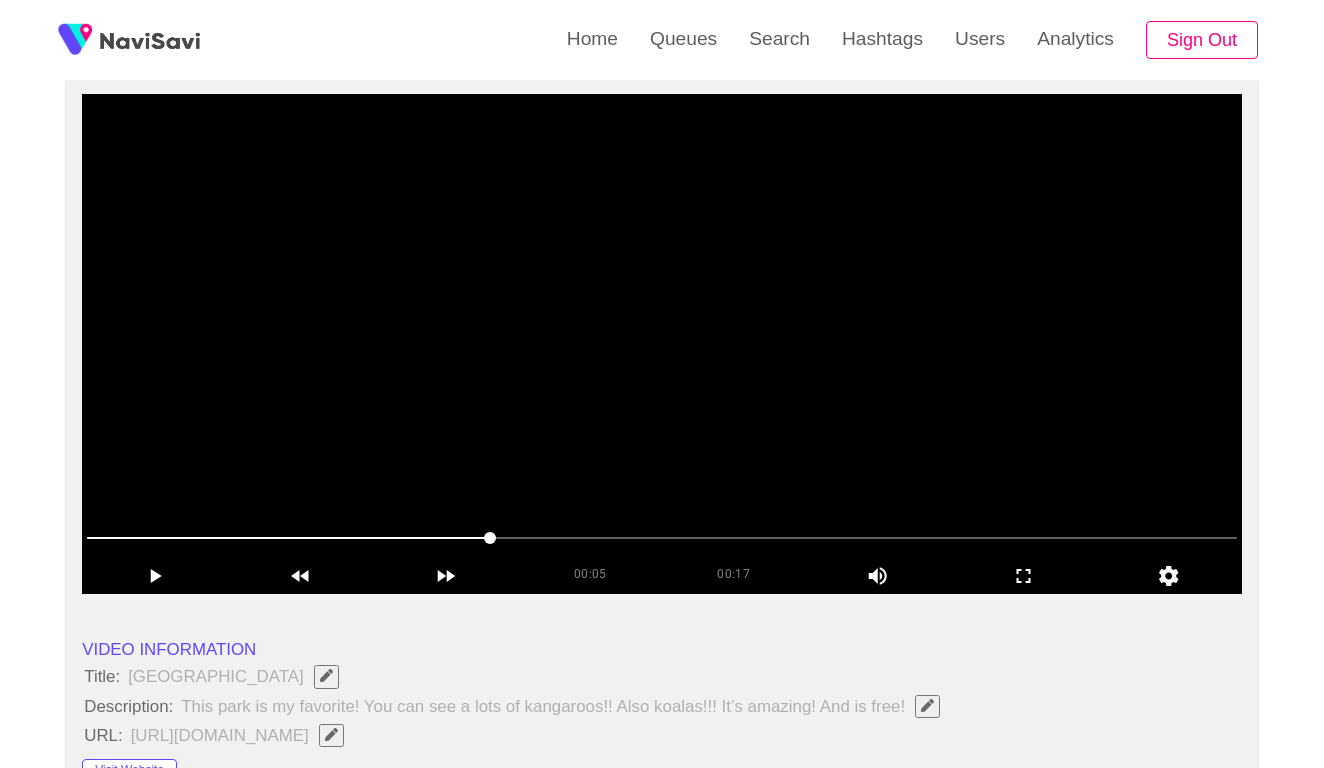 click at bounding box center (662, 538) 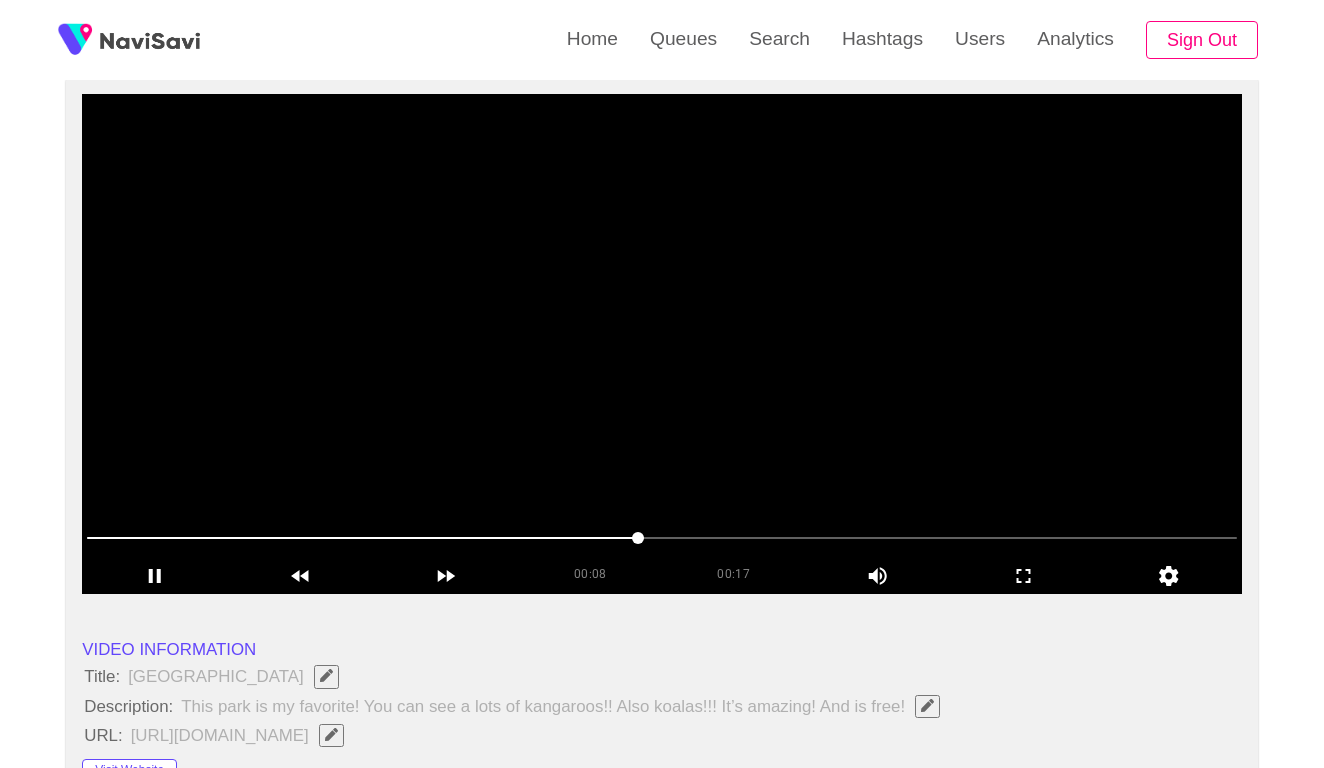 click at bounding box center (662, 538) 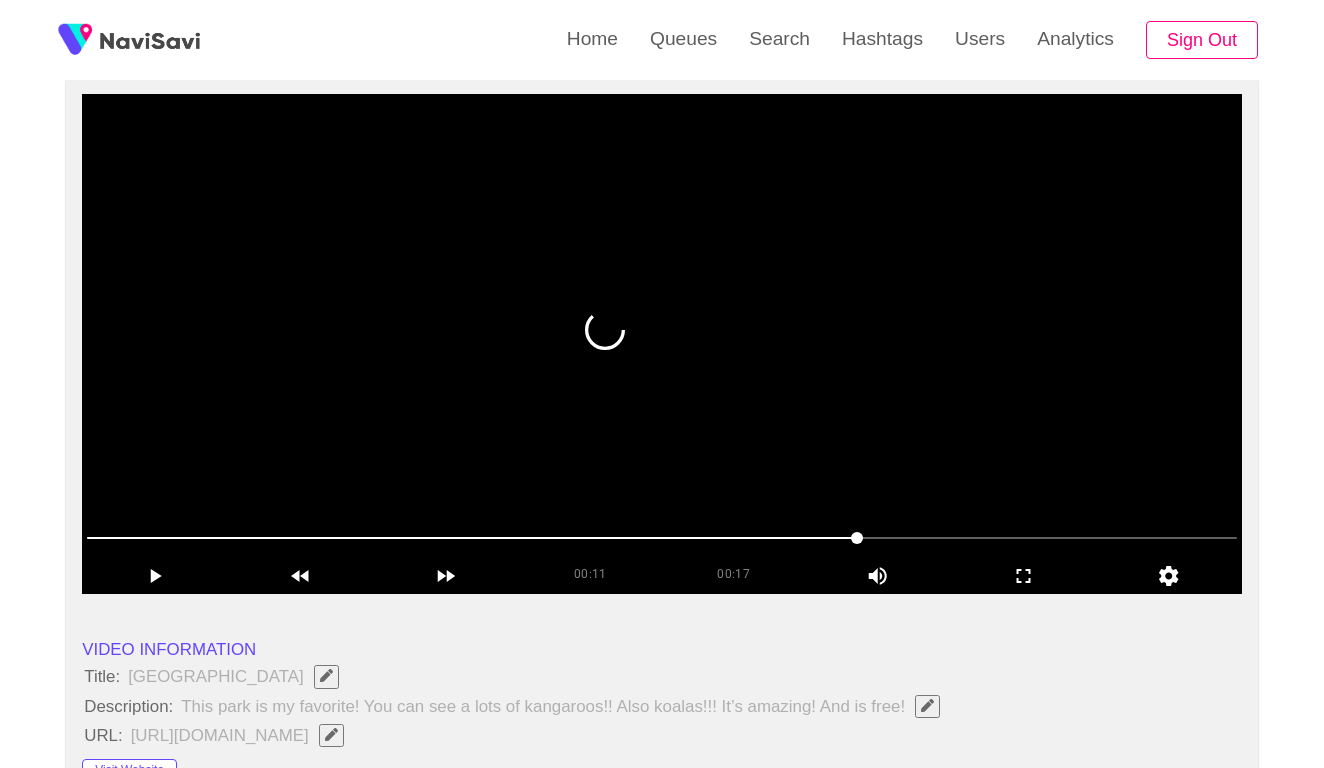 click at bounding box center (662, 538) 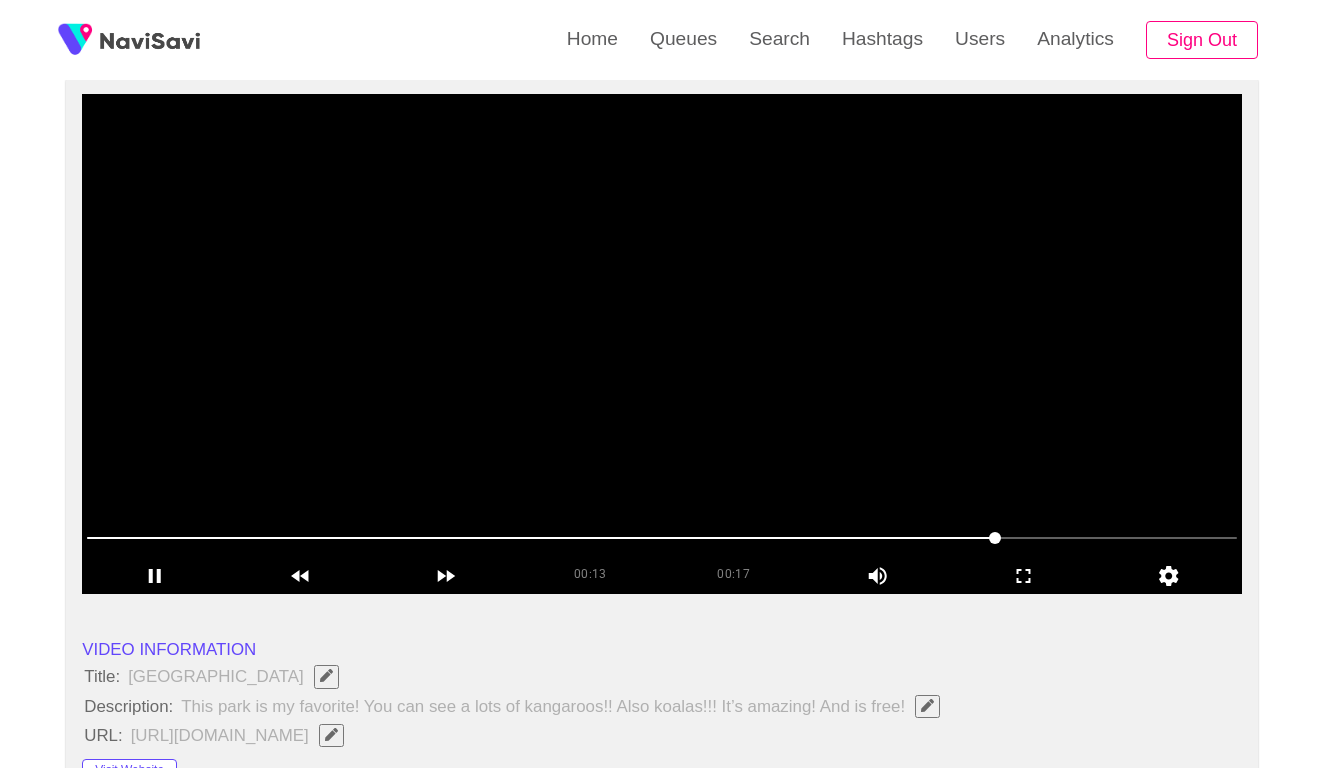 click at bounding box center [662, 538] 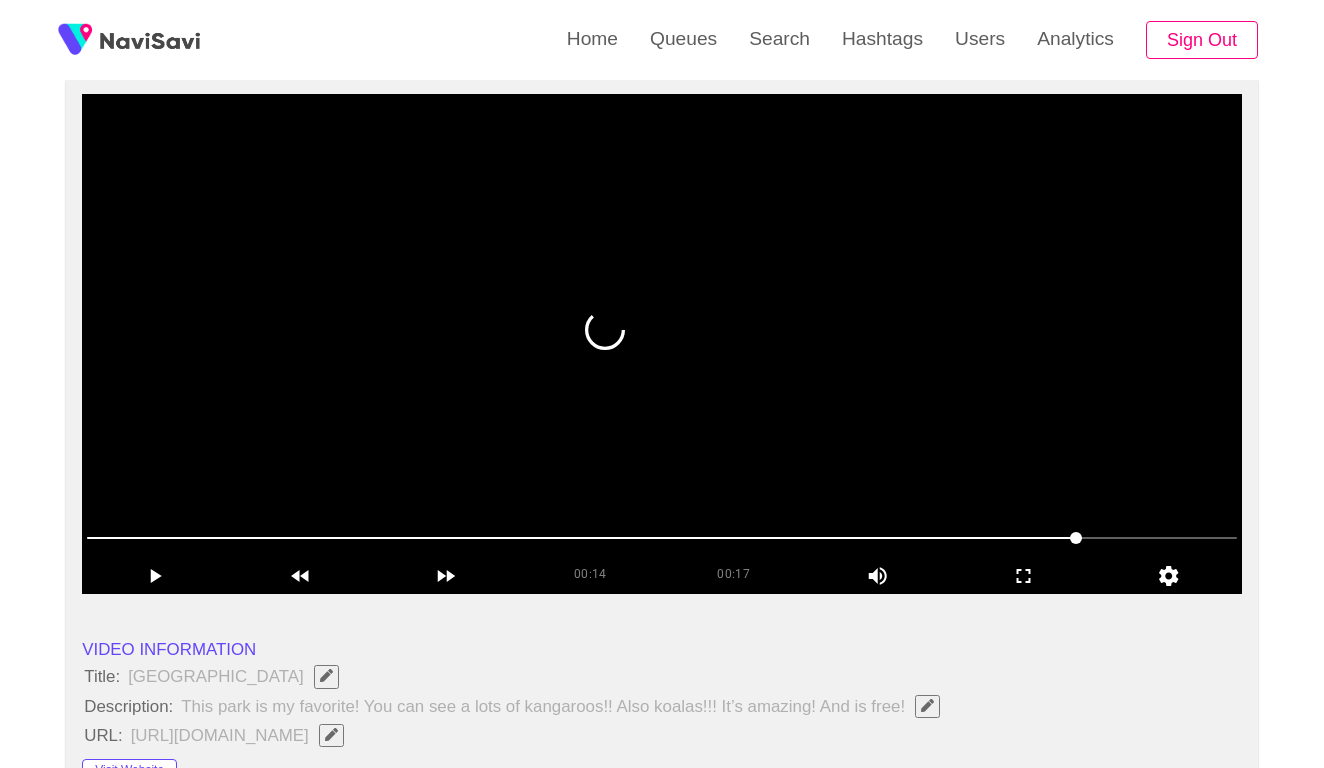 click at bounding box center [662, 538] 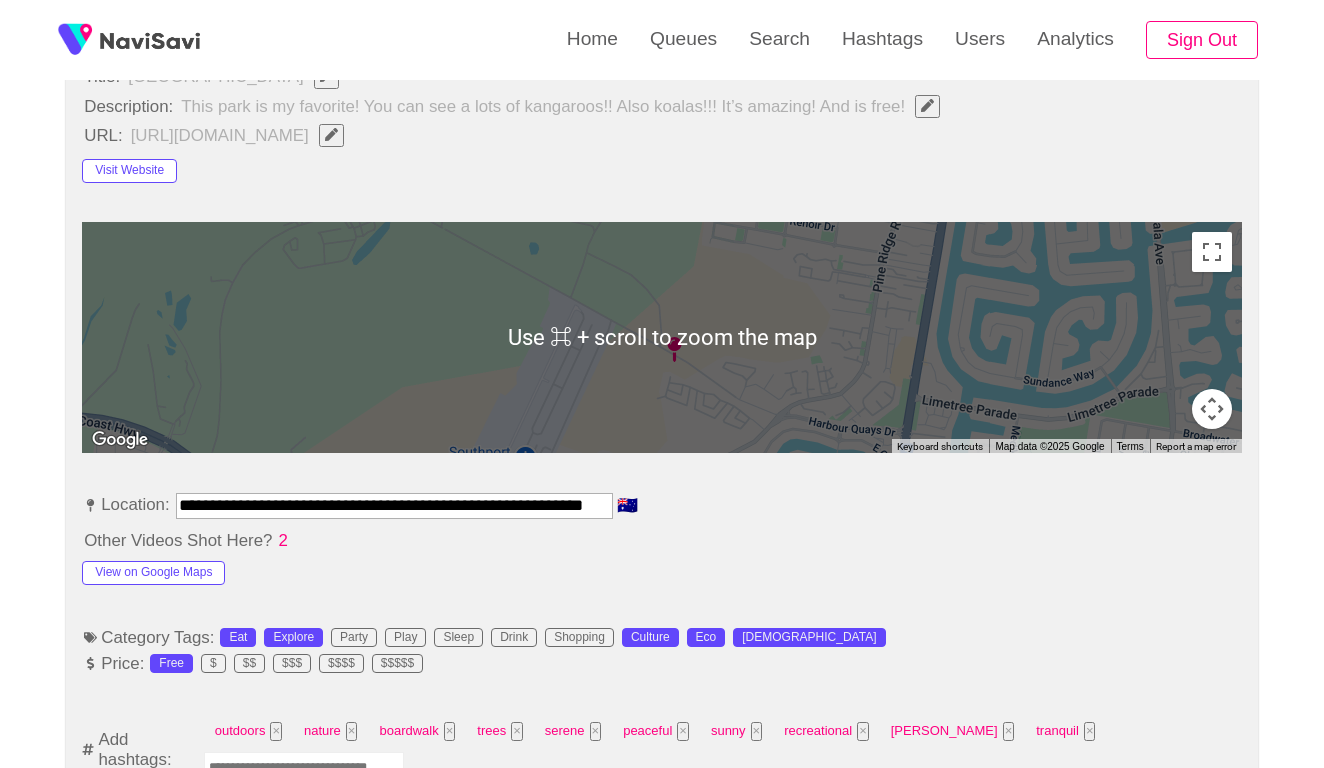 scroll, scrollTop: 894, scrollLeft: 0, axis: vertical 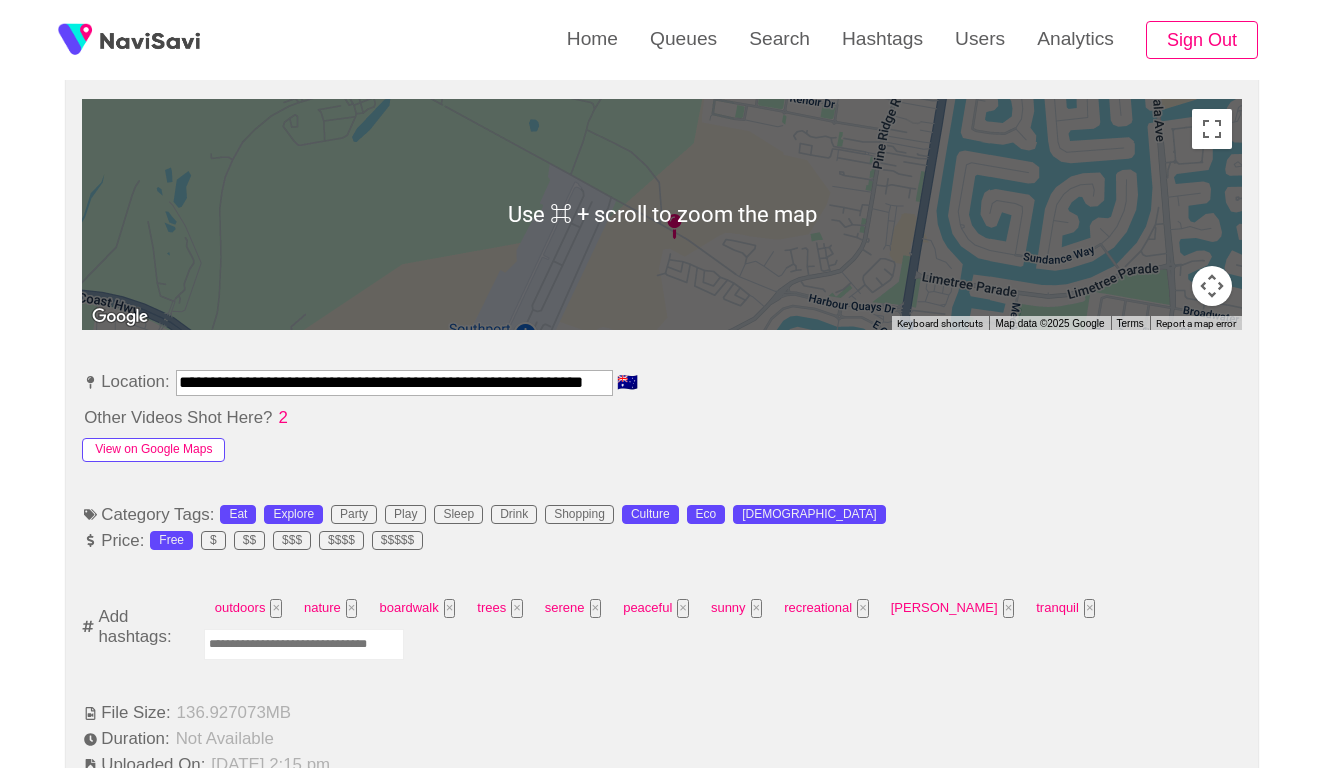 click on "View on Google Maps" at bounding box center (153, 450) 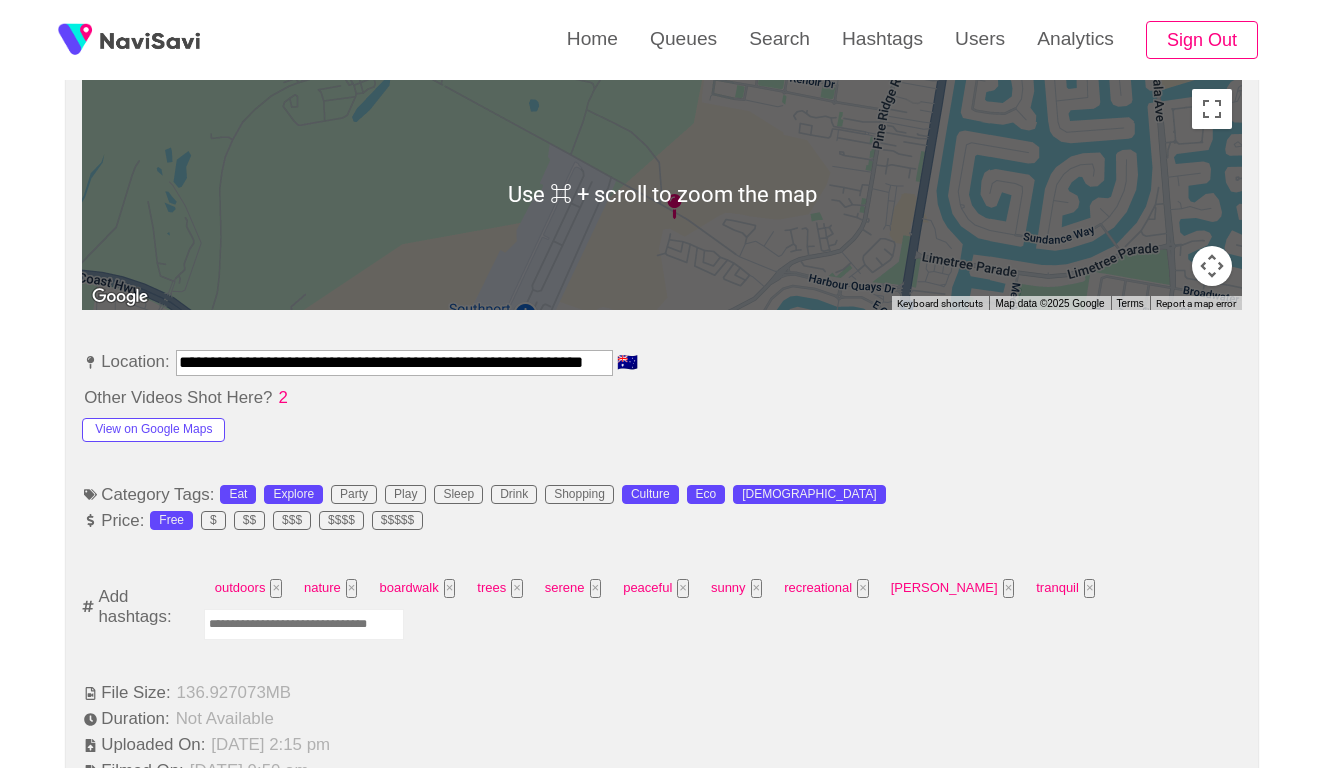 scroll, scrollTop: 916, scrollLeft: 0, axis: vertical 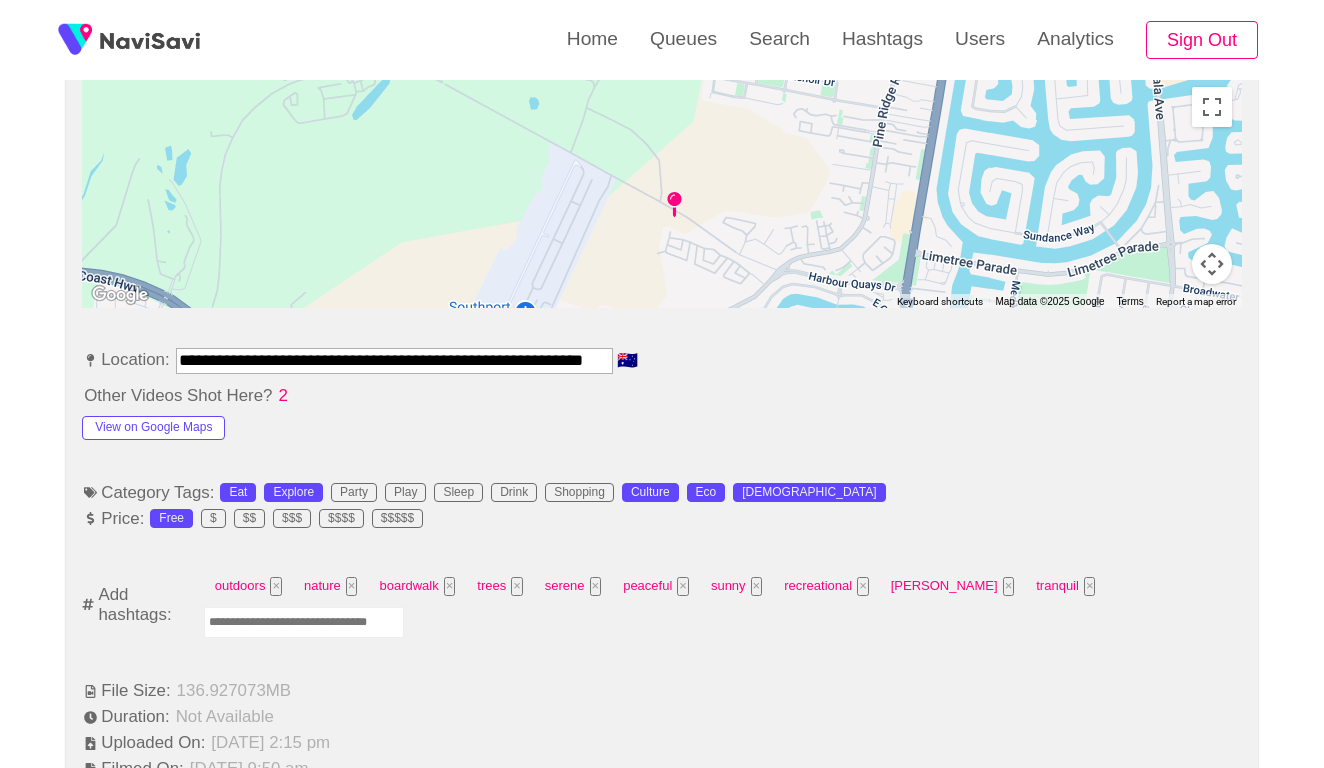 drag, startPoint x: 452, startPoint y: 346, endPoint x: 161, endPoint y: 342, distance: 291.0275 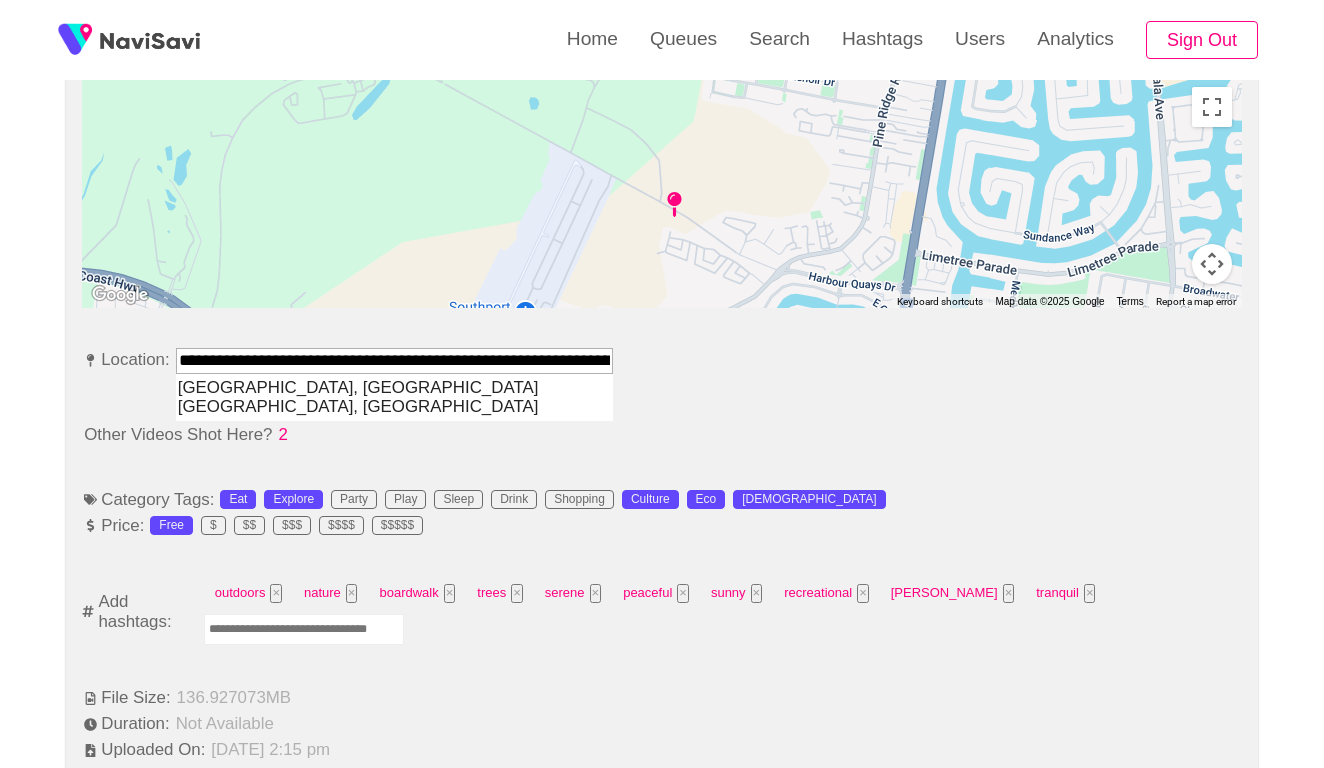 click on "Coombabah Lakelands Conservation Area, Coombabah QLD, Australia" at bounding box center (394, 397) 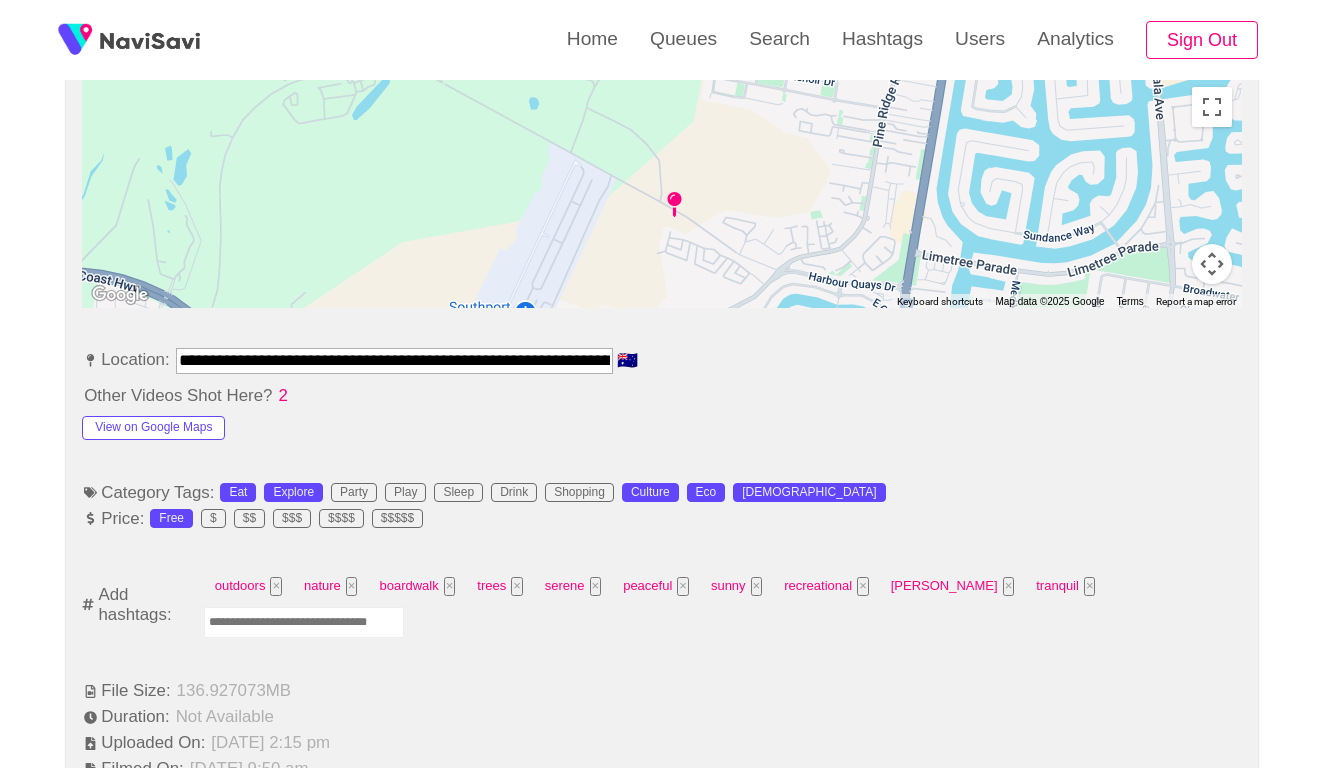 type on "**********" 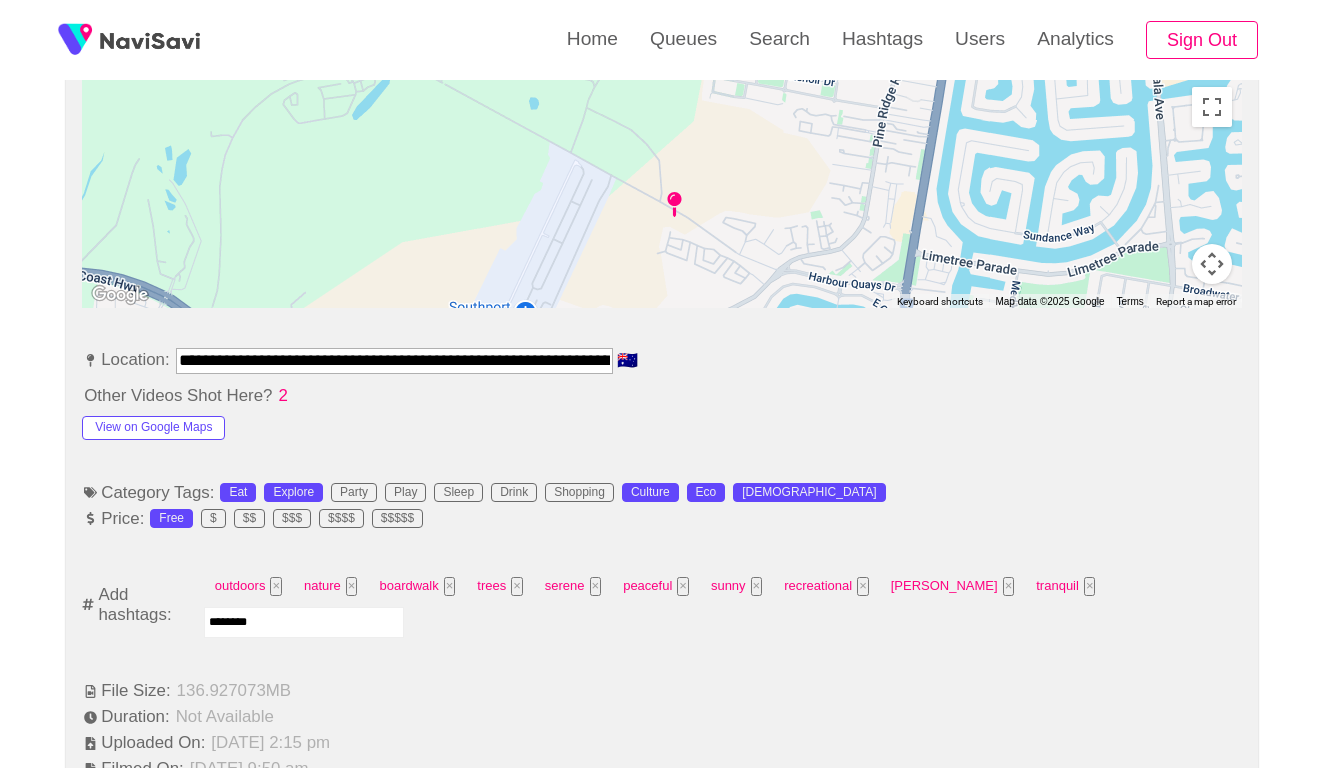 type on "*********" 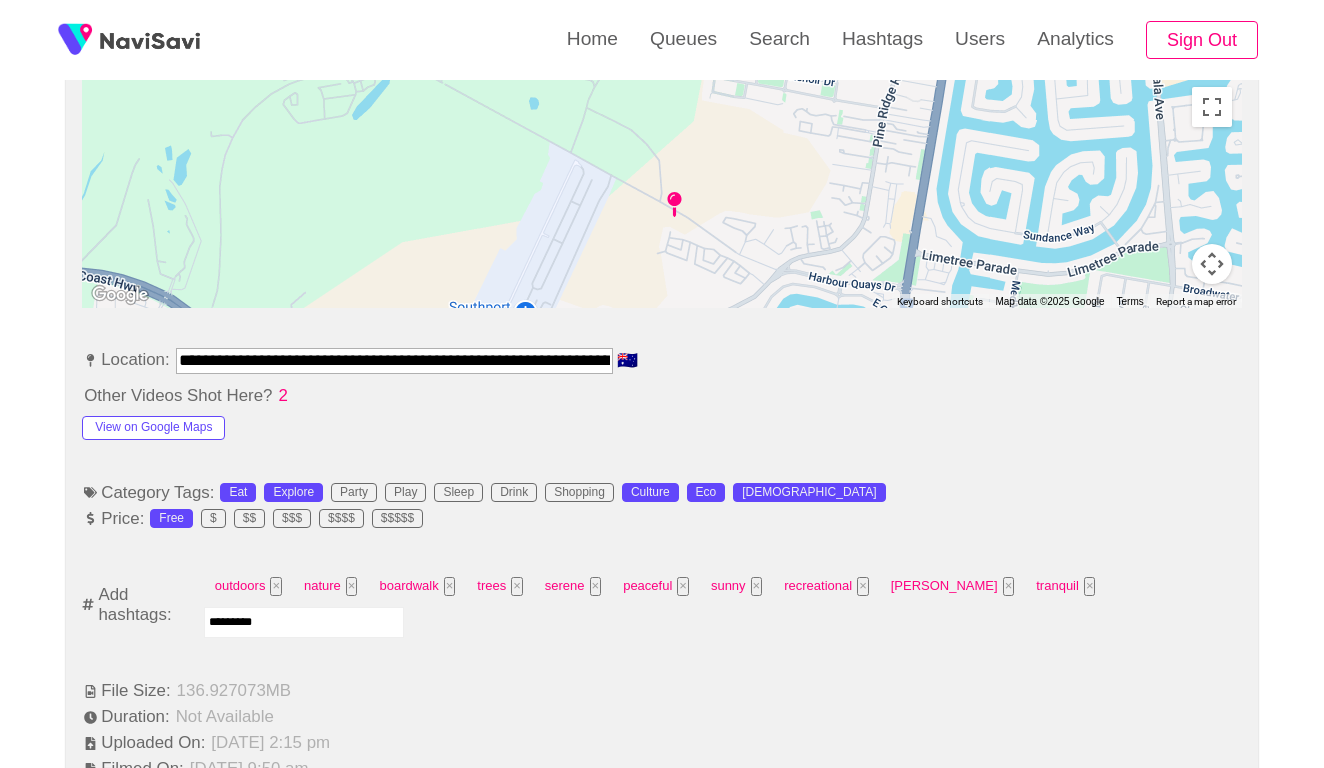 type 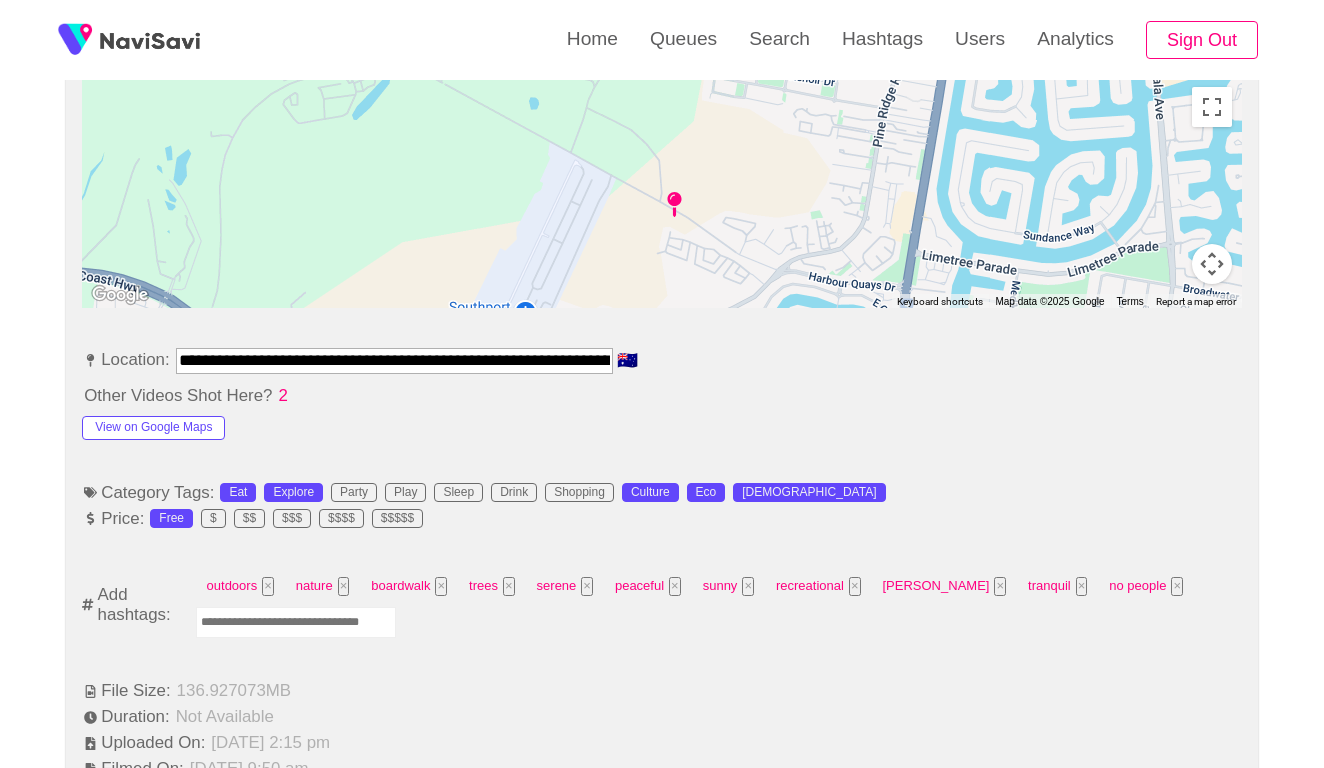 click at bounding box center [296, 622] 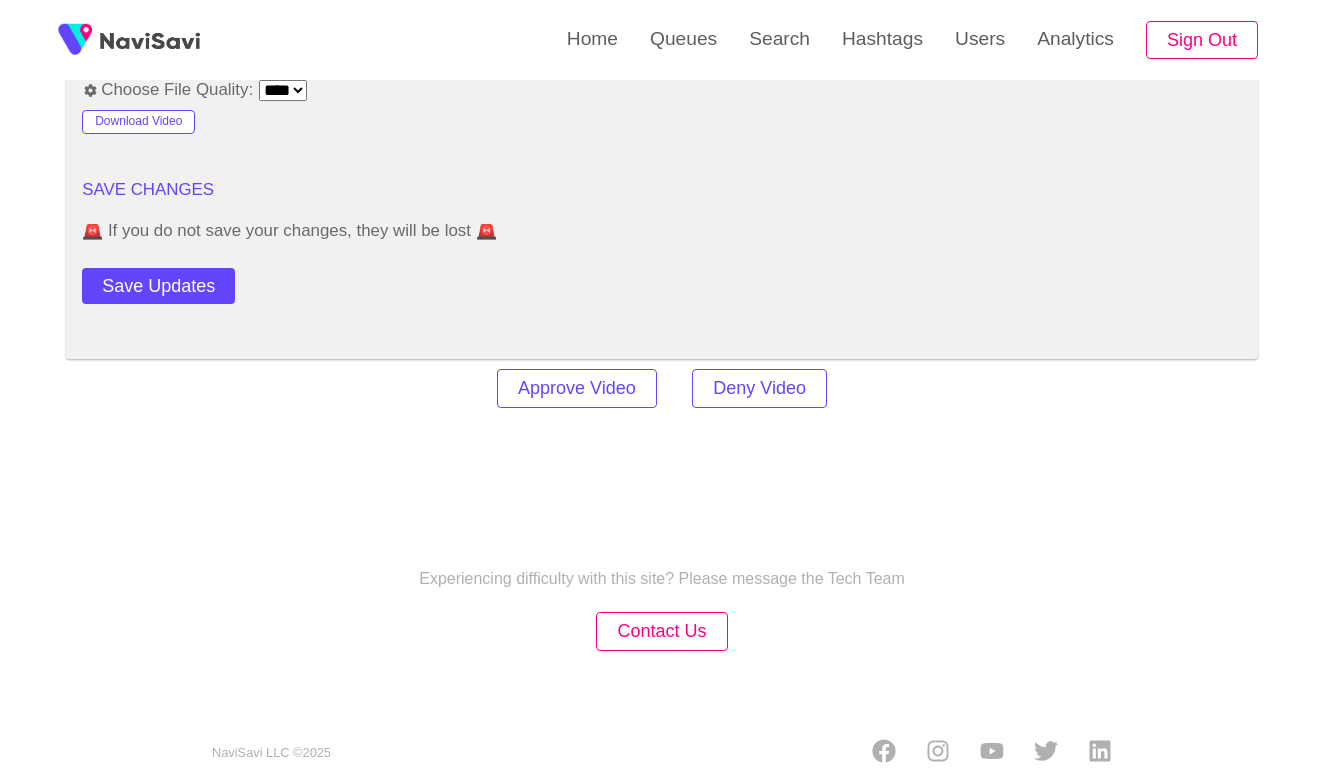 scroll, scrollTop: 2750, scrollLeft: 0, axis: vertical 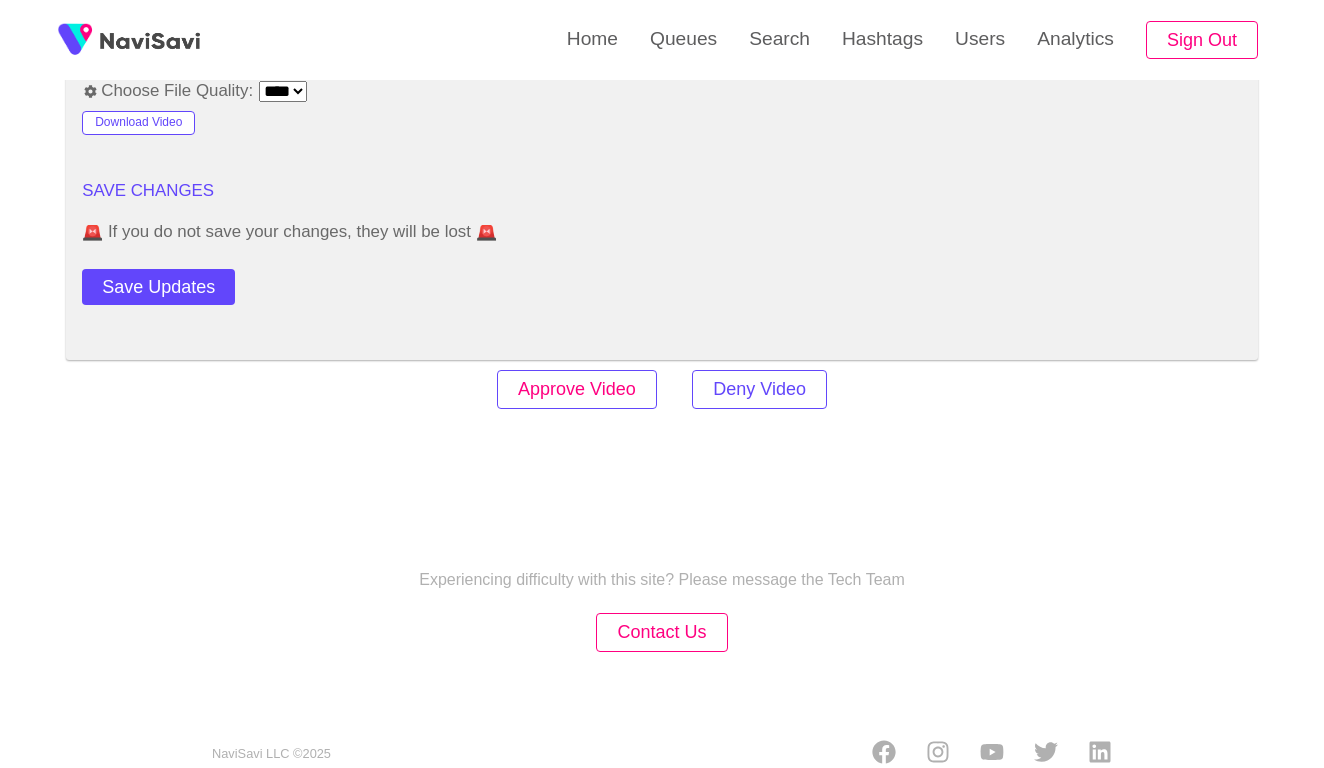 click on "Approve Video" at bounding box center (577, 389) 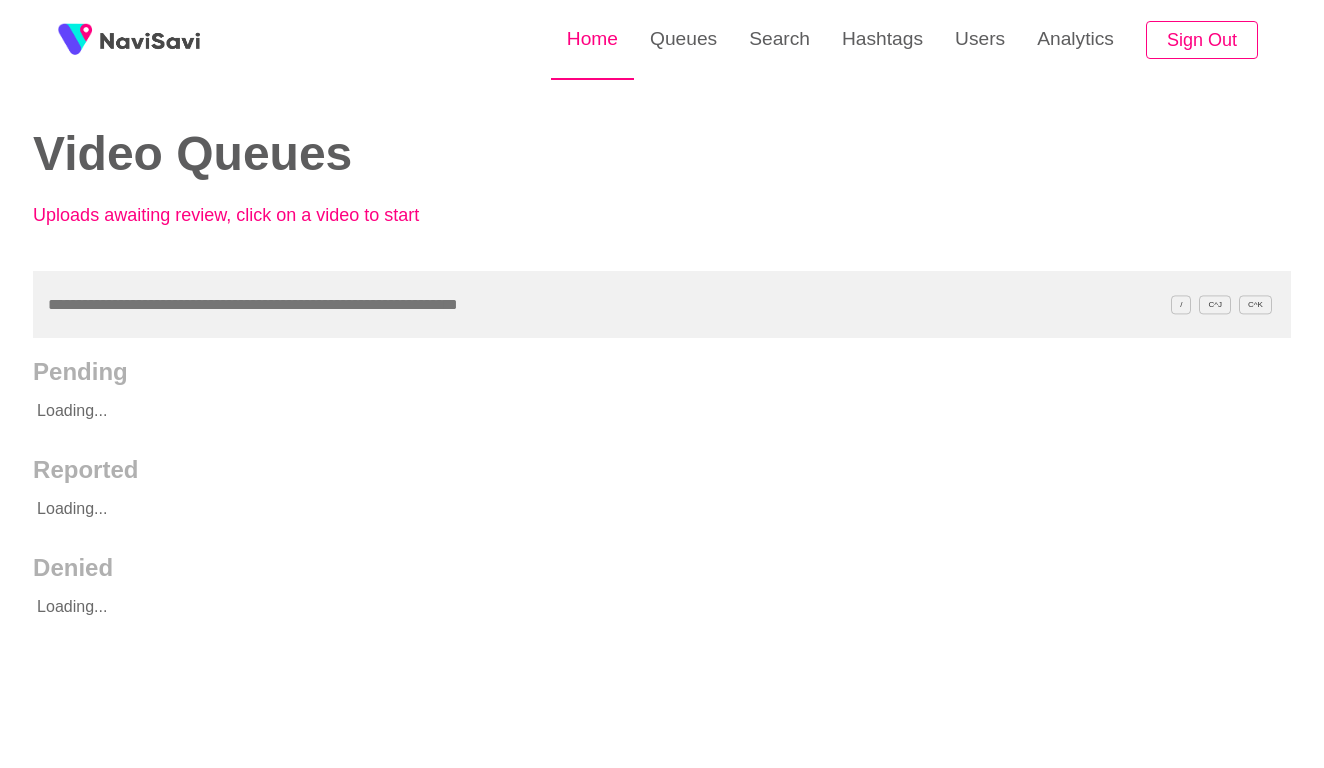 scroll, scrollTop: 0, scrollLeft: 0, axis: both 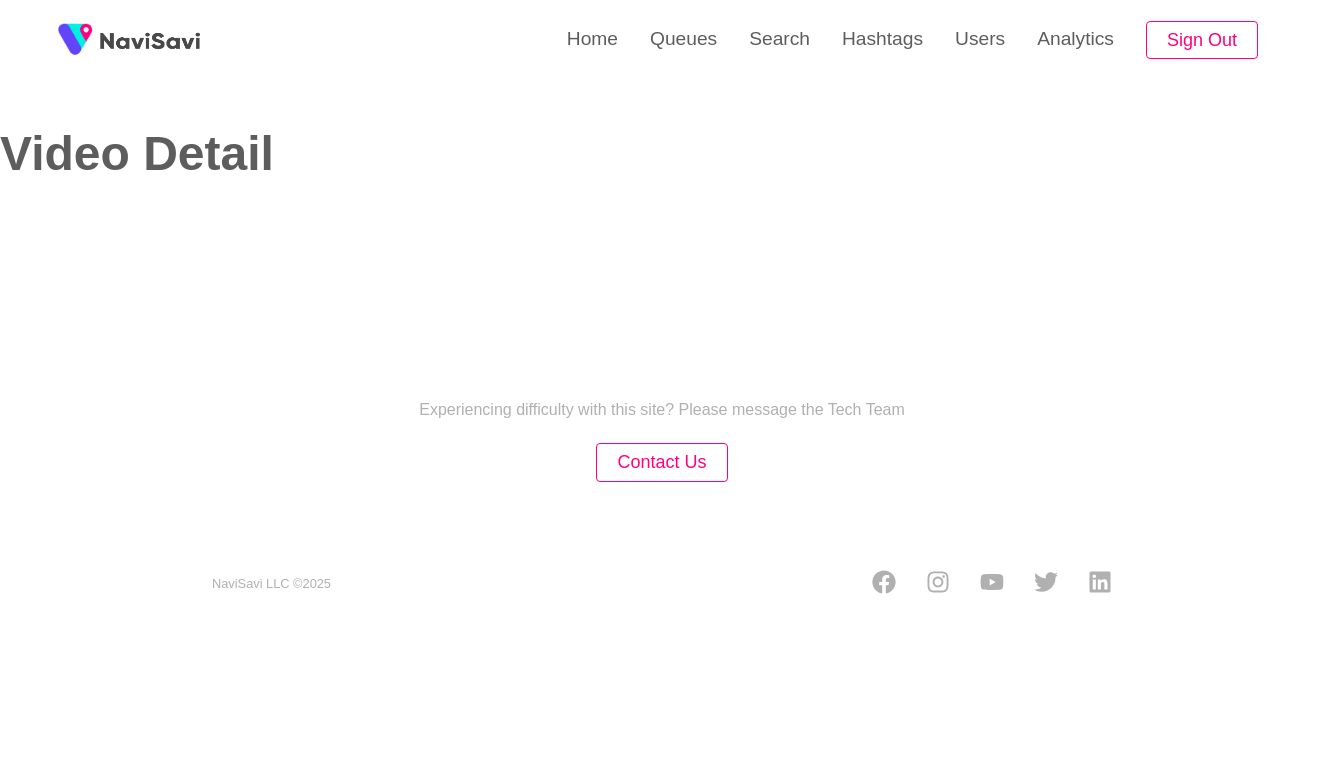 select on "**********" 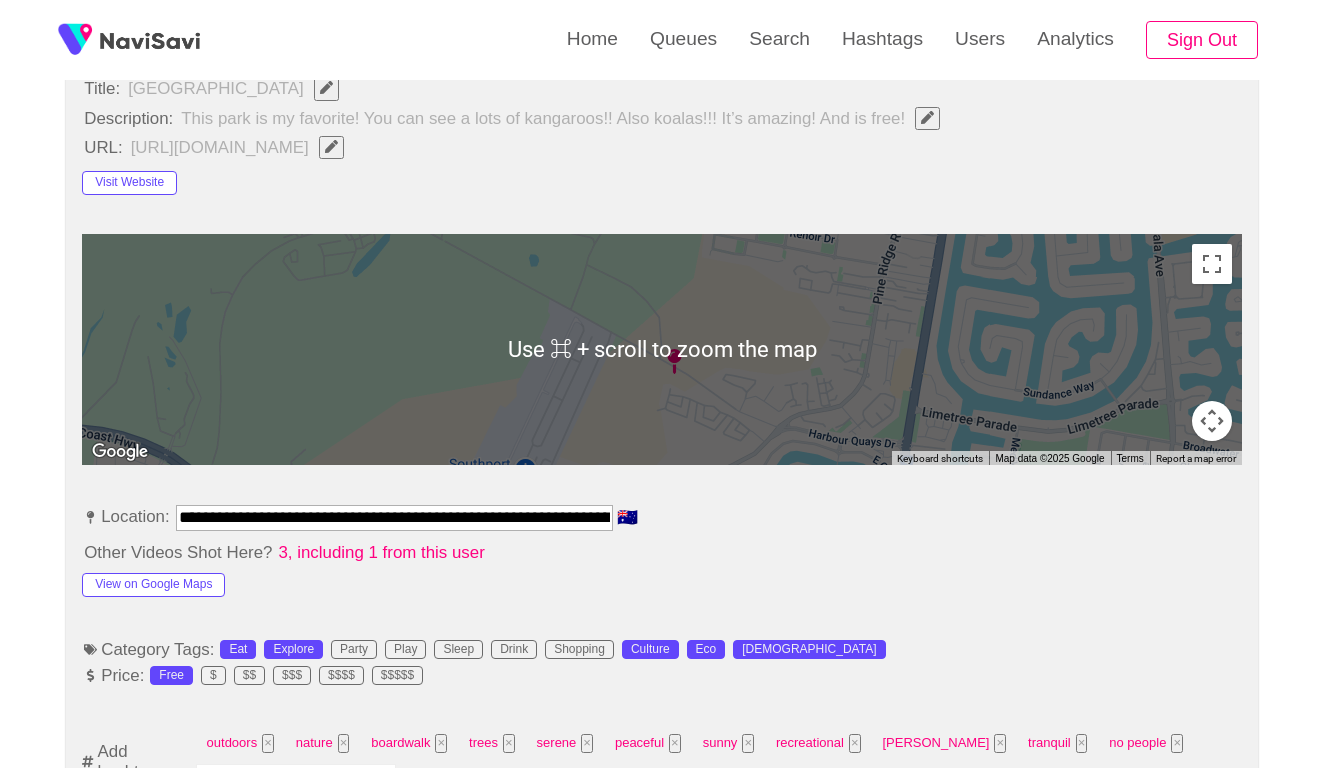scroll, scrollTop: 942, scrollLeft: 0, axis: vertical 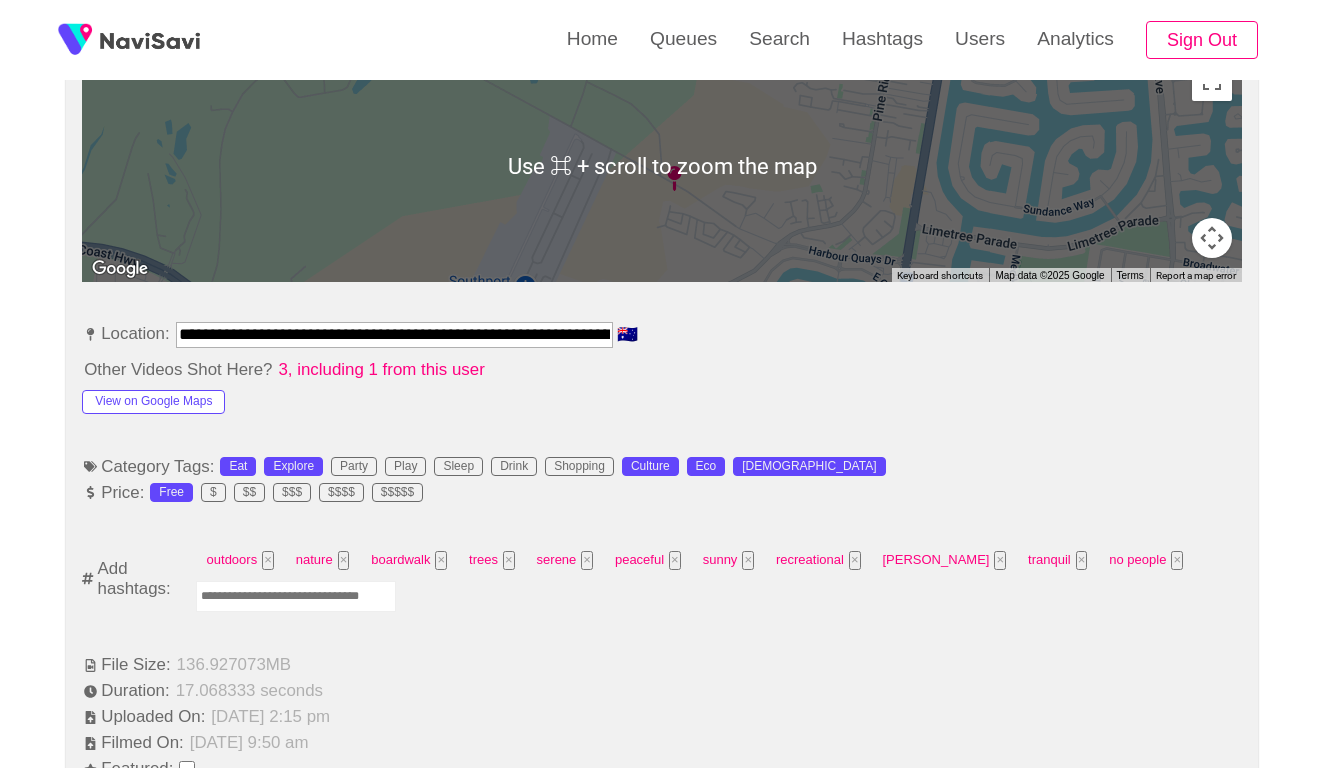 click at bounding box center [296, 596] 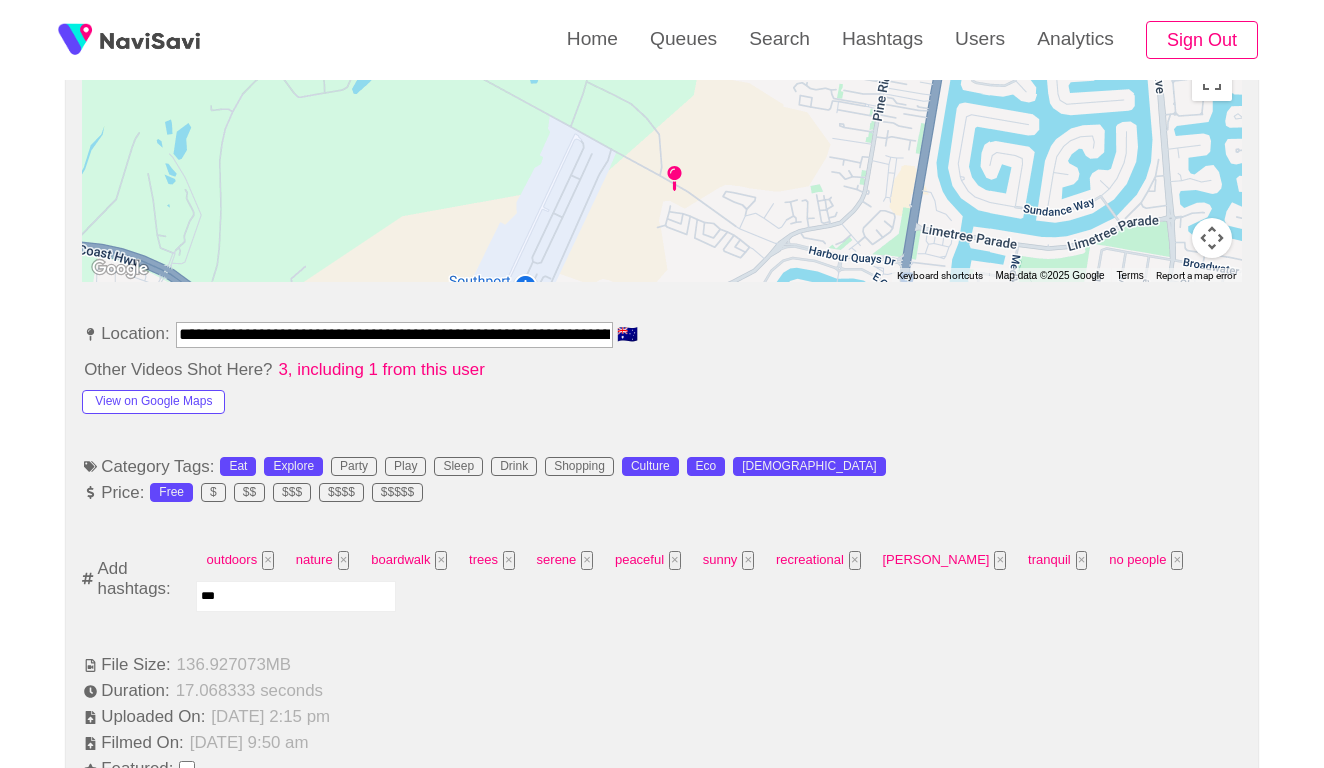 type on "****" 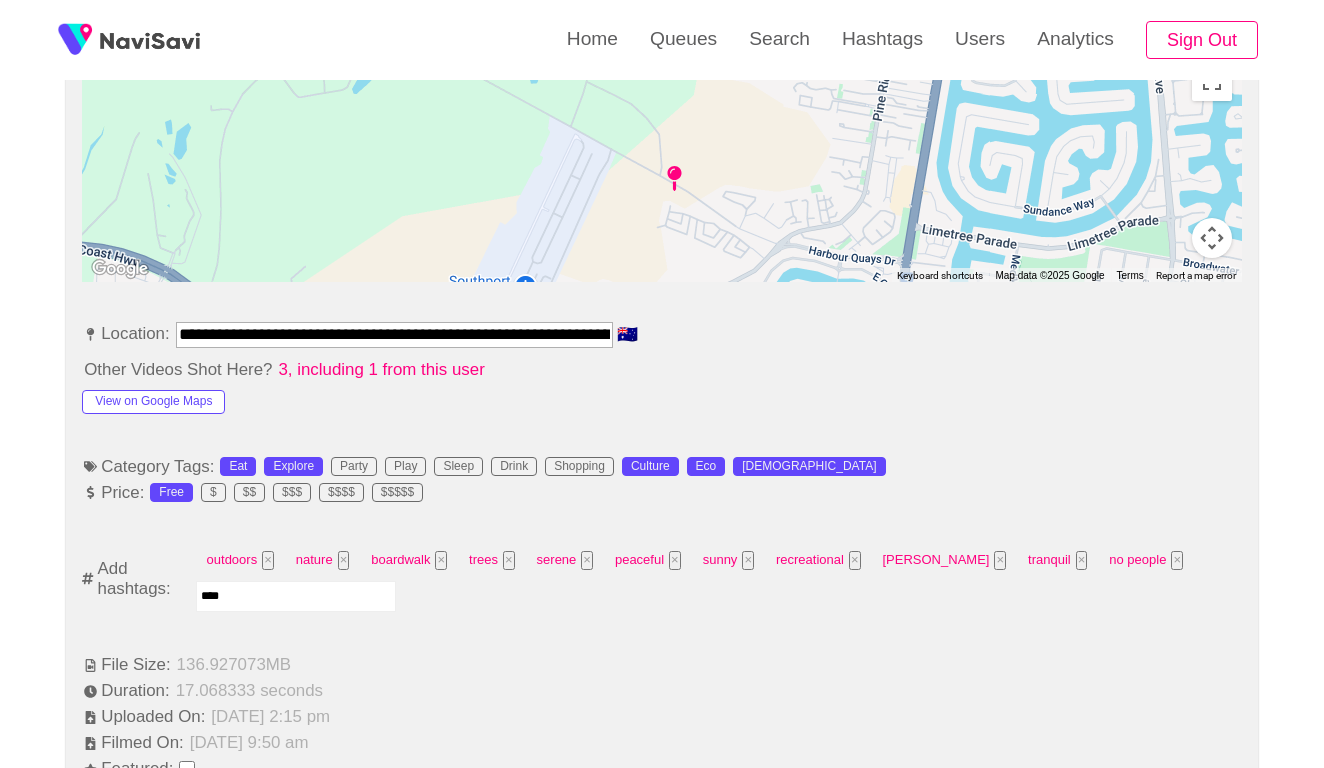 type 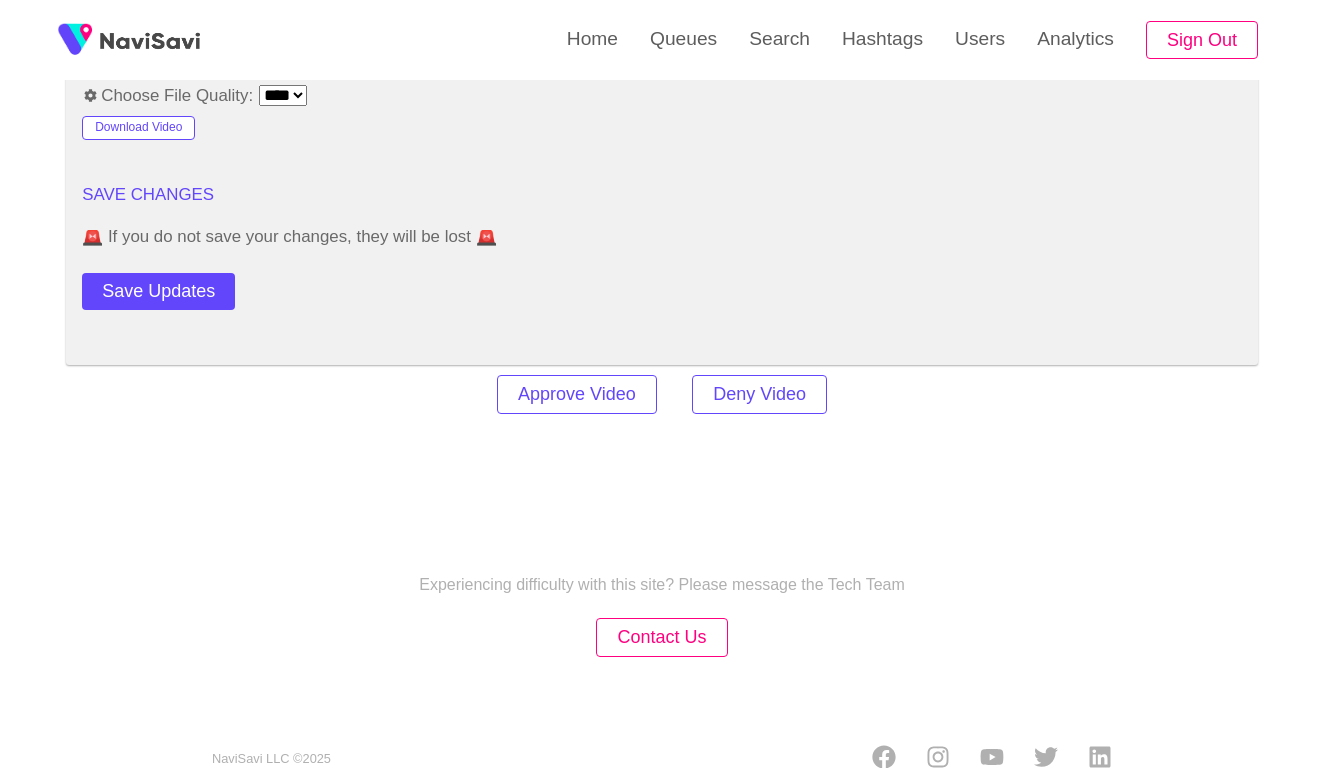 scroll, scrollTop: 2781, scrollLeft: 0, axis: vertical 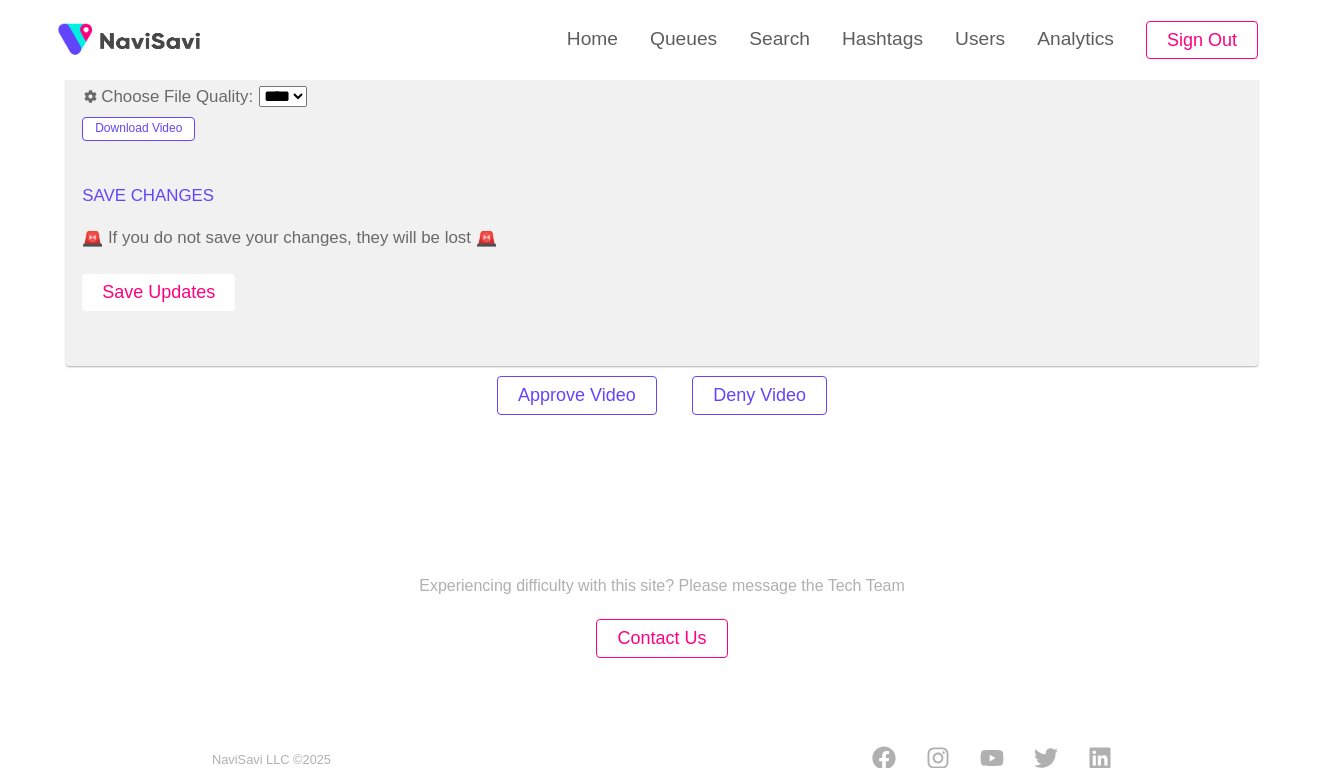 click on "Save Updates" at bounding box center (158, 292) 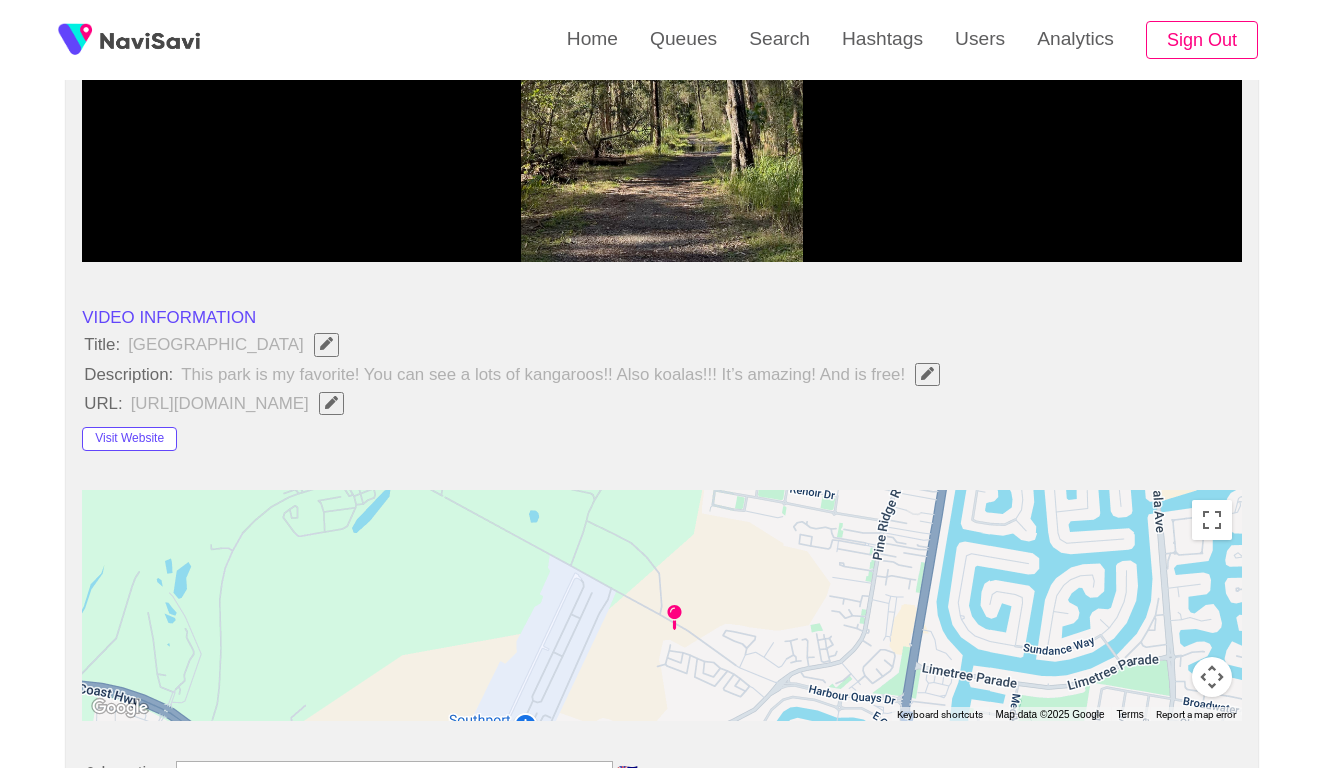 scroll, scrollTop: 567, scrollLeft: 0, axis: vertical 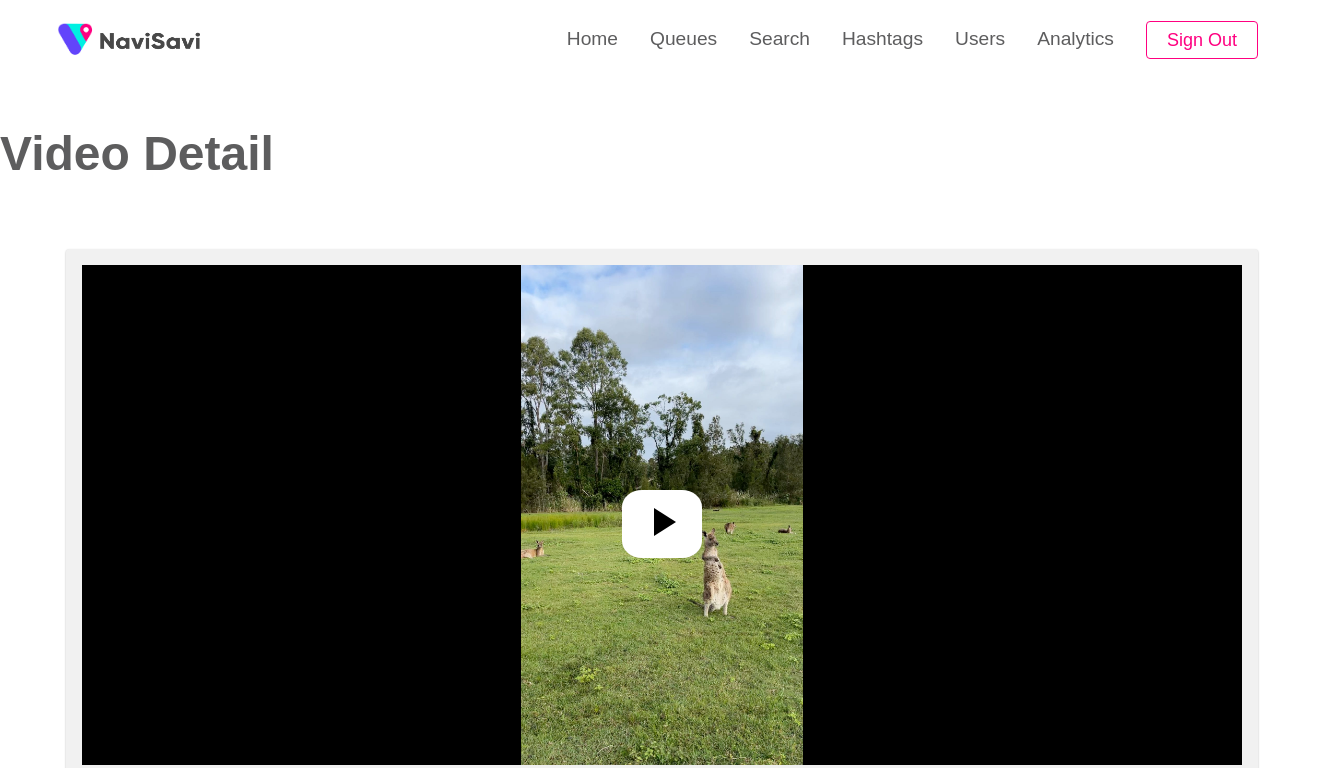 select on "**********" 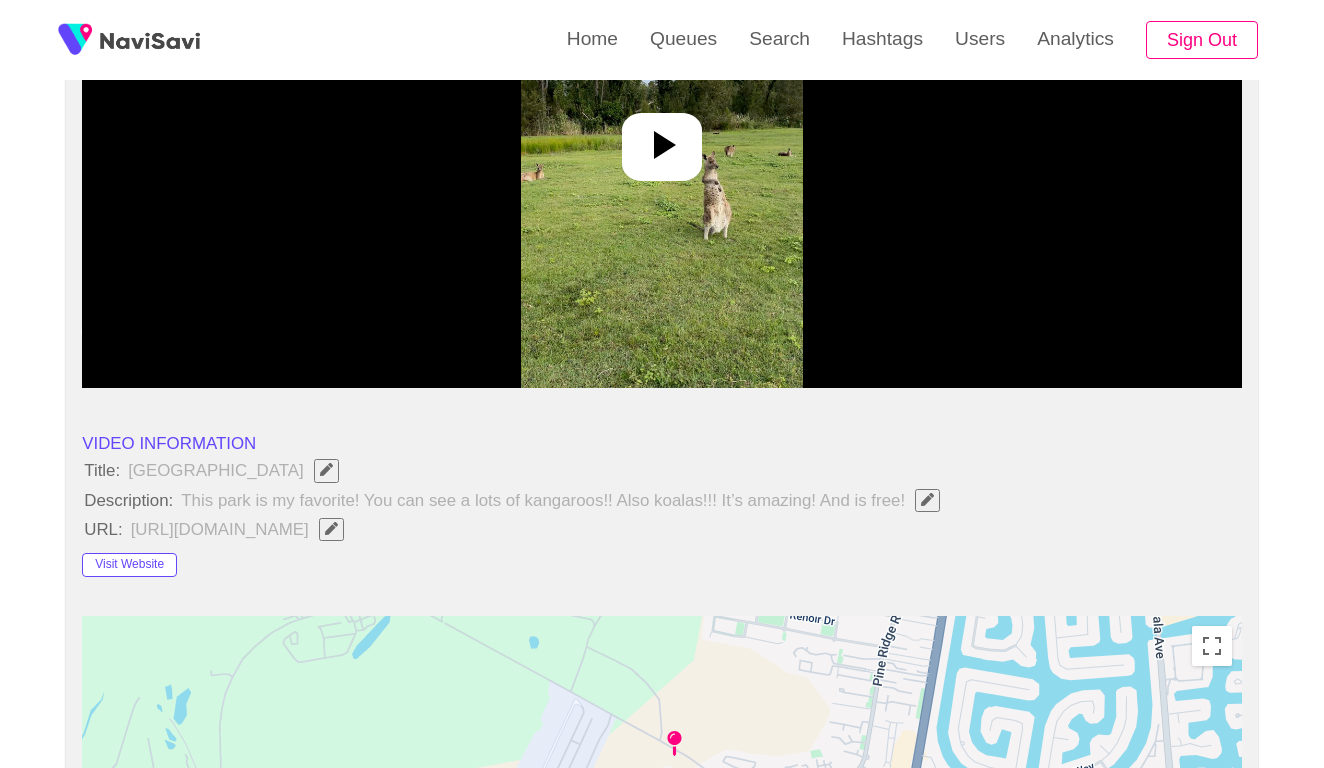 scroll, scrollTop: 236, scrollLeft: 0, axis: vertical 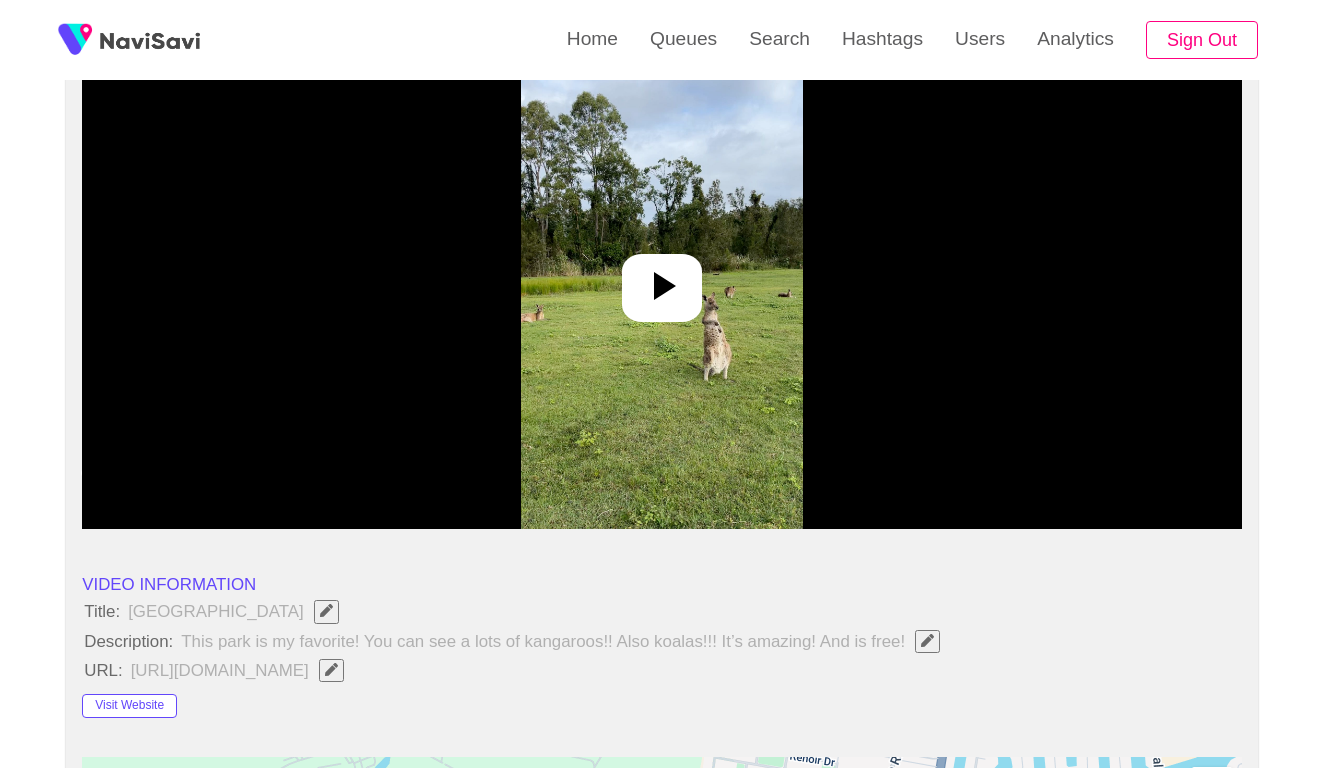 click at bounding box center (661, 279) 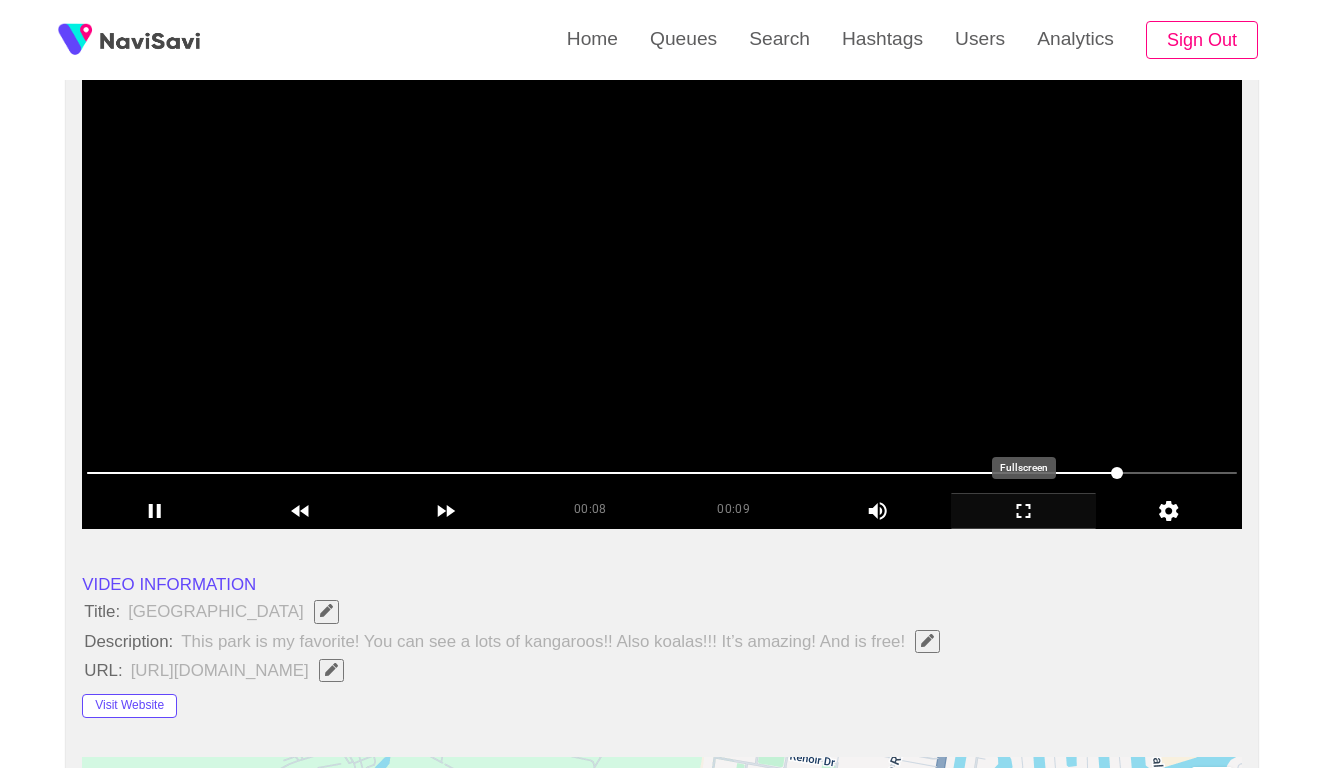 click 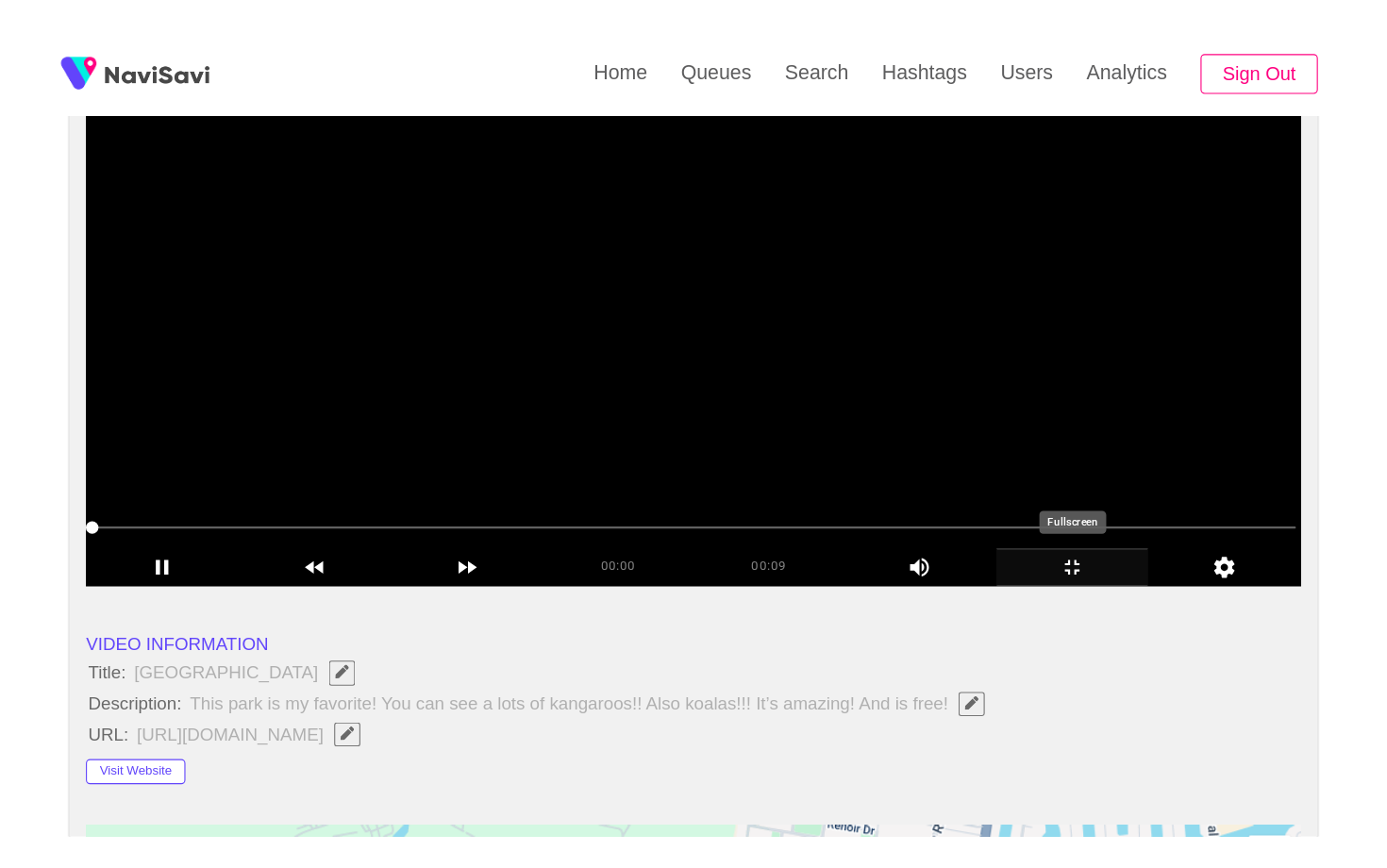scroll, scrollTop: 0, scrollLeft: 0, axis: both 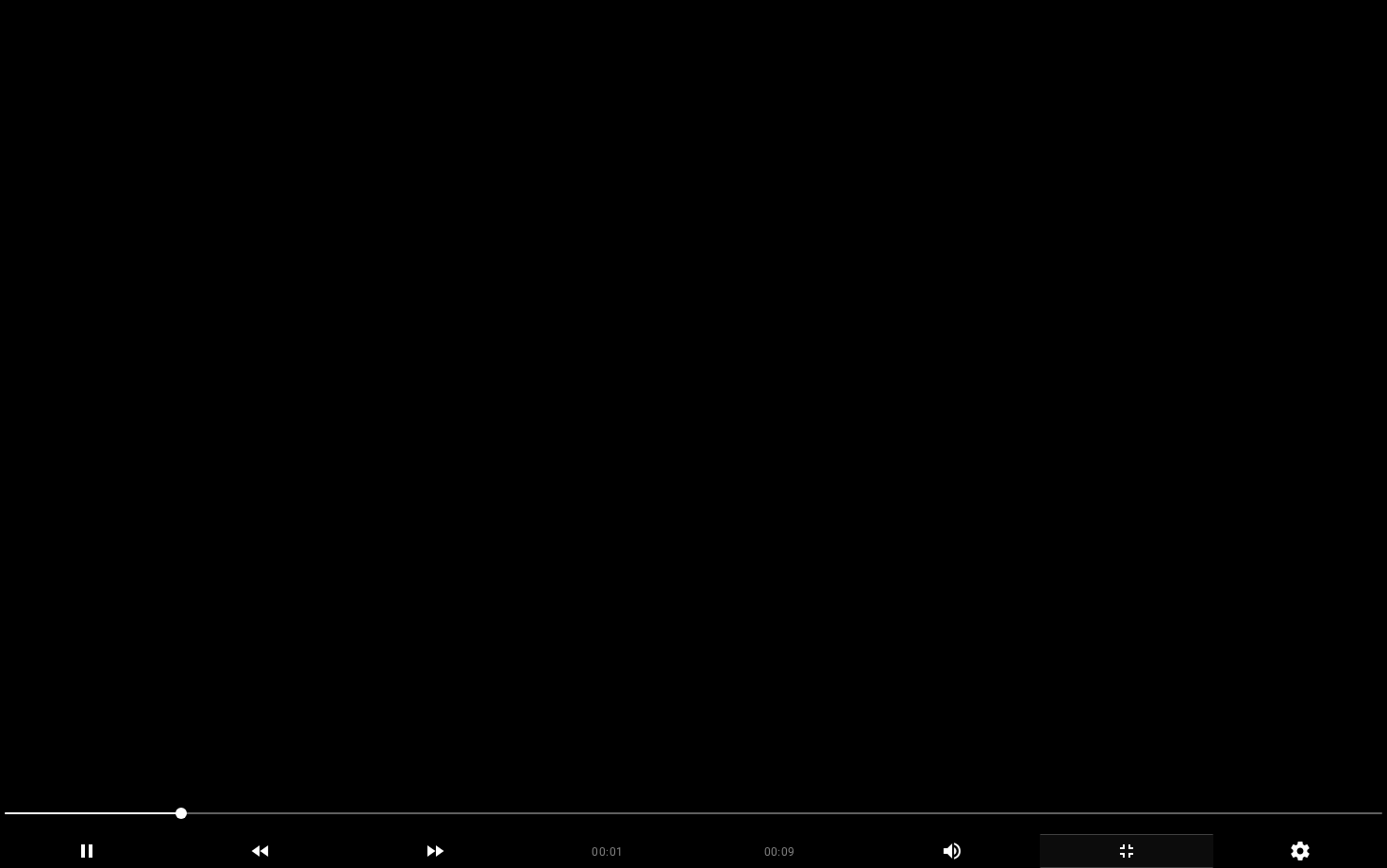 click at bounding box center (694, 813) 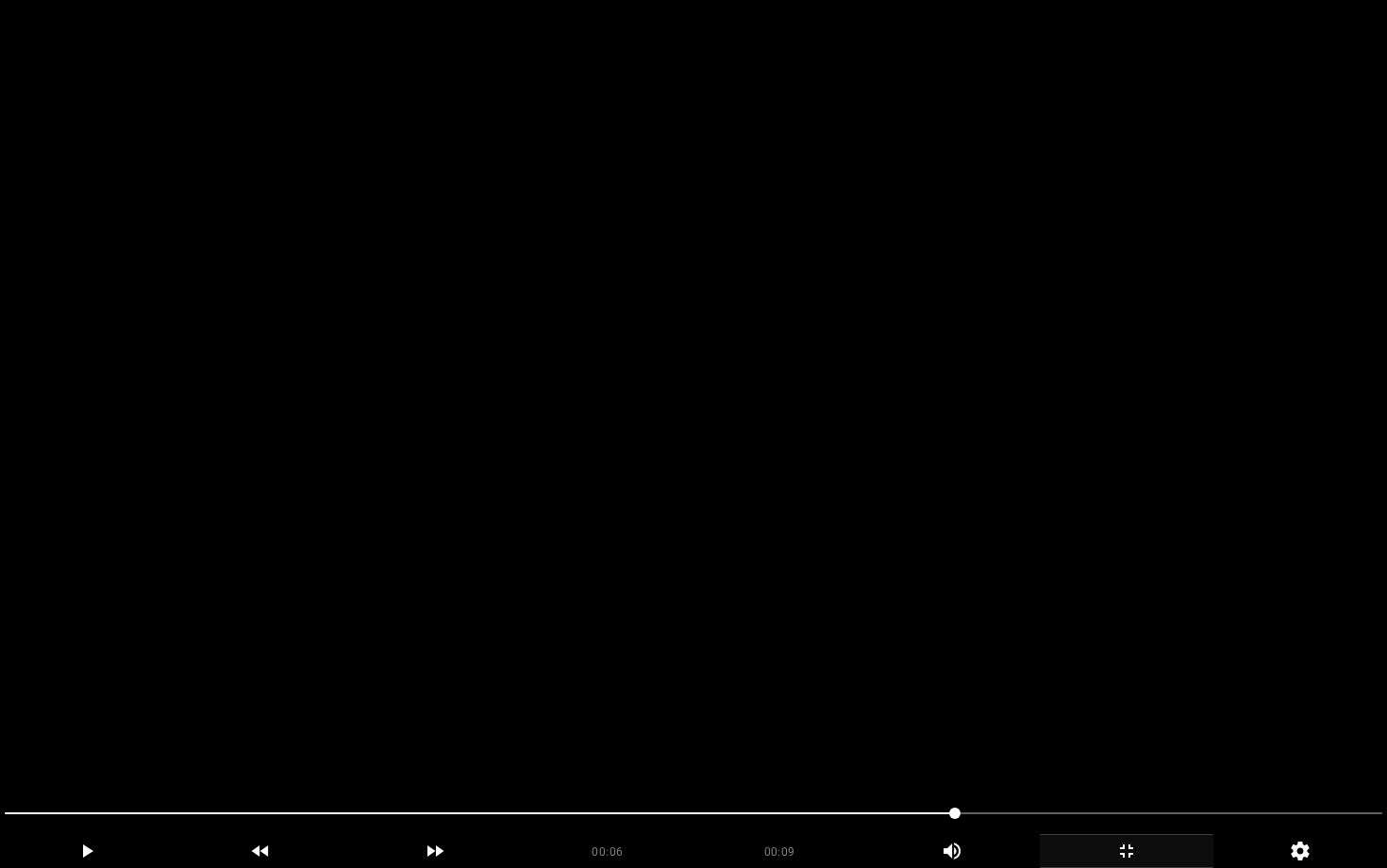 click at bounding box center (694, 434) 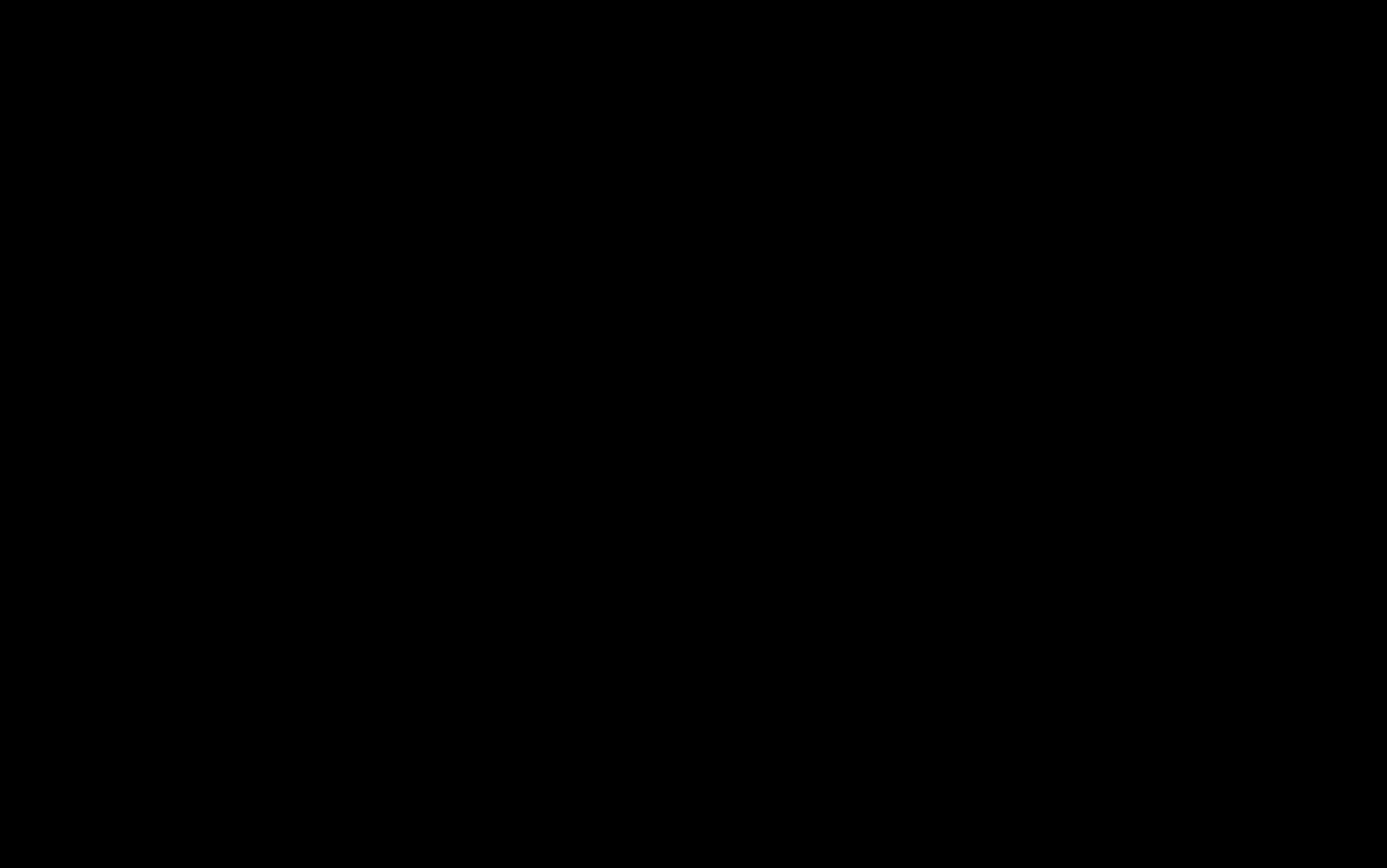 click 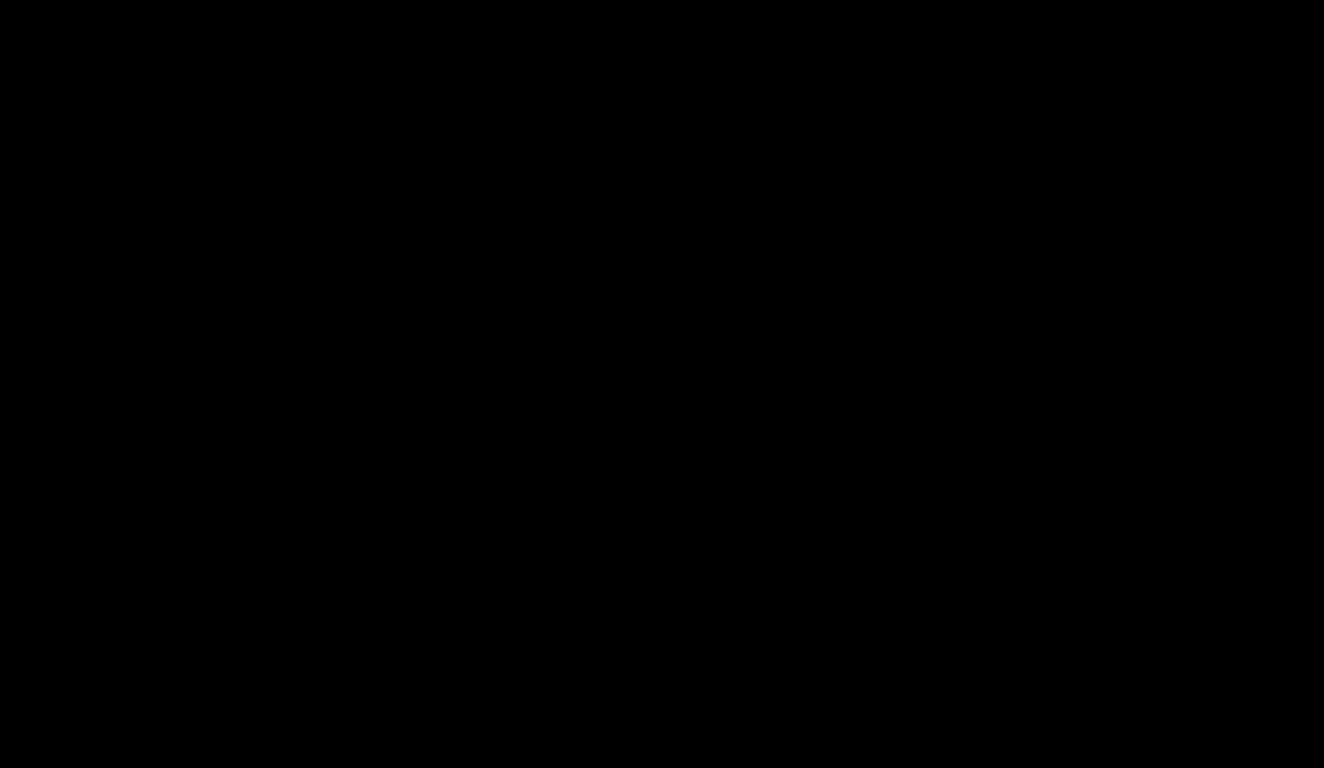 scroll, scrollTop: 982, scrollLeft: 0, axis: vertical 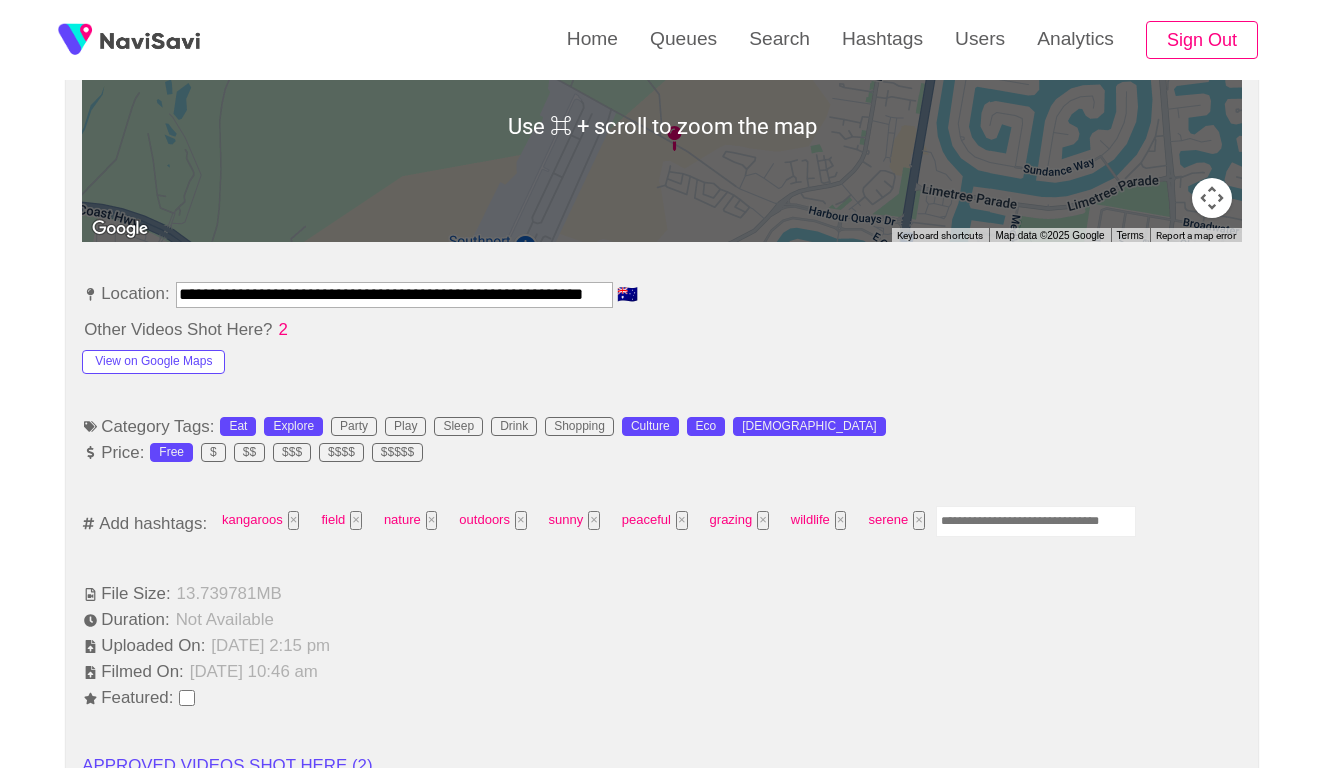 click at bounding box center (1036, 521) 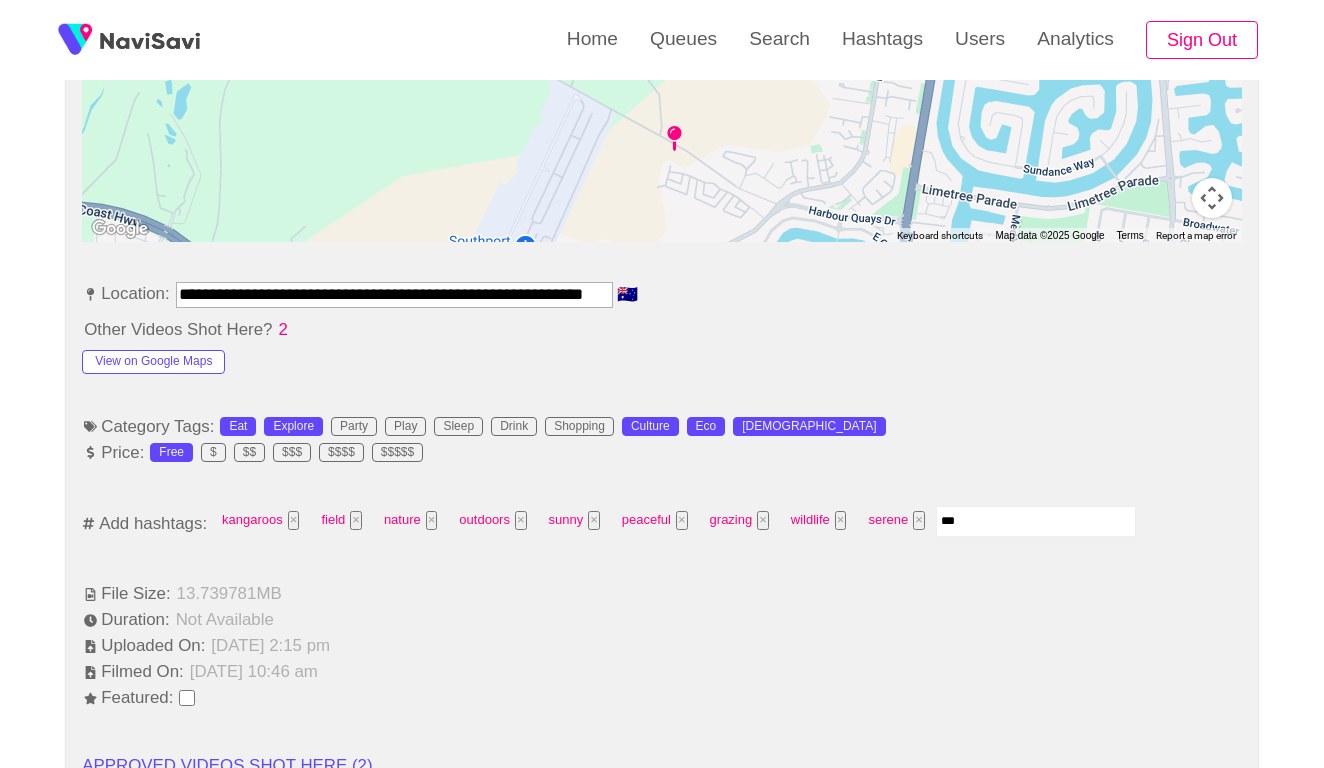 type on "****" 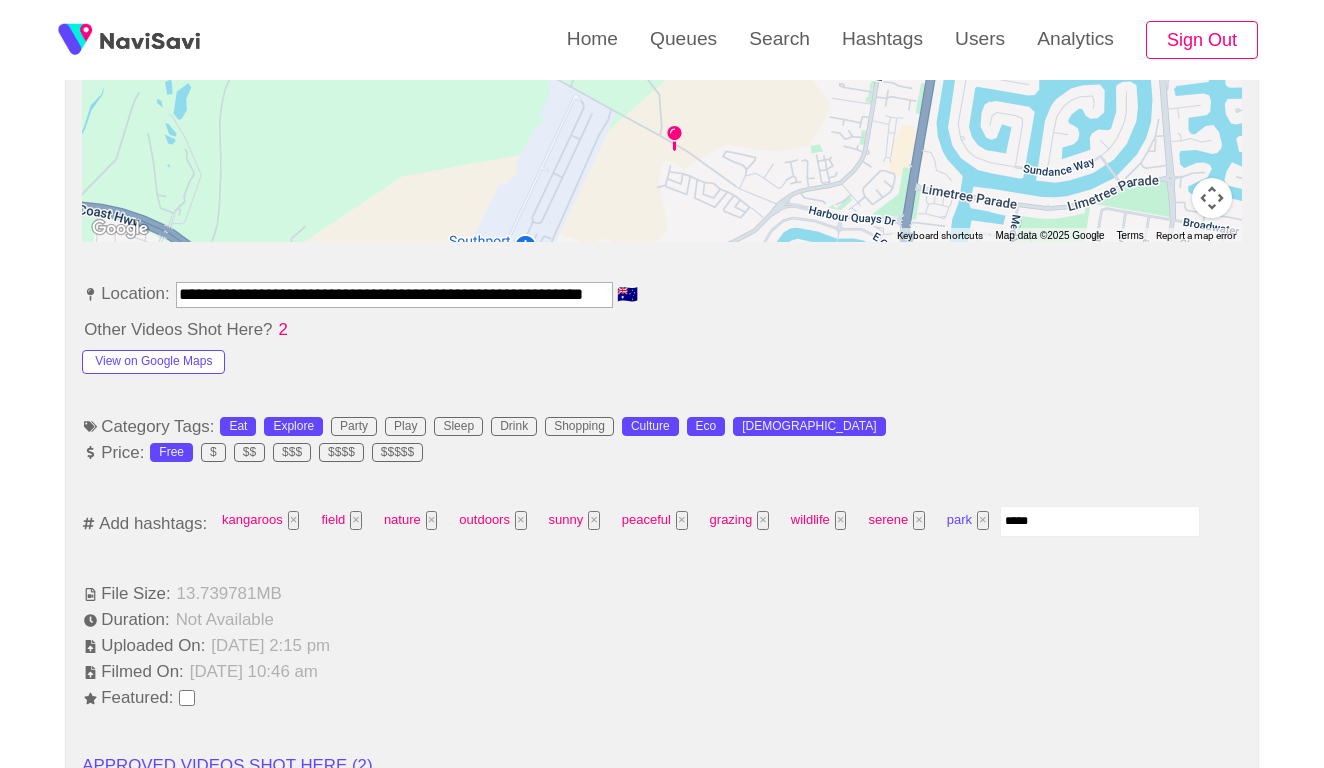 type on "******" 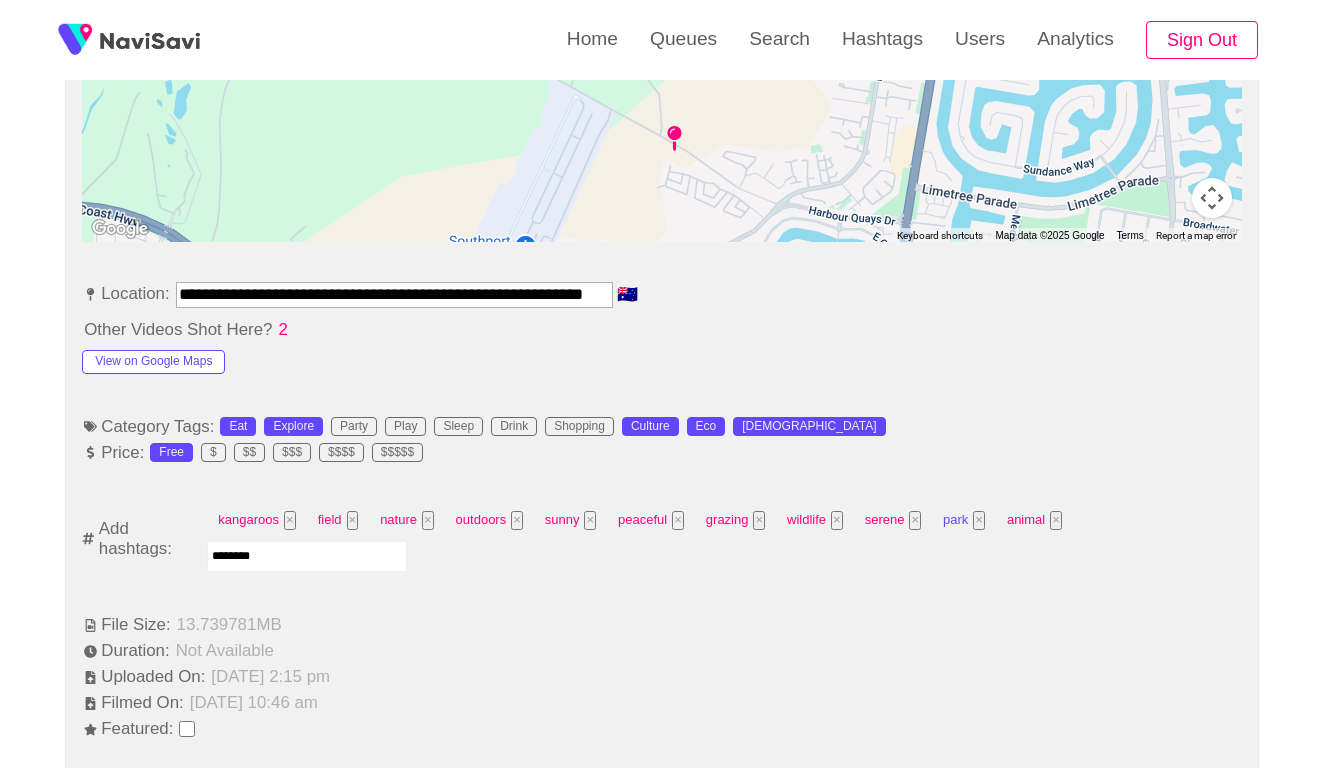 type on "*********" 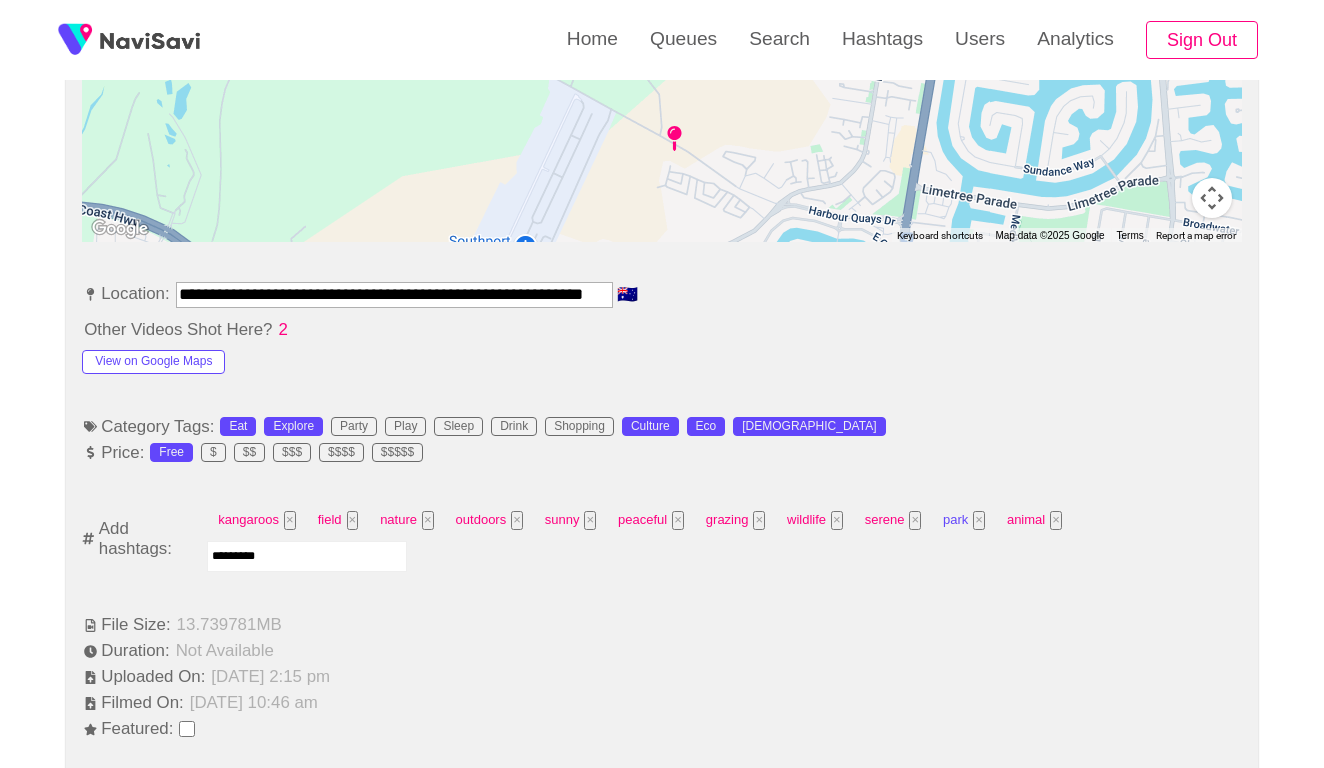 type 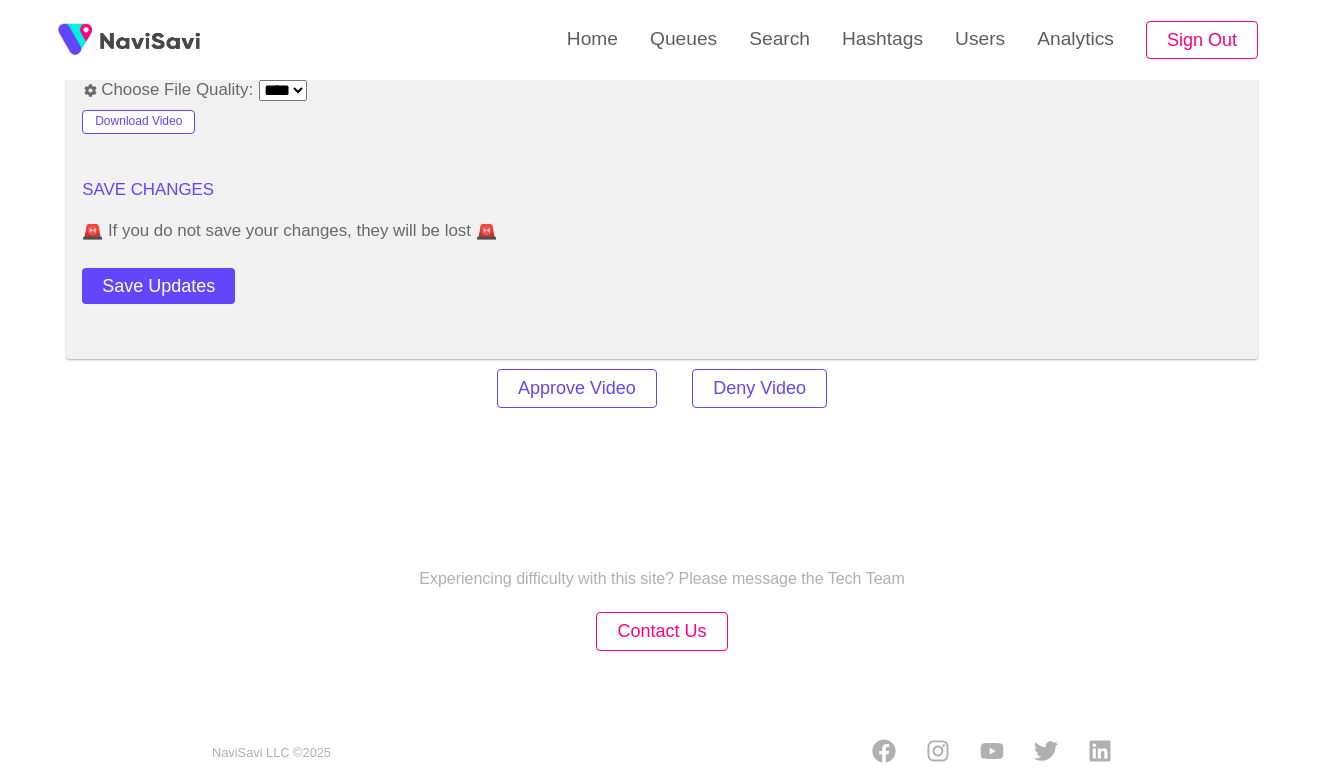 scroll, scrollTop: 2750, scrollLeft: 0, axis: vertical 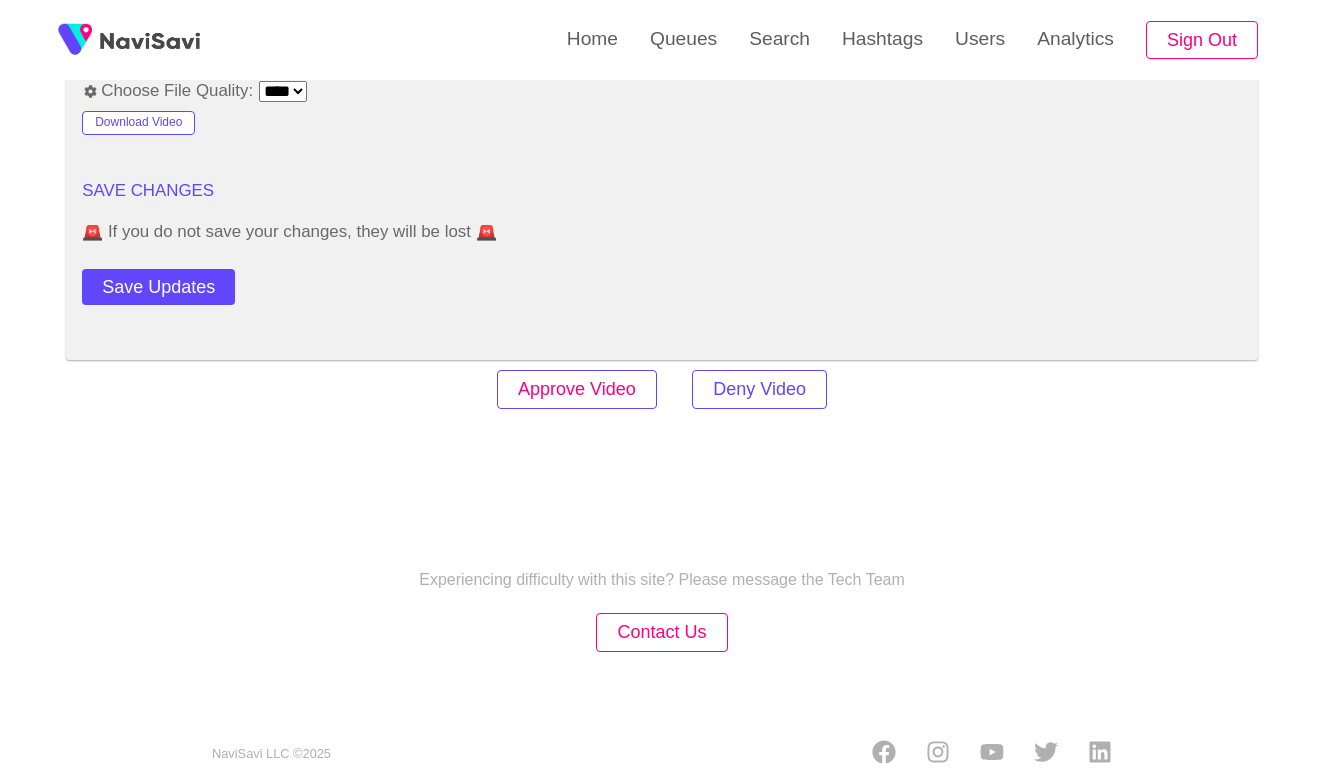 click on "Approve Video" at bounding box center (577, 389) 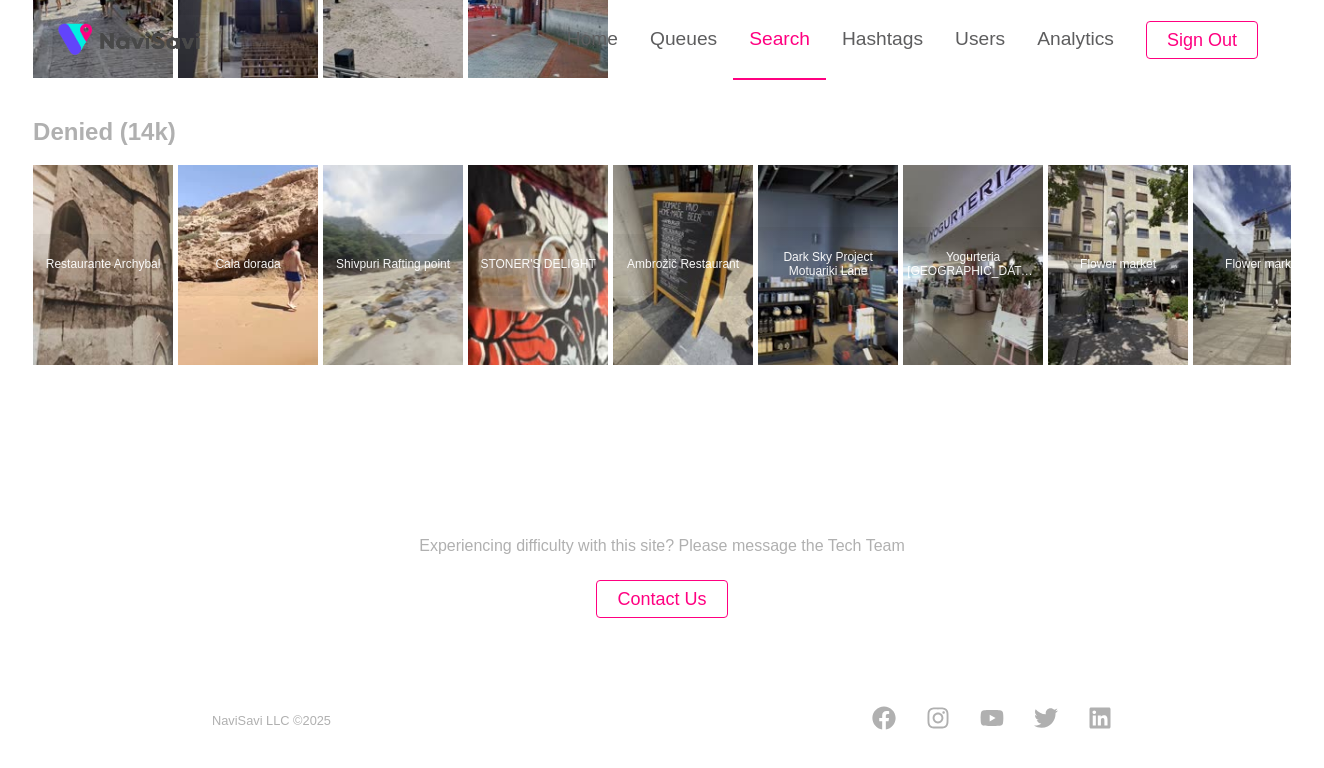 scroll, scrollTop: 0, scrollLeft: 0, axis: both 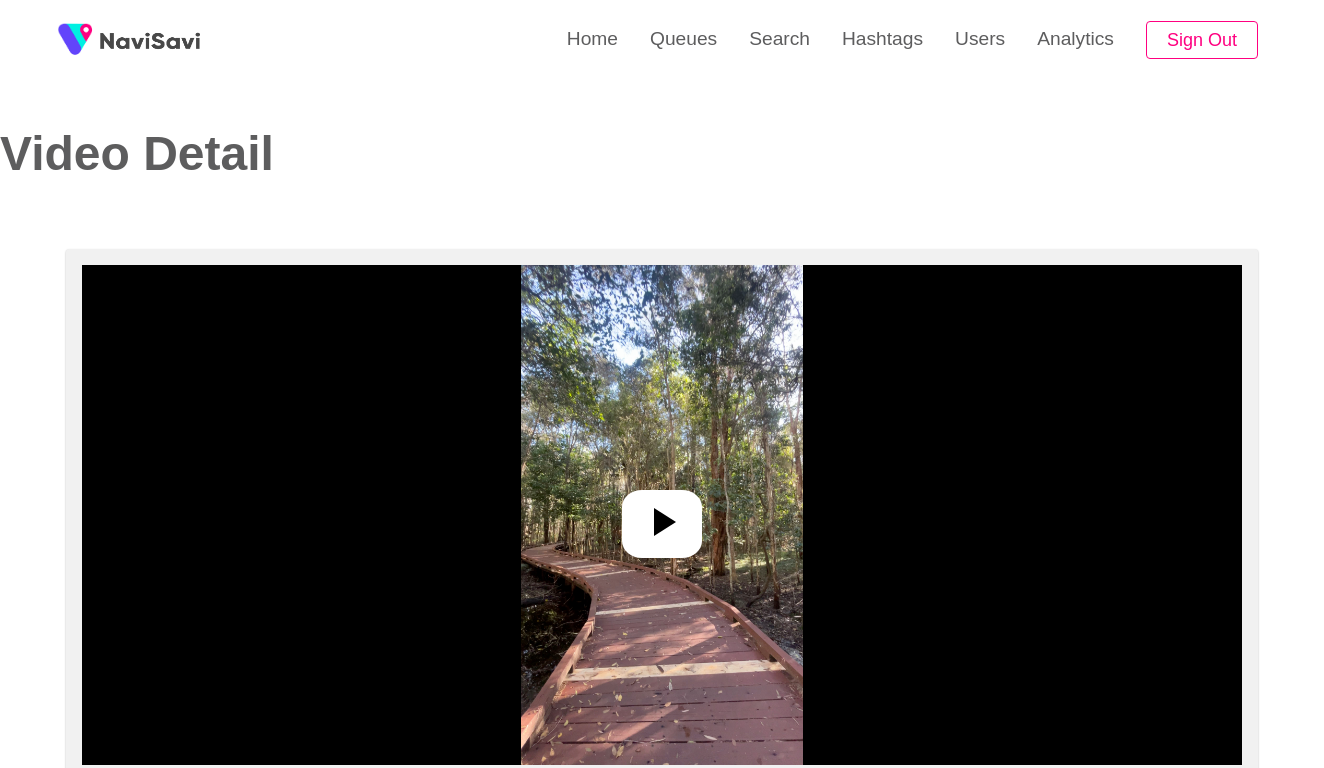 select on "**********" 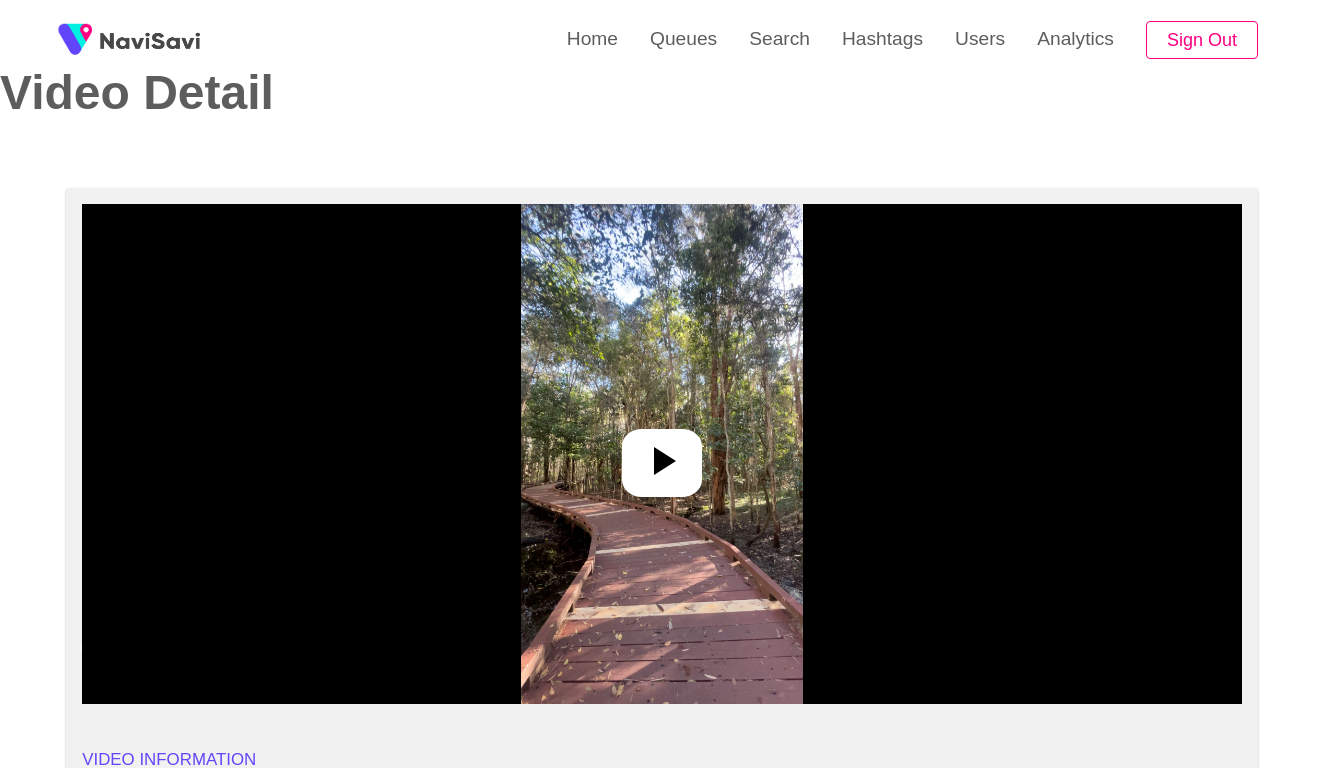scroll, scrollTop: 217, scrollLeft: 0, axis: vertical 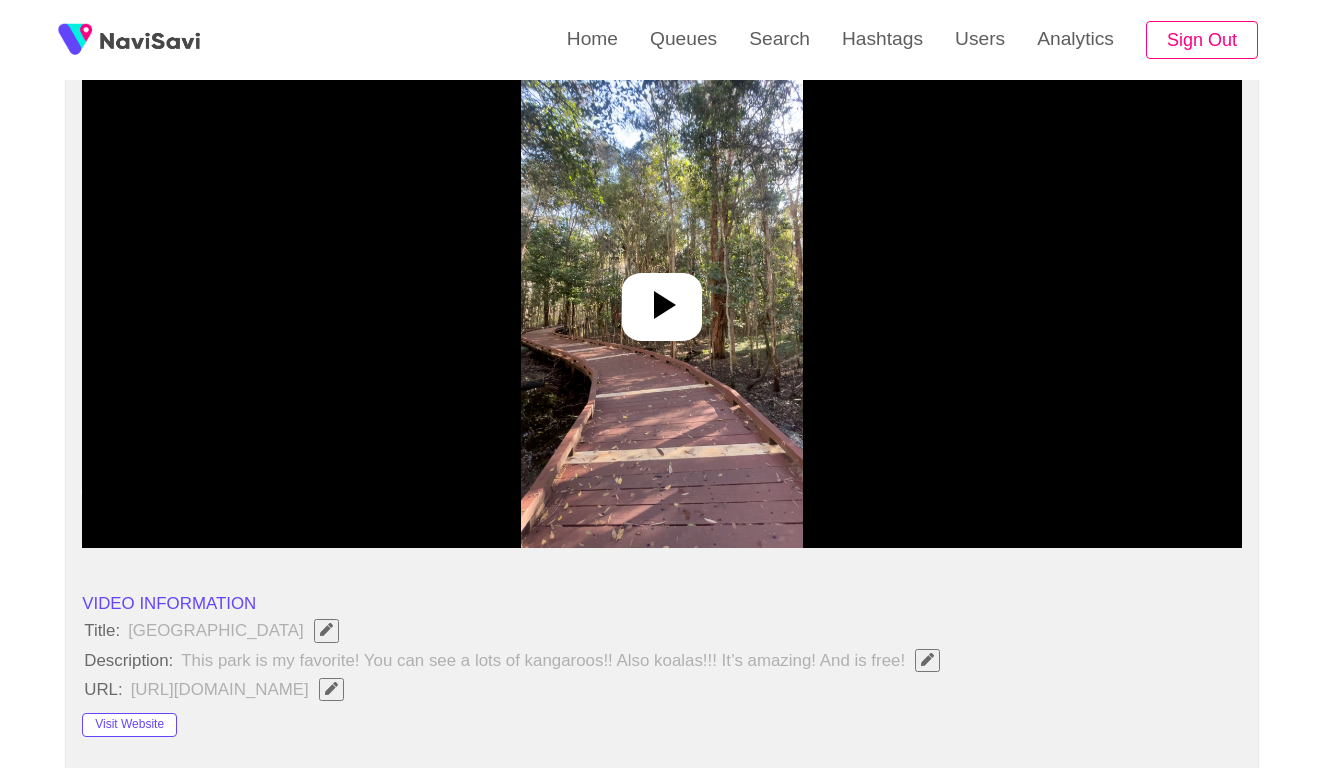 click at bounding box center [661, 298] 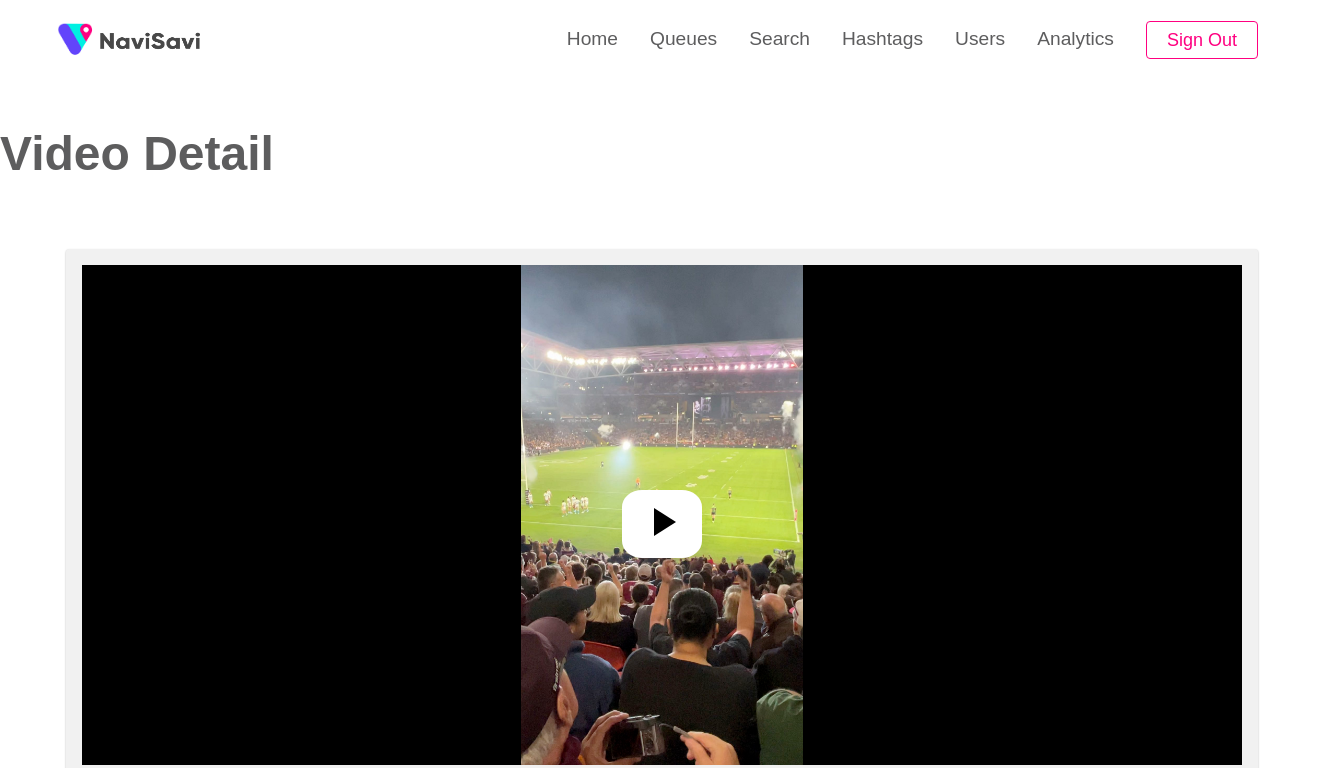 select on "**********" 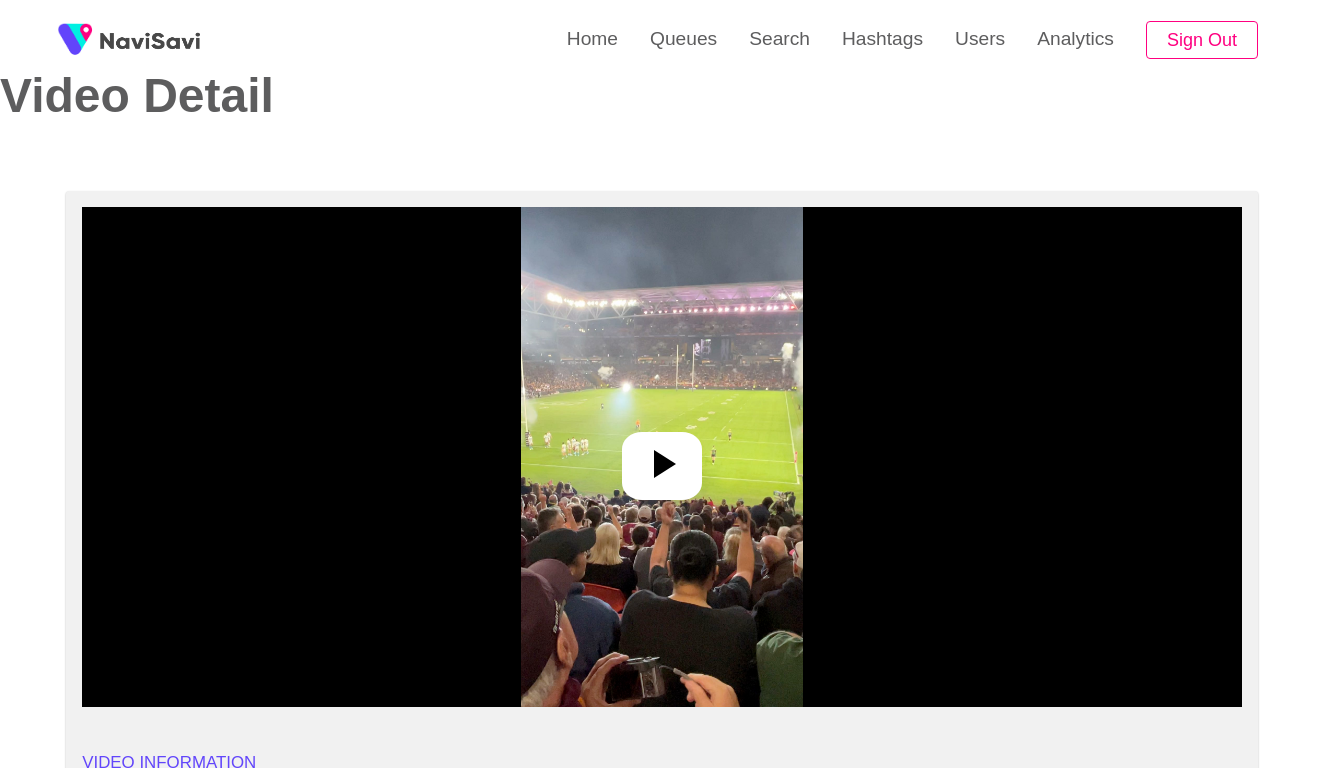 scroll, scrollTop: 107, scrollLeft: 0, axis: vertical 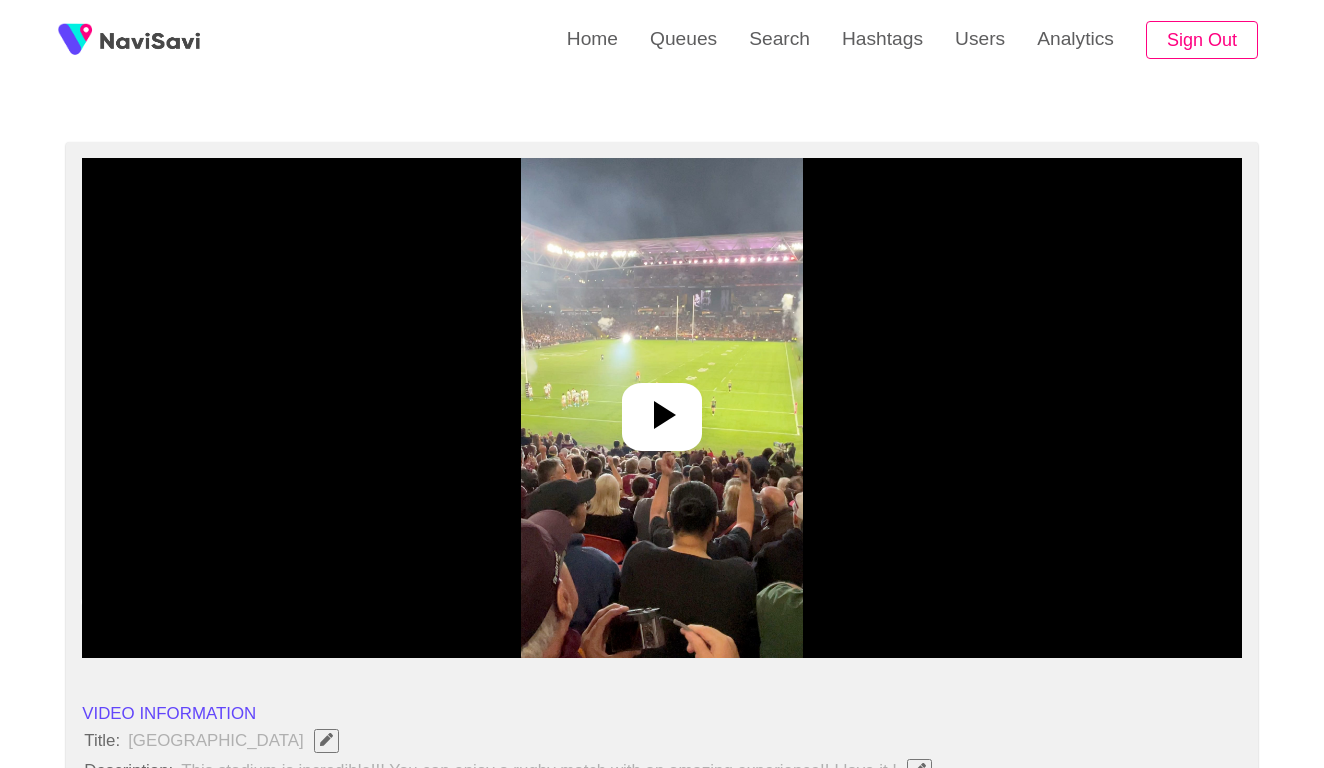 click at bounding box center (661, 408) 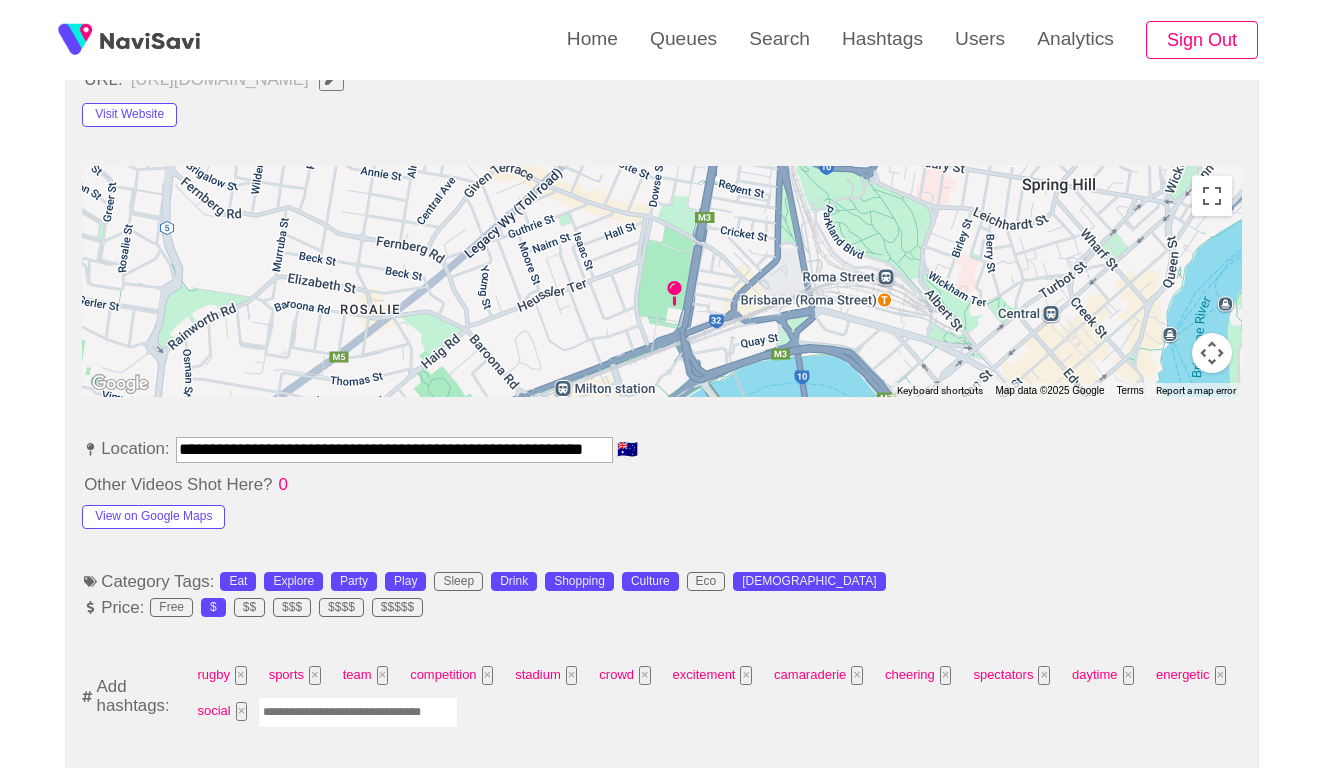 scroll, scrollTop: 949, scrollLeft: 0, axis: vertical 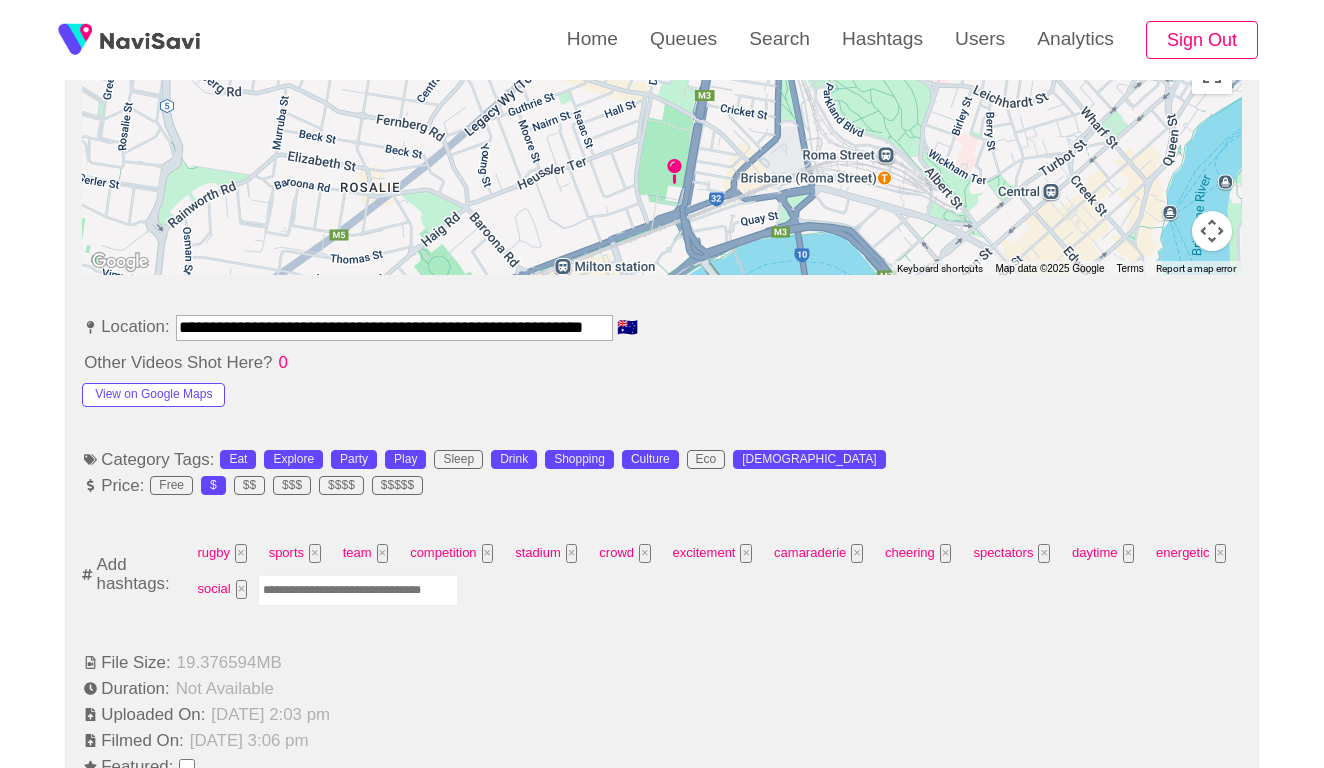 click at bounding box center (358, 590) 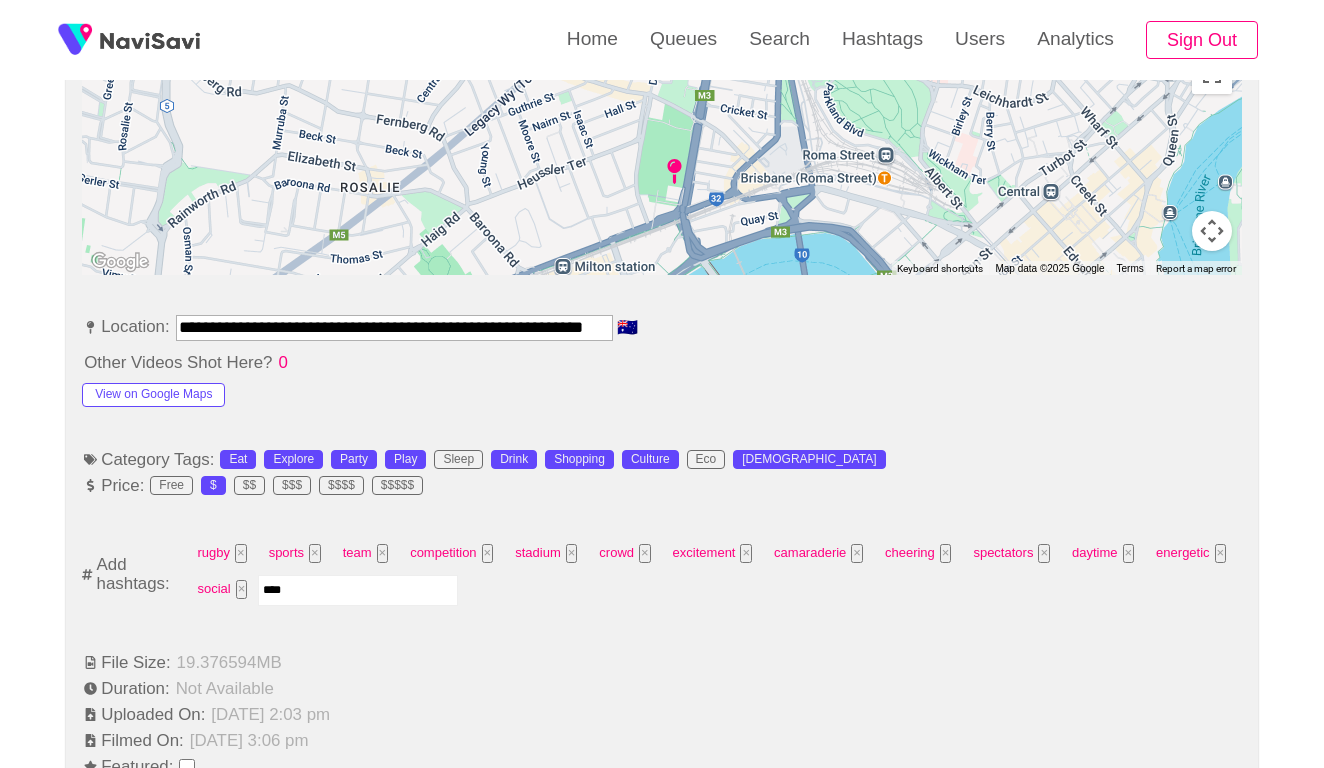 type on "*****" 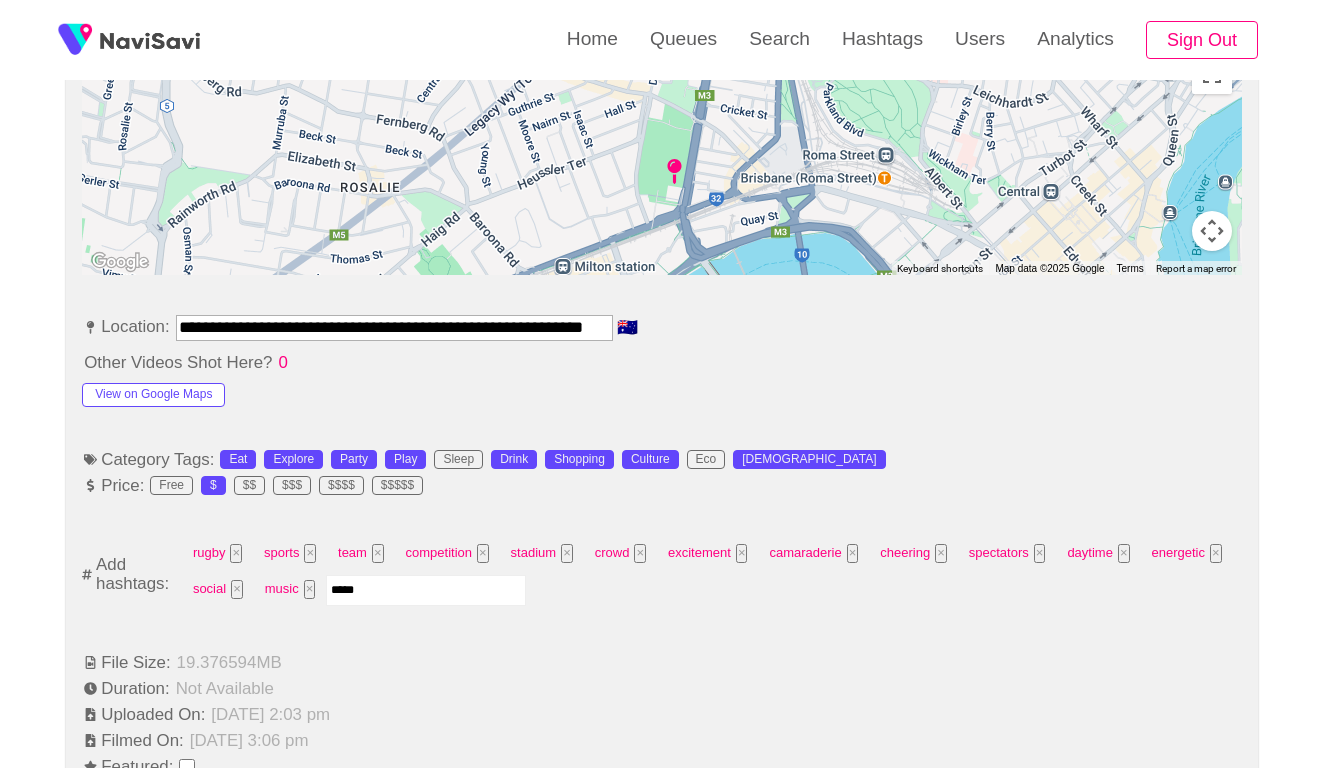 type on "****" 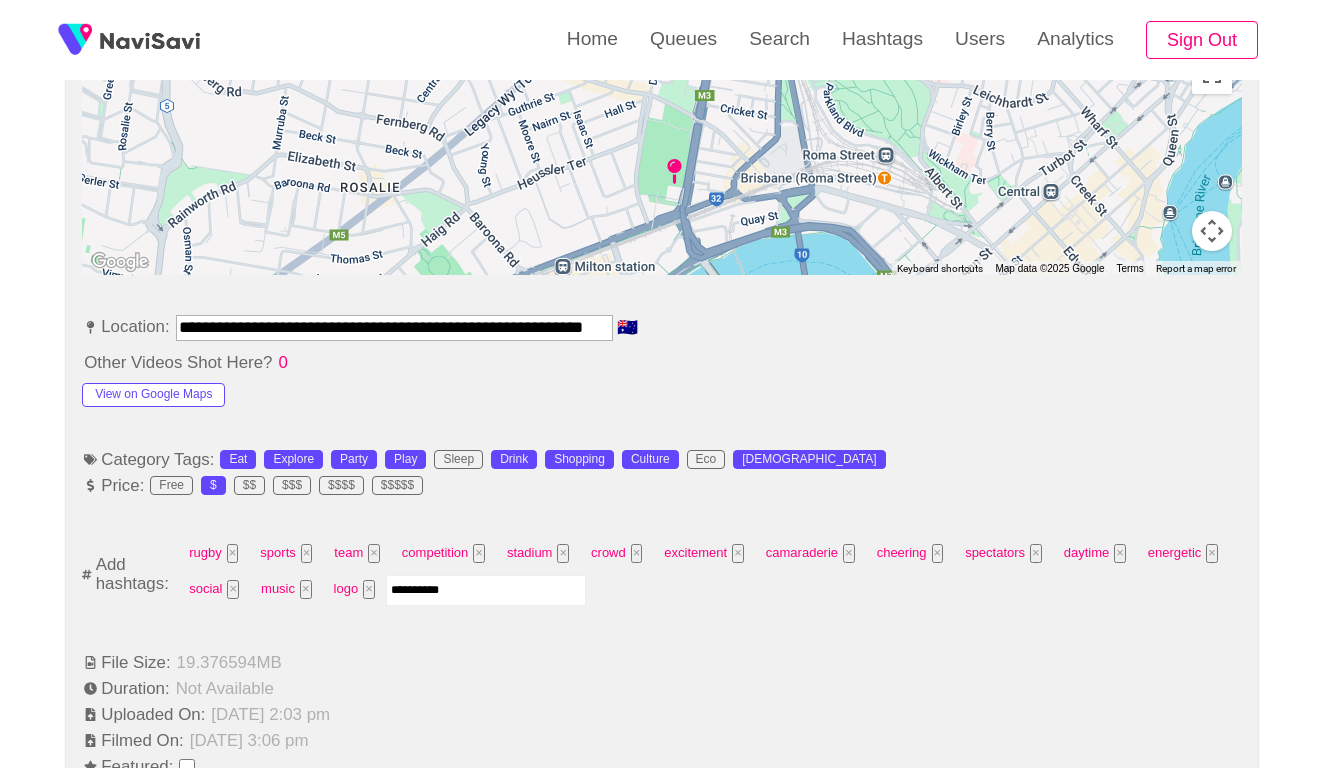 type on "*********" 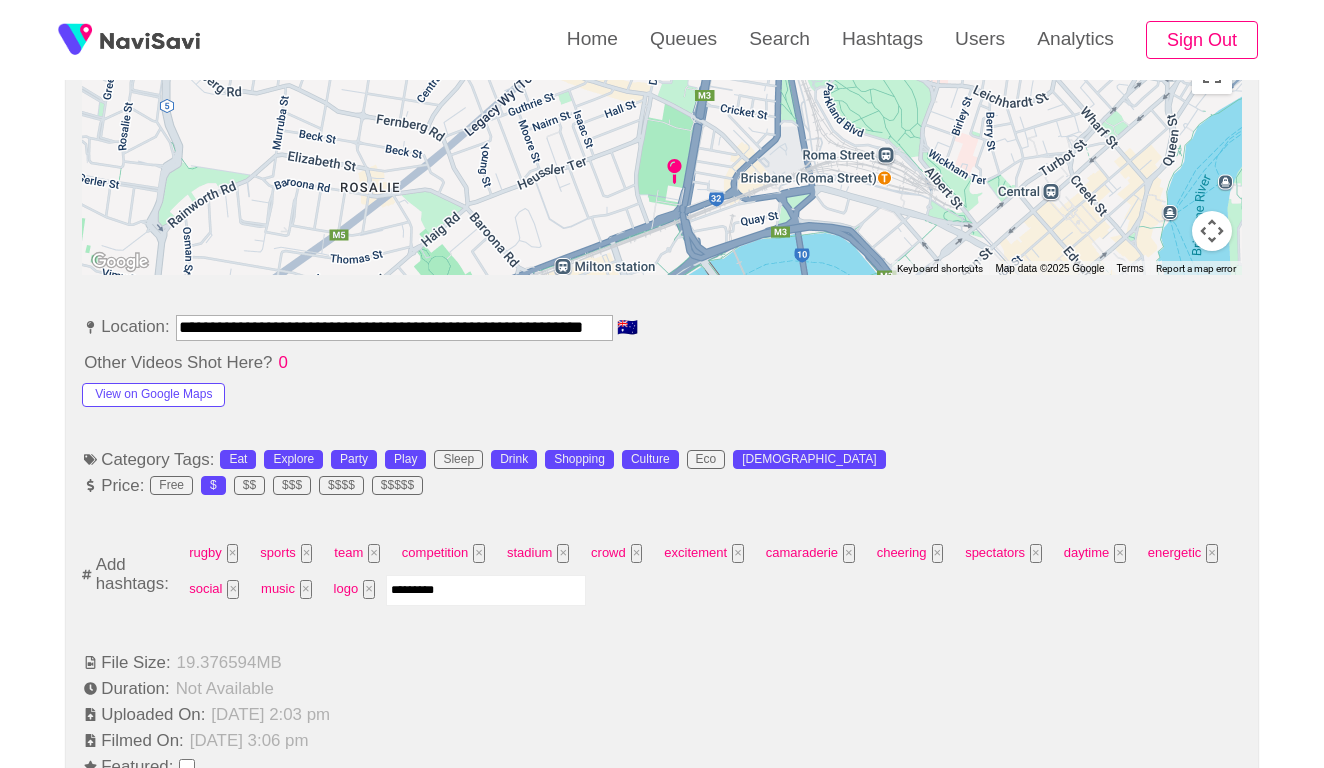 type 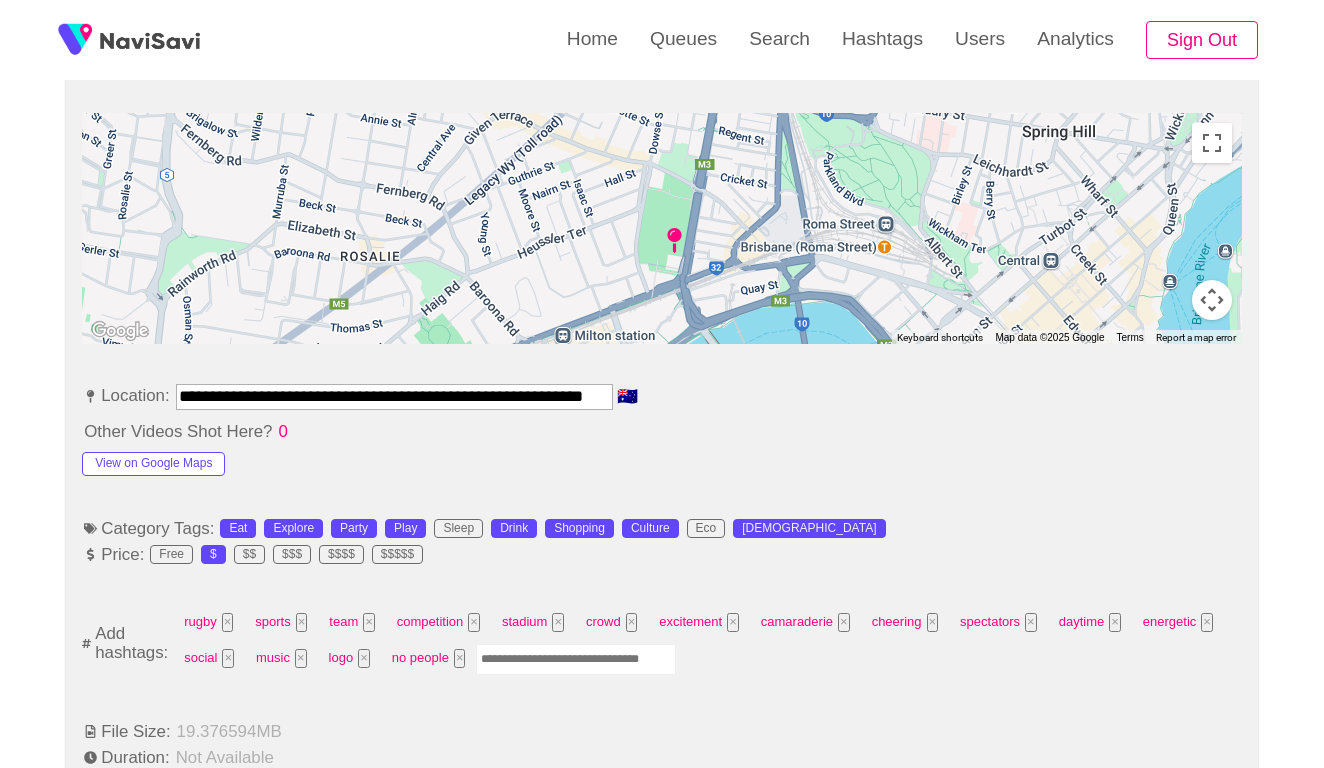 scroll, scrollTop: 874, scrollLeft: 0, axis: vertical 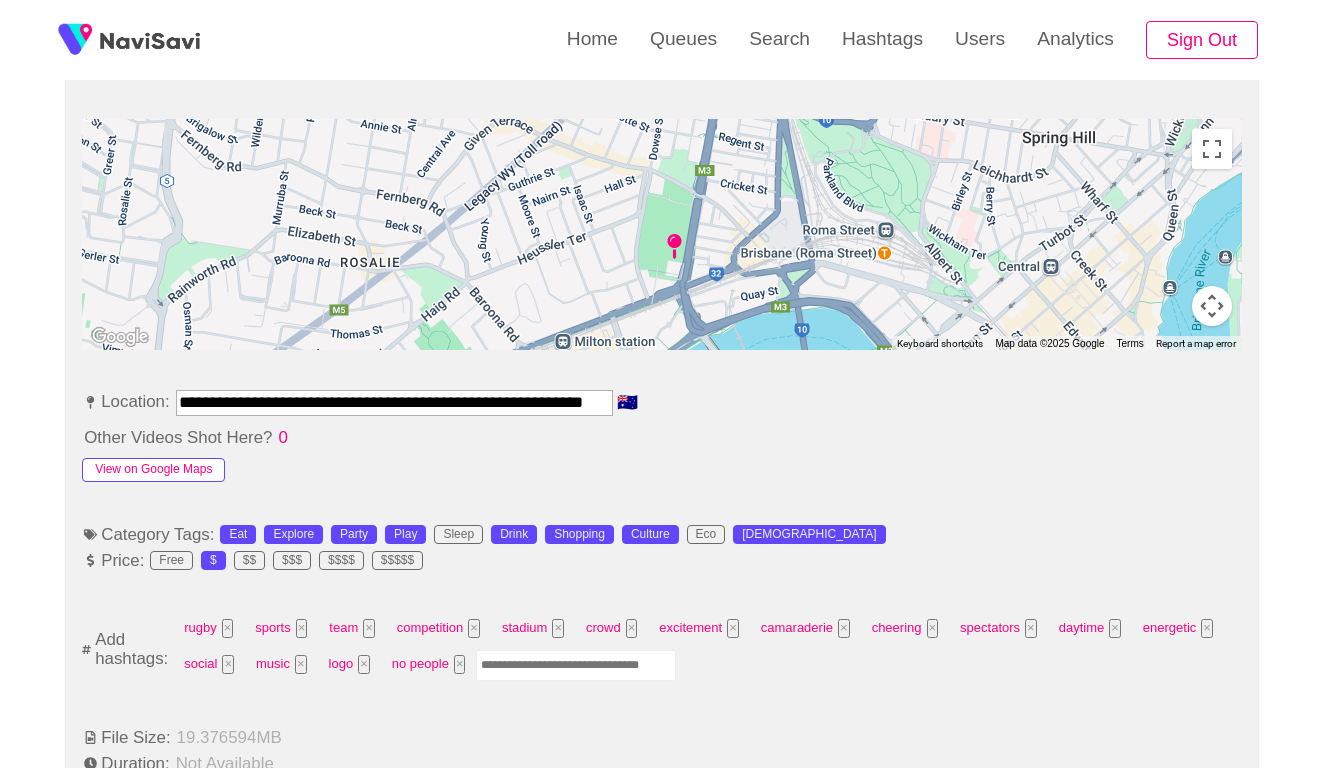 click on "View on Google Maps" at bounding box center [153, 470] 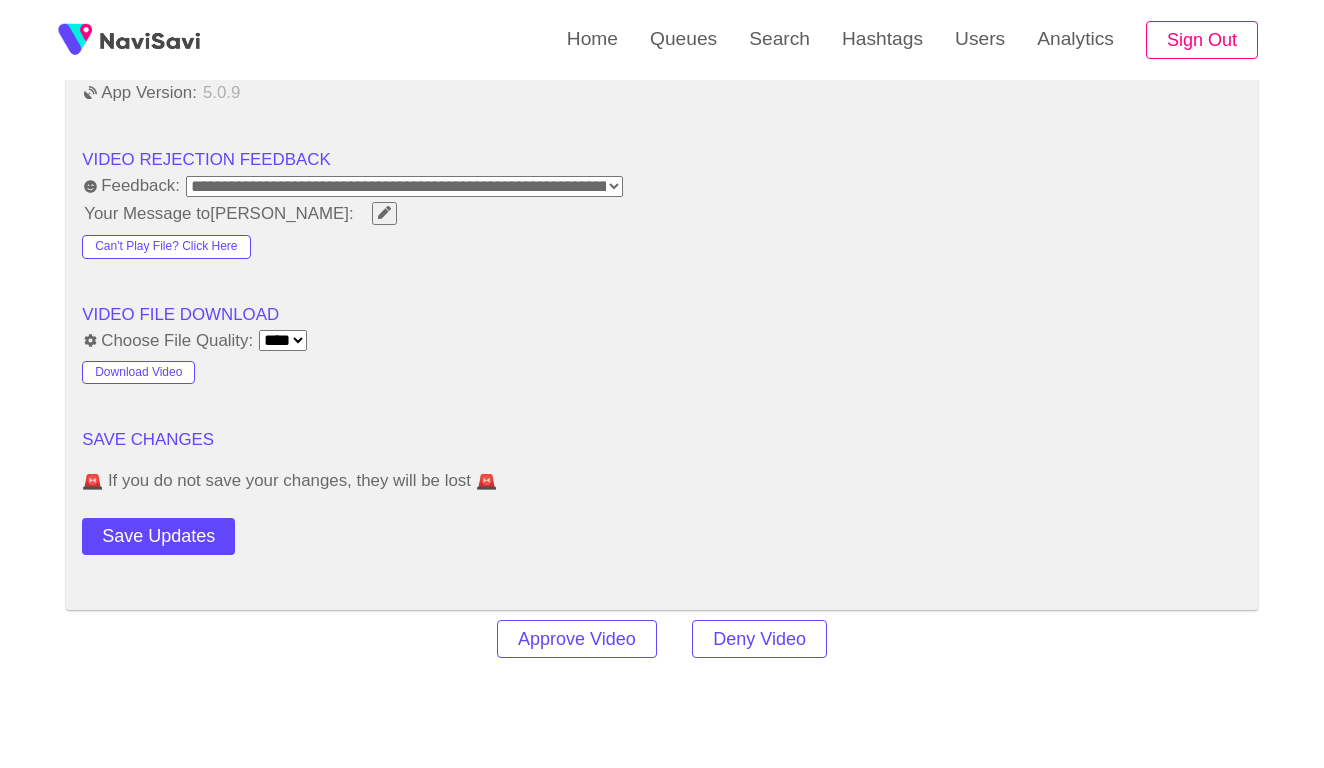 scroll, scrollTop: 2264, scrollLeft: 0, axis: vertical 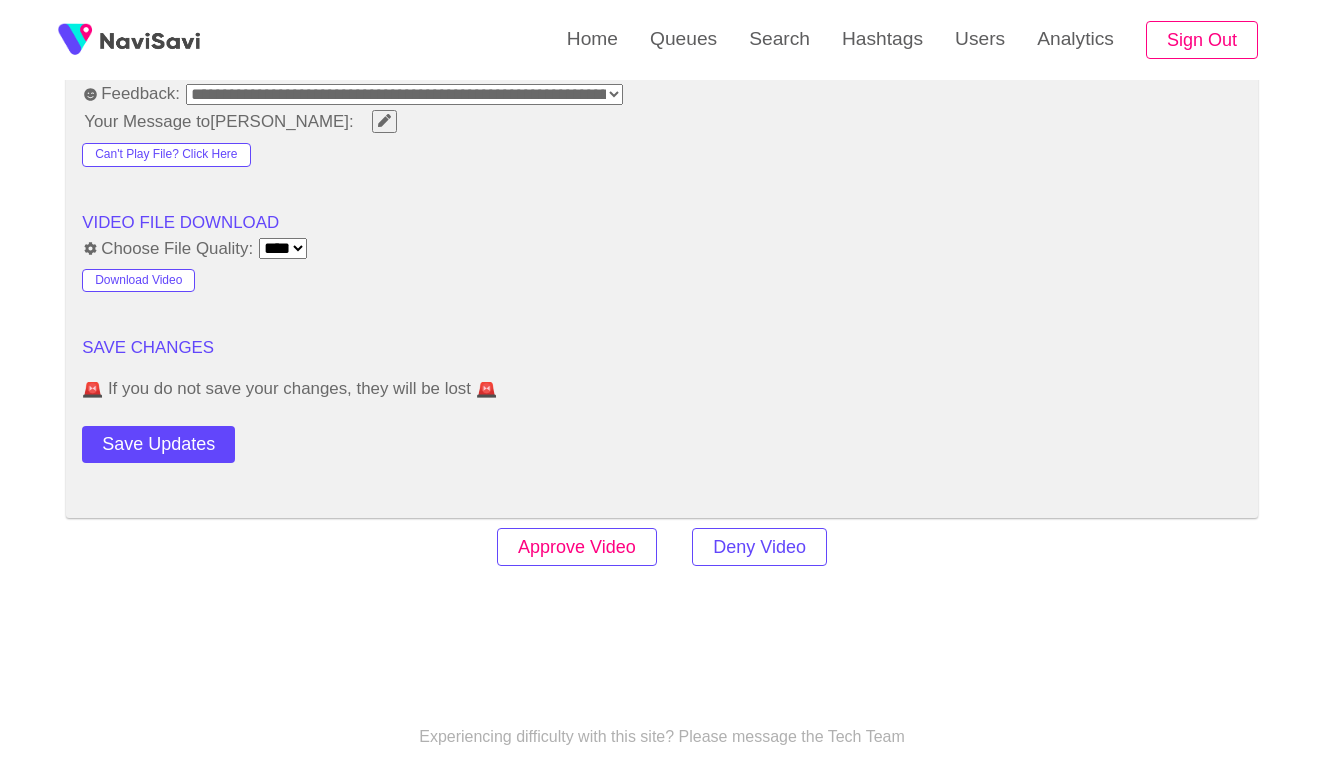 click on "Approve Video" at bounding box center [577, 547] 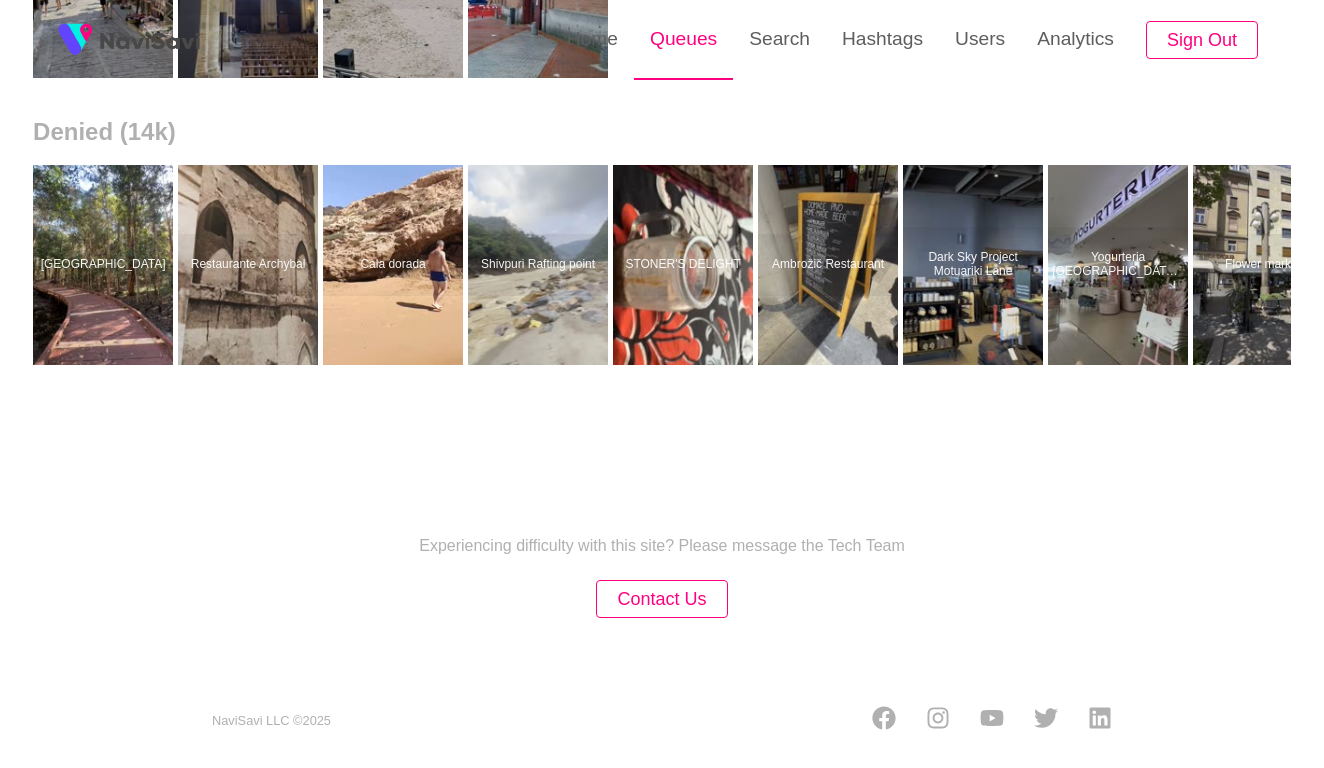 scroll, scrollTop: 0, scrollLeft: 0, axis: both 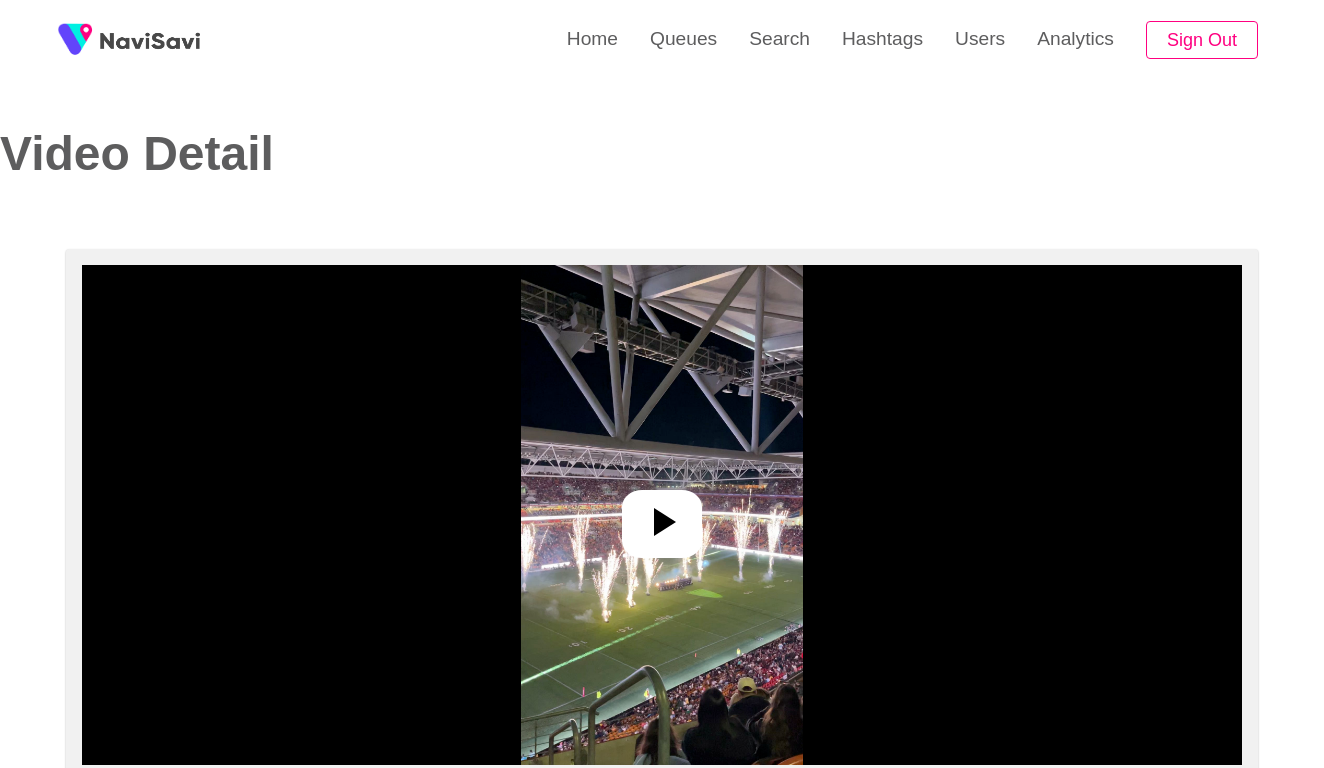 select on "**********" 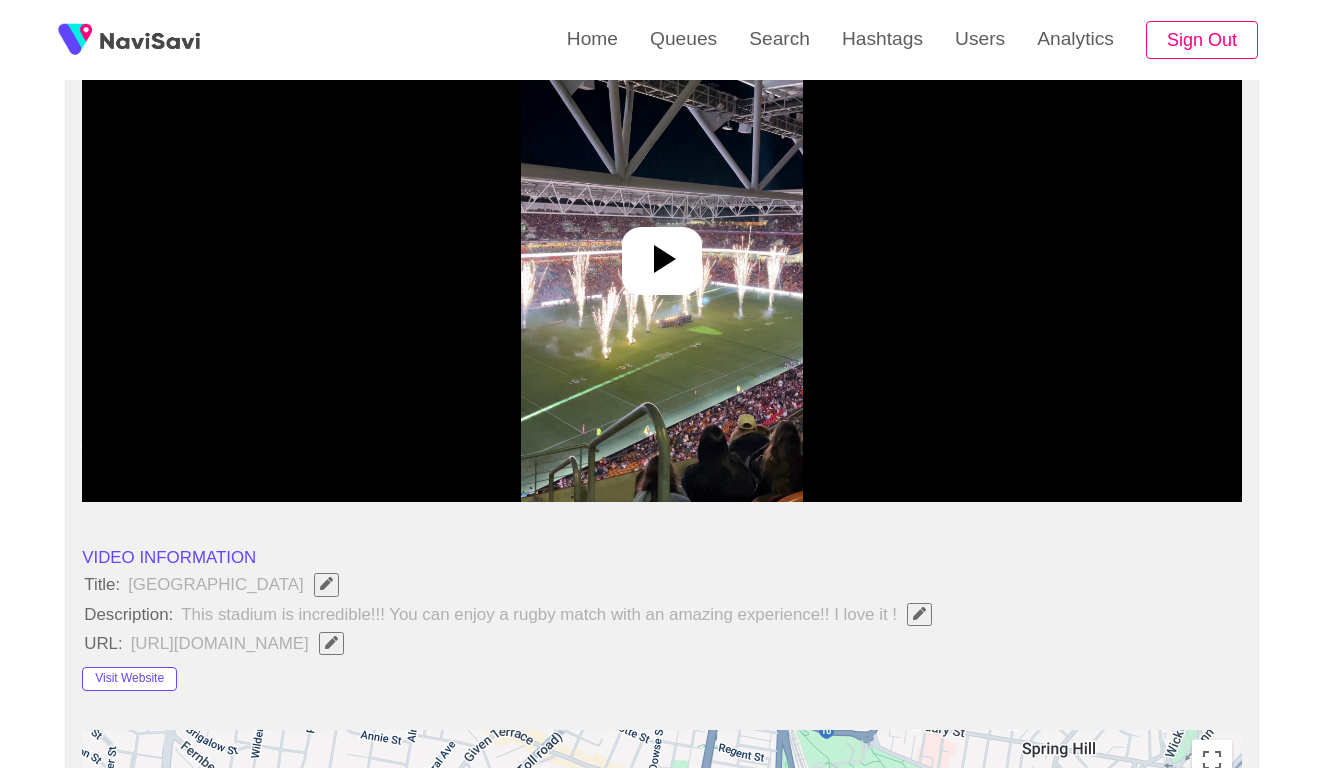 click at bounding box center [661, 252] 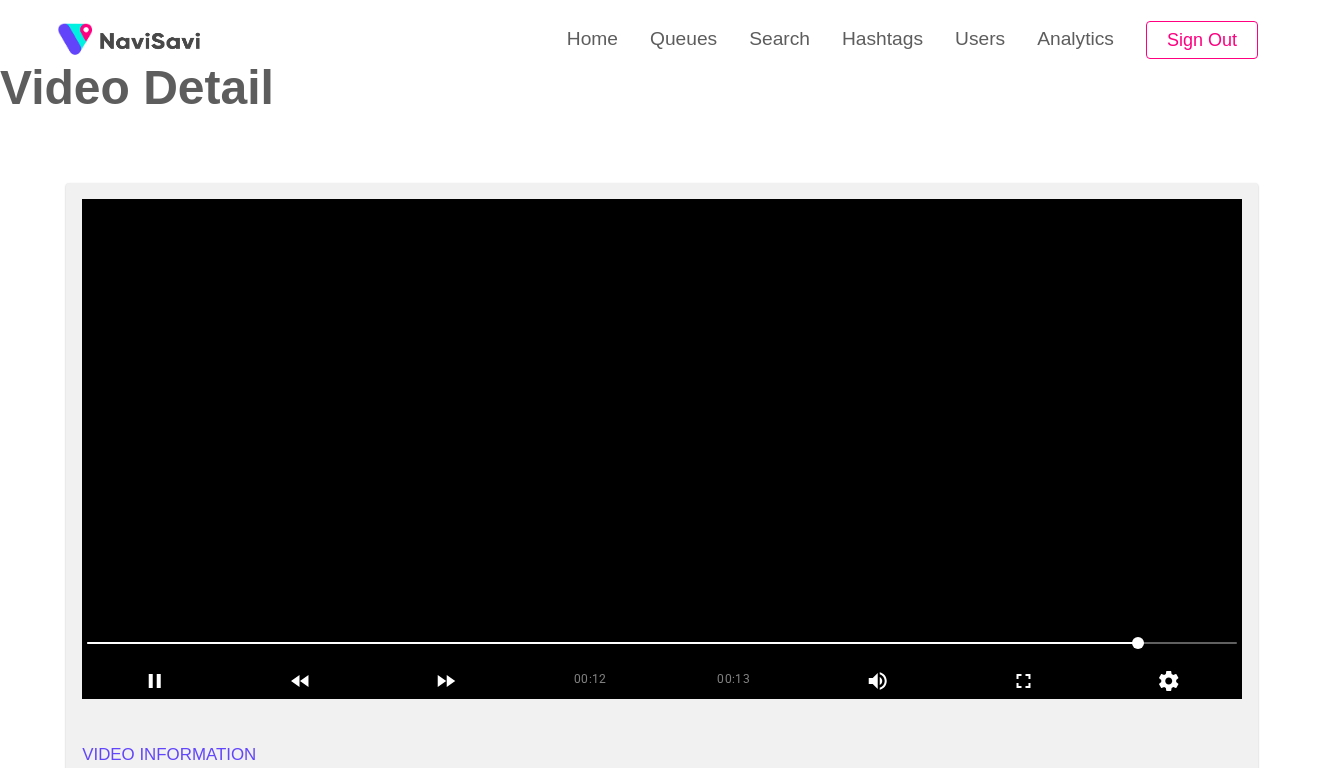 scroll, scrollTop: 65, scrollLeft: 0, axis: vertical 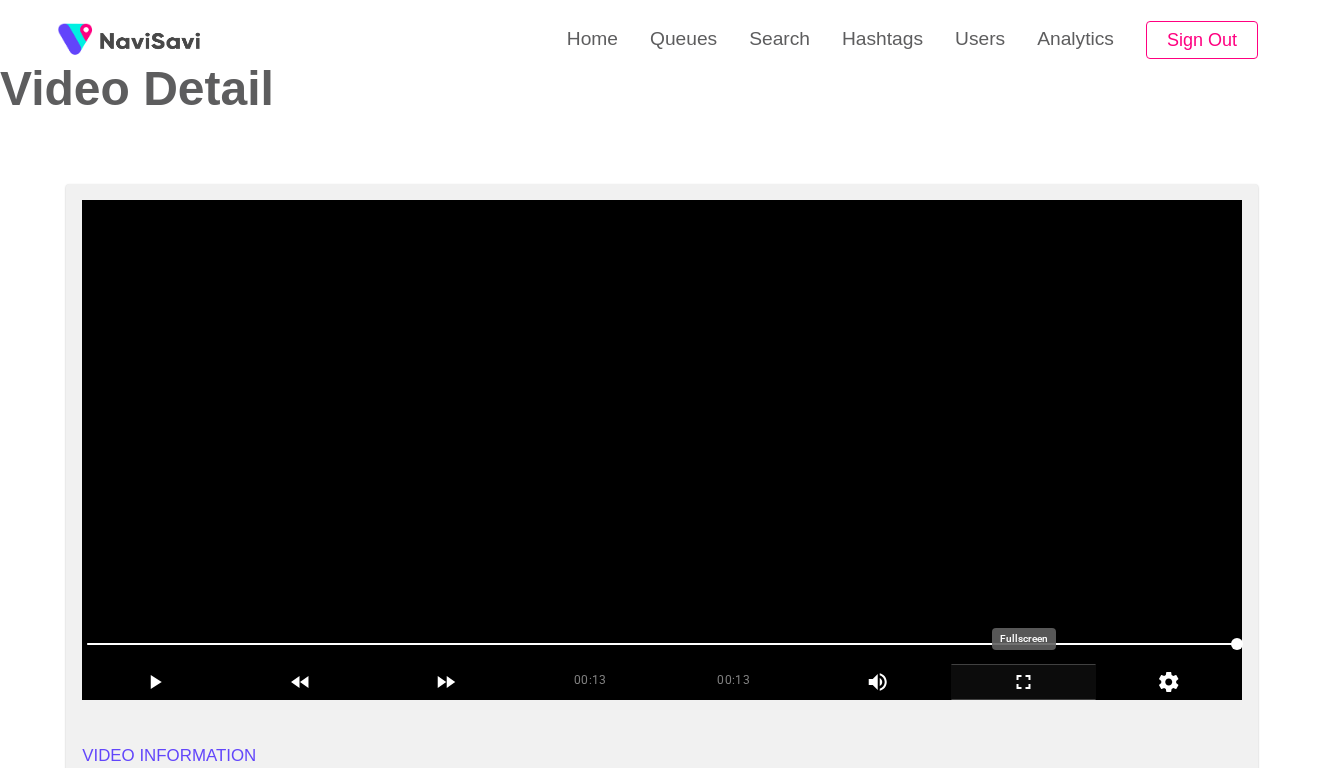 click 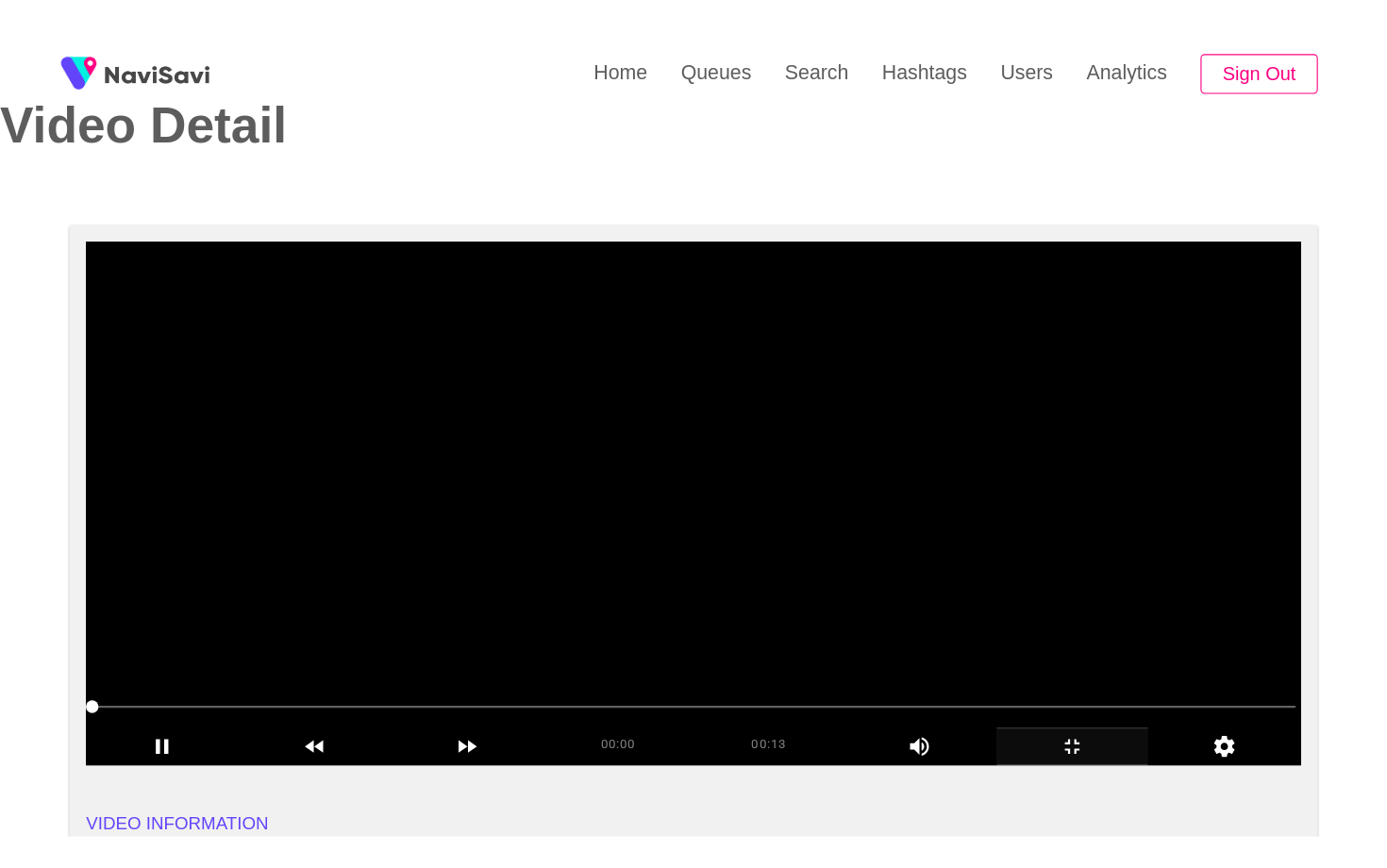 scroll, scrollTop: 0, scrollLeft: 0, axis: both 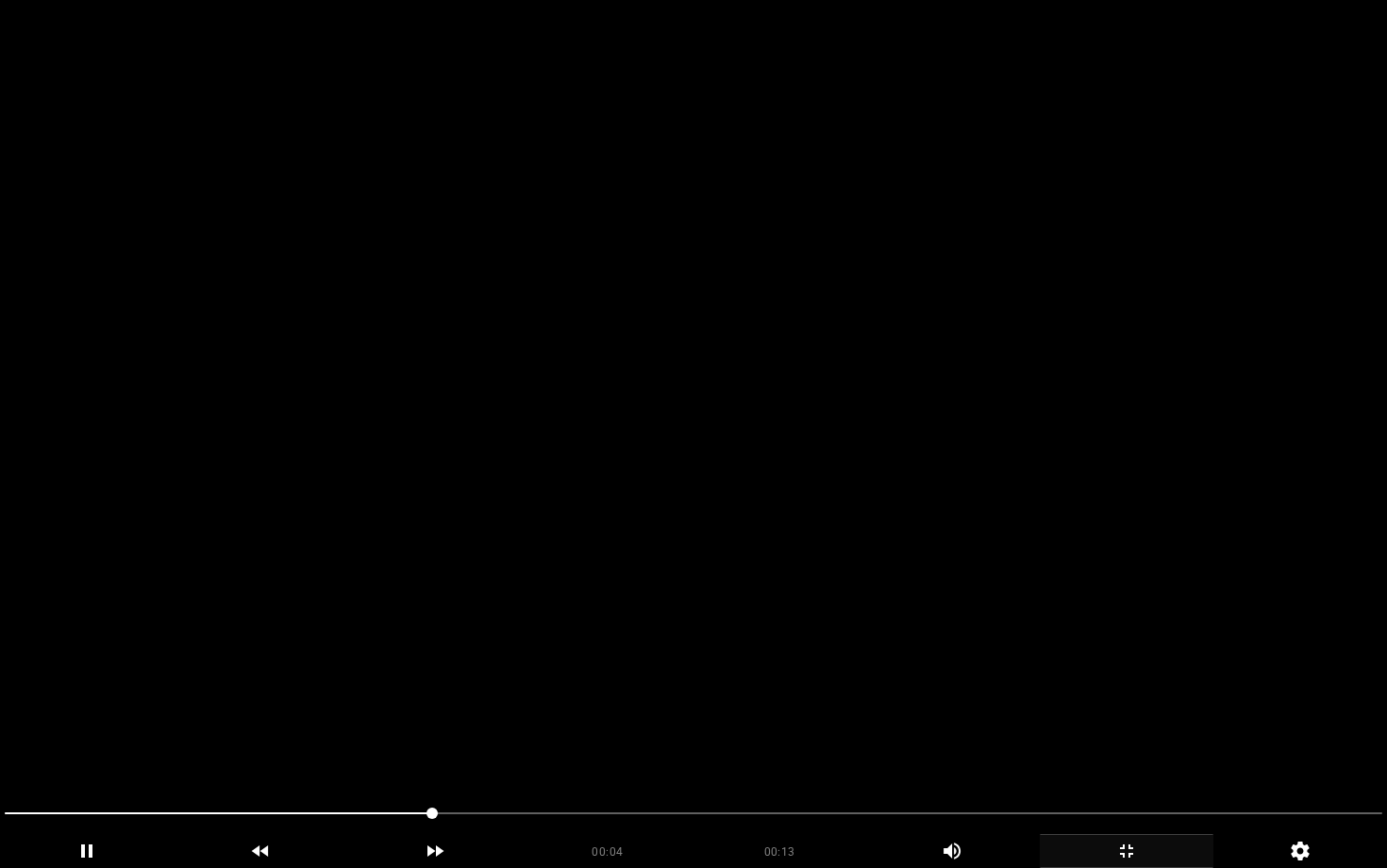 click 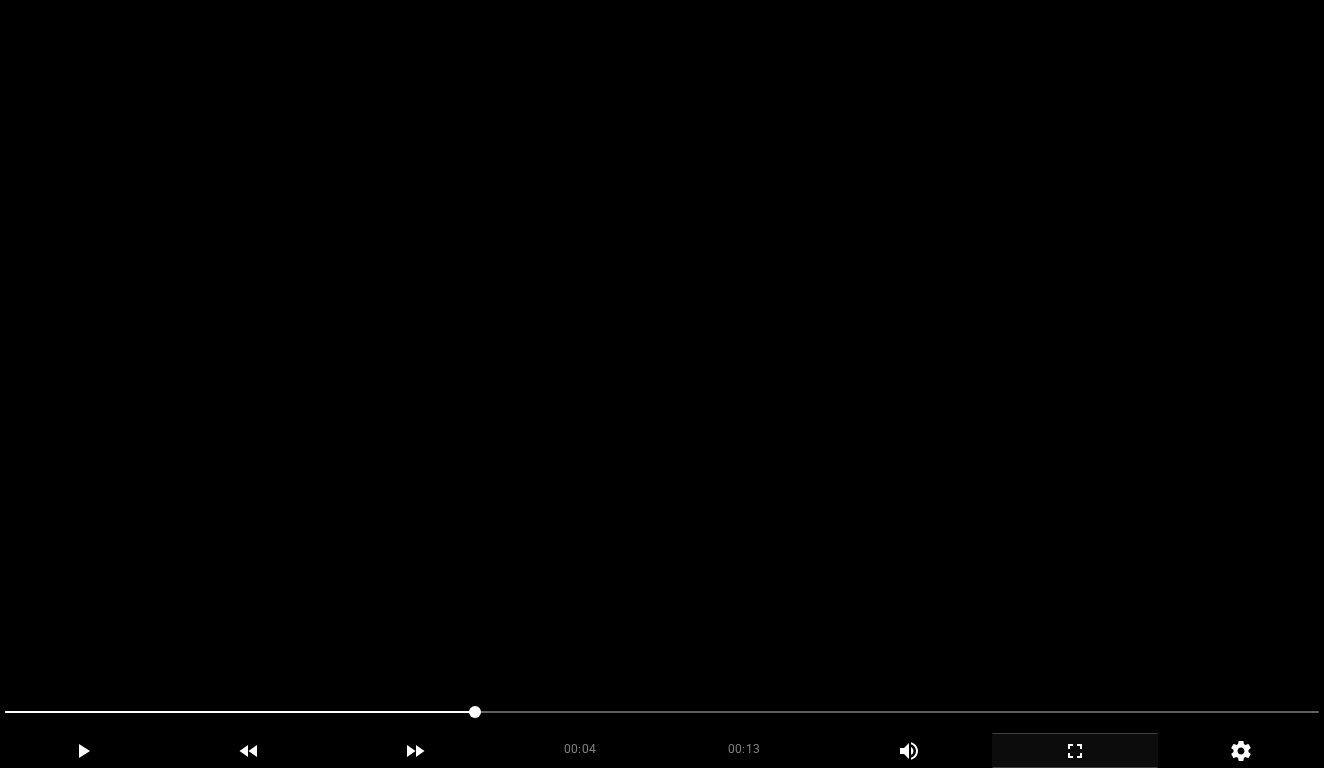 scroll, scrollTop: 989, scrollLeft: 0, axis: vertical 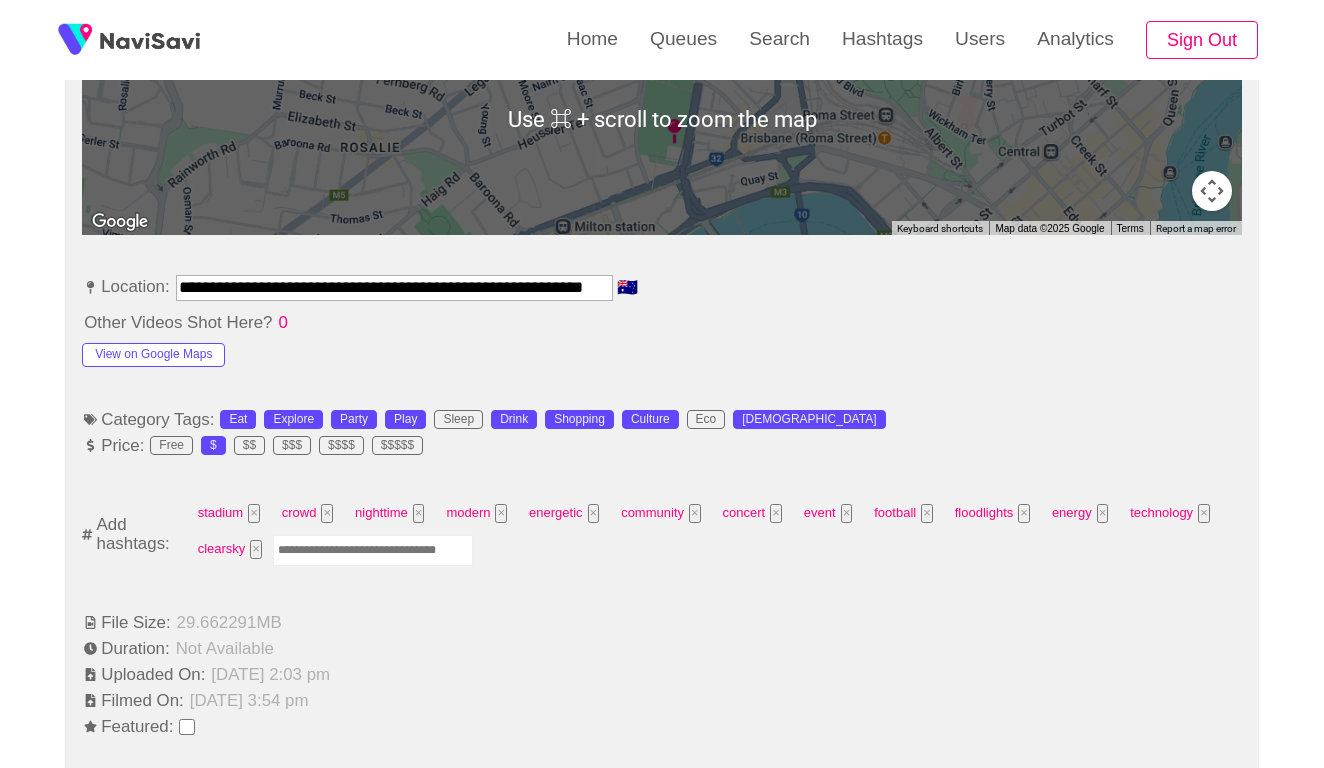 click at bounding box center (373, 550) 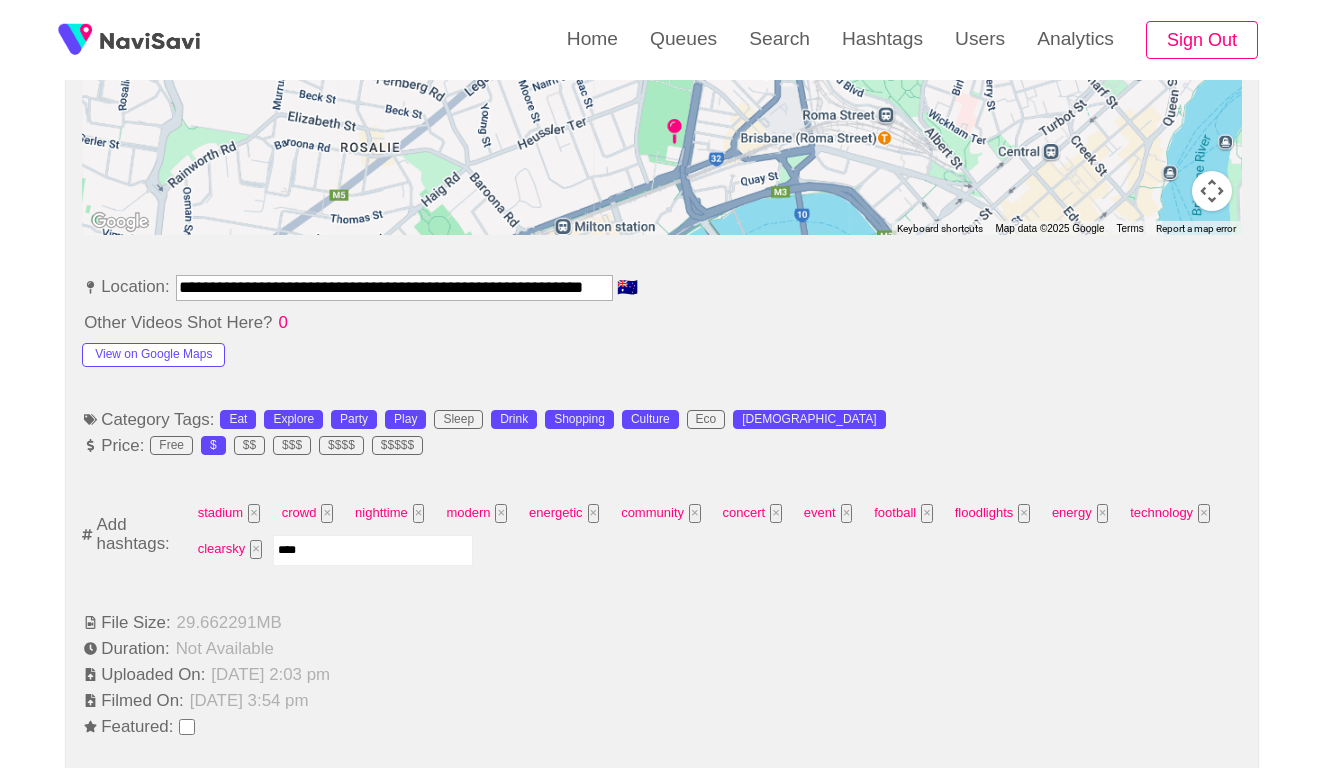 type on "*****" 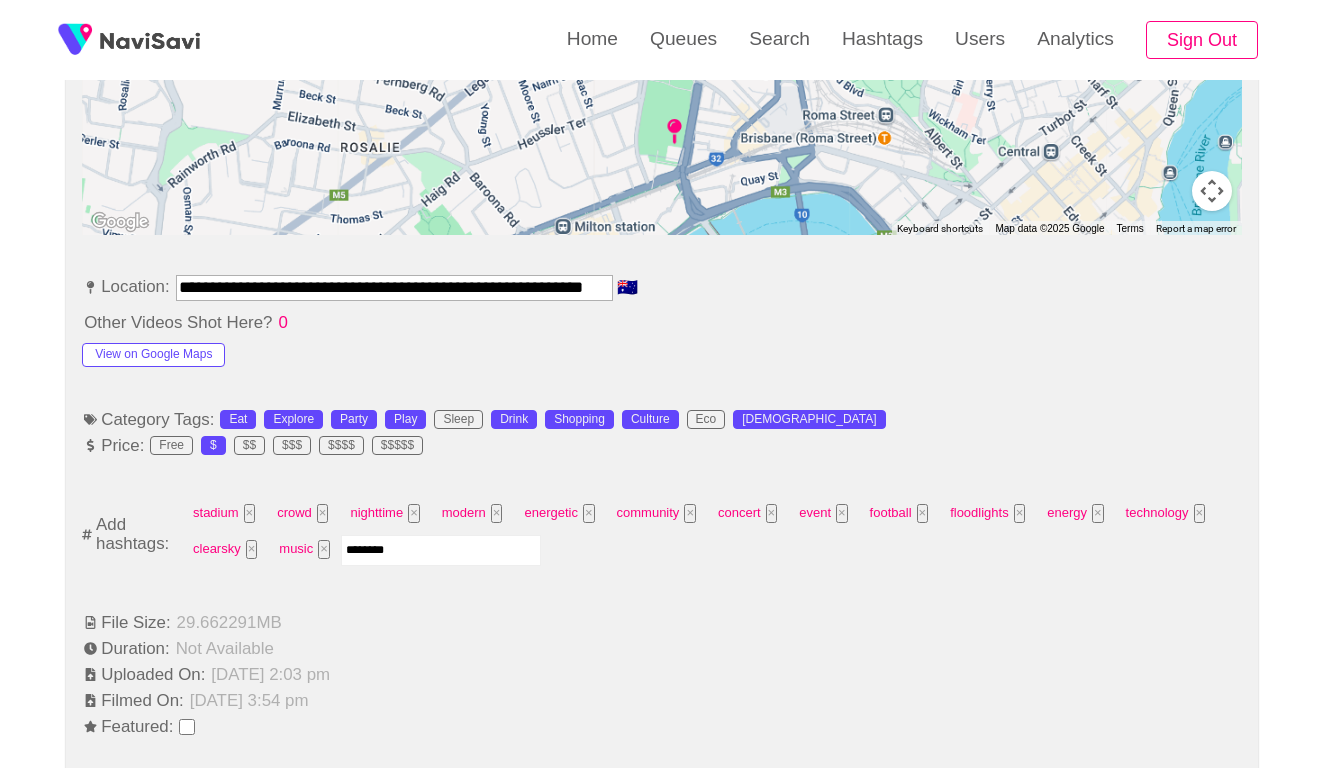 type on "*********" 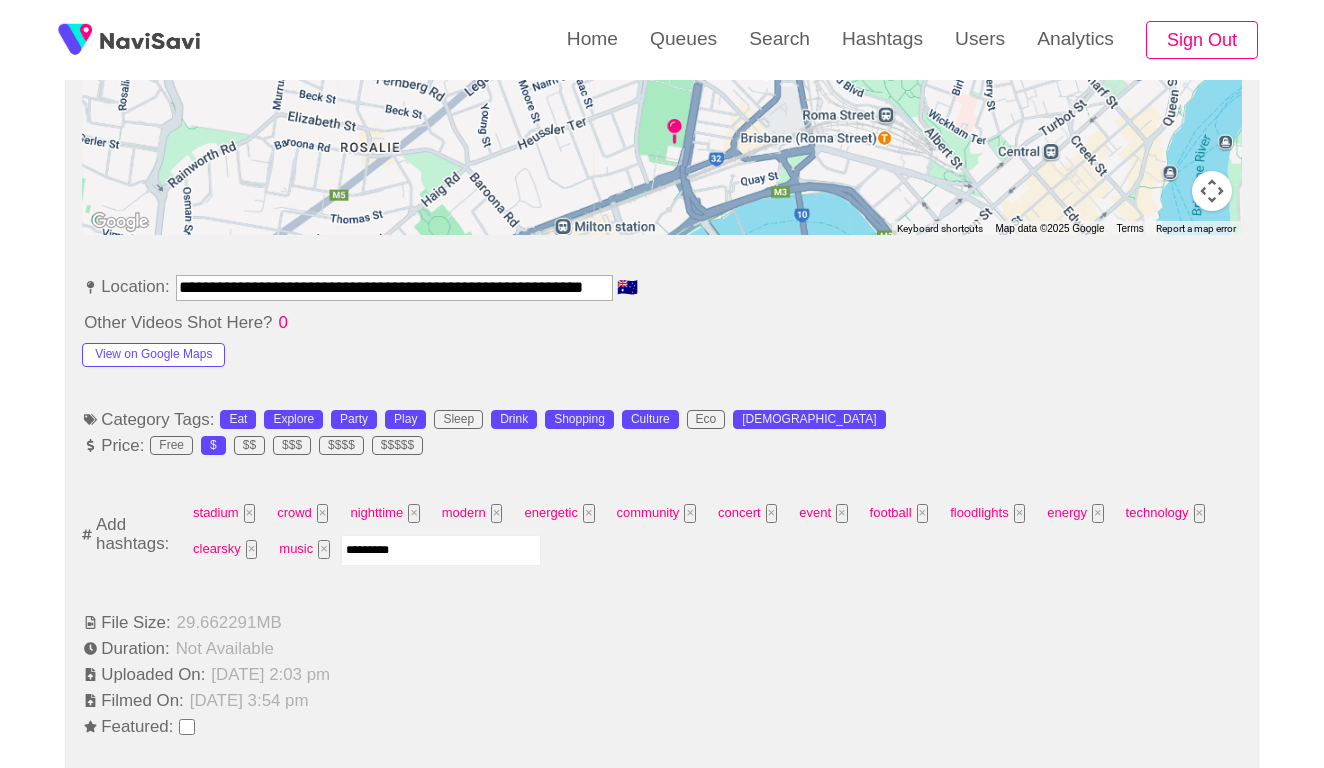 type 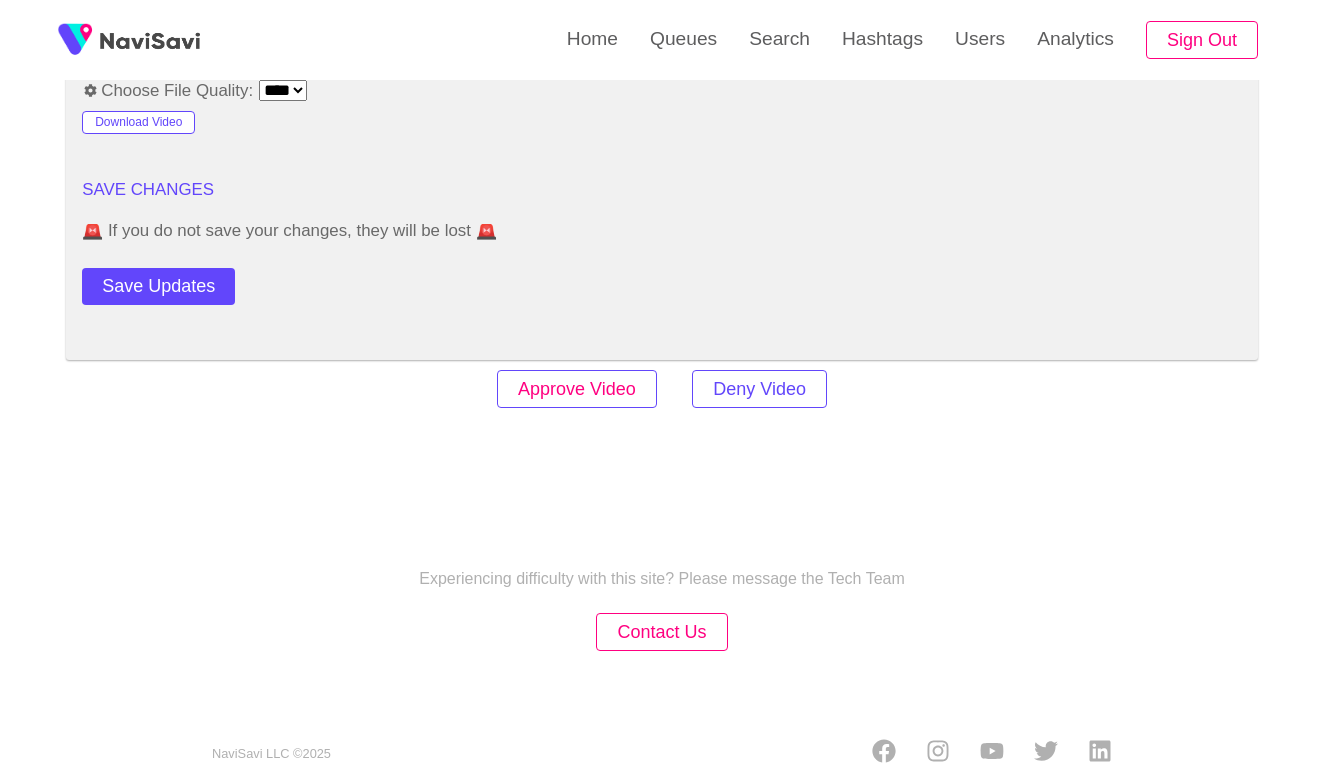 scroll, scrollTop: 2420, scrollLeft: 0, axis: vertical 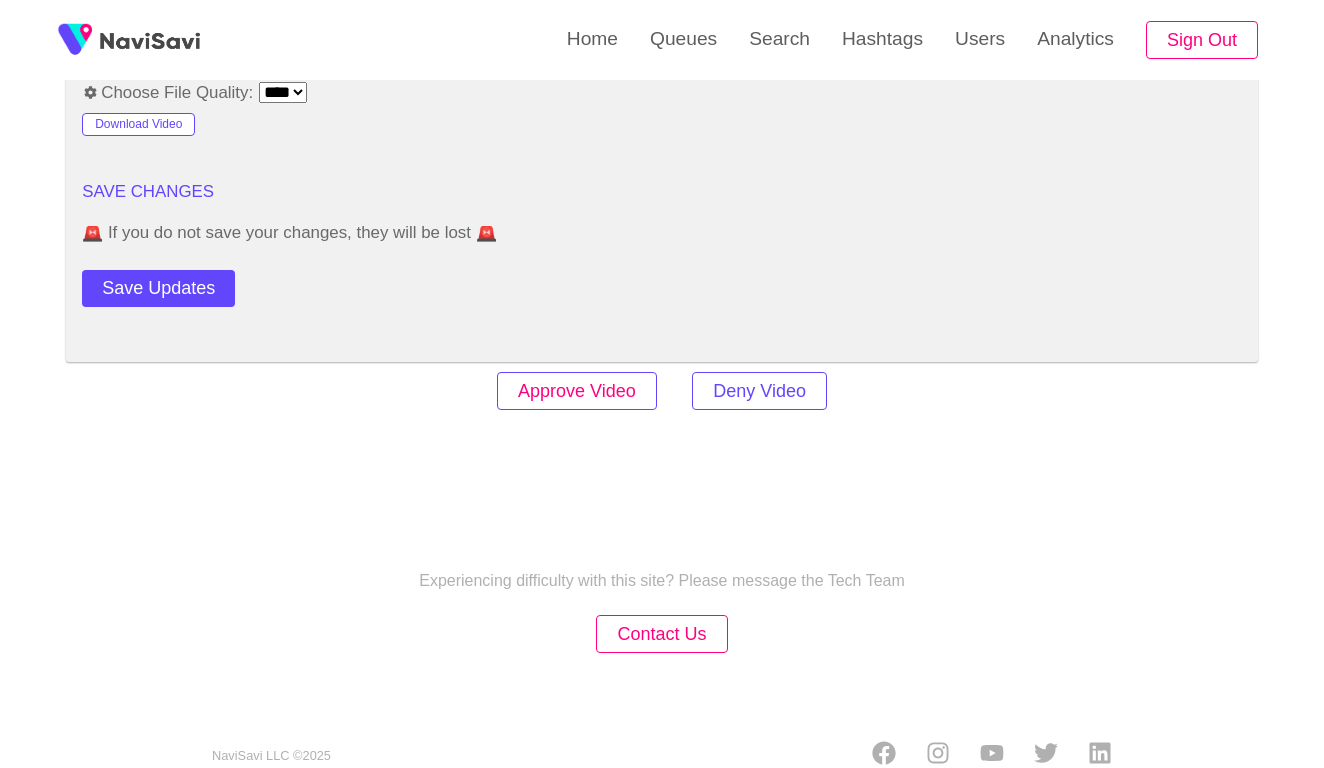 click on "Approve Video" at bounding box center [577, 391] 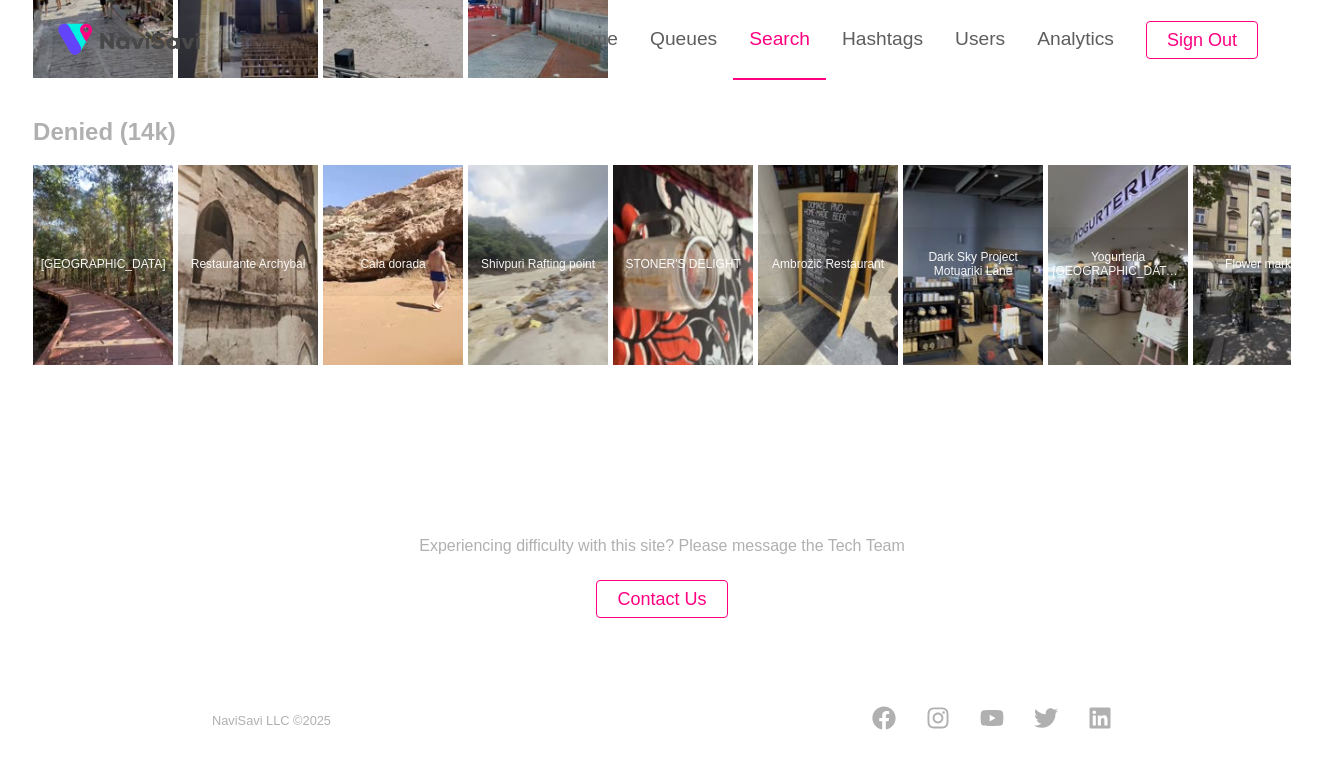 scroll, scrollTop: 0, scrollLeft: 0, axis: both 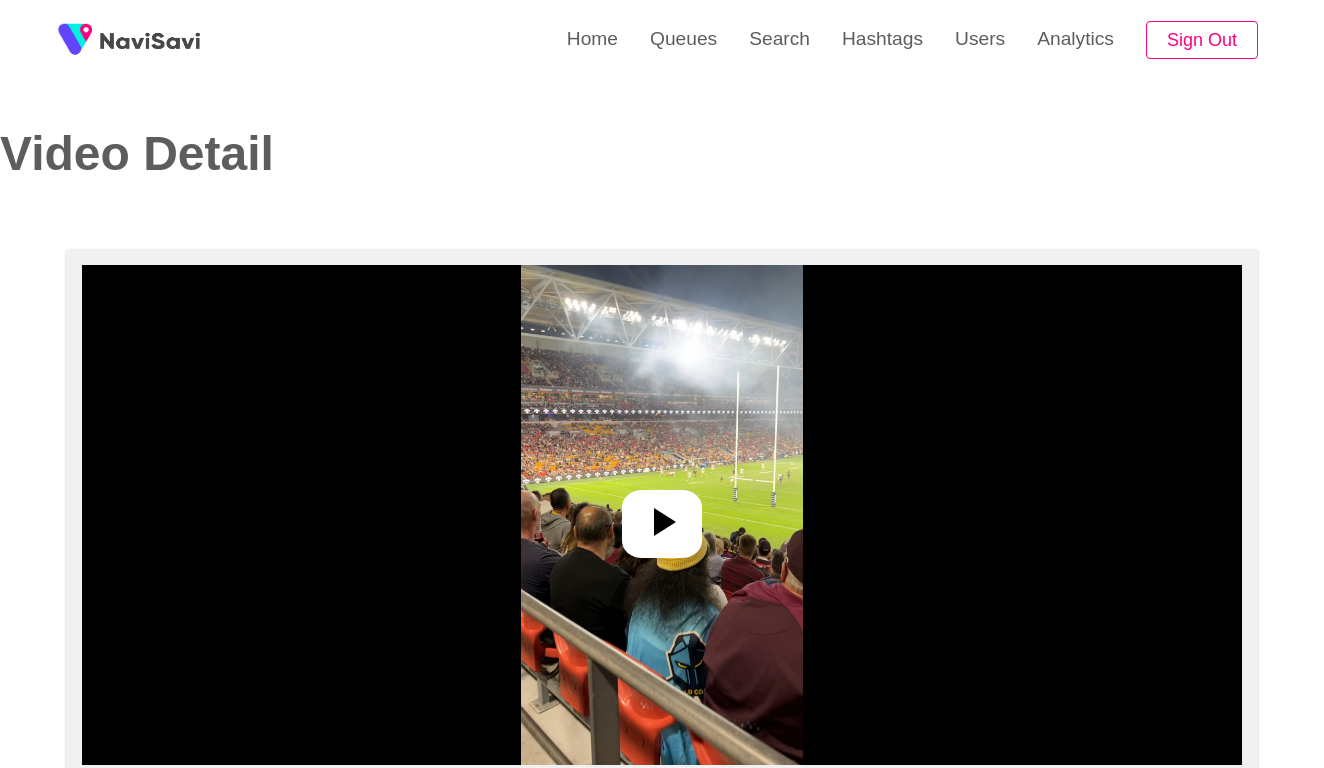 select on "**********" 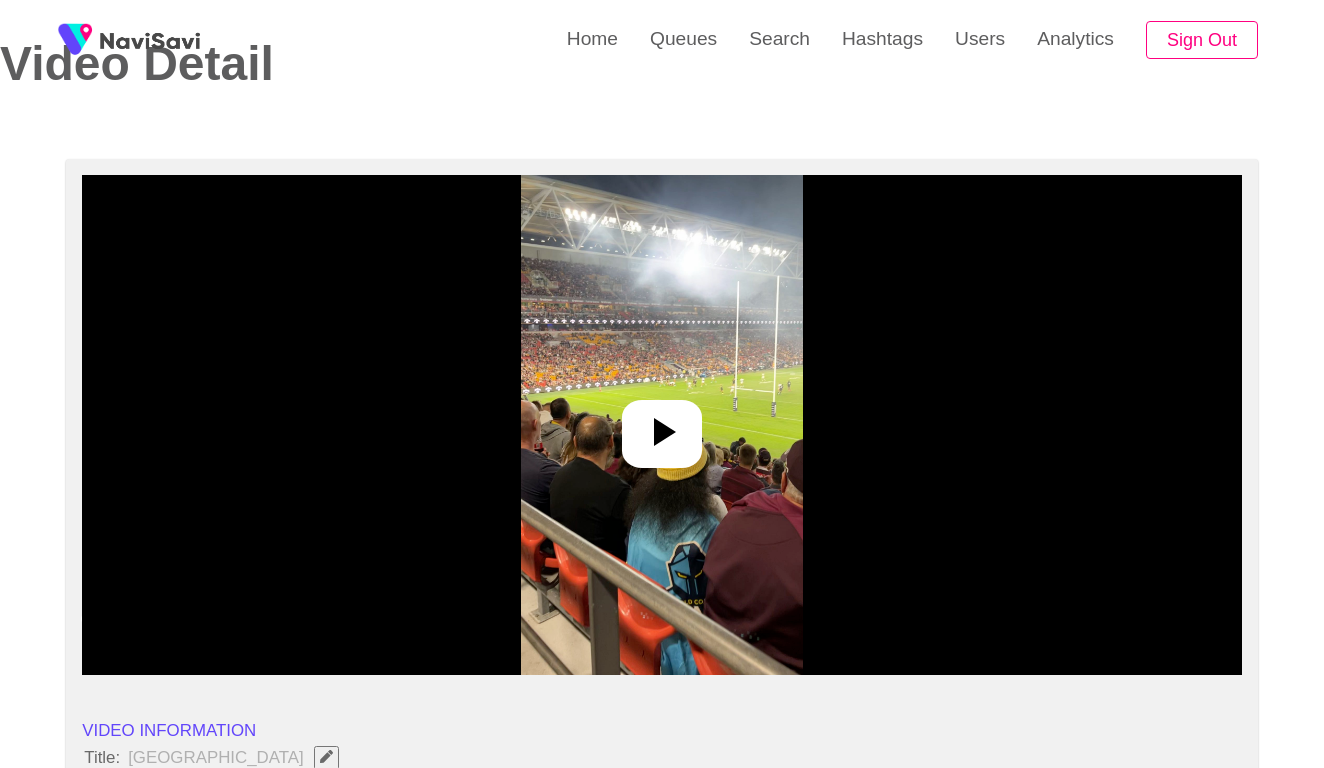 scroll, scrollTop: 165, scrollLeft: 0, axis: vertical 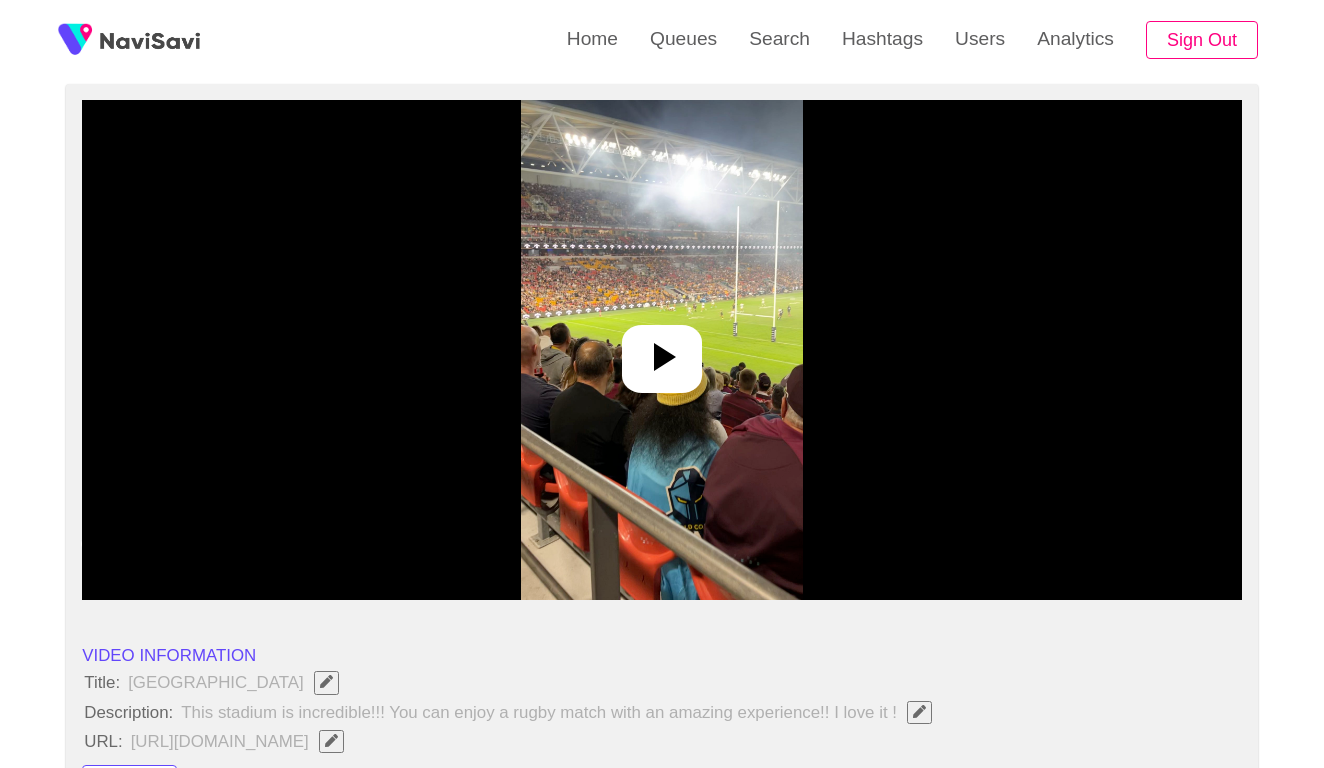 click at bounding box center [661, 350] 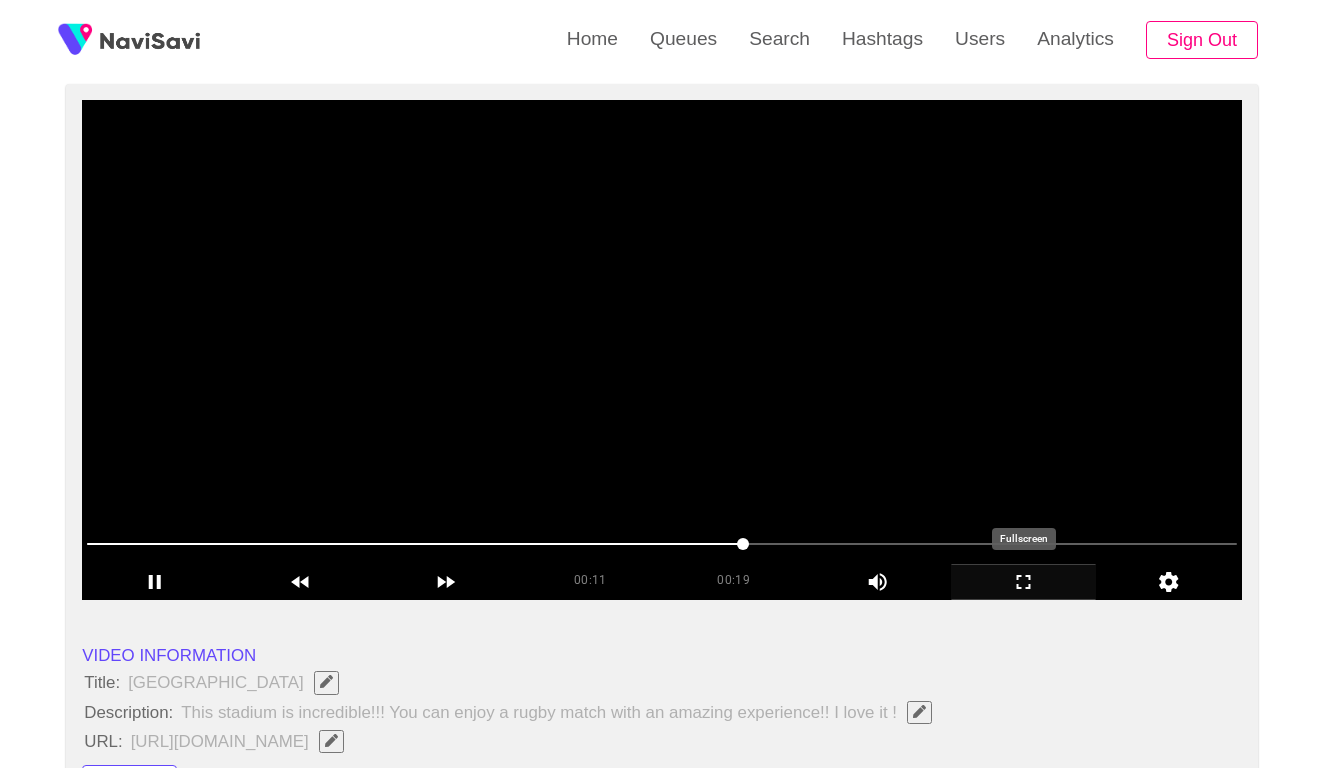click 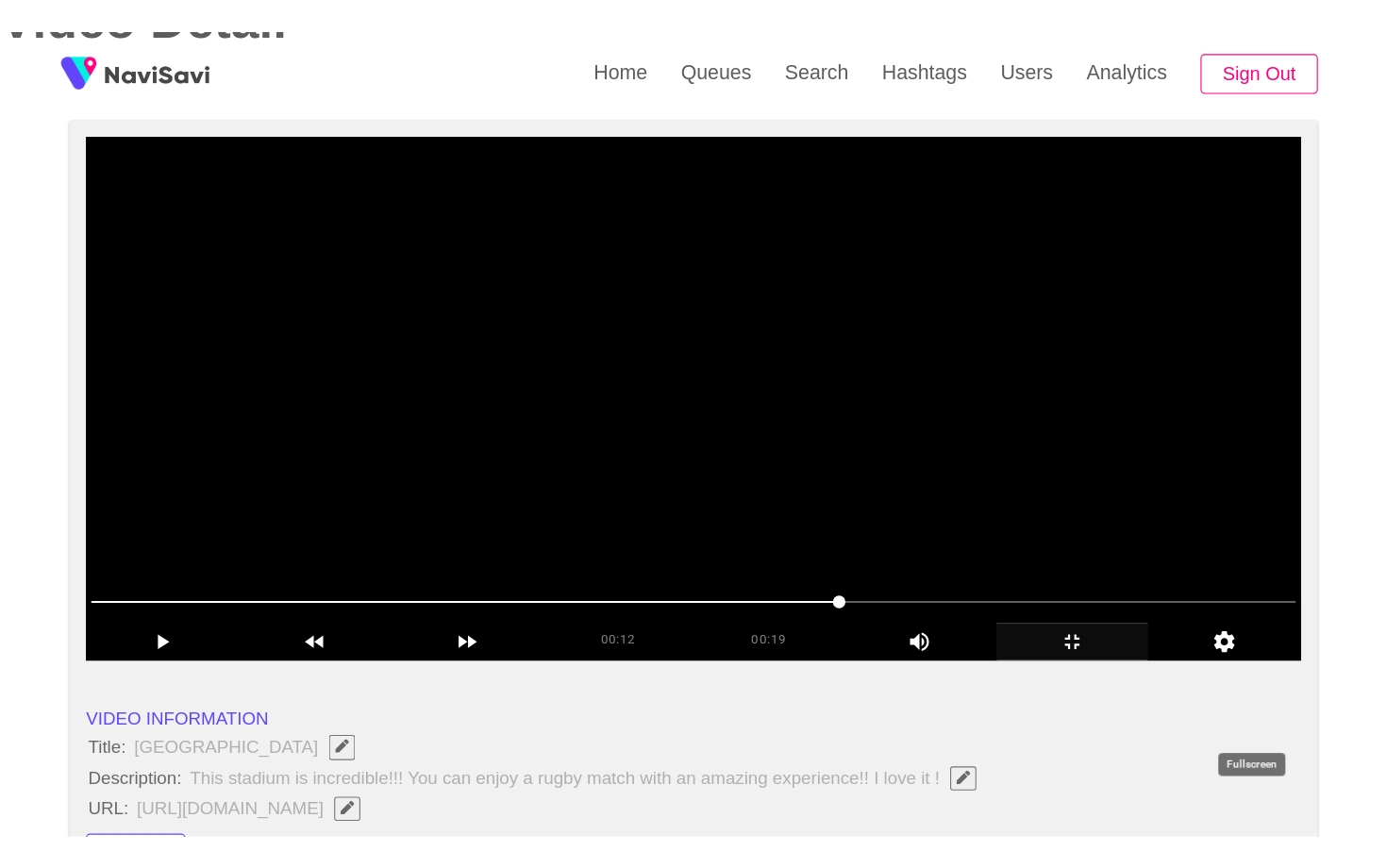 scroll, scrollTop: 0, scrollLeft: 0, axis: both 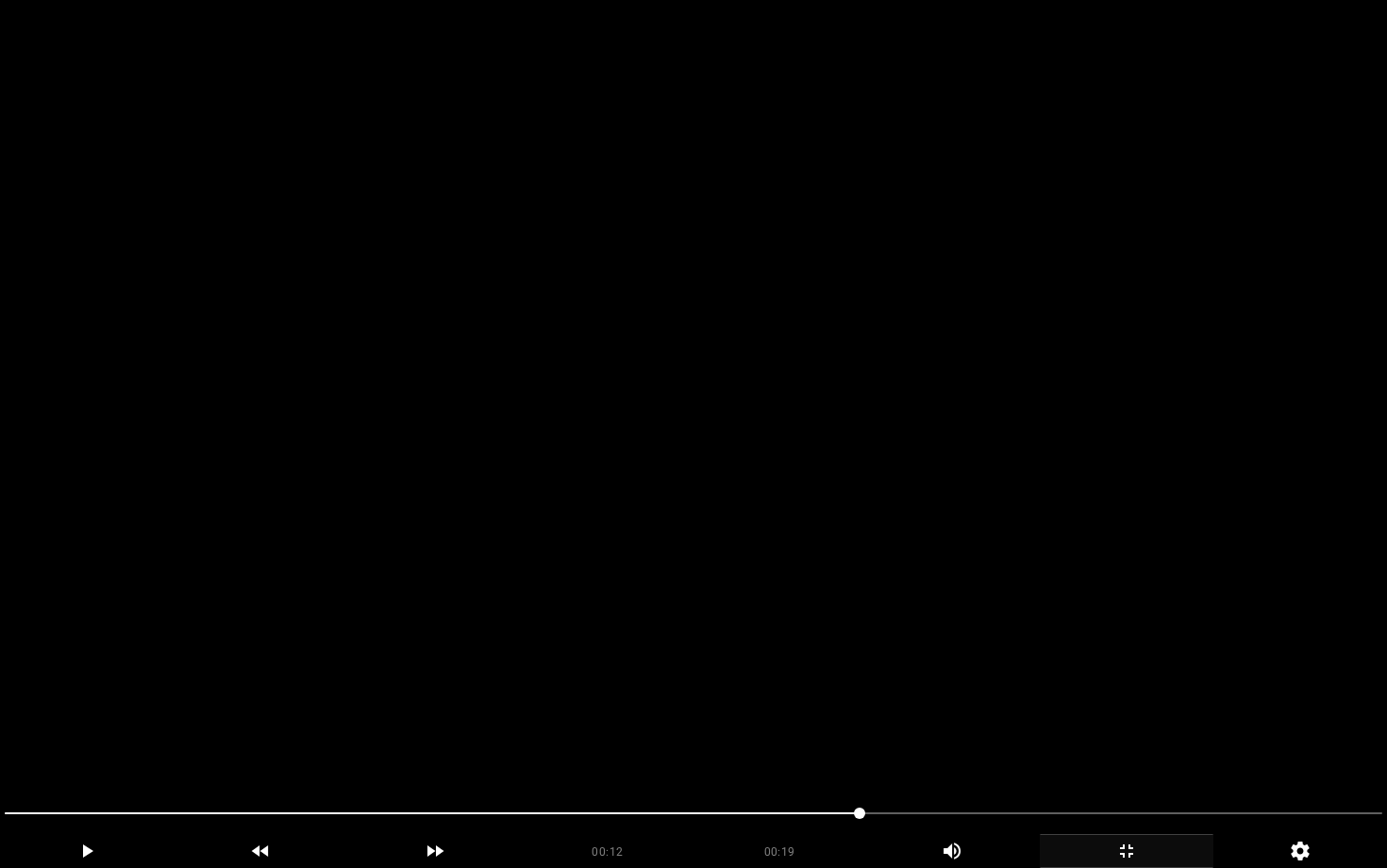 click at bounding box center [694, 434] 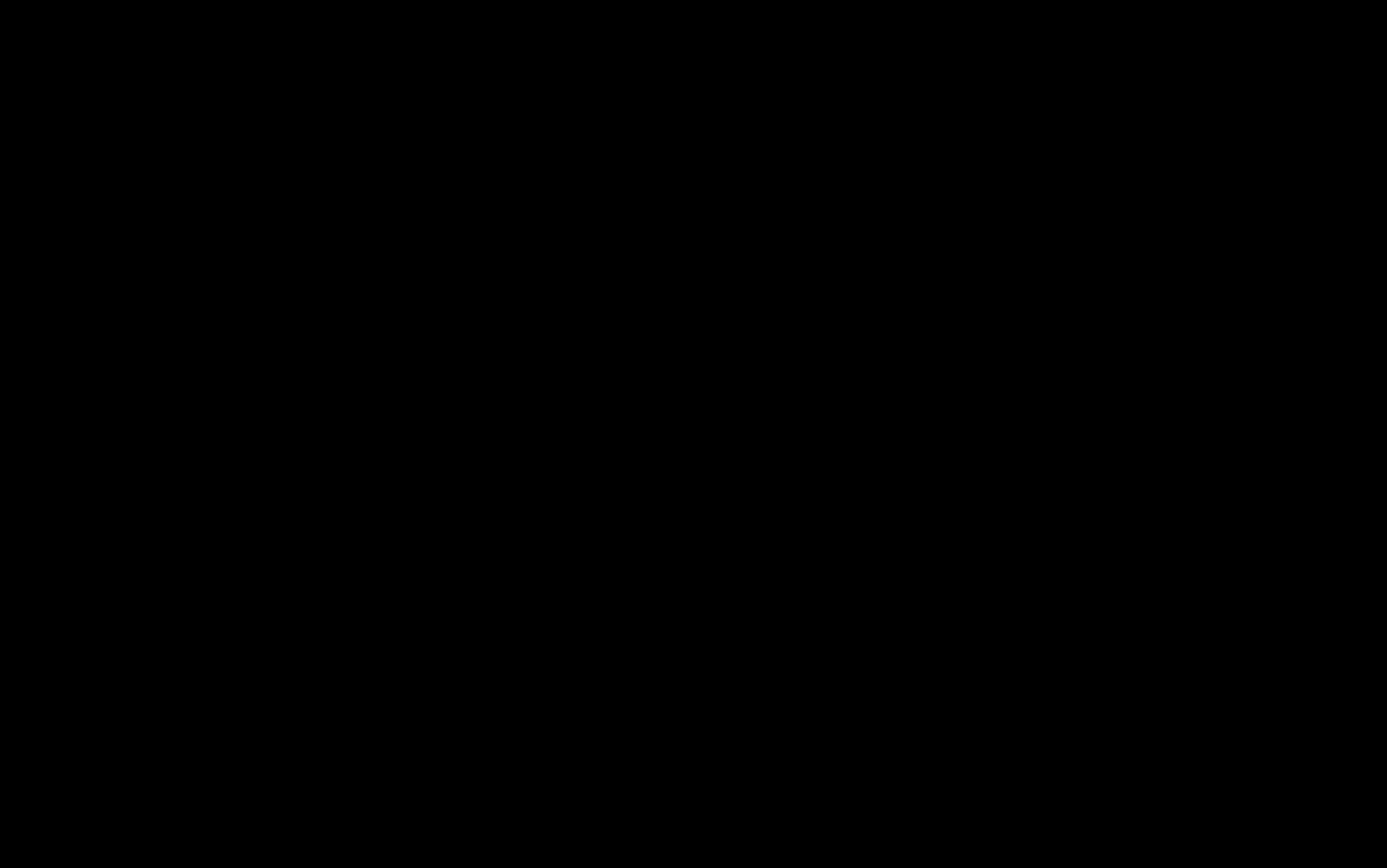 click 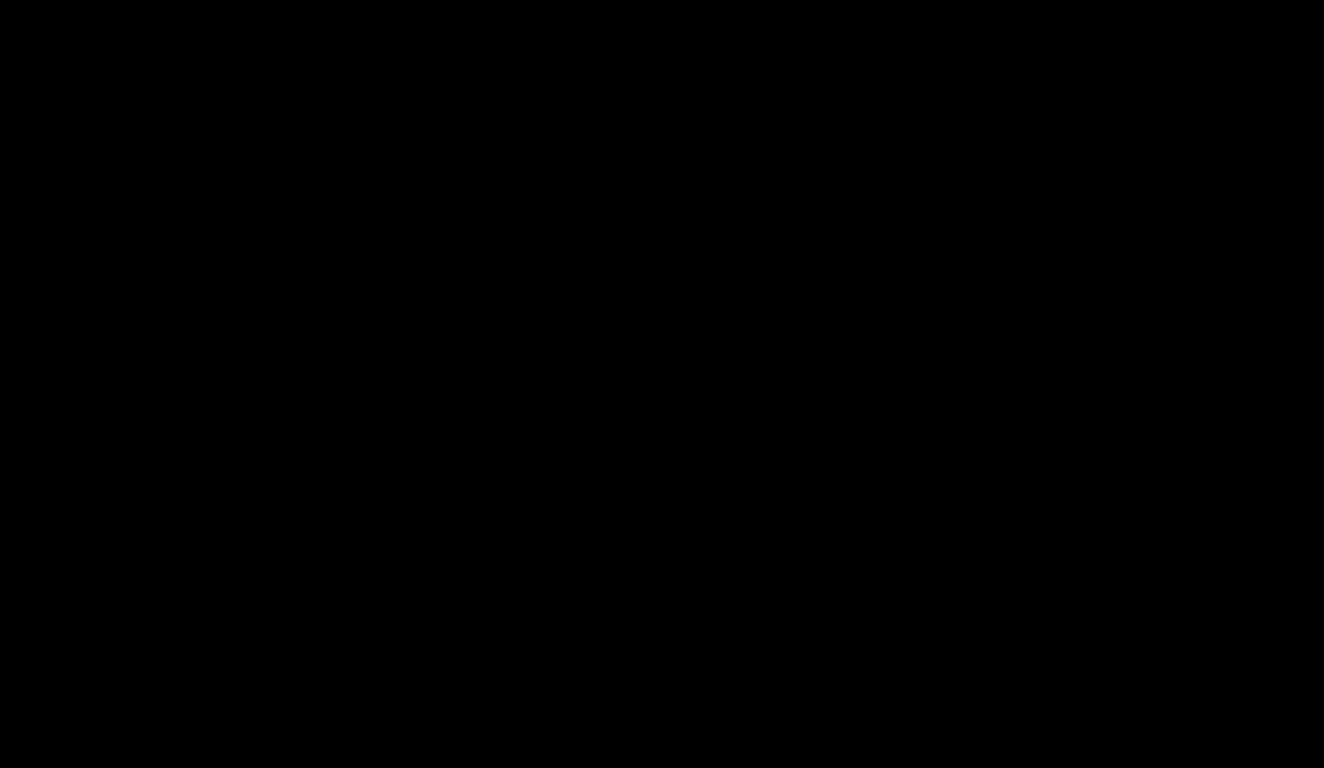 scroll, scrollTop: 991, scrollLeft: 0, axis: vertical 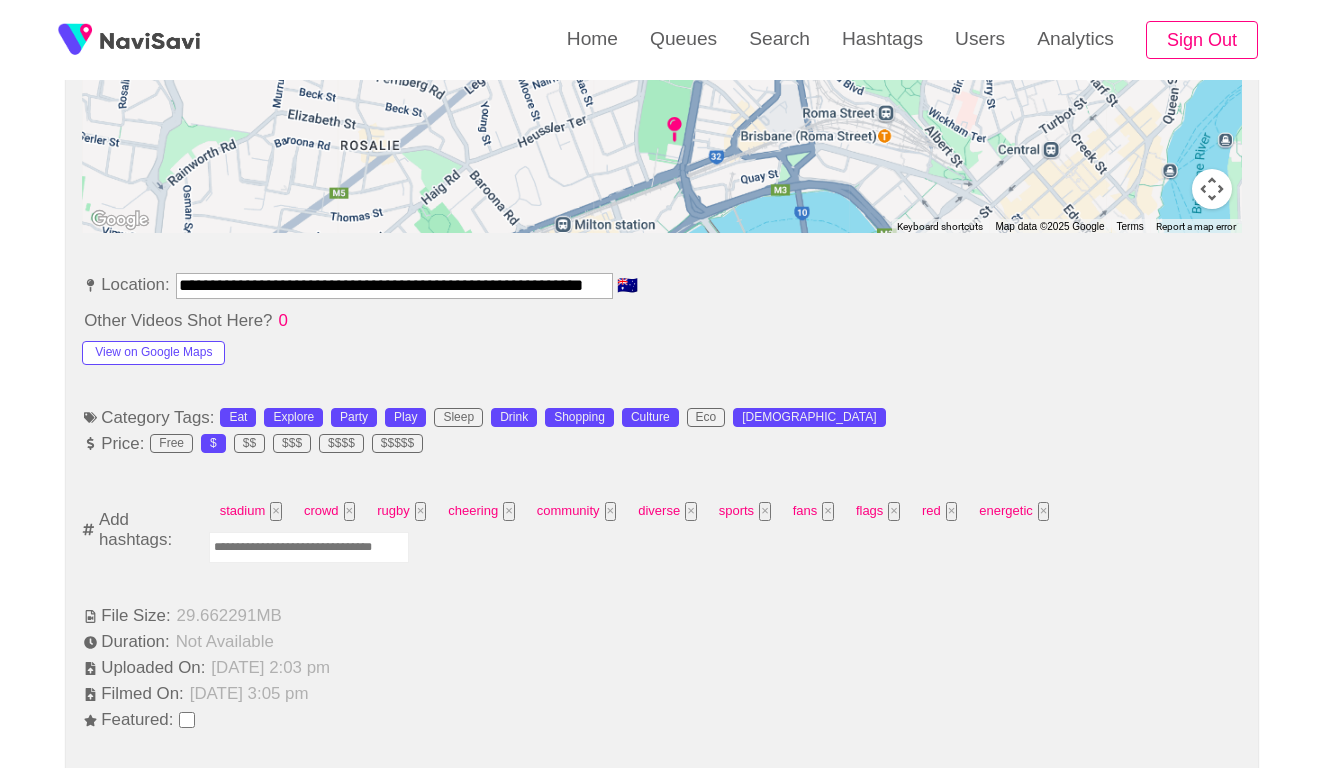 click at bounding box center [309, 547] 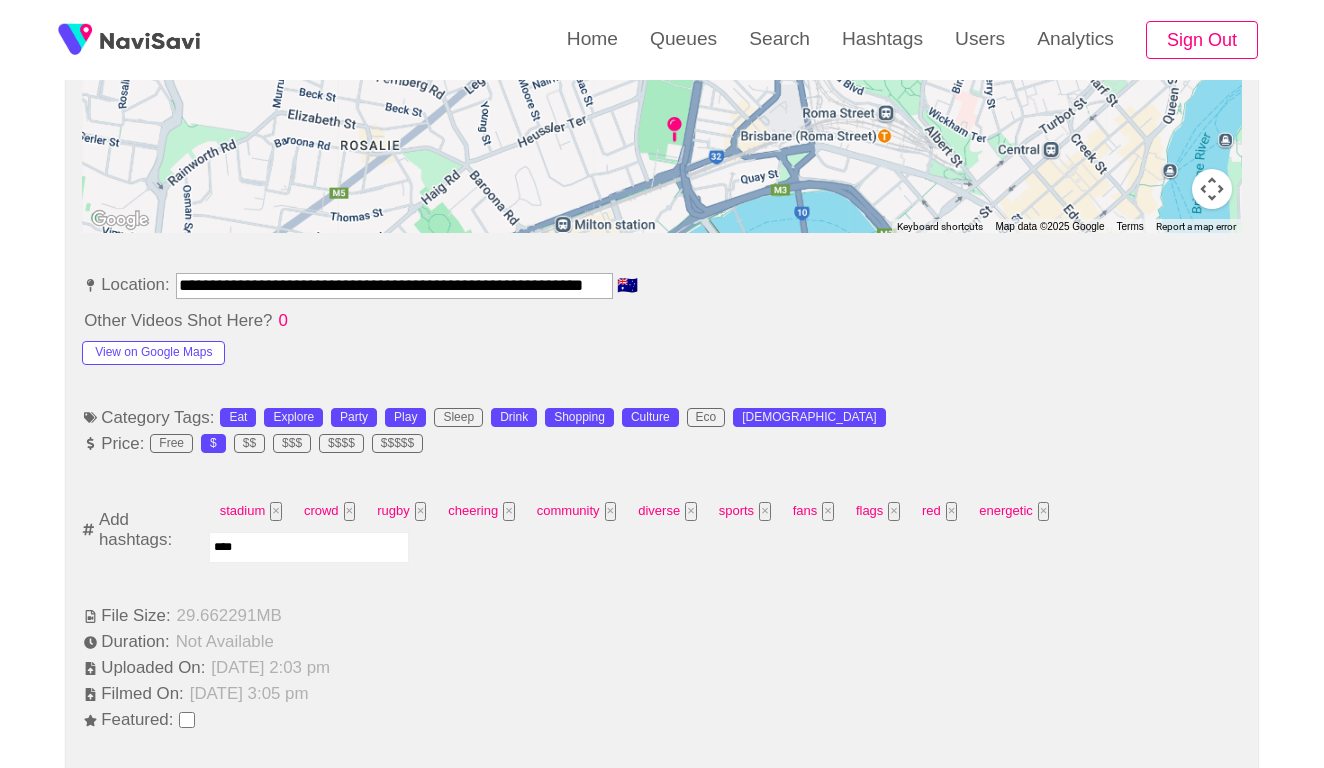 type on "*****" 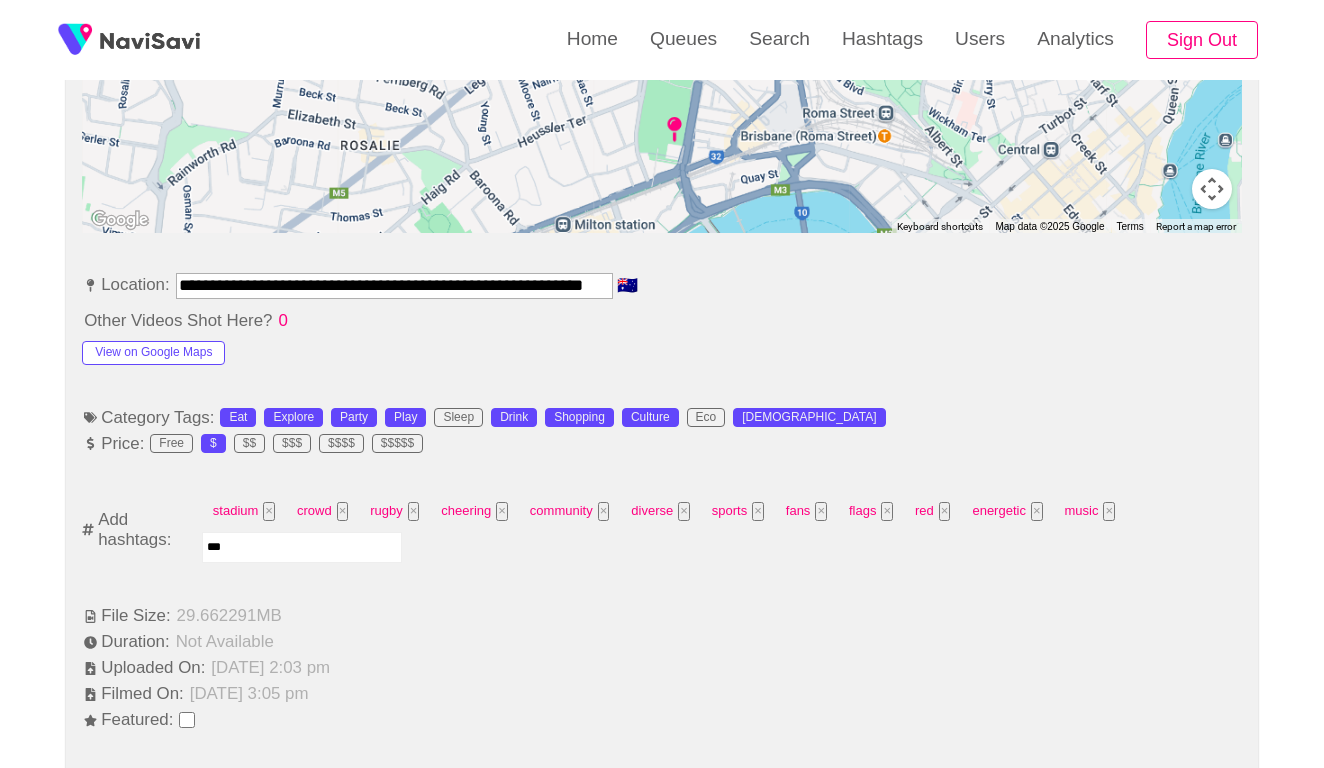 type on "****" 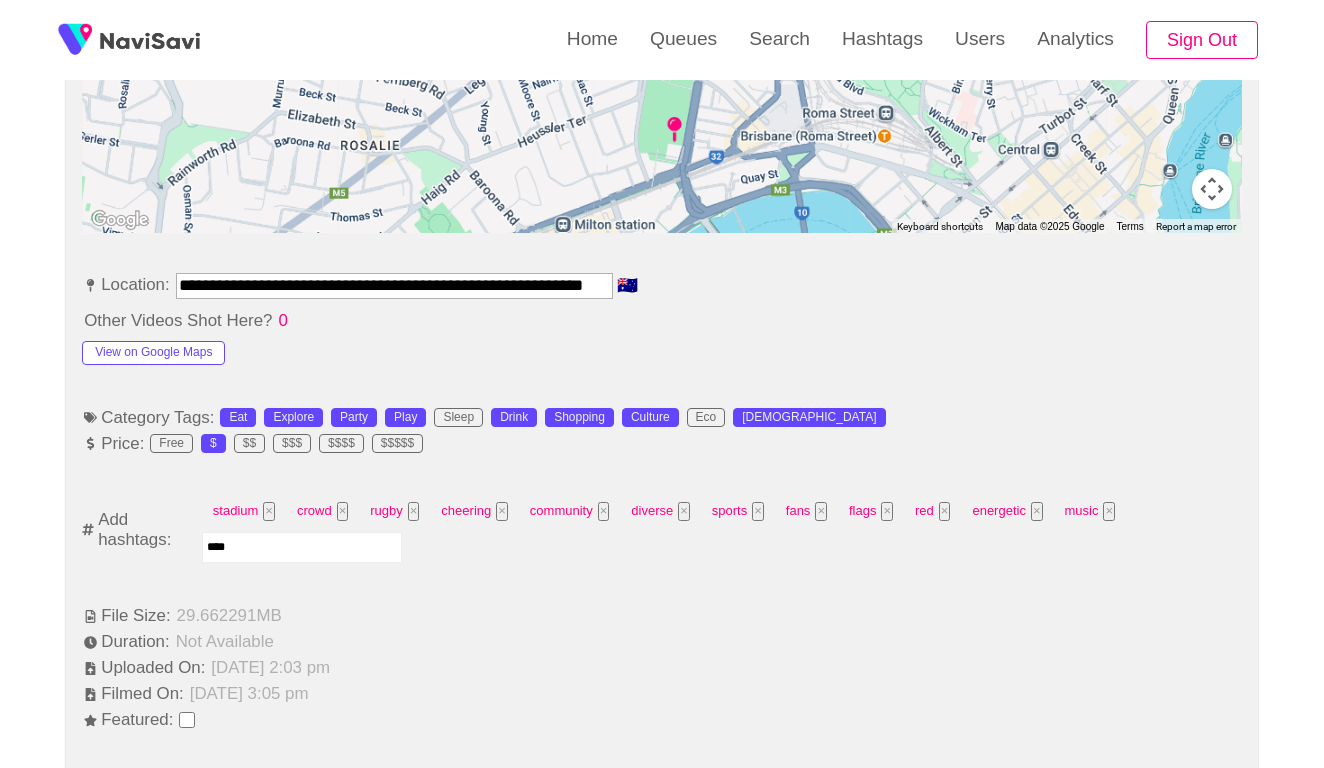 type 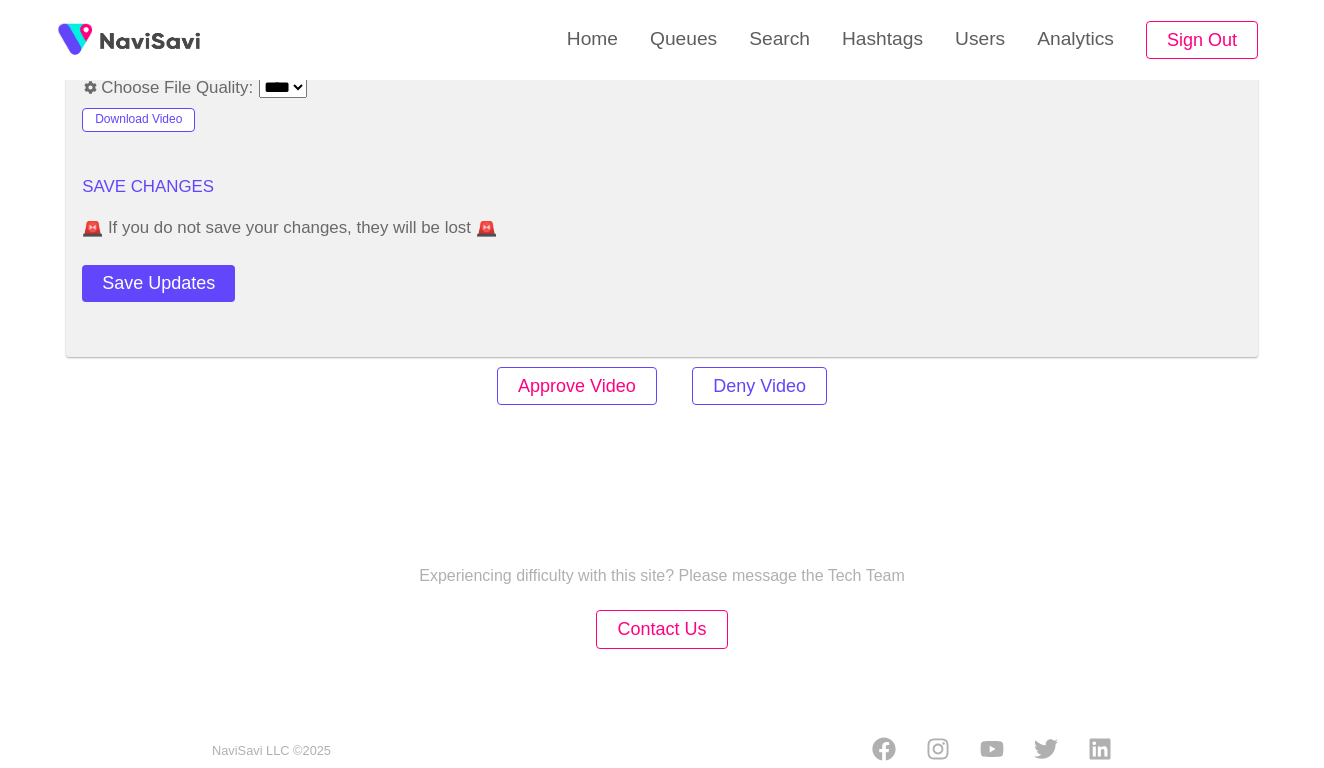 scroll, scrollTop: 2417, scrollLeft: 0, axis: vertical 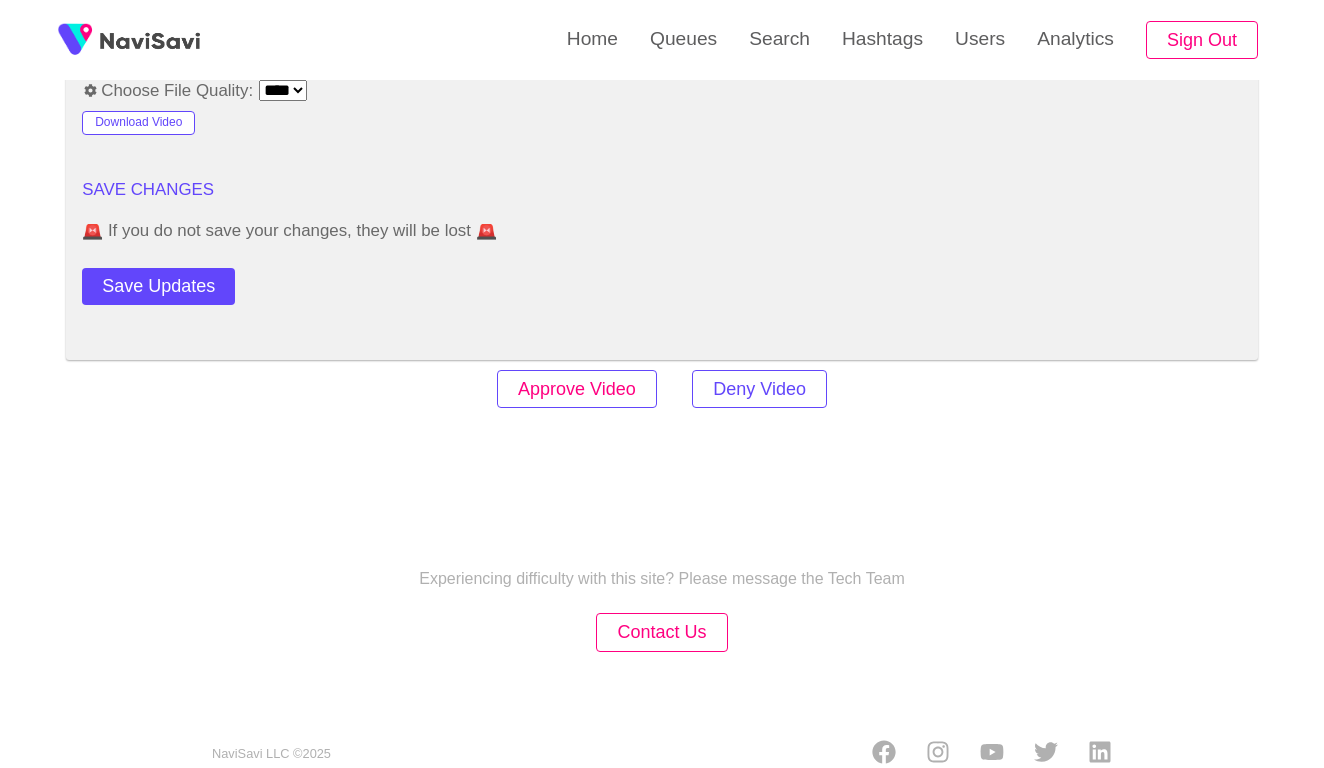 click on "Approve Video" at bounding box center (577, 389) 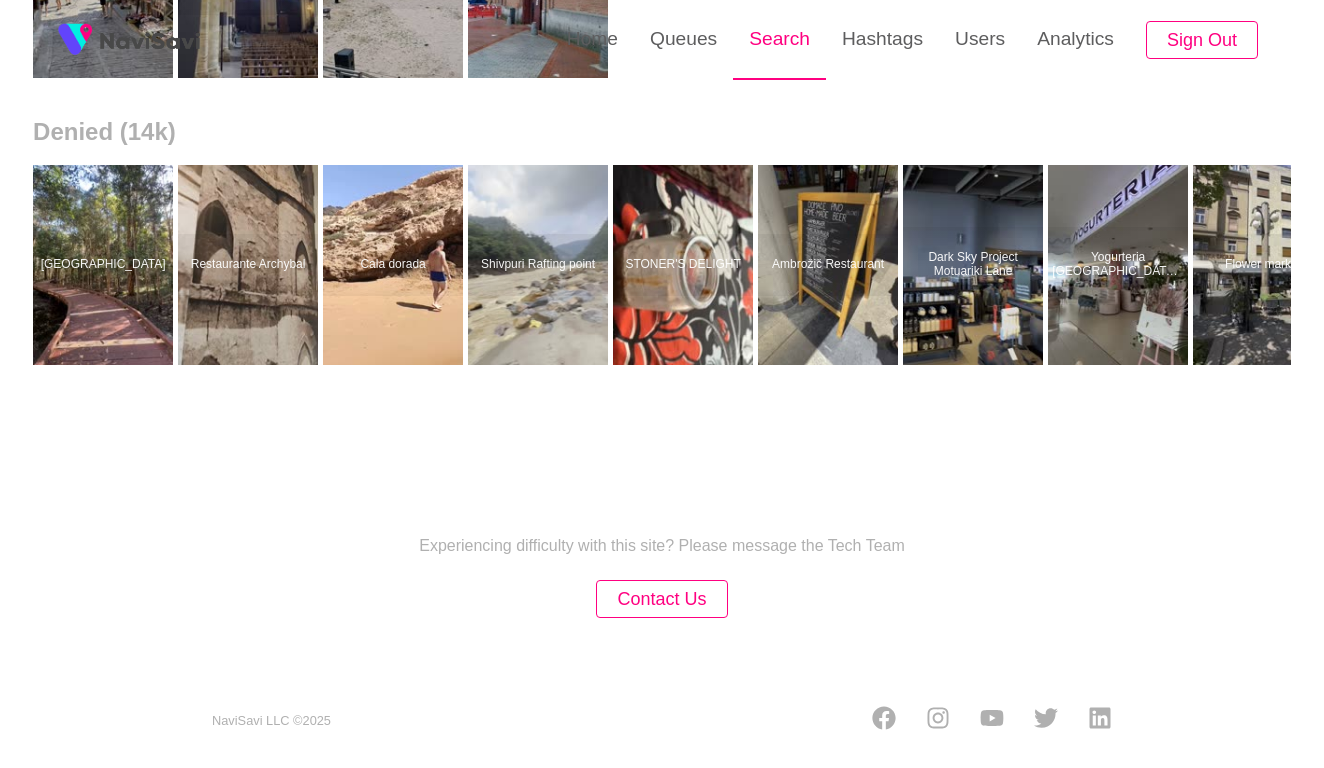 scroll, scrollTop: 0, scrollLeft: 0, axis: both 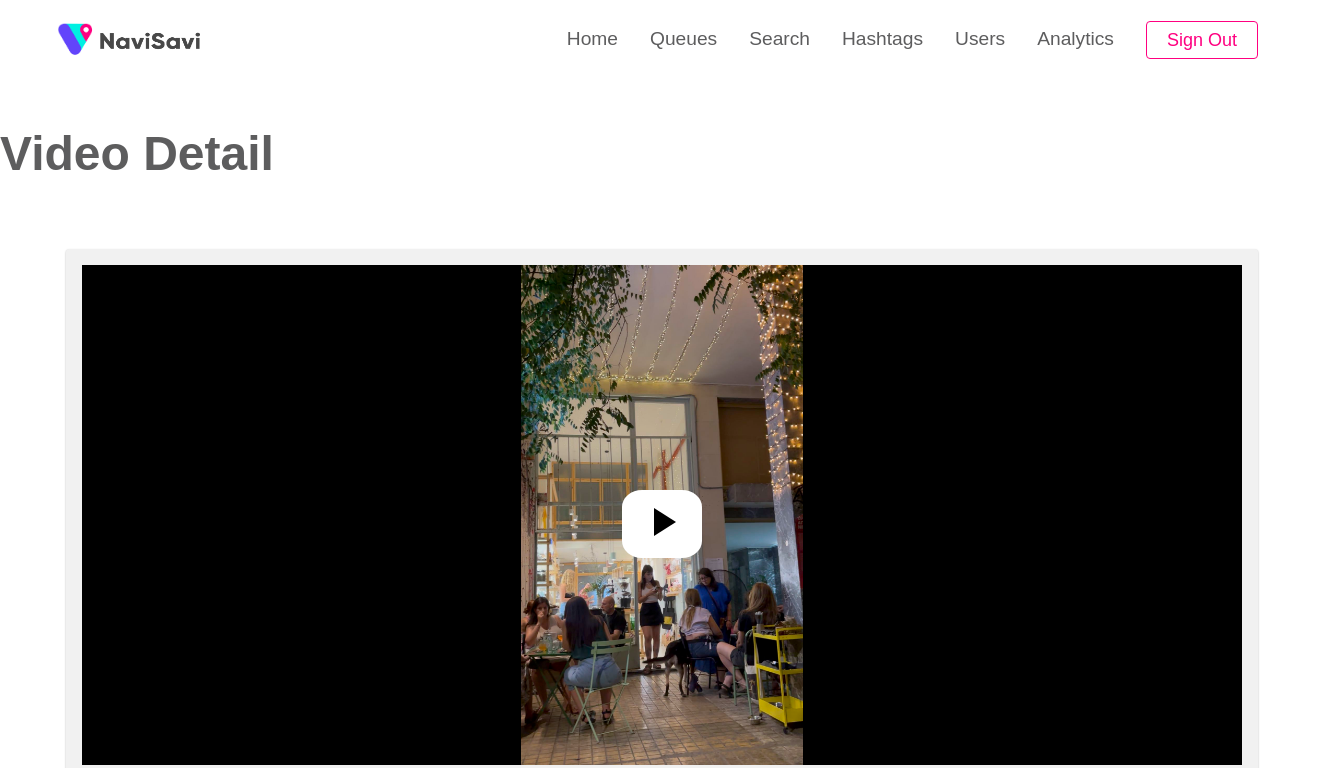 select on "**********" 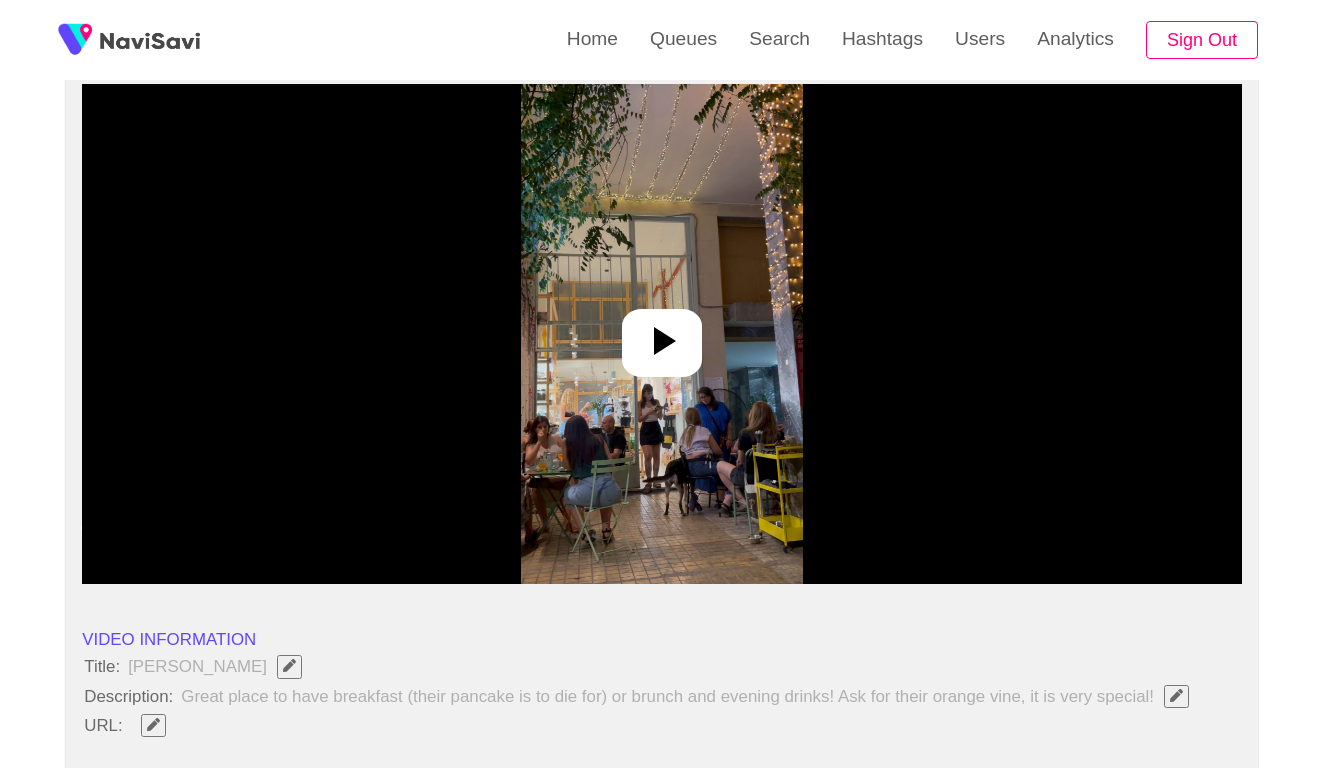 scroll, scrollTop: 199, scrollLeft: 0, axis: vertical 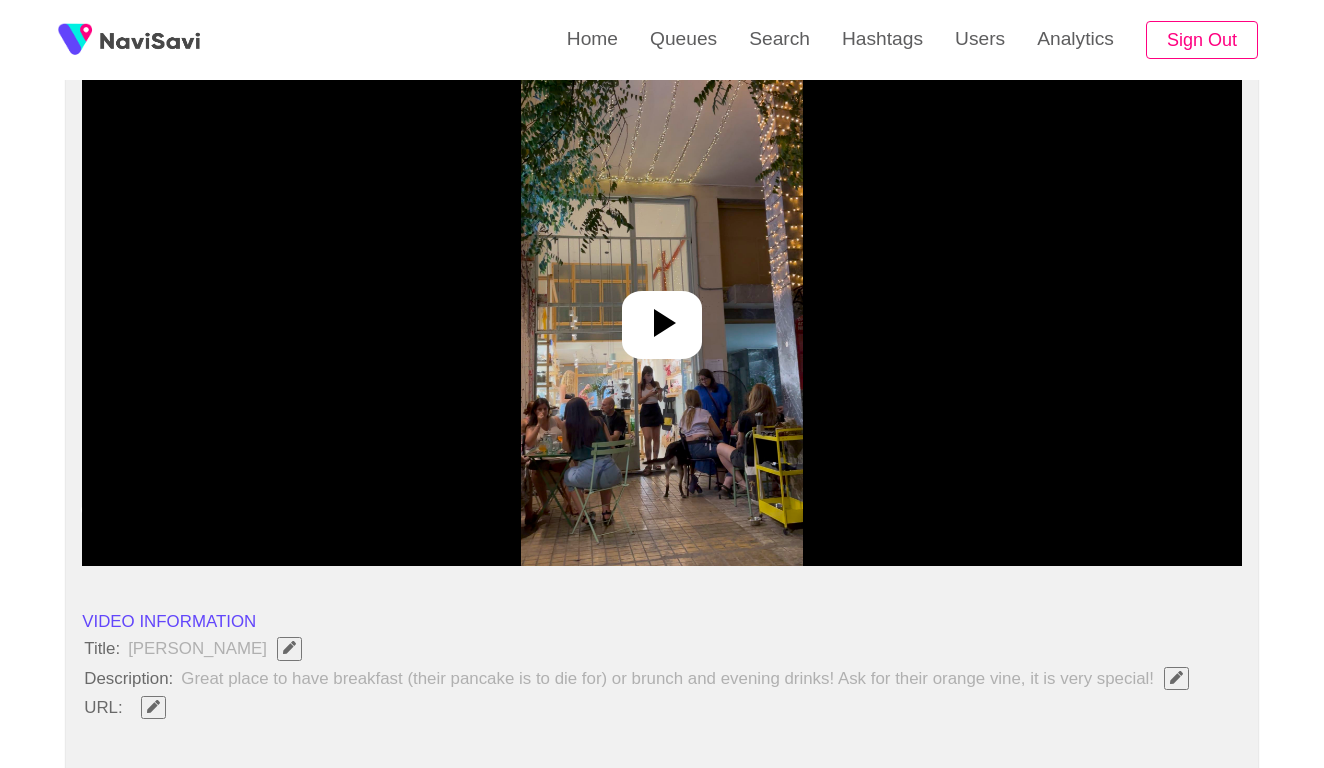 click at bounding box center [661, 316] 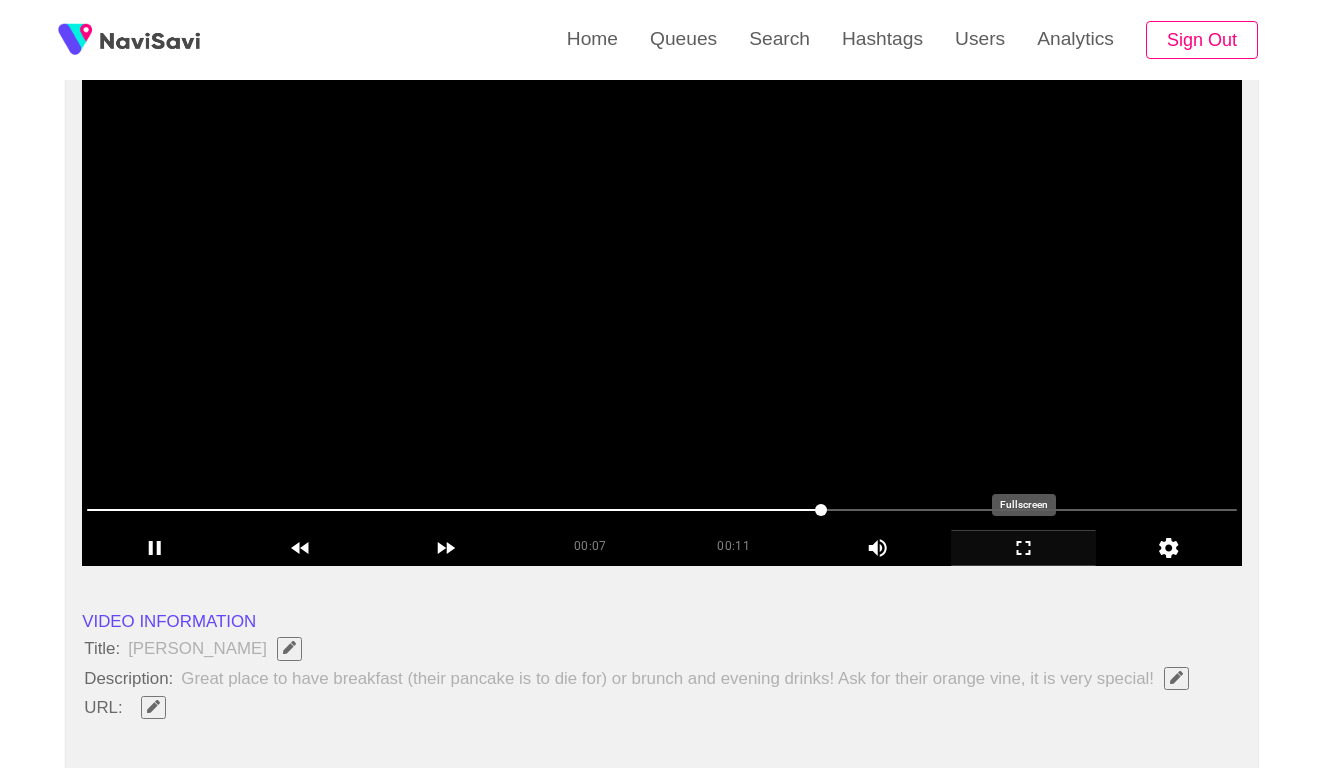 click 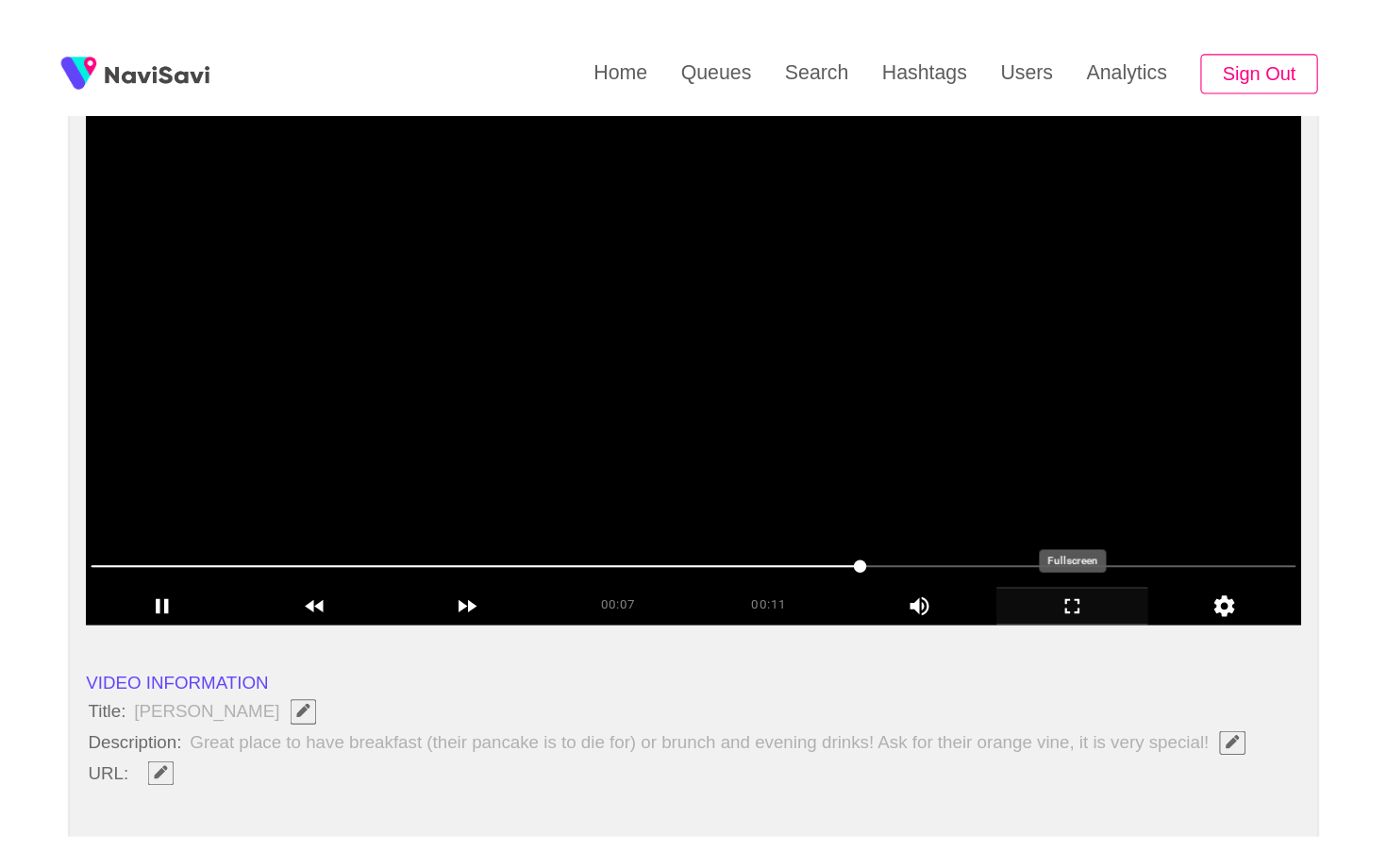 scroll, scrollTop: 0, scrollLeft: 0, axis: both 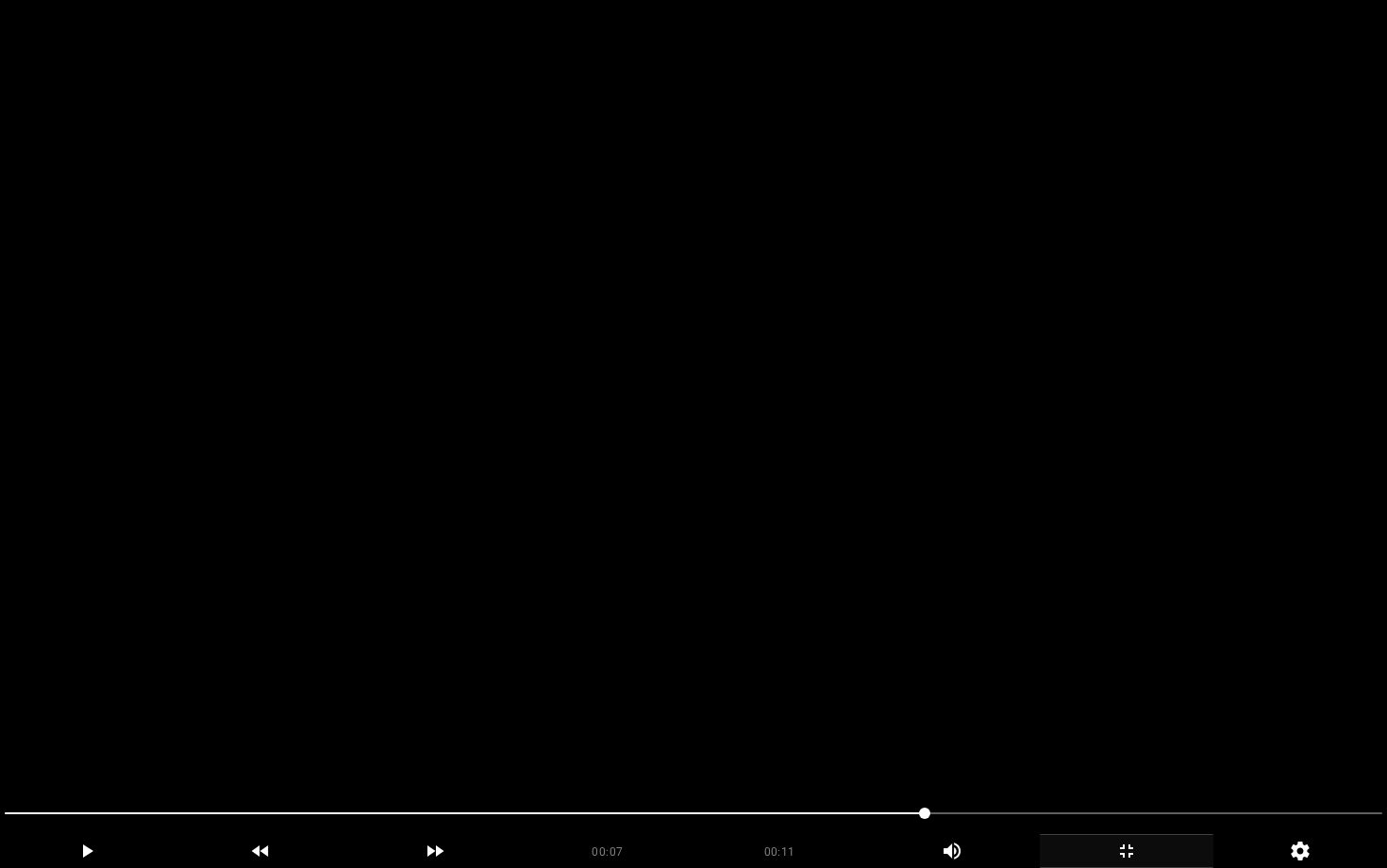 click at bounding box center (694, 434) 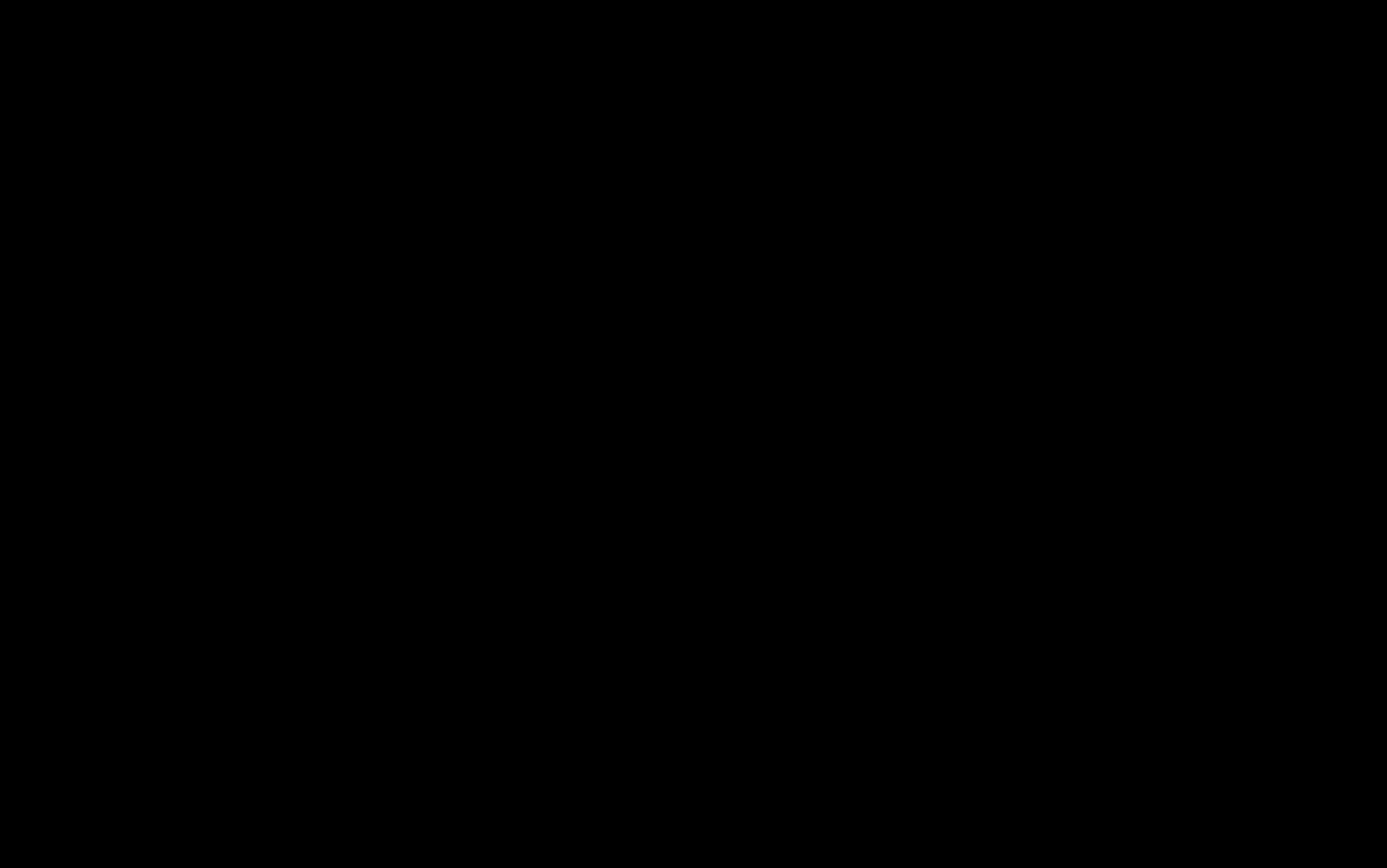 click 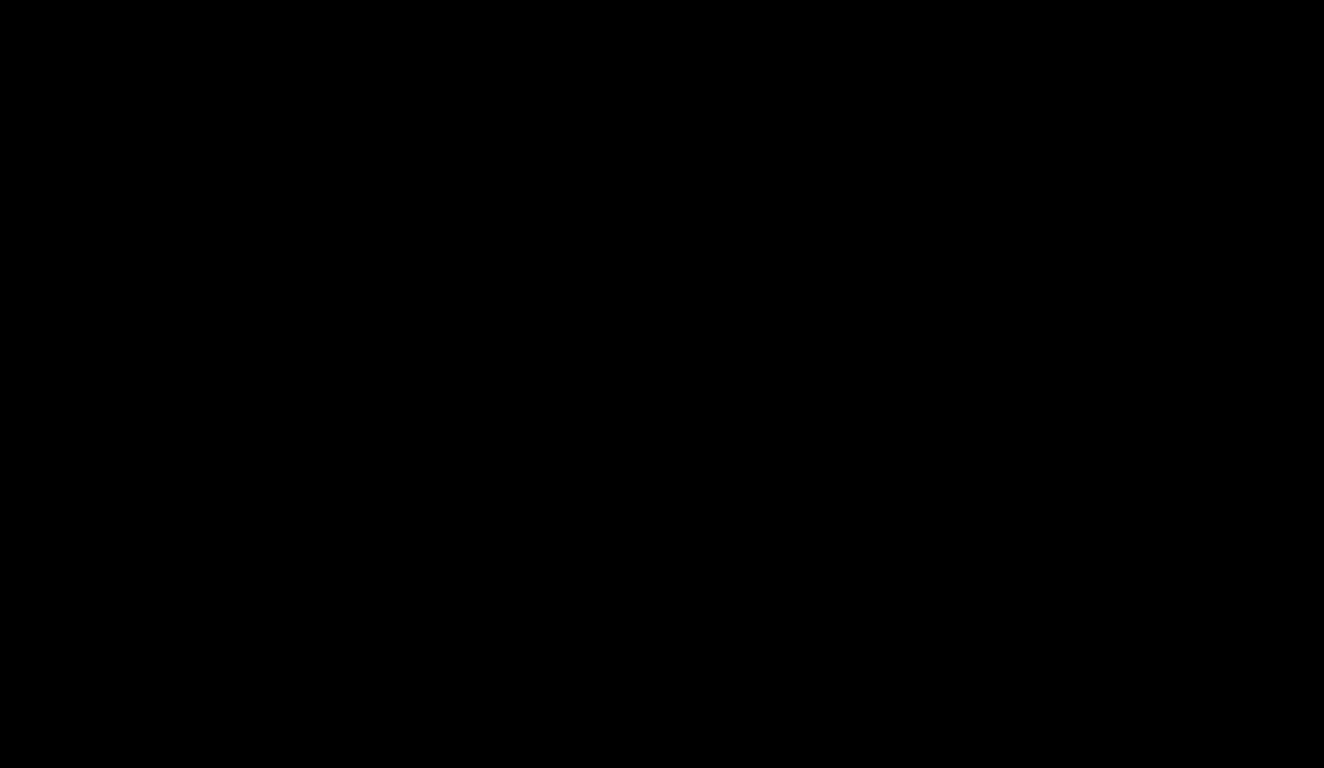 scroll, scrollTop: 862, scrollLeft: 0, axis: vertical 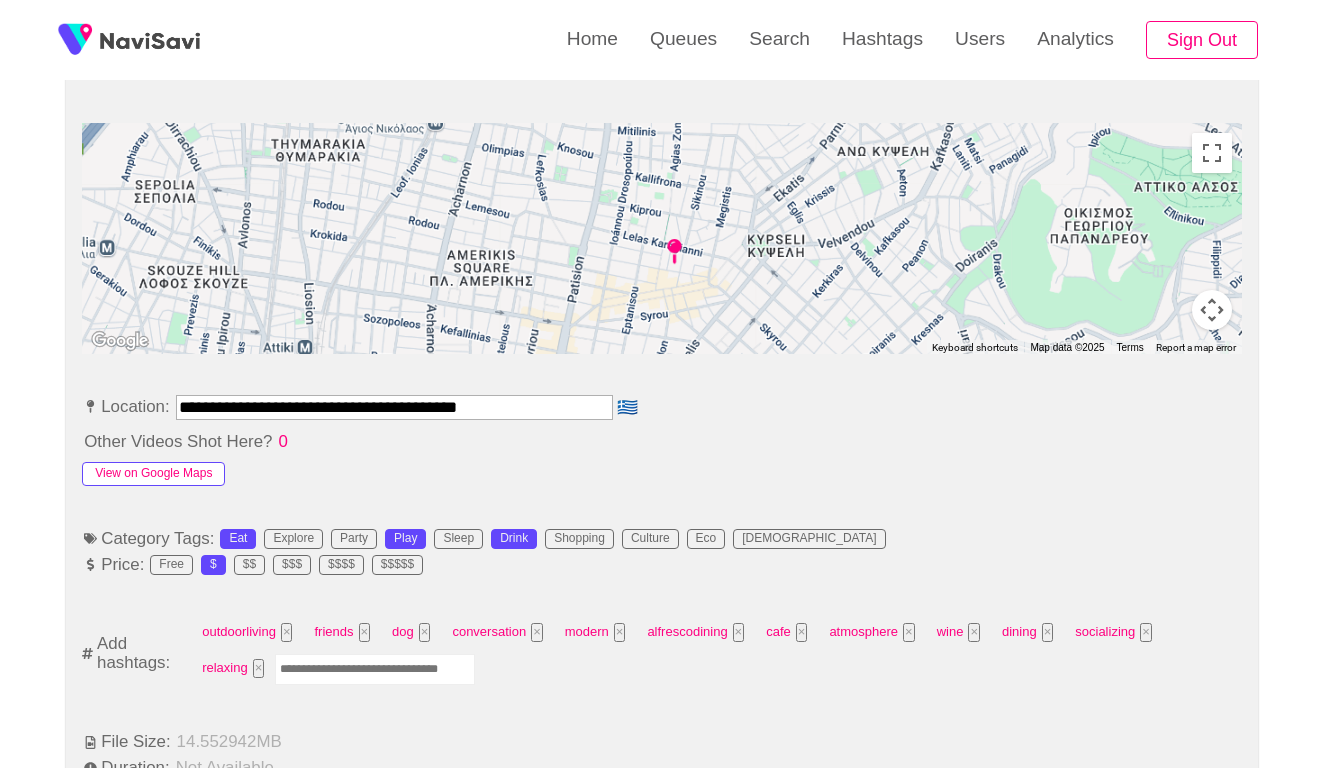 click on "View on Google Maps" at bounding box center [153, 474] 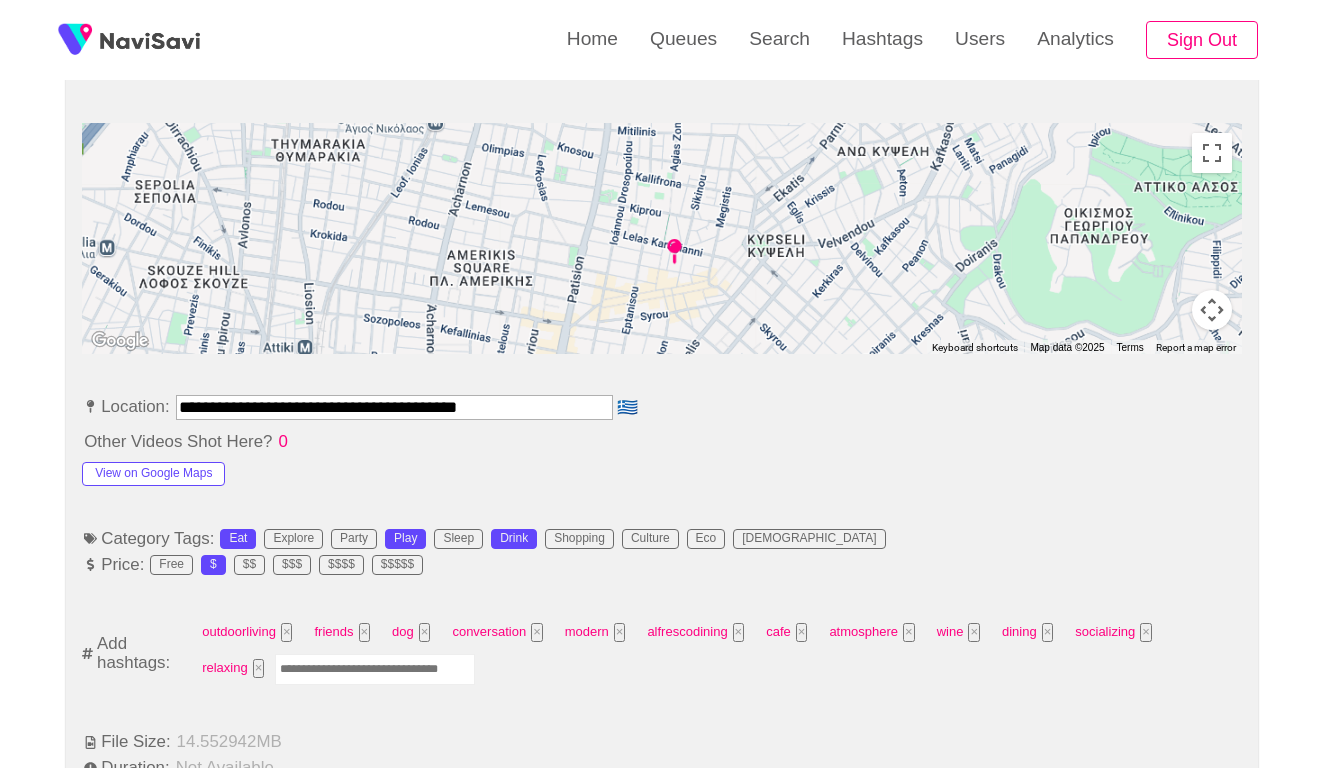 click on "**********" at bounding box center (394, 407) 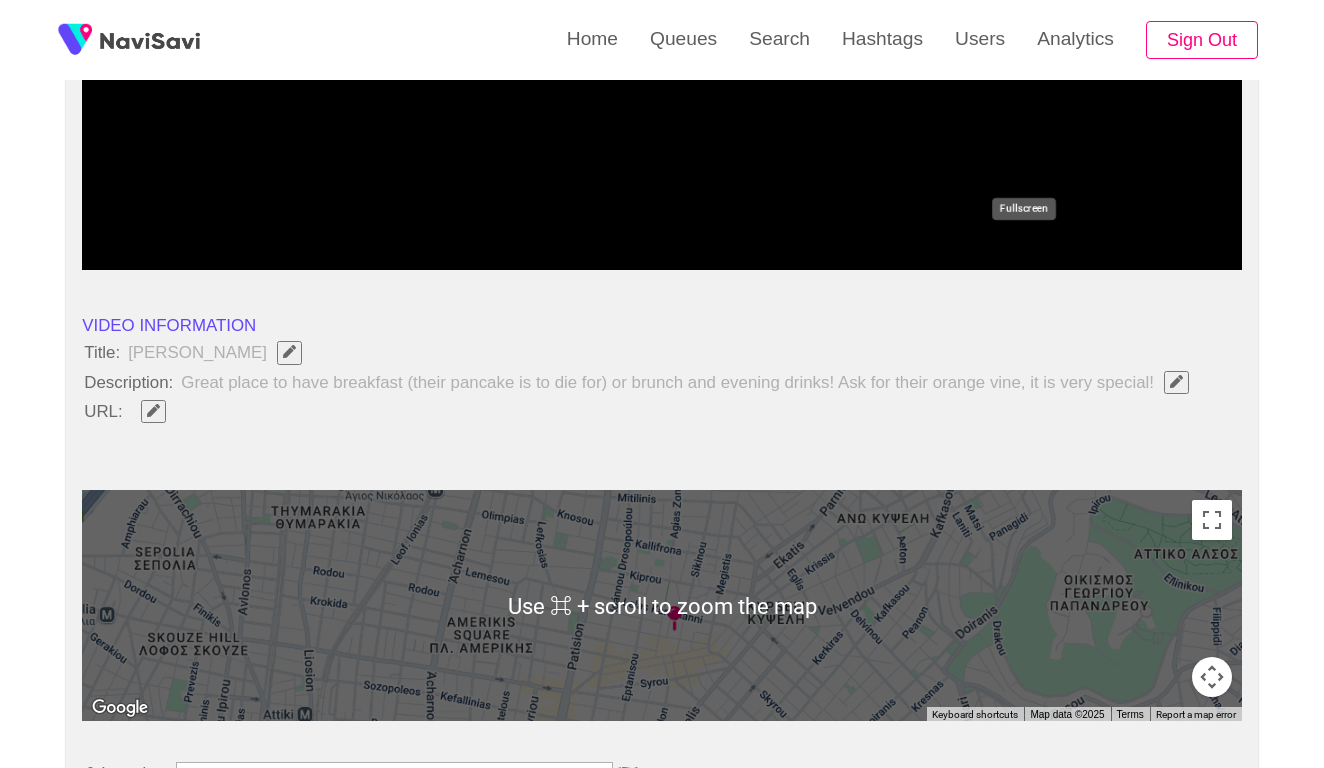 scroll, scrollTop: 478, scrollLeft: 0, axis: vertical 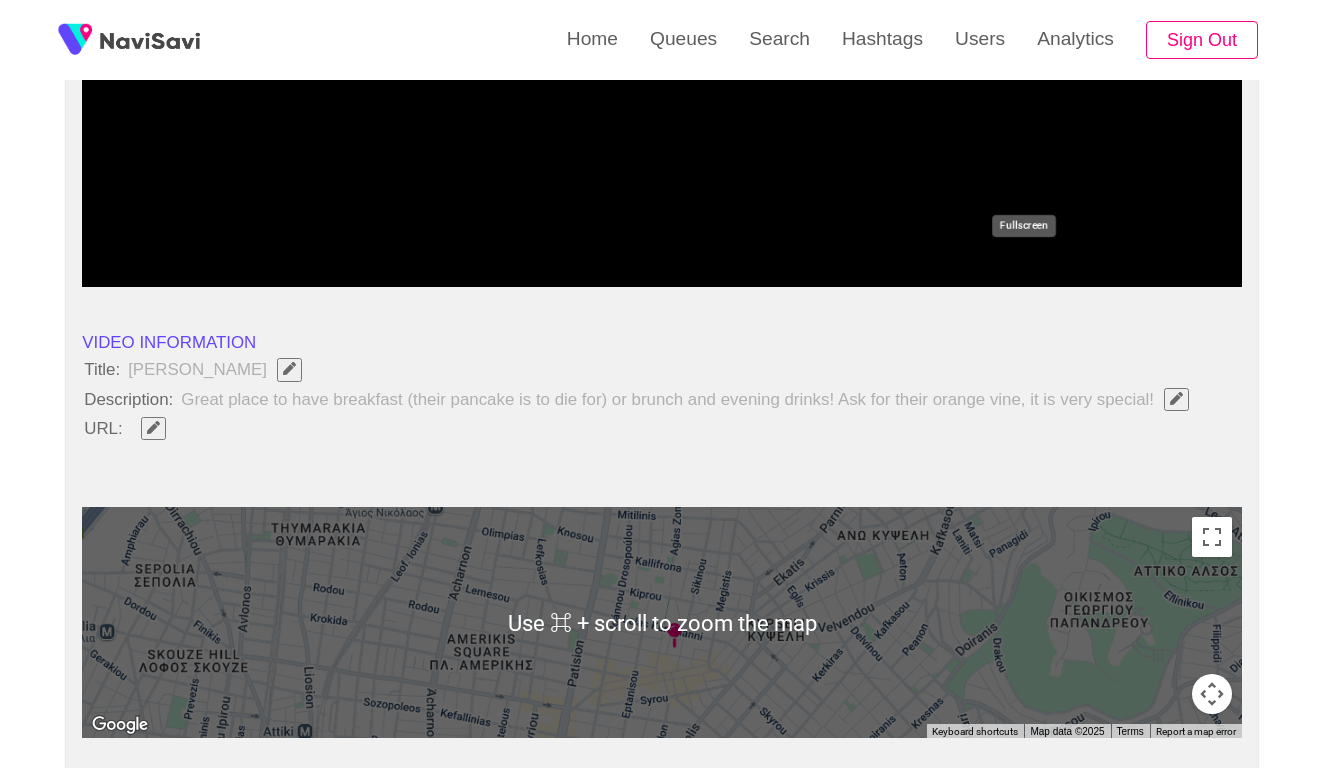 click at bounding box center (153, 427) 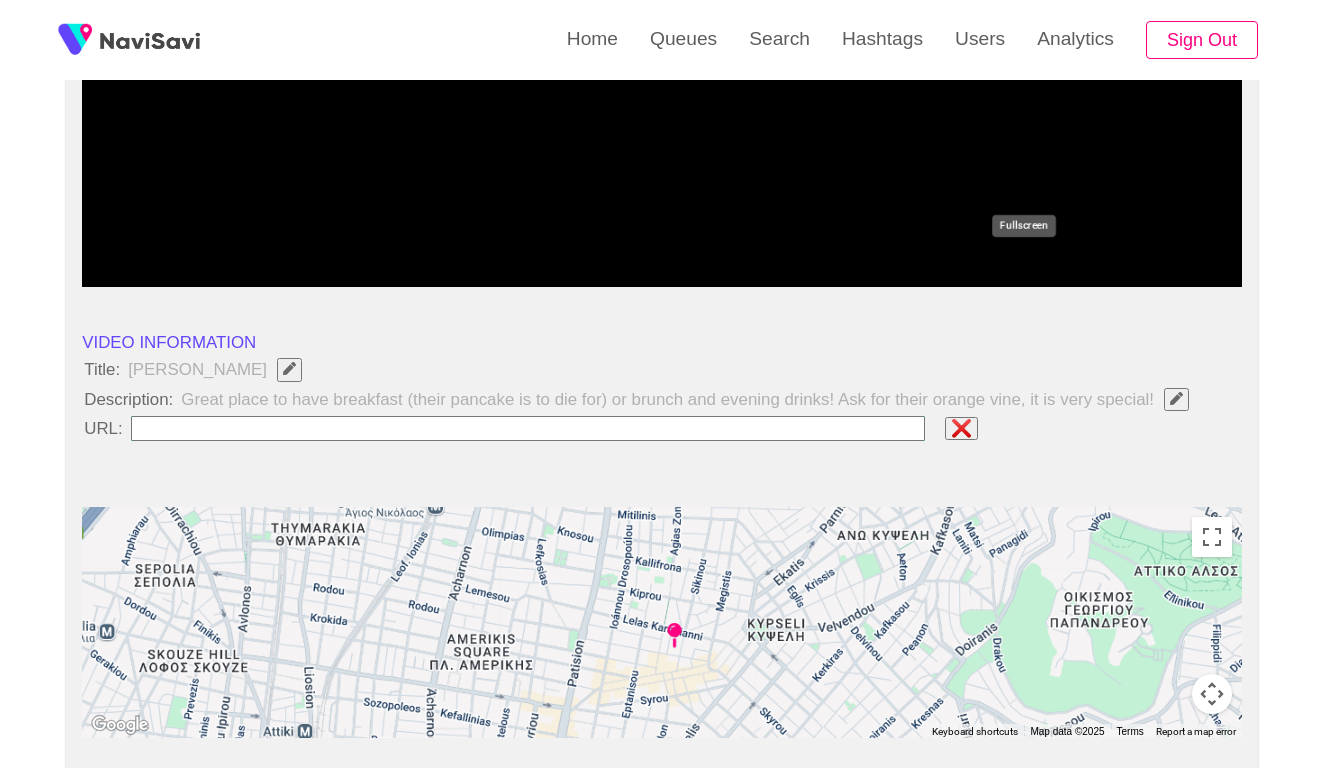 type on "**********" 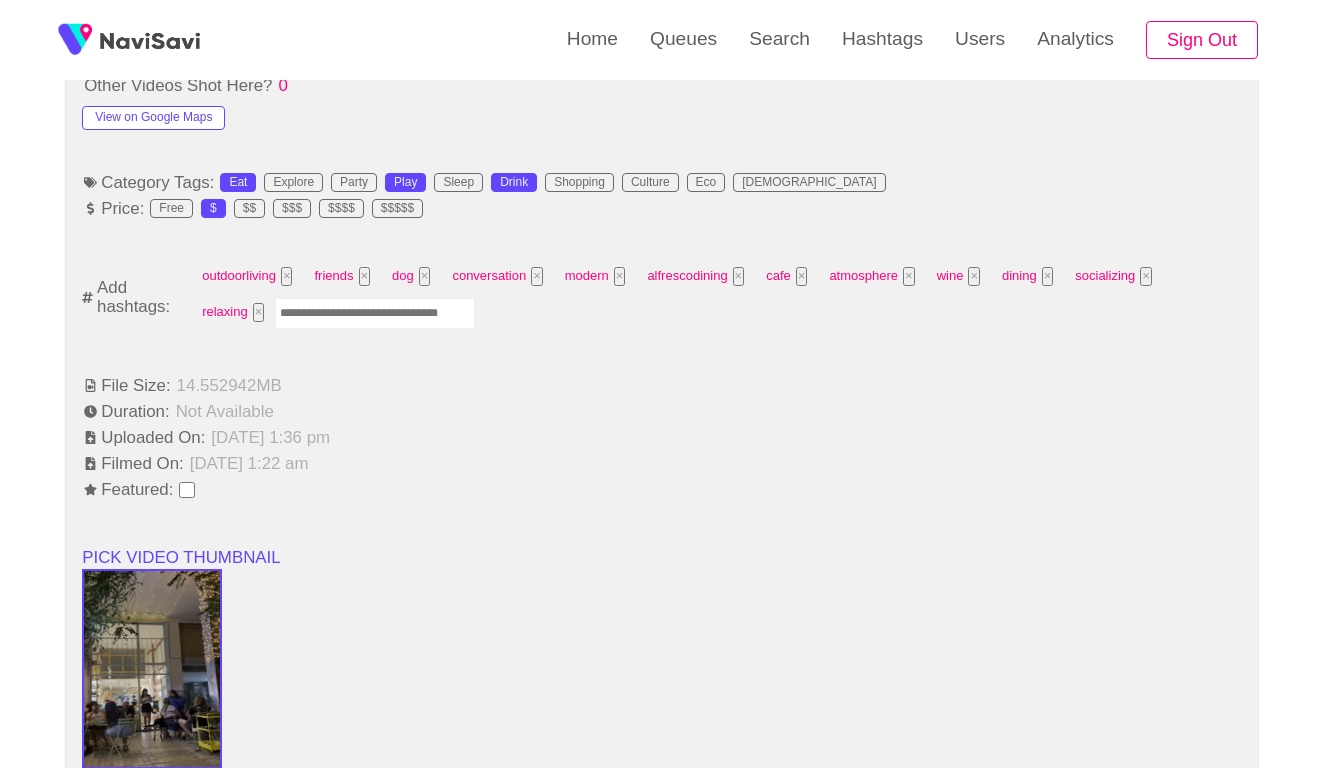 scroll, scrollTop: 1253, scrollLeft: 0, axis: vertical 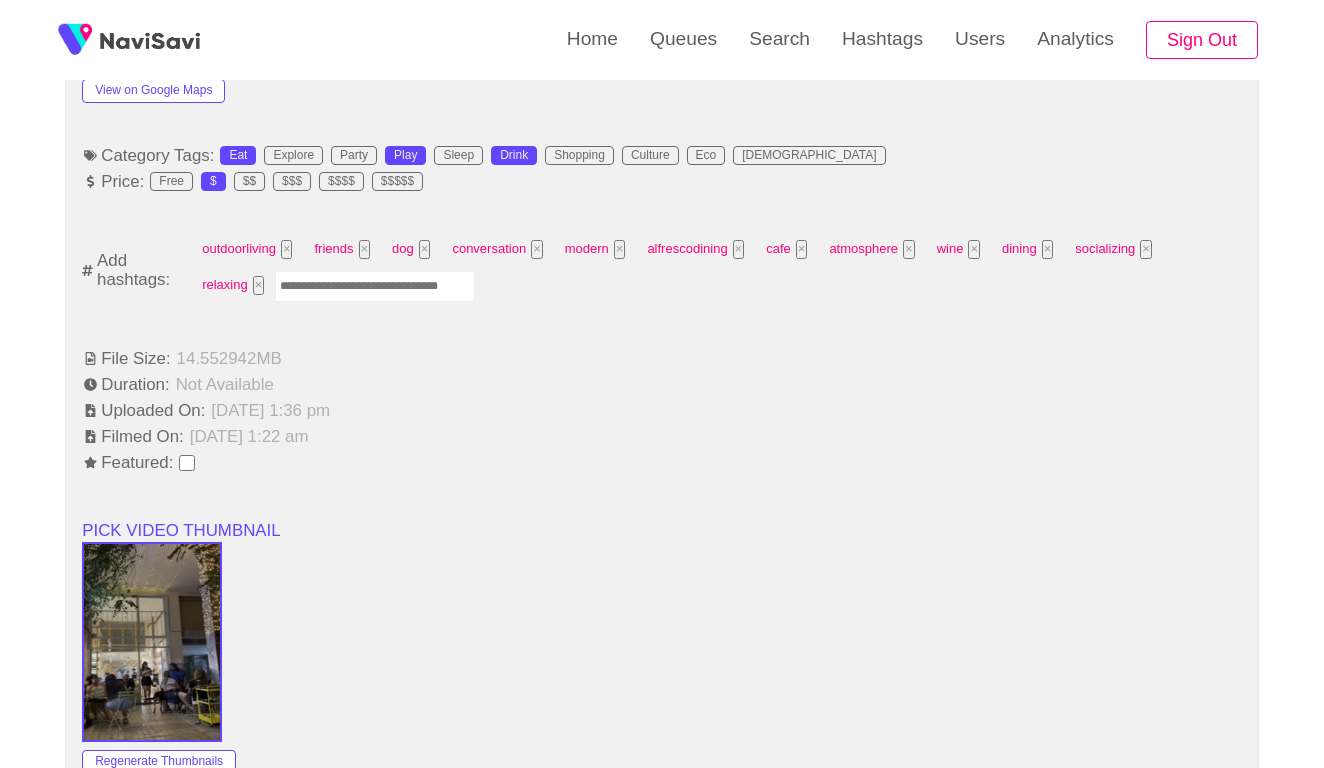 click at bounding box center (375, 286) 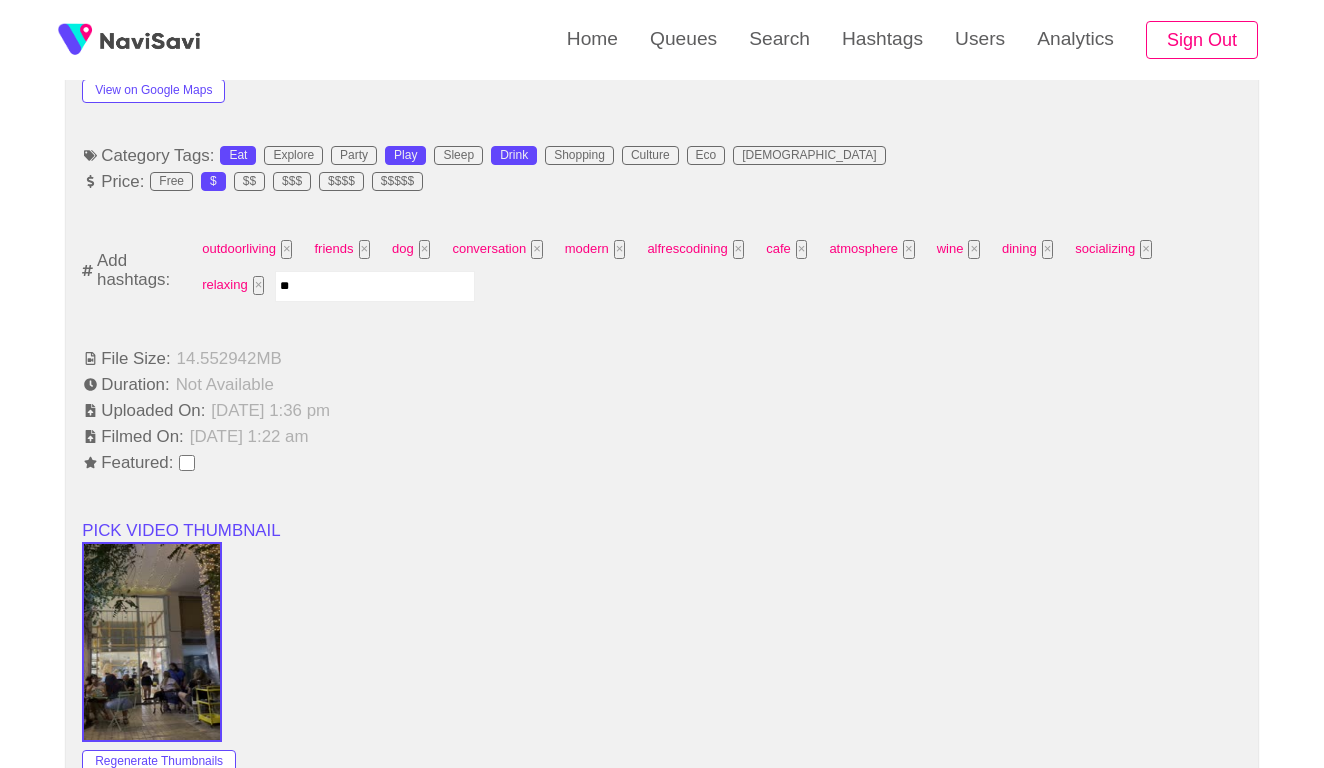 type on "***" 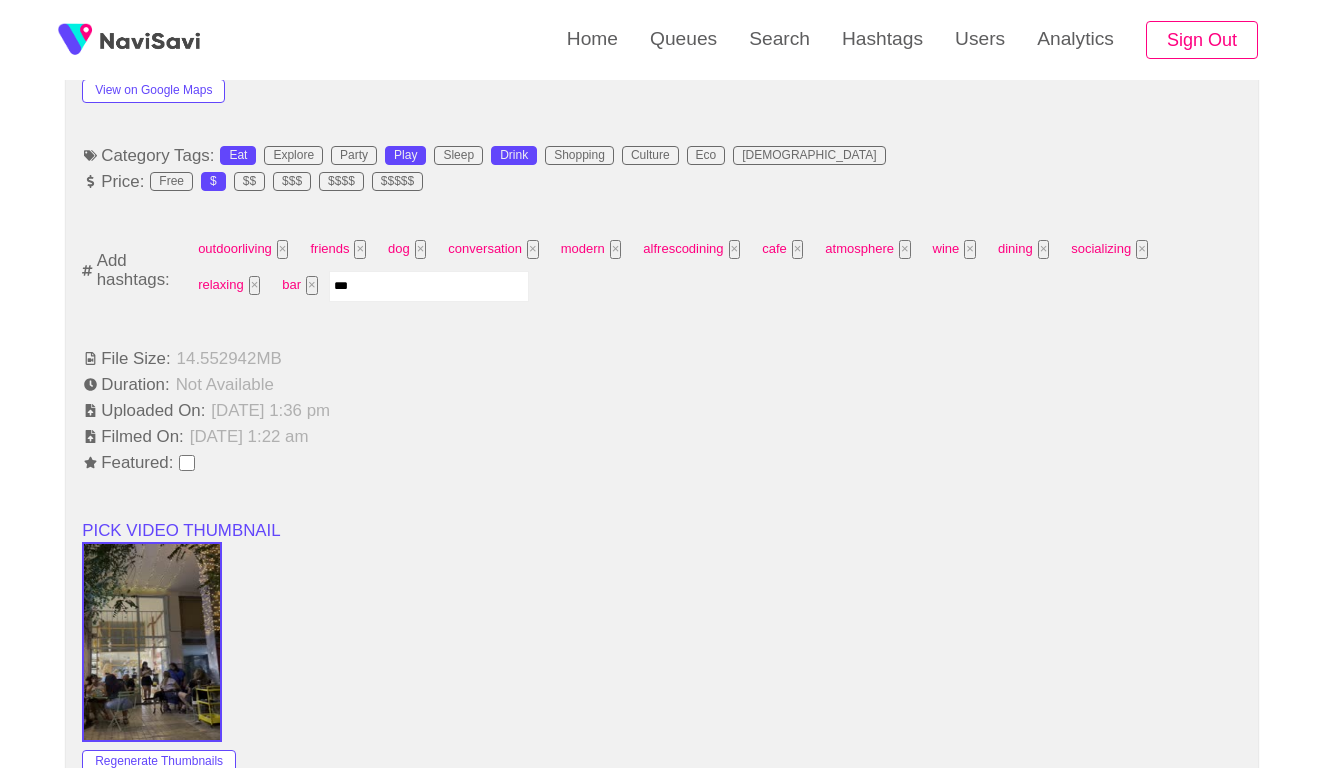 type on "****" 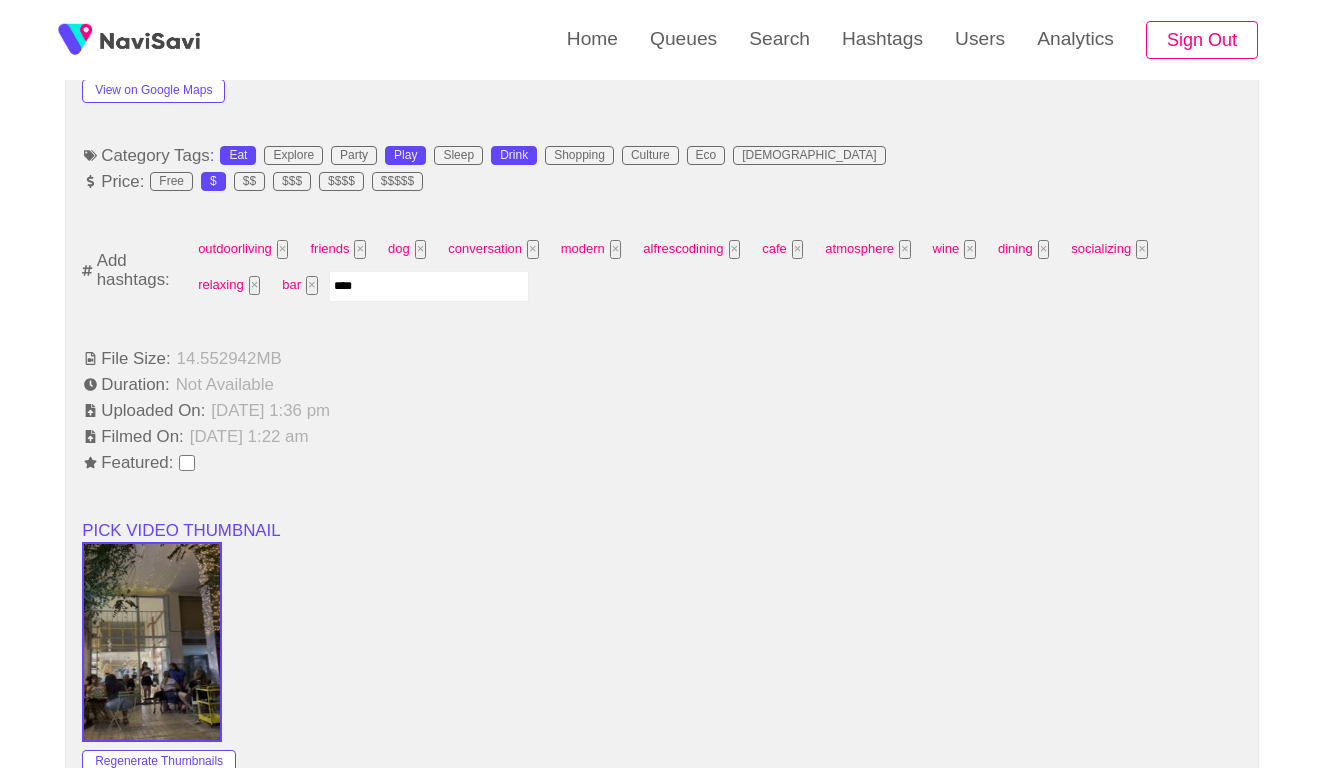 type 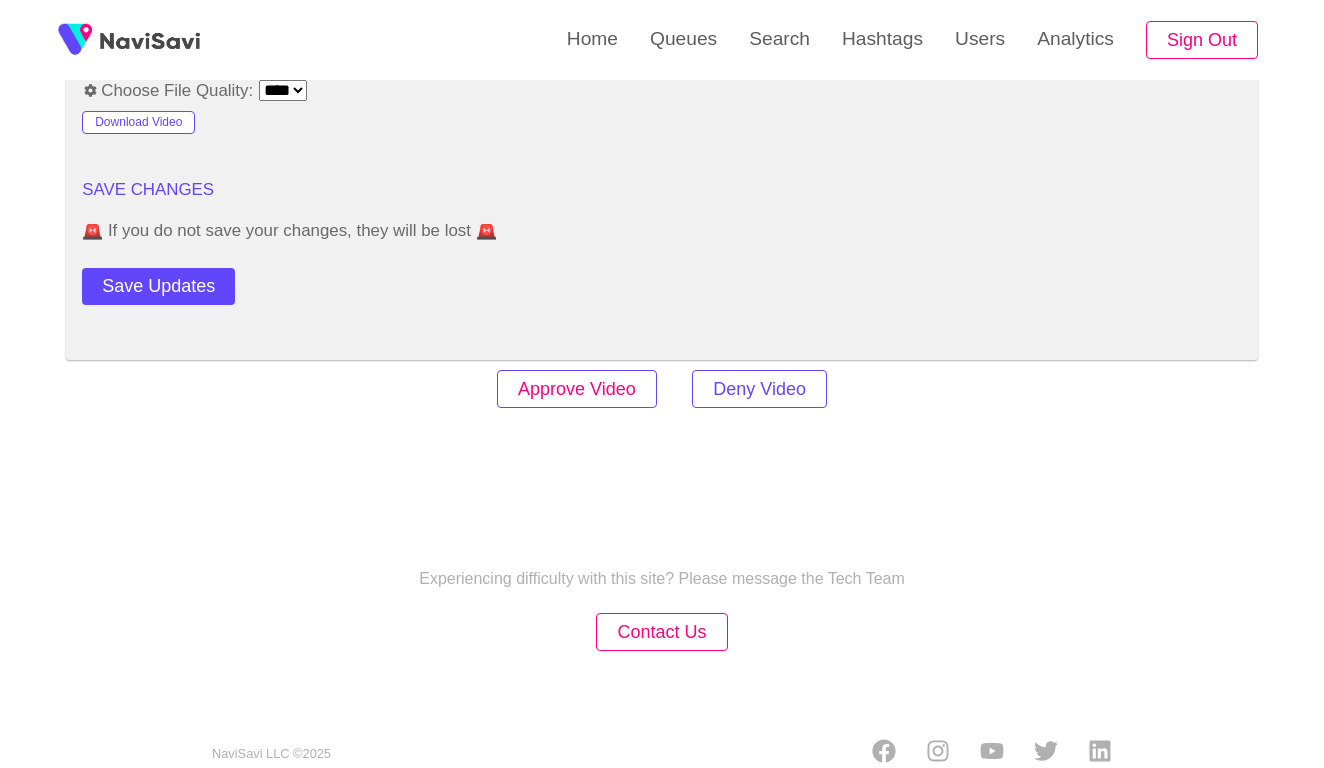 scroll, scrollTop: 2420, scrollLeft: 0, axis: vertical 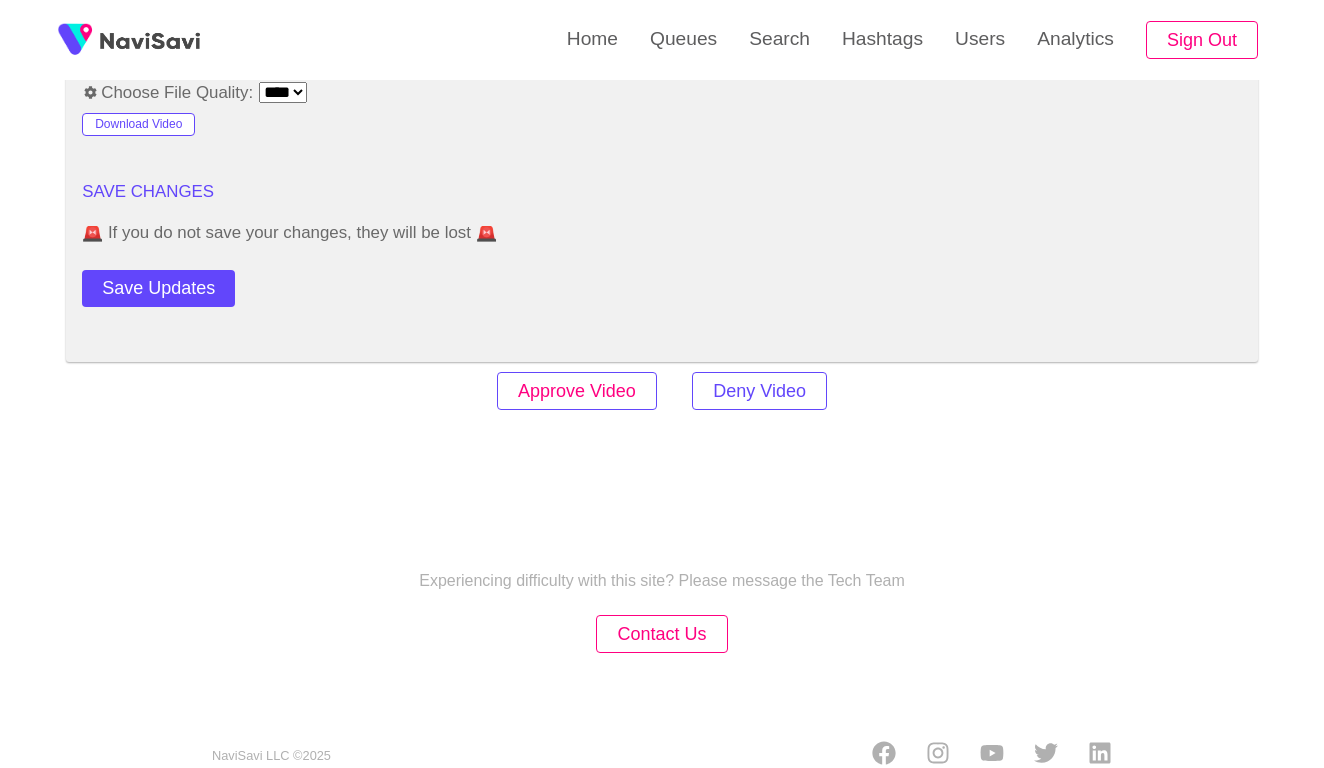 click on "Approve Video" at bounding box center (577, 391) 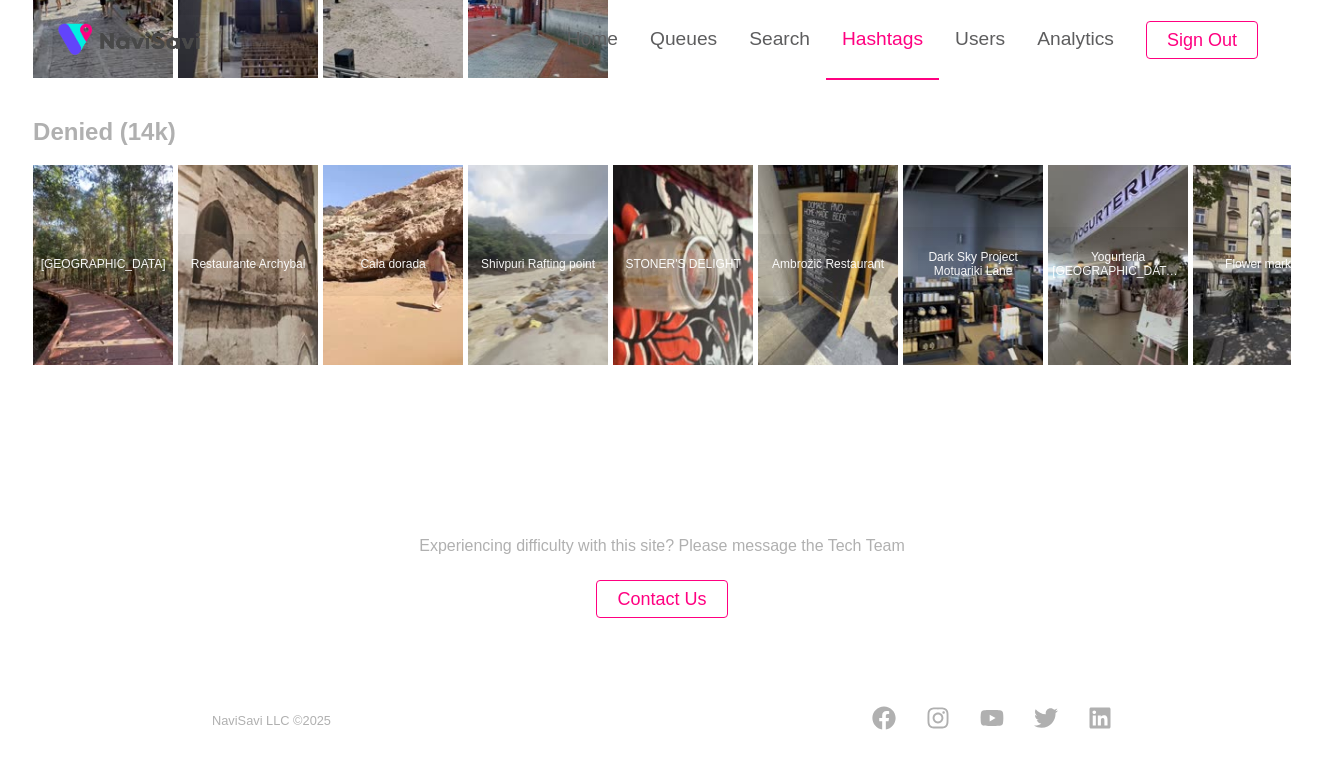 scroll, scrollTop: 0, scrollLeft: 0, axis: both 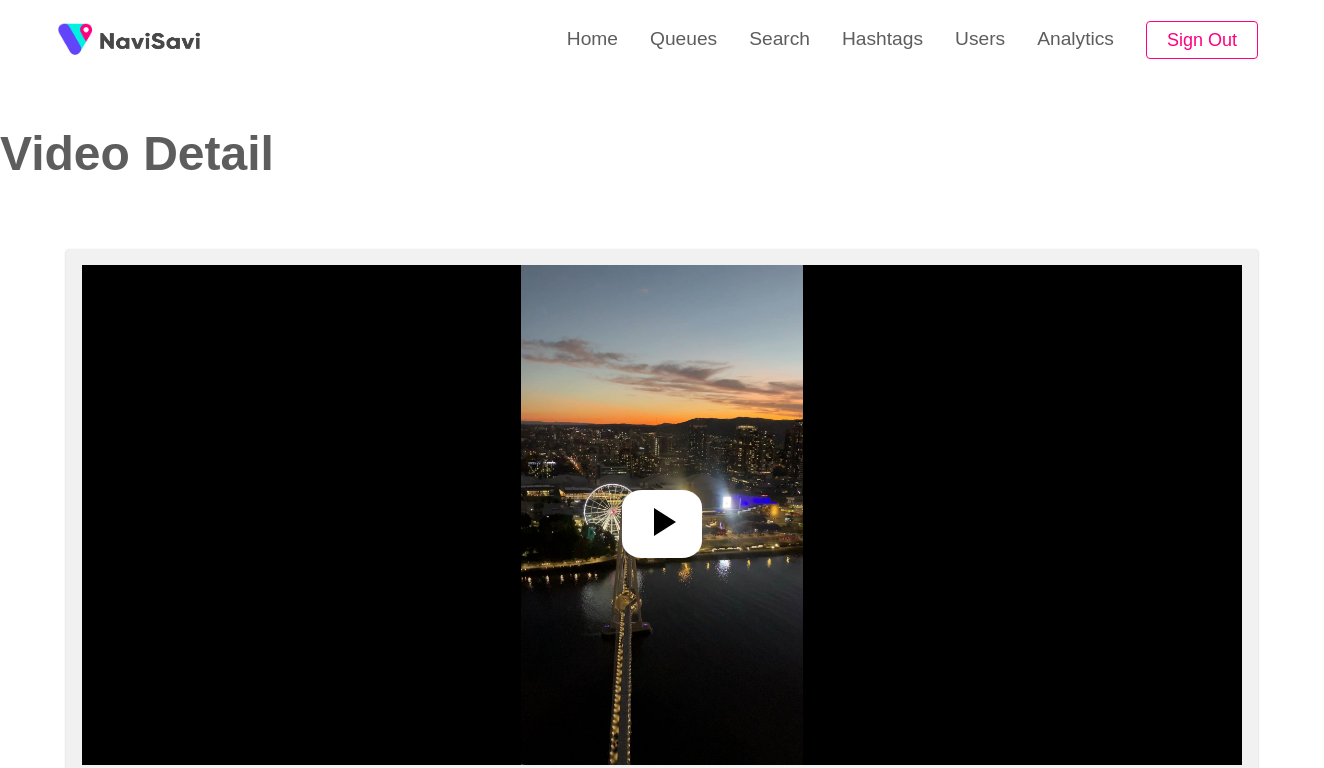 select on "**********" 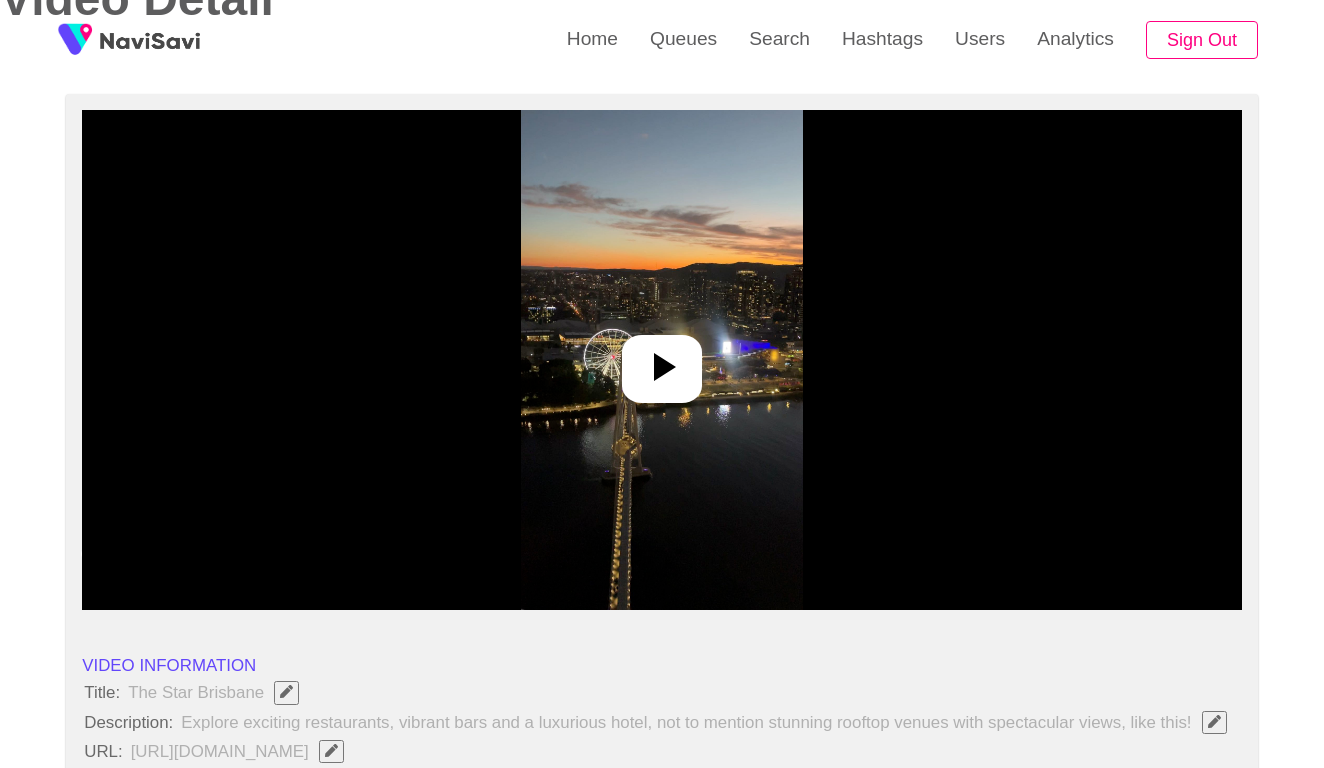 scroll, scrollTop: 212, scrollLeft: 0, axis: vertical 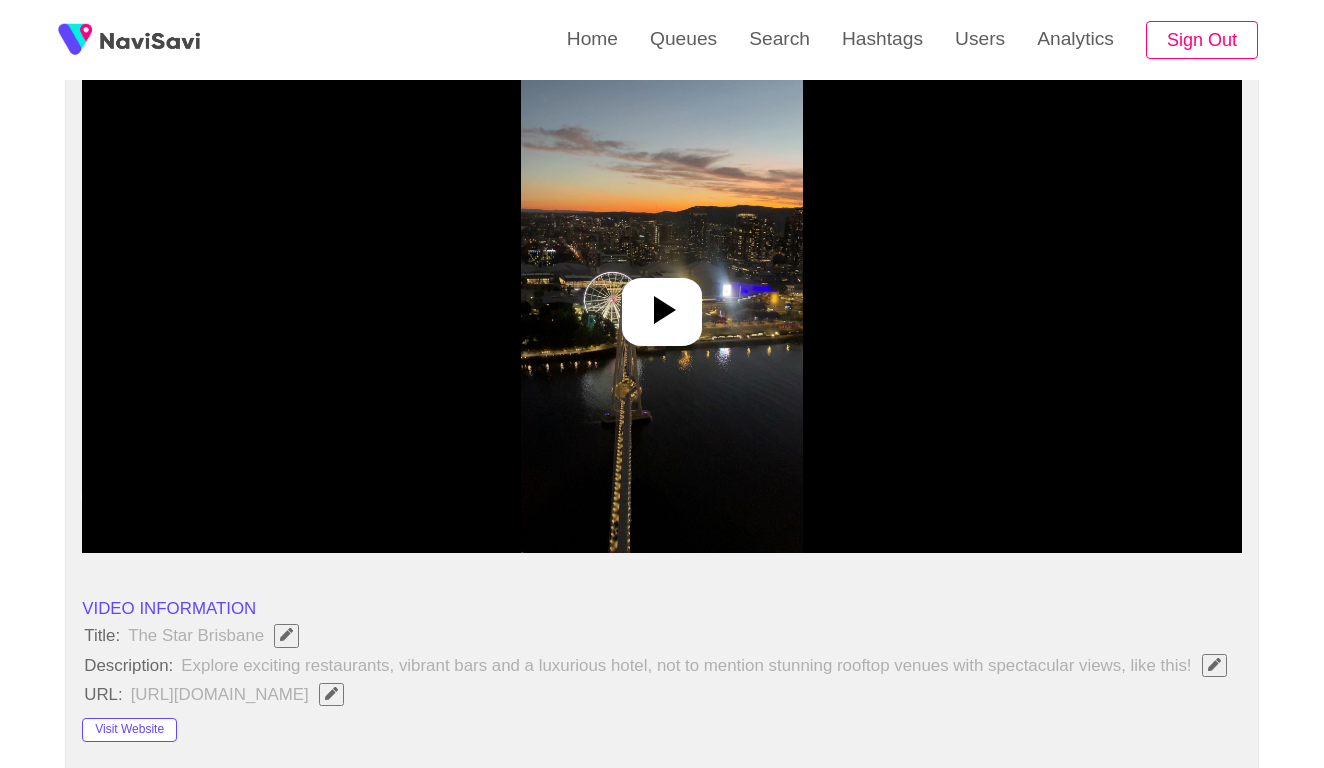 click 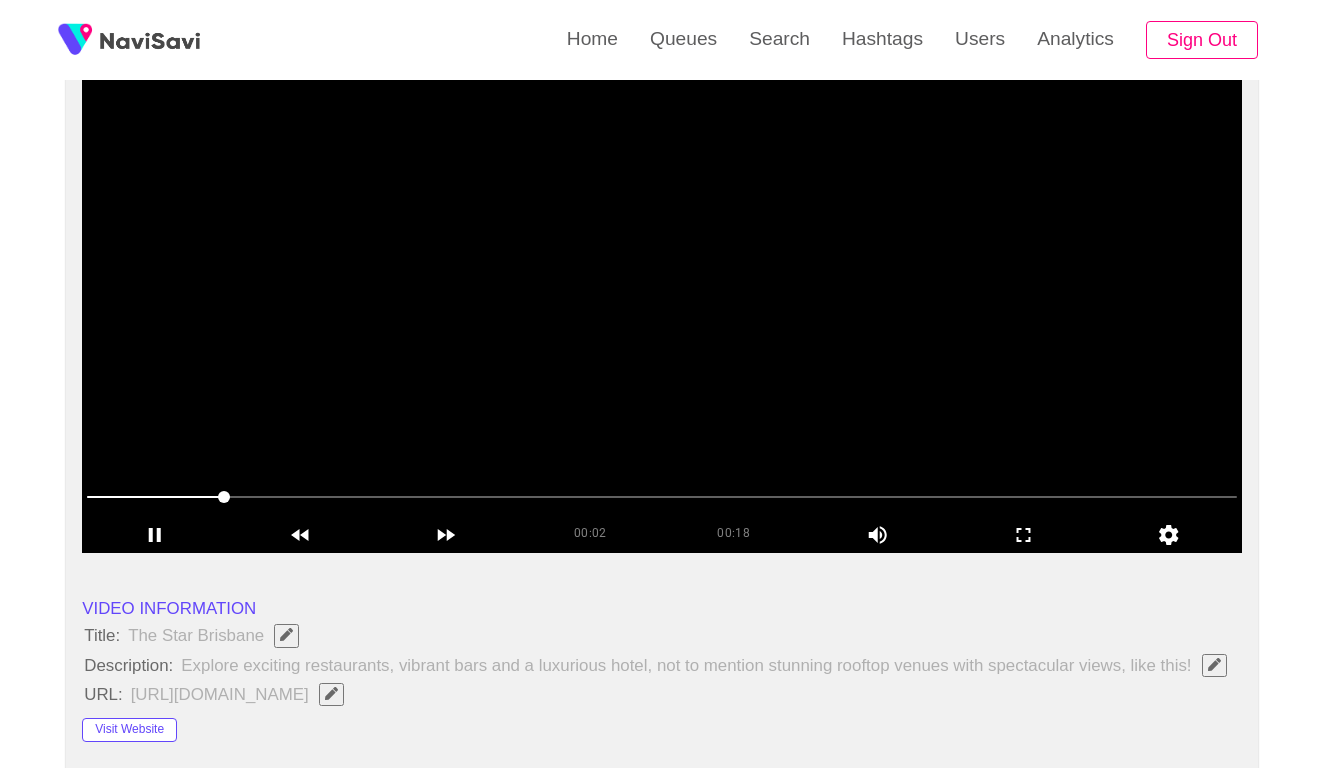 click at bounding box center (662, 497) 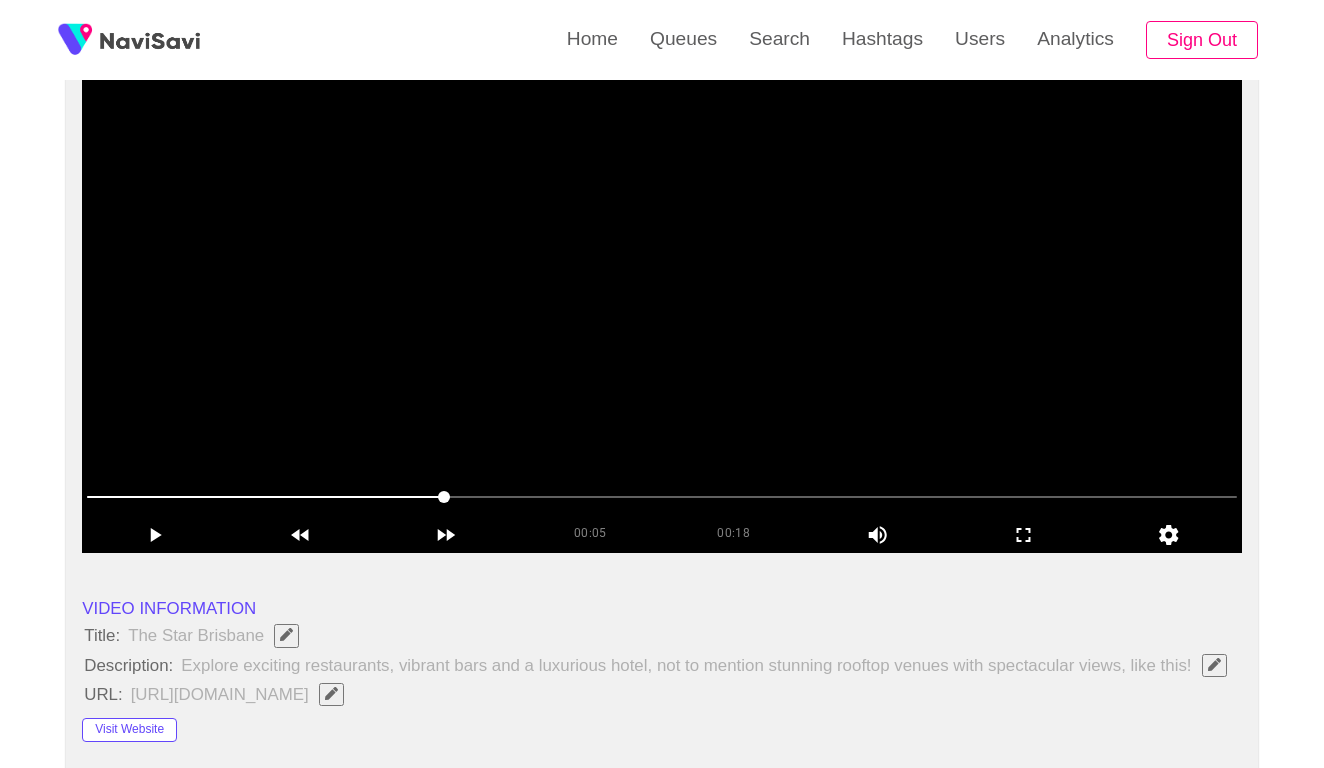click at bounding box center [662, 497] 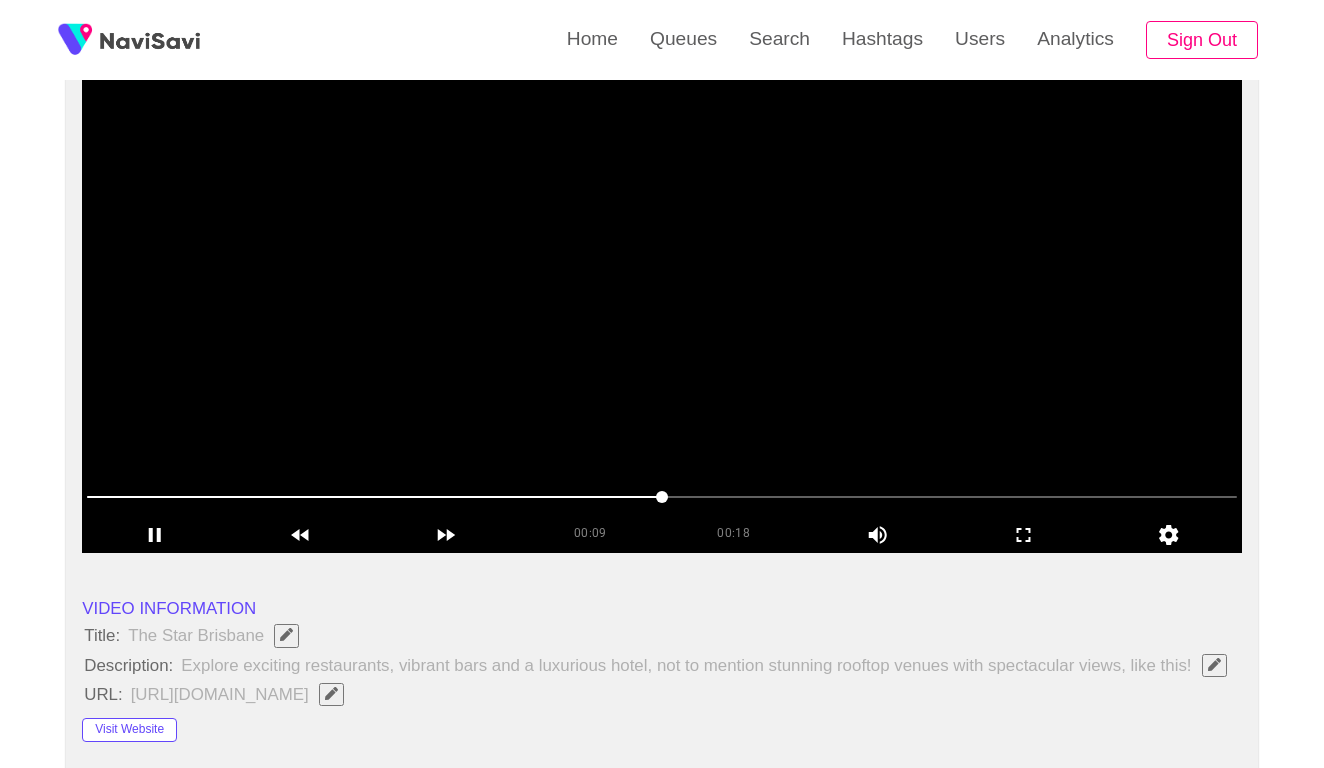 click at bounding box center [662, 499] 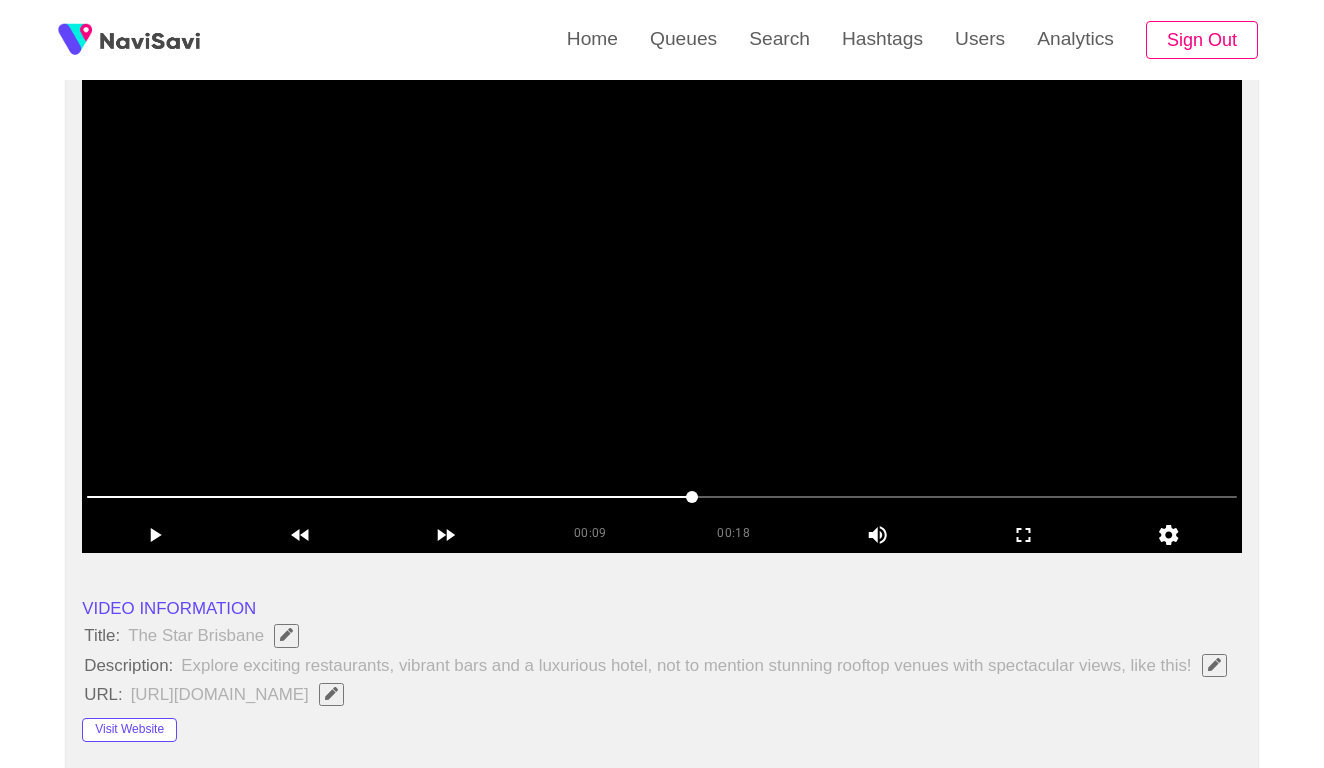 click at bounding box center (662, 497) 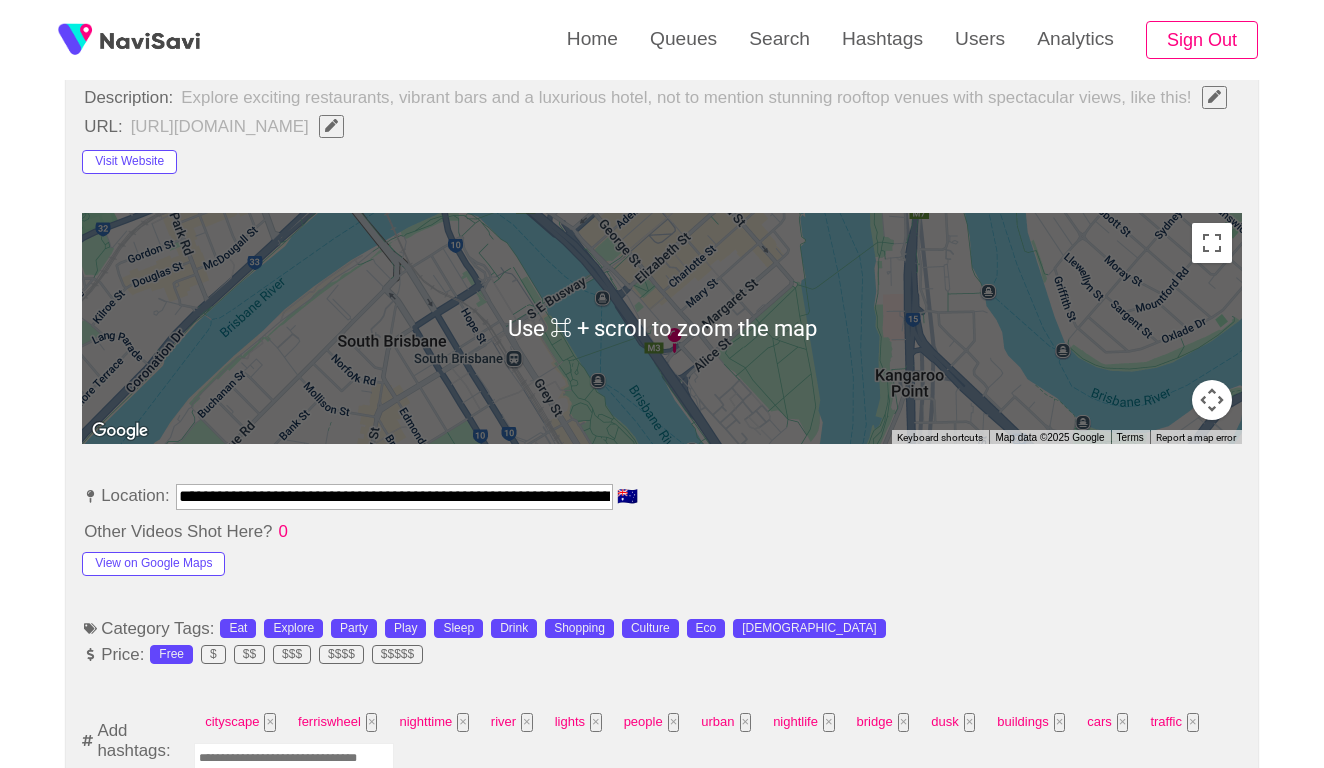 scroll, scrollTop: 840, scrollLeft: 0, axis: vertical 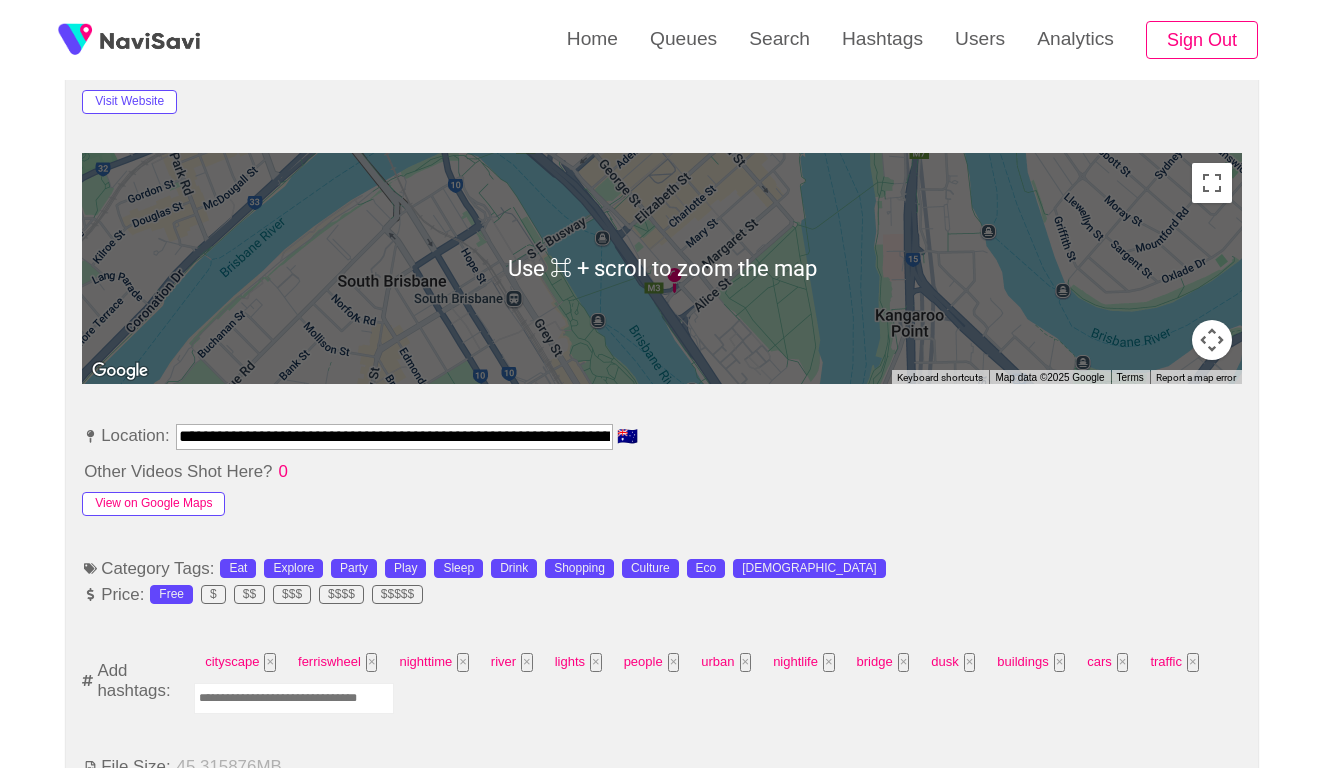 click on "View on Google Maps" at bounding box center (153, 504) 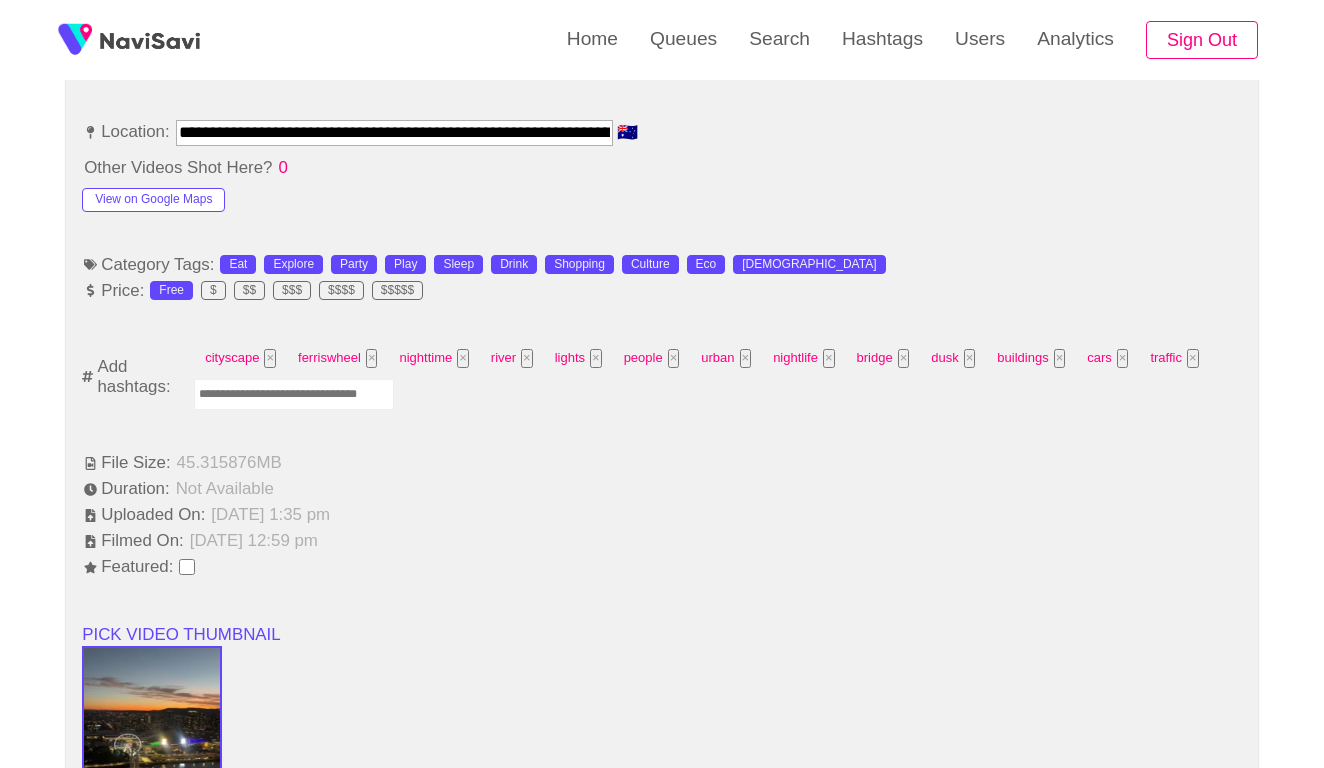 scroll, scrollTop: 1175, scrollLeft: 0, axis: vertical 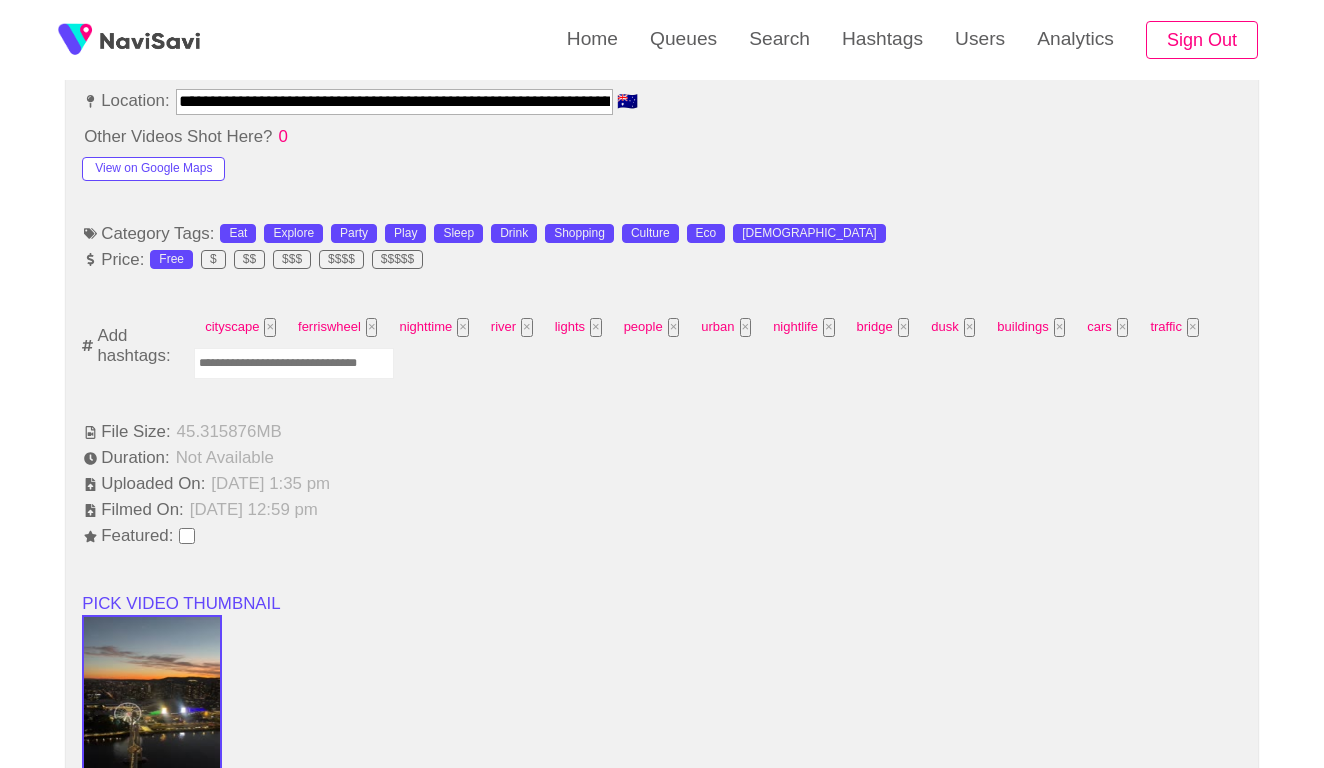 click at bounding box center (294, 363) 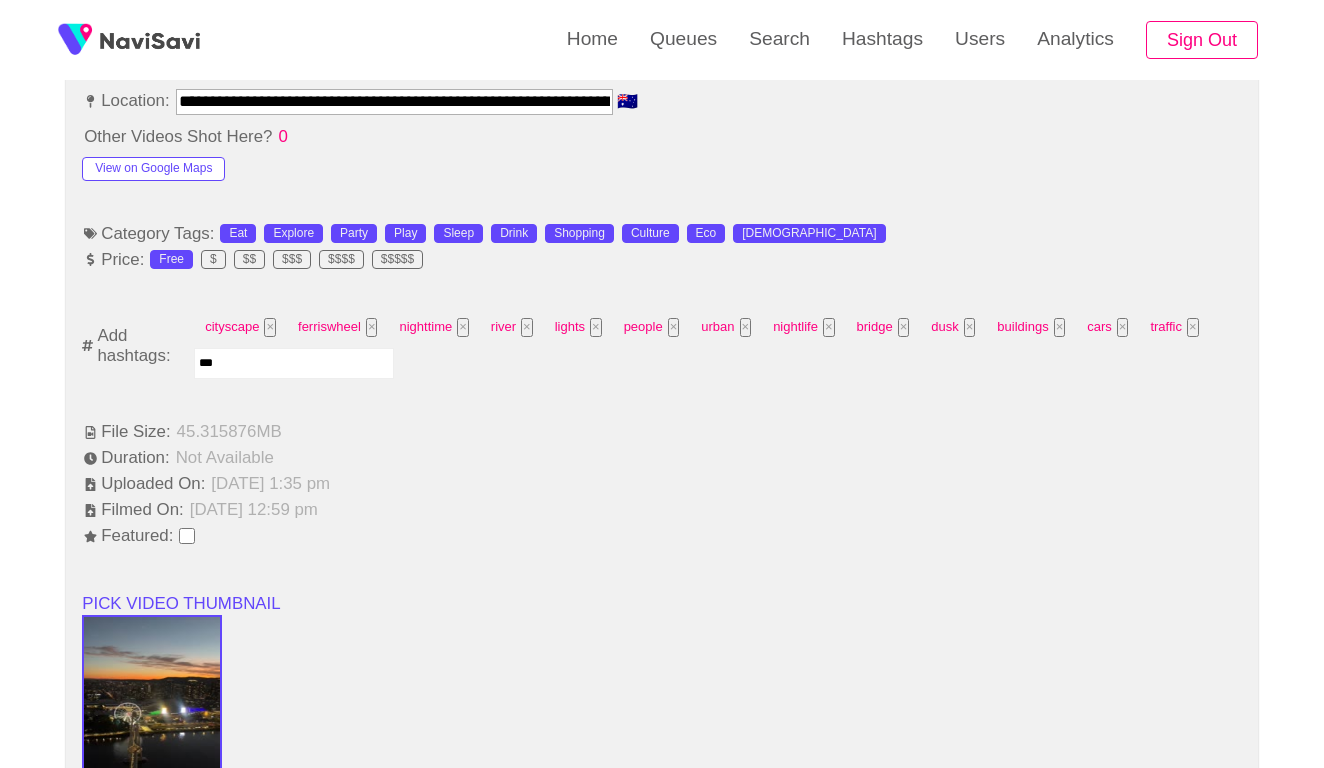 type on "****" 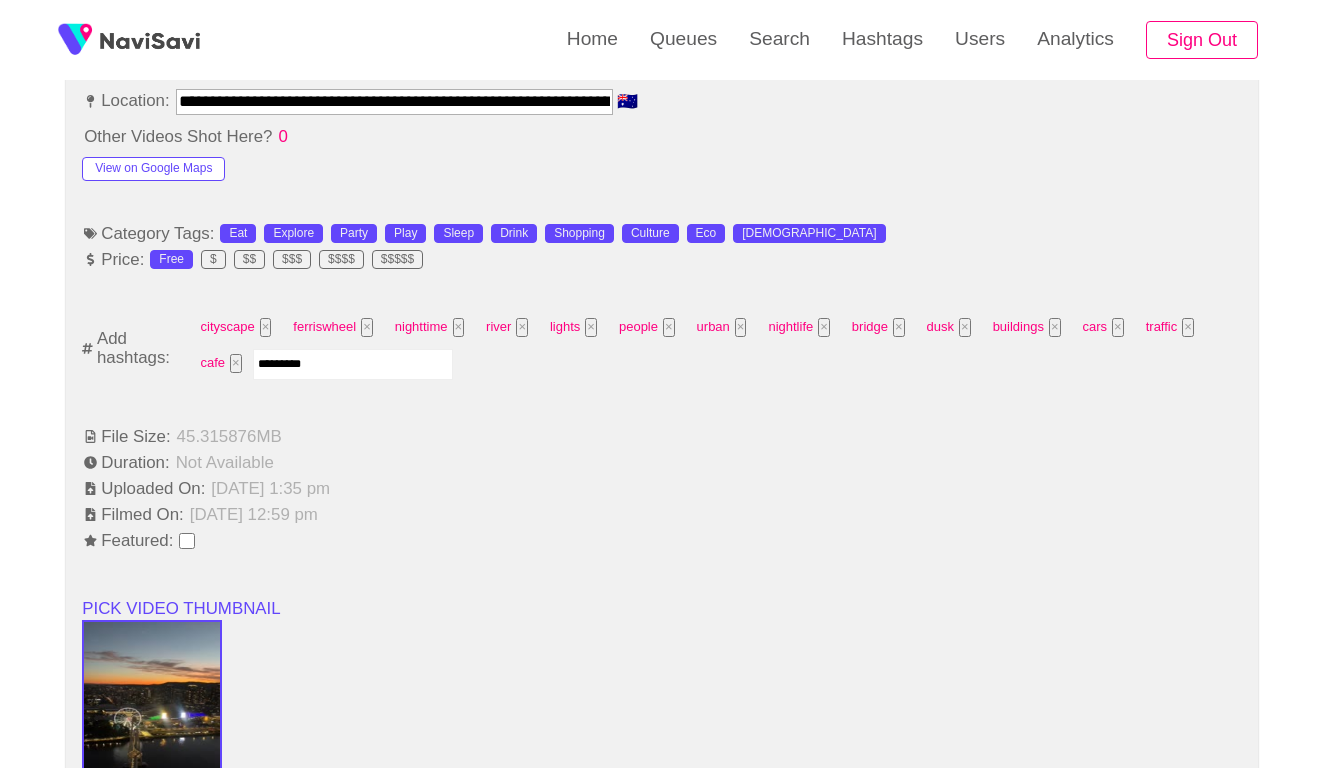 type on "**********" 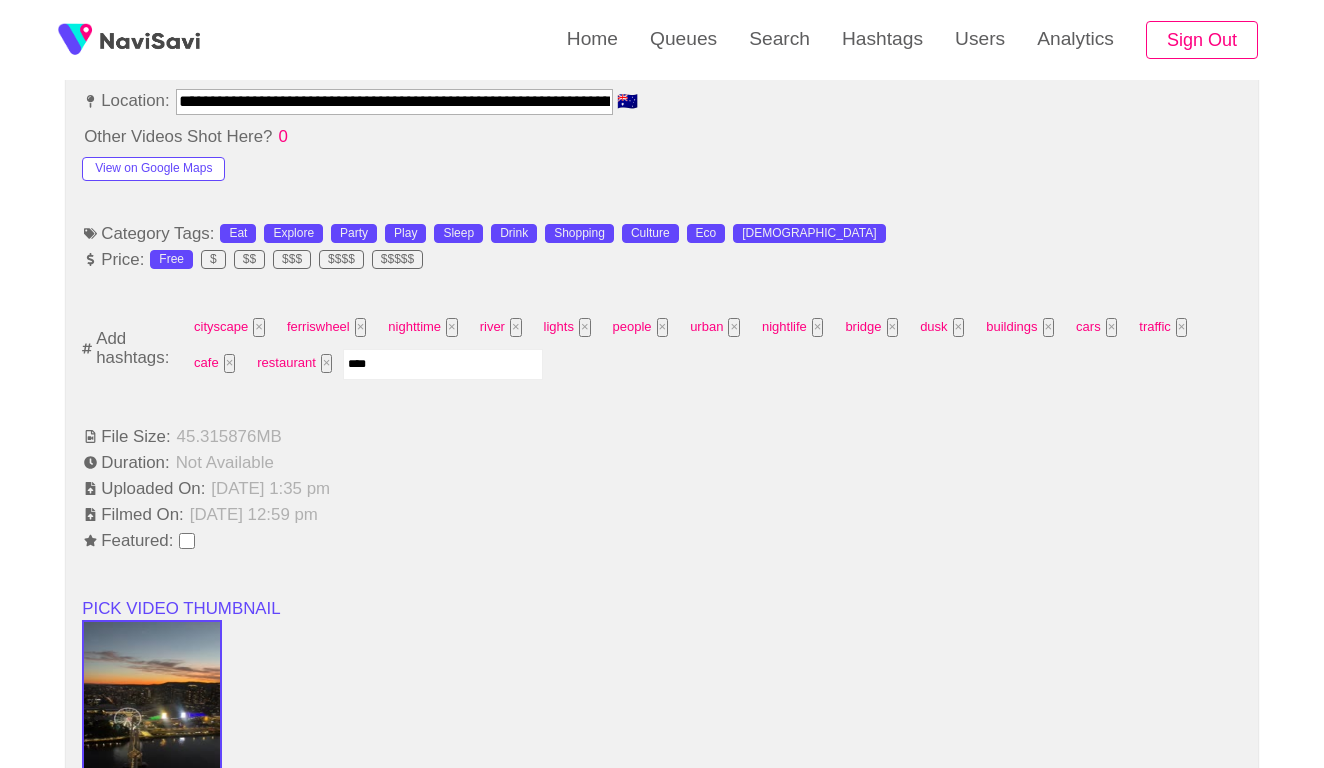 type on "*****" 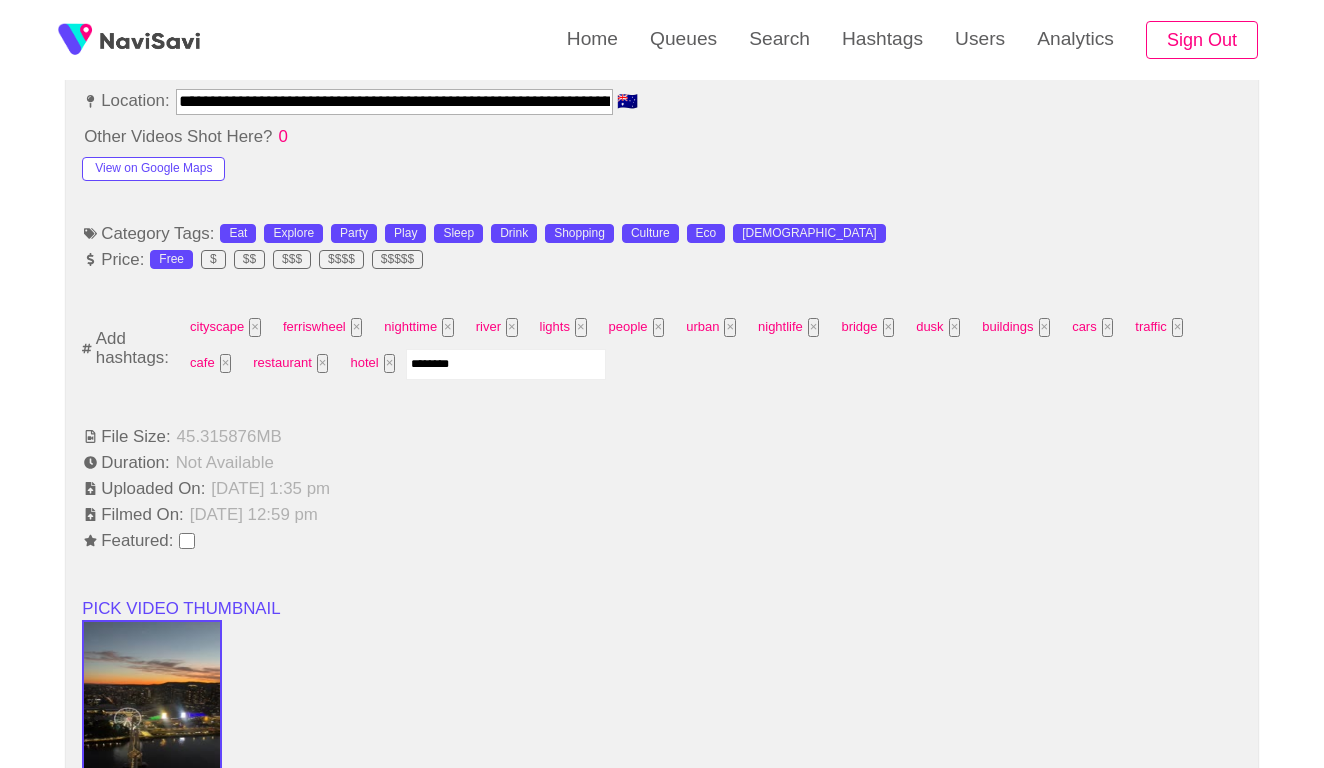 type on "*********" 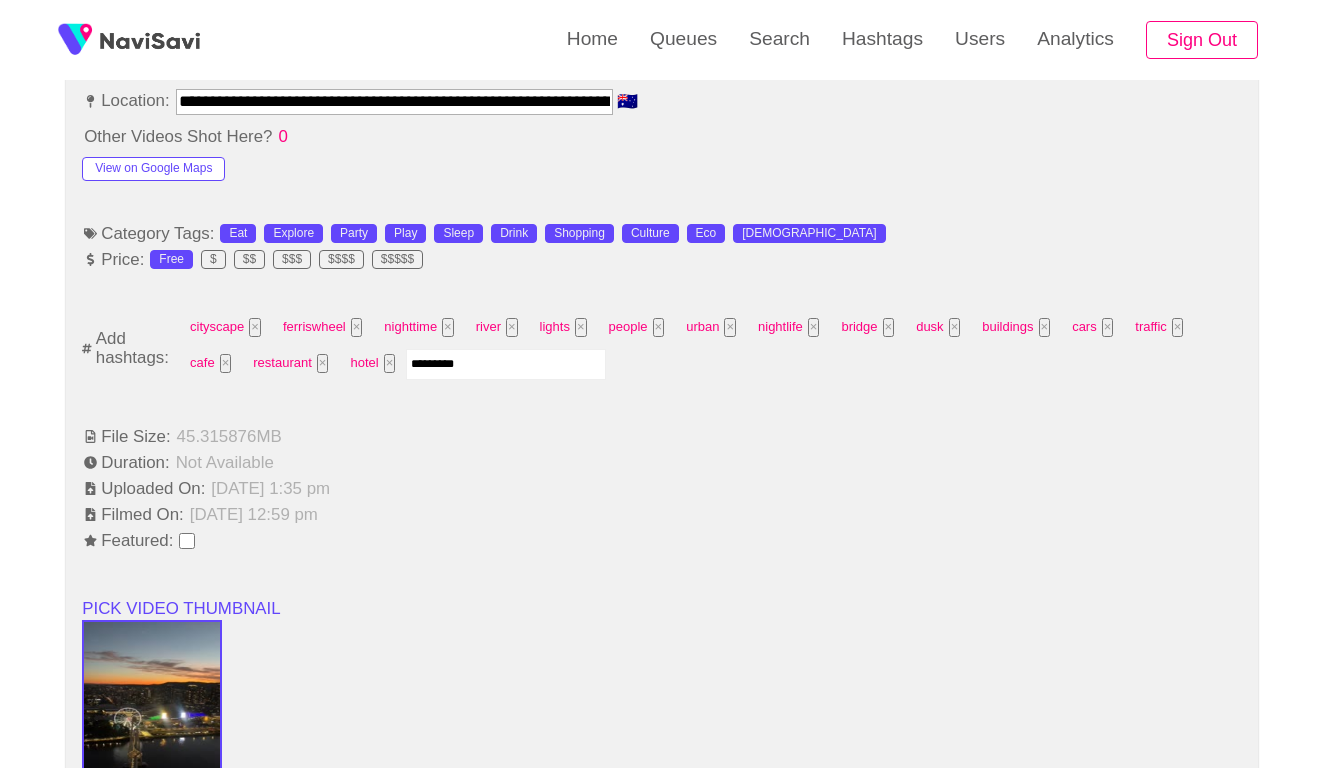 type 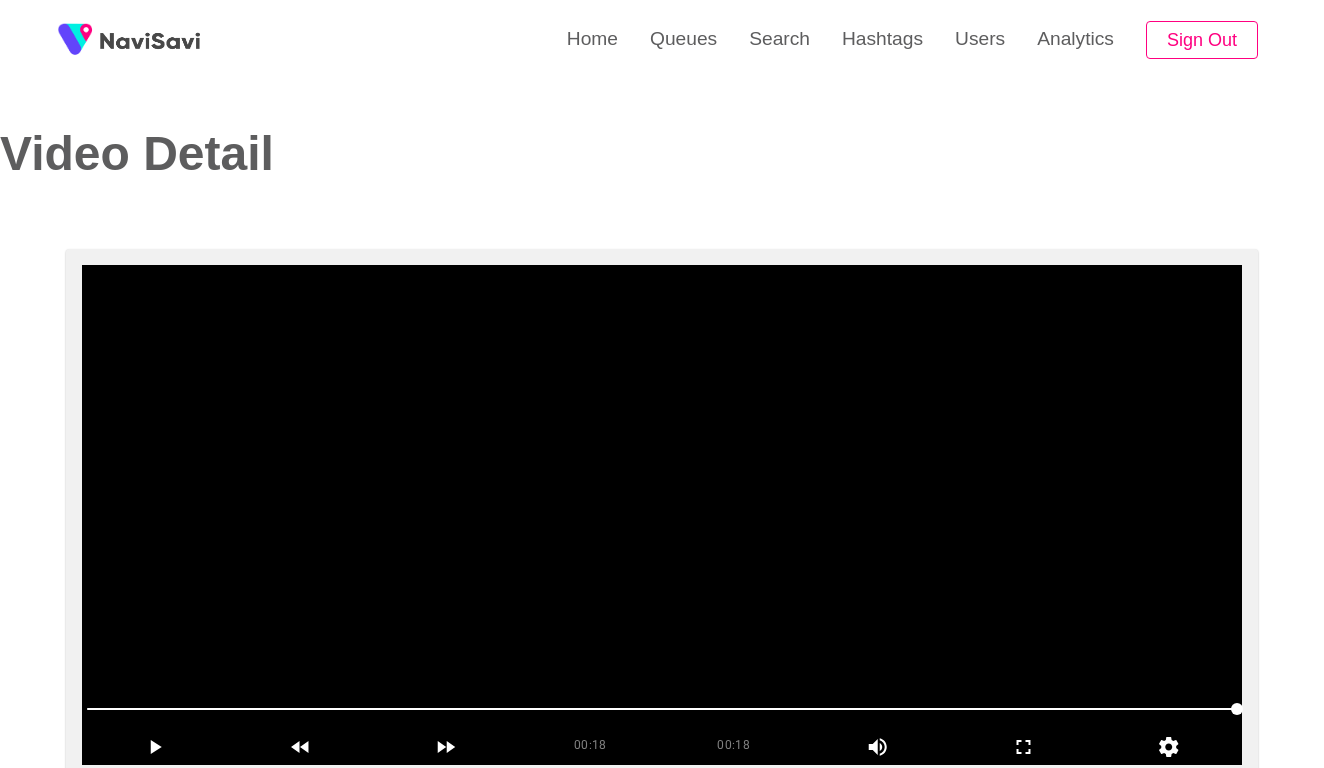 scroll, scrollTop: -2, scrollLeft: 0, axis: vertical 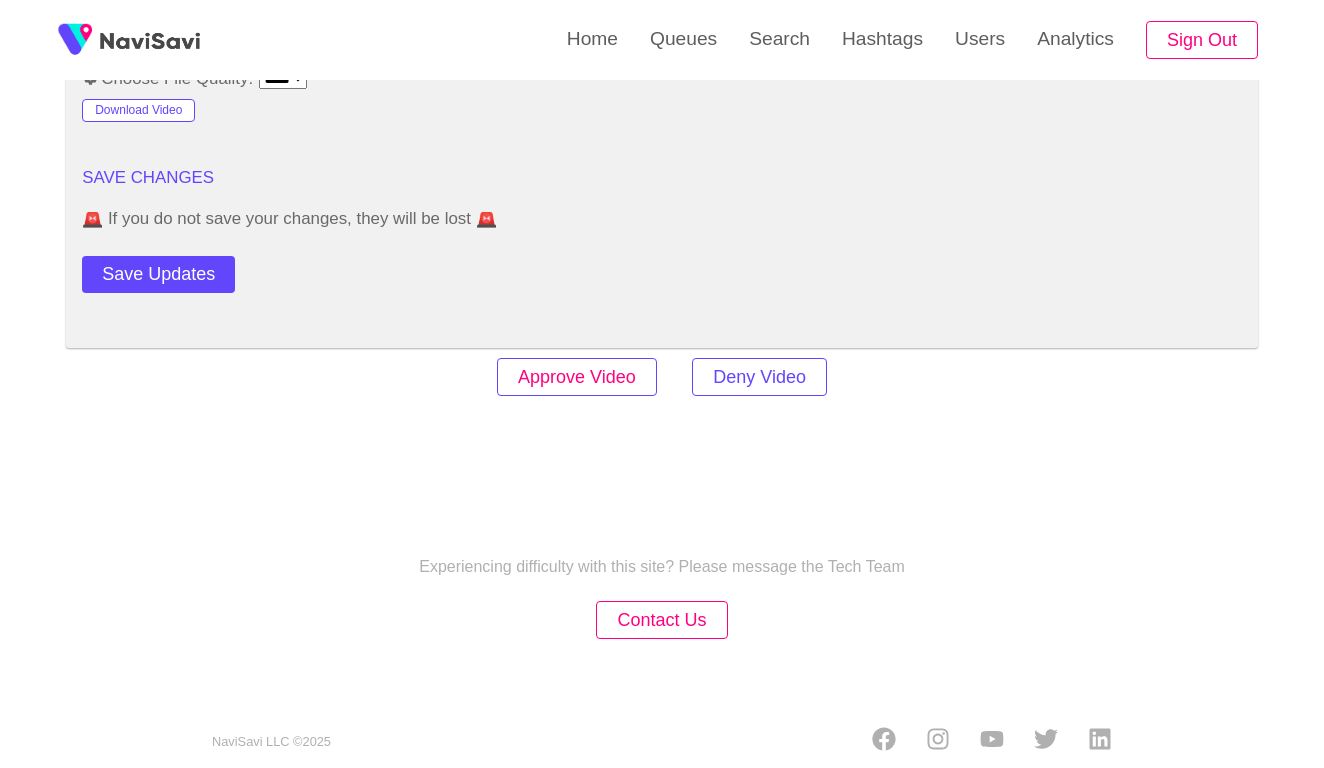 click on "Approve Video" at bounding box center (577, 377) 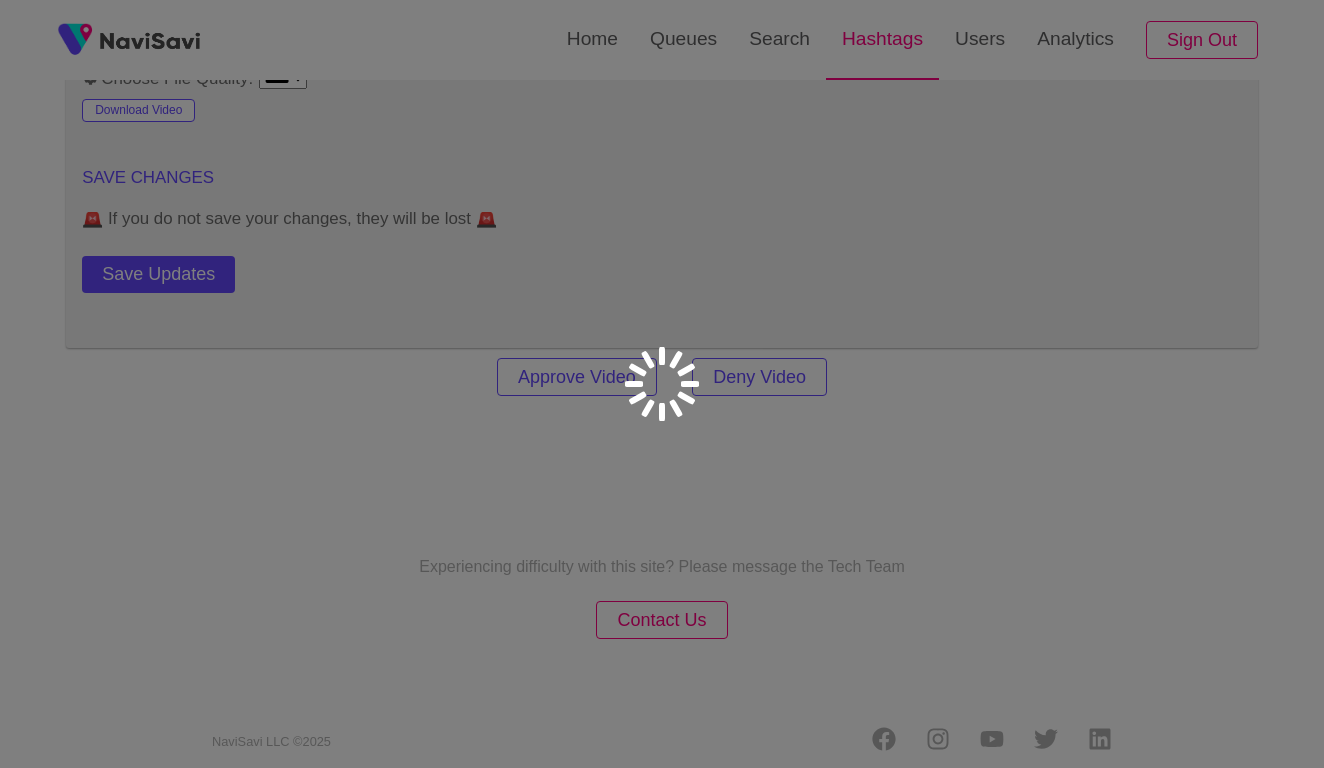 scroll, scrollTop: 0, scrollLeft: 0, axis: both 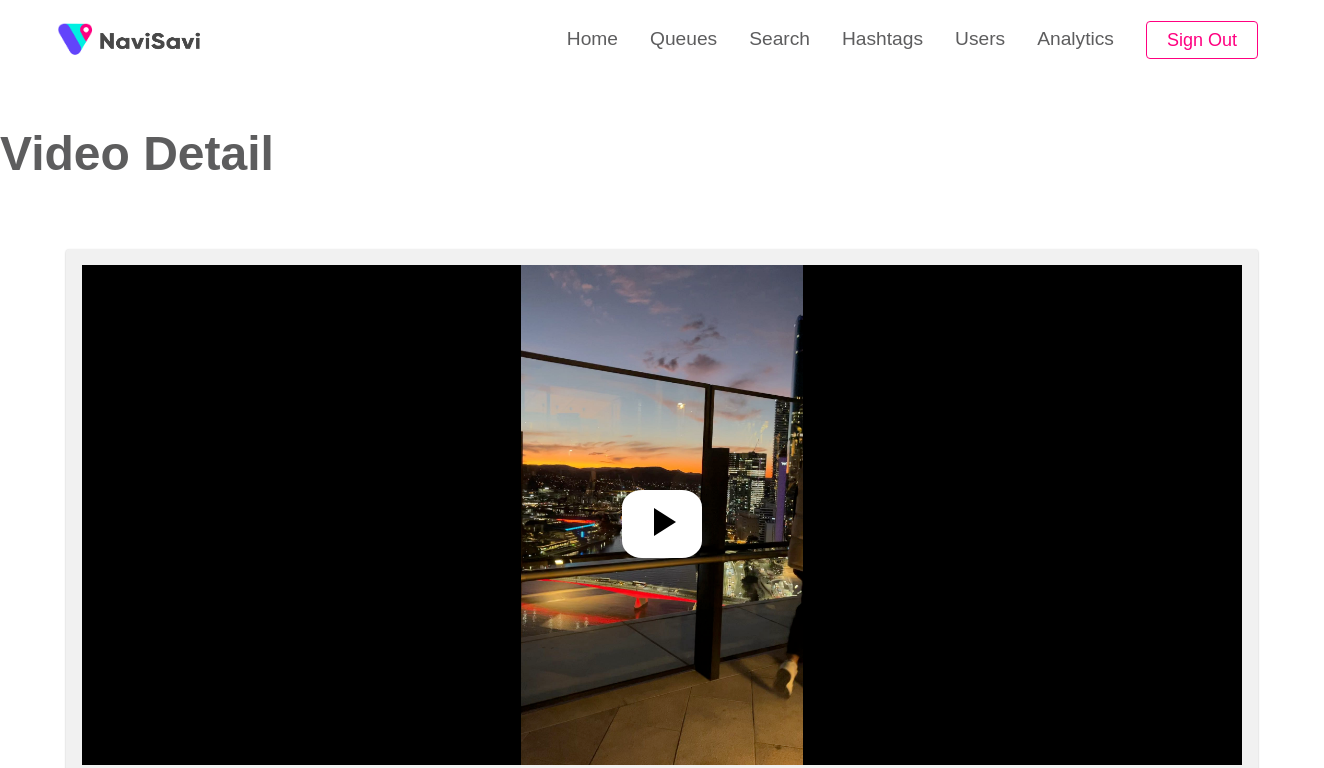 select on "**********" 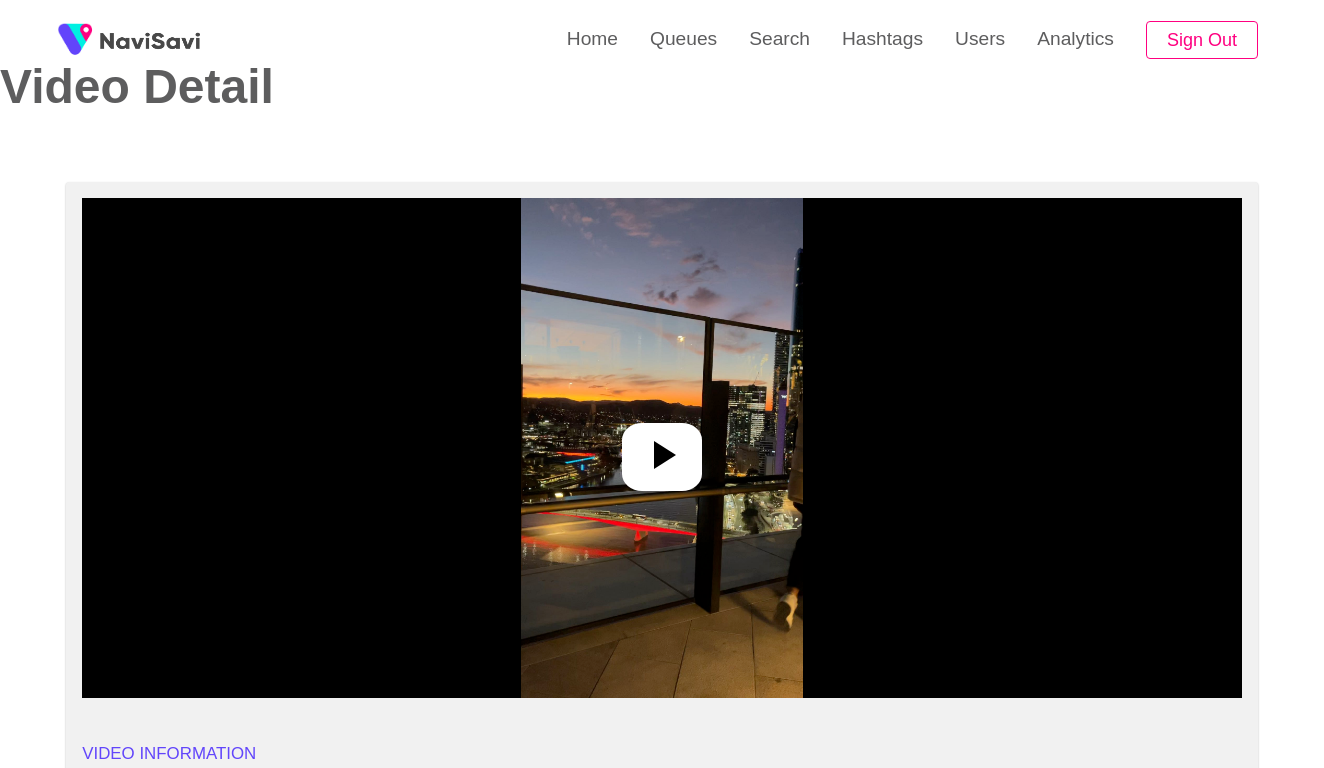 scroll, scrollTop: 207, scrollLeft: 0, axis: vertical 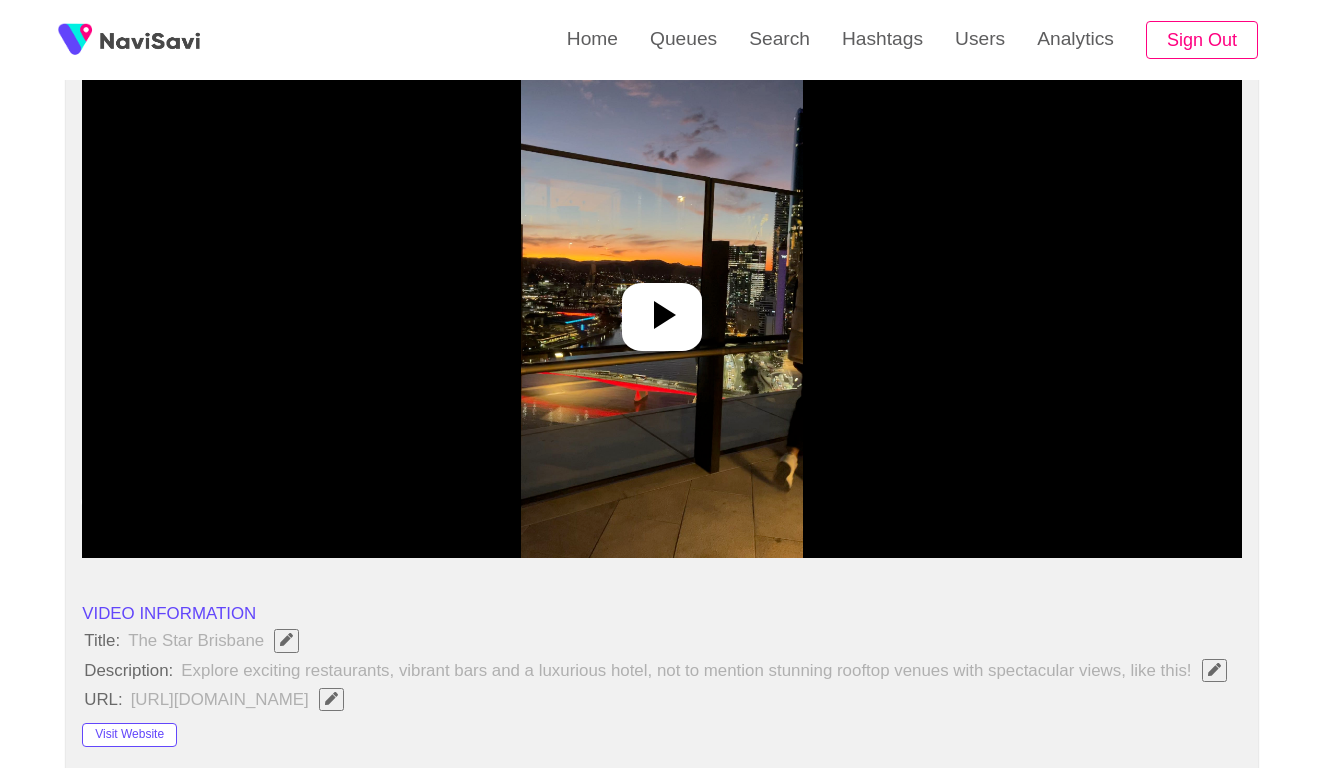 click at bounding box center (661, 308) 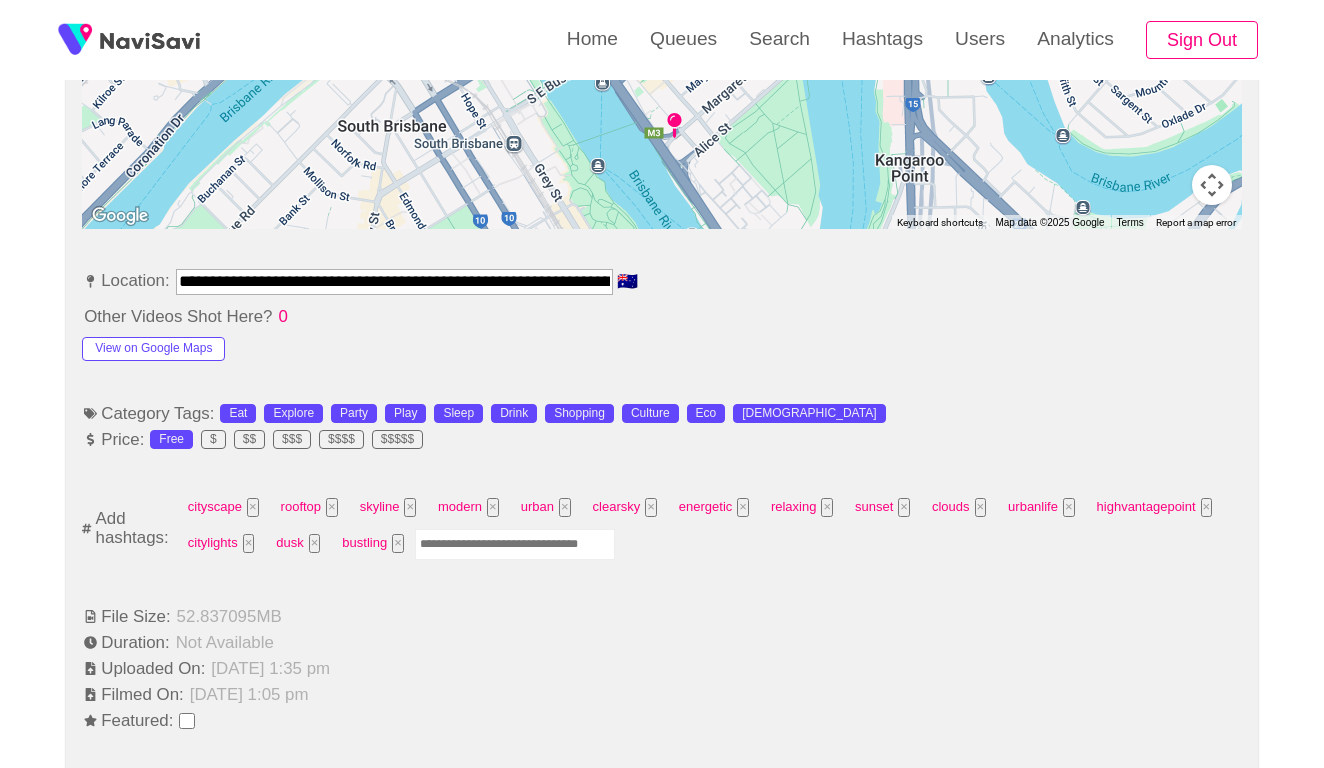 scroll, scrollTop: 1044, scrollLeft: 0, axis: vertical 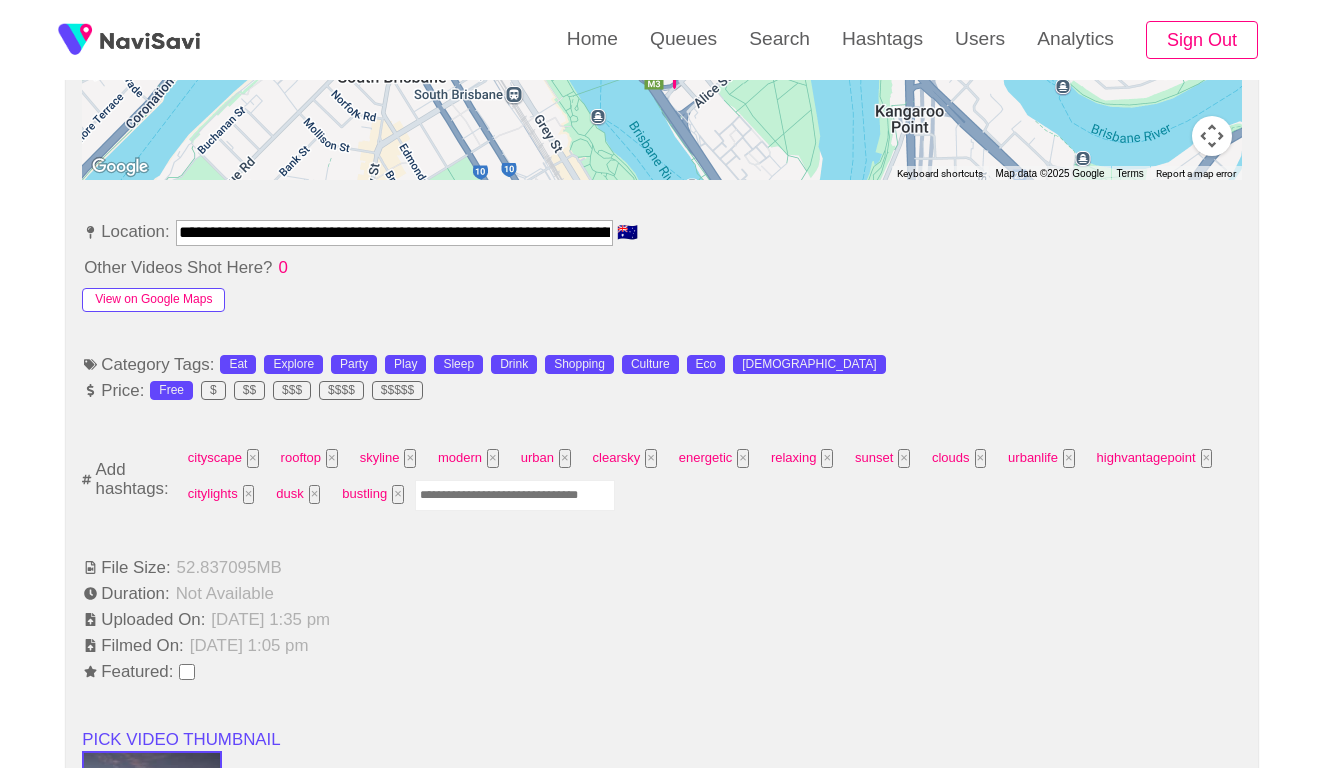click on "View on Google Maps" at bounding box center (153, 300) 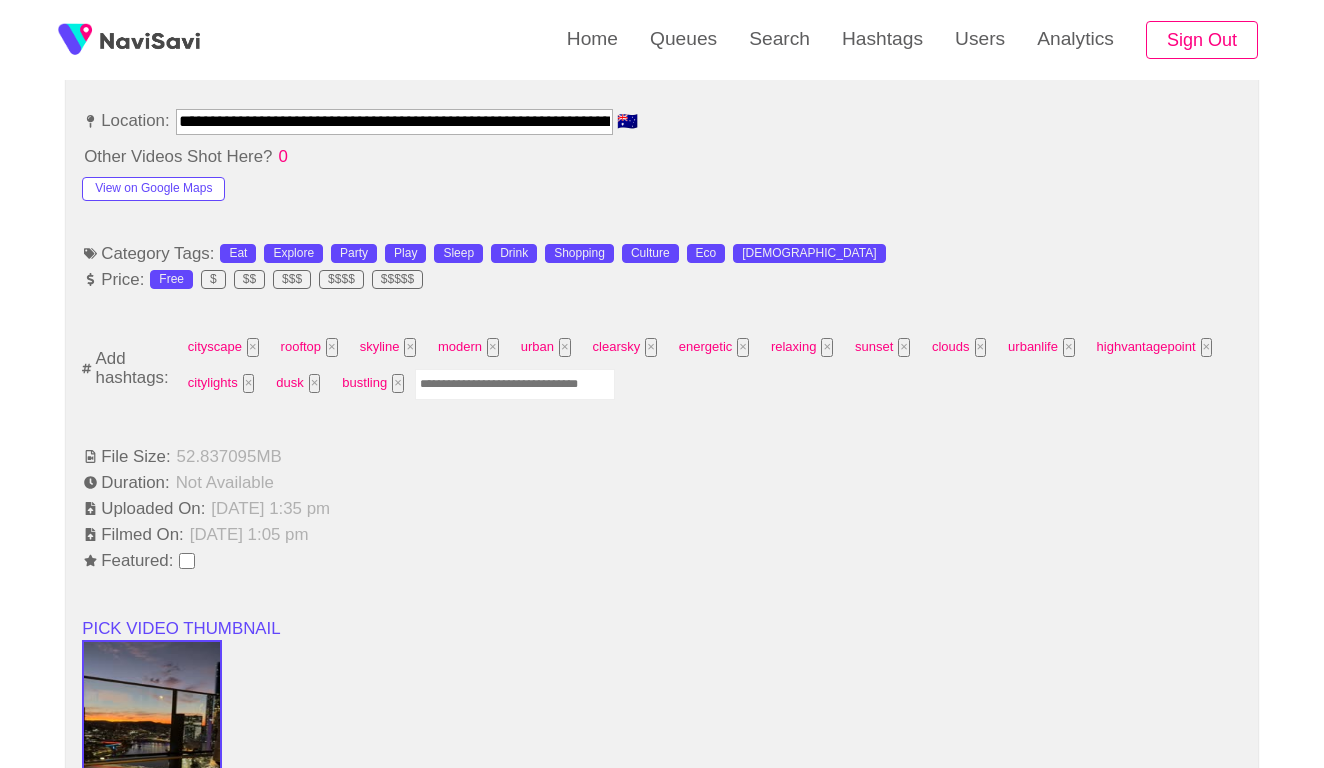 scroll, scrollTop: 1195, scrollLeft: 0, axis: vertical 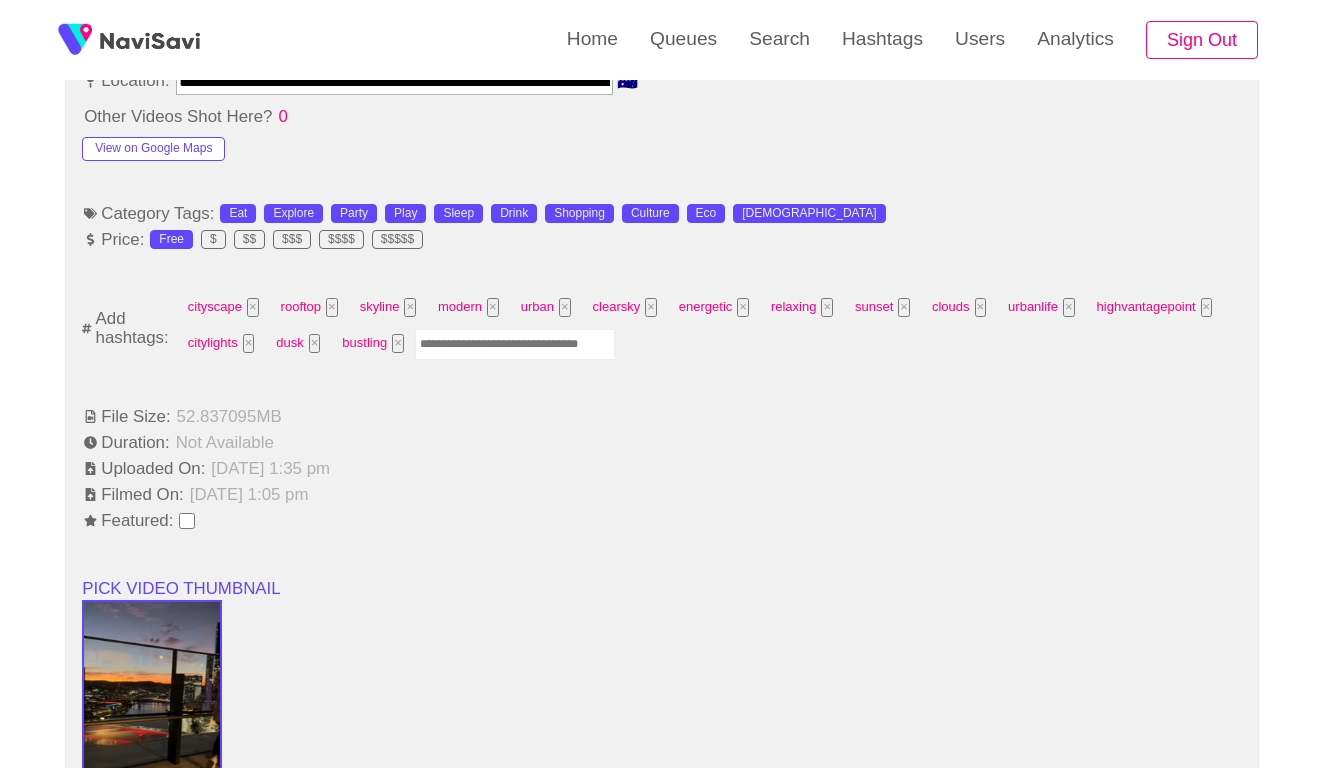 click at bounding box center (515, 344) 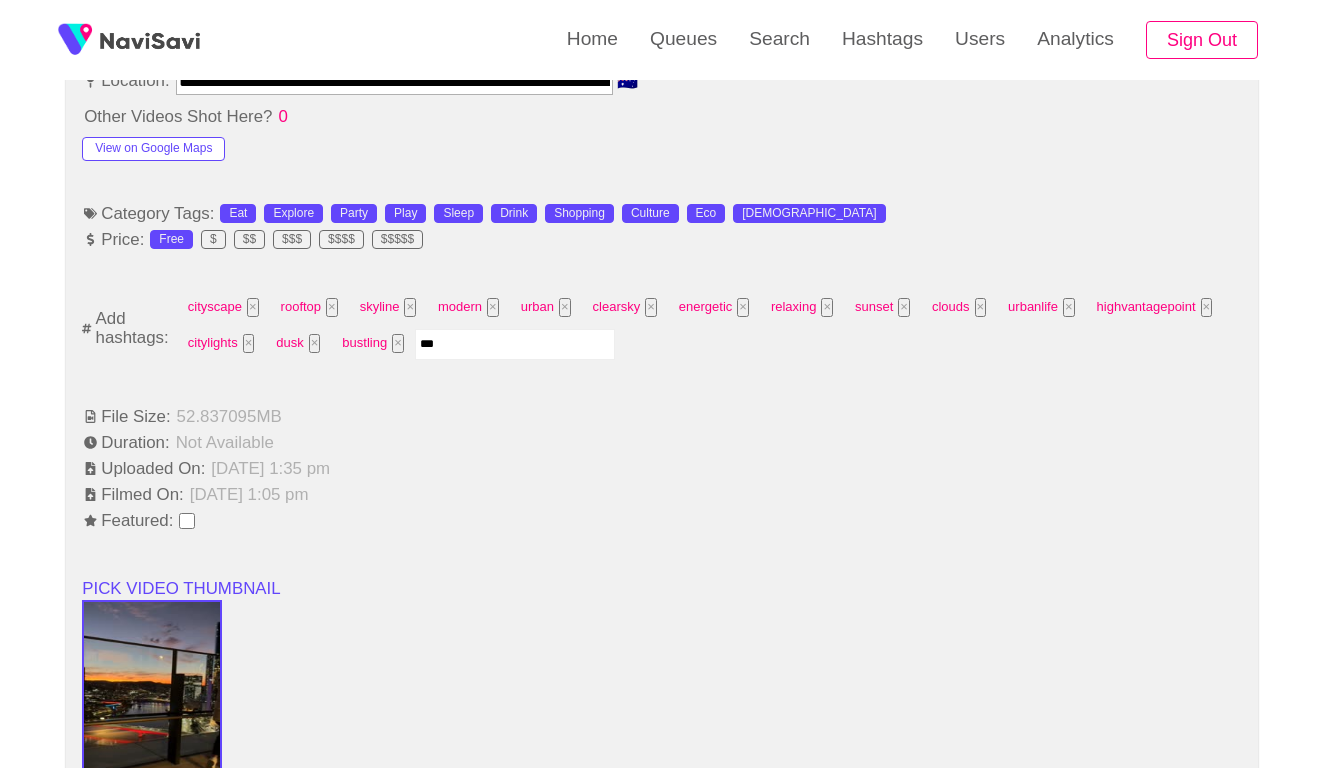 type on "****" 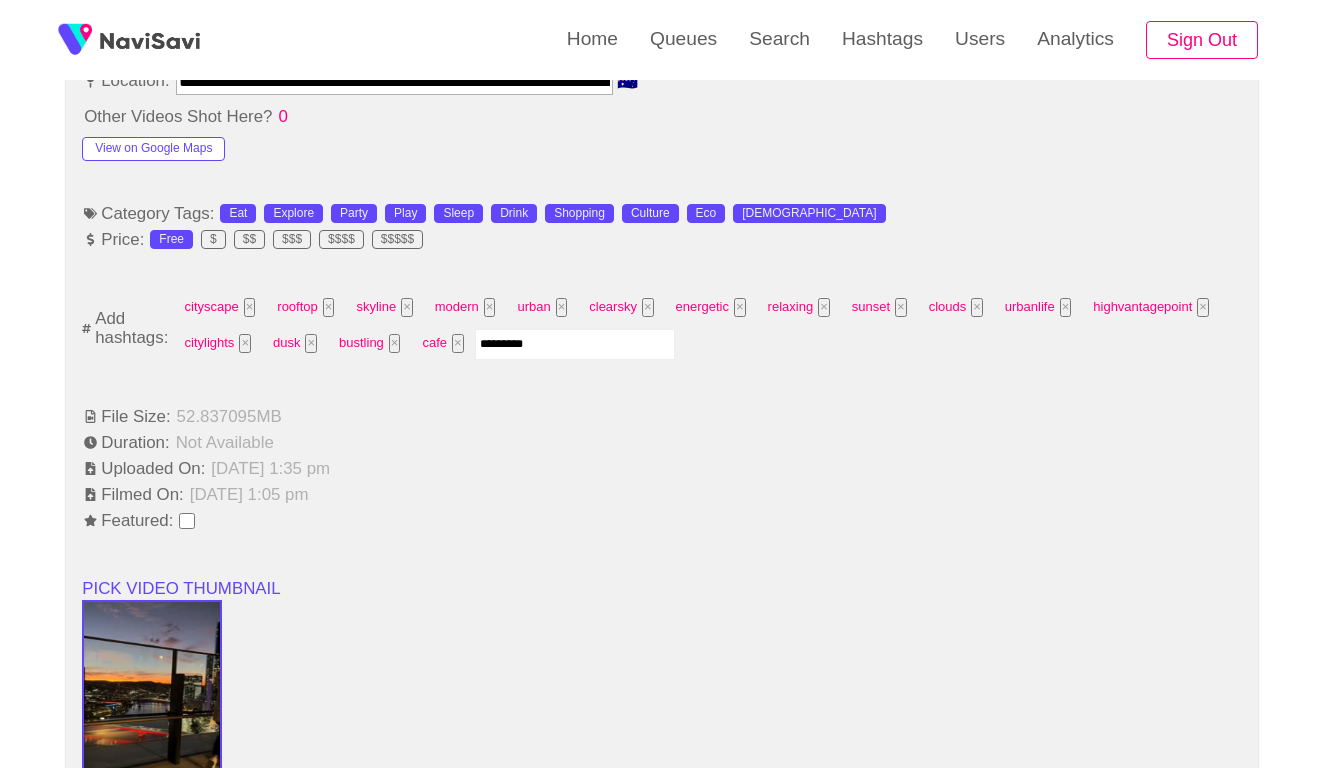 type on "**********" 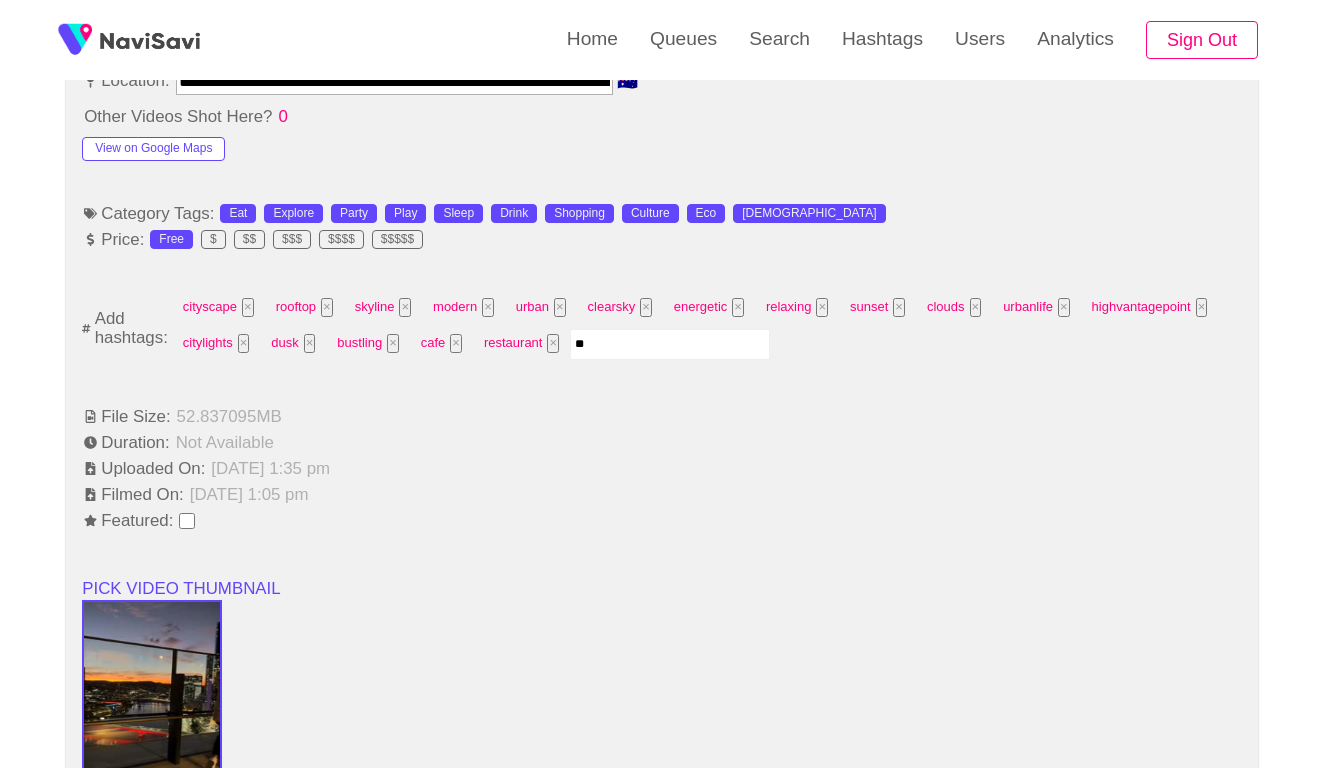 type on "*" 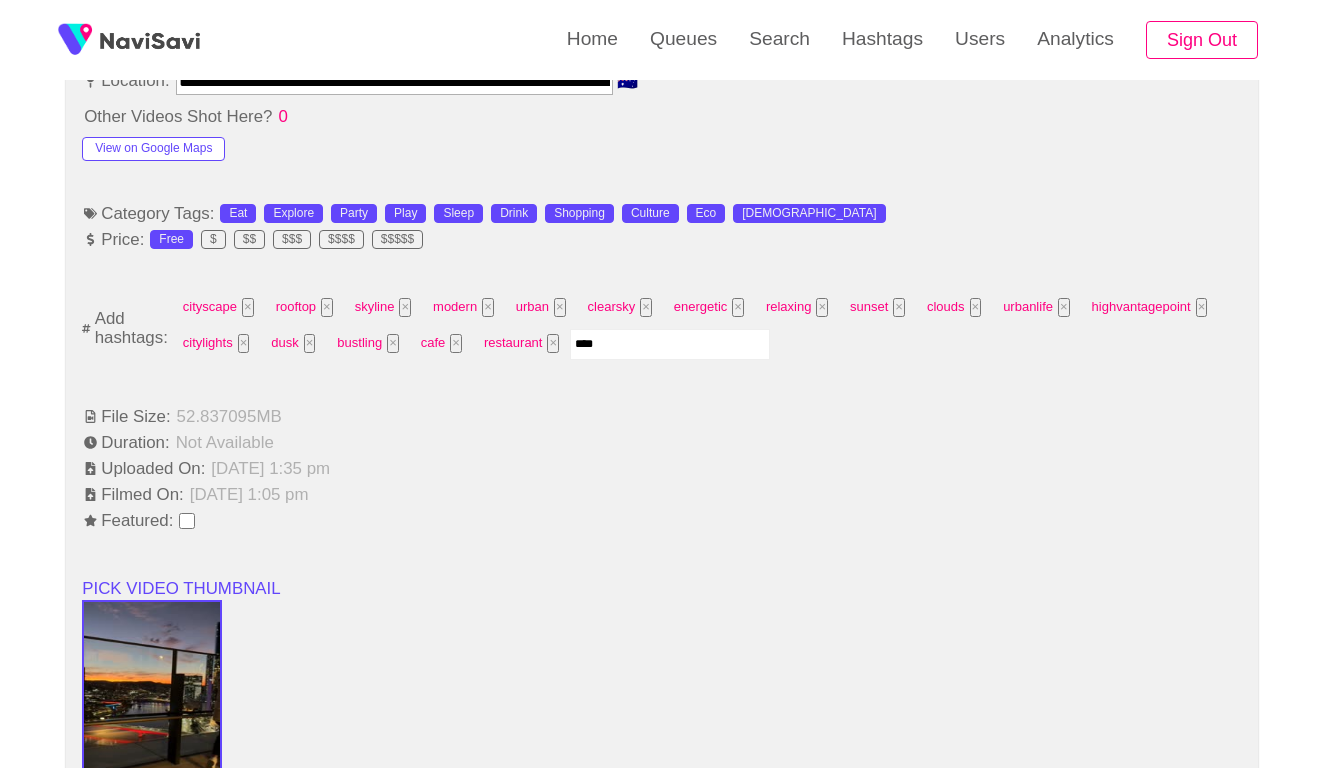 type on "*****" 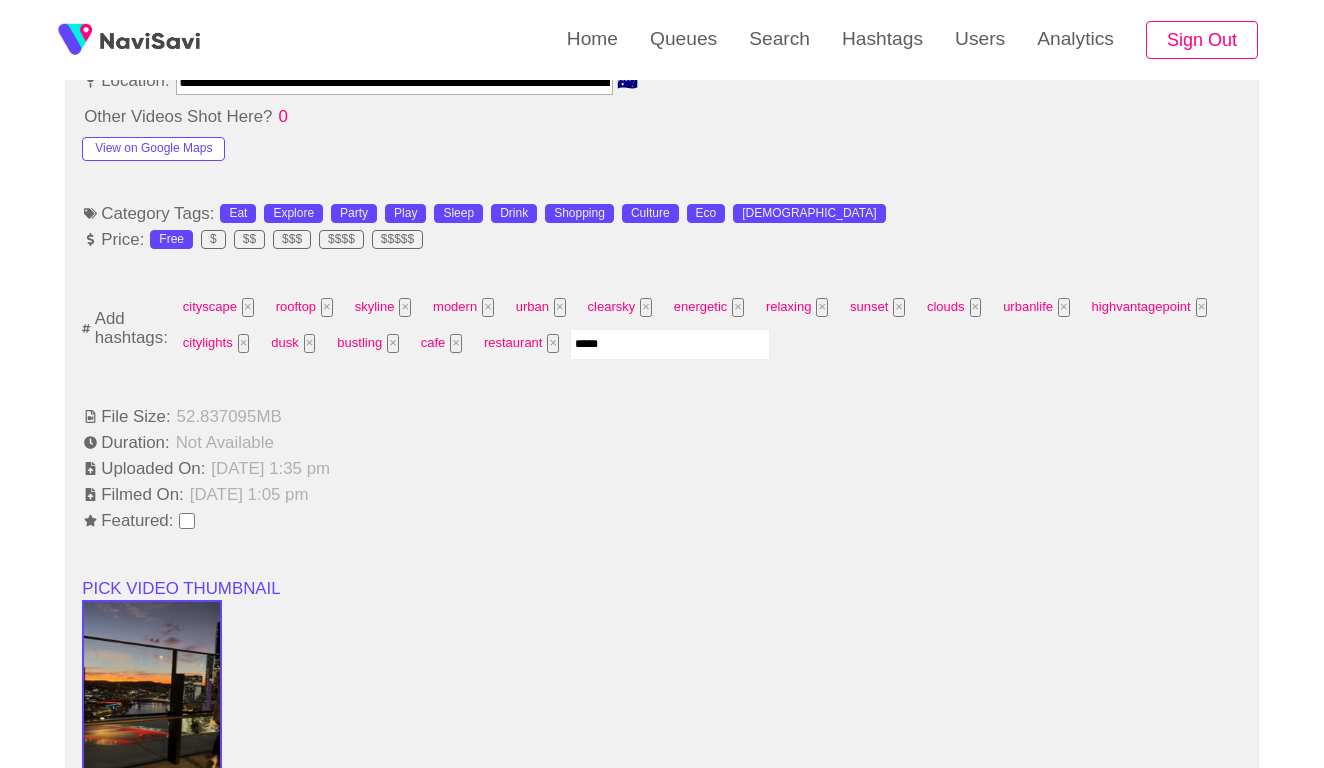 type 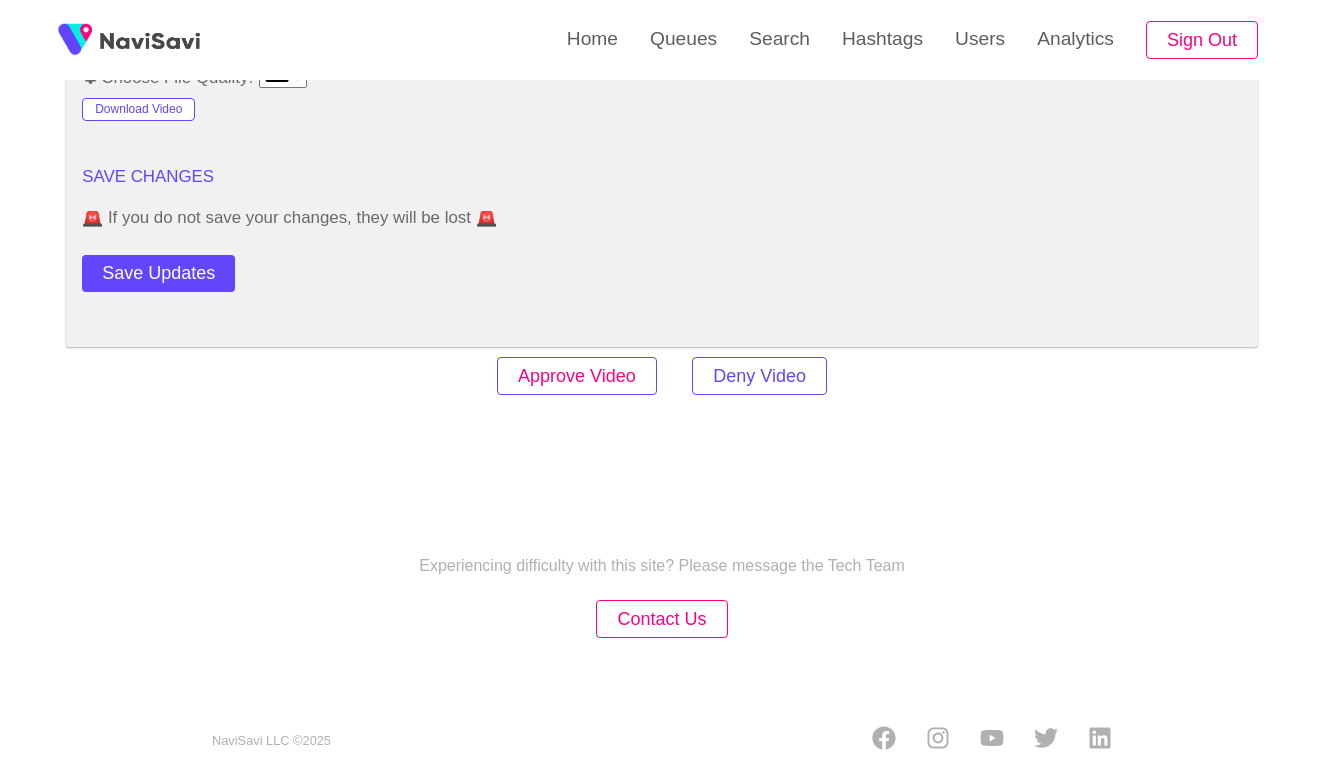 scroll, scrollTop: 2434, scrollLeft: 0, axis: vertical 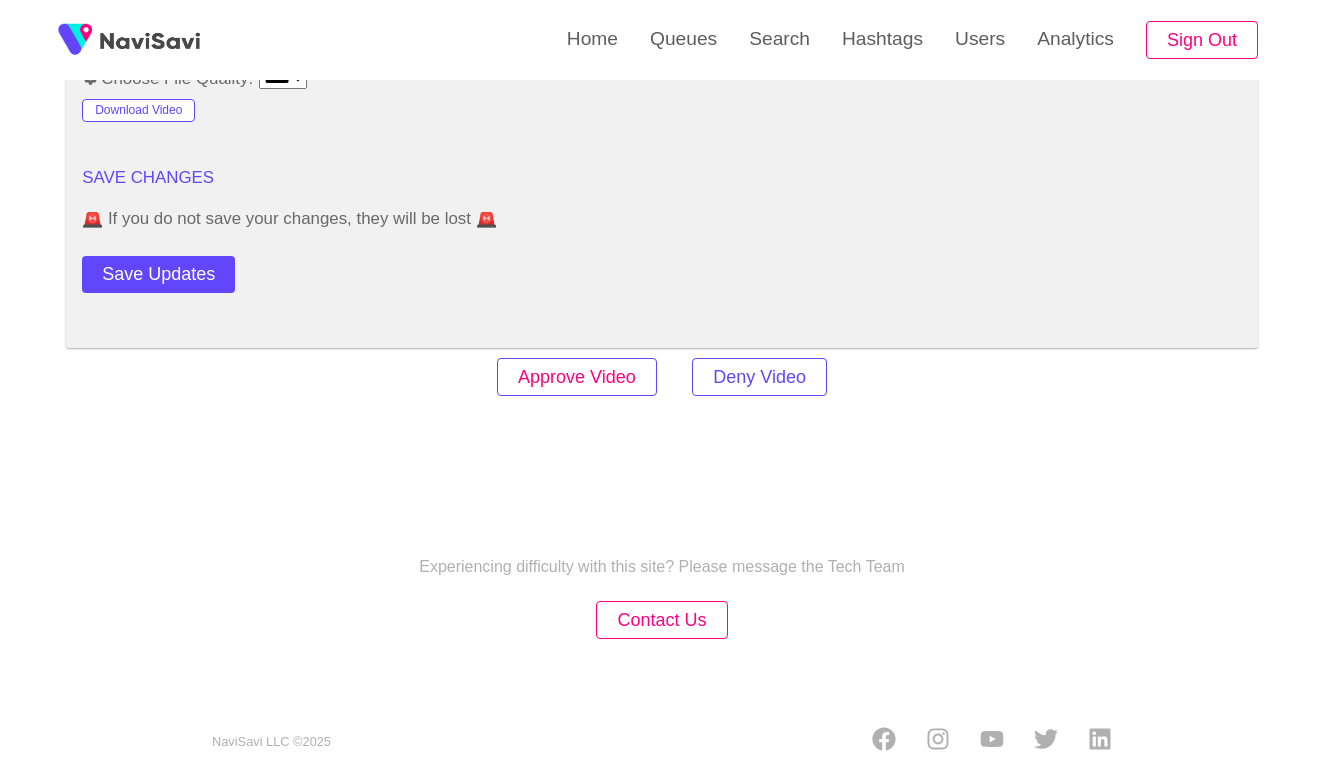 click on "Approve Video" at bounding box center [577, 377] 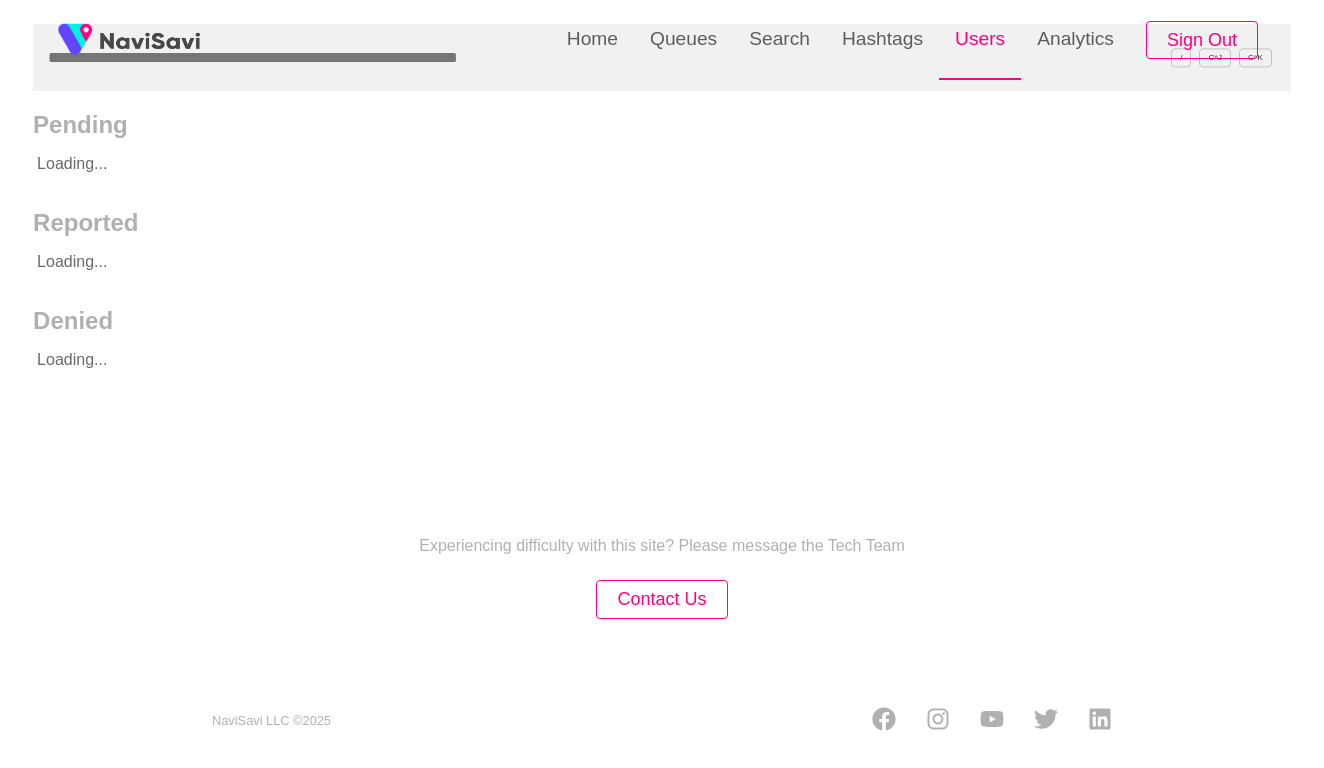 scroll, scrollTop: 0, scrollLeft: 0, axis: both 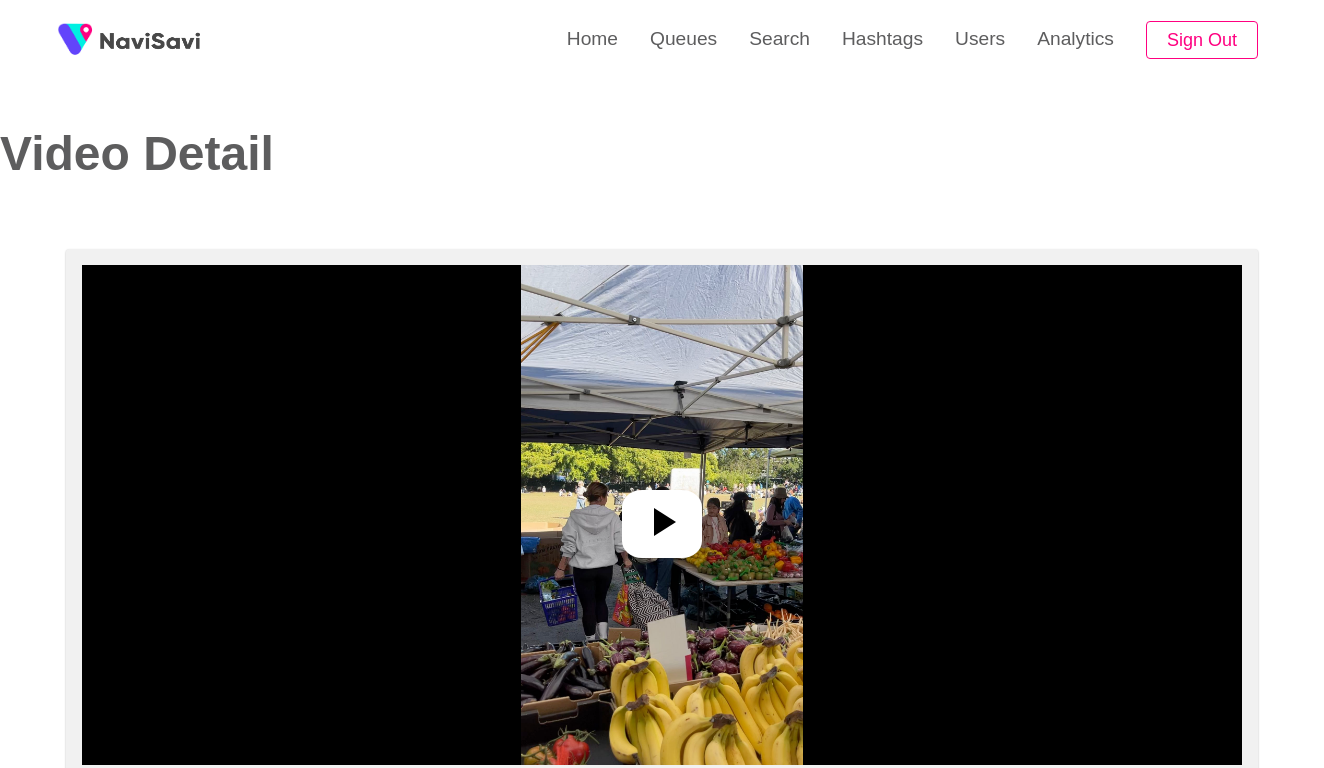 select on "****" 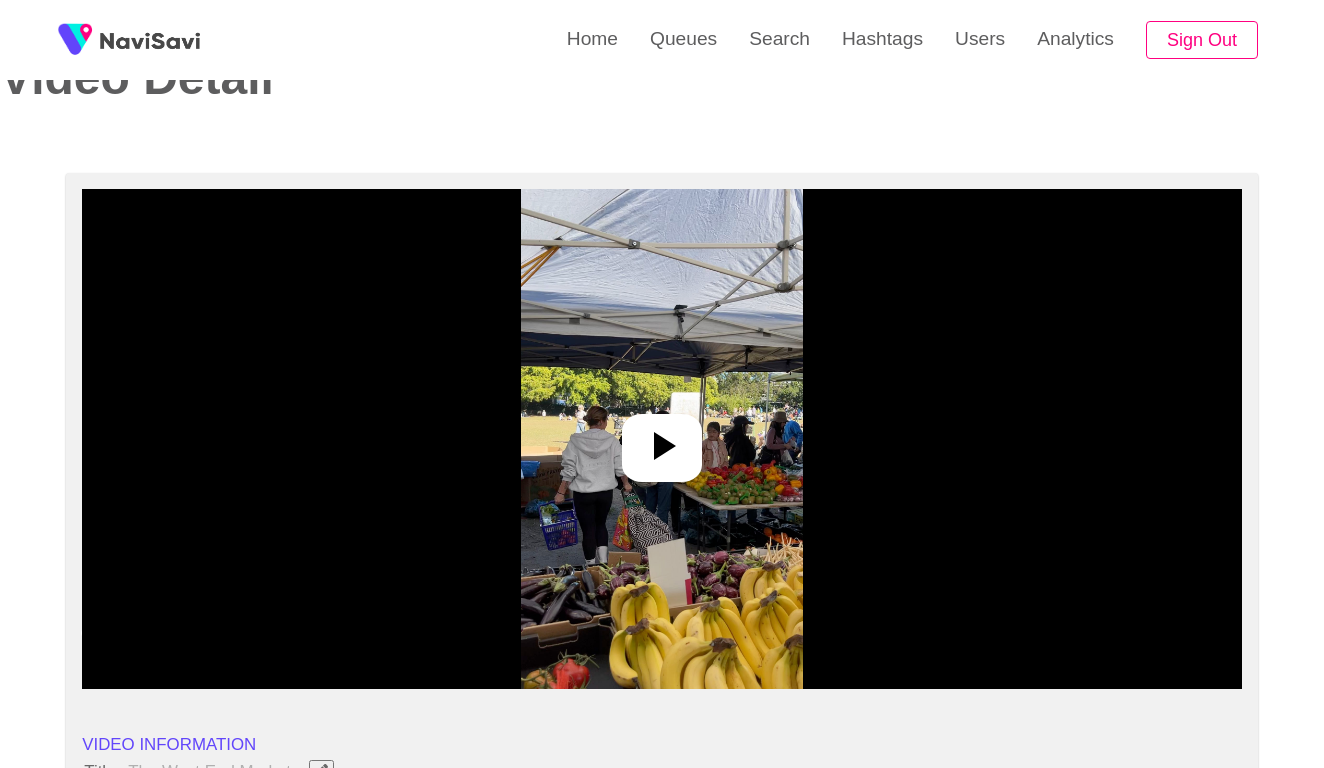 scroll, scrollTop: 117, scrollLeft: 0, axis: vertical 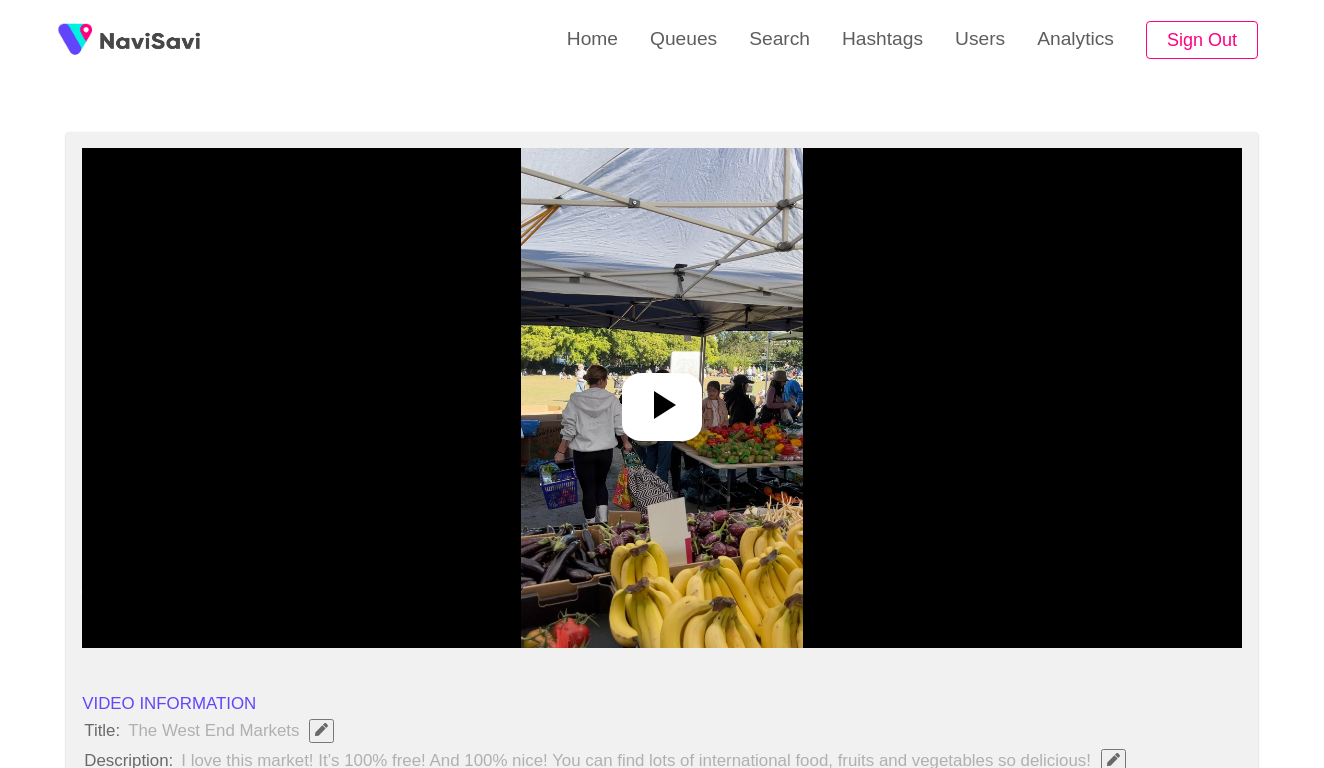 click at bounding box center (661, 398) 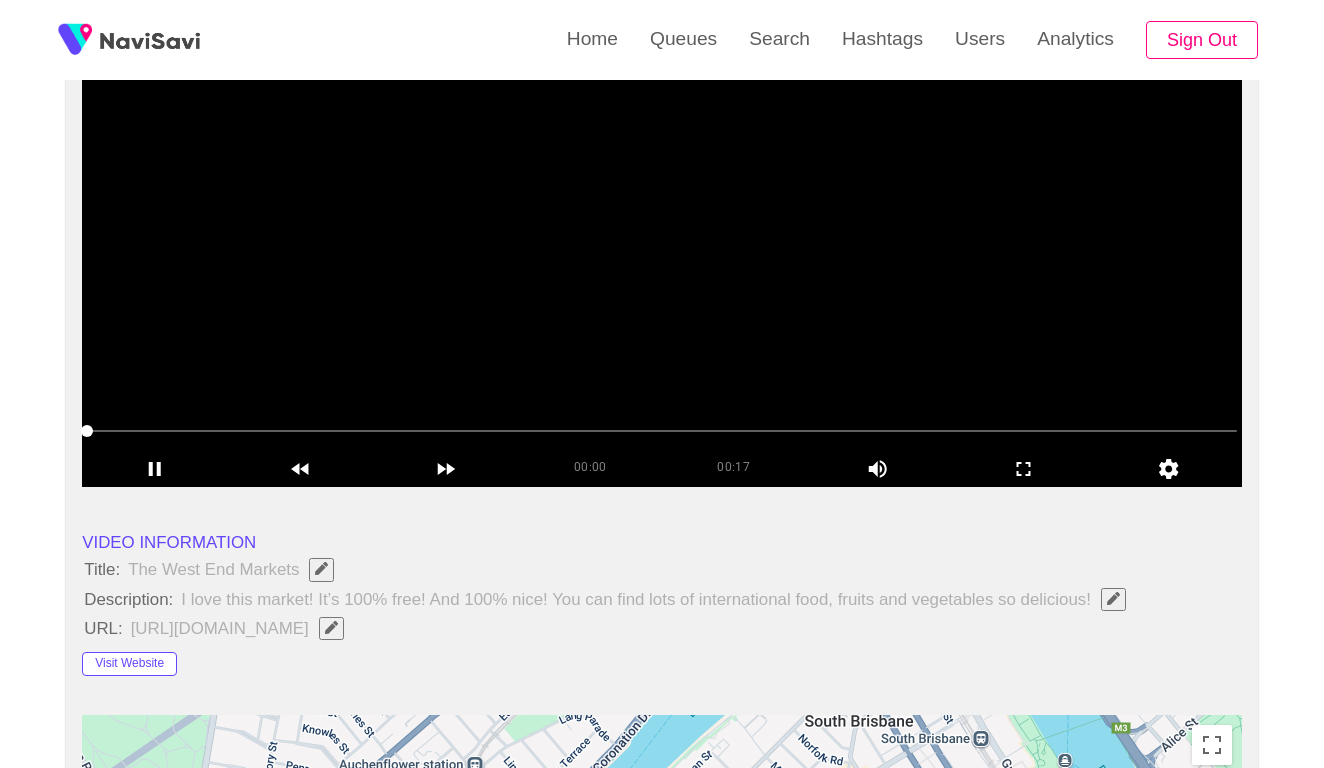 scroll, scrollTop: 268, scrollLeft: 0, axis: vertical 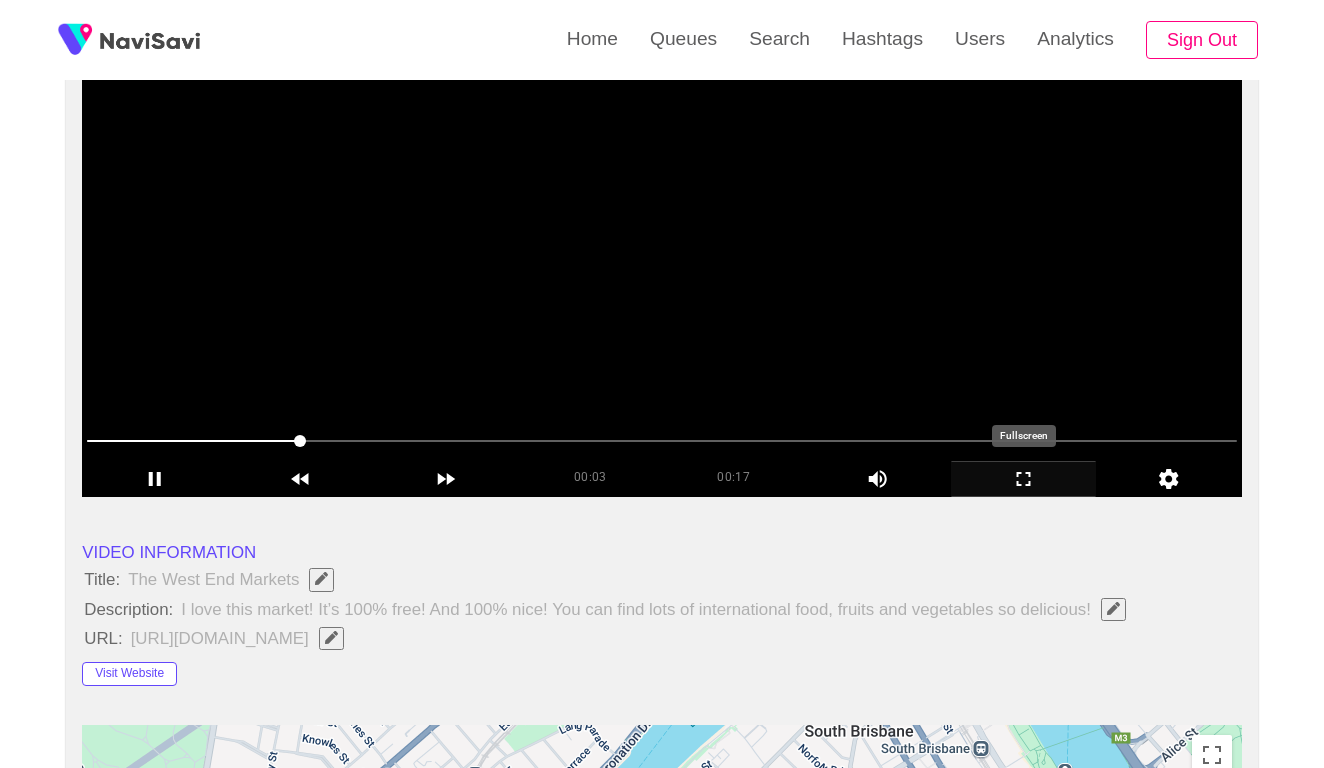click 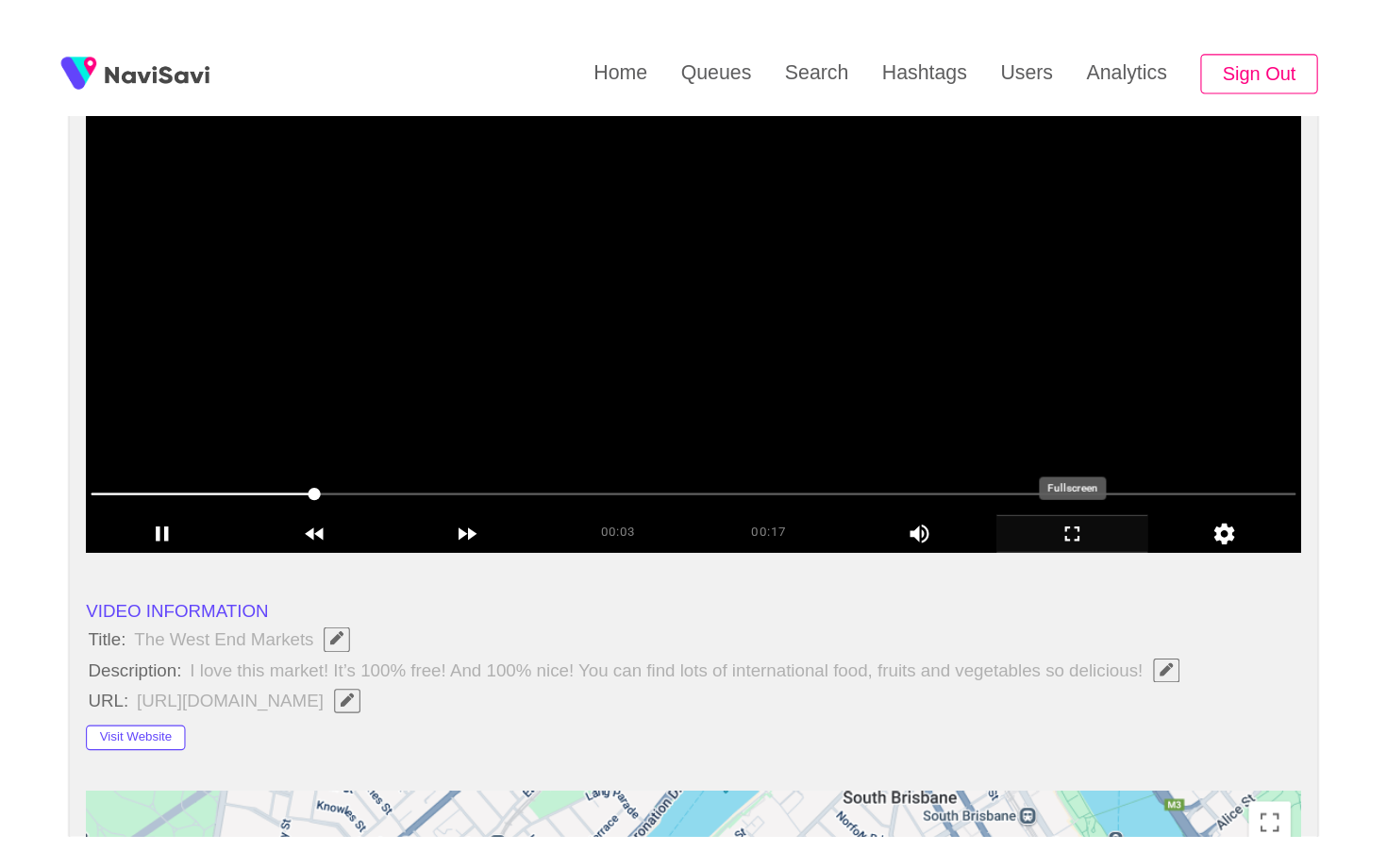 scroll, scrollTop: 0, scrollLeft: 0, axis: both 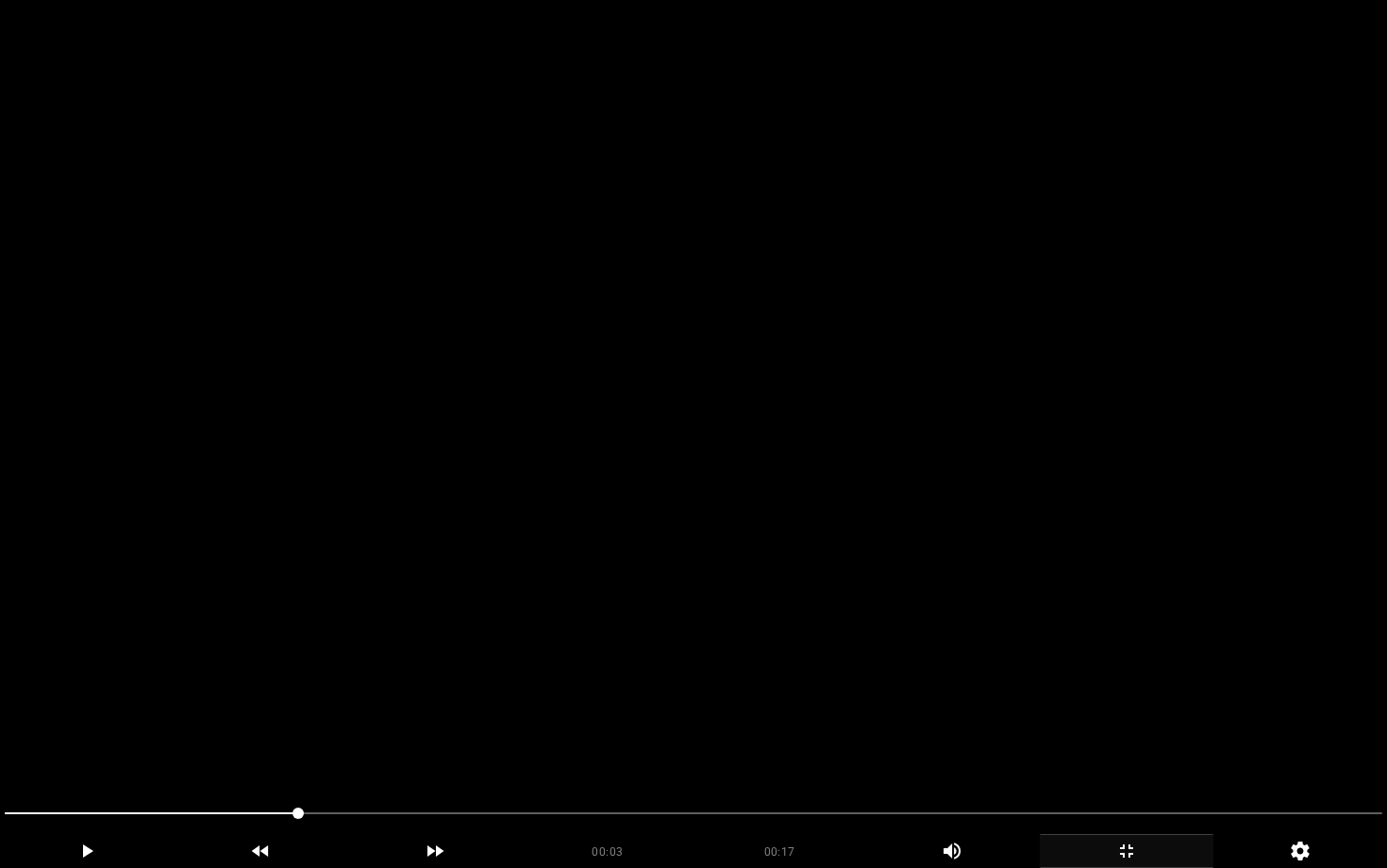click at bounding box center (694, 434) 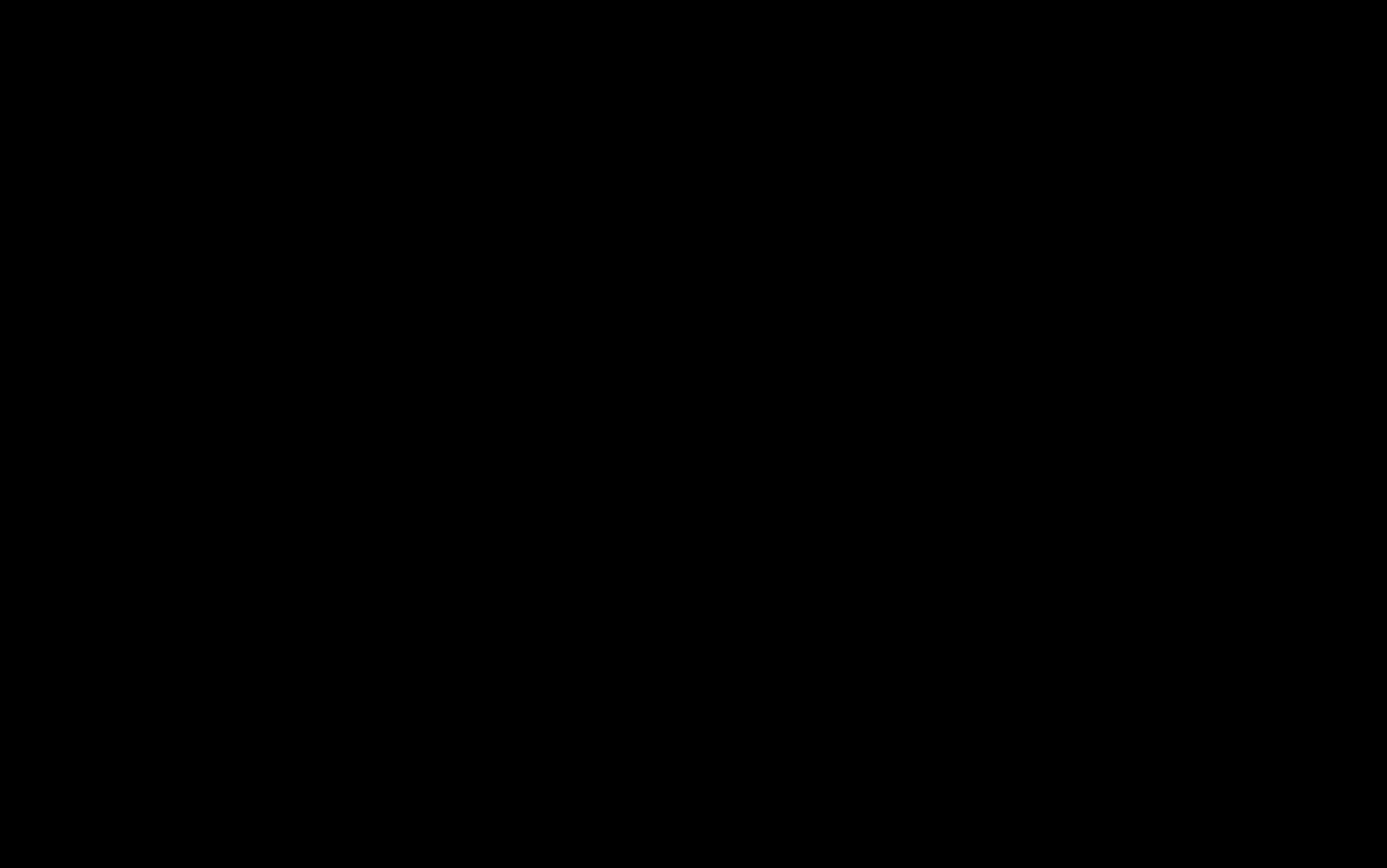 click 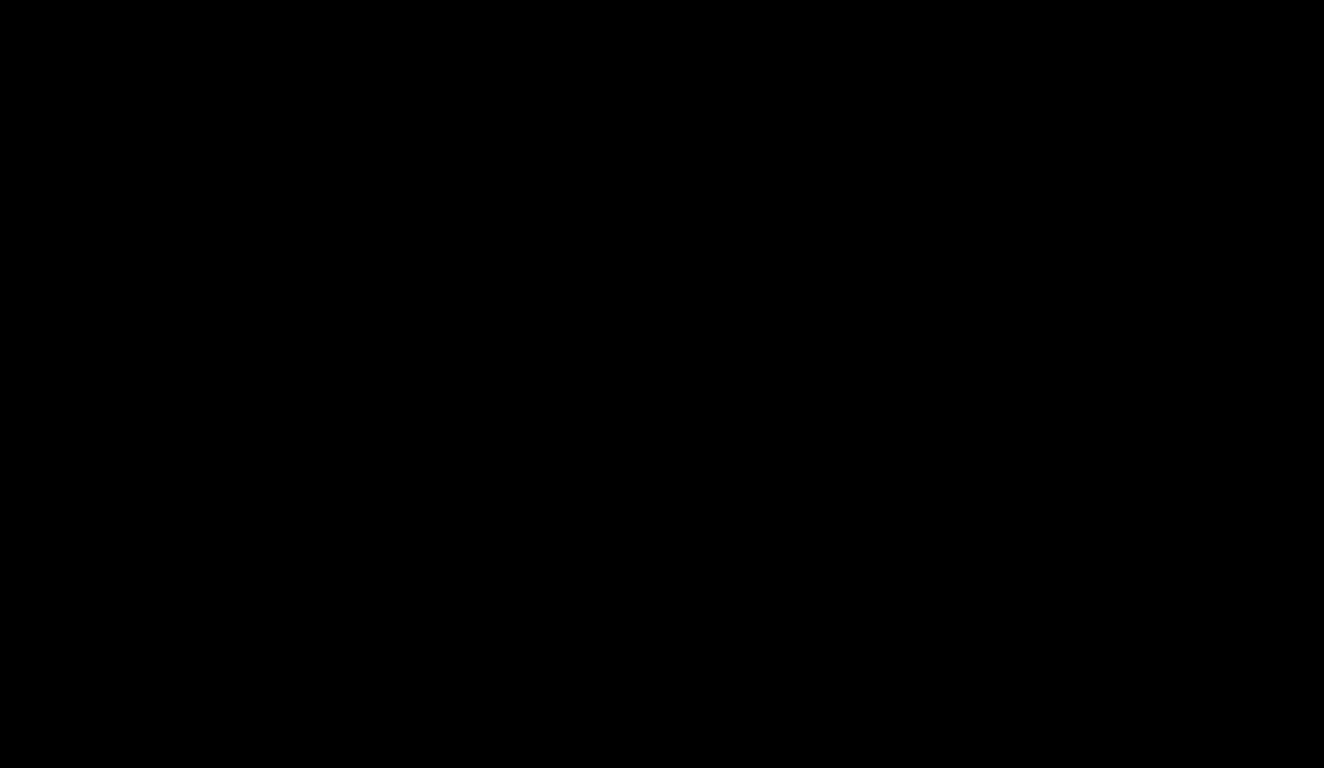 scroll, scrollTop: 889, scrollLeft: 0, axis: vertical 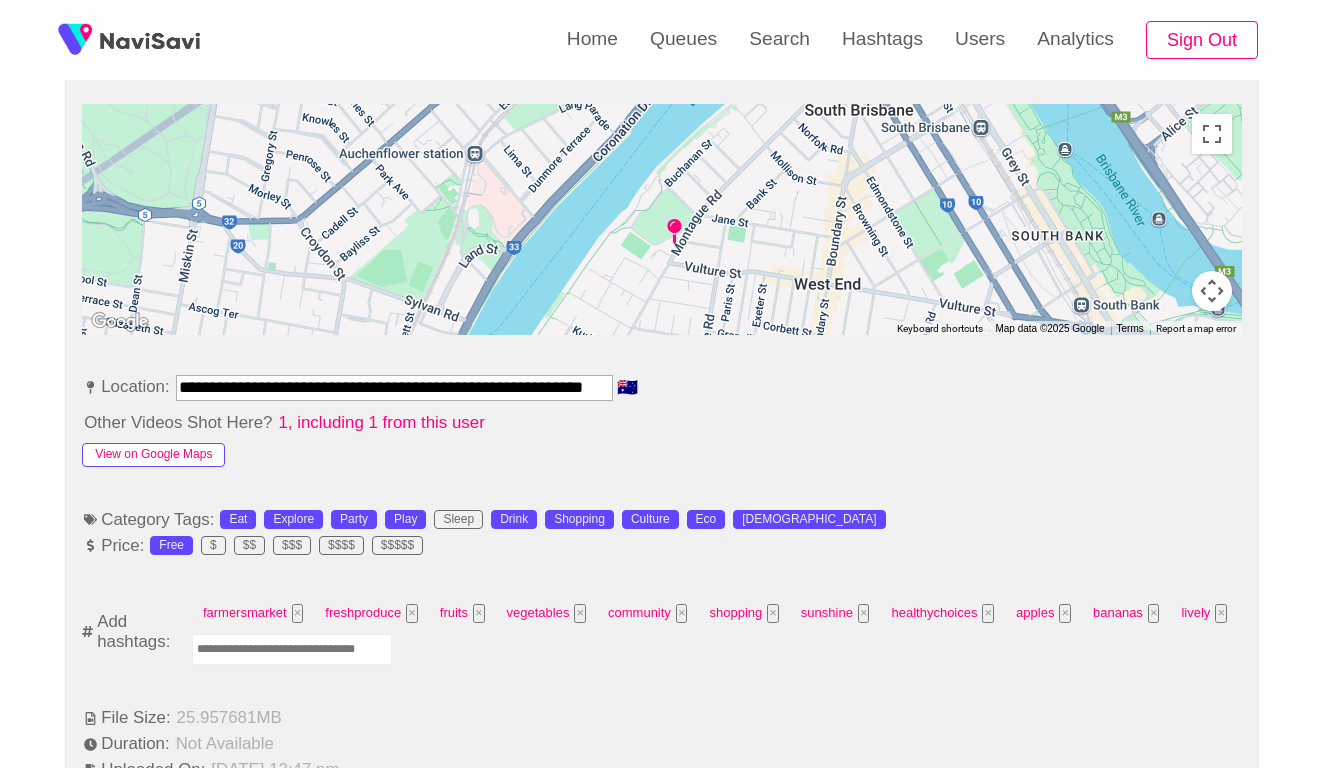 click on "View on Google Maps" at bounding box center (153, 455) 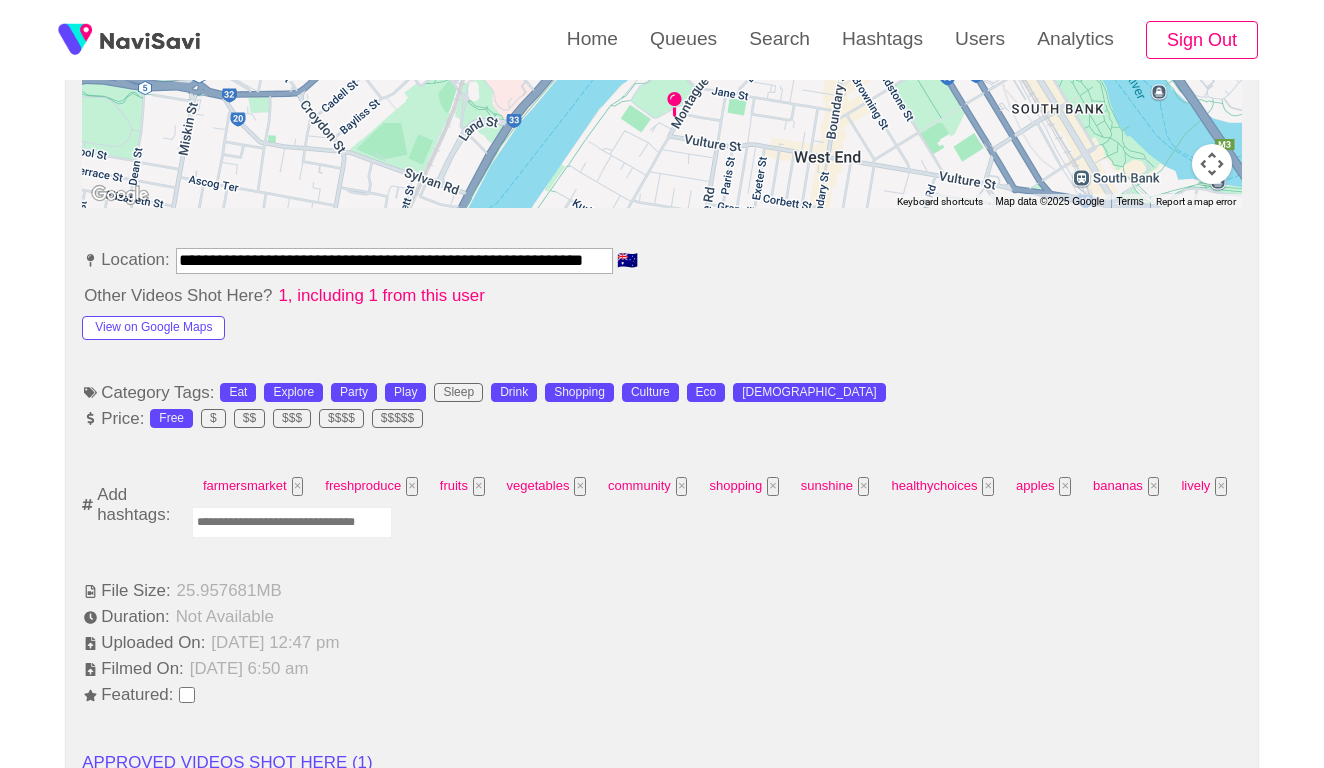scroll, scrollTop: 1079, scrollLeft: 0, axis: vertical 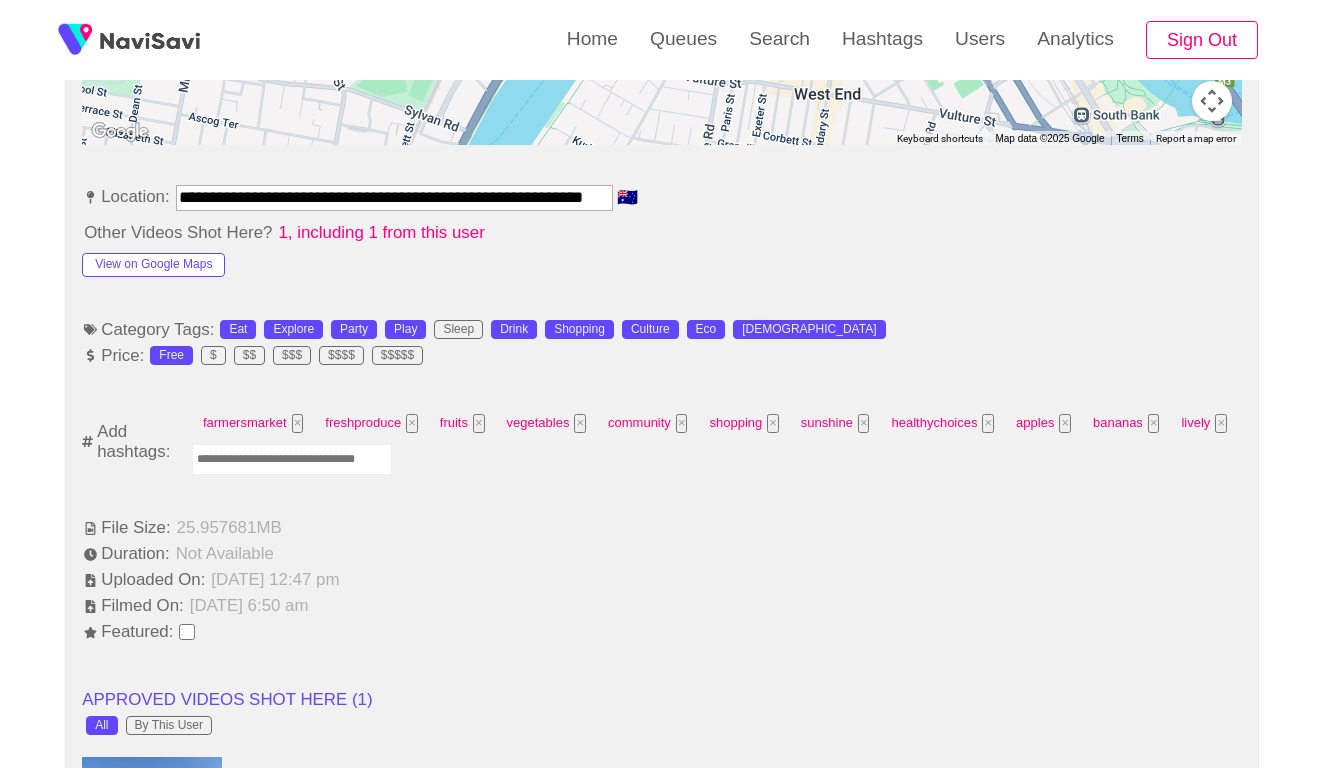 click at bounding box center (292, 459) 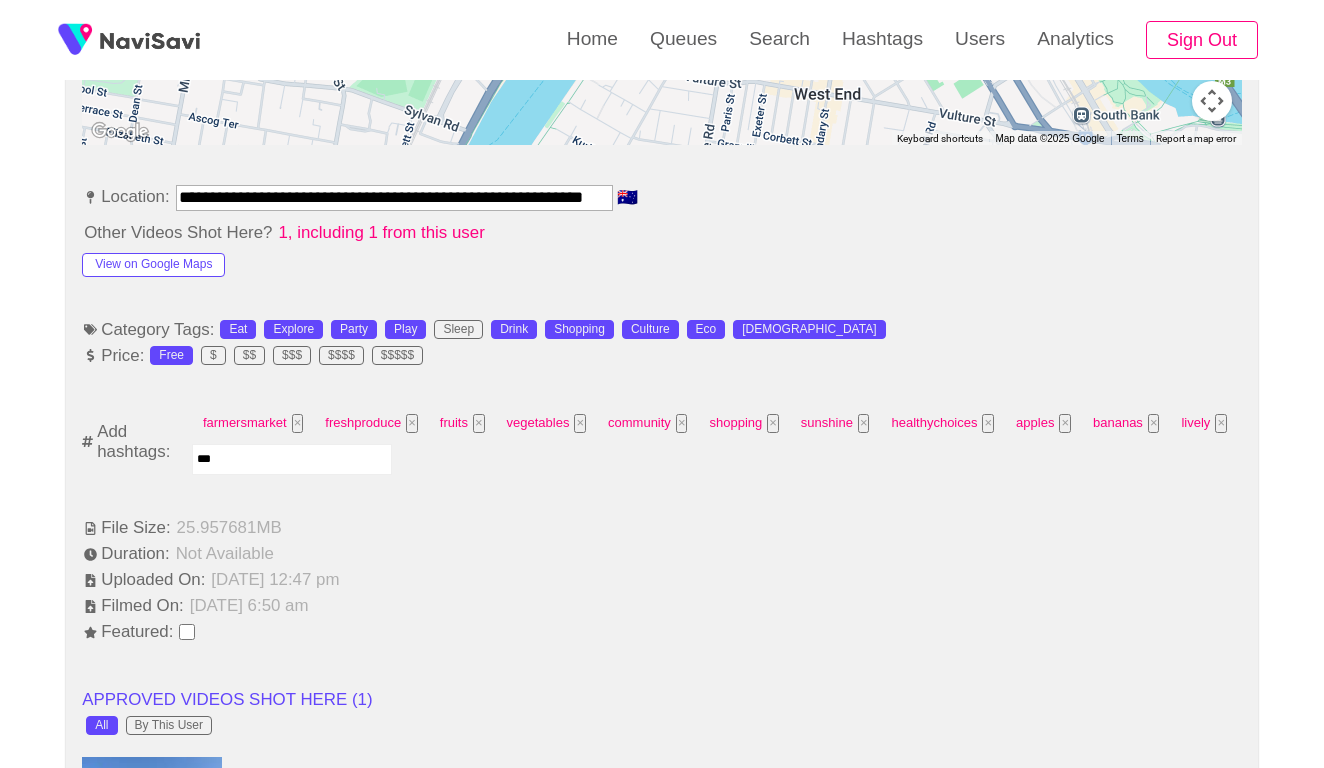 type on "****" 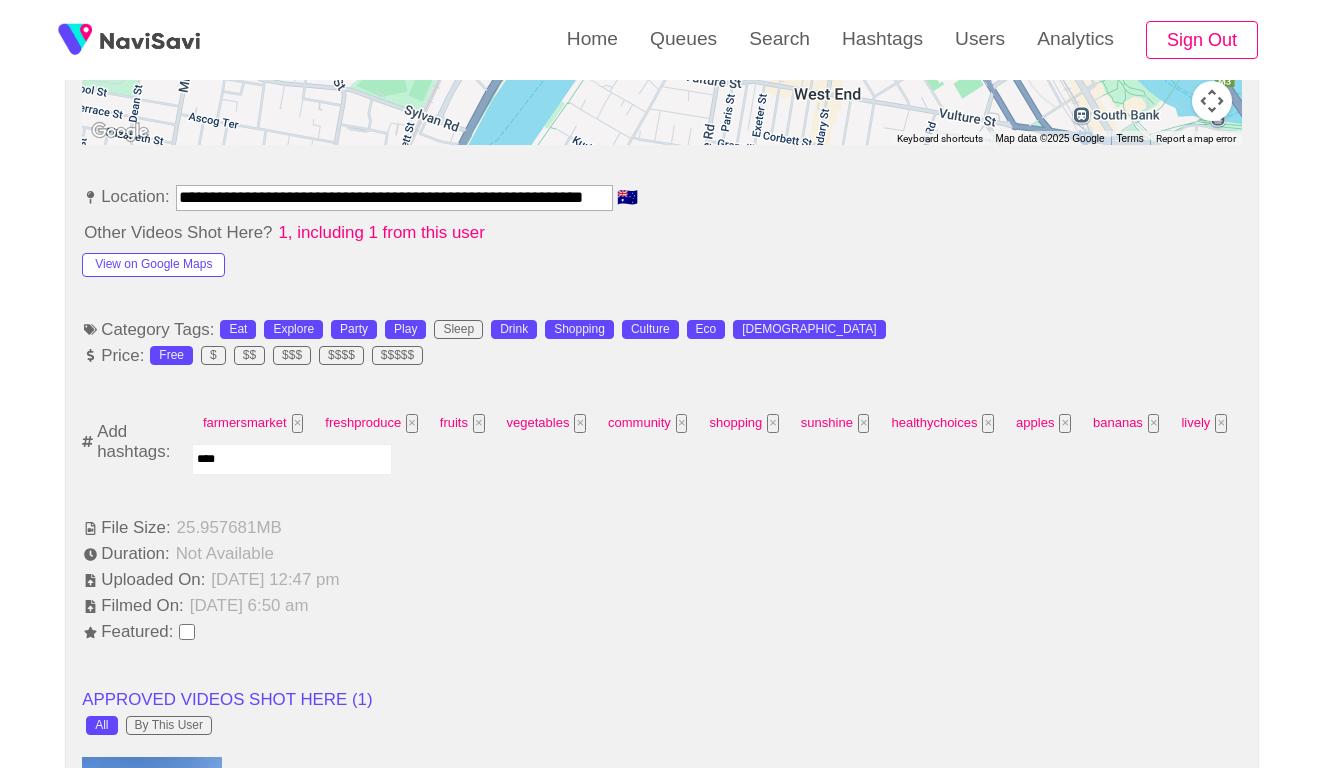 type 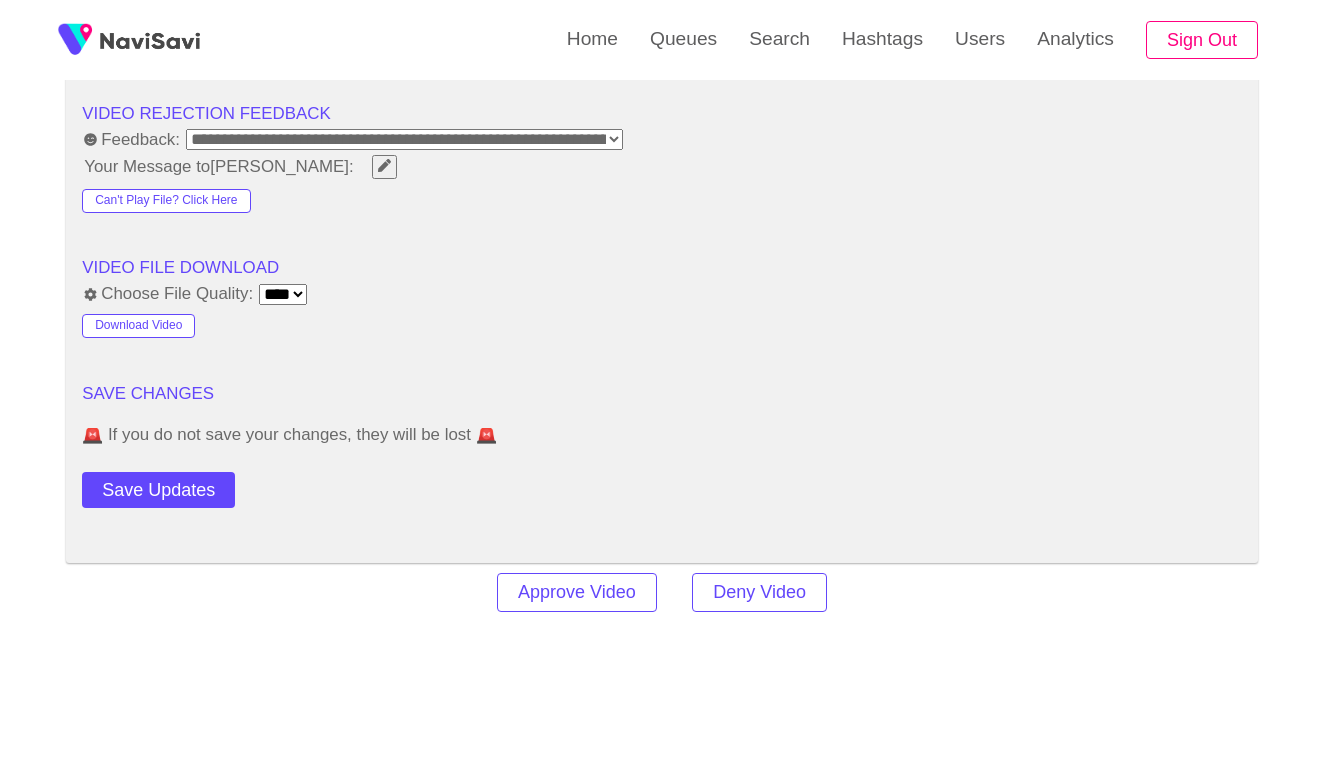 scroll, scrollTop: 2717, scrollLeft: 0, axis: vertical 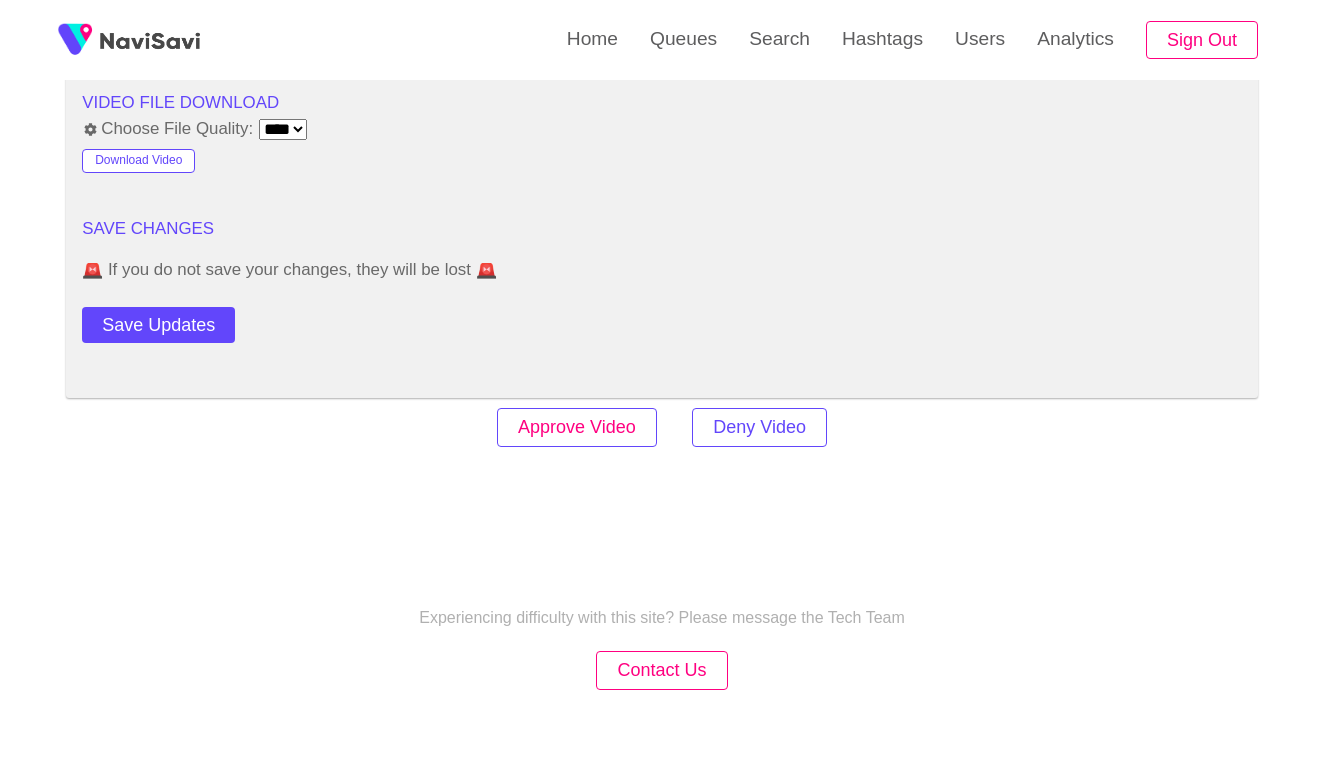 click on "Approve Video" at bounding box center [577, 427] 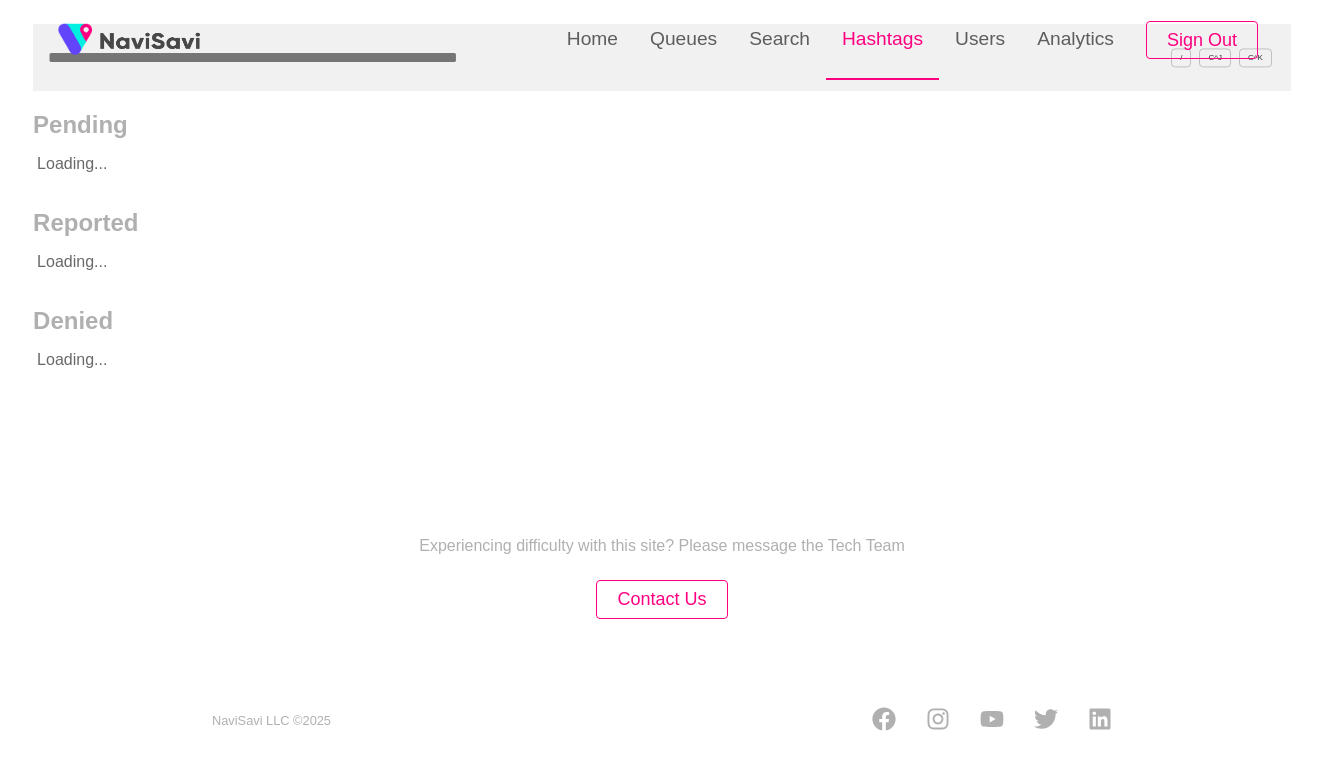 scroll, scrollTop: 0, scrollLeft: 0, axis: both 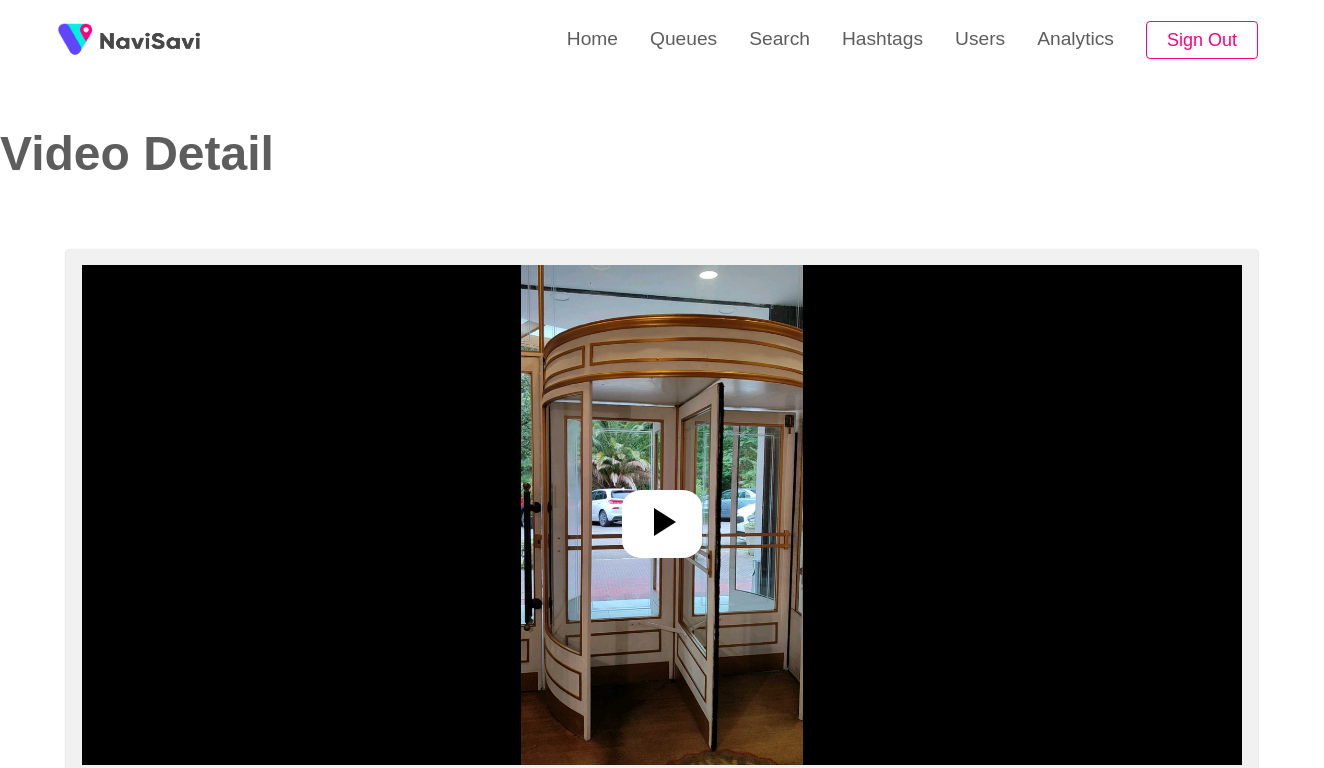 select on "**********" 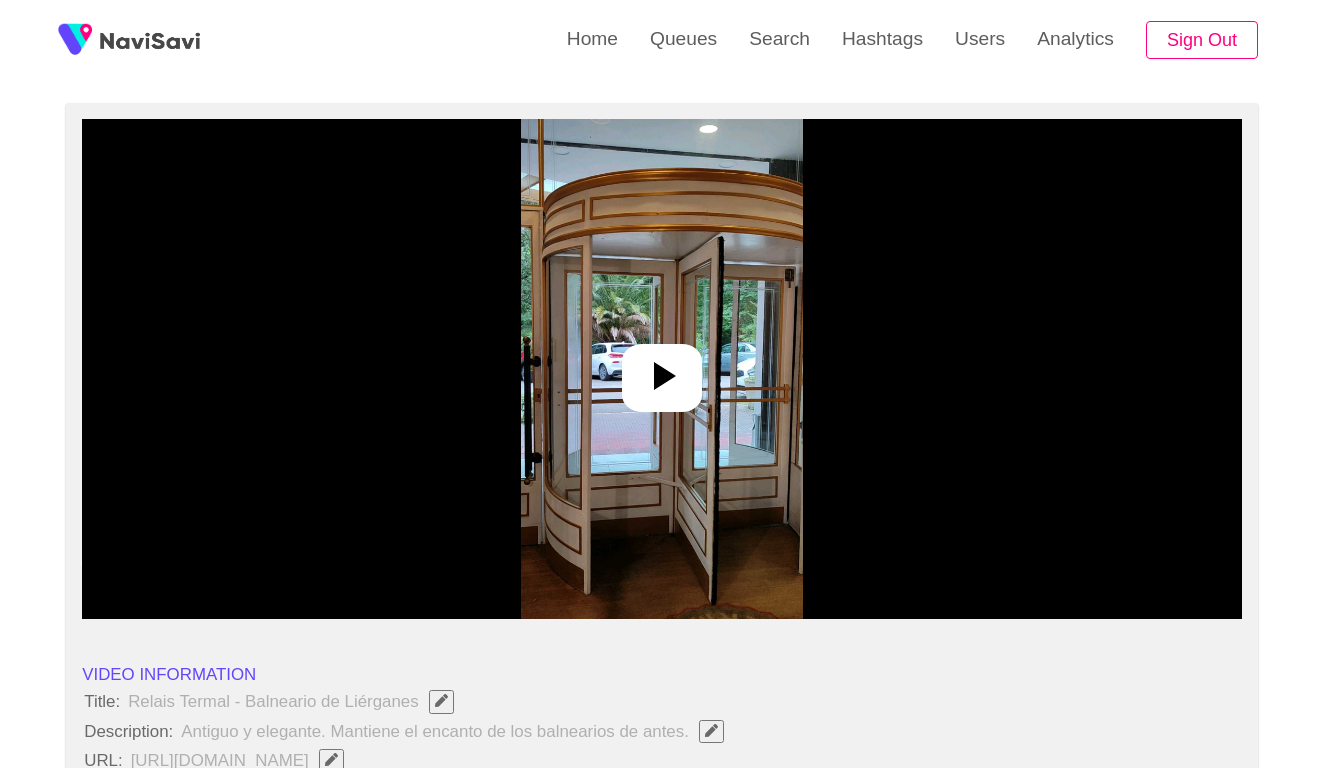 scroll, scrollTop: 152, scrollLeft: 0, axis: vertical 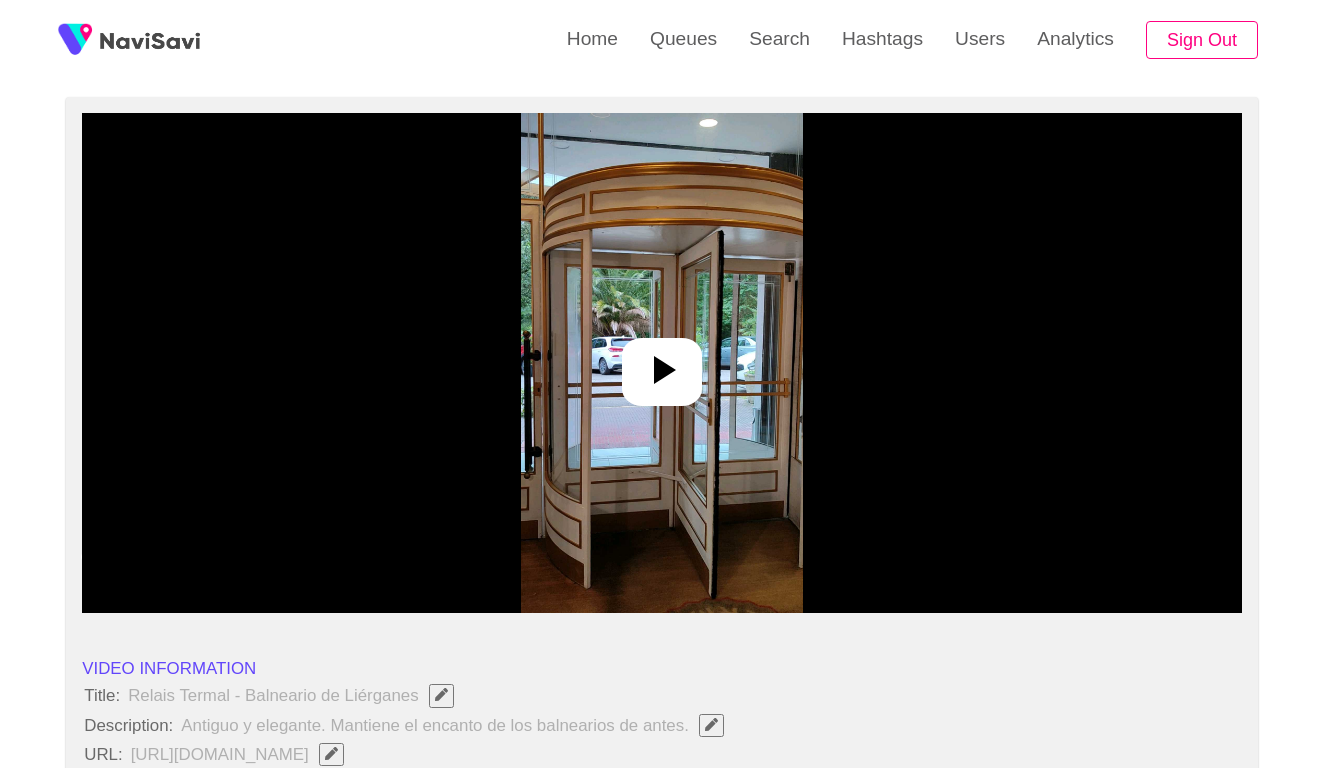 click at bounding box center (661, 363) 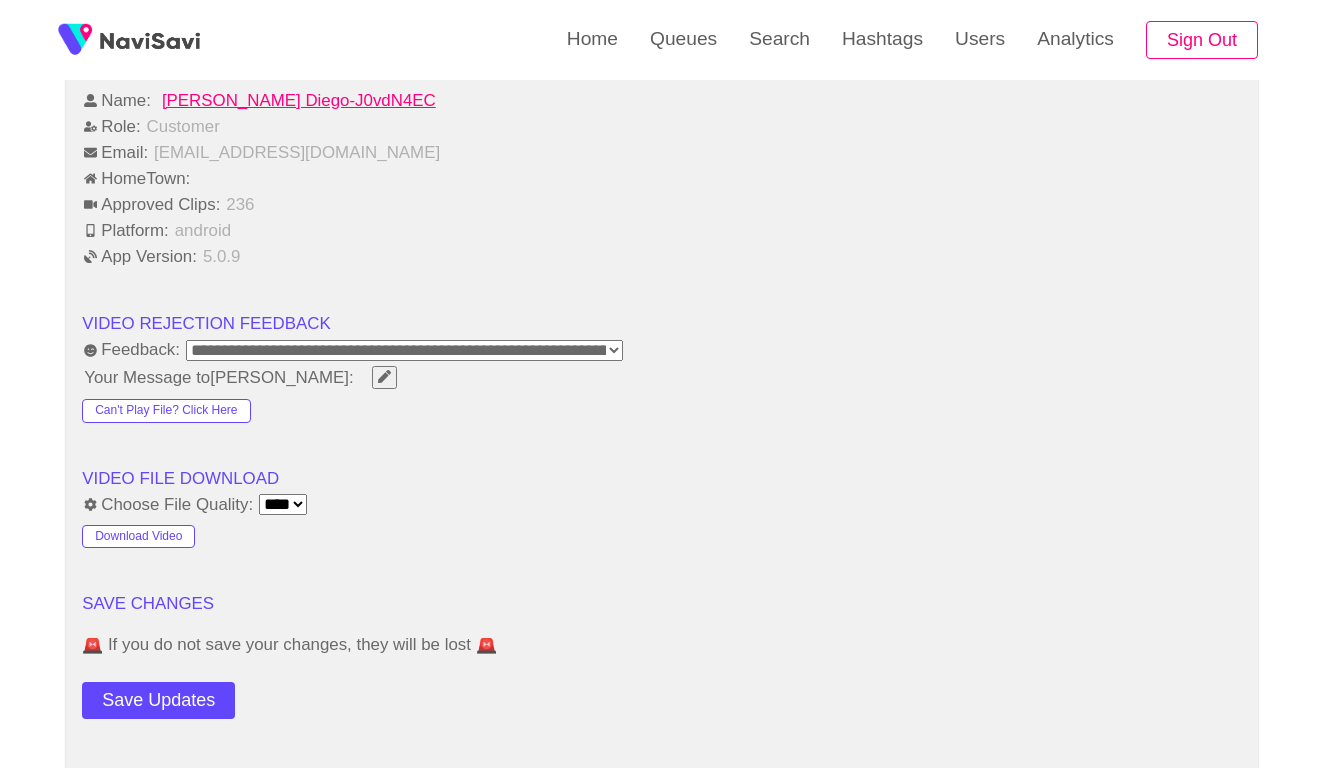 scroll, scrollTop: 2037, scrollLeft: 0, axis: vertical 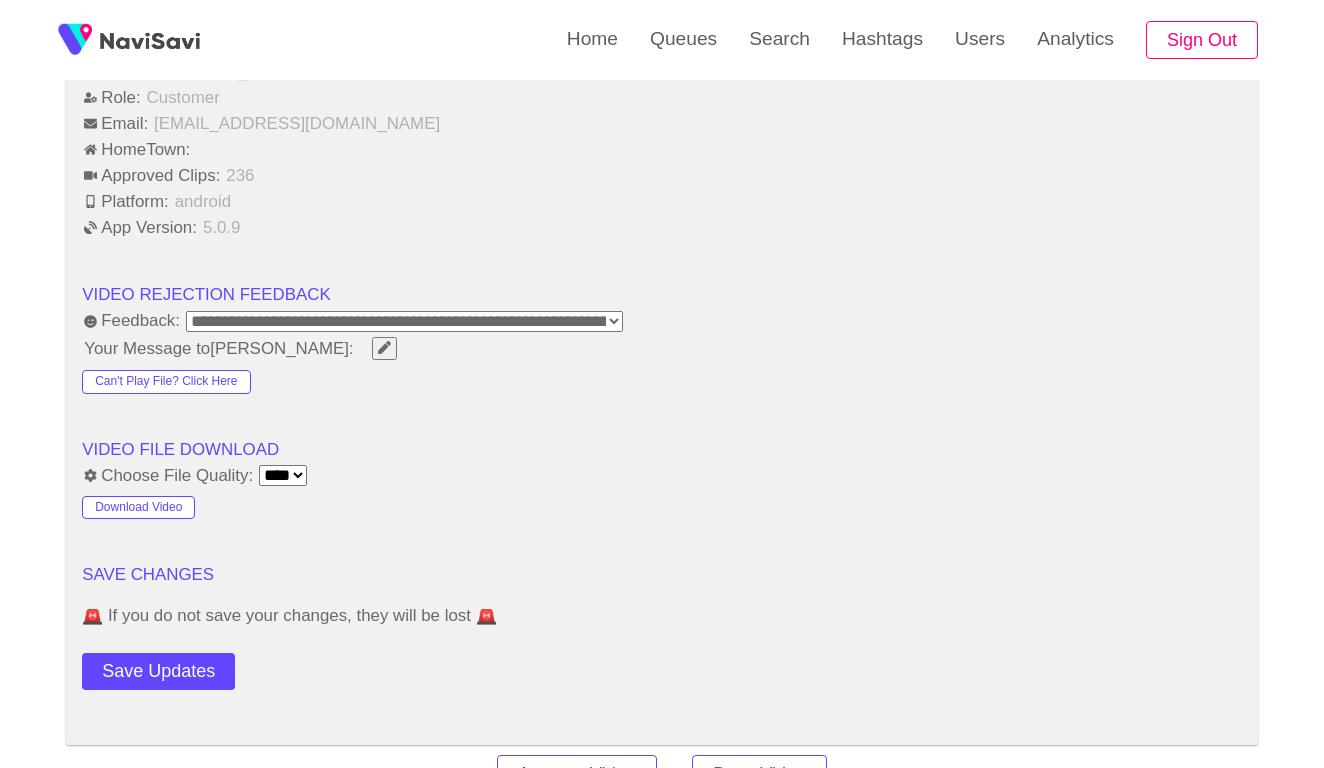 click on "**********" at bounding box center [404, 321] 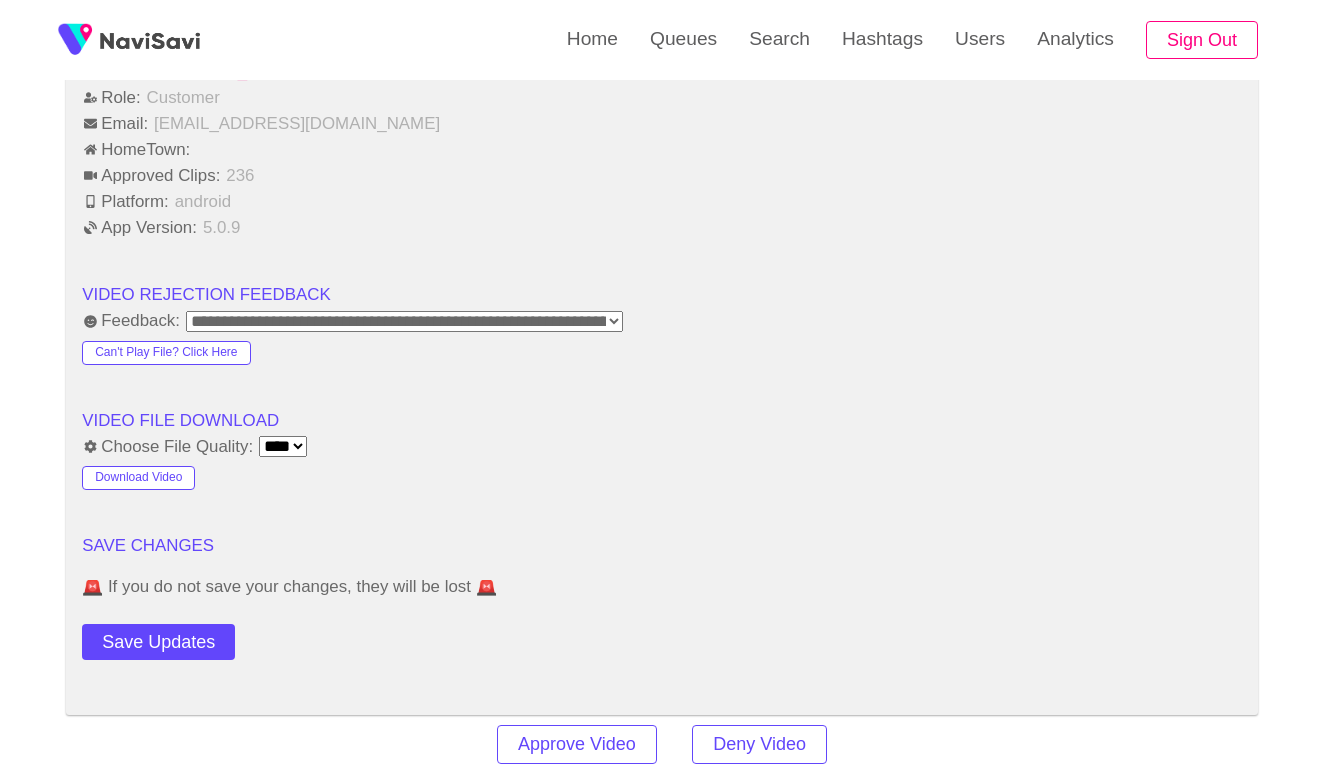 click on "🚨 If you do not save your changes, they will be lost 🚨" at bounding box center [662, 586] 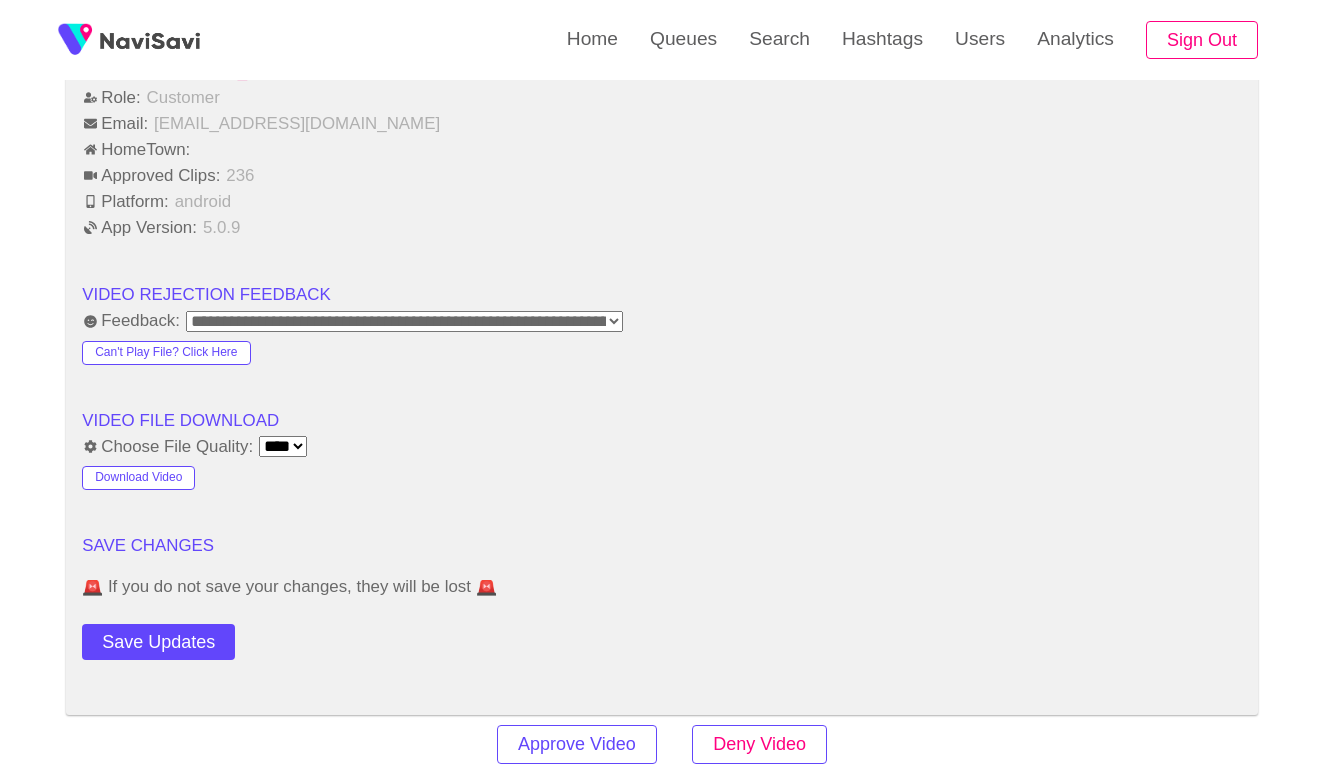 click on "Deny Video" at bounding box center [759, 744] 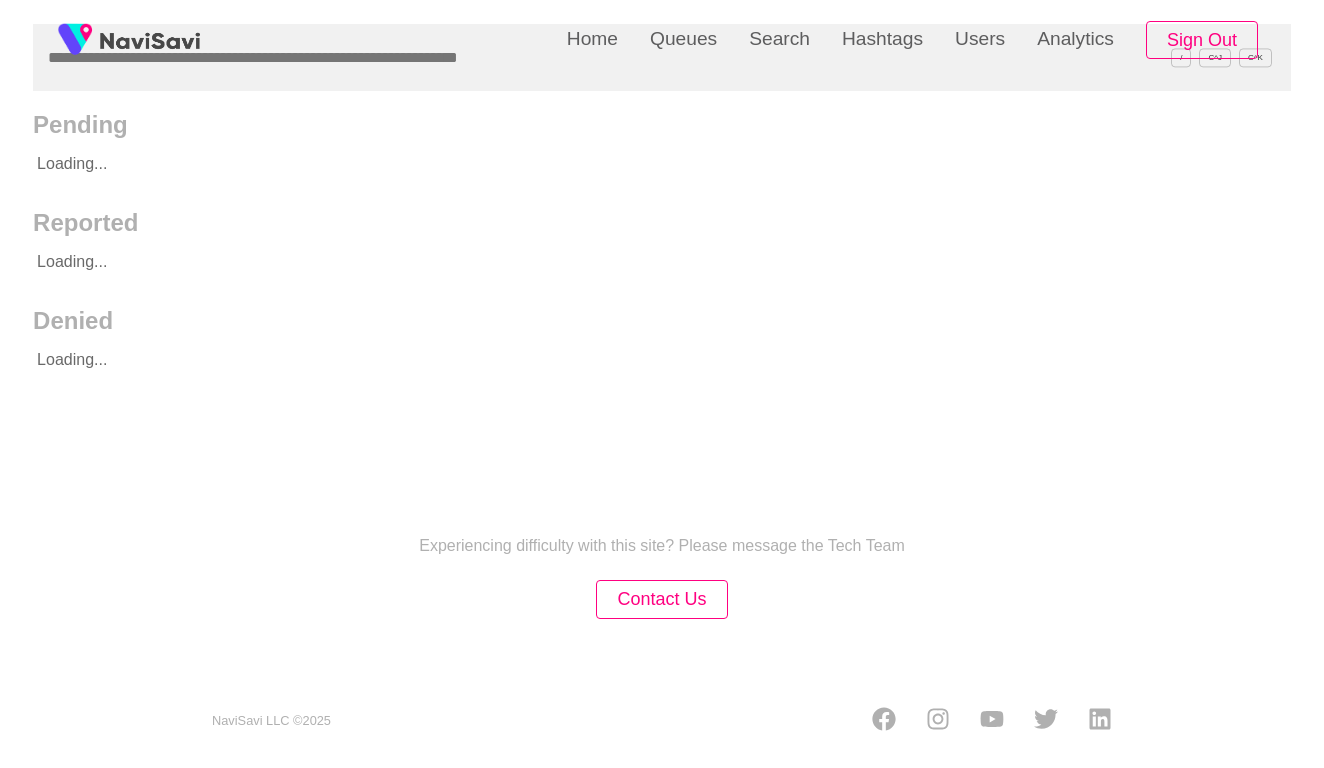 scroll, scrollTop: 0, scrollLeft: 0, axis: both 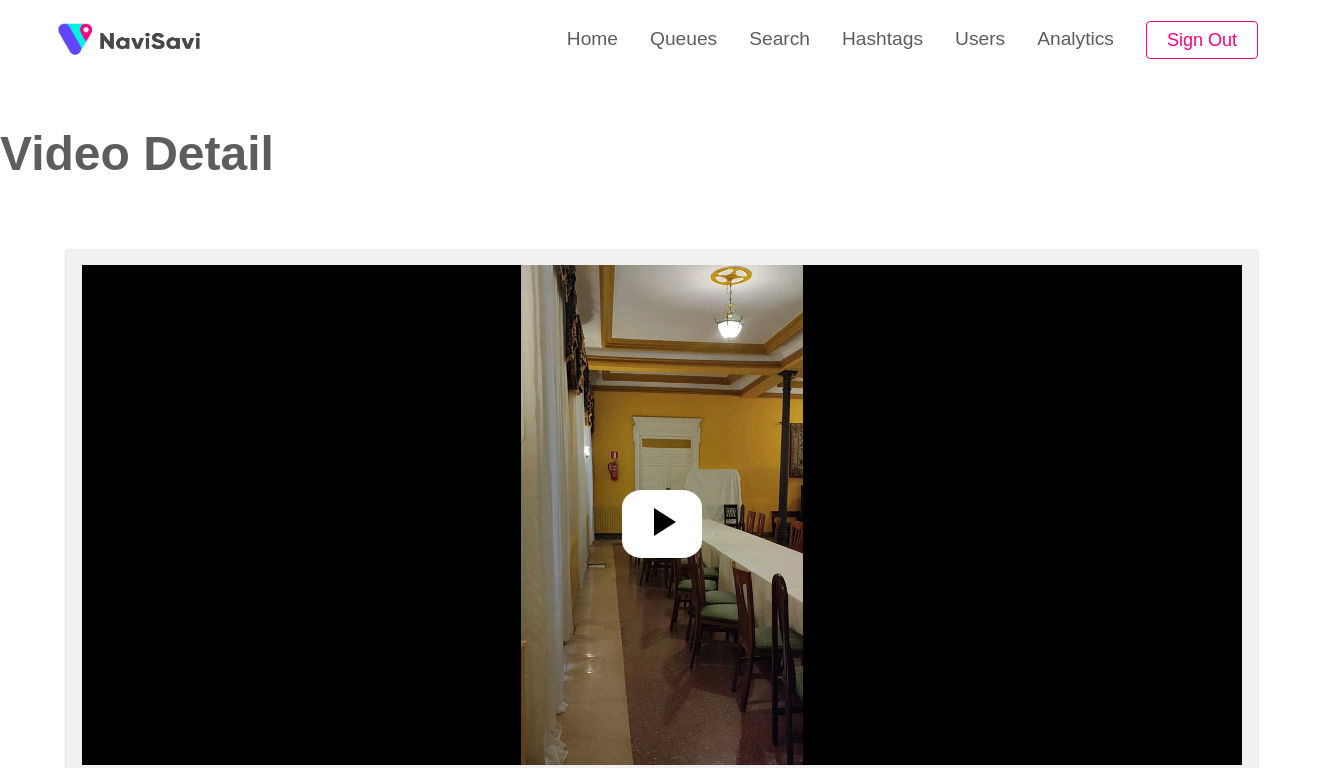 select on "**********" 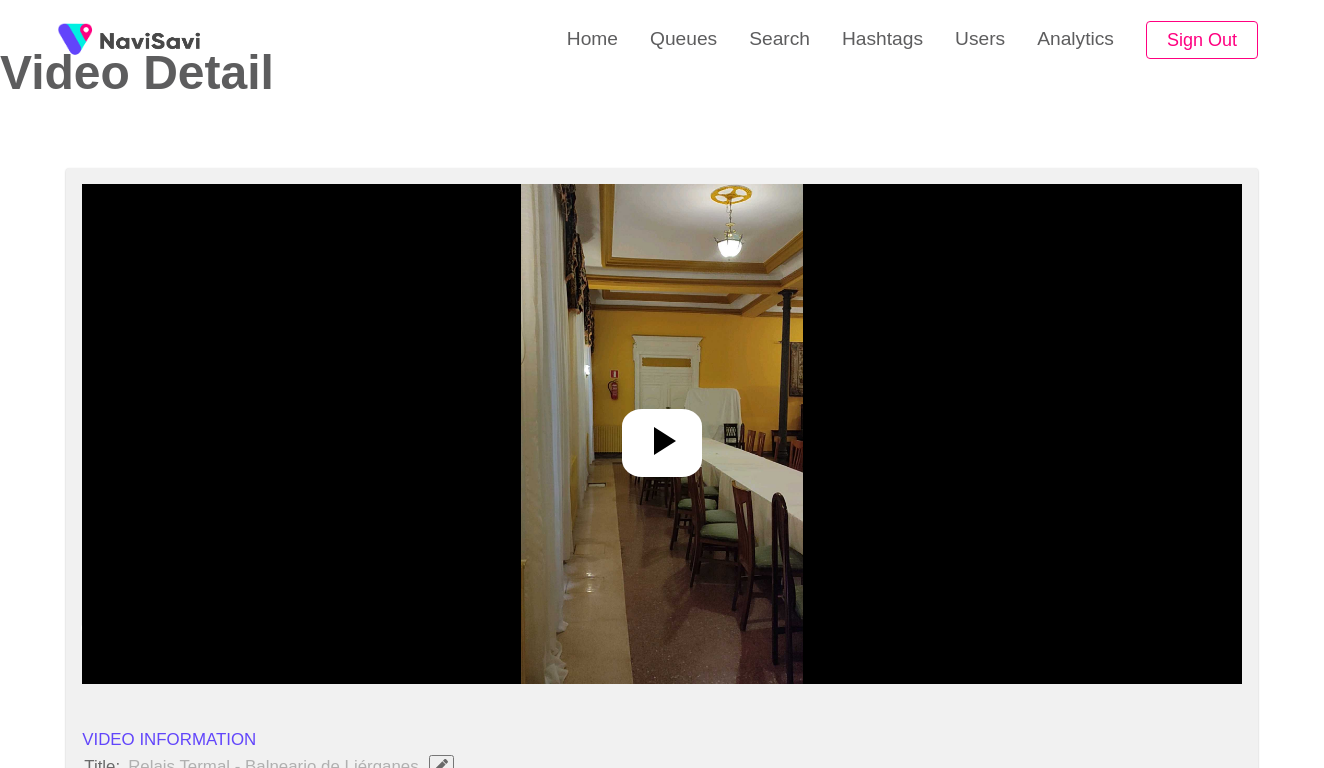 scroll, scrollTop: 109, scrollLeft: 0, axis: vertical 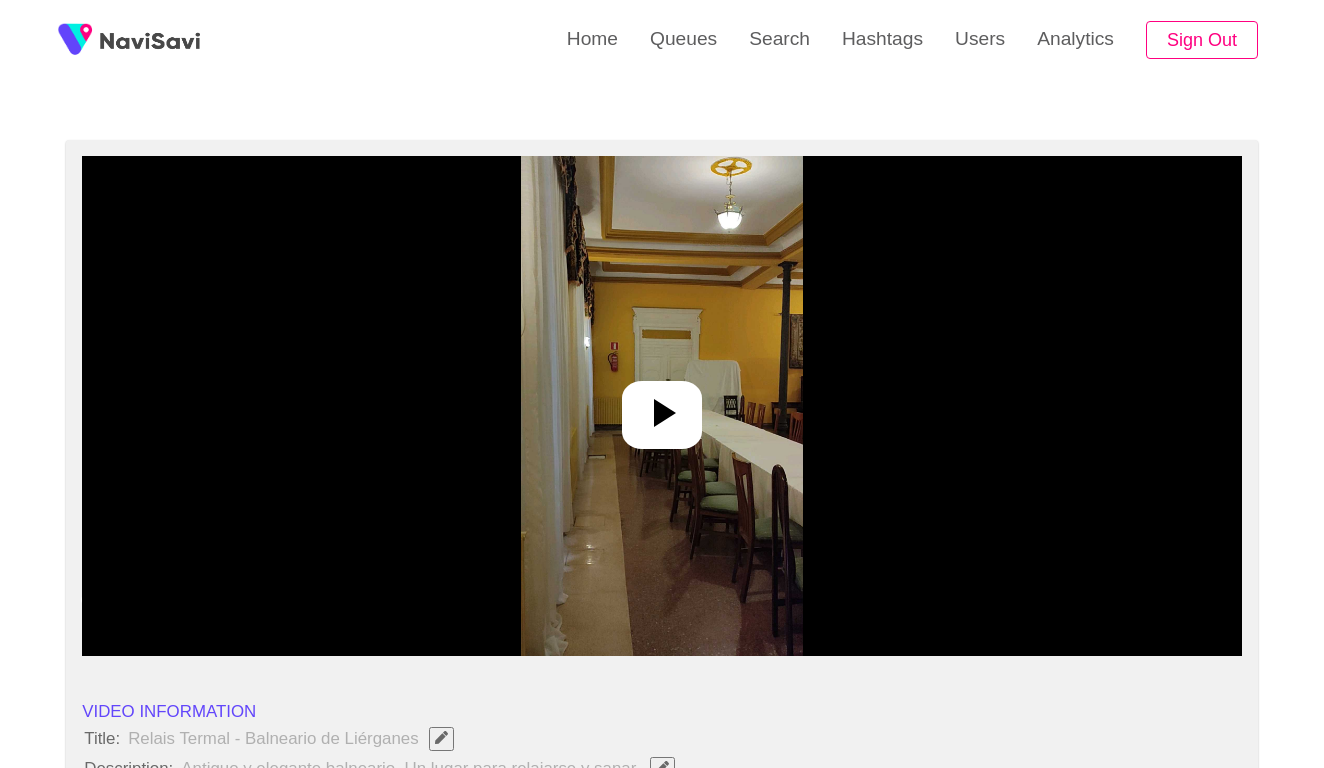 click at bounding box center [661, 406] 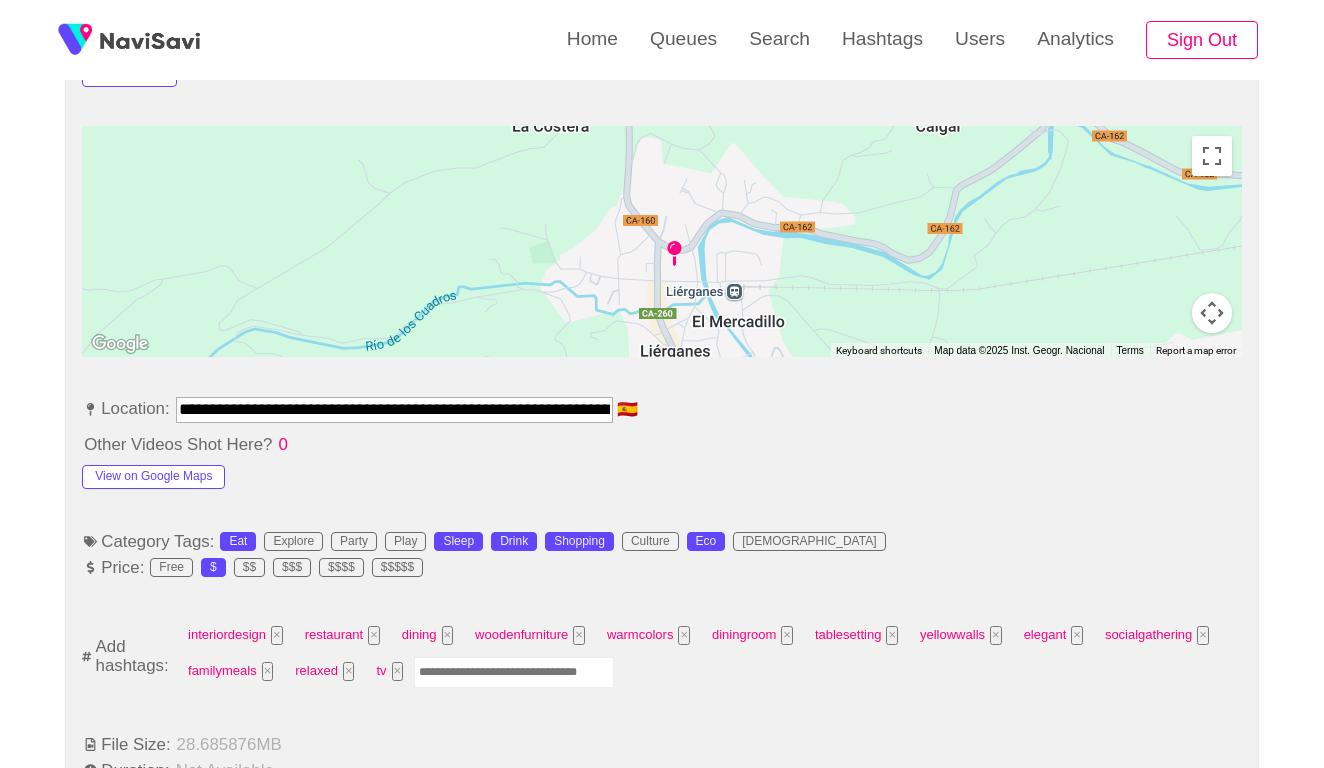scroll, scrollTop: 914, scrollLeft: 0, axis: vertical 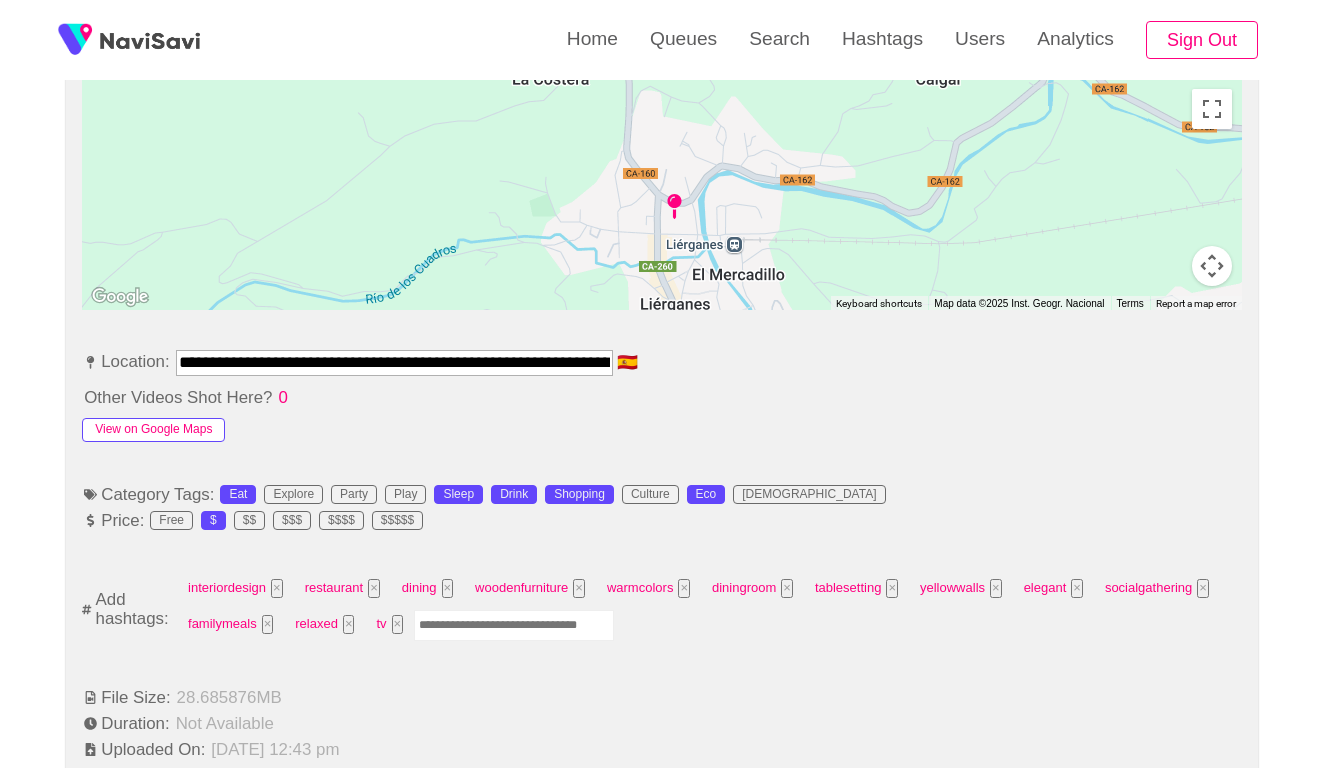 click on "View on Google Maps" at bounding box center (153, 430) 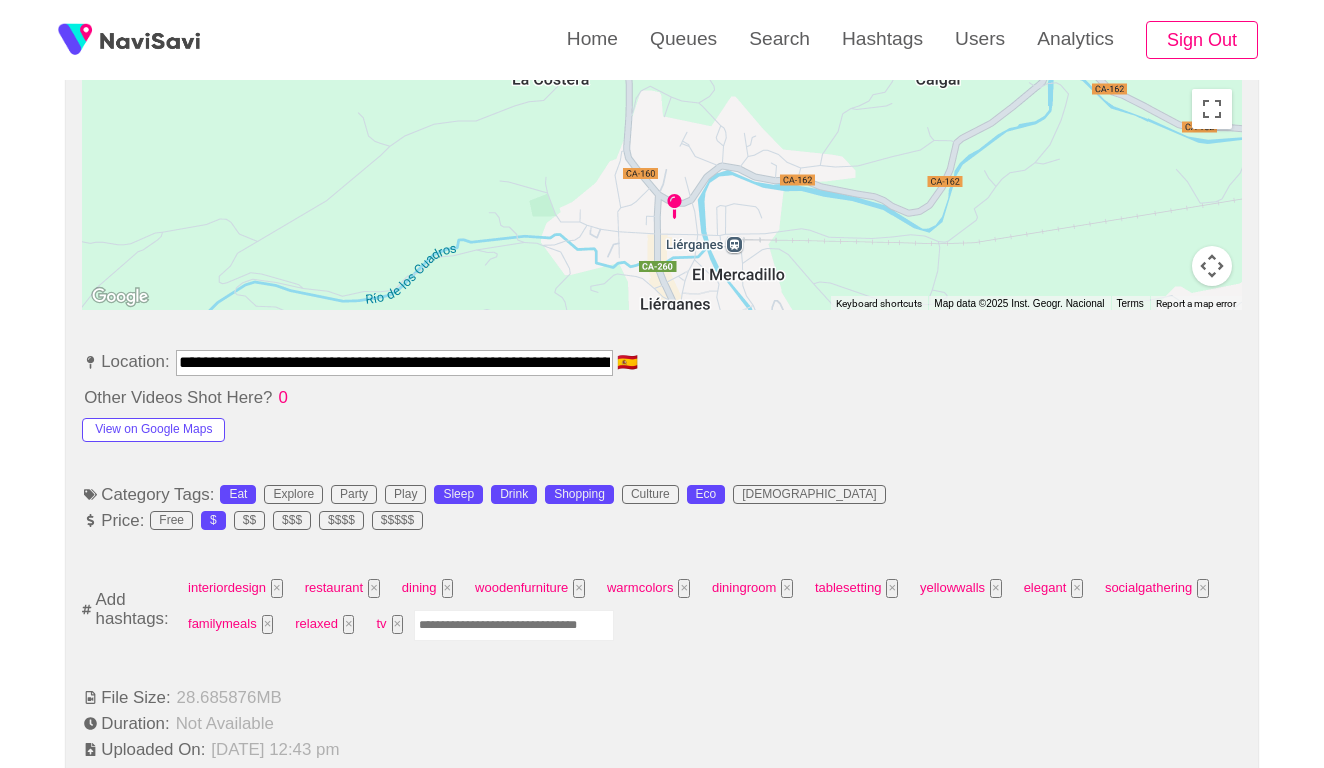 click at bounding box center (514, 625) 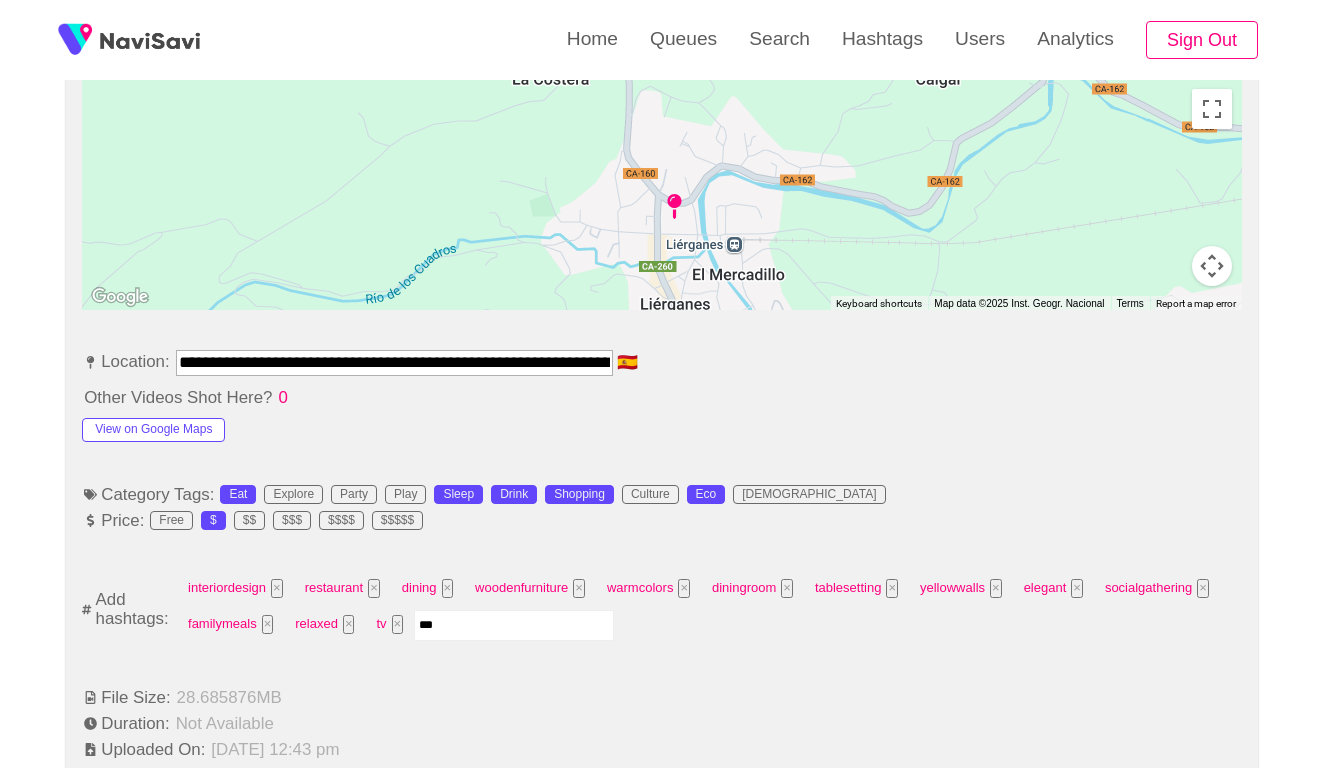 type on "****" 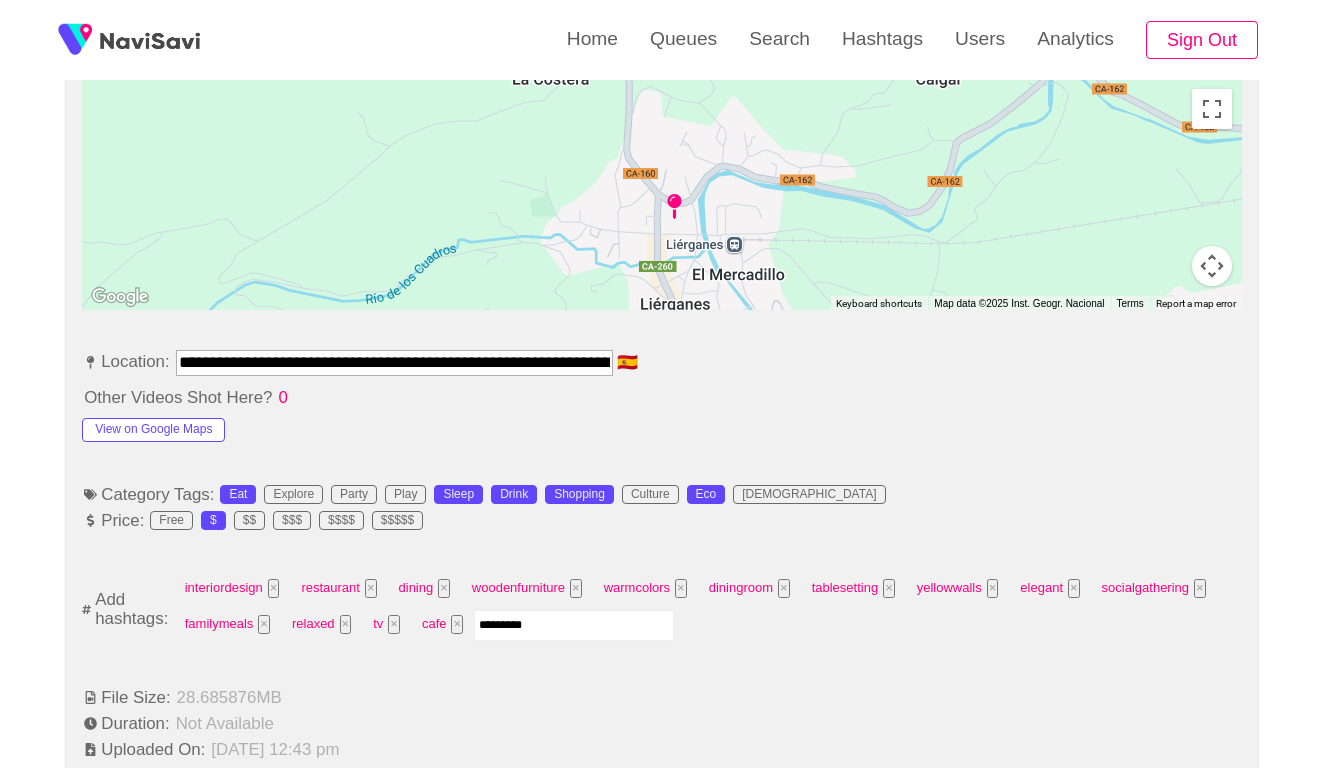 type on "**********" 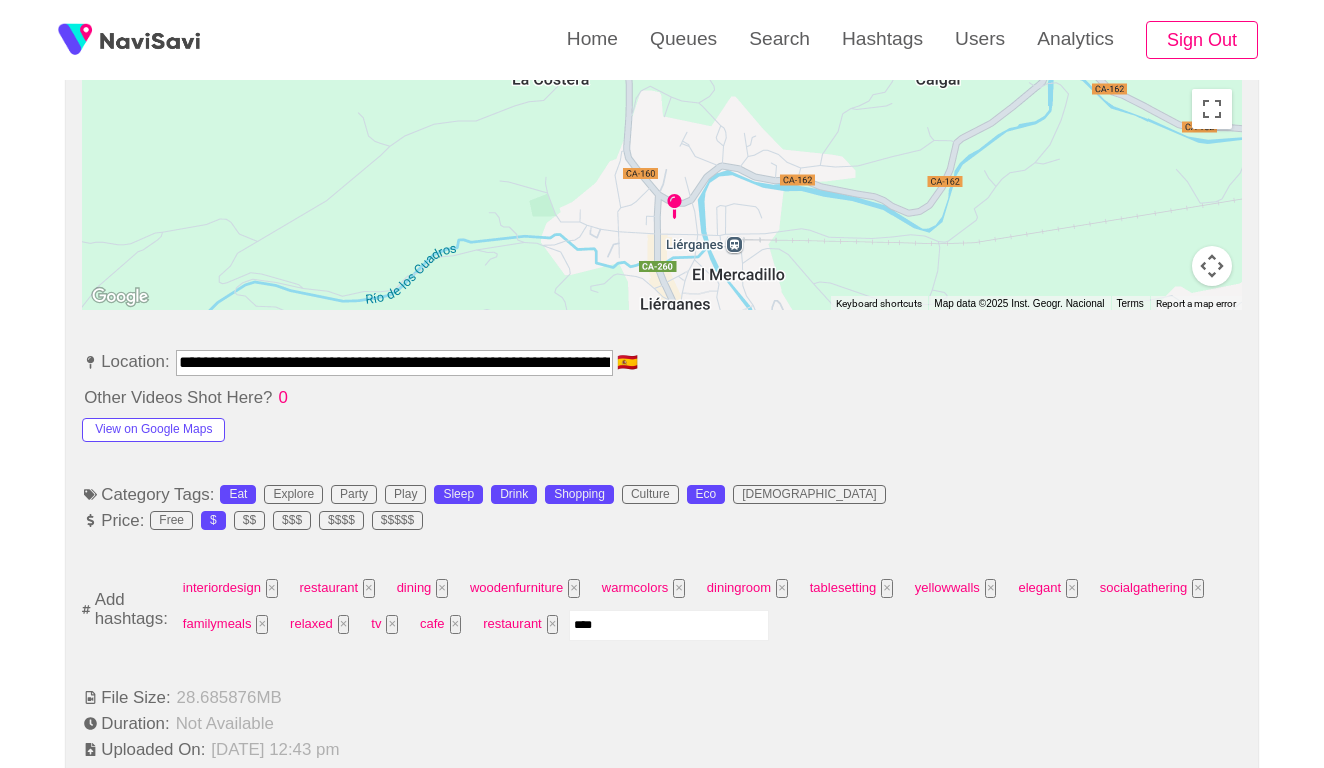 type on "*****" 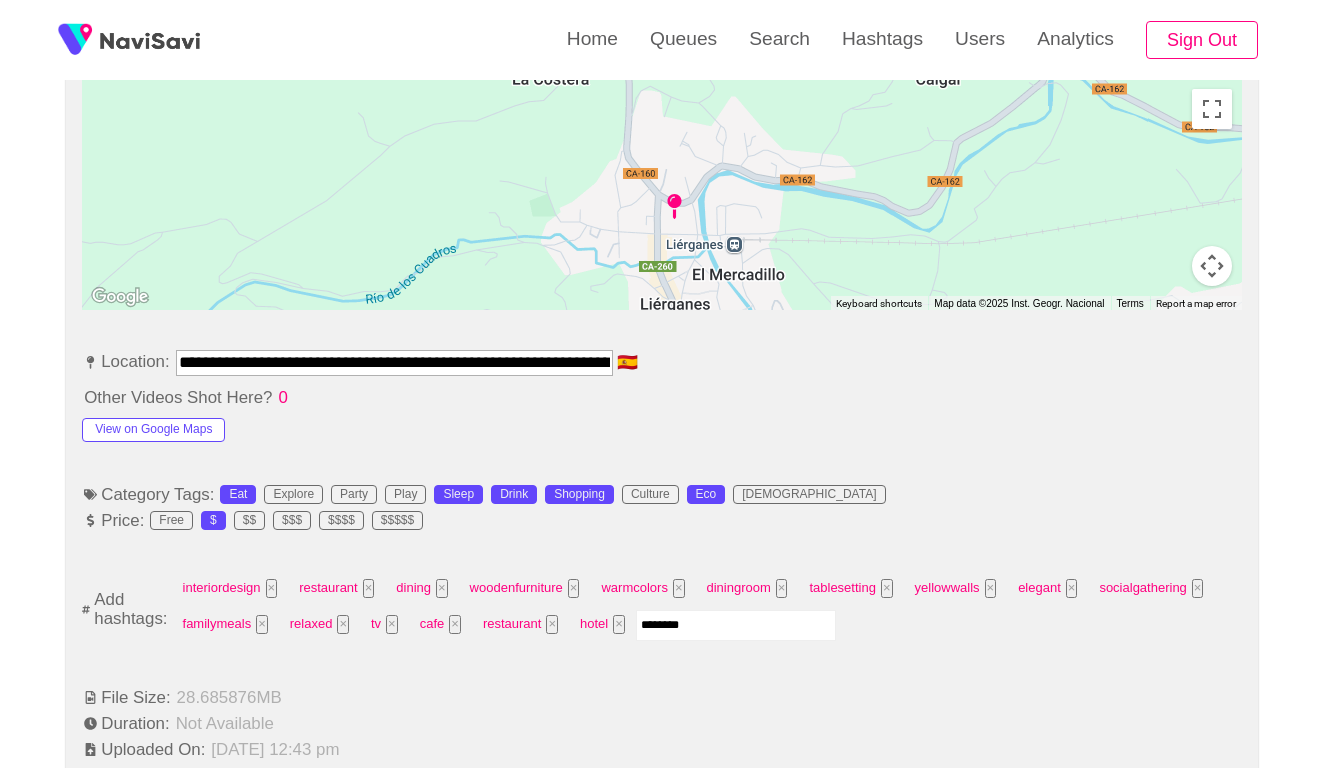 type on "*********" 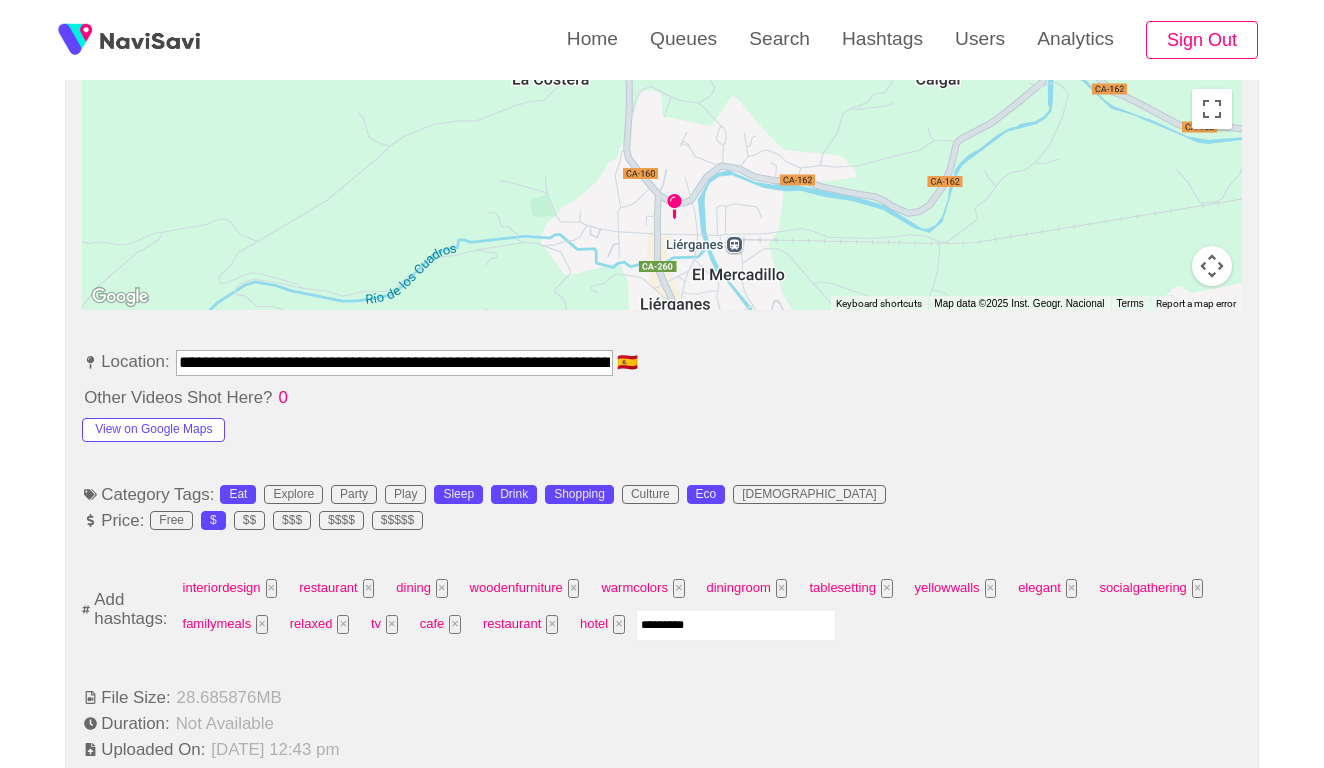 type 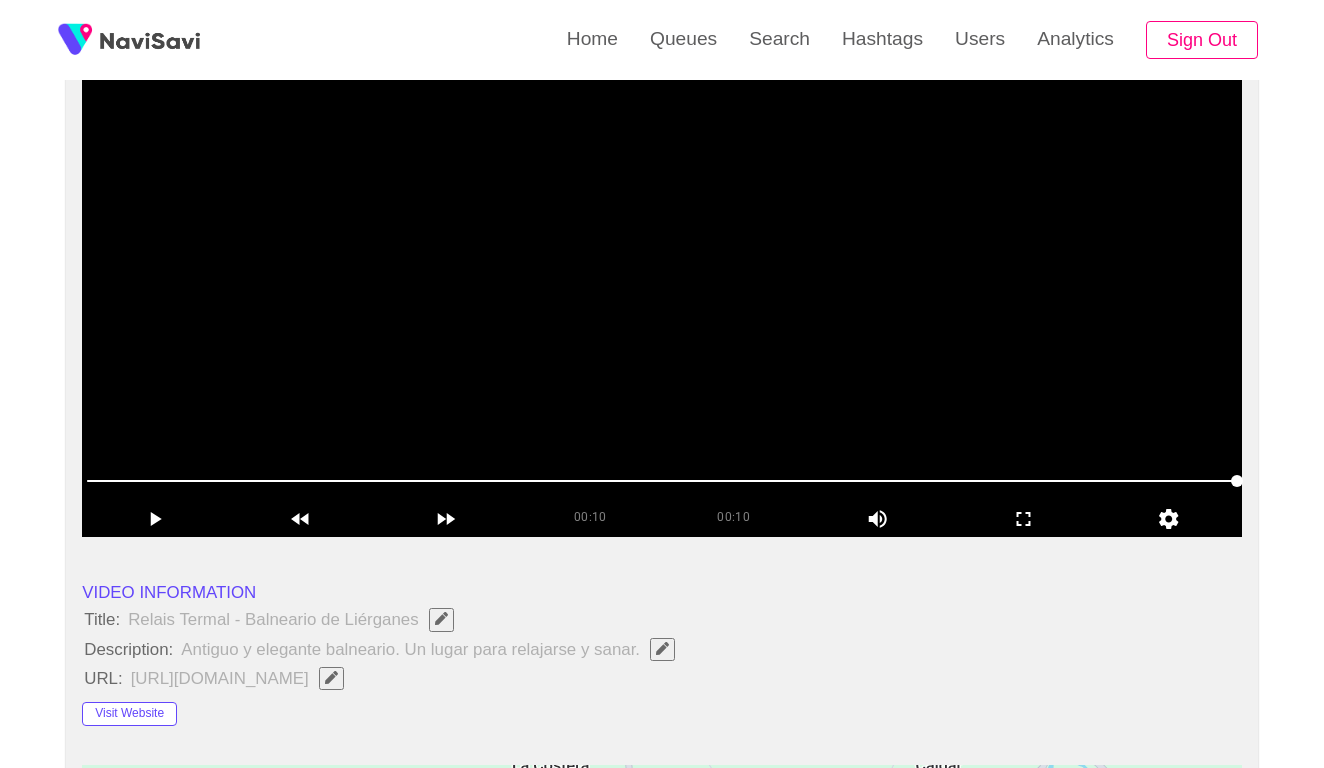 scroll, scrollTop: 221, scrollLeft: 0, axis: vertical 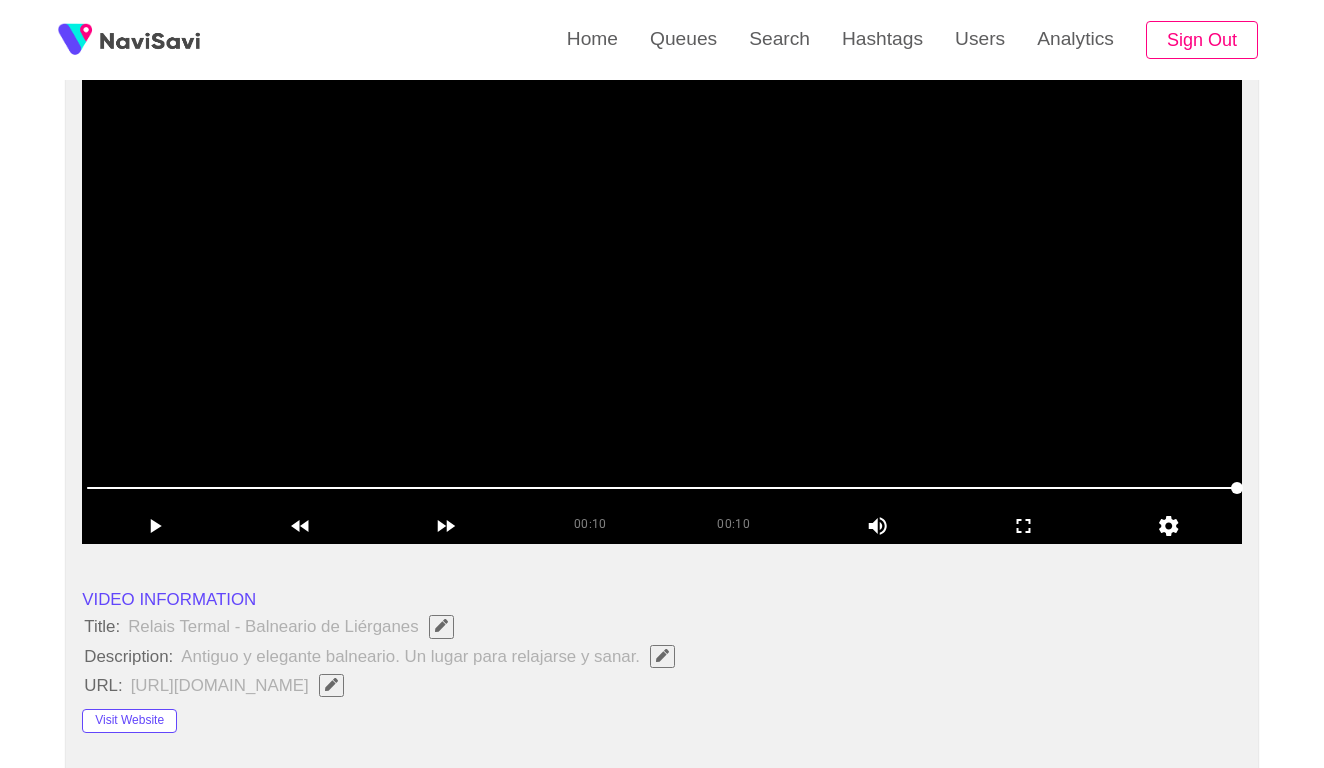 click 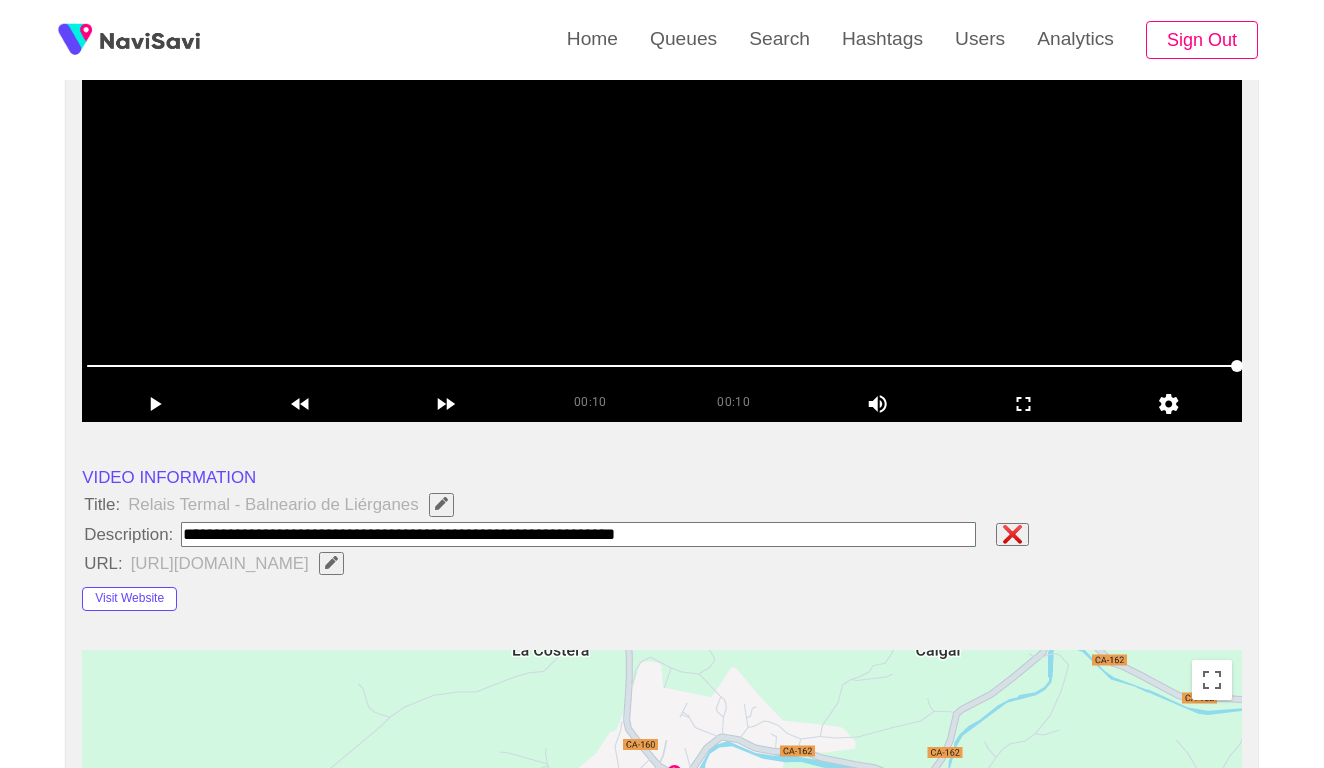 scroll, scrollTop: 349, scrollLeft: 0, axis: vertical 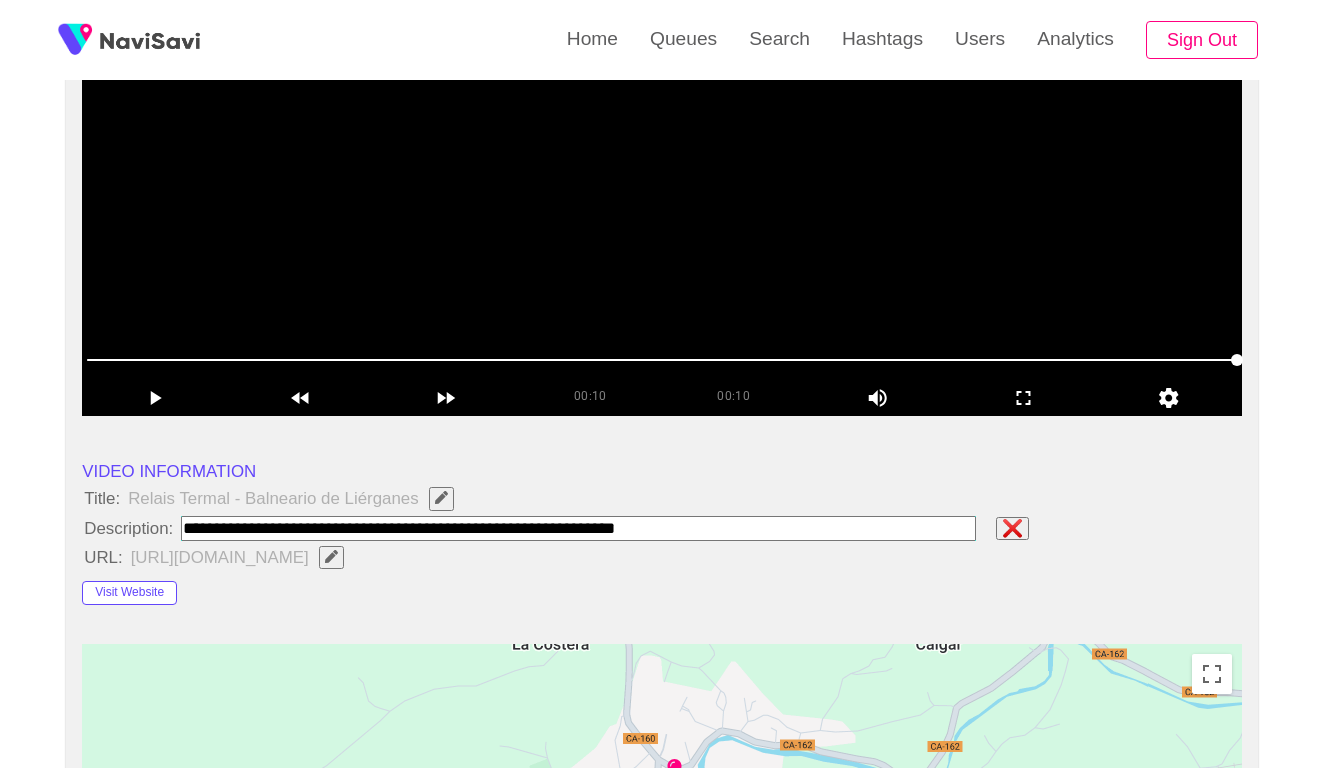 paste on "**********" 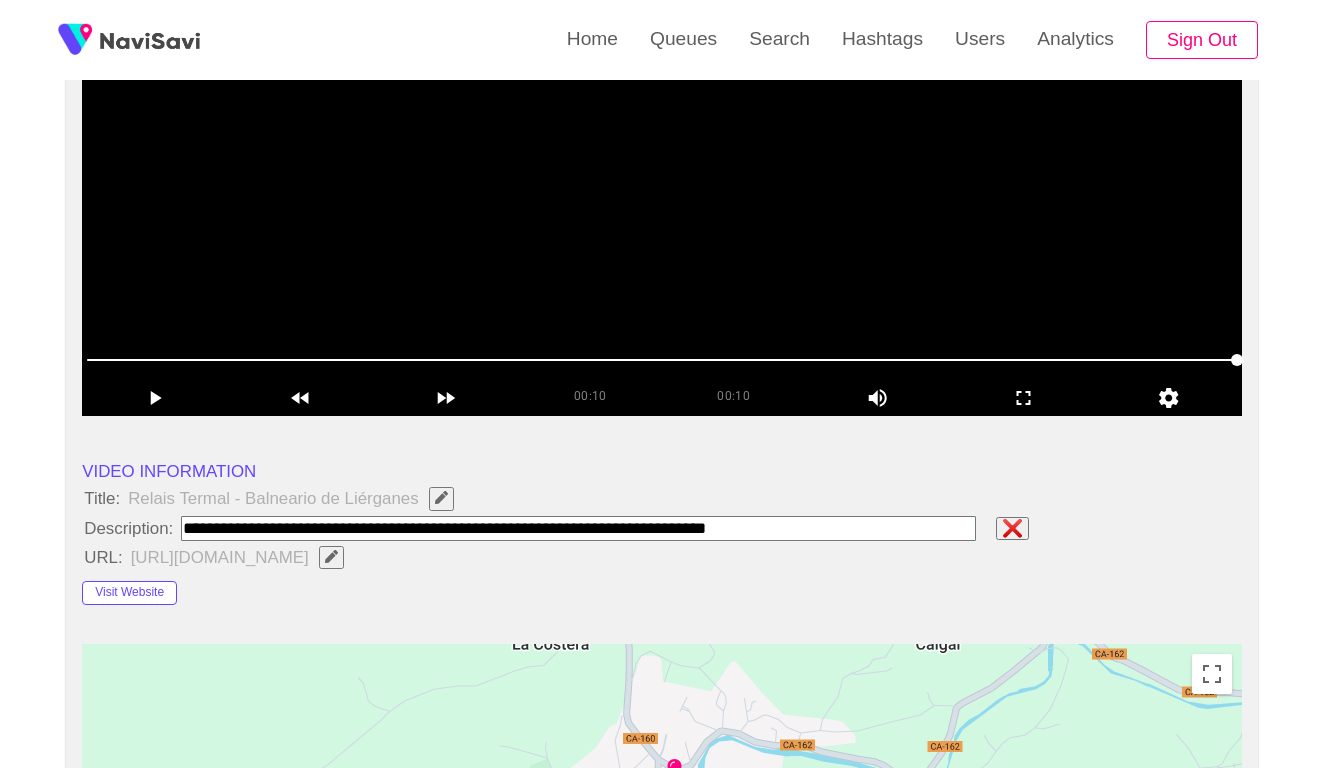 type on "**********" 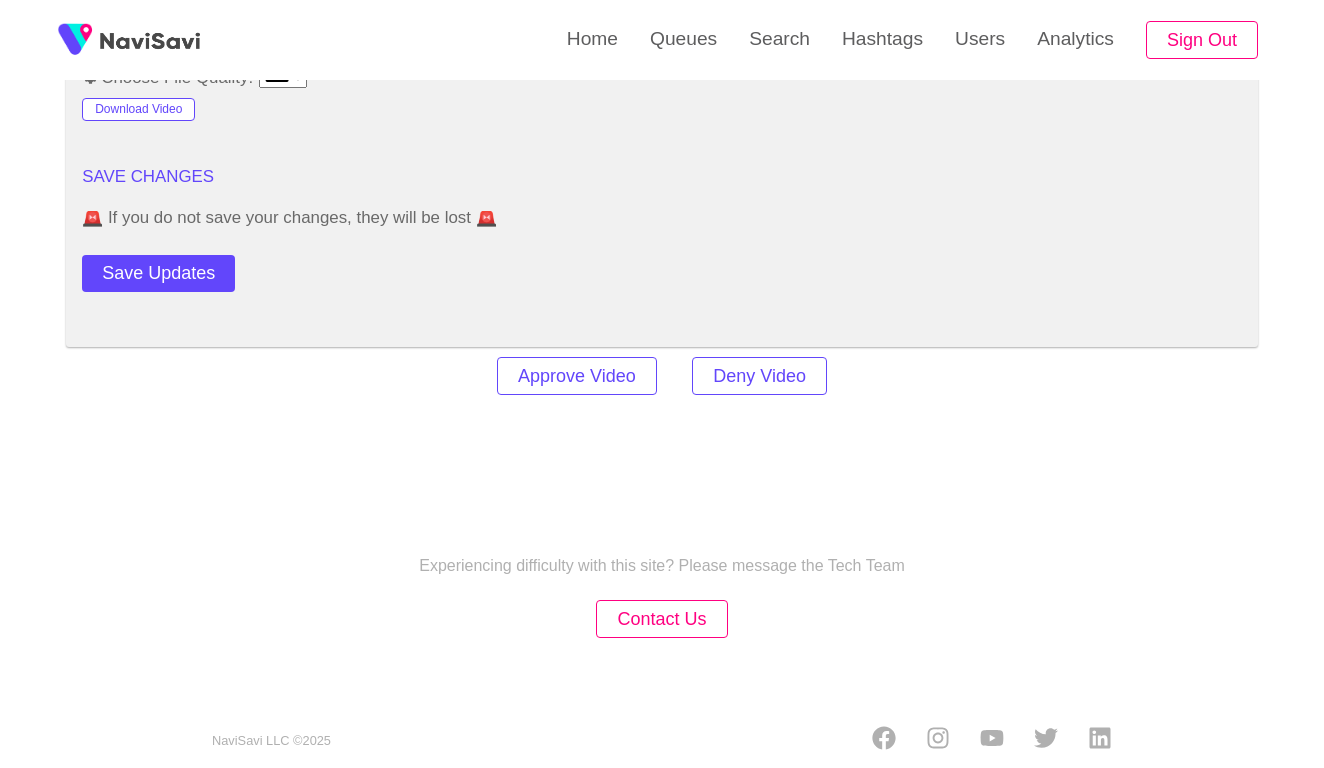 scroll, scrollTop: 2434, scrollLeft: 0, axis: vertical 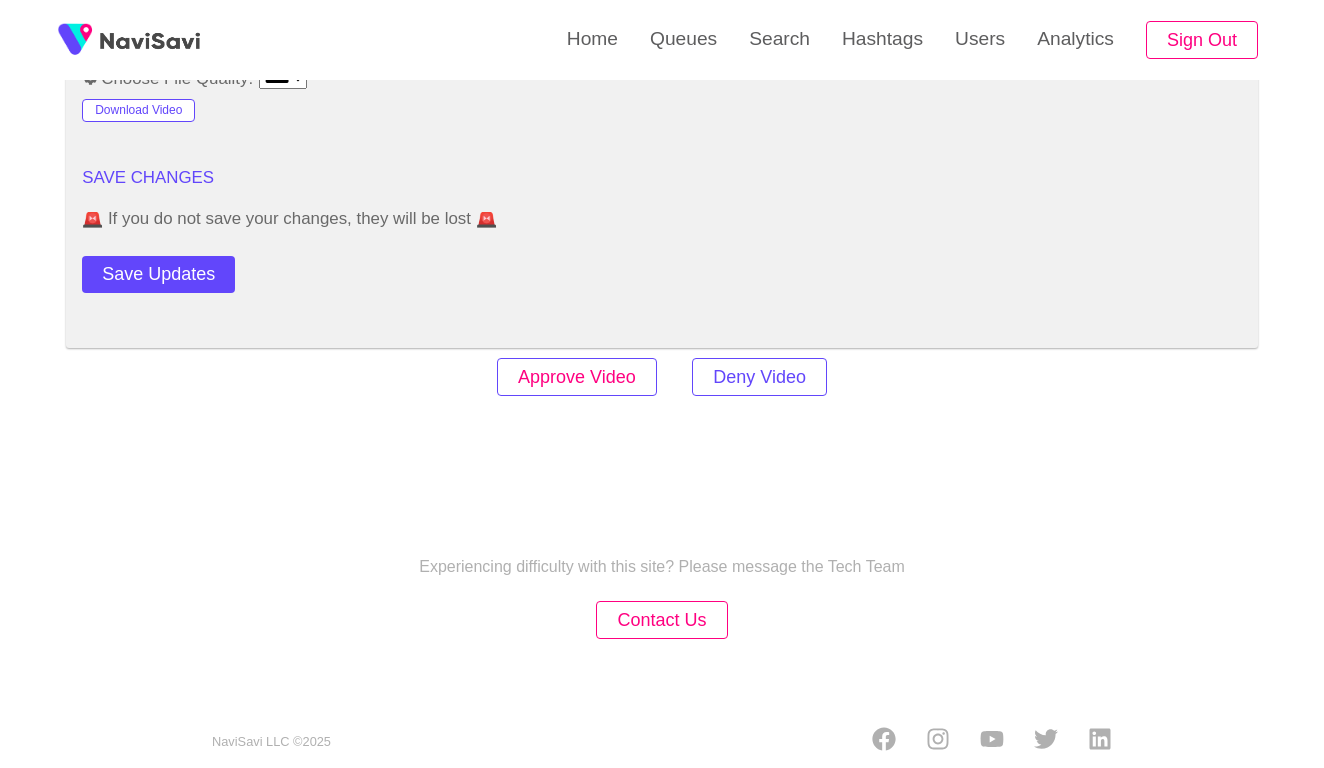 click on "Approve Video" at bounding box center (577, 377) 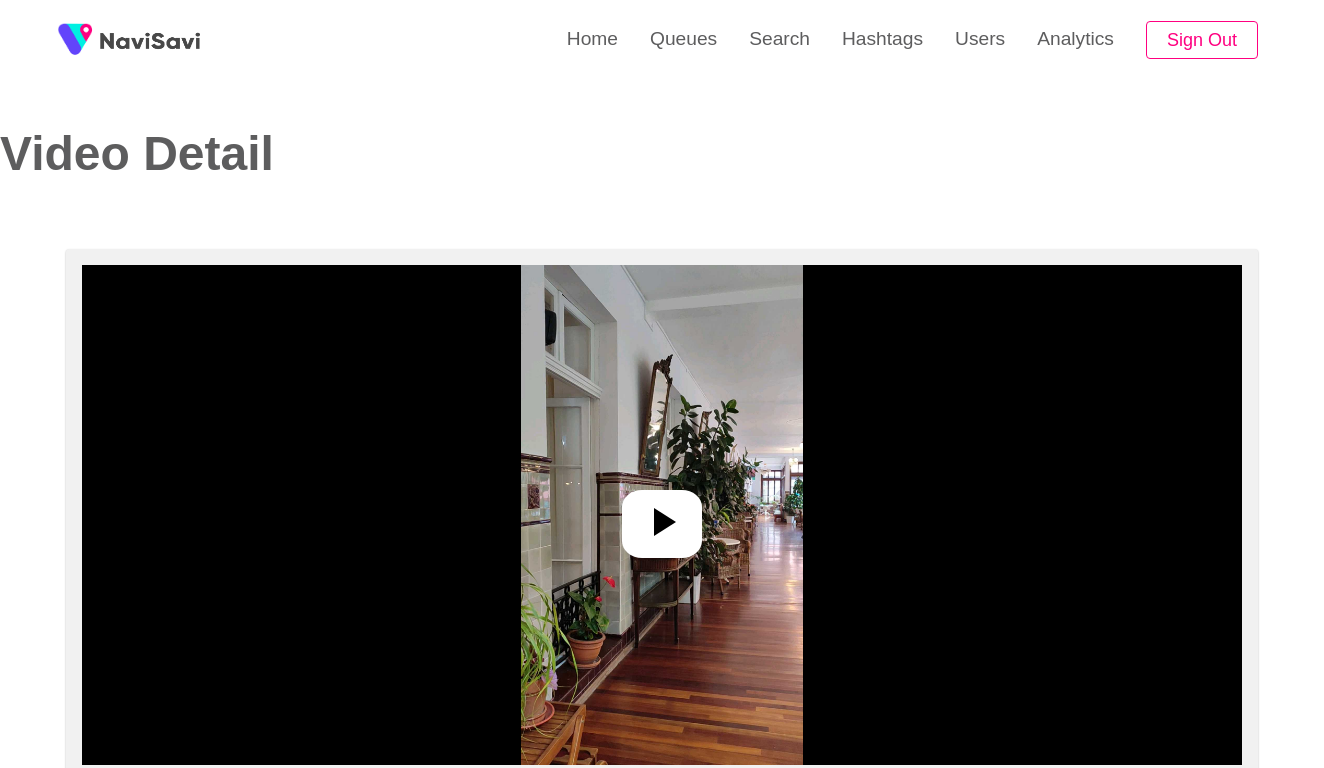 select on "**********" 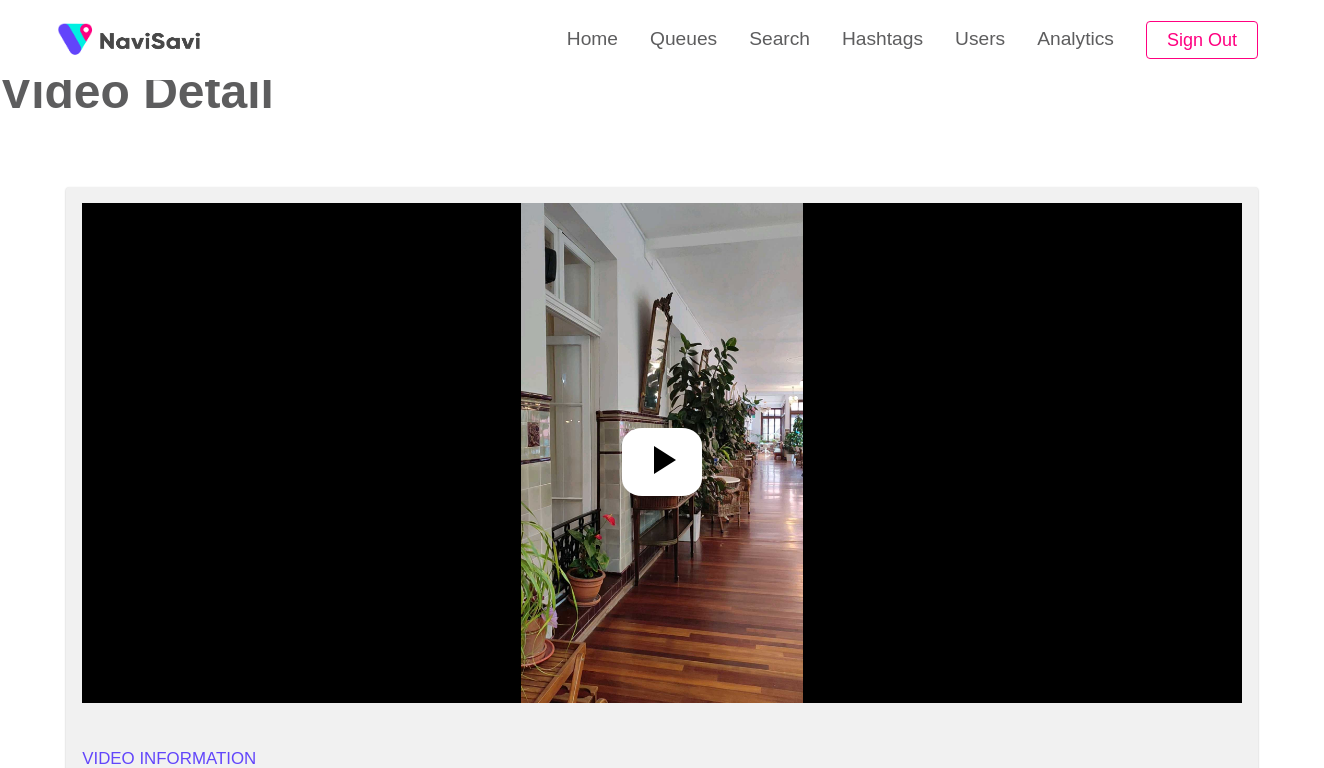 scroll, scrollTop: 115, scrollLeft: 0, axis: vertical 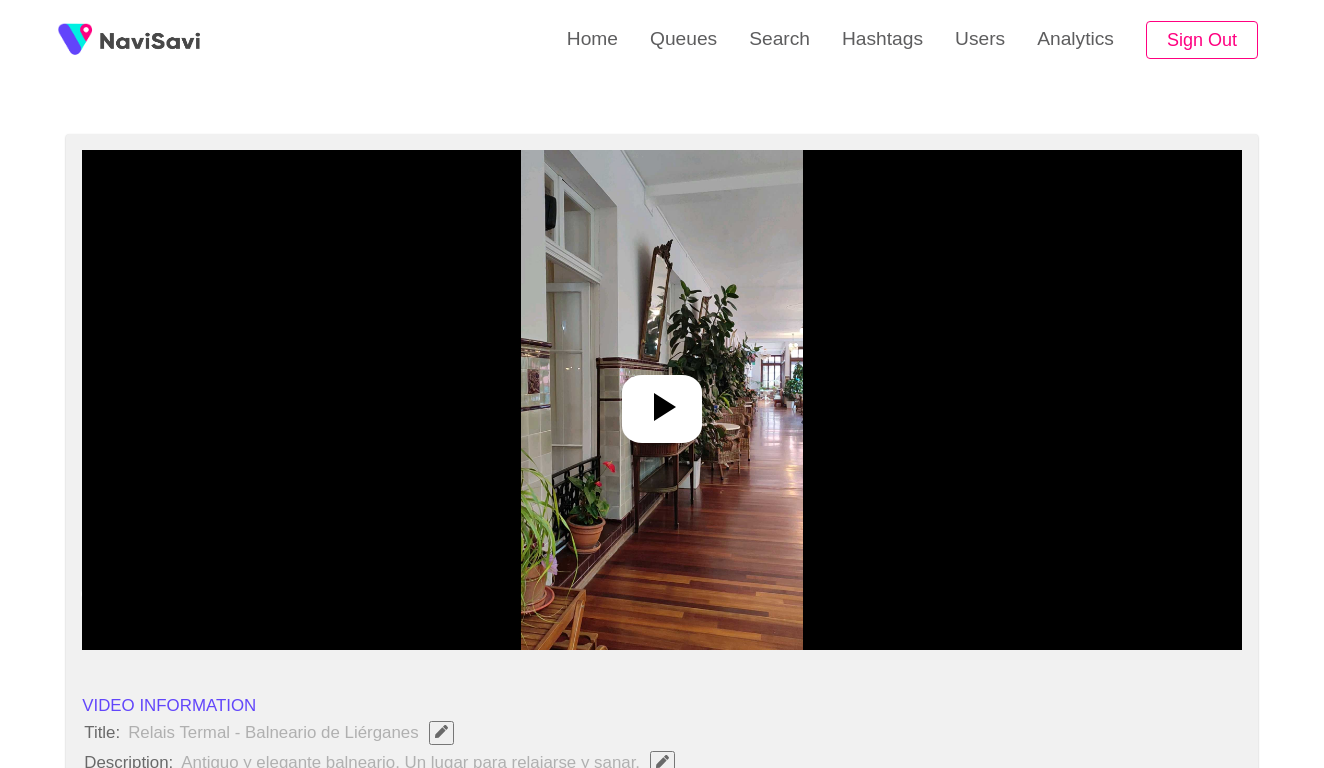click at bounding box center [661, 400] 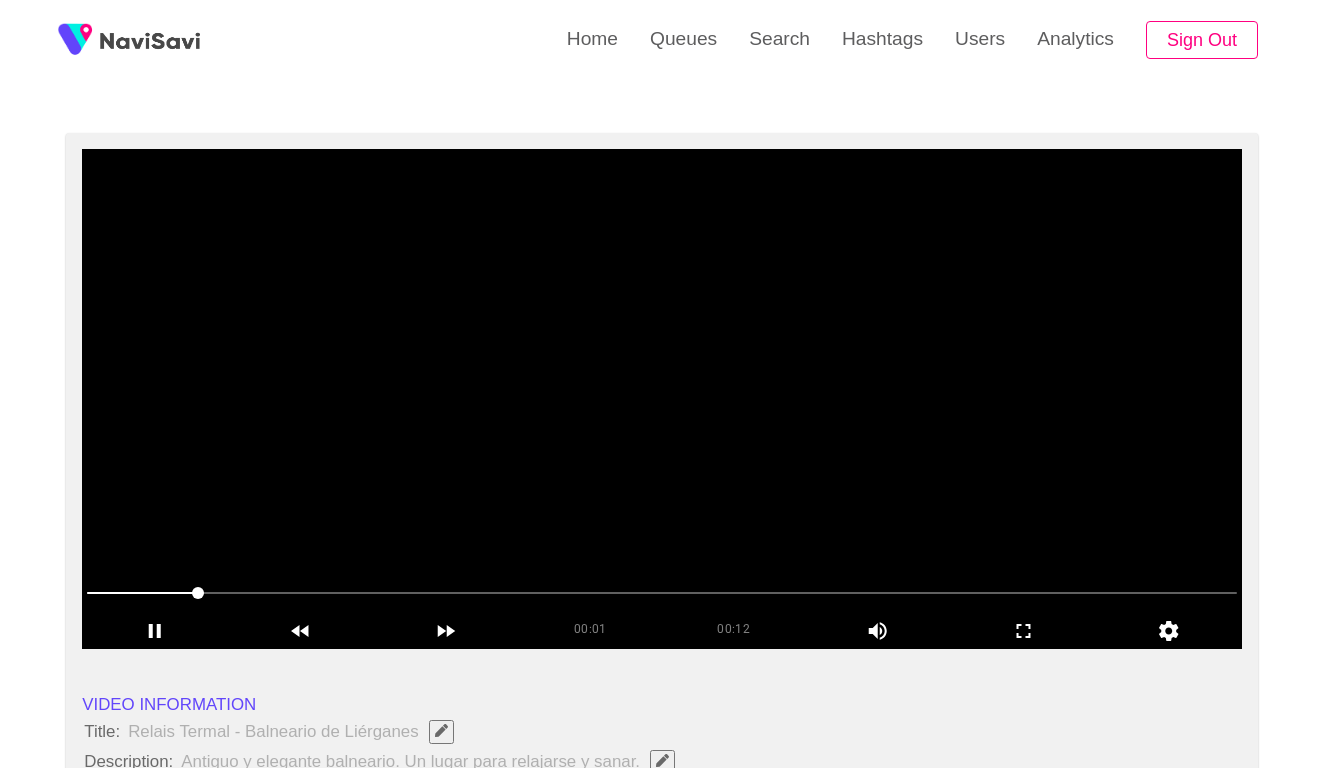 scroll, scrollTop: 131, scrollLeft: 0, axis: vertical 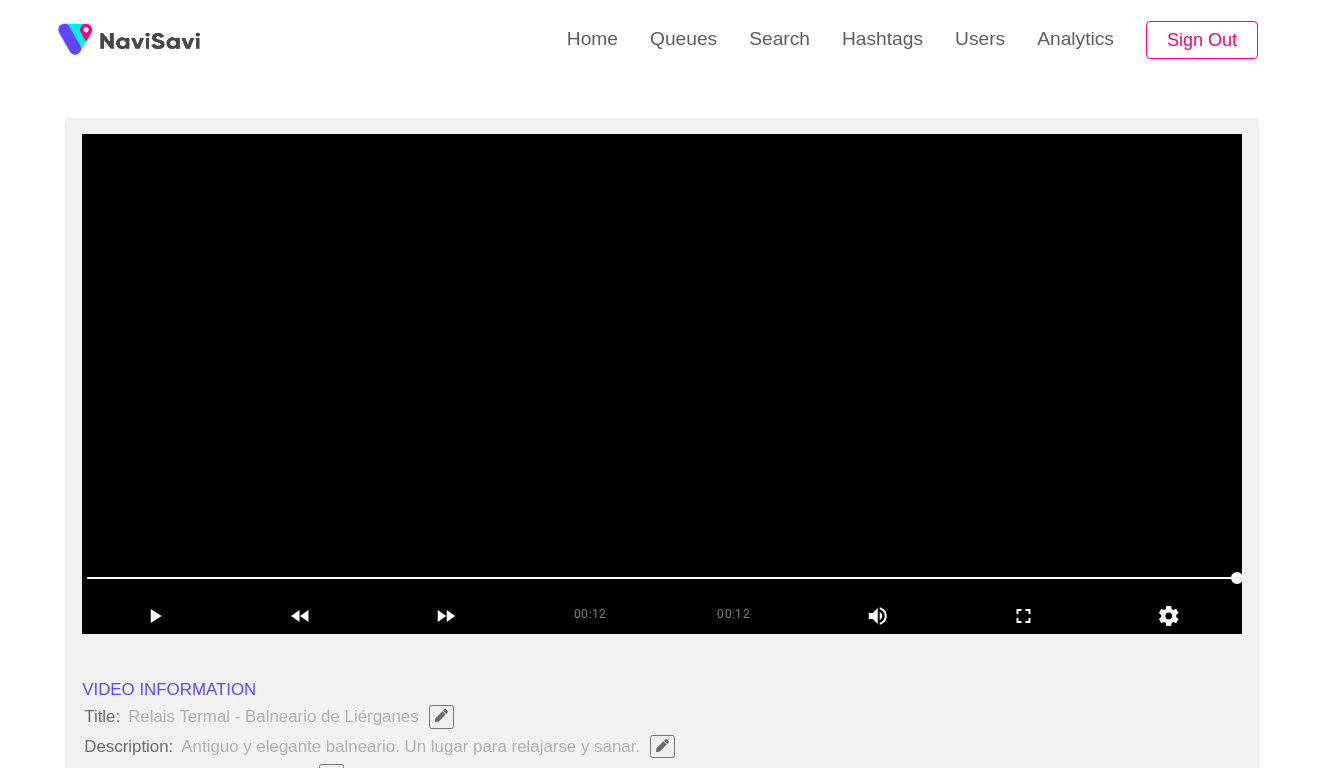 click at bounding box center (662, 384) 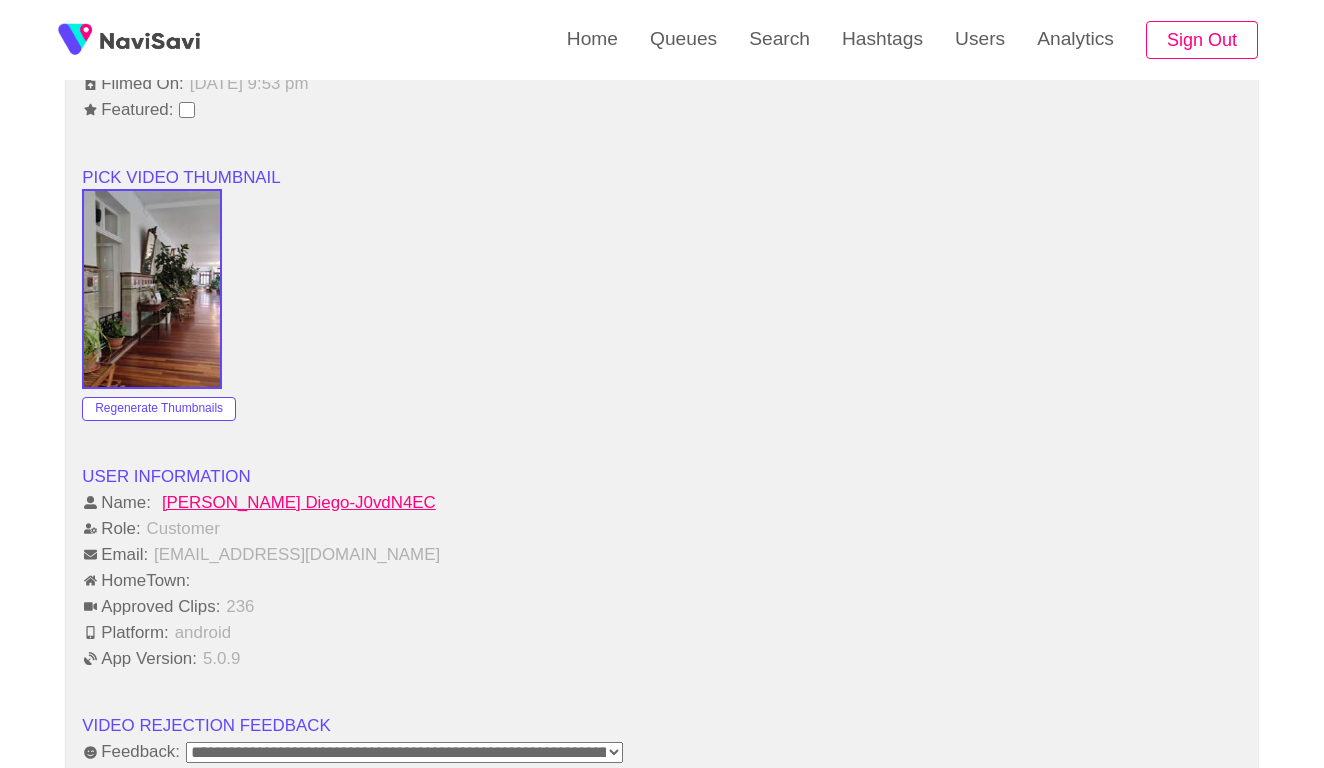 scroll, scrollTop: 1762, scrollLeft: 0, axis: vertical 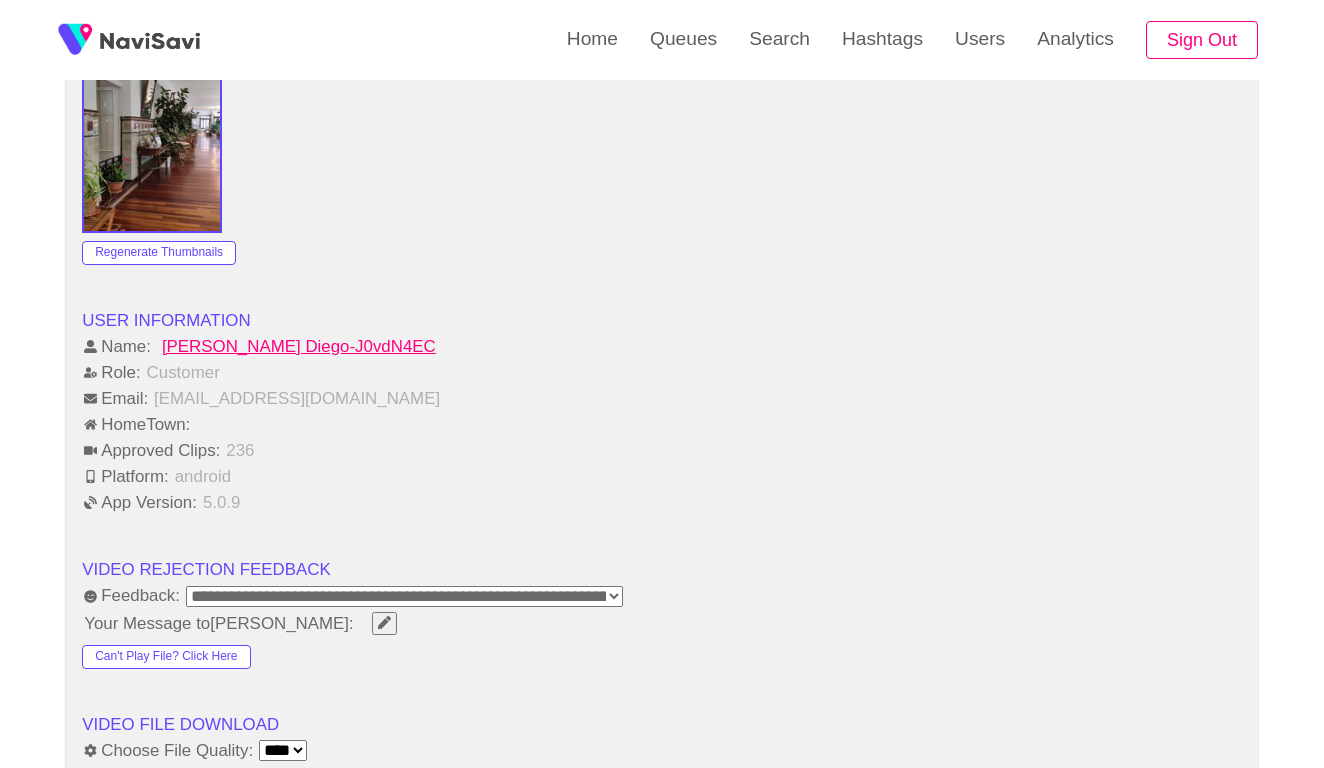click on "**********" at bounding box center (404, 596) 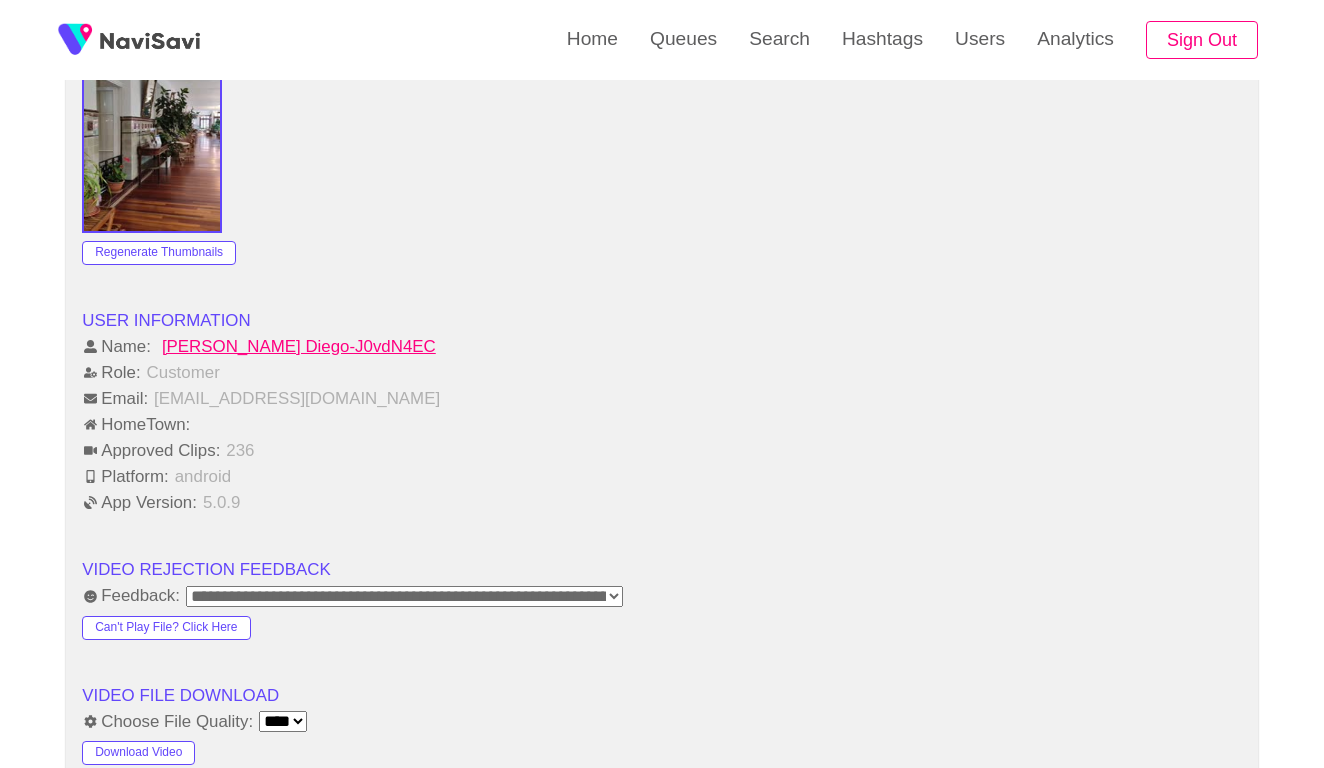 click on "**********" at bounding box center [662, -21] 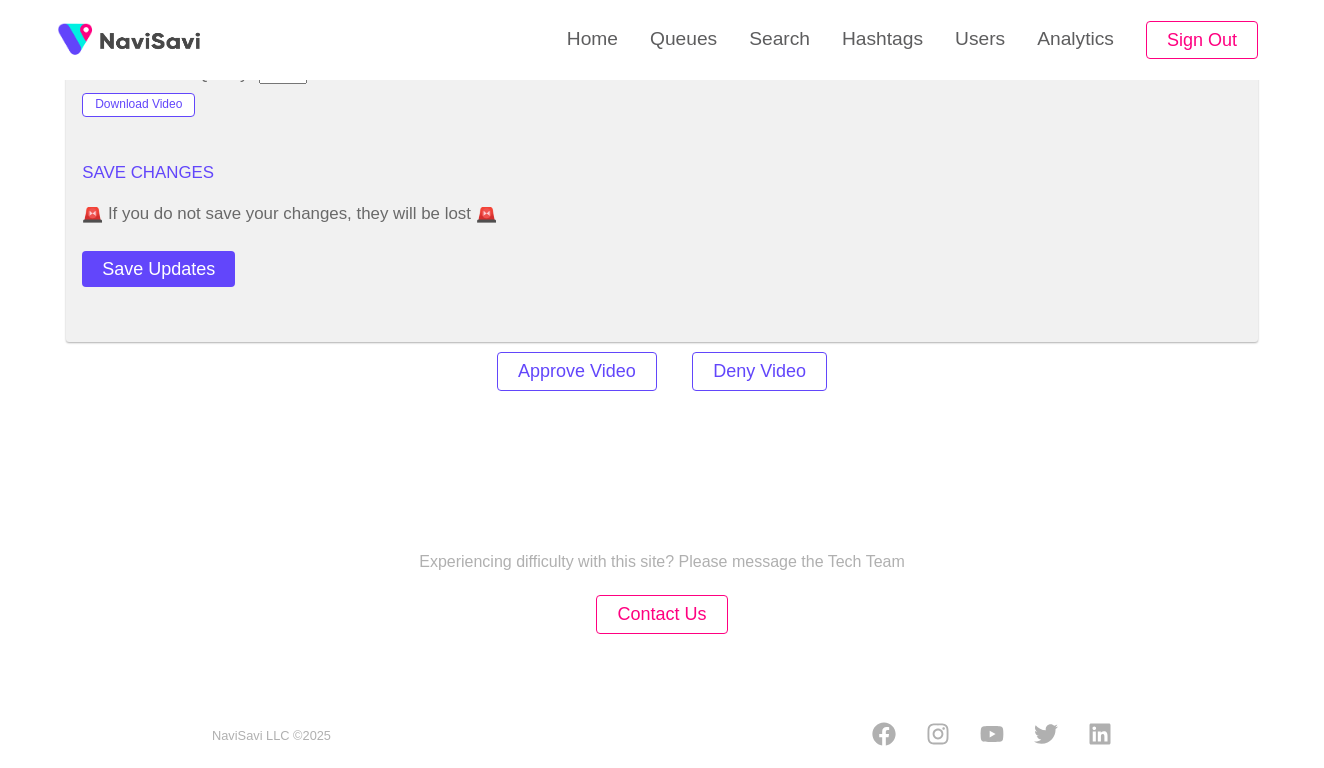 scroll, scrollTop: 2408, scrollLeft: 0, axis: vertical 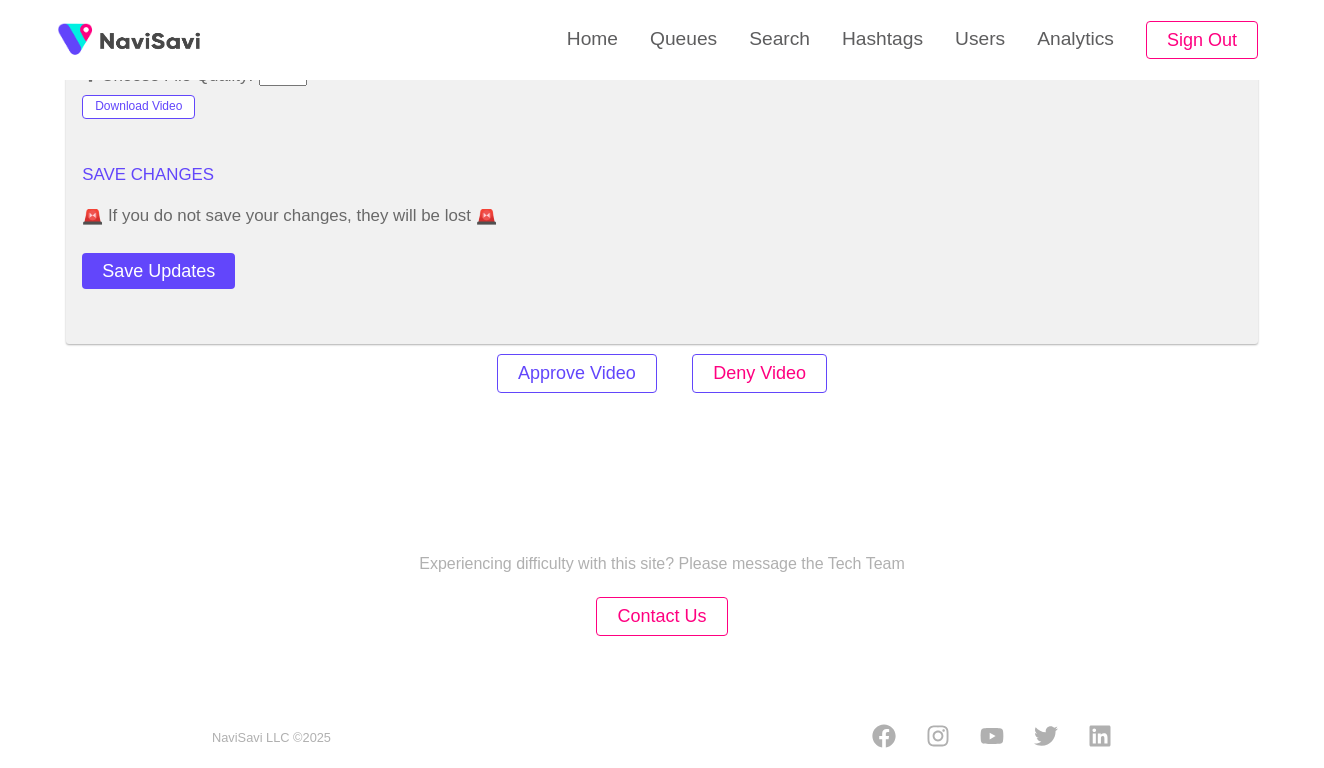 click on "Deny Video" at bounding box center (759, 373) 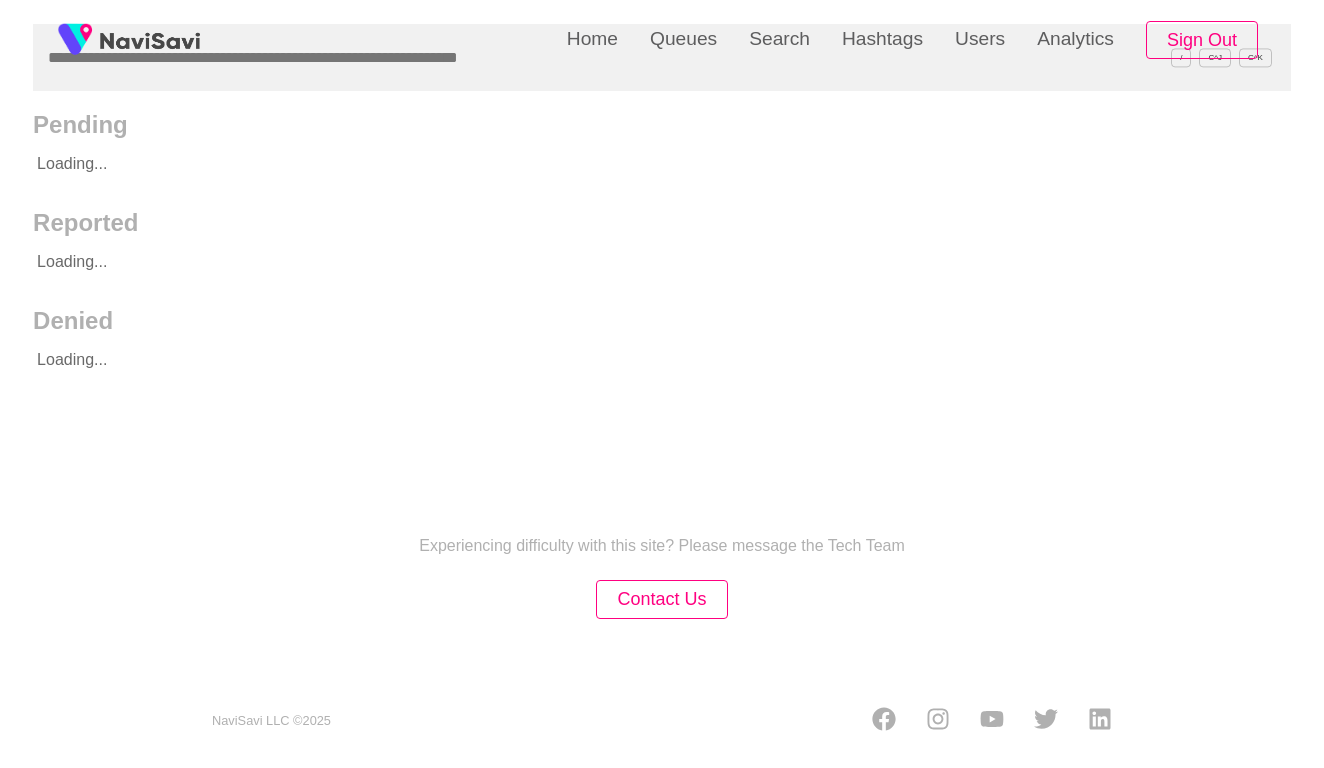 scroll, scrollTop: 0, scrollLeft: 0, axis: both 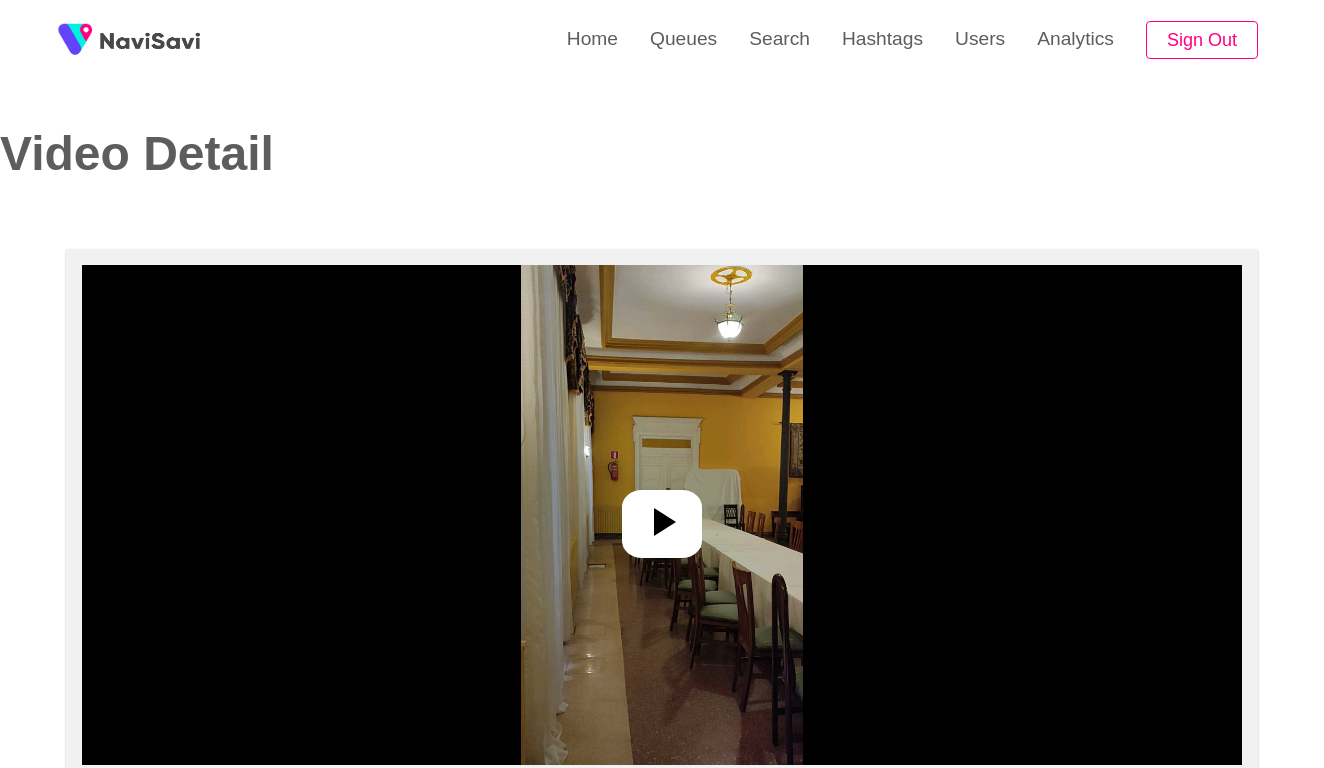 select on "**********" 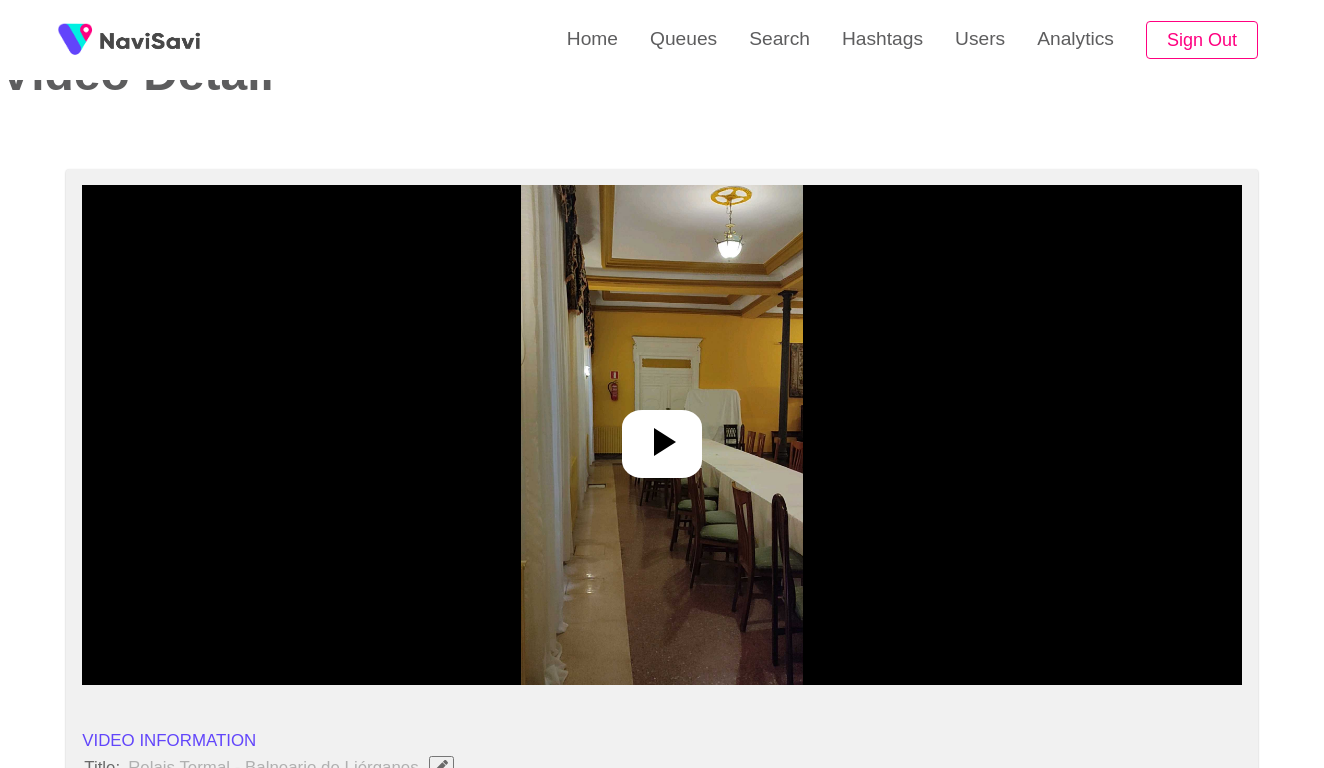scroll, scrollTop: 154, scrollLeft: 0, axis: vertical 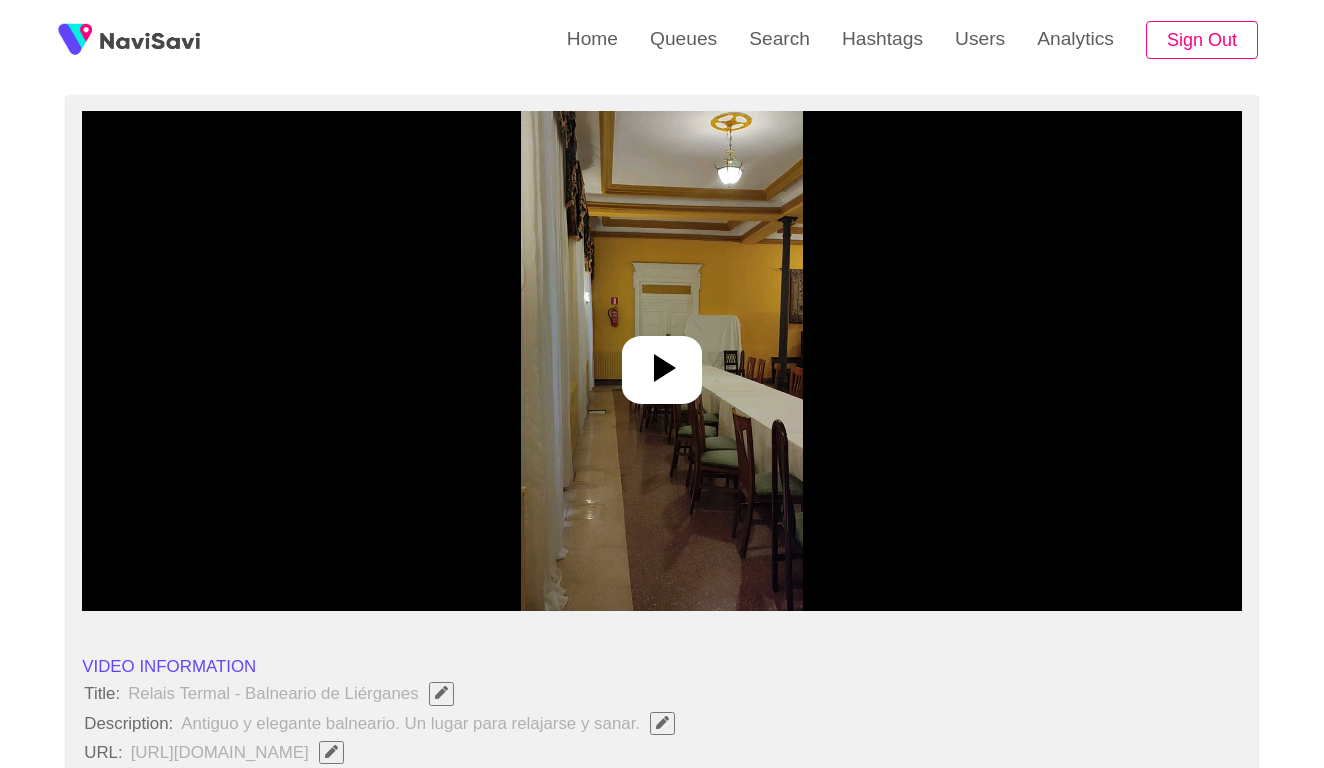 click at bounding box center [662, 361] 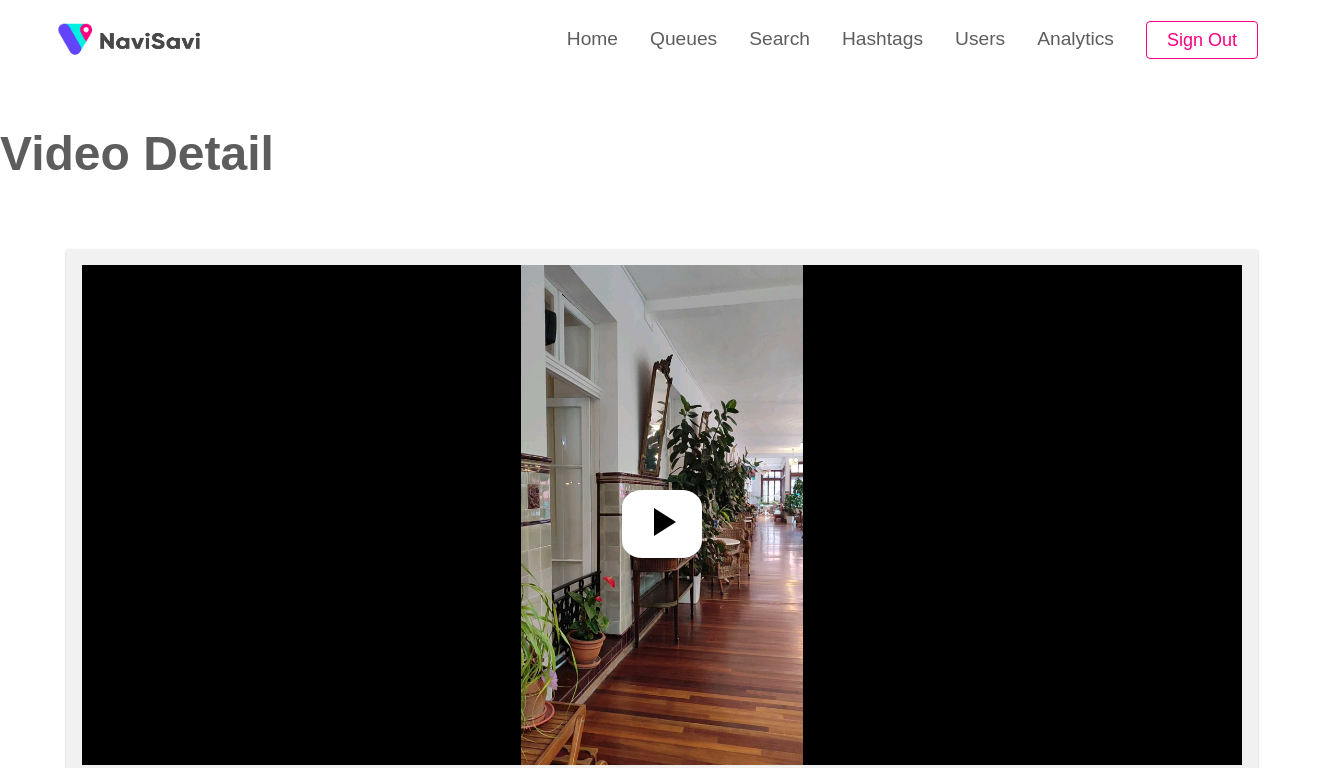 select on "**********" 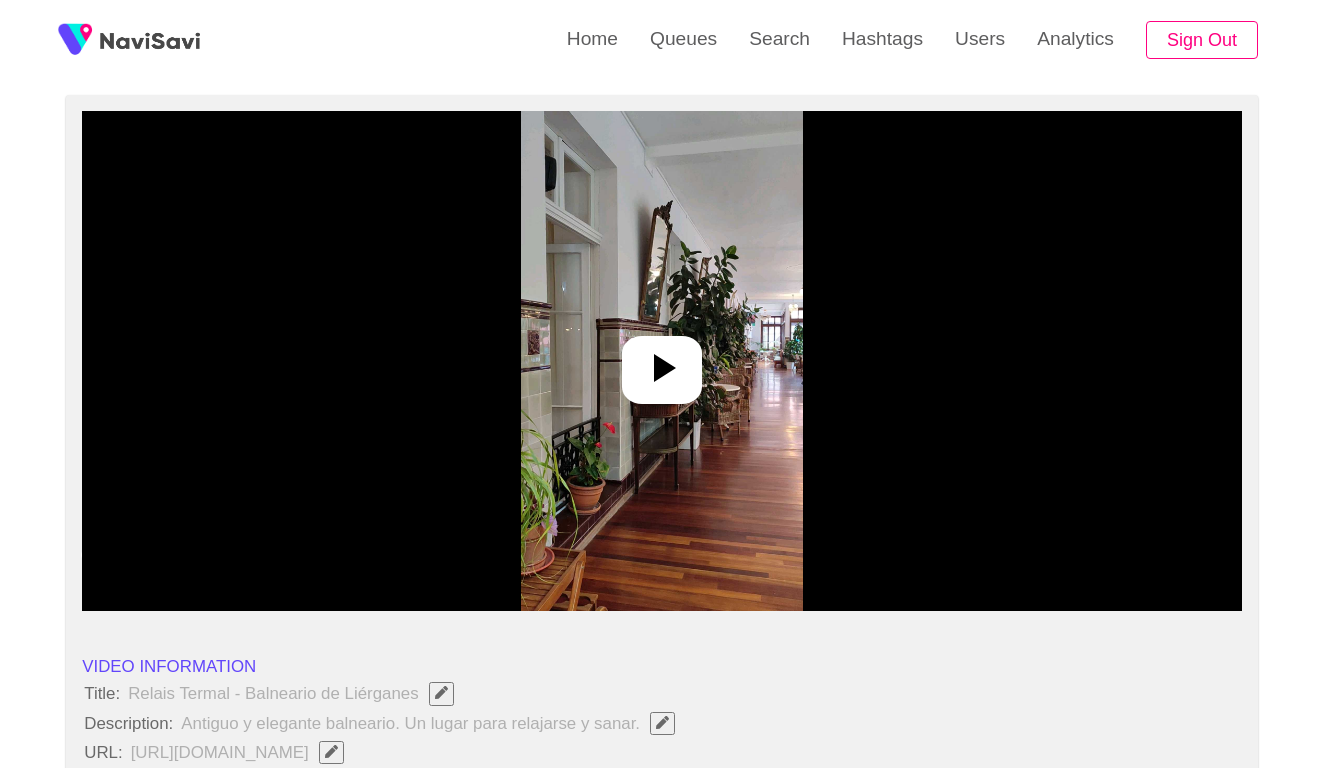 scroll, scrollTop: 217, scrollLeft: 0, axis: vertical 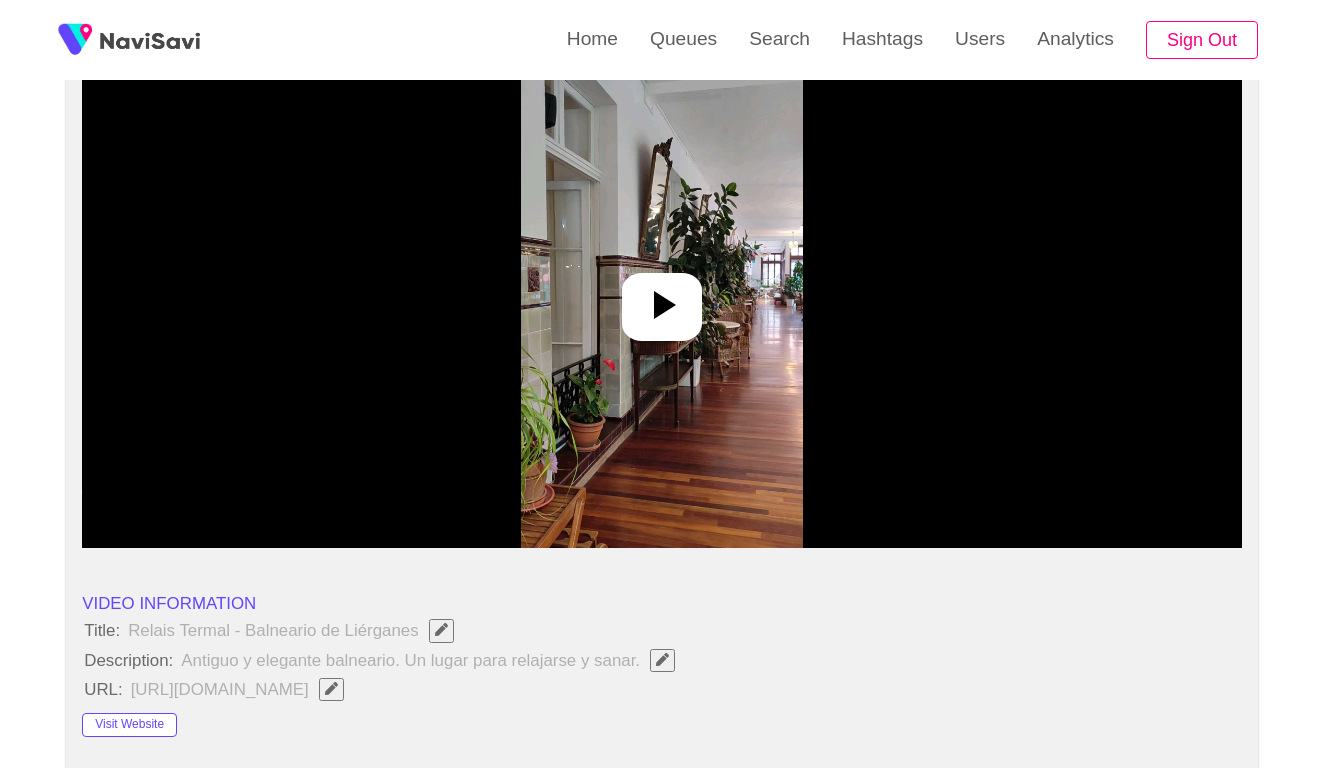 click at bounding box center (662, 298) 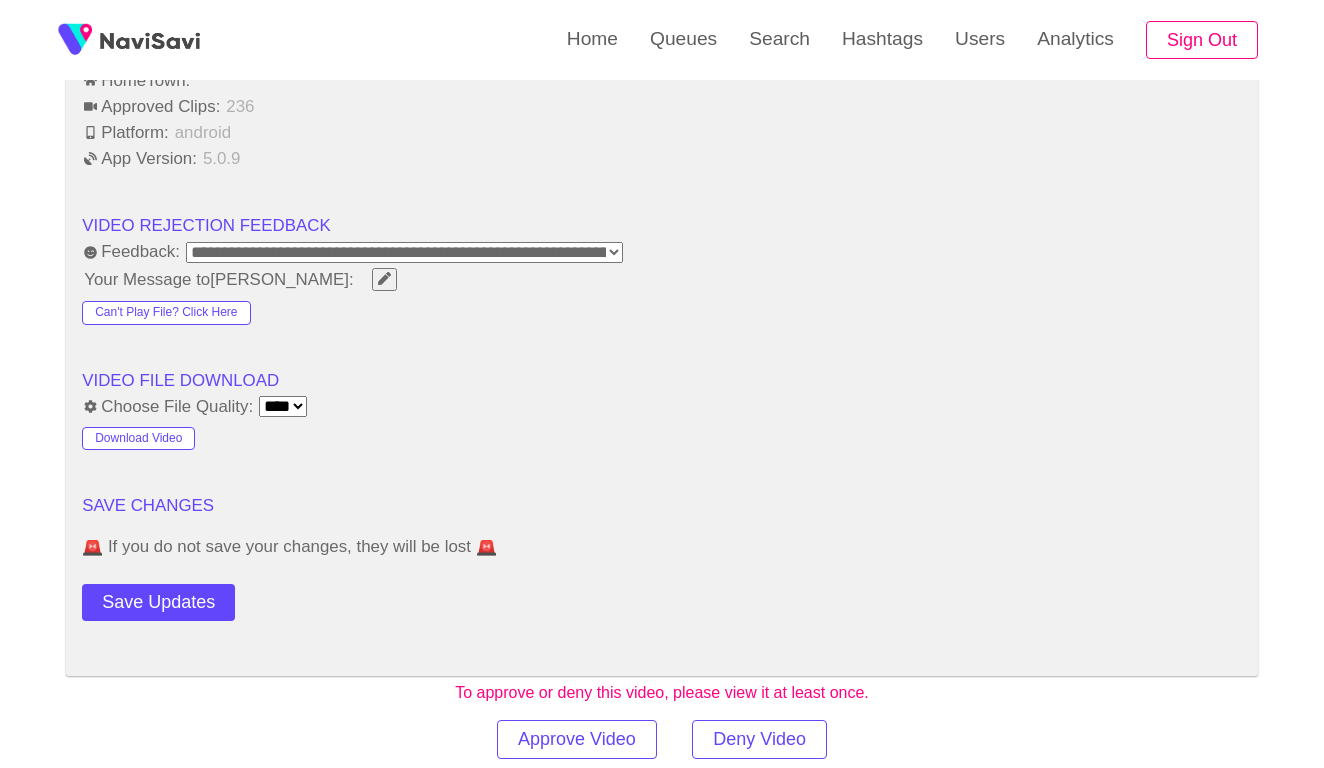 scroll, scrollTop: 2065, scrollLeft: 0, axis: vertical 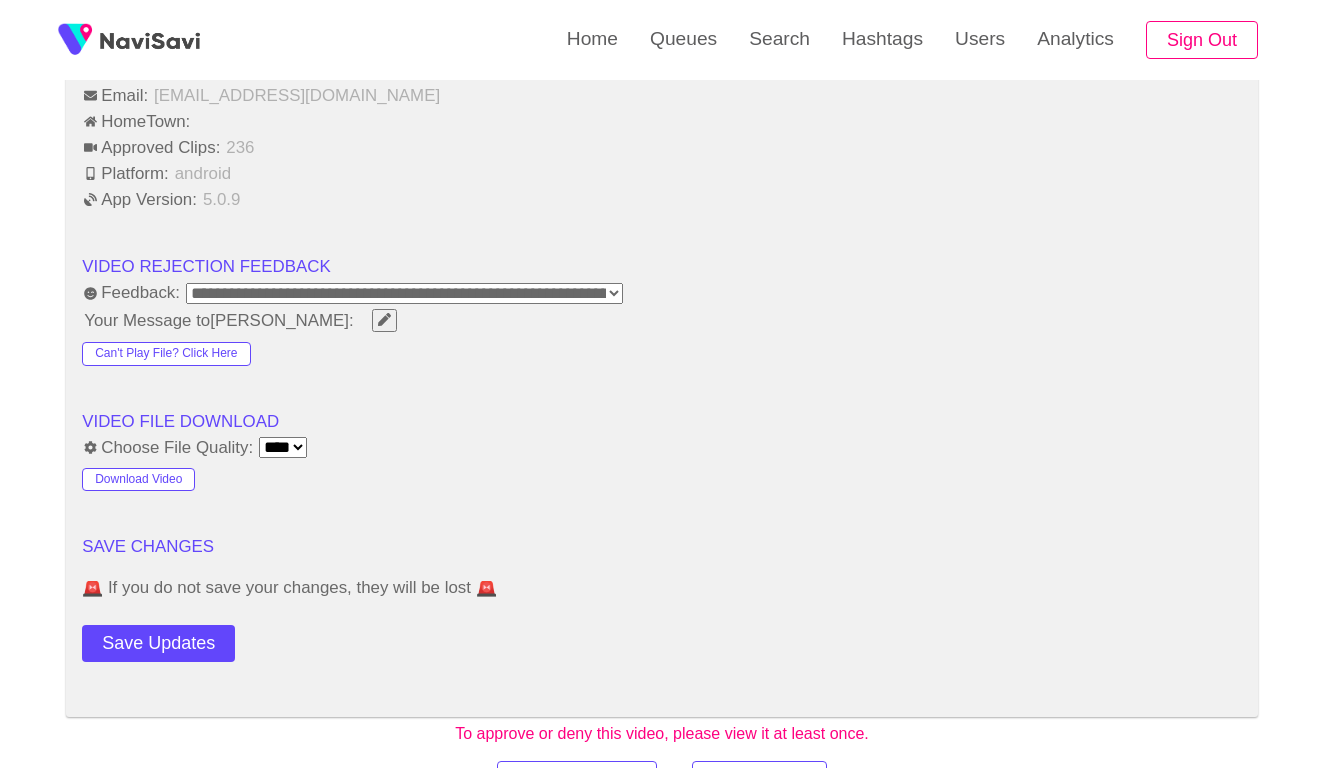 click on "**********" at bounding box center (404, 293) 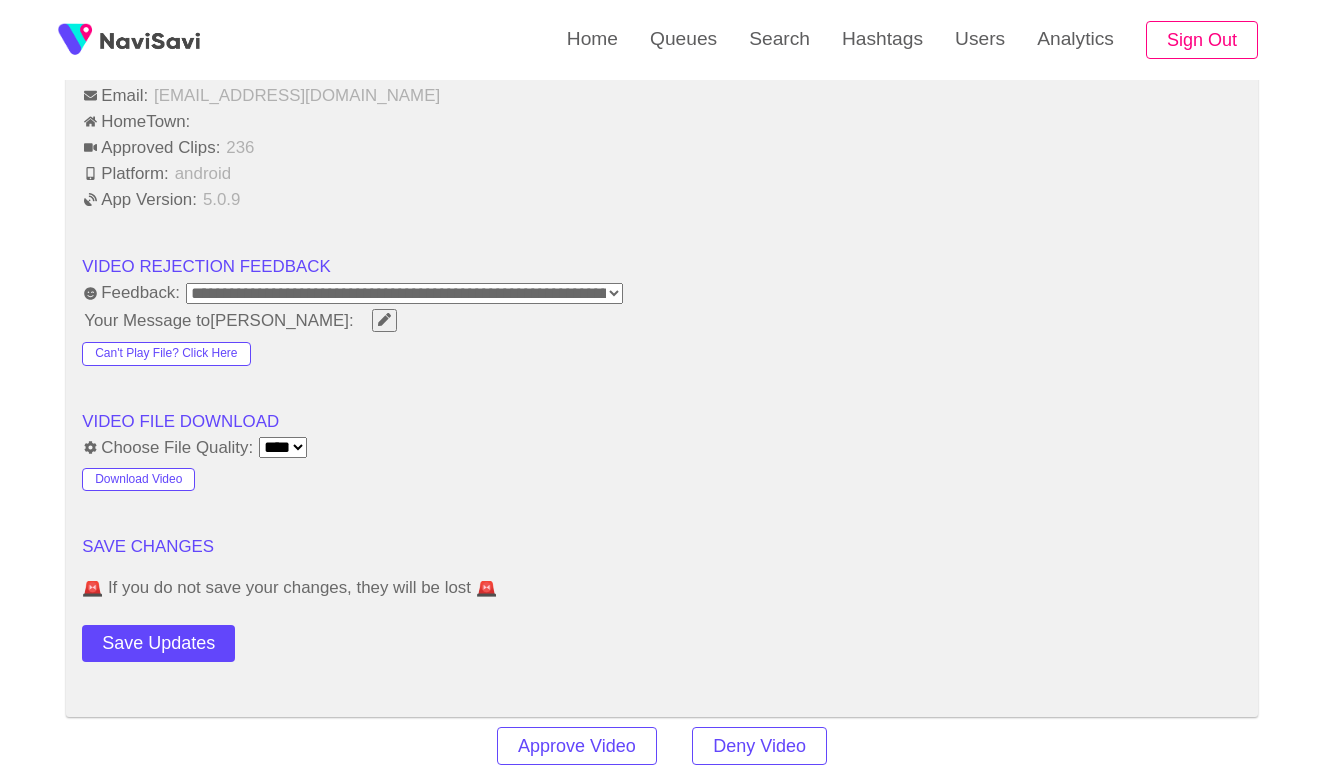 click on "**********" at bounding box center (404, 293) 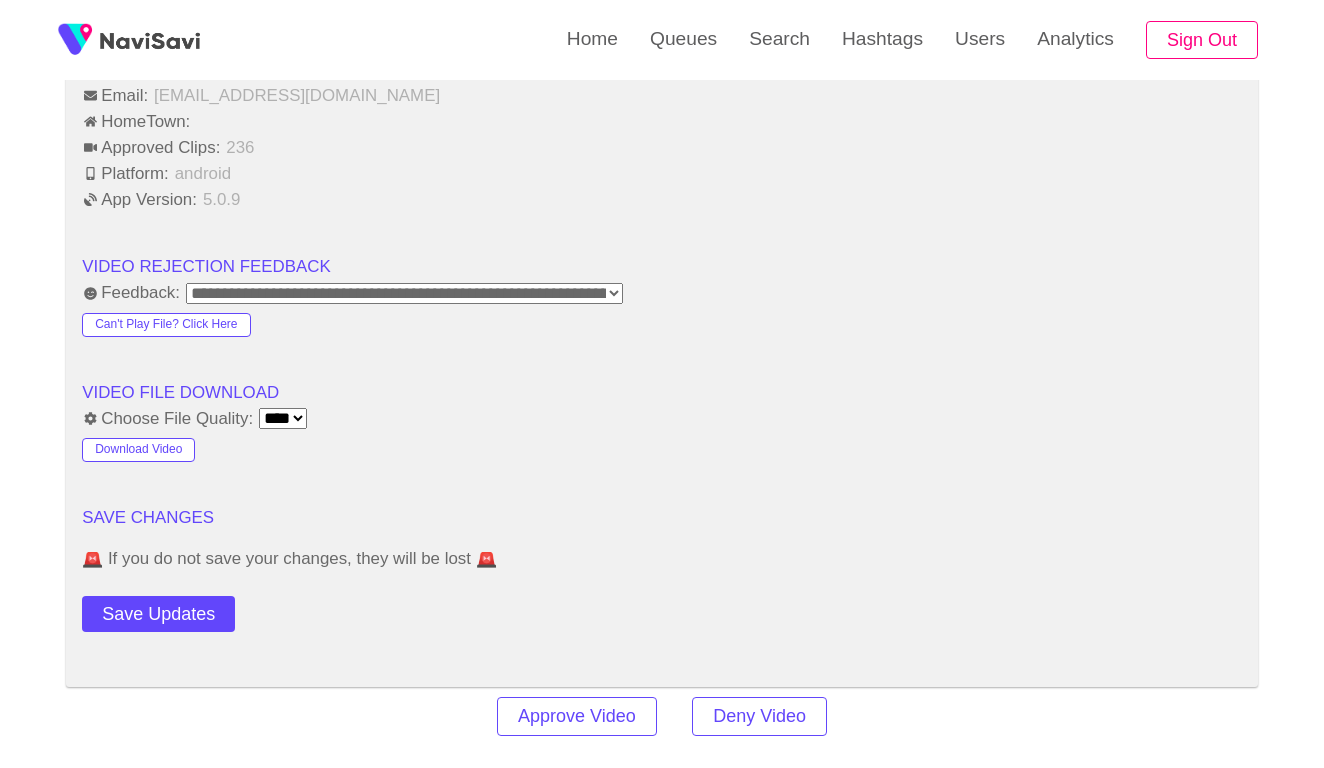 click on "**********" at bounding box center (662, -324) 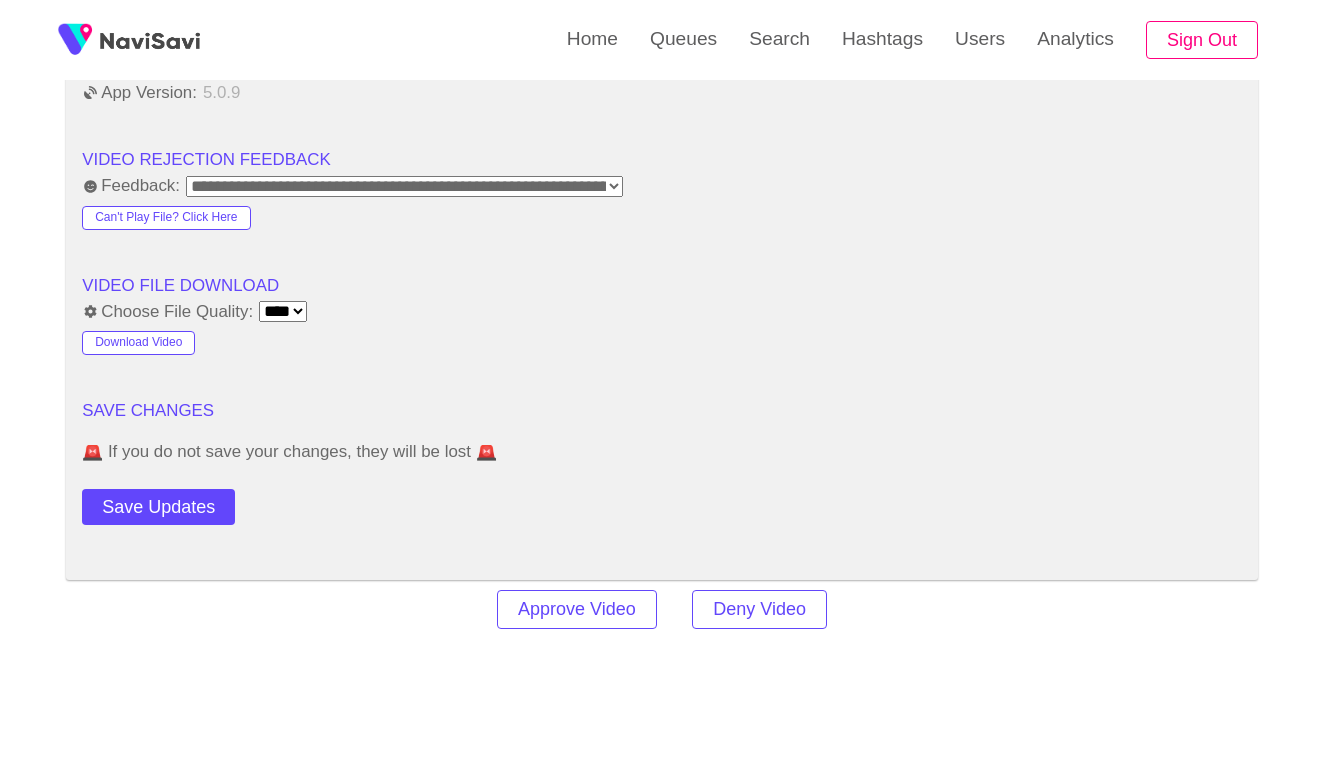 scroll, scrollTop: 2265, scrollLeft: 0, axis: vertical 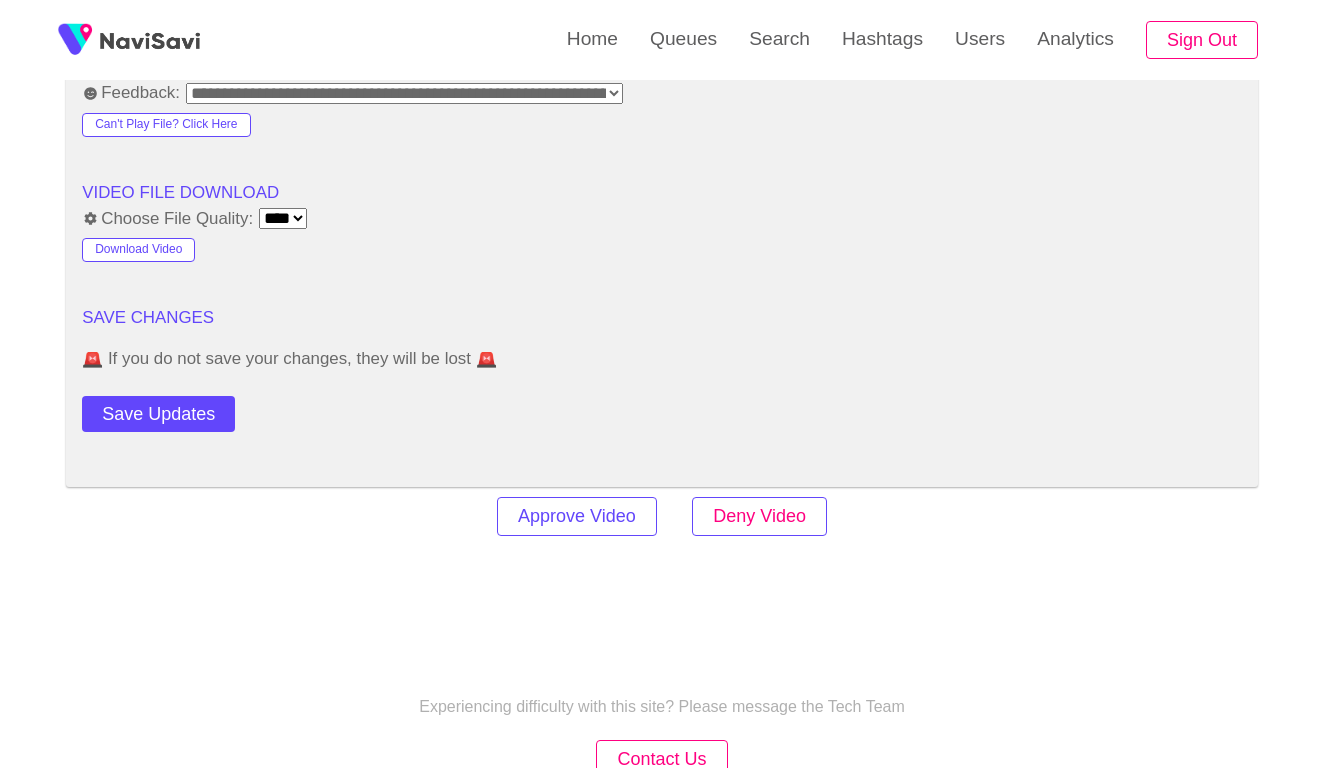 click on "Deny Video" at bounding box center [759, 516] 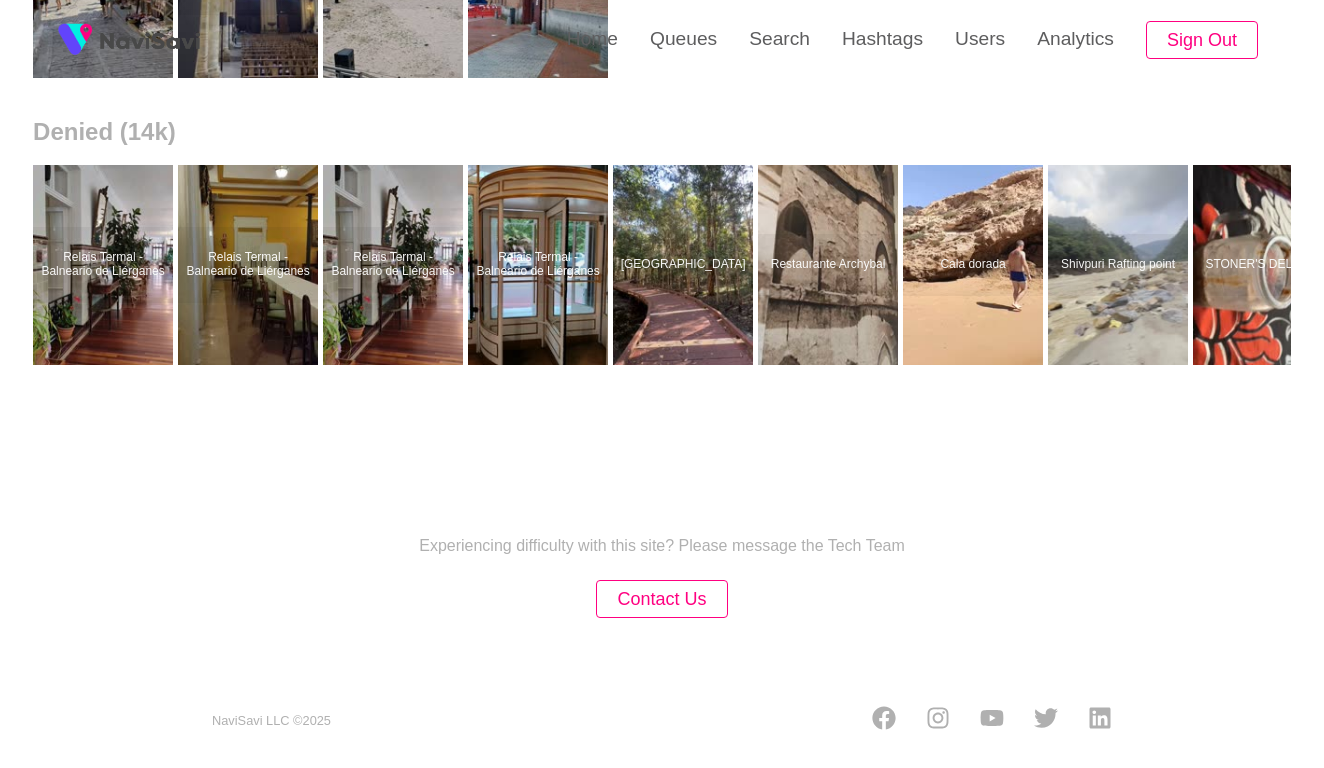 scroll, scrollTop: 0, scrollLeft: 0, axis: both 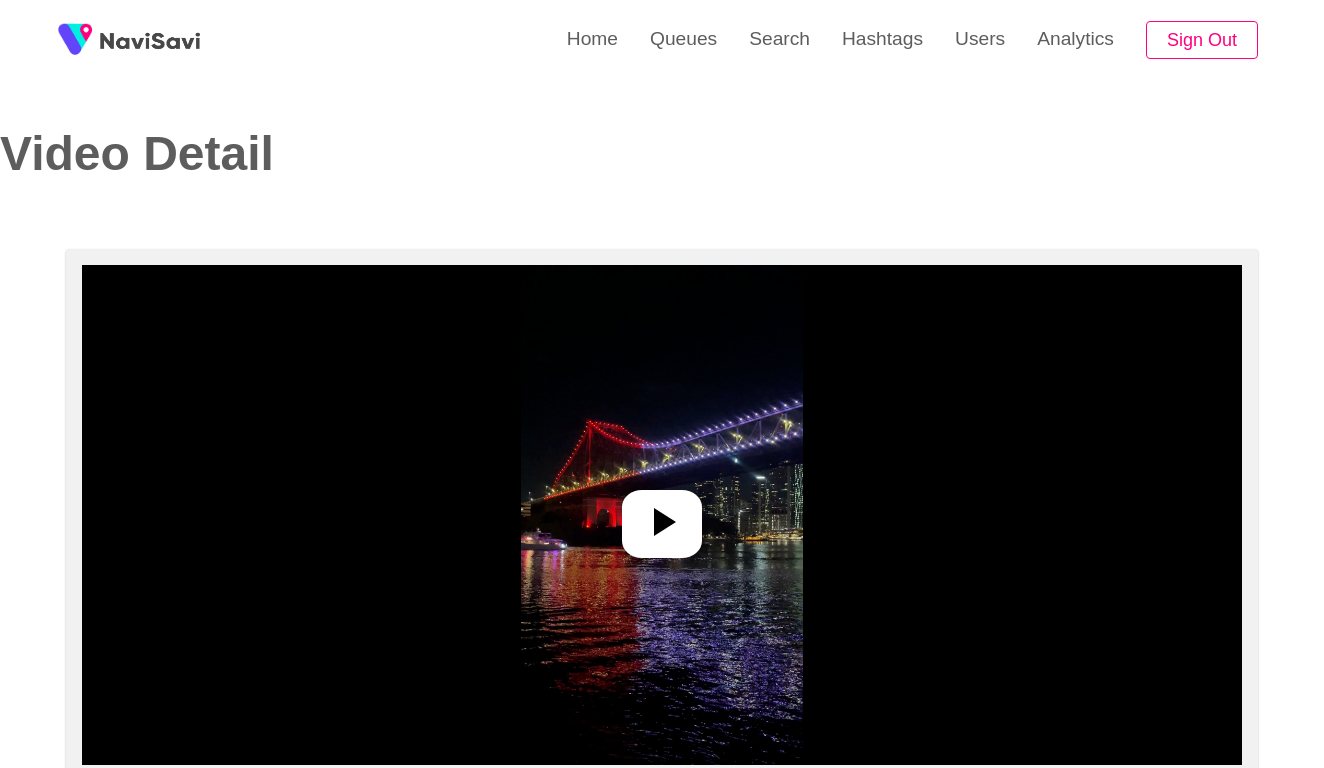 select on "**********" 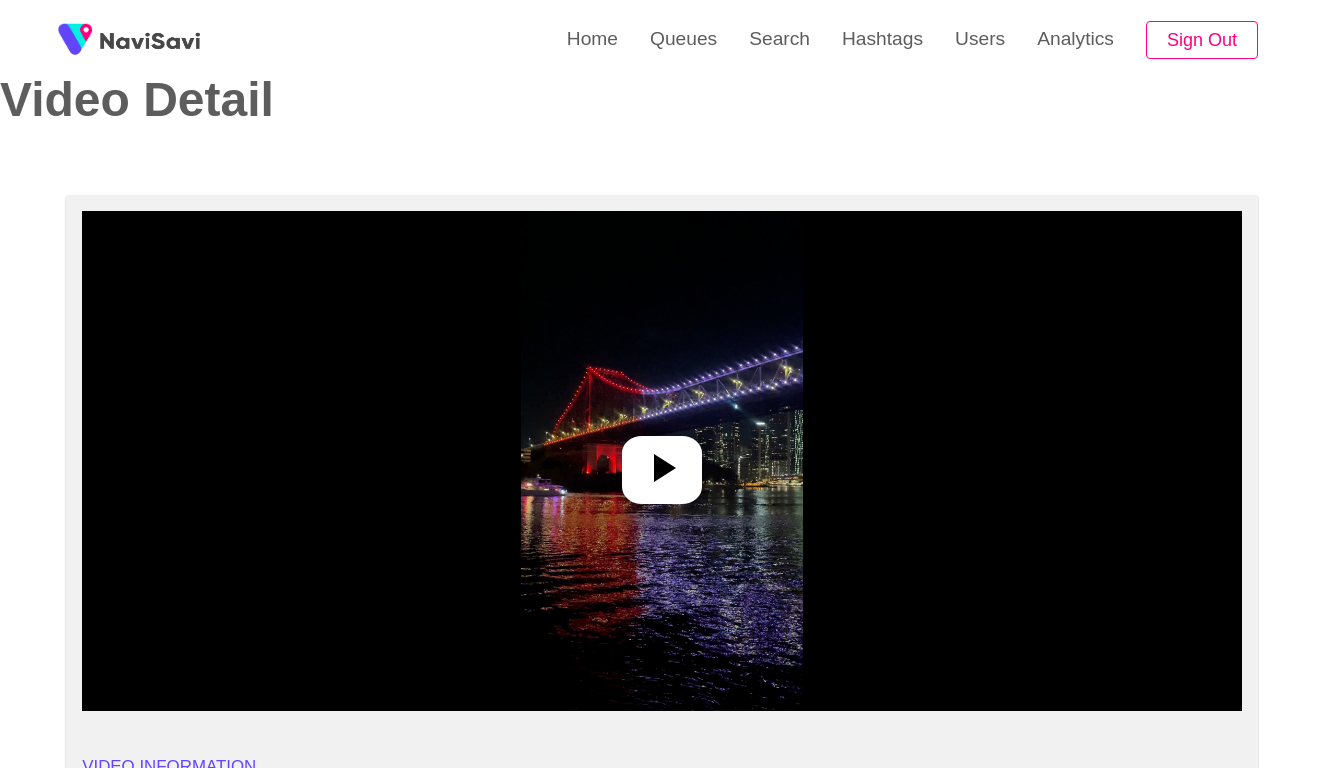 scroll, scrollTop: 128, scrollLeft: 0, axis: vertical 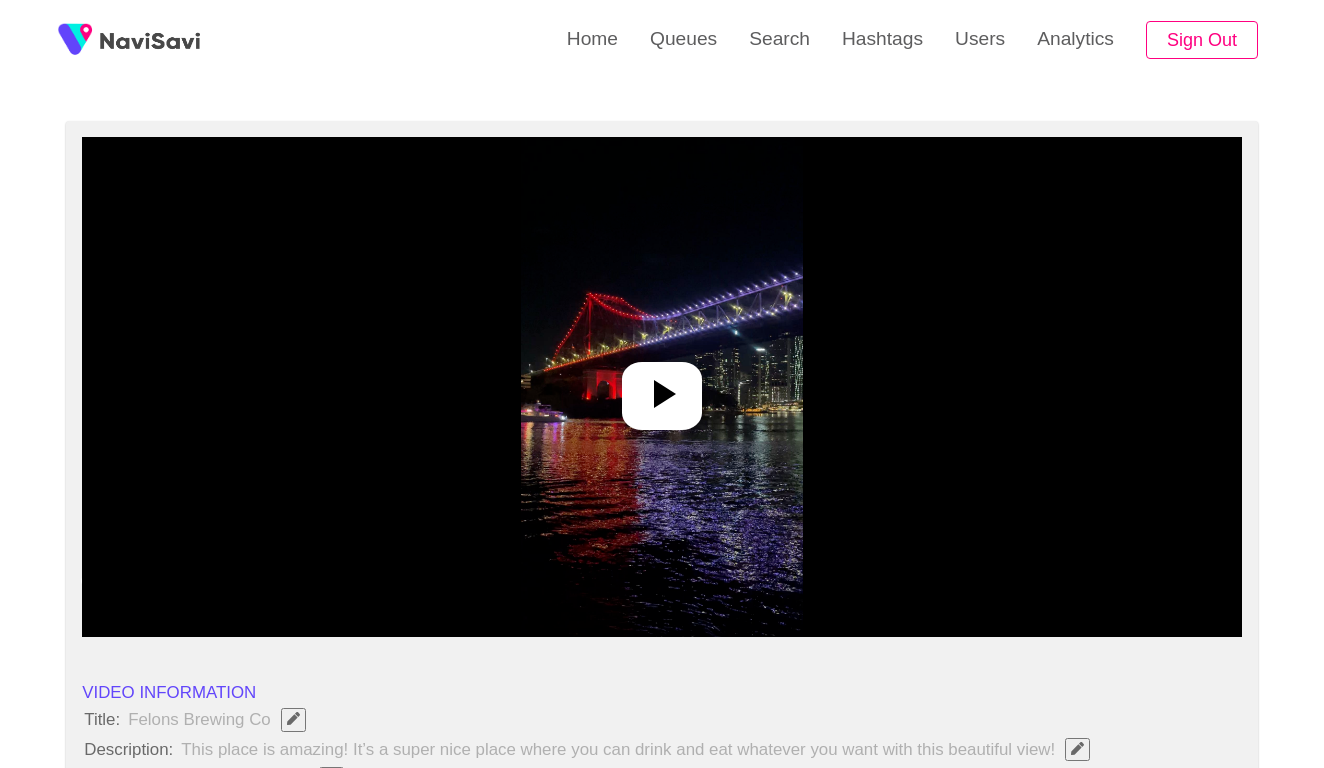 click at bounding box center (662, 387) 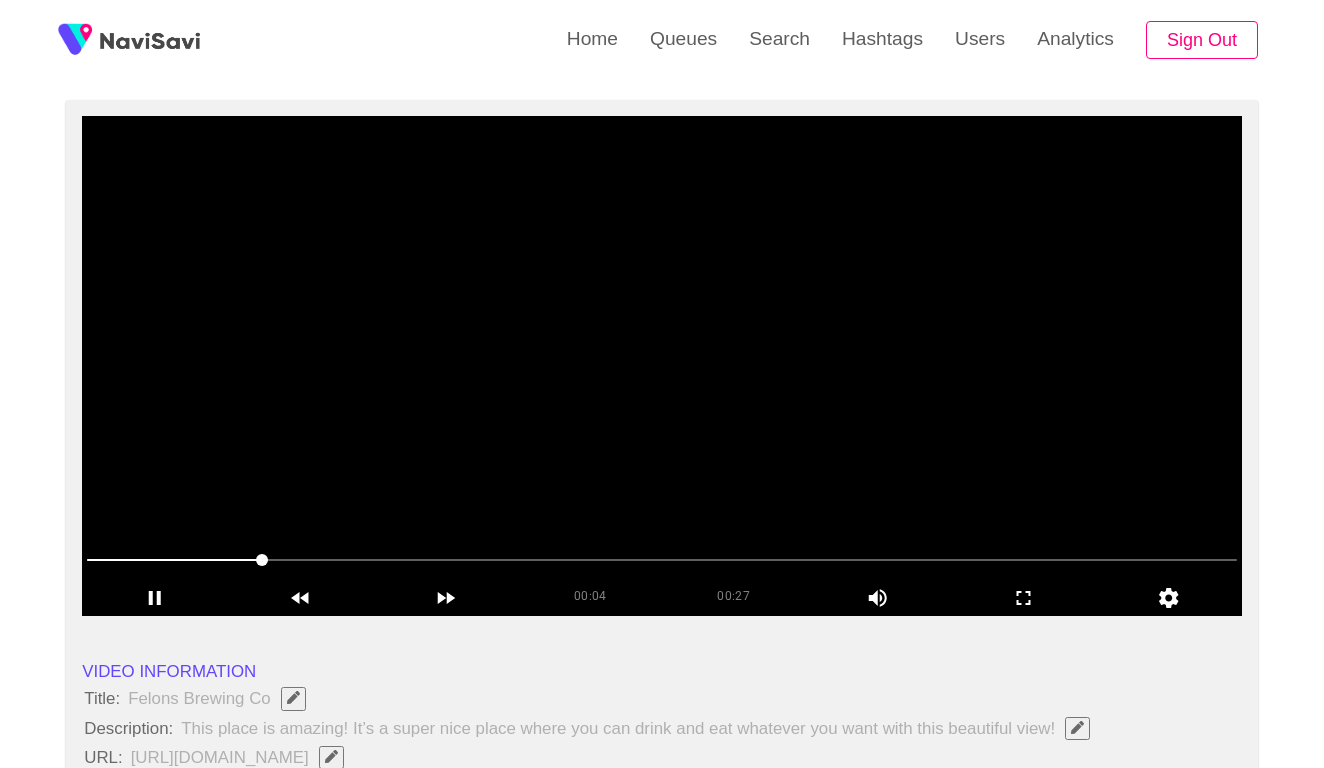 scroll, scrollTop: 160, scrollLeft: 0, axis: vertical 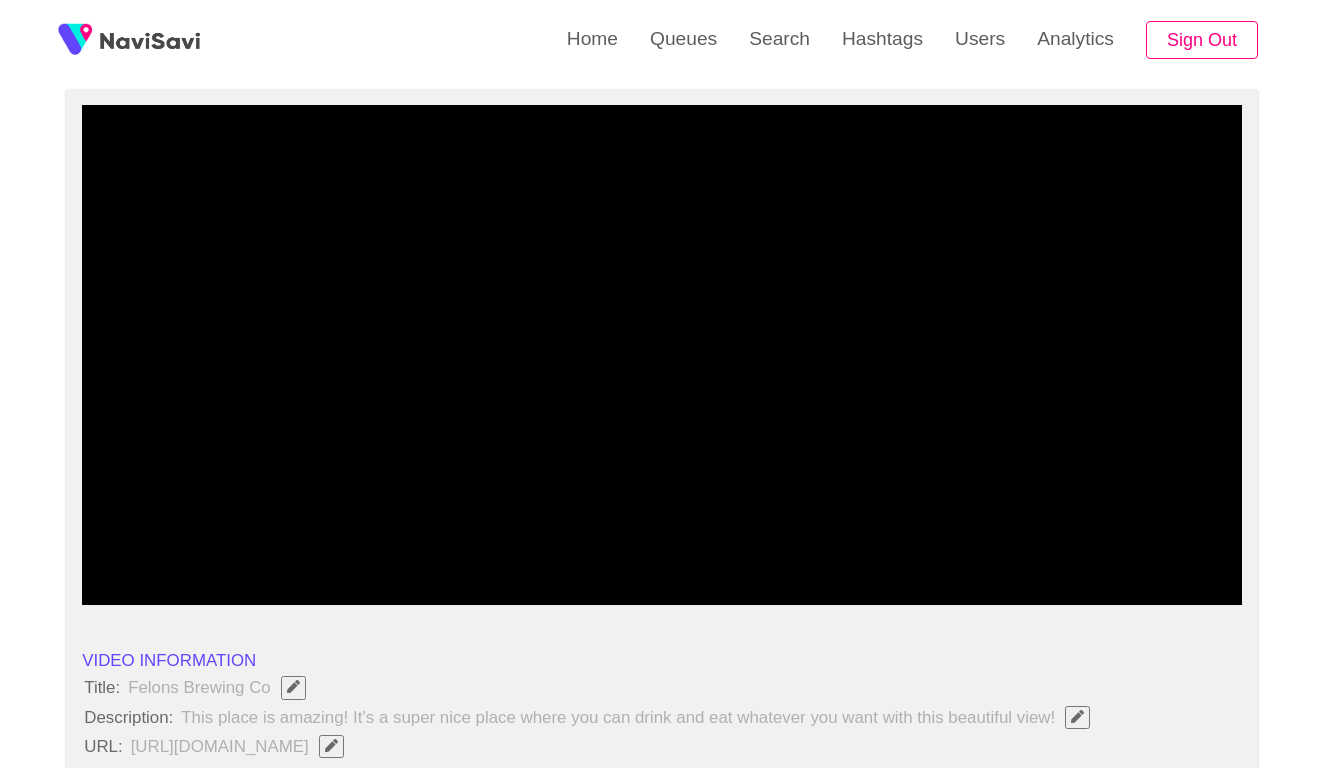 click at bounding box center [662, 549] 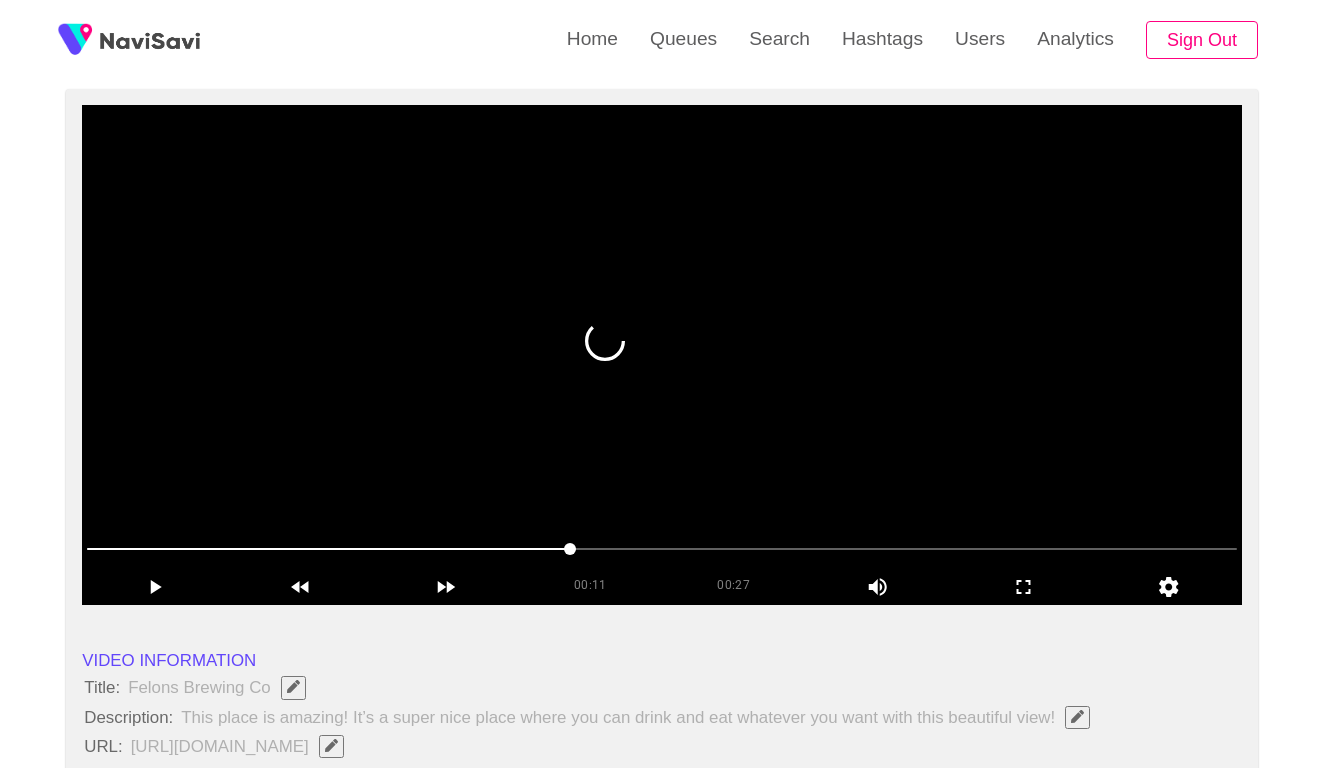 click at bounding box center (662, 549) 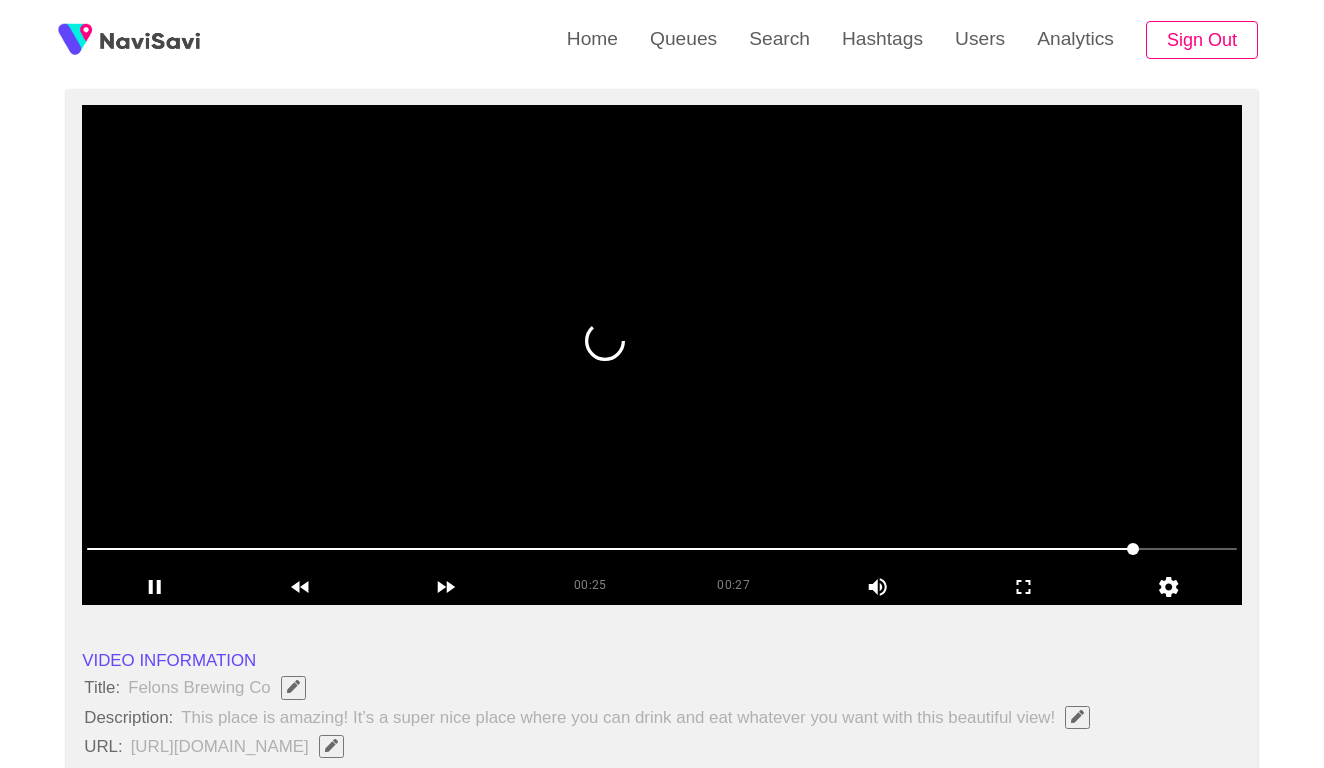 click at bounding box center (662, 355) 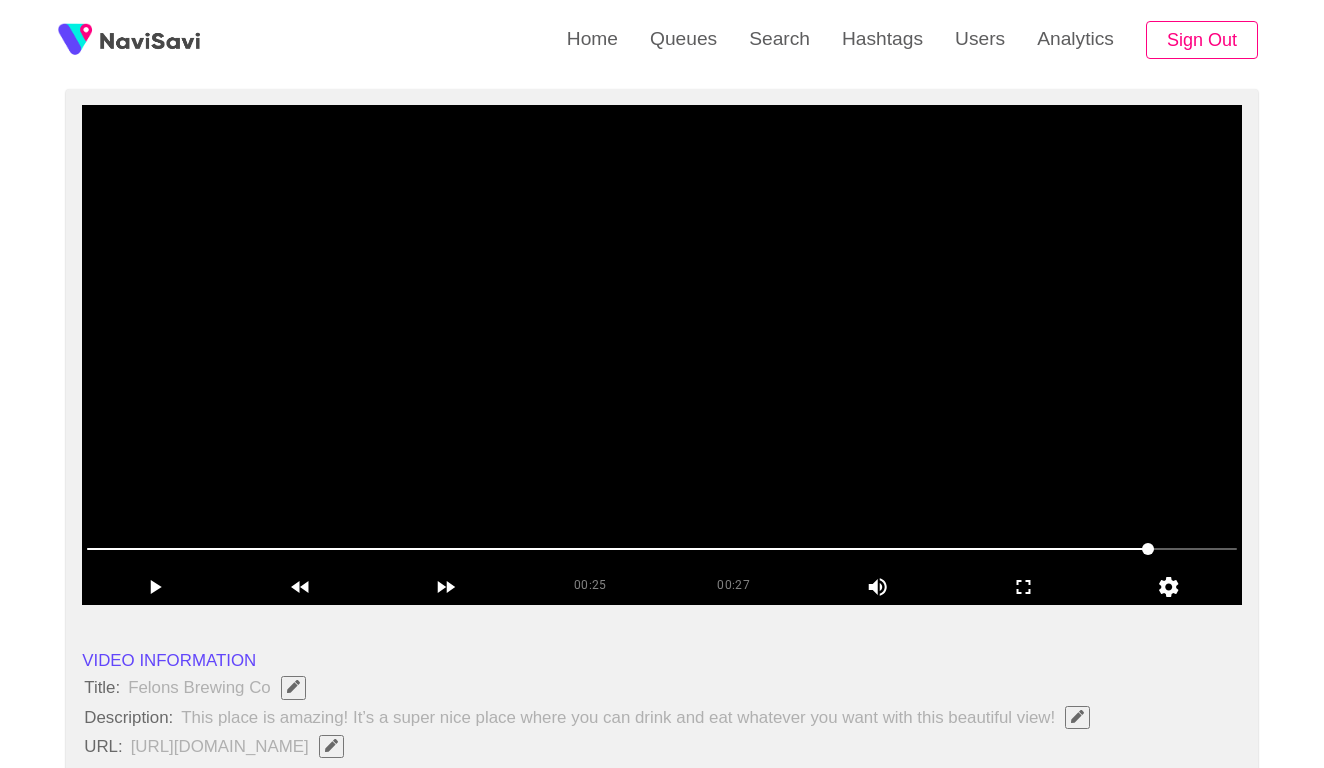 click at bounding box center (662, 355) 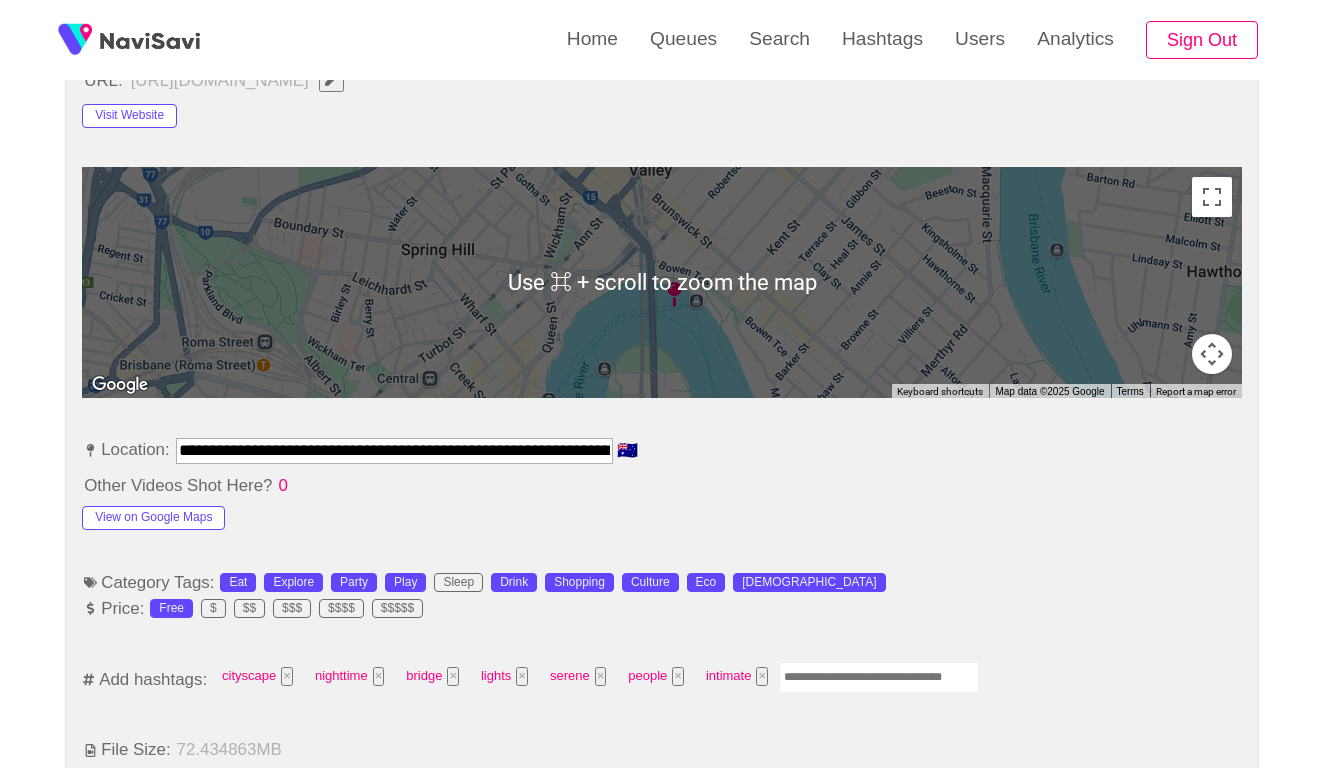 scroll, scrollTop: 853, scrollLeft: 0, axis: vertical 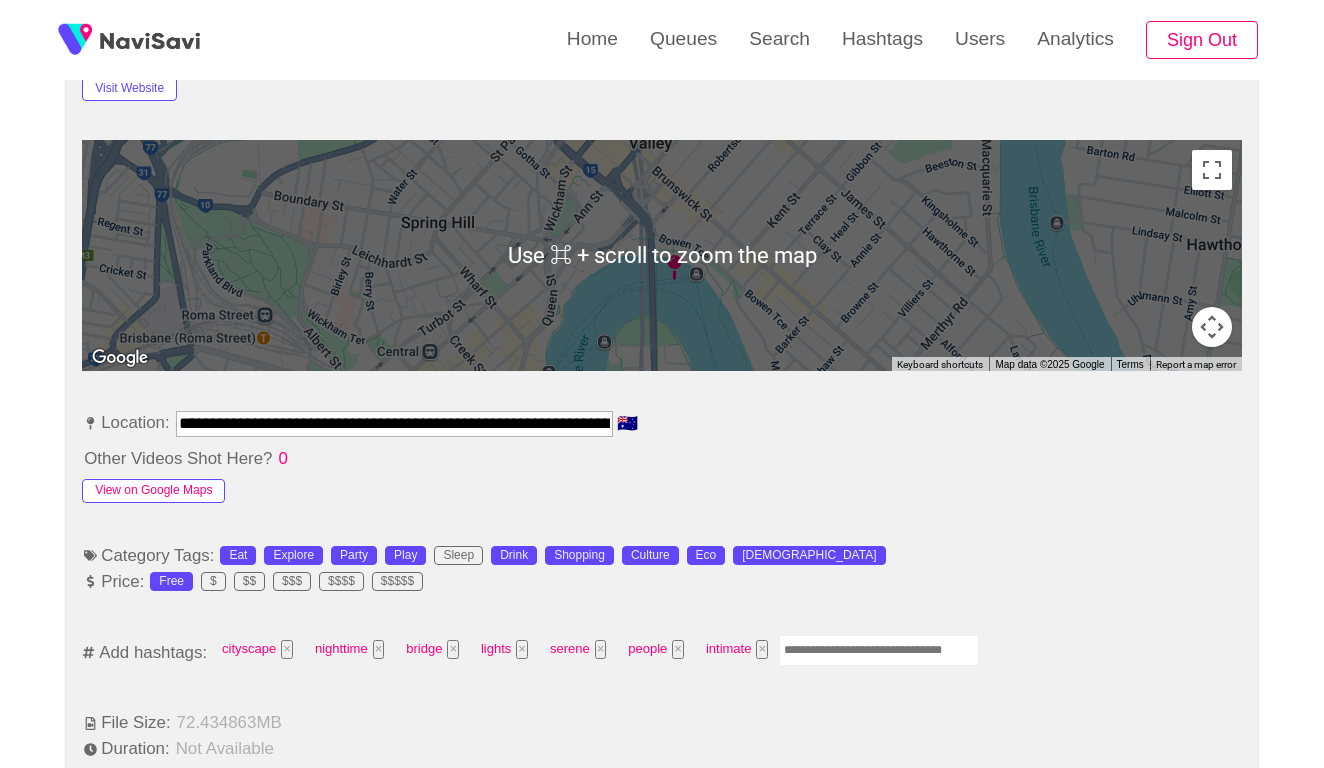 click on "View on Google Maps" at bounding box center (153, 491) 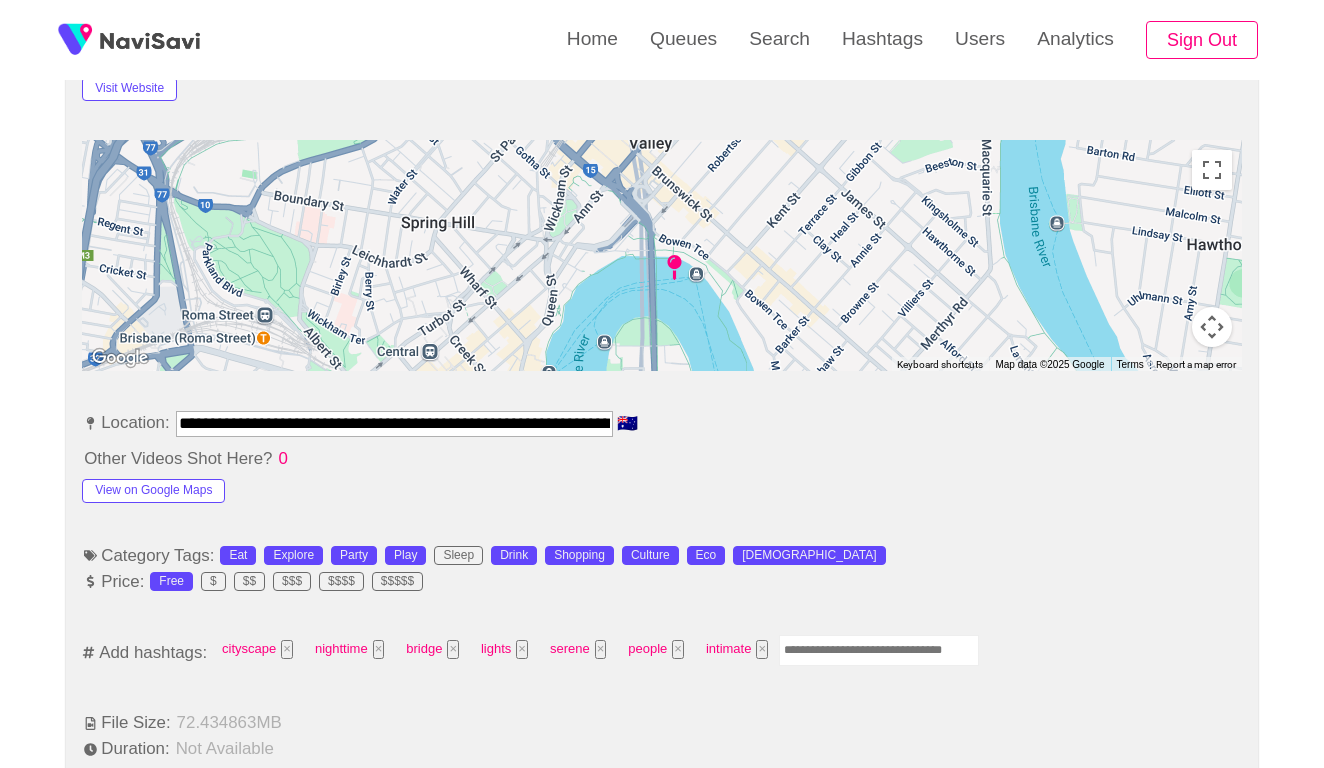 click at bounding box center [879, 650] 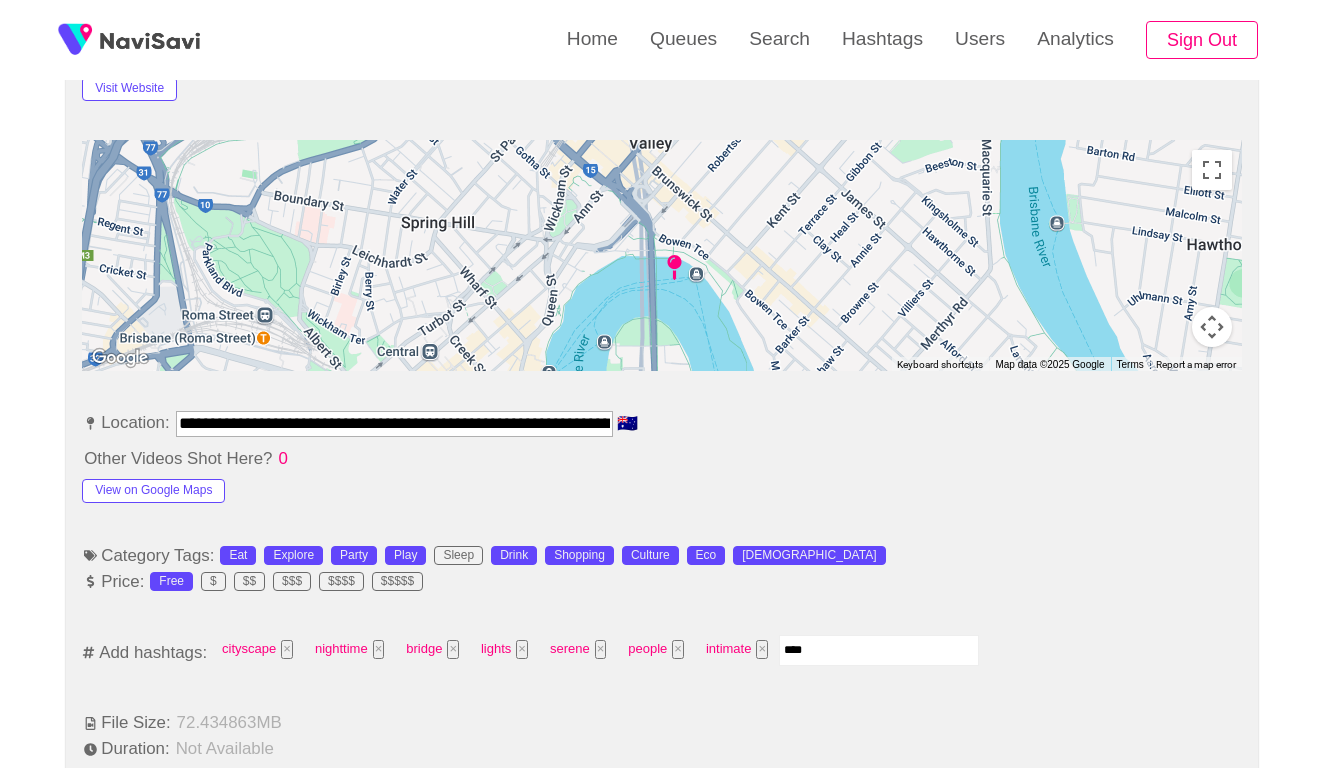 type on "*****" 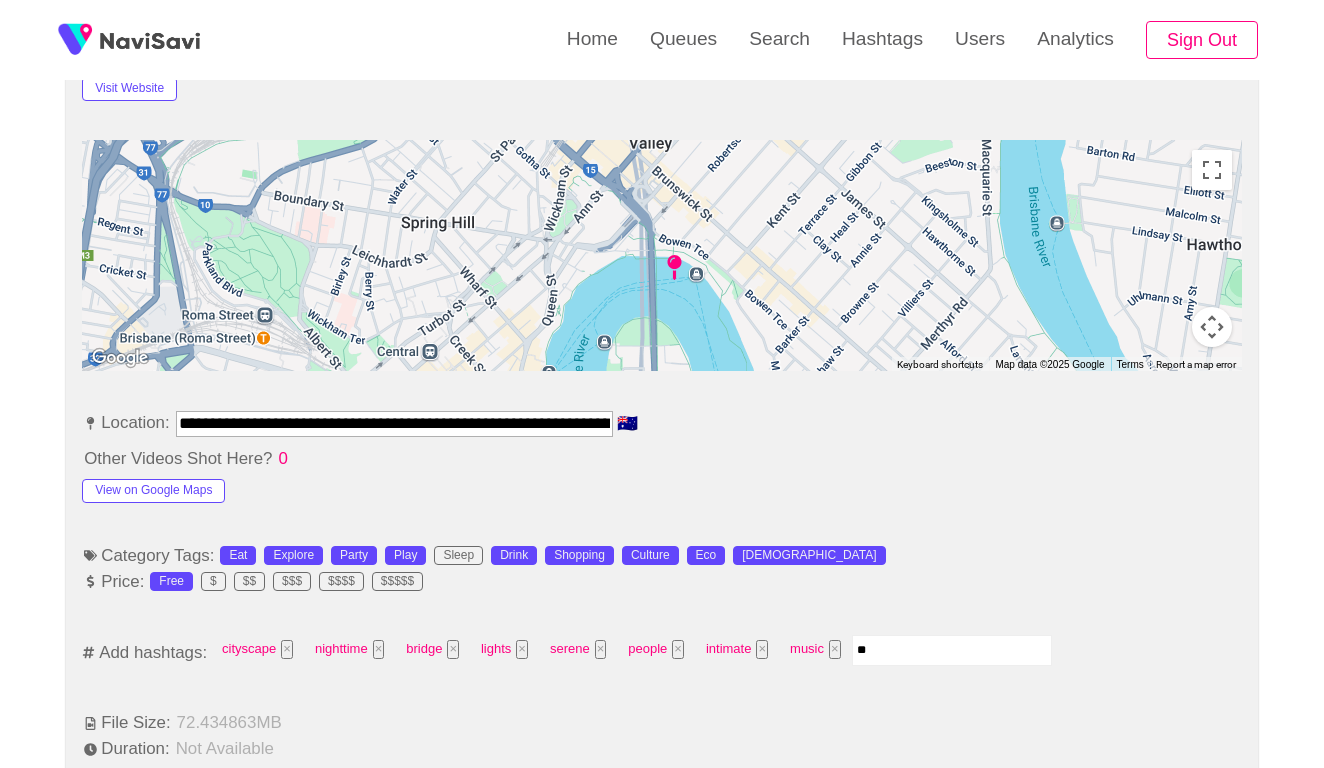 type on "***" 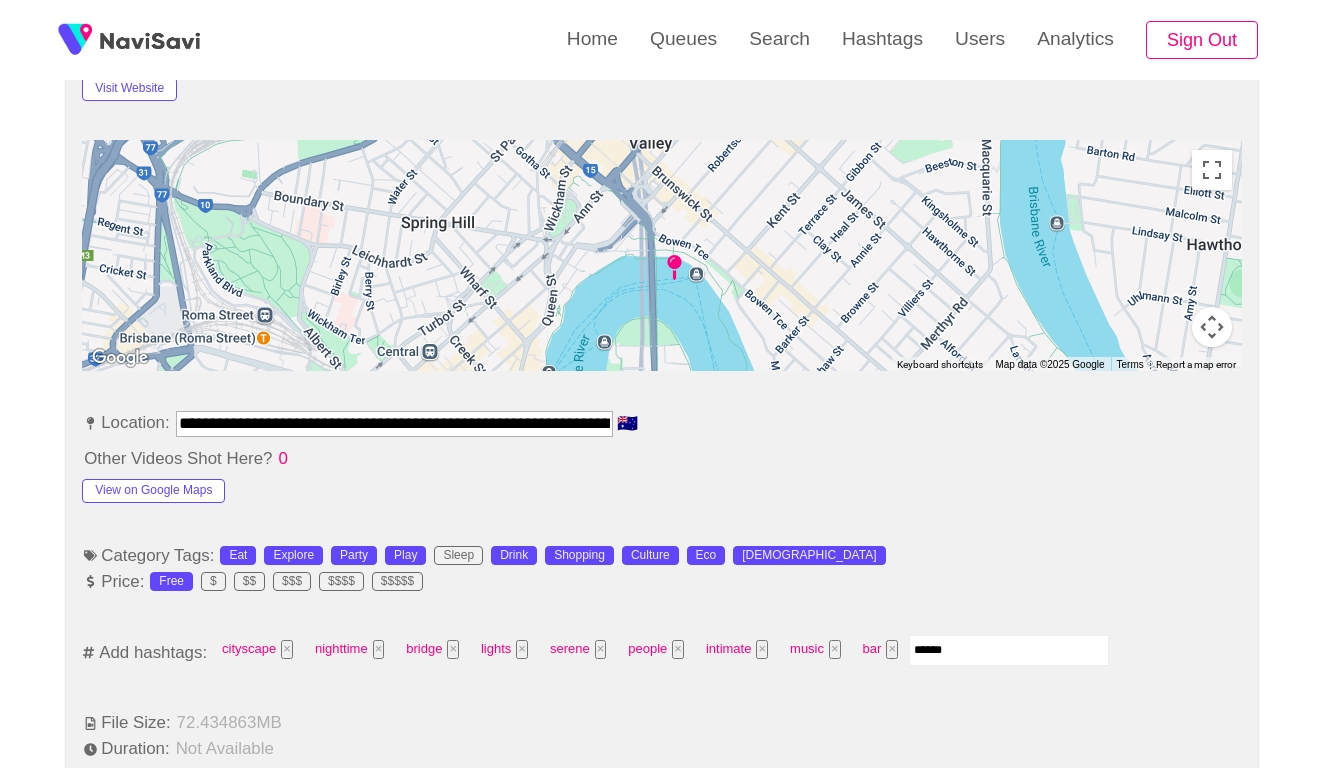 type on "*******" 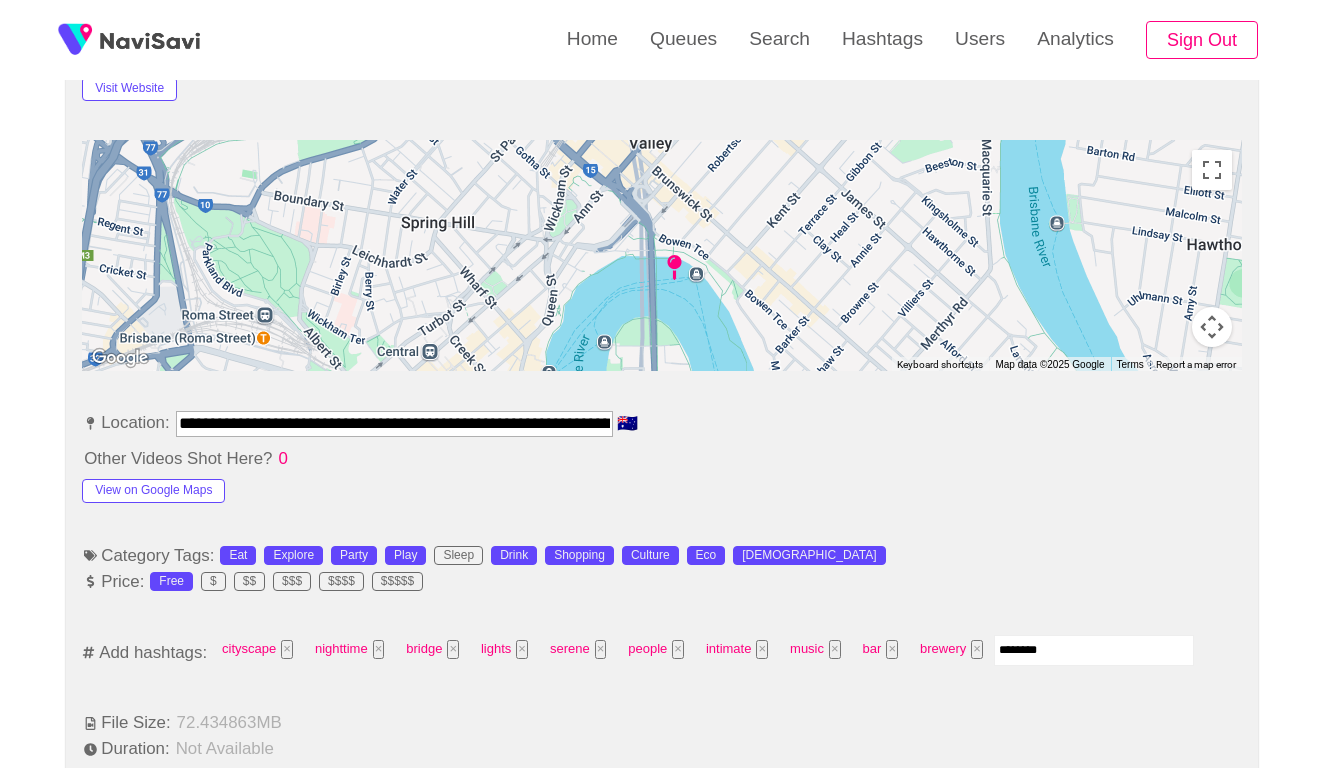 type on "*********" 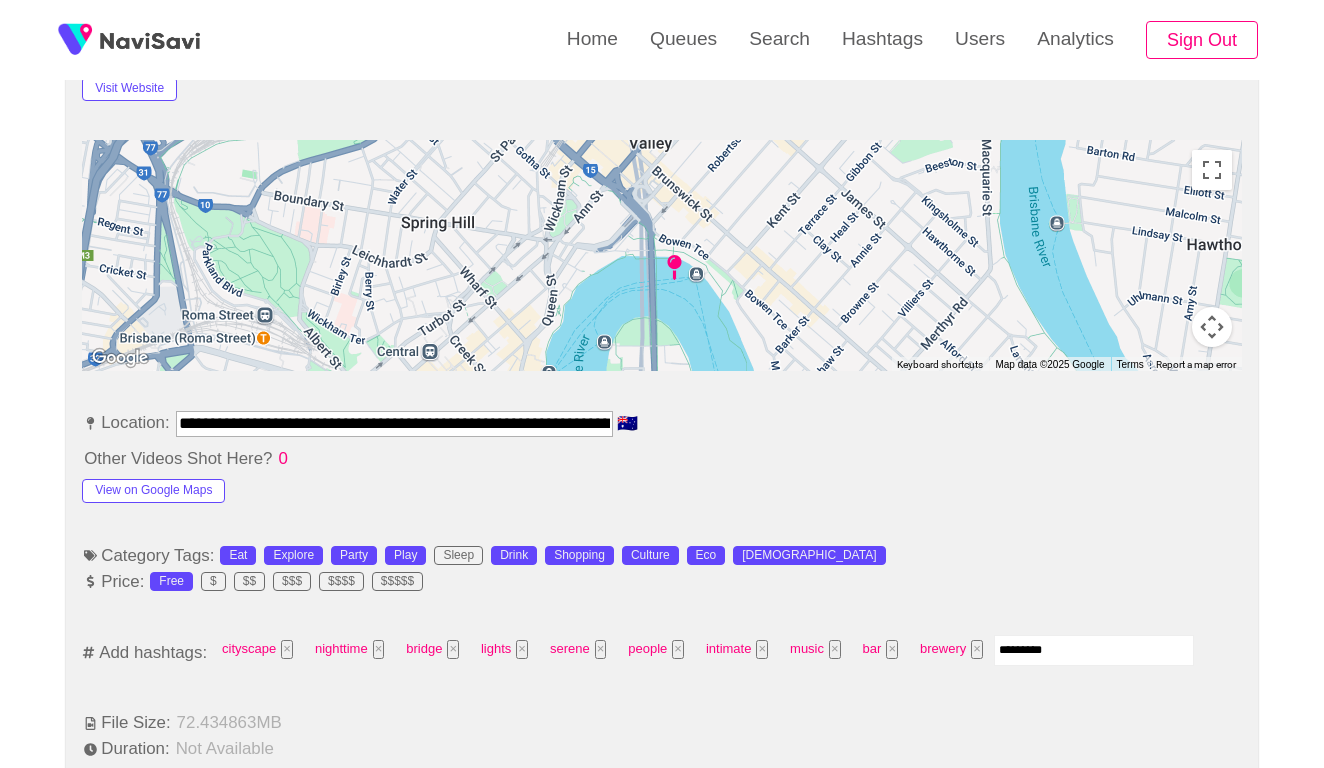 type 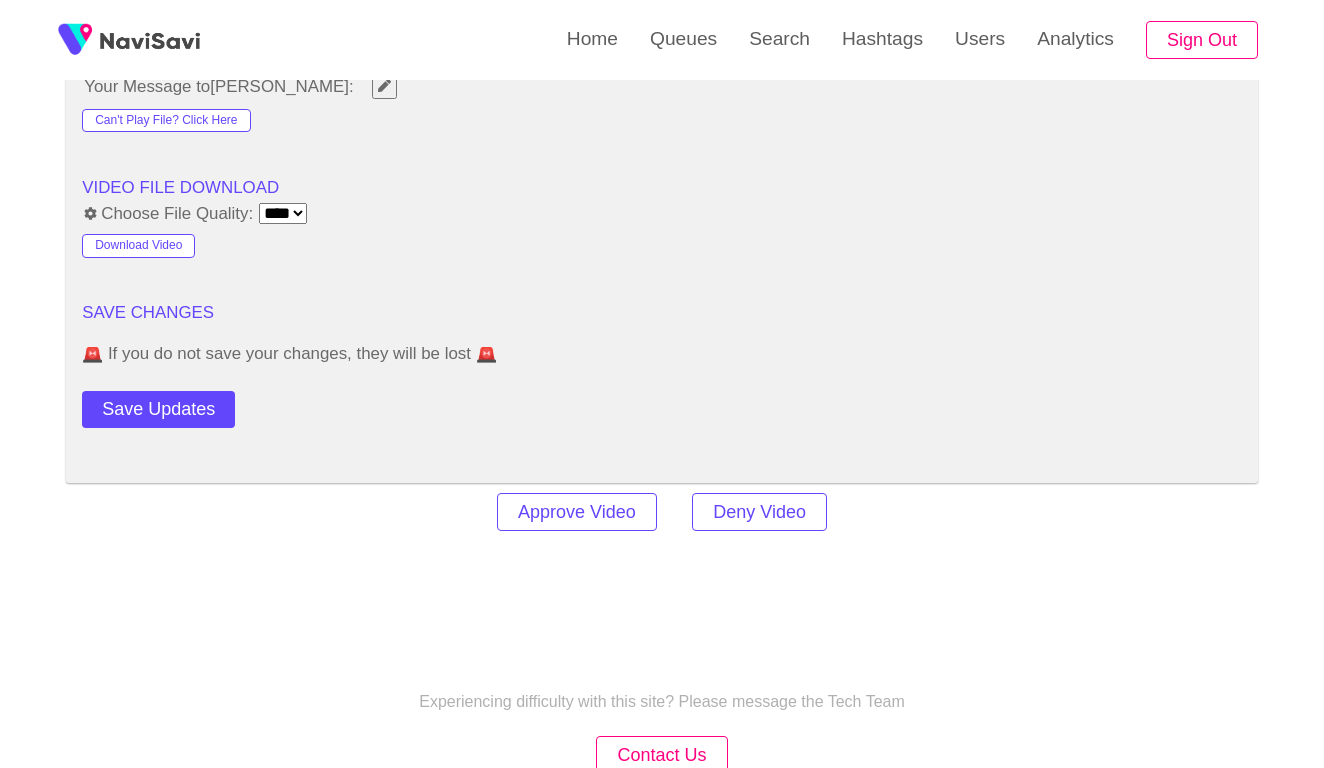 scroll, scrollTop: 2417, scrollLeft: 0, axis: vertical 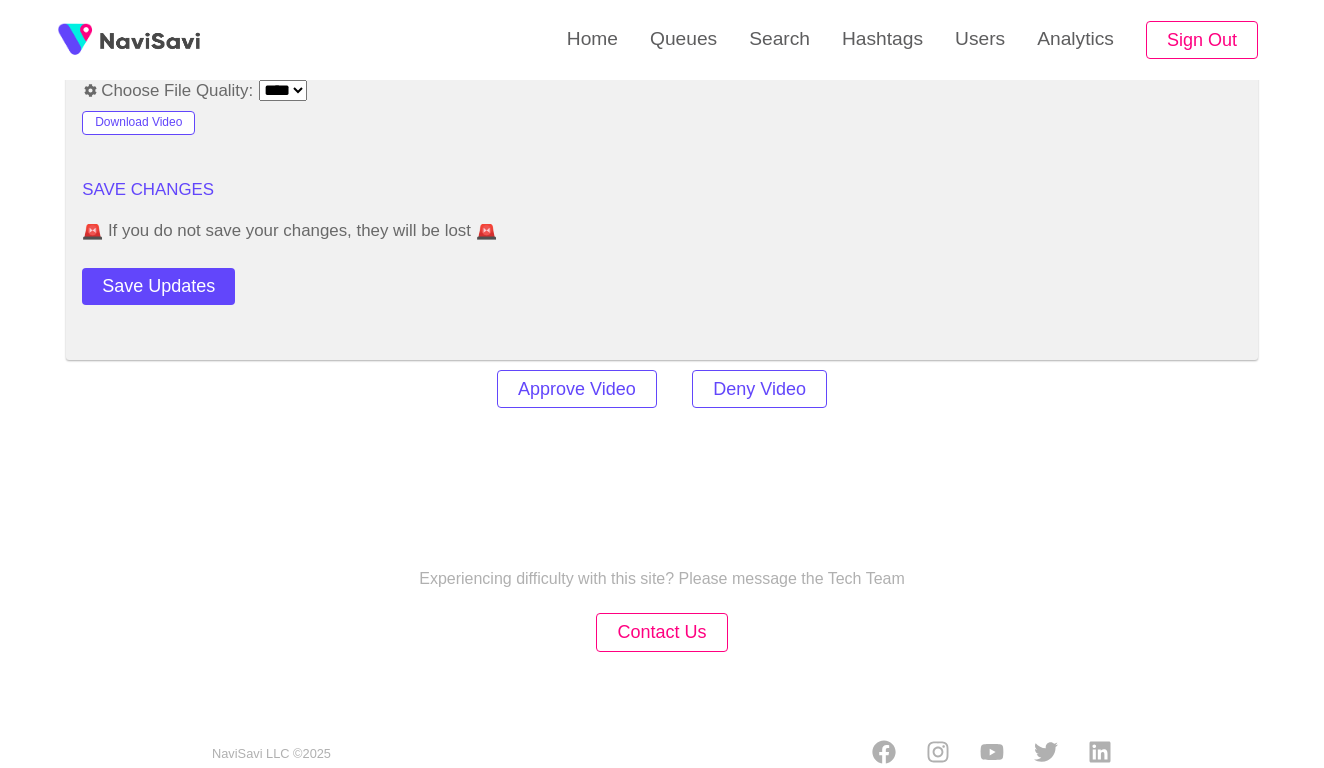 click on "Approve Video Deny Video" at bounding box center [662, 389] 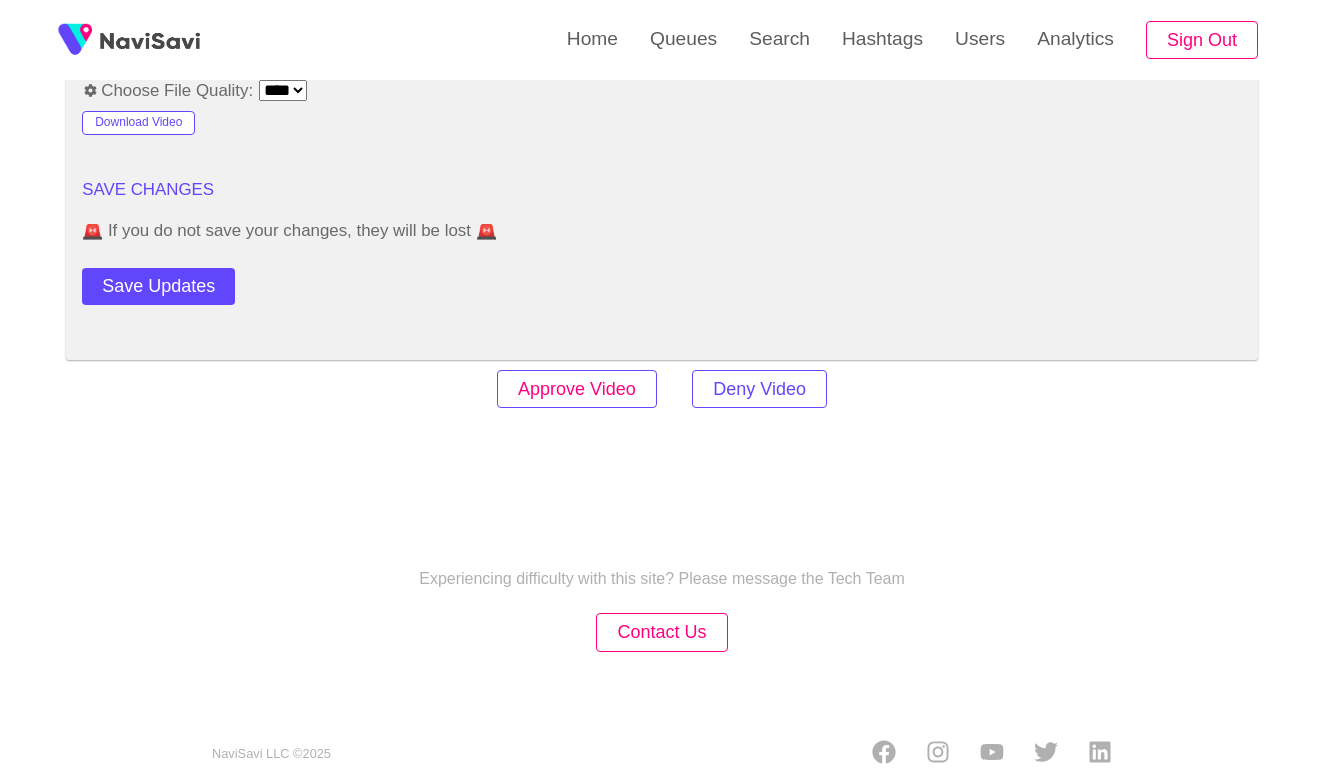click on "Approve Video" at bounding box center (577, 389) 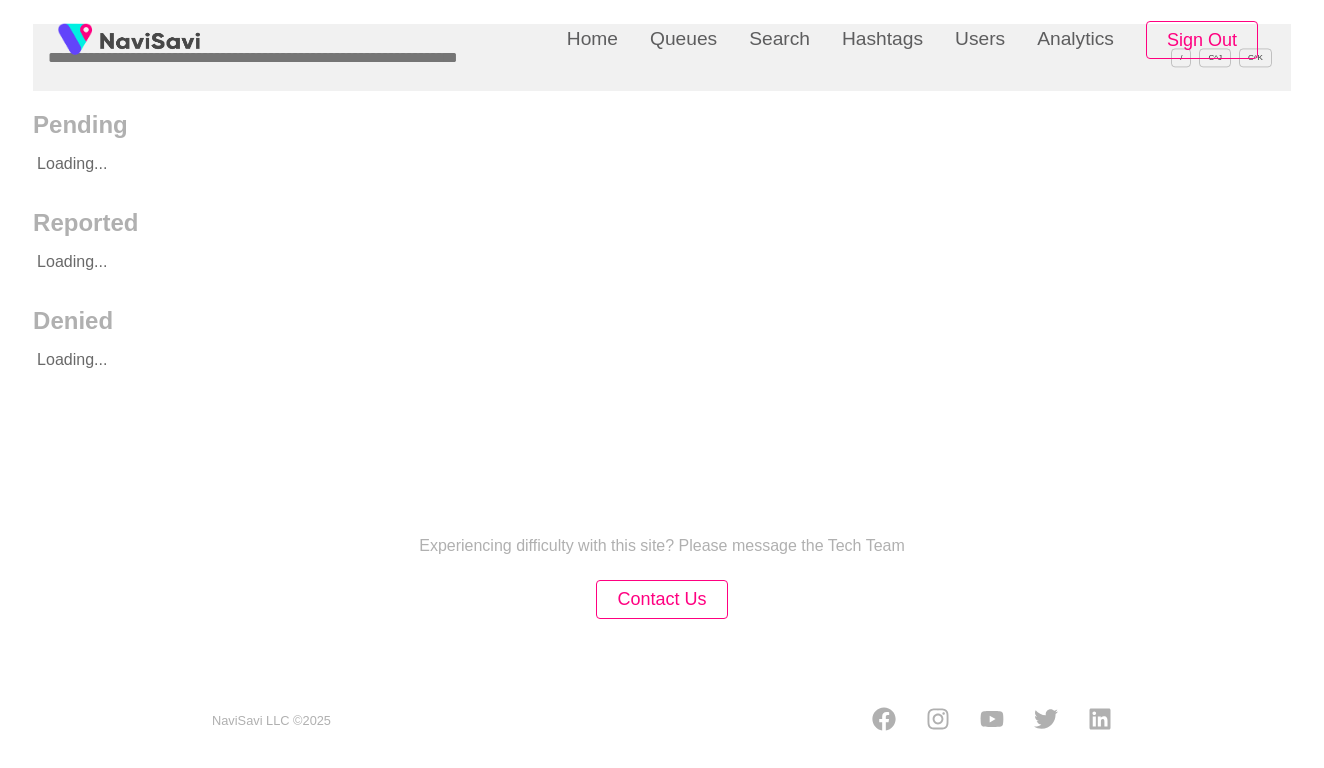 scroll, scrollTop: 0, scrollLeft: 0, axis: both 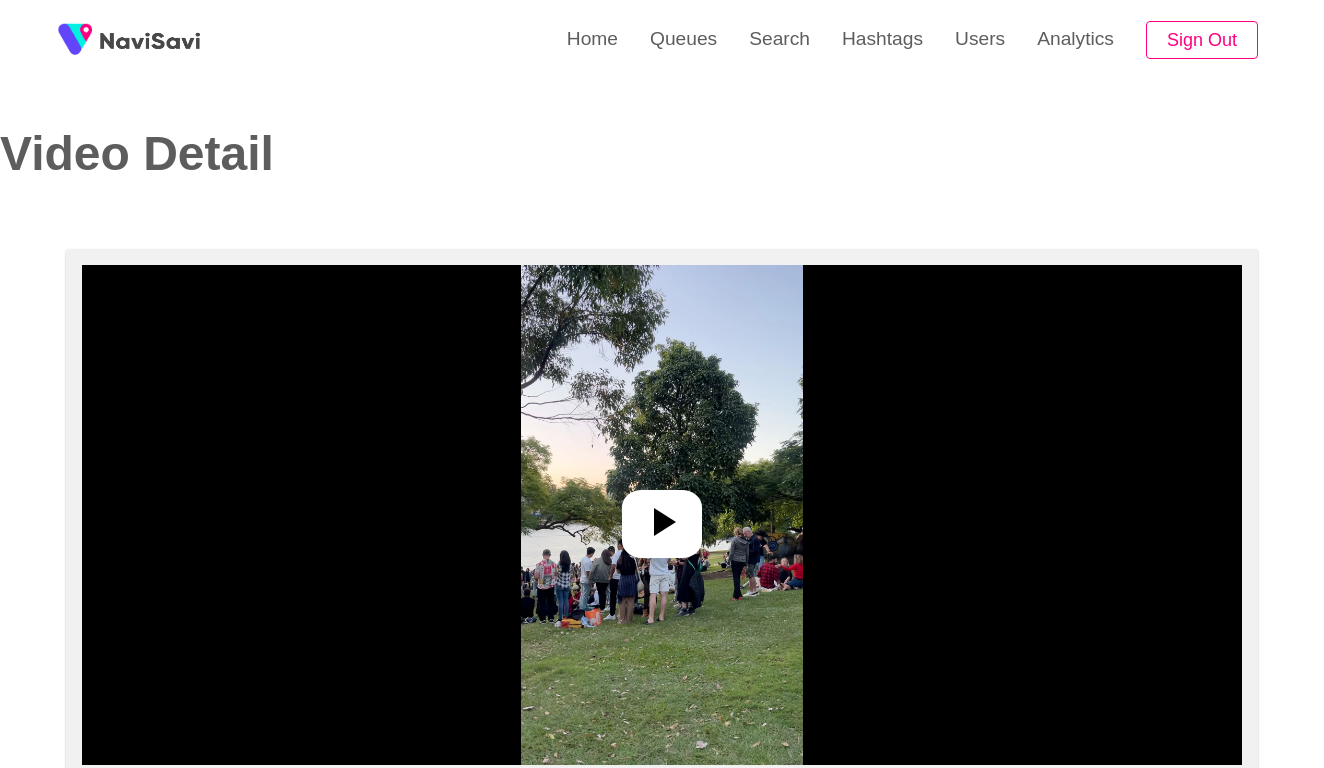 select on "**********" 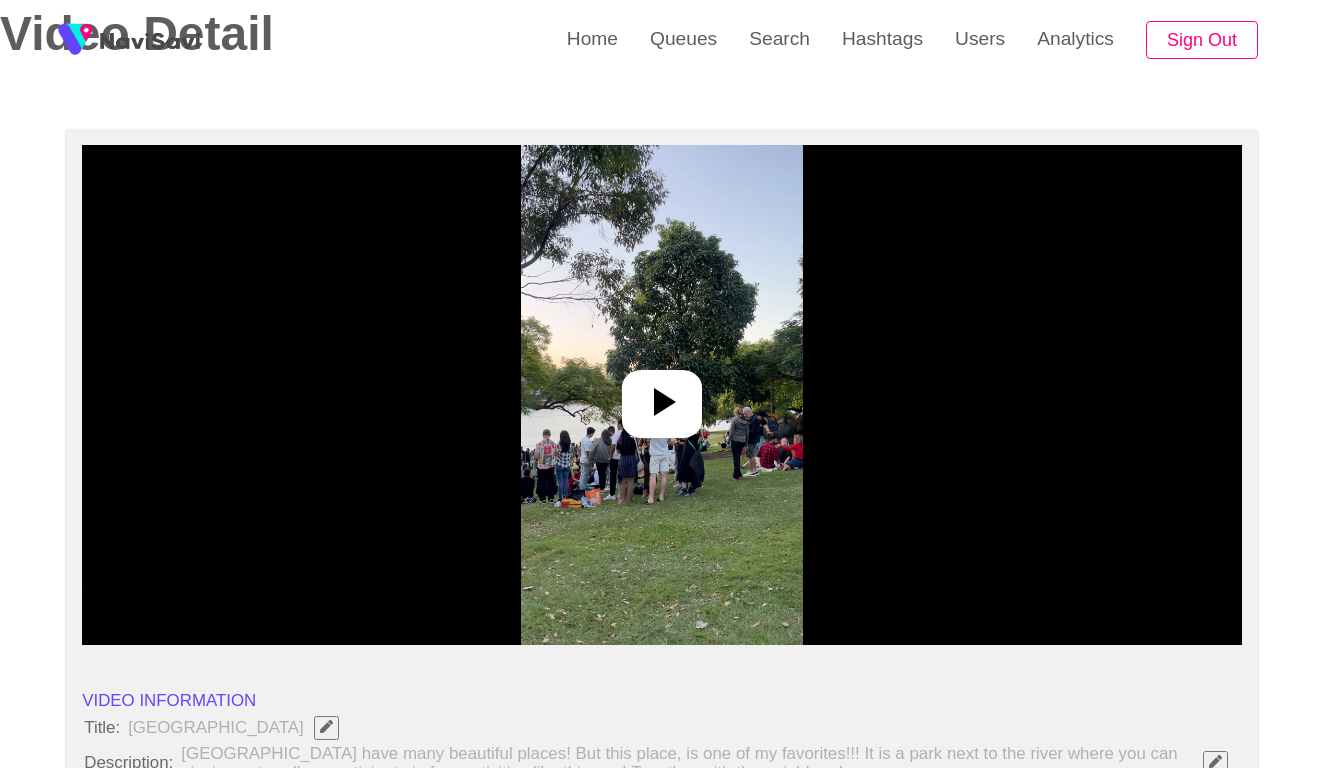 scroll, scrollTop: 158, scrollLeft: 0, axis: vertical 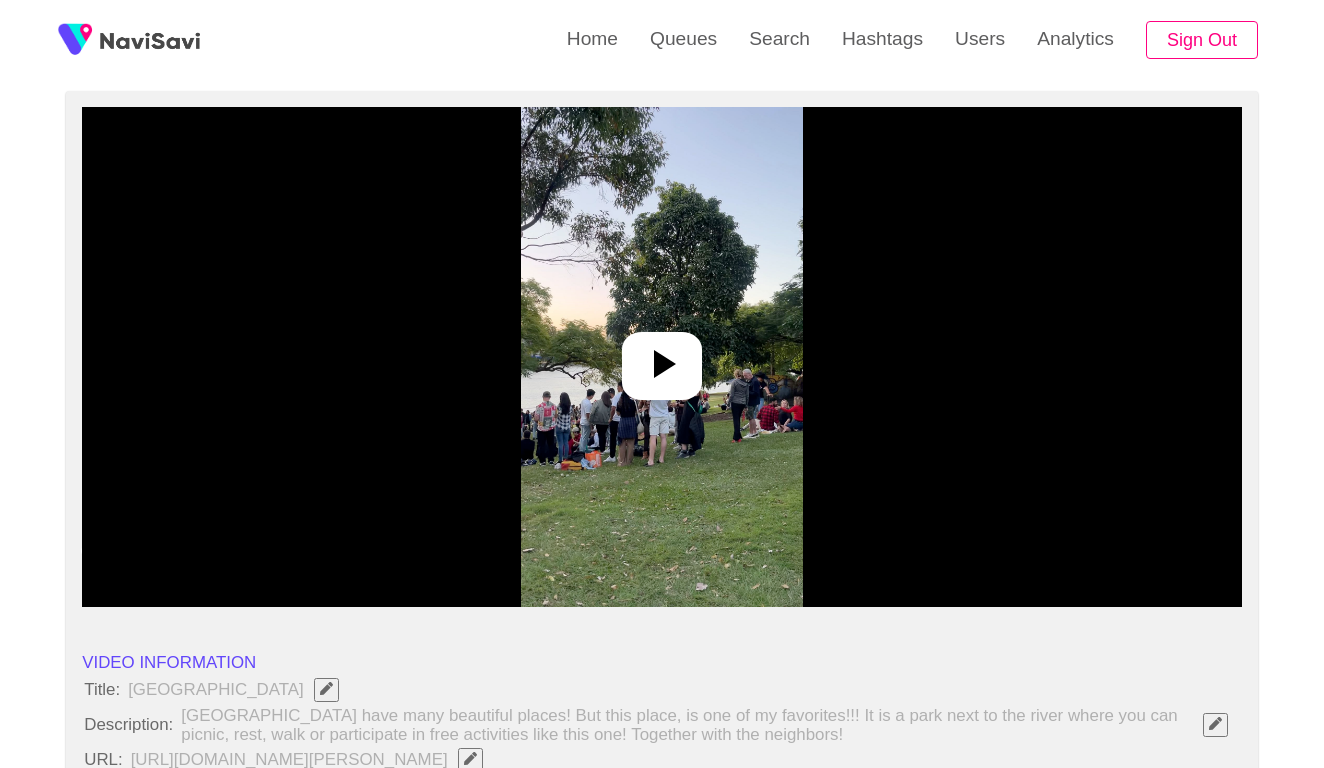 click at bounding box center (661, 357) 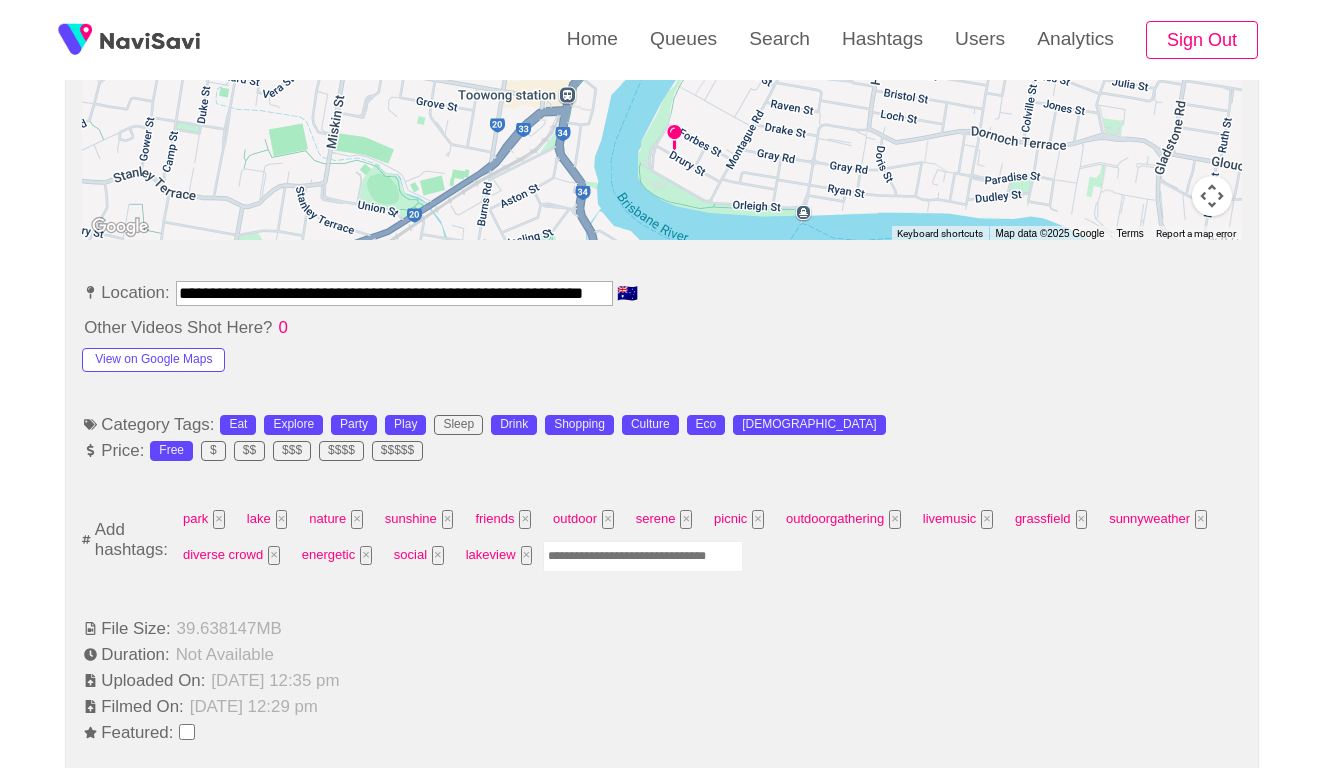 scroll, scrollTop: 966, scrollLeft: 0, axis: vertical 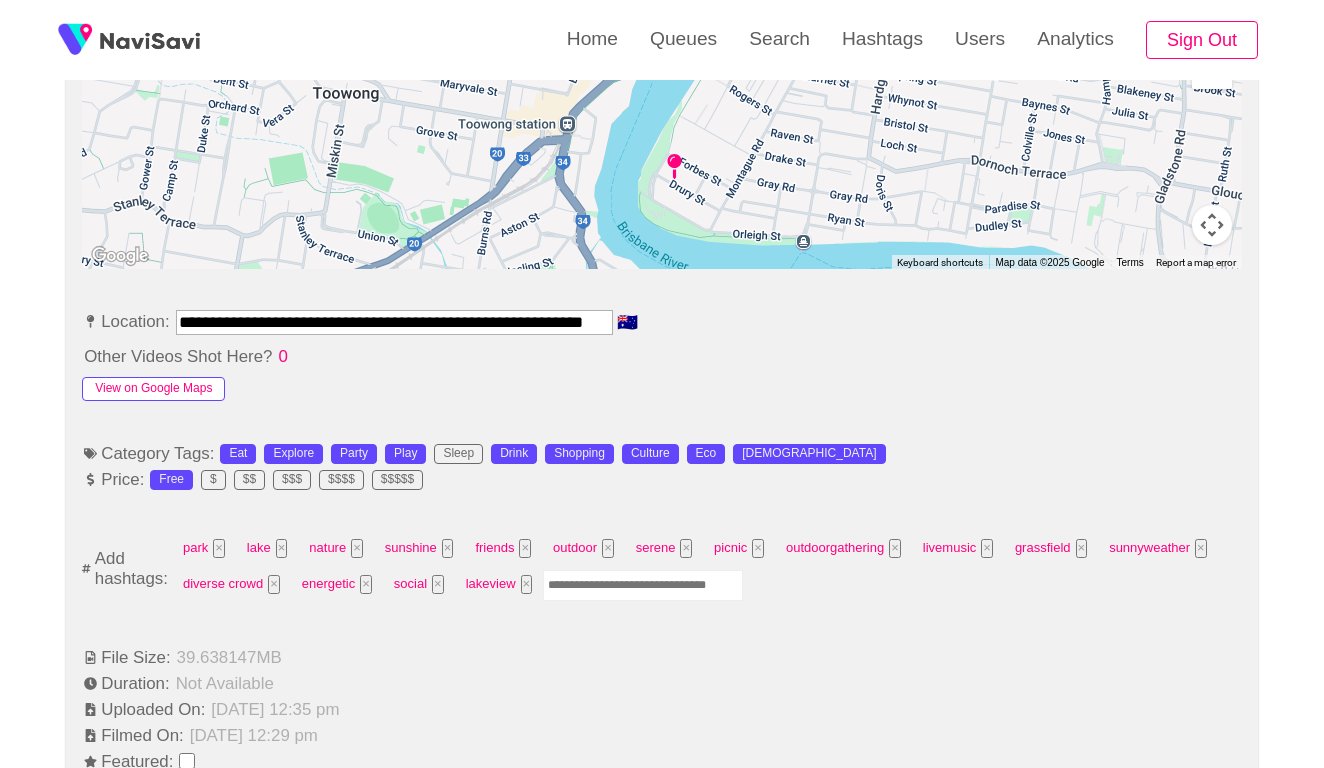 click on "View on Google Maps" at bounding box center [153, 389] 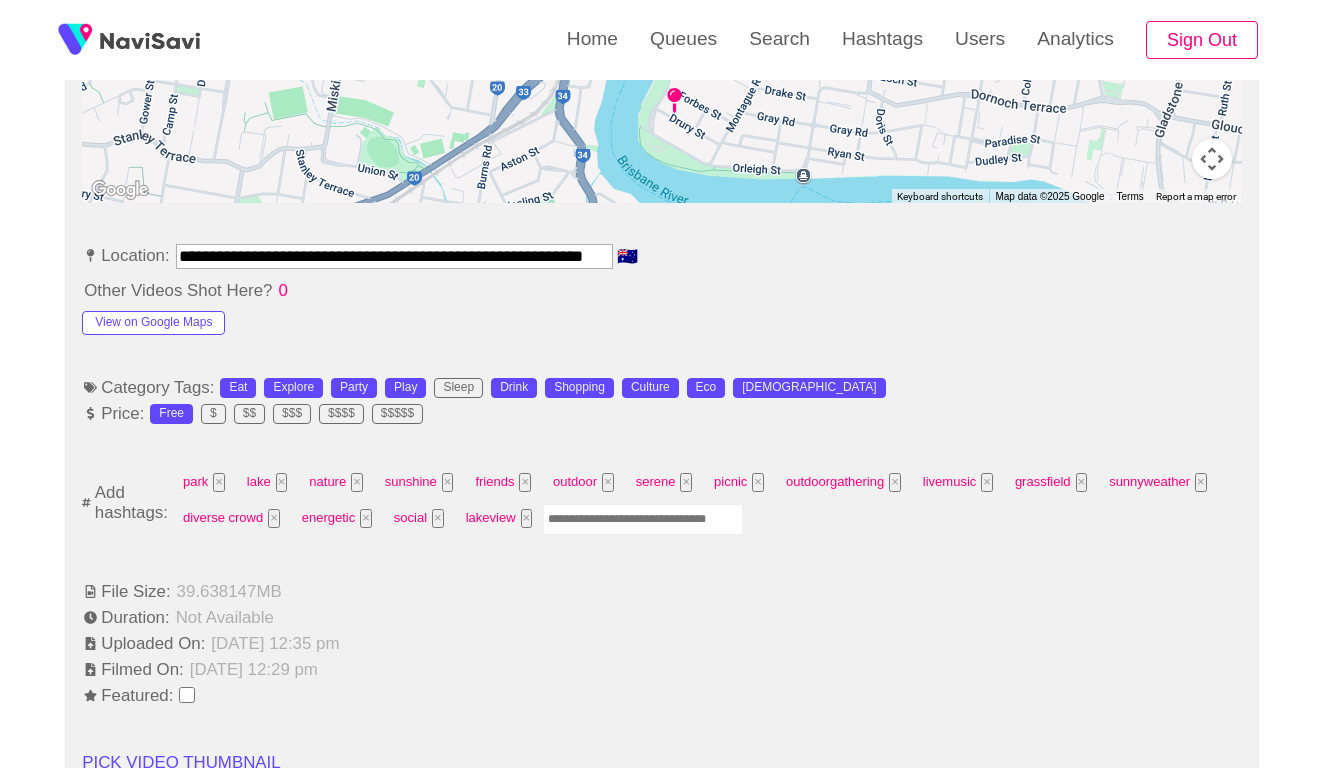 scroll, scrollTop: 1100, scrollLeft: 0, axis: vertical 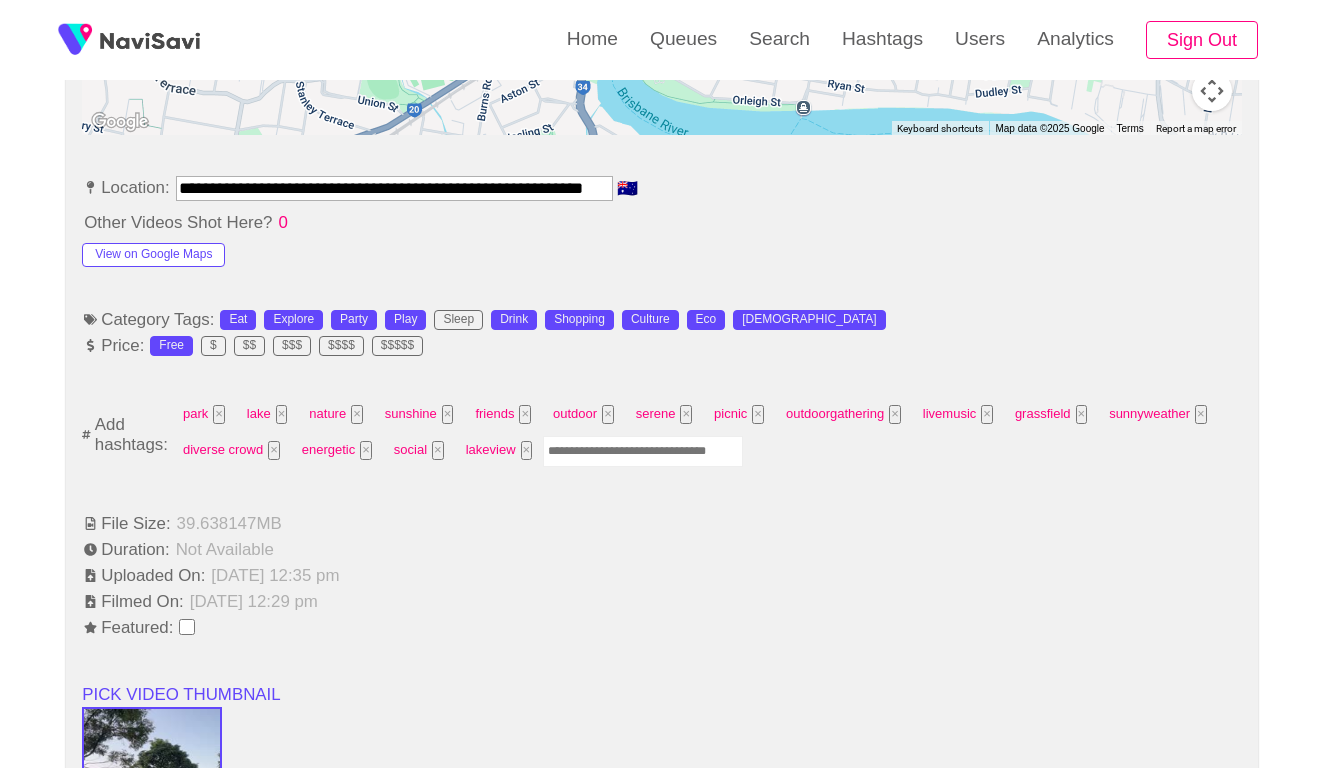 click at bounding box center [643, 451] 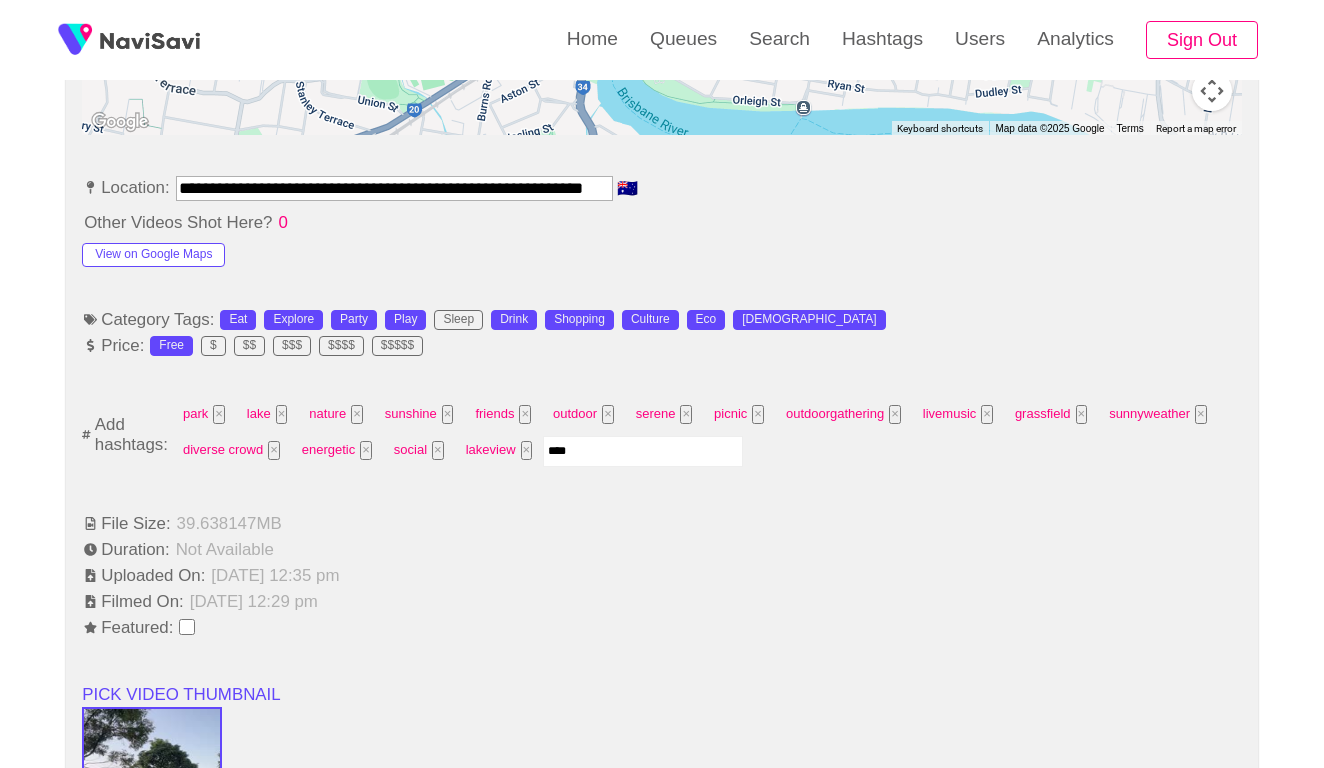 type on "*****" 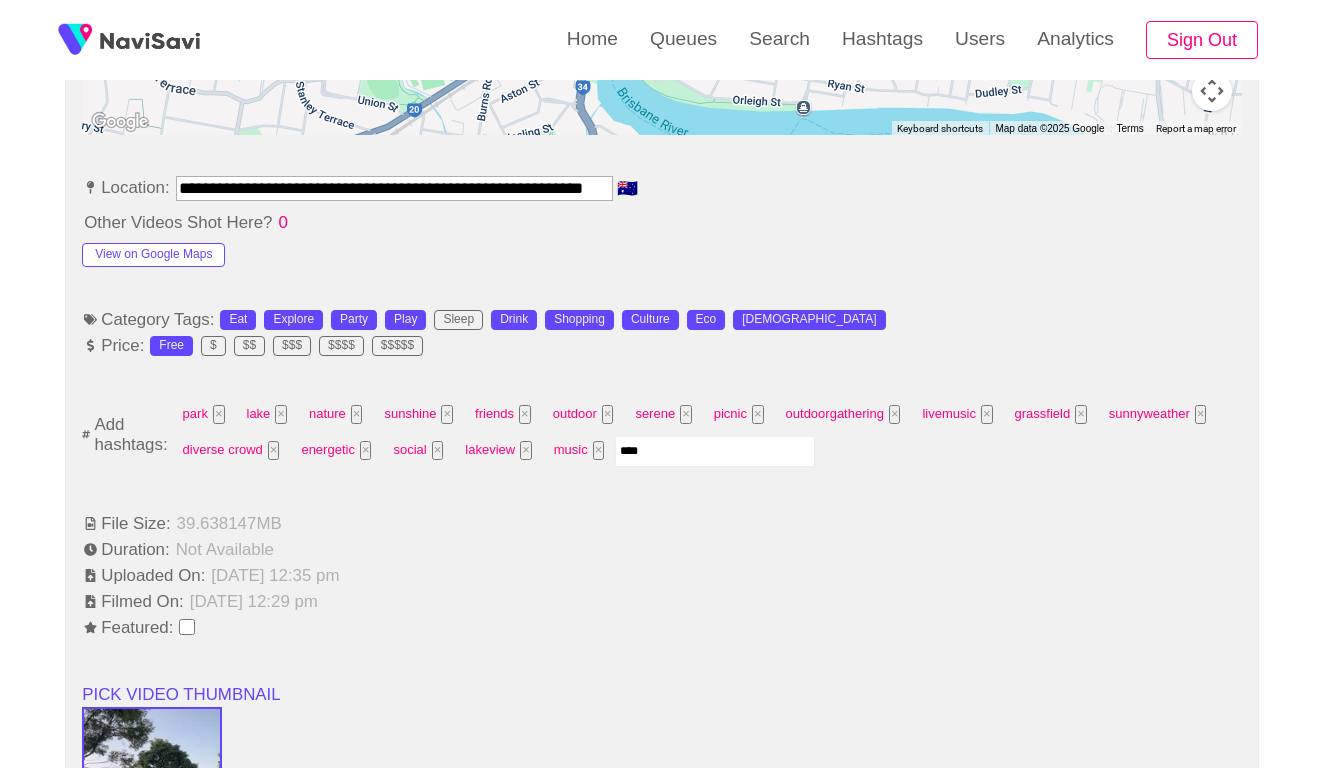 type on "*****" 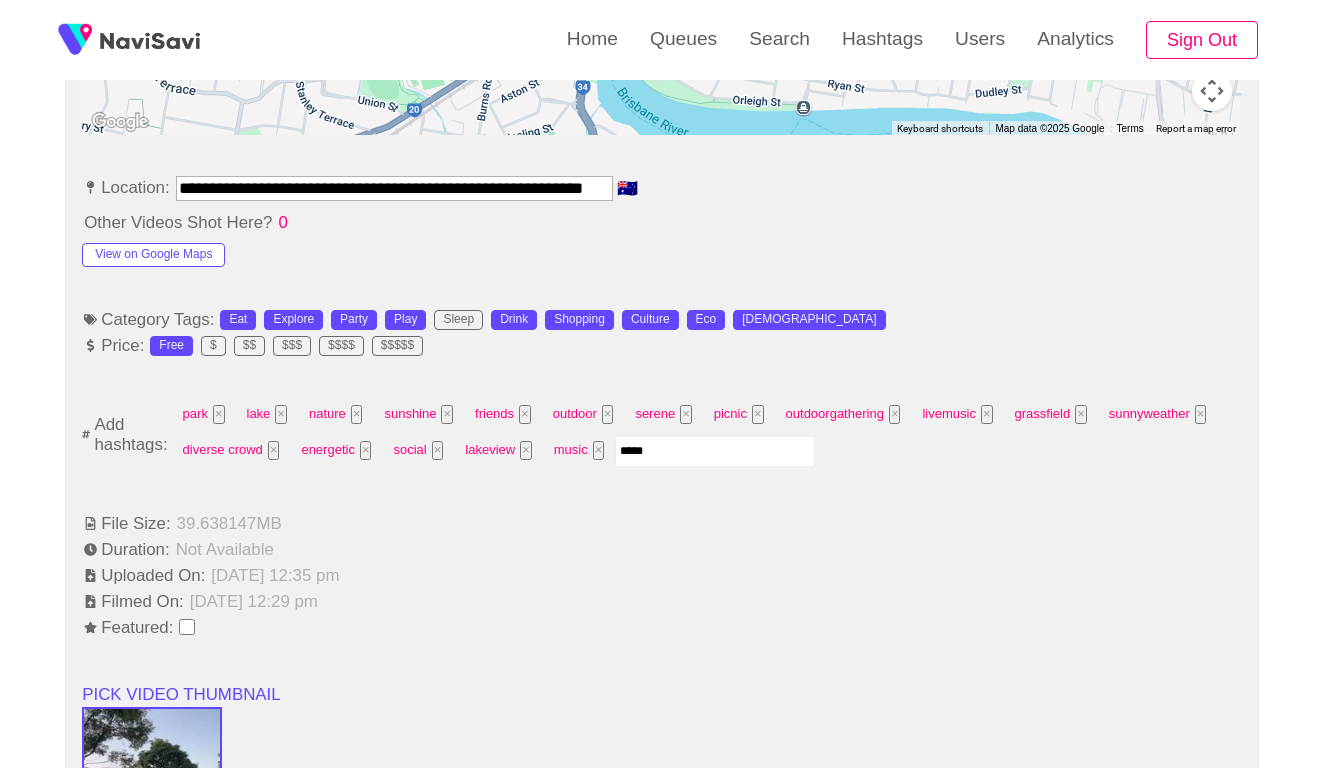 type 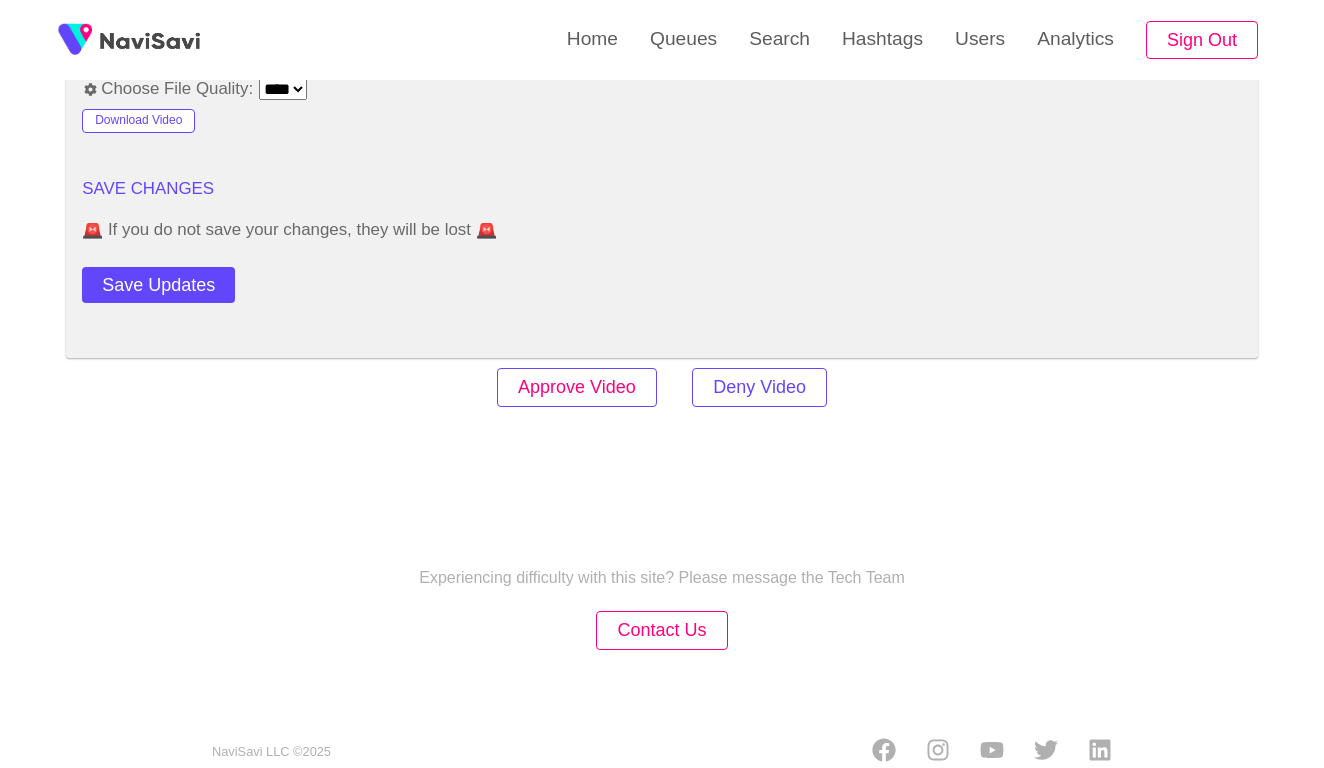 scroll, scrollTop: 2434, scrollLeft: 0, axis: vertical 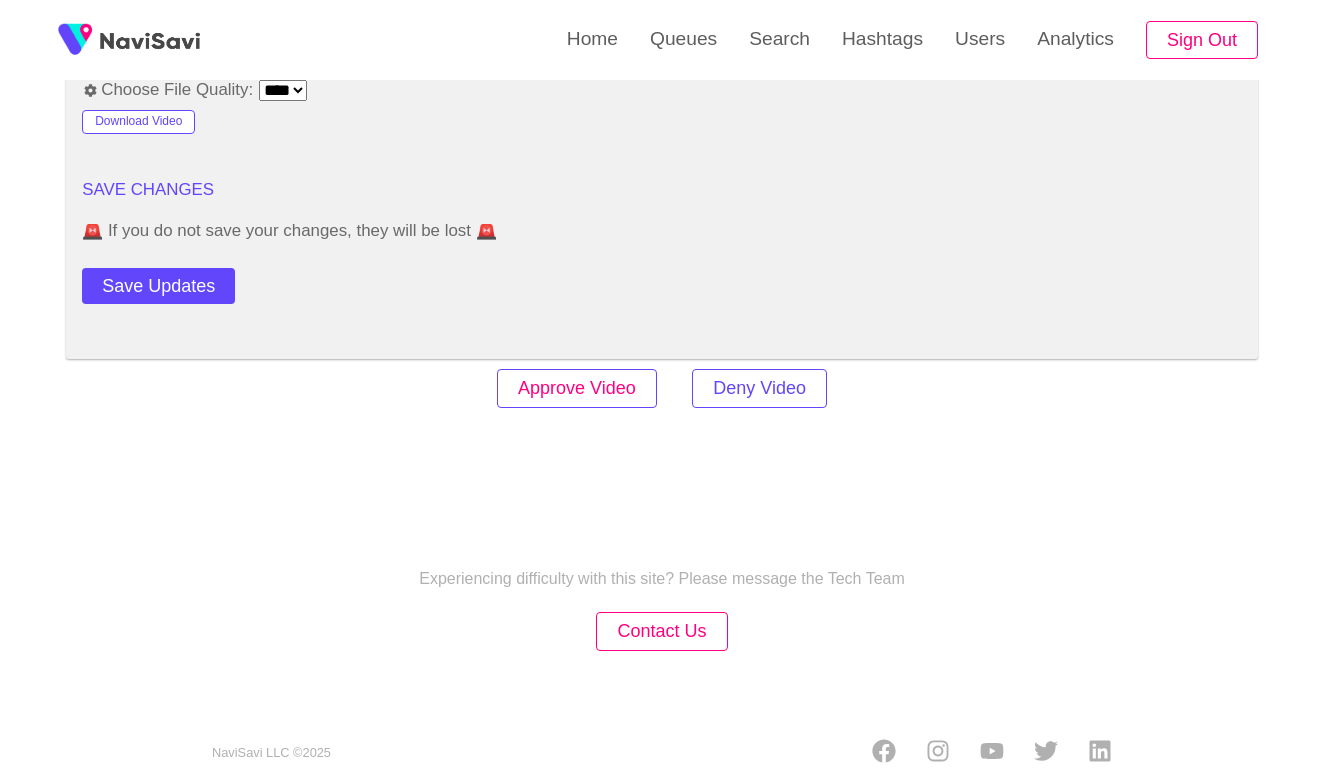 click on "Approve Video" at bounding box center [577, 388] 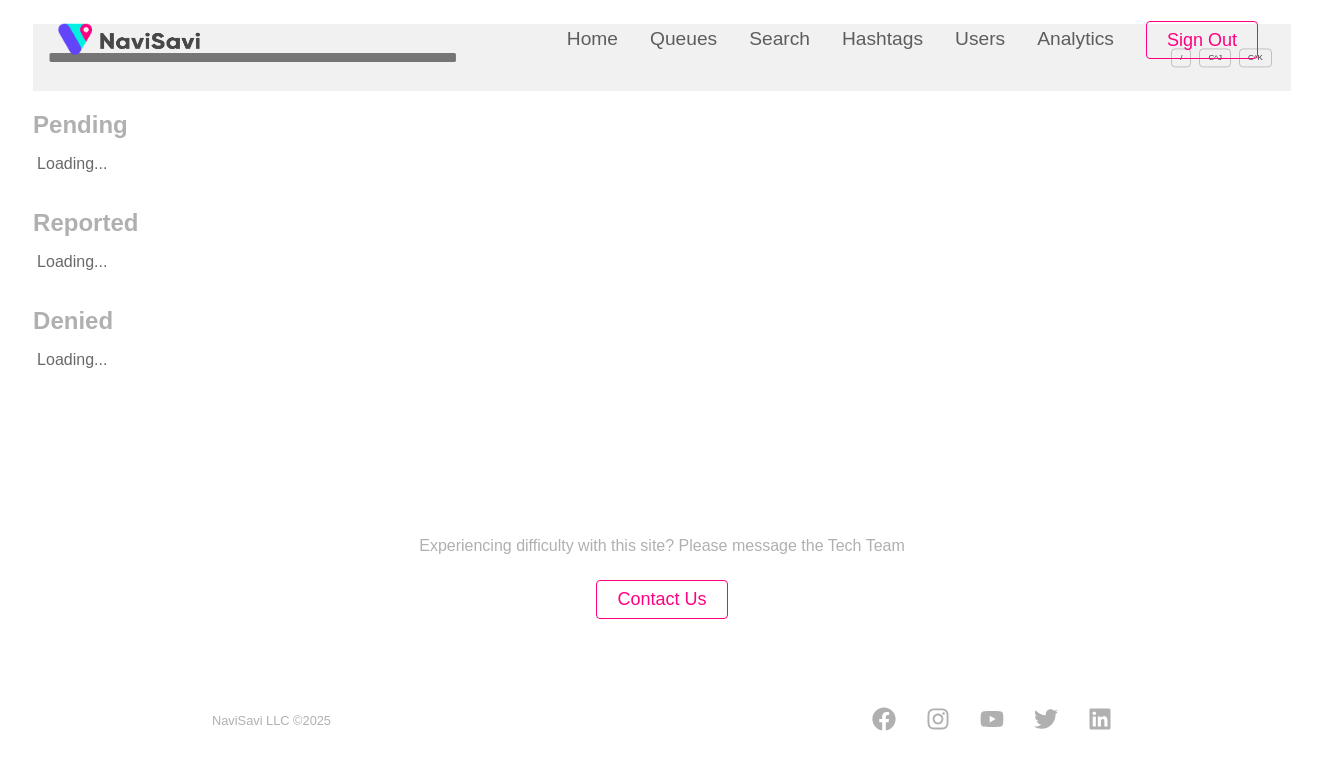scroll, scrollTop: 0, scrollLeft: 0, axis: both 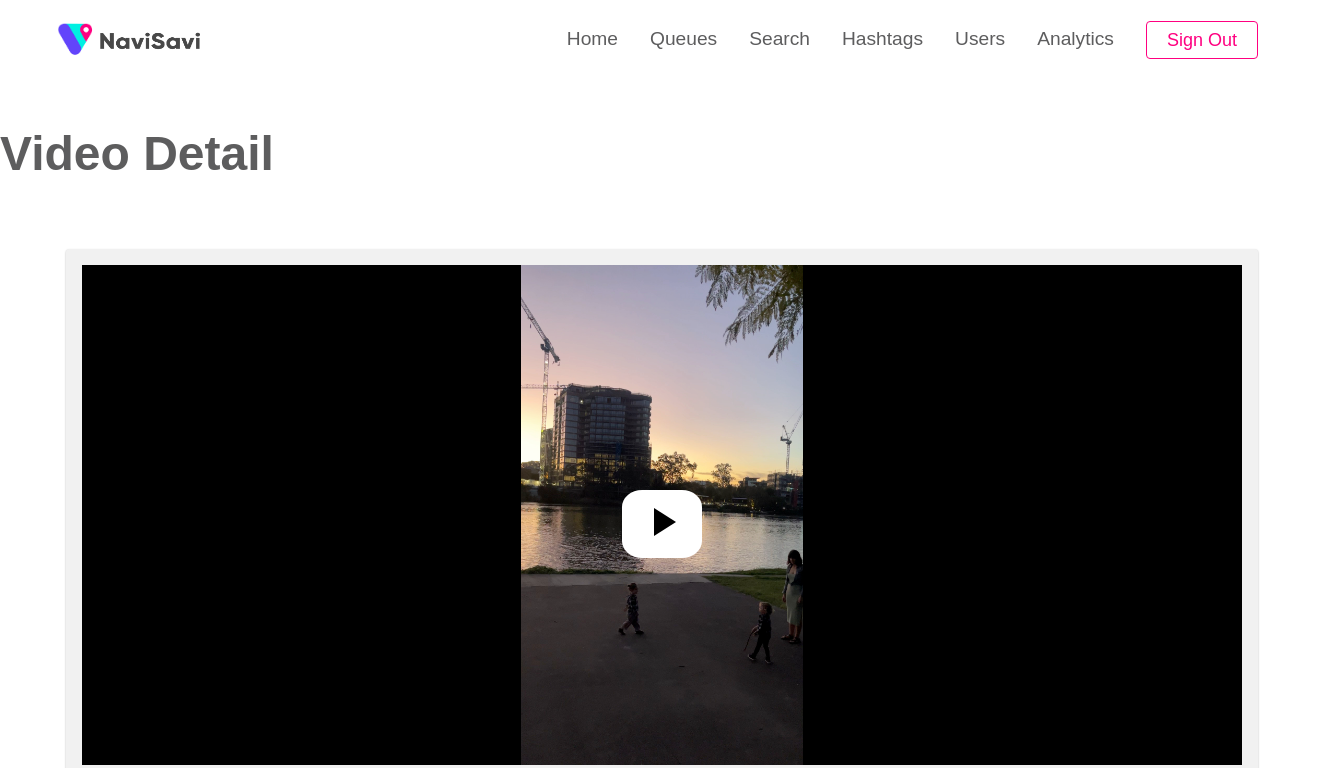 select on "**********" 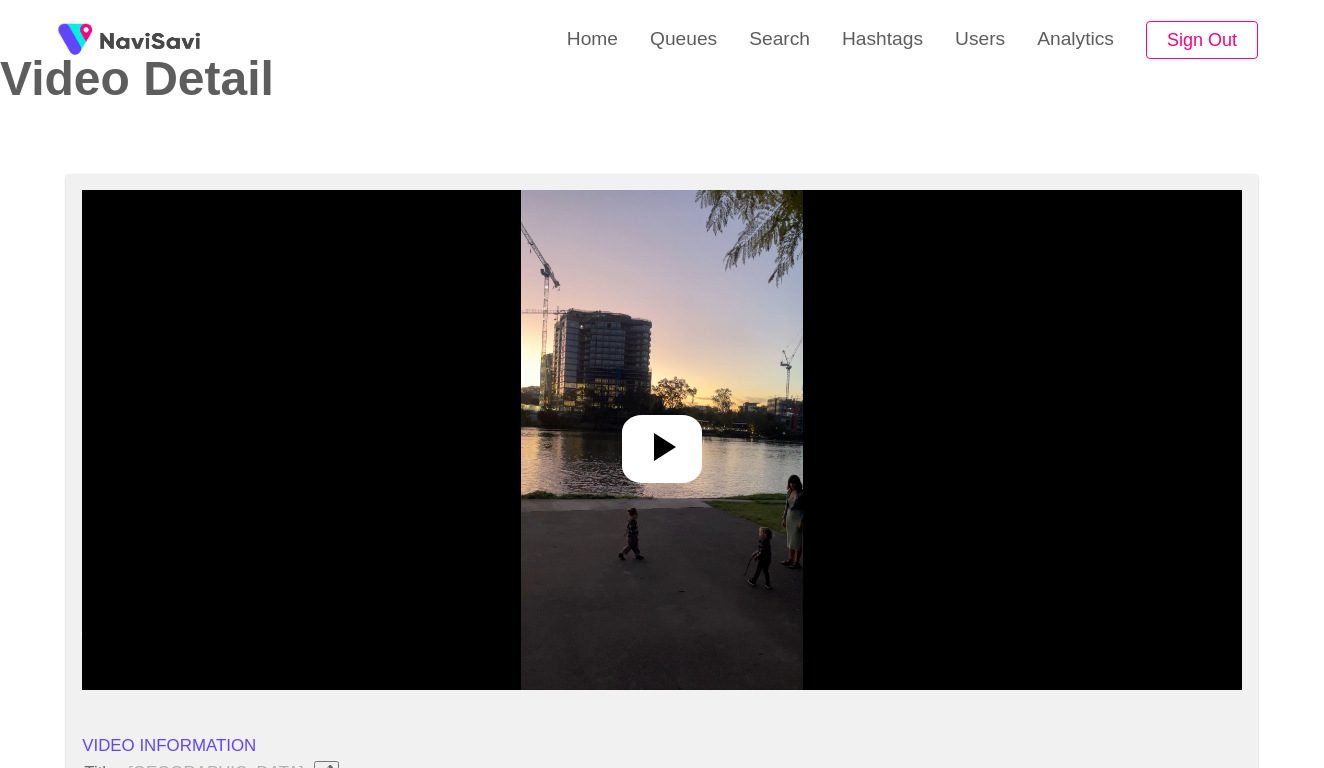 scroll, scrollTop: 99, scrollLeft: 0, axis: vertical 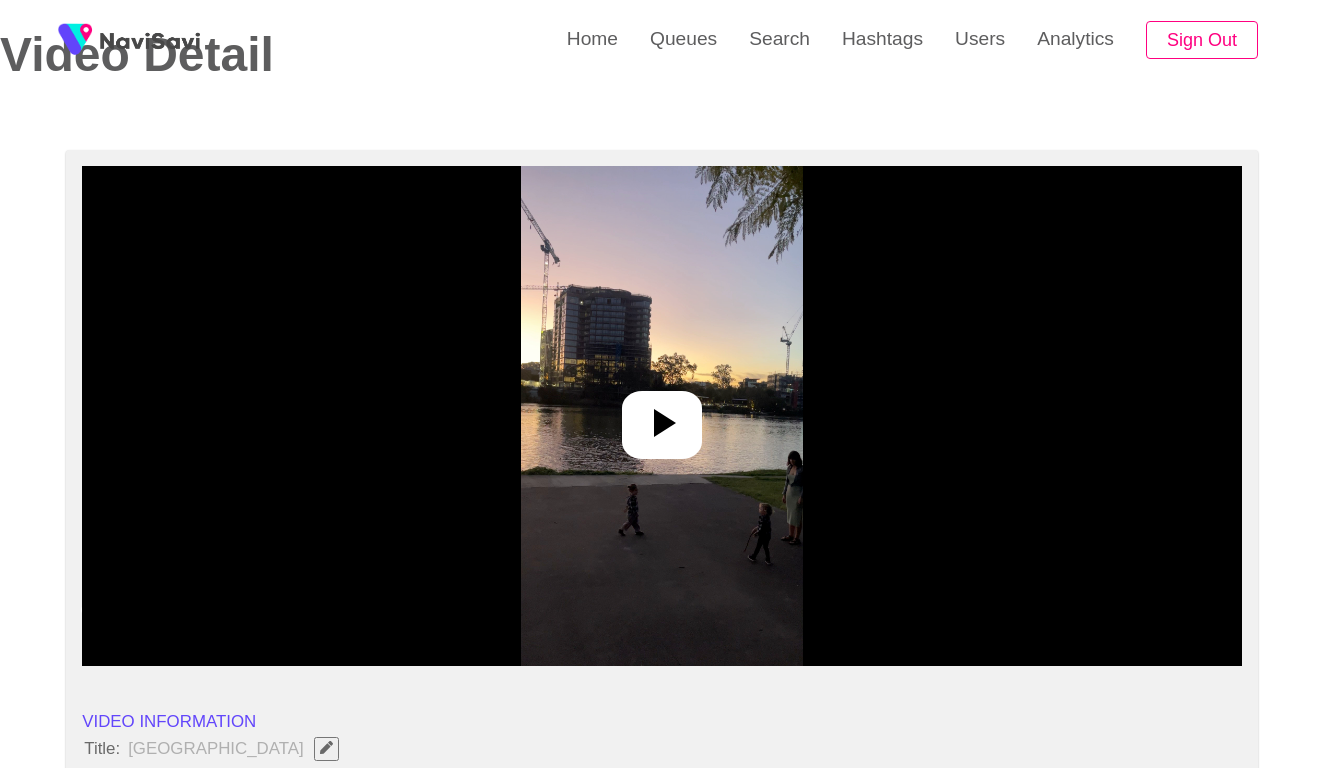 click at bounding box center (662, 416) 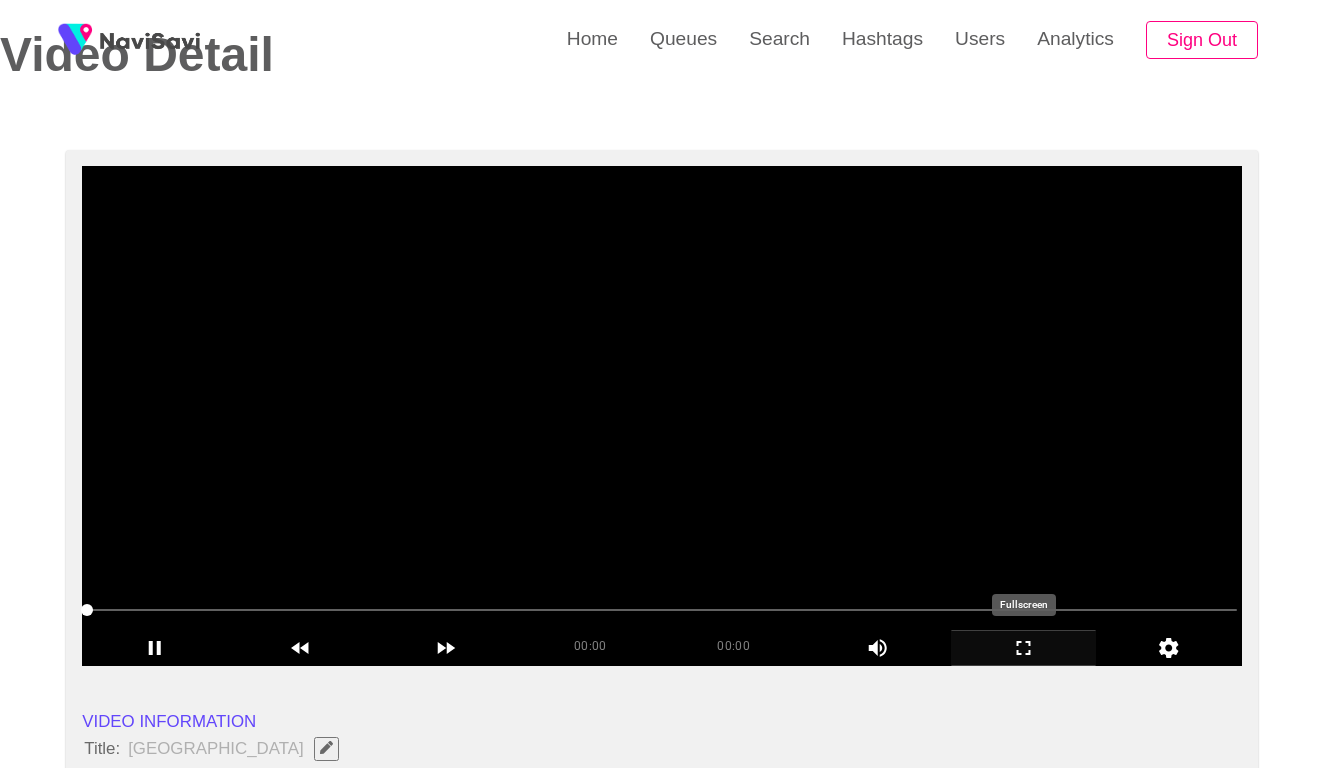 click 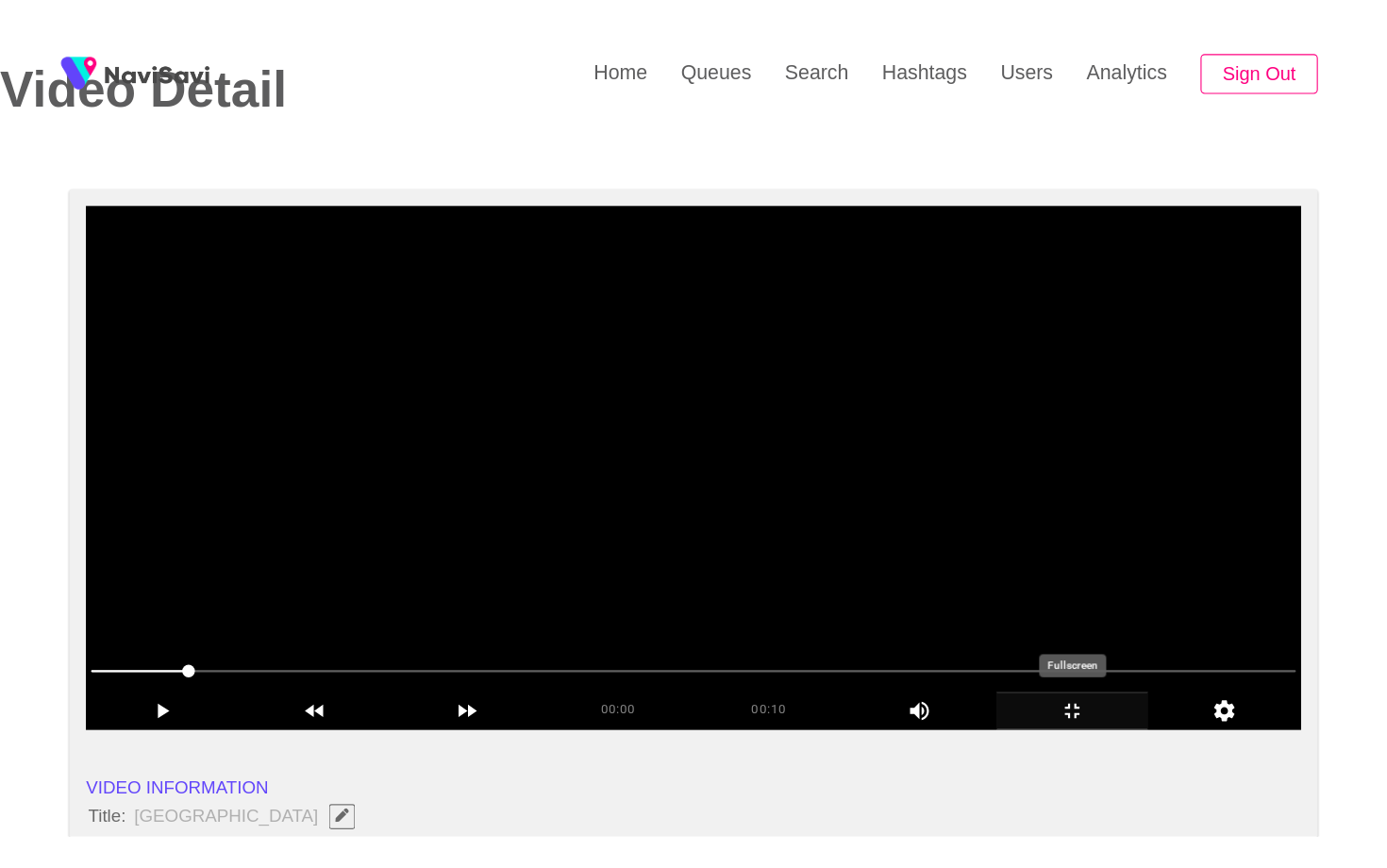 scroll, scrollTop: 0, scrollLeft: 0, axis: both 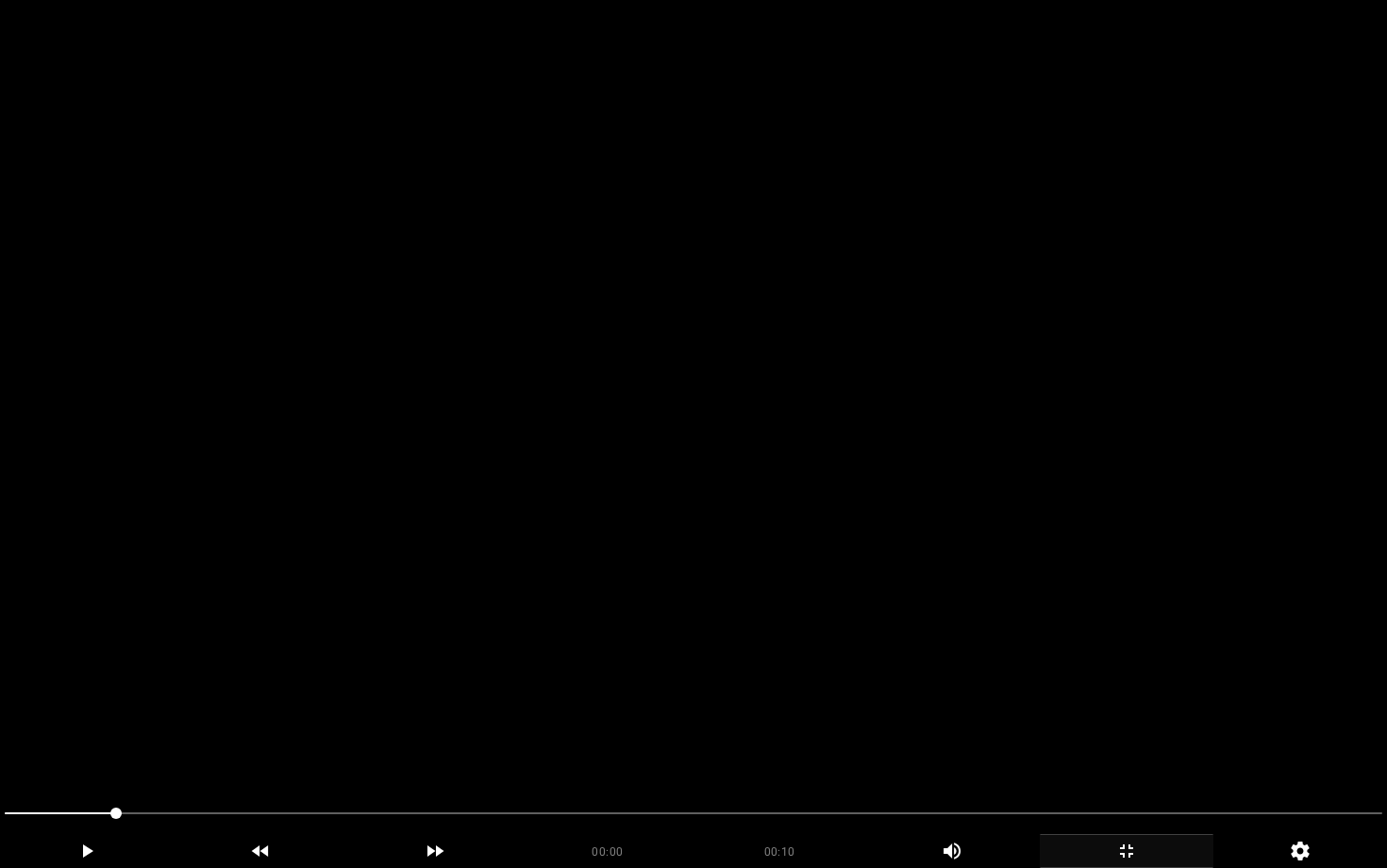 click at bounding box center (694, 434) 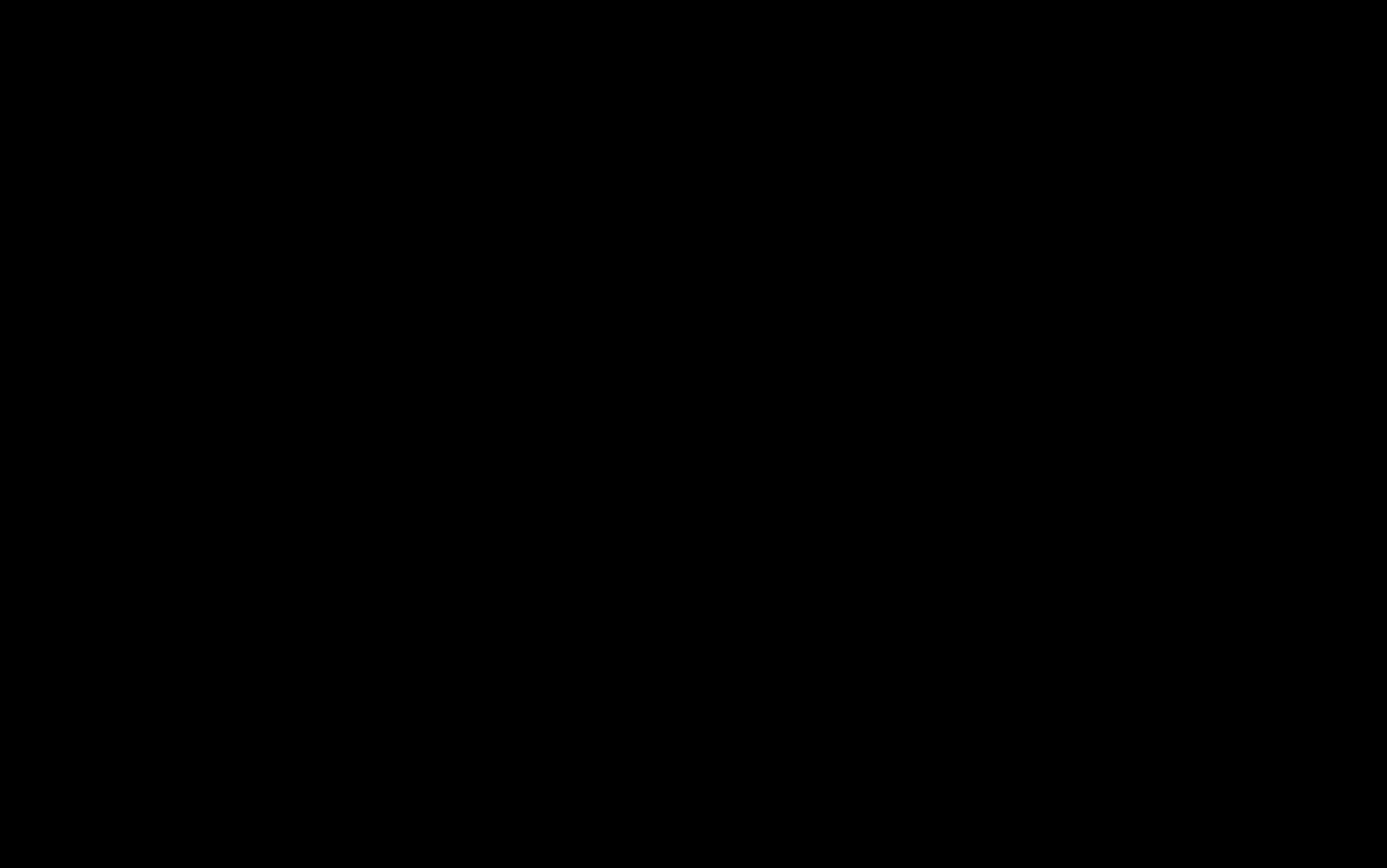 click 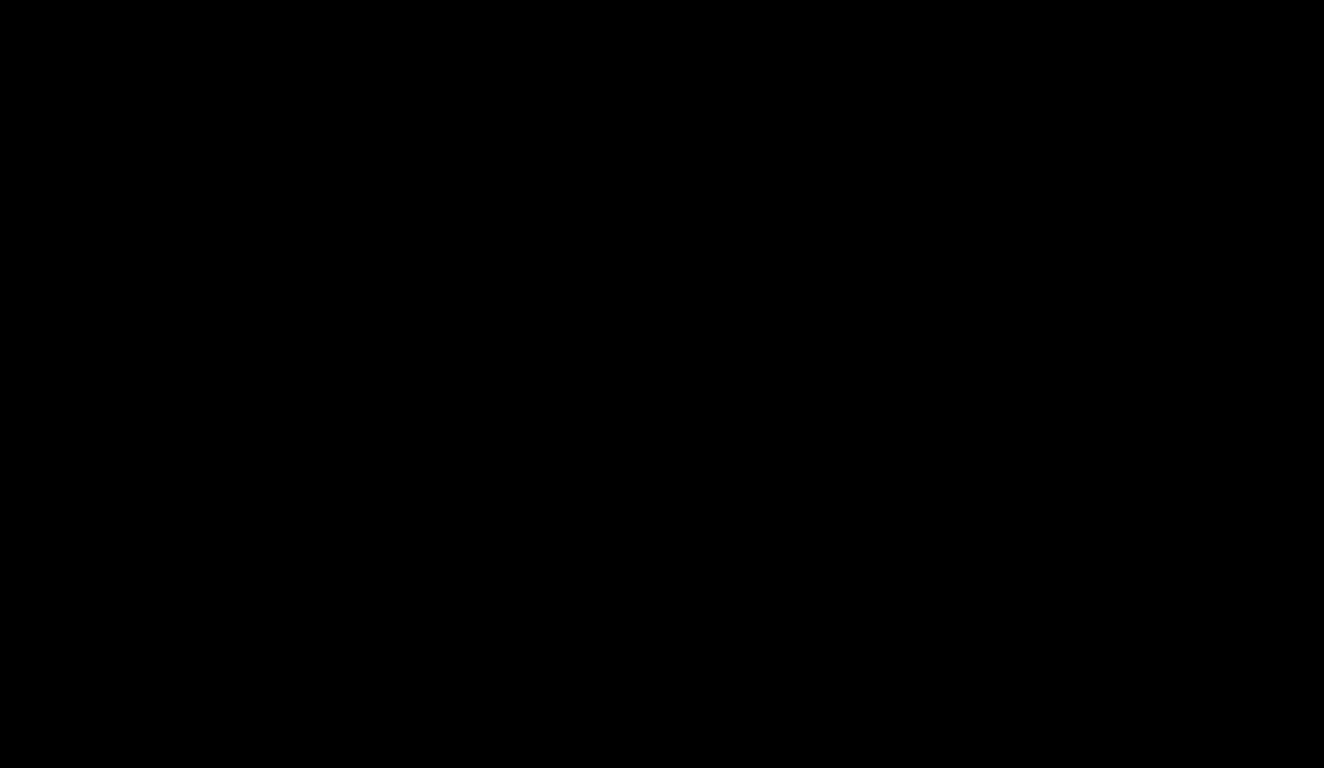 scroll, scrollTop: 851, scrollLeft: 0, axis: vertical 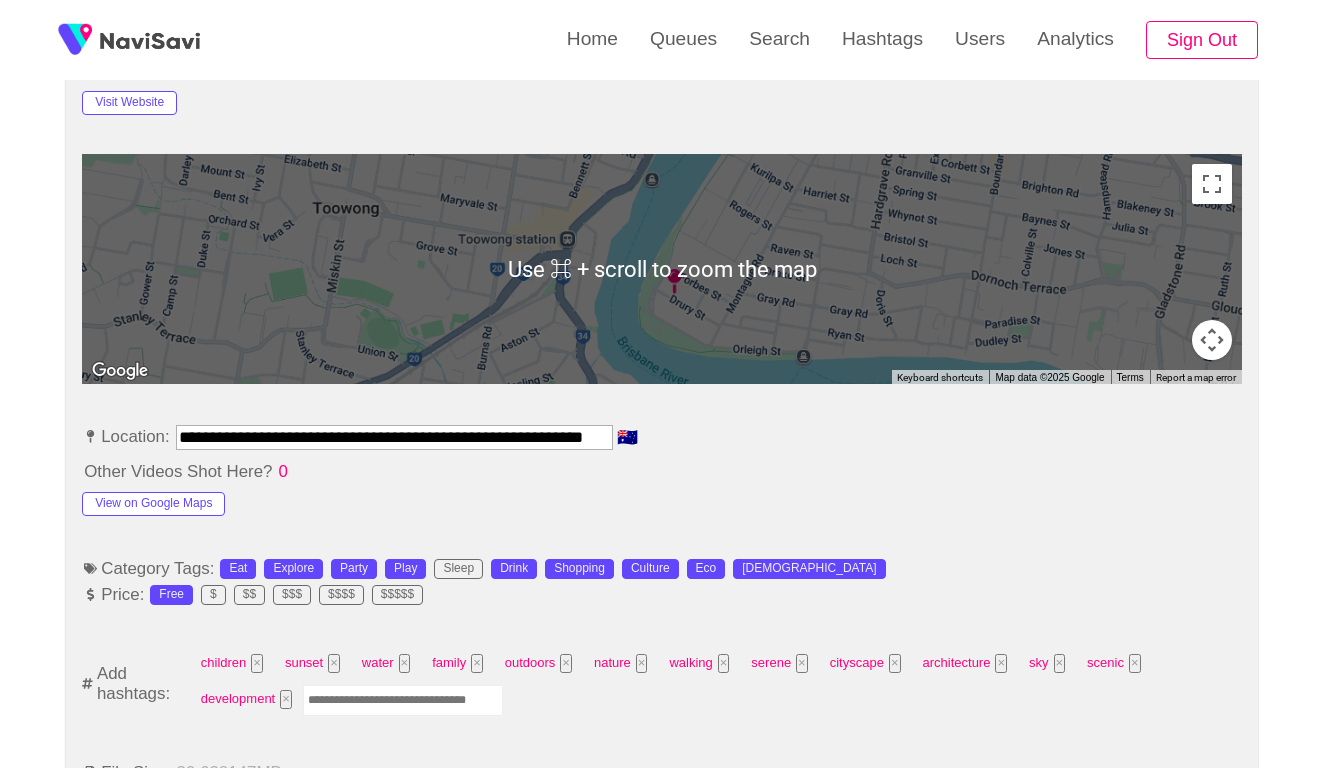 click at bounding box center (403, 700) 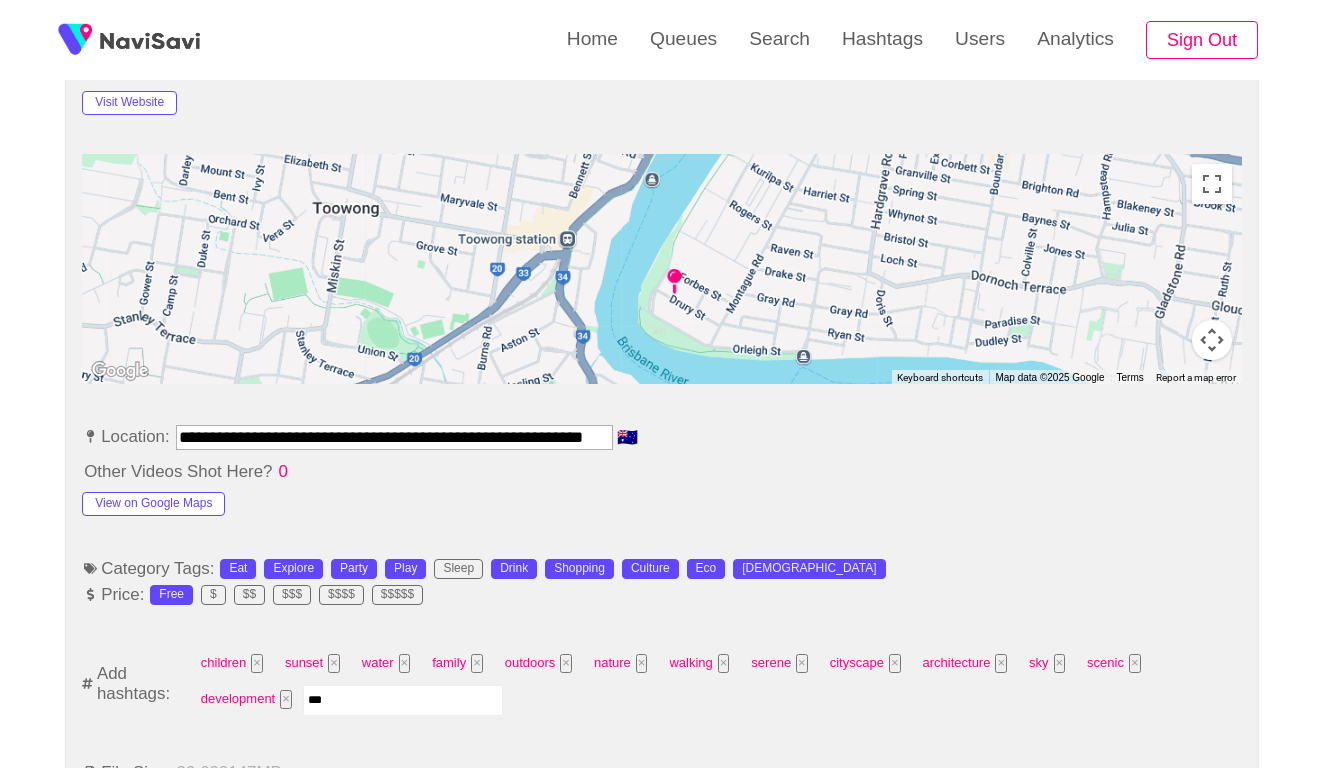 type on "****" 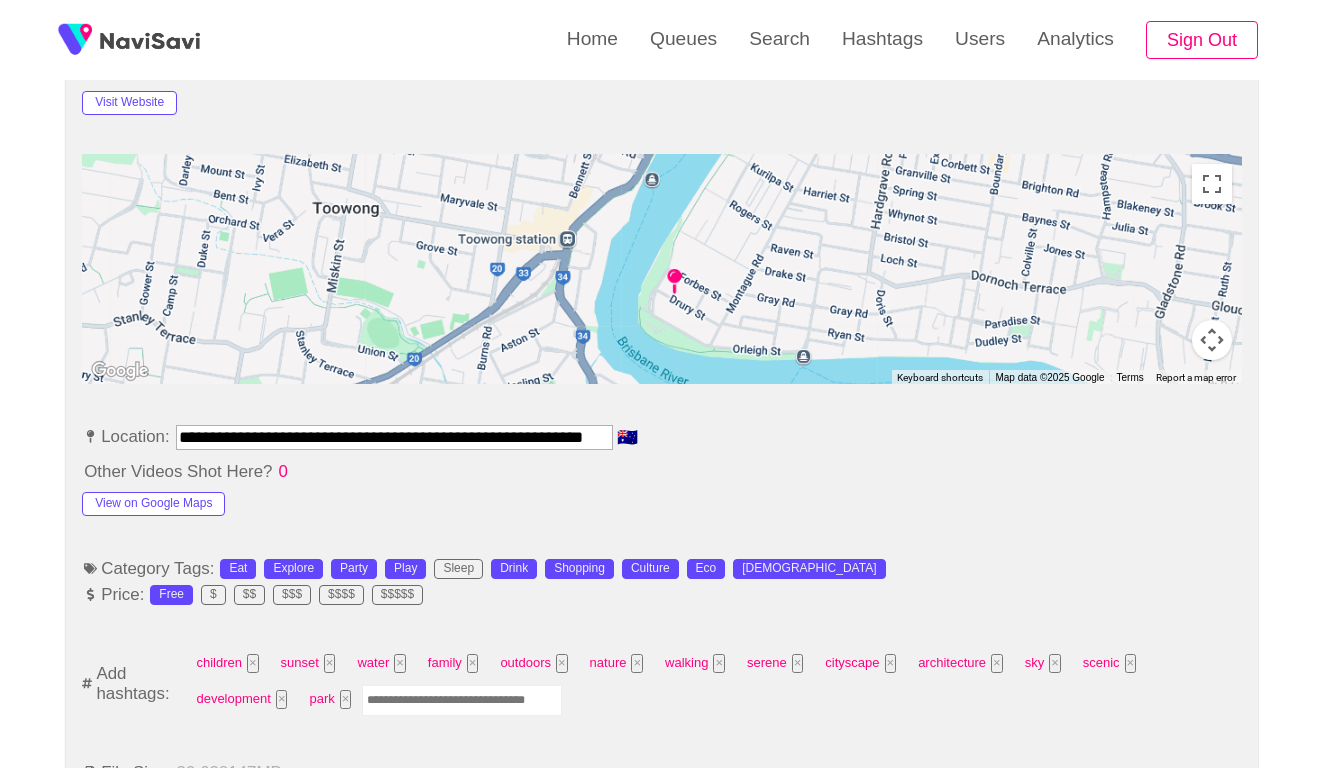 type on "*" 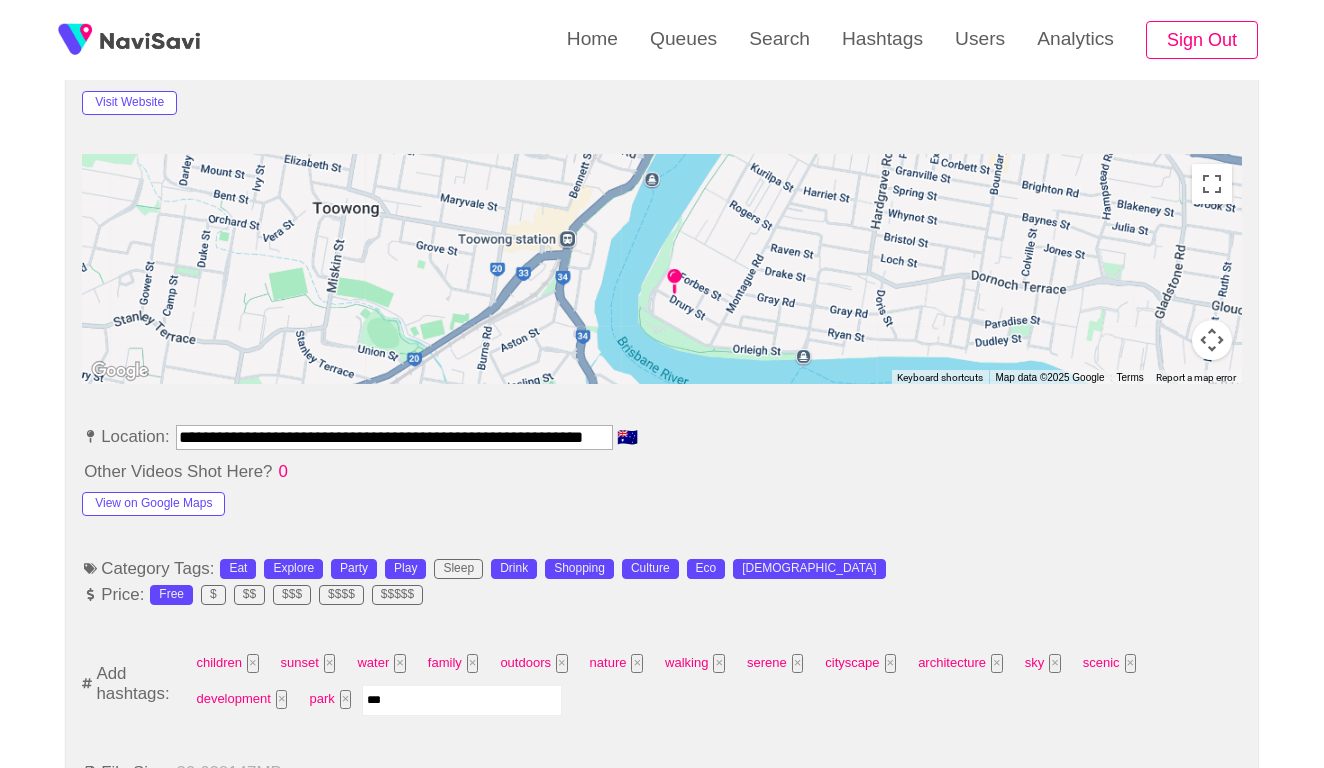 type on "****" 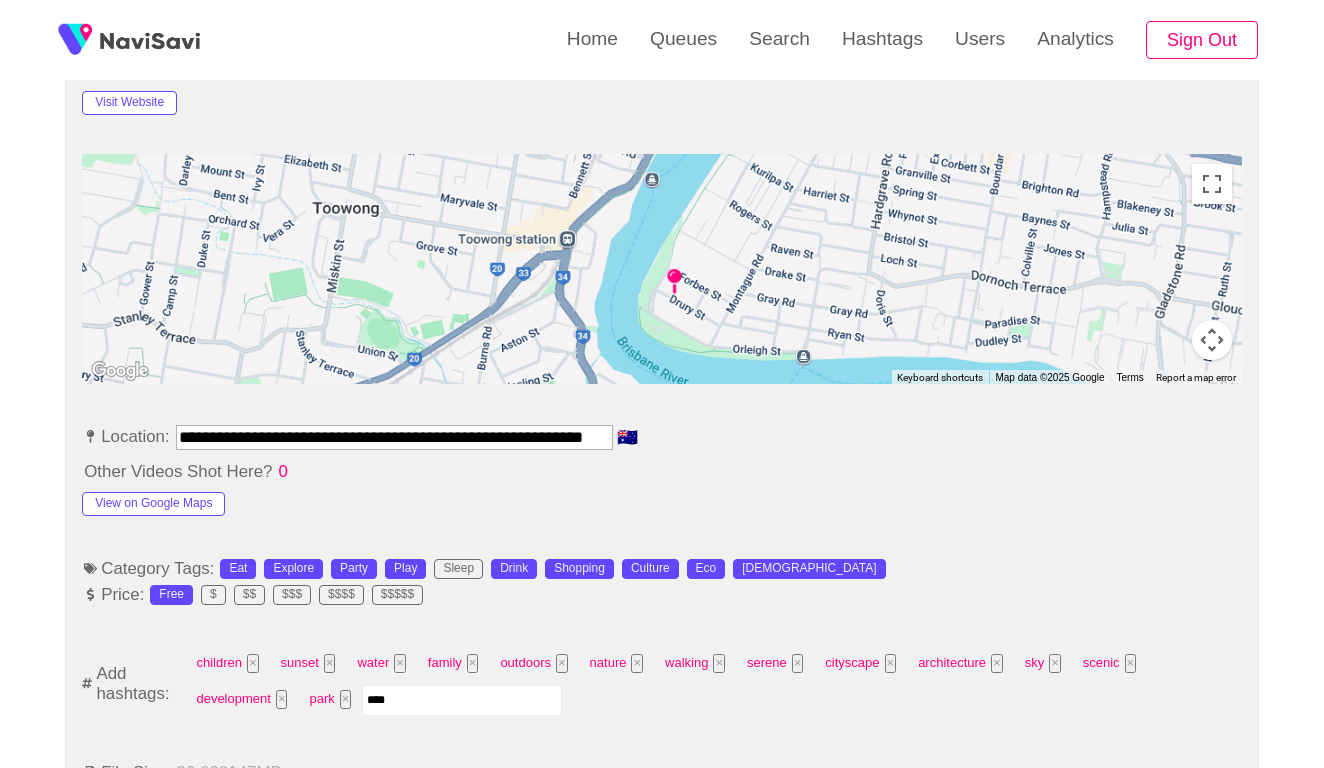 type 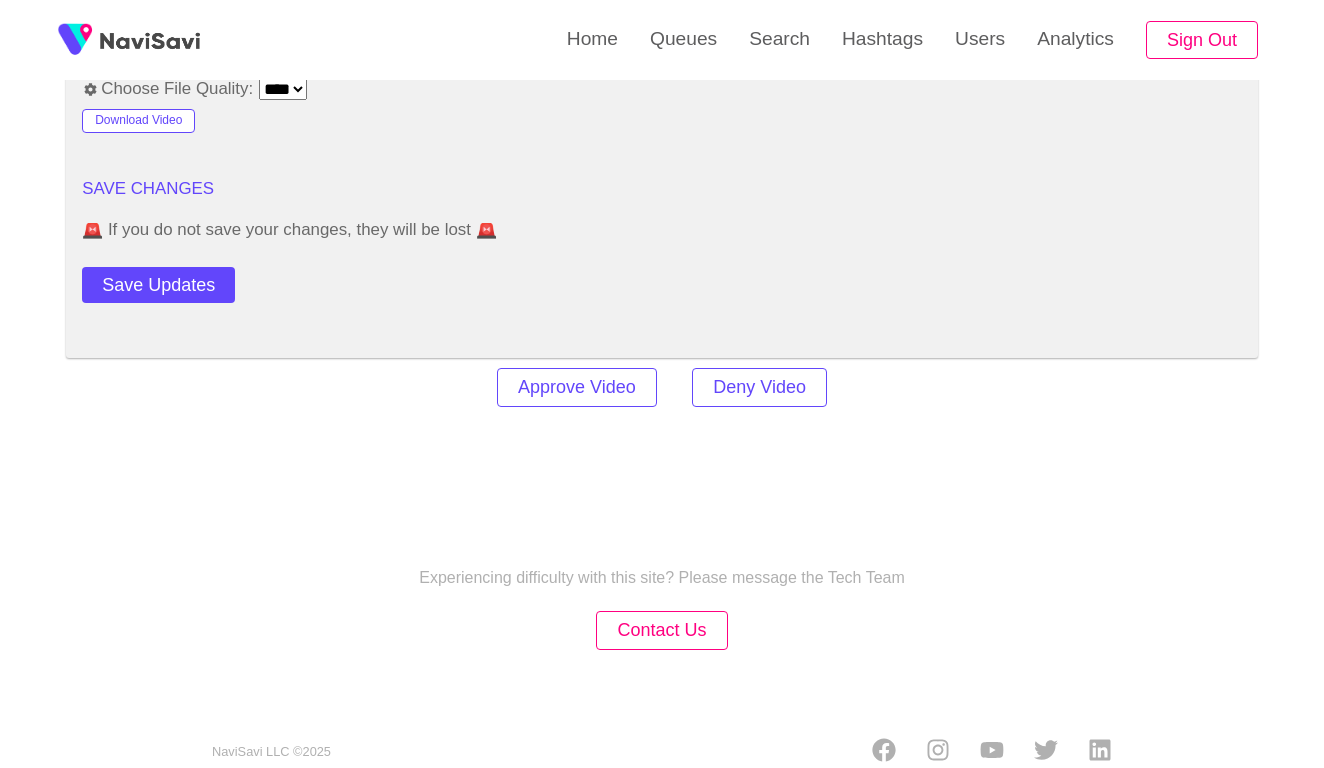 scroll, scrollTop: 2434, scrollLeft: 0, axis: vertical 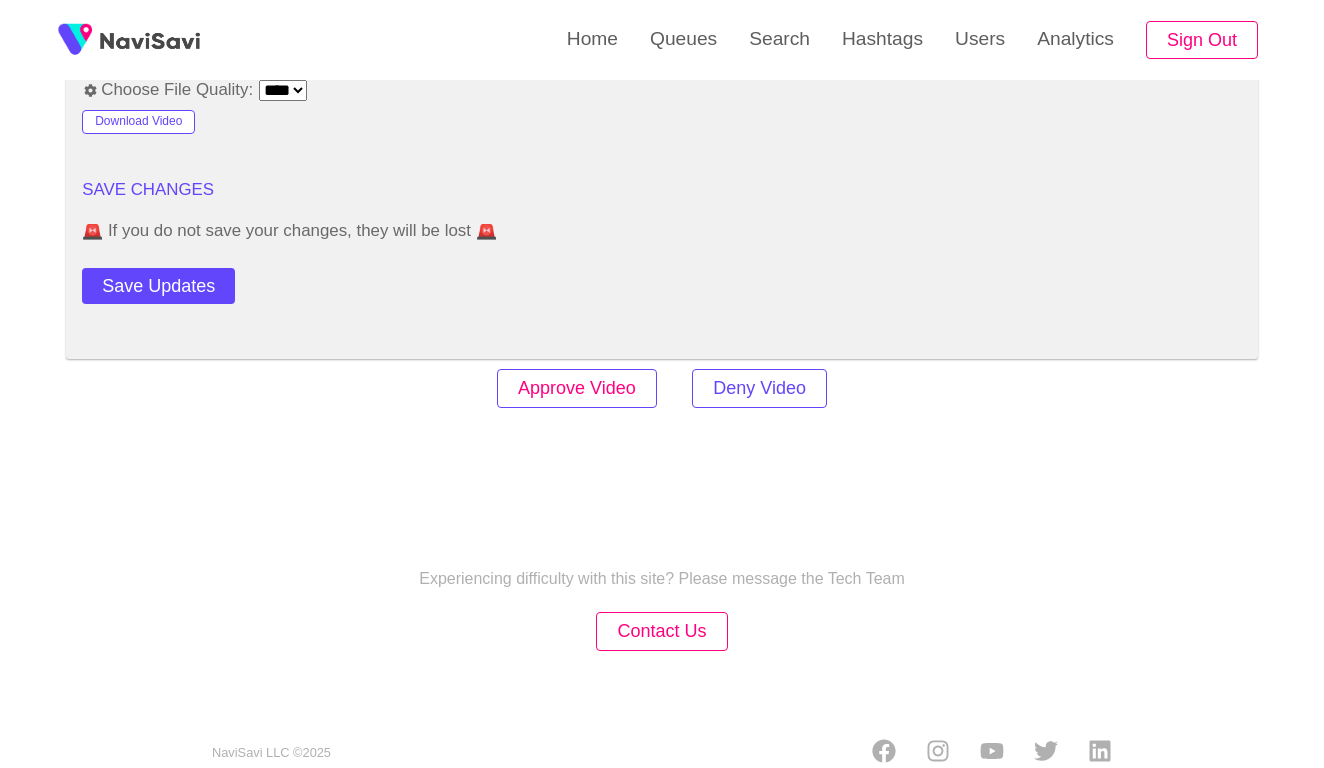 click on "Approve Video" at bounding box center [577, 388] 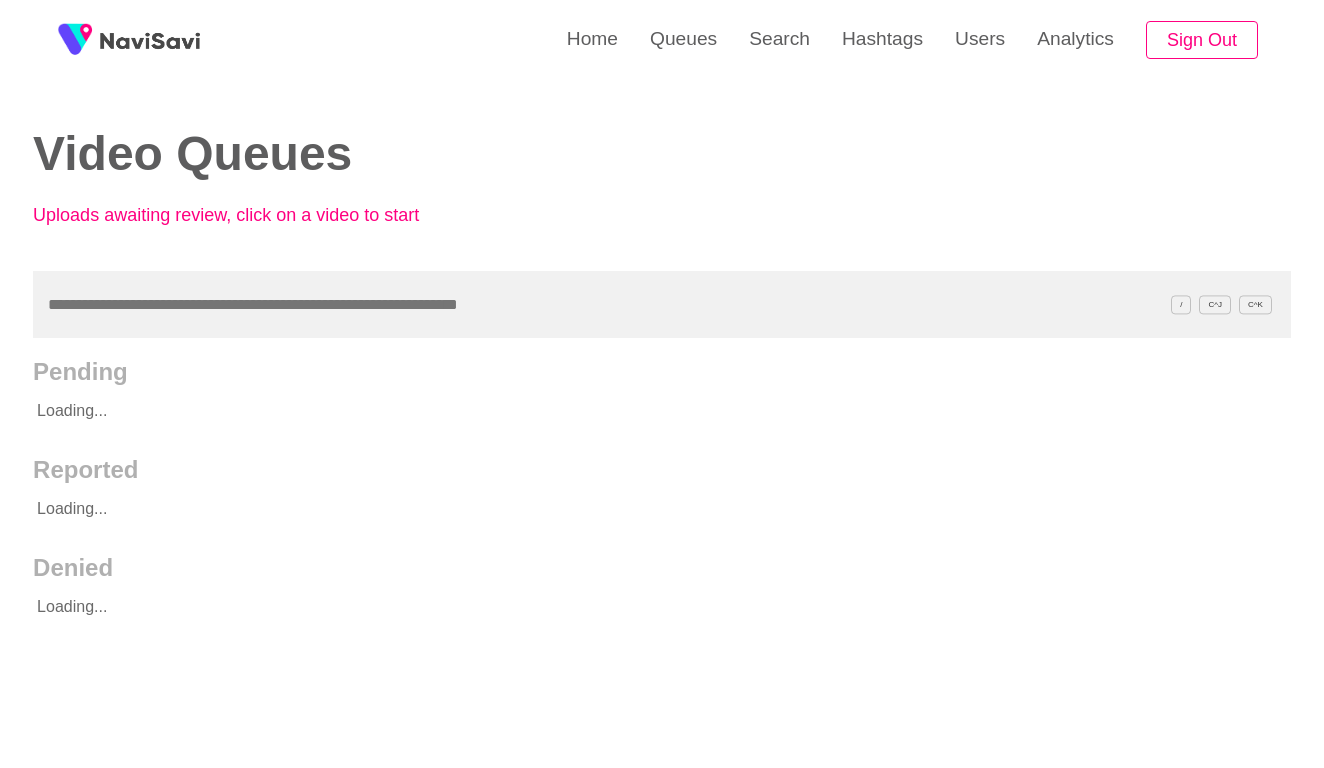 scroll, scrollTop: 0, scrollLeft: 0, axis: both 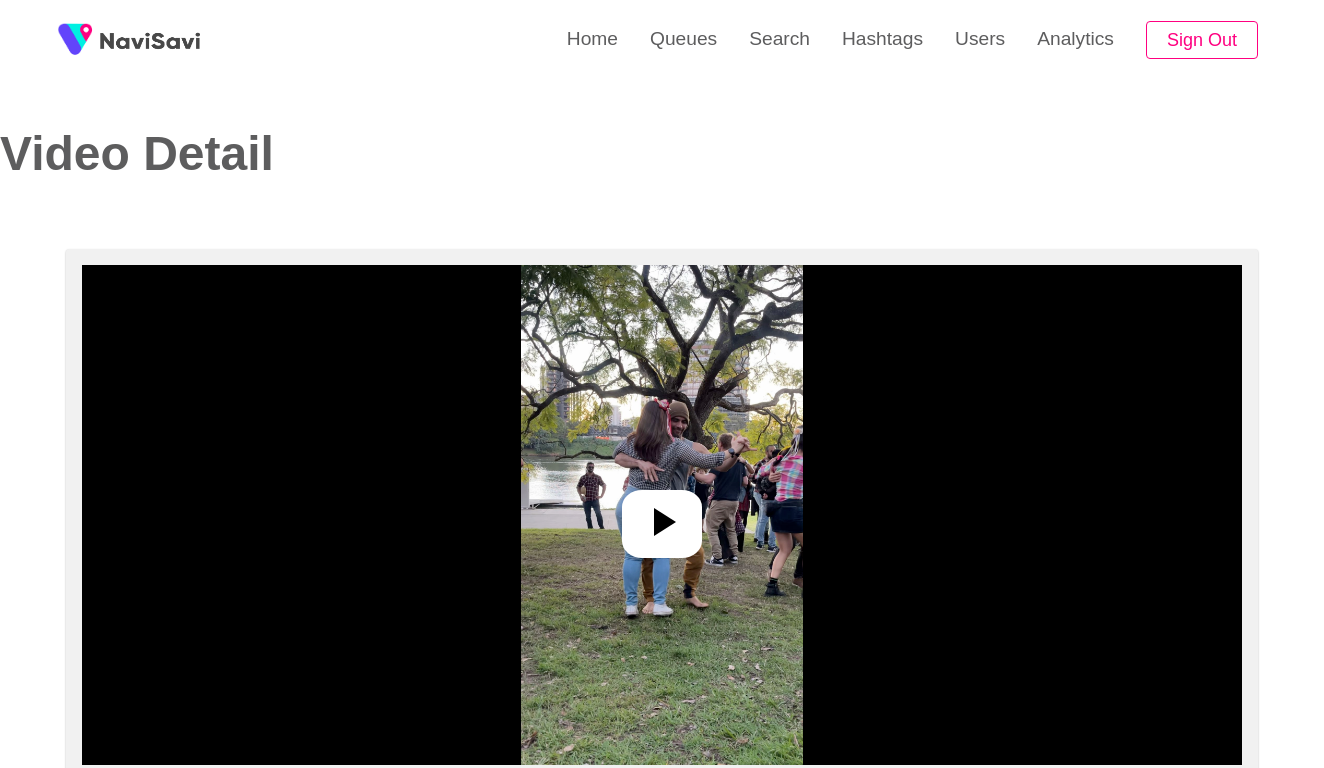 select on "**********" 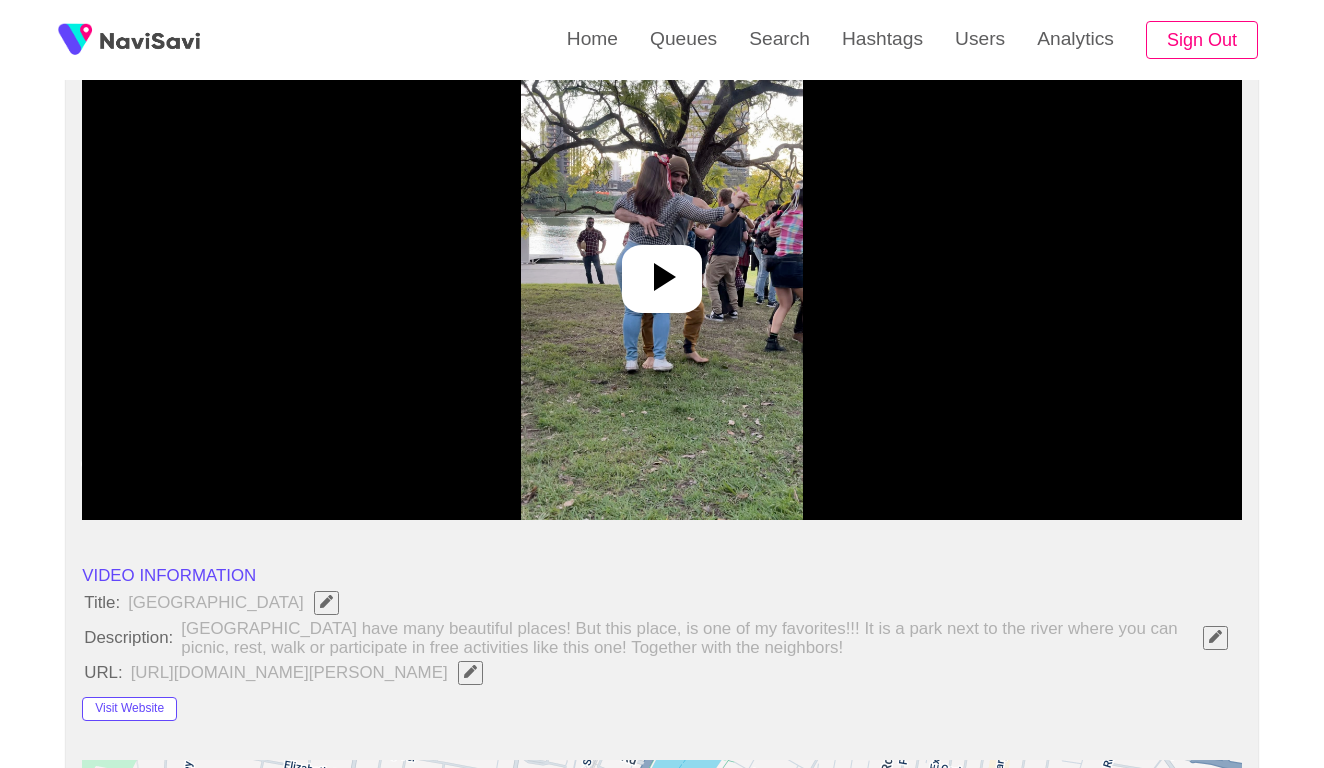 scroll, scrollTop: 271, scrollLeft: 0, axis: vertical 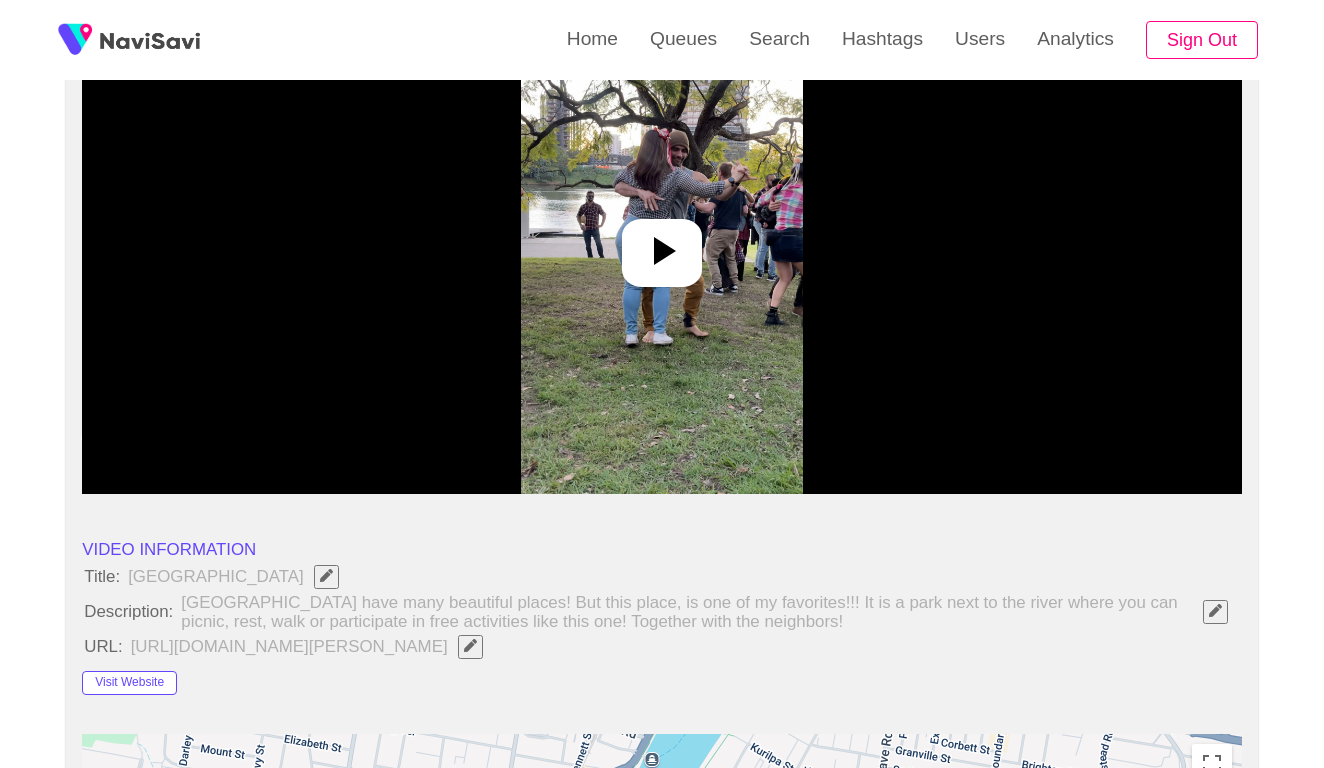 click at bounding box center [662, 244] 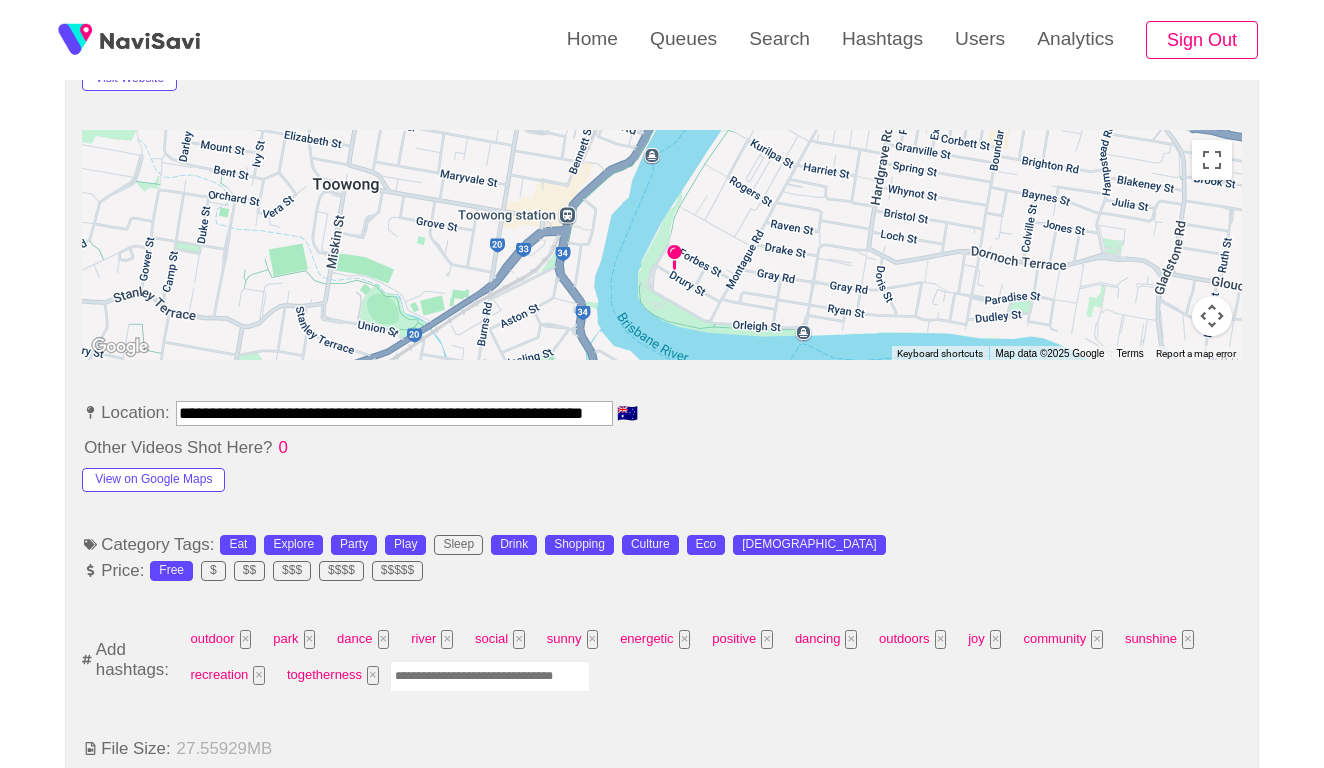 scroll, scrollTop: 967, scrollLeft: 0, axis: vertical 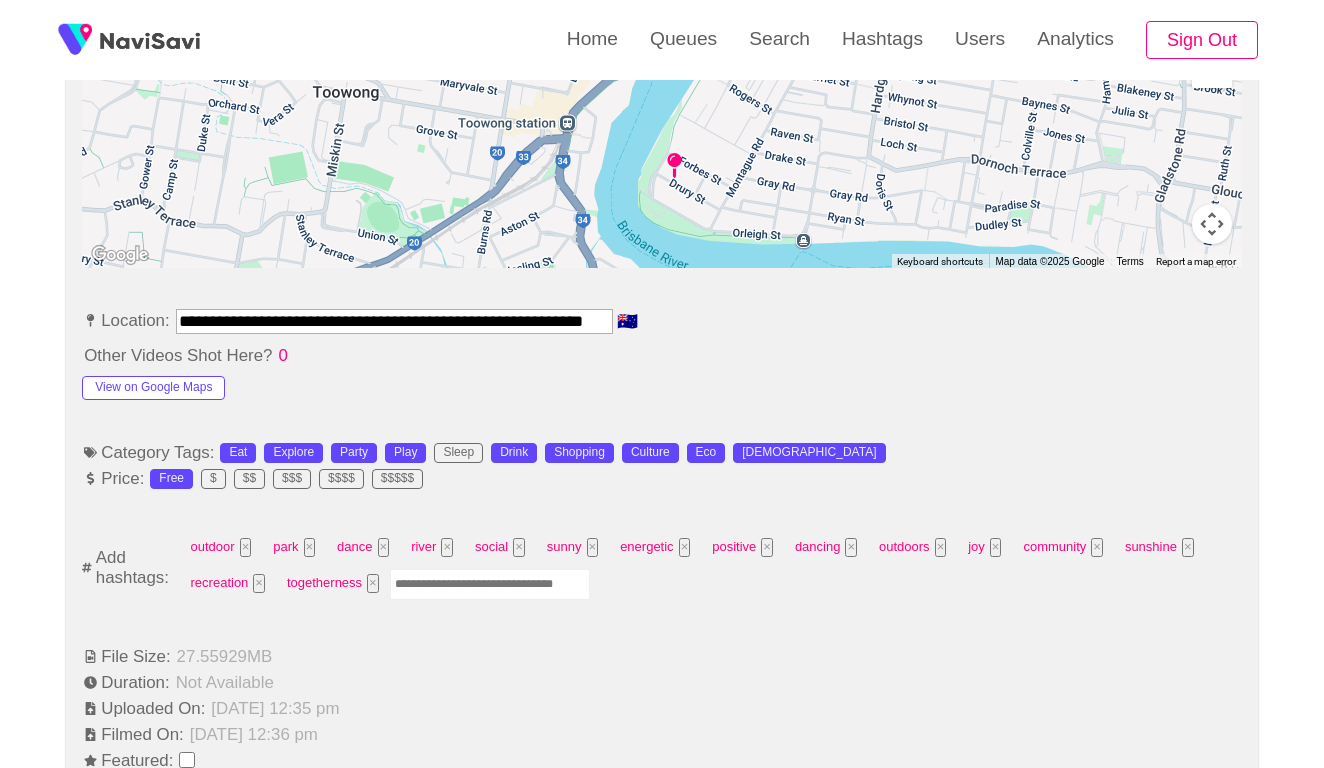 click at bounding box center [490, 584] 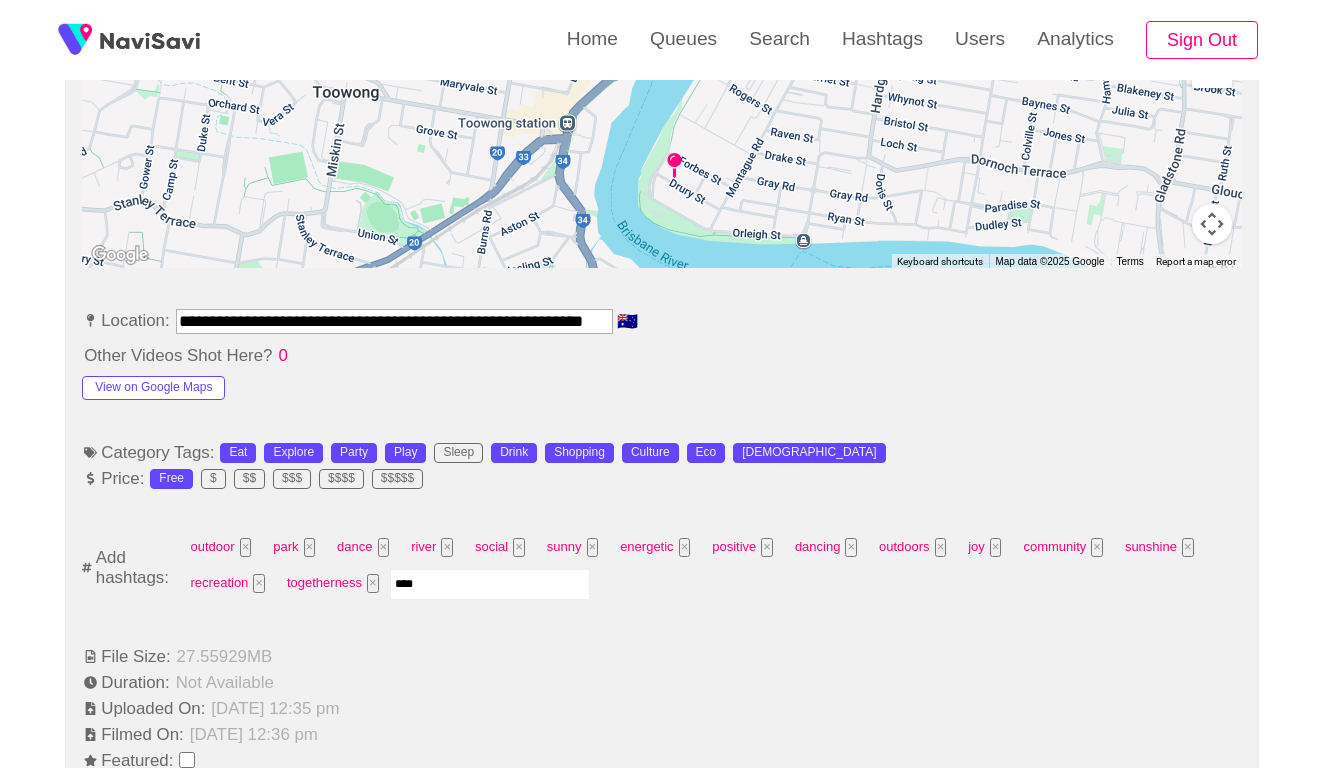 type on "*****" 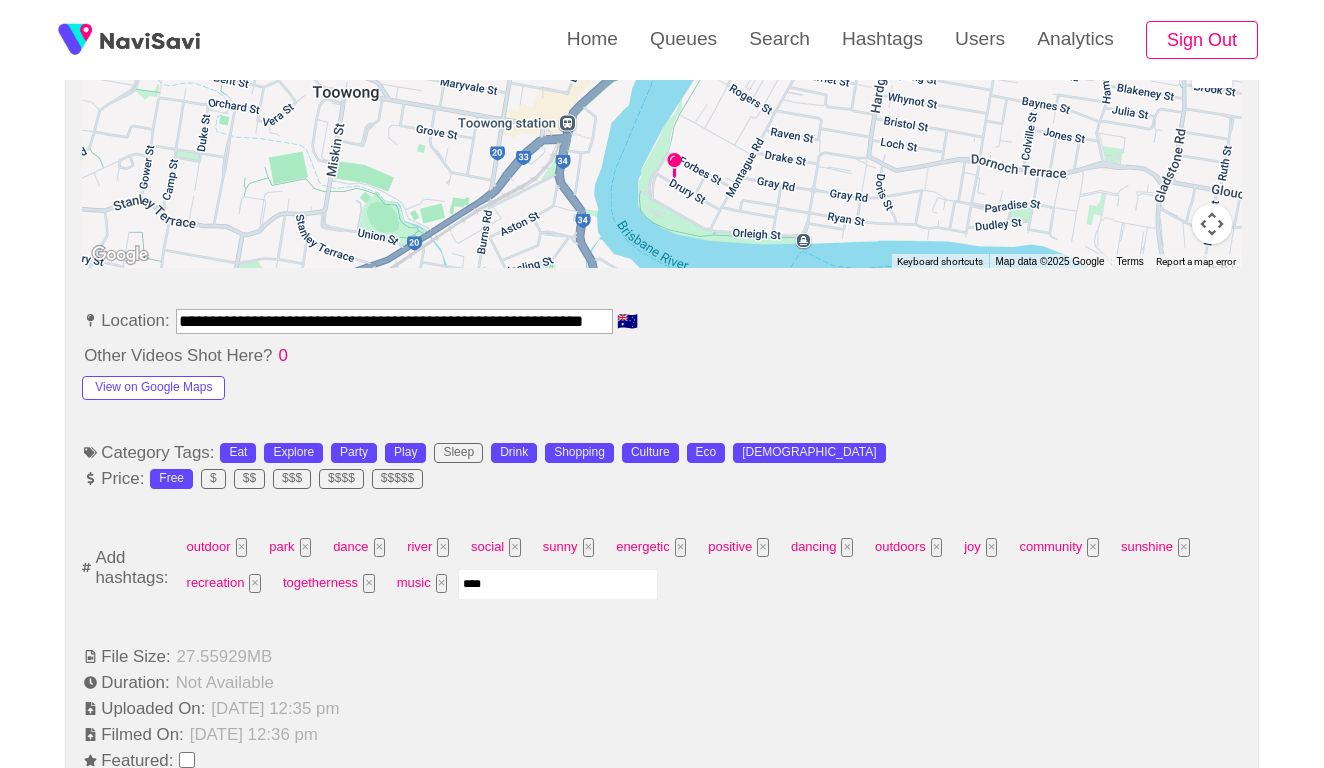 type on "*****" 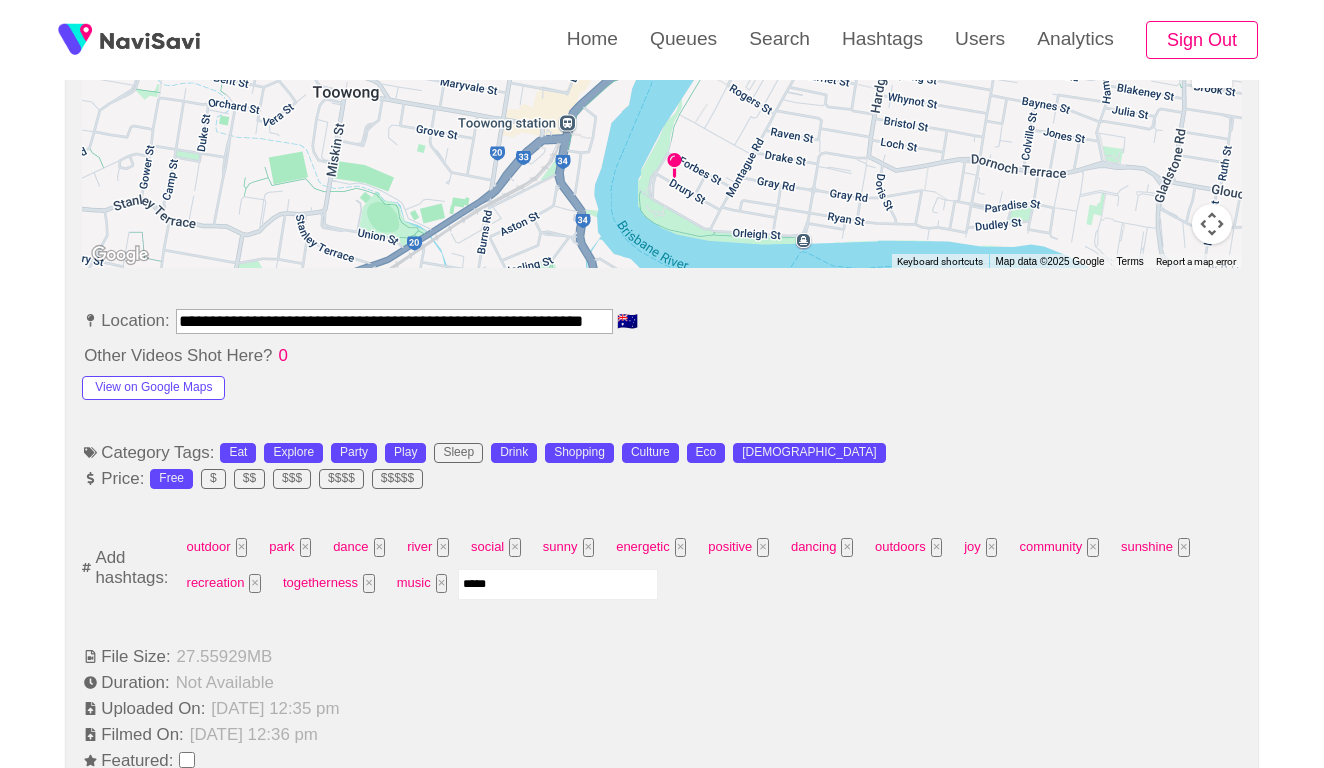 type 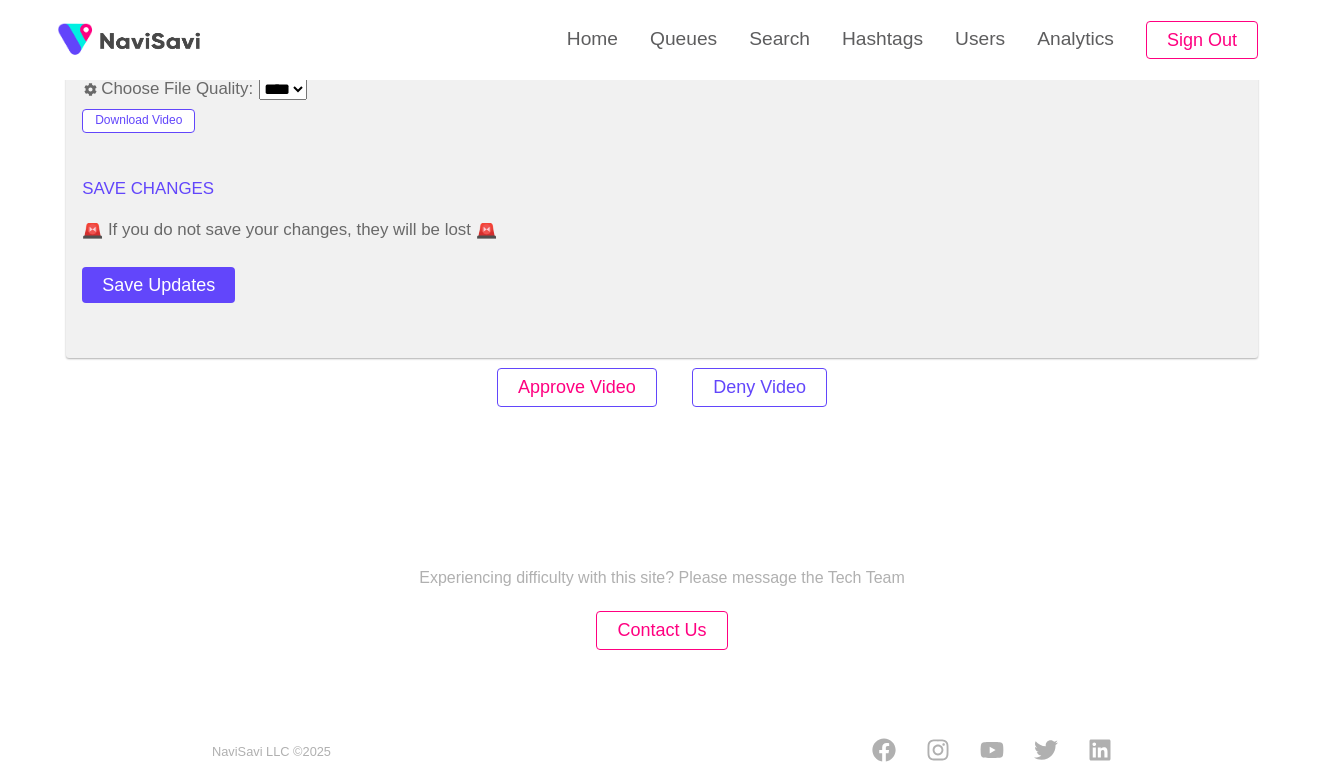 scroll, scrollTop: 2434, scrollLeft: 0, axis: vertical 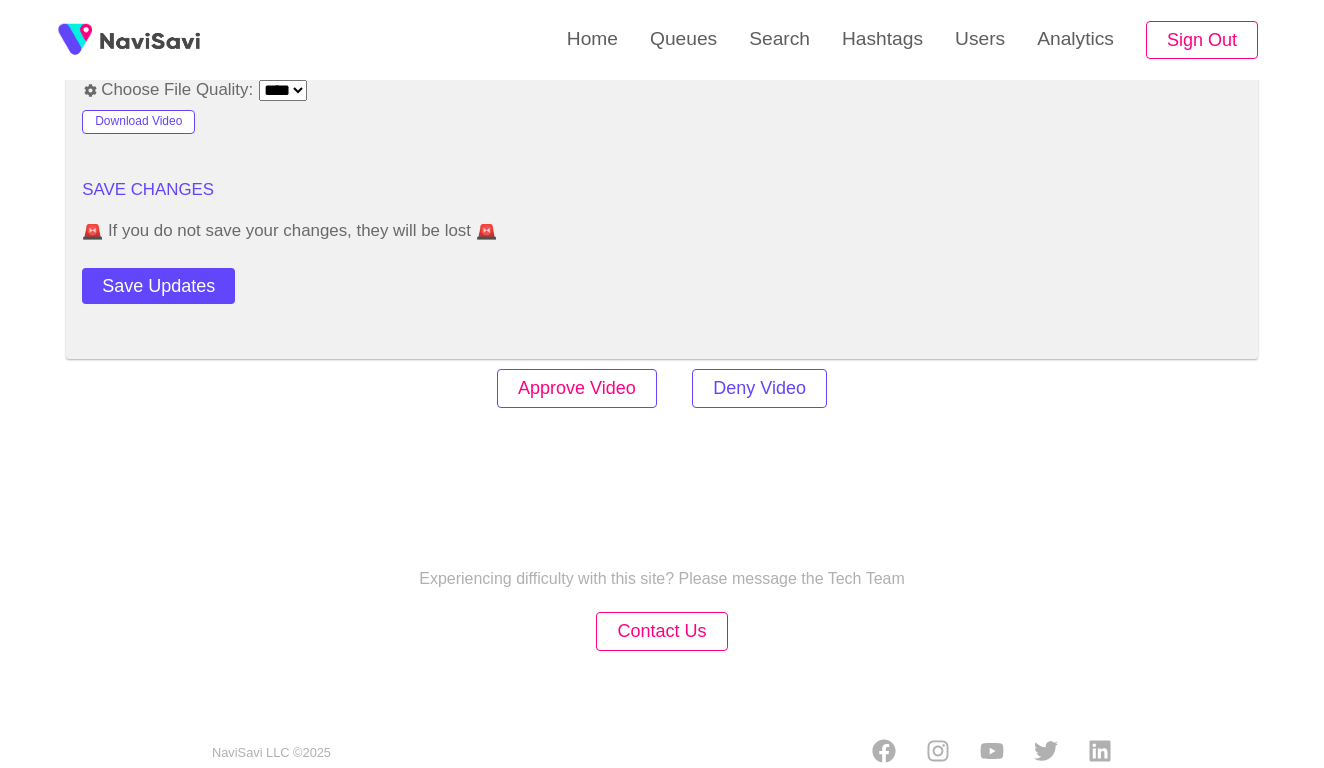 click on "Approve Video" at bounding box center [577, 388] 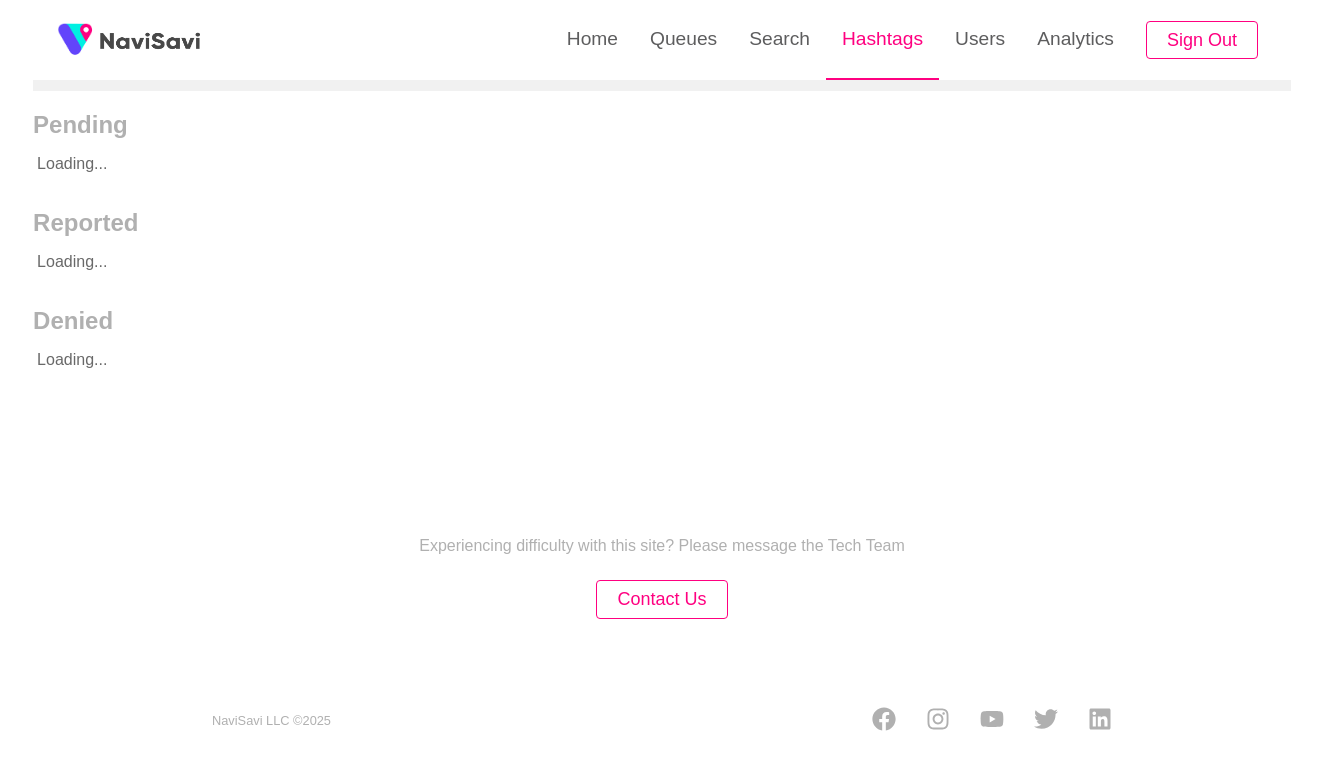 scroll, scrollTop: 0, scrollLeft: 0, axis: both 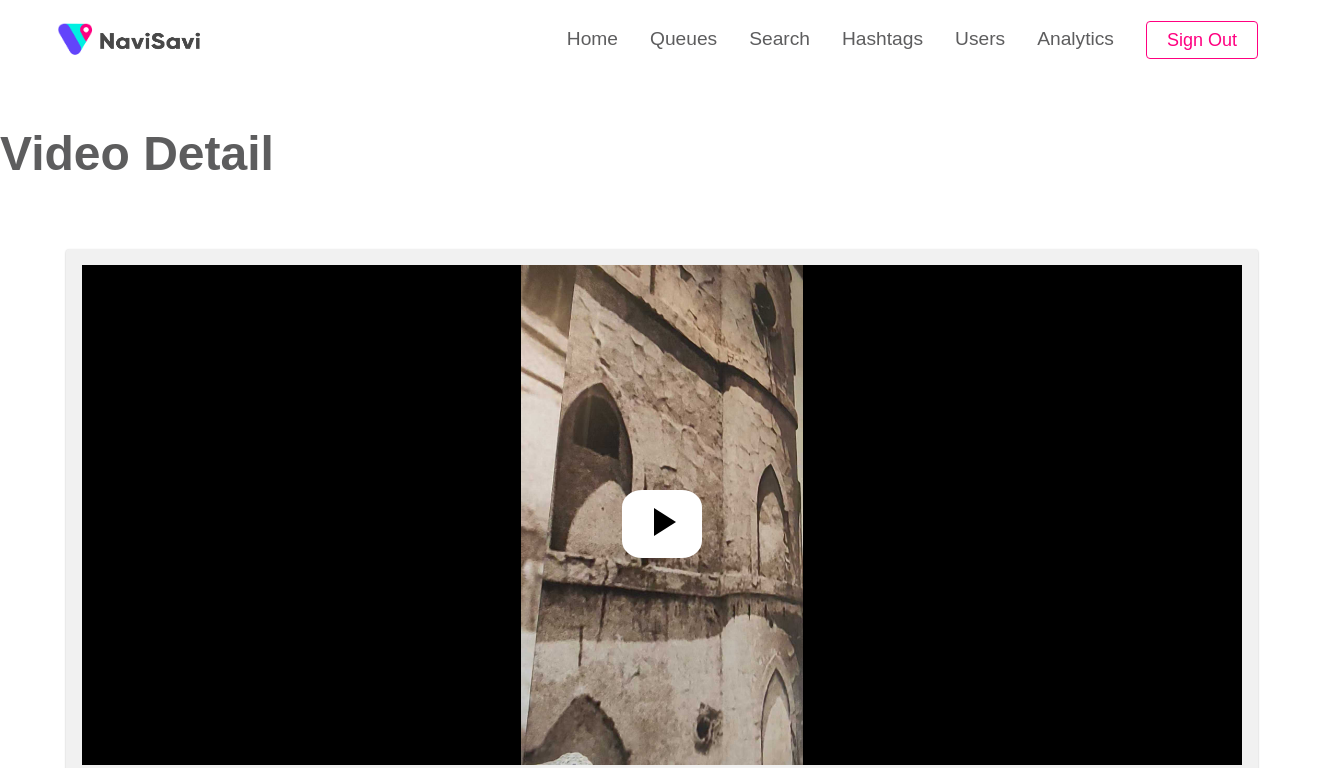 select on "**********" 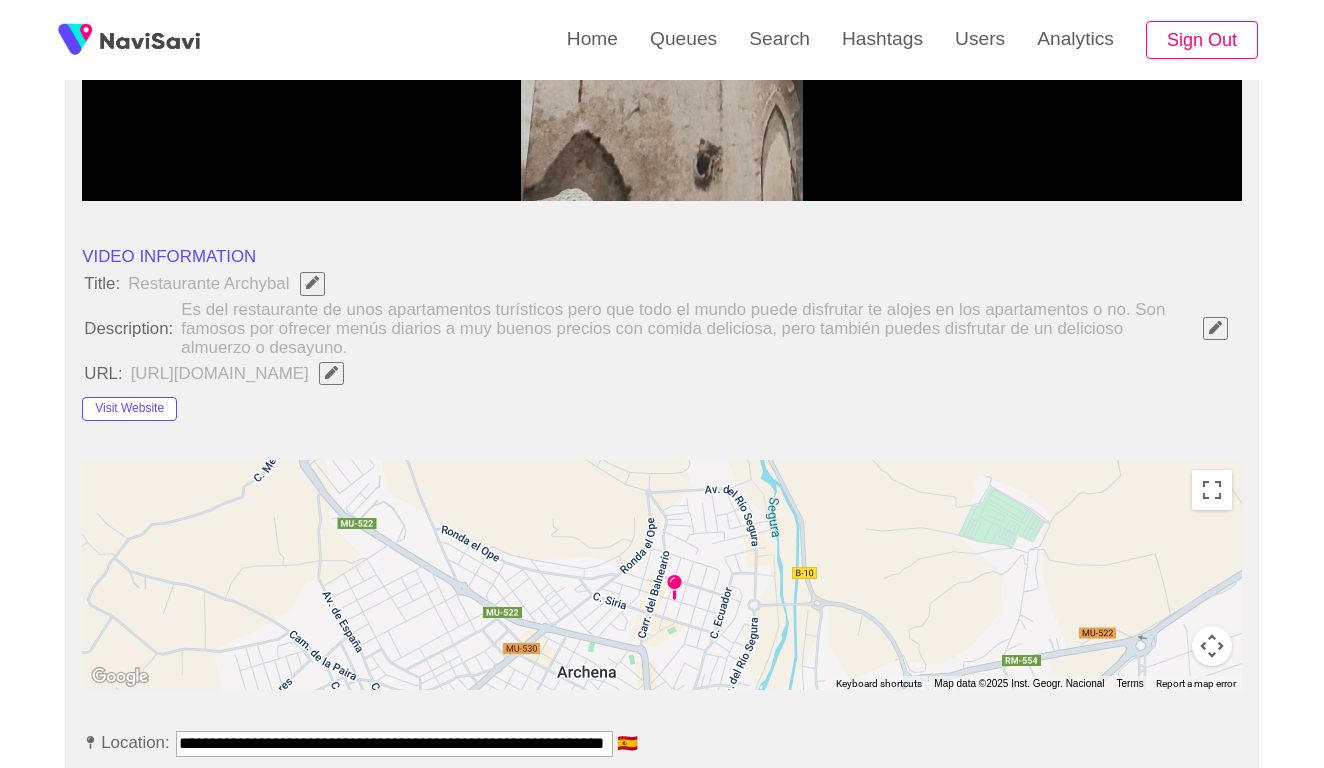 scroll, scrollTop: 18, scrollLeft: 0, axis: vertical 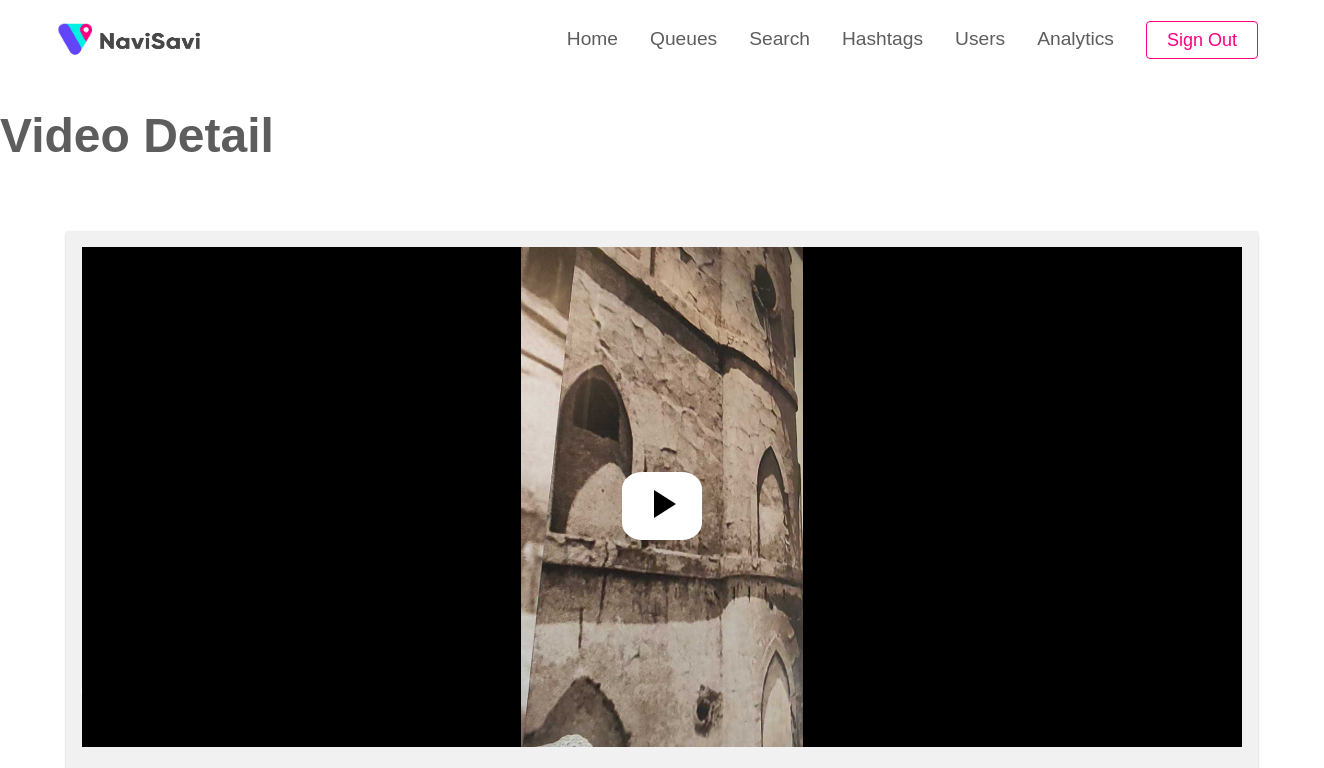click at bounding box center (661, 497) 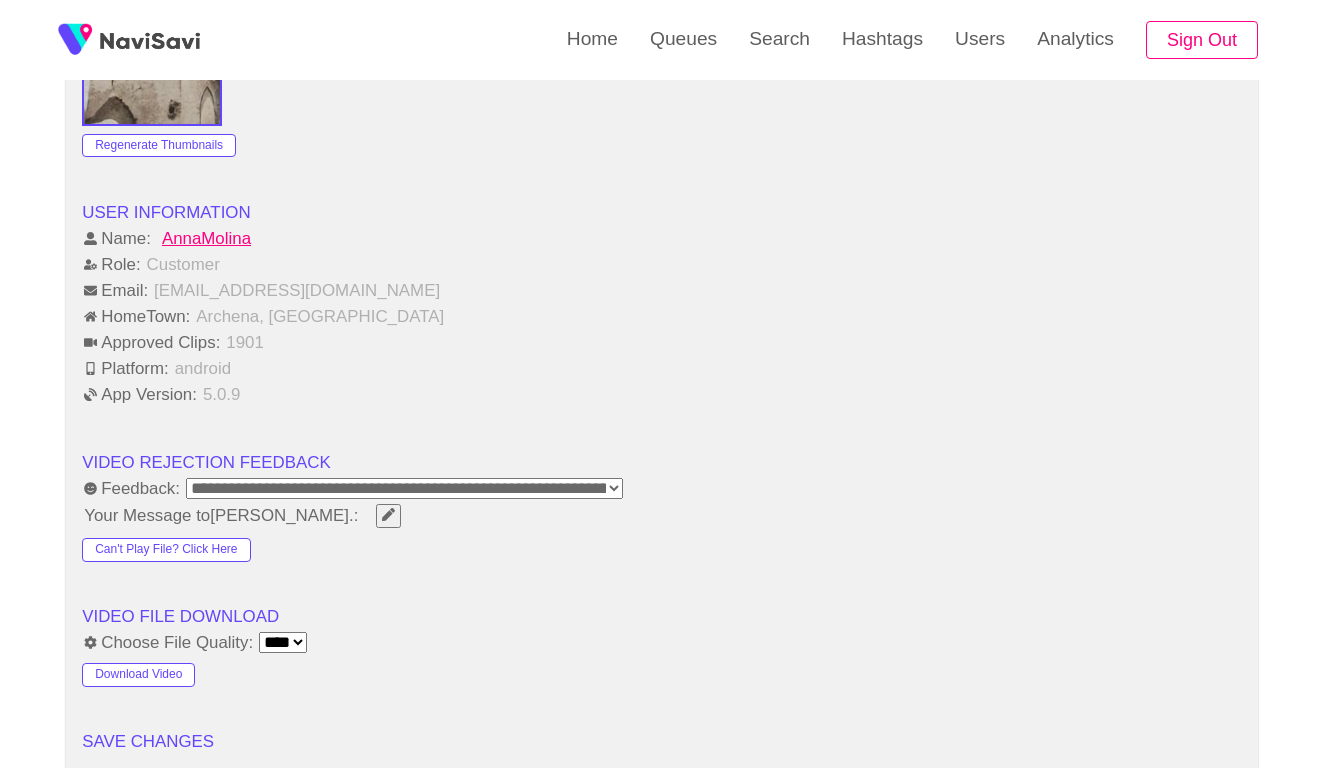 scroll, scrollTop: 2258, scrollLeft: 0, axis: vertical 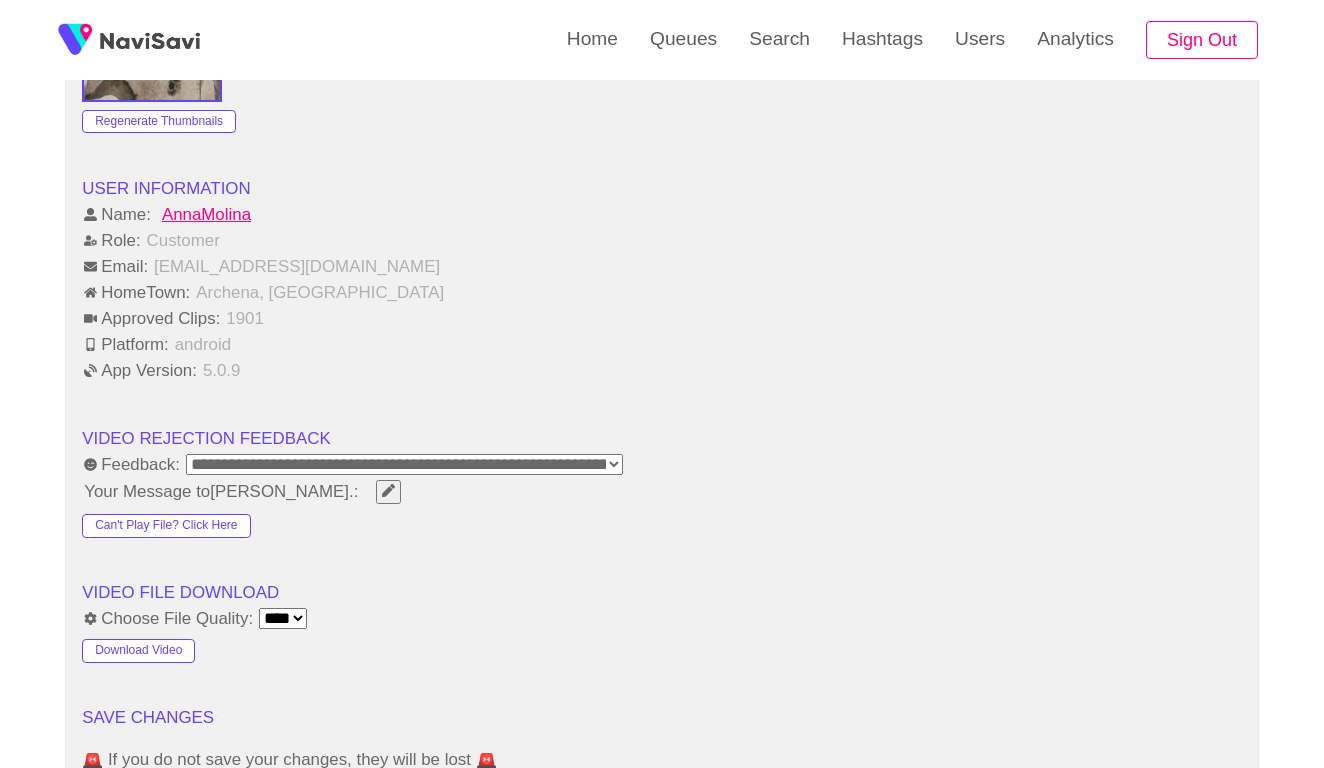 click on "**********" at bounding box center [404, 464] 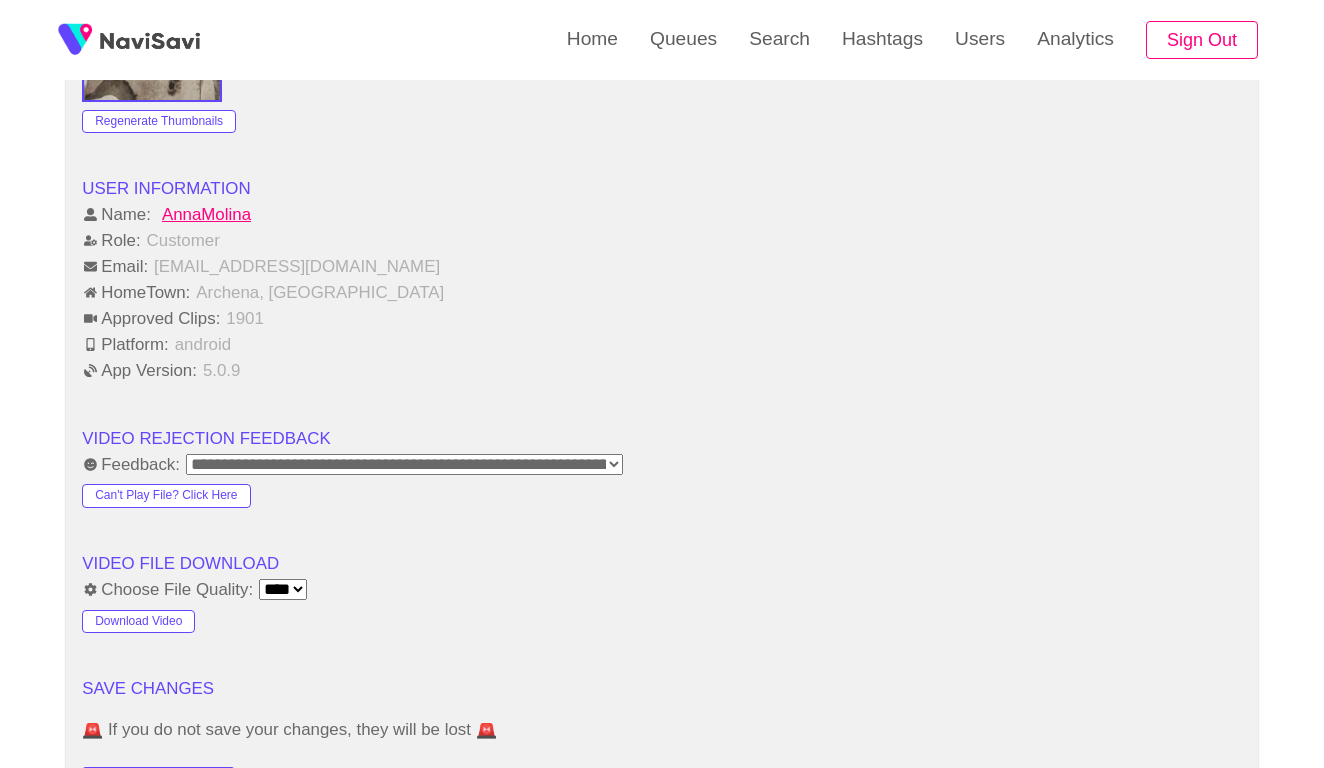 click on "Approved Clips:     1901" at bounding box center [662, 319] 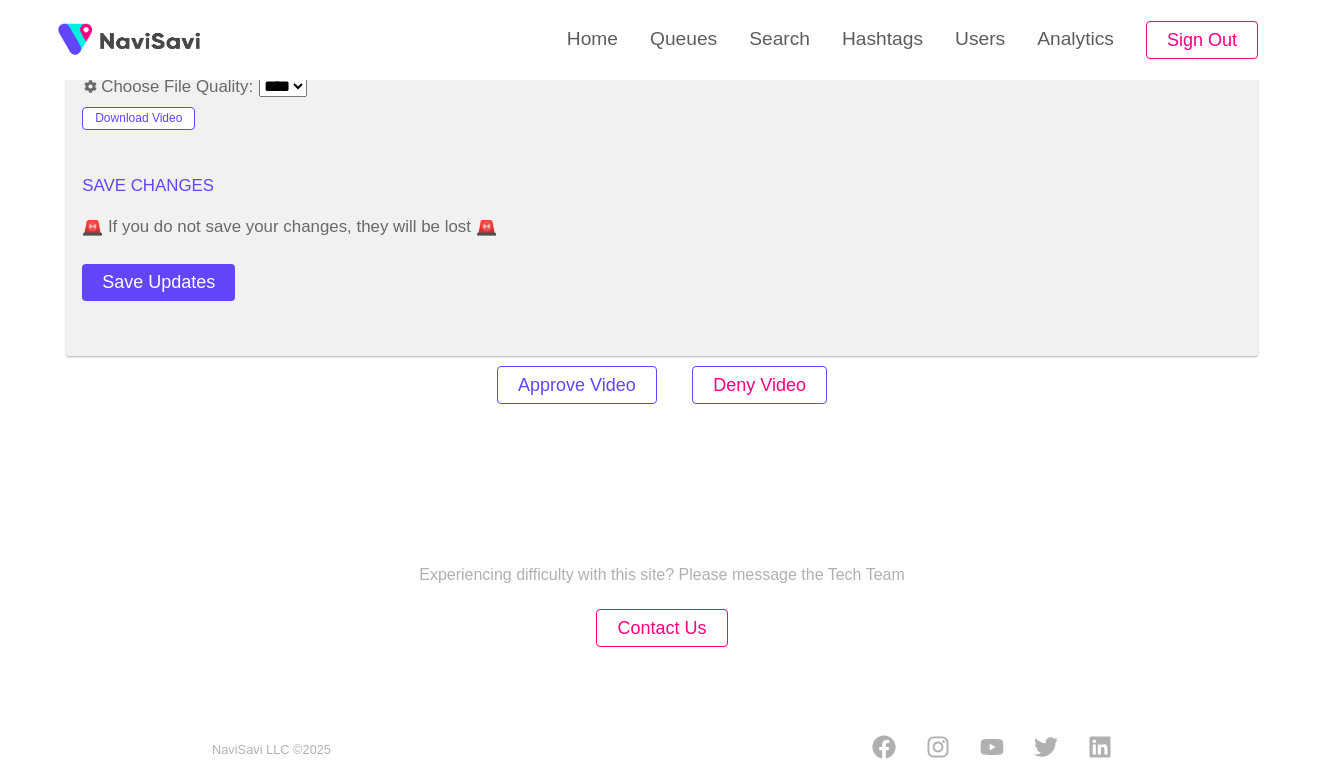 scroll, scrollTop: 2760, scrollLeft: 0, axis: vertical 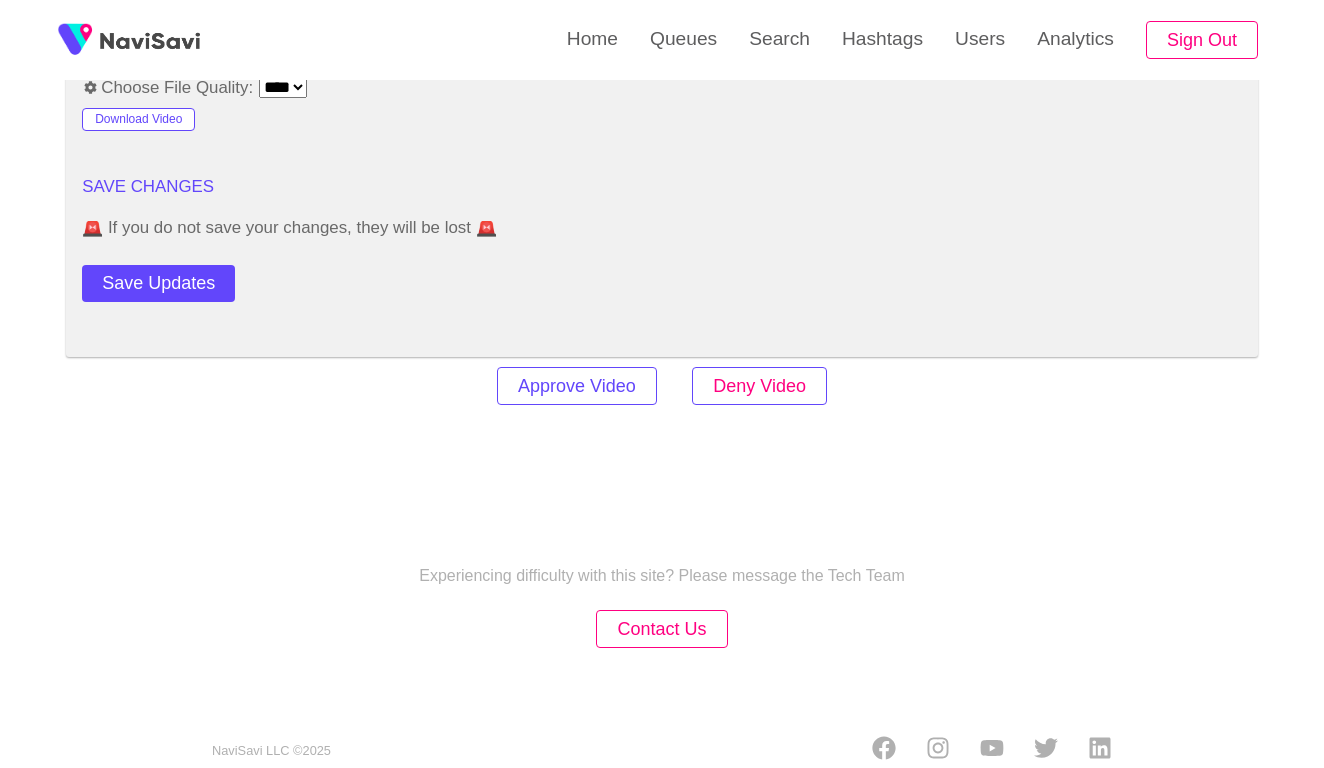 click on "Deny Video" at bounding box center (759, 386) 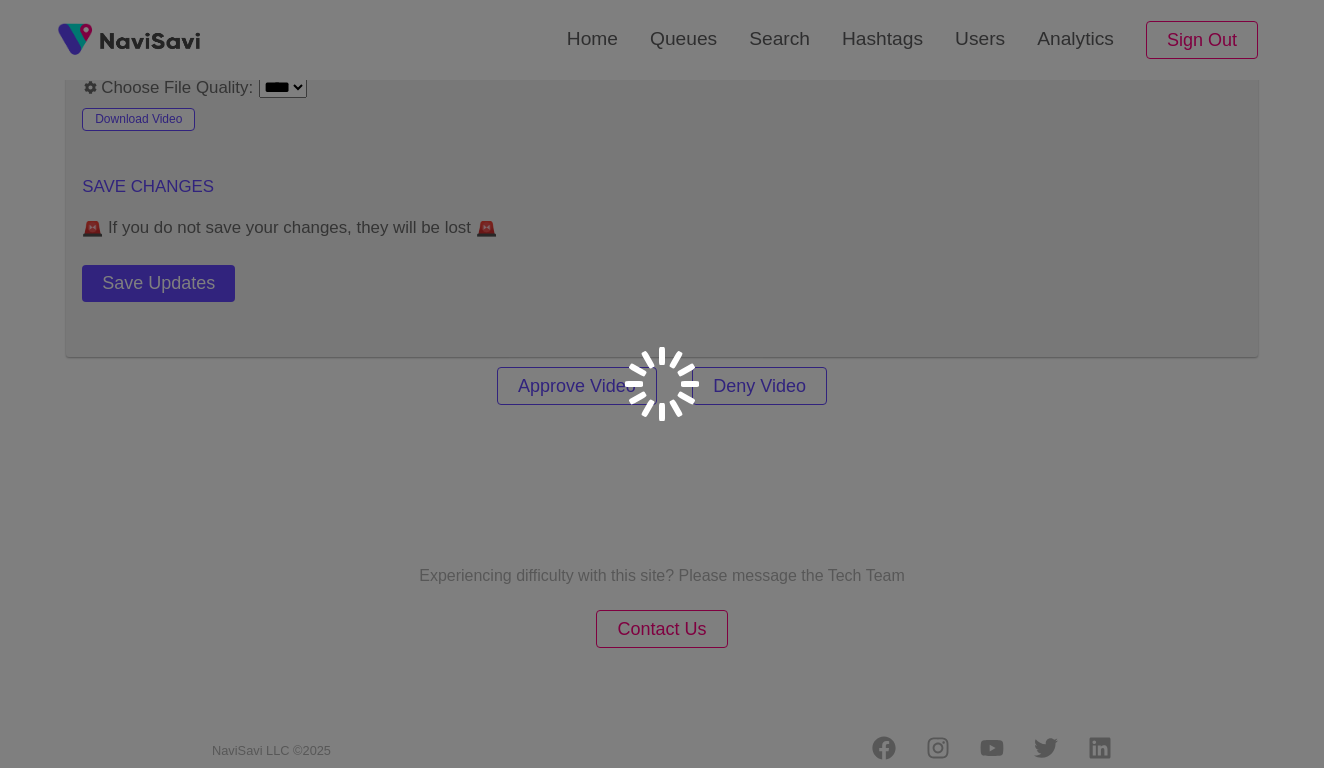 scroll, scrollTop: 0, scrollLeft: 0, axis: both 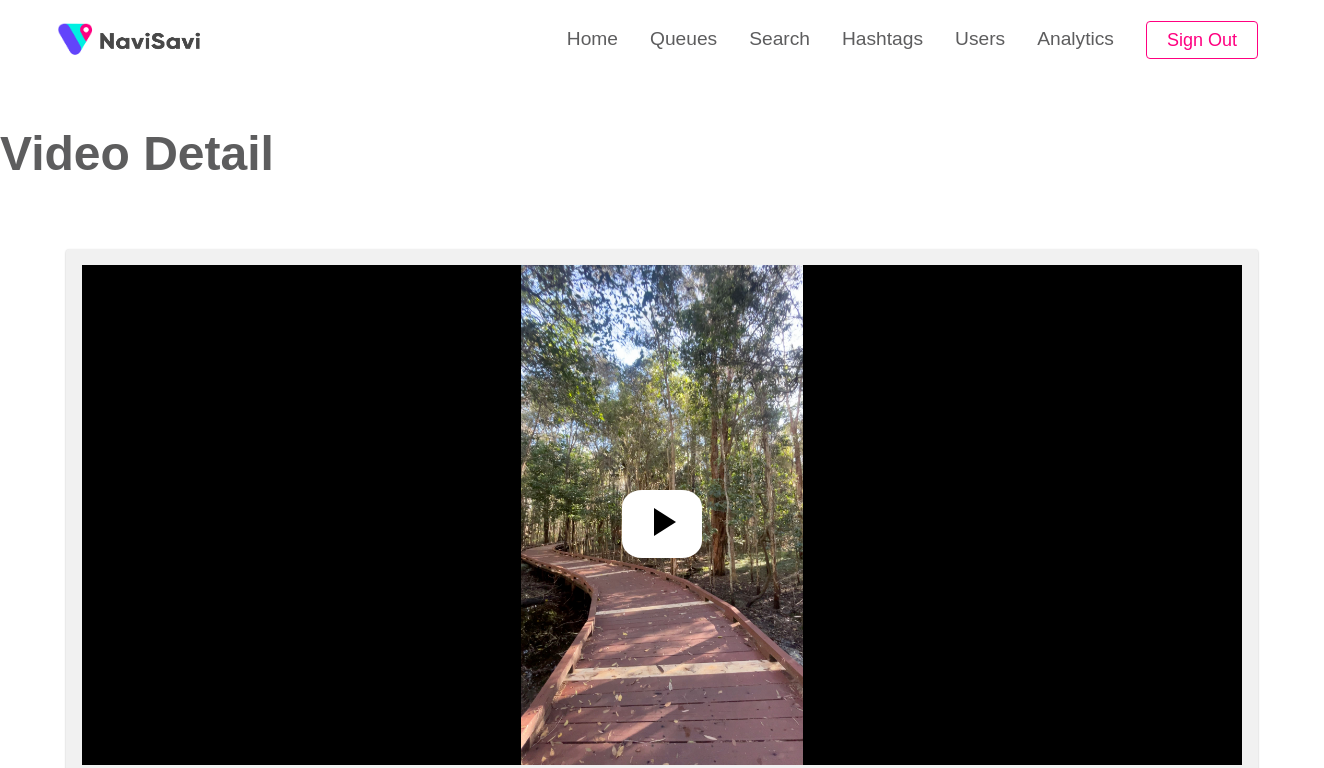select on "**********" 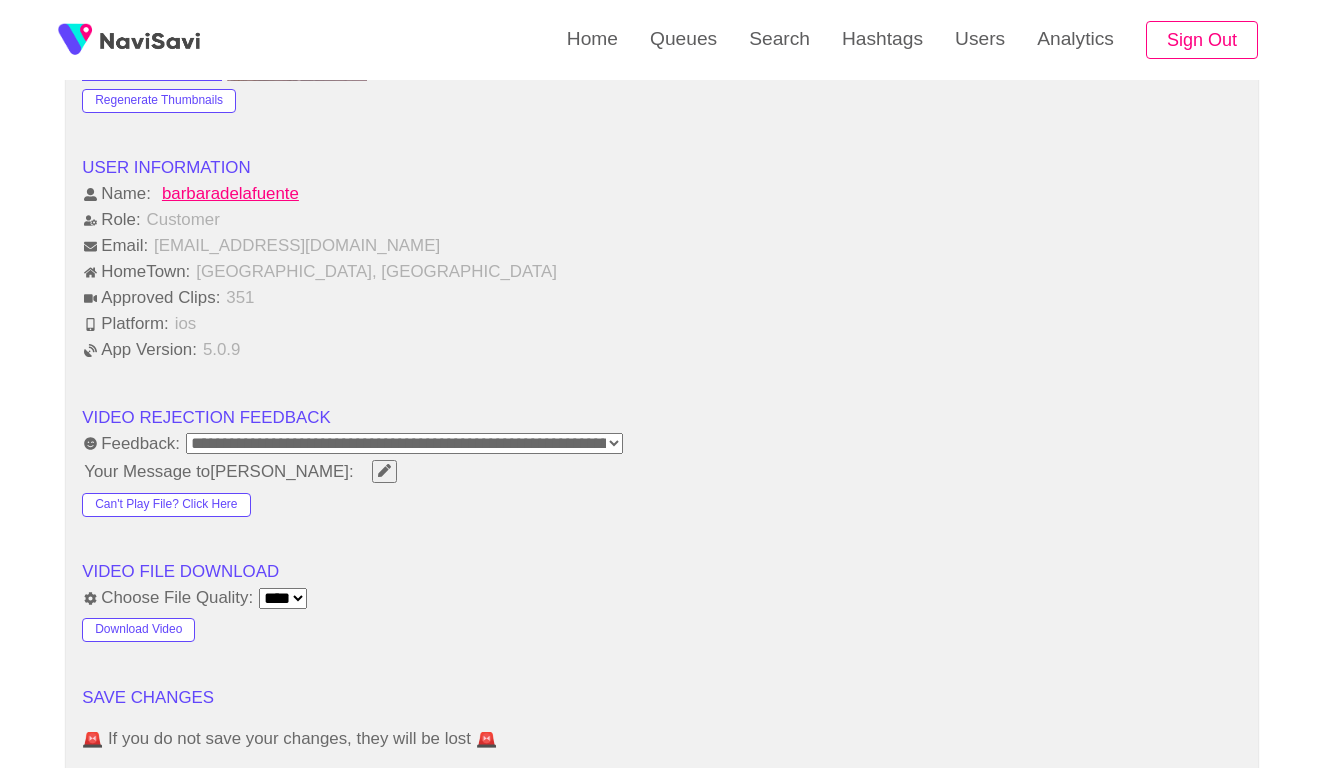 scroll, scrollTop: 2296, scrollLeft: 0, axis: vertical 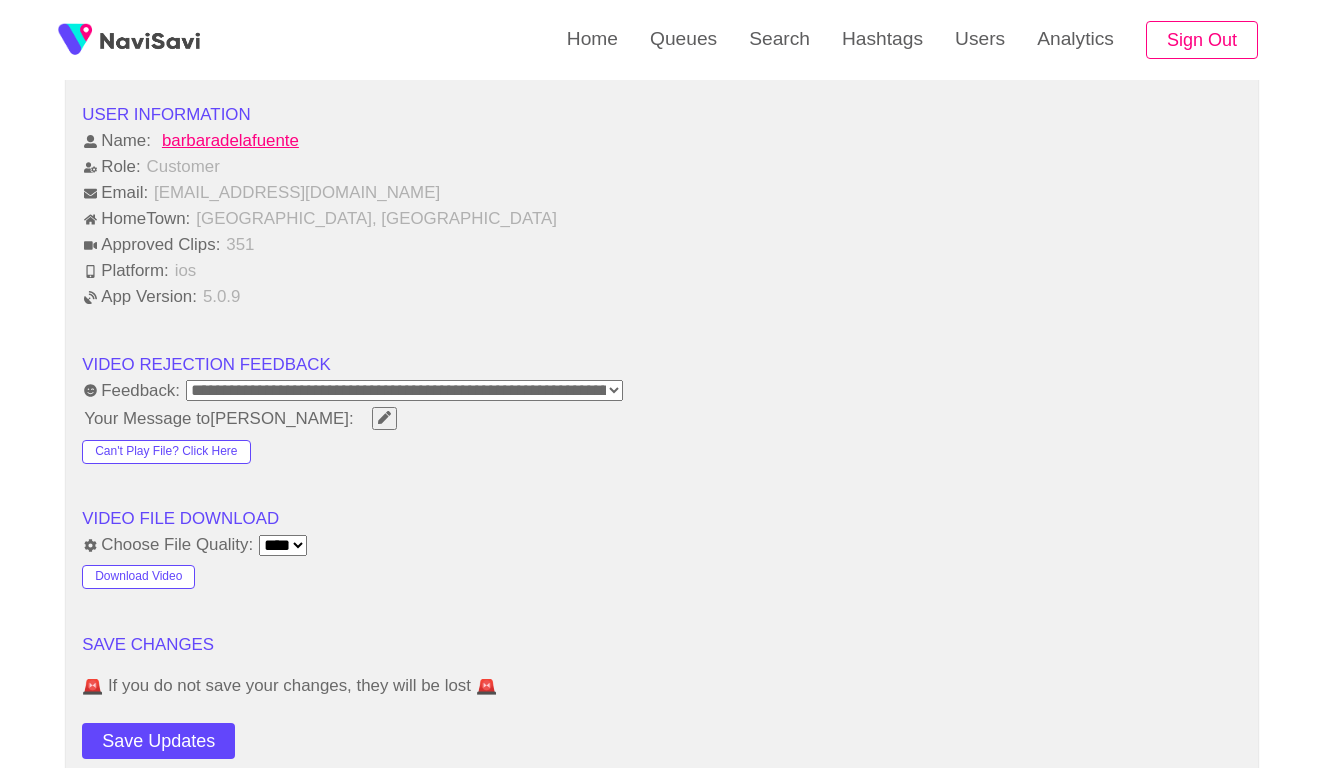 click on "**********" at bounding box center [404, 390] 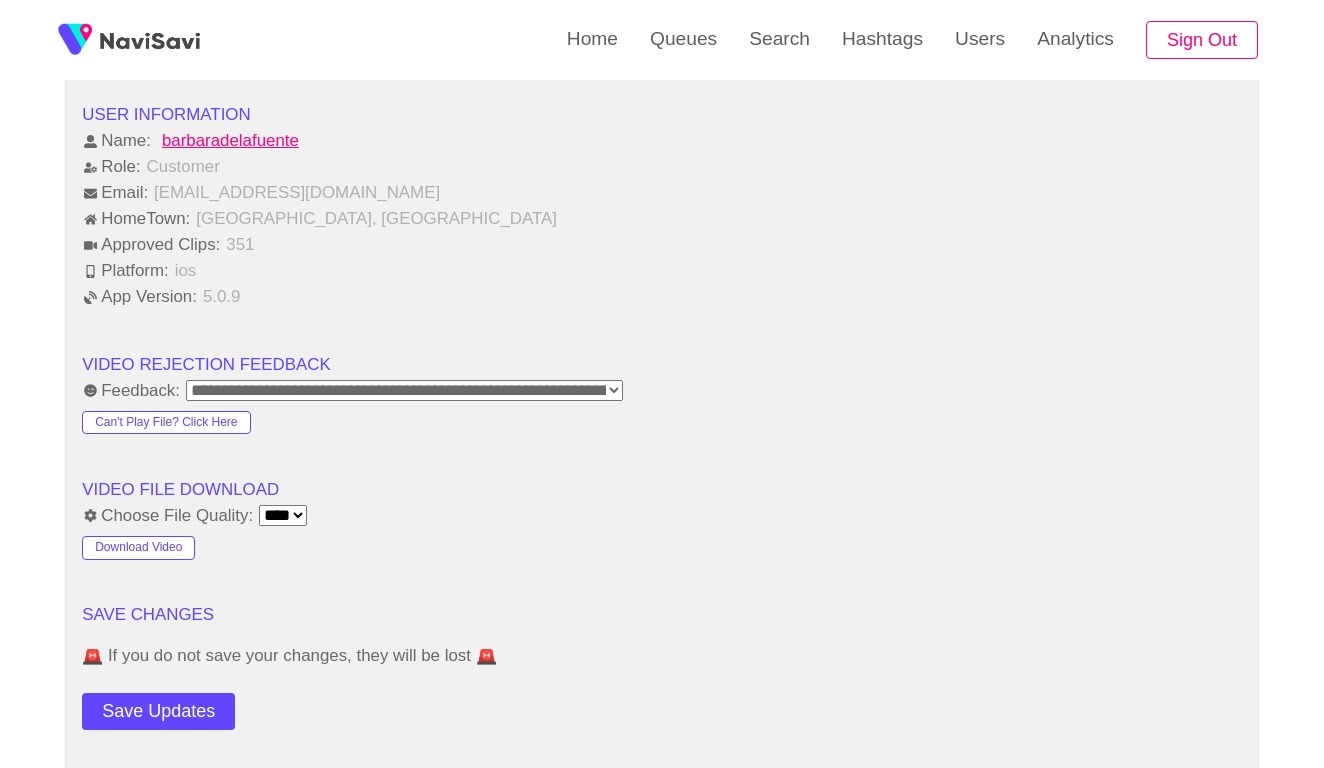 click on "App Version:     5.0.9" at bounding box center [662, 297] 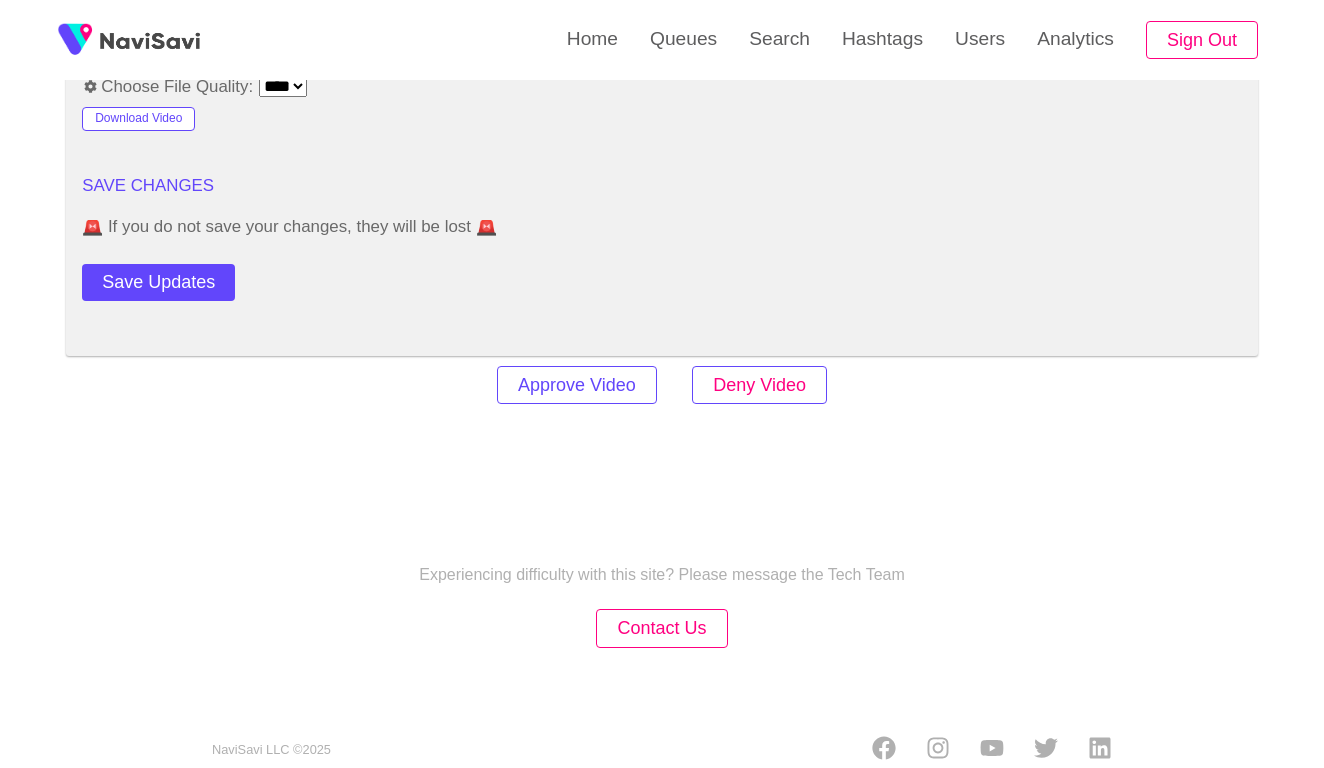 scroll, scrollTop: 2724, scrollLeft: 0, axis: vertical 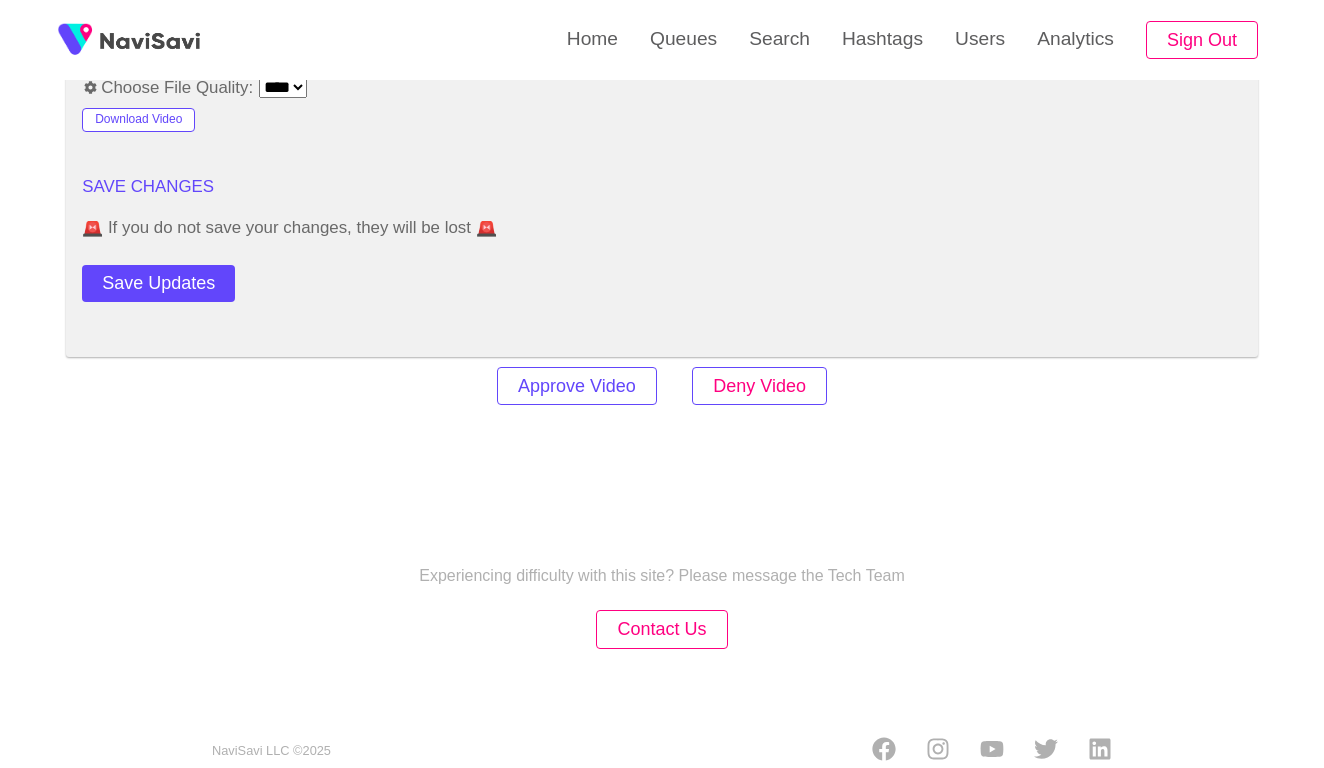 click on "Deny Video" at bounding box center (759, 386) 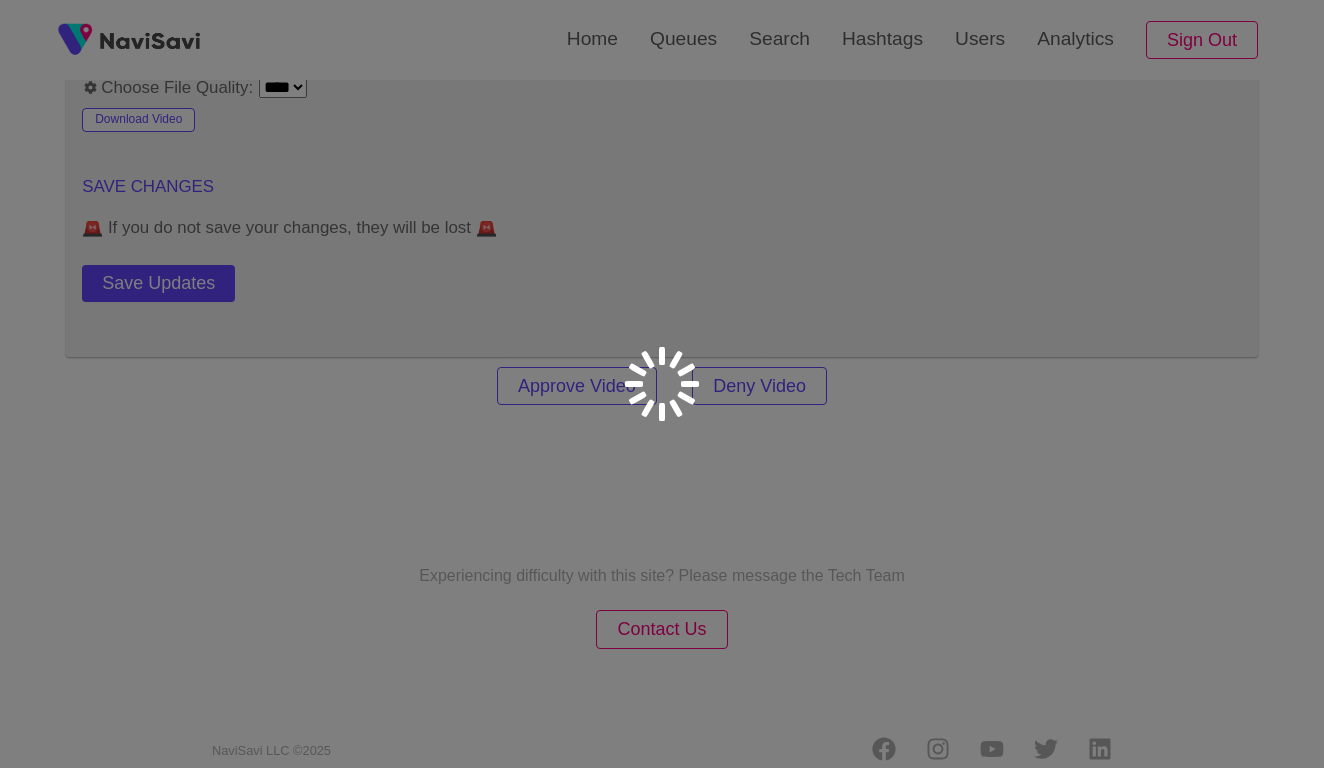 scroll, scrollTop: 0, scrollLeft: 0, axis: both 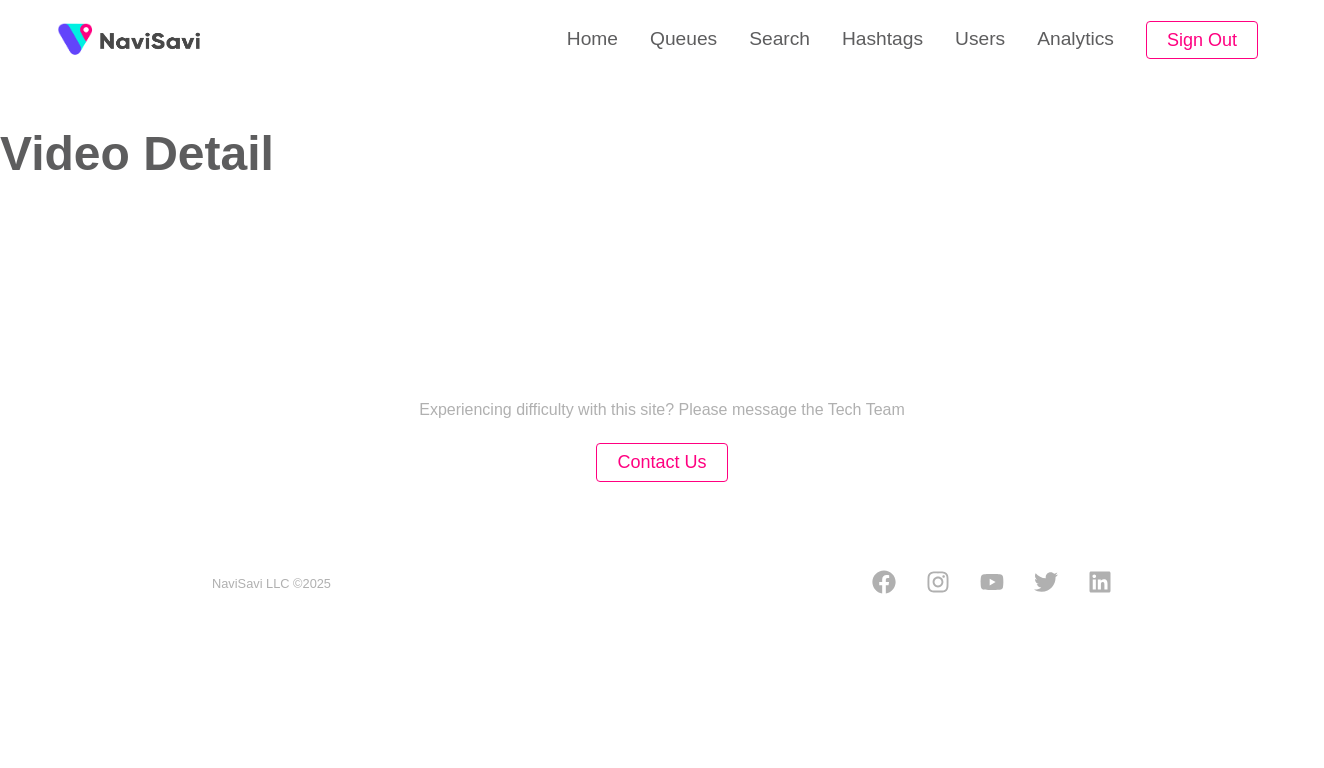 select on "**********" 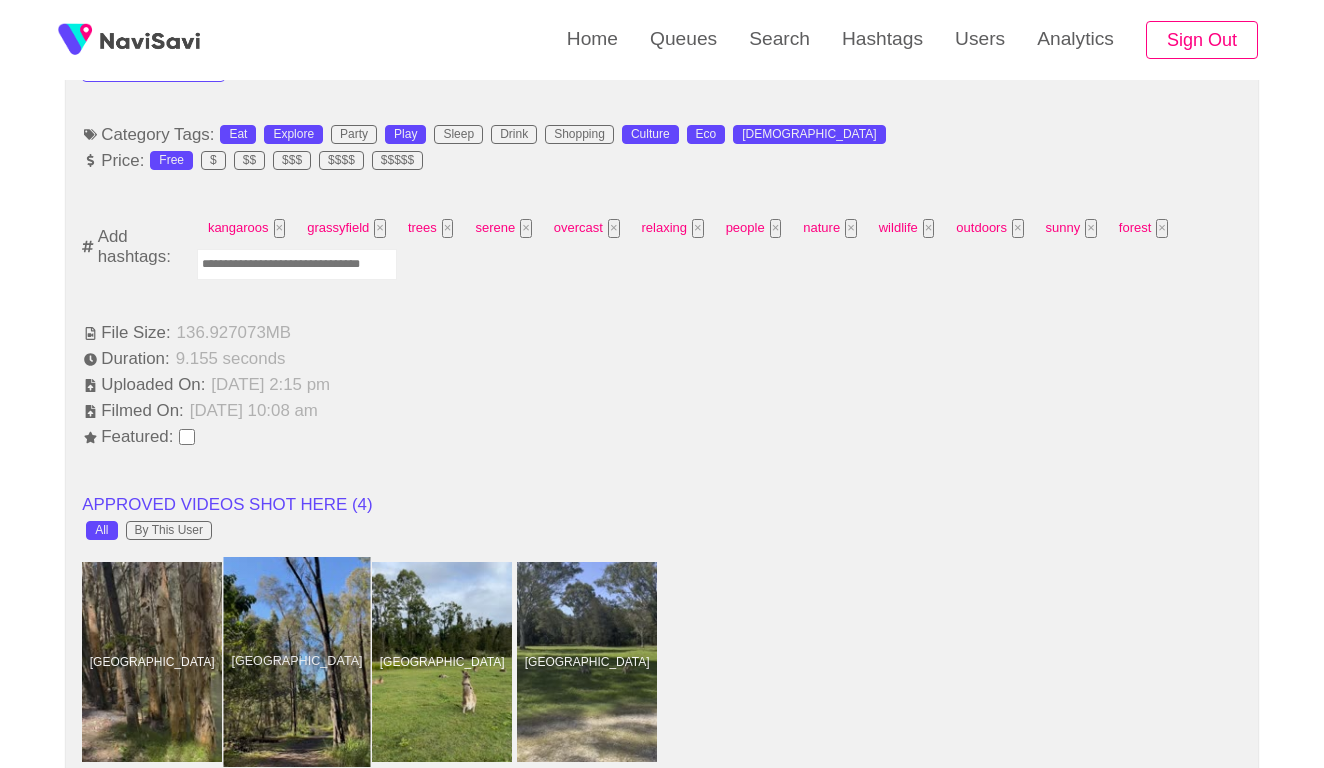 scroll, scrollTop: 1330, scrollLeft: 0, axis: vertical 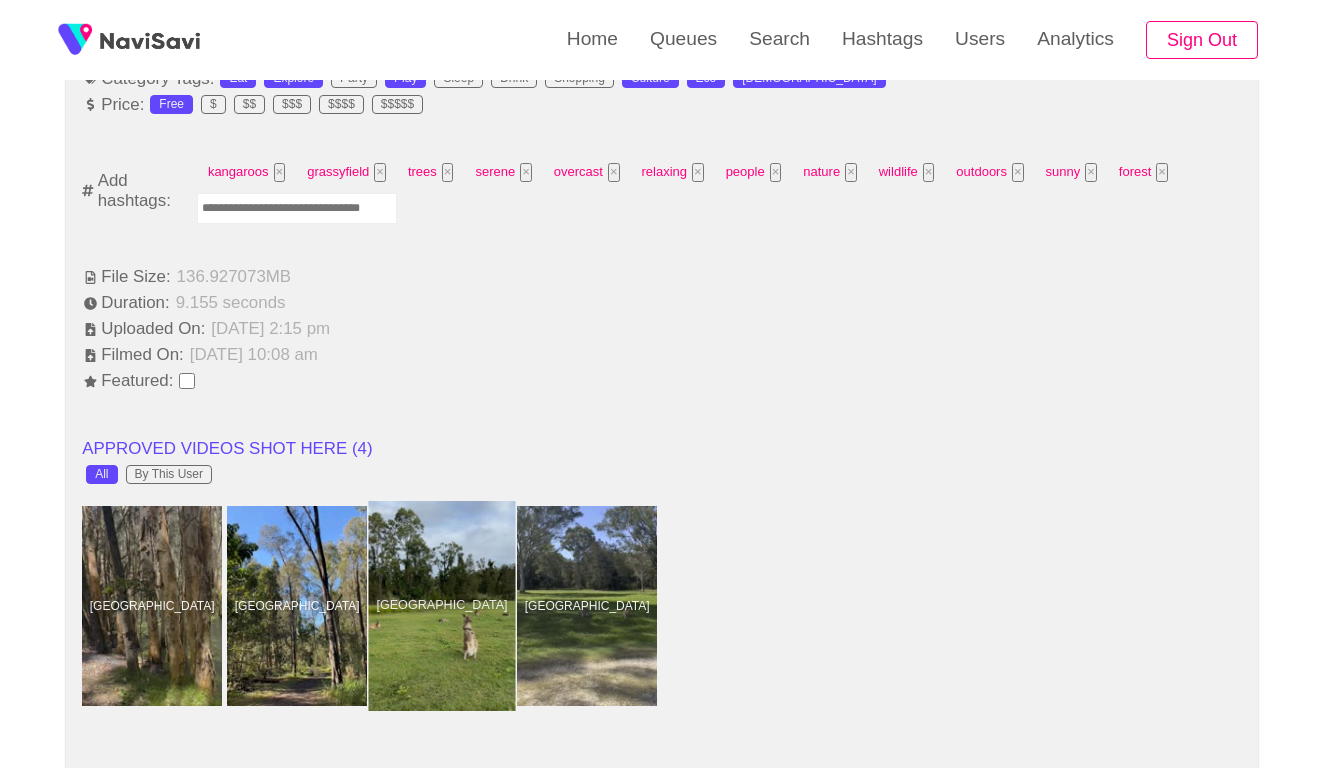 click at bounding box center (442, 606) 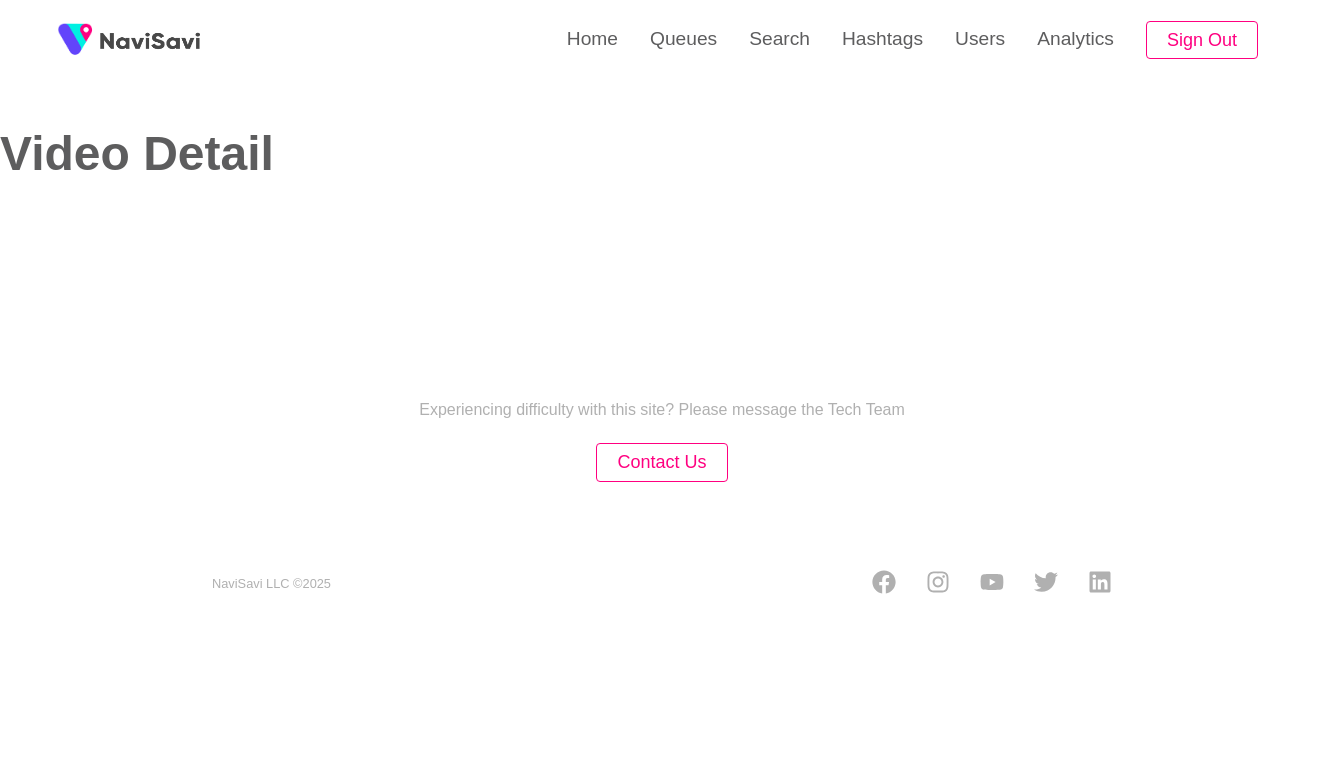 select on "**********" 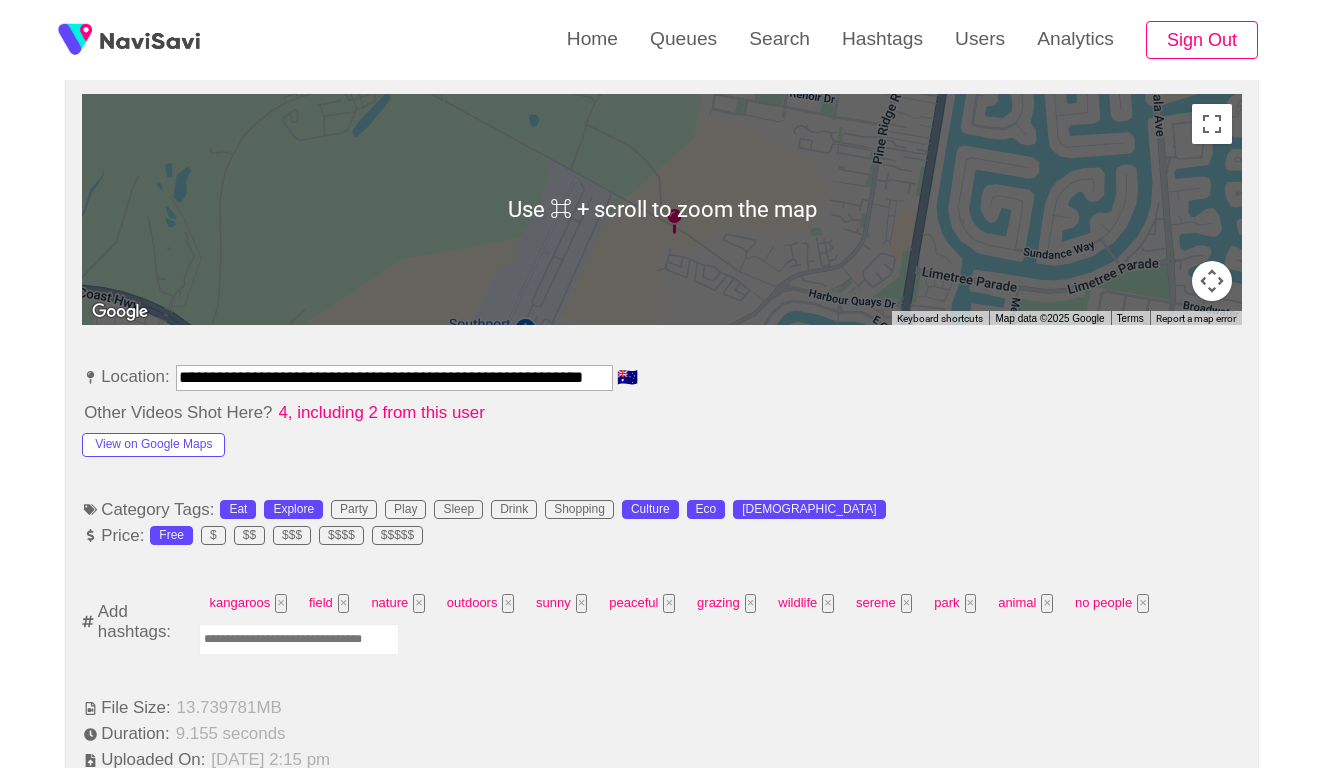 scroll, scrollTop: 904, scrollLeft: 0, axis: vertical 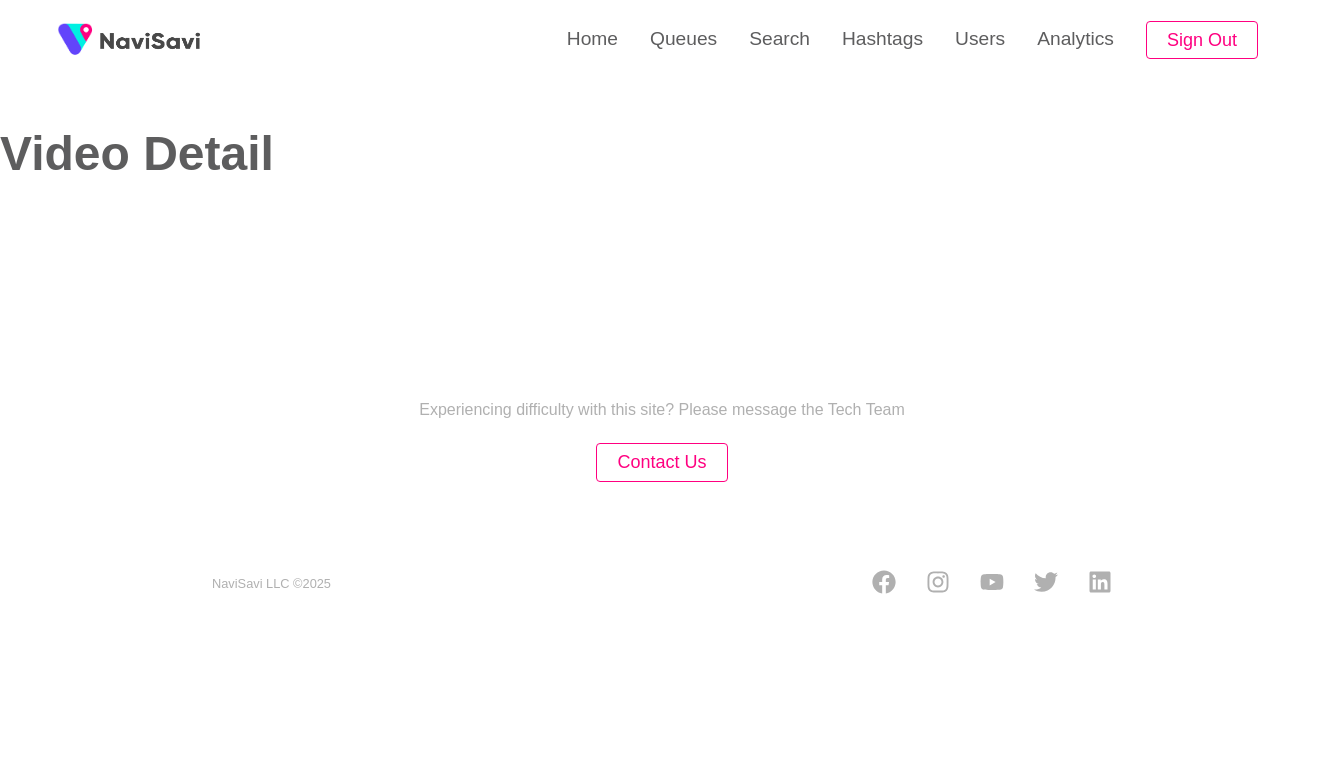 select on "**********" 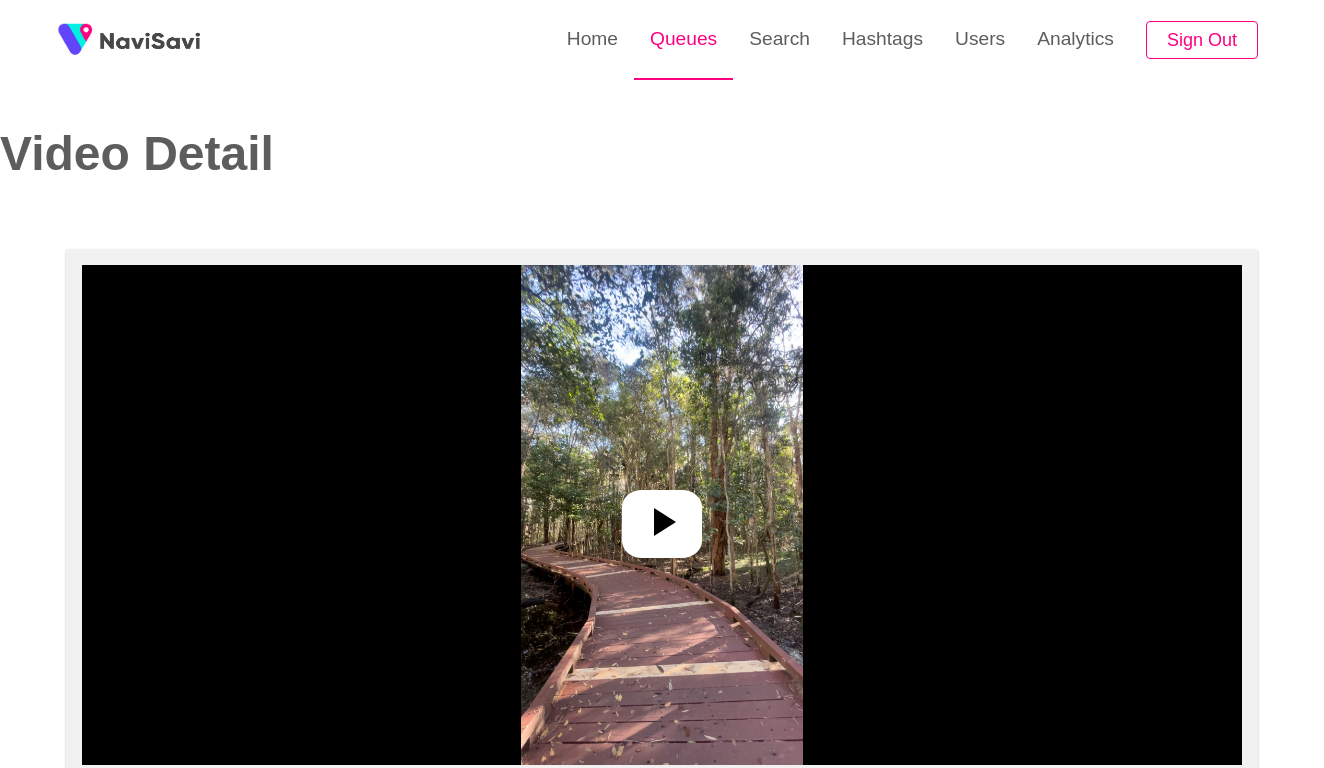 click on "Queues" at bounding box center (683, 39) 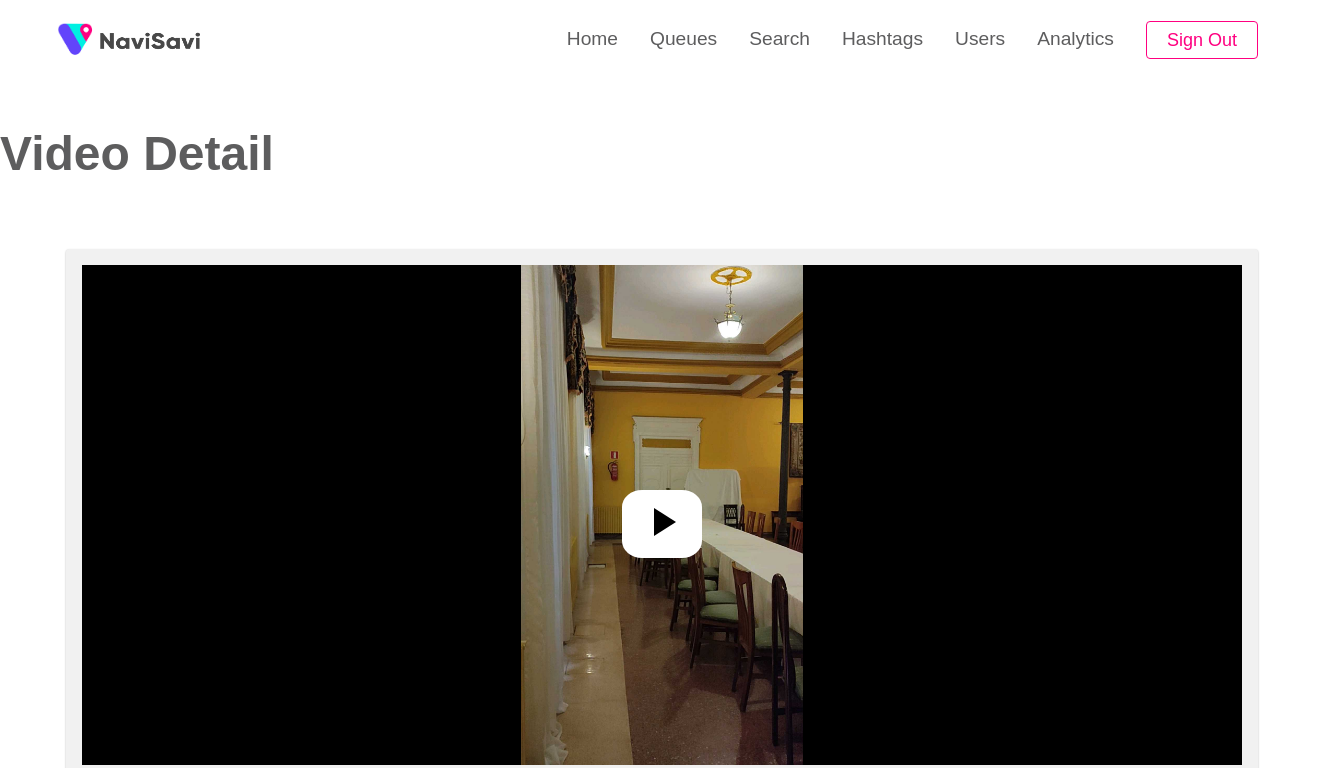 select on "**" 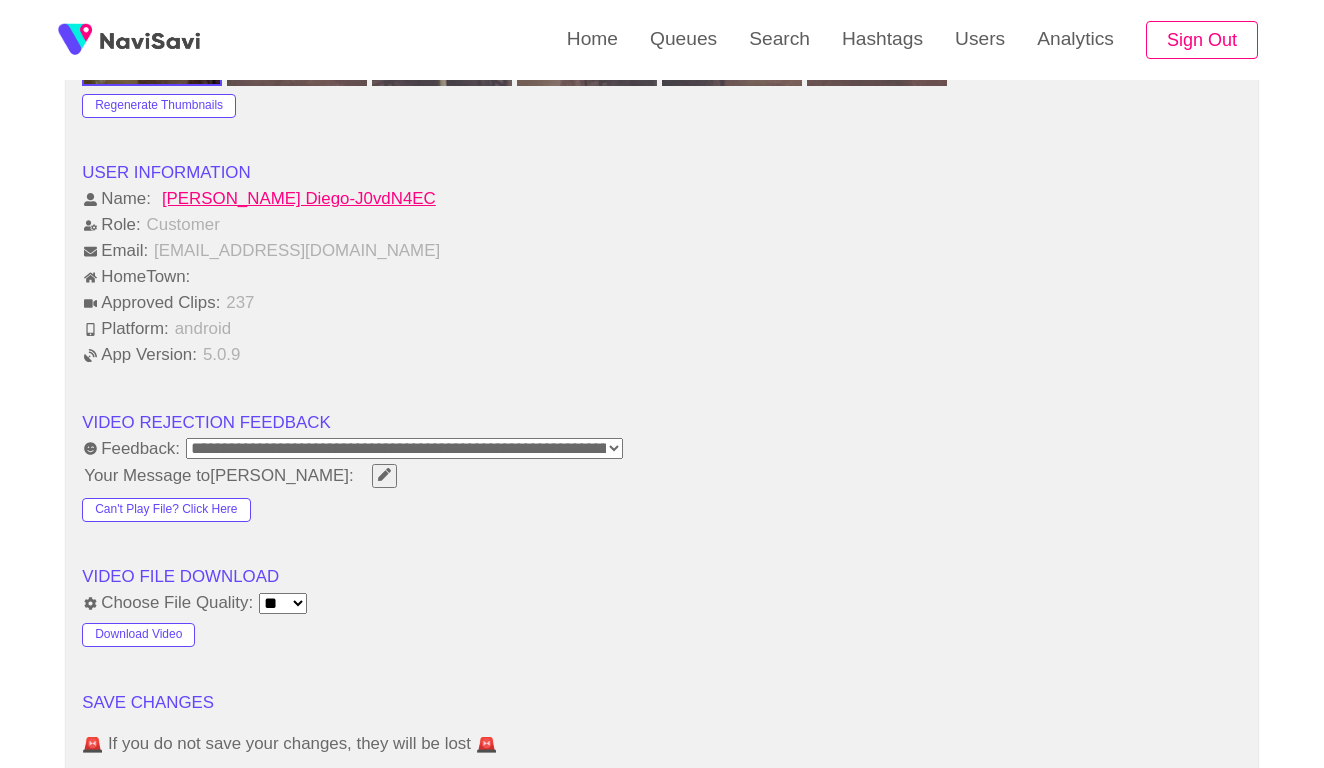 scroll, scrollTop: 2524, scrollLeft: 0, axis: vertical 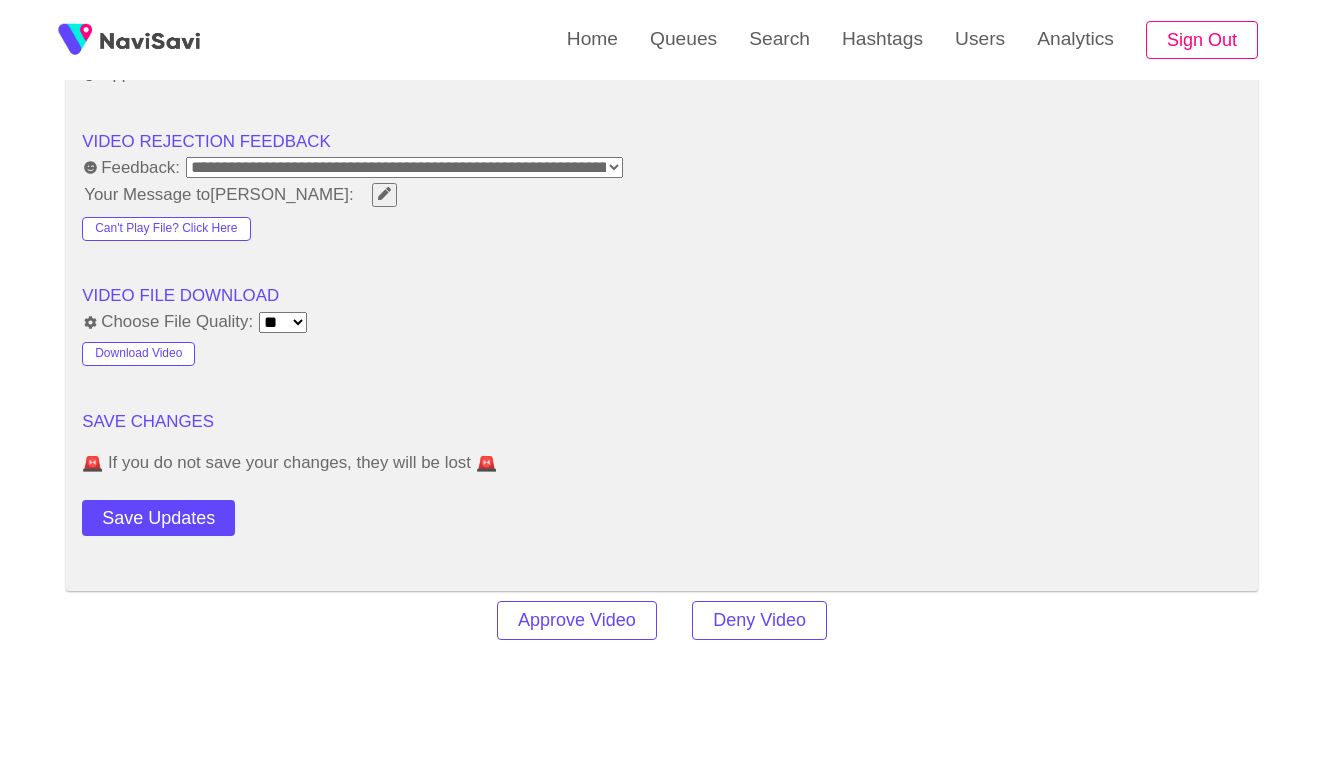 click on "**********" at bounding box center [404, 167] 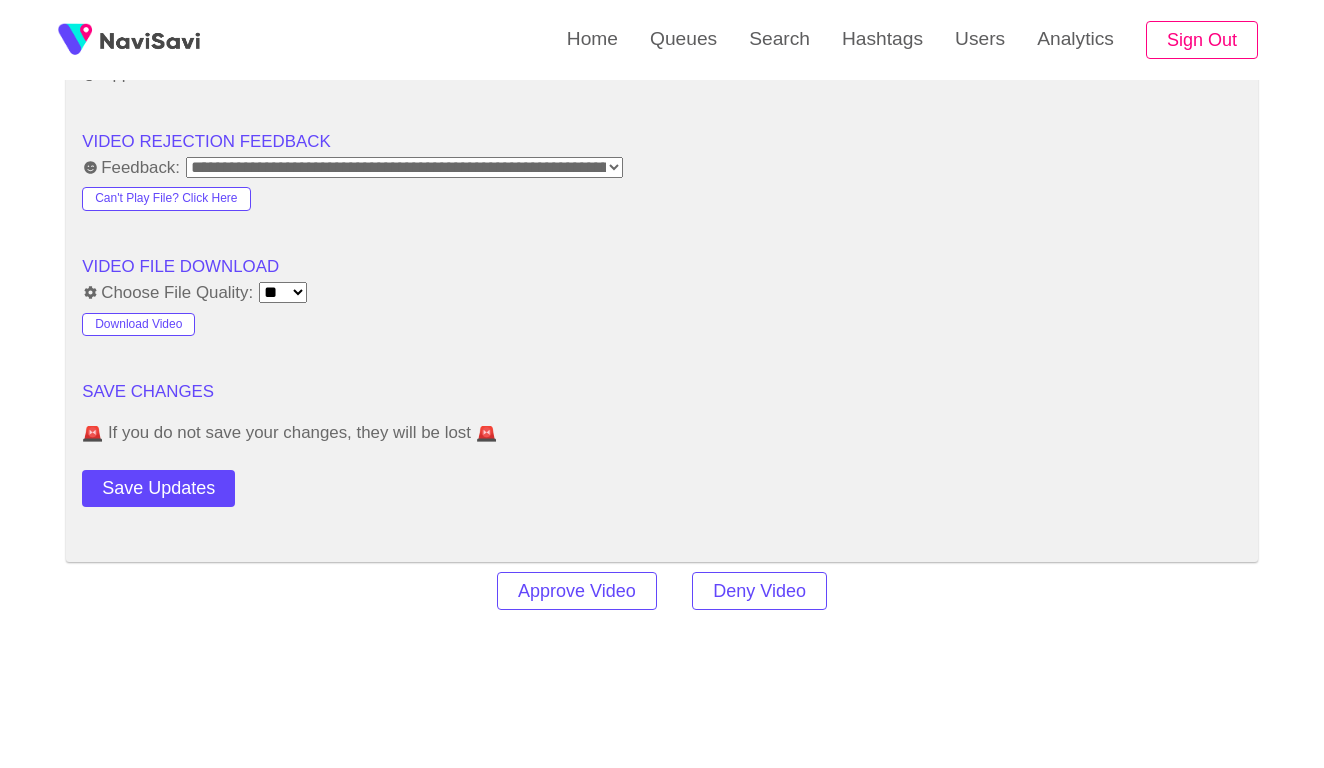 click on "Choose File Quality:   **** **** **** **** **** **" at bounding box center (662, 293) 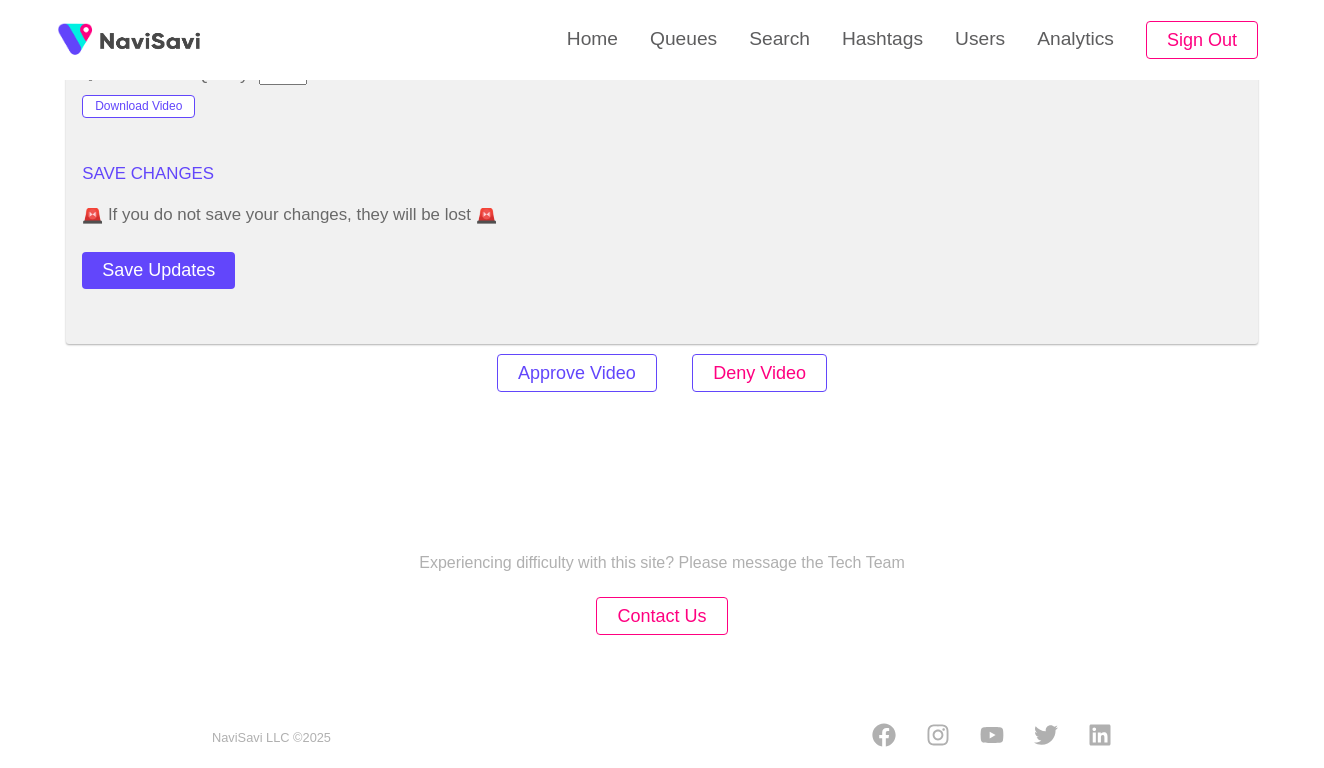scroll, scrollTop: 2741, scrollLeft: 0, axis: vertical 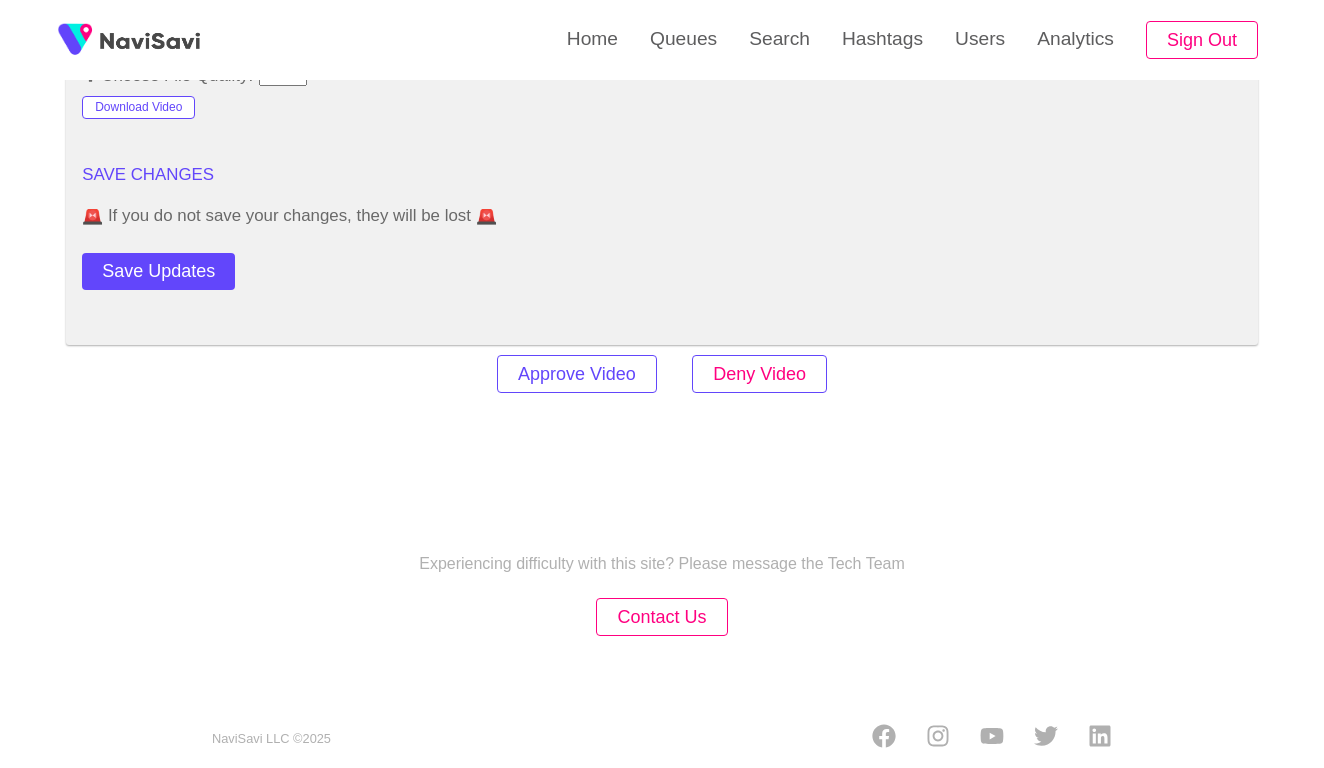 click on "Deny Video" at bounding box center (759, 374) 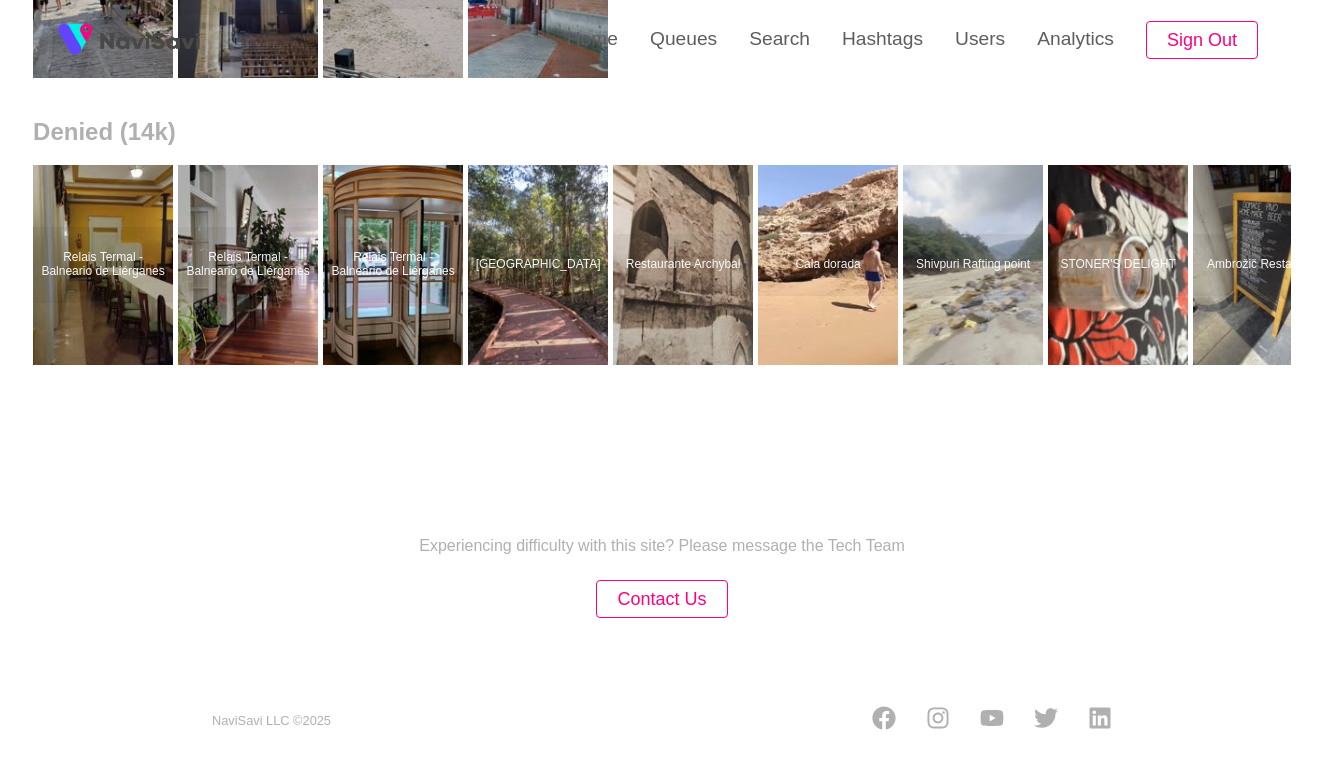 scroll, scrollTop: 0, scrollLeft: 0, axis: both 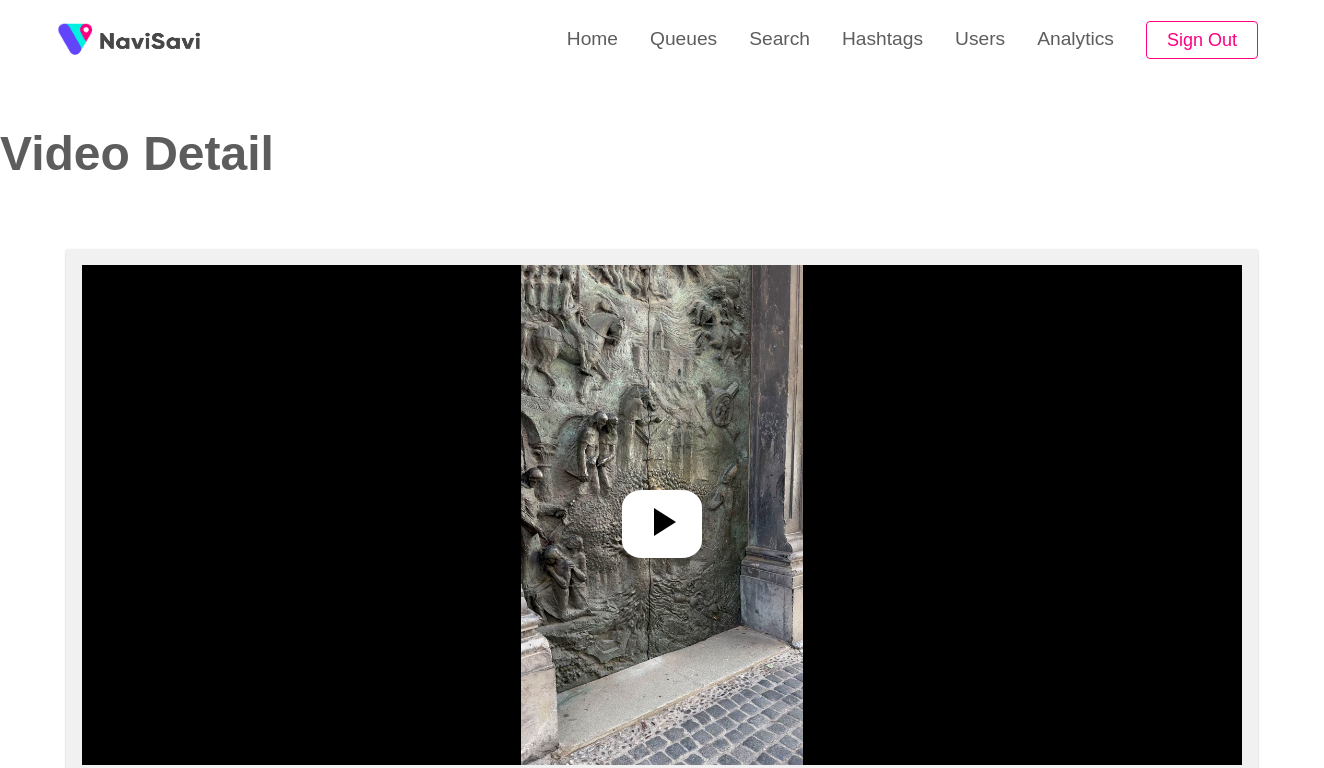 select on "**********" 